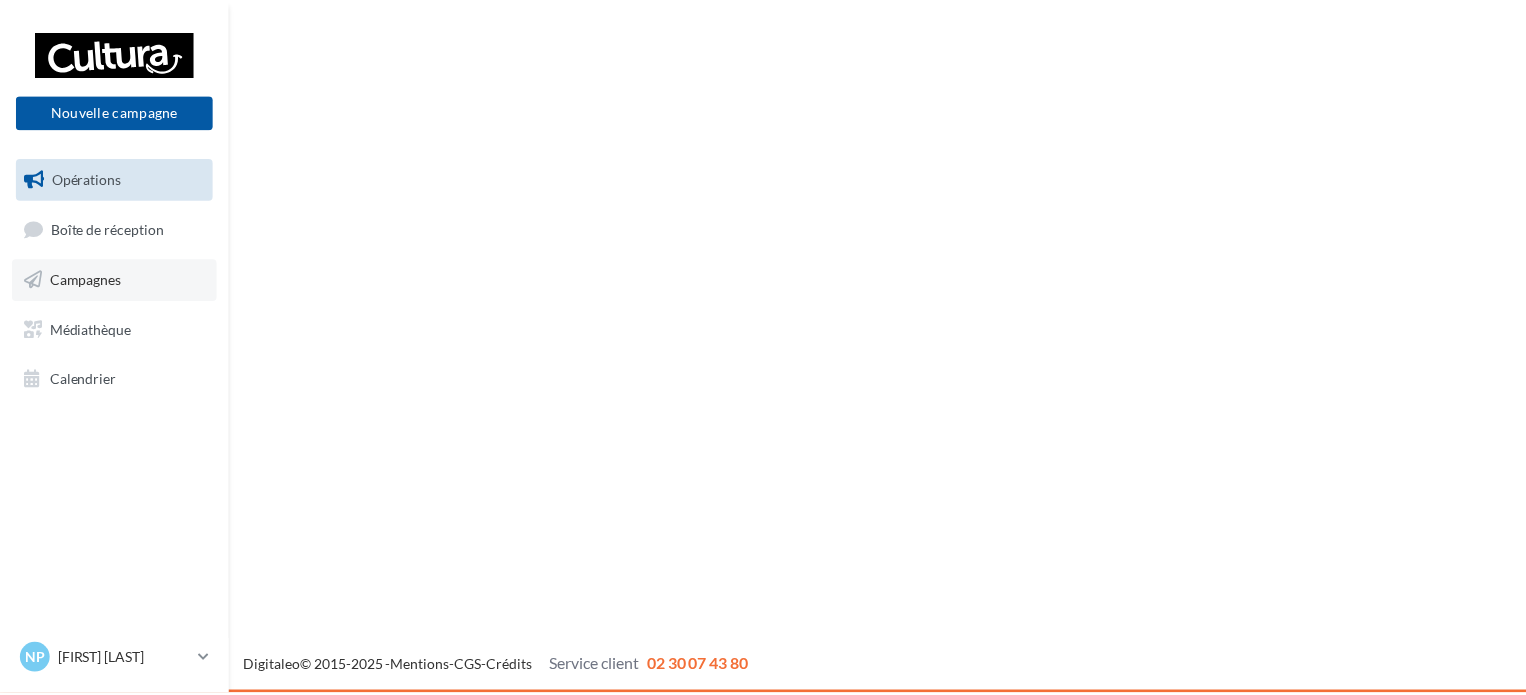 scroll, scrollTop: 0, scrollLeft: 0, axis: both 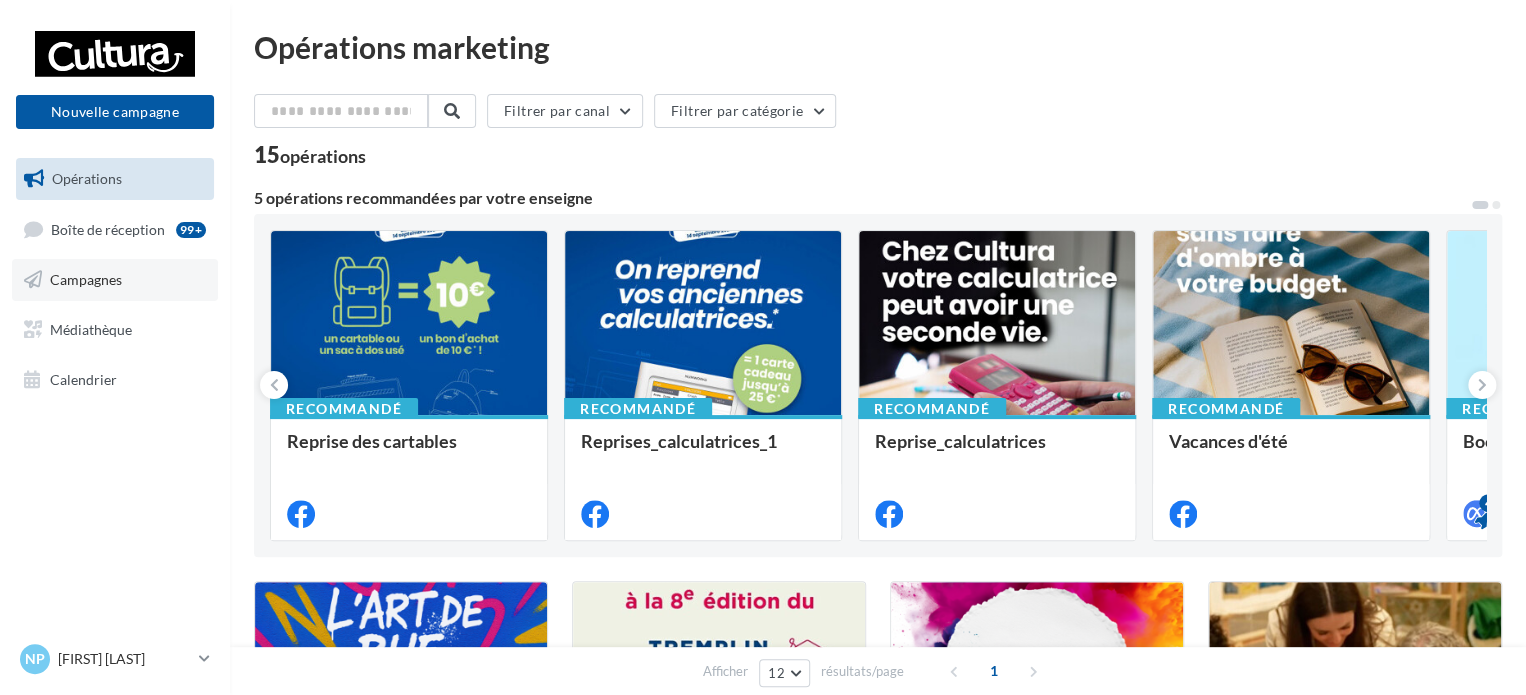 click on "Campagnes" at bounding box center [86, 279] 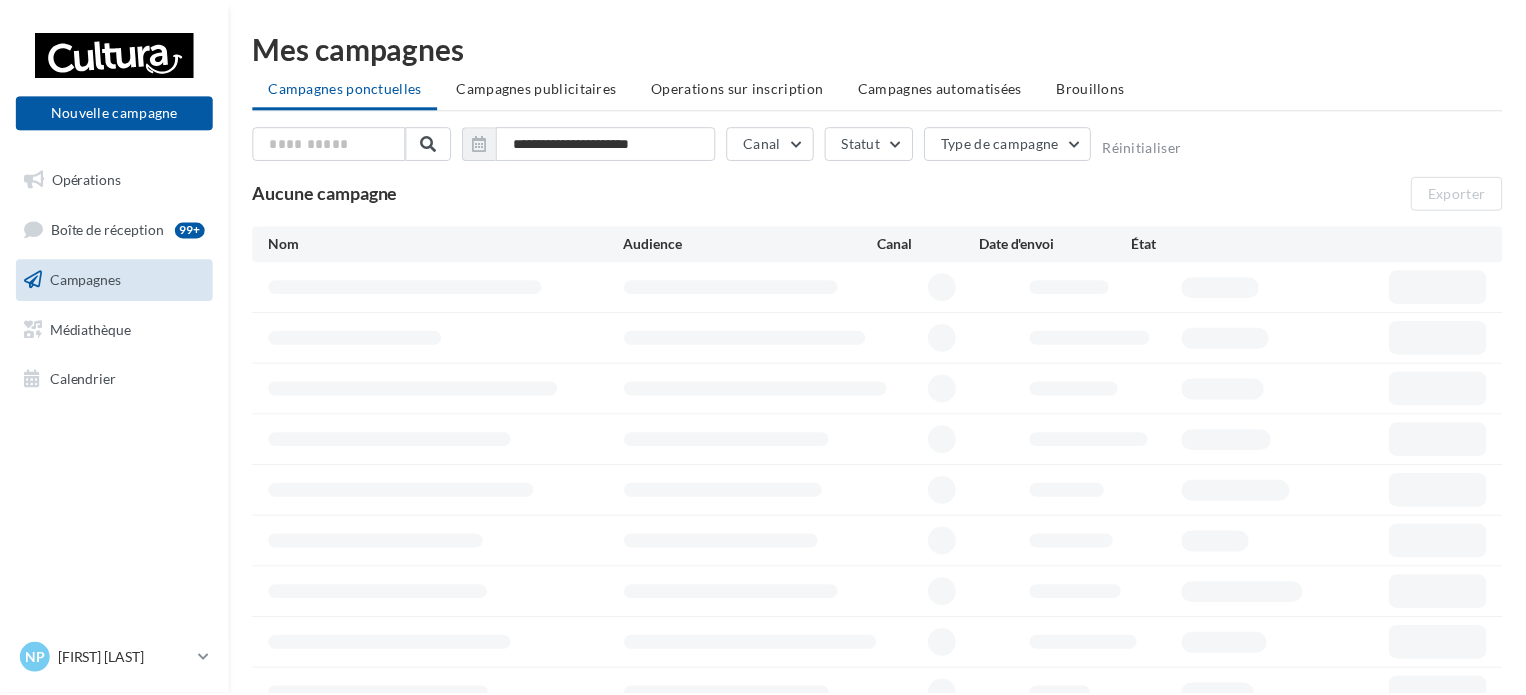 scroll, scrollTop: 0, scrollLeft: 0, axis: both 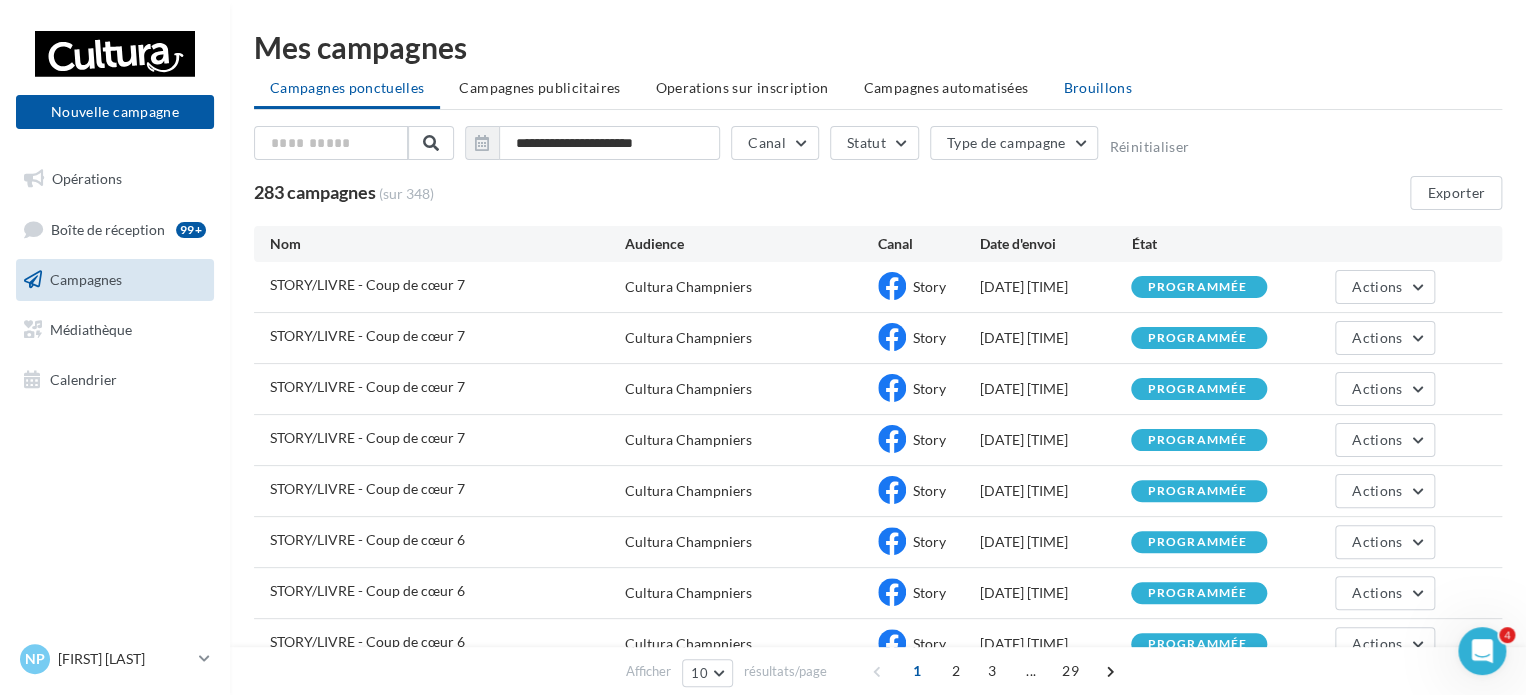 click on "Brouillons" at bounding box center (1097, 88) 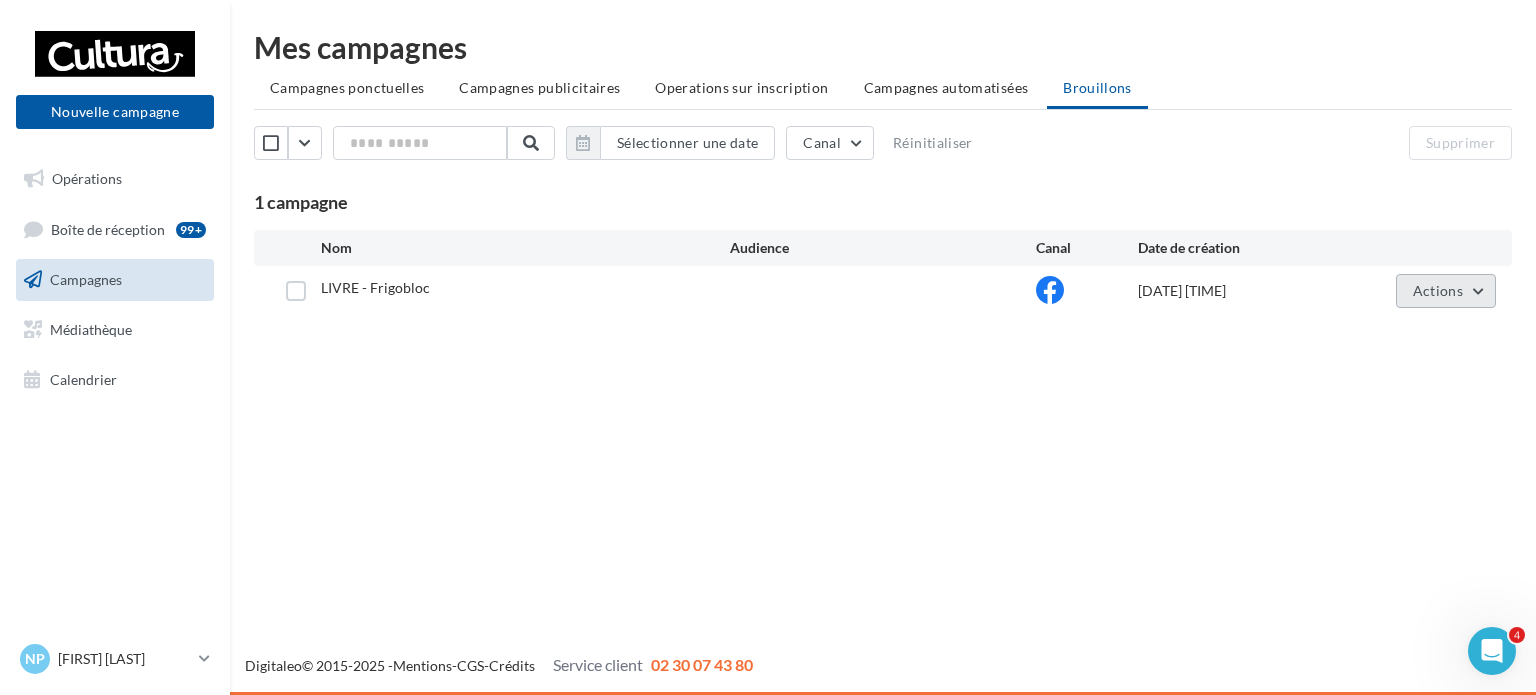 click on "Actions" at bounding box center (1446, 291) 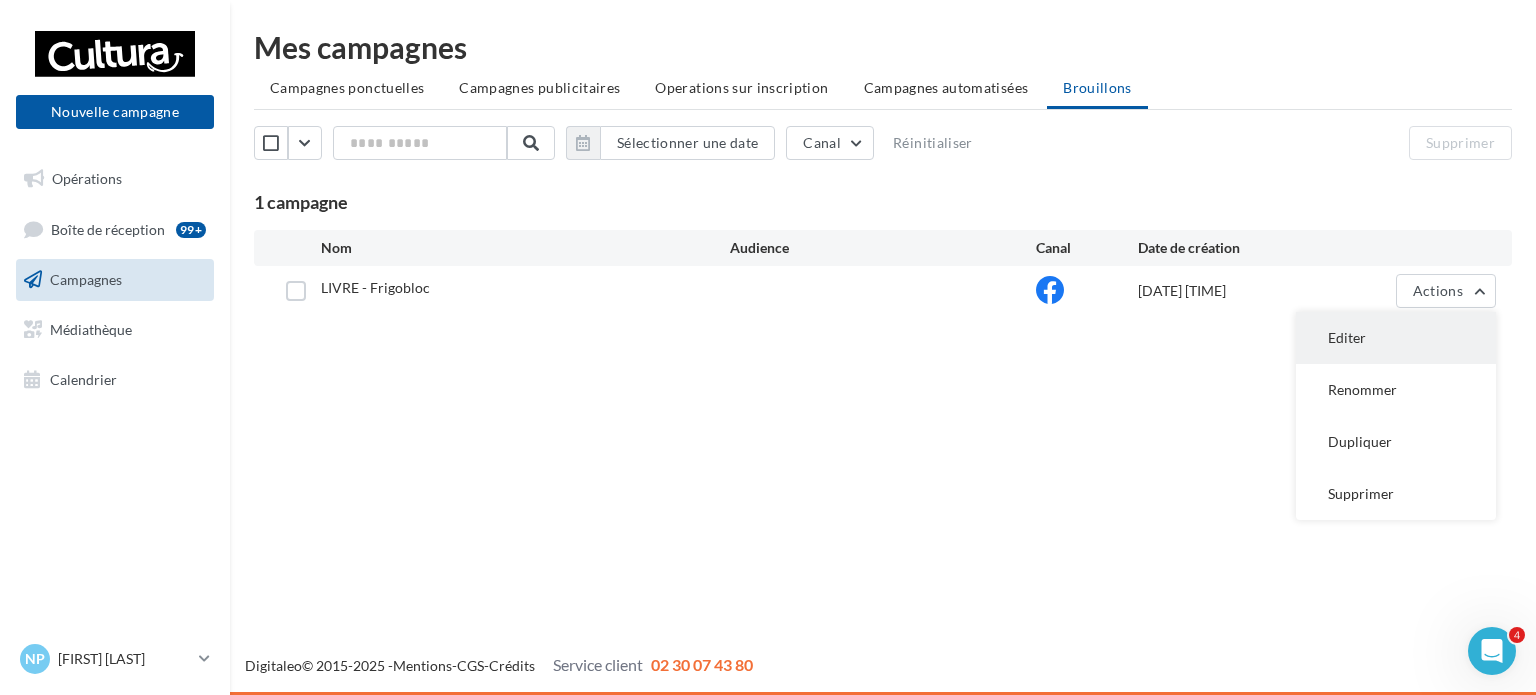 click on "Editer" at bounding box center (1396, 338) 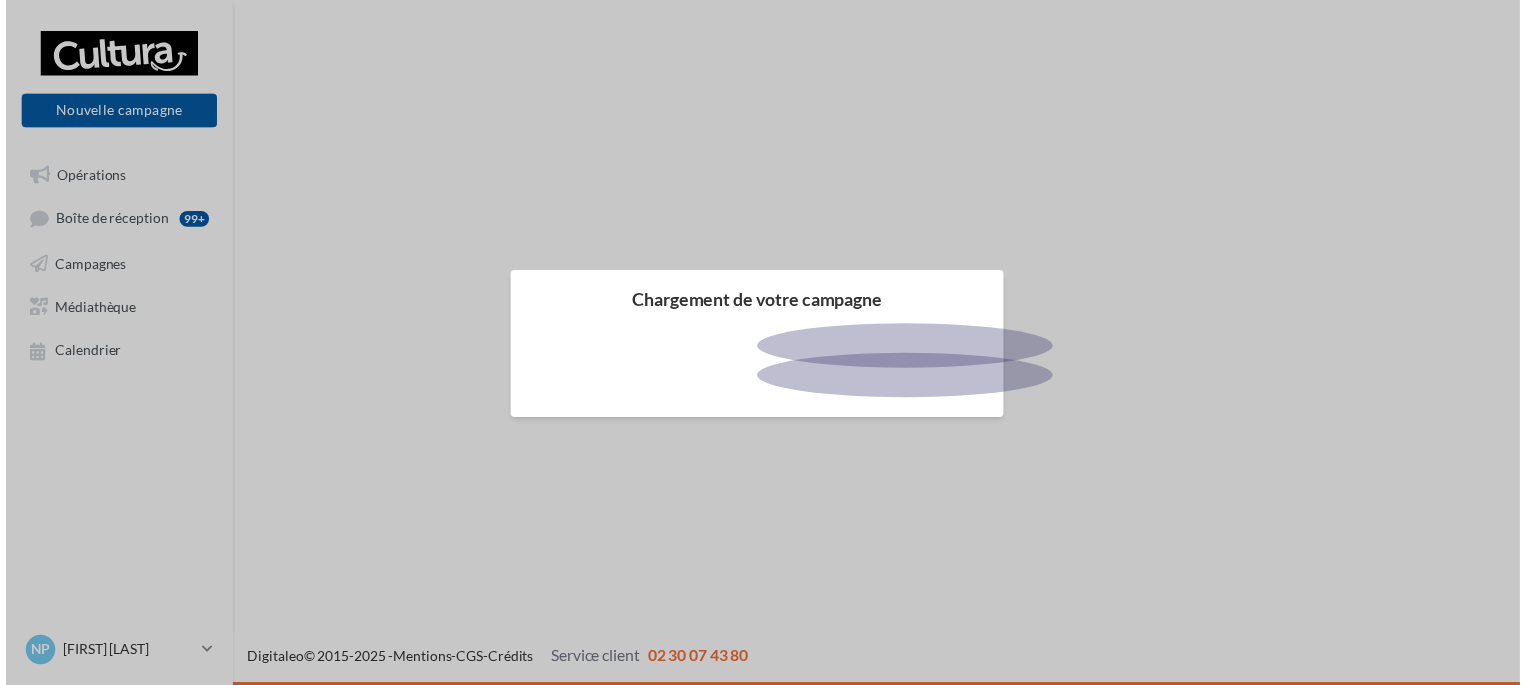 scroll, scrollTop: 0, scrollLeft: 0, axis: both 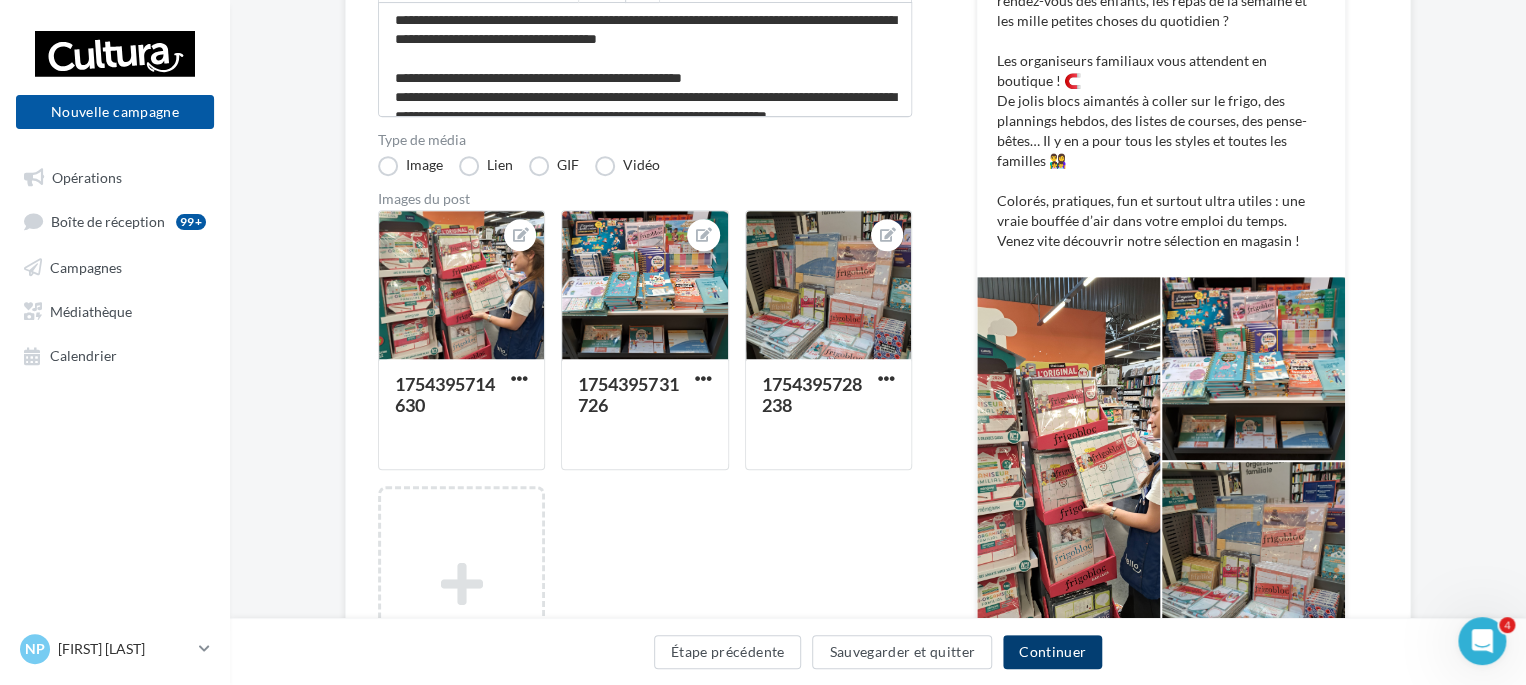 click on "Continuer" at bounding box center (1052, 652) 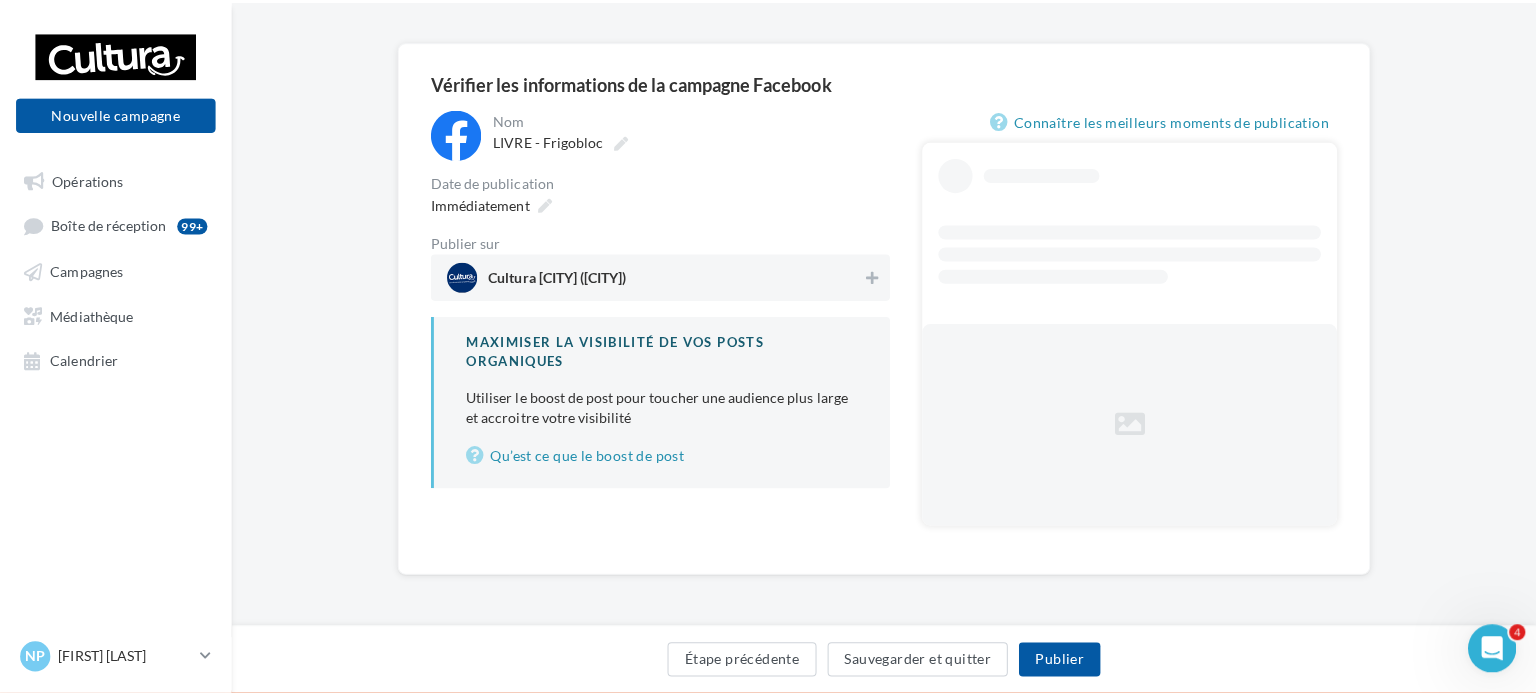 scroll, scrollTop: 75, scrollLeft: 0, axis: vertical 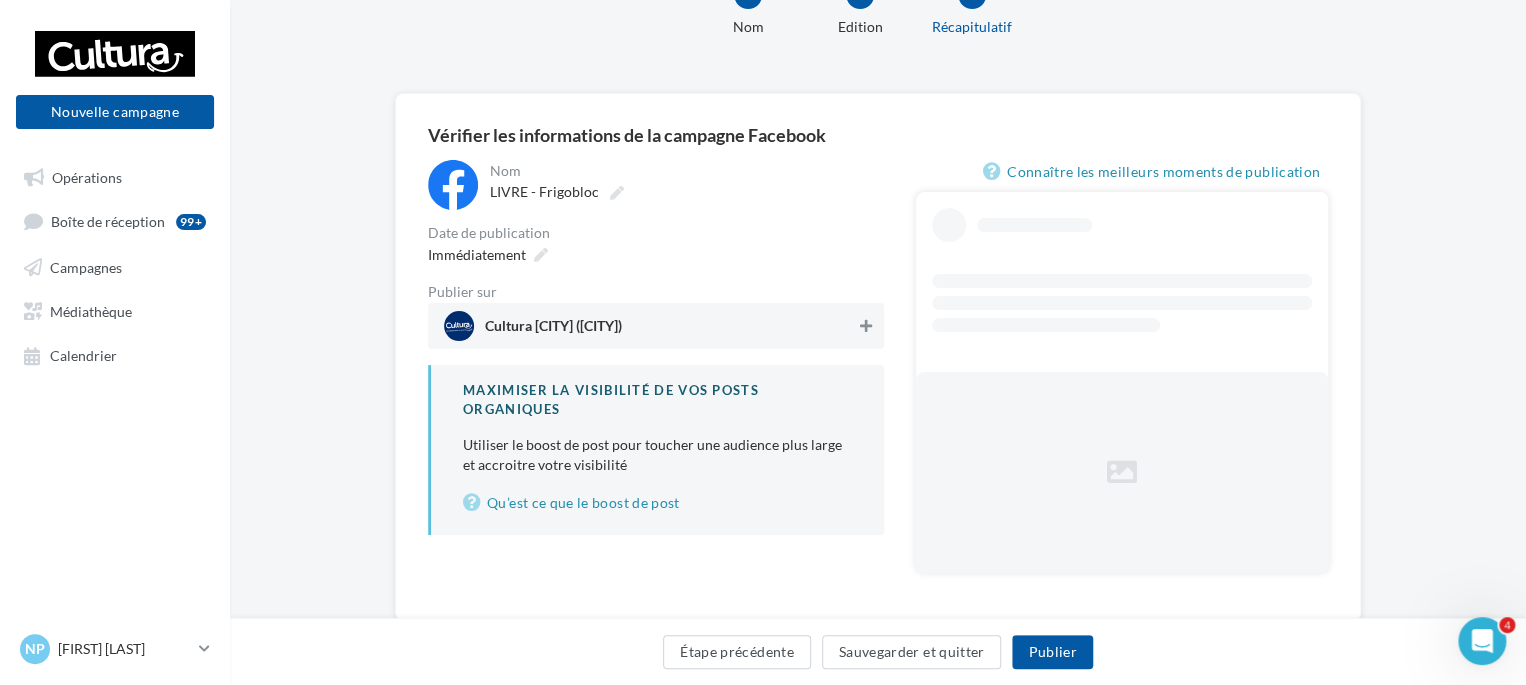 click at bounding box center [866, 326] 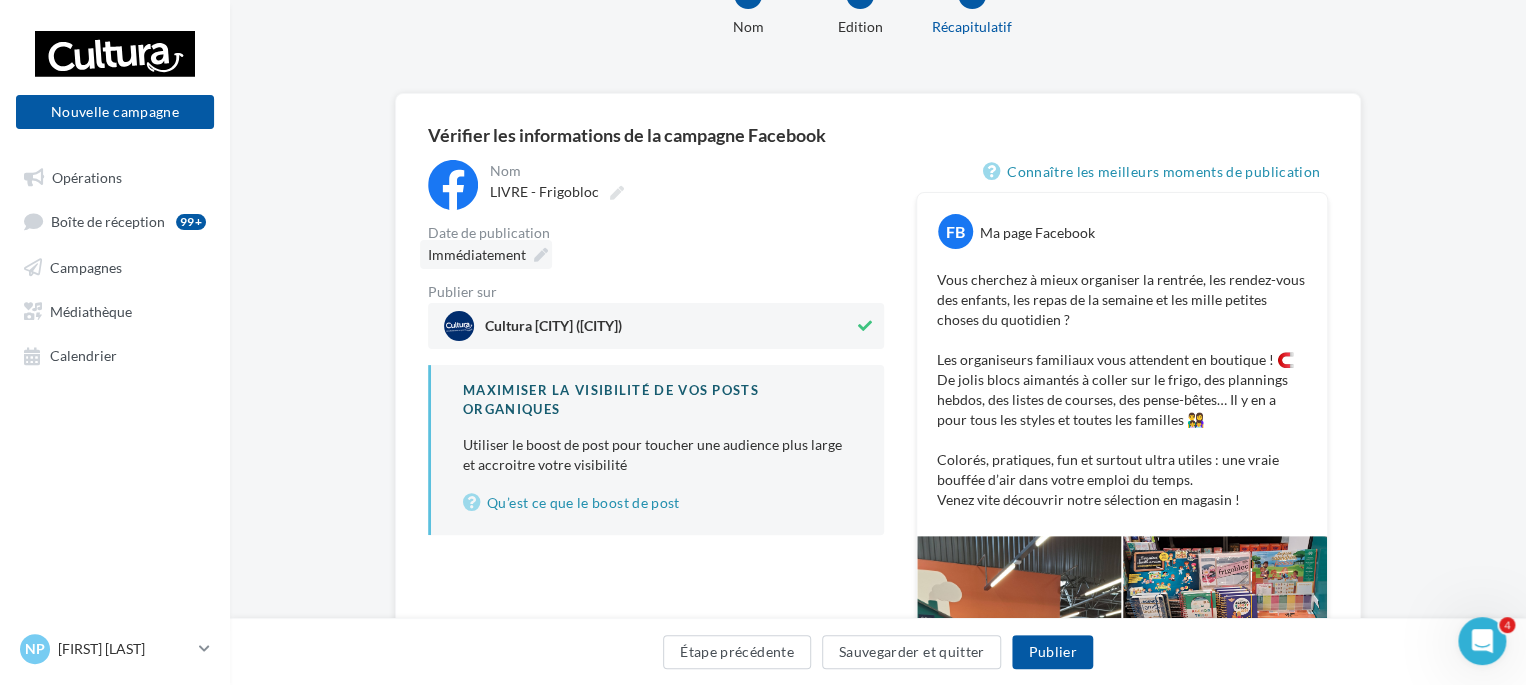 click at bounding box center [541, 255] 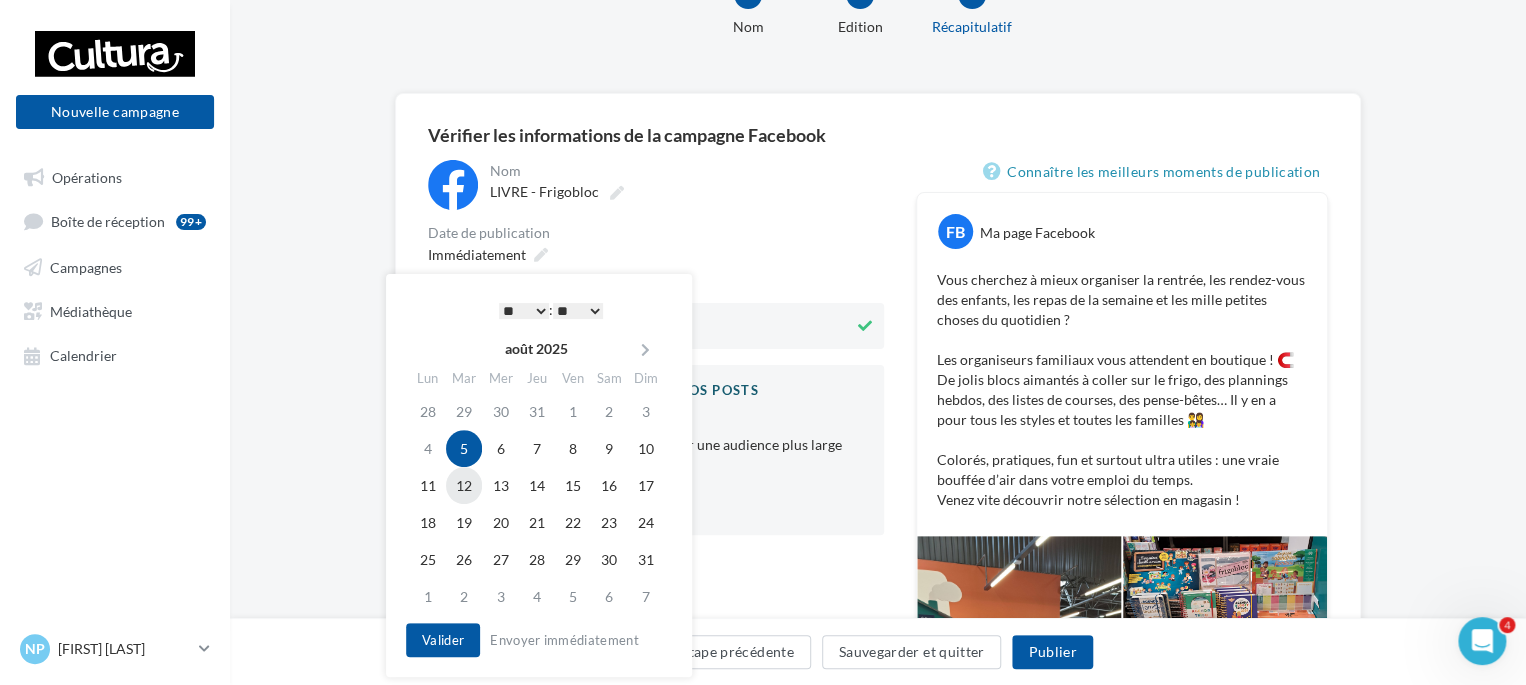 click on "12" at bounding box center [464, 485] 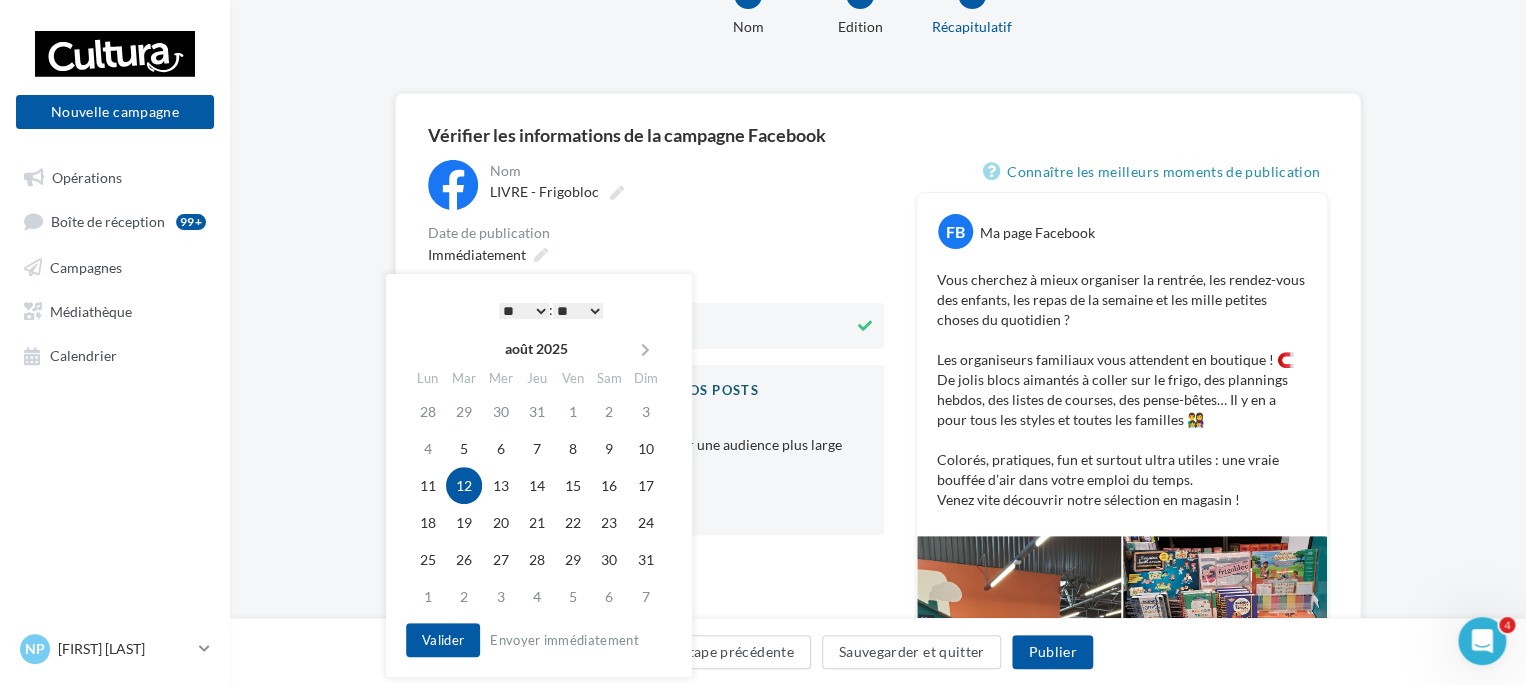 click on "* * * * * * * * * * ** ** ** ** ** ** ** ** ** ** ** ** ** **" at bounding box center (524, 311) 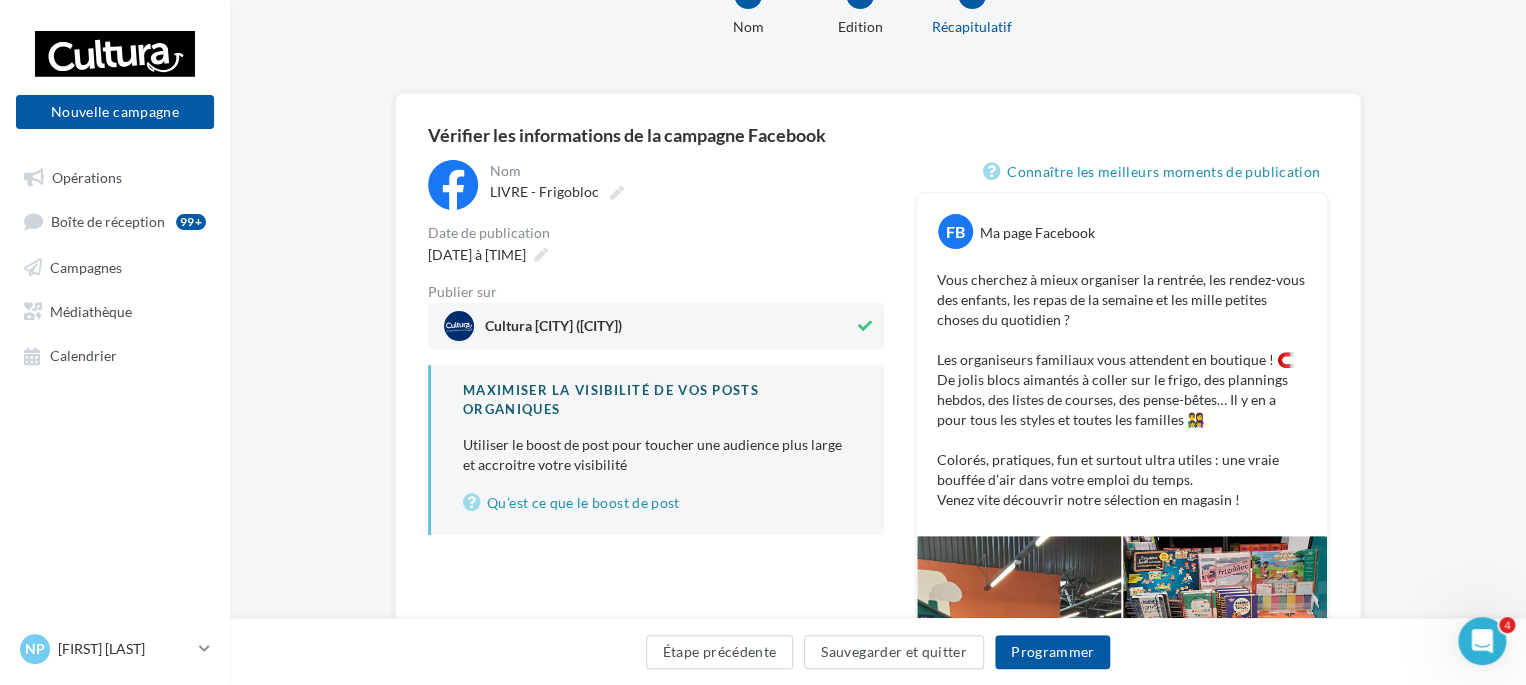 click on "12/08/2025 à 12:00" at bounding box center [656, 254] 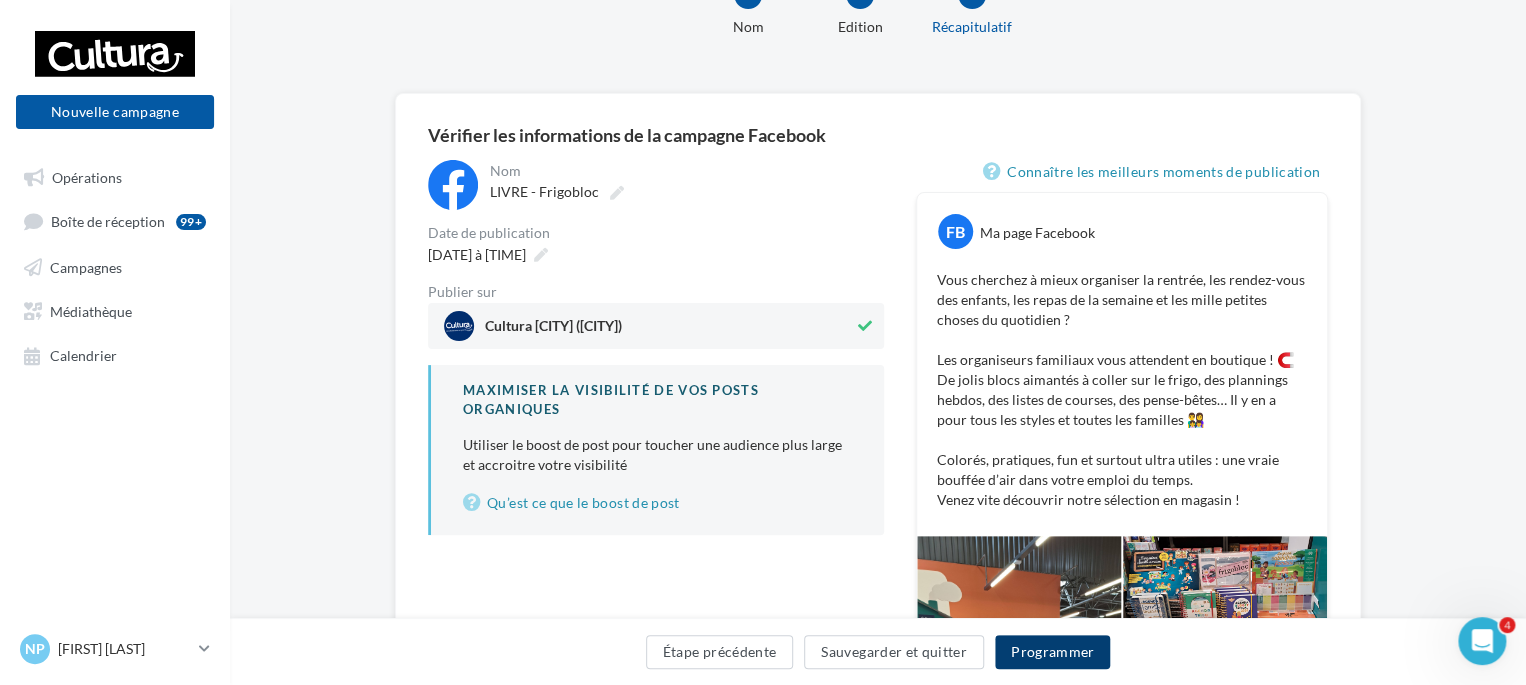click on "Programmer" at bounding box center (1053, 652) 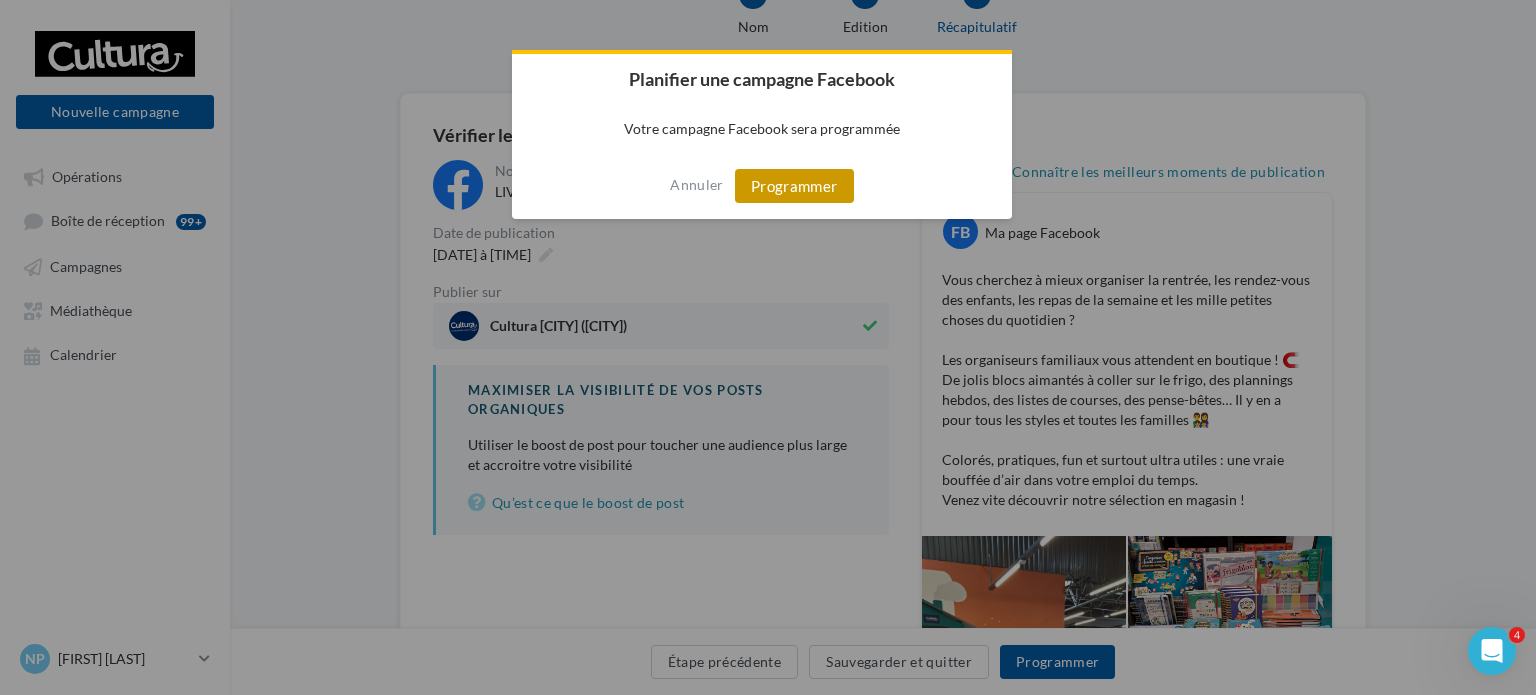 click on "Programmer" at bounding box center (794, 186) 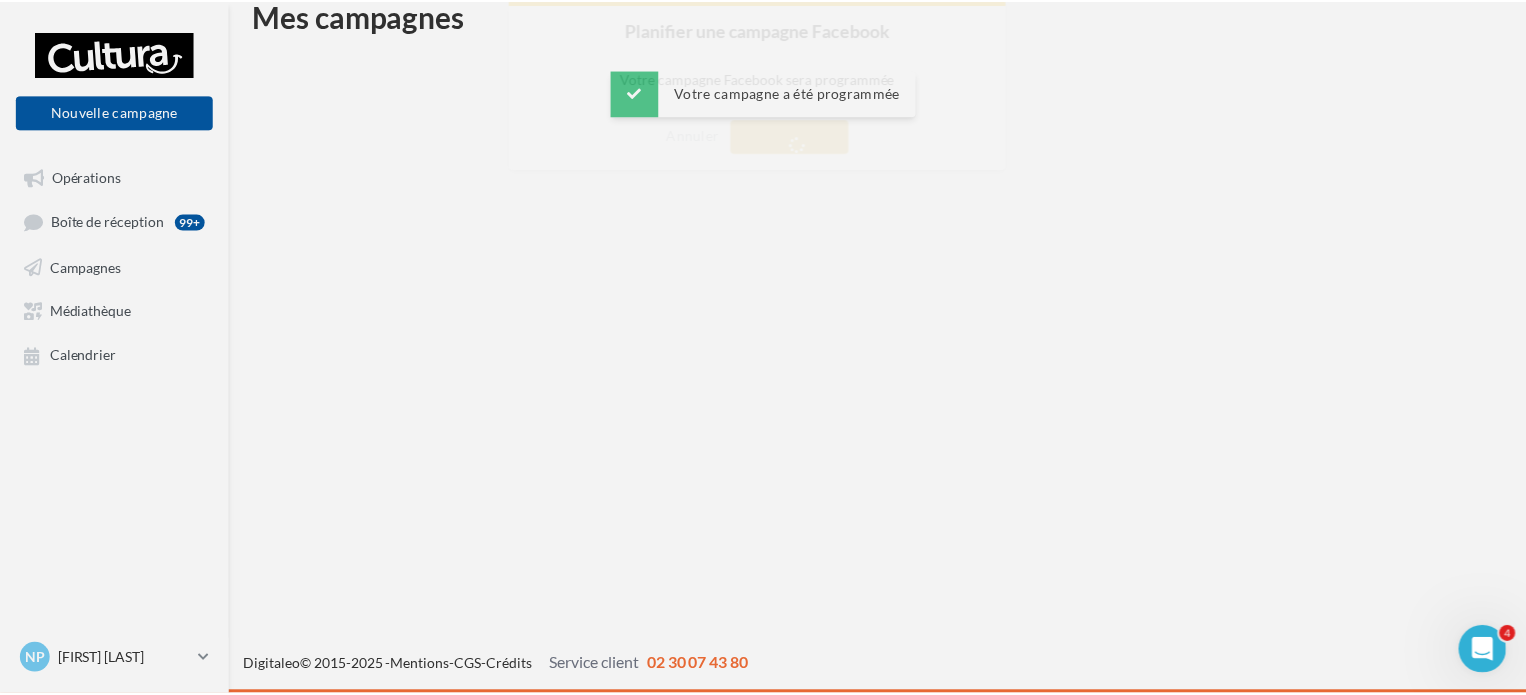 scroll, scrollTop: 32, scrollLeft: 0, axis: vertical 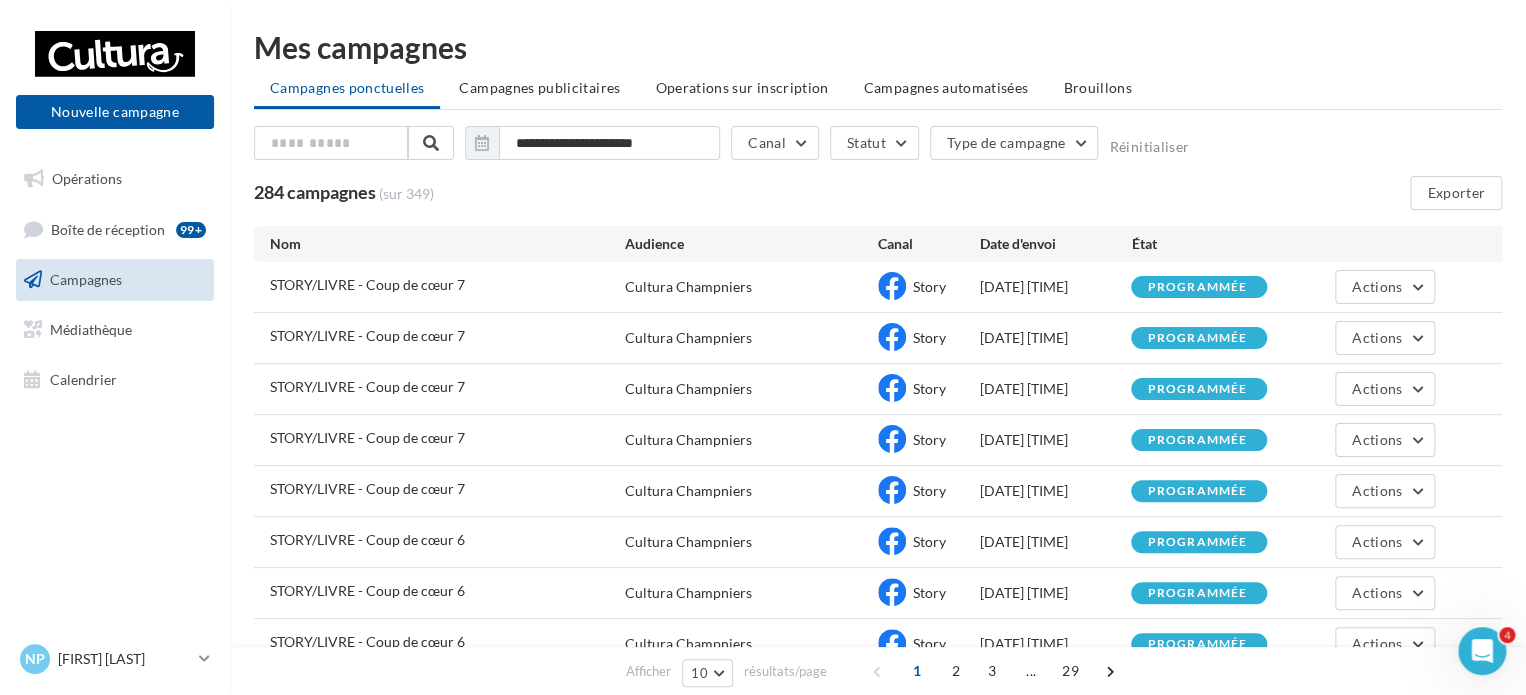 click on "284 campagnes
(sur 349)
Exporter" at bounding box center [878, 193] 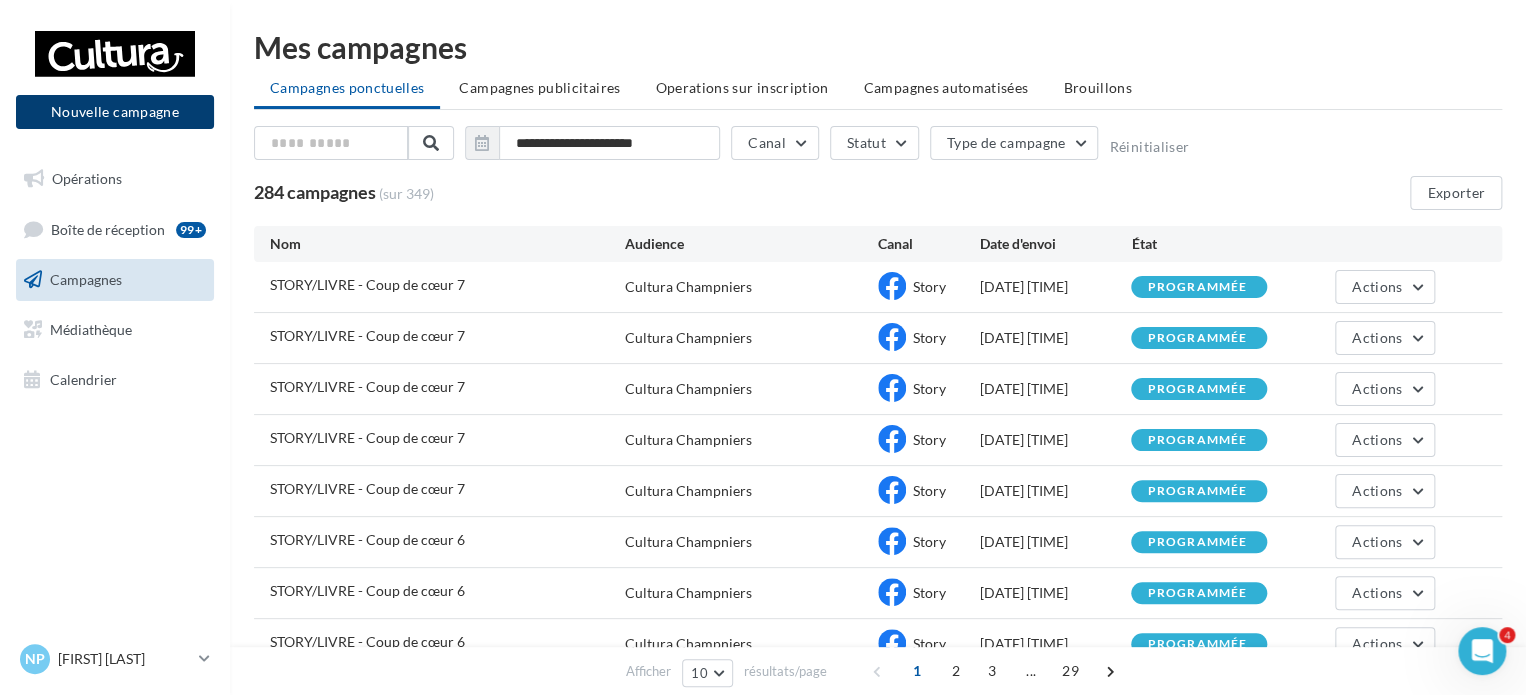 click on "Nouvelle campagne" at bounding box center (115, 112) 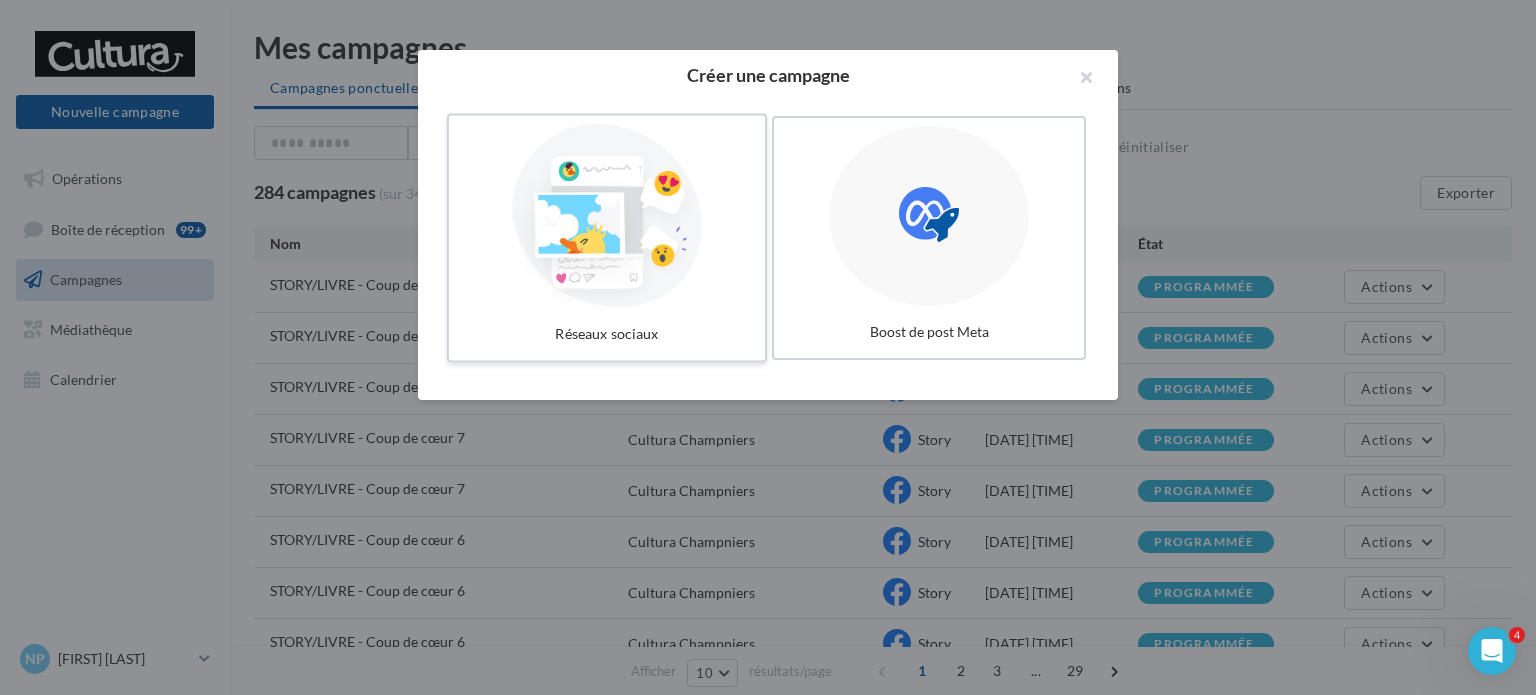 click at bounding box center (607, 216) 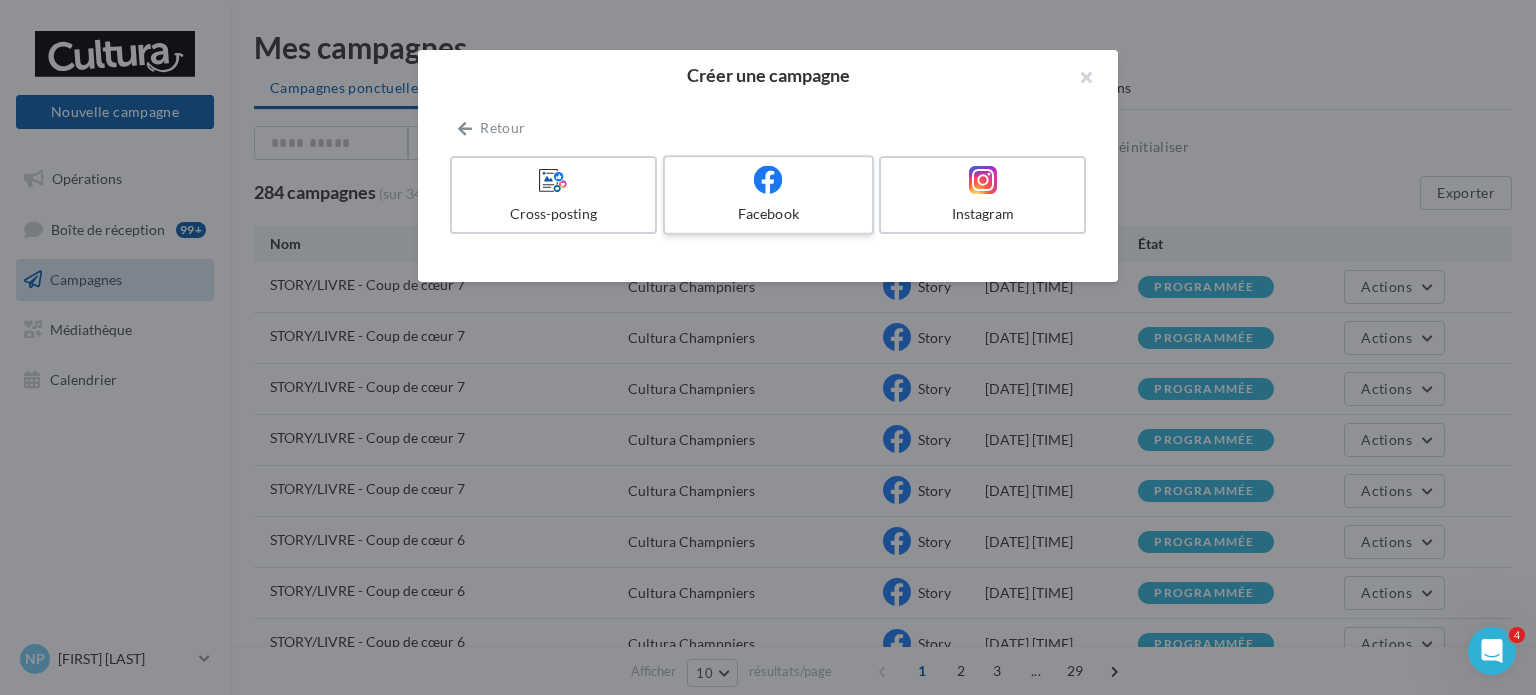 click on "Facebook" at bounding box center (768, 195) 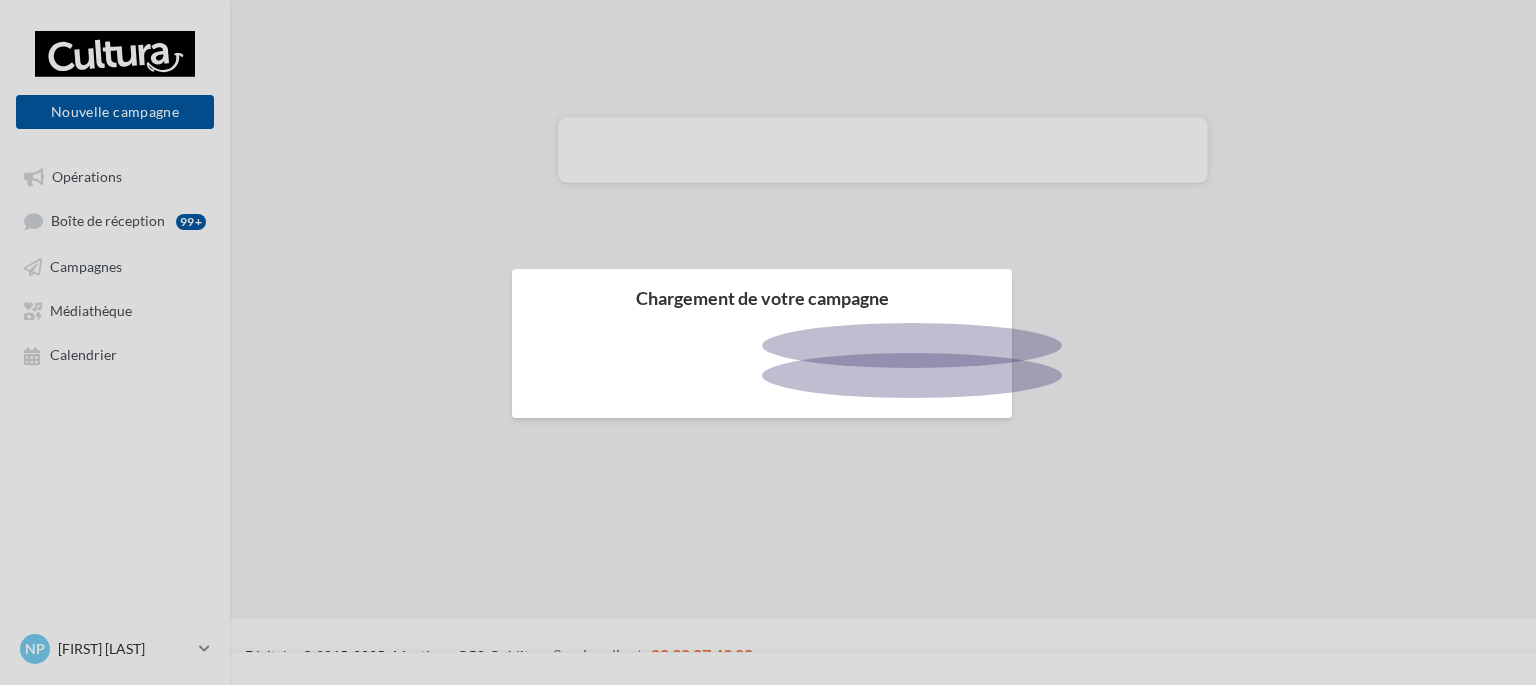scroll, scrollTop: 0, scrollLeft: 0, axis: both 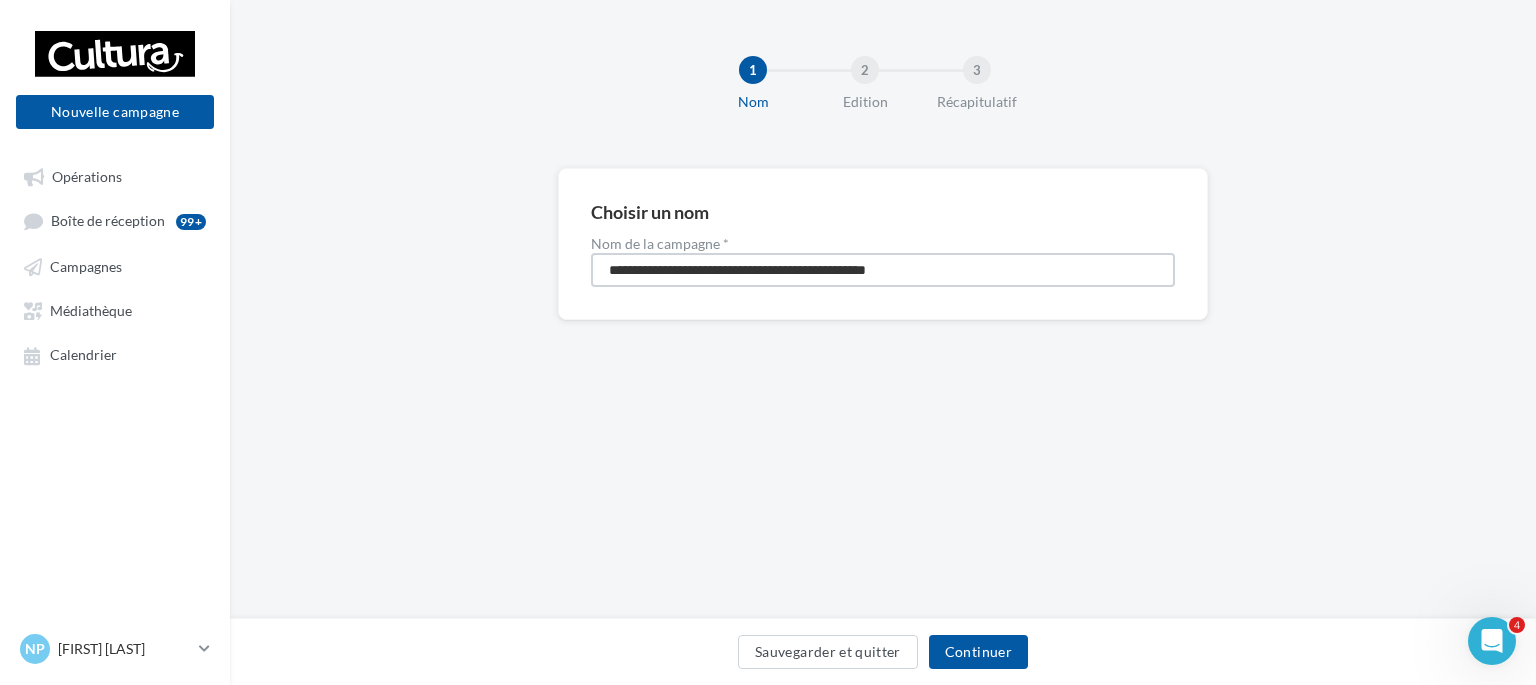 drag, startPoint x: 947, startPoint y: 262, endPoint x: 545, endPoint y: 269, distance: 402.06094 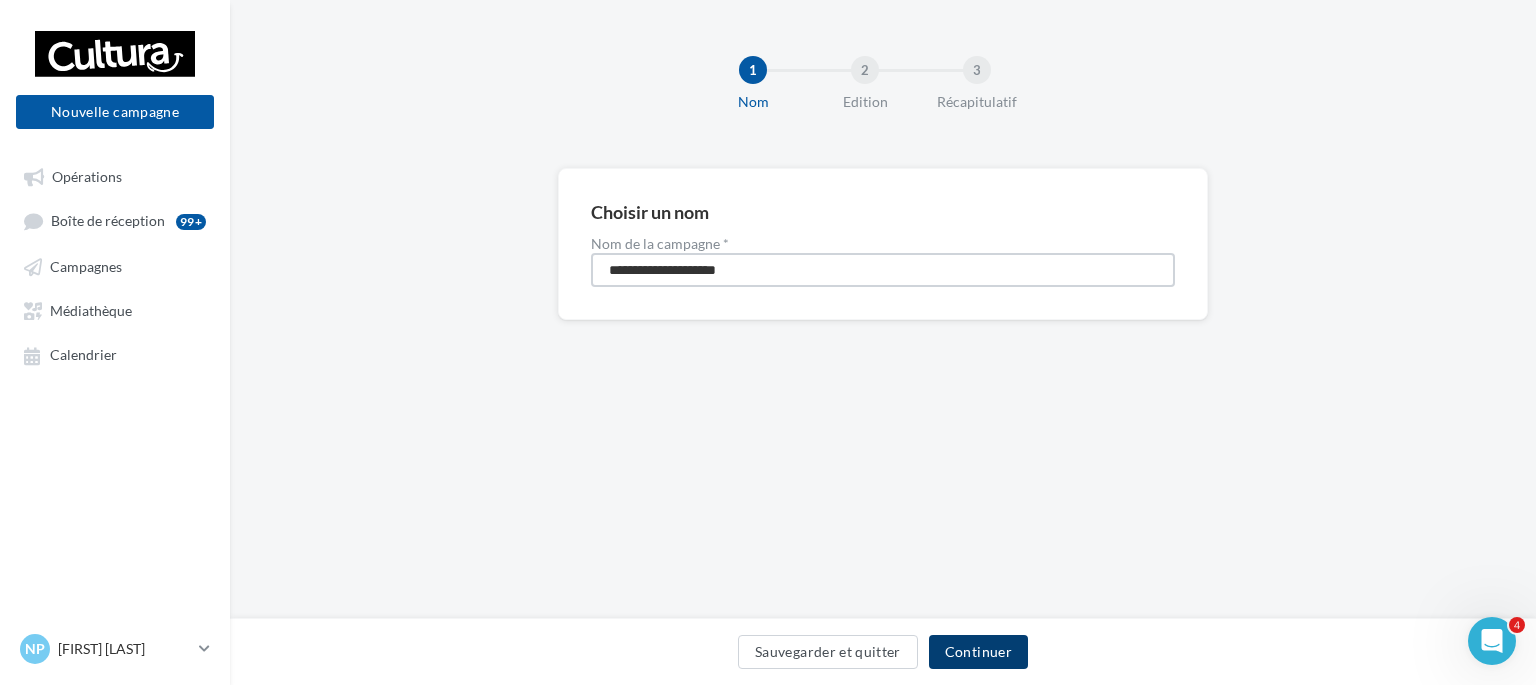 type on "**********" 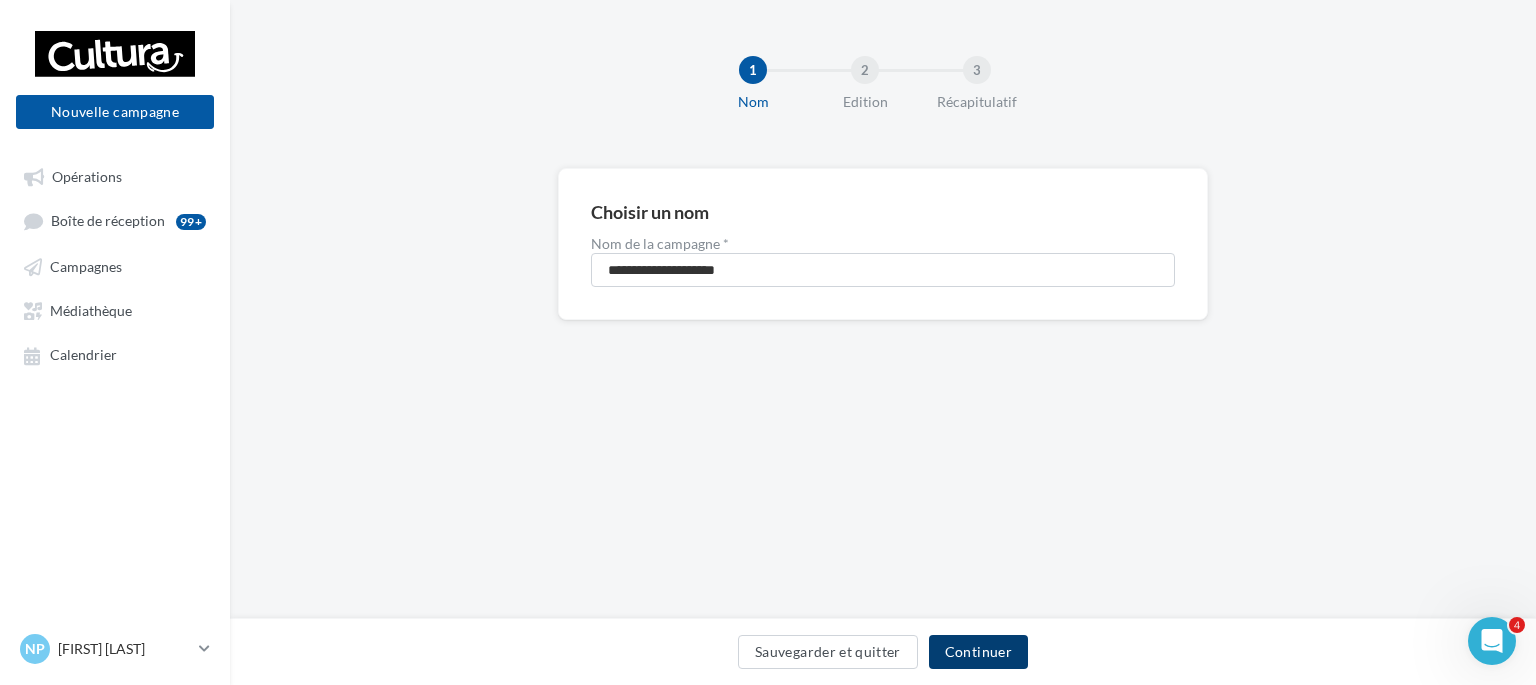 click on "Continuer" at bounding box center (978, 652) 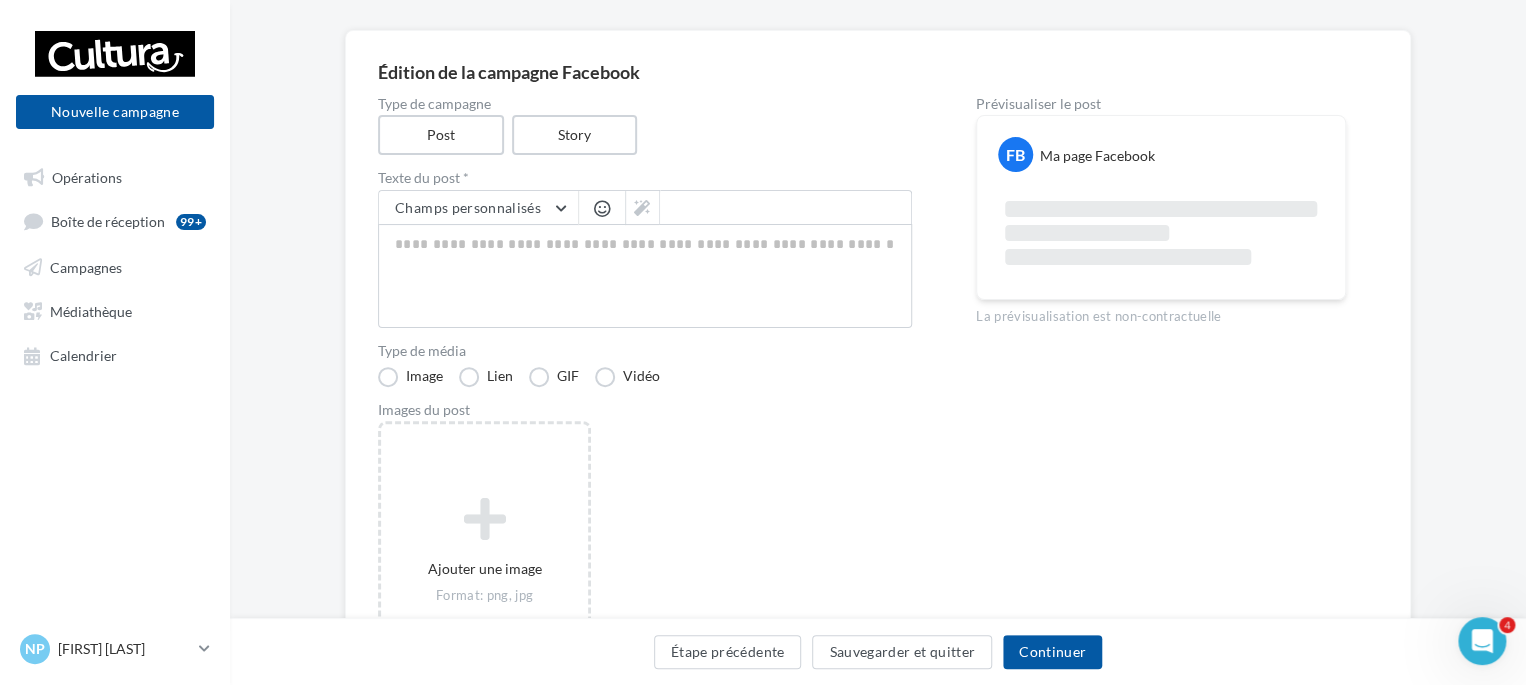 scroll, scrollTop: 139, scrollLeft: 0, axis: vertical 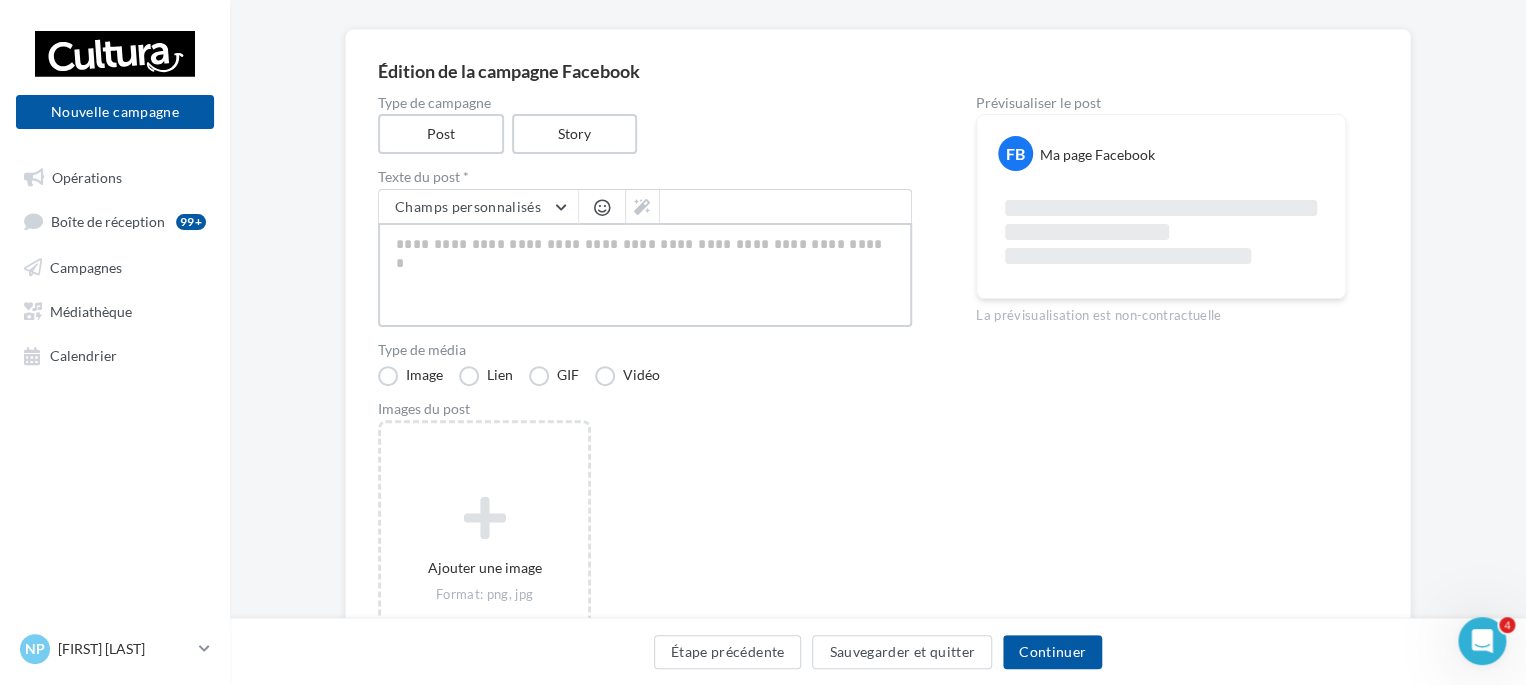 click at bounding box center [645, 275] 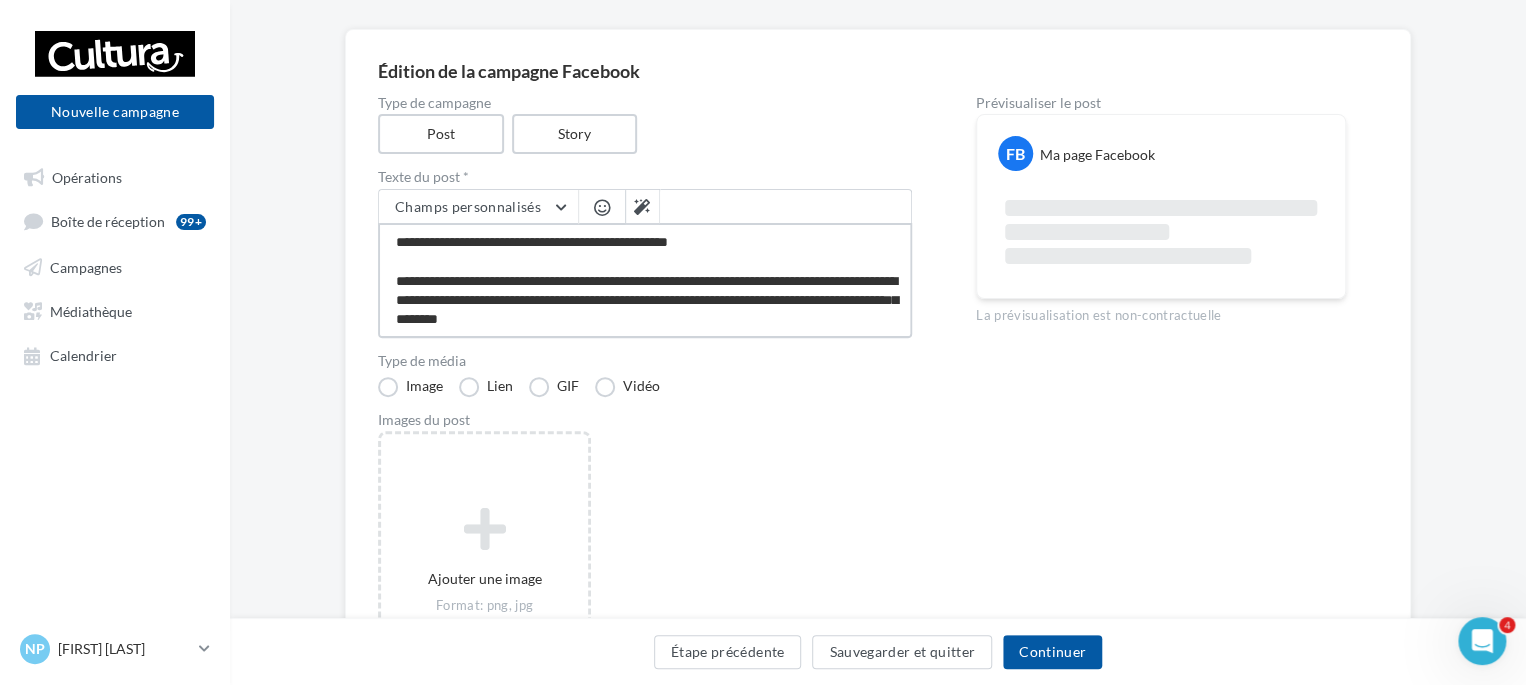 scroll, scrollTop: 29, scrollLeft: 0, axis: vertical 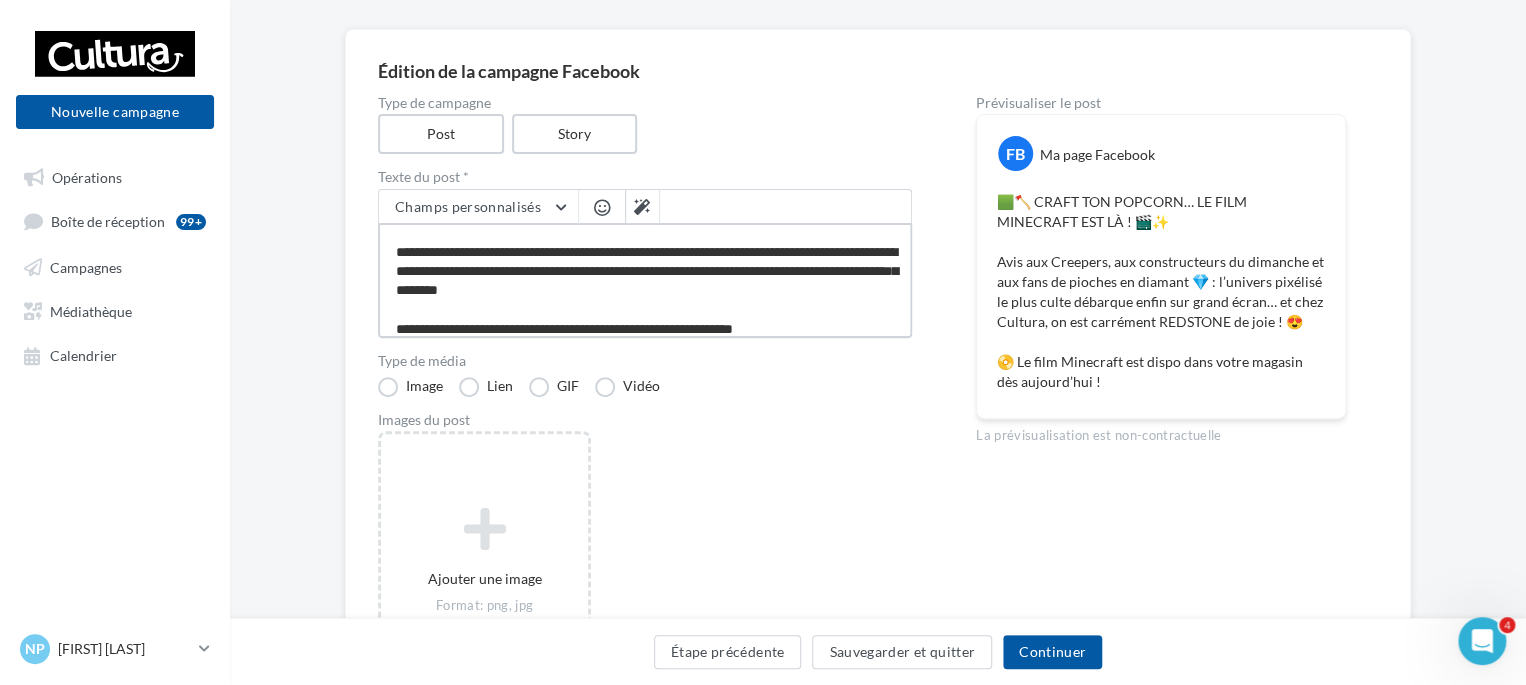 drag, startPoint x: 425, startPoint y: 251, endPoint x: 510, endPoint y: 250, distance: 85.00588 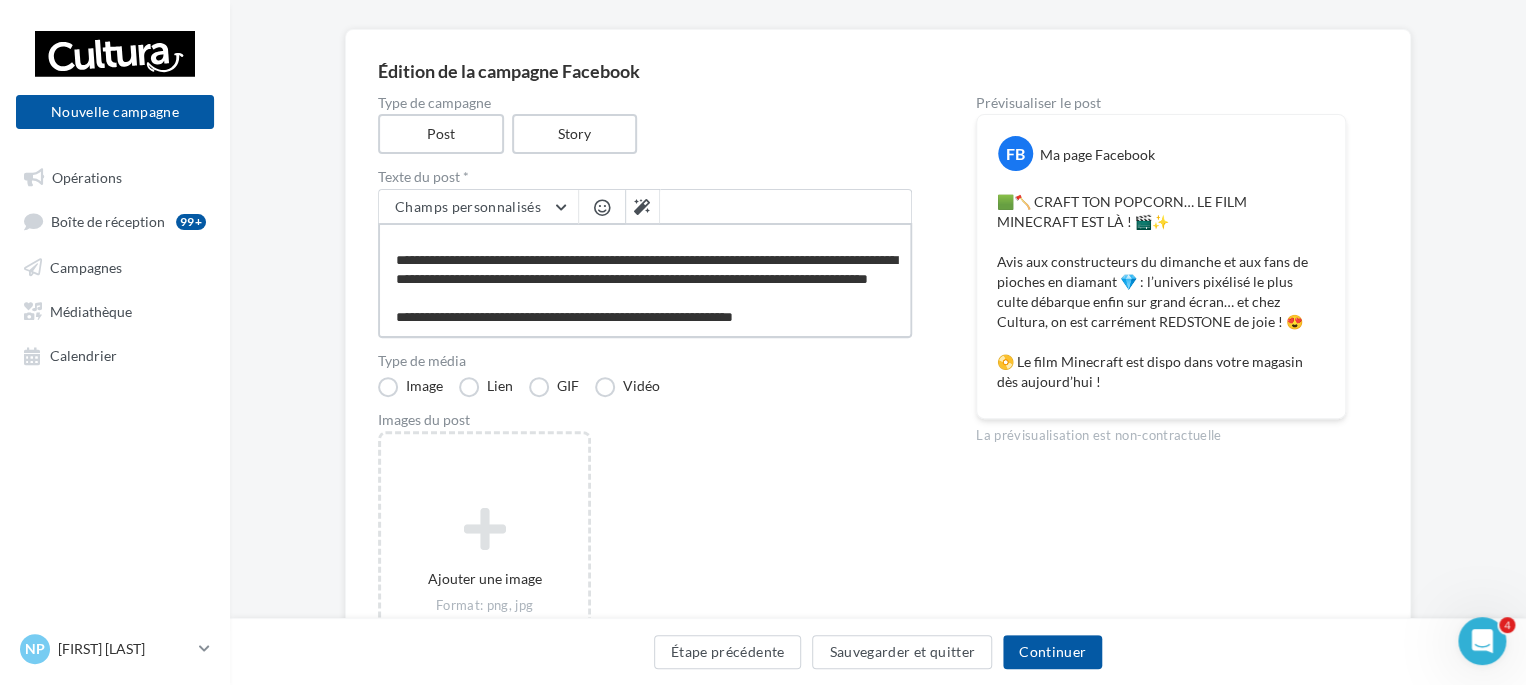 drag, startPoint x: 540, startPoint y: 248, endPoint x: 652, endPoint y: 253, distance: 112.11155 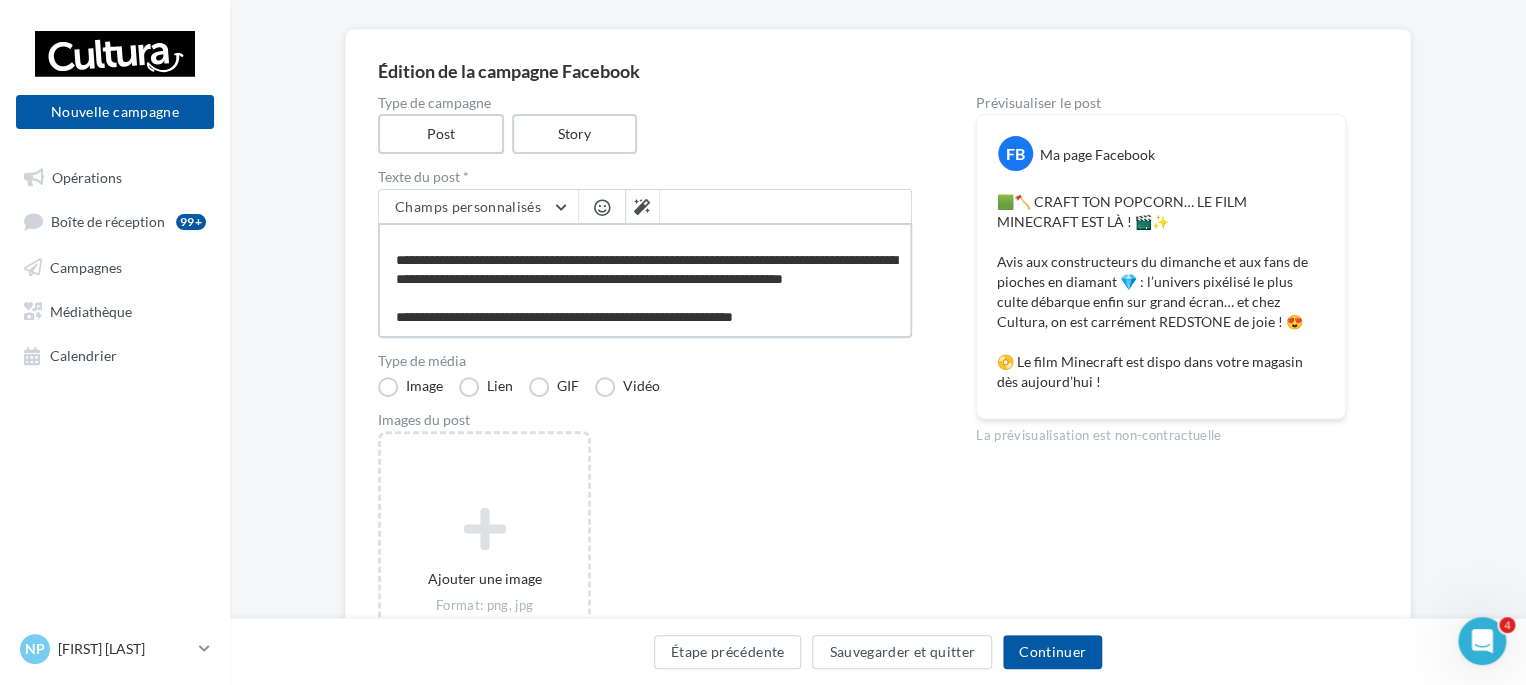 type on "**********" 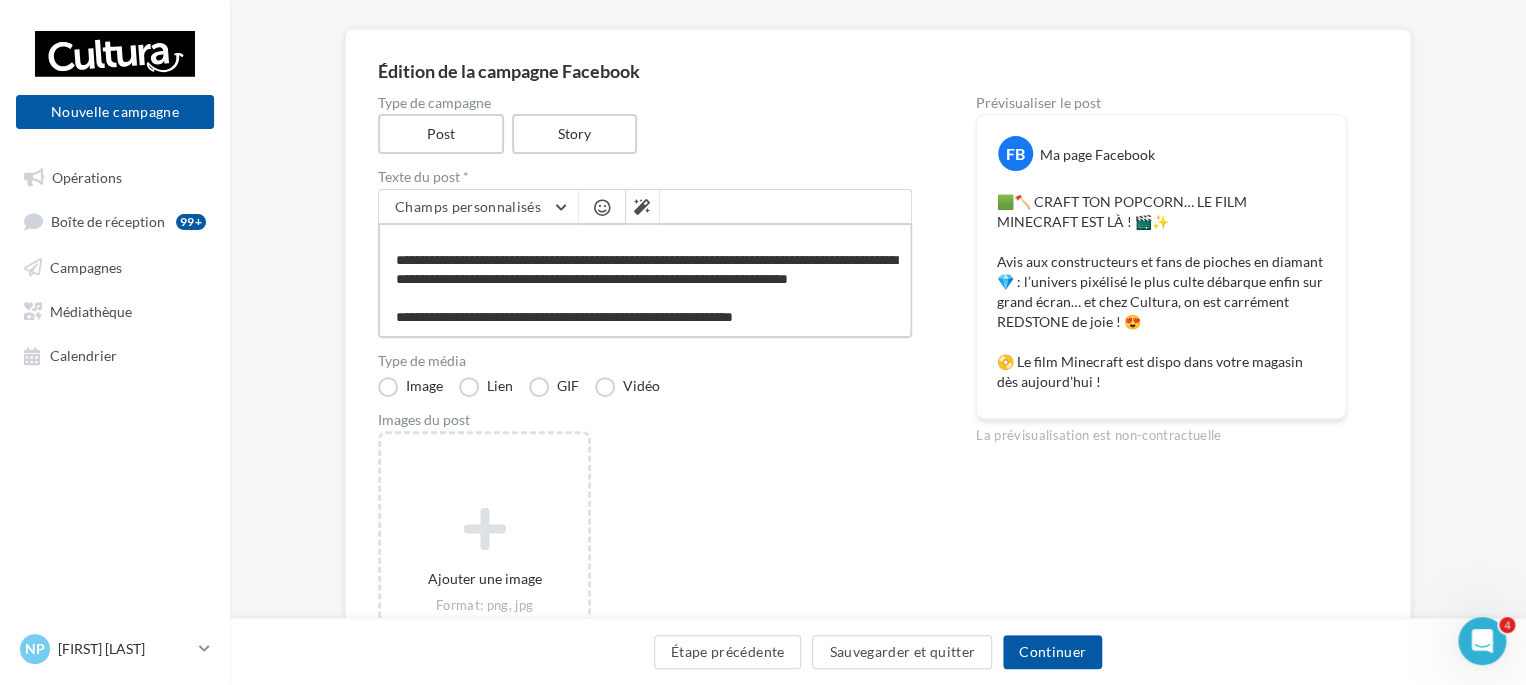 click on "**********" at bounding box center (645, 280) 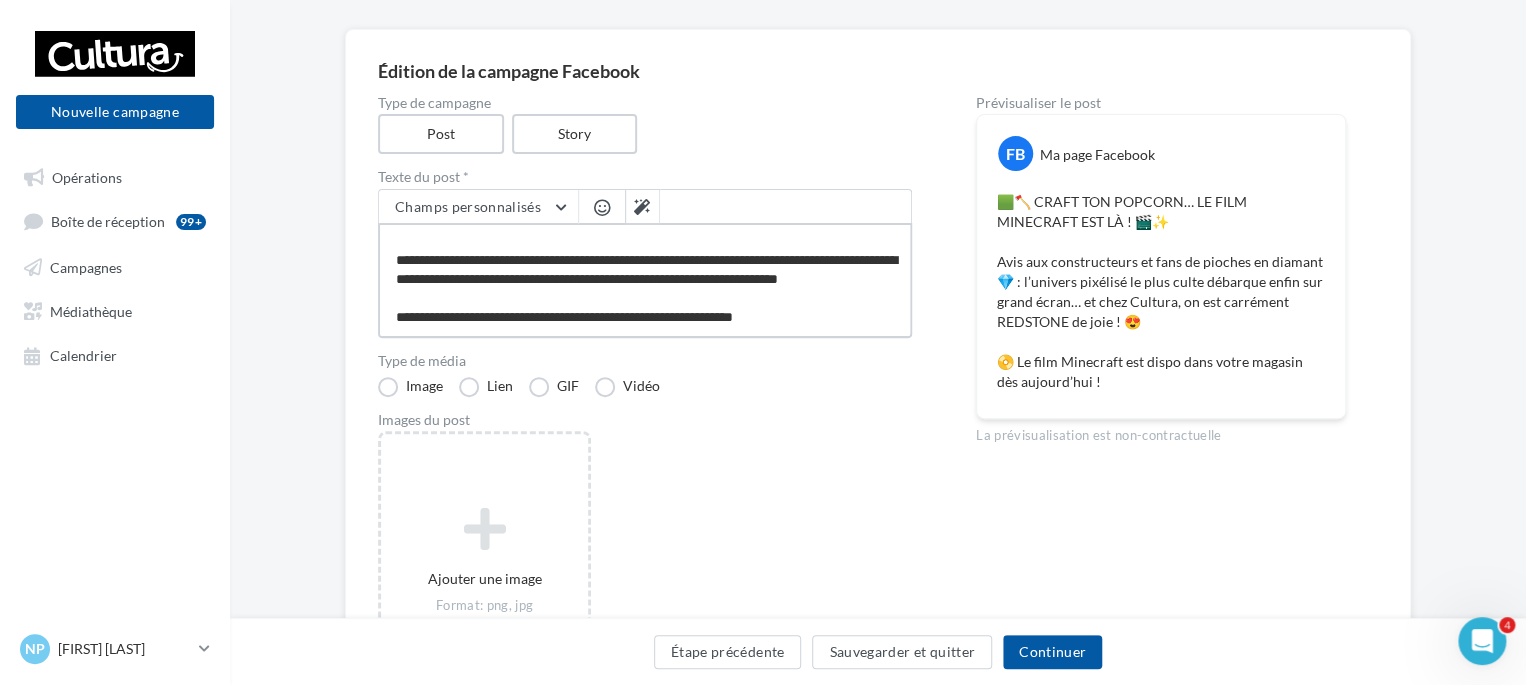 type on "**********" 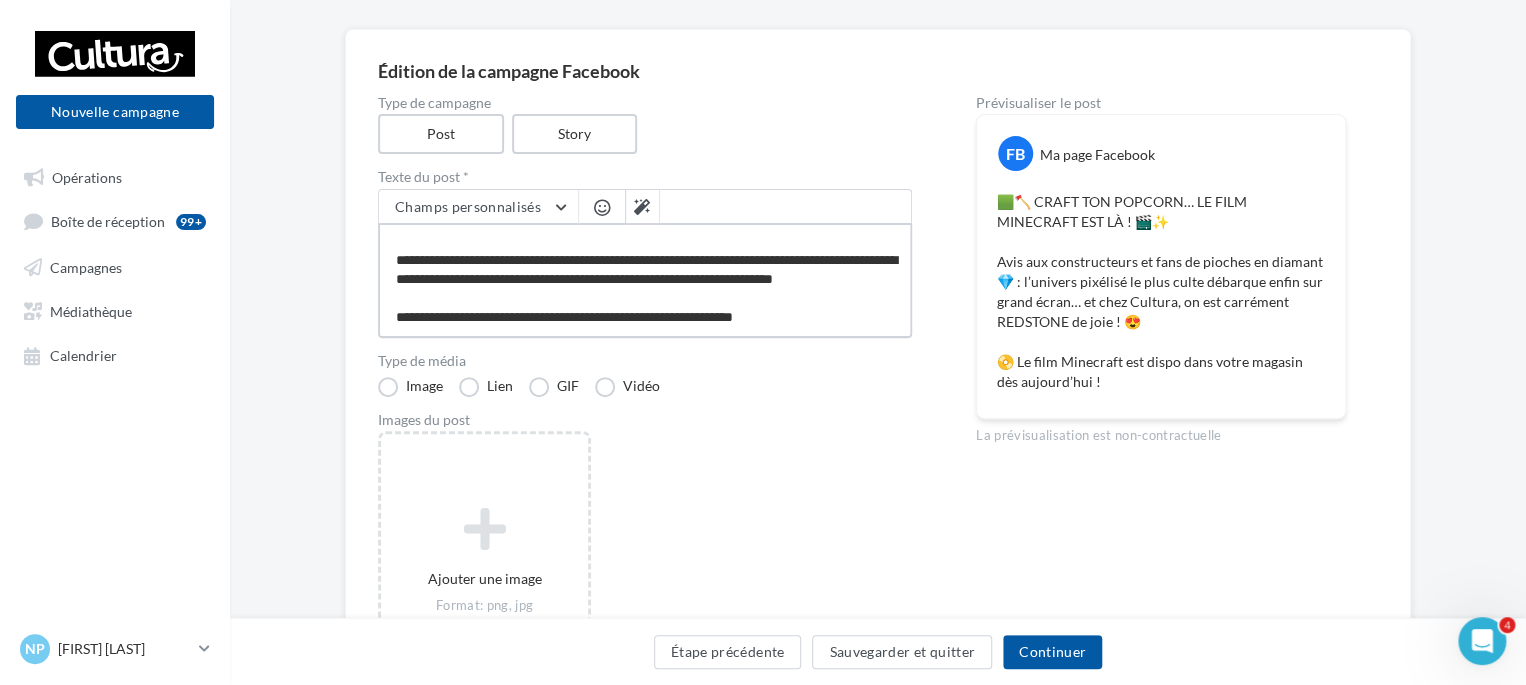 type on "**********" 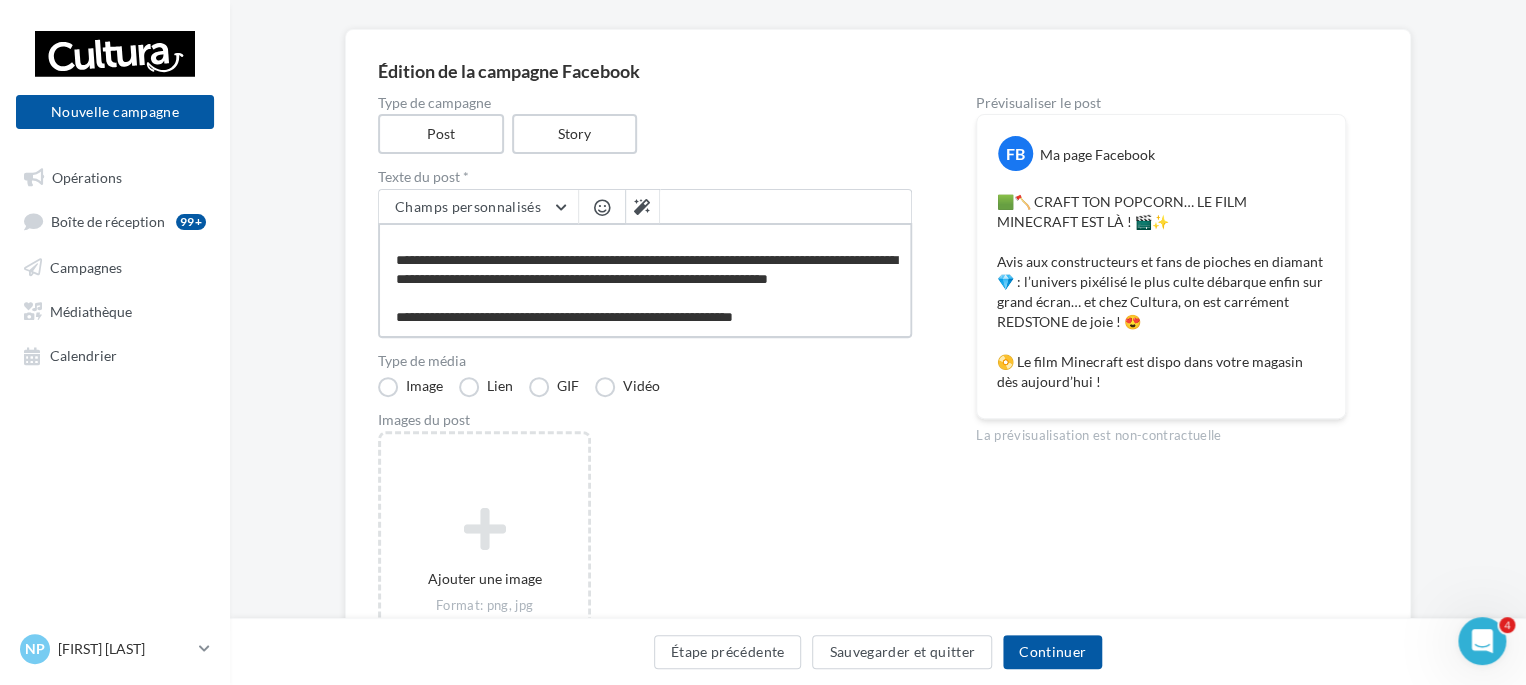type on "**********" 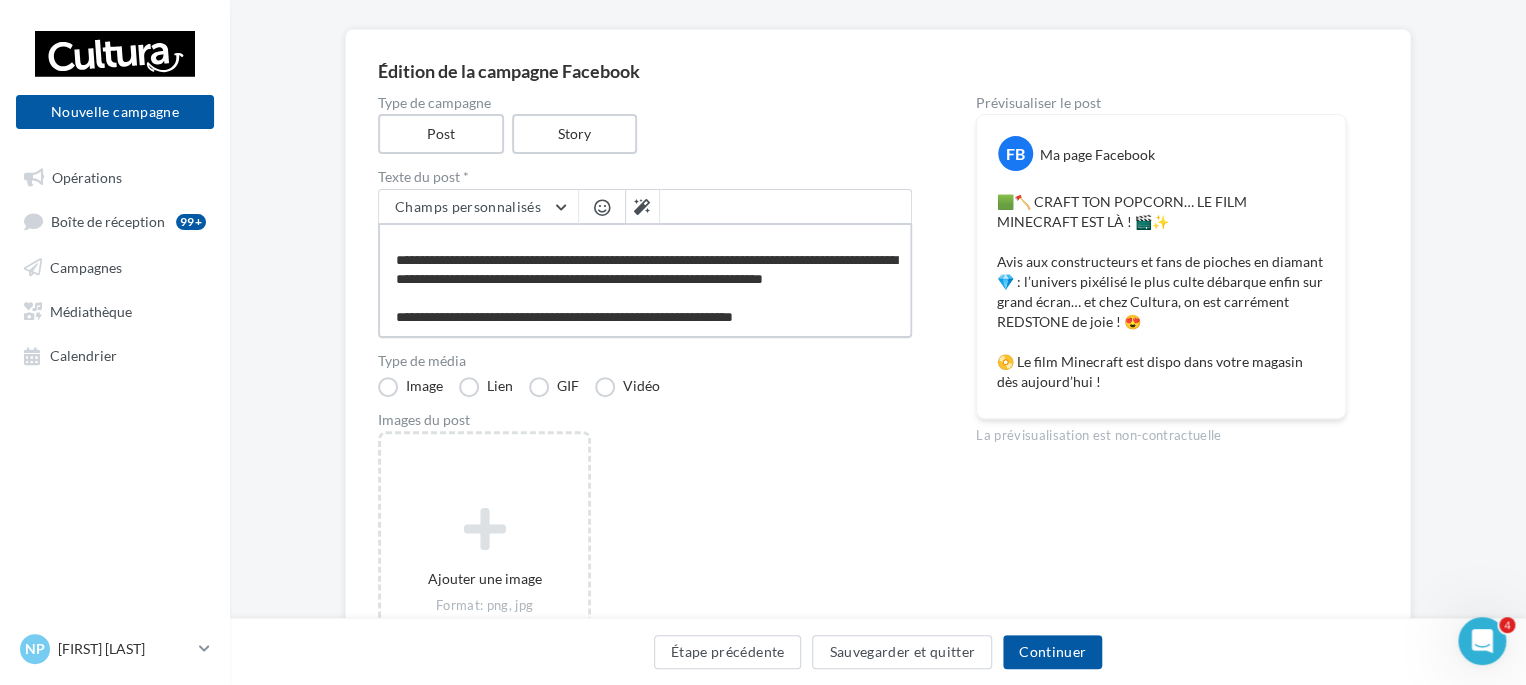 type on "**********" 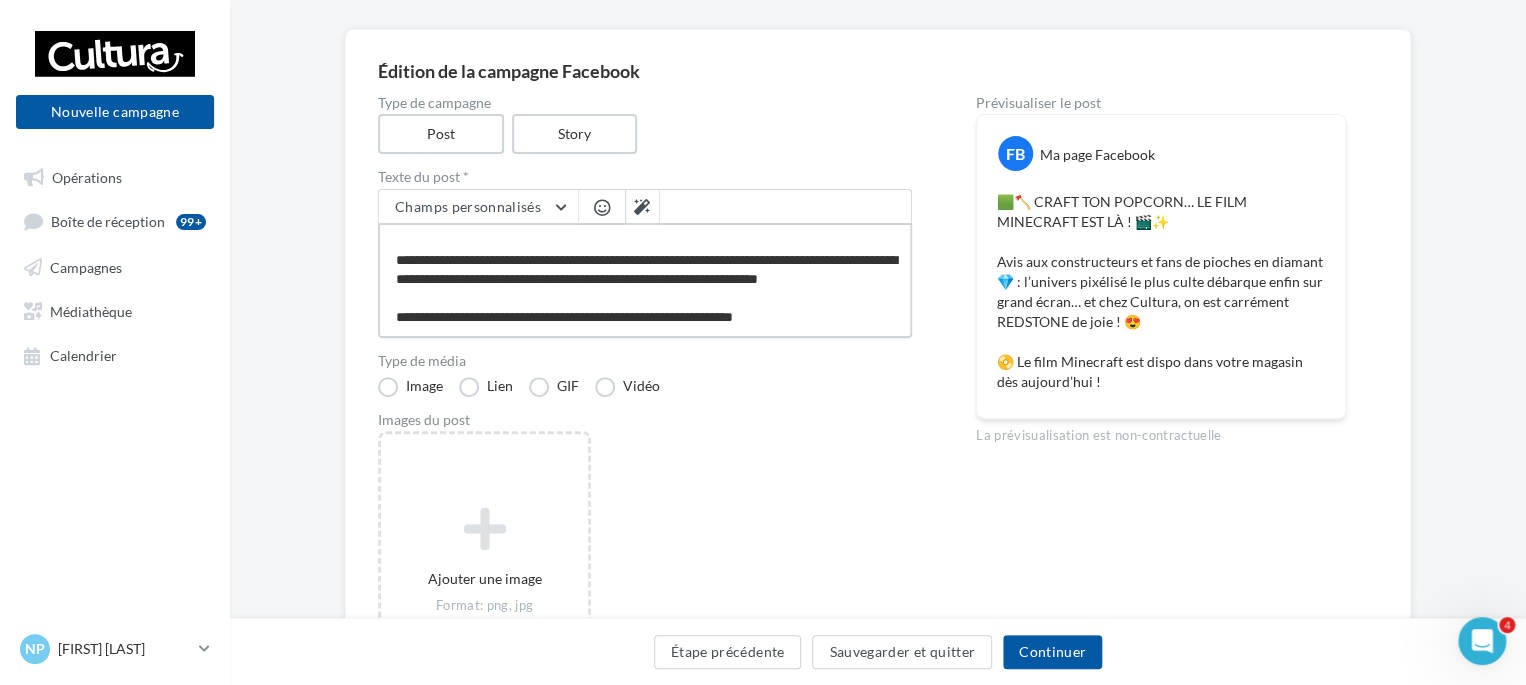 type on "**********" 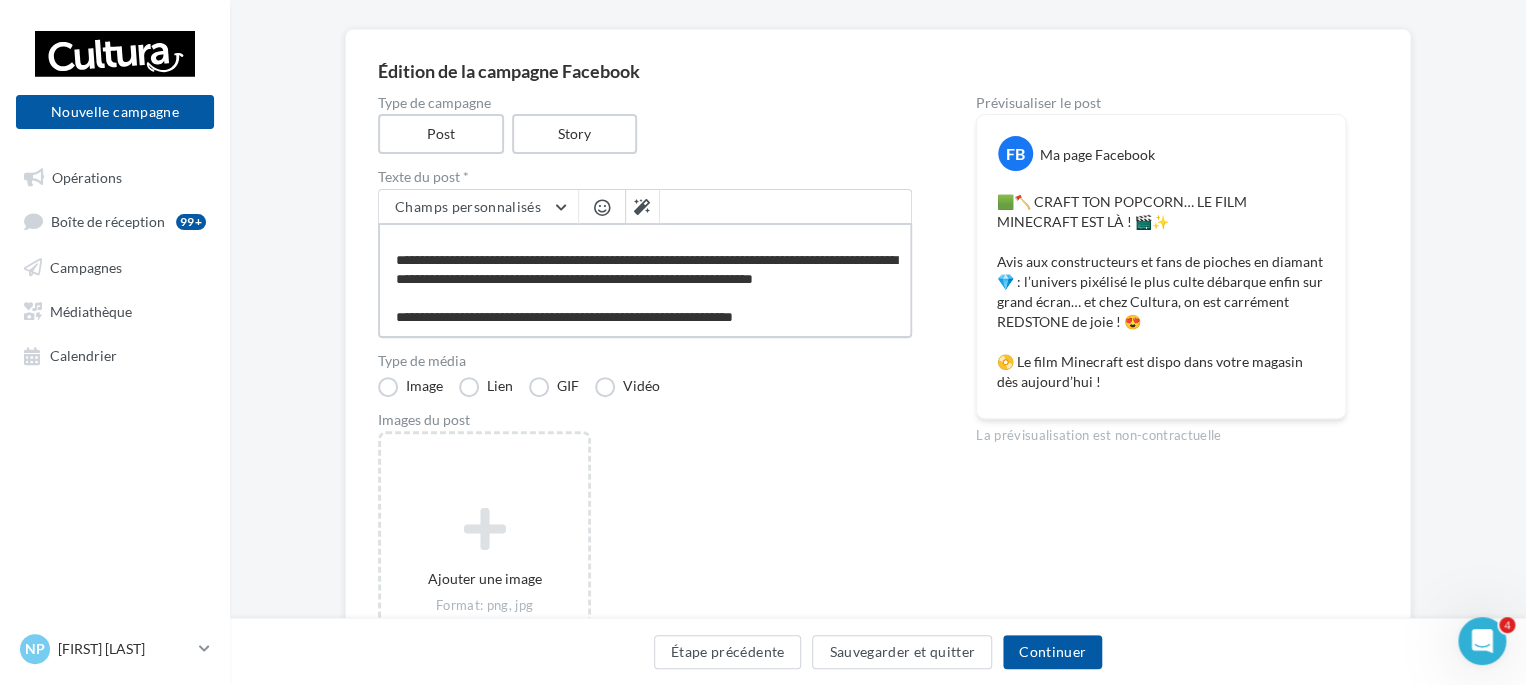 type on "**********" 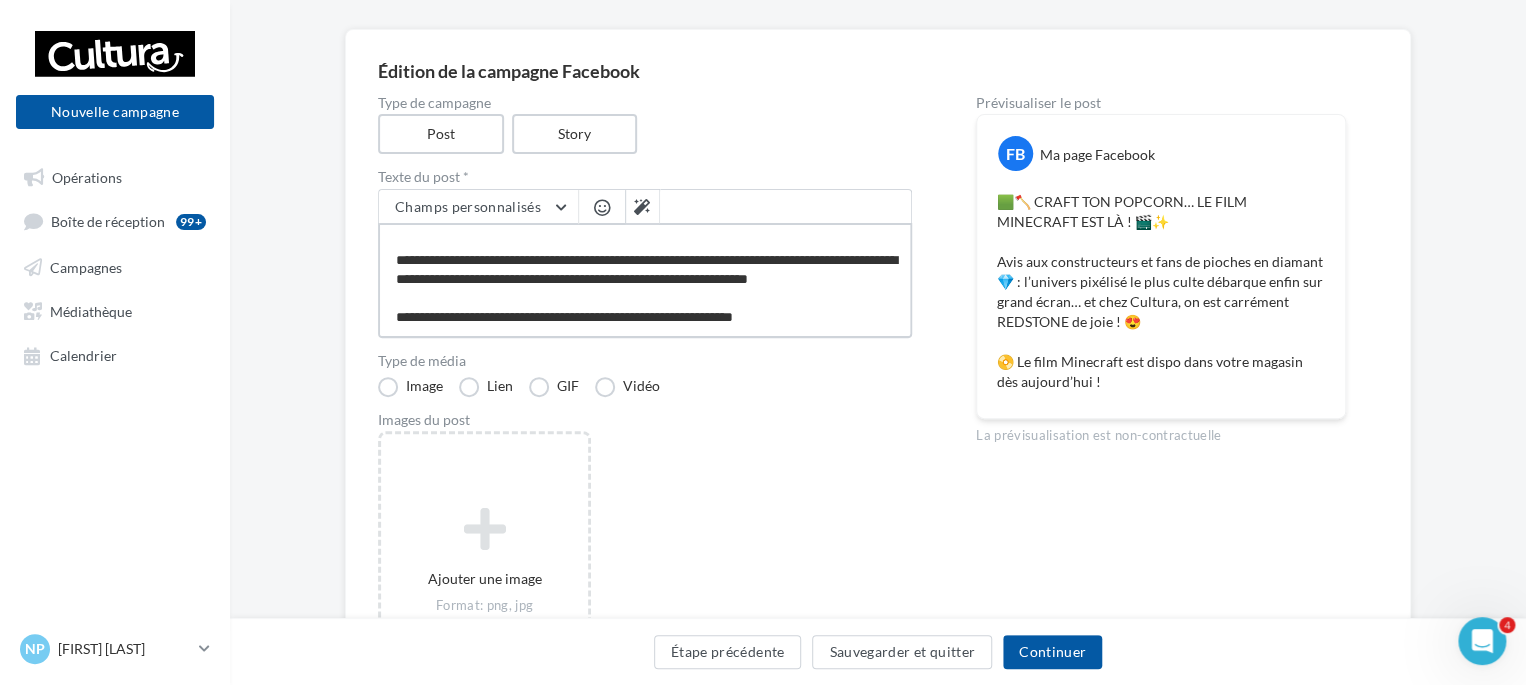 type on "**********" 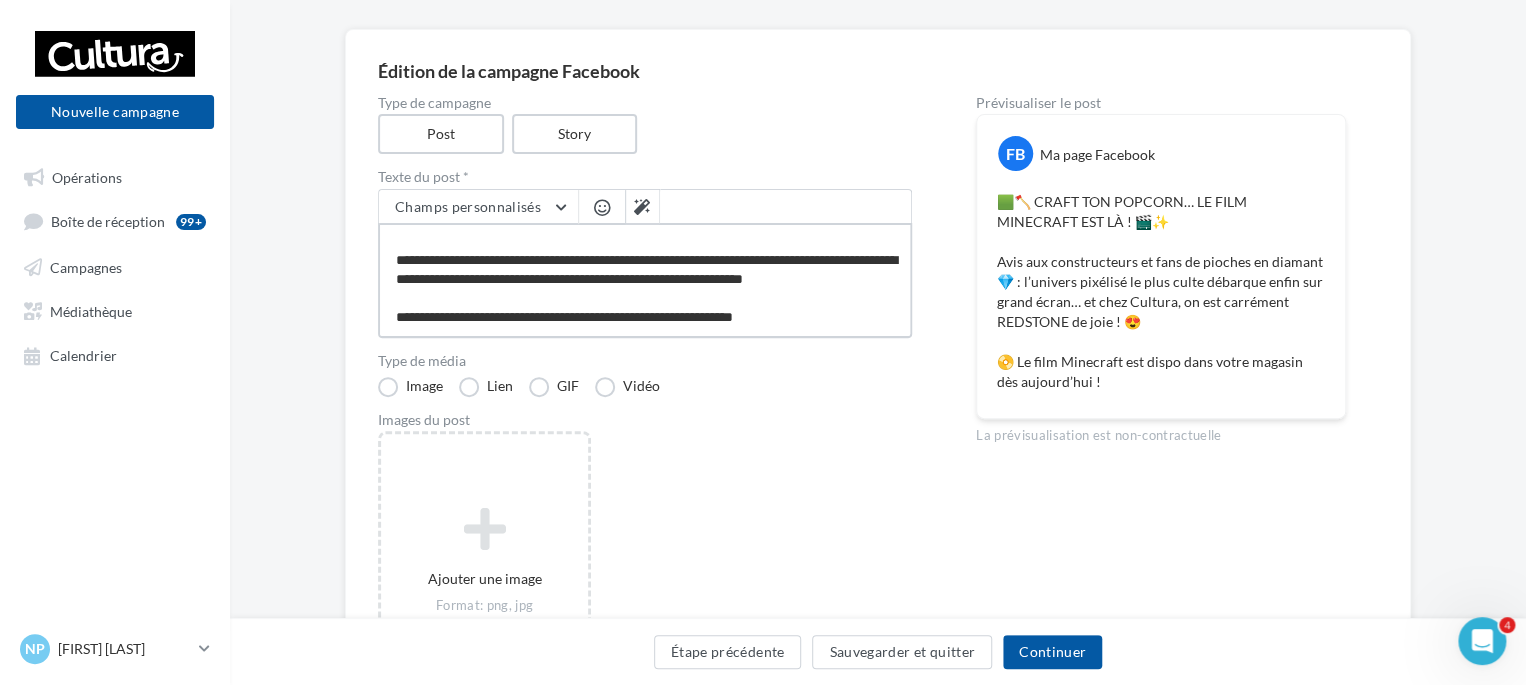 type on "**********" 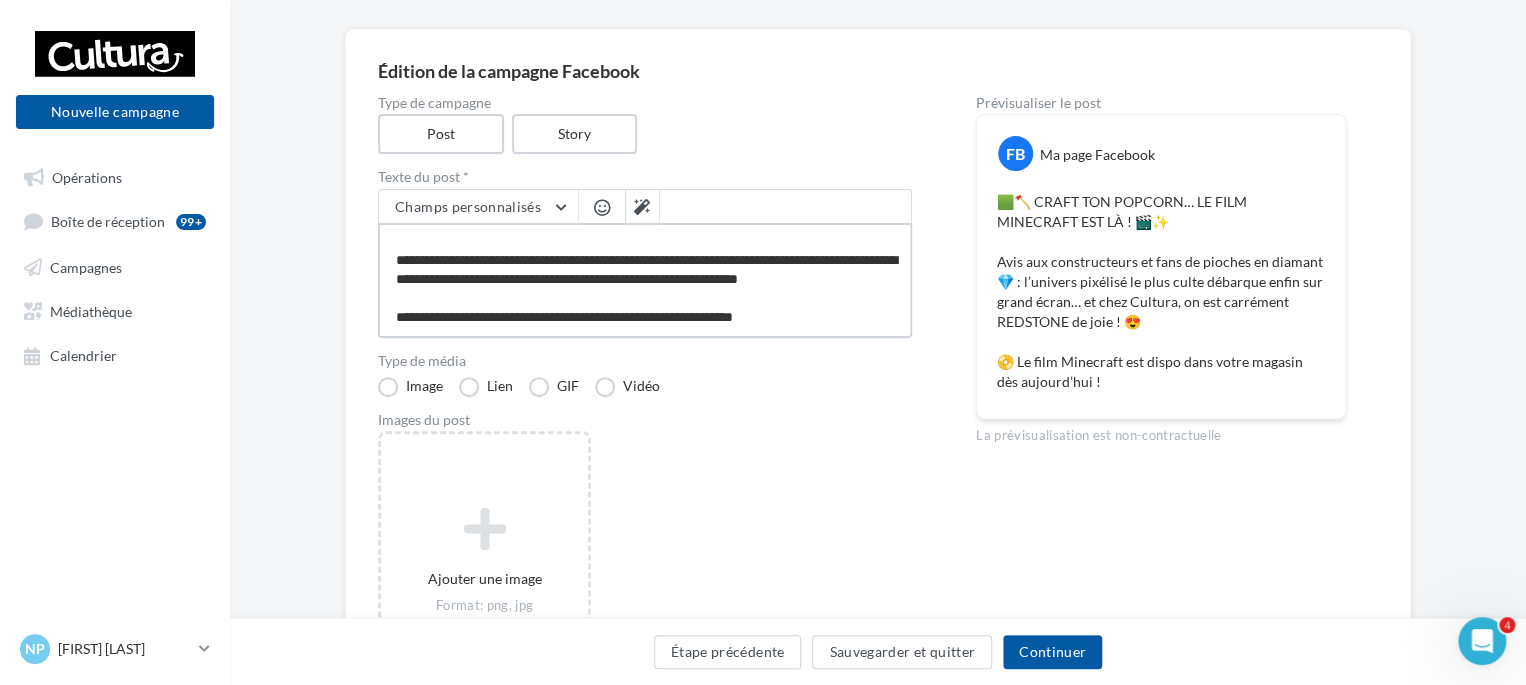 type on "**********" 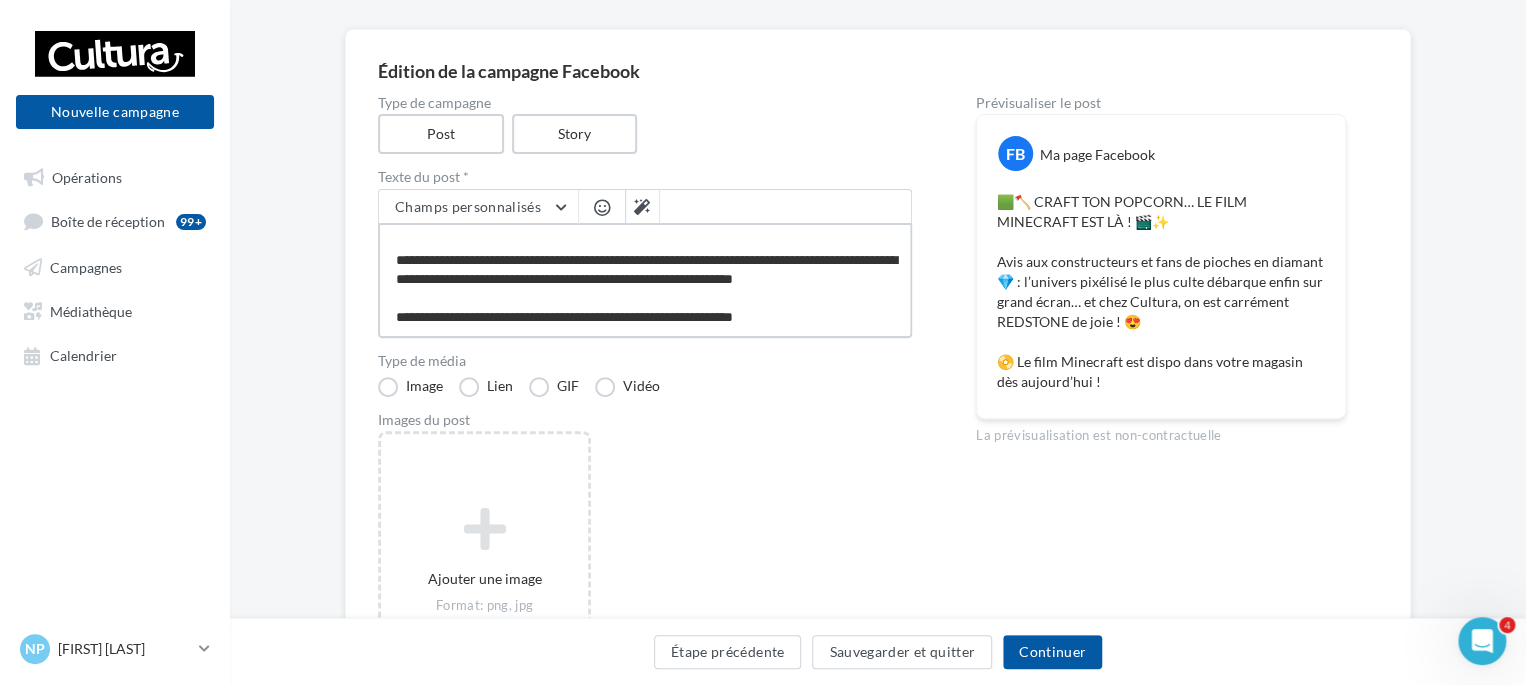 type on "**********" 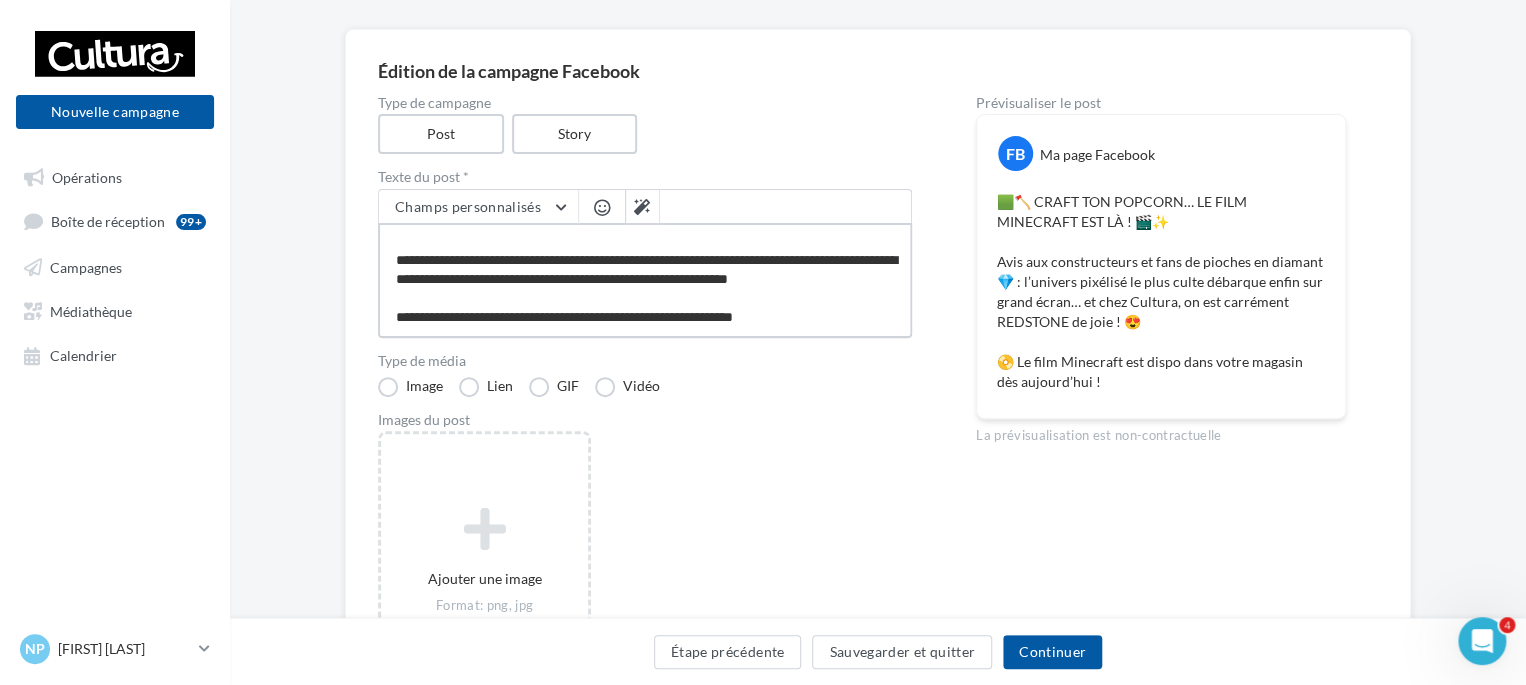 type on "**********" 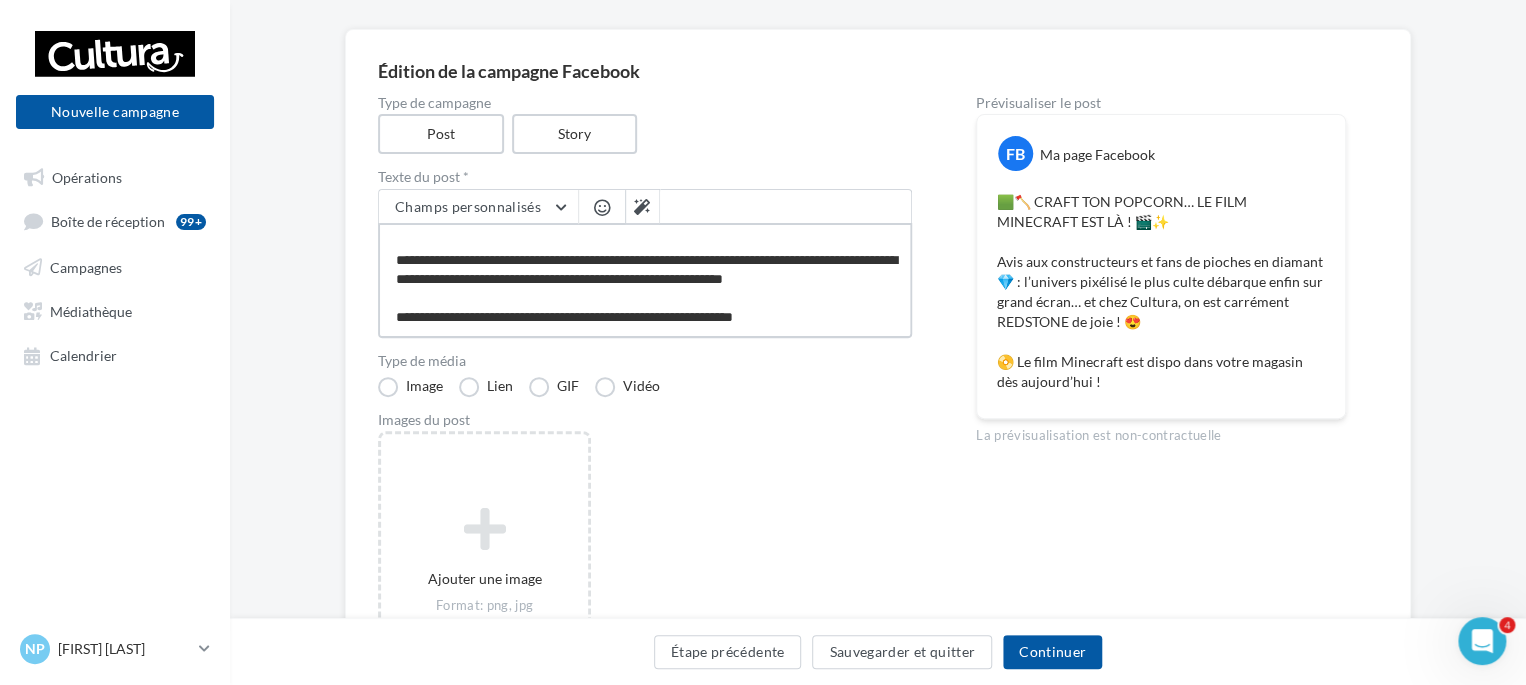 type on "**********" 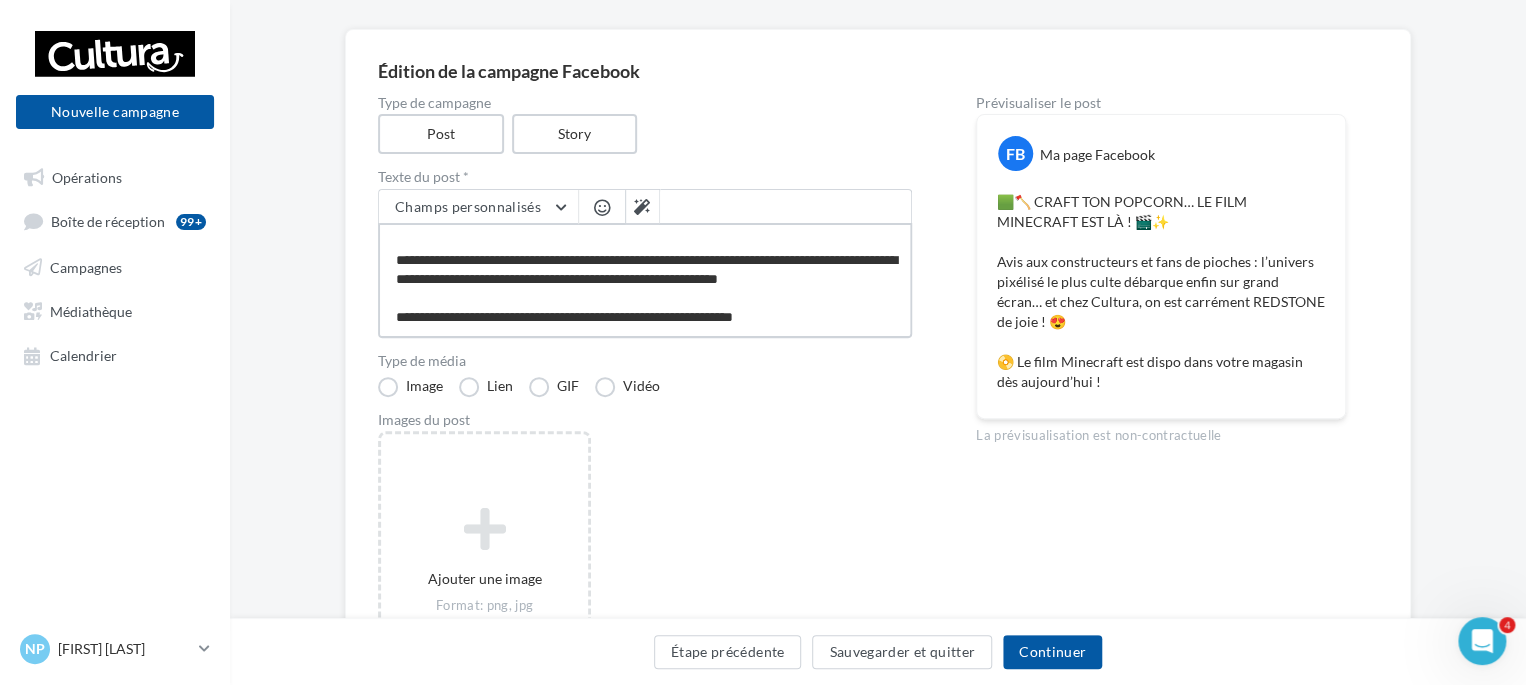 drag, startPoint x: 596, startPoint y: 268, endPoint x: 695, endPoint y: 275, distance: 99.24717 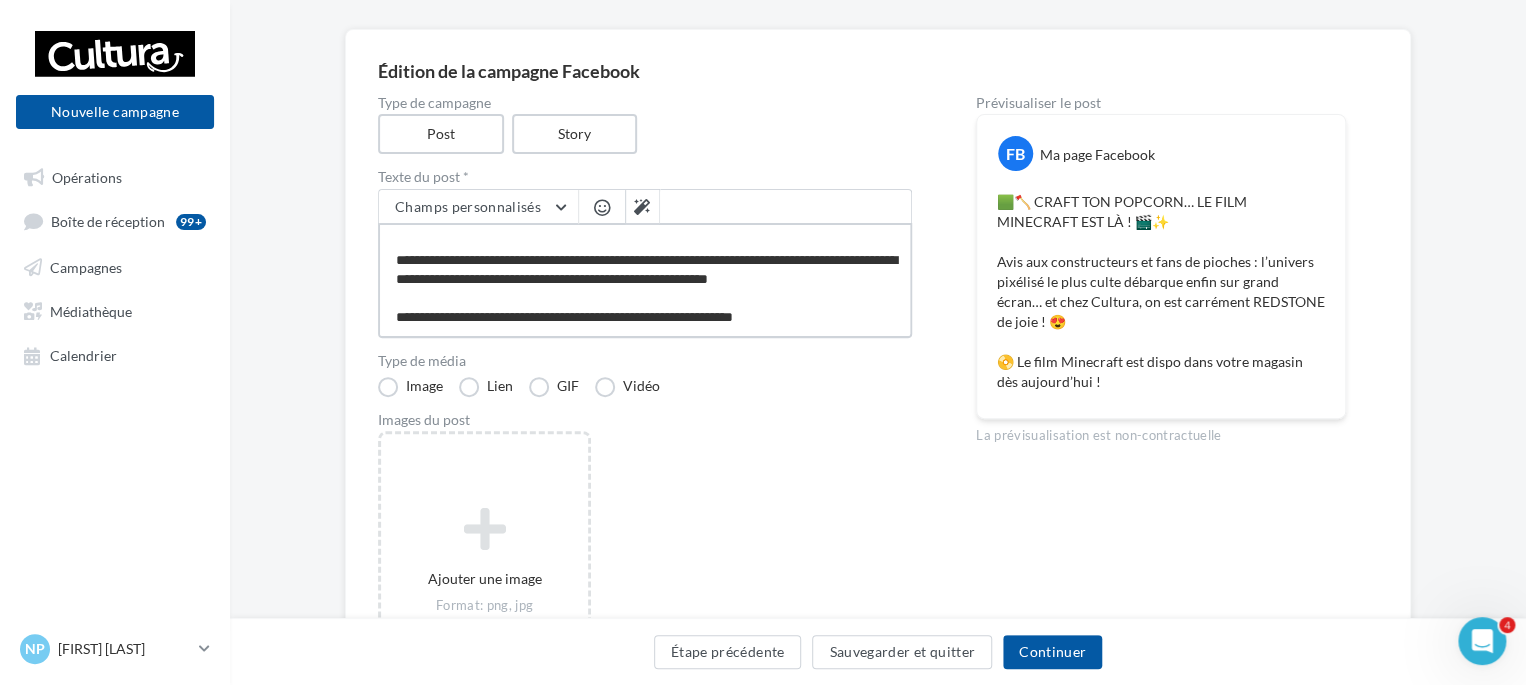 type on "**********" 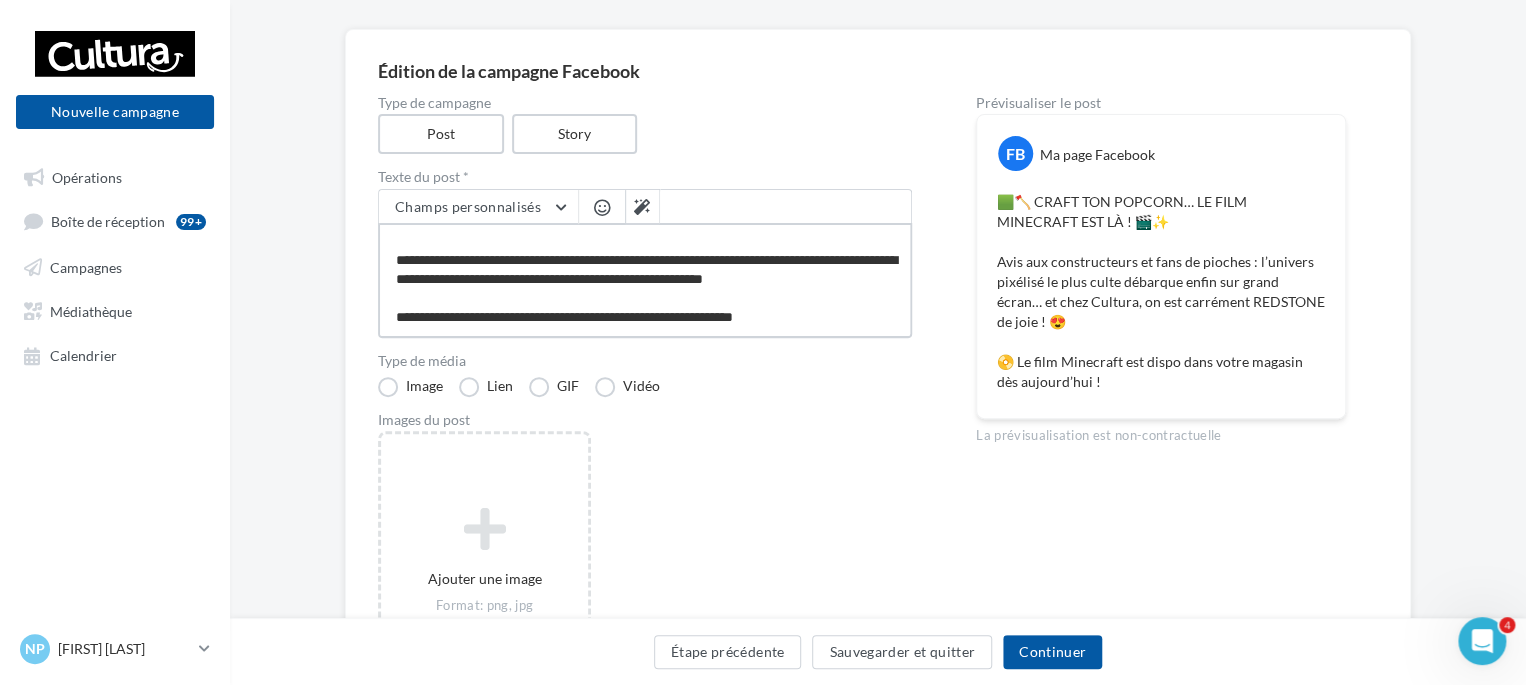 type on "**********" 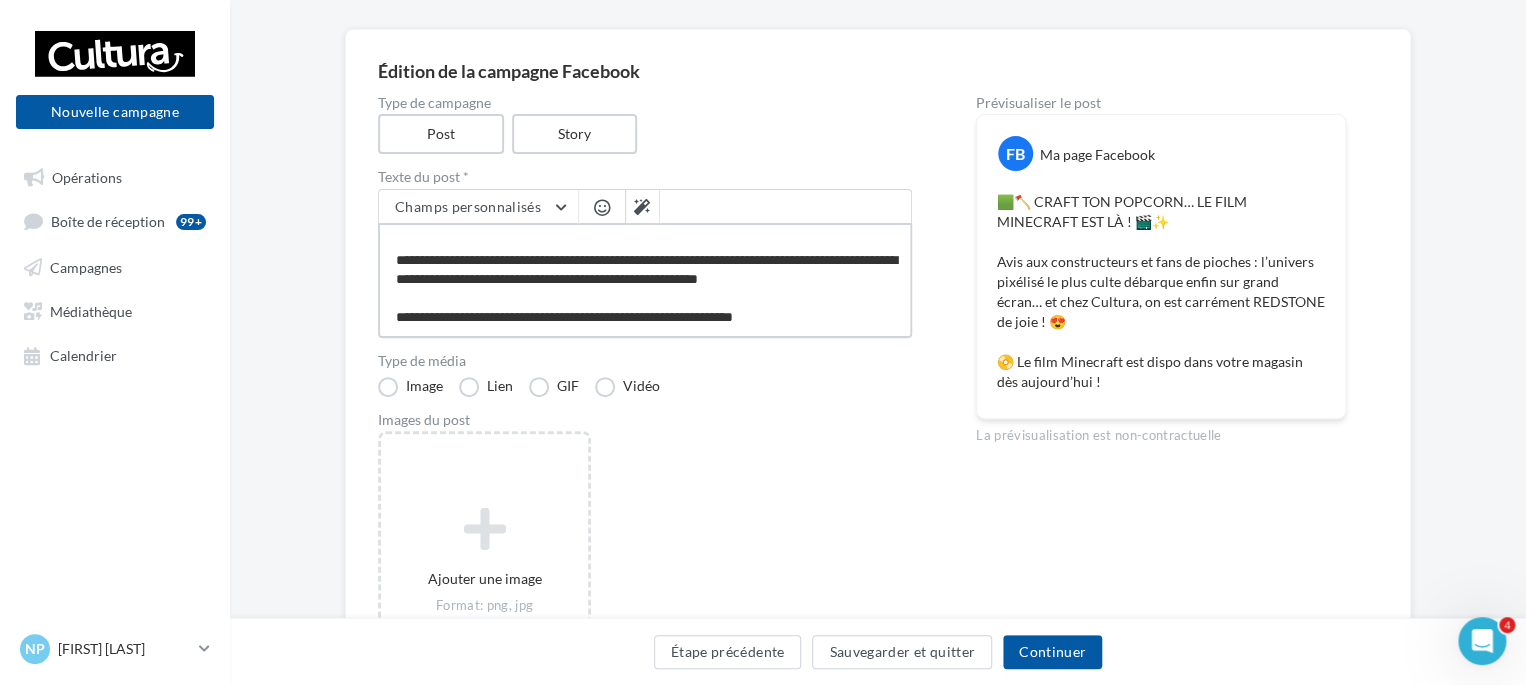 type on "**********" 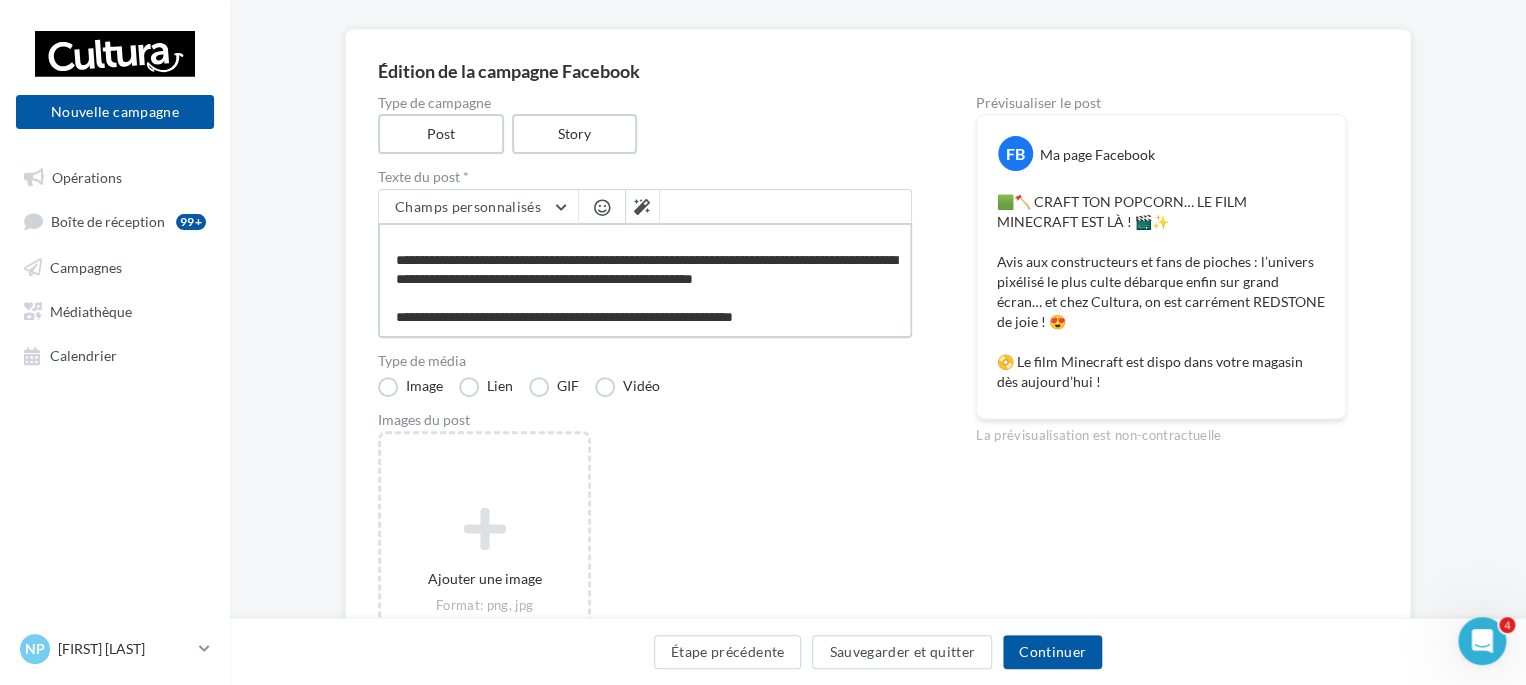 type on "**********" 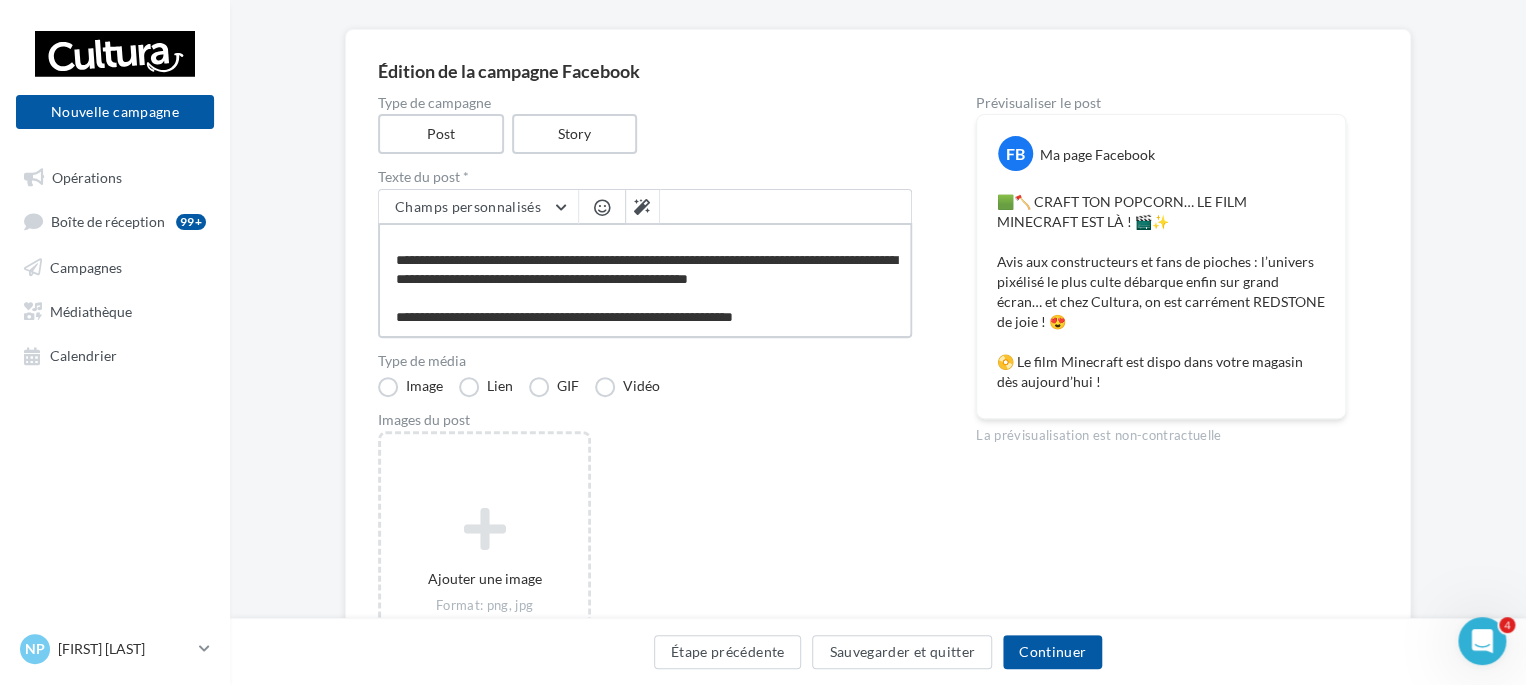 type on "**********" 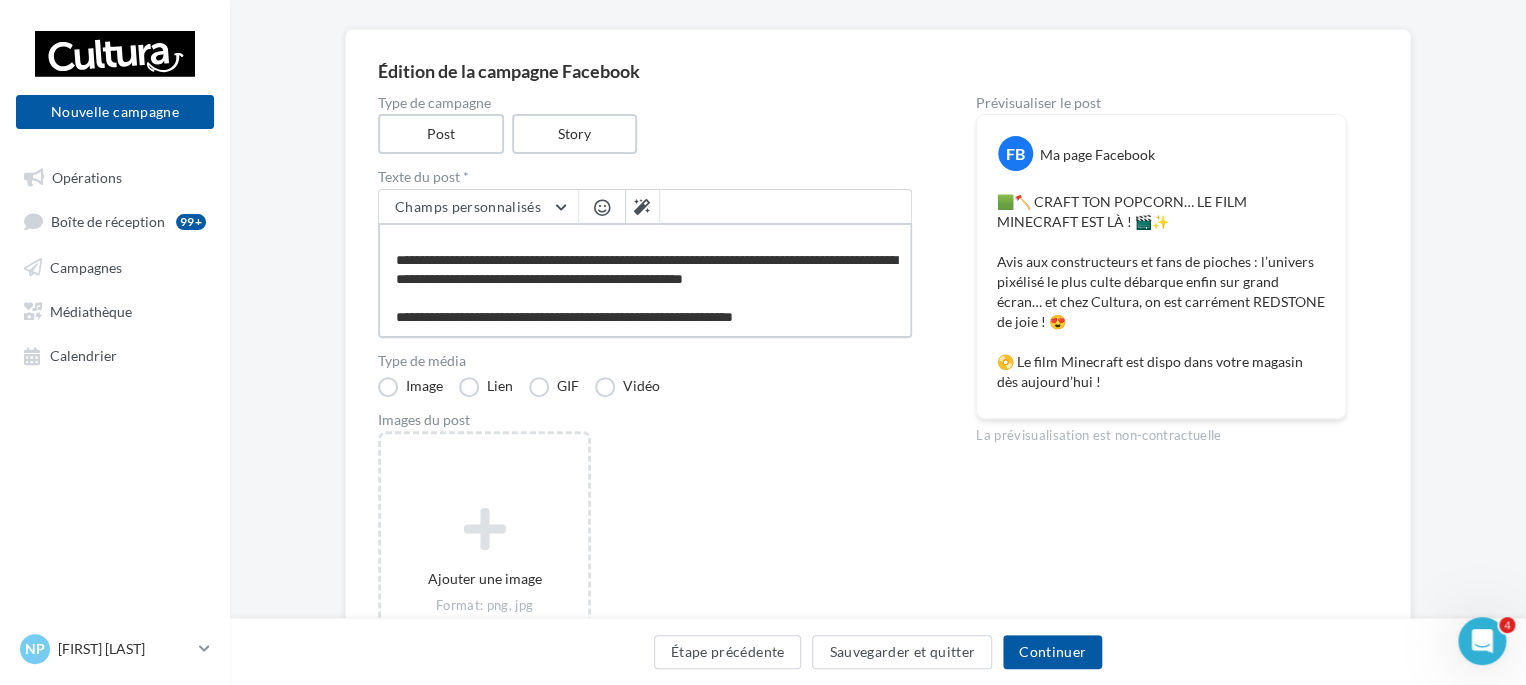 type on "**********" 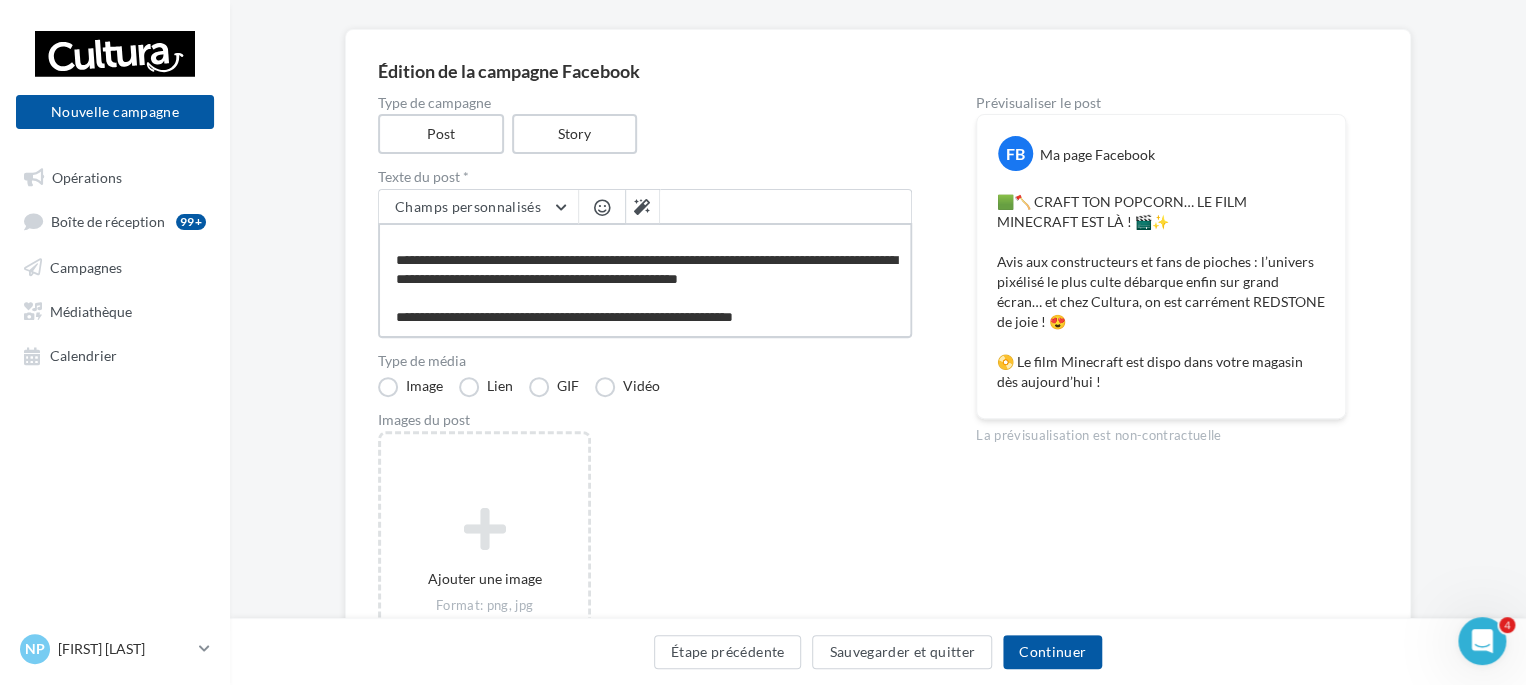 type on "**********" 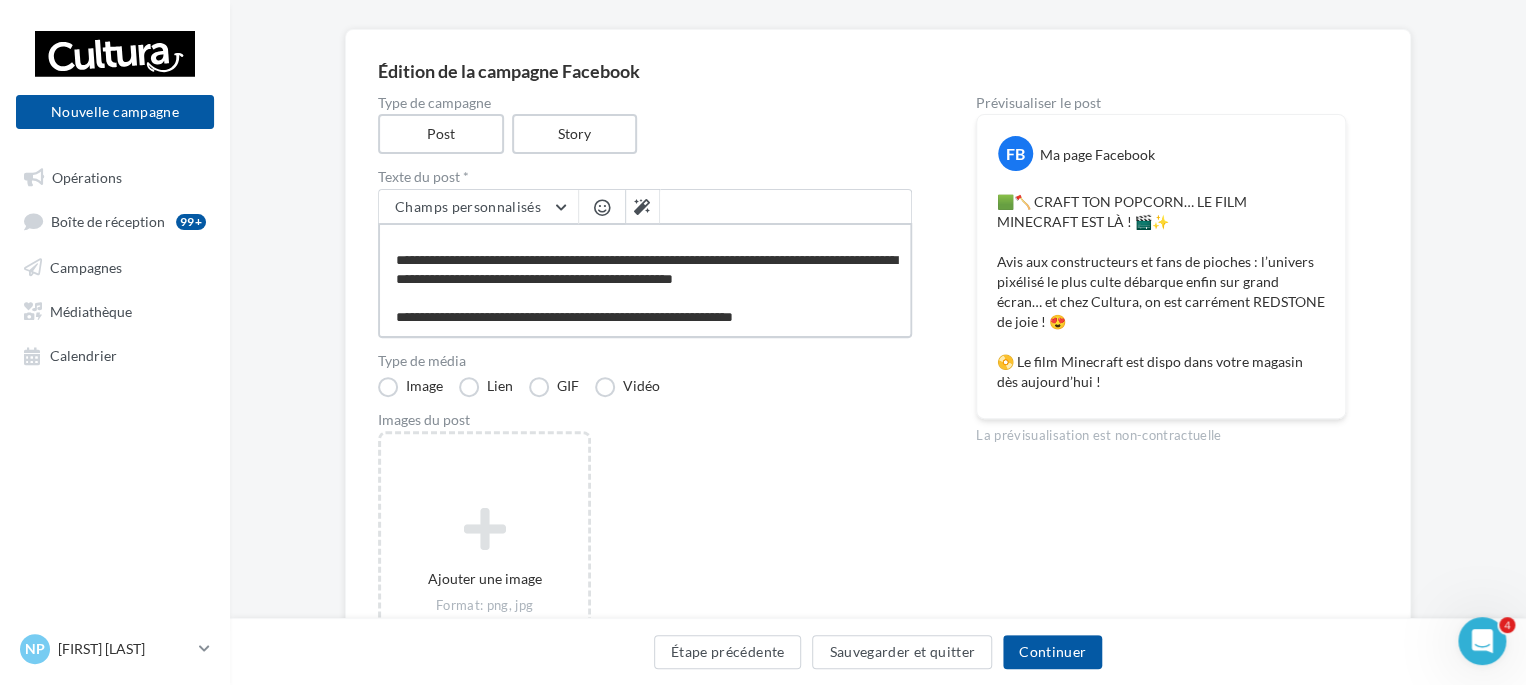 type on "**********" 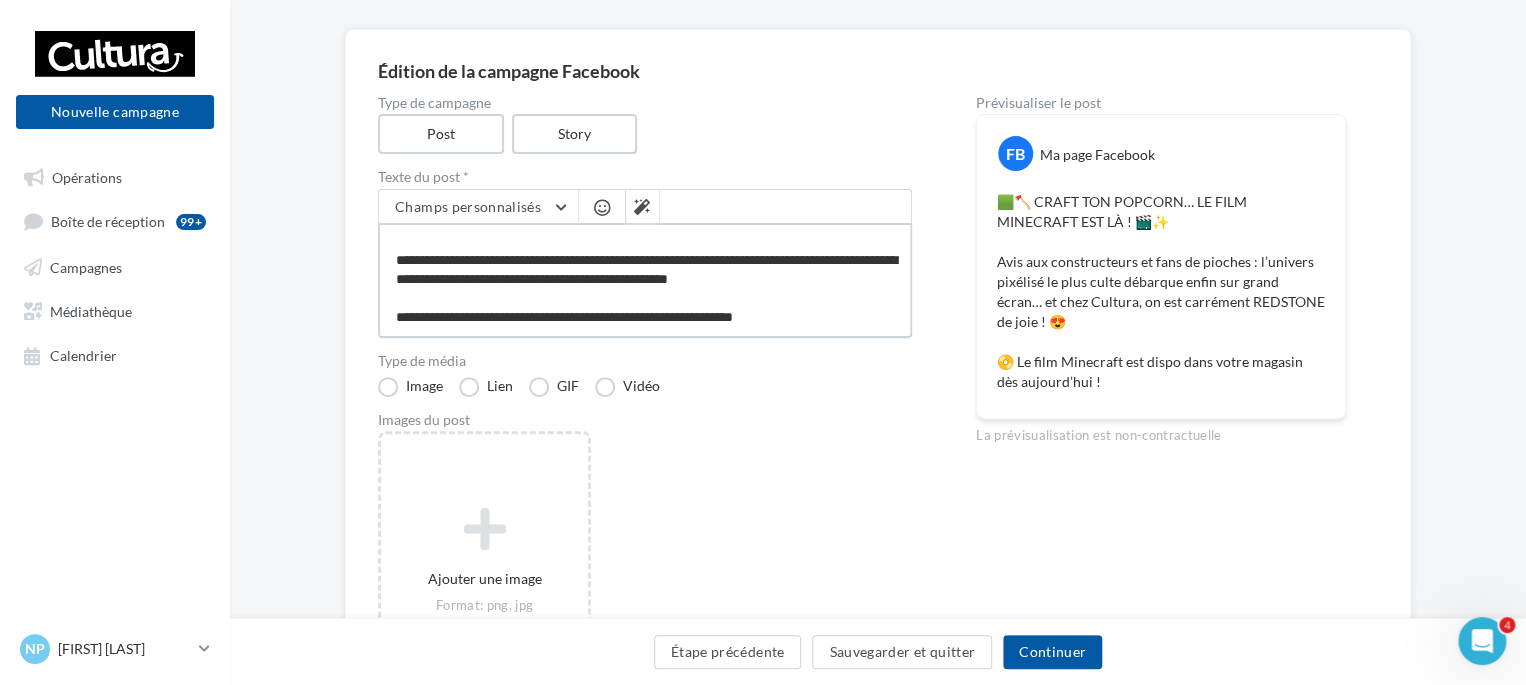 type on "**********" 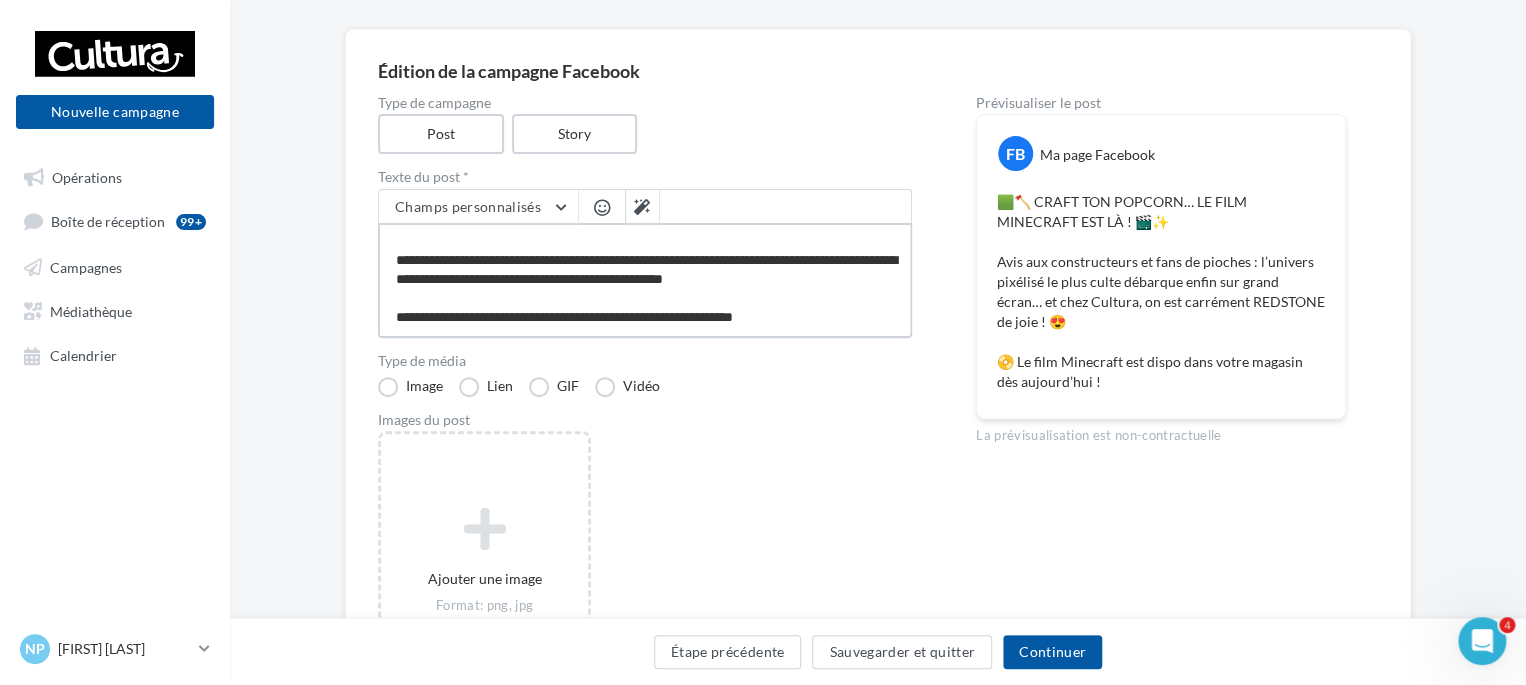 type on "**********" 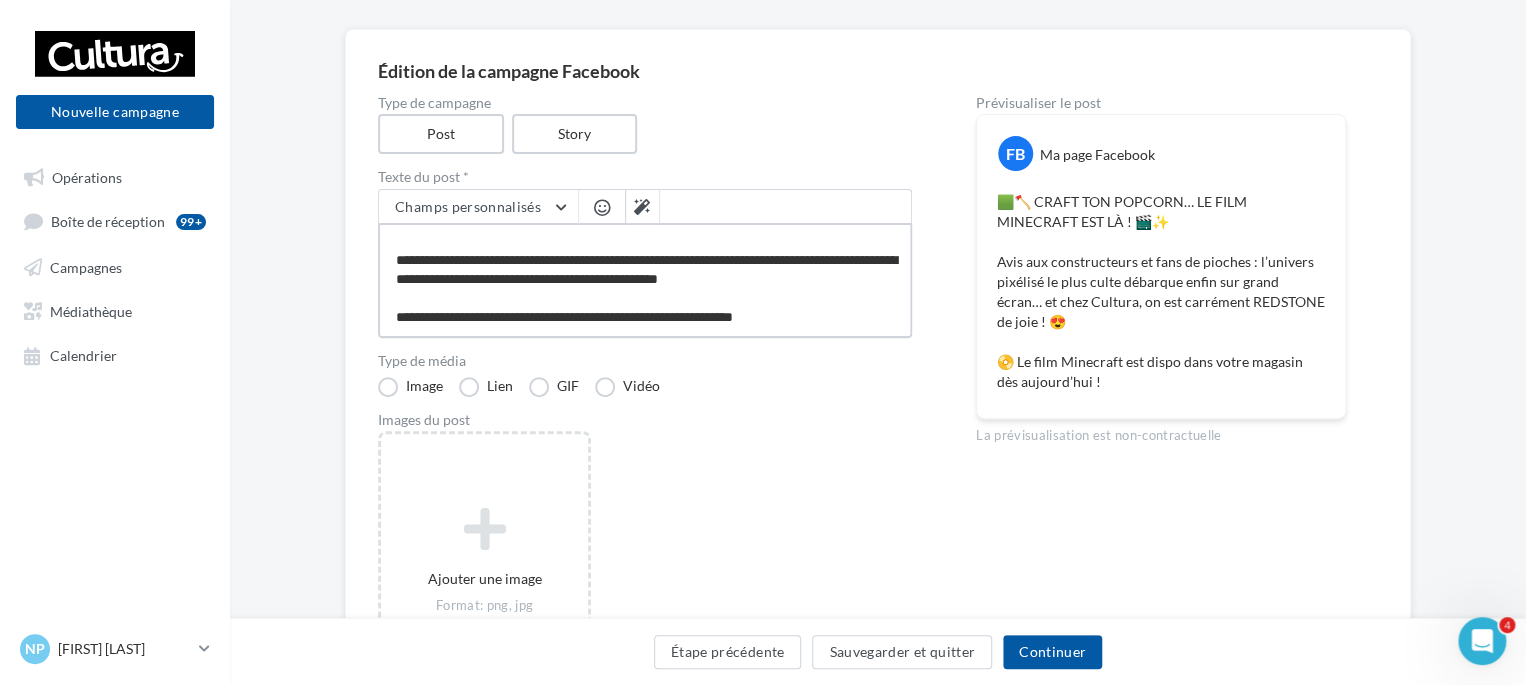 type on "**********" 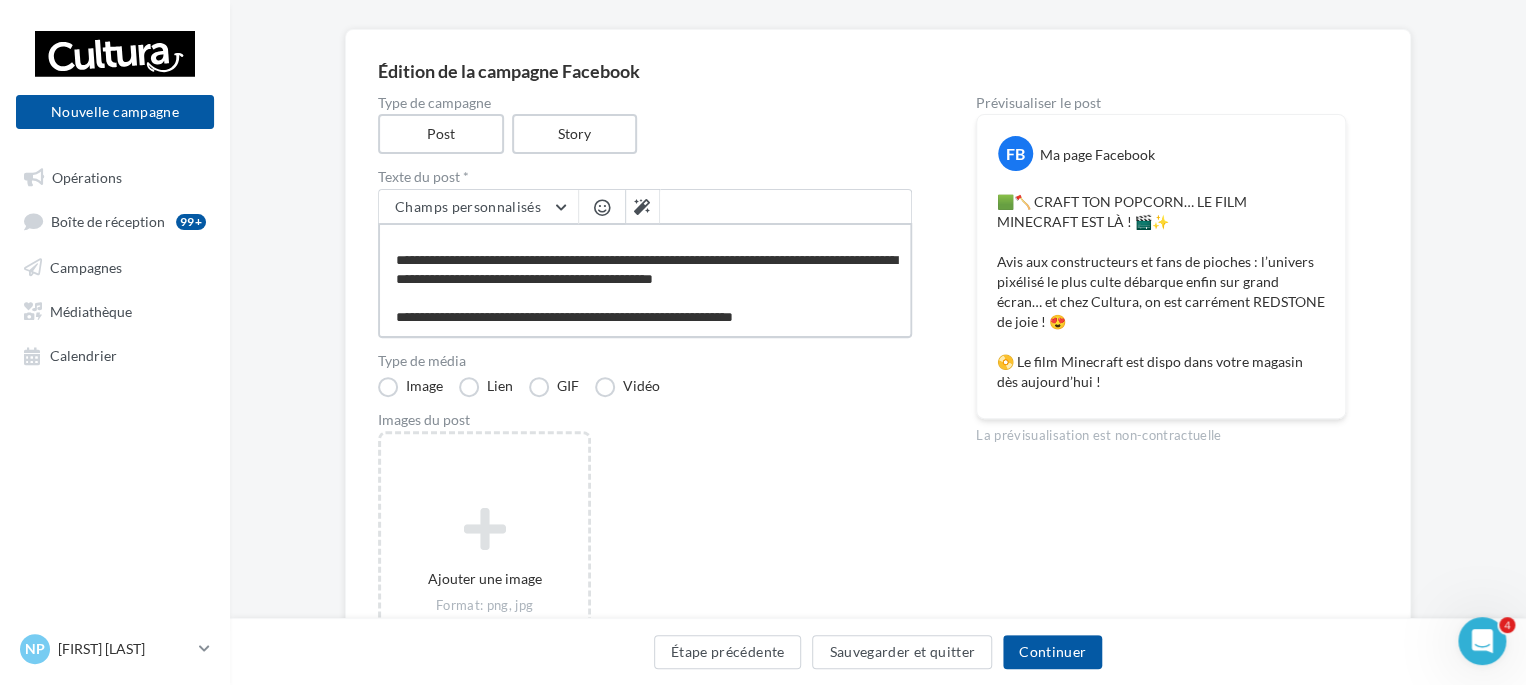 scroll, scrollTop: 19, scrollLeft: 0, axis: vertical 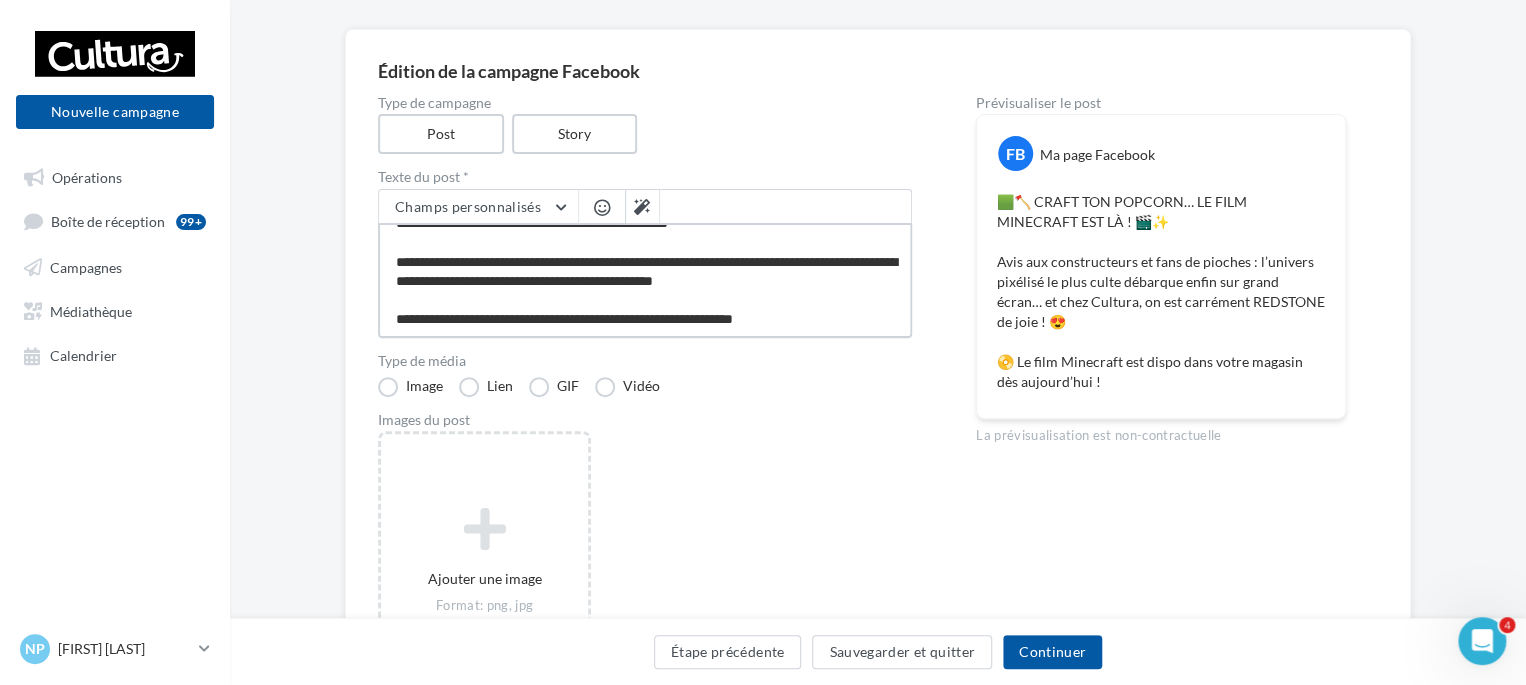 type on "**********" 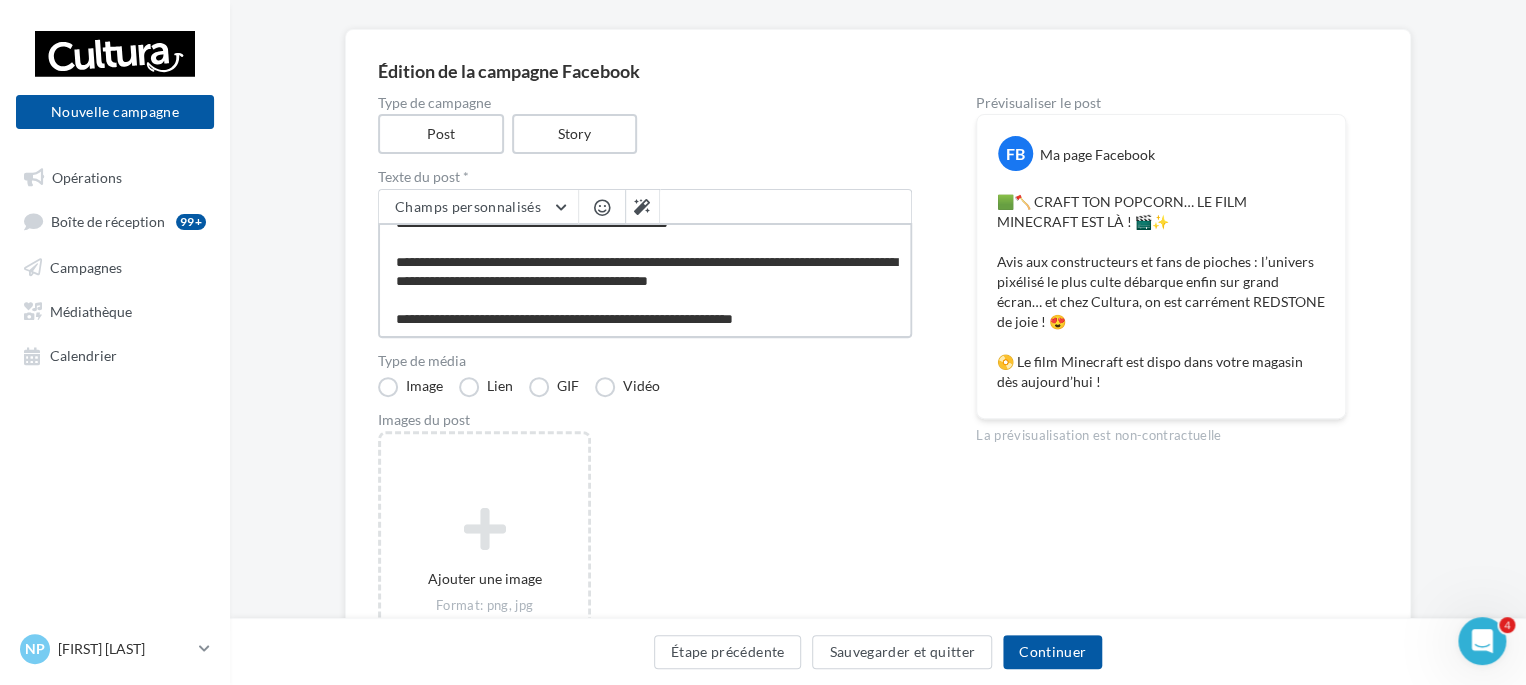 type on "**********" 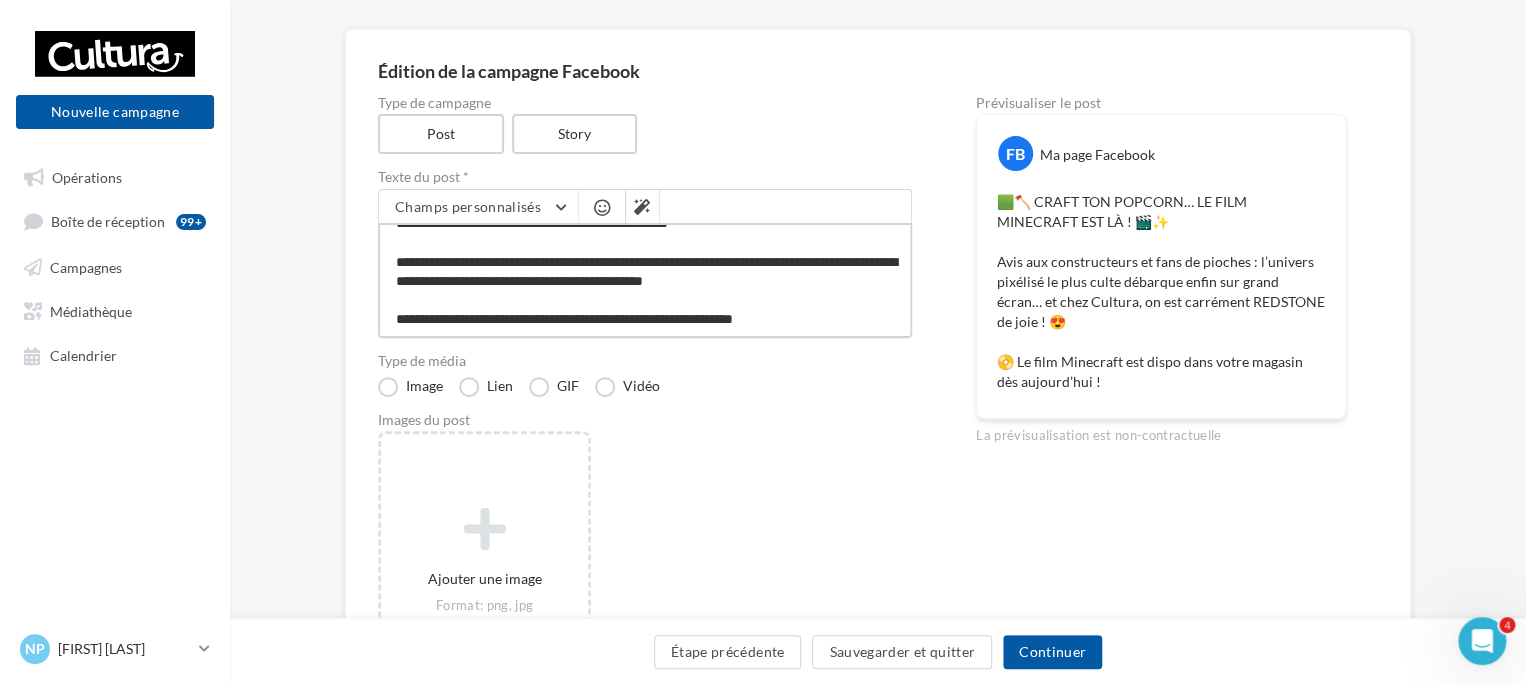 type on "**********" 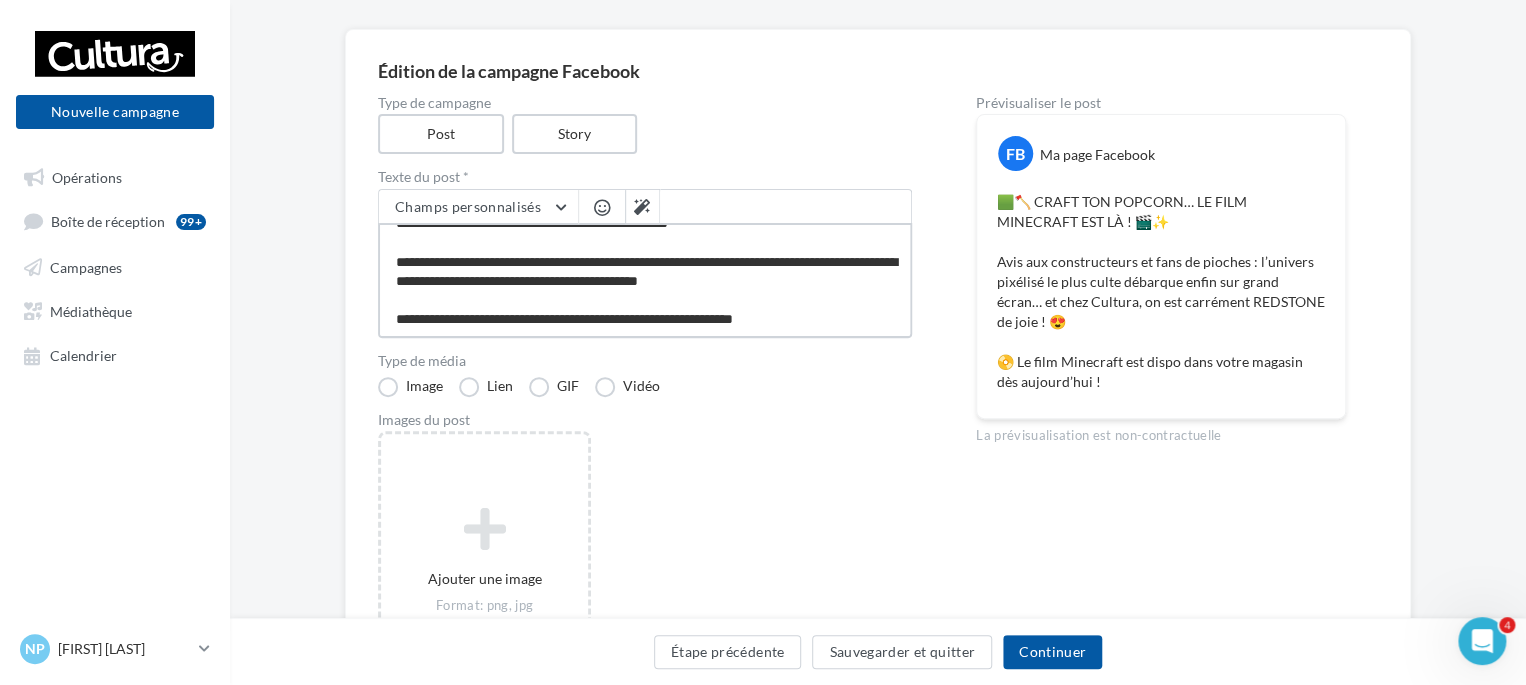 type on "**********" 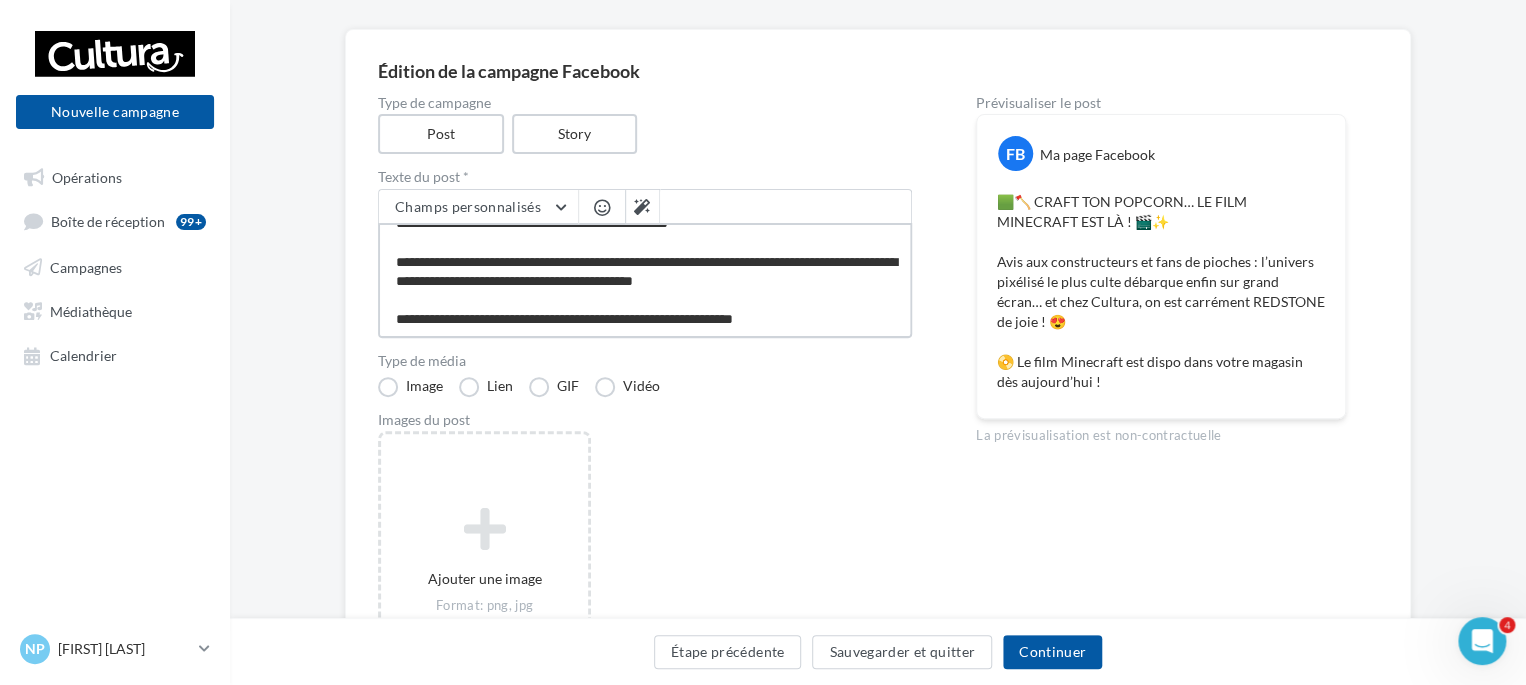 type on "**********" 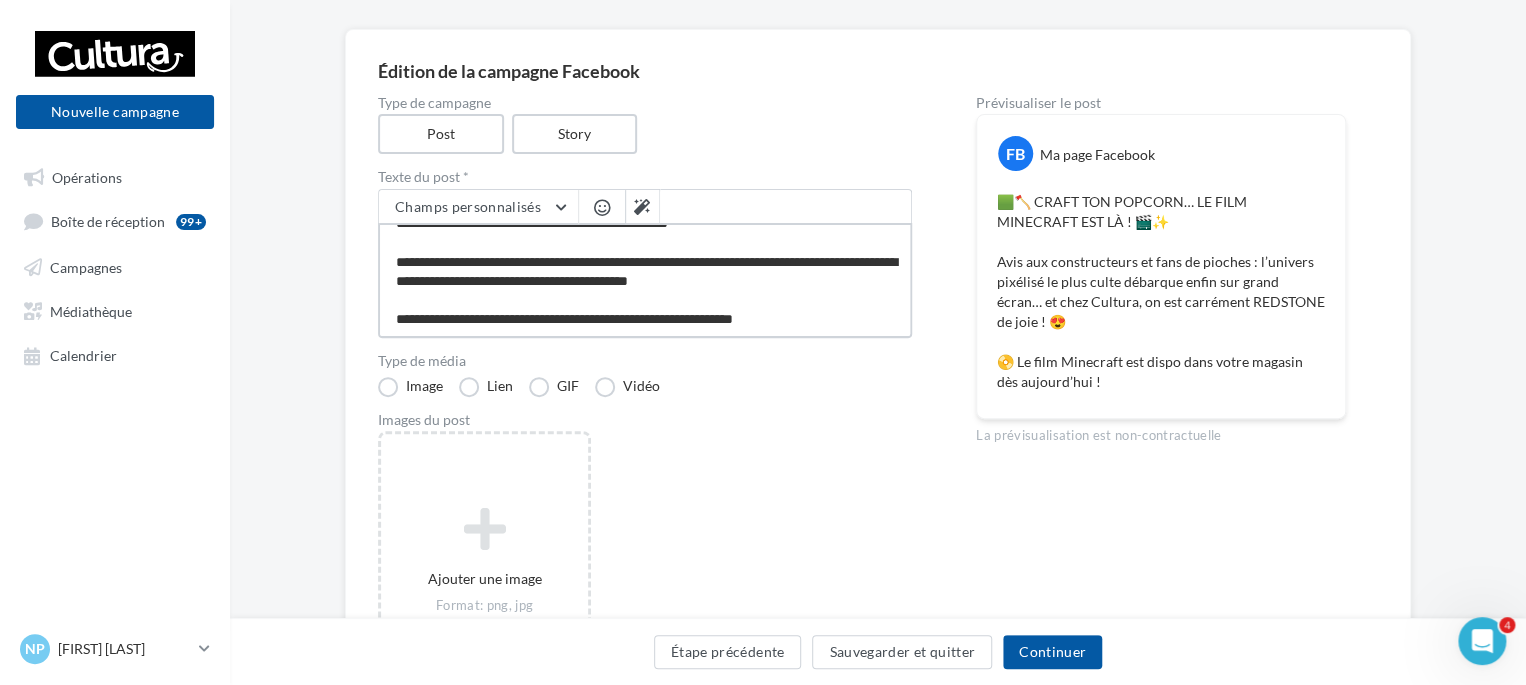 type on "**********" 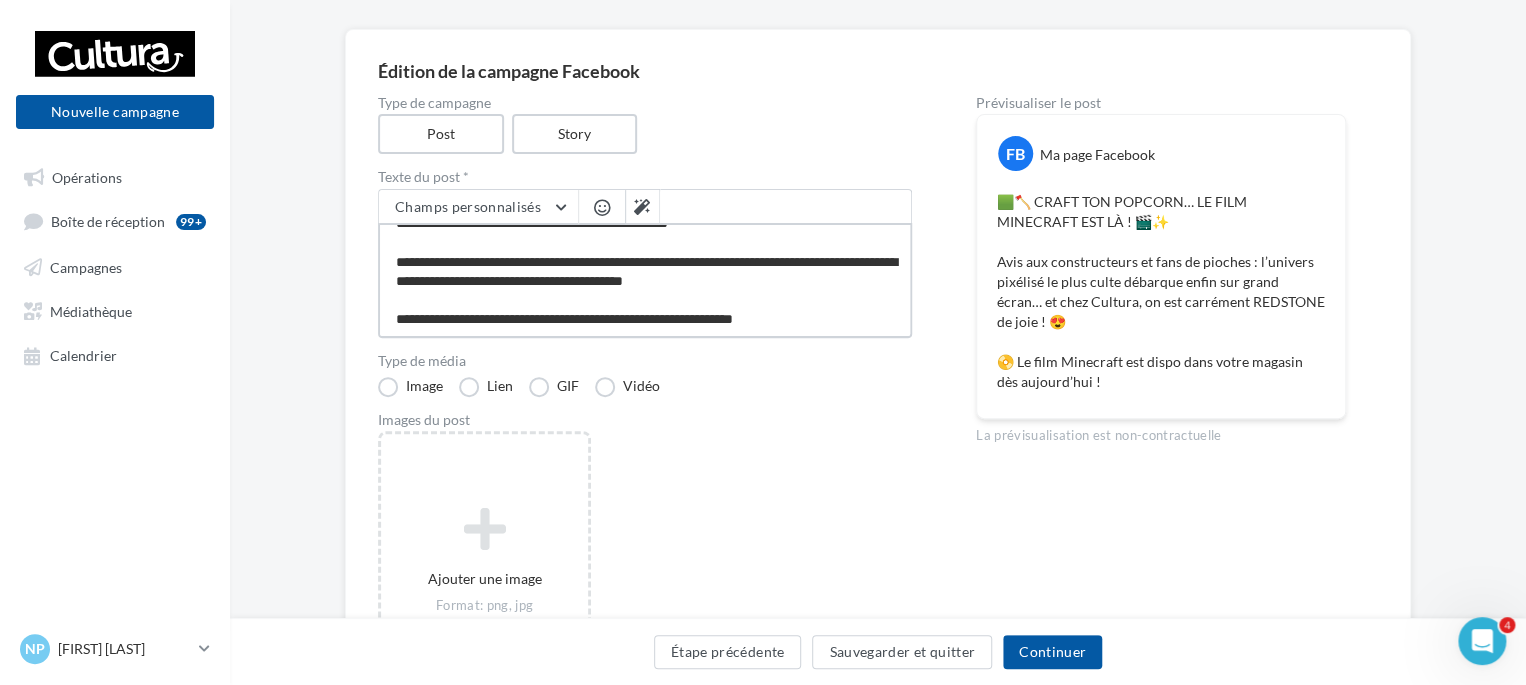 type on "**********" 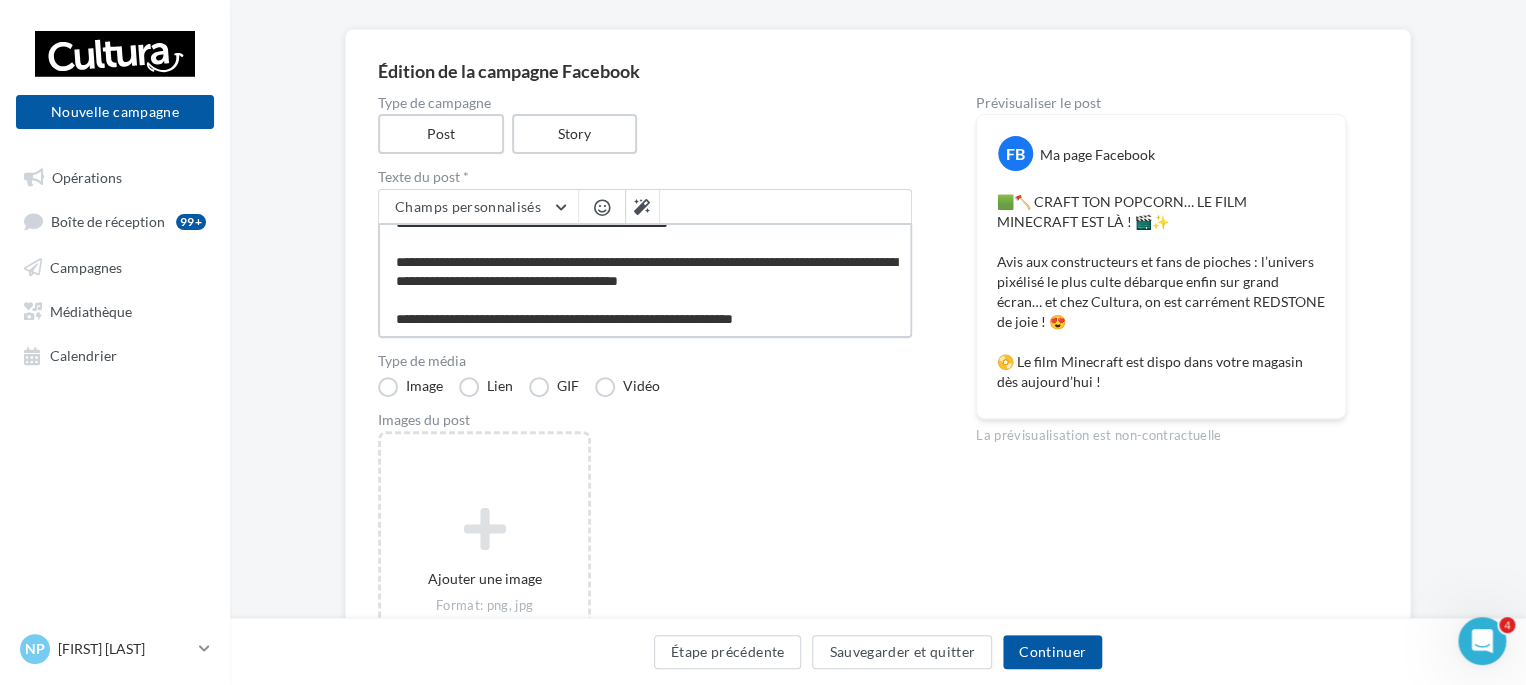 type on "**********" 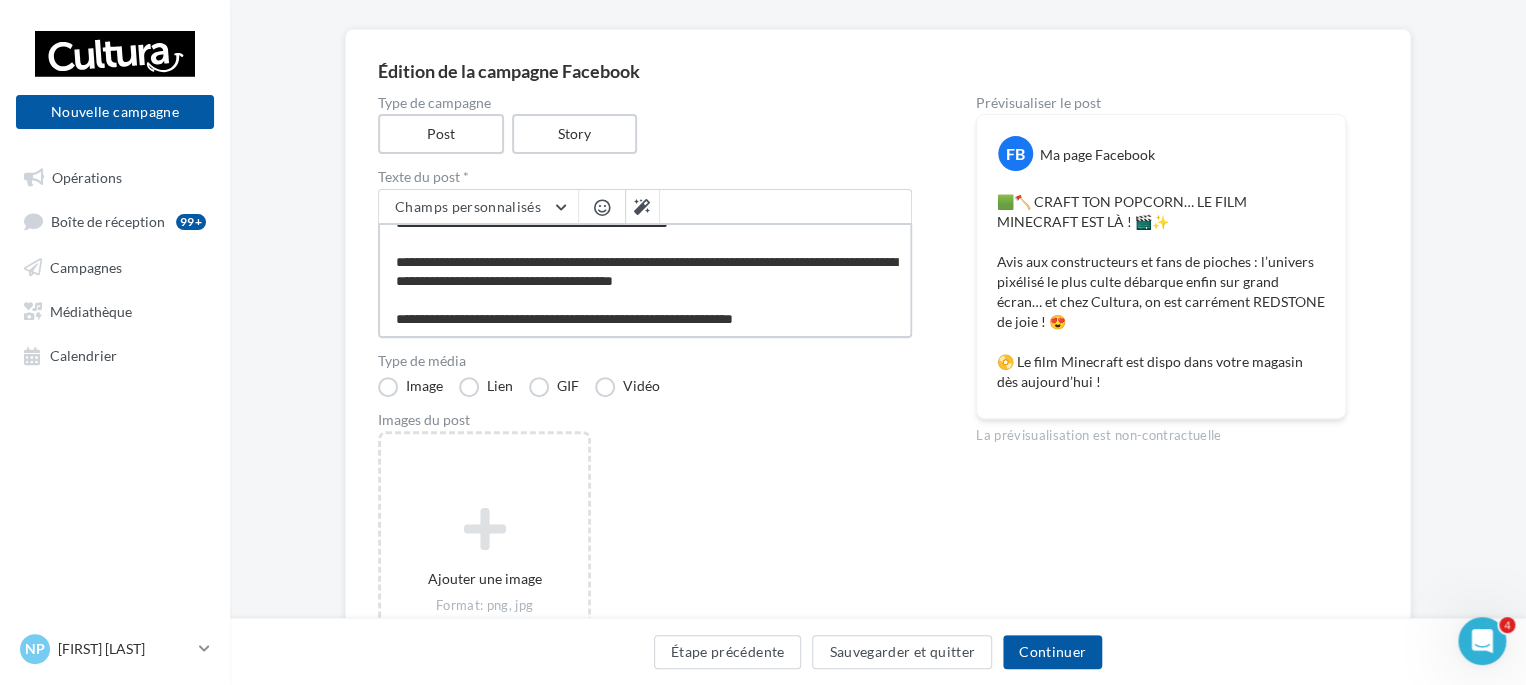 type on "**********" 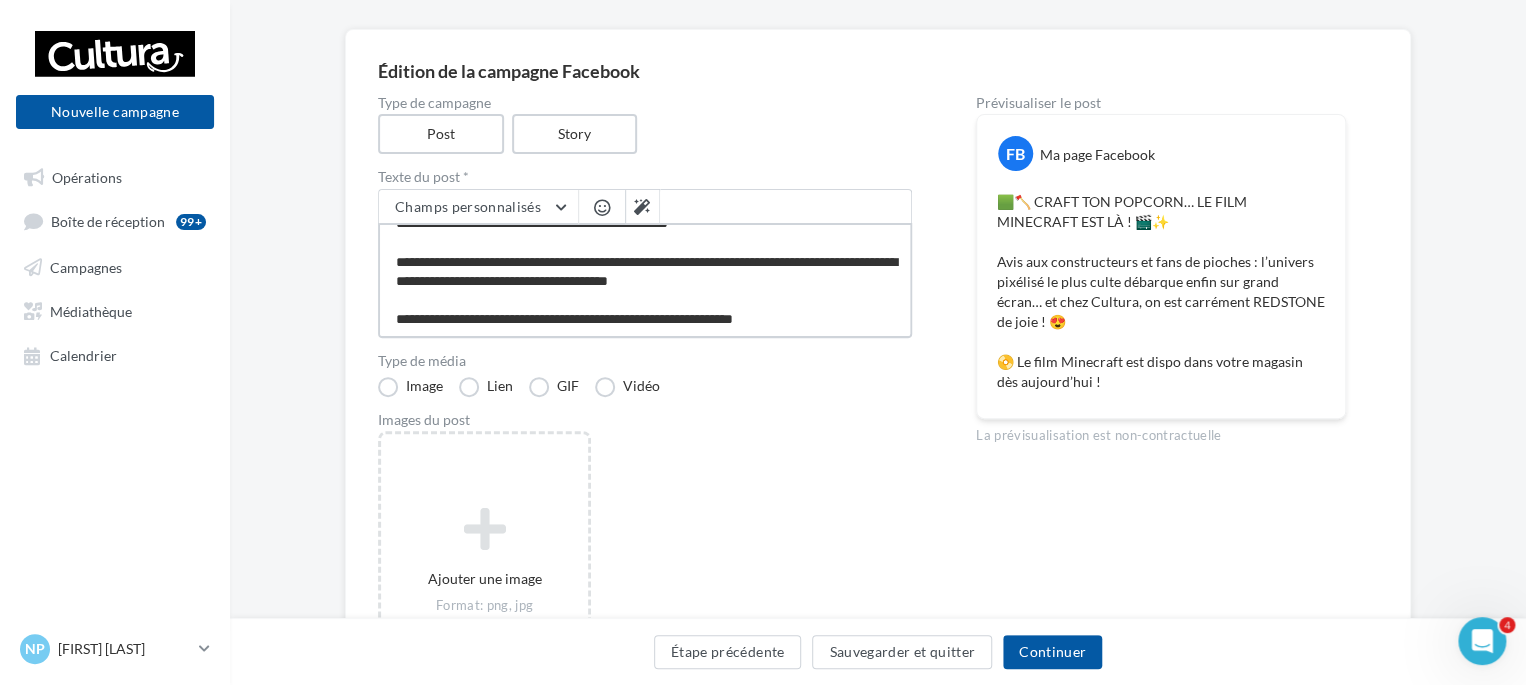 type on "**********" 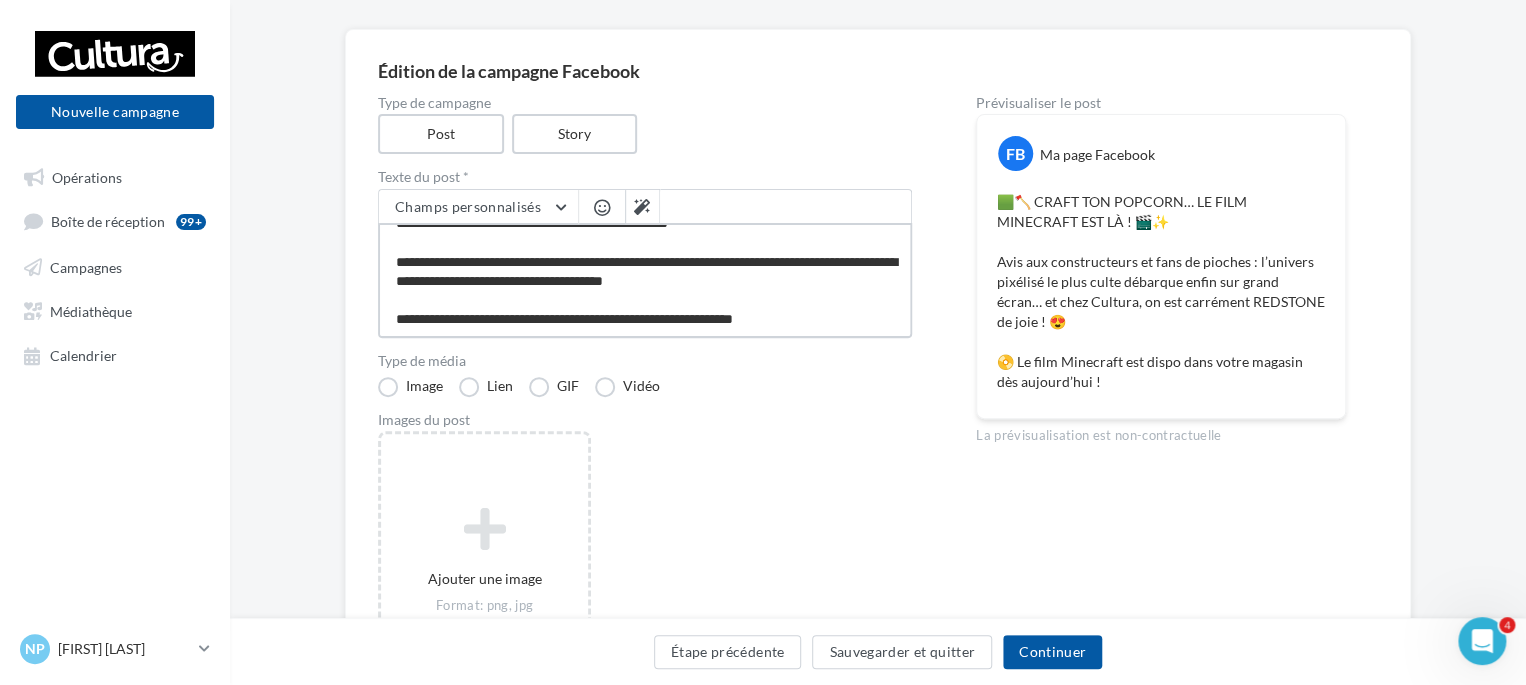 type on "**********" 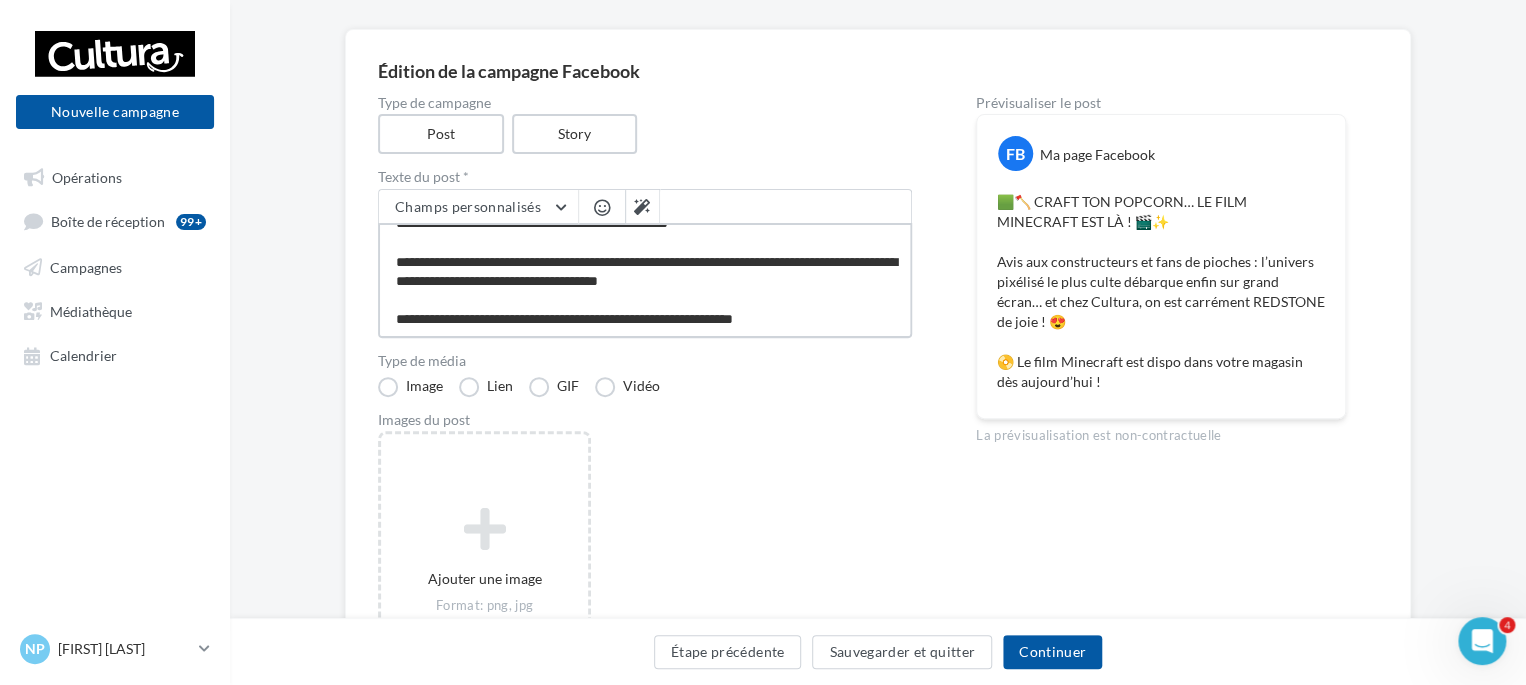 type on "**********" 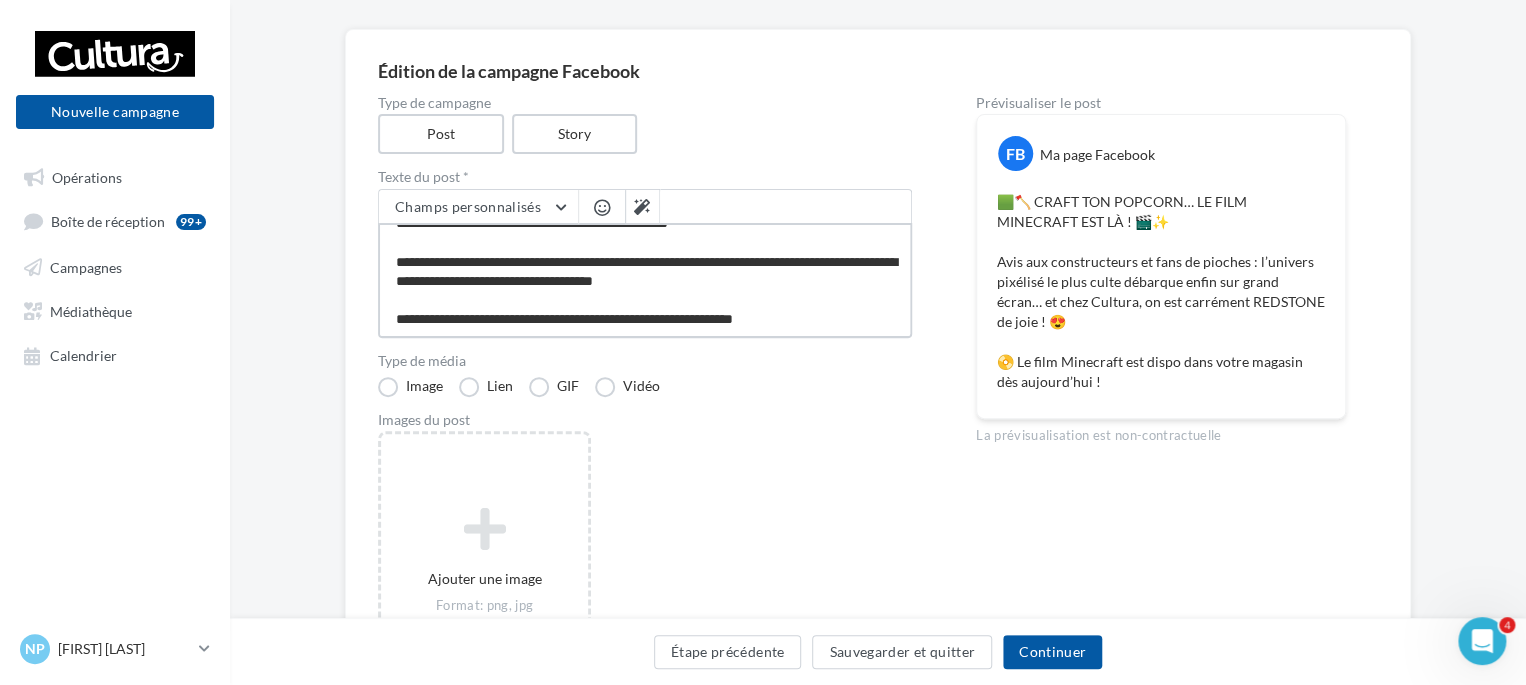 type on "**********" 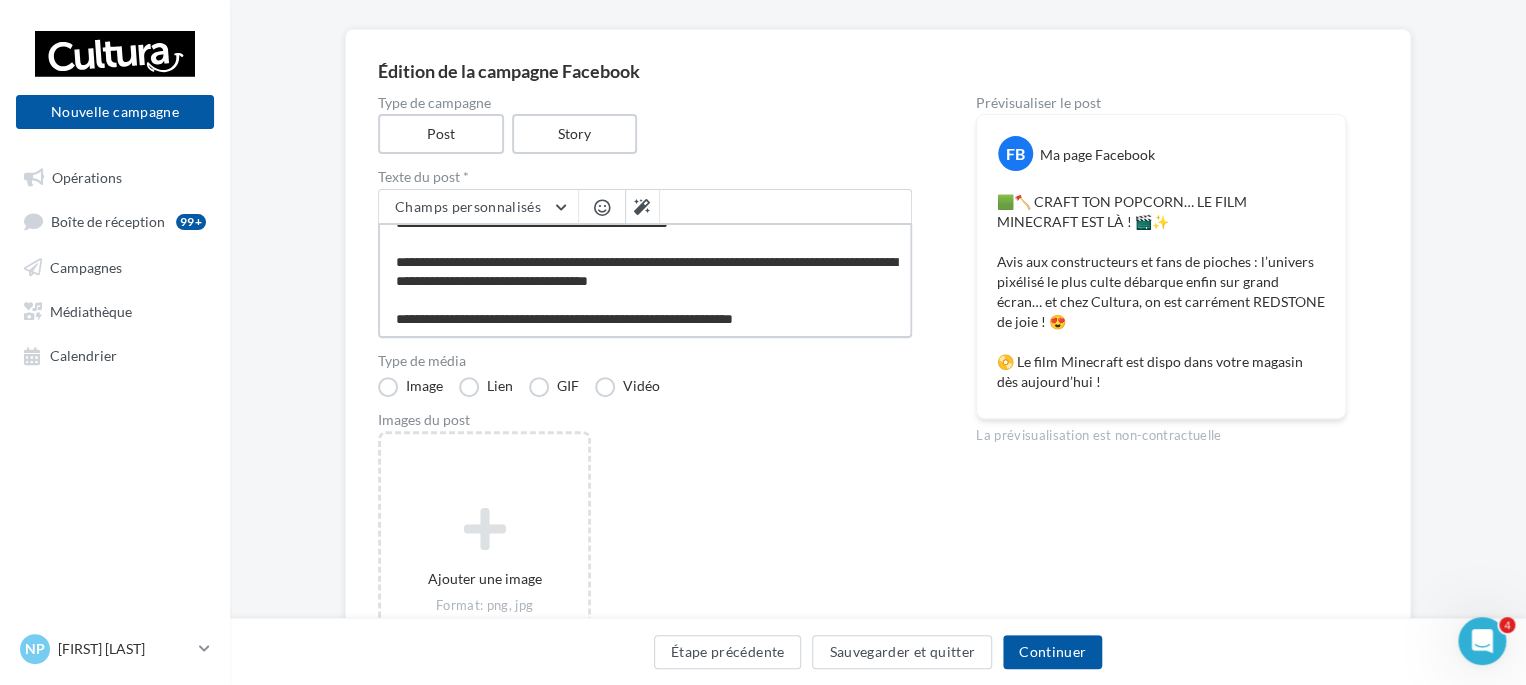type on "**********" 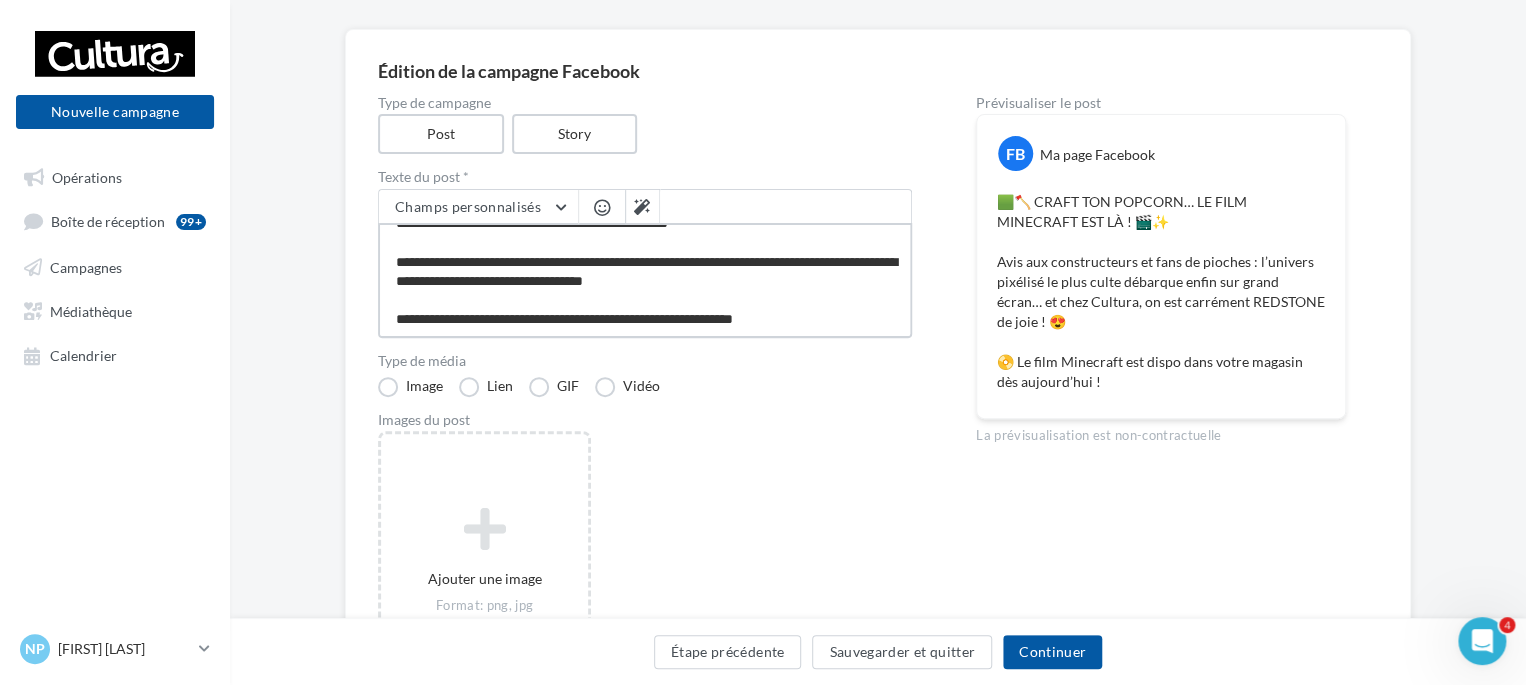 type on "**********" 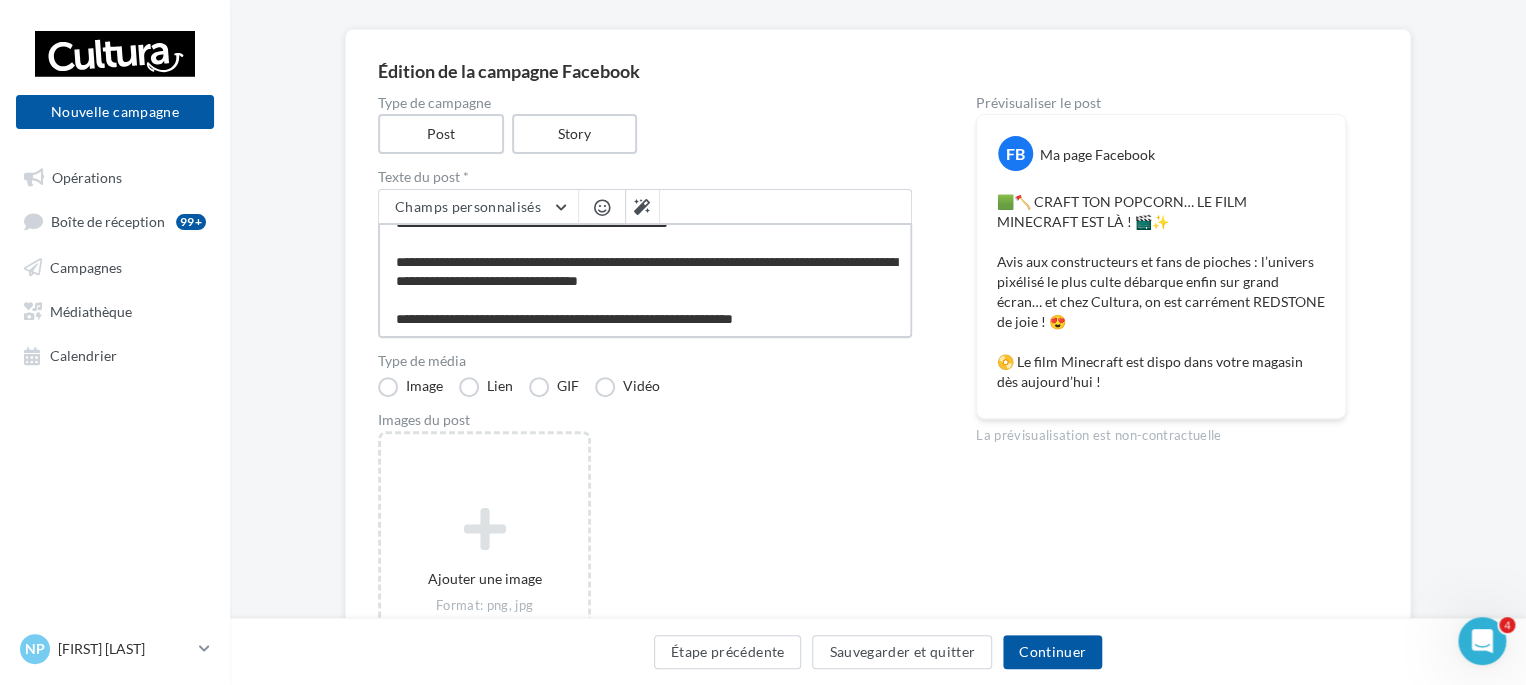 type on "**********" 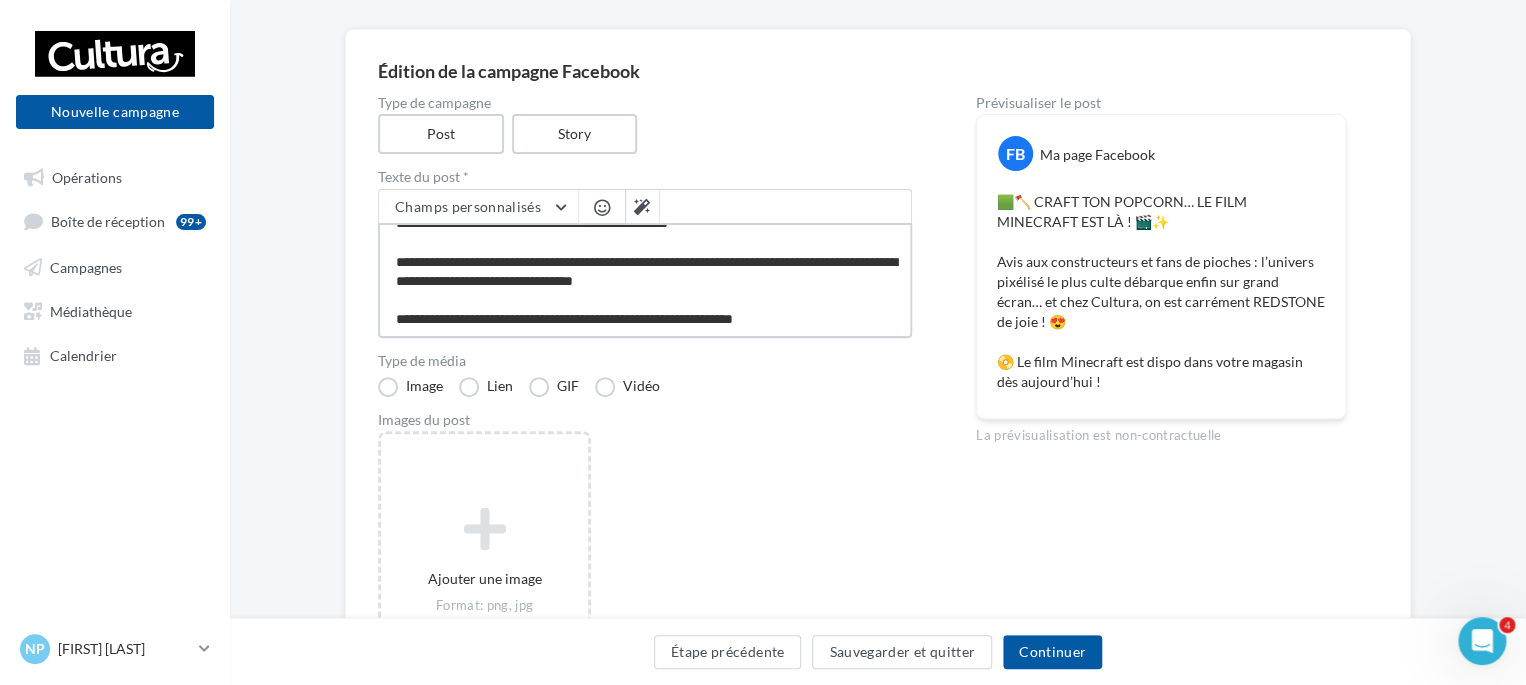 type on "**********" 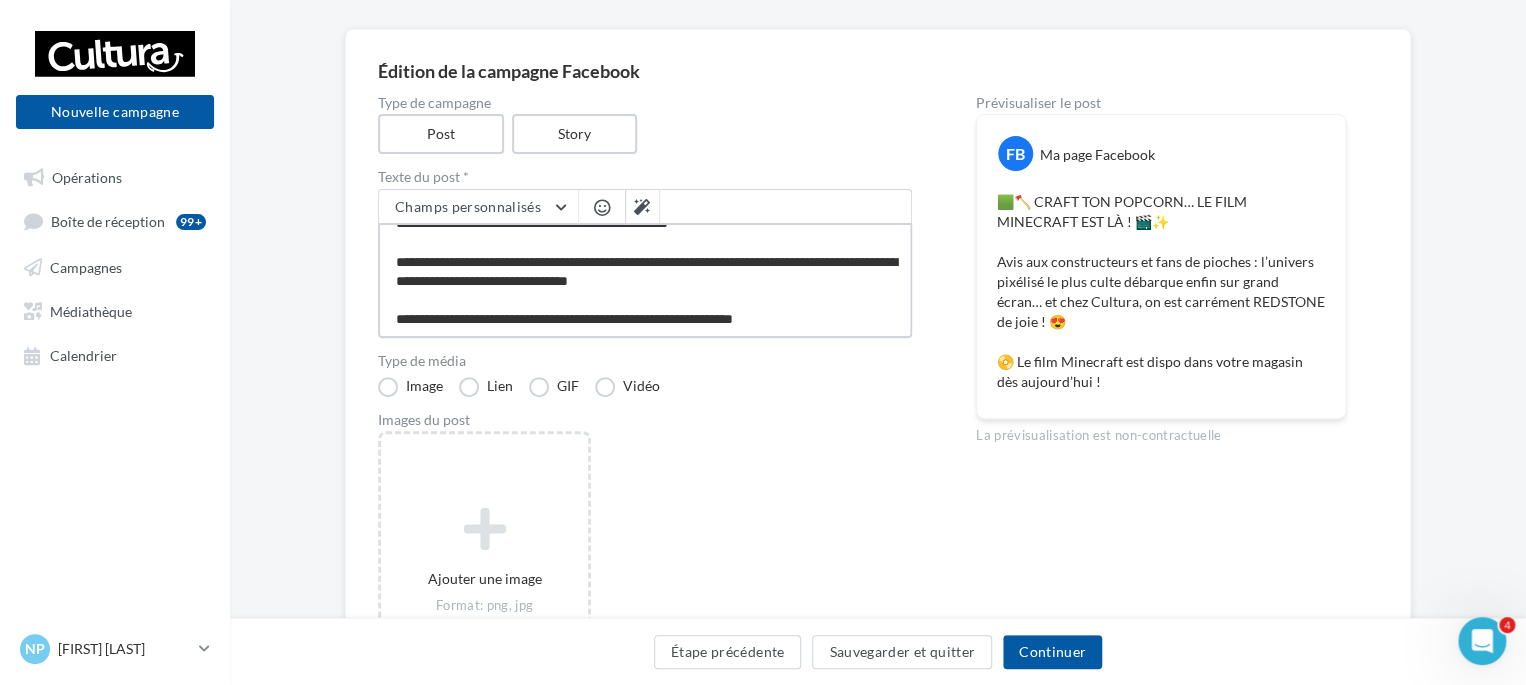 type on "**********" 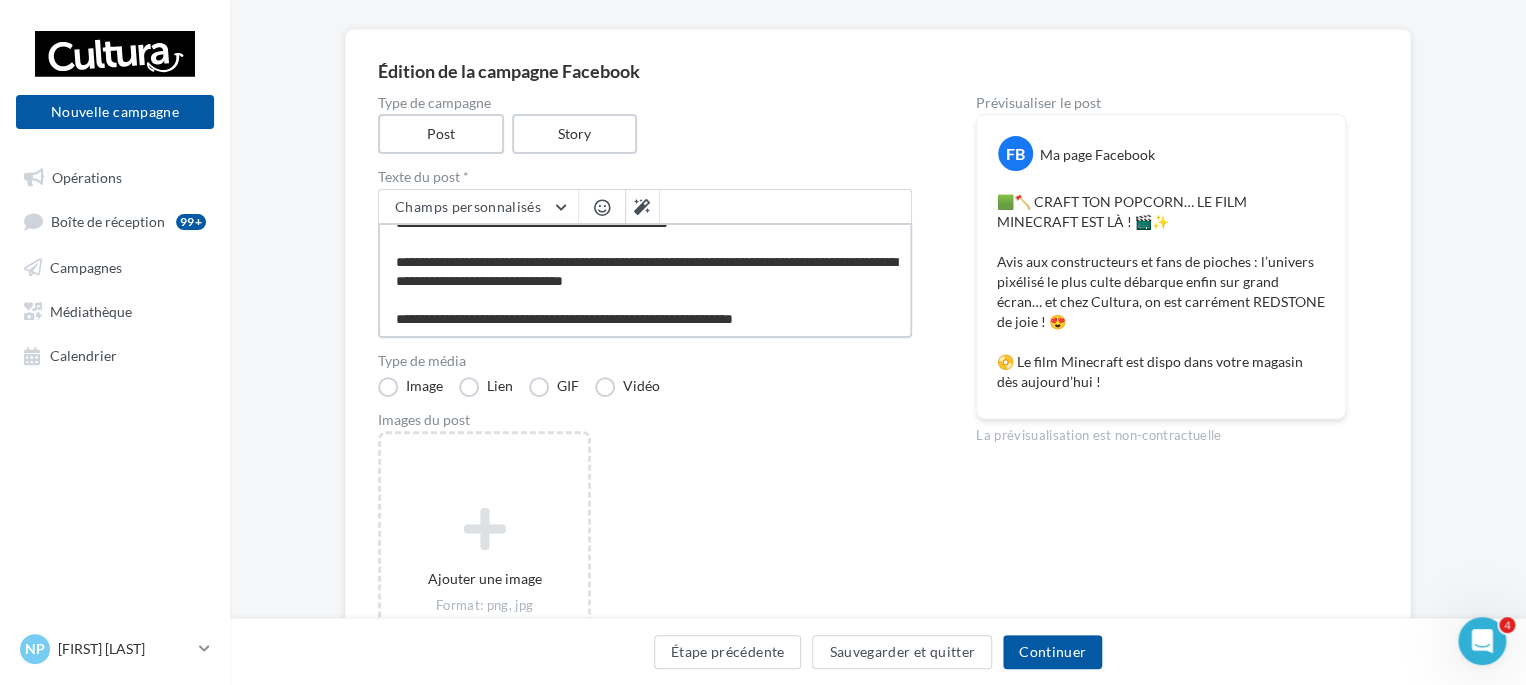 type on "**********" 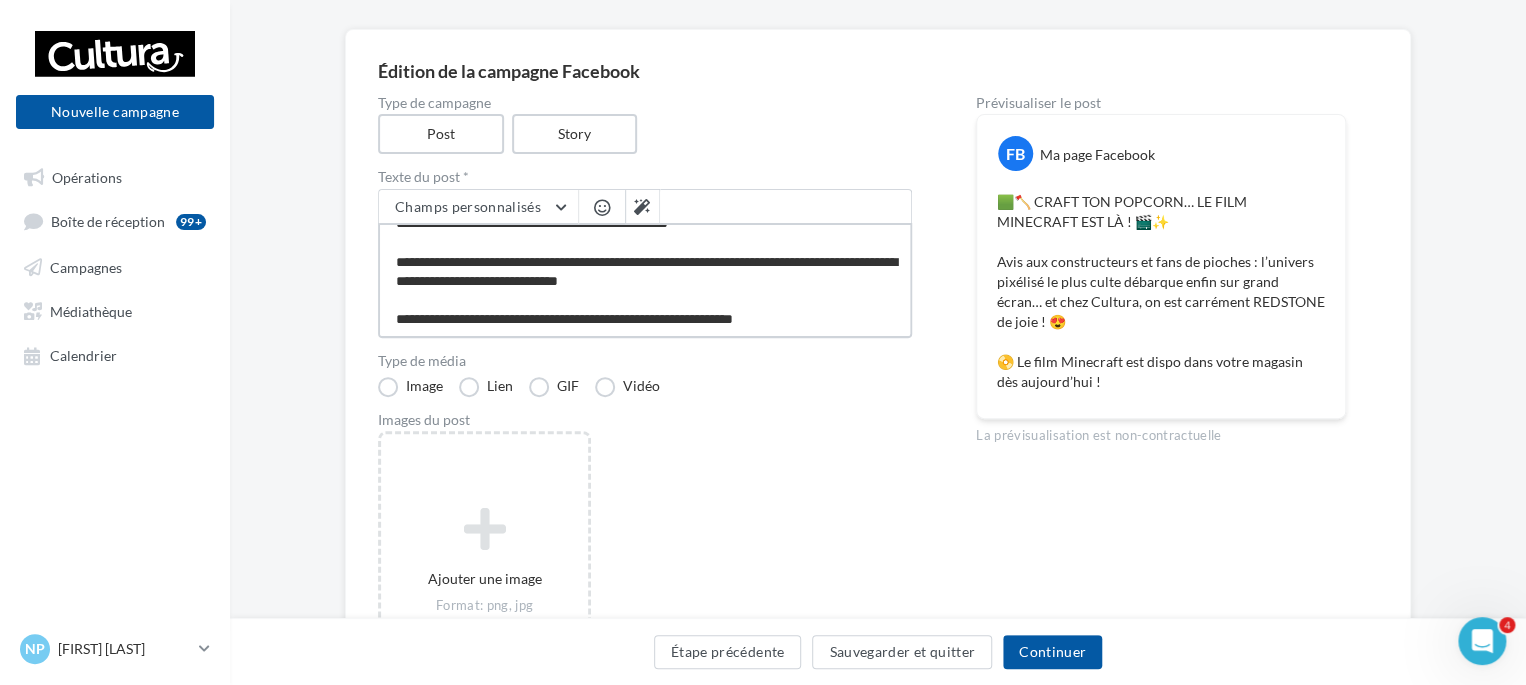 type on "**********" 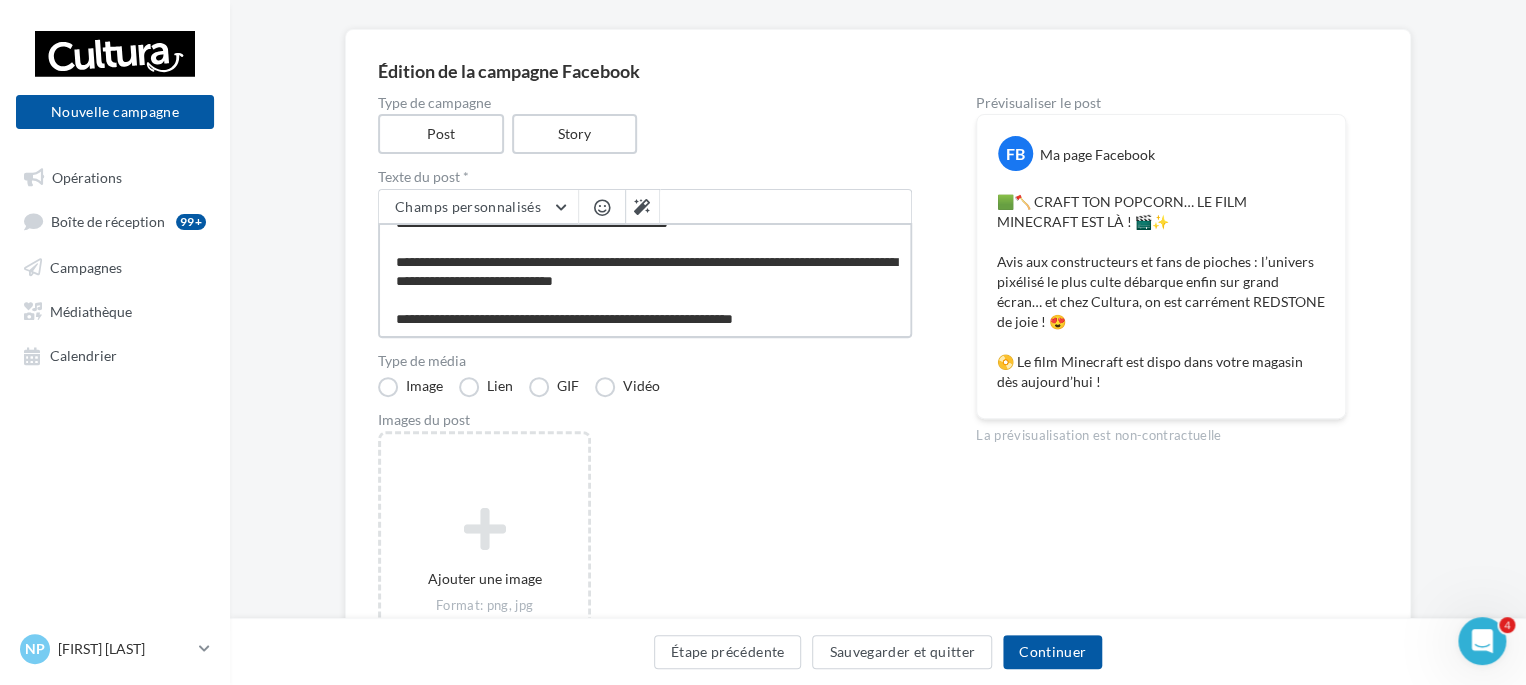 type on "**********" 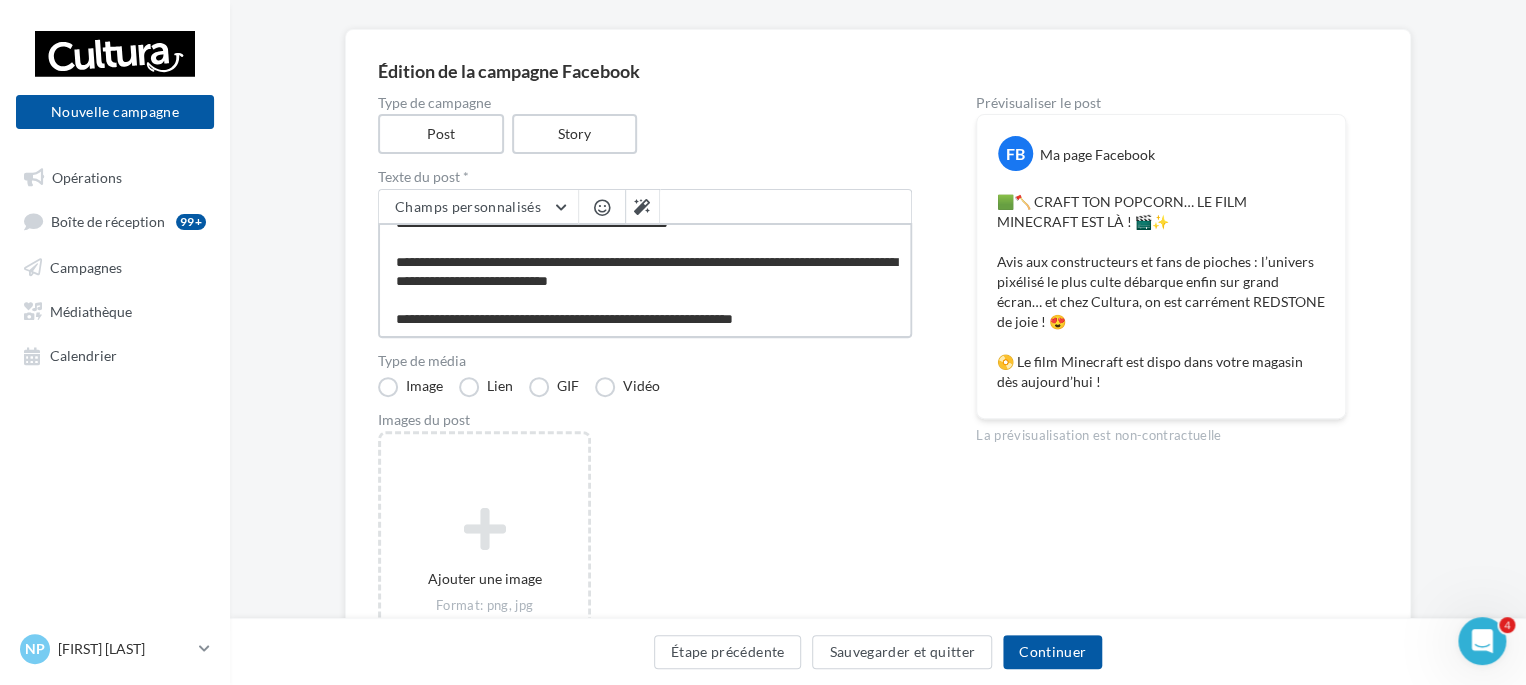 type on "**********" 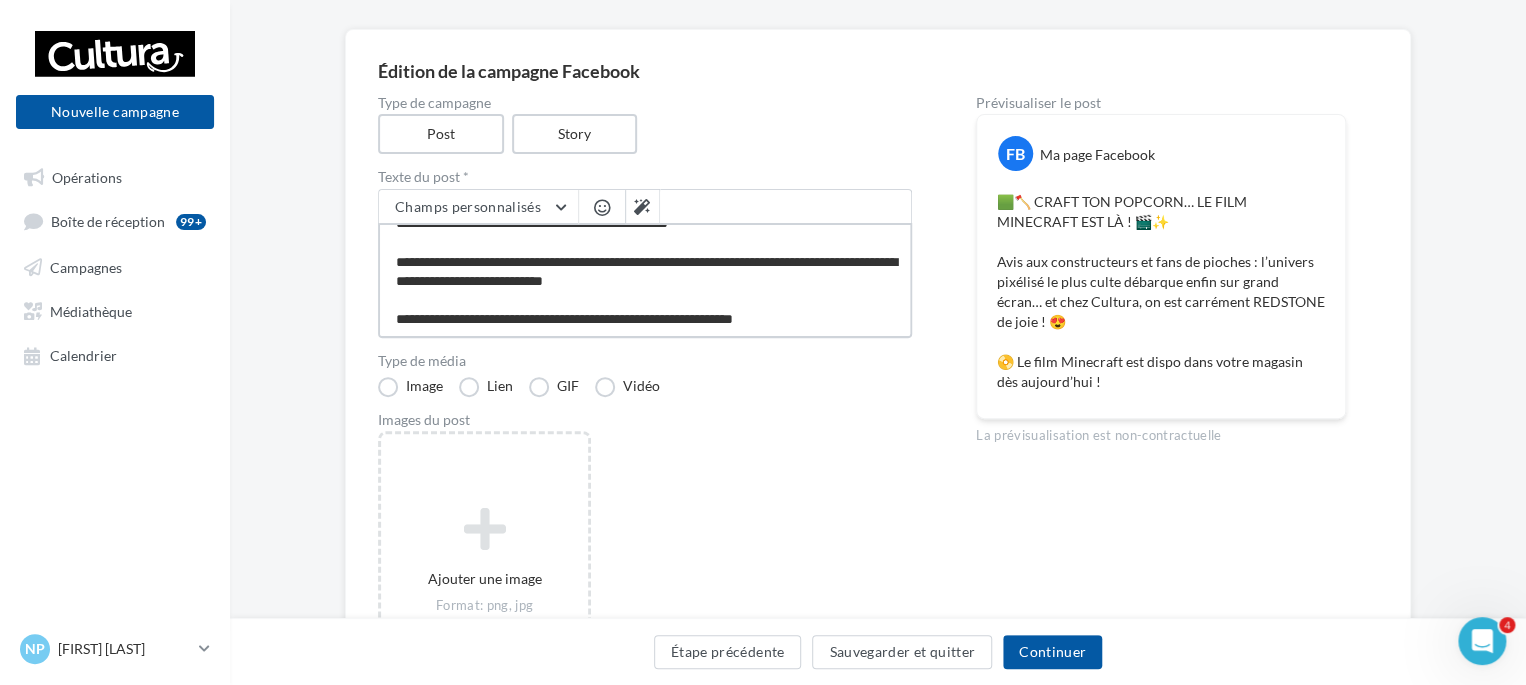 type on "**********" 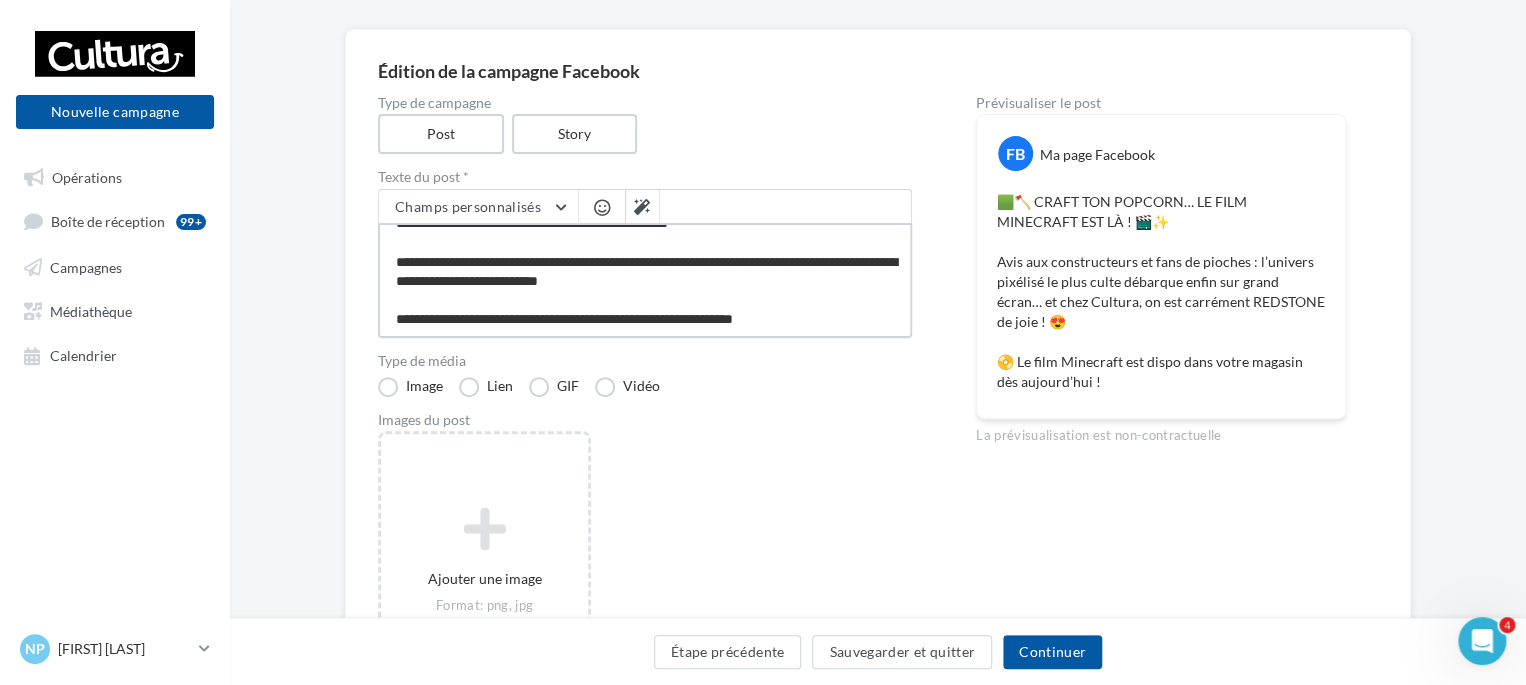 type on "**********" 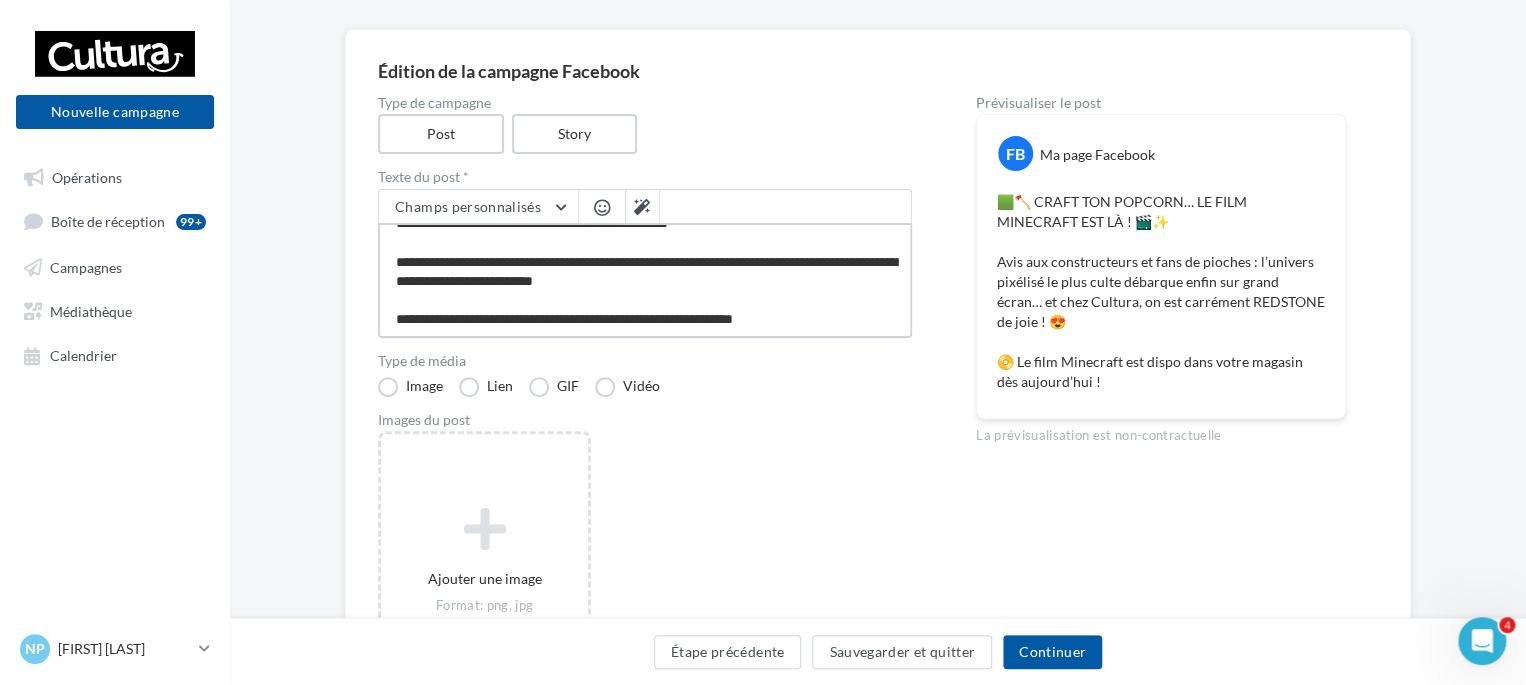 type on "**********" 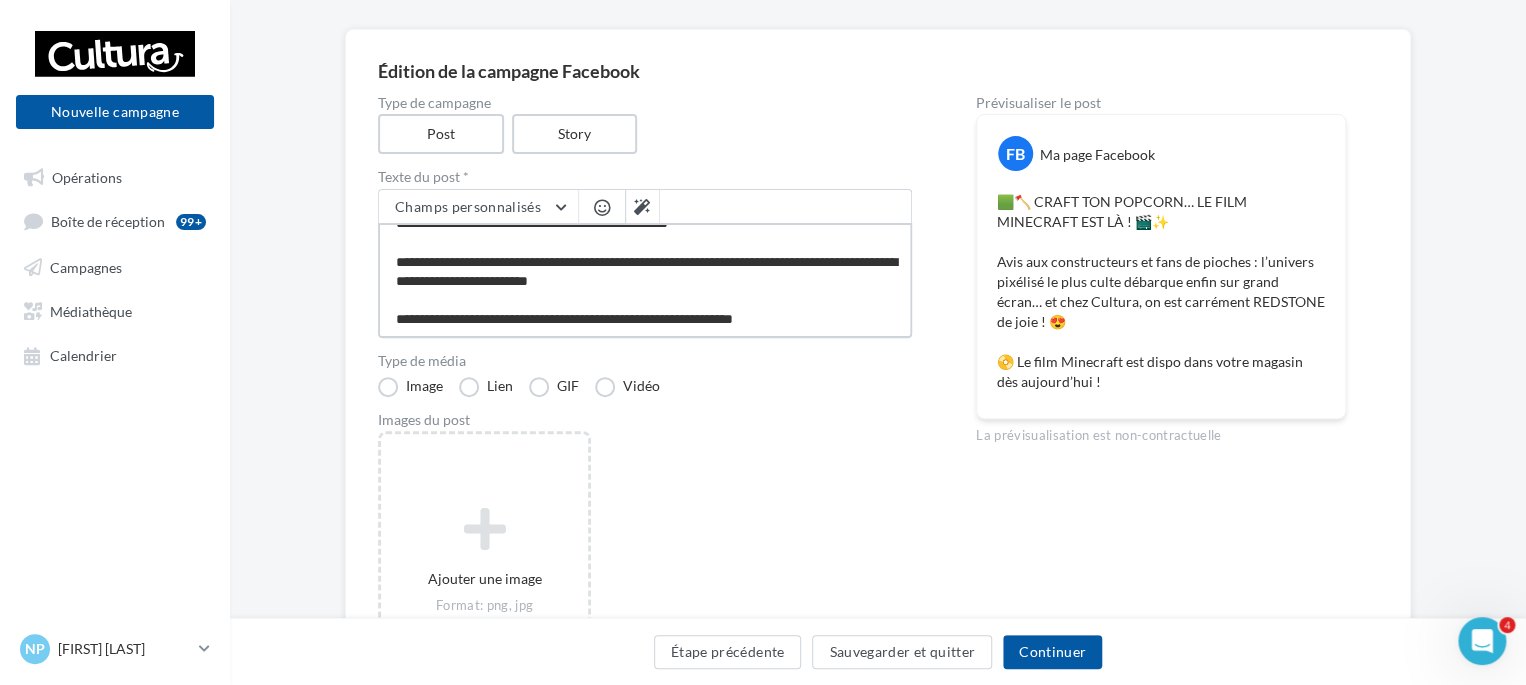 type on "**********" 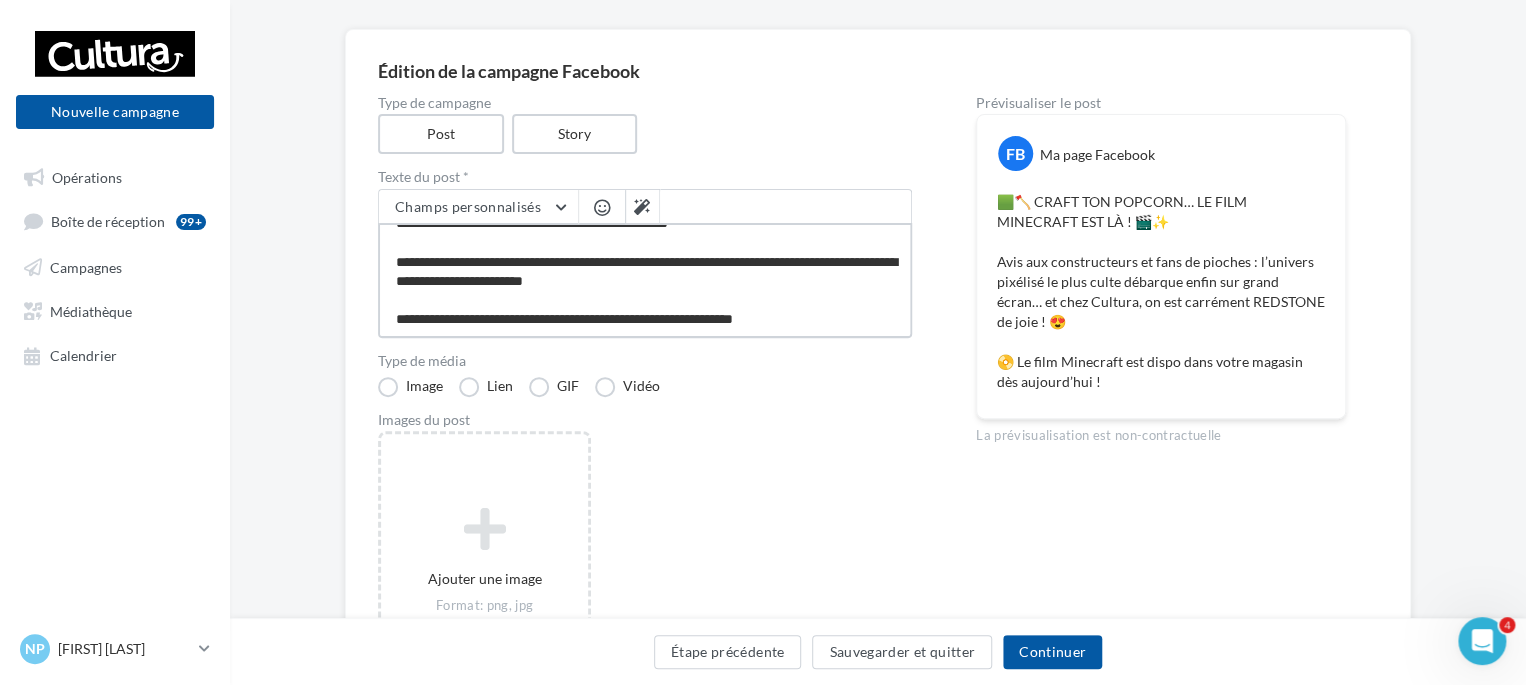 type on "**********" 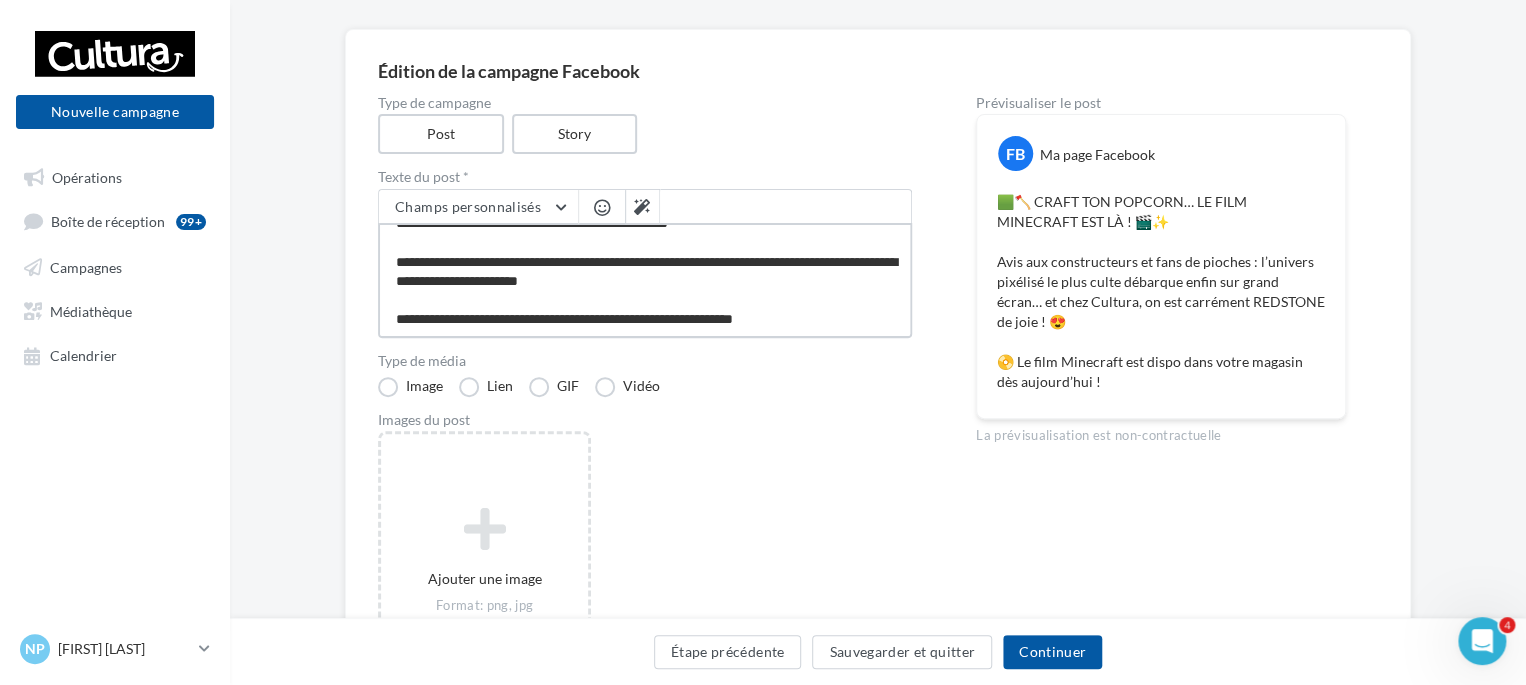 type on "**********" 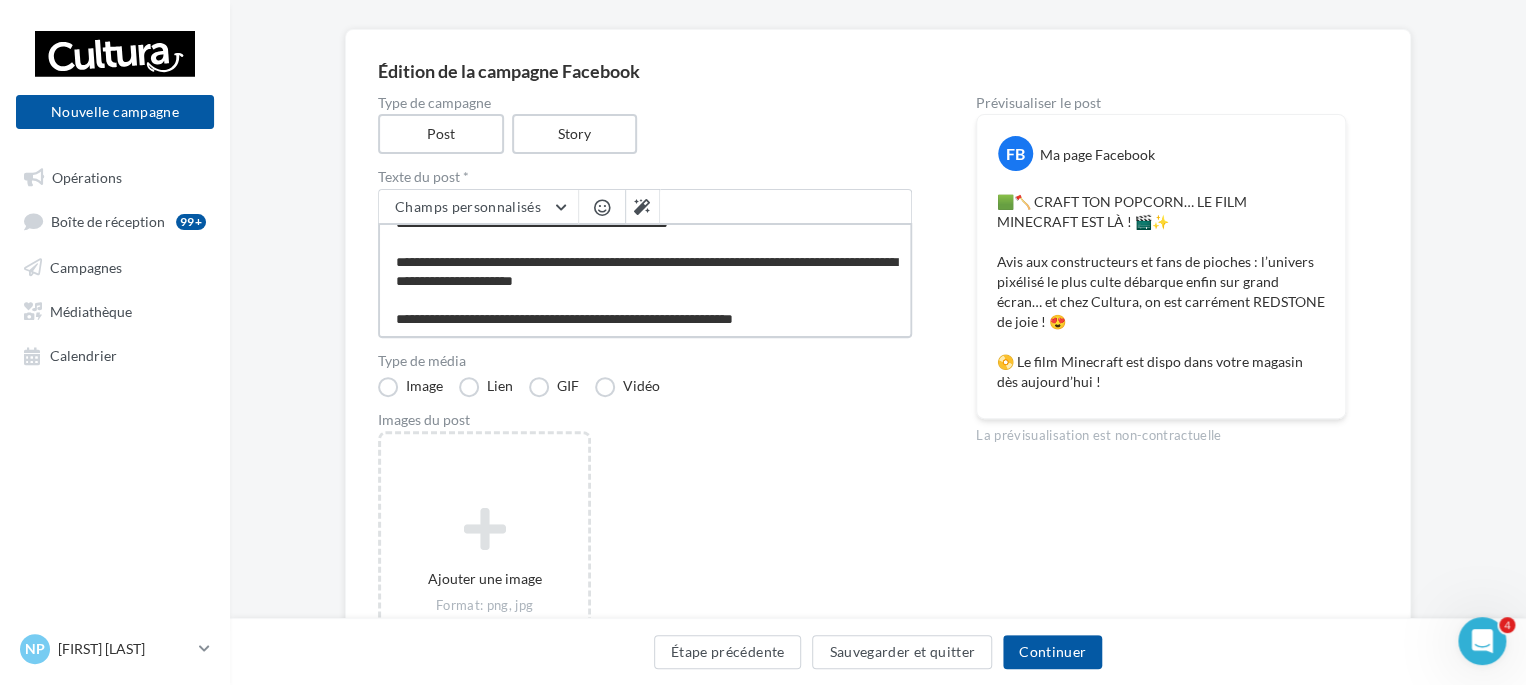 type on "**********" 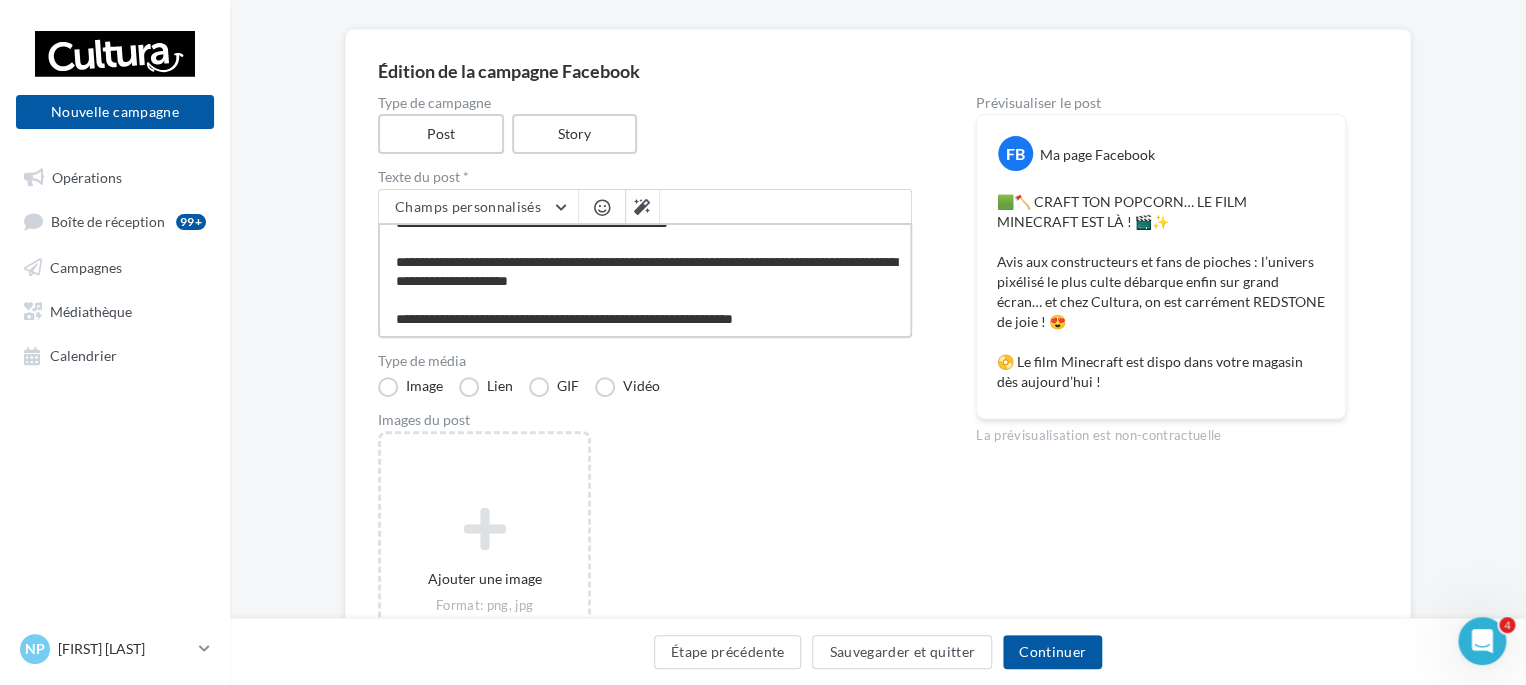 type on "**********" 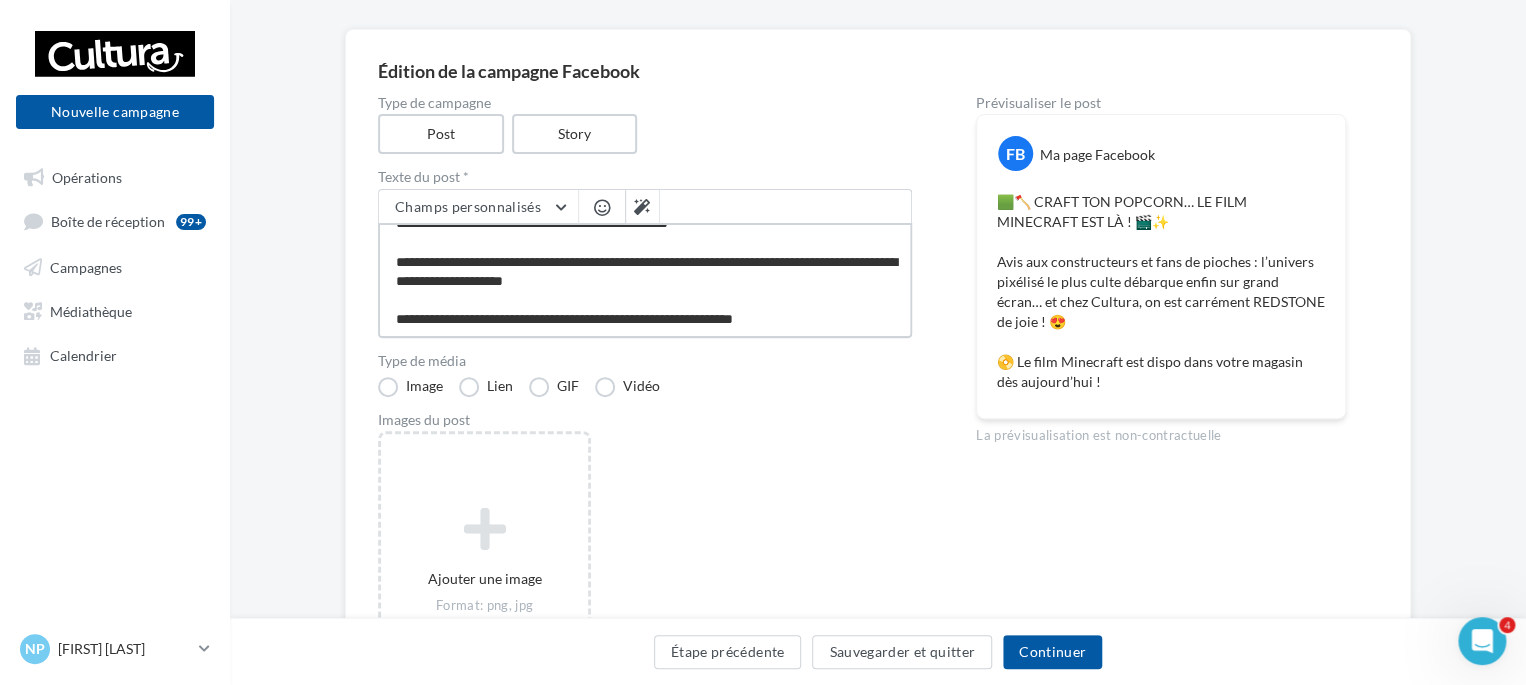 type on "**********" 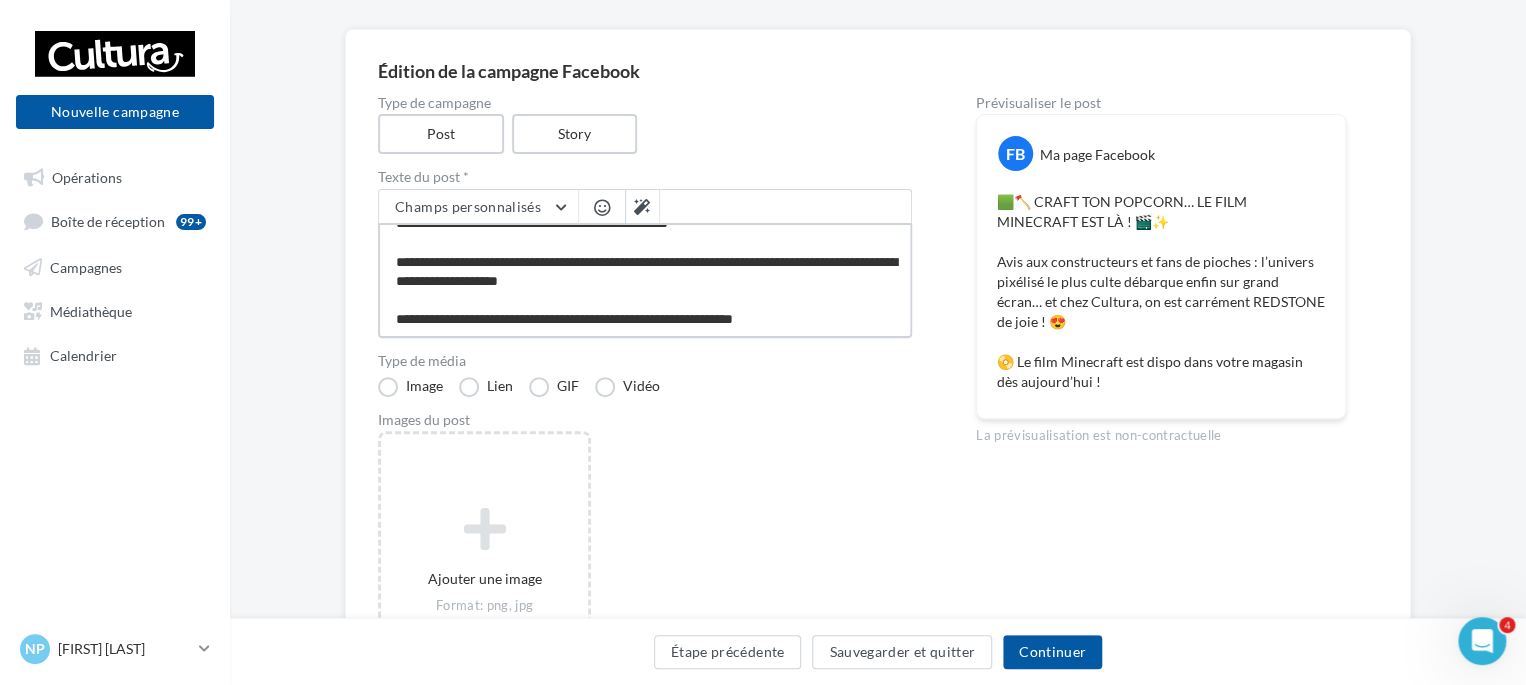 type on "**********" 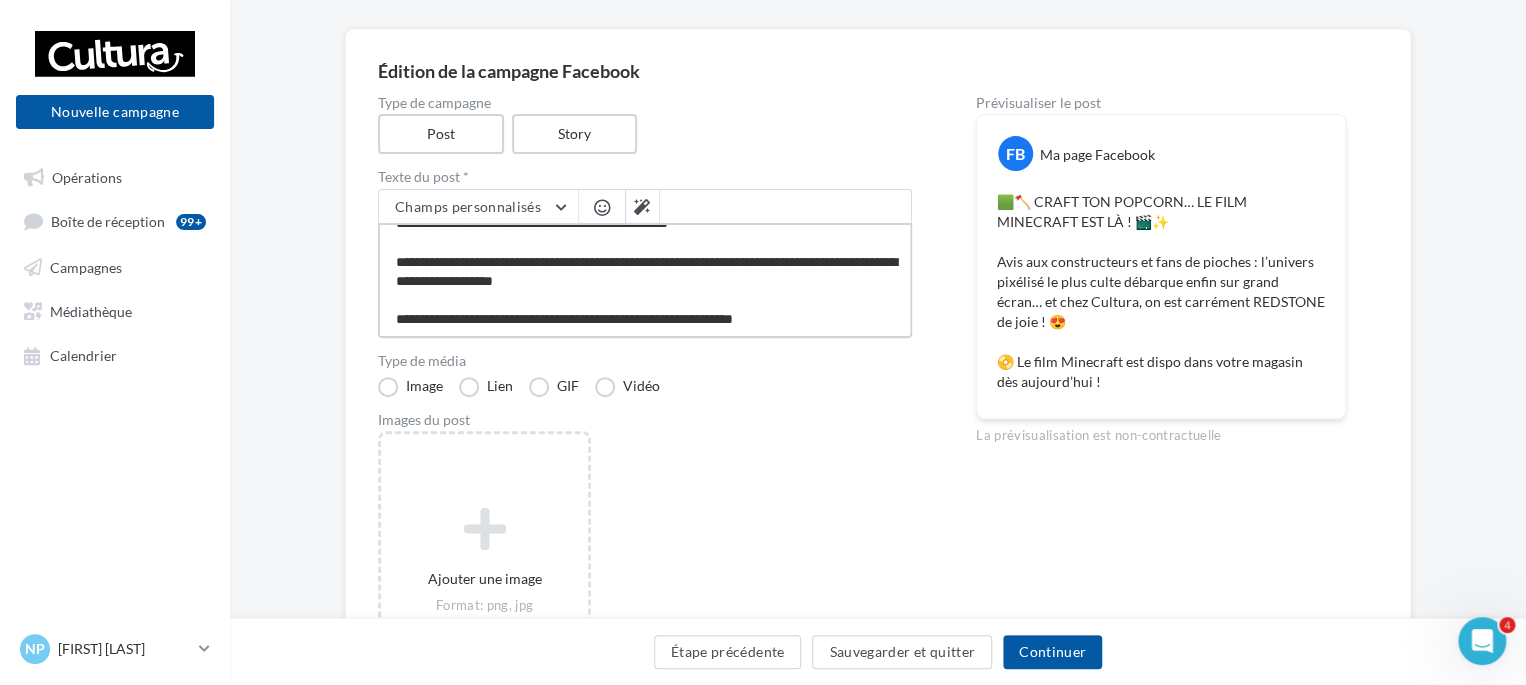 type on "**********" 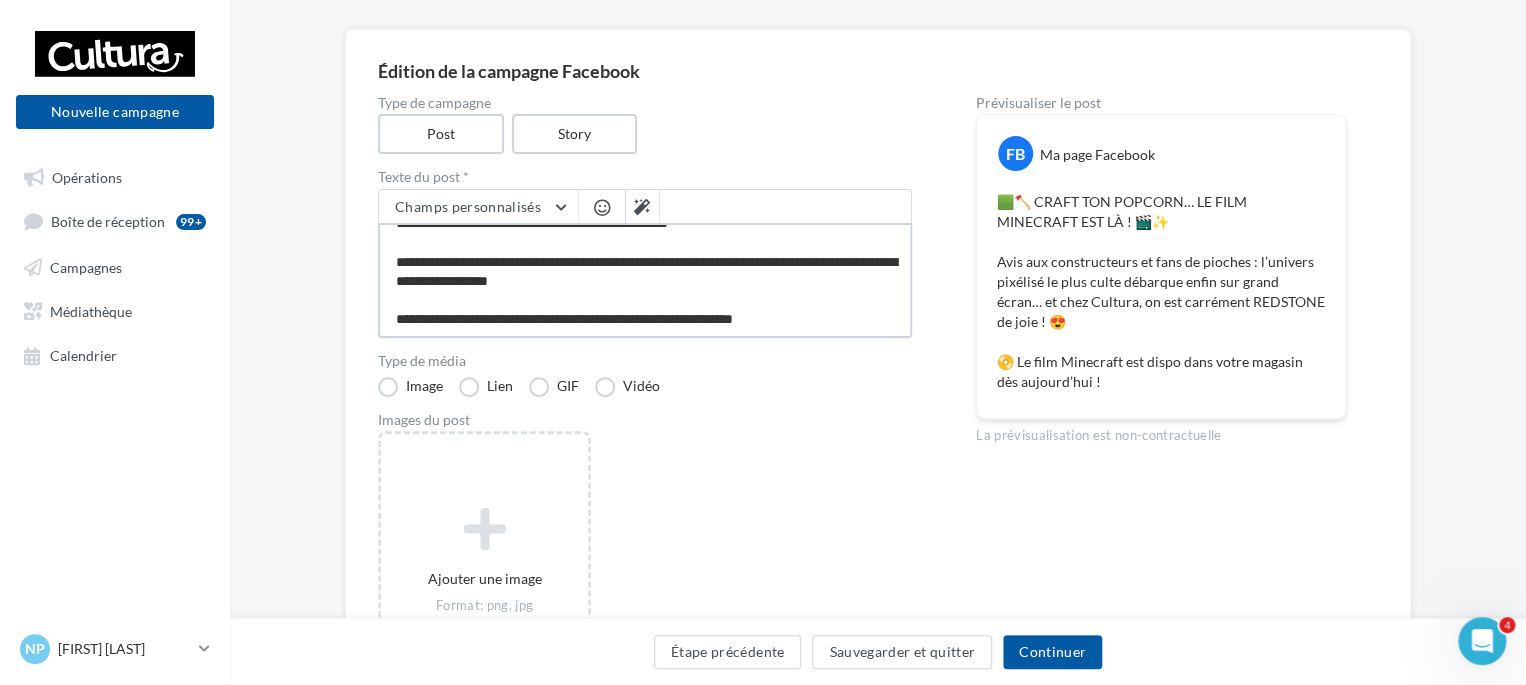 type on "**********" 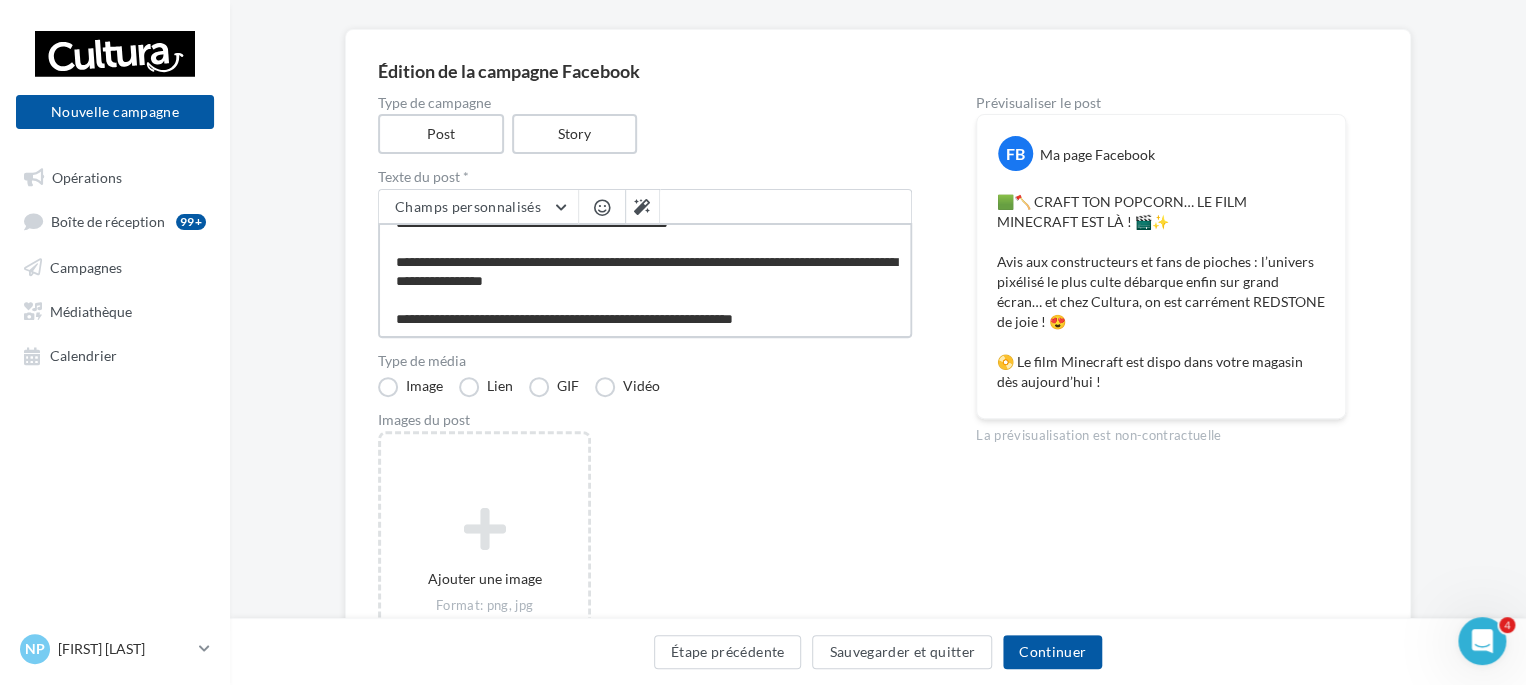 type on "**********" 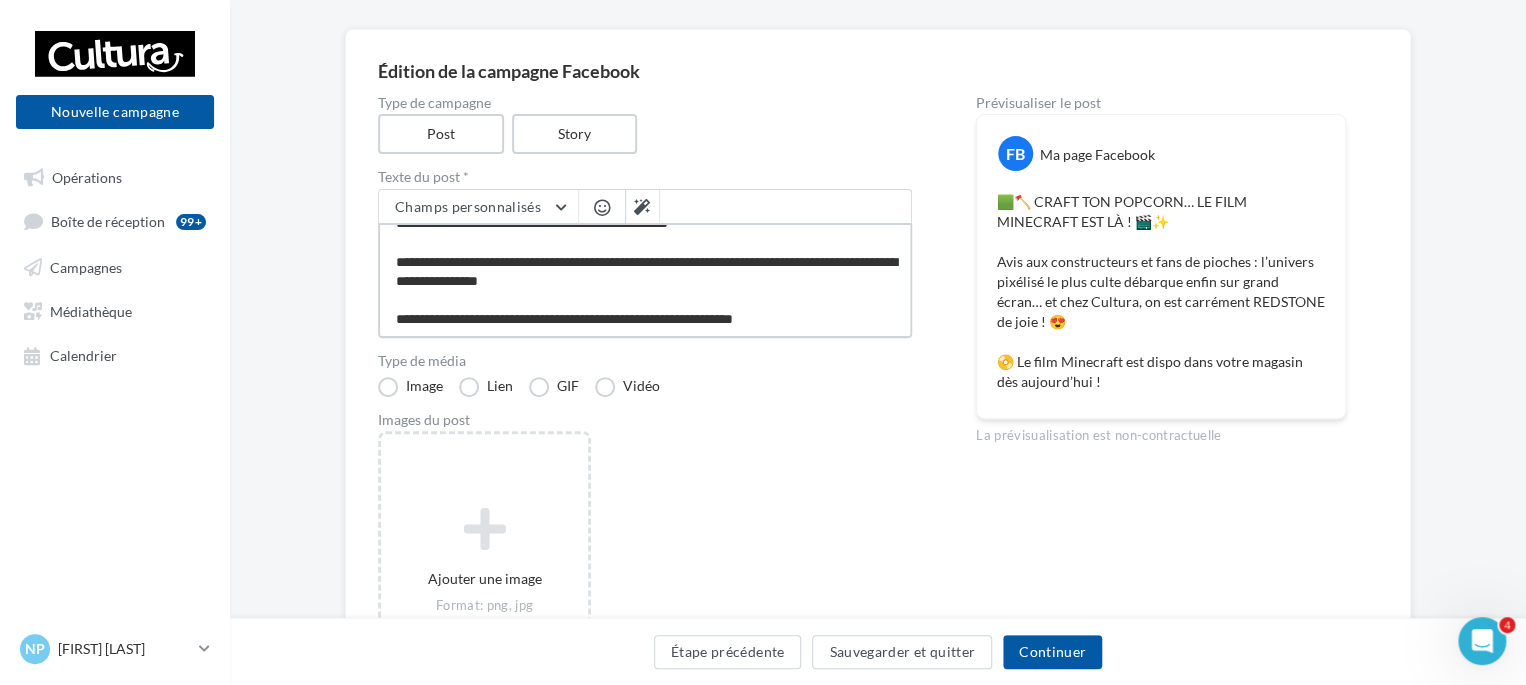 type on "**********" 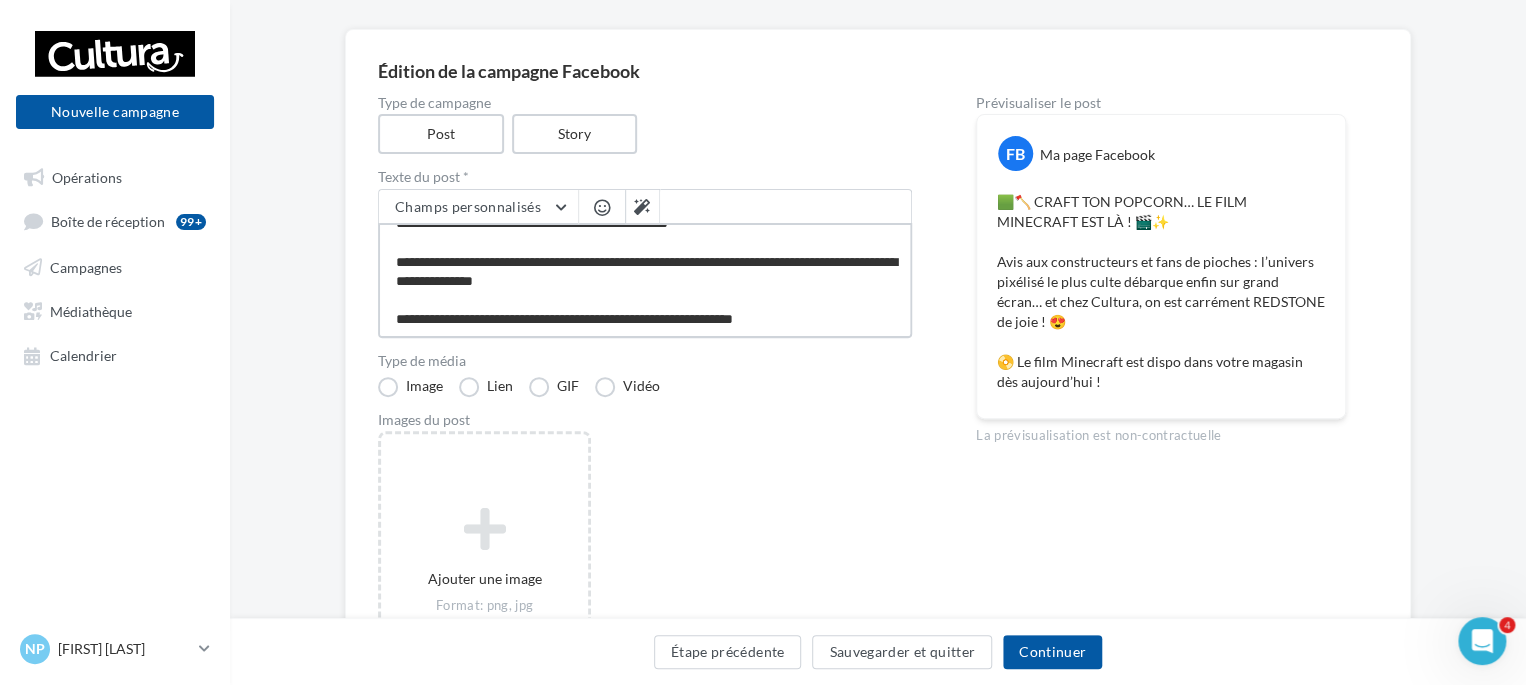 type on "**********" 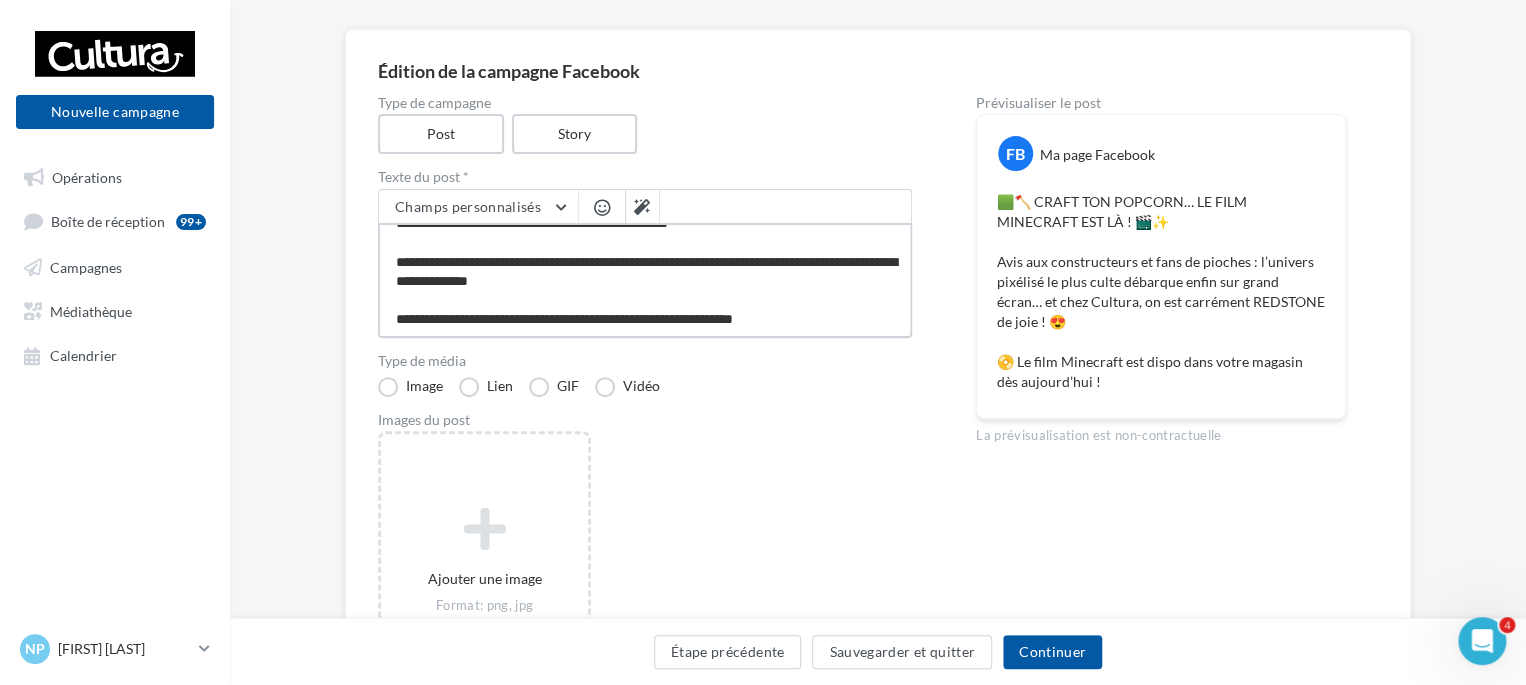 type on "**********" 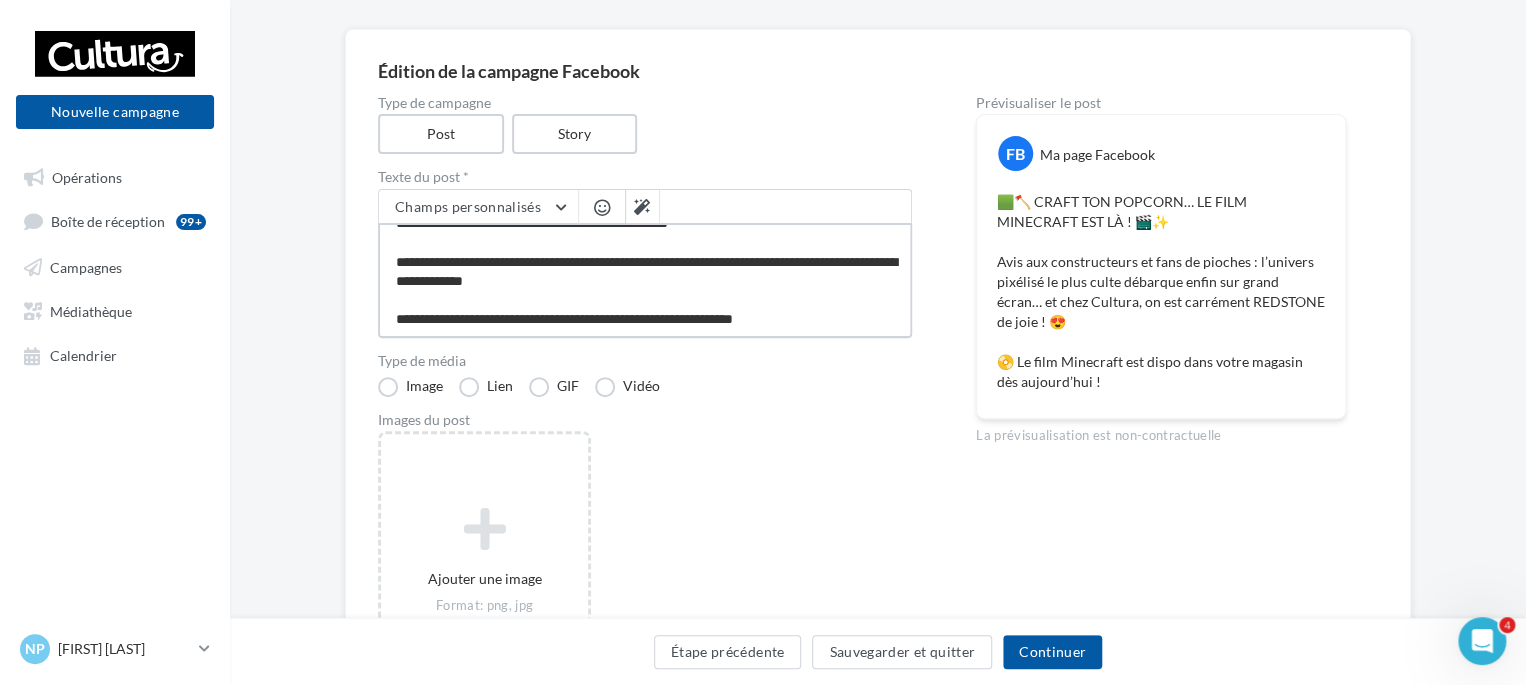 type on "**********" 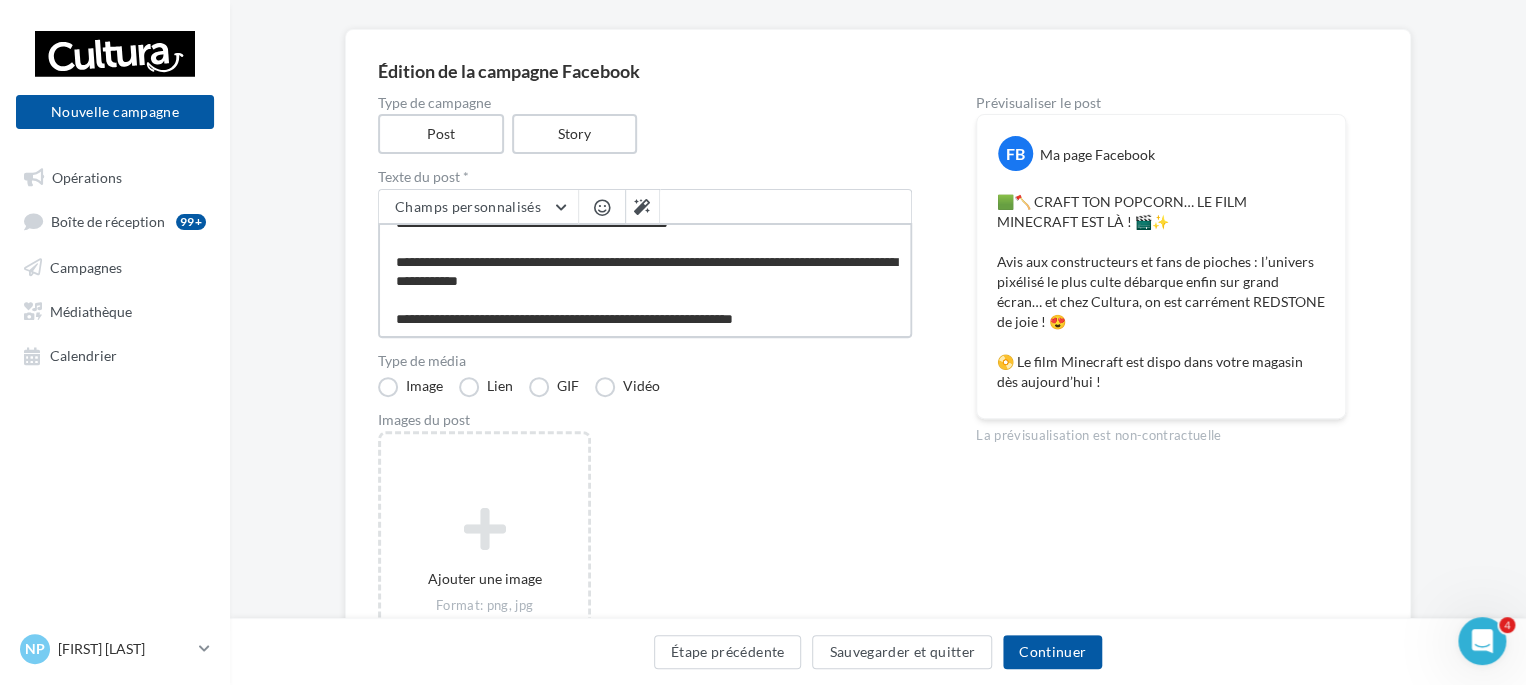type on "**********" 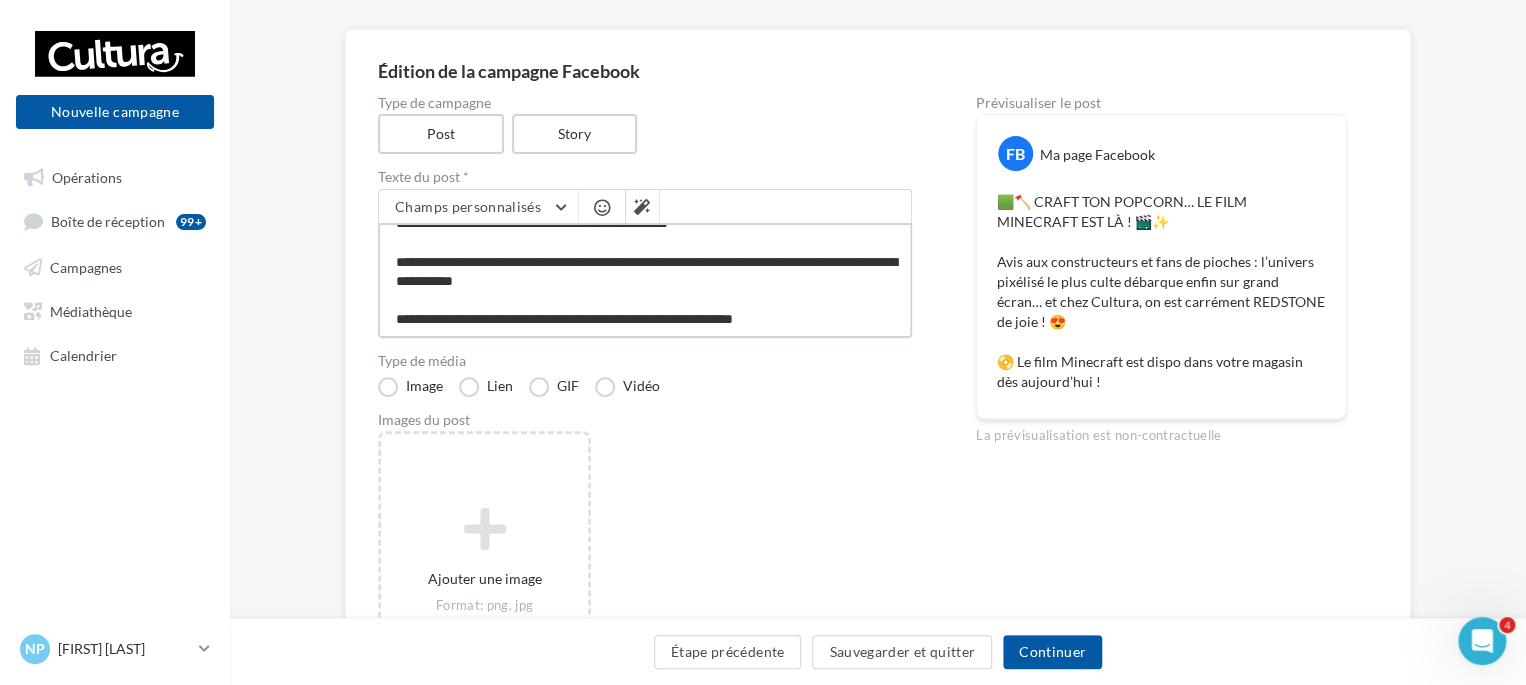 type on "**********" 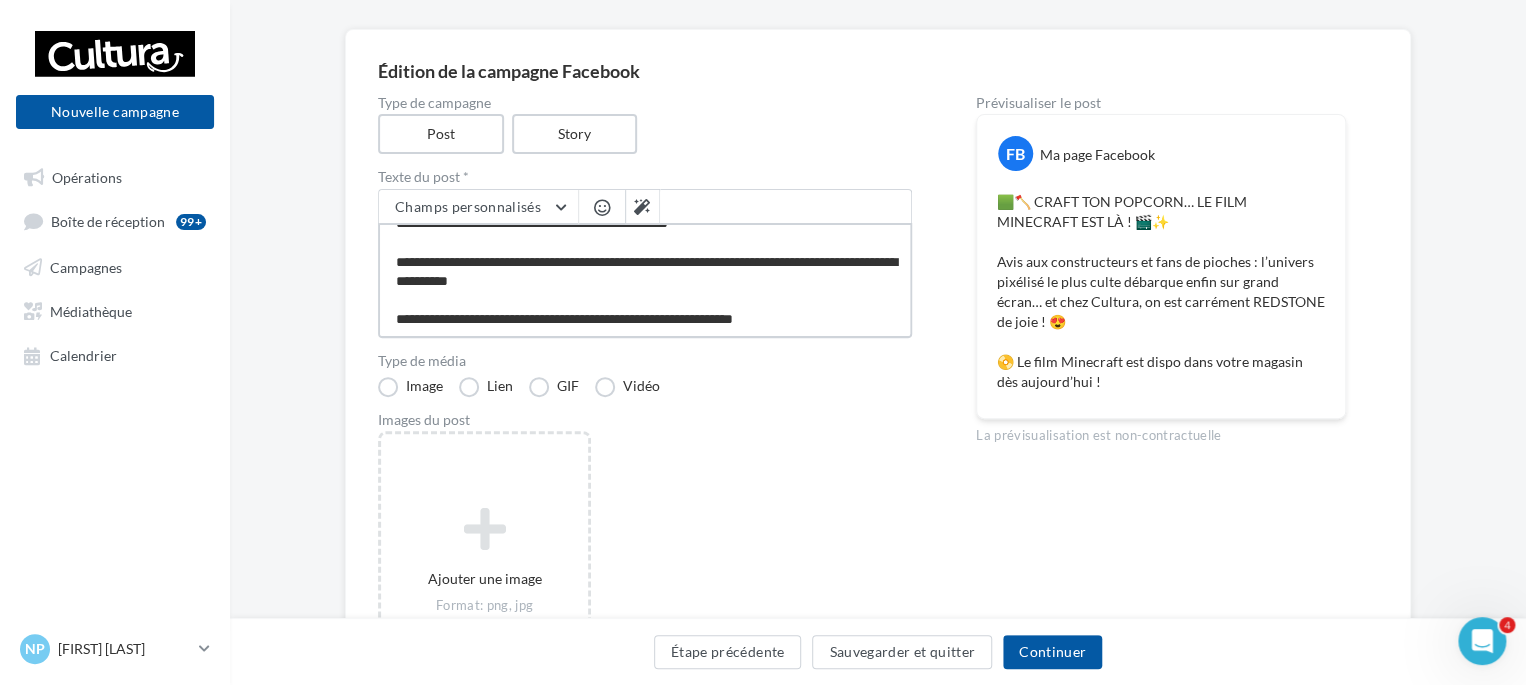 type on "**********" 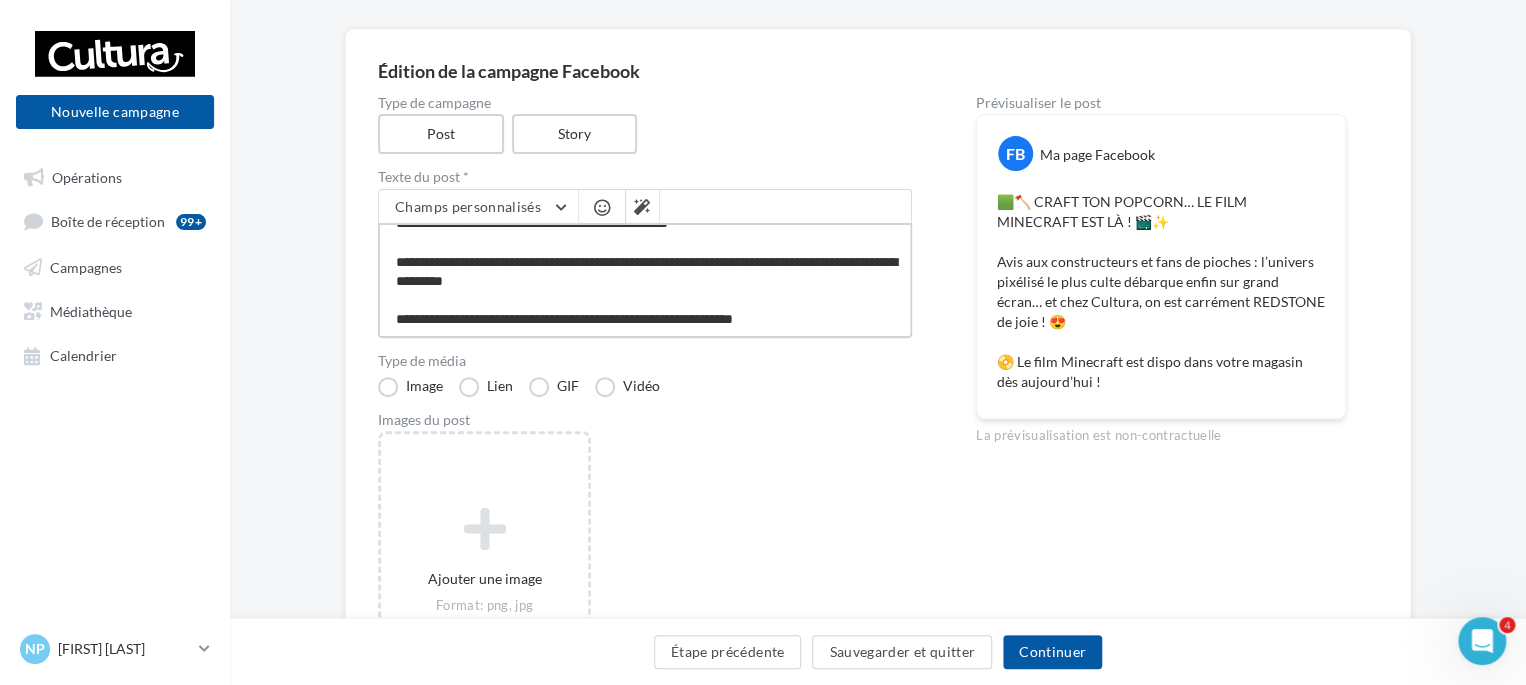 type on "**********" 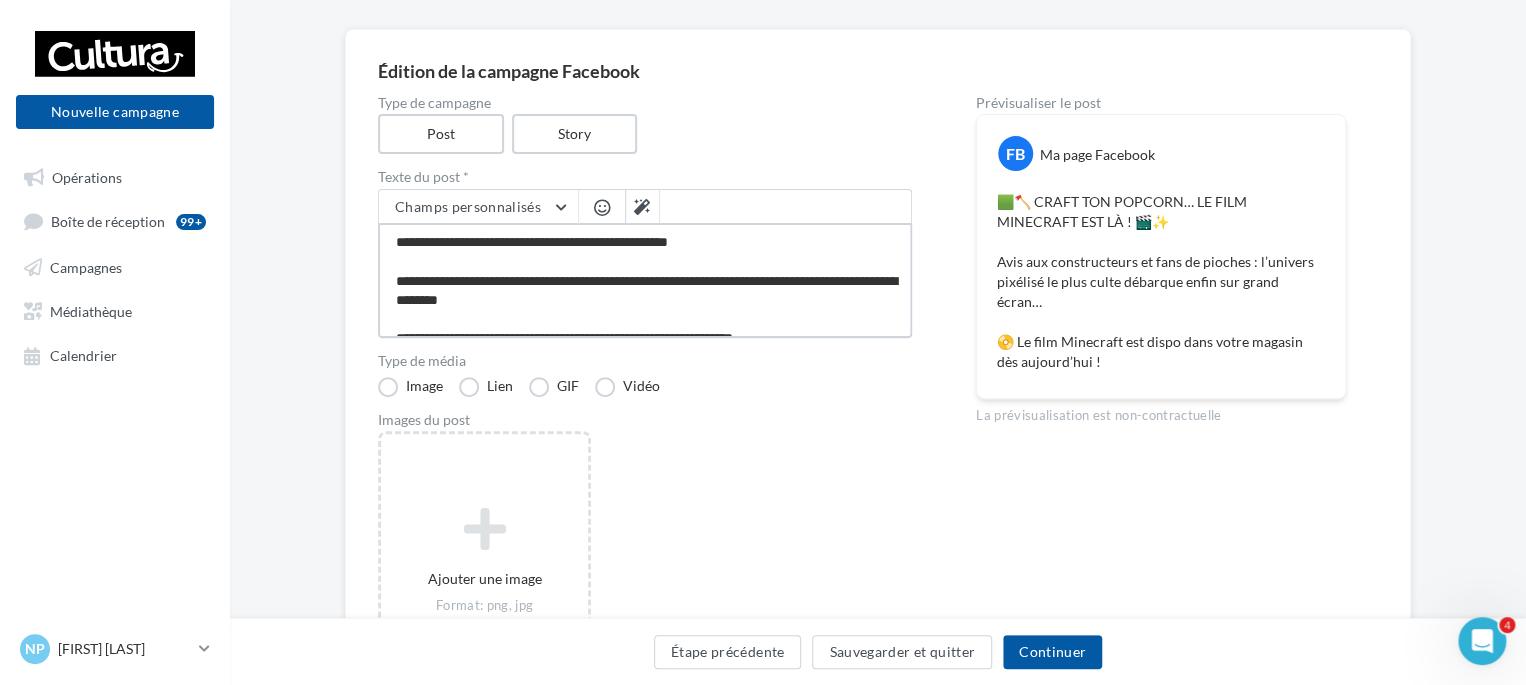 scroll, scrollTop: 0, scrollLeft: 0, axis: both 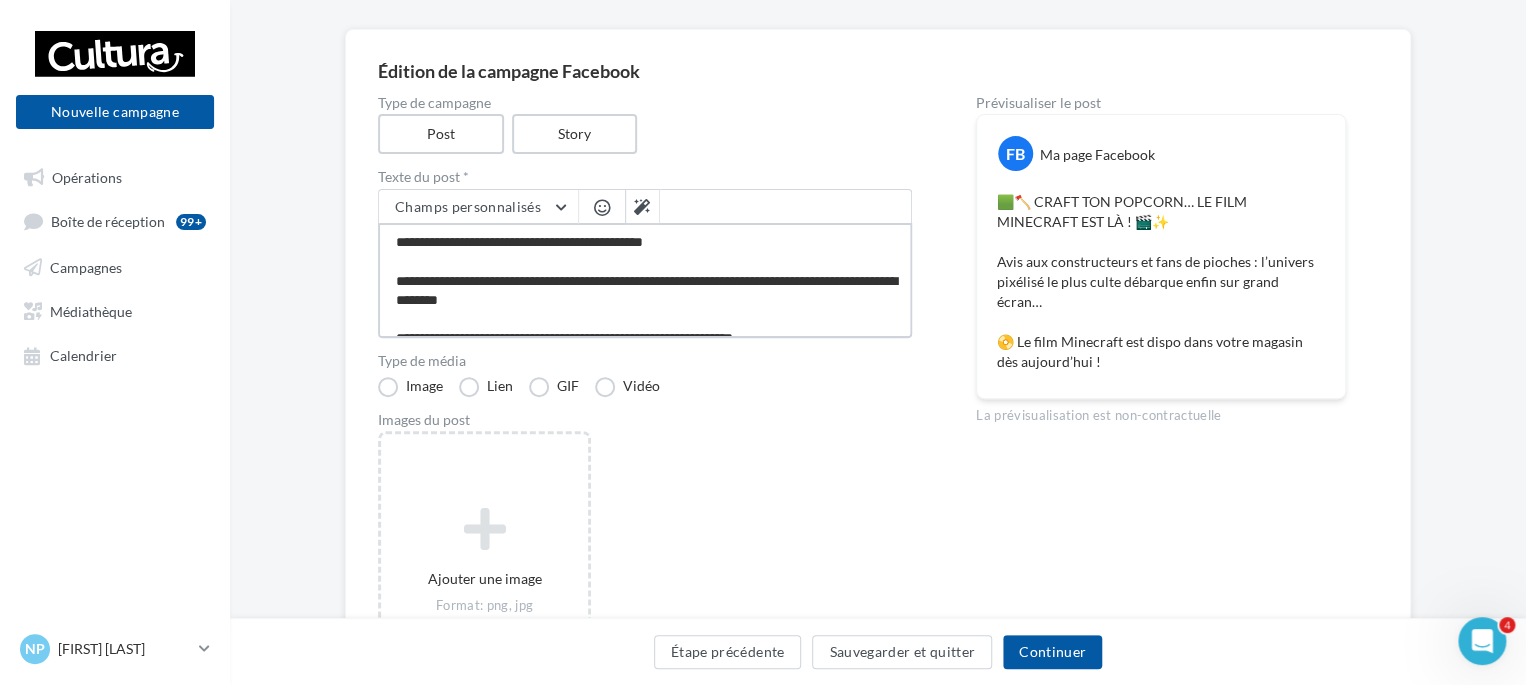 type on "**********" 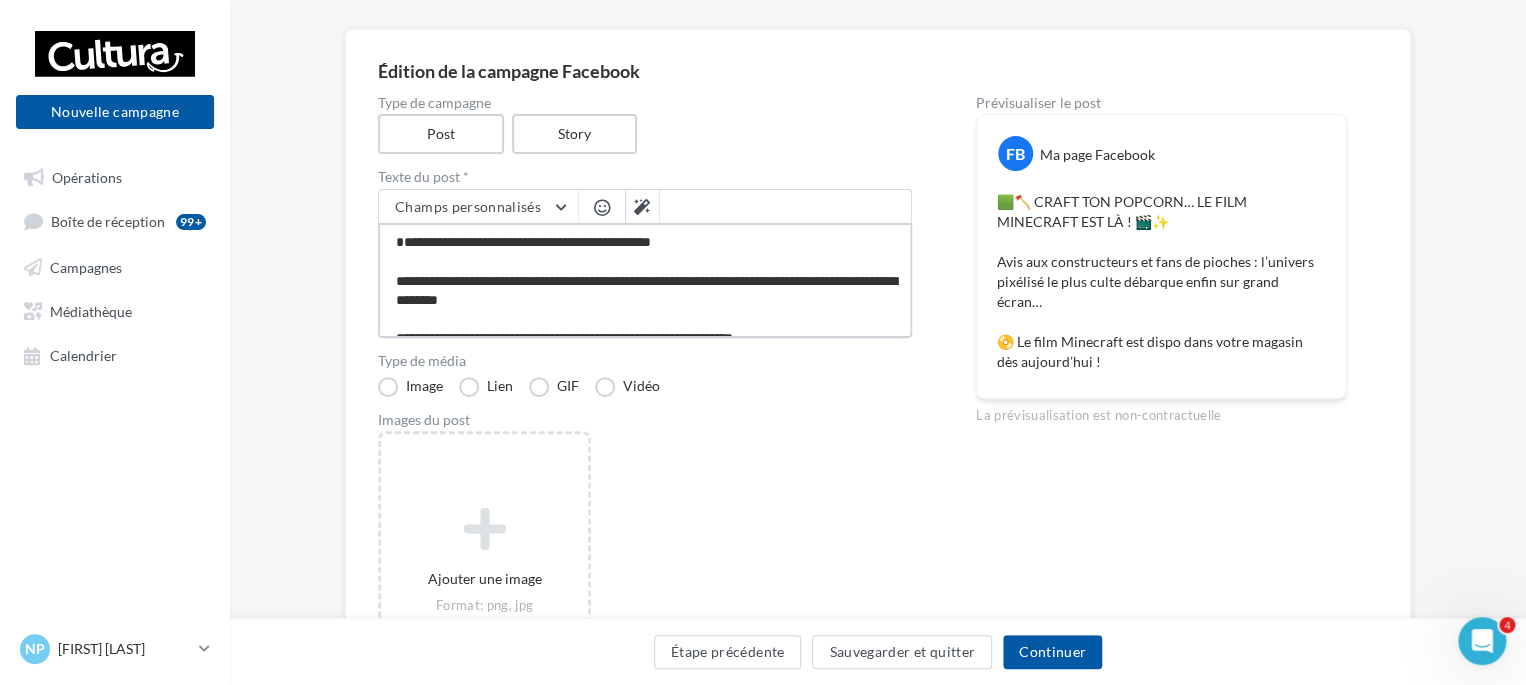 scroll, scrollTop: 20, scrollLeft: 0, axis: vertical 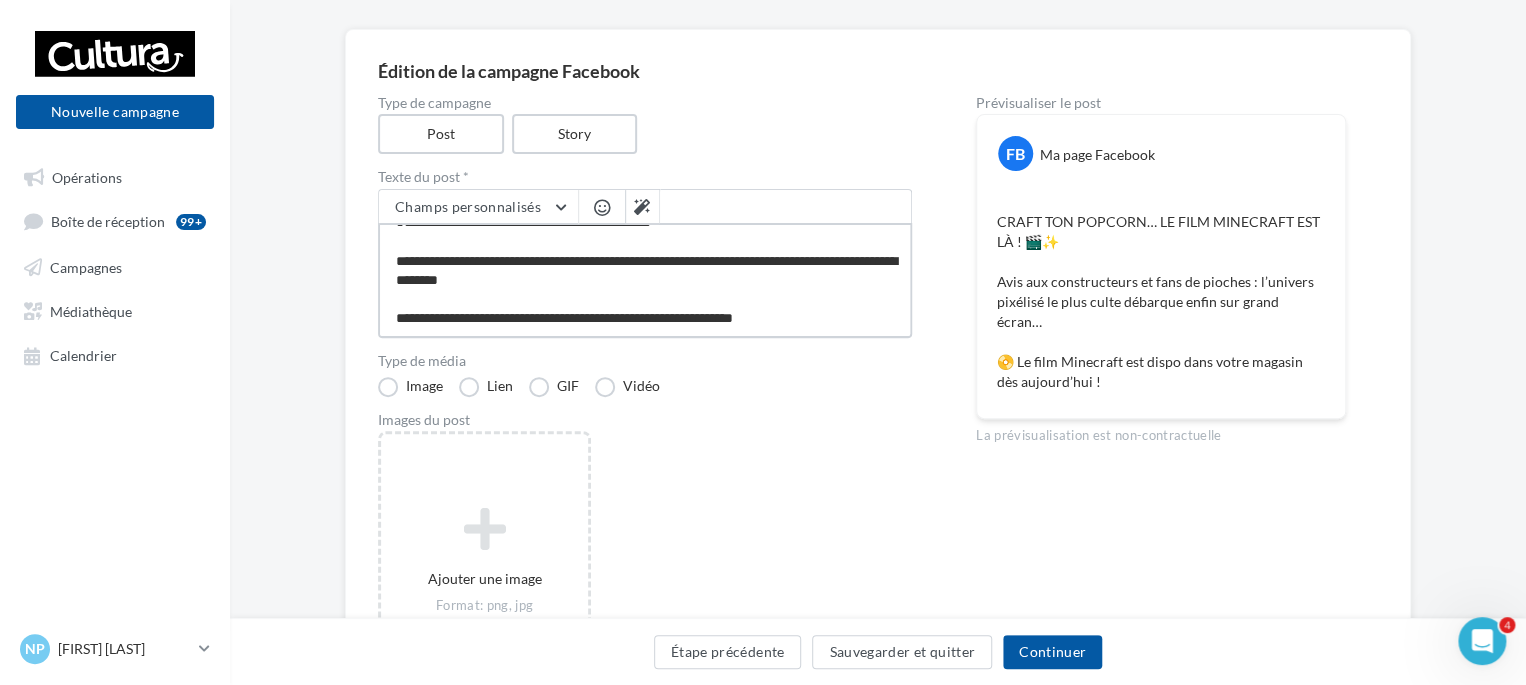 click on "**********" at bounding box center [645, 280] 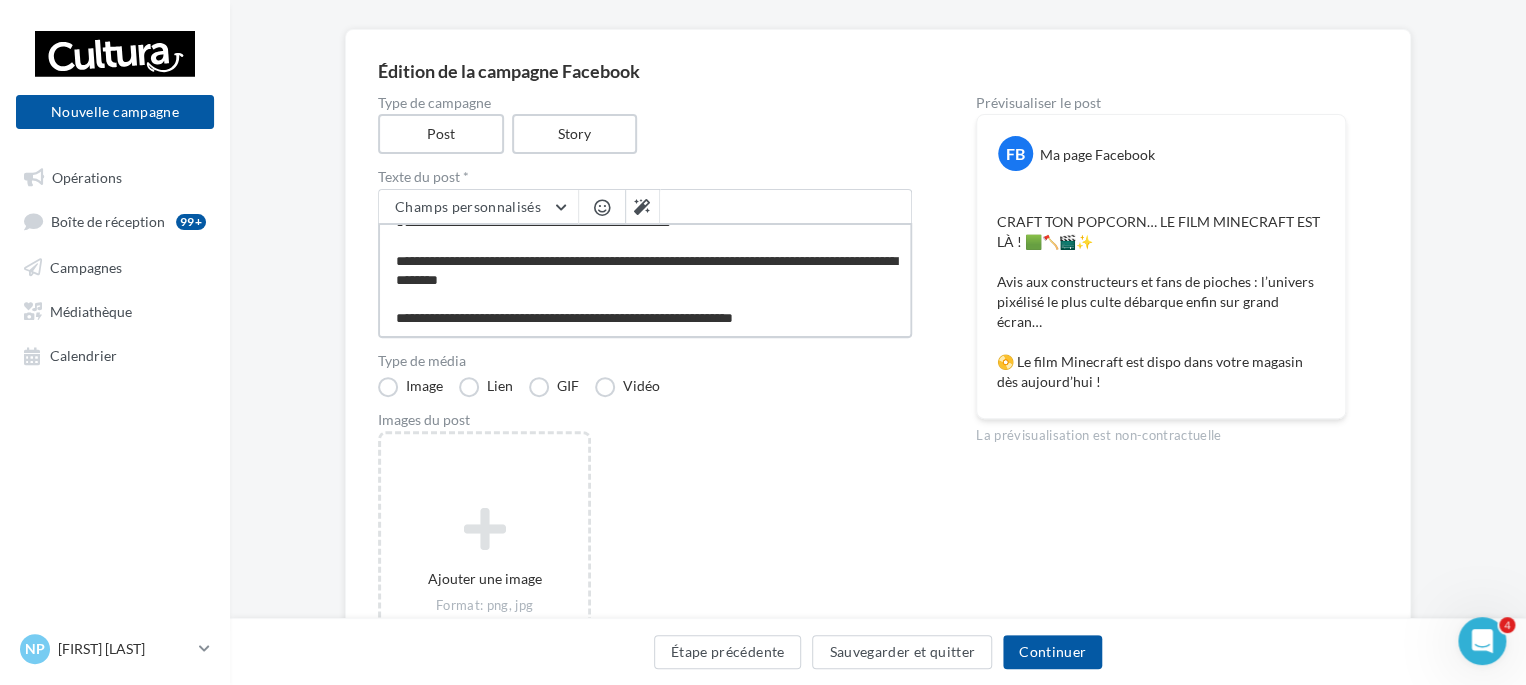 click on "**********" at bounding box center [645, 280] 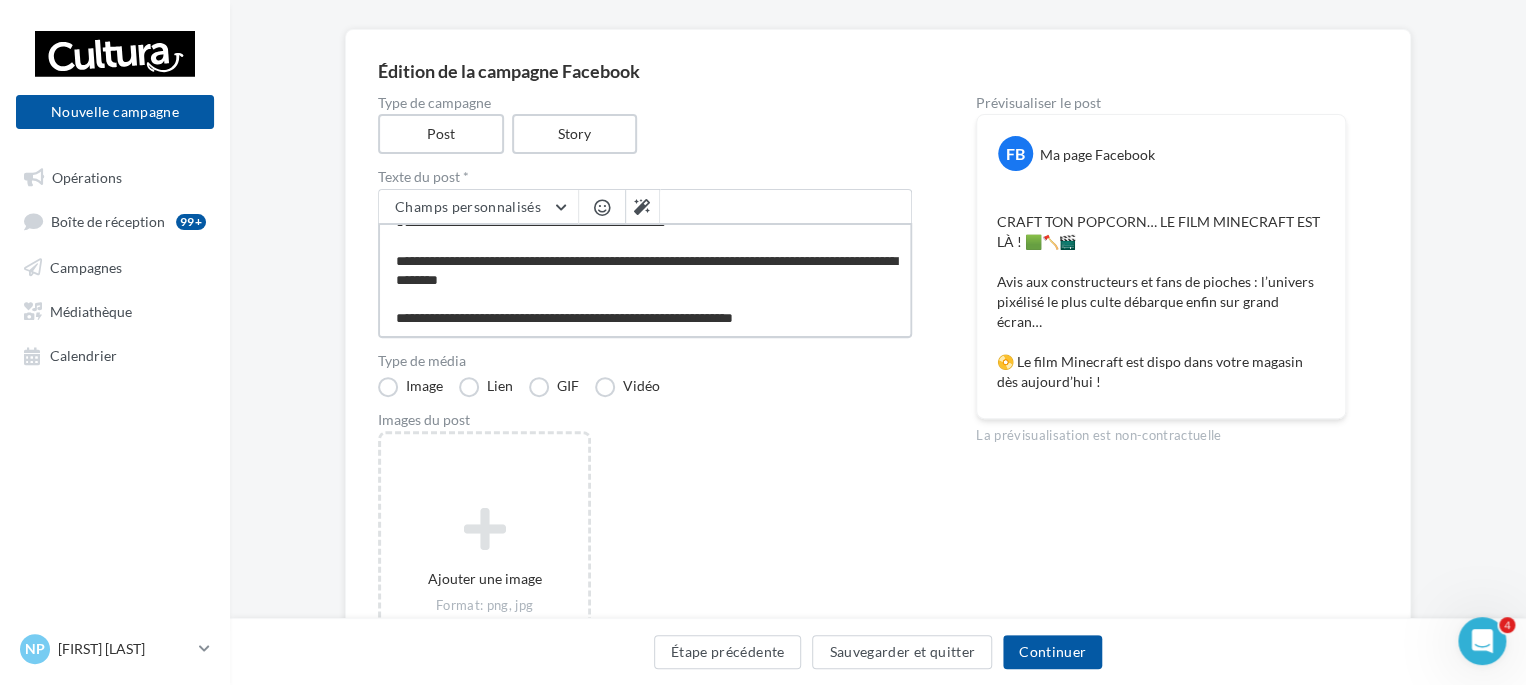 type on "**********" 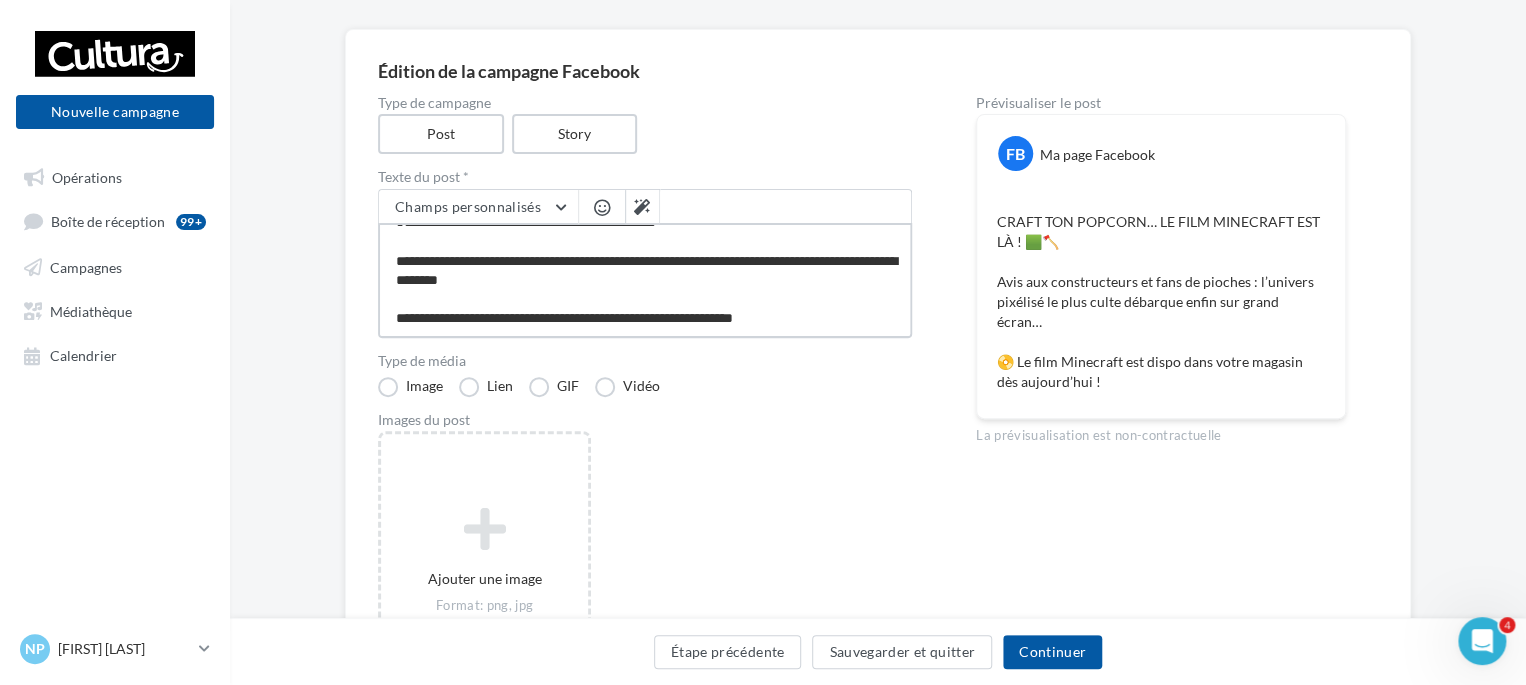 type on "**********" 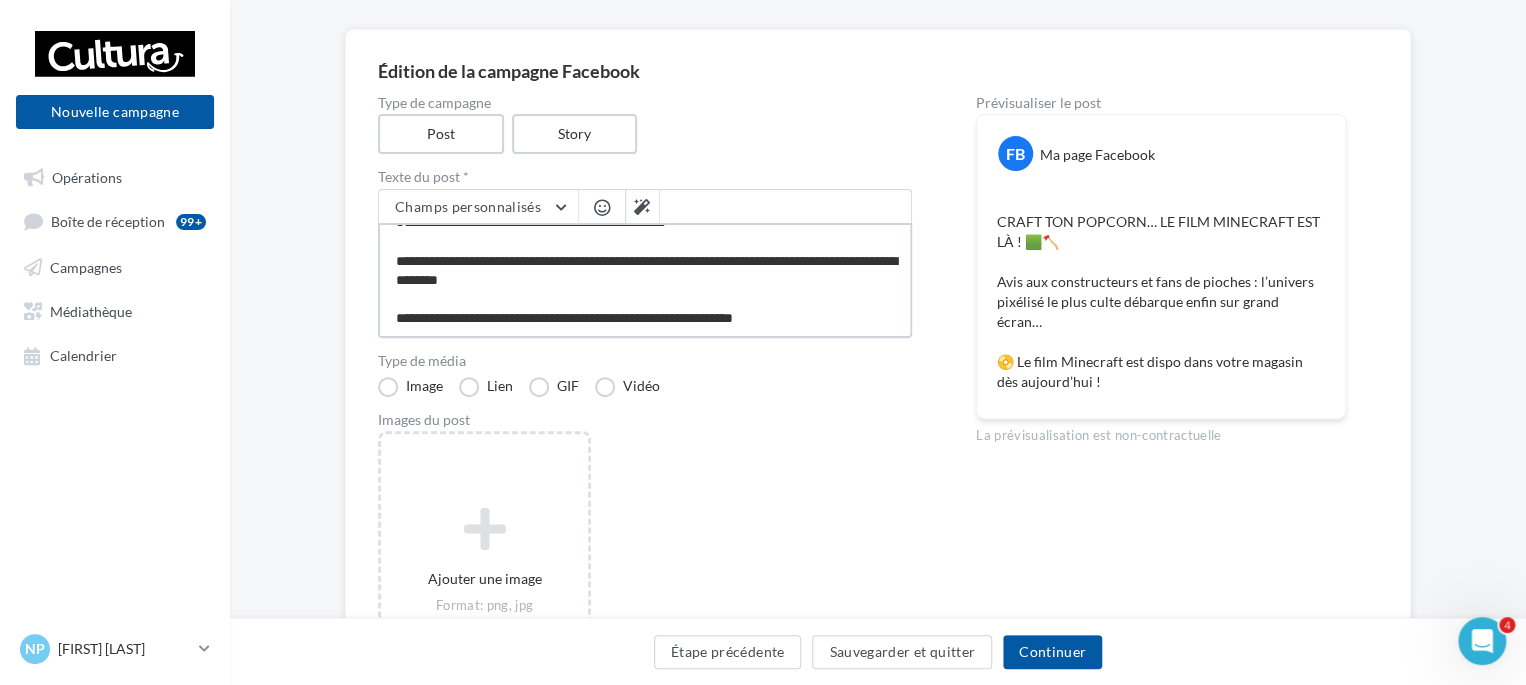 type on "**********" 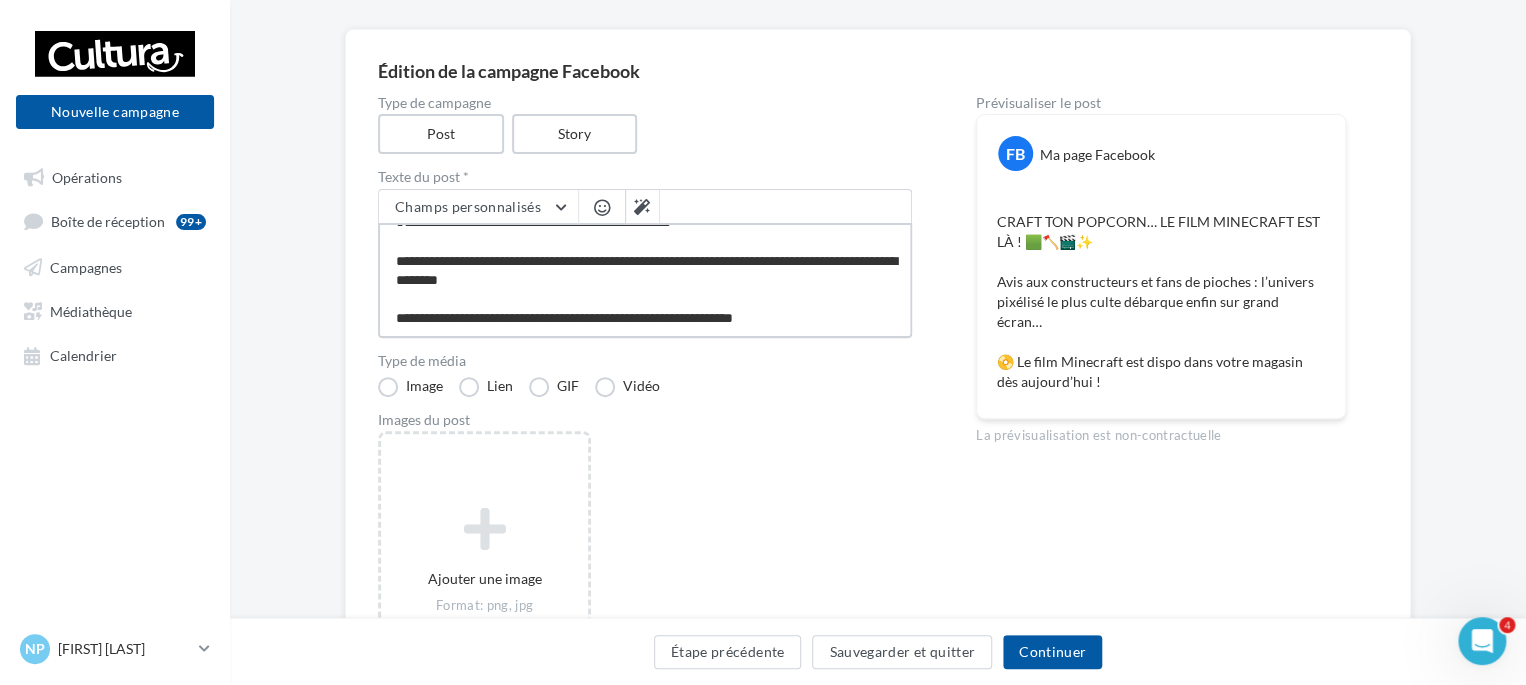 type on "**********" 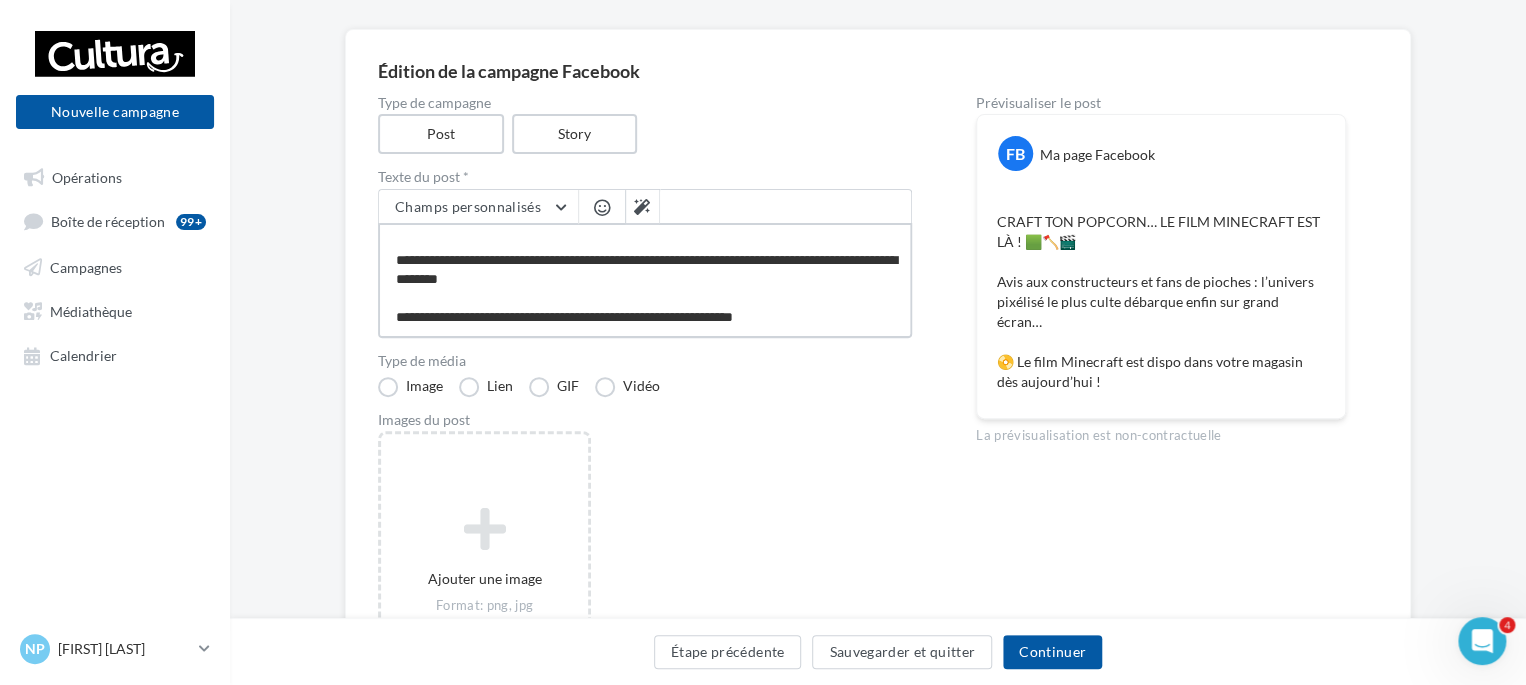 scroll, scrollTop: 37, scrollLeft: 0, axis: vertical 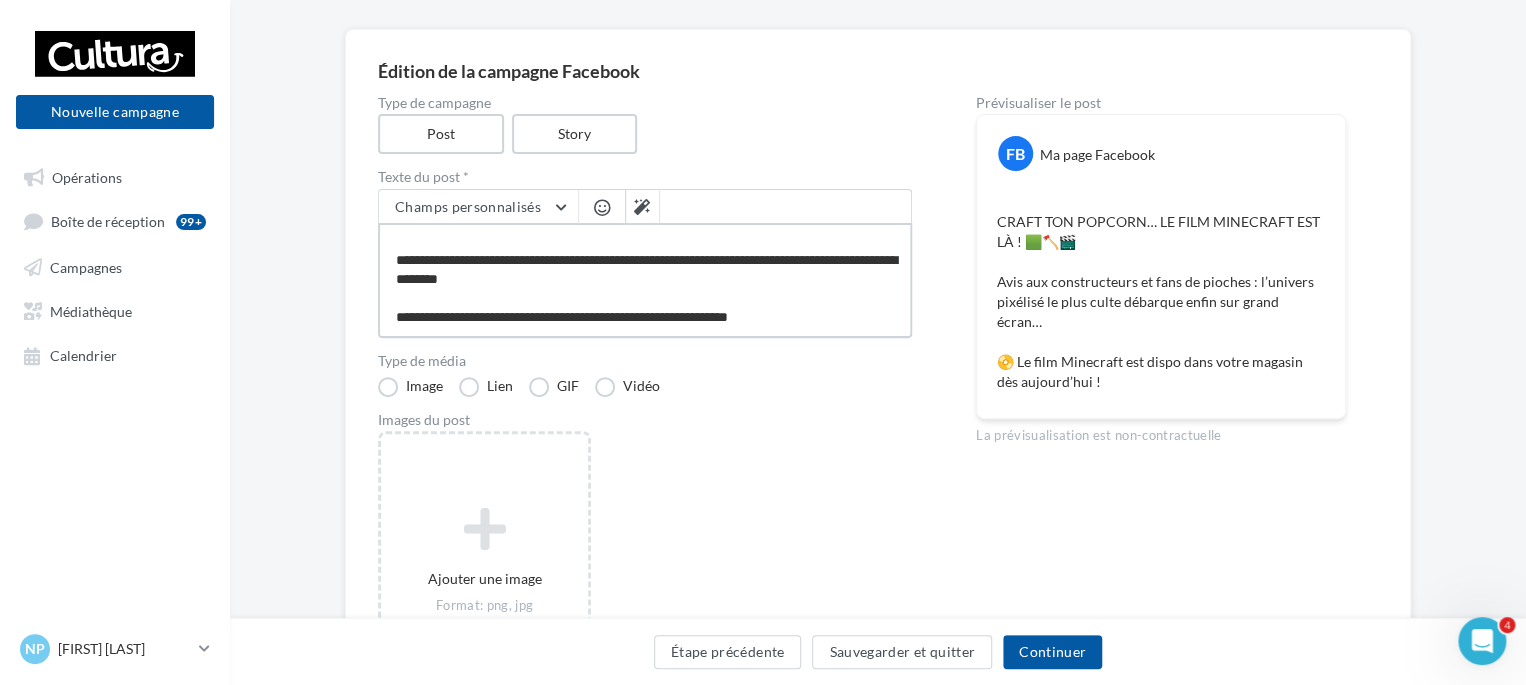 type on "**********" 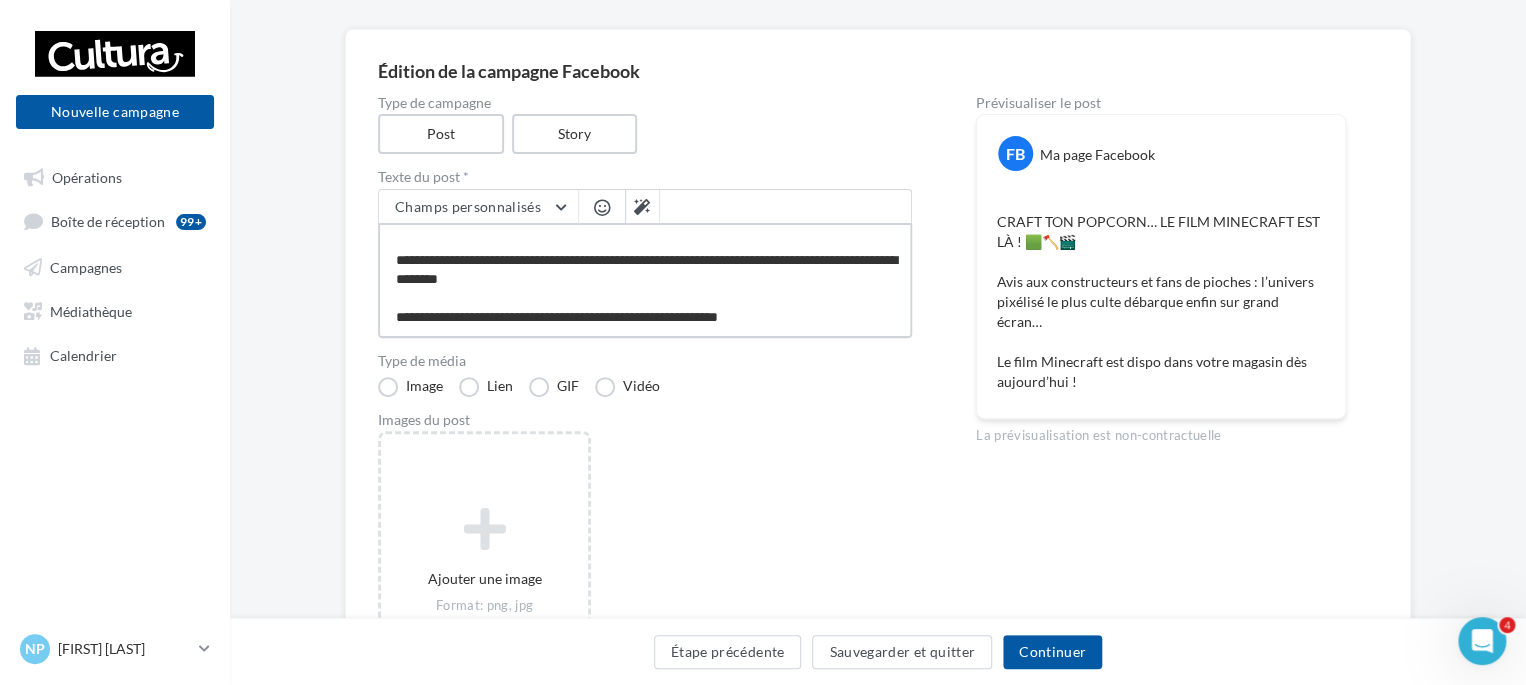 click on "**********" at bounding box center [645, 280] 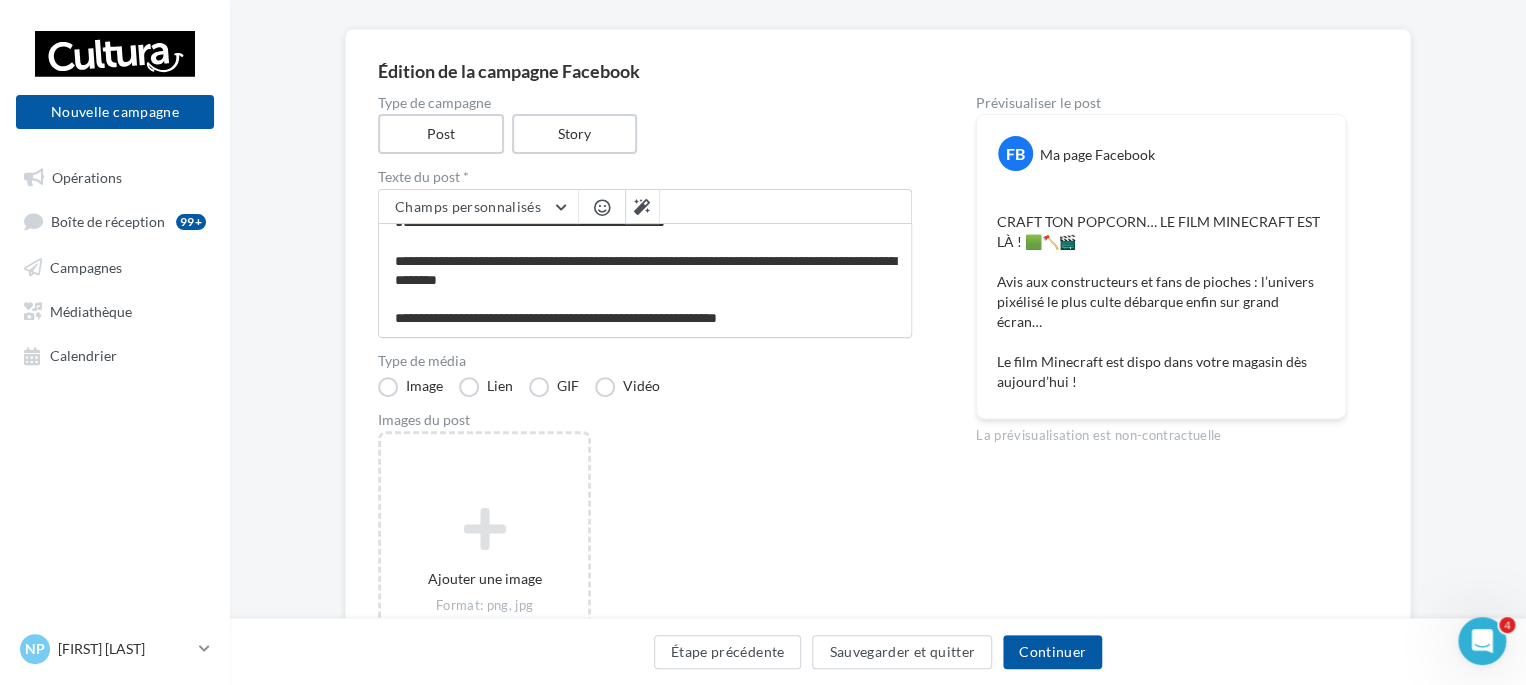 scroll, scrollTop: 36, scrollLeft: 0, axis: vertical 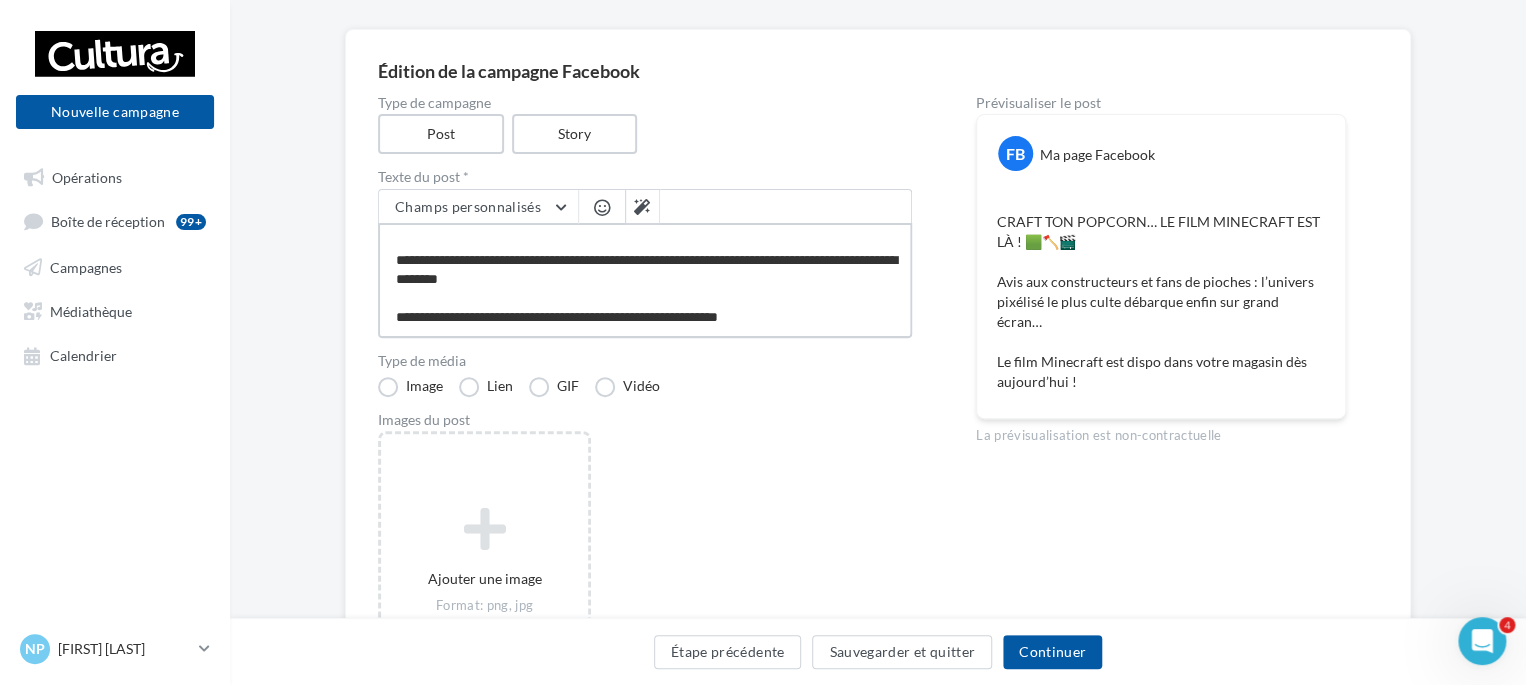 paste on "**********" 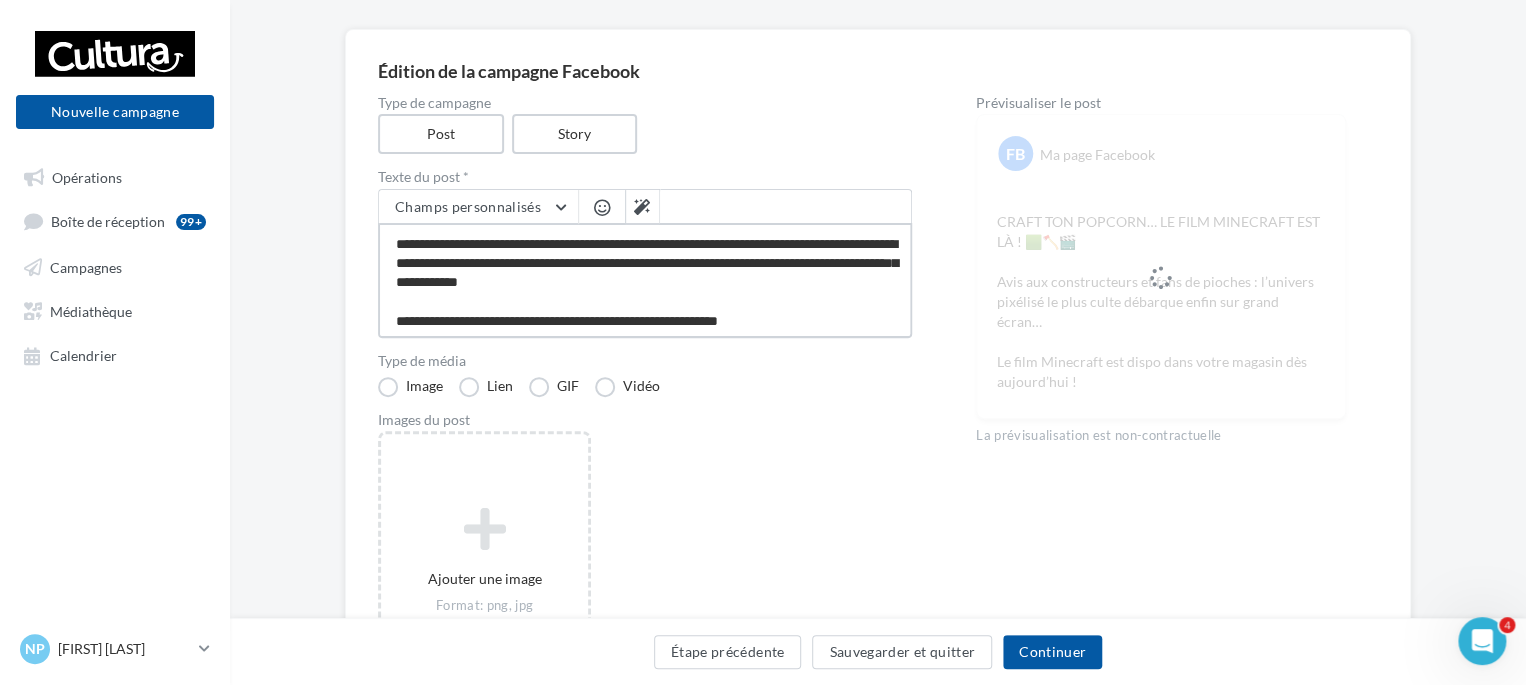 click on "**********" at bounding box center (645, 280) 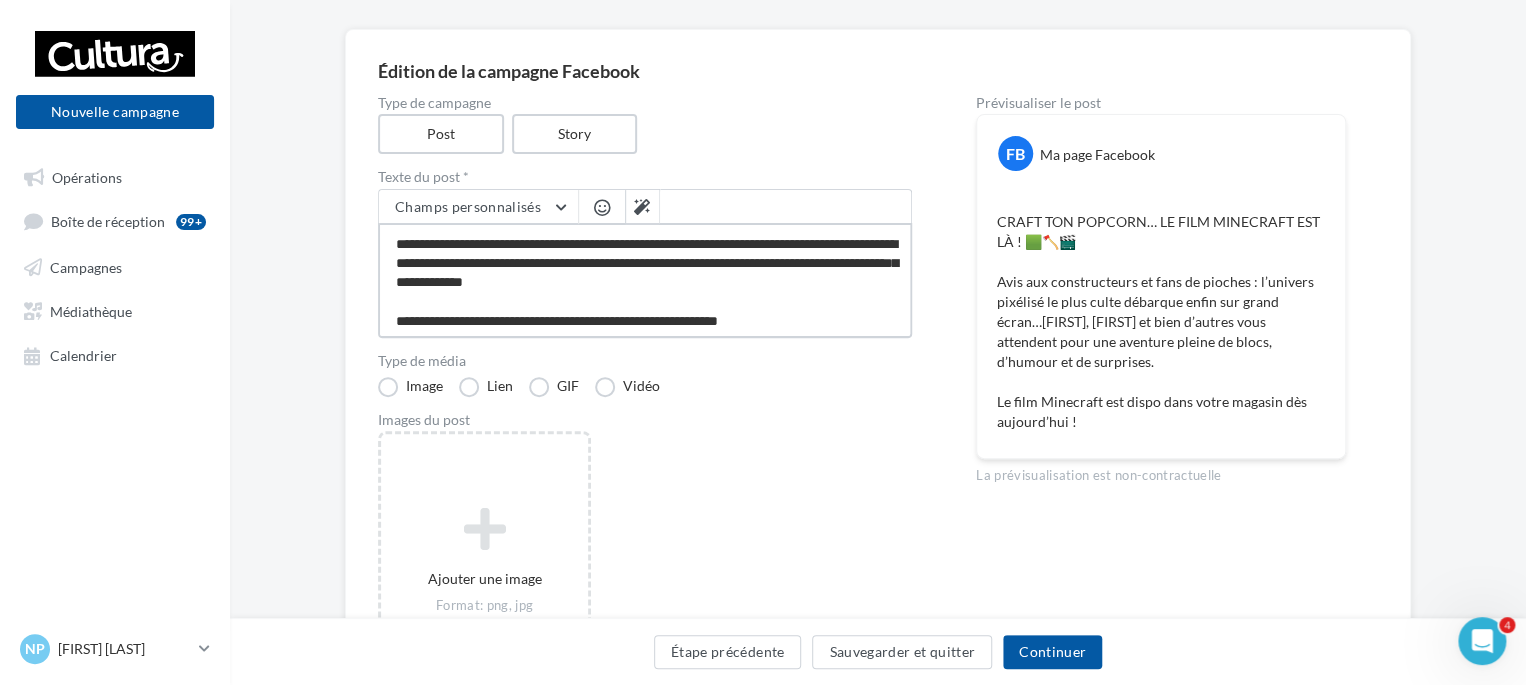 type on "**********" 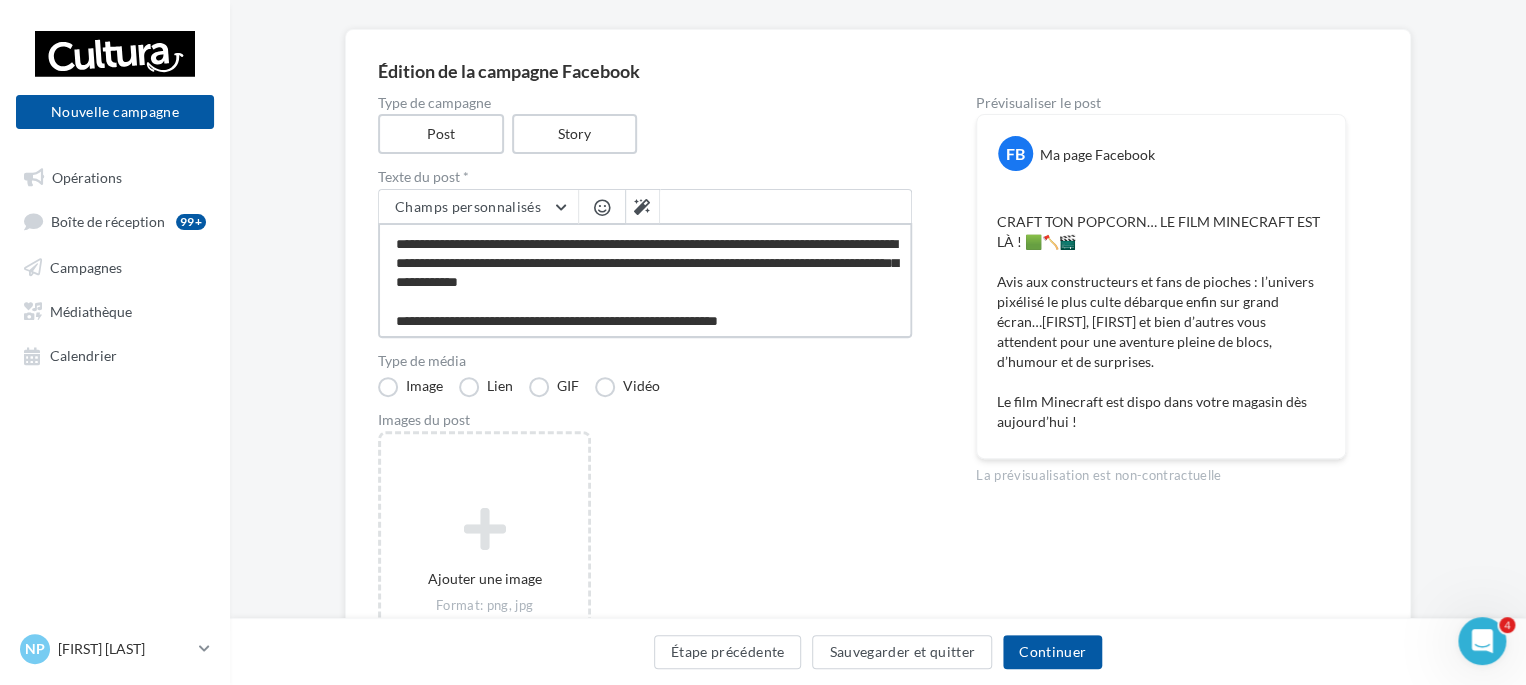type on "**********" 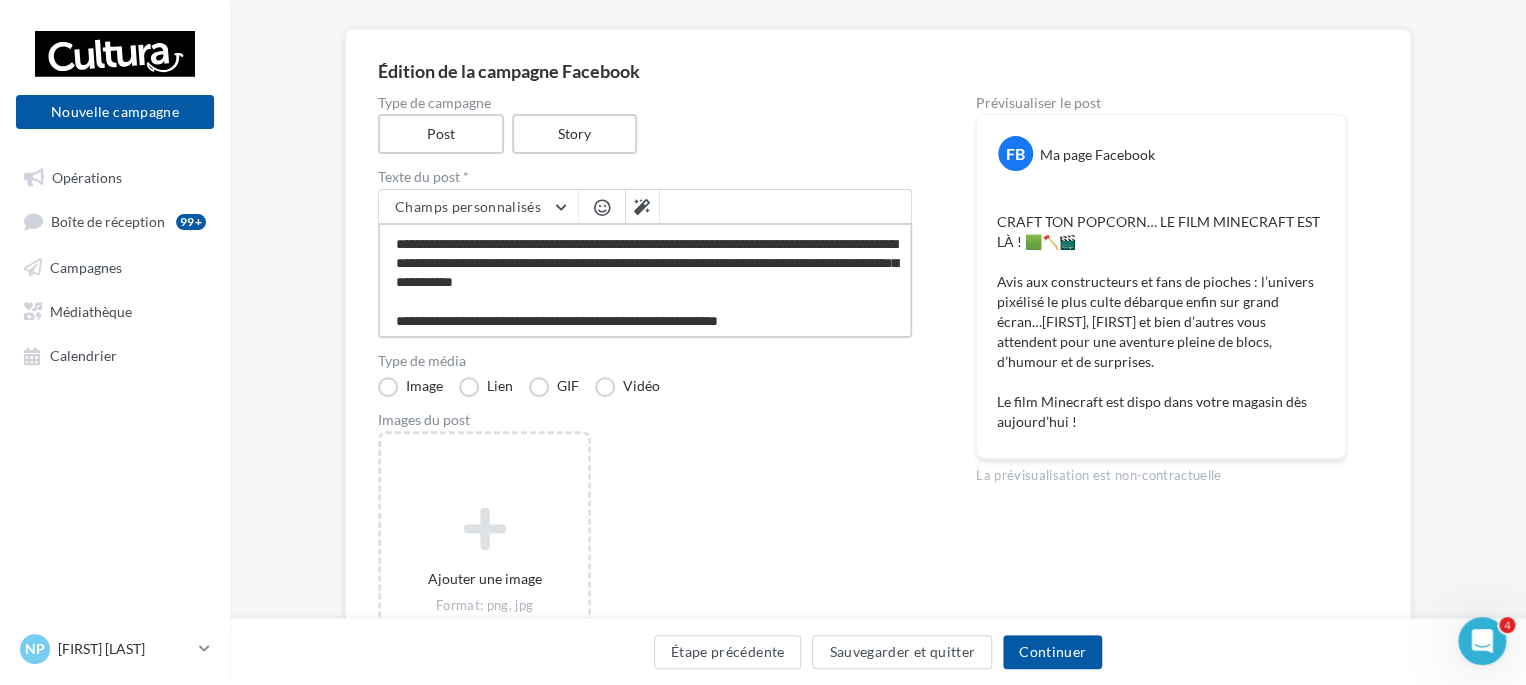 type on "**********" 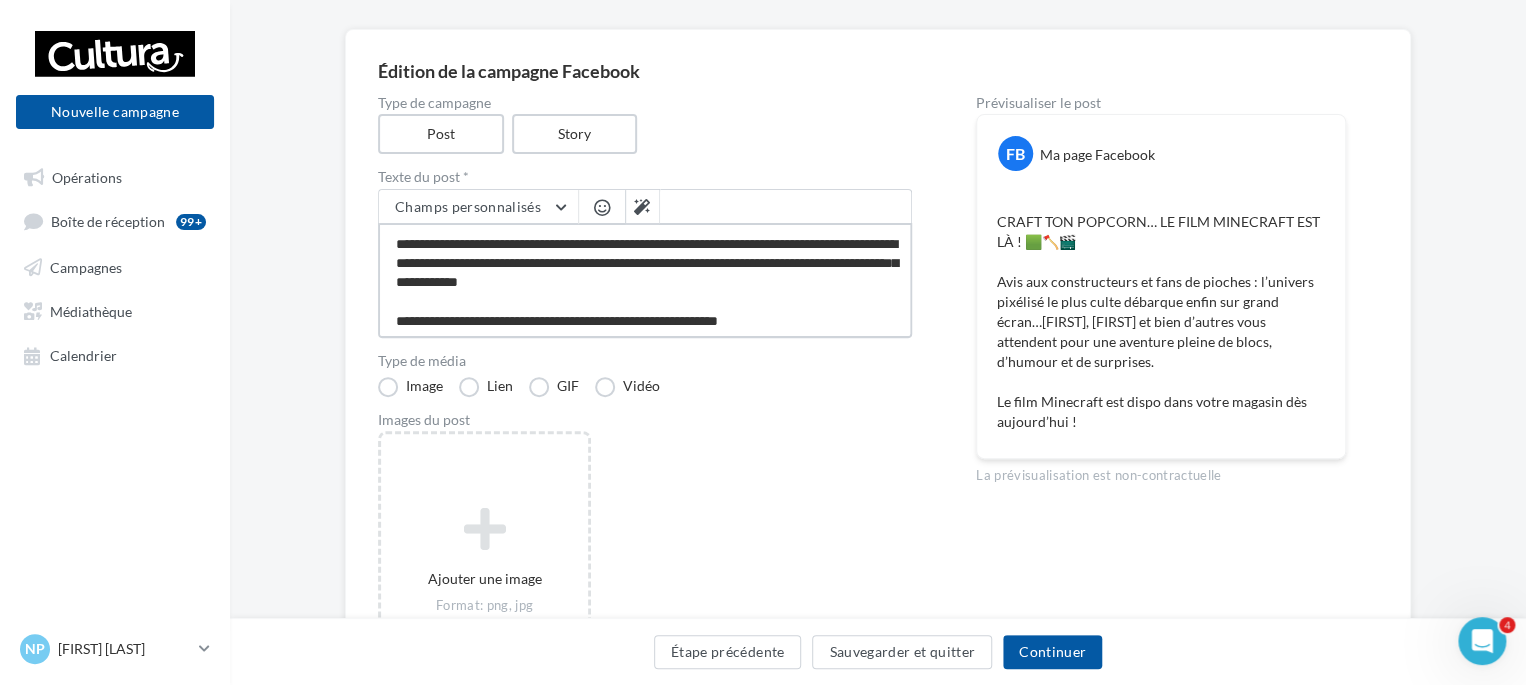 type on "**********" 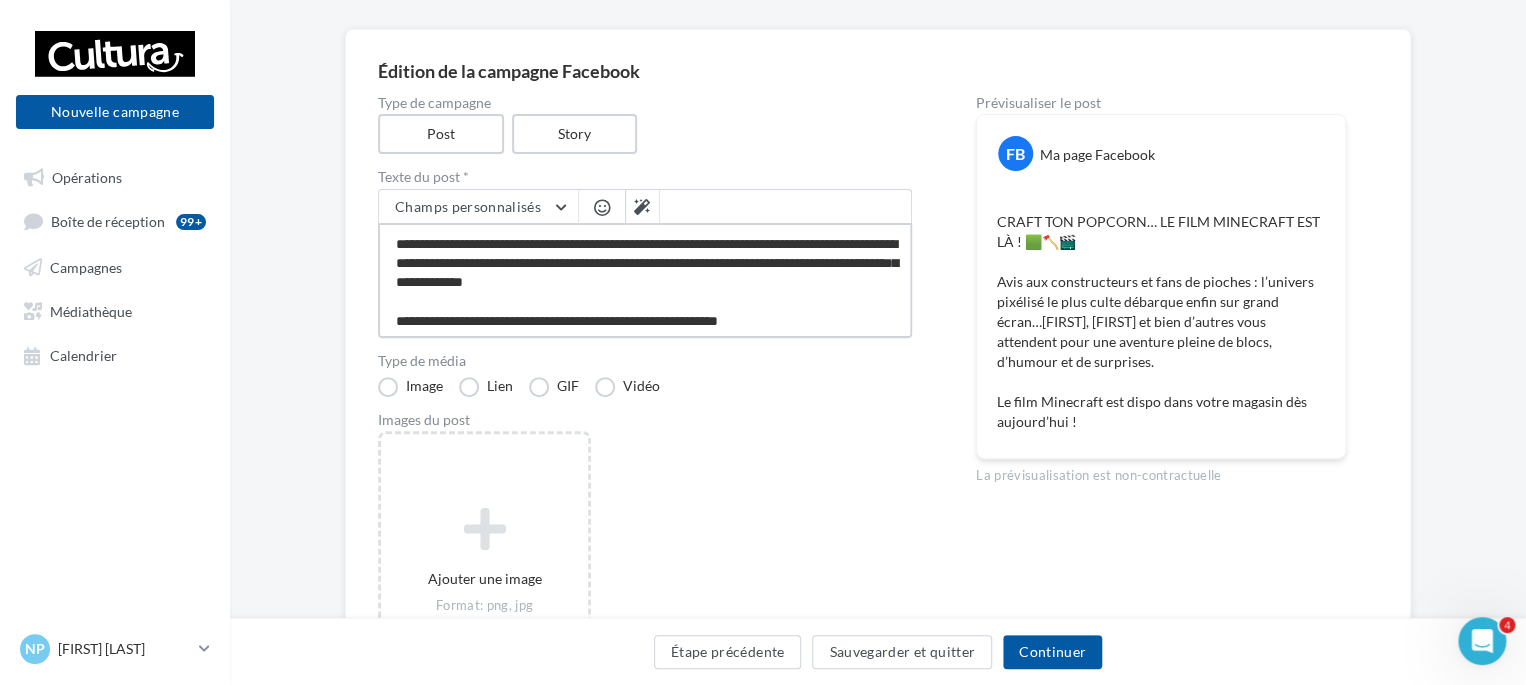 type on "**********" 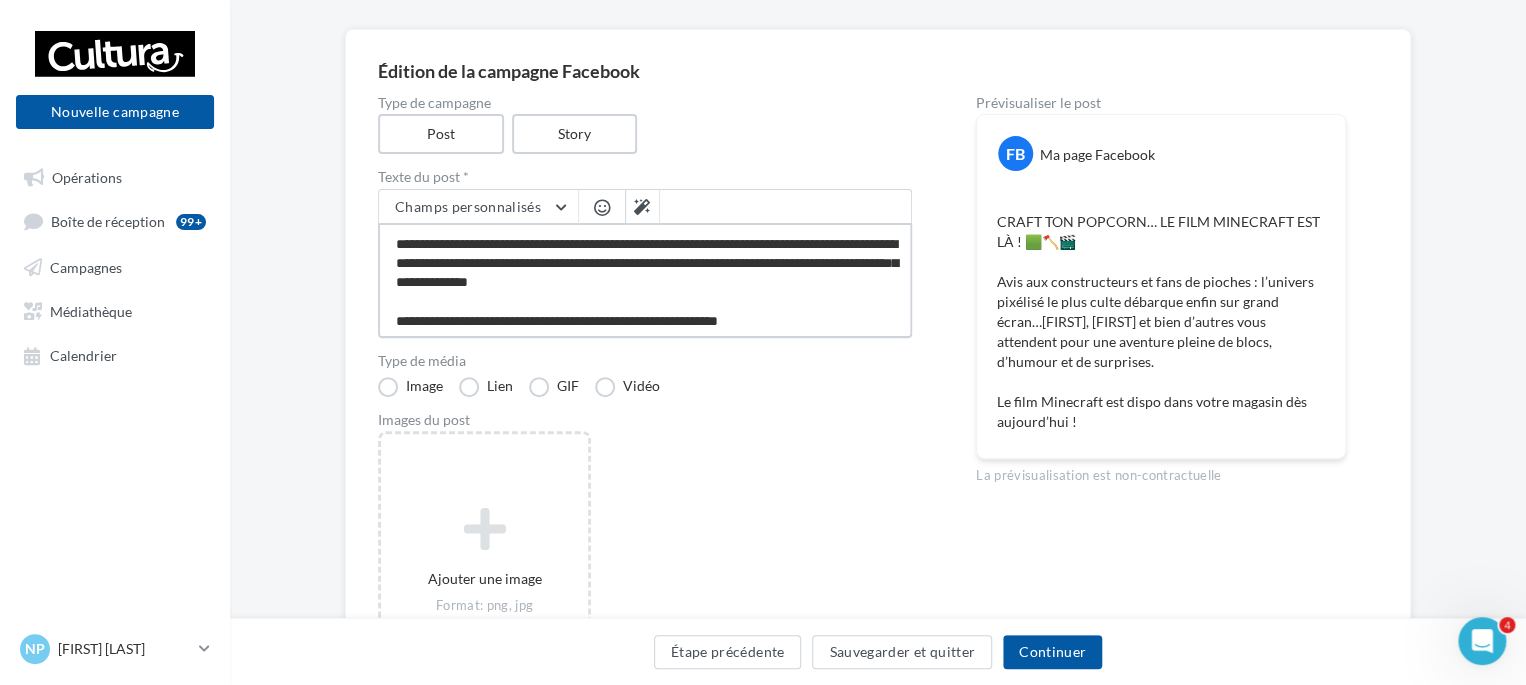 type on "**********" 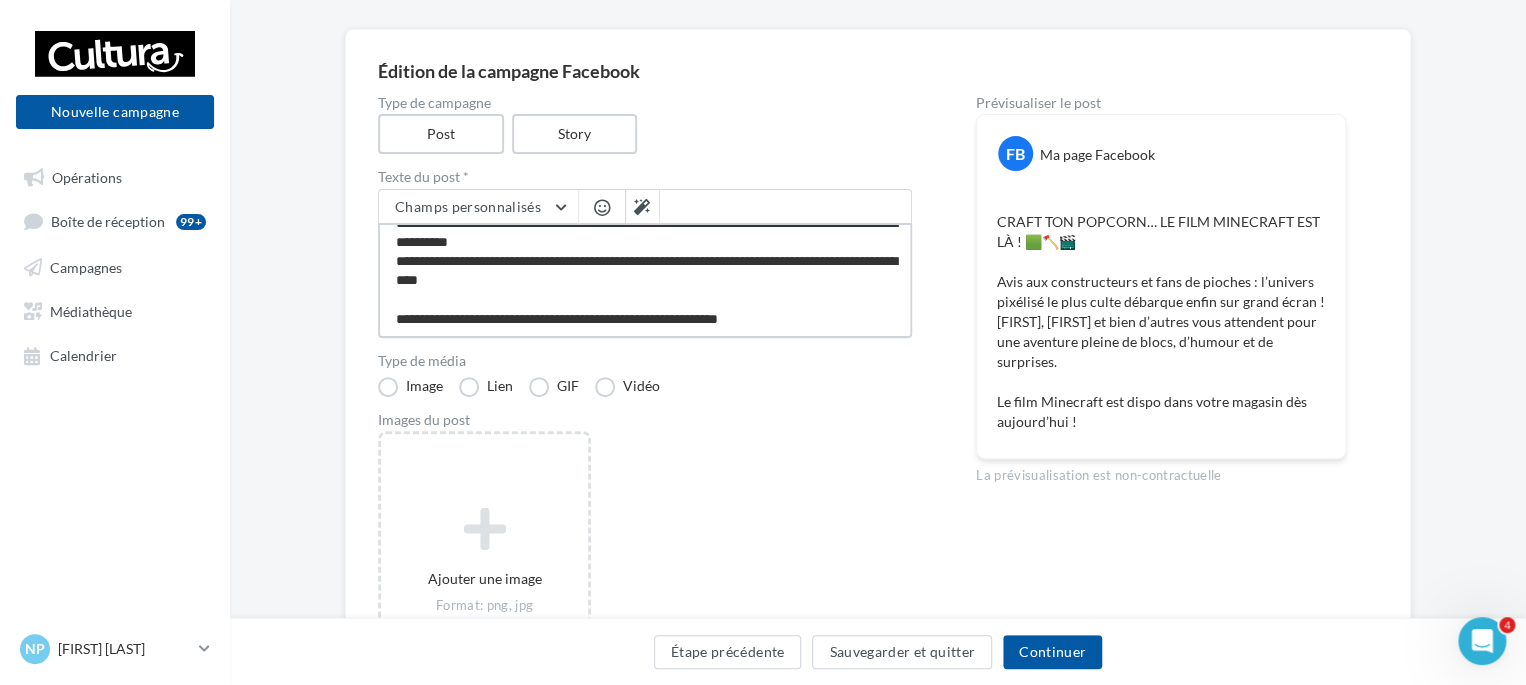 scroll, scrollTop: 59, scrollLeft: 0, axis: vertical 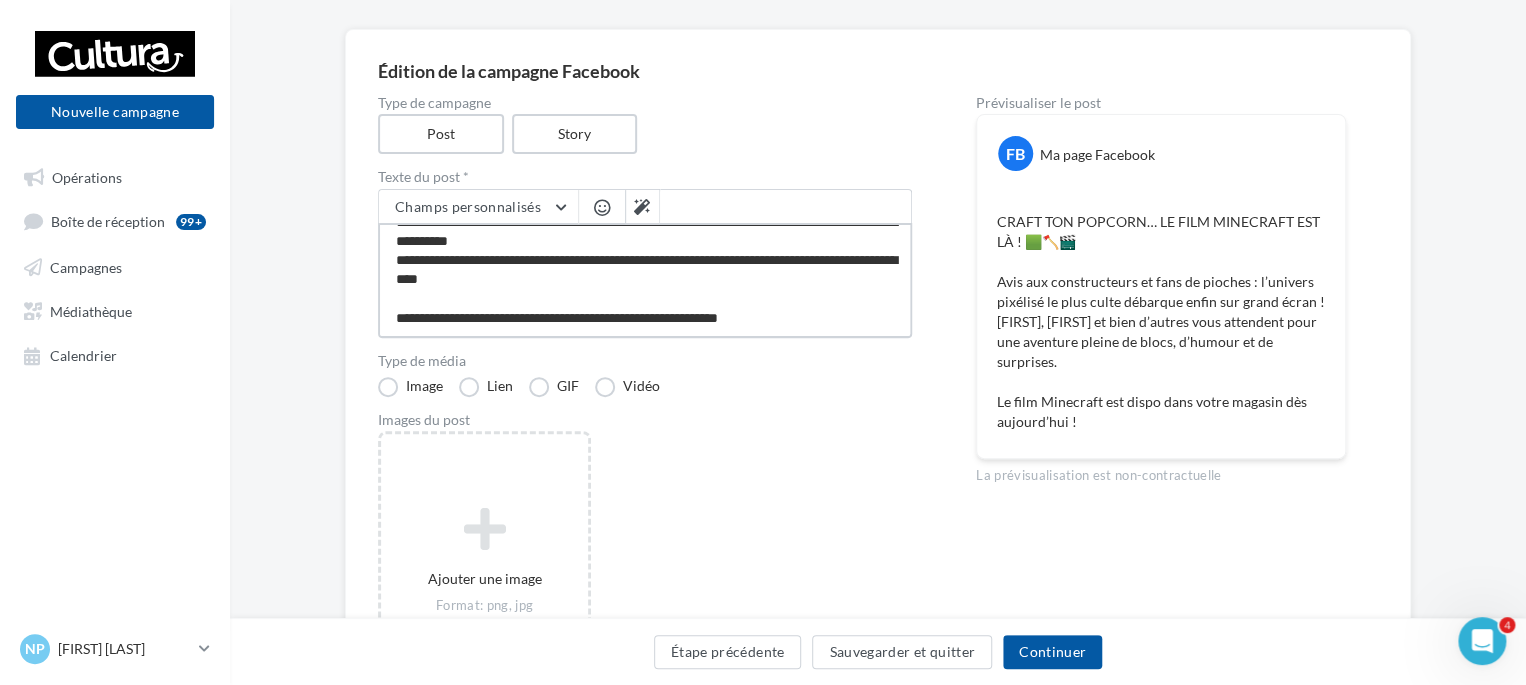 click on "**********" at bounding box center [645, 280] 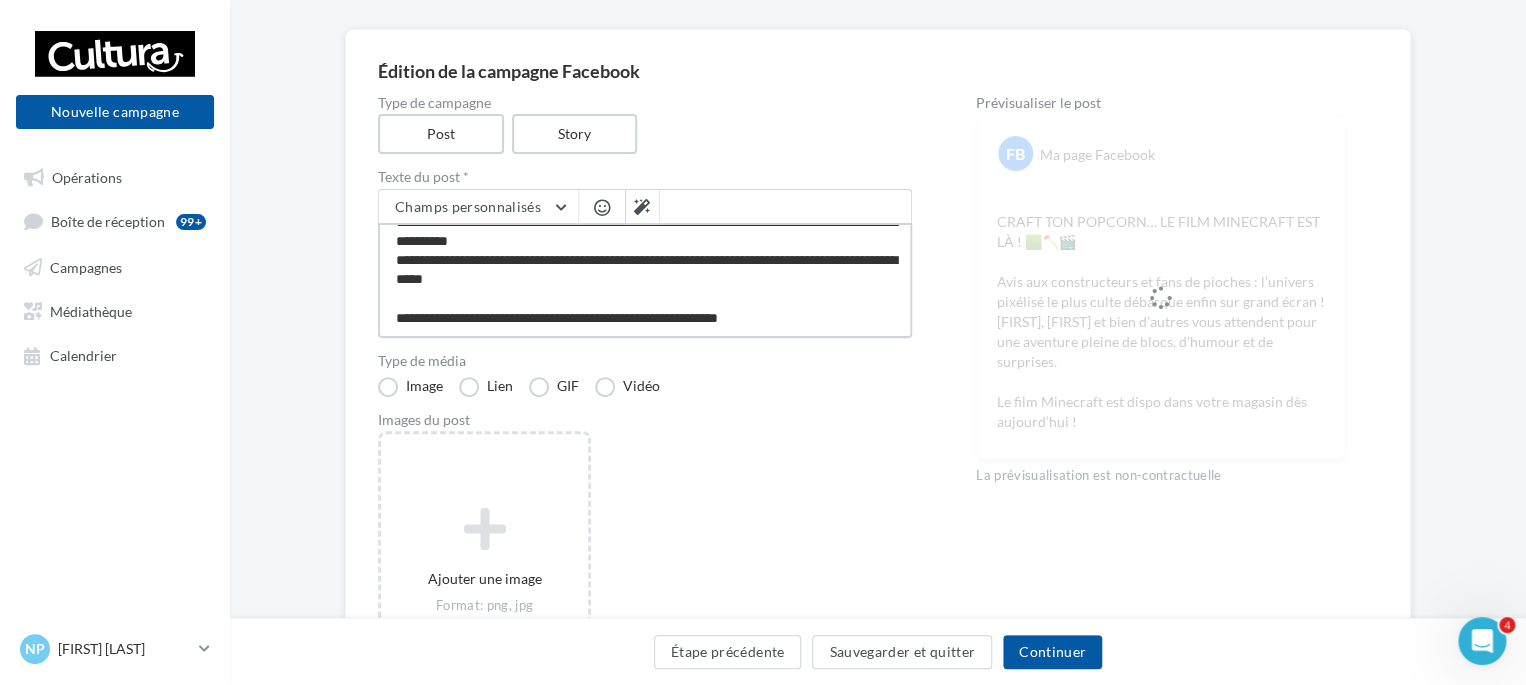 type on "**********" 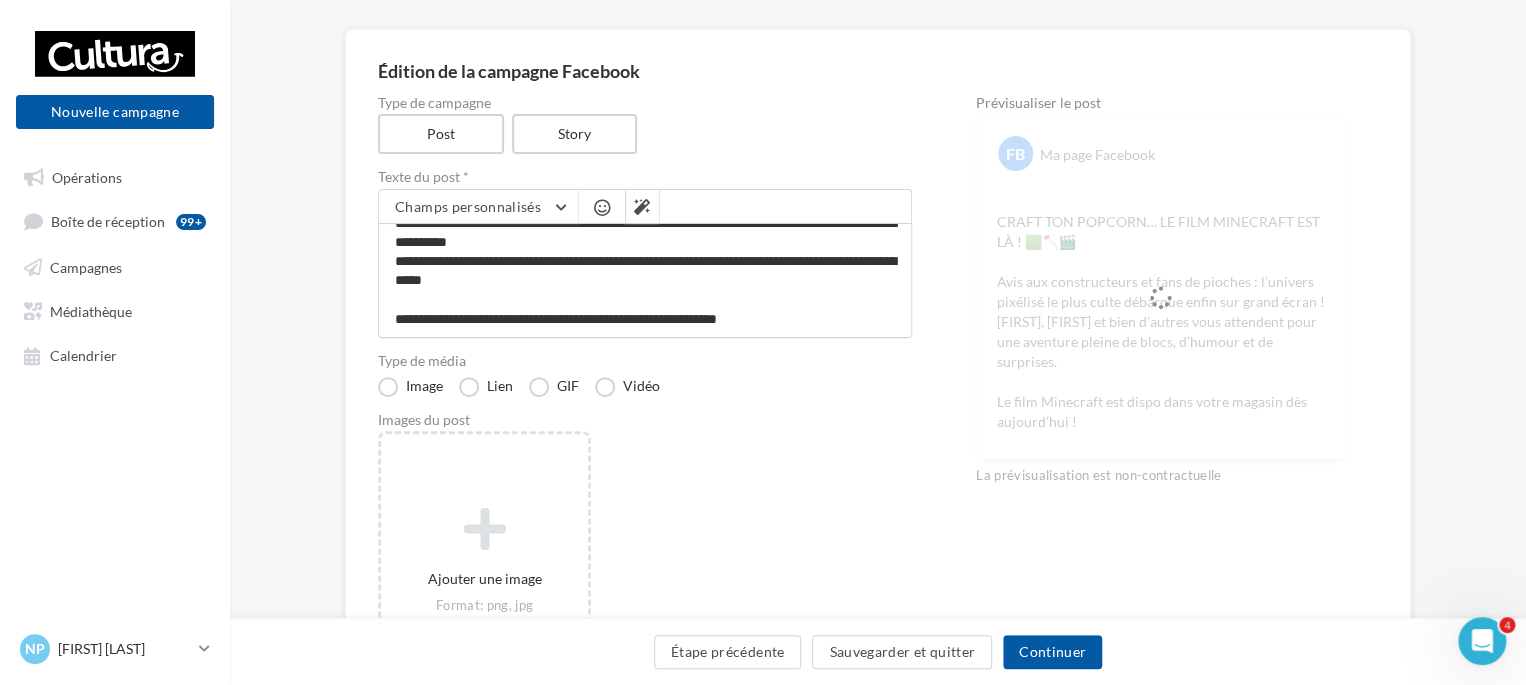 scroll, scrollTop: 58, scrollLeft: 0, axis: vertical 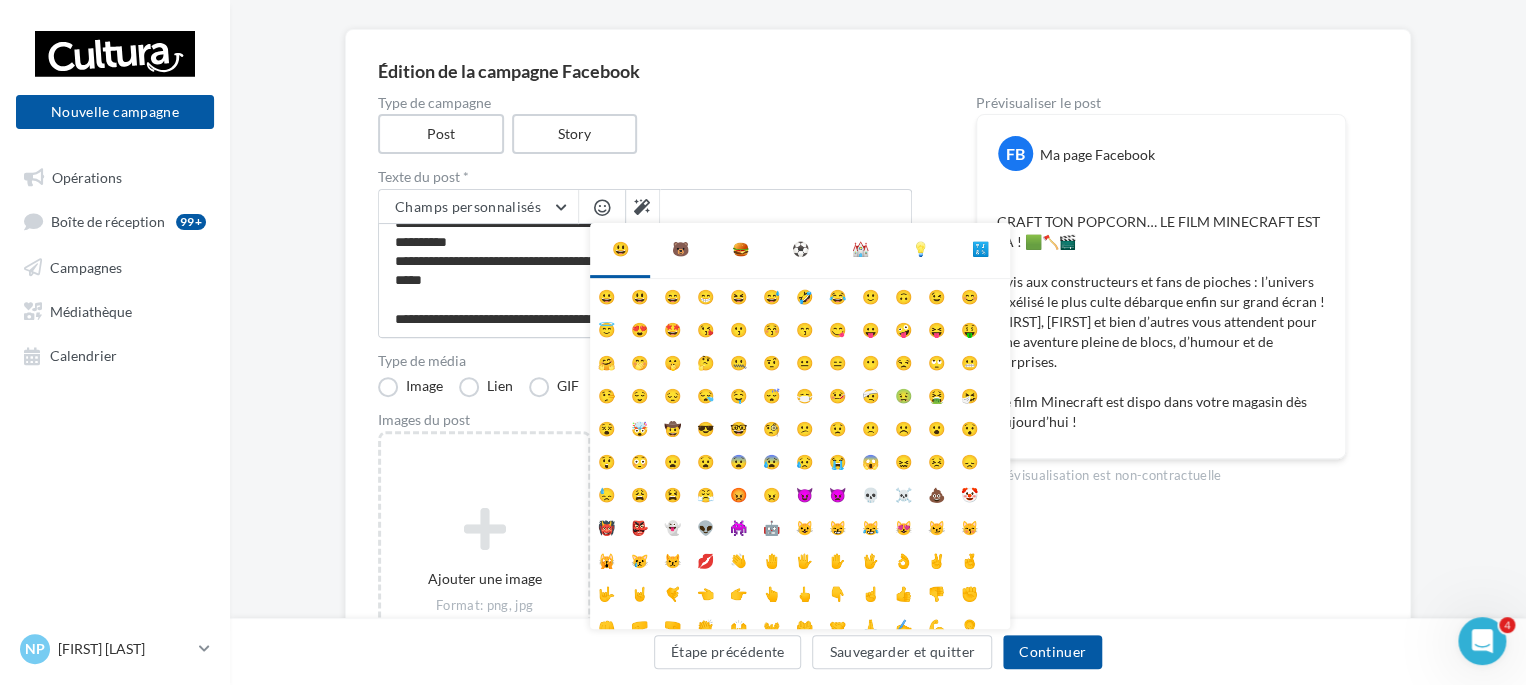 click at bounding box center [602, 207] 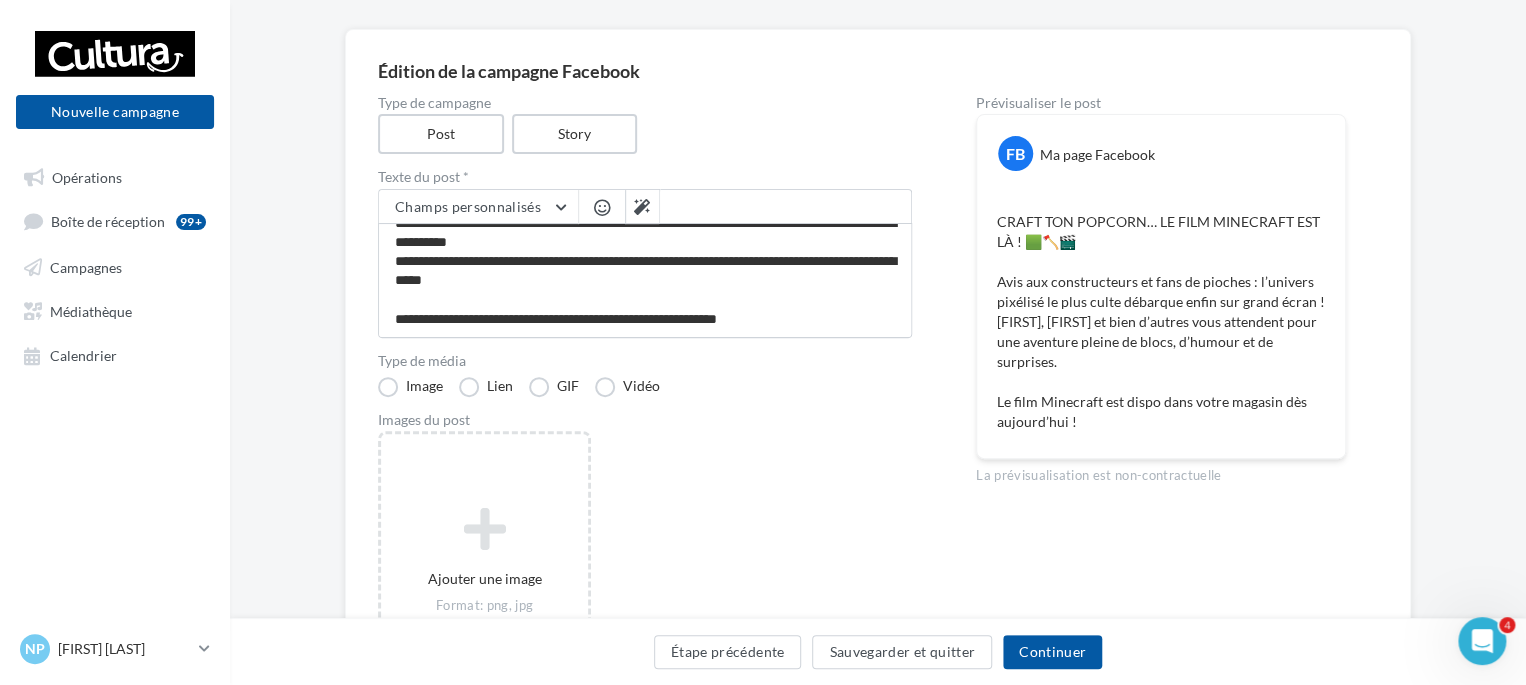 click at bounding box center [602, 207] 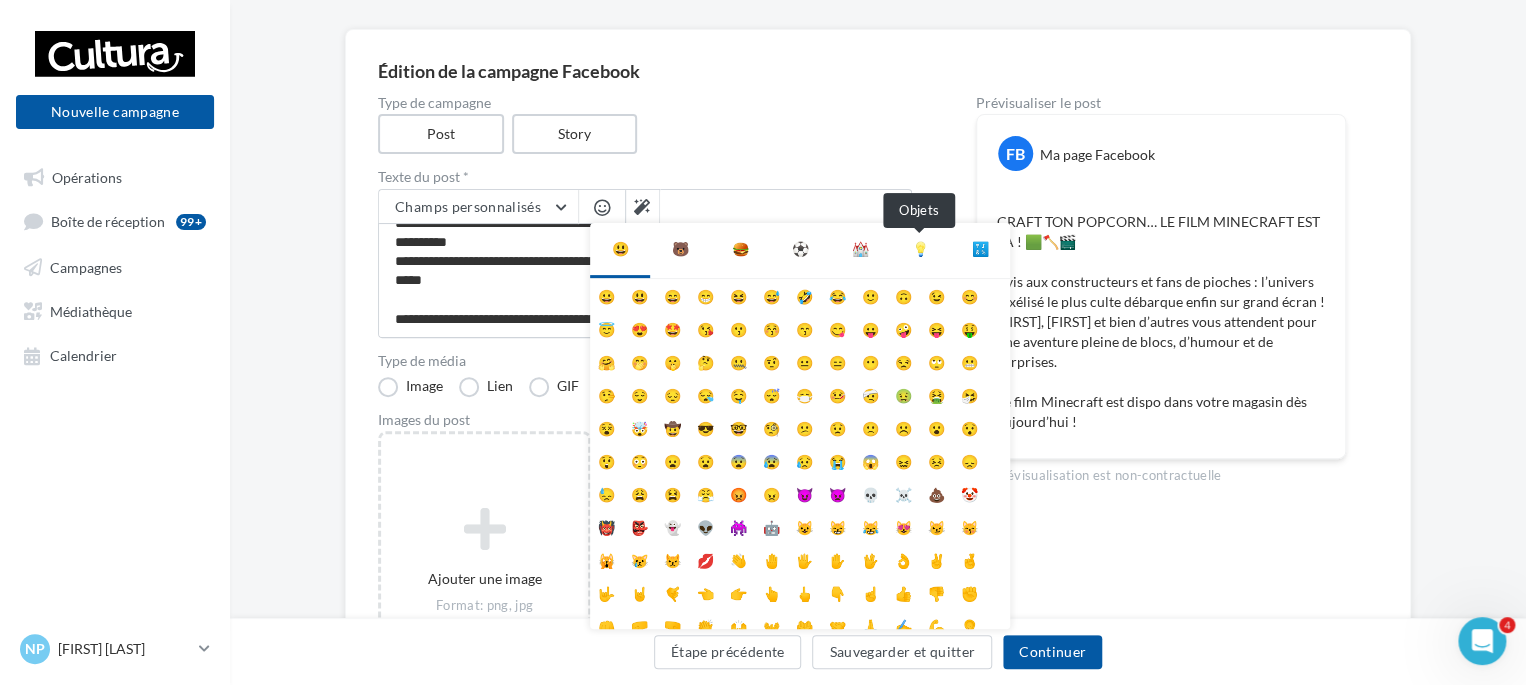 click on "💡" at bounding box center (920, 249) 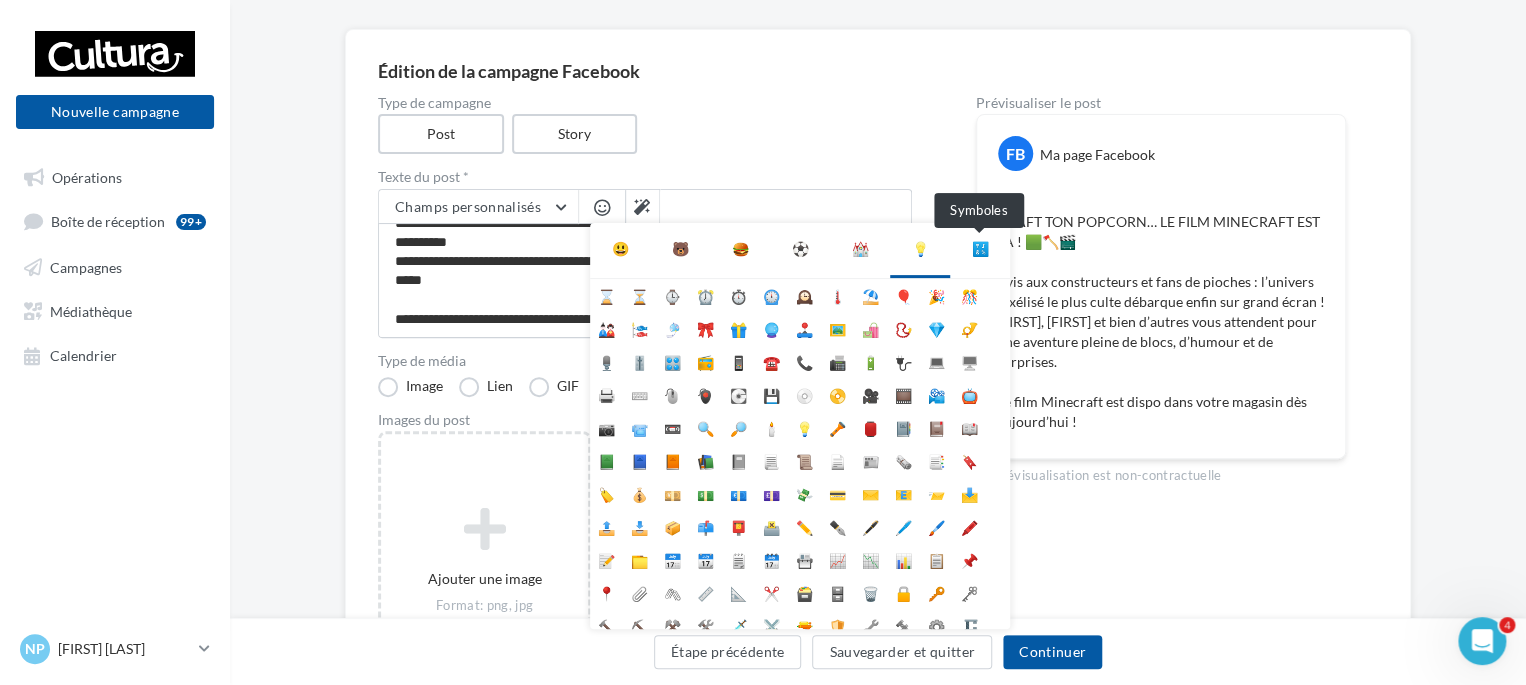 click on "🔣" at bounding box center [980, 249] 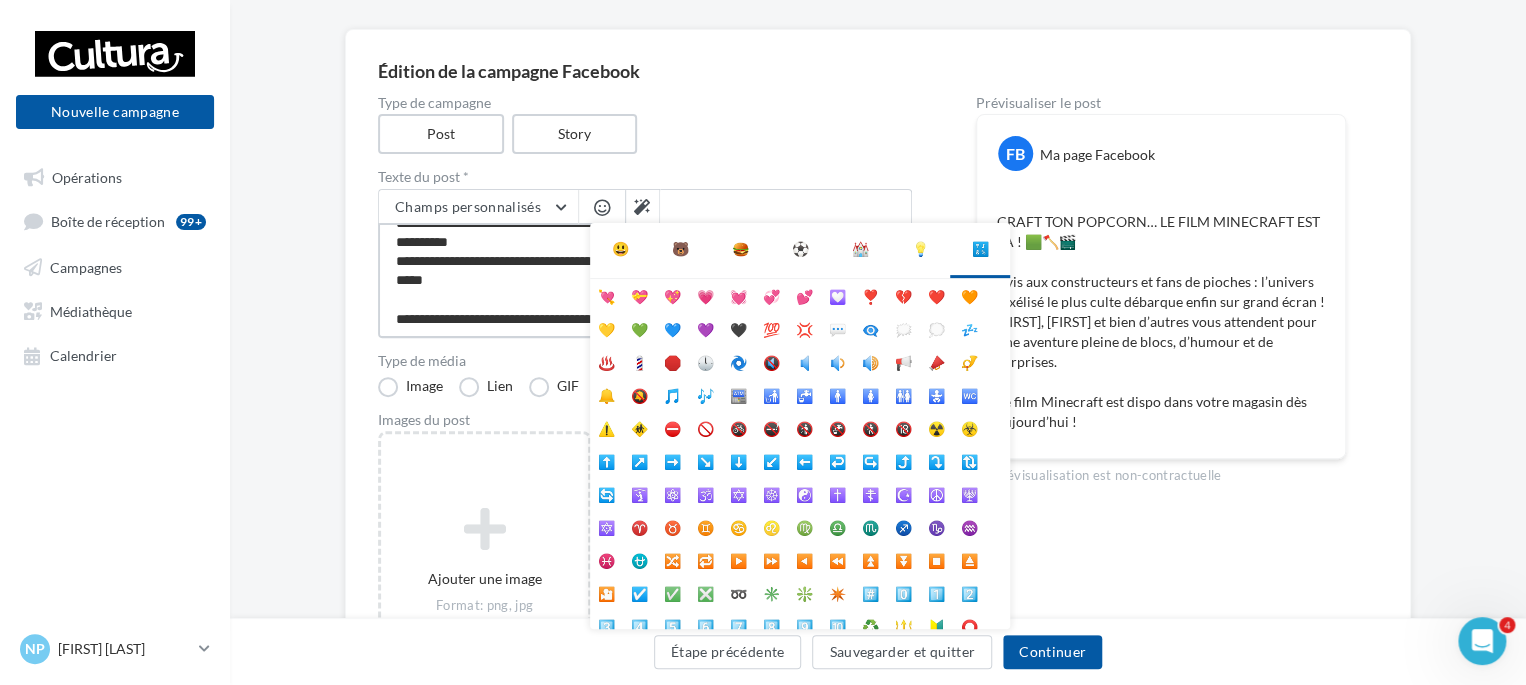 scroll, scrollTop: 59, scrollLeft: 0, axis: vertical 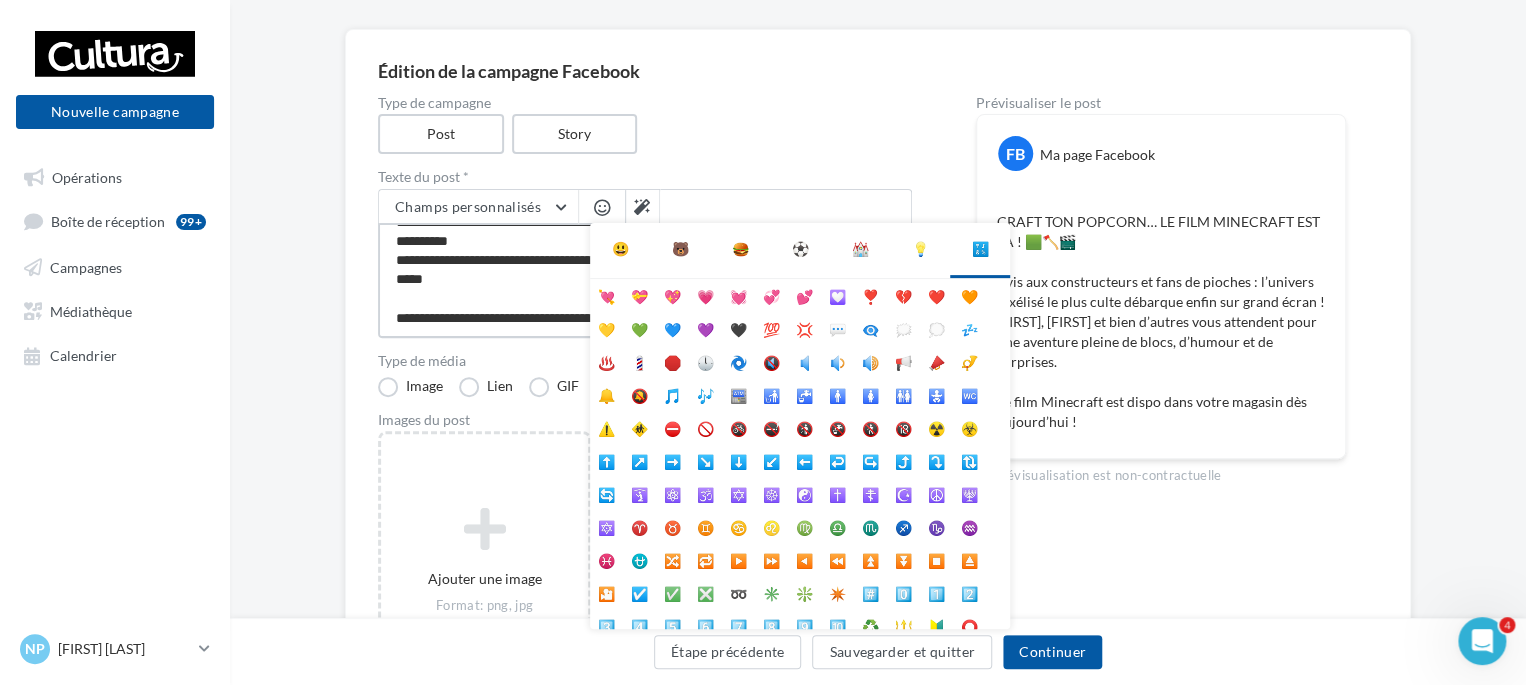 click on "**********" at bounding box center (645, 280) 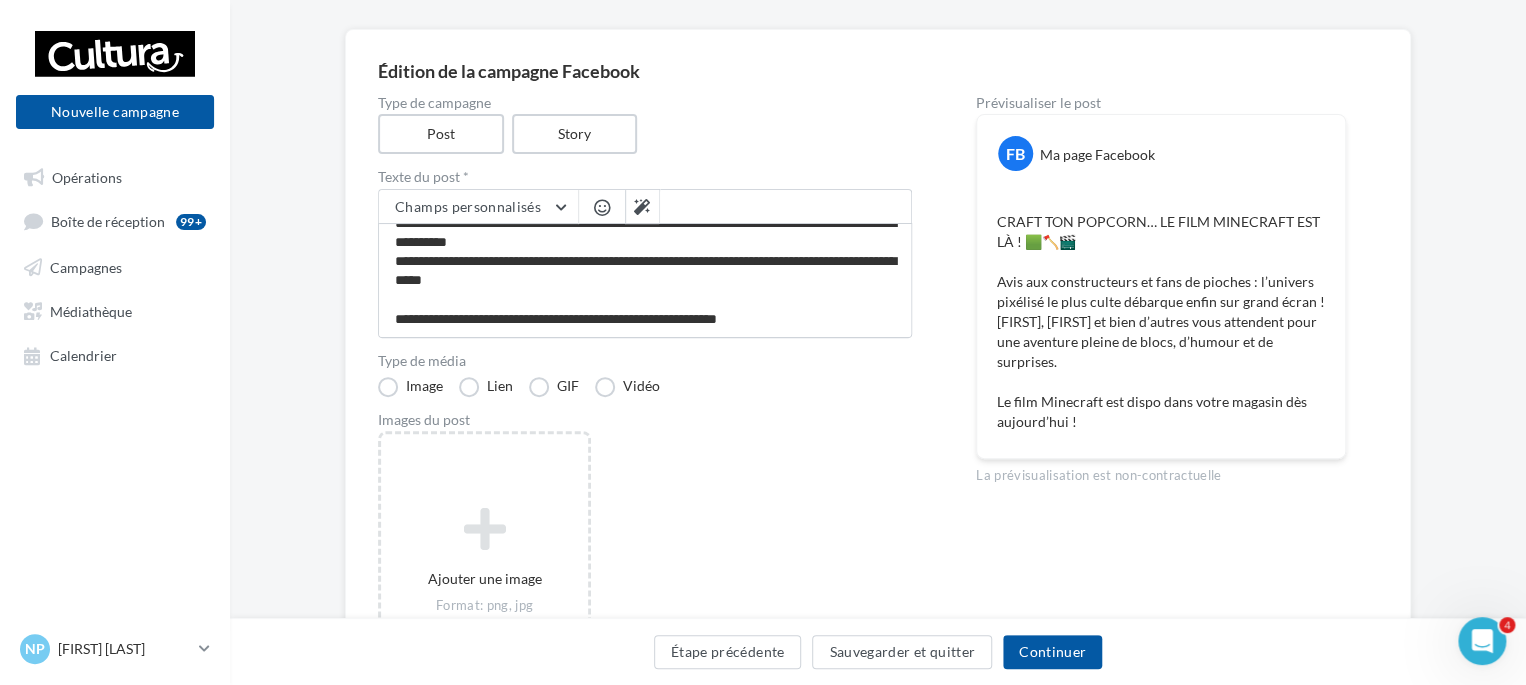 scroll, scrollTop: 58, scrollLeft: 0, axis: vertical 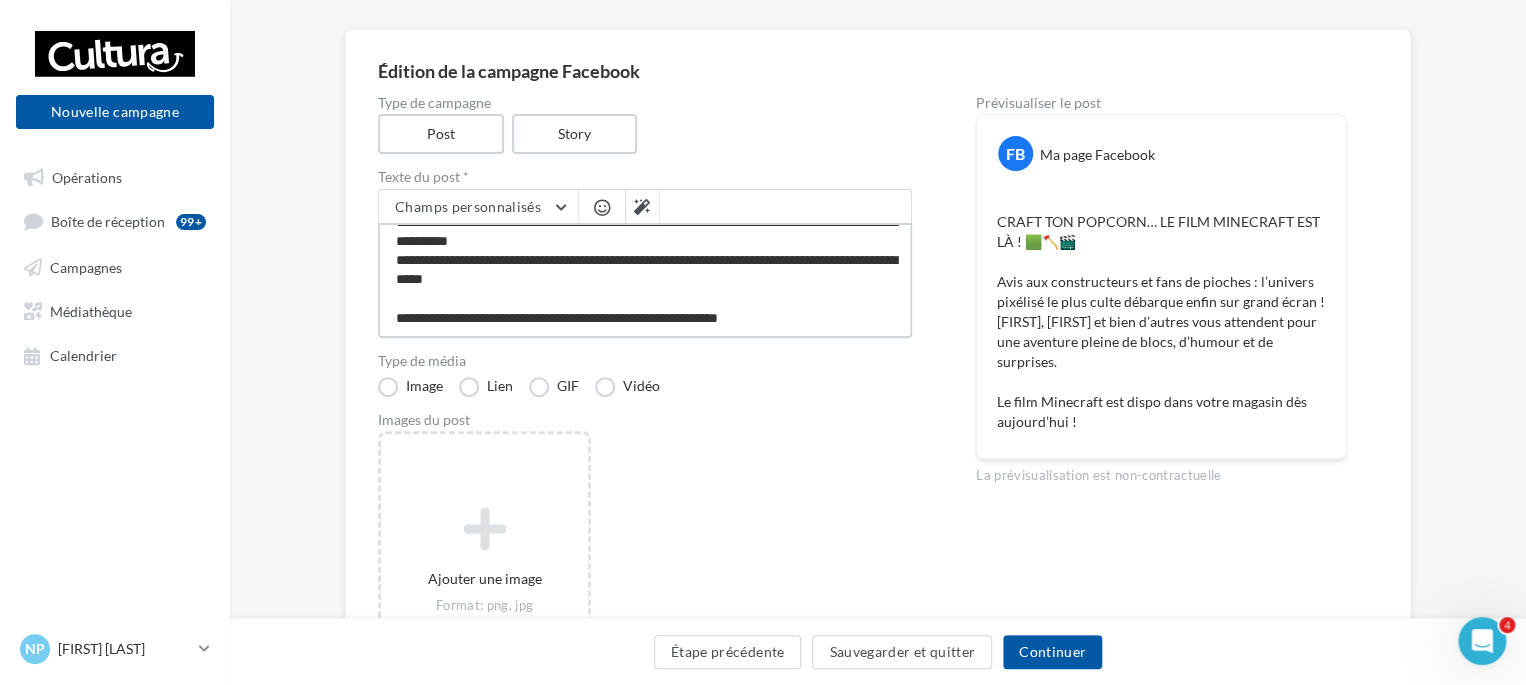 click on "**********" at bounding box center [645, 280] 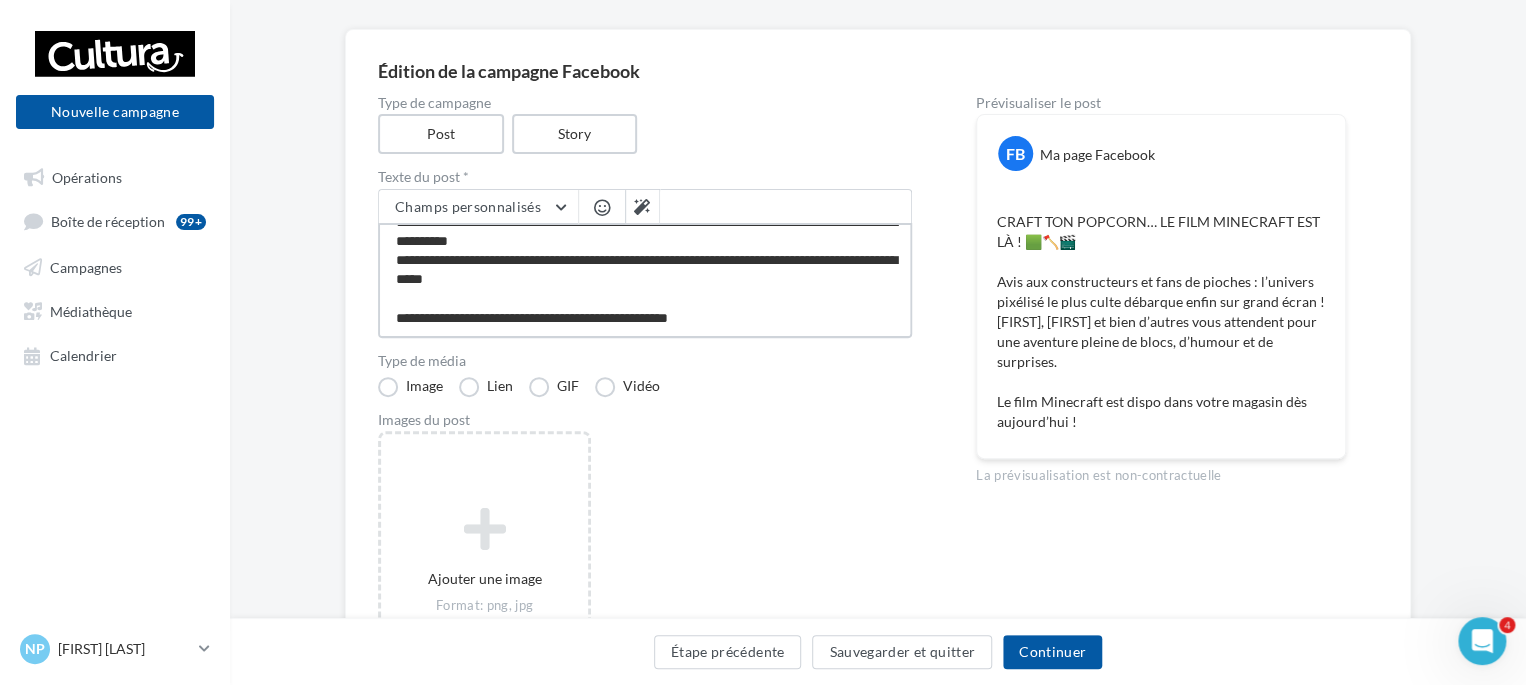 type on "**********" 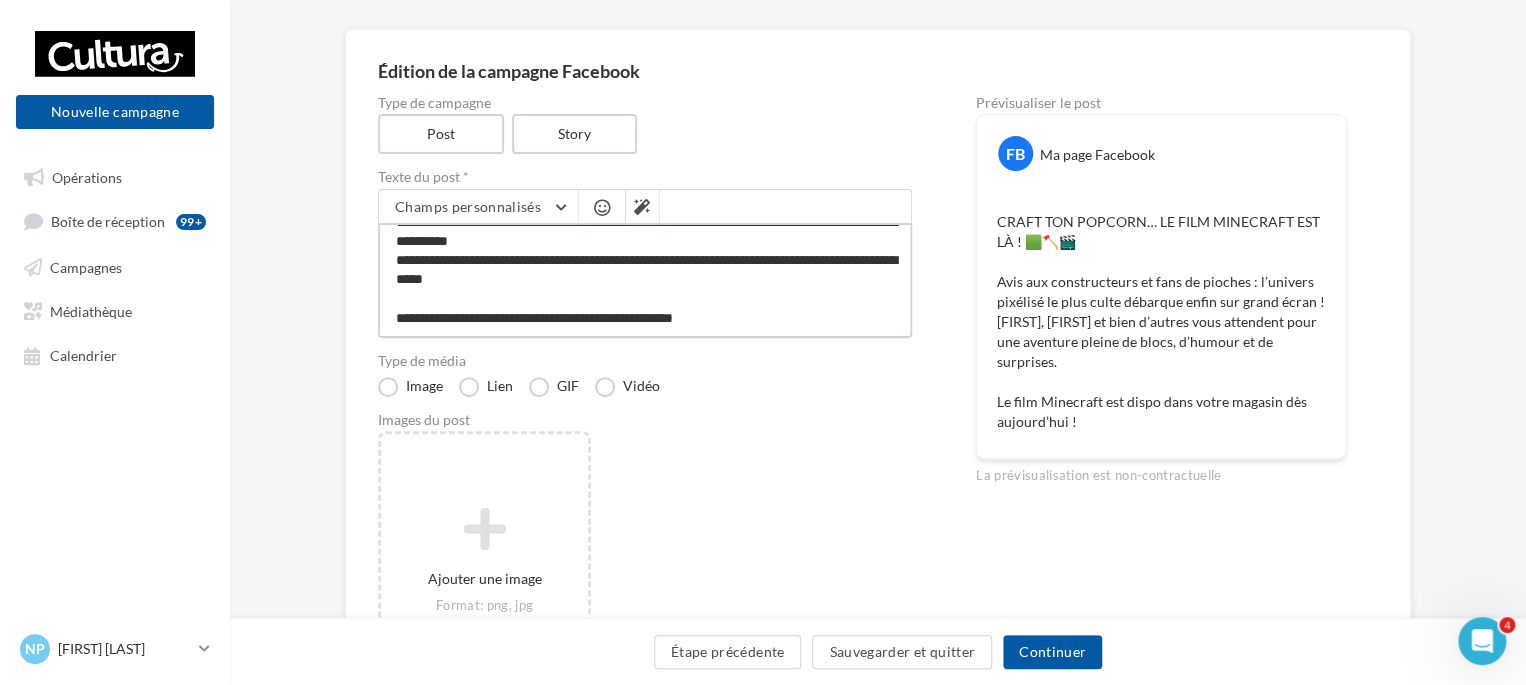 type on "**********" 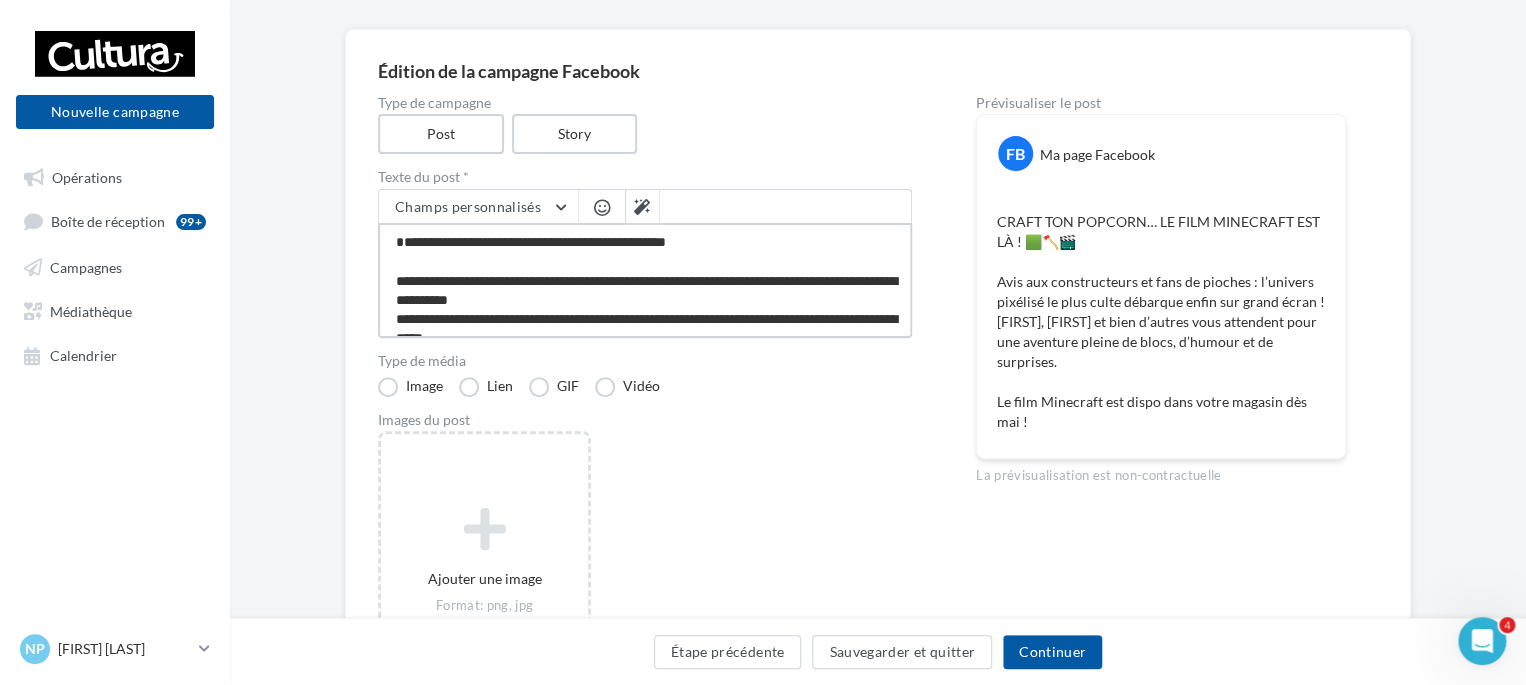 scroll, scrollTop: 53, scrollLeft: 0, axis: vertical 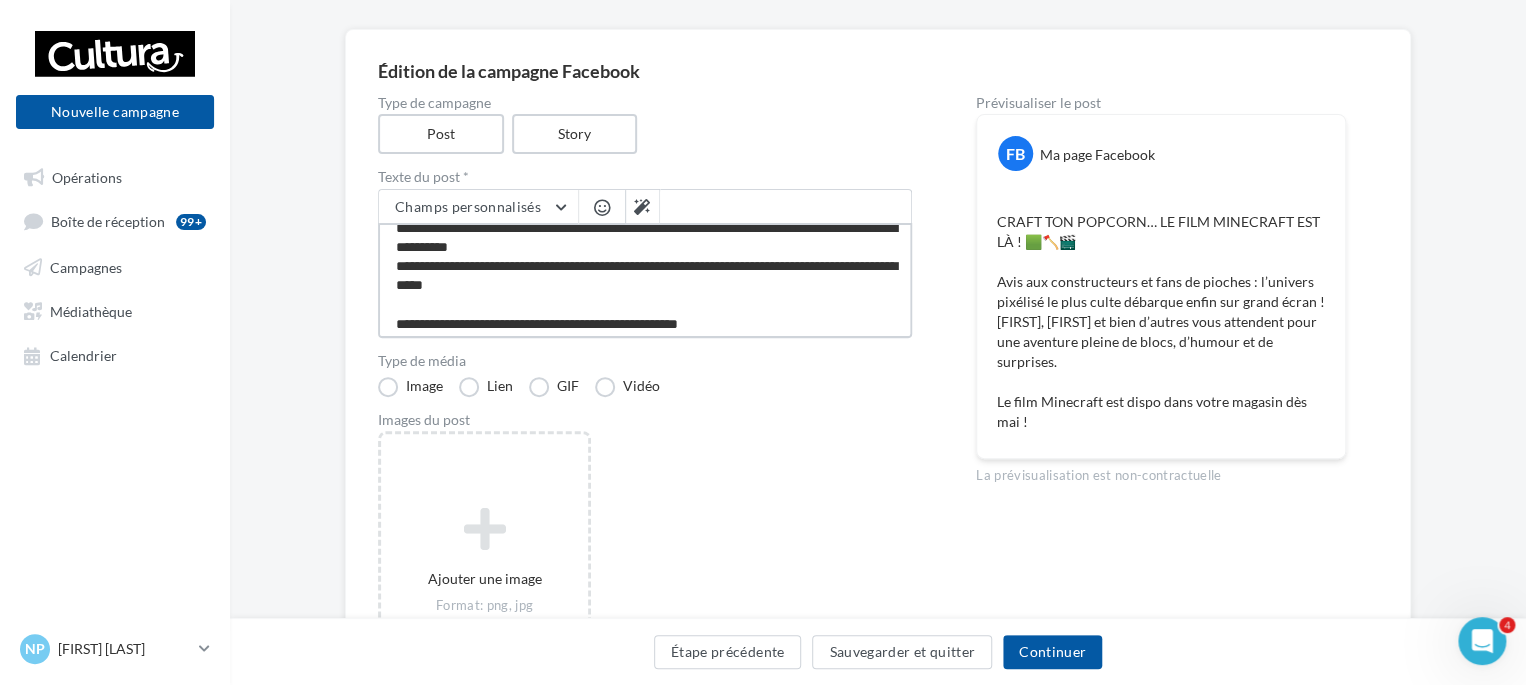 click on "**********" at bounding box center (645, 280) 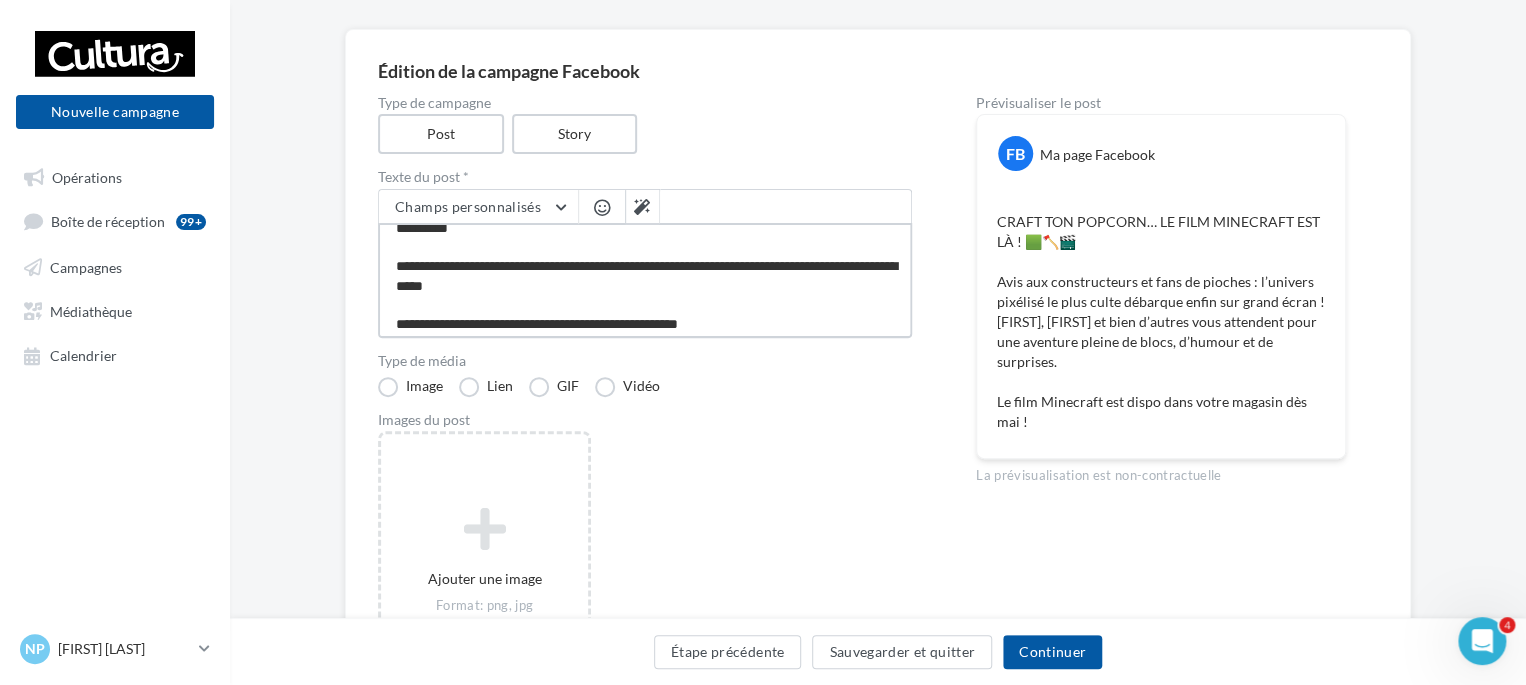 scroll, scrollTop: 96, scrollLeft: 0, axis: vertical 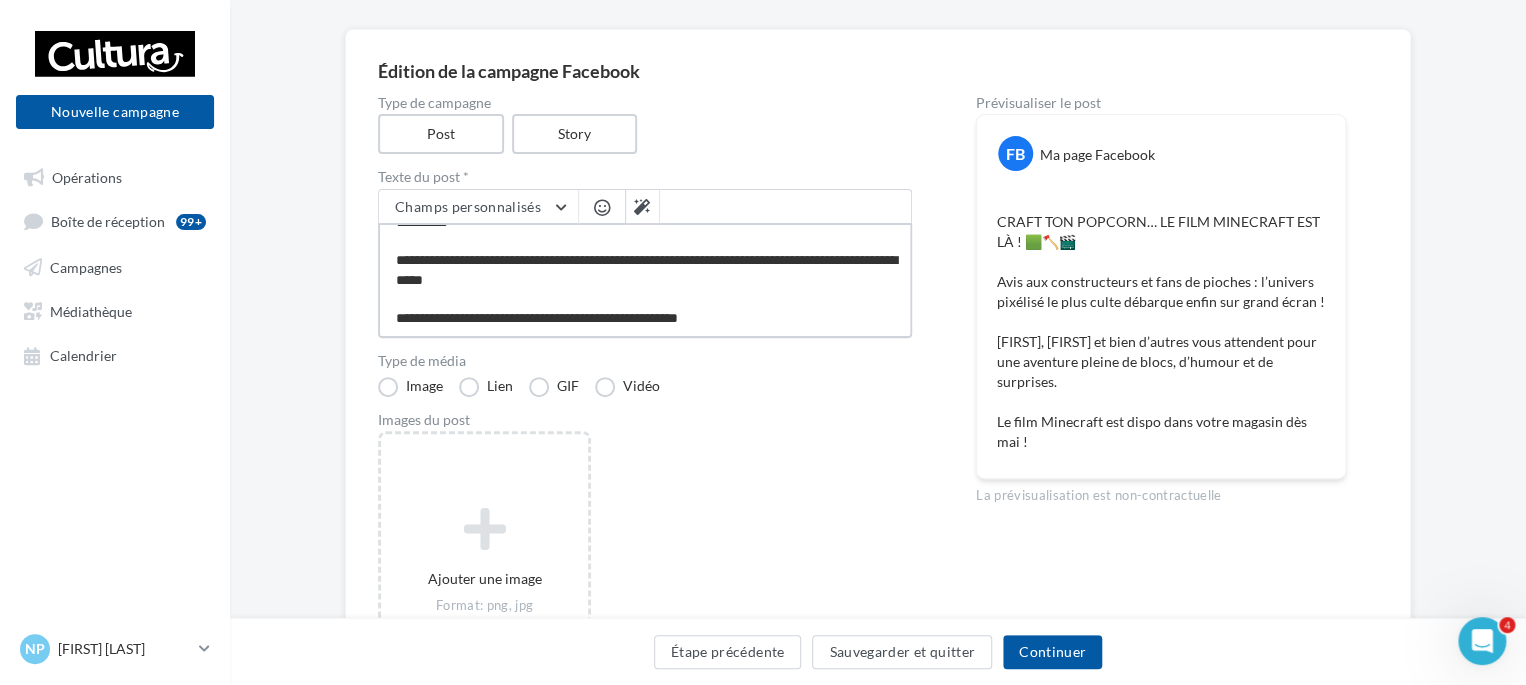 drag, startPoint x: 738, startPoint y: 315, endPoint x: 288, endPoint y: 335, distance: 450.4442 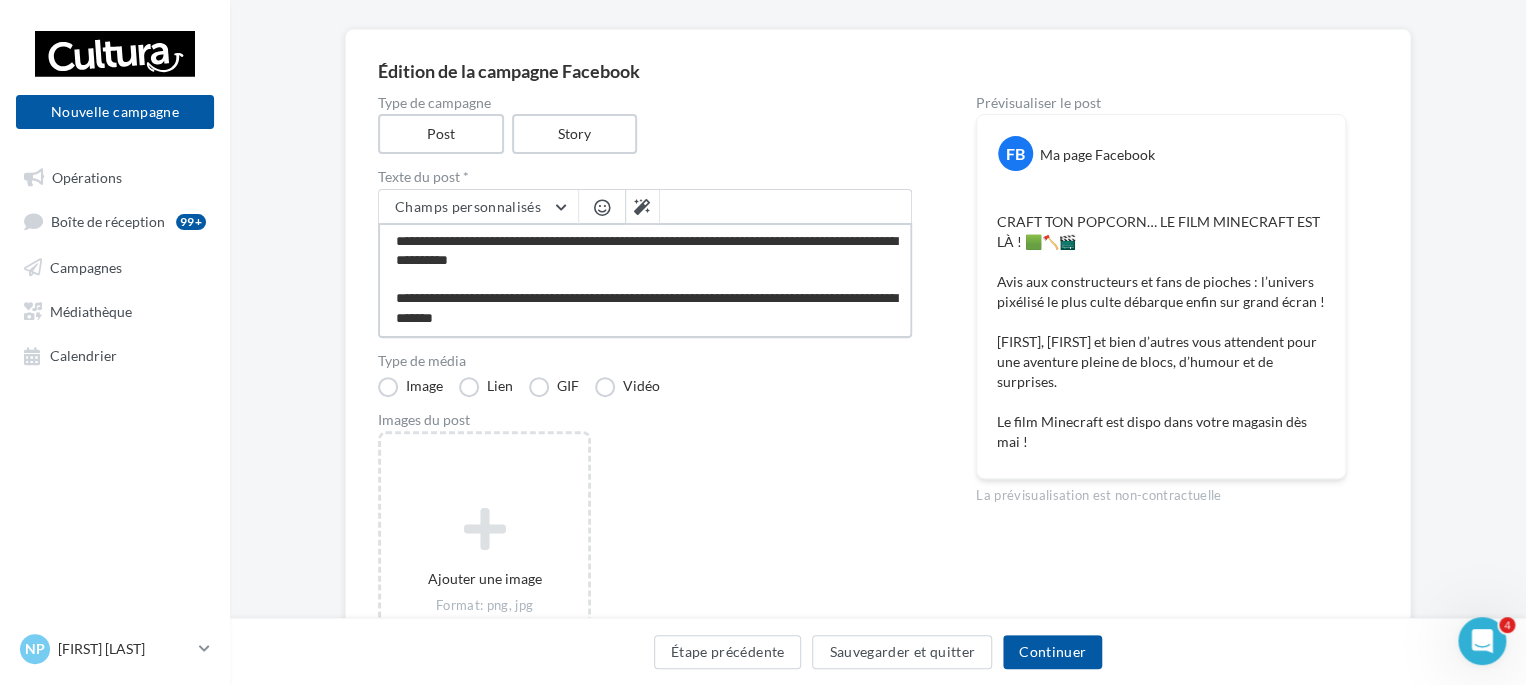 paste on "**********" 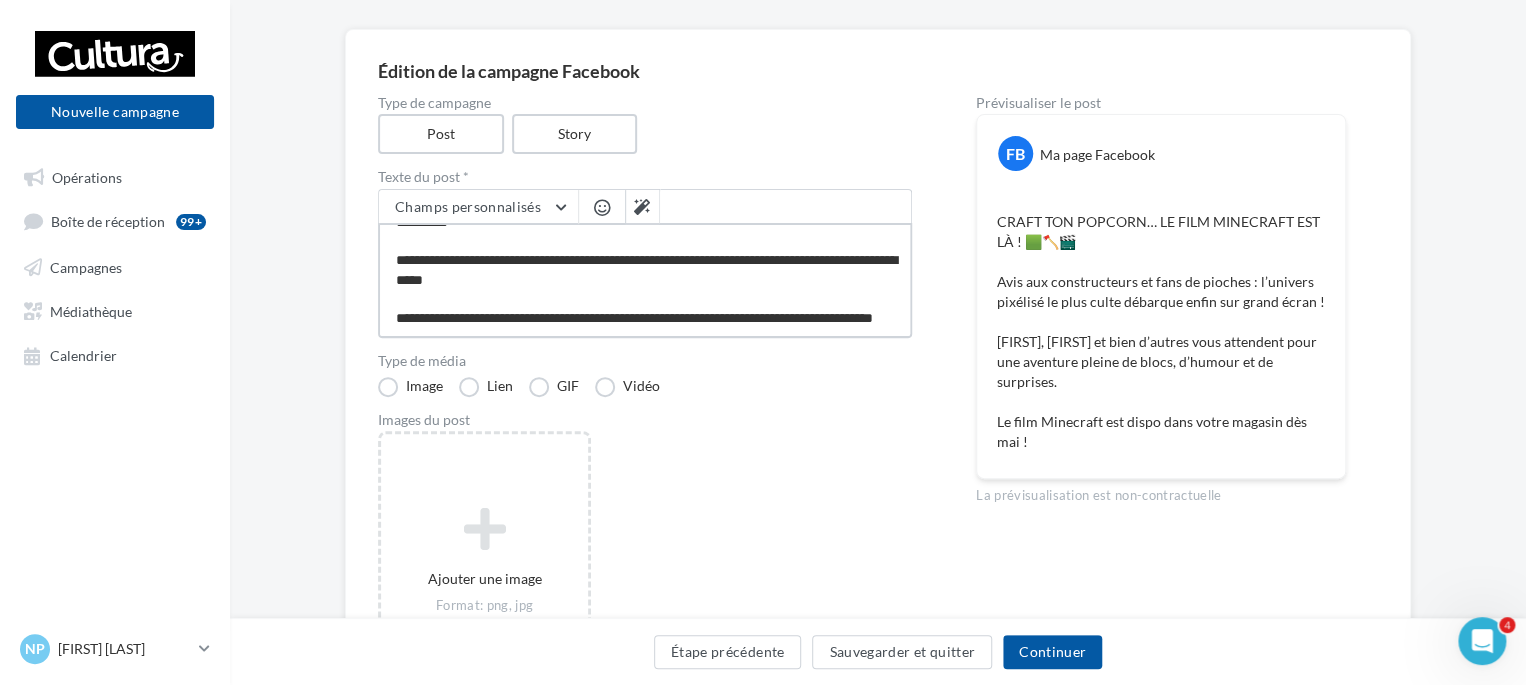 scroll, scrollTop: 106, scrollLeft: 0, axis: vertical 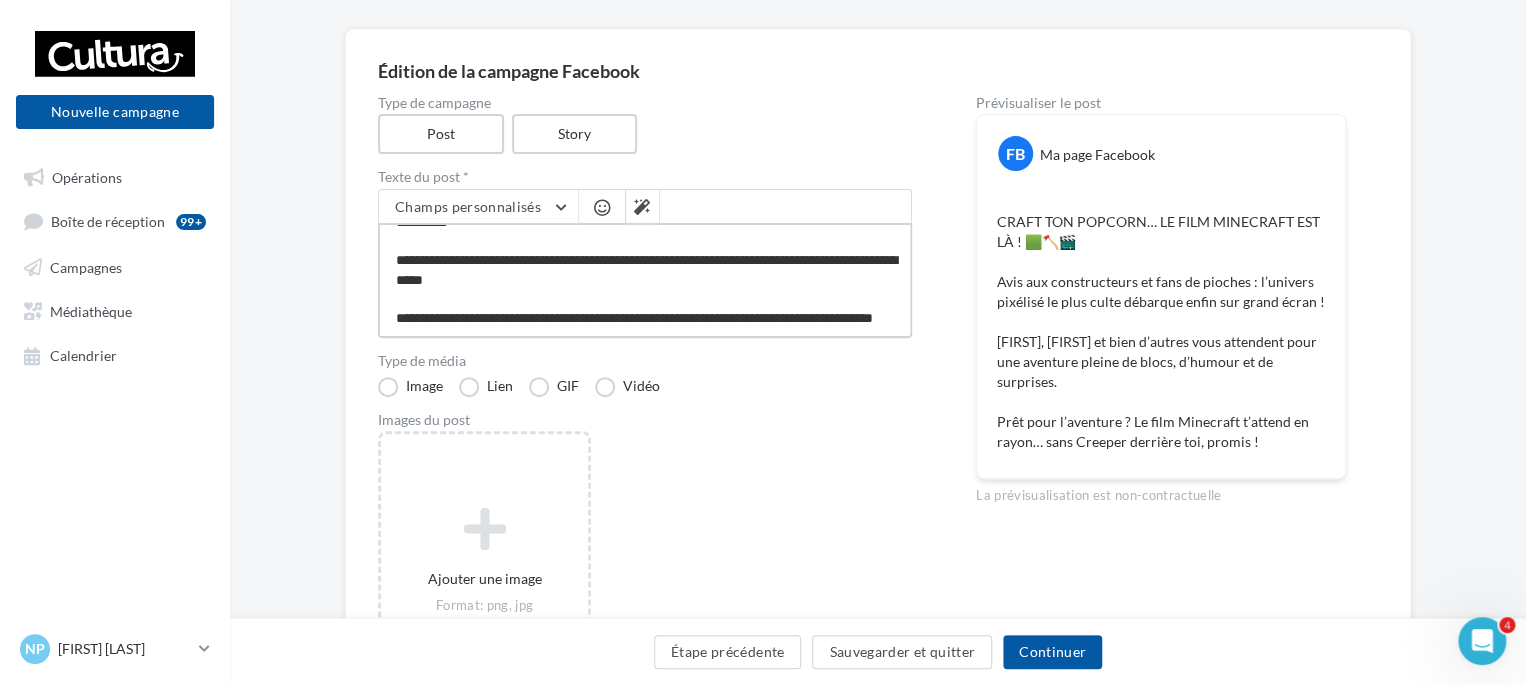 click on "**********" at bounding box center (645, 280) 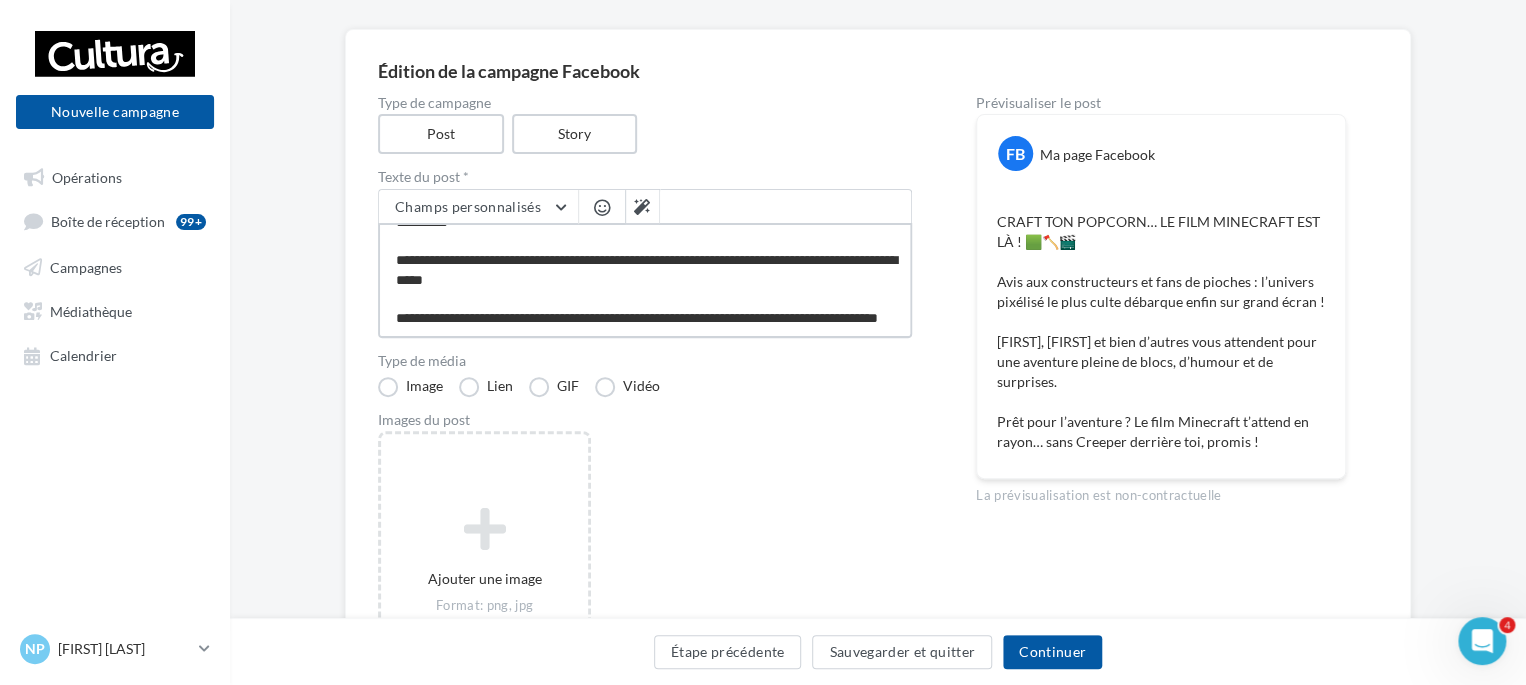 type on "**********" 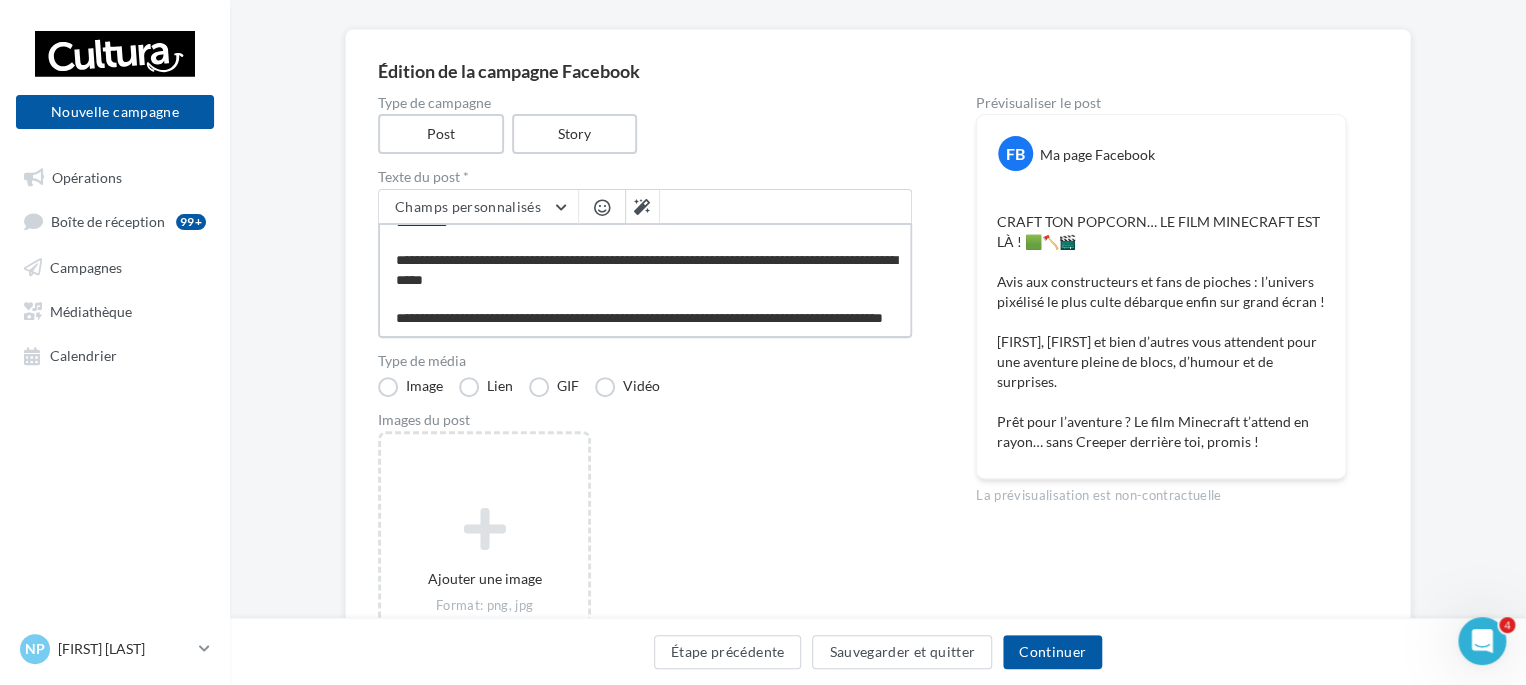 type on "**********" 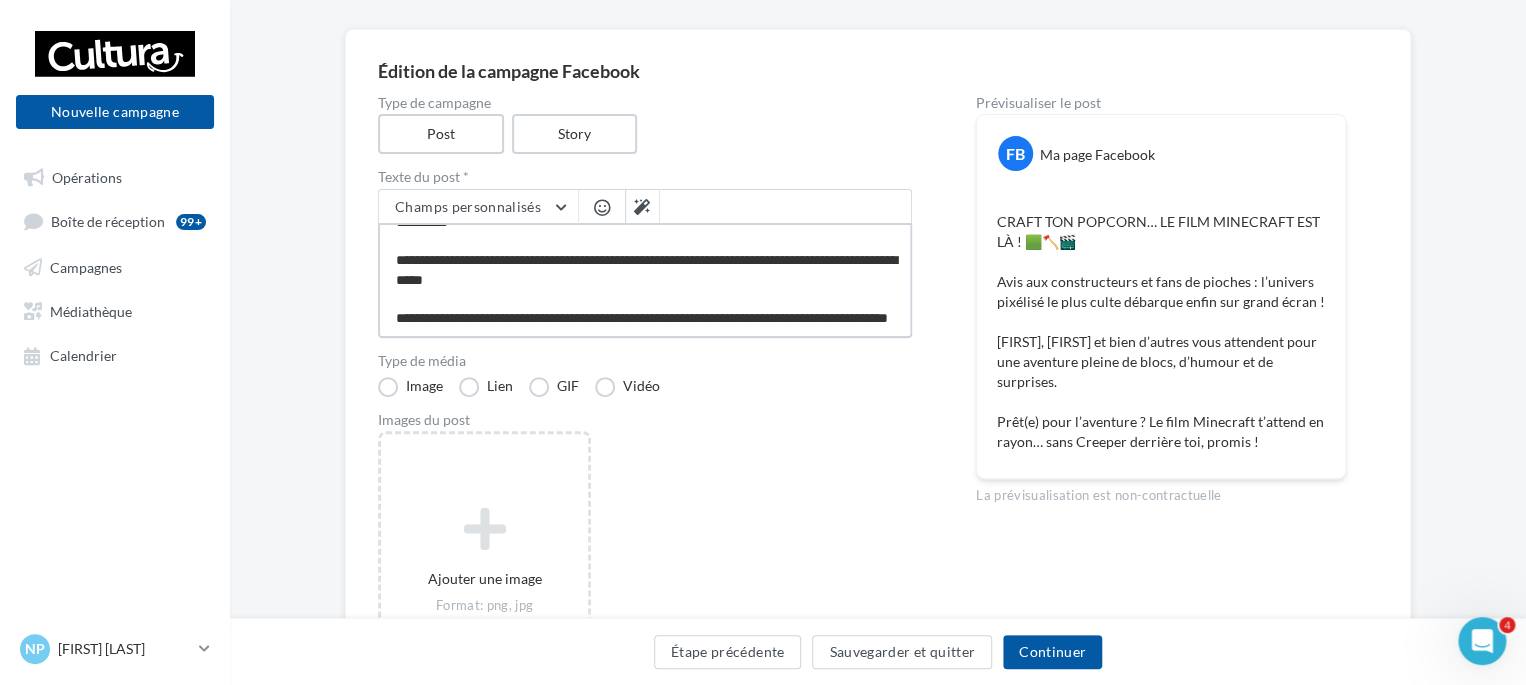 click on "**********" at bounding box center (645, 280) 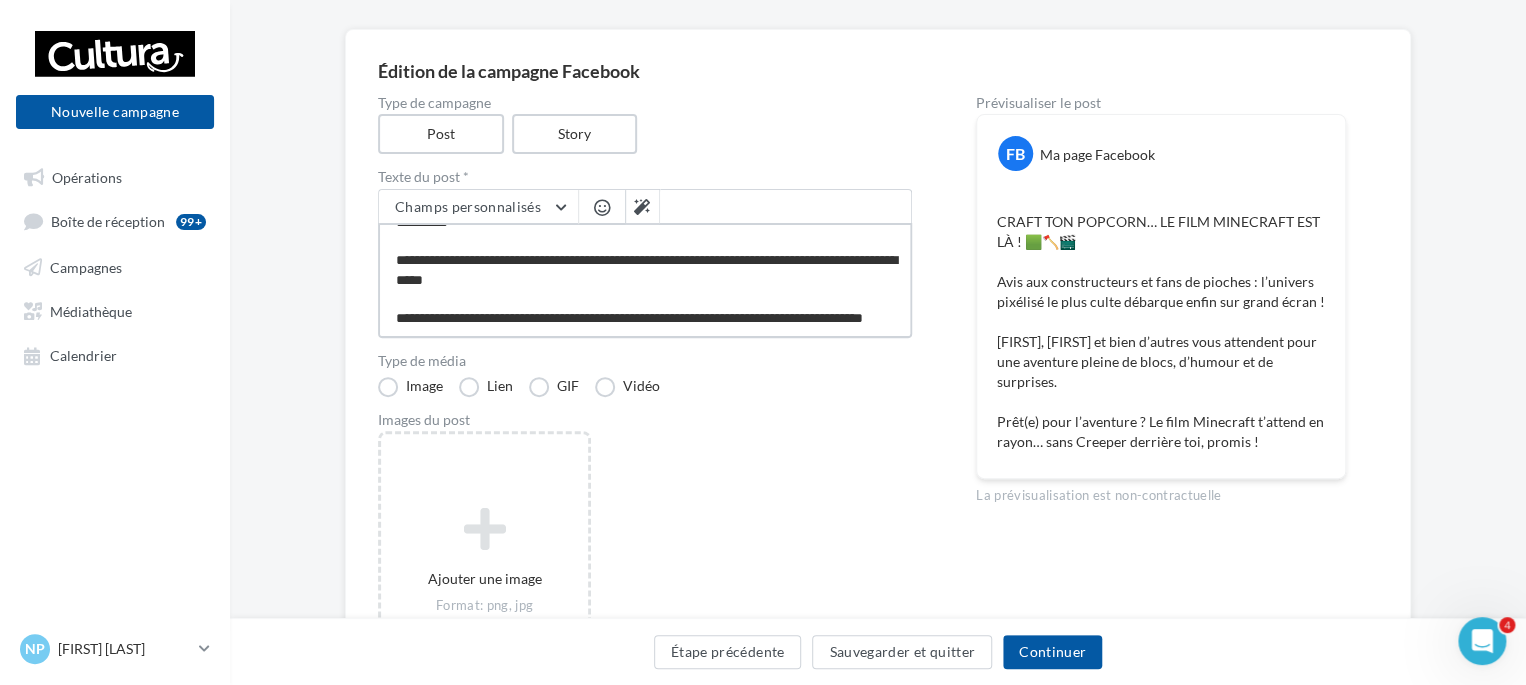 type on "**********" 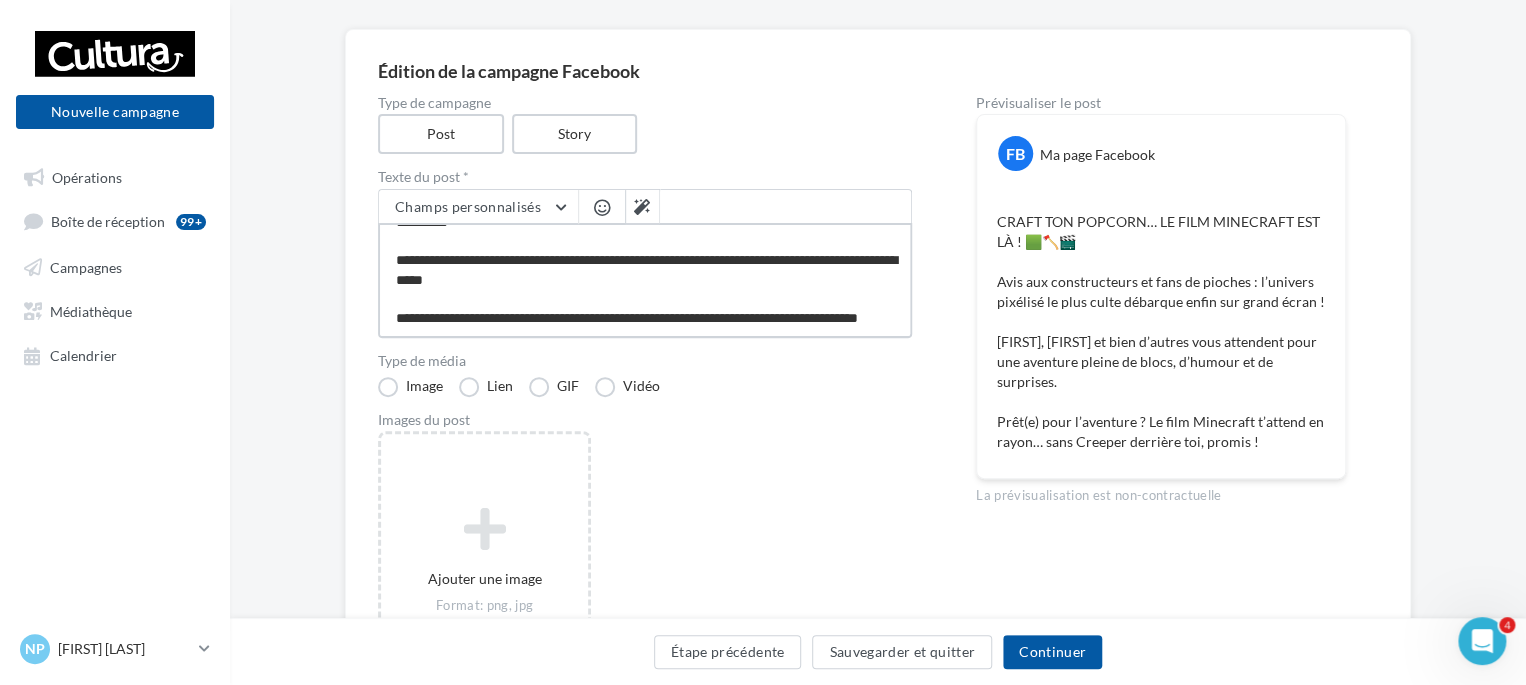type on "**********" 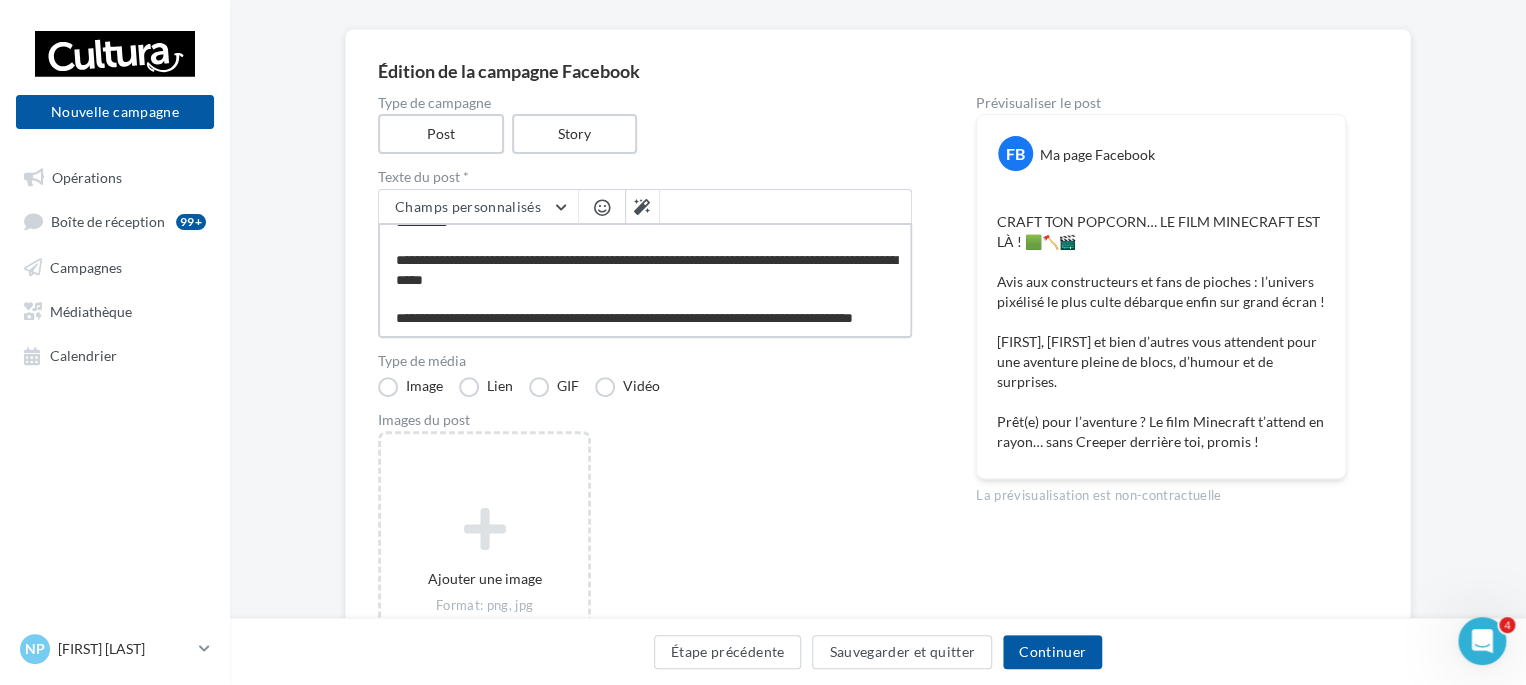 type on "**********" 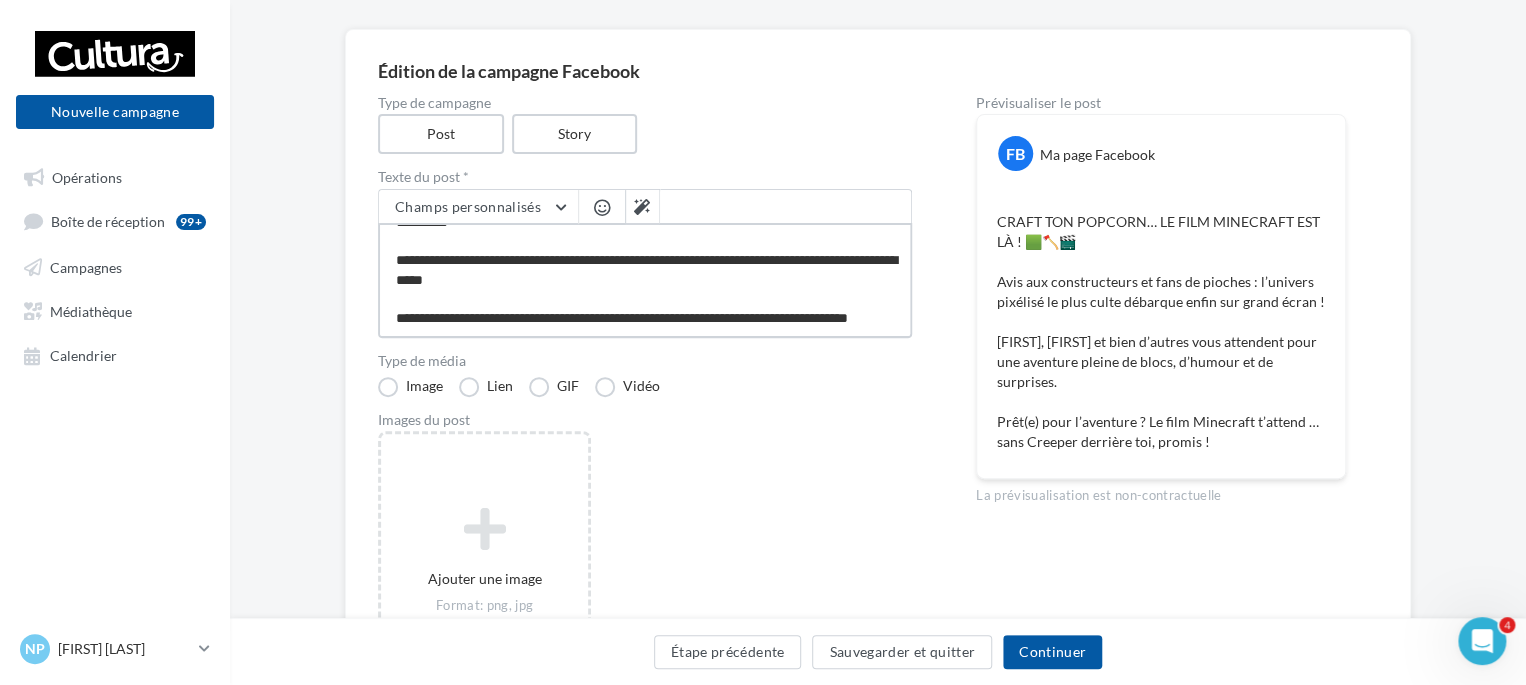 click on "**********" at bounding box center (645, 280) 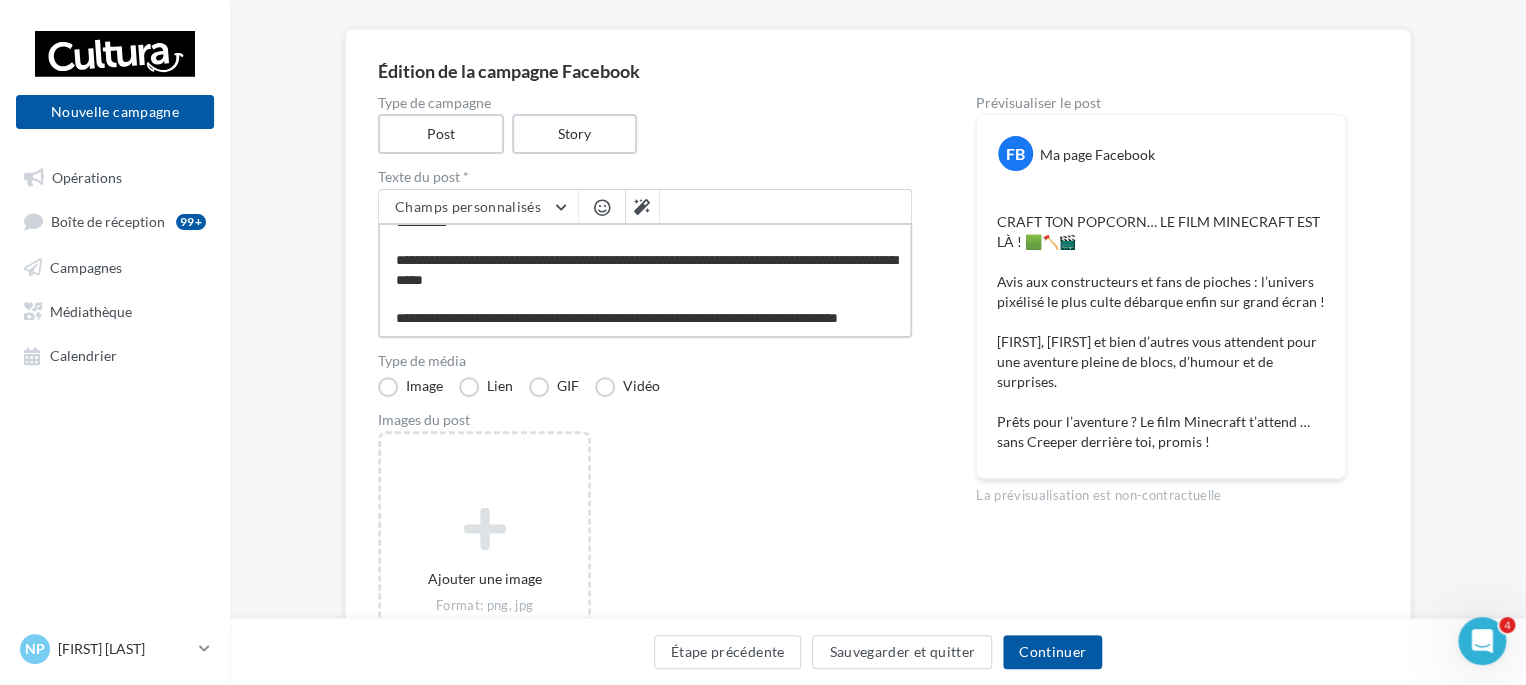 click on "**********" at bounding box center [645, 280] 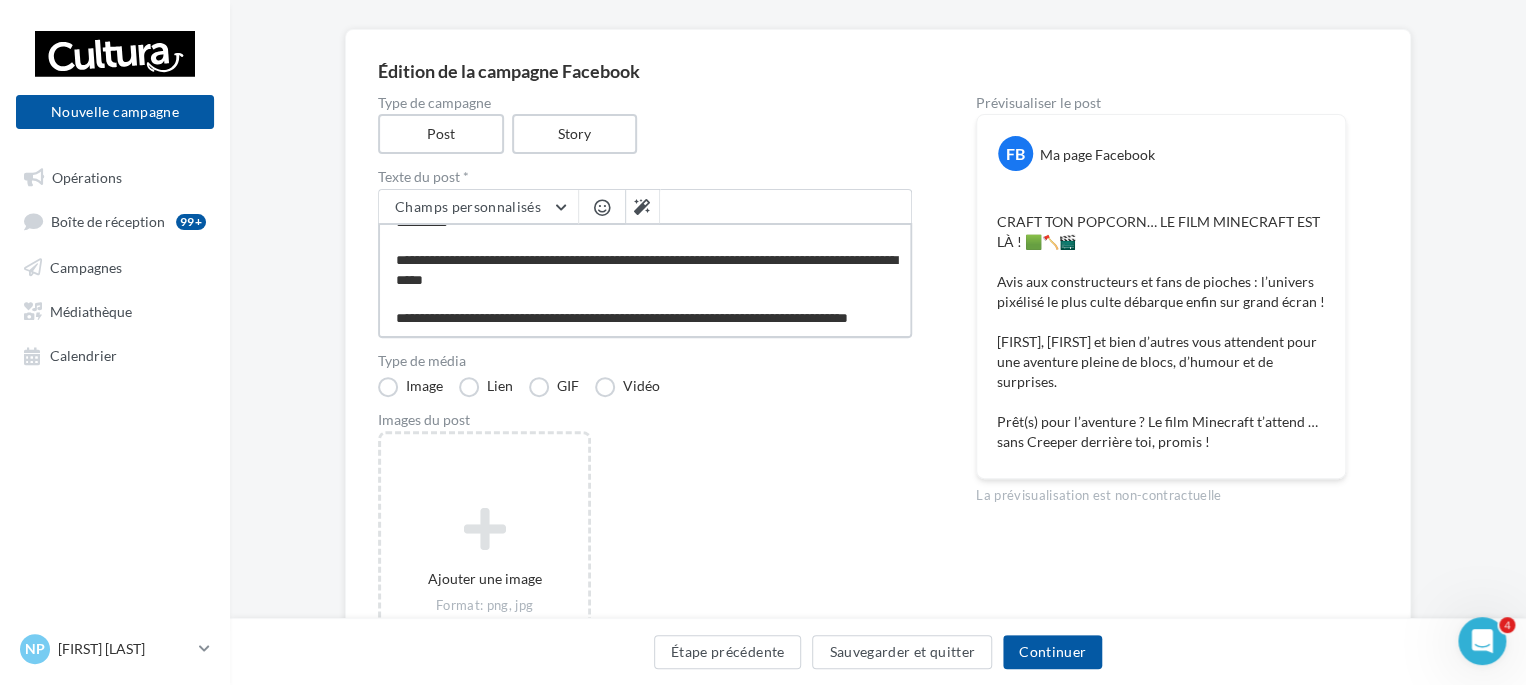 scroll, scrollTop: 116, scrollLeft: 0, axis: vertical 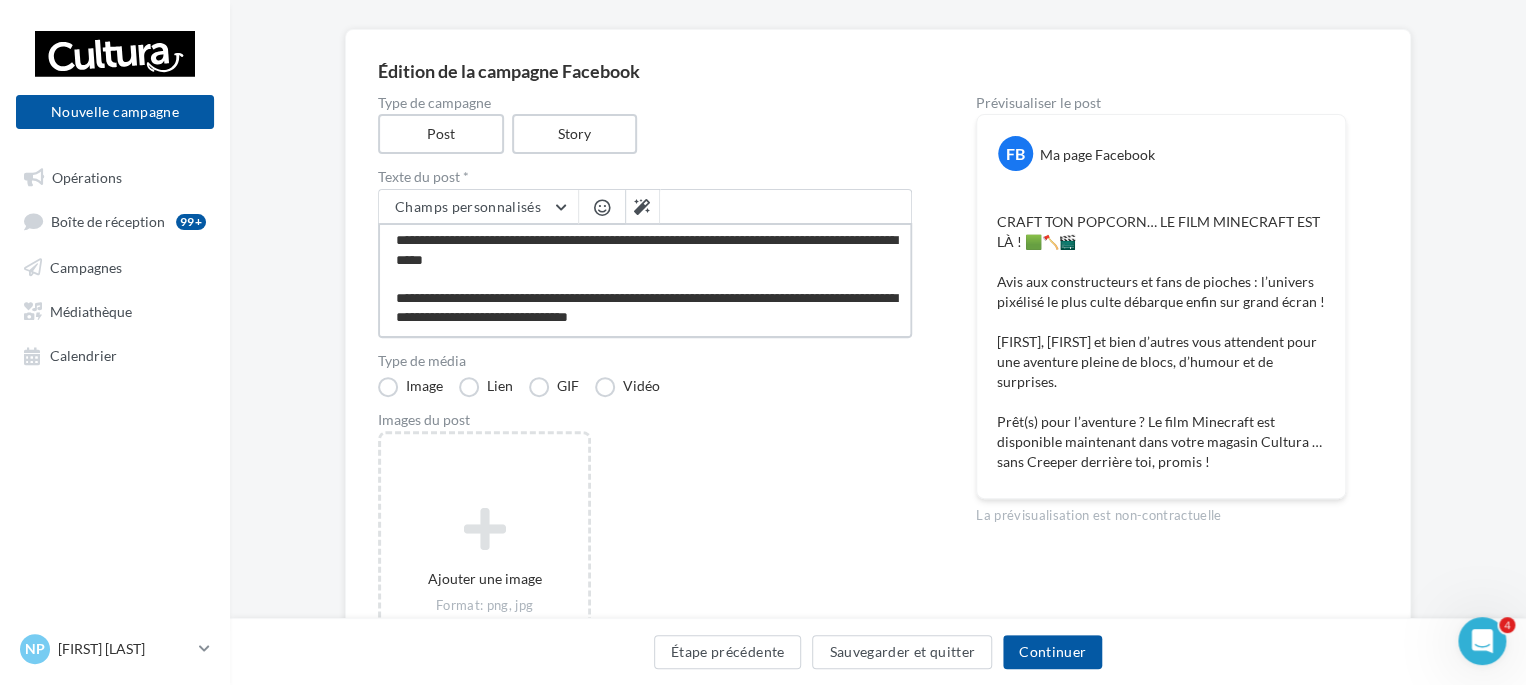 click on "**********" at bounding box center [645, 280] 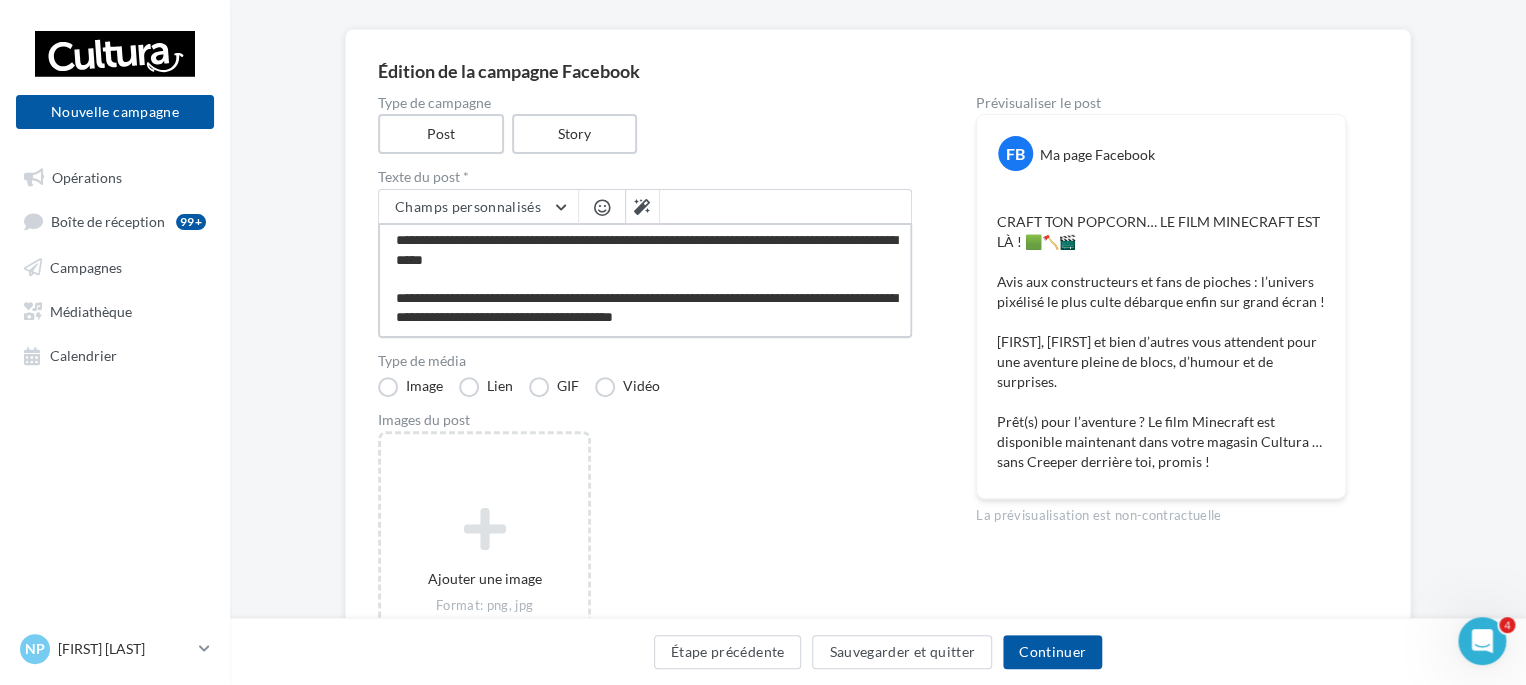 scroll, scrollTop: 116, scrollLeft: 0, axis: vertical 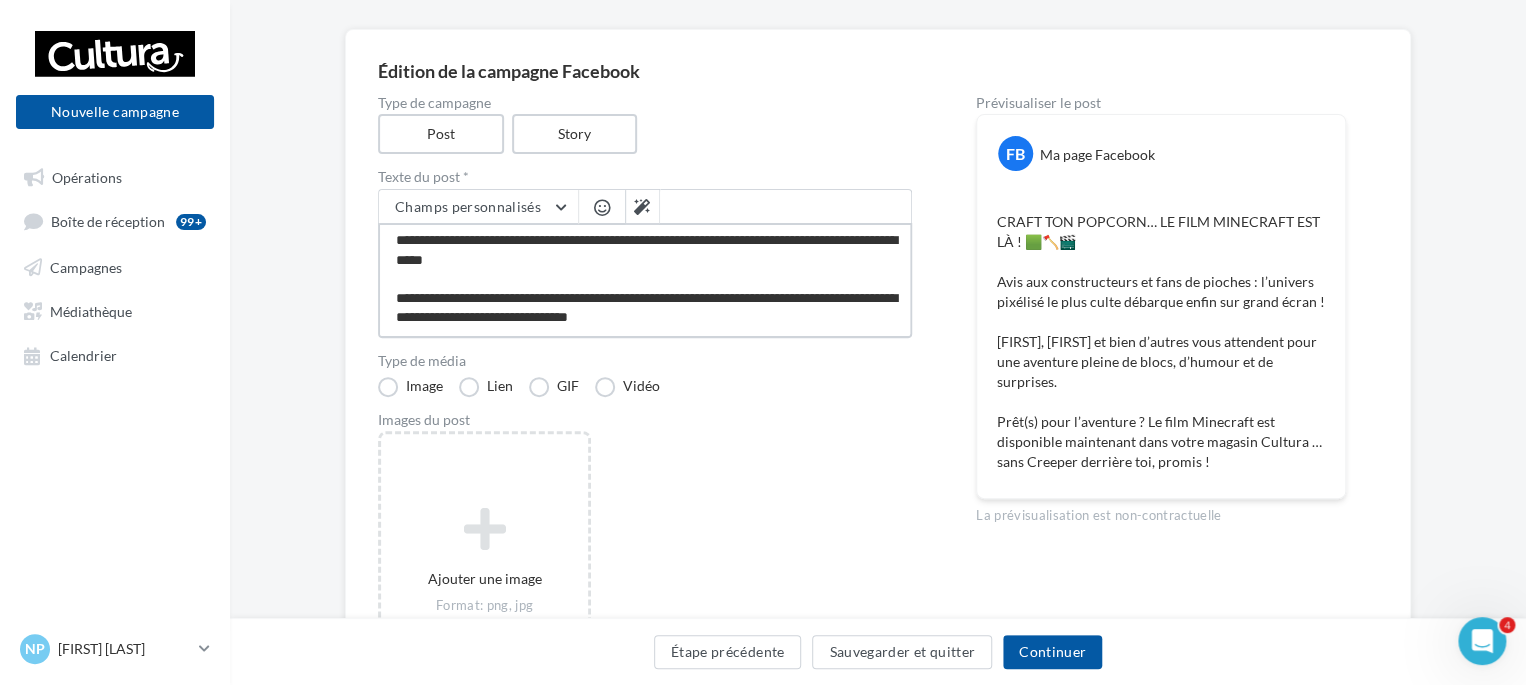 drag, startPoint x: 673, startPoint y: 302, endPoint x: 723, endPoint y: 300, distance: 50.039986 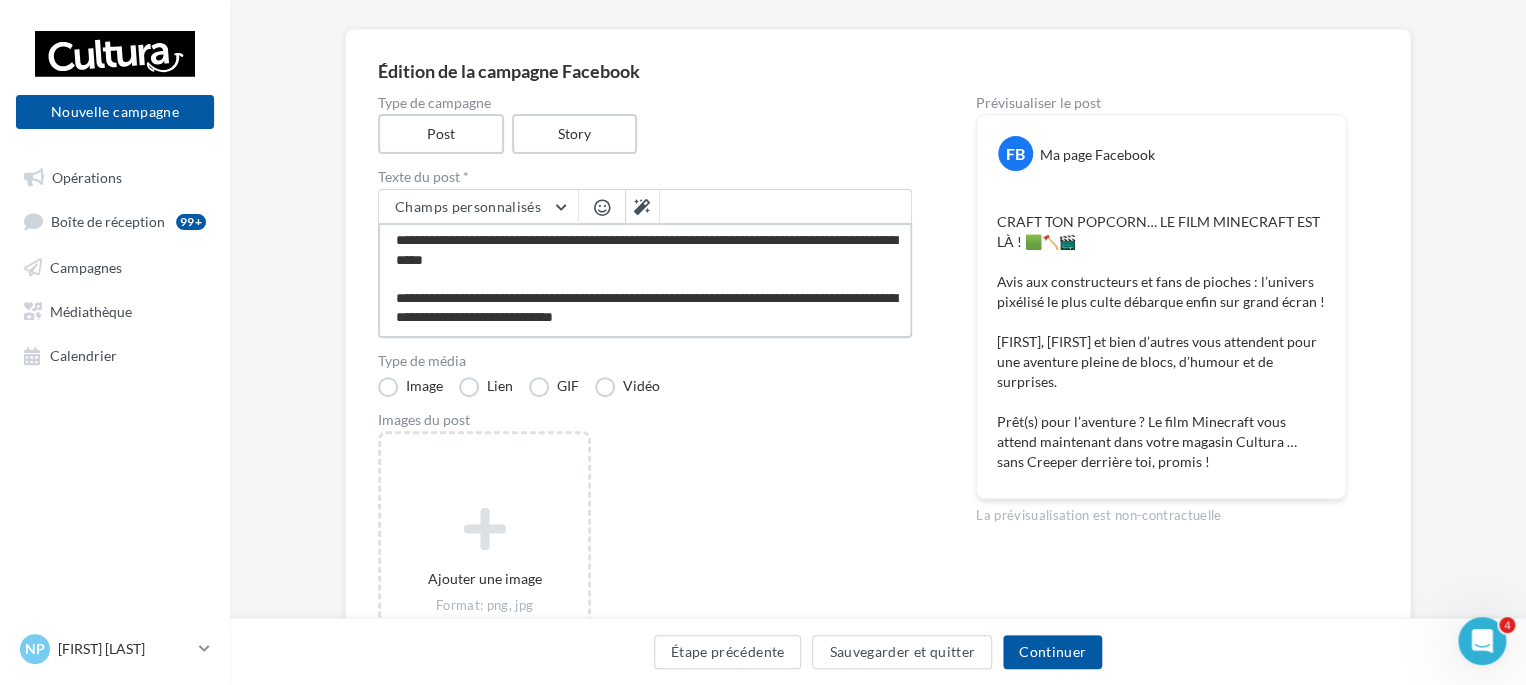 drag, startPoint x: 800, startPoint y: 295, endPoint x: 491, endPoint y: 323, distance: 310.26602 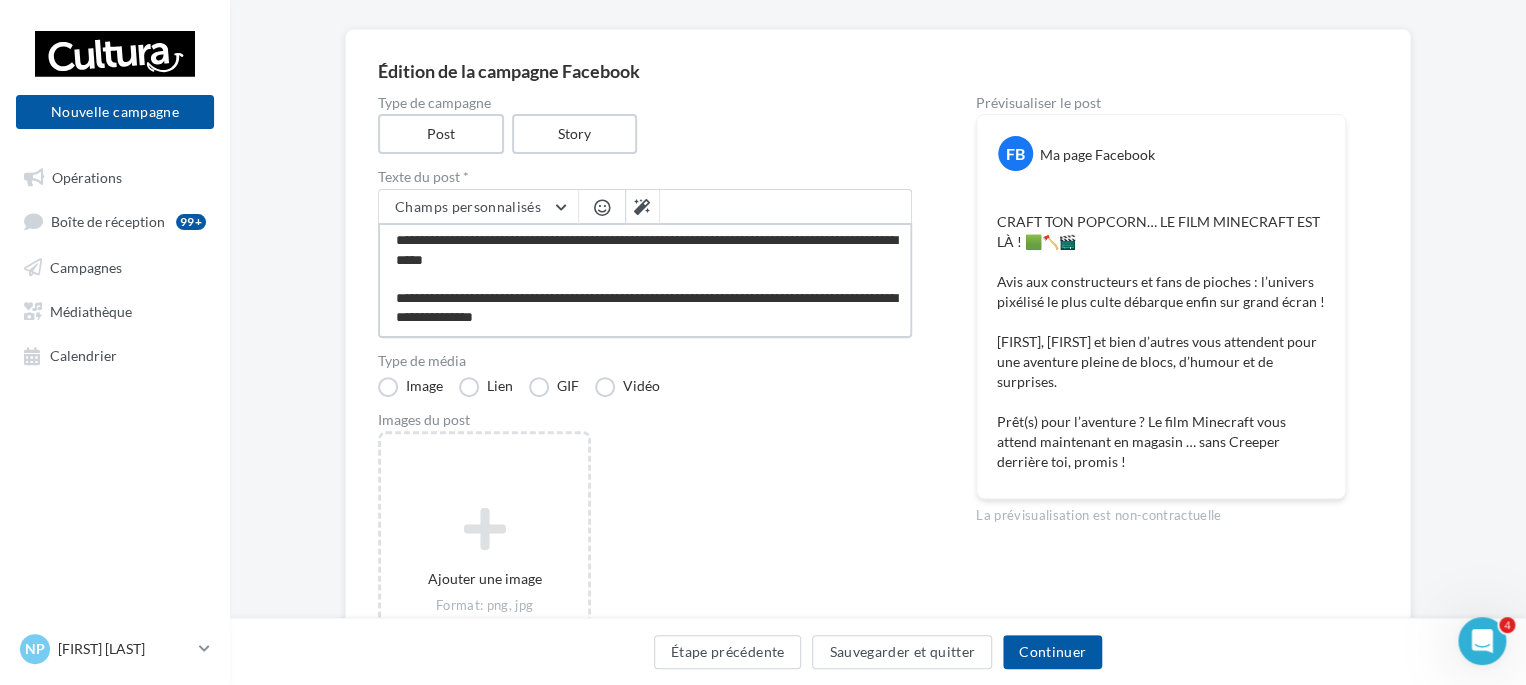 click on "**********" at bounding box center (645, 280) 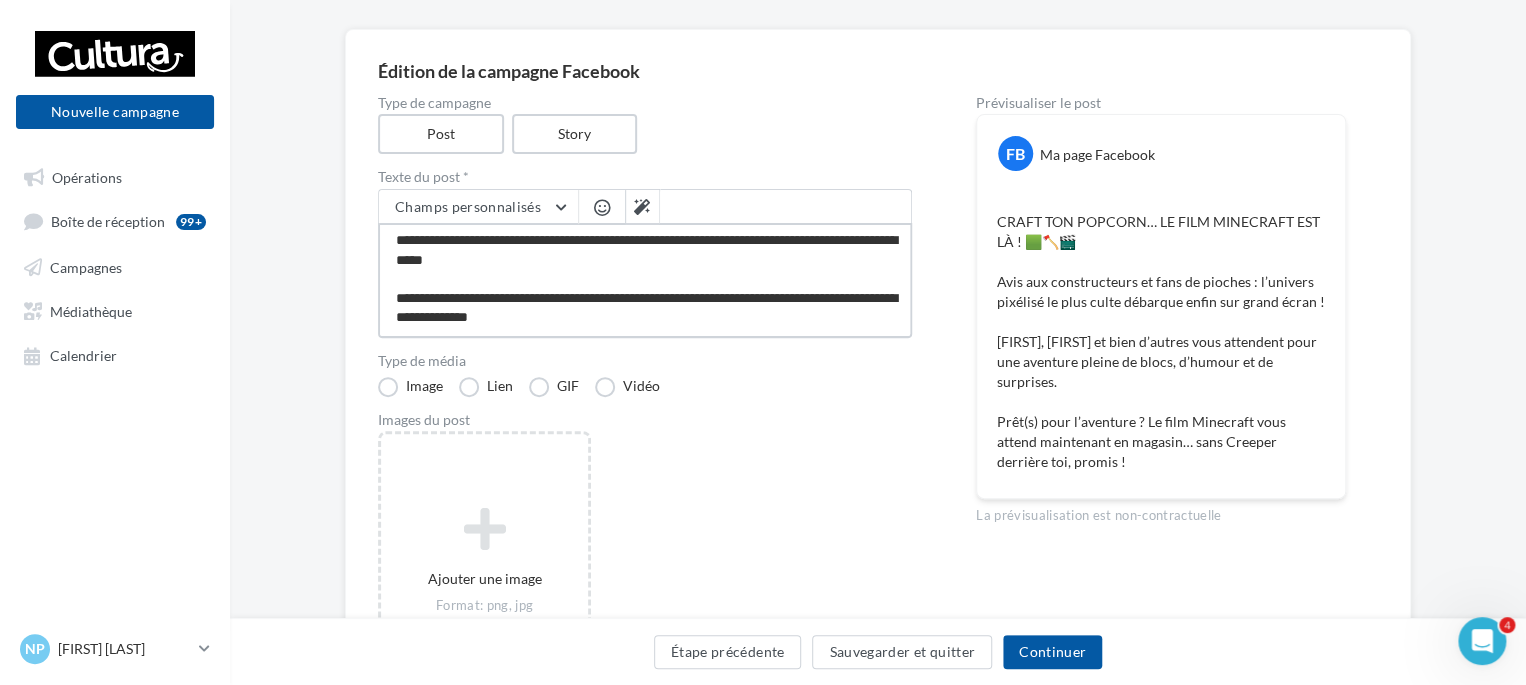 click on "**********" at bounding box center [645, 280] 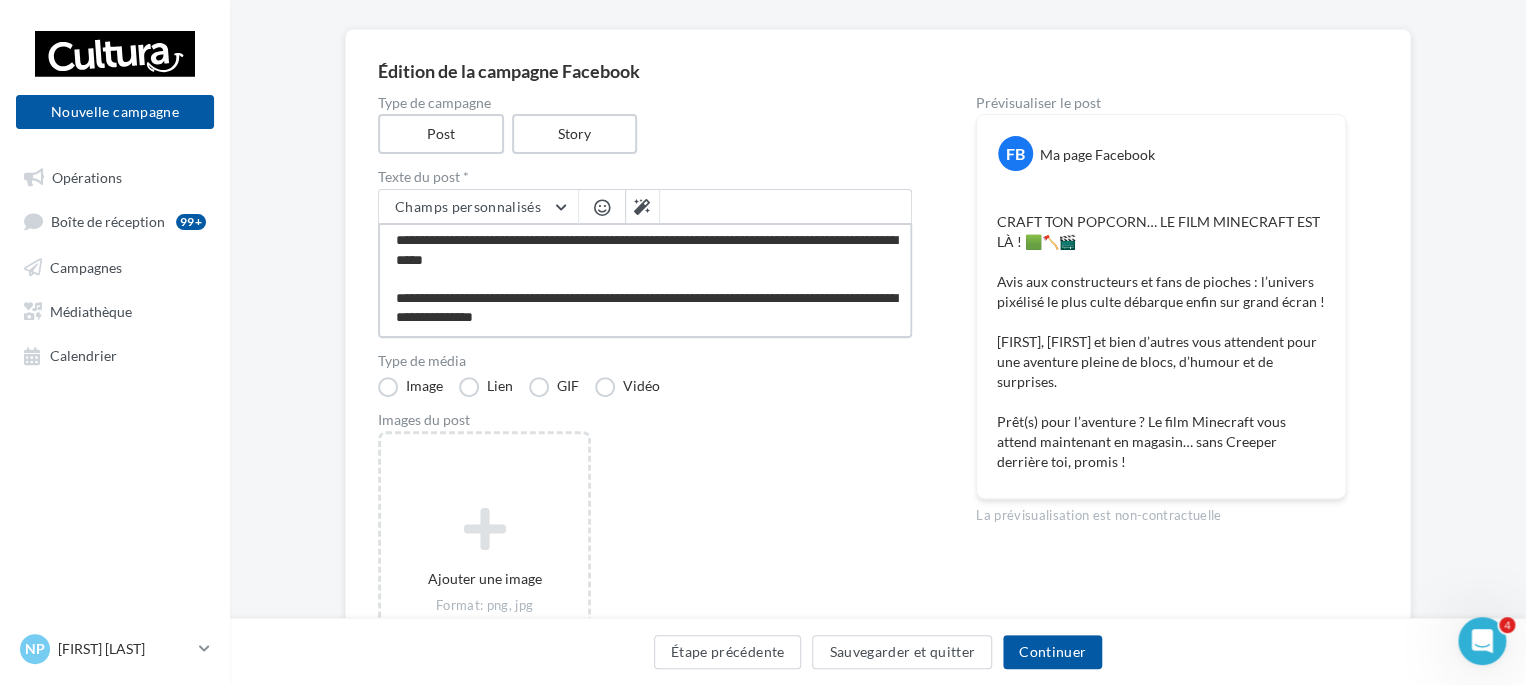 click on "**********" at bounding box center [645, 280] 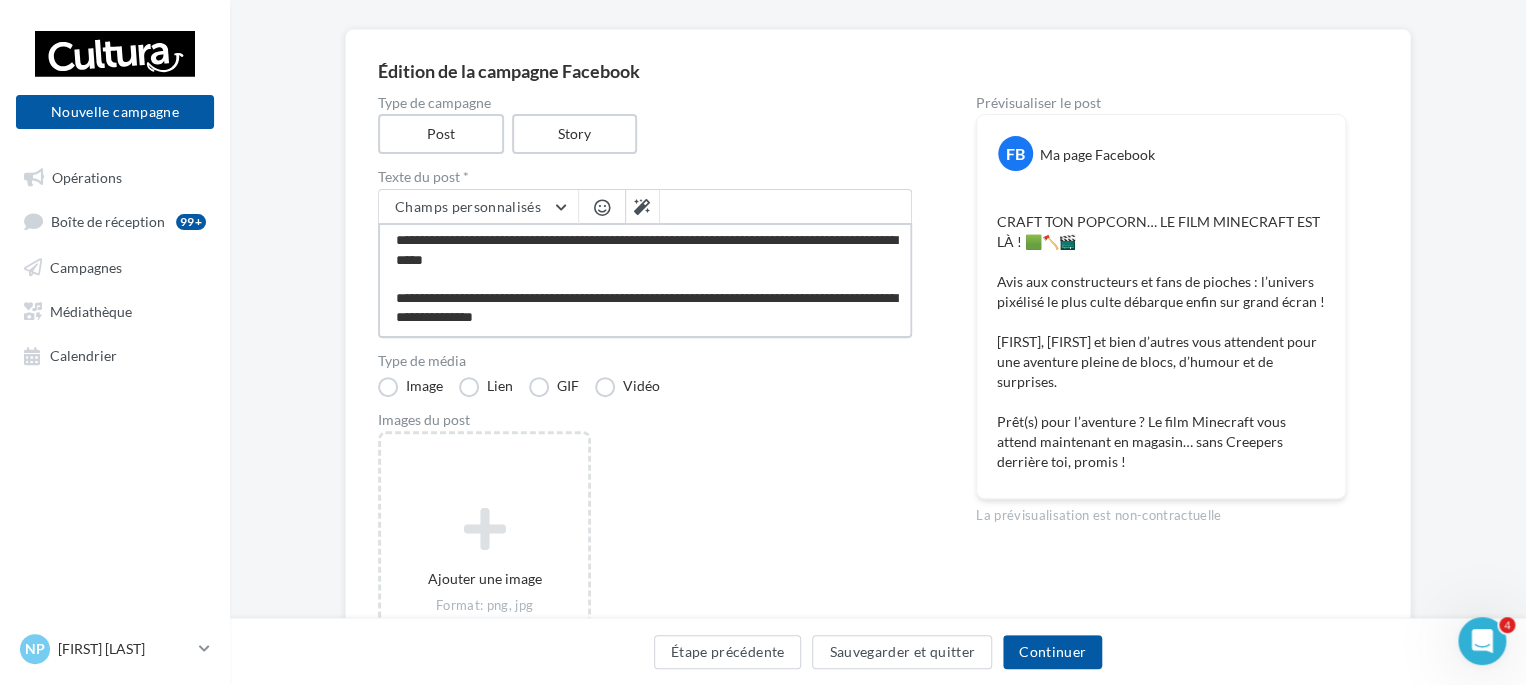 click on "**********" at bounding box center [645, 280] 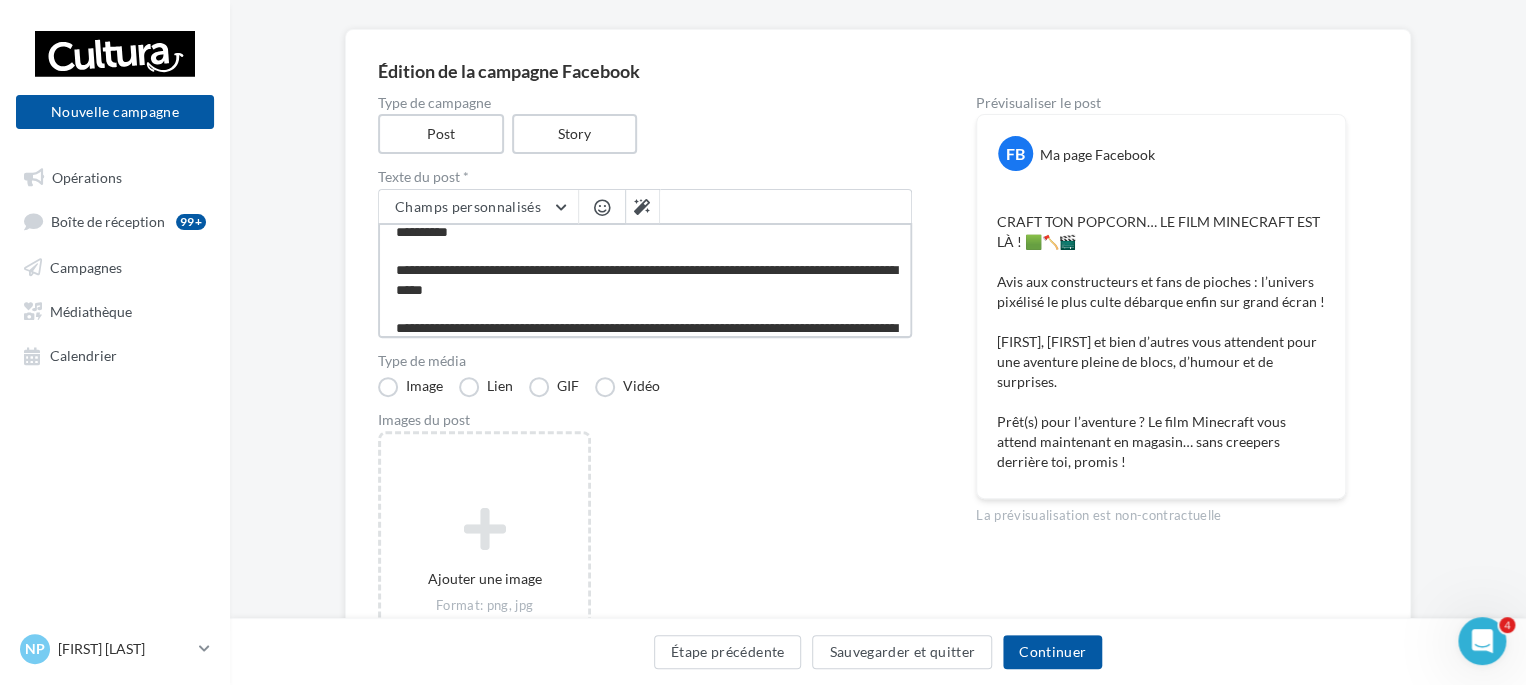 scroll, scrollTop: 0, scrollLeft: 0, axis: both 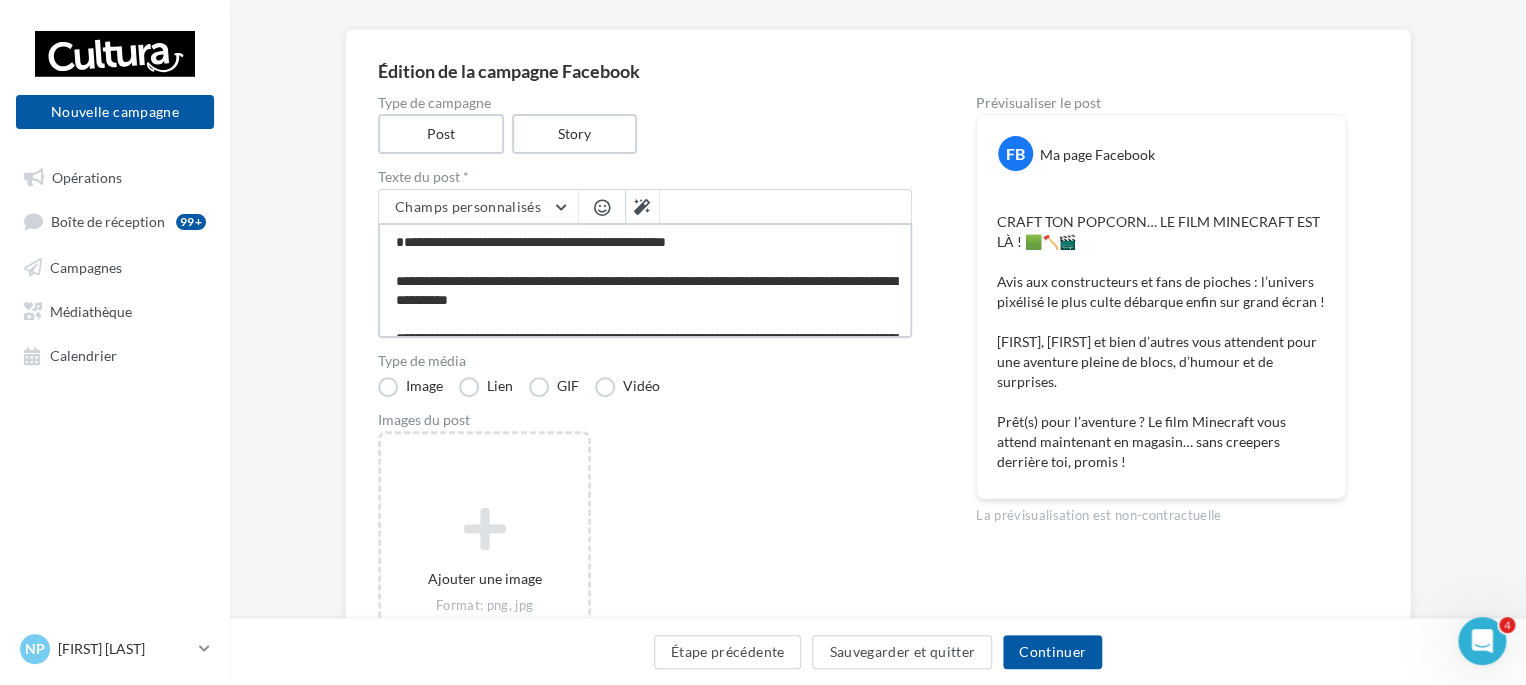 click on "**********" at bounding box center [645, 280] 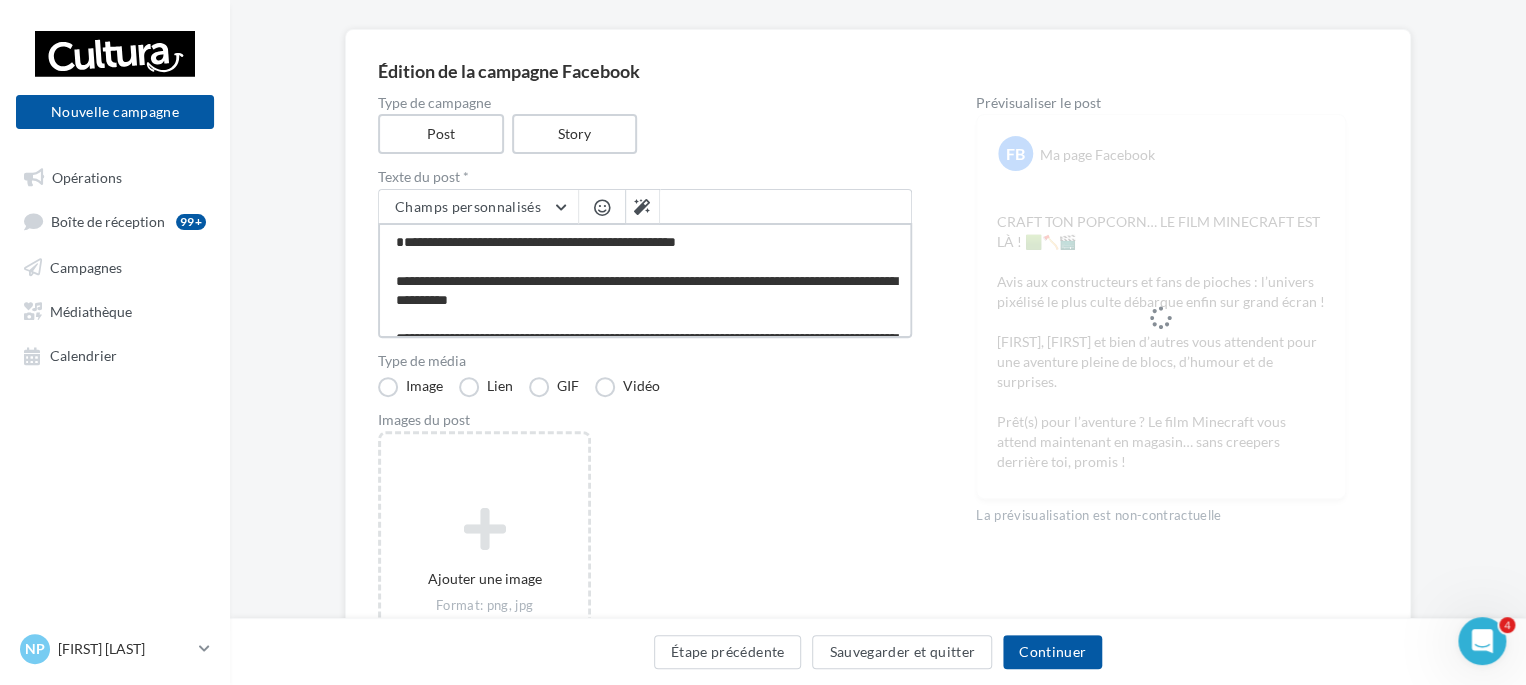 click on "**********" at bounding box center [645, 280] 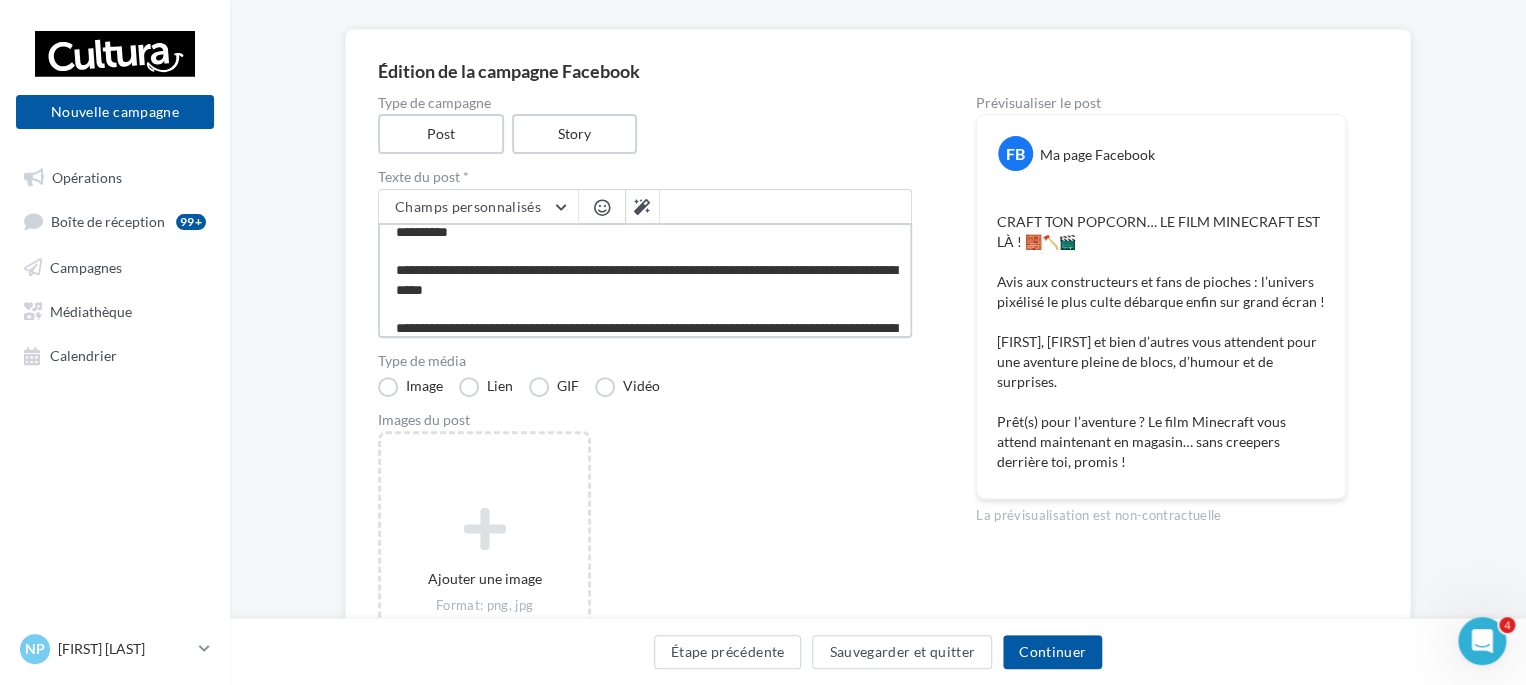 scroll, scrollTop: 116, scrollLeft: 0, axis: vertical 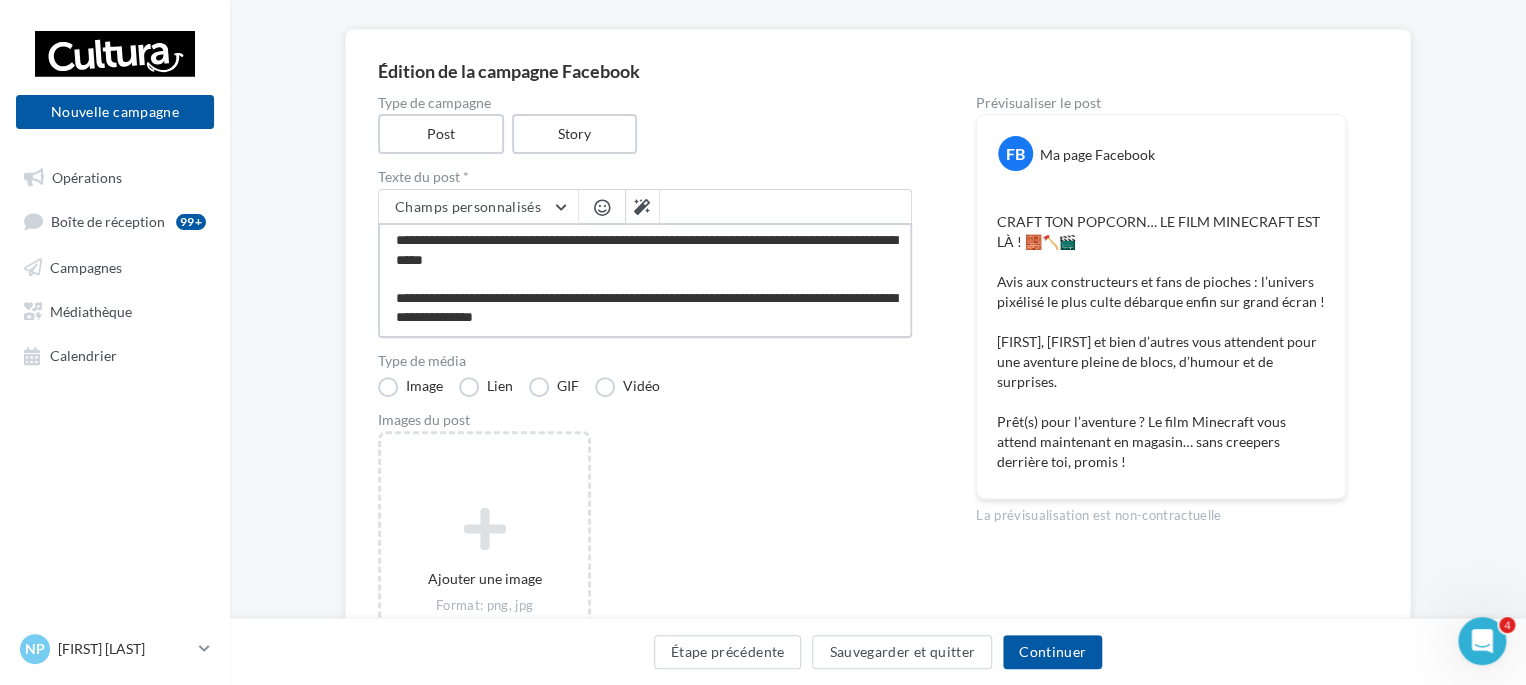 click on "**********" at bounding box center (645, 280) 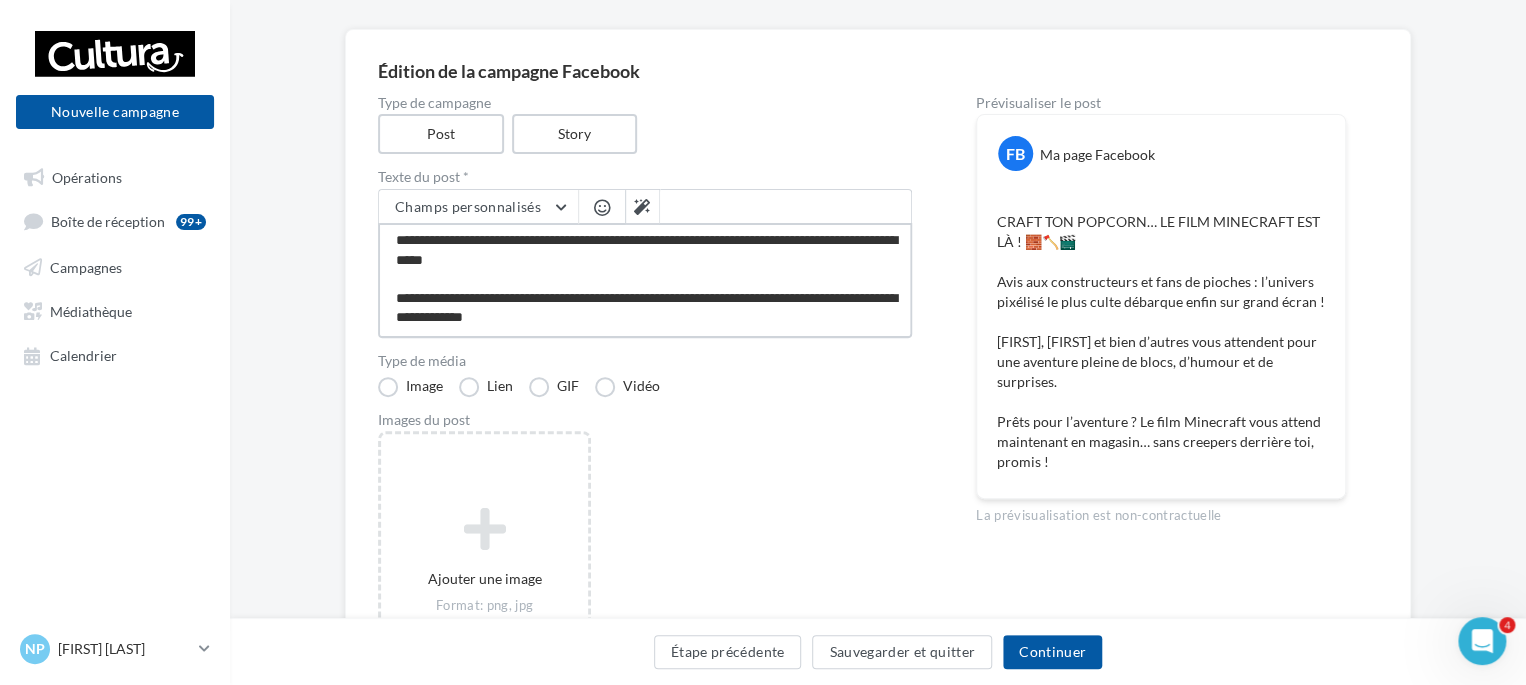 click on "**********" at bounding box center [645, 280] 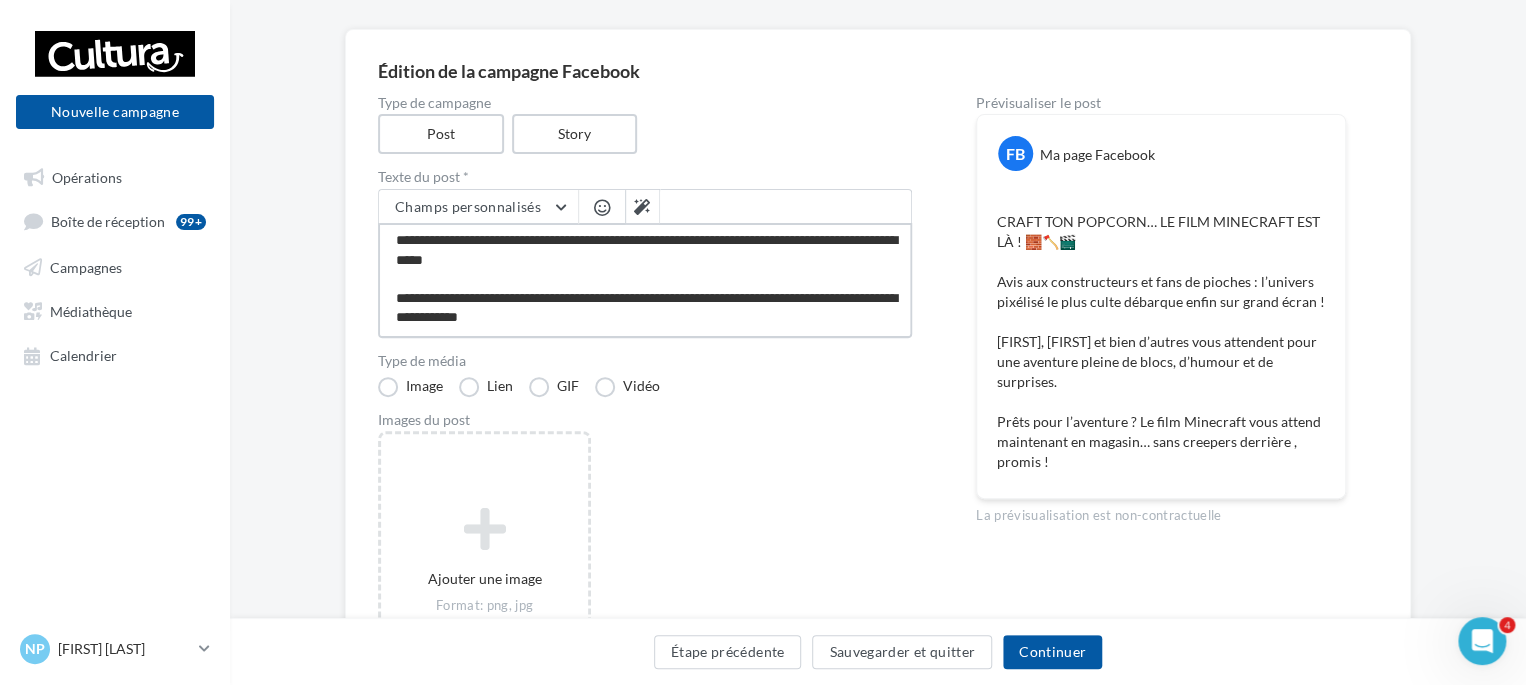 click on "**********" at bounding box center [645, 280] 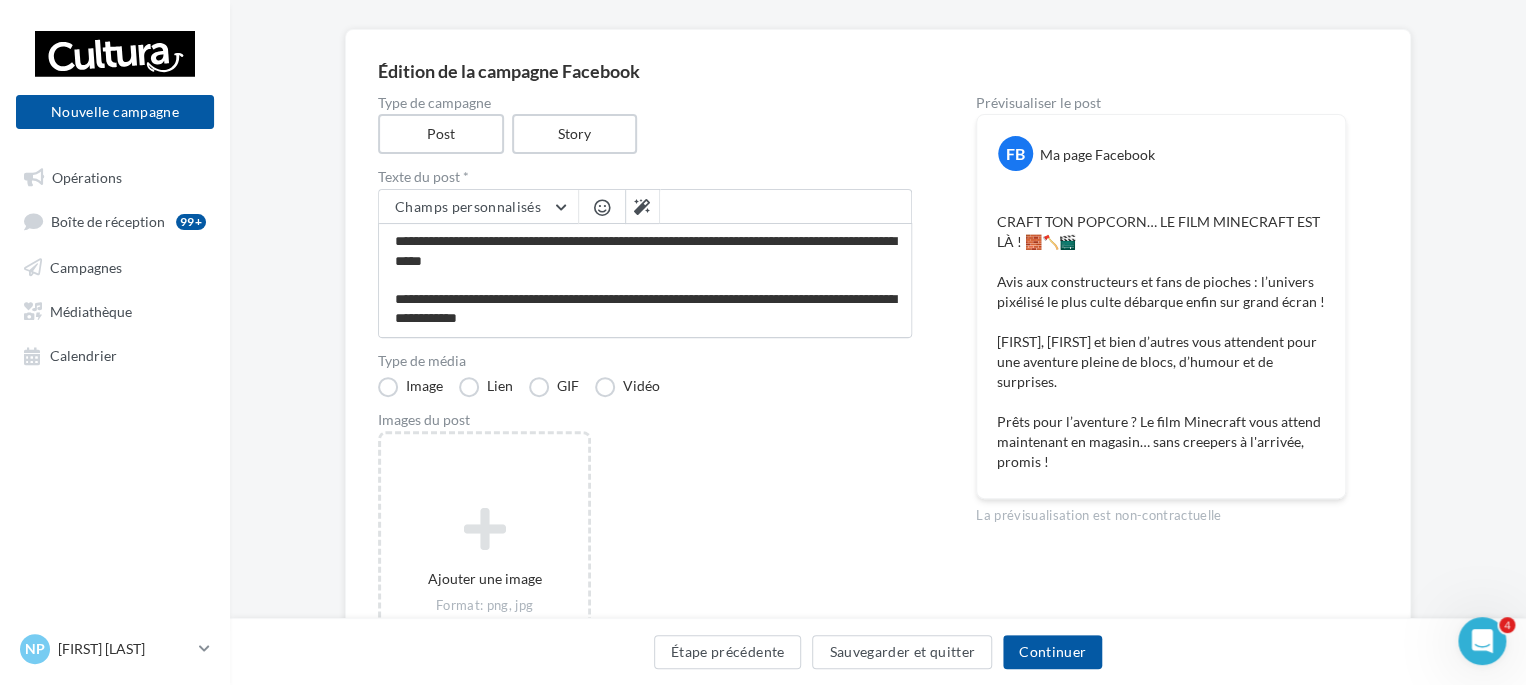 scroll, scrollTop: 114, scrollLeft: 0, axis: vertical 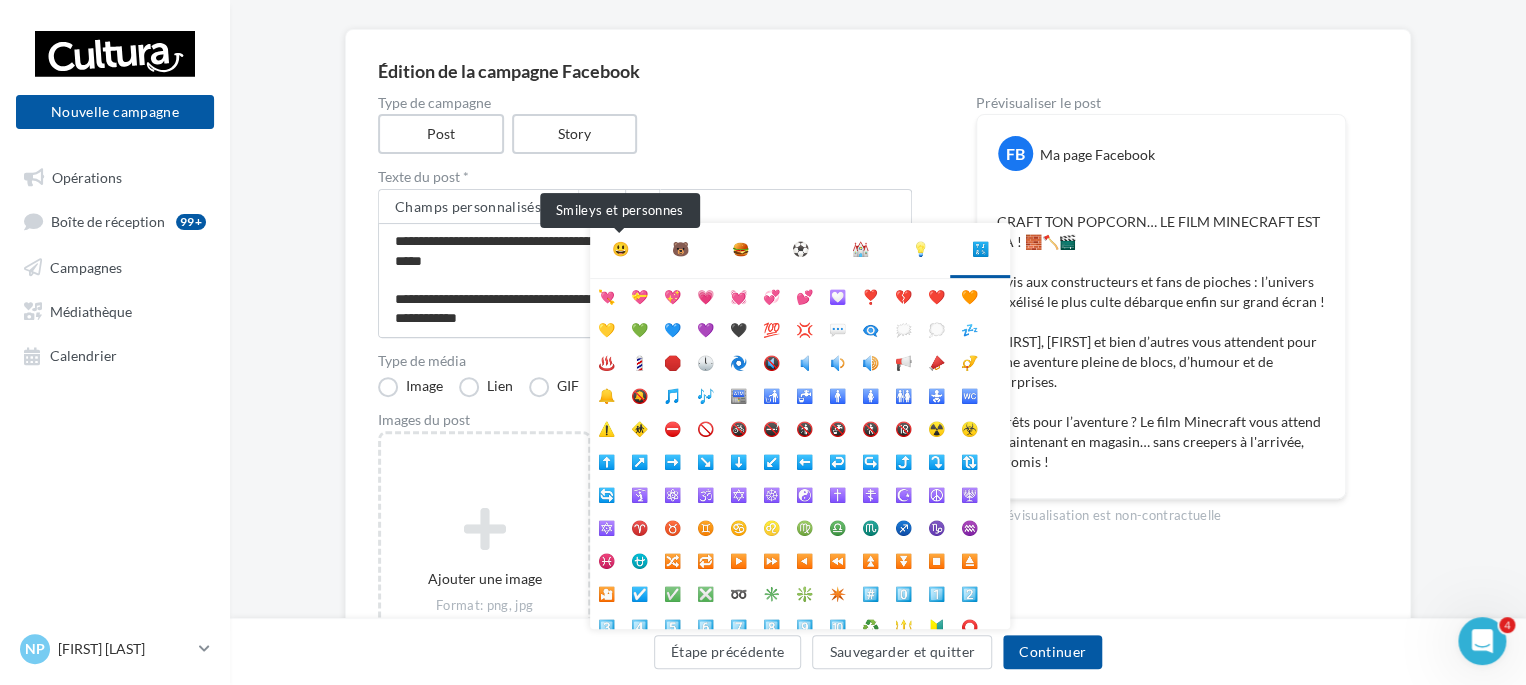 click on "😃" at bounding box center (620, 249) 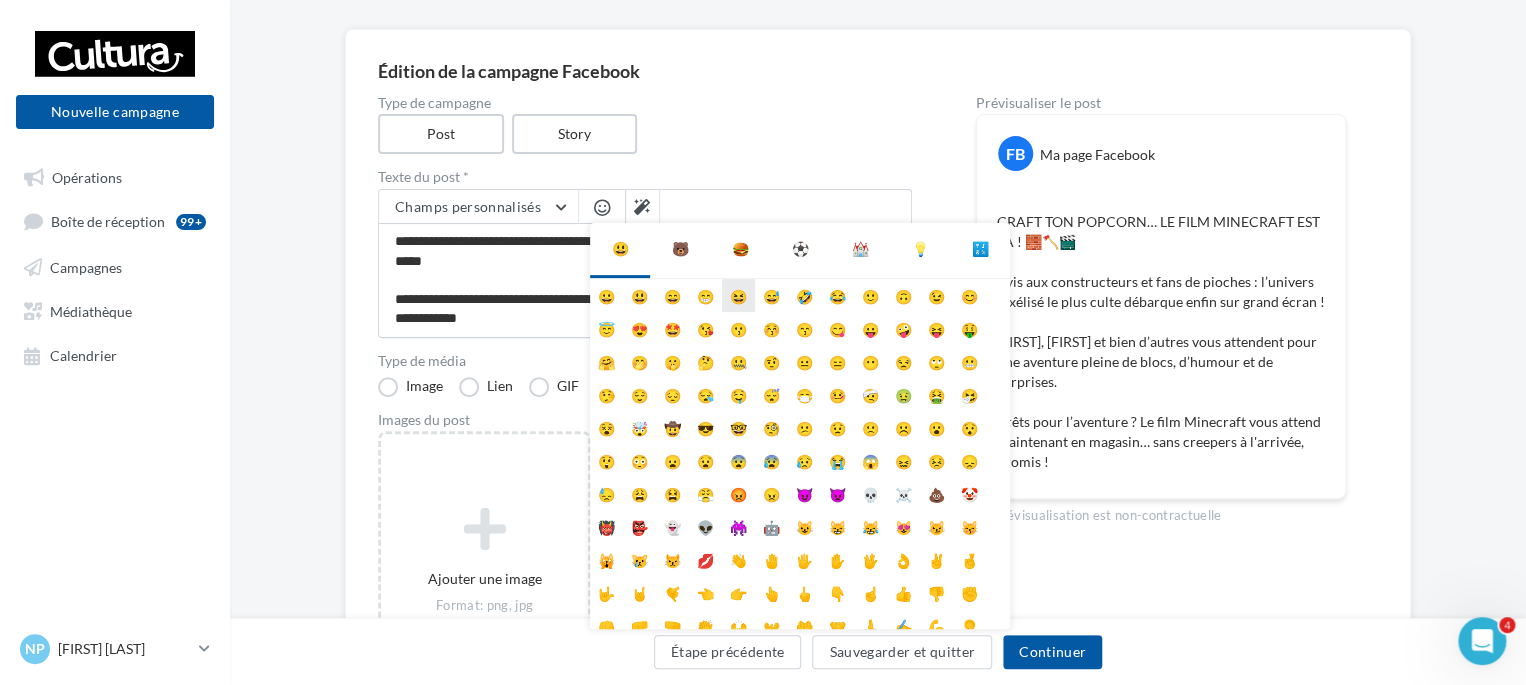 click on "😆" at bounding box center [738, 295] 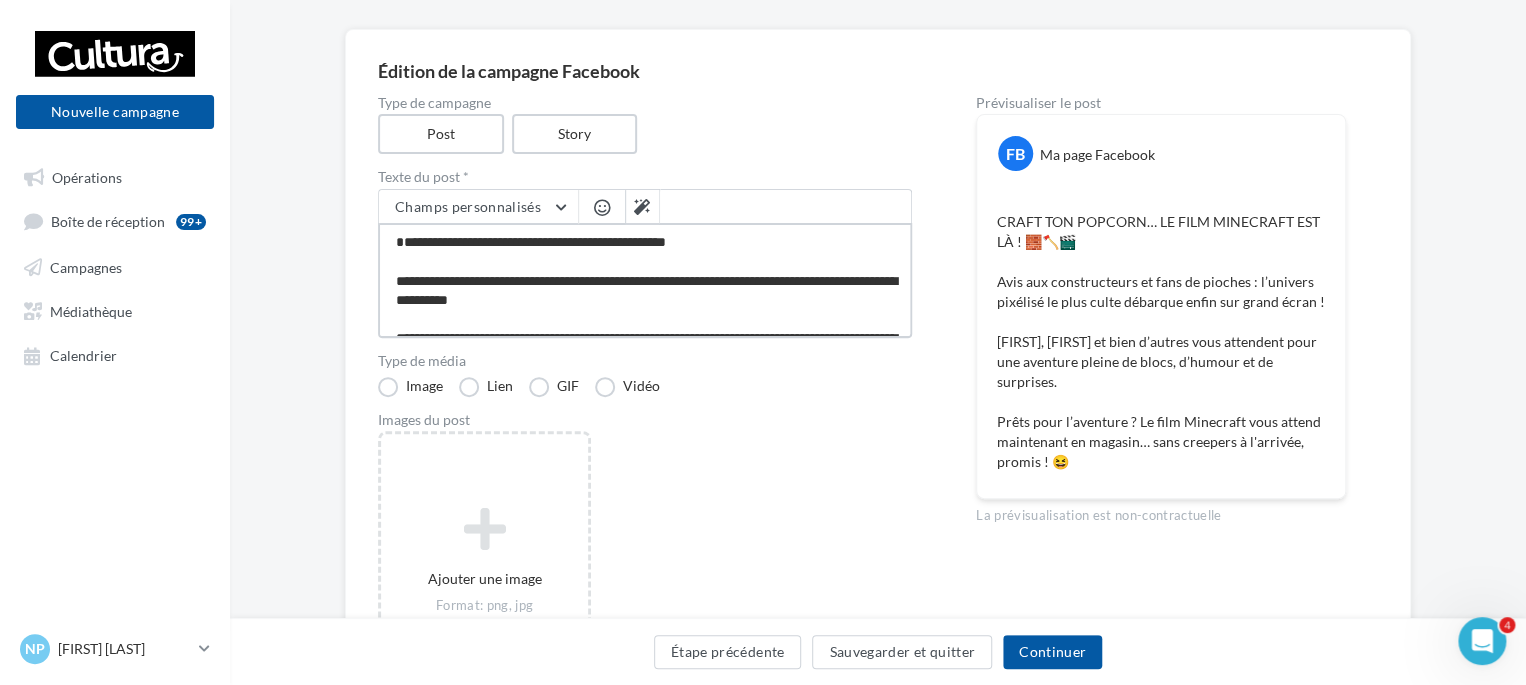 scroll, scrollTop: 40, scrollLeft: 0, axis: vertical 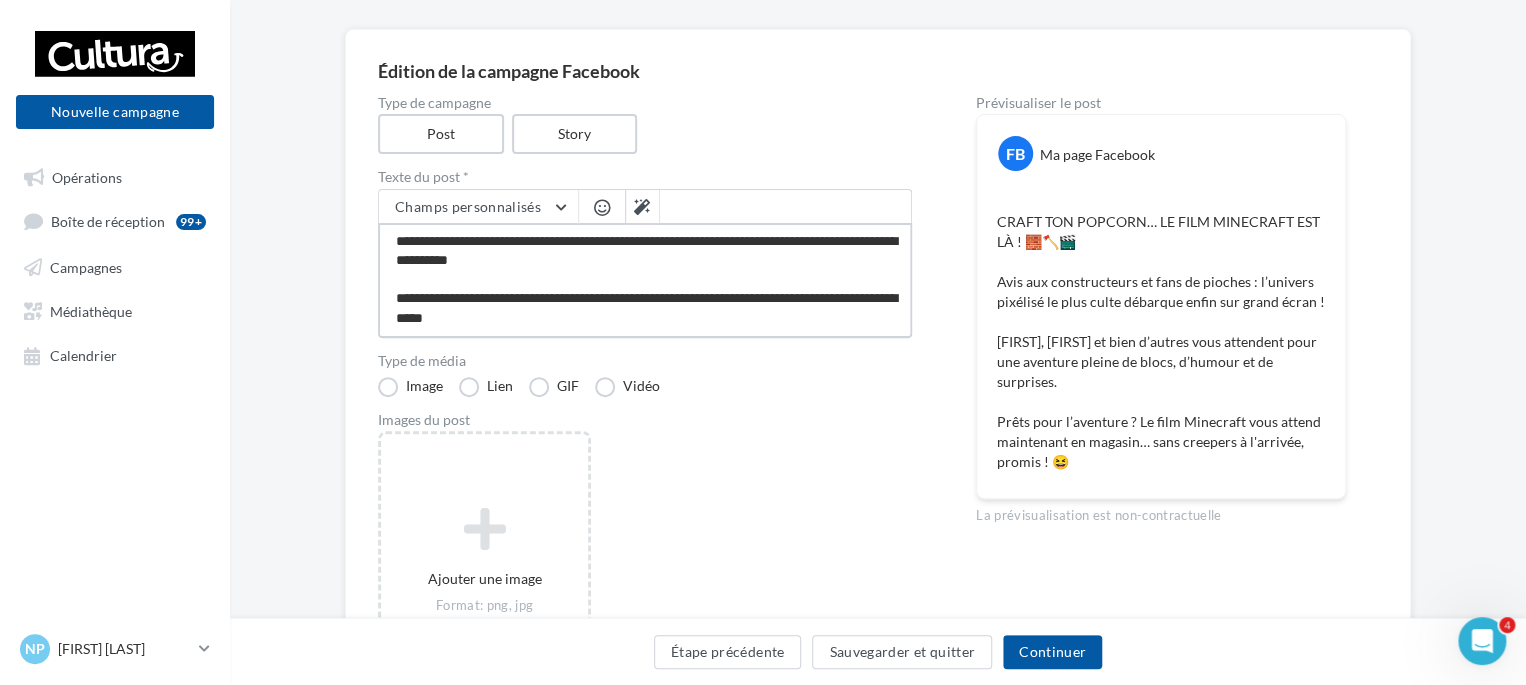 click on "**********" at bounding box center (645, 280) 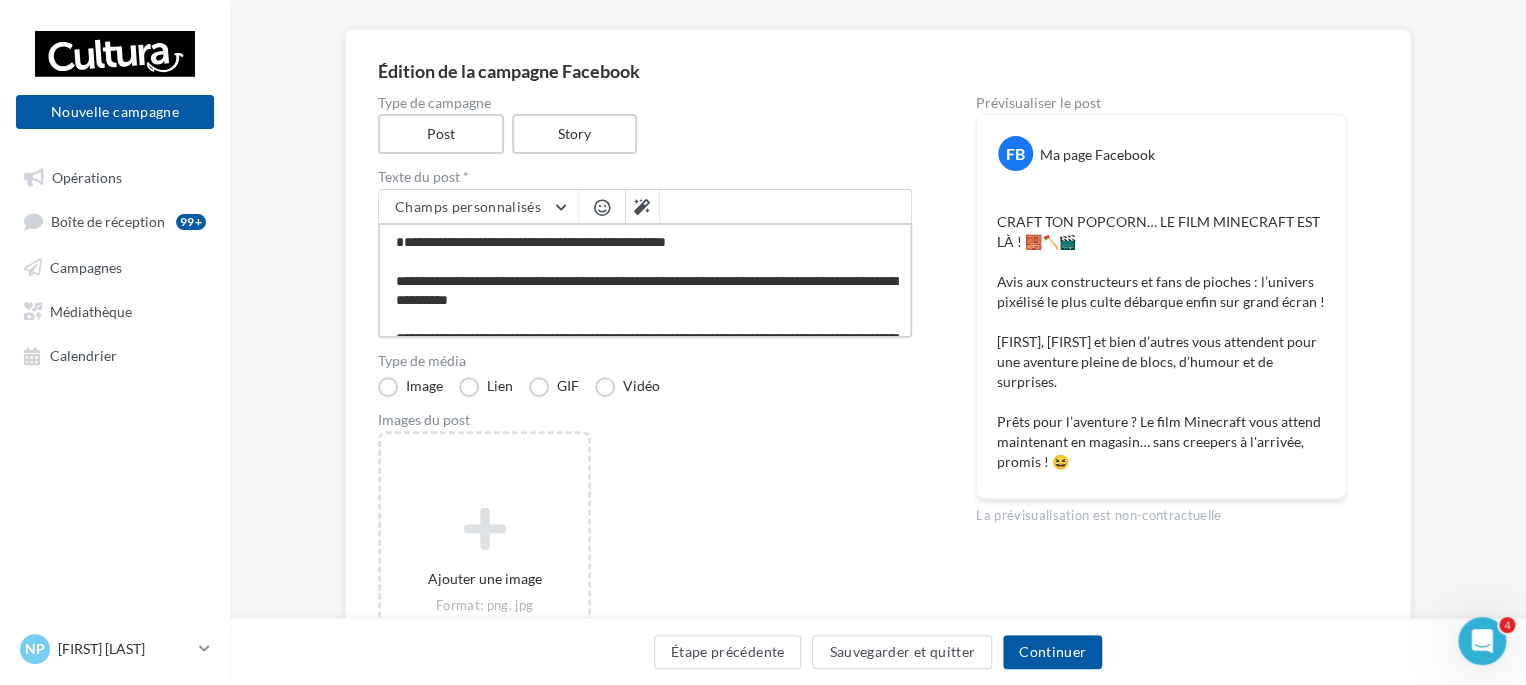 drag, startPoint x: 799, startPoint y: 262, endPoint x: 783, endPoint y: 264, distance: 16.124516 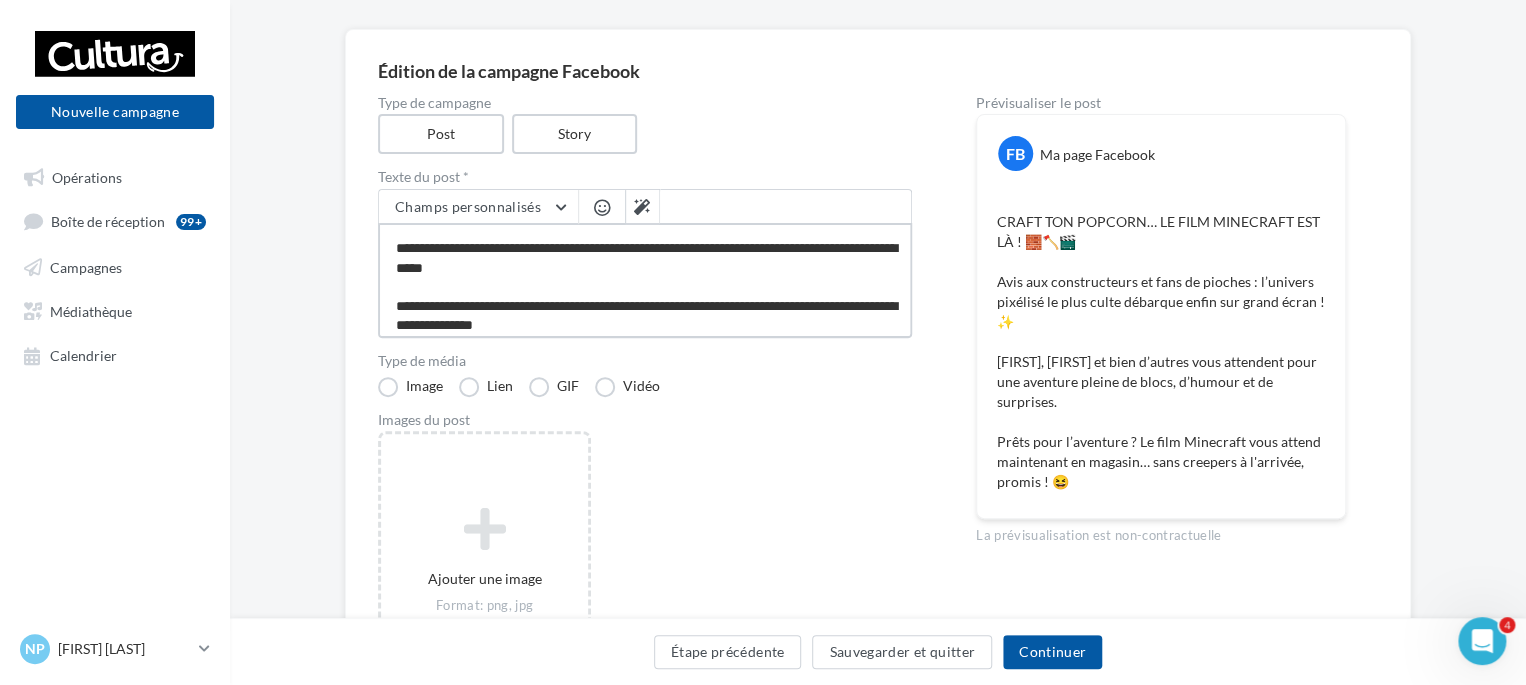 scroll, scrollTop: 92, scrollLeft: 0, axis: vertical 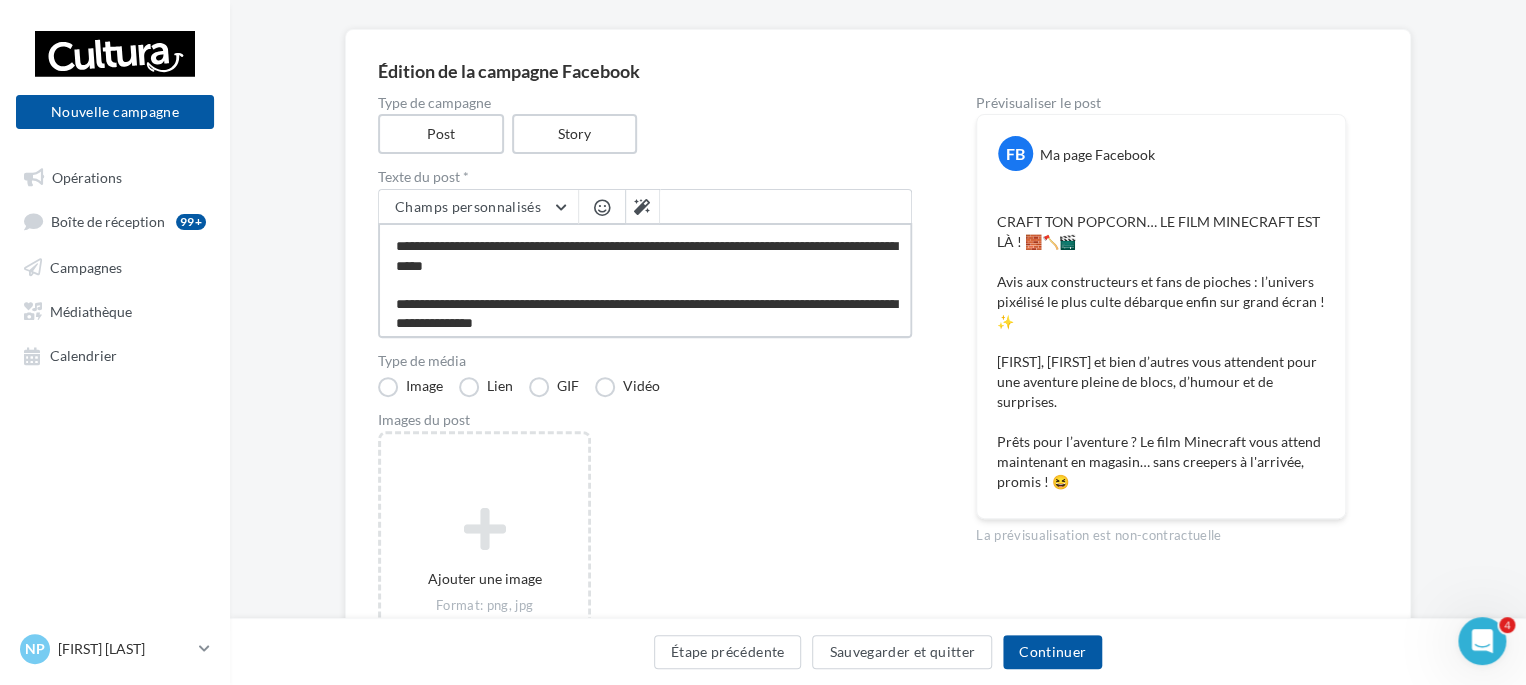 click on "**********" at bounding box center [645, 280] 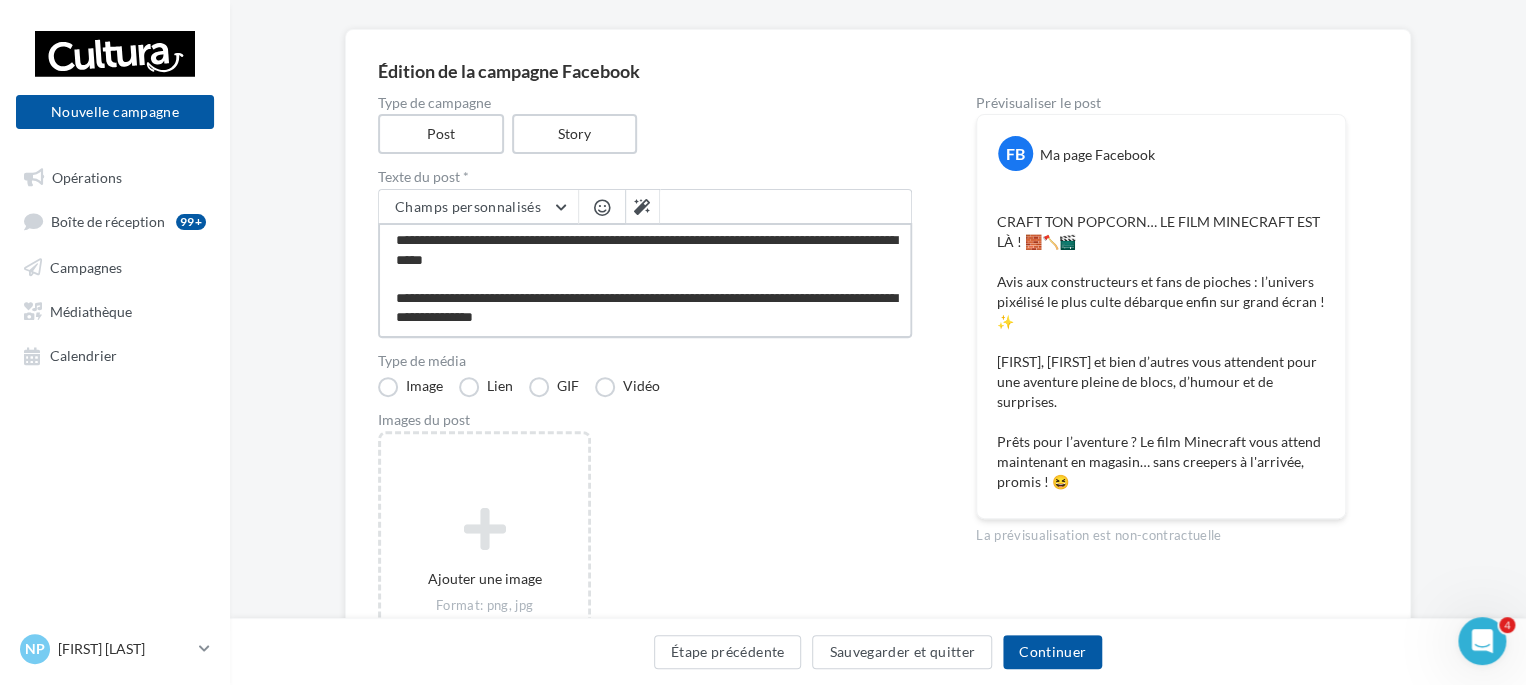scroll, scrollTop: 115, scrollLeft: 0, axis: vertical 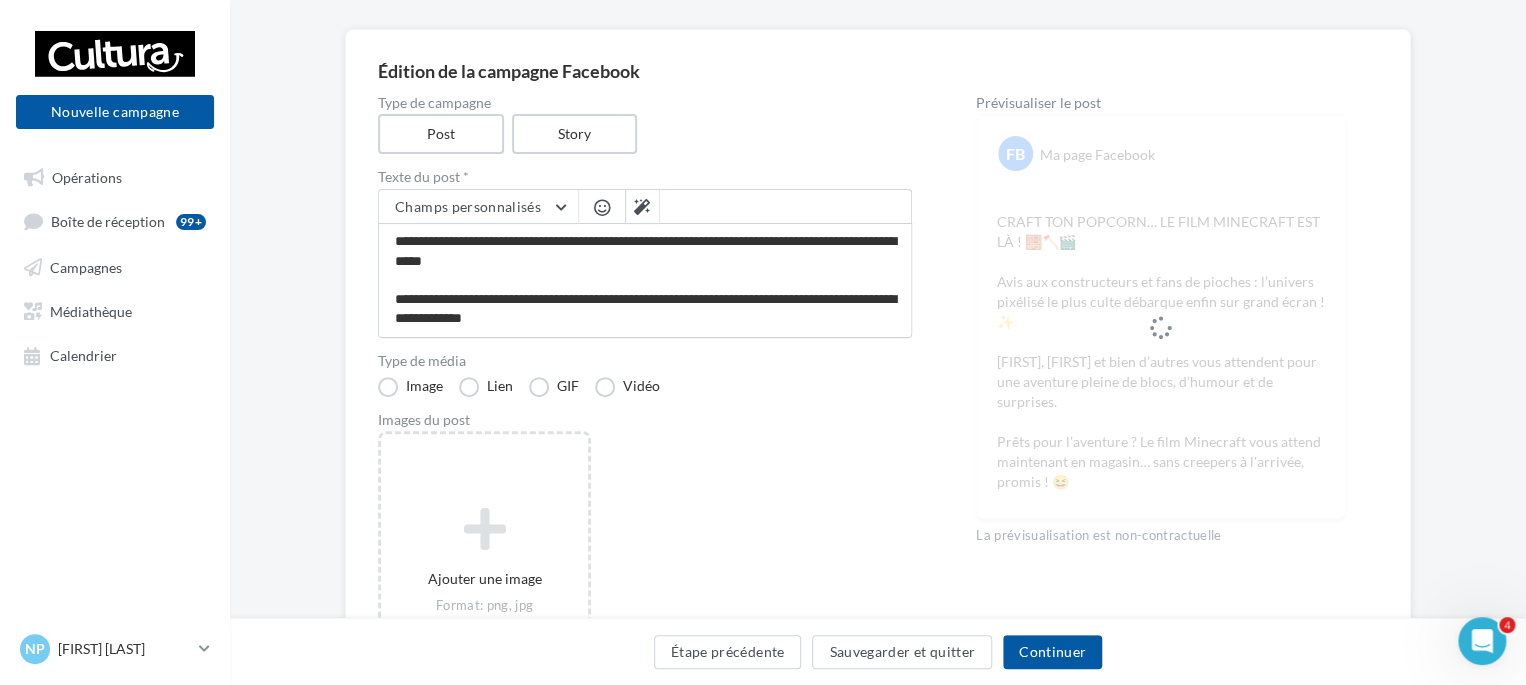 click at bounding box center (602, 207) 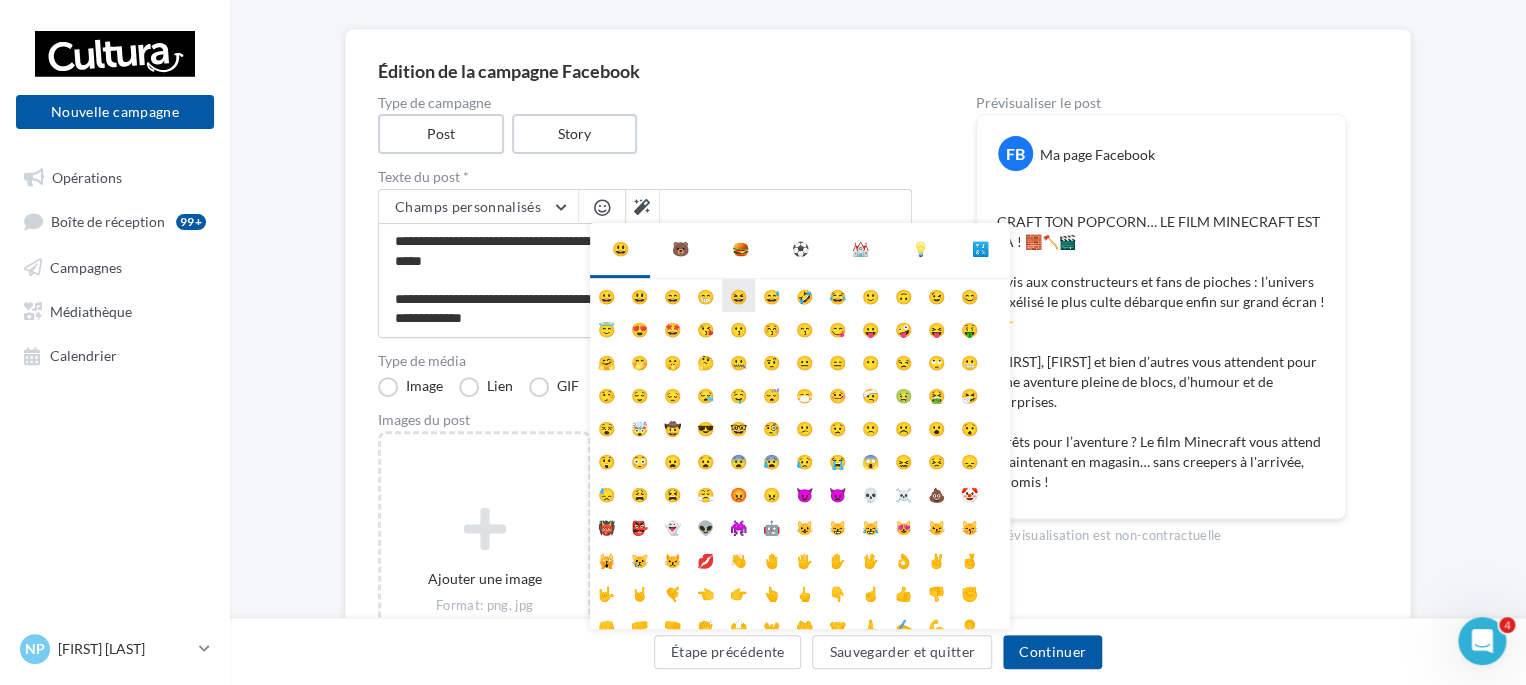 click on "😆" at bounding box center [738, 295] 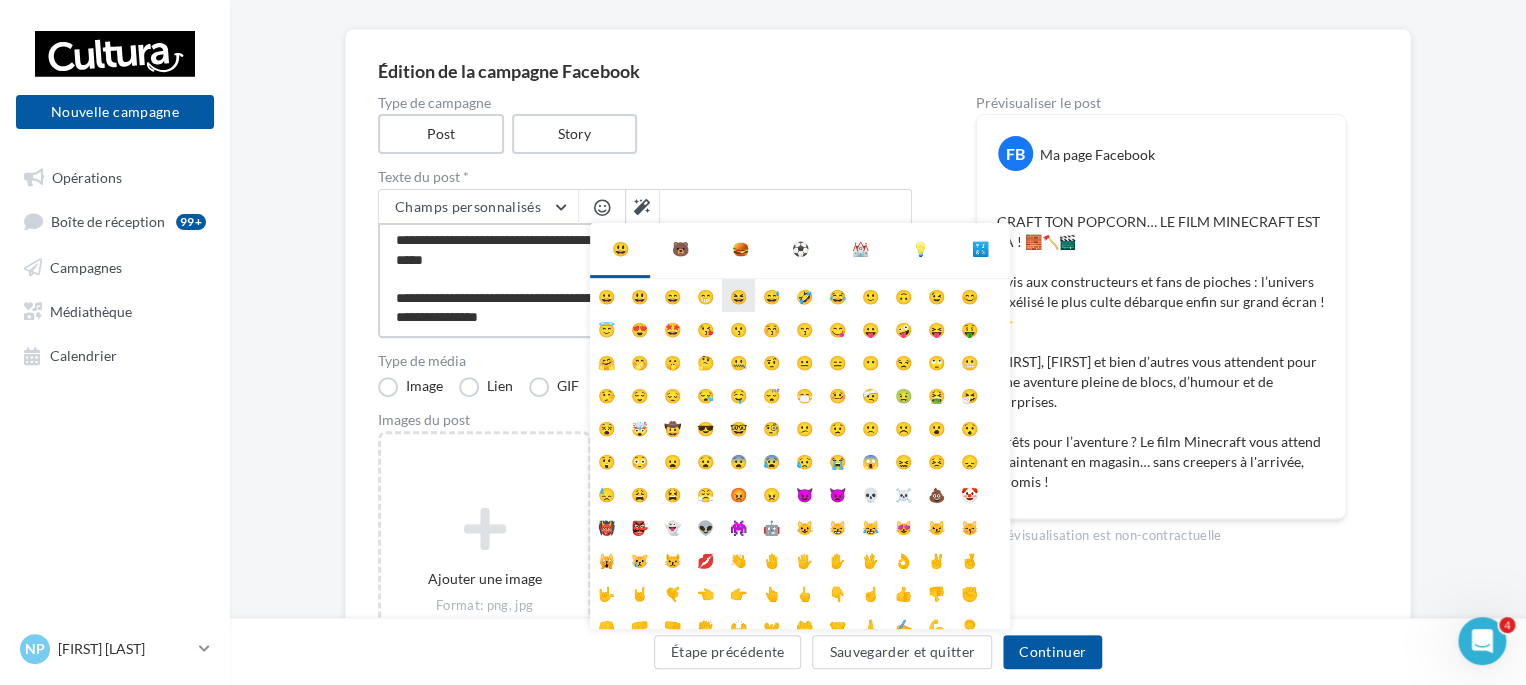 scroll, scrollTop: 115, scrollLeft: 0, axis: vertical 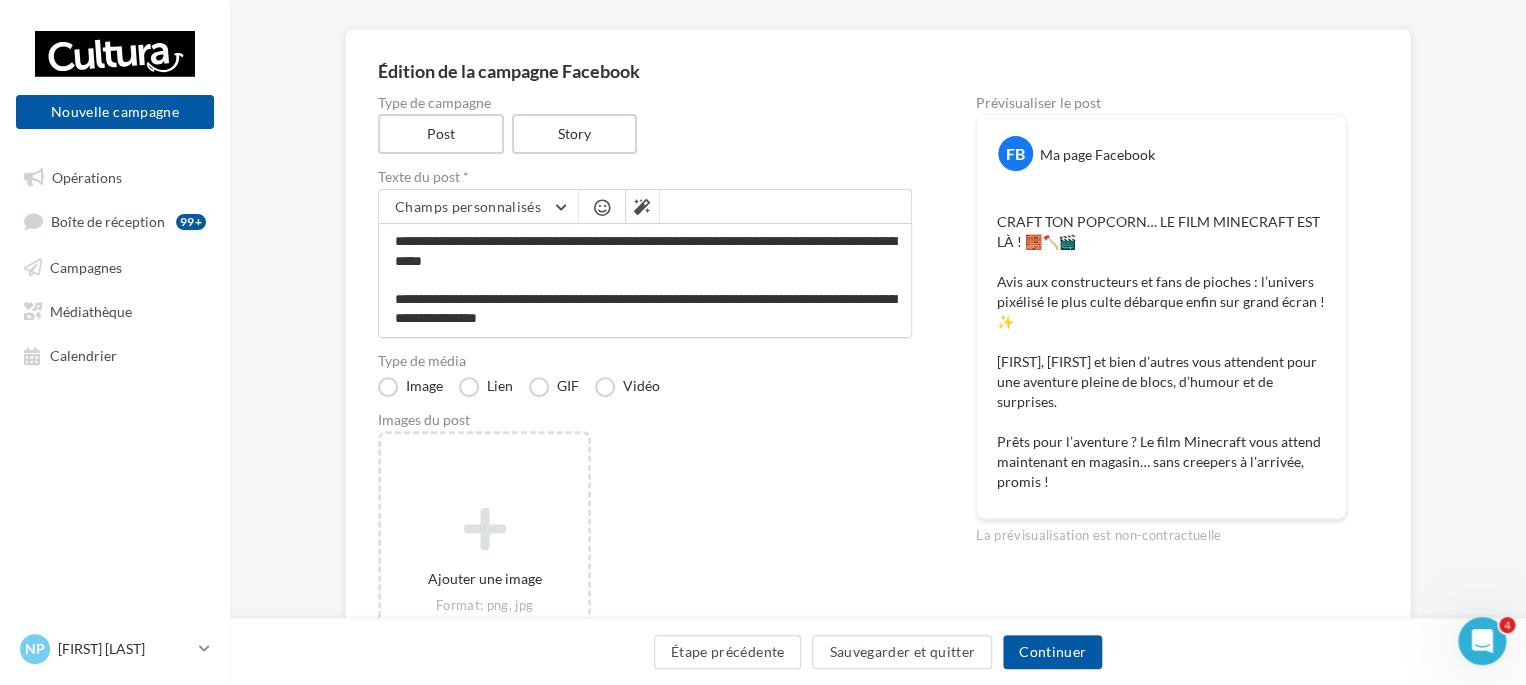 click at bounding box center (602, 209) 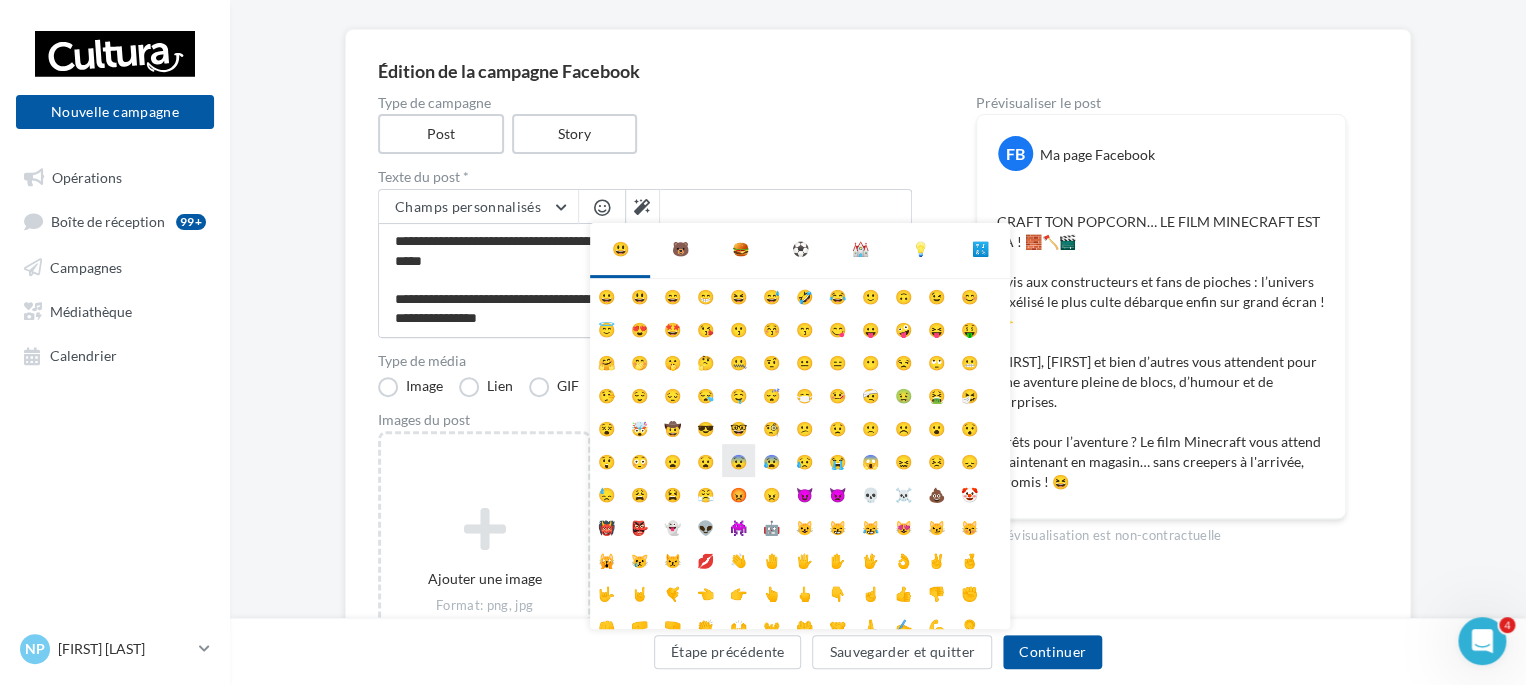 scroll, scrollTop: 78, scrollLeft: 0, axis: vertical 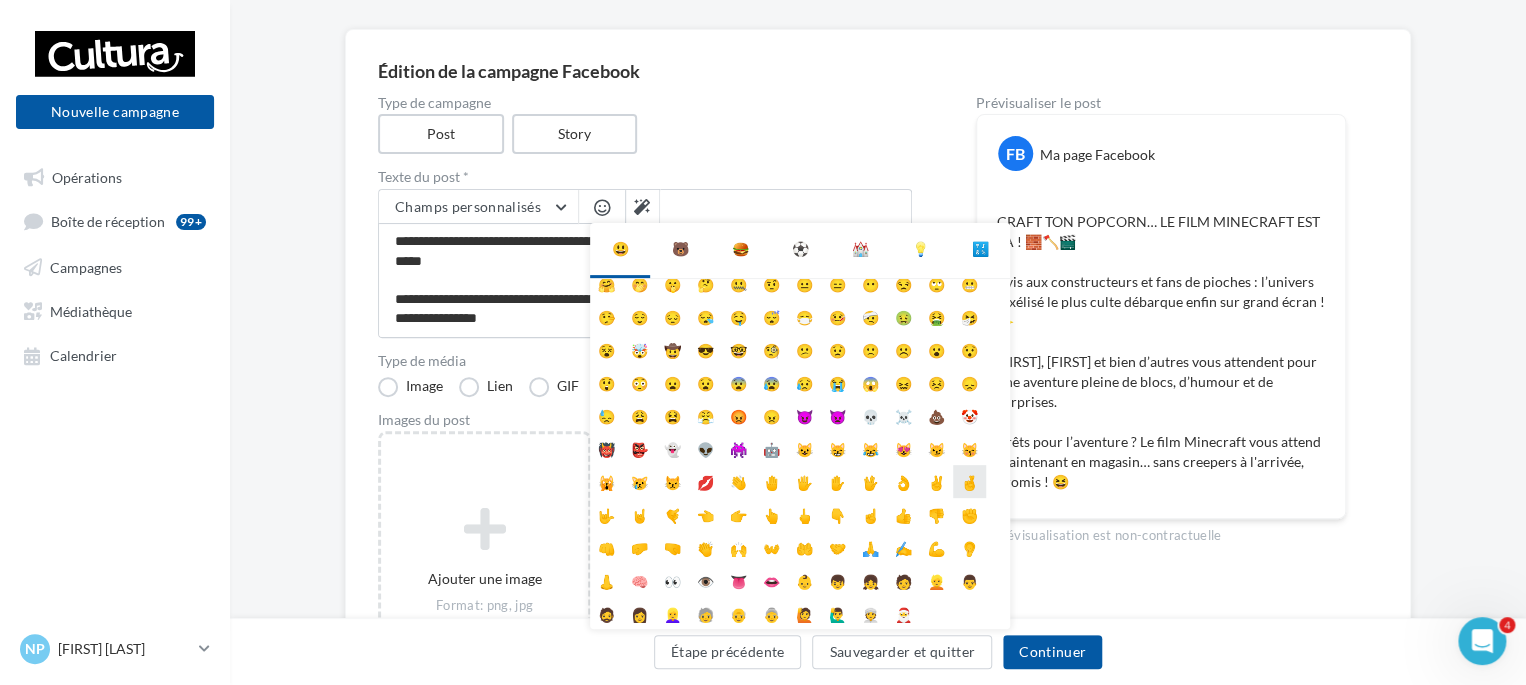 click on "🤞" at bounding box center [969, 481] 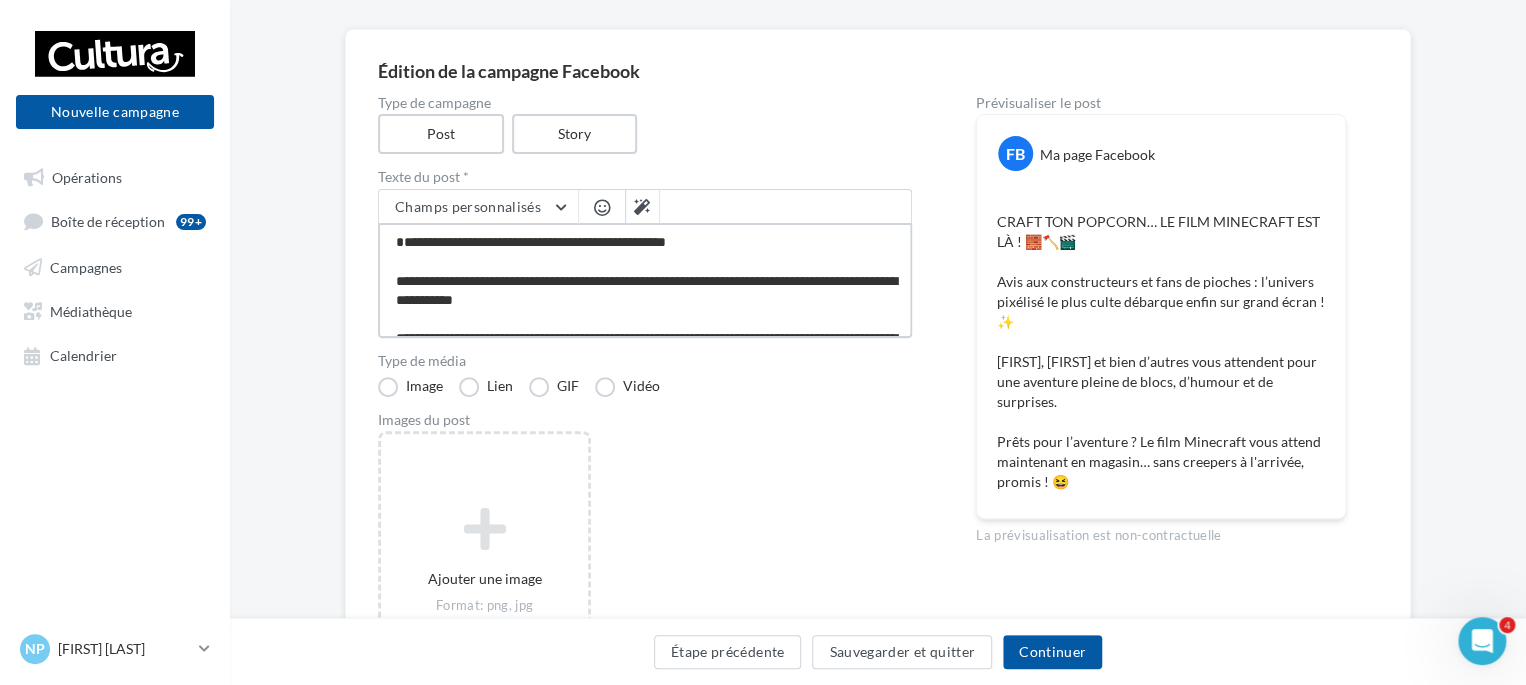 scroll, scrollTop: 48, scrollLeft: 0, axis: vertical 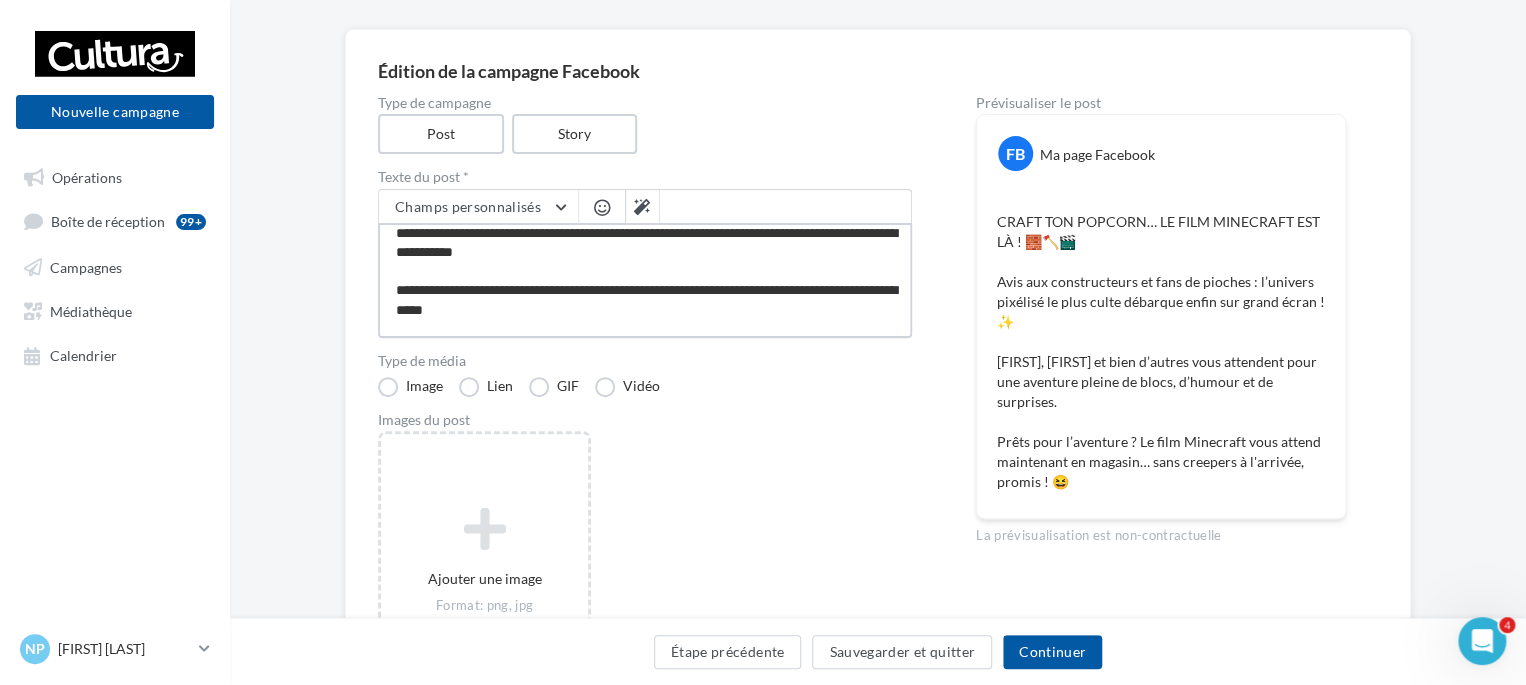 click on "**********" at bounding box center [645, 280] 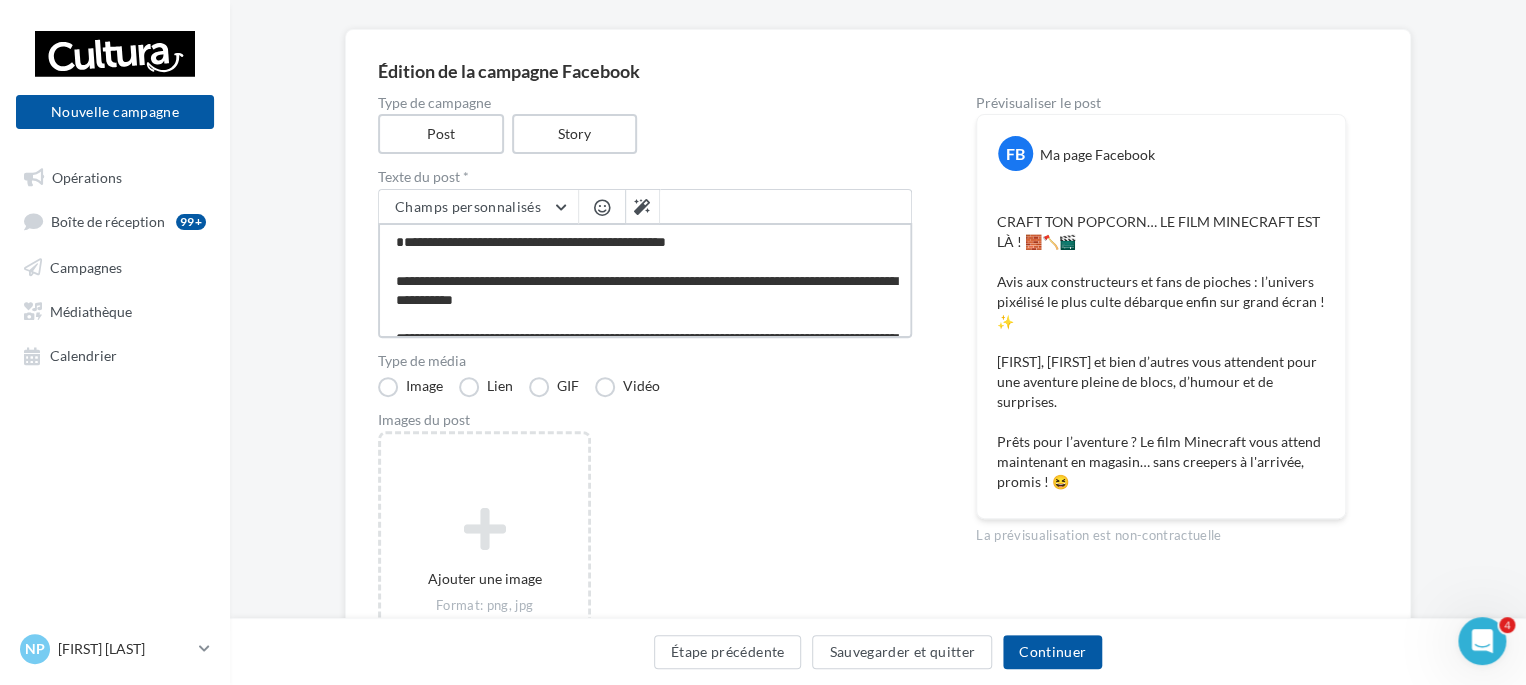drag, startPoint x: 799, startPoint y: 259, endPoint x: 783, endPoint y: 259, distance: 16 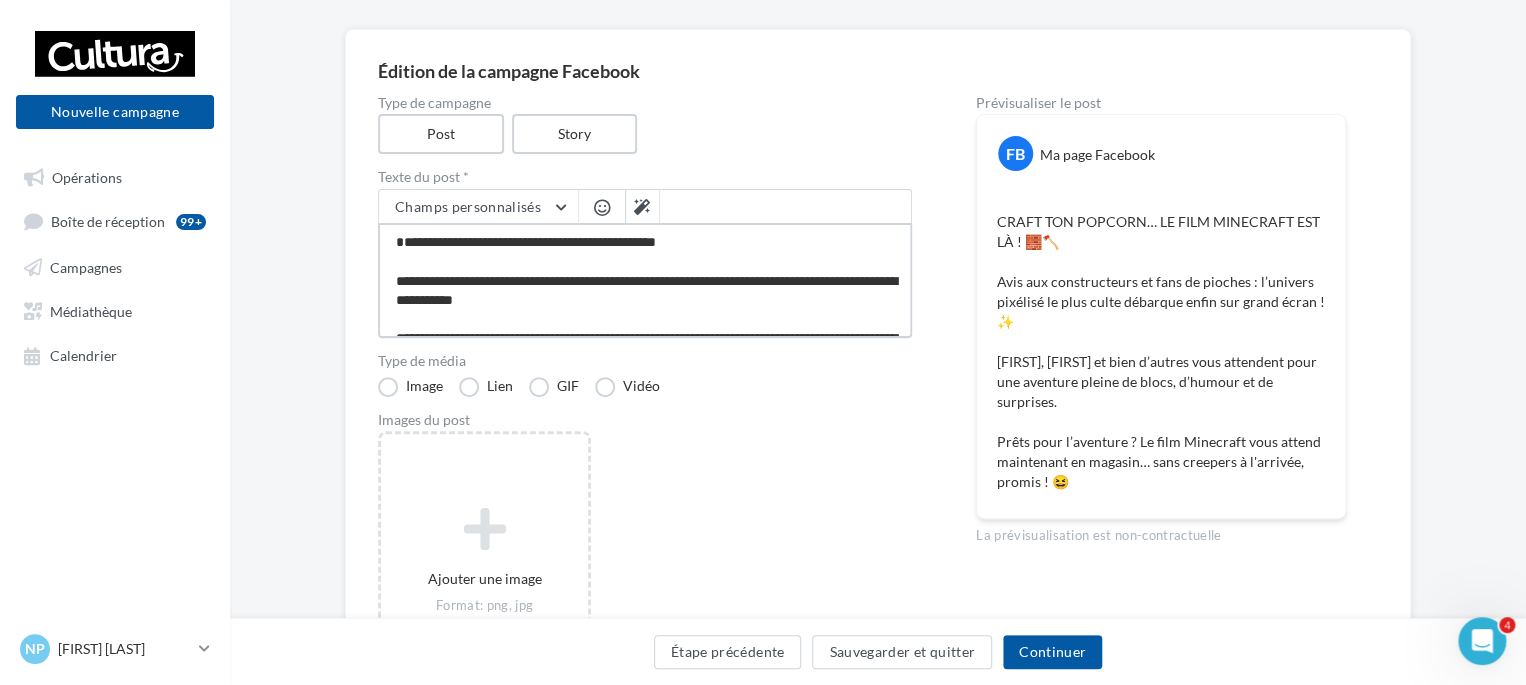 click on "**********" at bounding box center (645, 280) 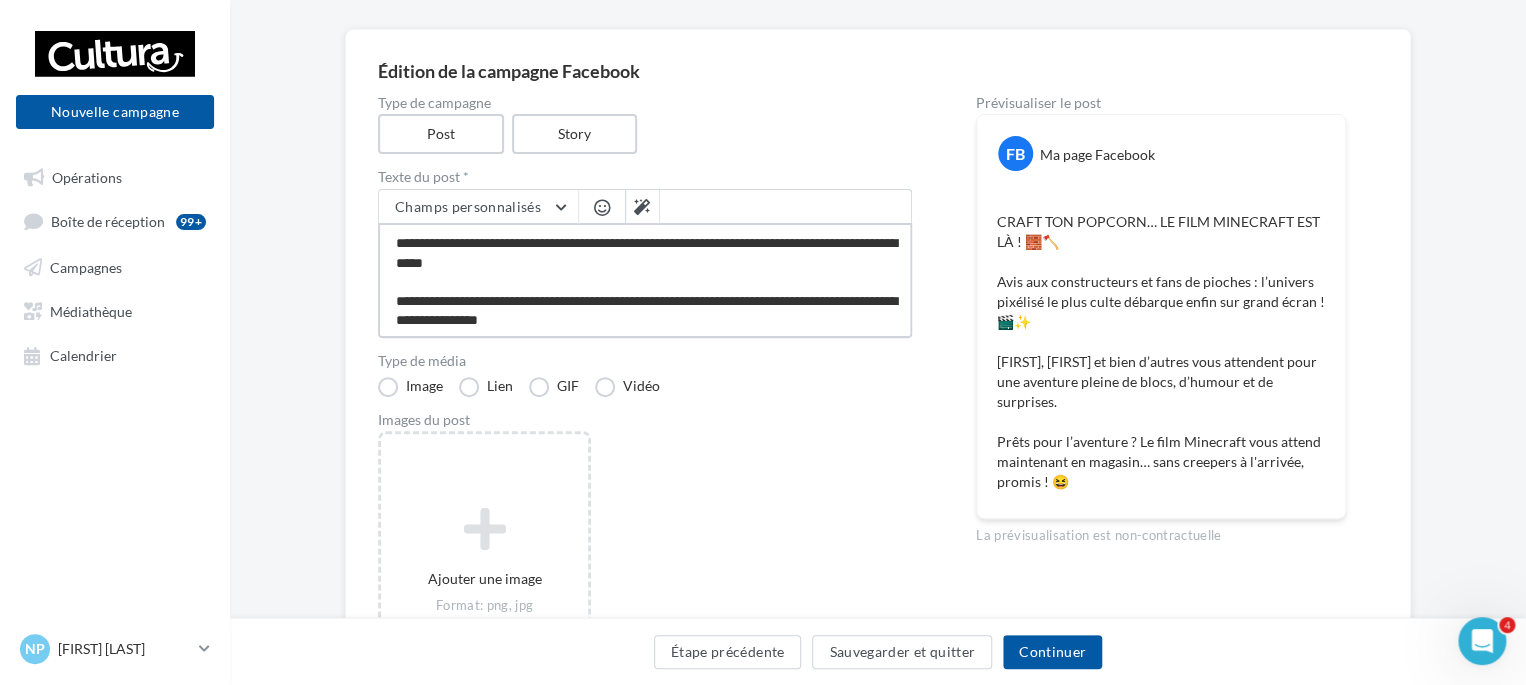 scroll, scrollTop: 98, scrollLeft: 0, axis: vertical 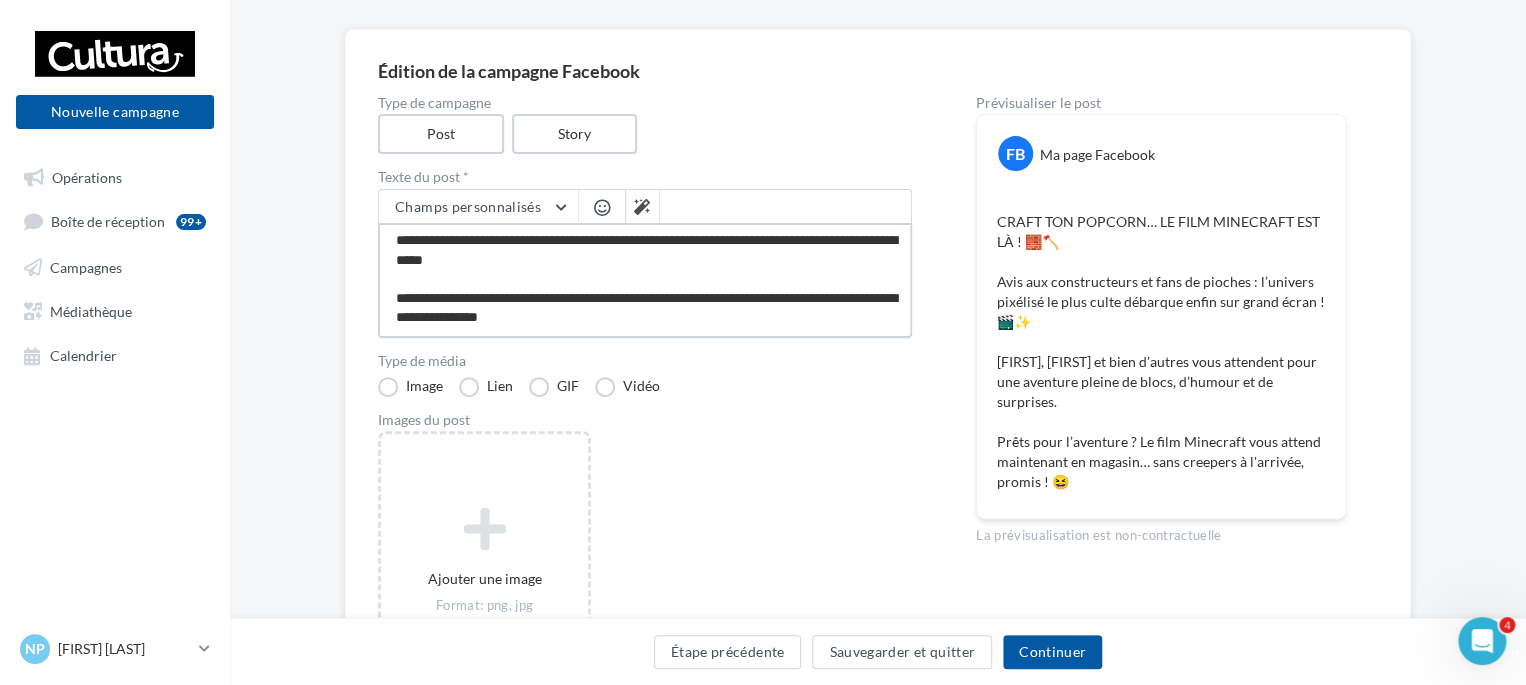 click on "**********" at bounding box center (645, 280) 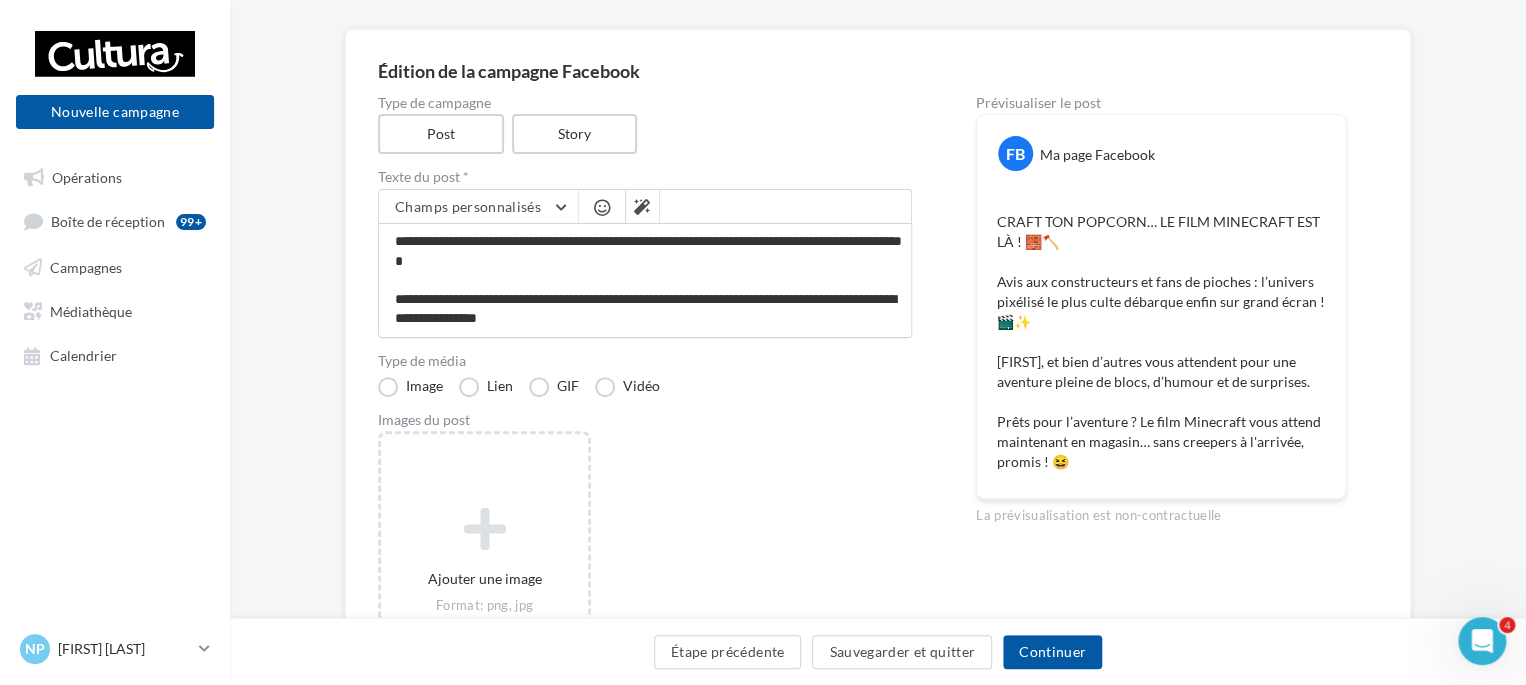 scroll, scrollTop: 97, scrollLeft: 0, axis: vertical 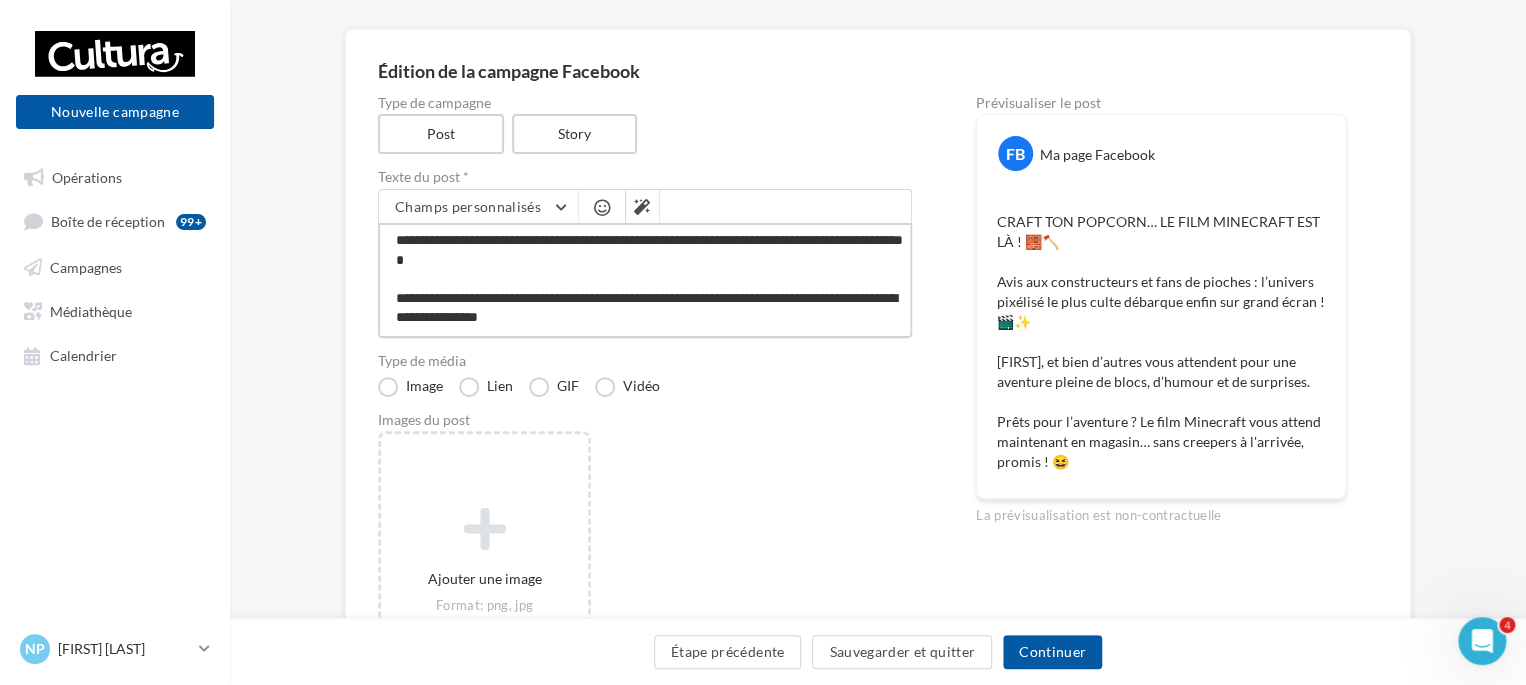 click on "**********" at bounding box center (645, 280) 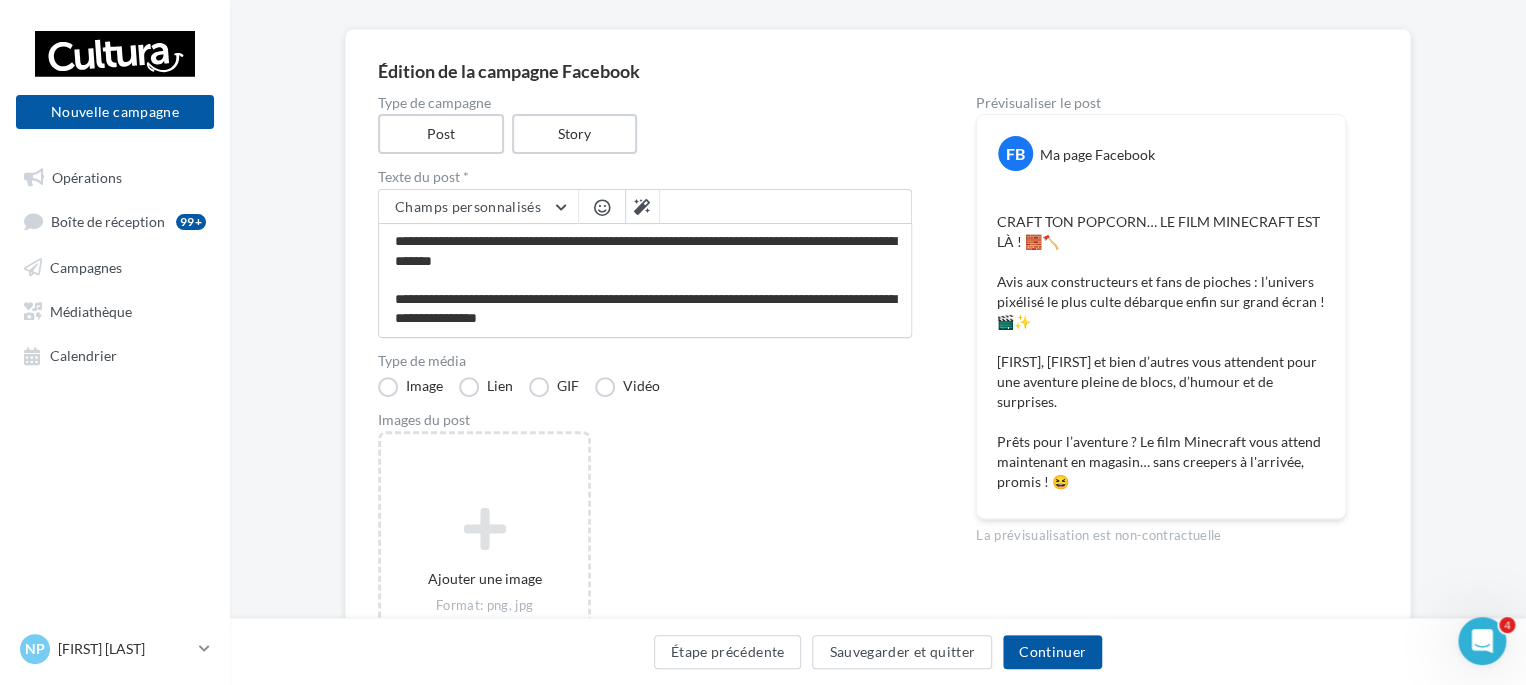 scroll, scrollTop: 97, scrollLeft: 0, axis: vertical 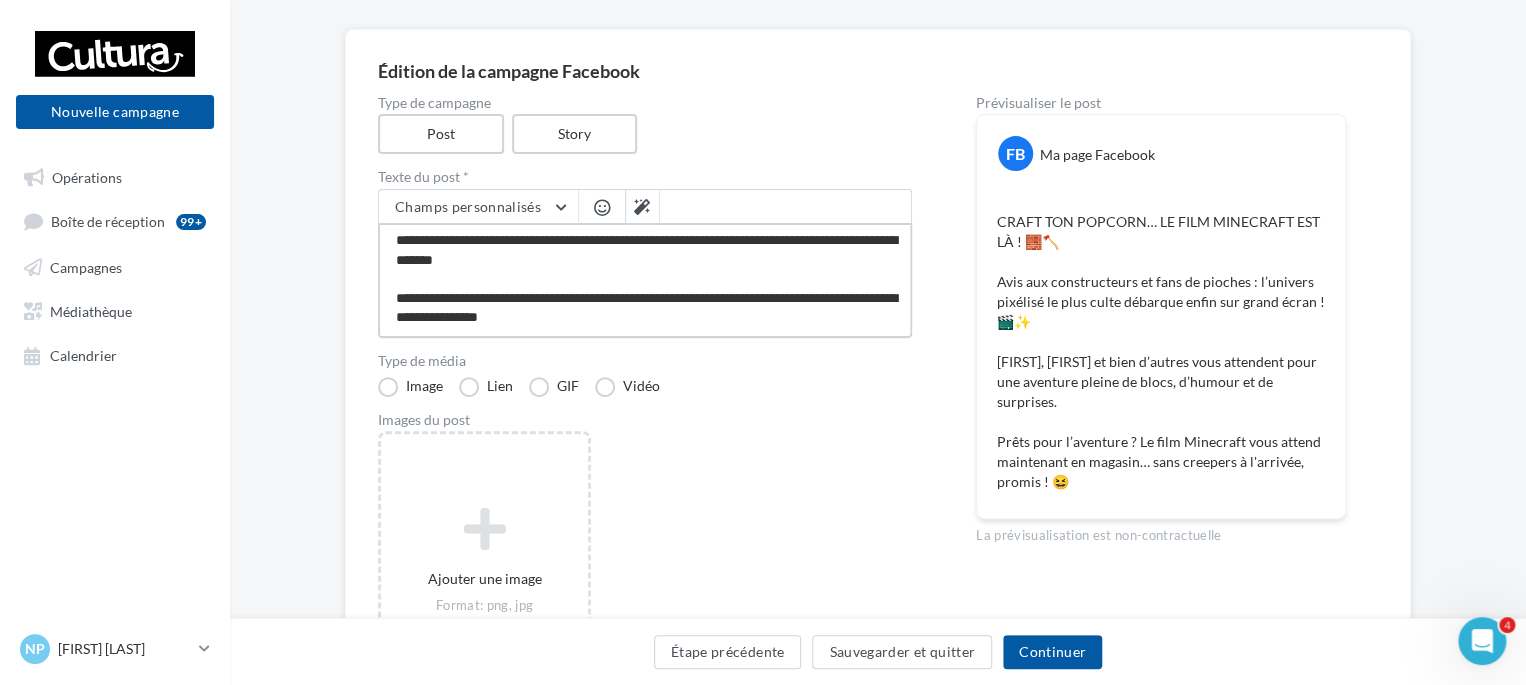 click on "**********" at bounding box center (645, 280) 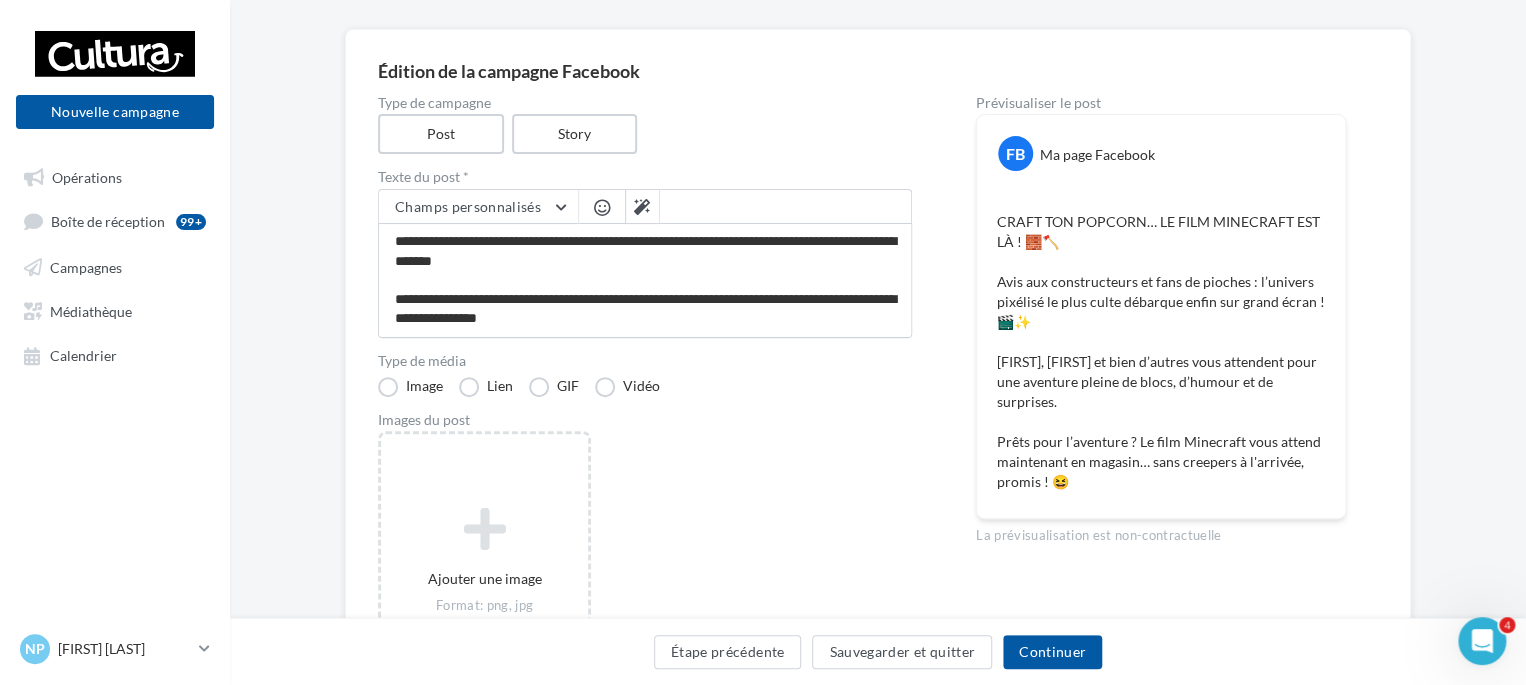 scroll, scrollTop: 114, scrollLeft: 0, axis: vertical 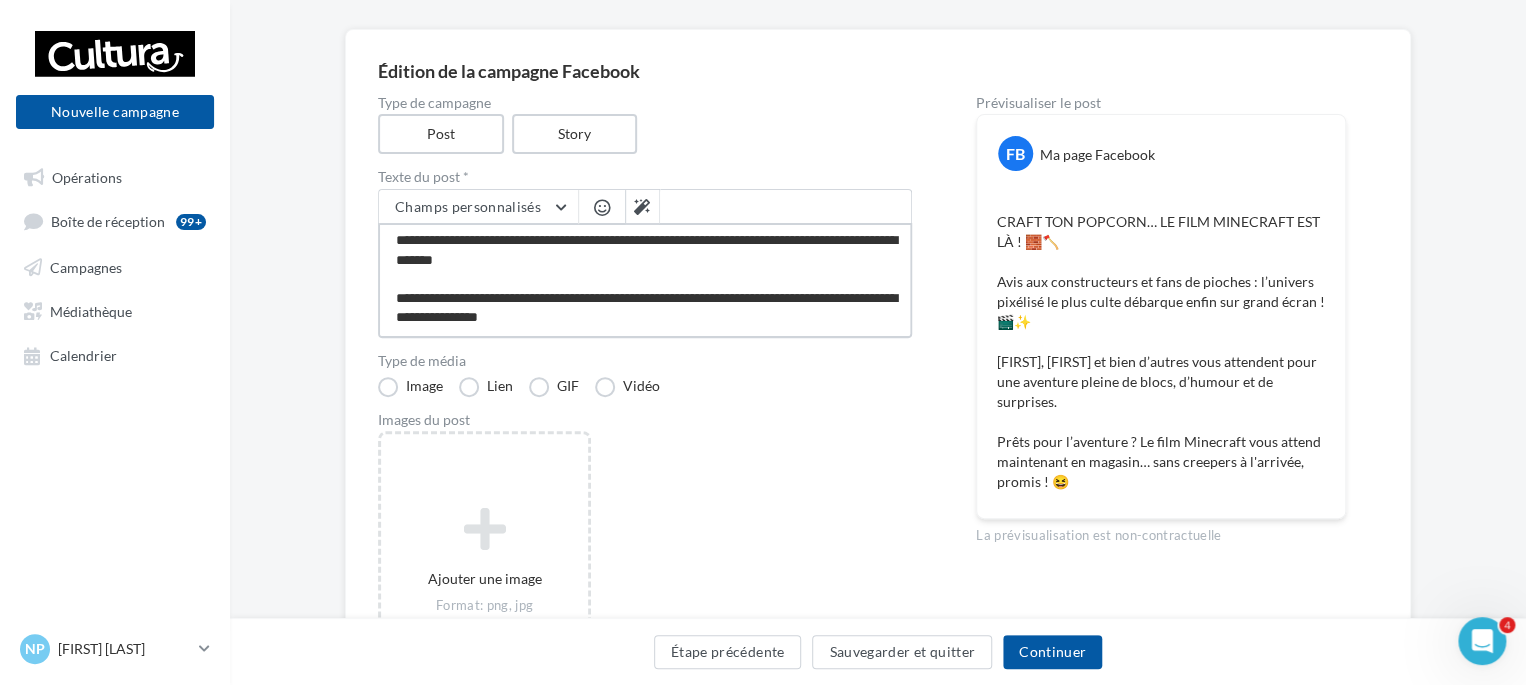 click on "**********" at bounding box center (645, 280) 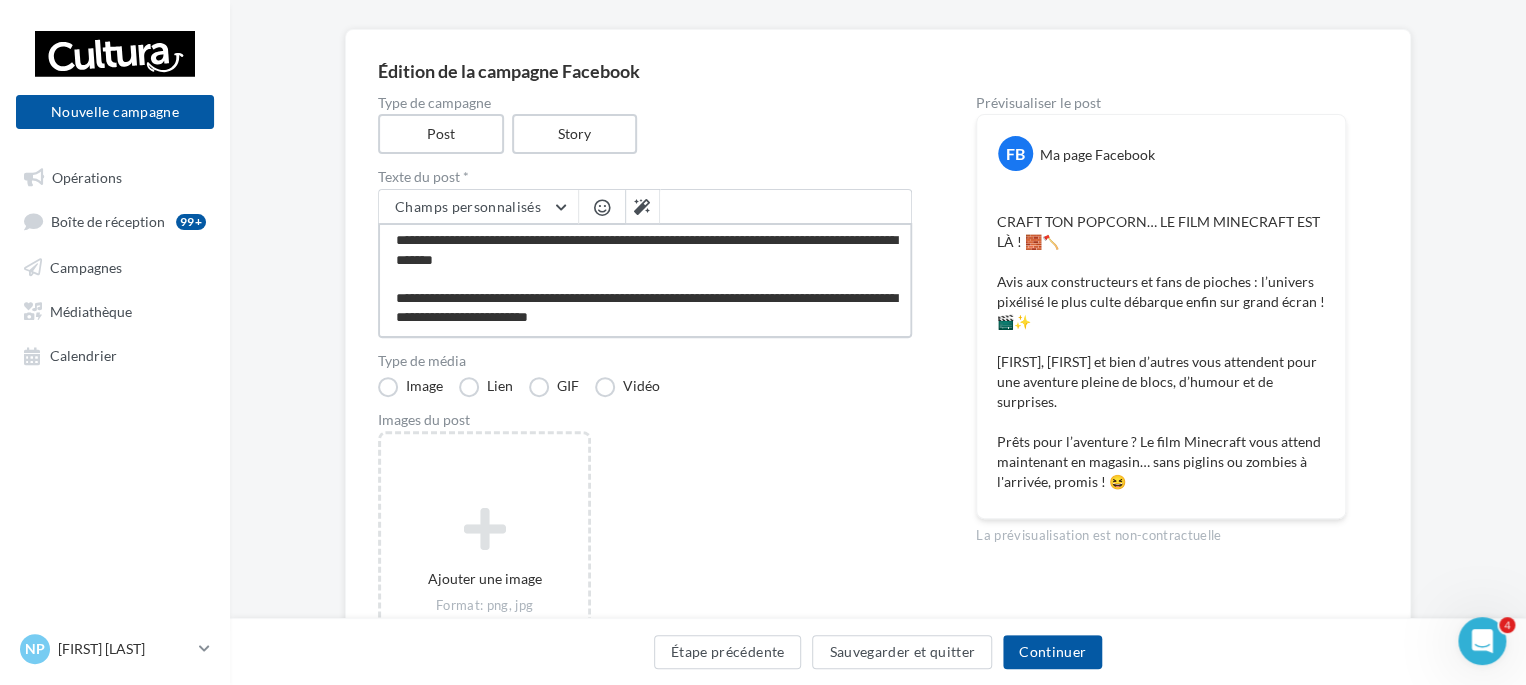 click on "**********" at bounding box center [645, 280] 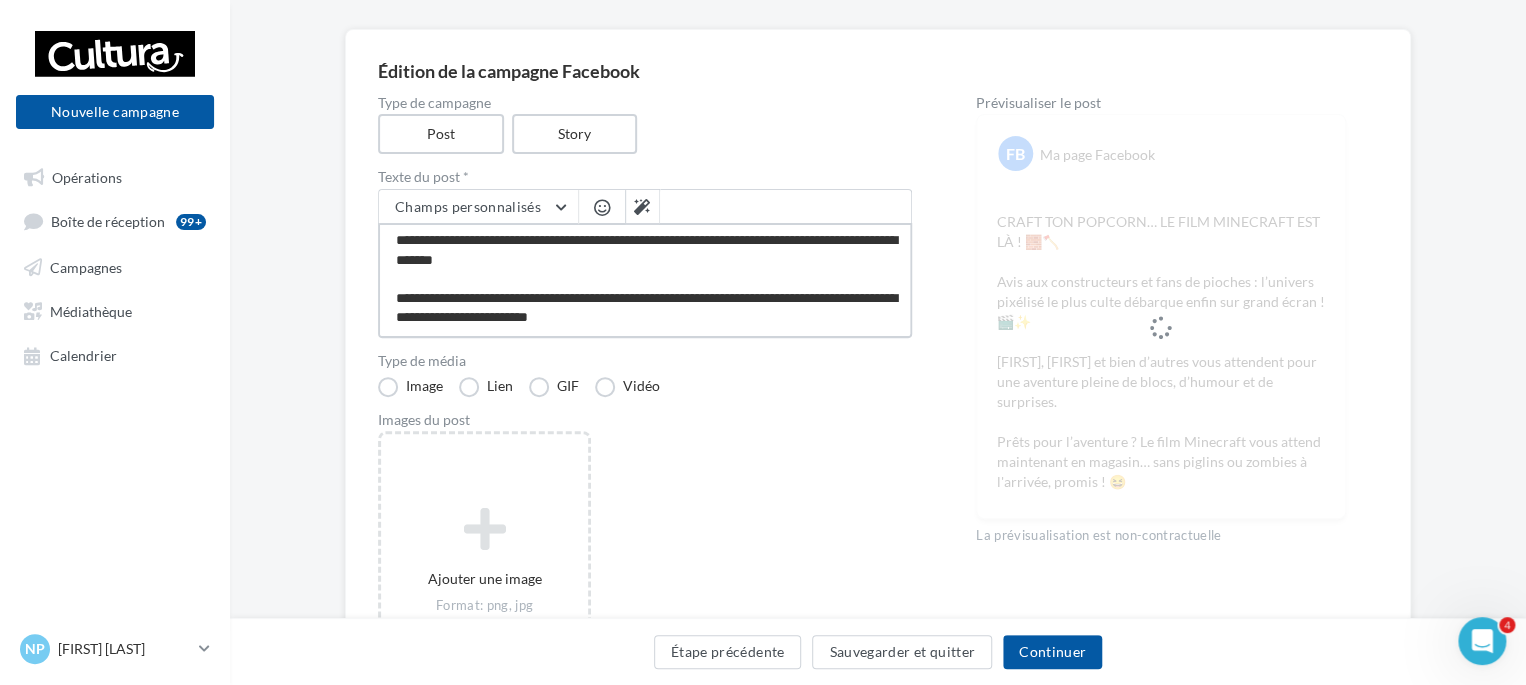 click on "**********" at bounding box center [645, 280] 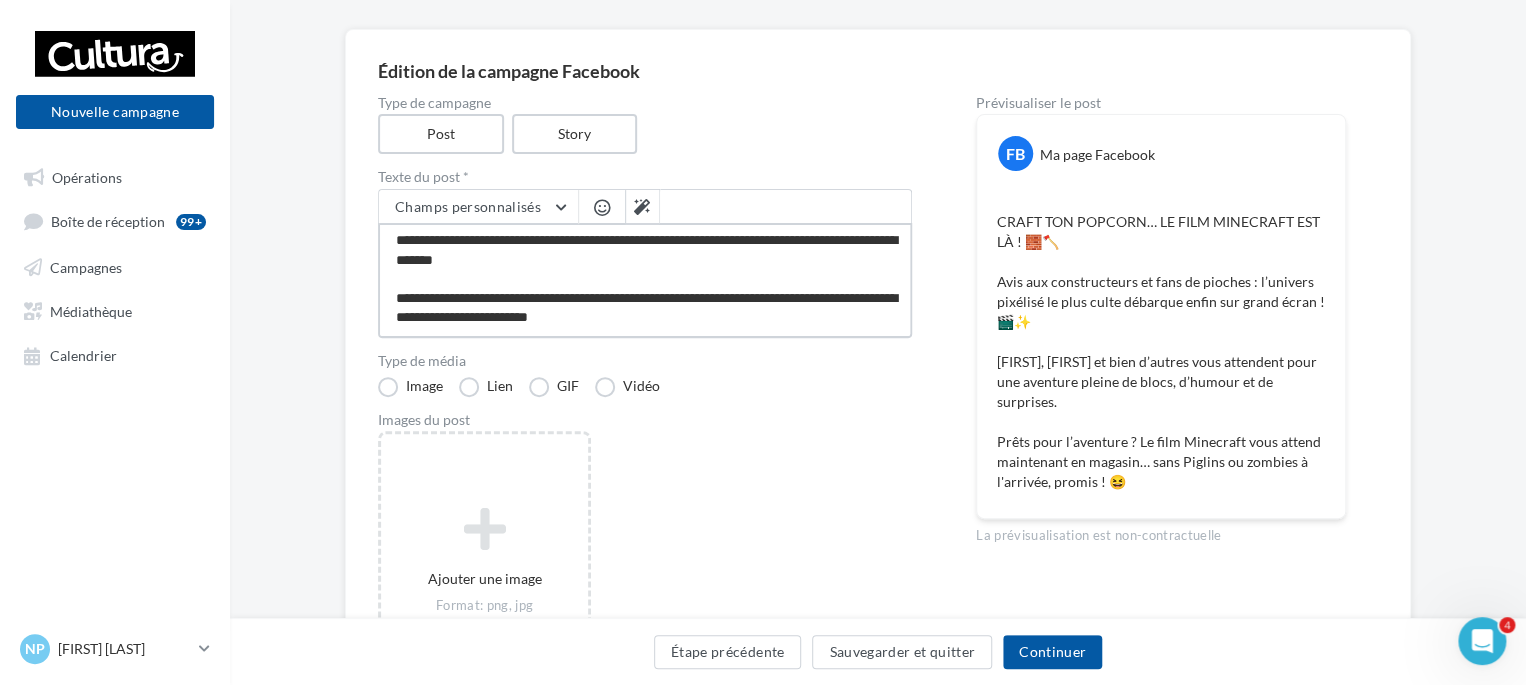 click on "**********" at bounding box center [645, 280] 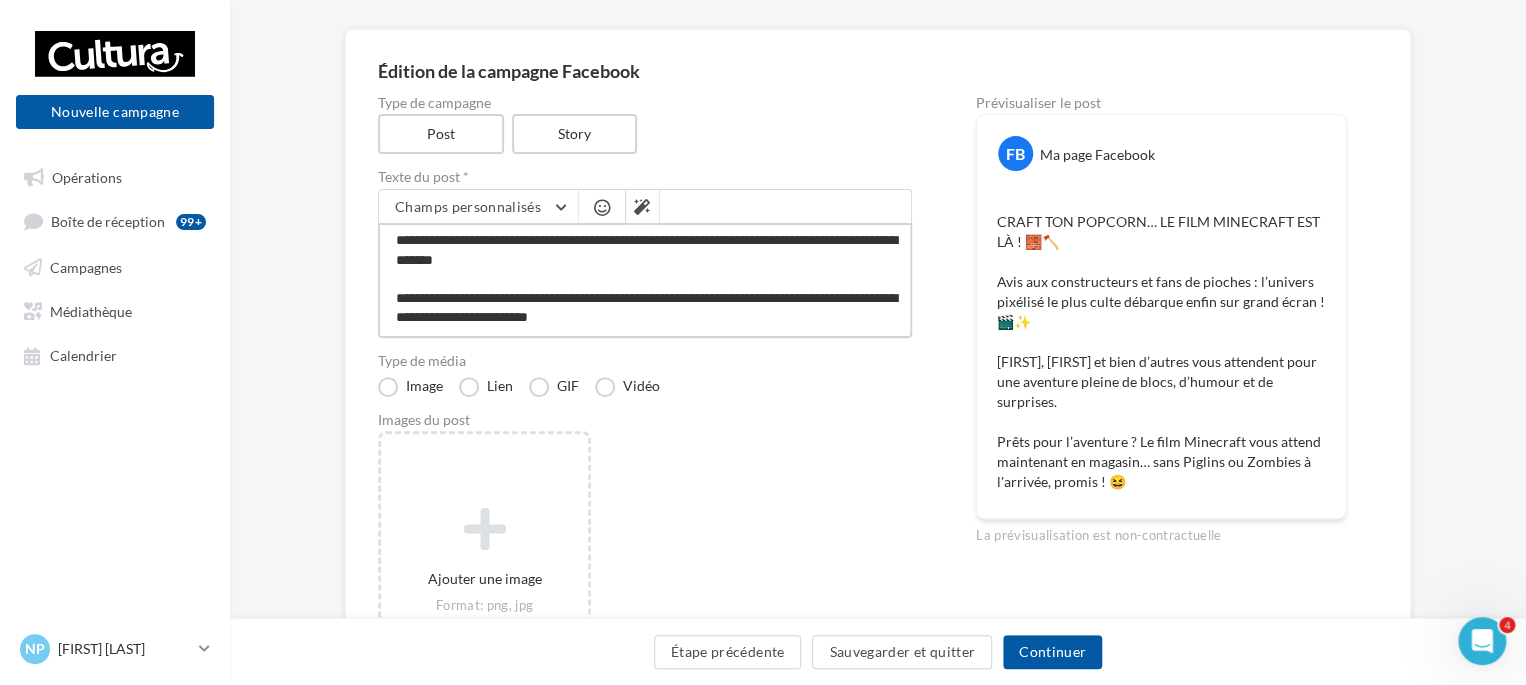 click on "**********" at bounding box center (645, 280) 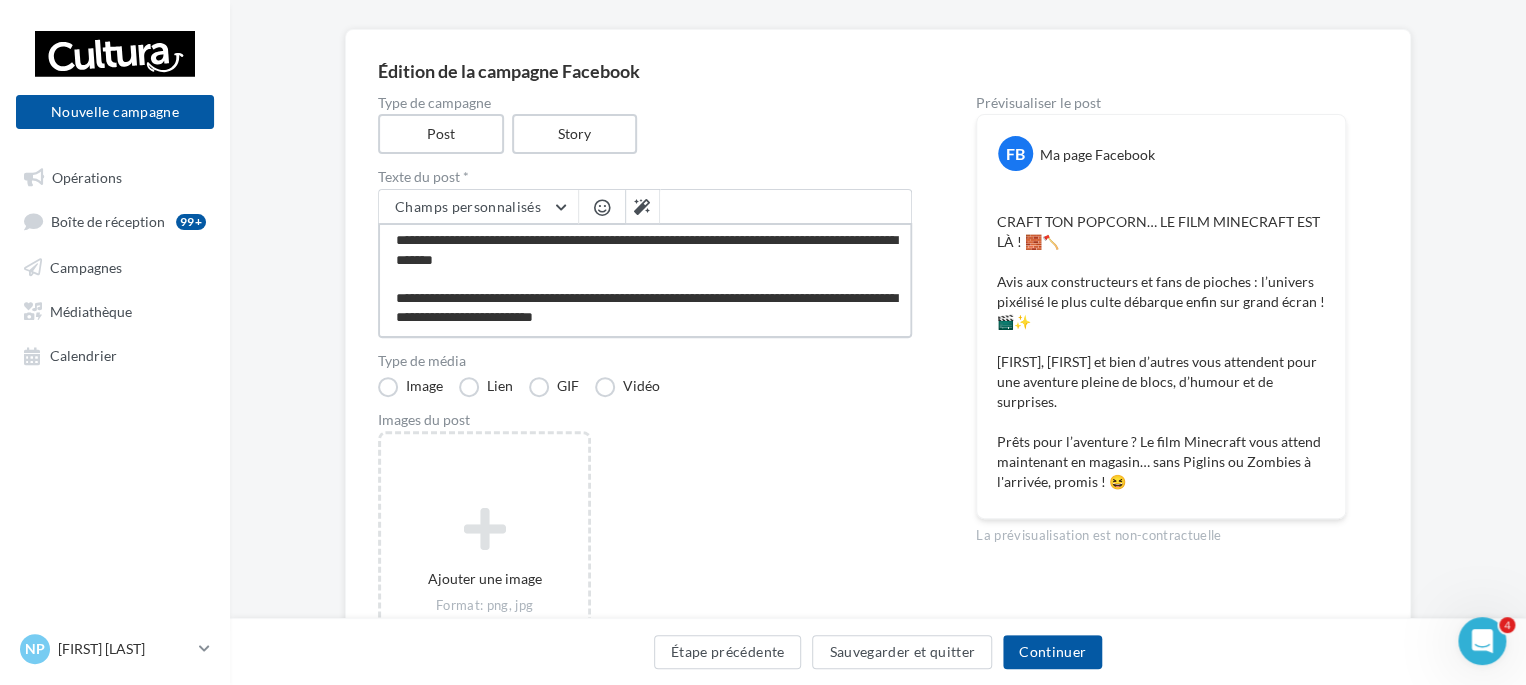 click on "**********" at bounding box center (645, 280) 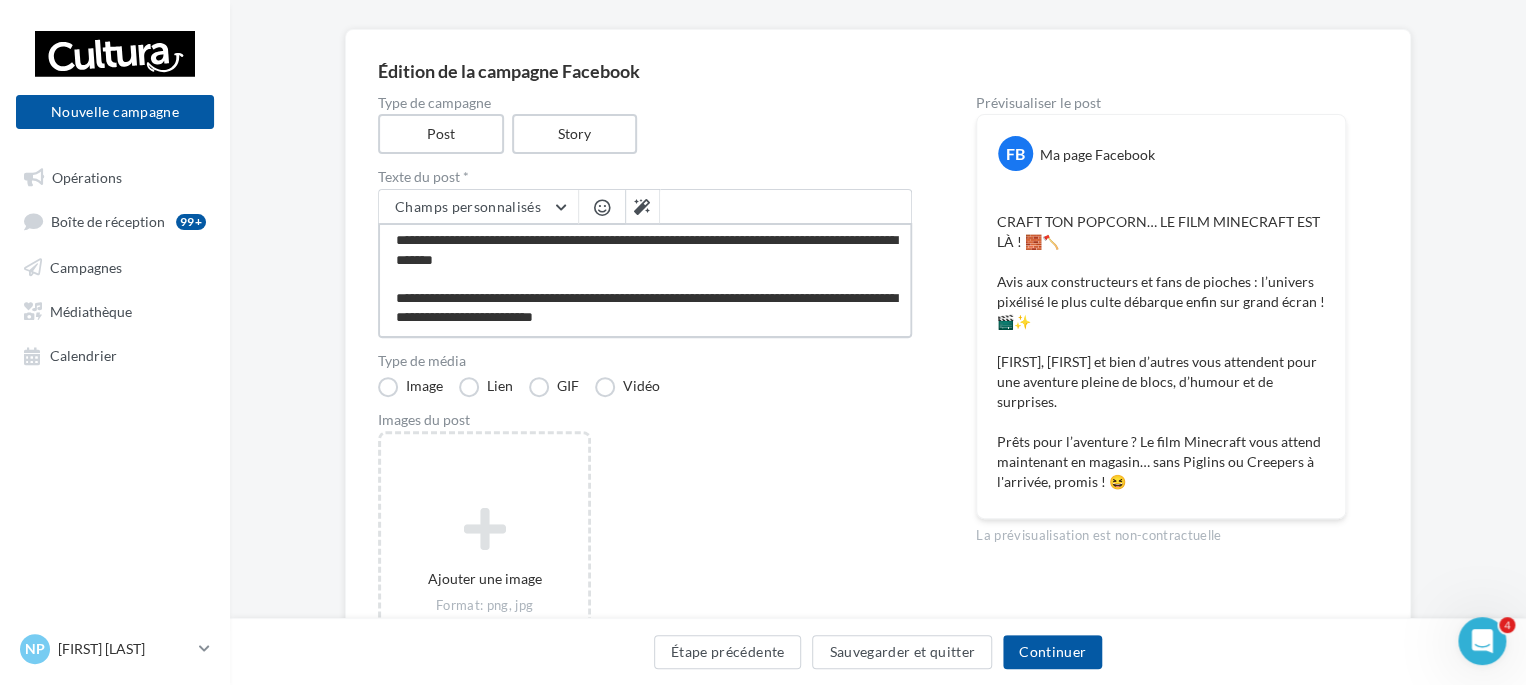 click on "**********" at bounding box center [645, 280] 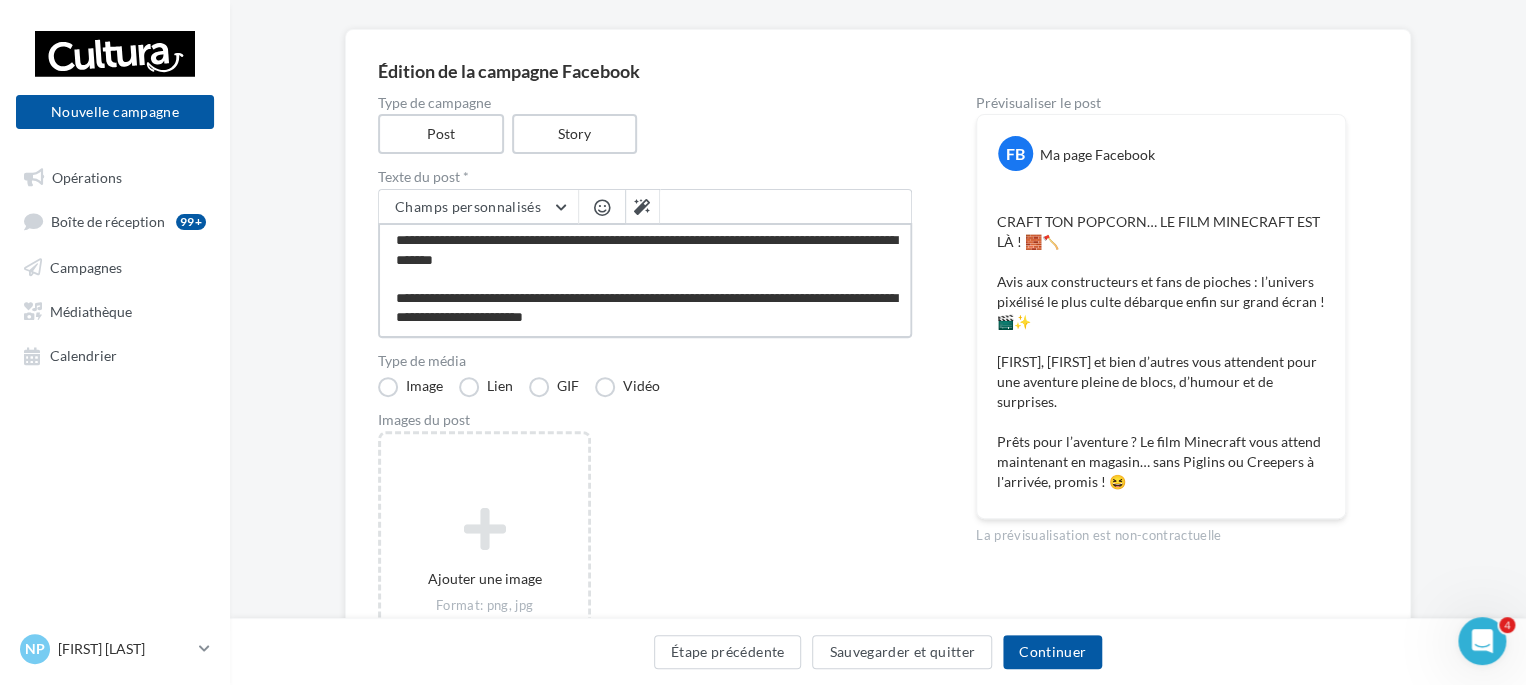 click on "**********" at bounding box center [645, 280] 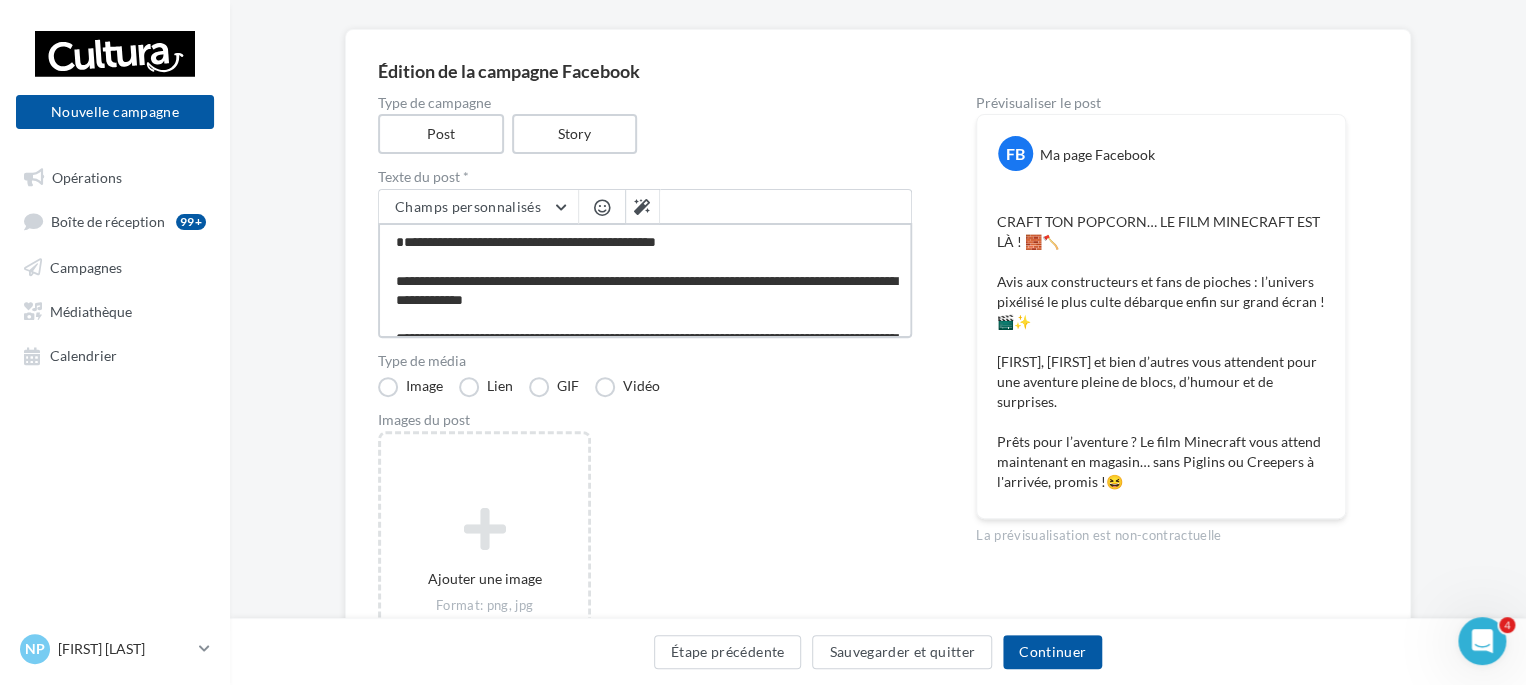 click on "**********" at bounding box center (645, 280) 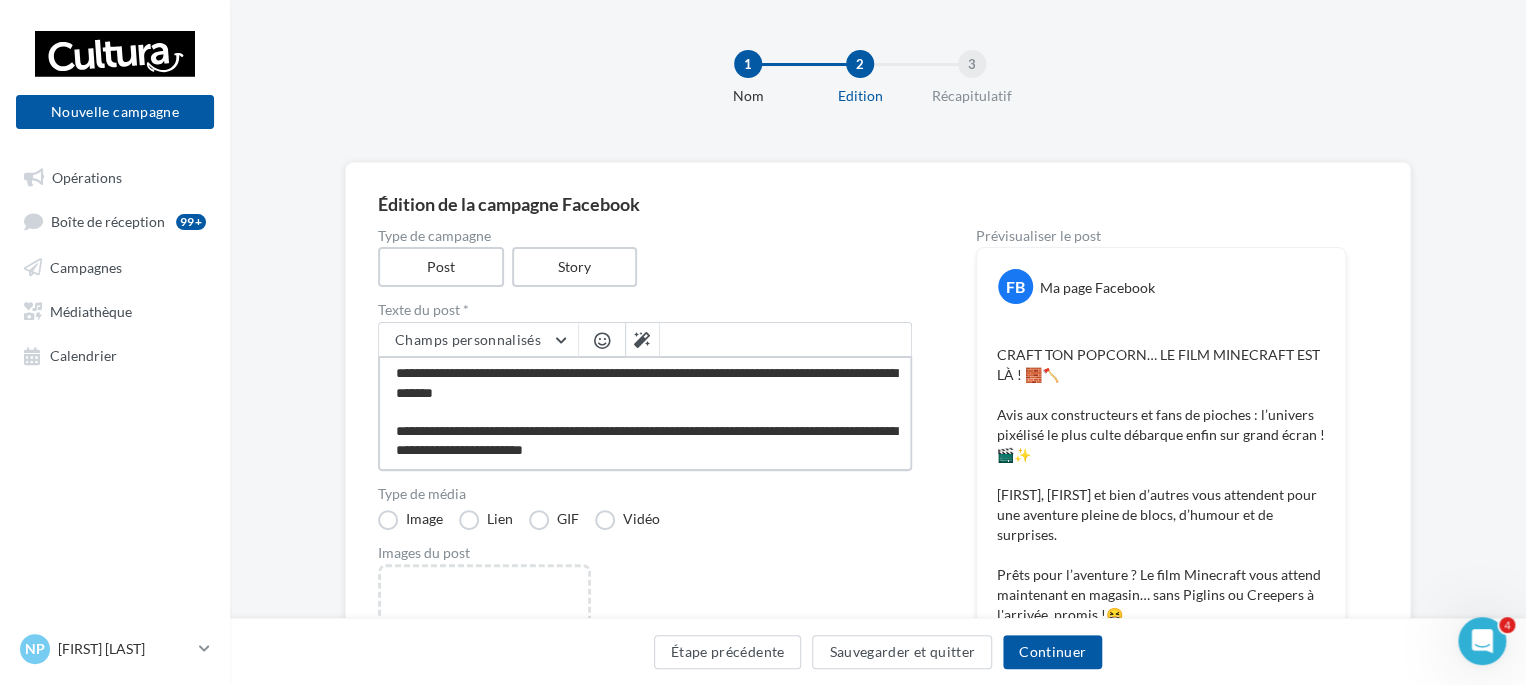 scroll, scrollTop: 4, scrollLeft: 0, axis: vertical 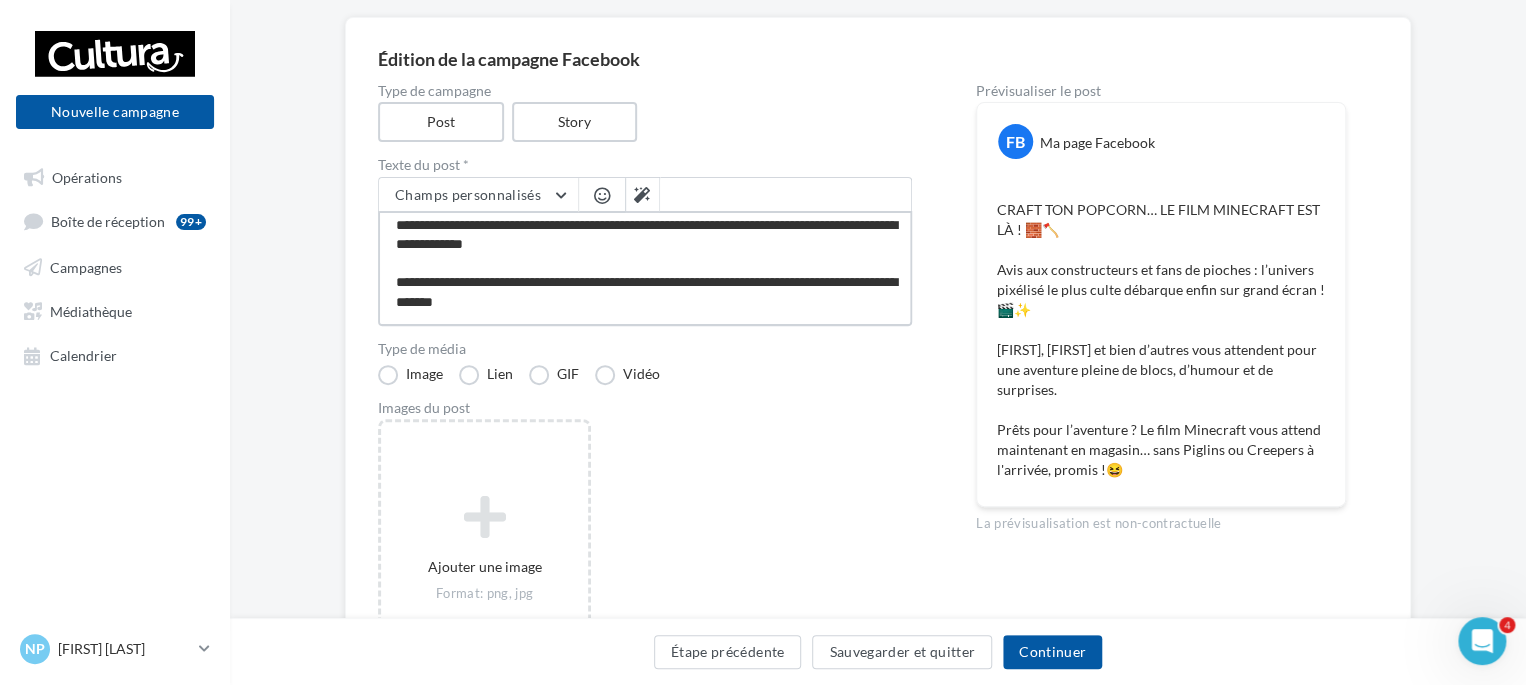 click on "**********" at bounding box center (645, 268) 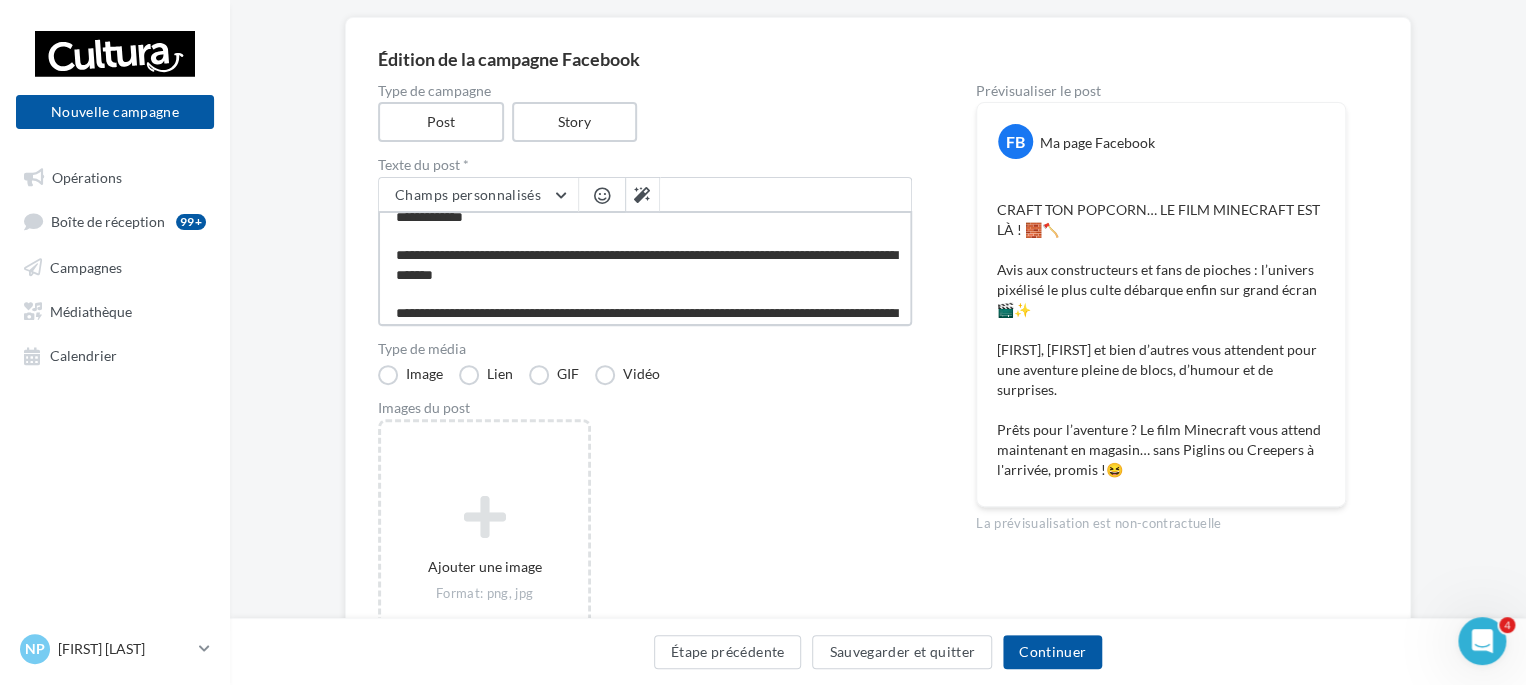 scroll, scrollTop: 72, scrollLeft: 0, axis: vertical 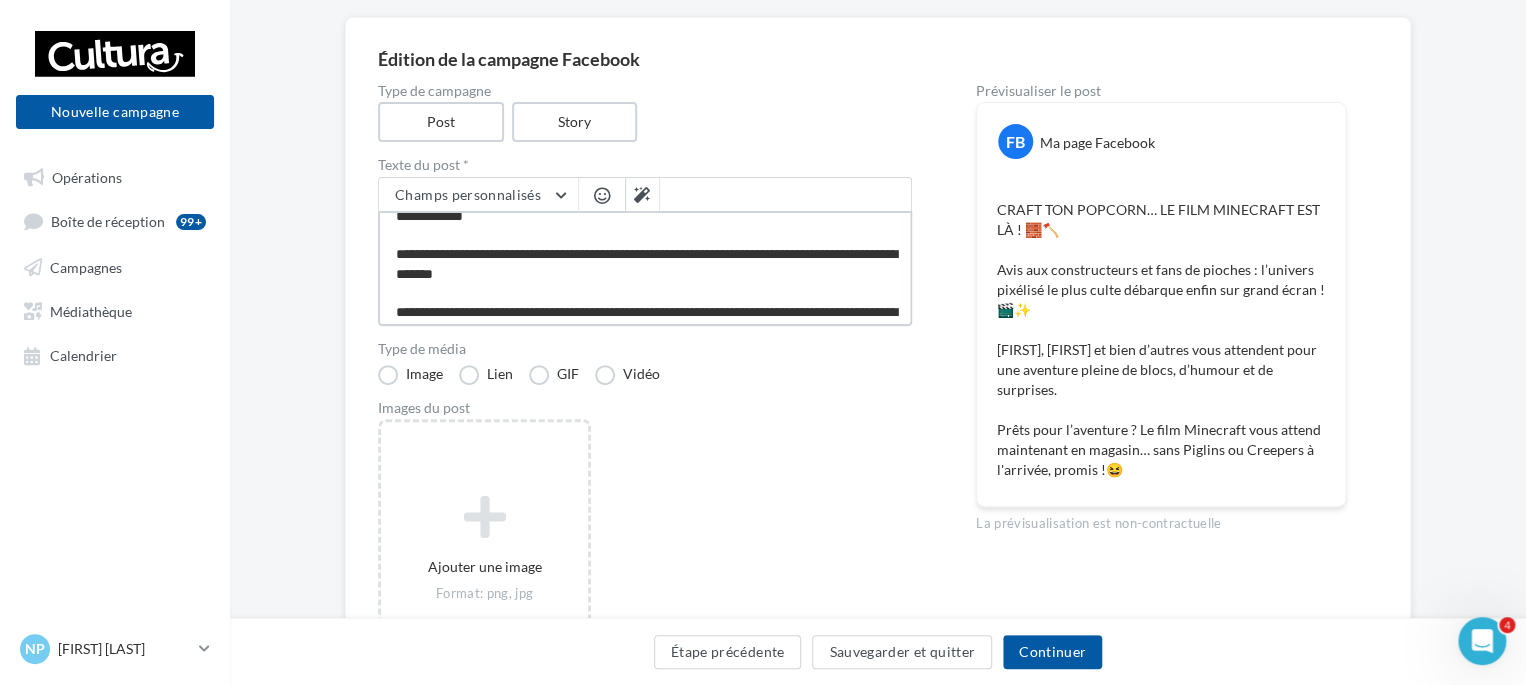 drag, startPoint x: 496, startPoint y: 271, endPoint x: 572, endPoint y: 279, distance: 76.41989 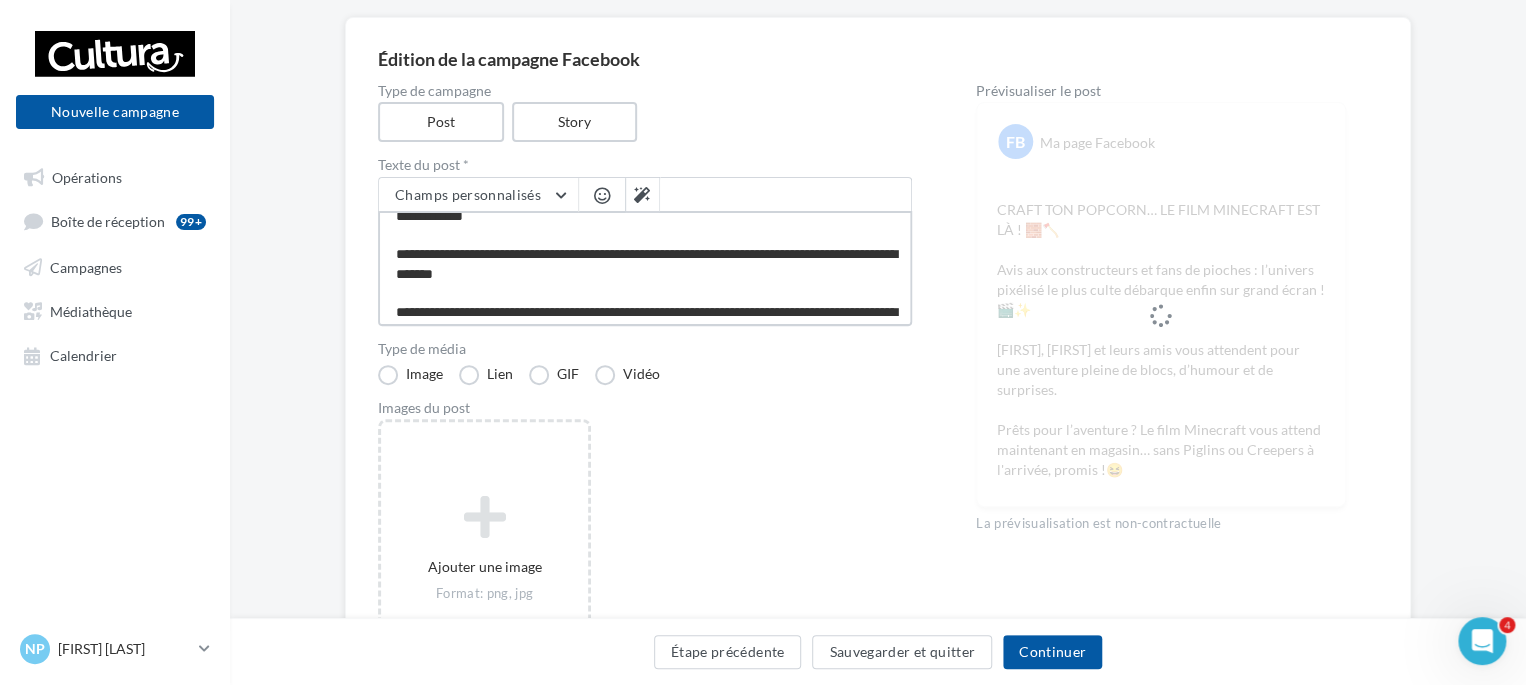 click on "**********" at bounding box center (645, 268) 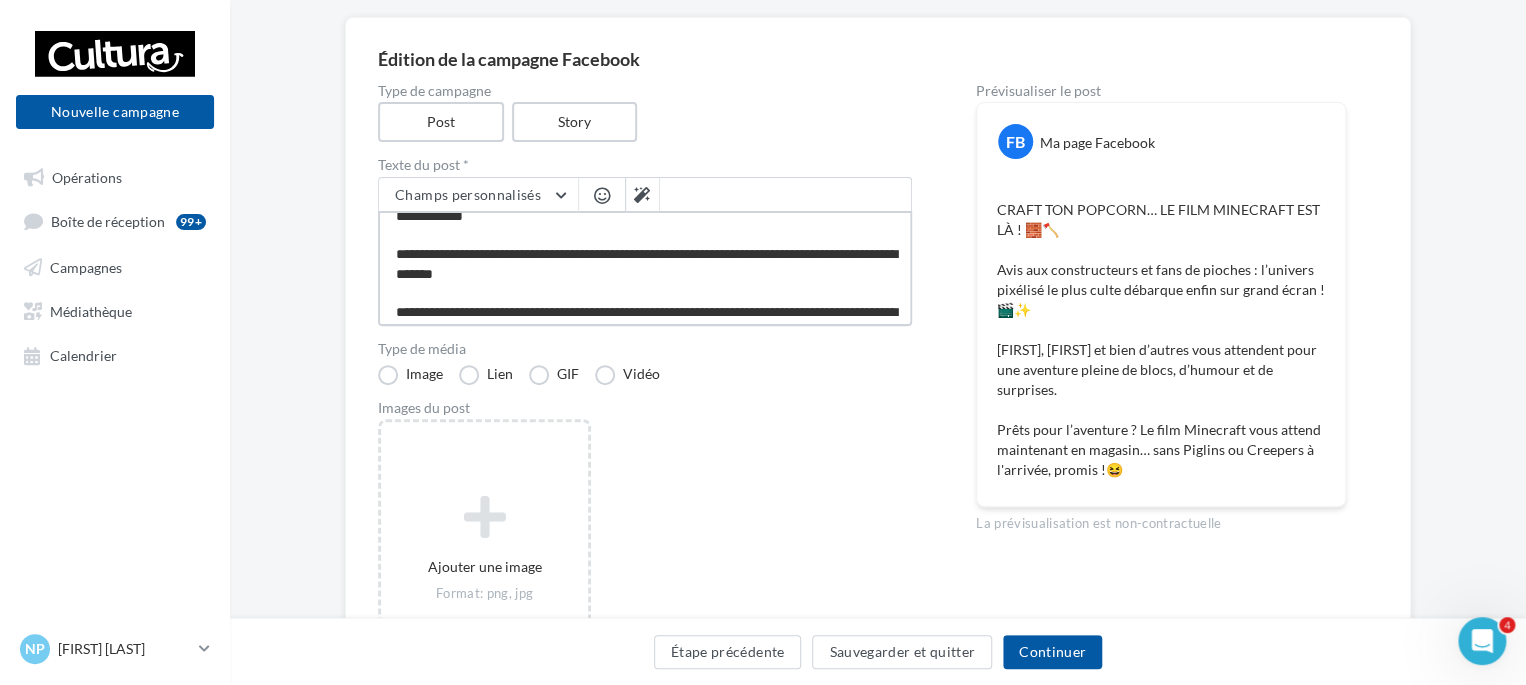 click on "**********" at bounding box center [645, 268] 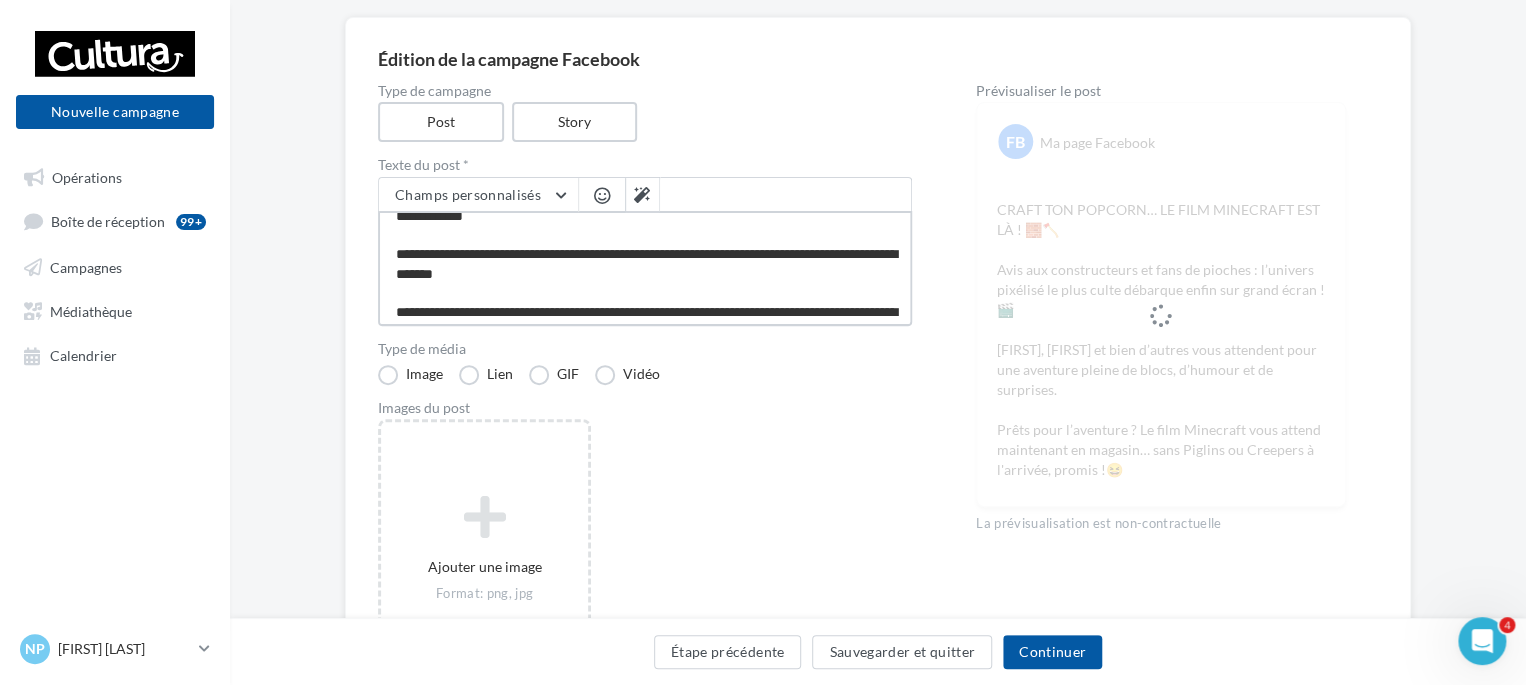 click on "**********" at bounding box center (645, 268) 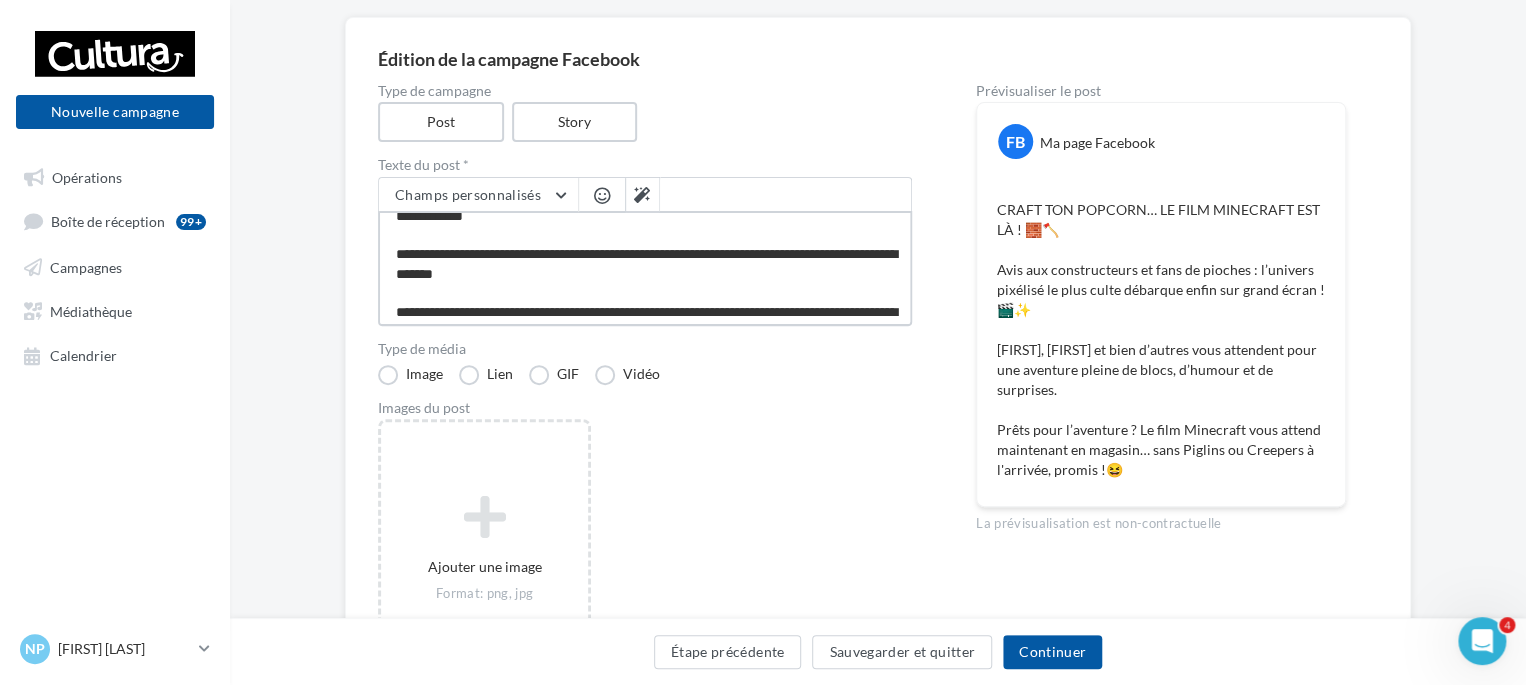 click on "**********" at bounding box center [645, 268] 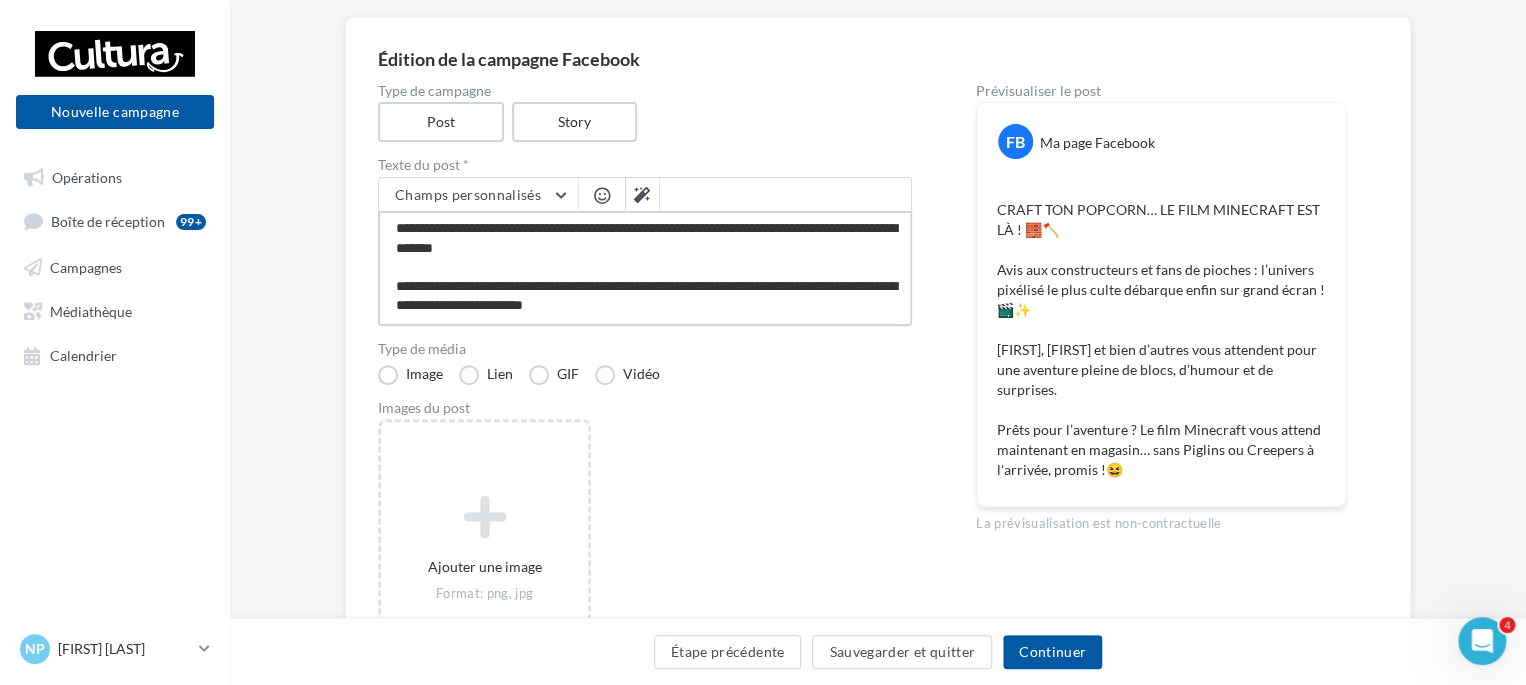 click on "**********" at bounding box center (645, 268) 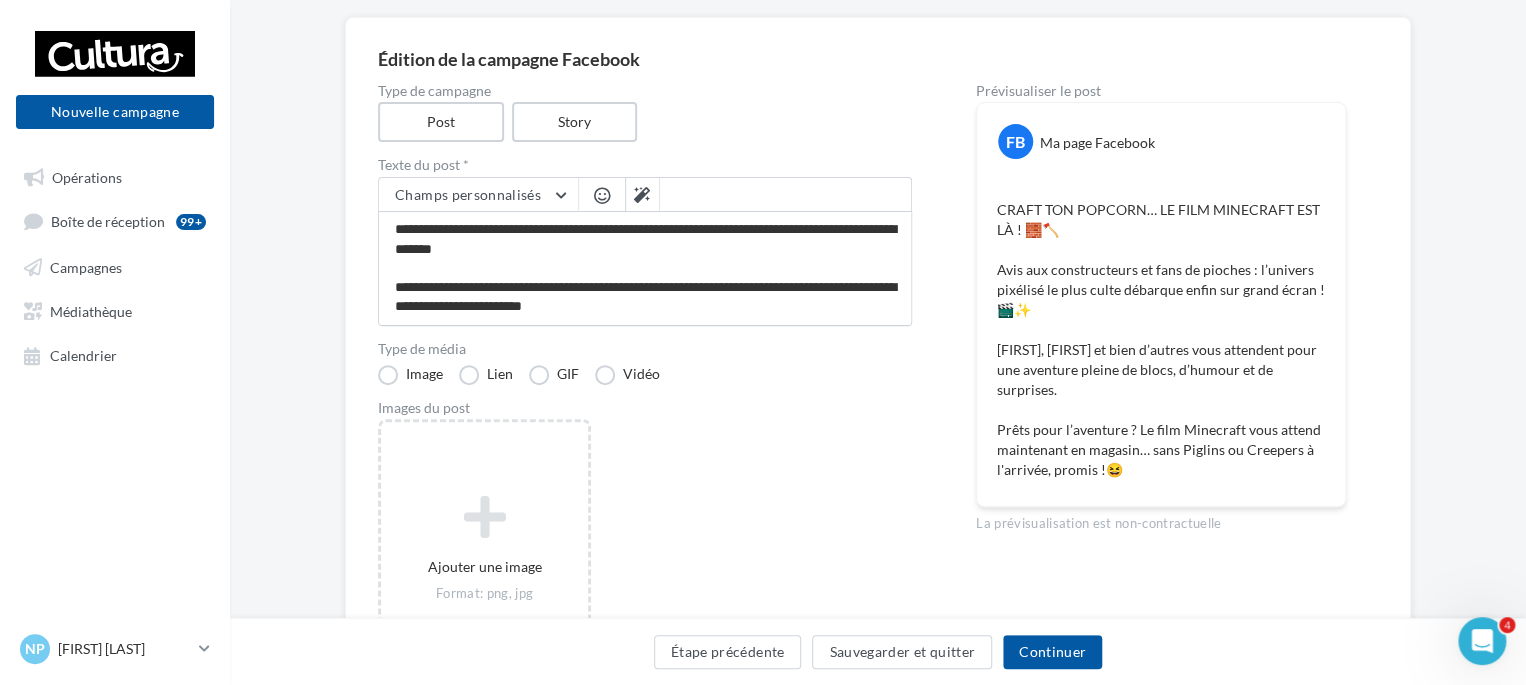 scroll, scrollTop: 114, scrollLeft: 0, axis: vertical 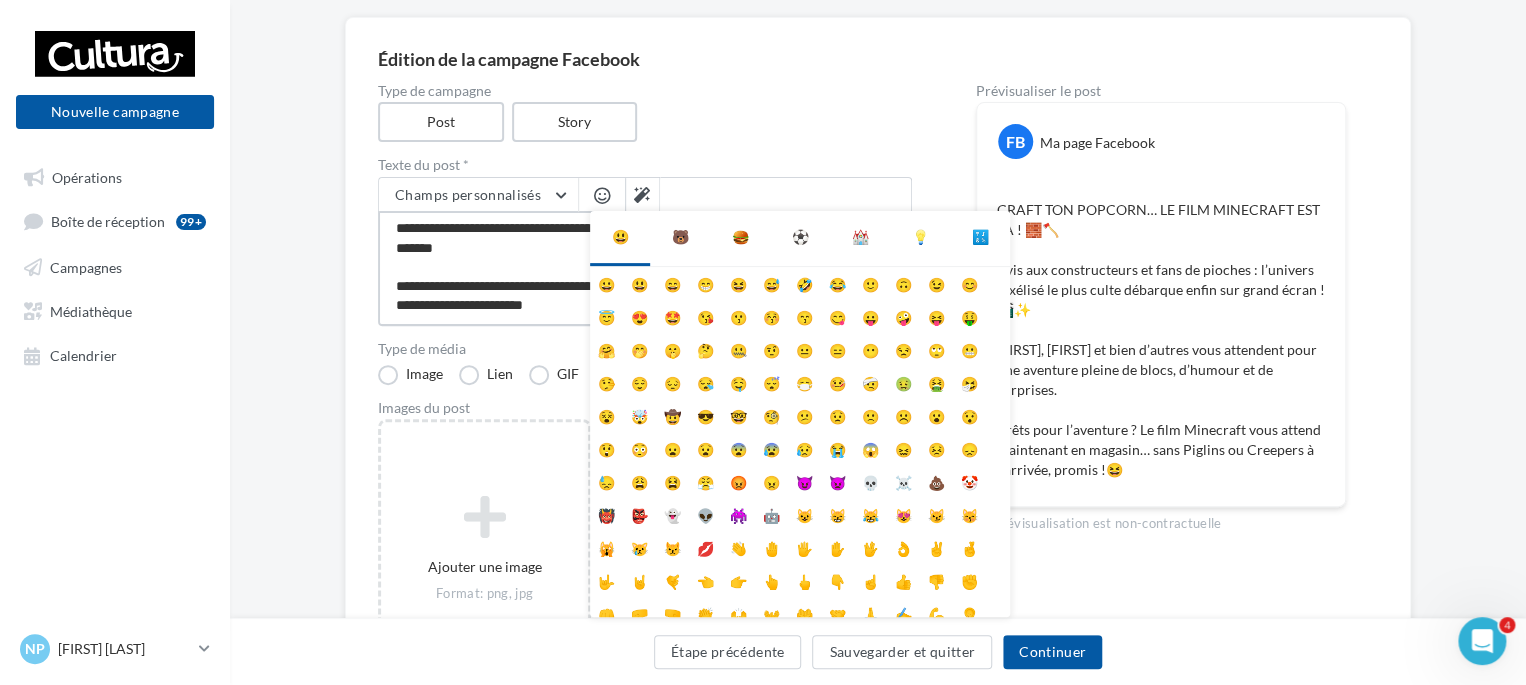click on "**********" at bounding box center [645, 268] 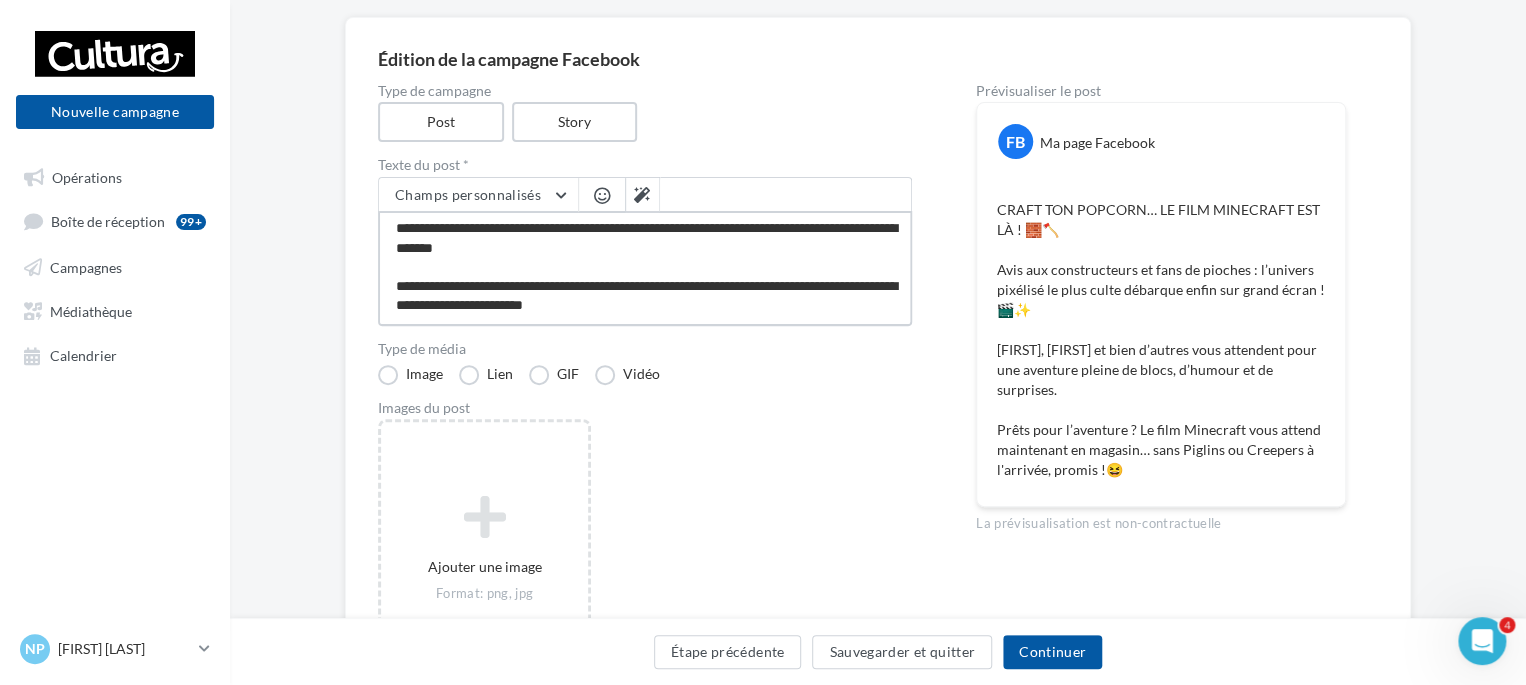 click on "**********" at bounding box center (645, 268) 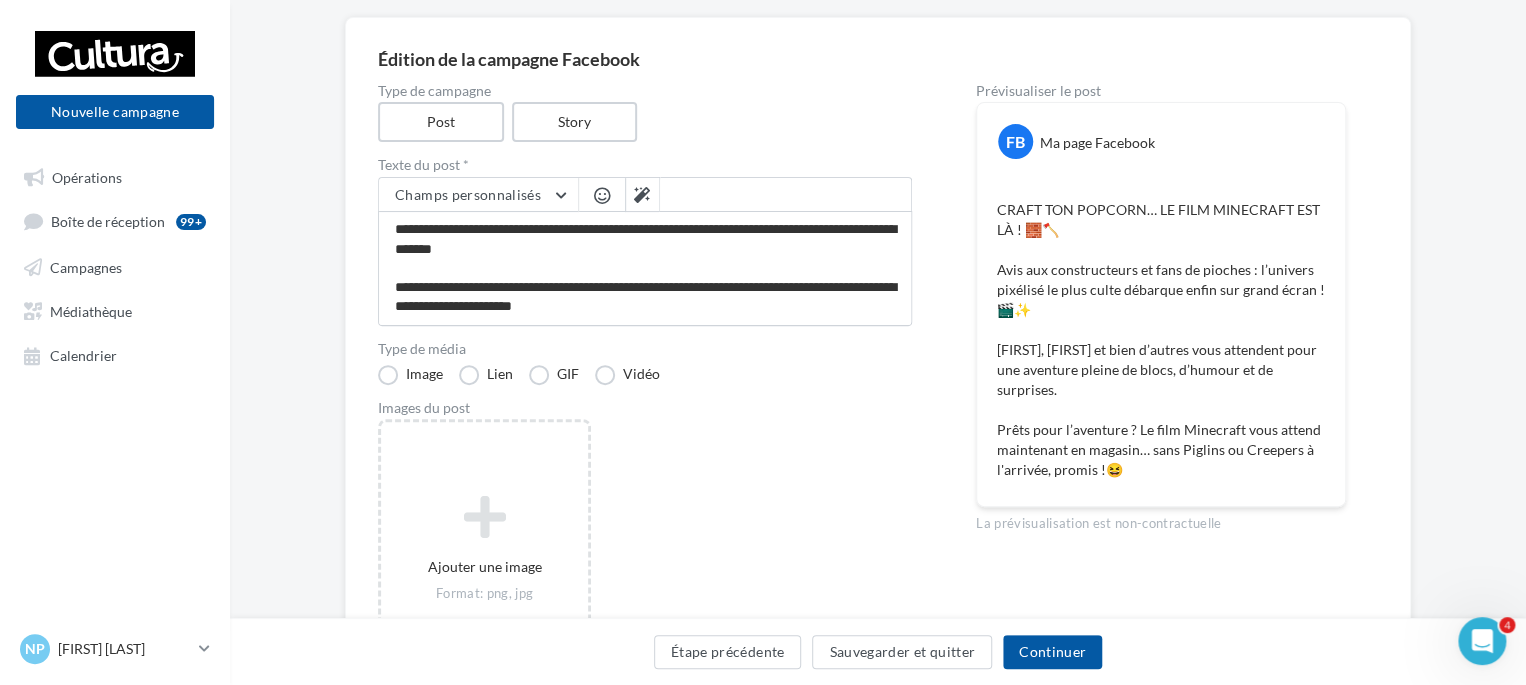 scroll, scrollTop: 114, scrollLeft: 0, axis: vertical 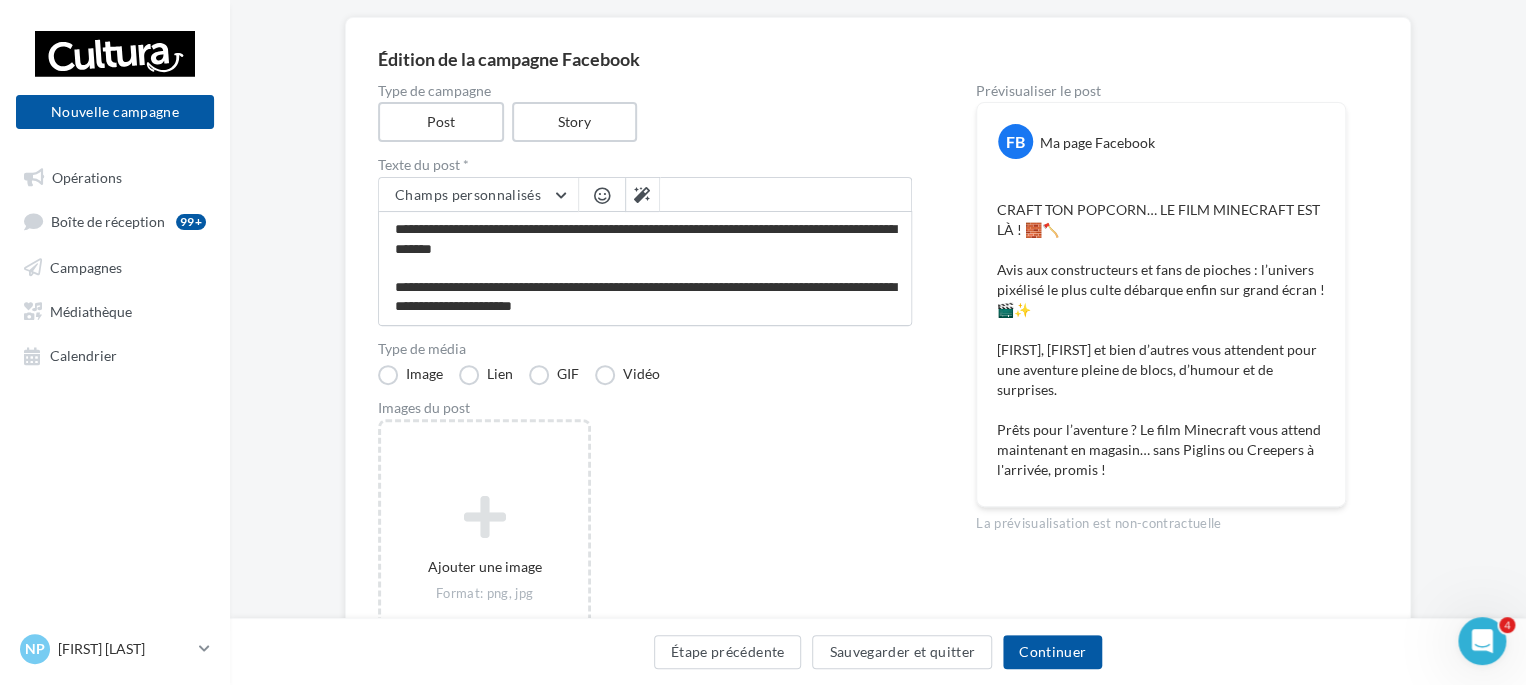 click at bounding box center (602, 195) 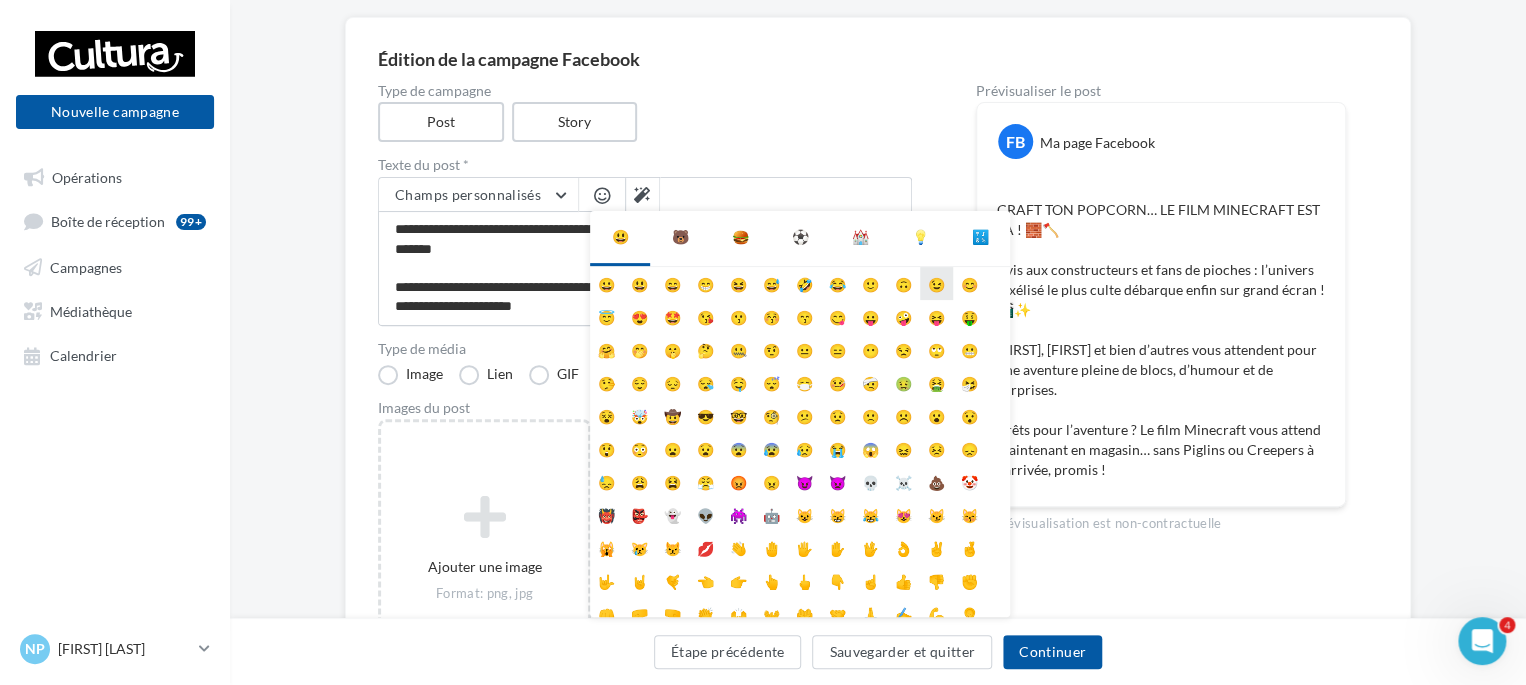 click on "😉" at bounding box center (936, 283) 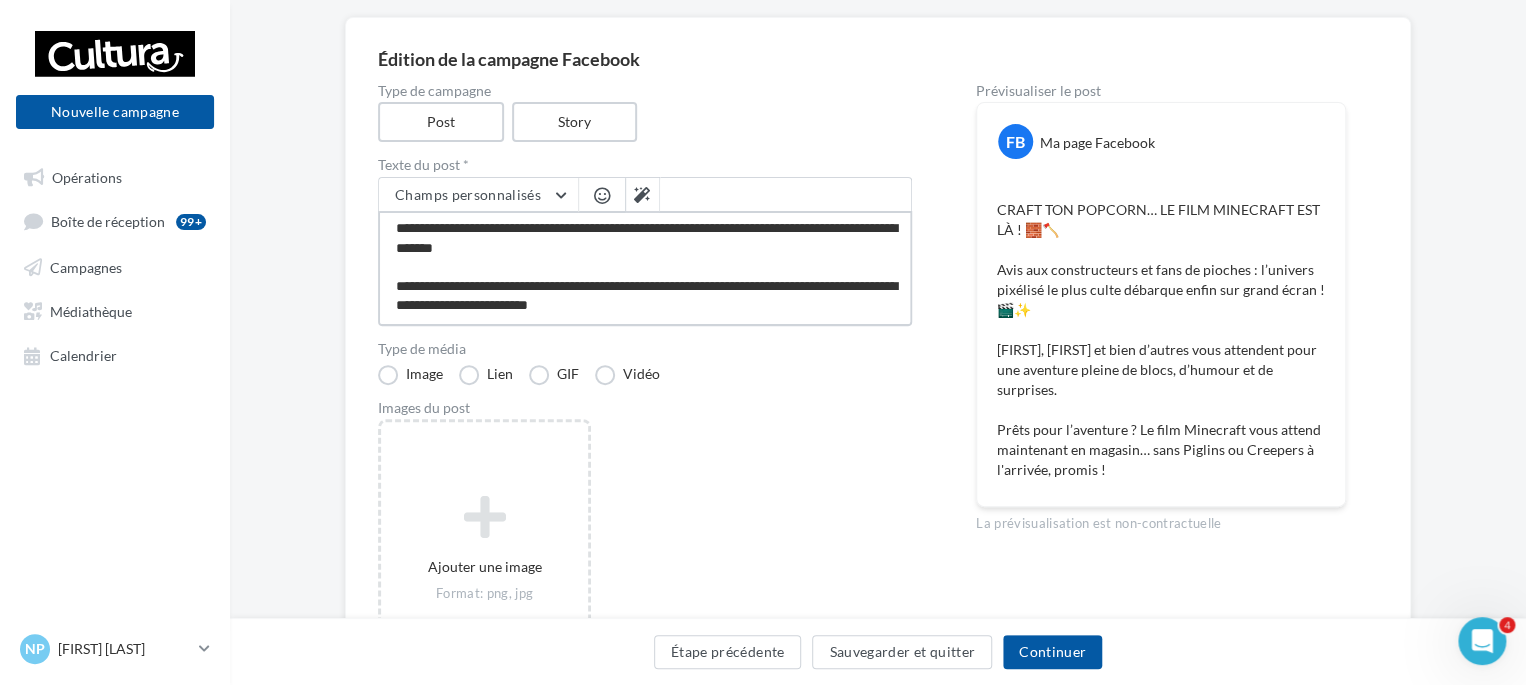 scroll, scrollTop: 116, scrollLeft: 0, axis: vertical 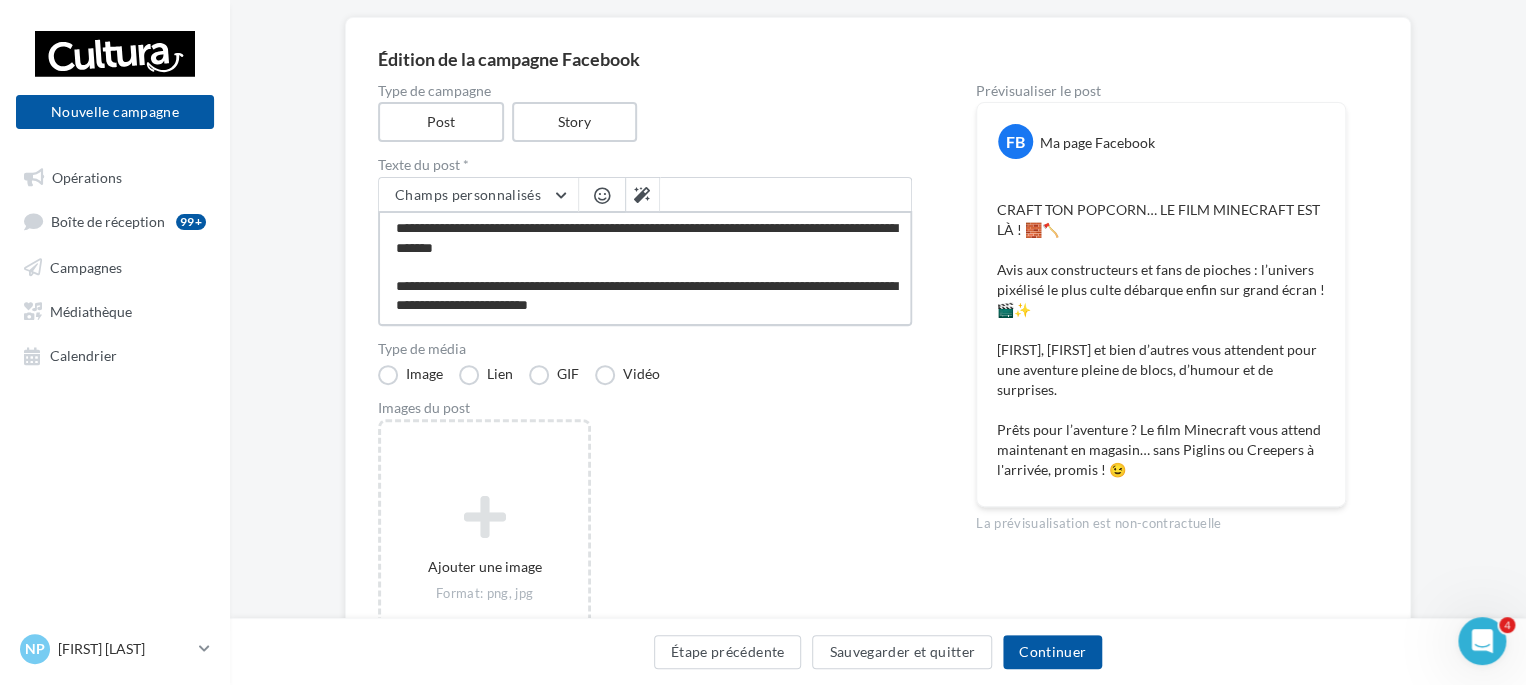 click on "**********" at bounding box center [645, 268] 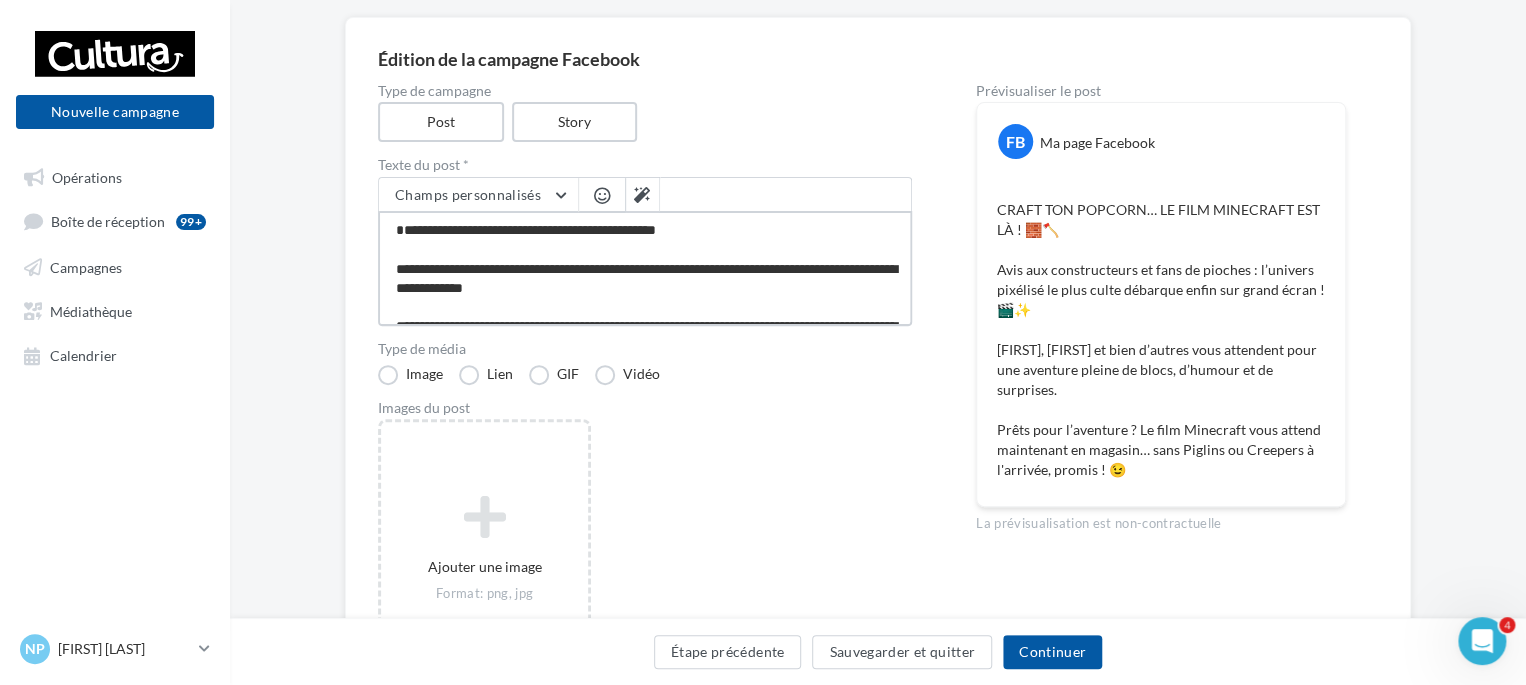 drag, startPoint x: 632, startPoint y: 306, endPoint x: 616, endPoint y: 307, distance: 16.03122 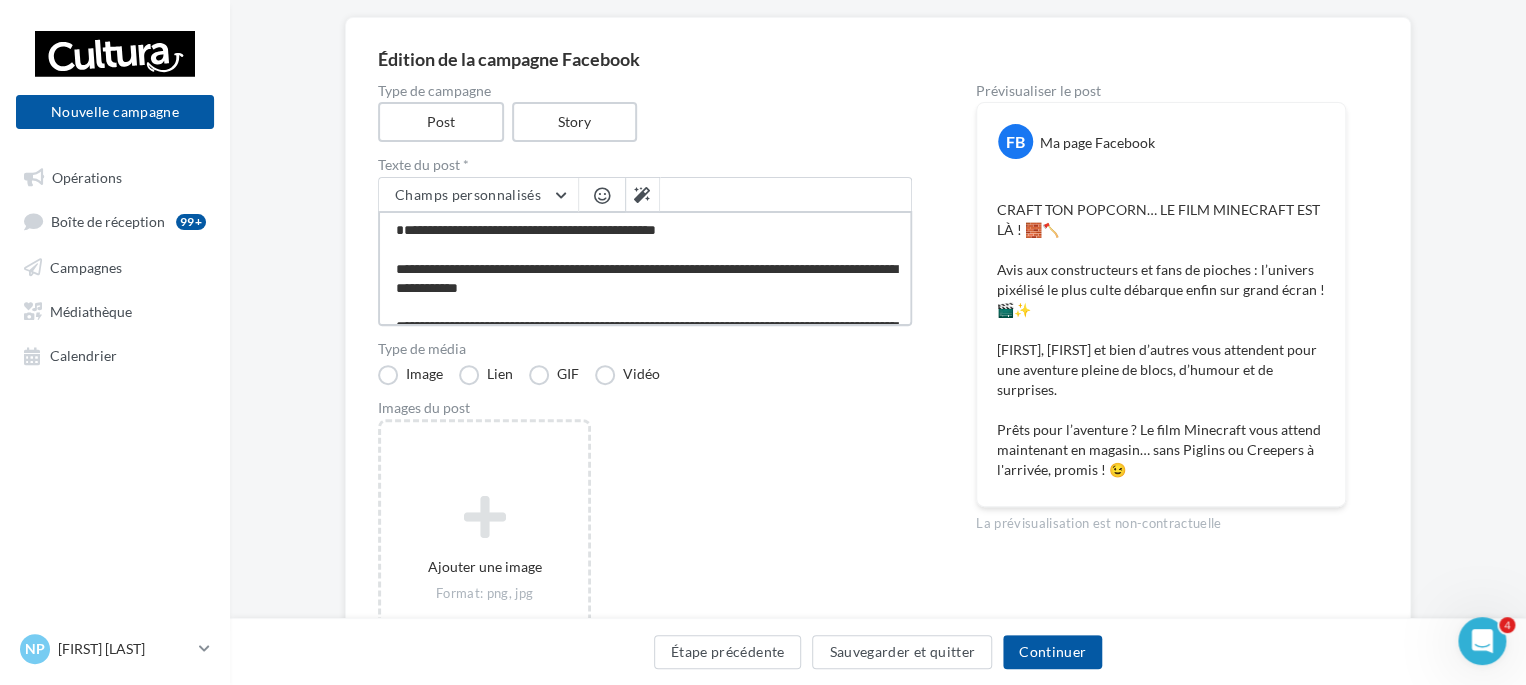 scroll, scrollTop: 116, scrollLeft: 0, axis: vertical 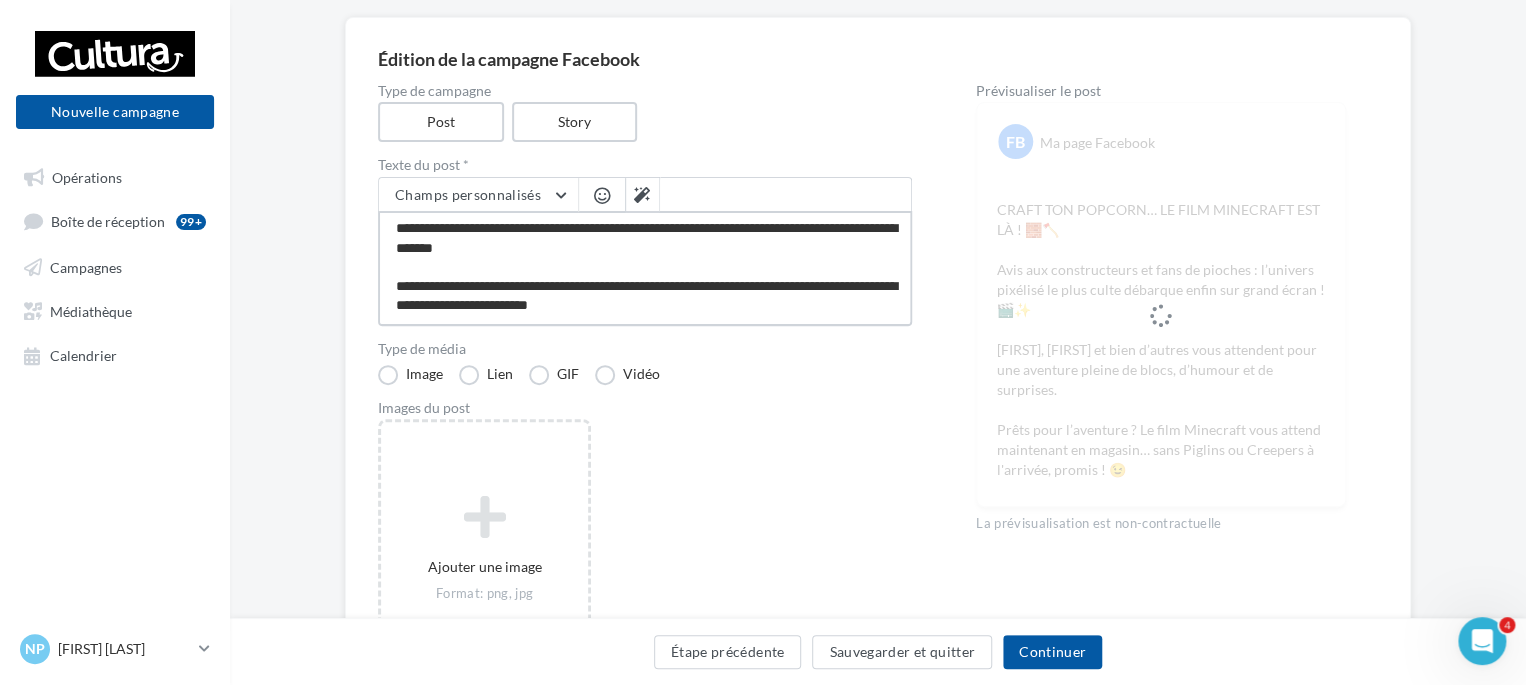 click on "**********" at bounding box center [645, 268] 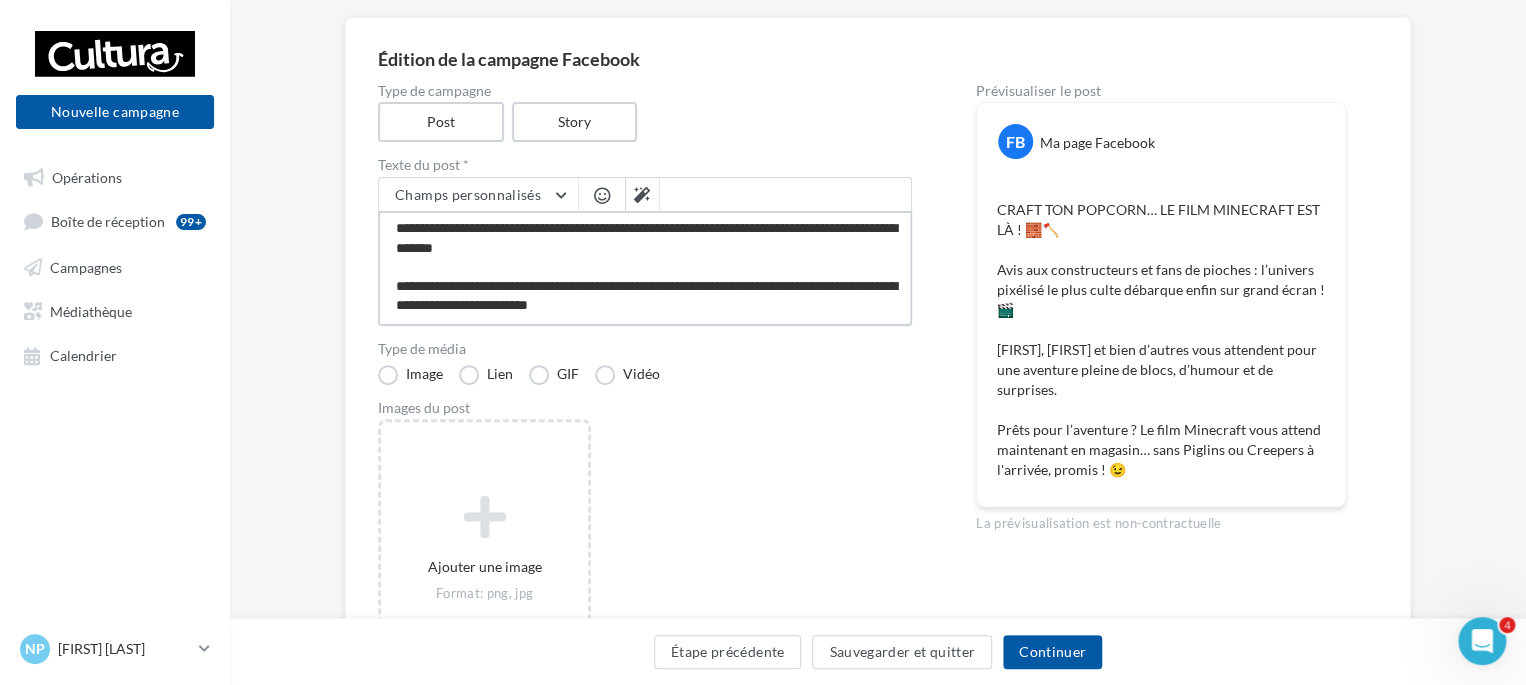 paste on "*" 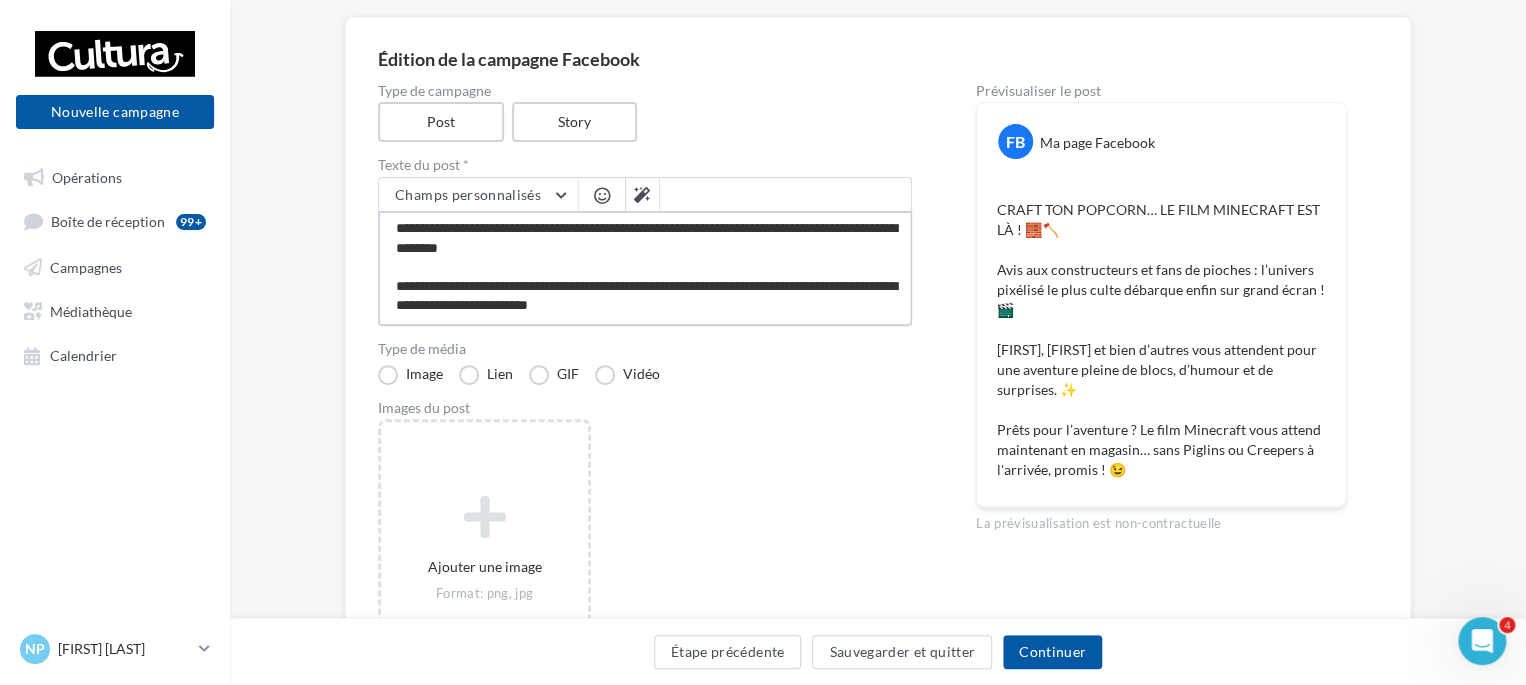 scroll, scrollTop: 106, scrollLeft: 0, axis: vertical 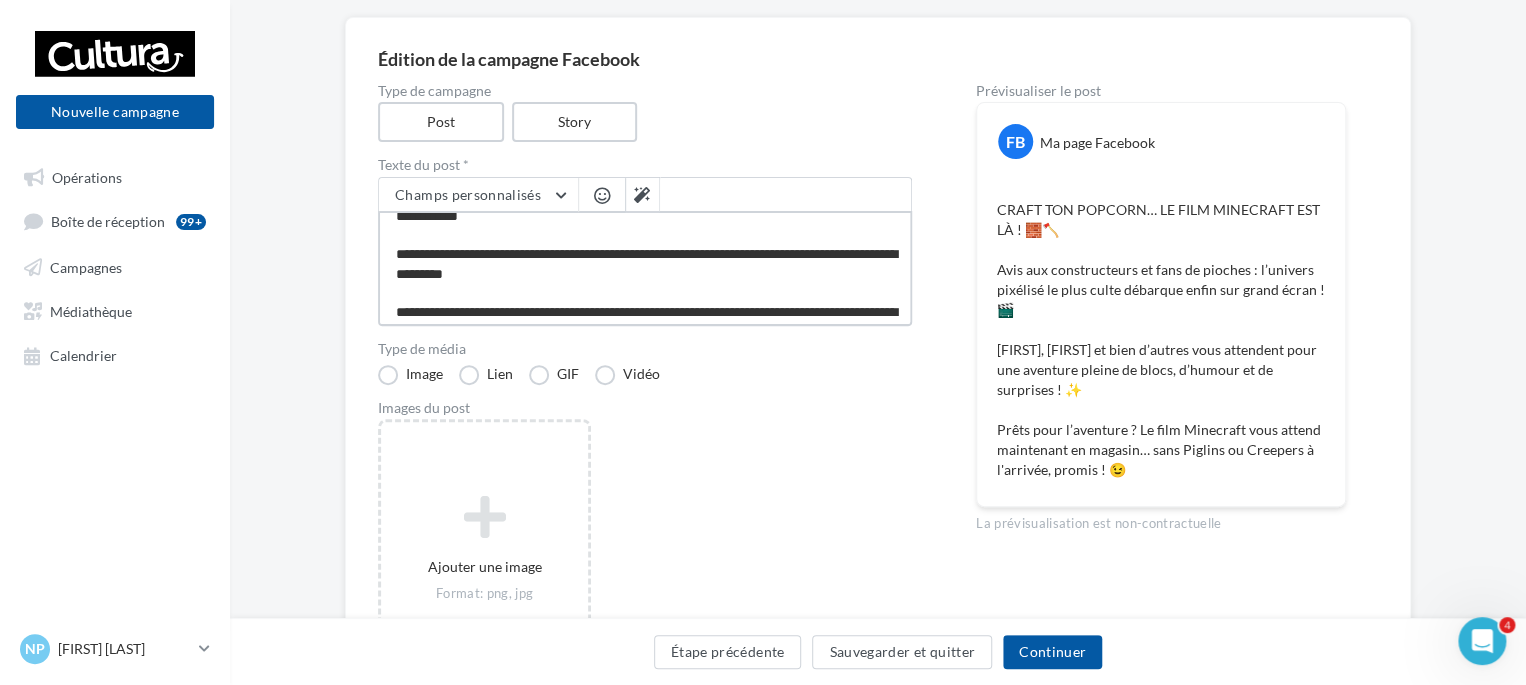 click on "**********" at bounding box center (645, 268) 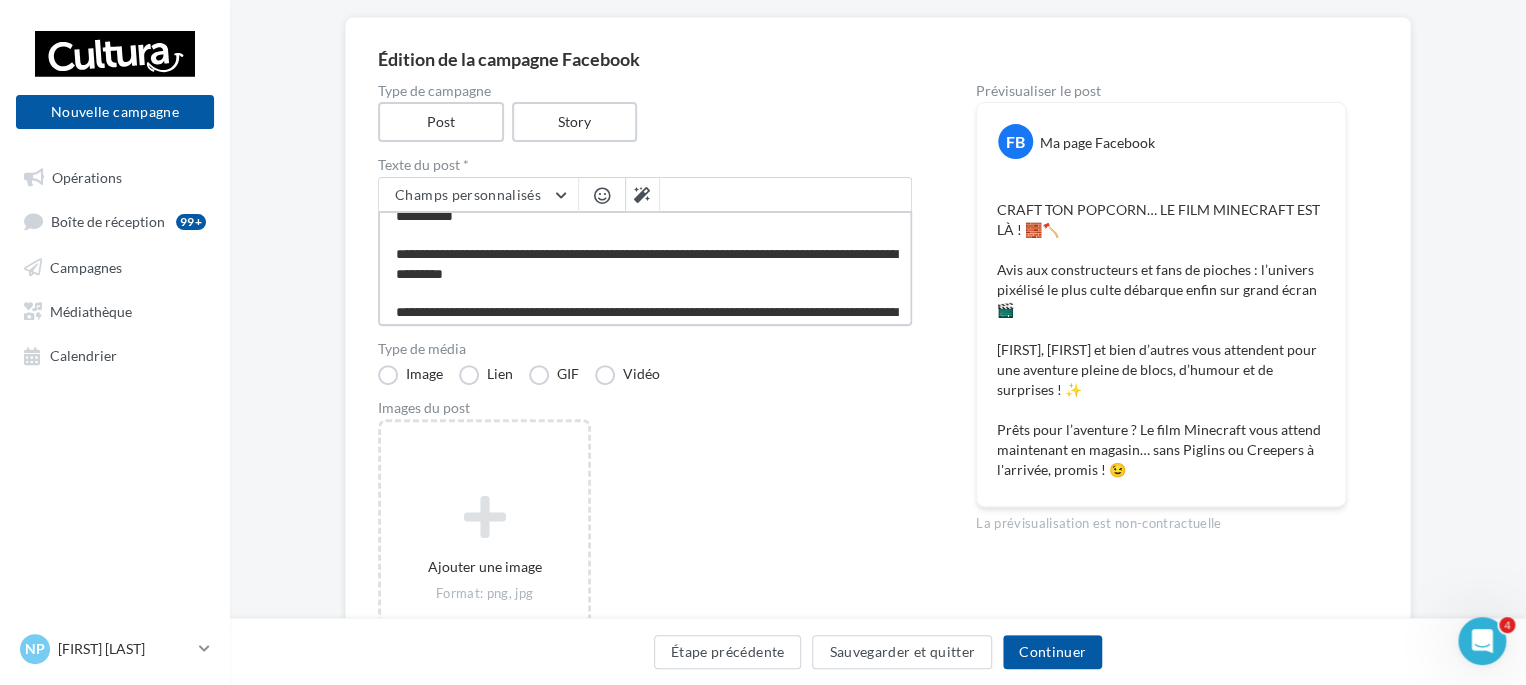 click on "**********" at bounding box center [645, 268] 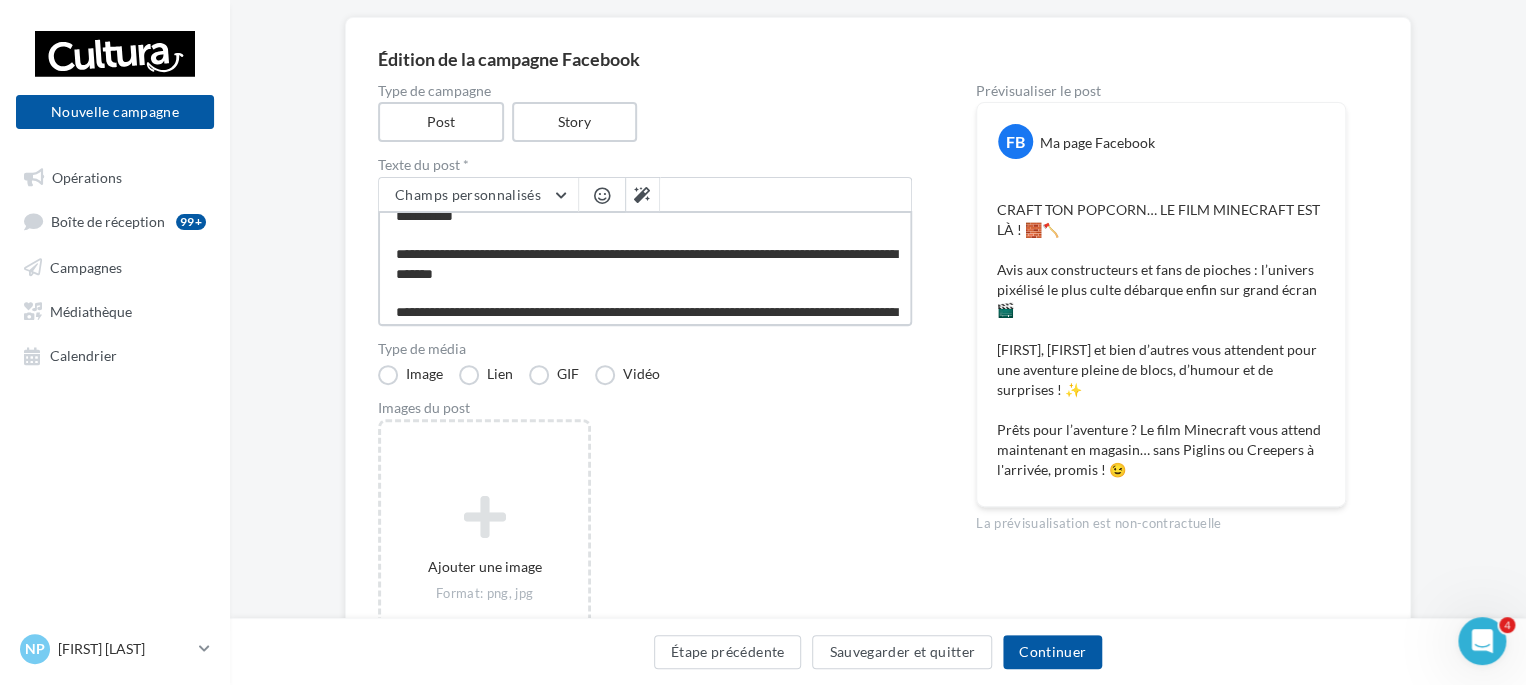 click on "**********" at bounding box center [645, 268] 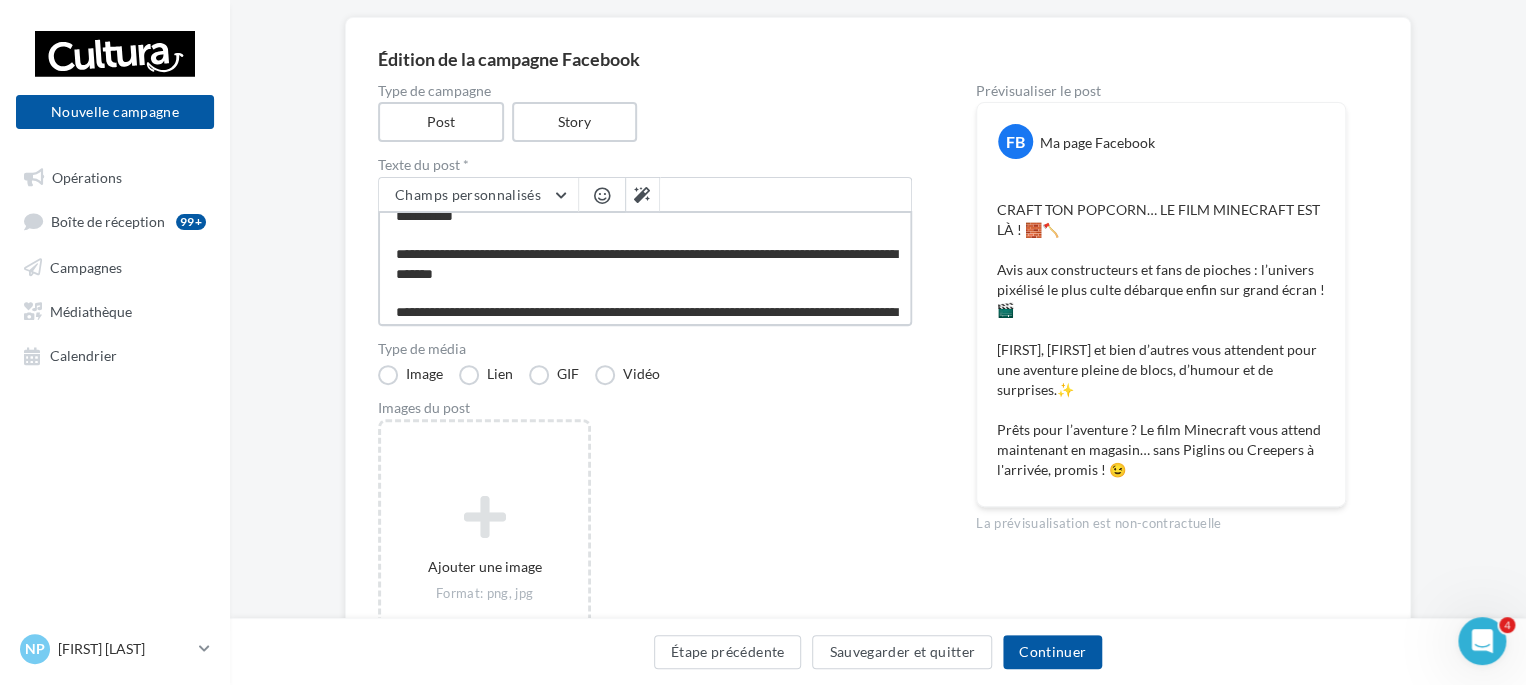 click on "**********" at bounding box center (645, 268) 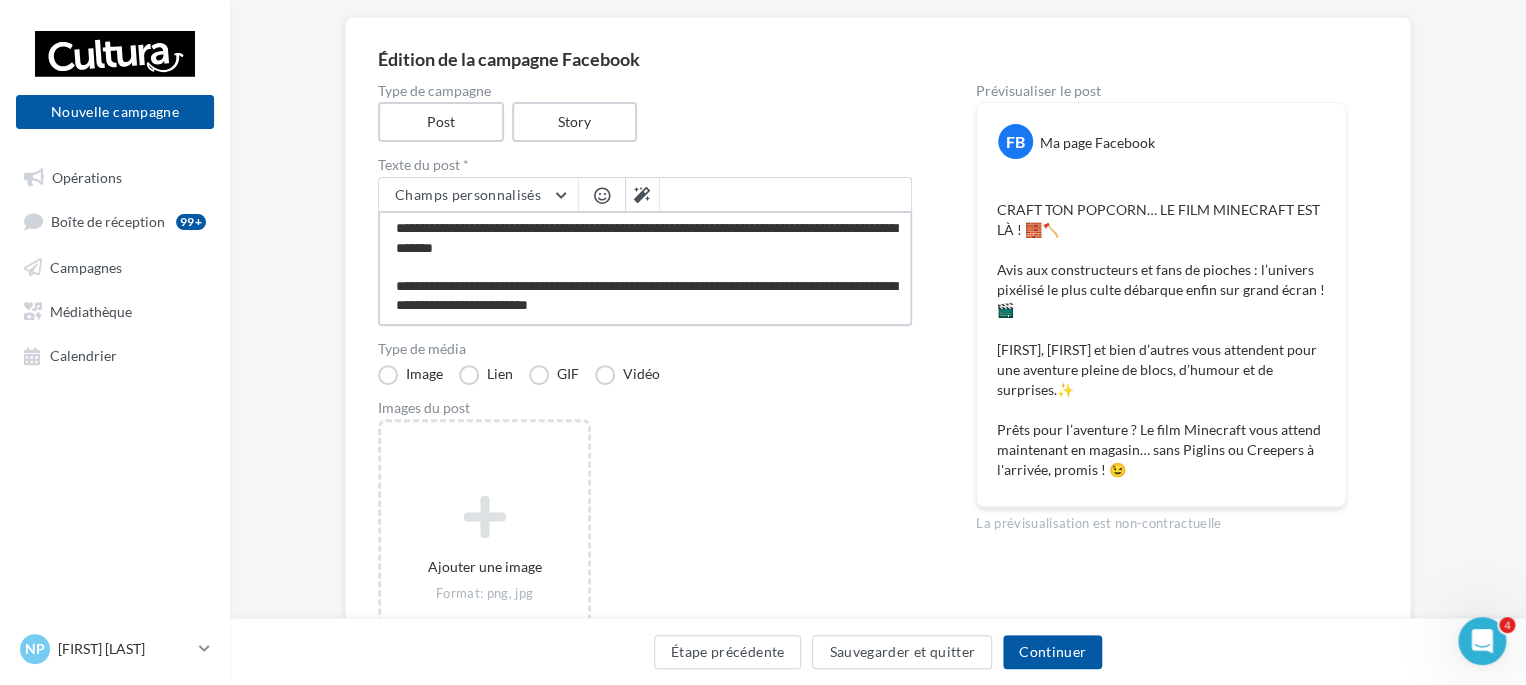 scroll, scrollTop: 116, scrollLeft: 0, axis: vertical 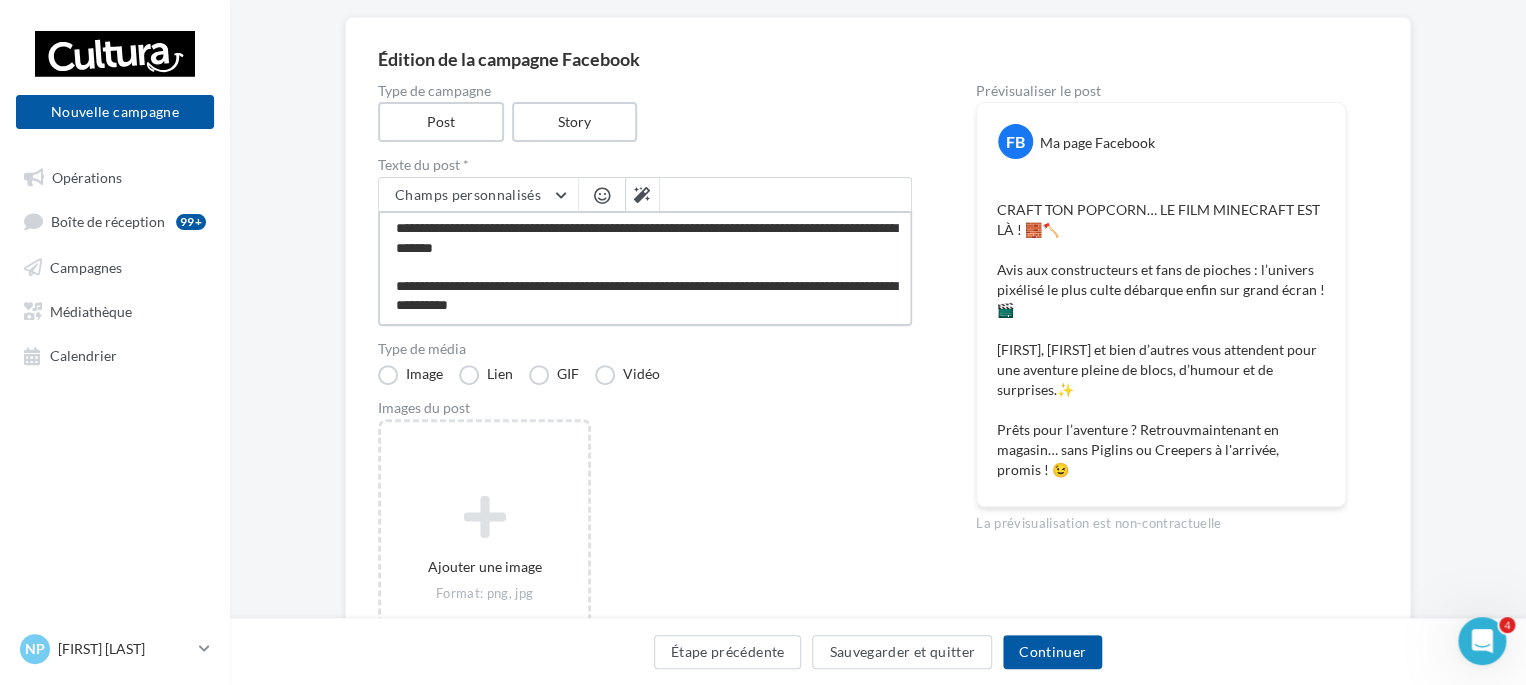 click on "**********" at bounding box center (645, 268) 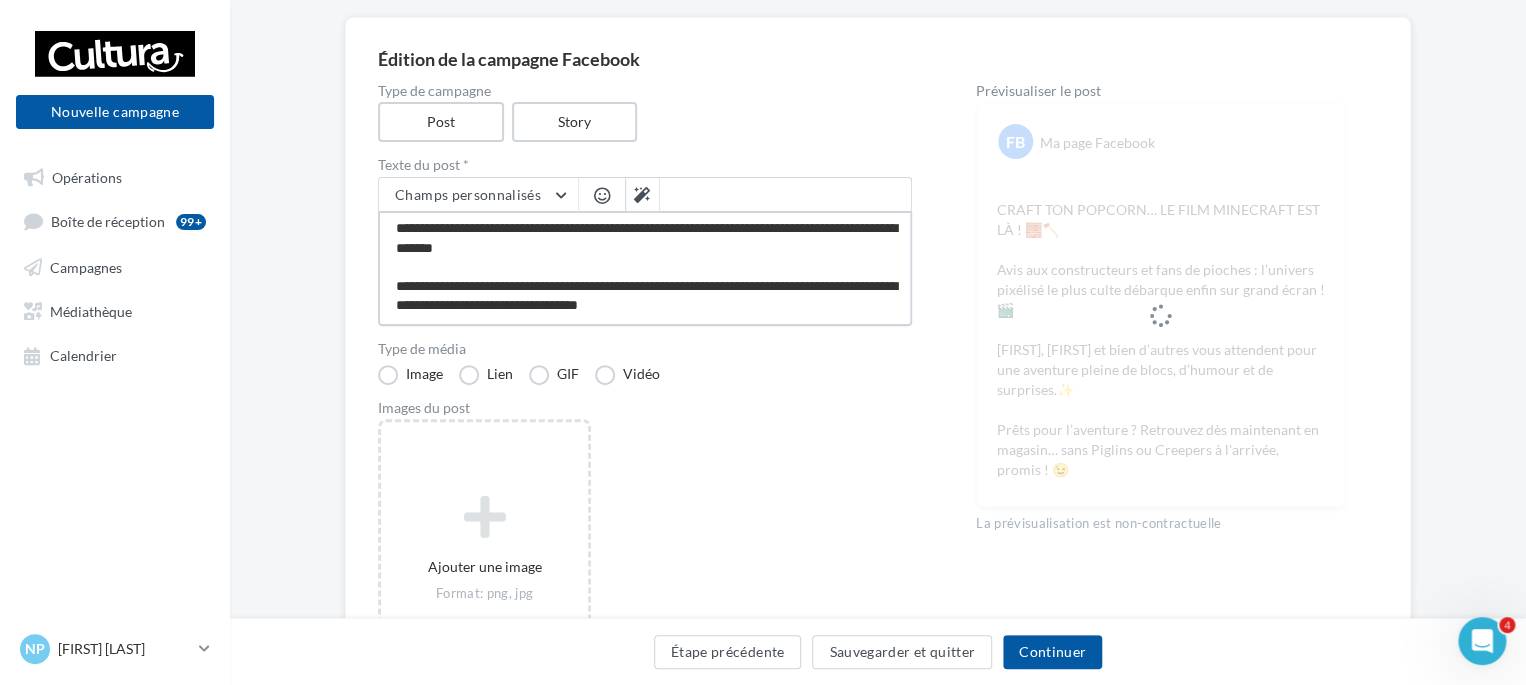 click on "**********" at bounding box center (645, 268) 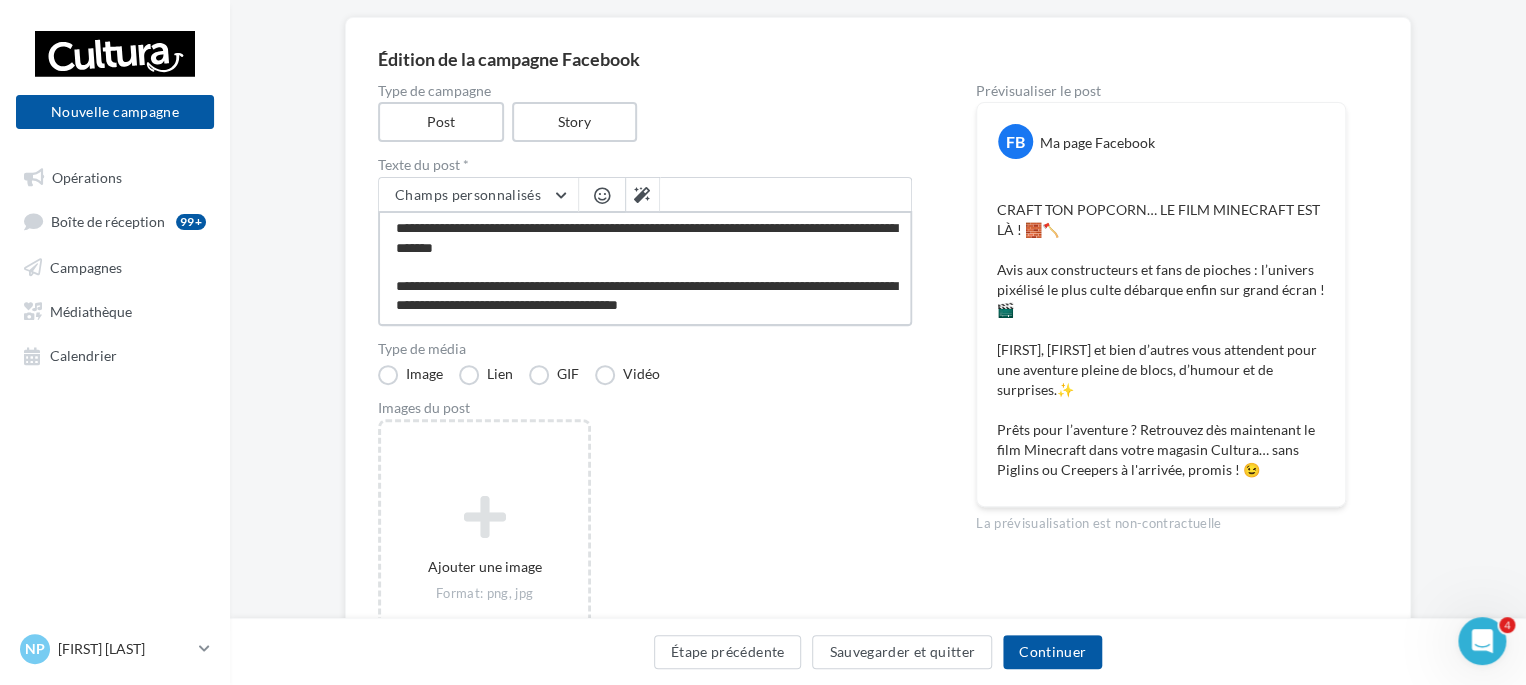 click on "**********" at bounding box center [645, 268] 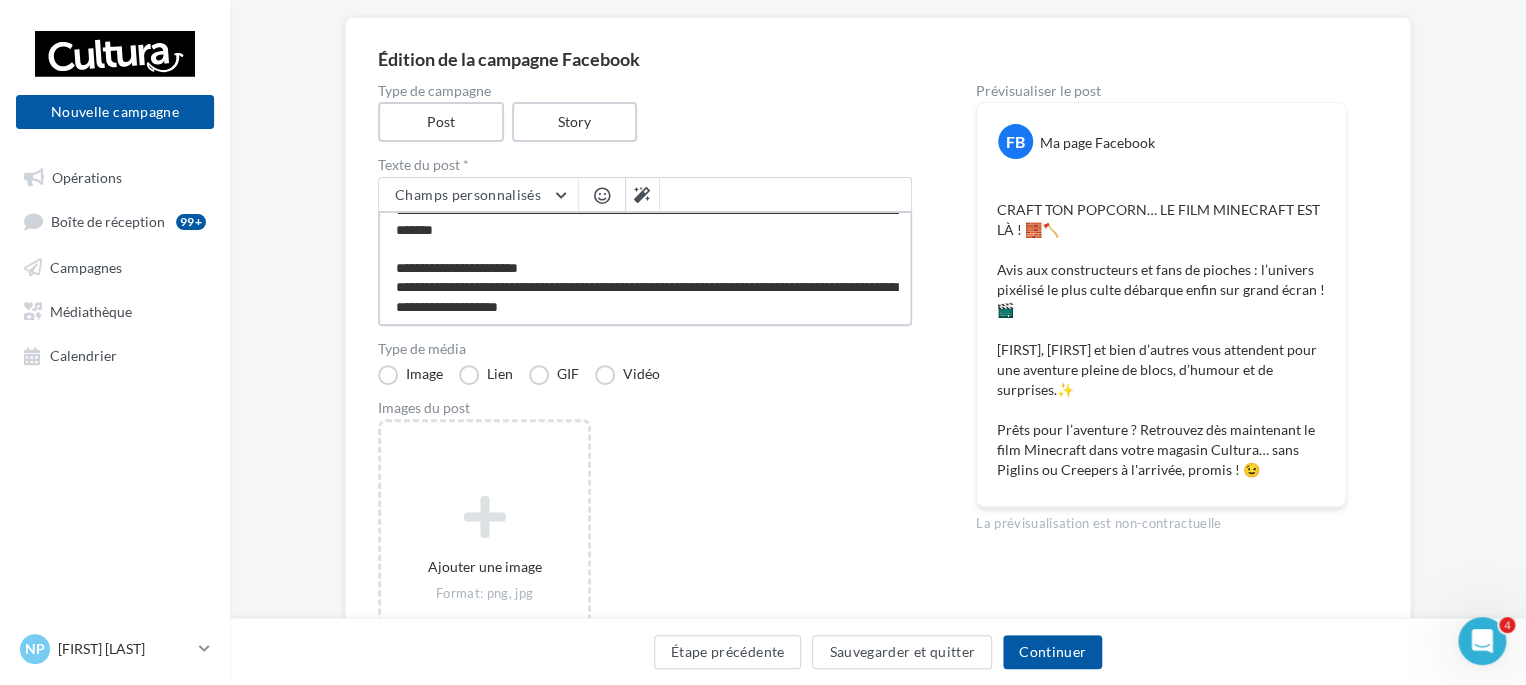 click on "**********" at bounding box center (645, 268) 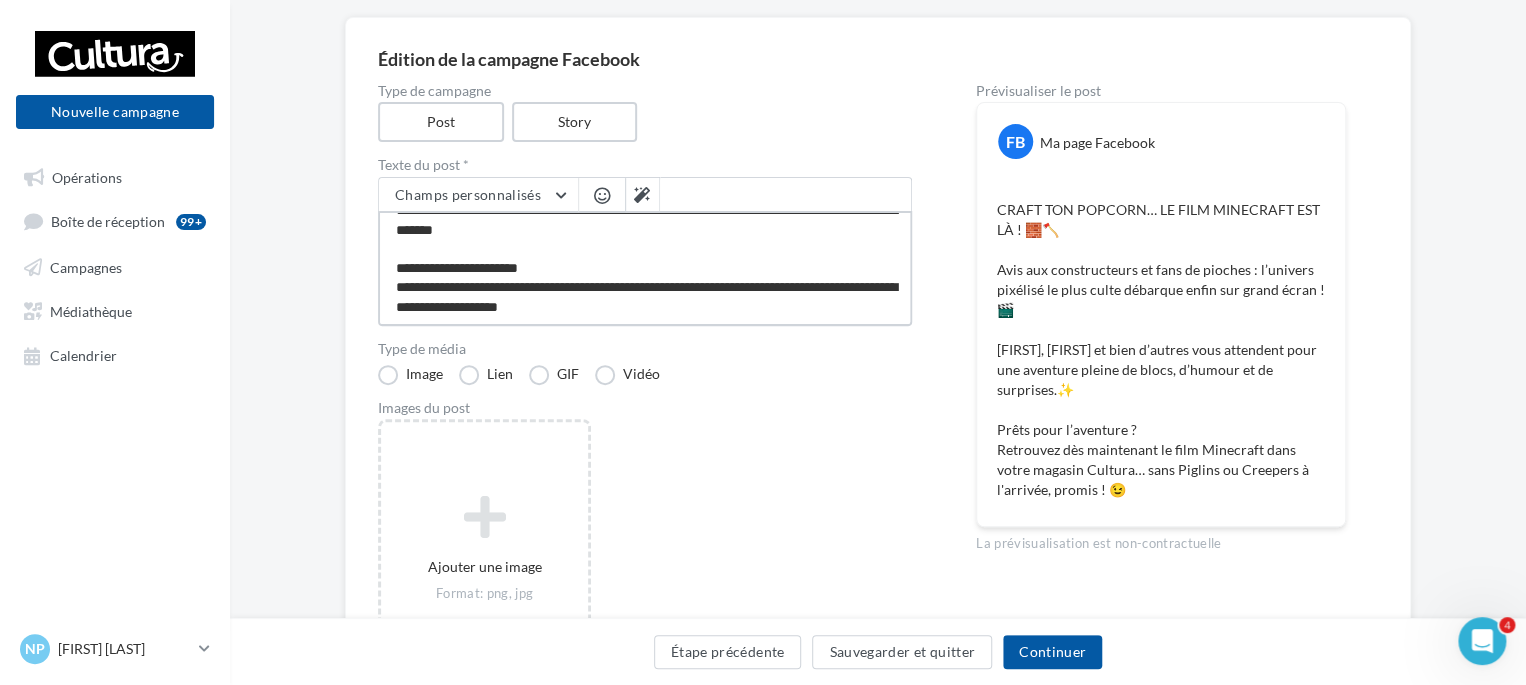 click on "**********" at bounding box center [645, 268] 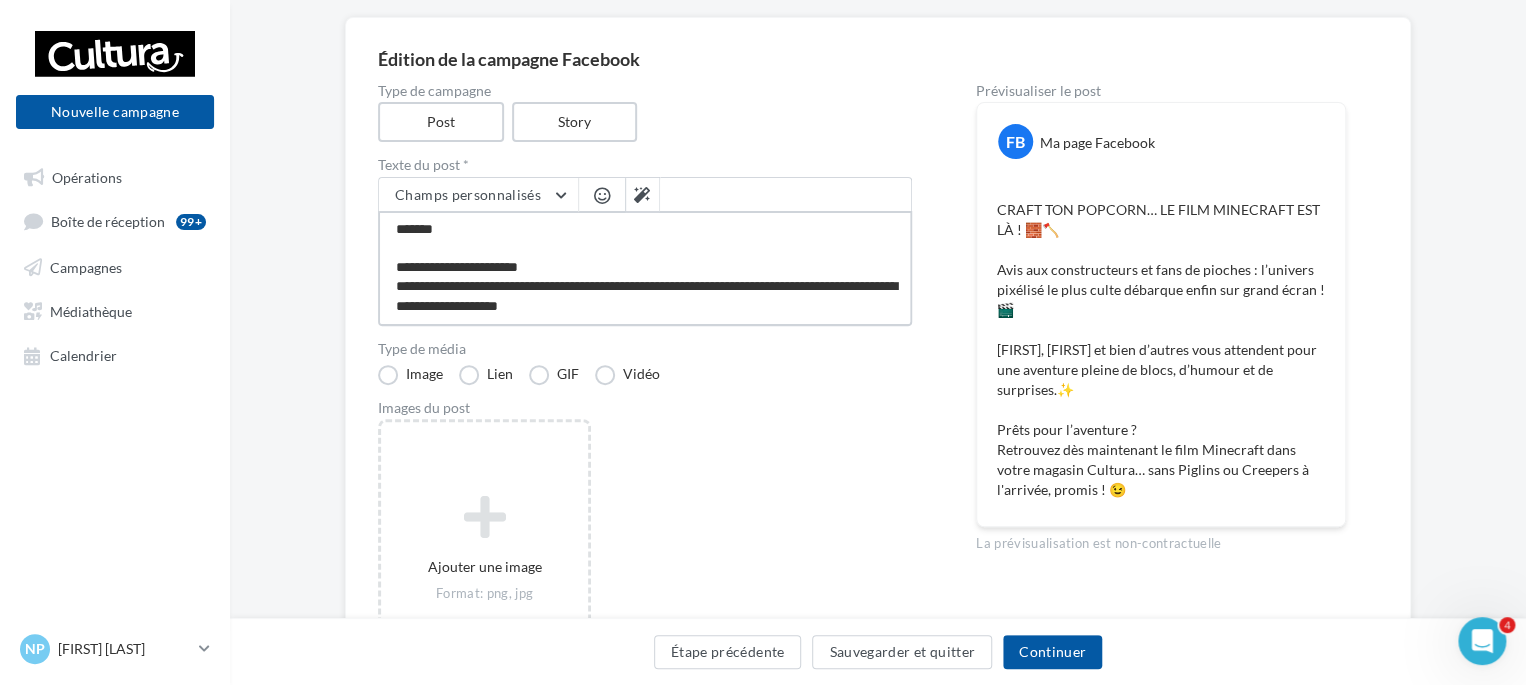 scroll, scrollTop: 0, scrollLeft: 0, axis: both 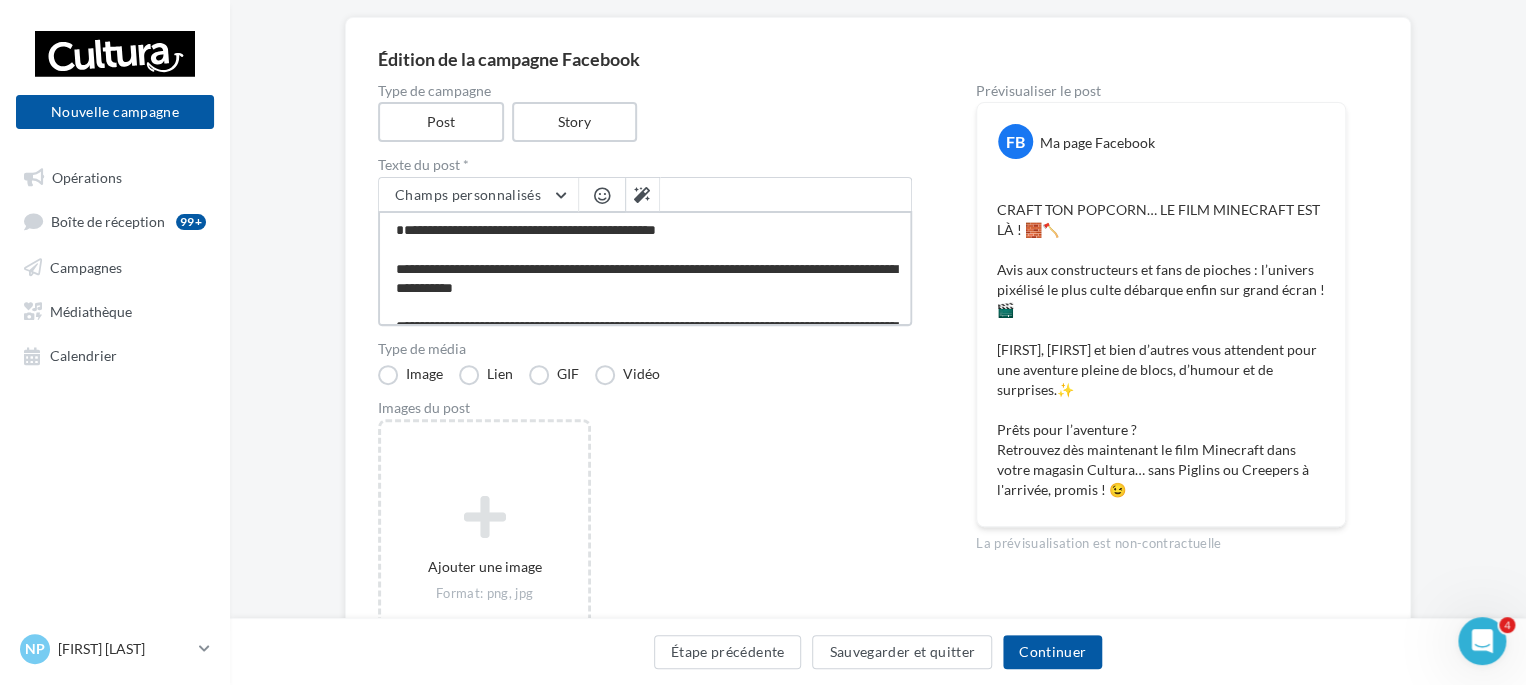 click on "**********" at bounding box center (645, 268) 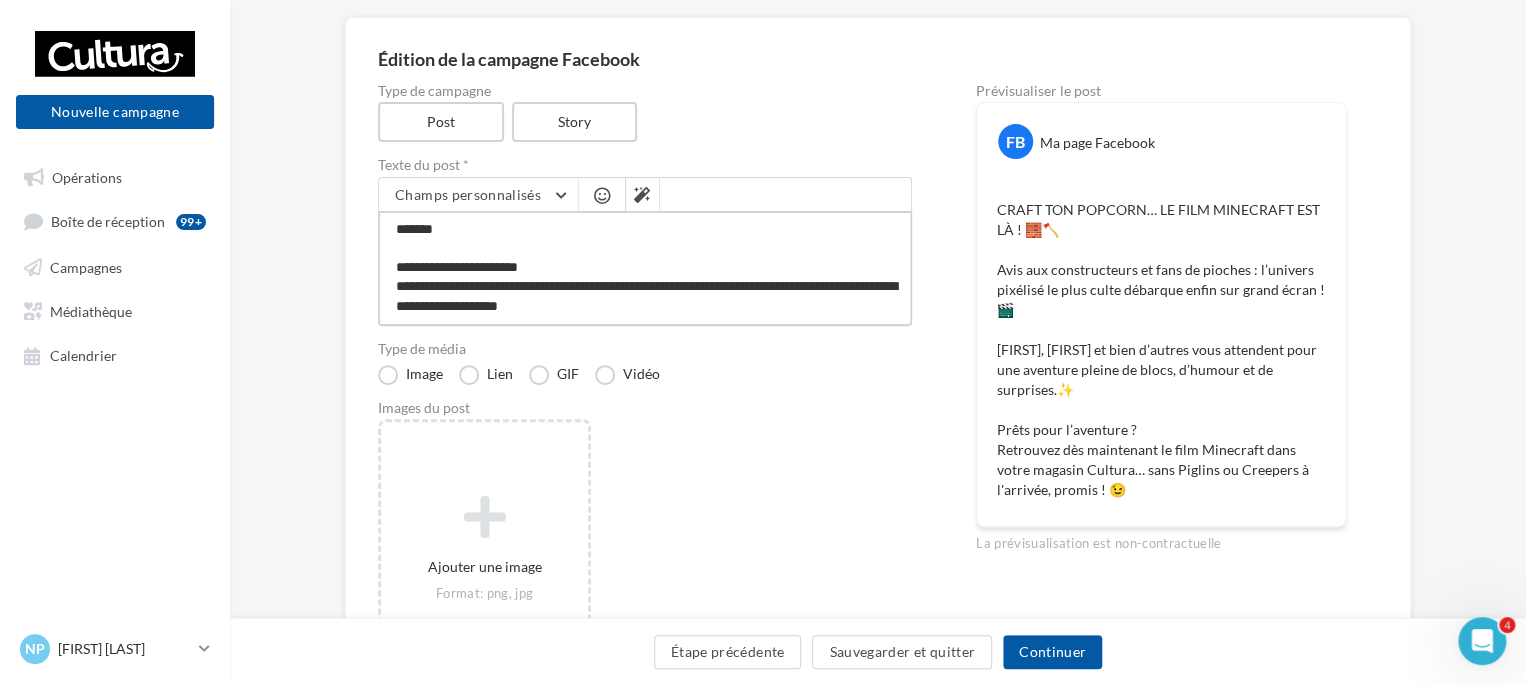 click on "**********" at bounding box center [645, 268] 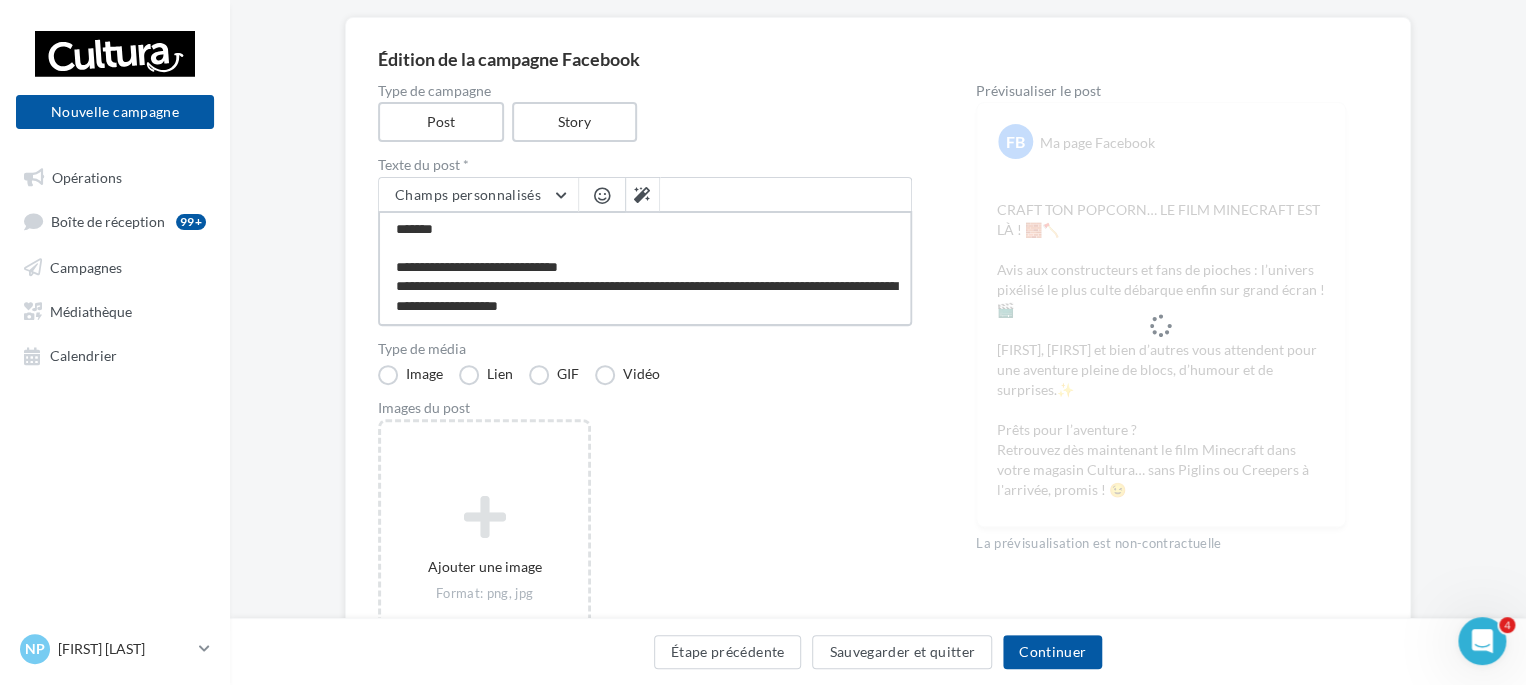 click on "**********" at bounding box center (645, 268) 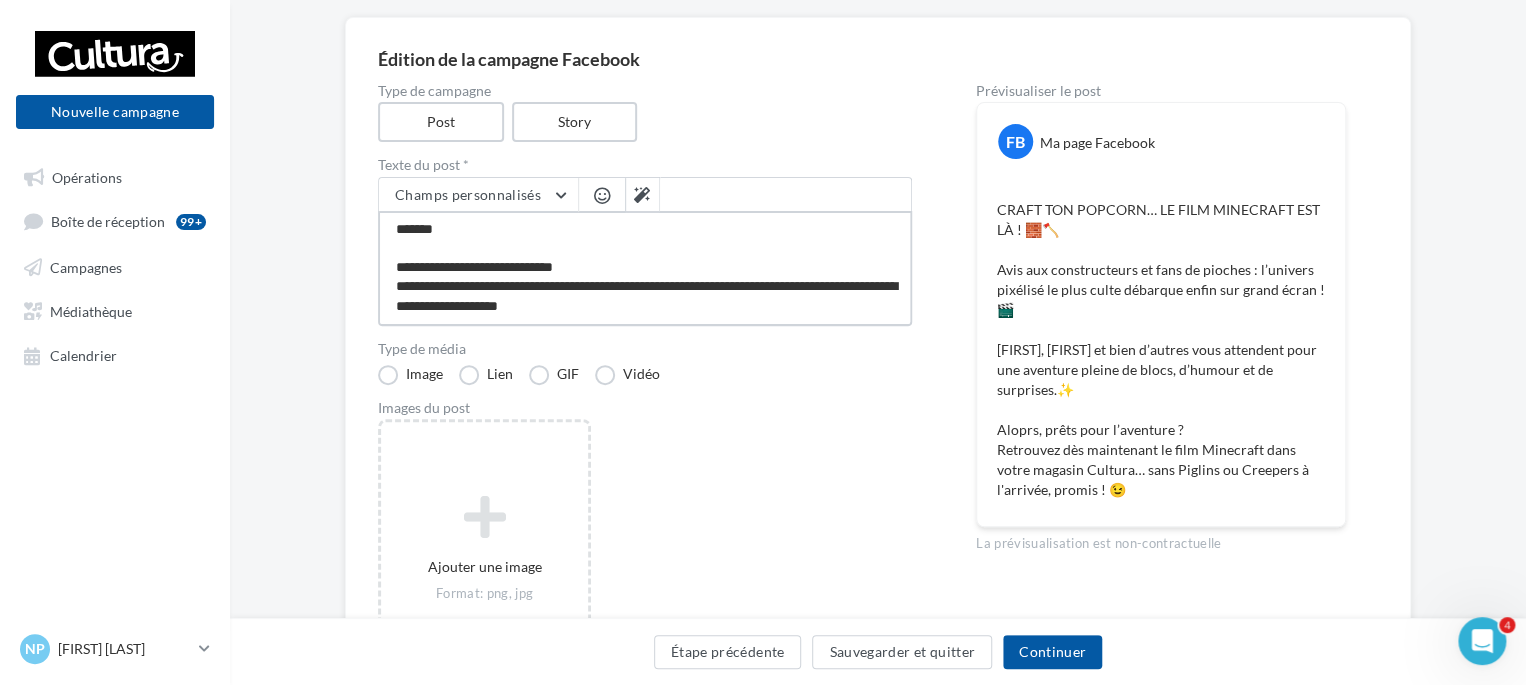 click on "**********" at bounding box center [645, 268] 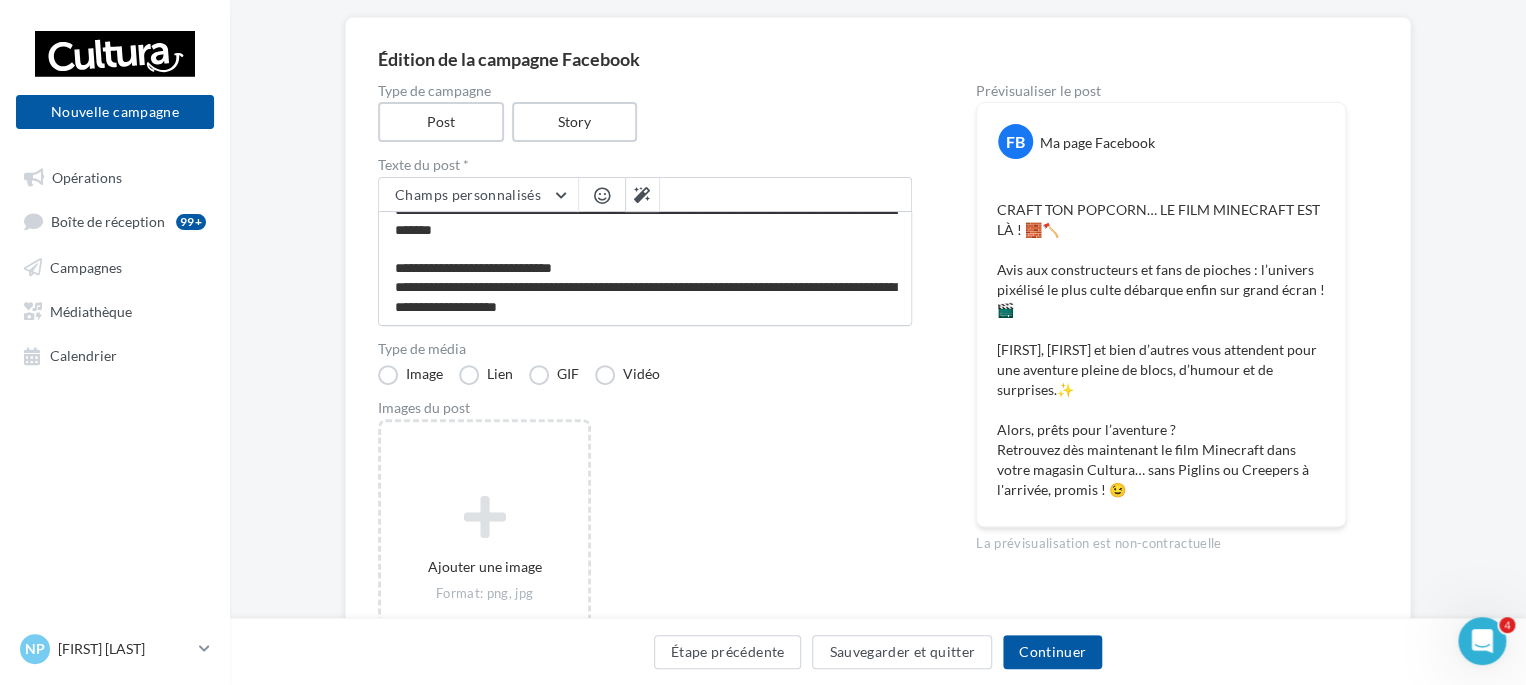 scroll, scrollTop: 133, scrollLeft: 0, axis: vertical 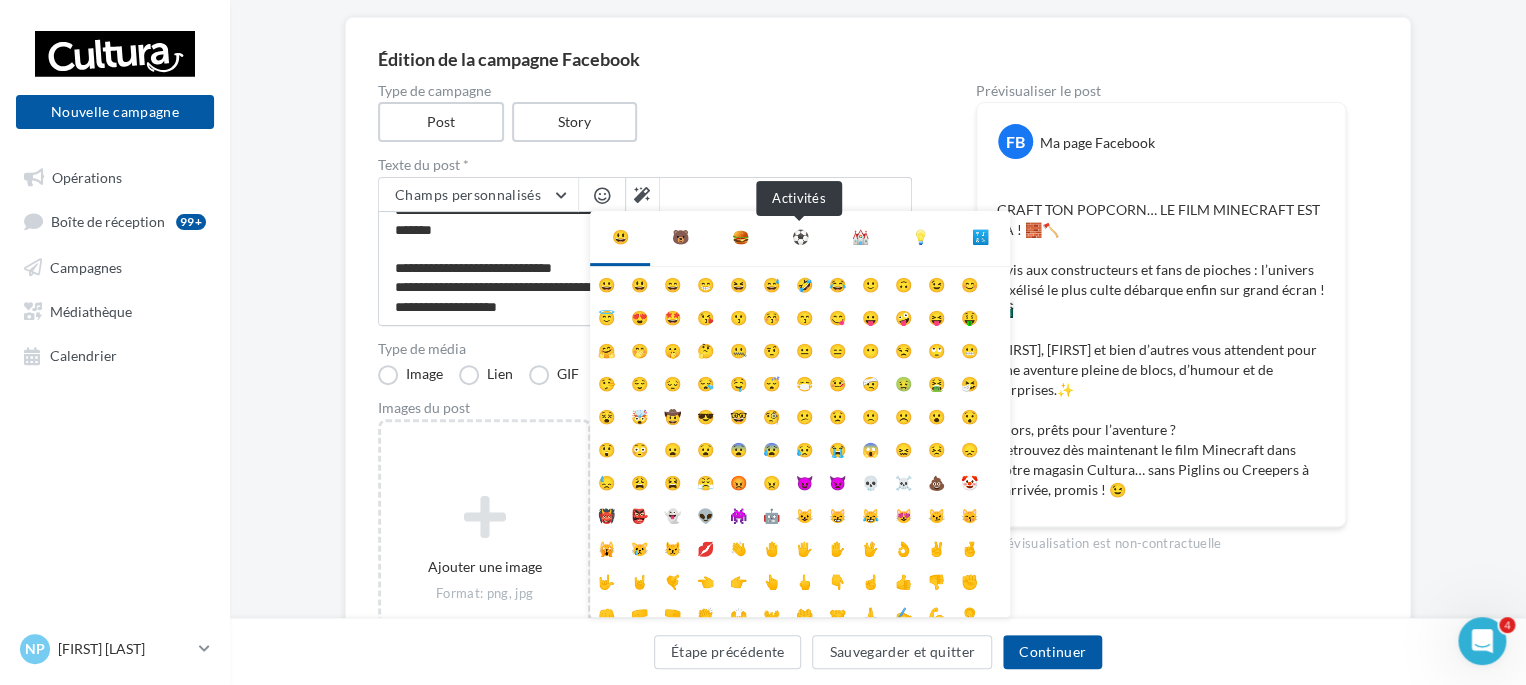 click on "⚽" at bounding box center [800, 237] 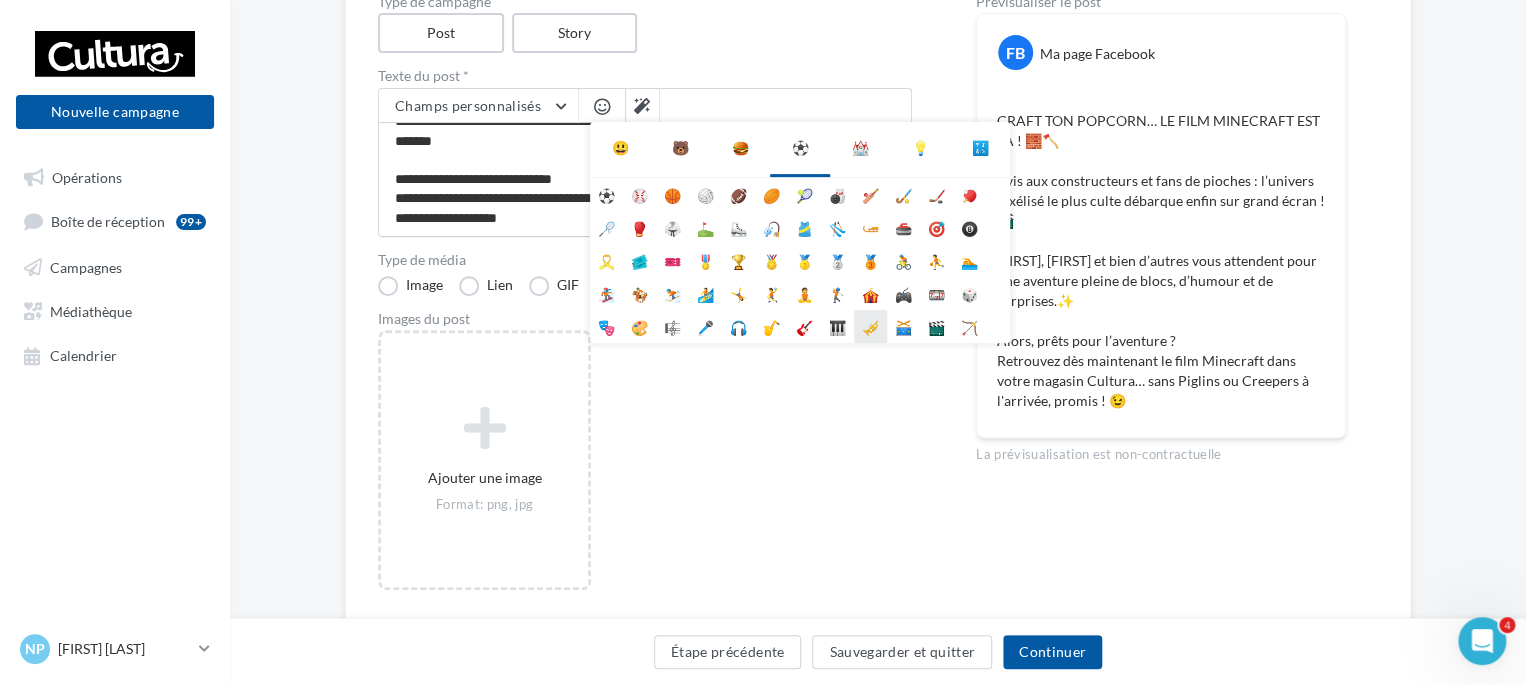 scroll, scrollTop: 240, scrollLeft: 0, axis: vertical 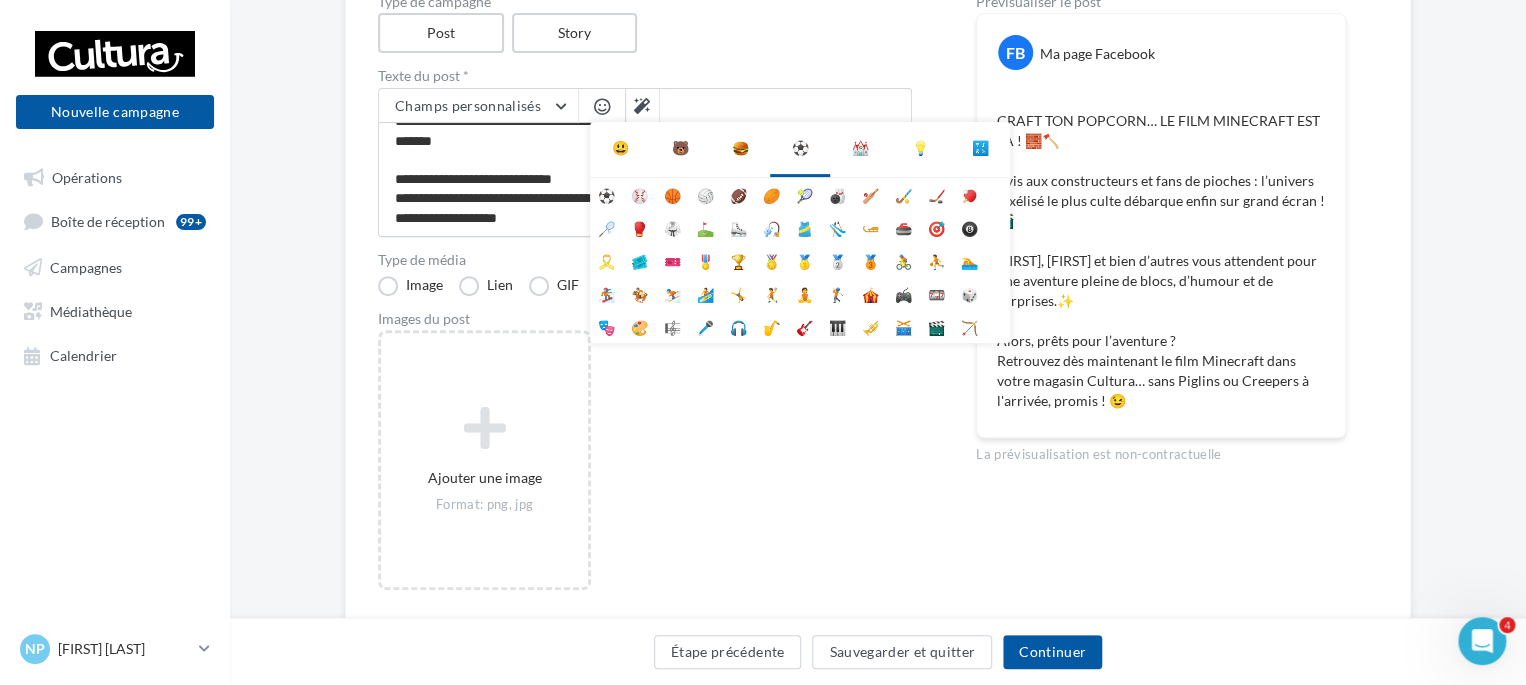 click on "⛪" at bounding box center [860, 148] 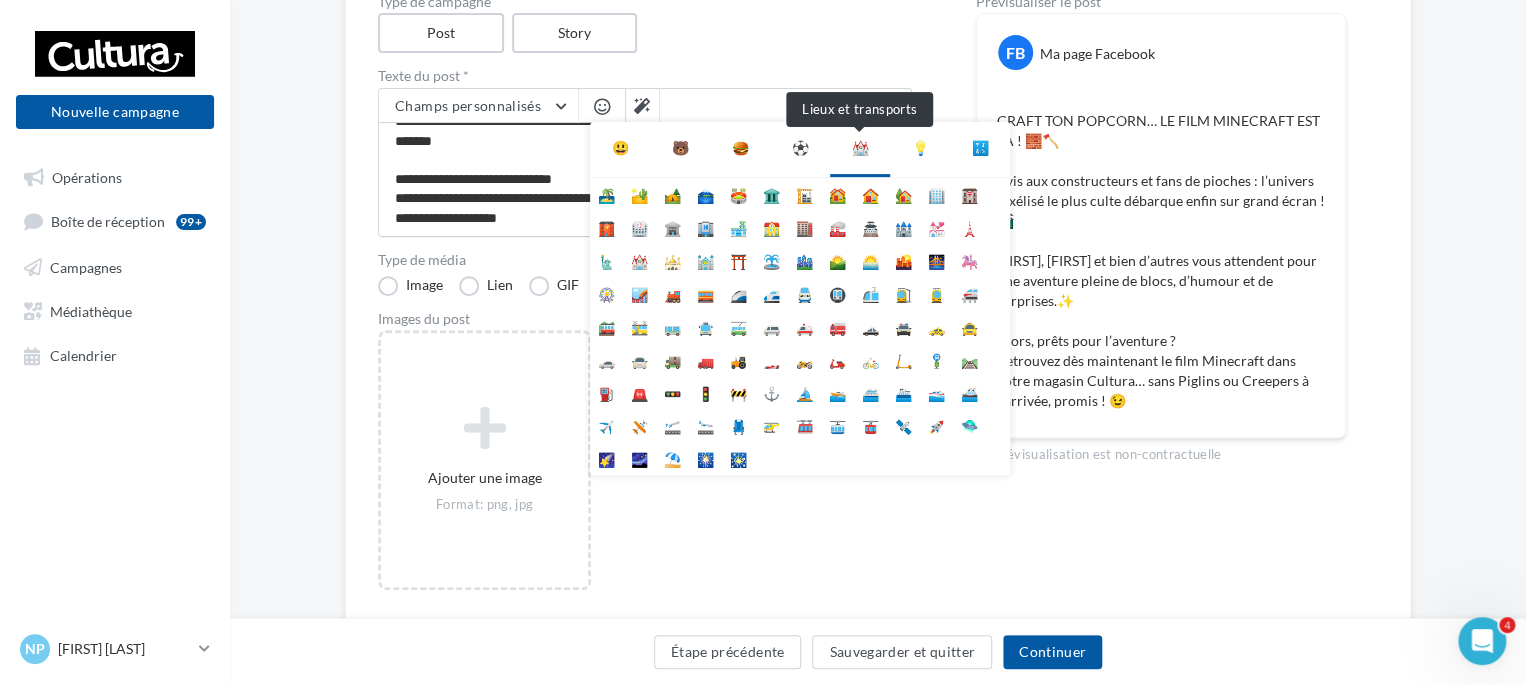 click on "⛪" at bounding box center [860, 148] 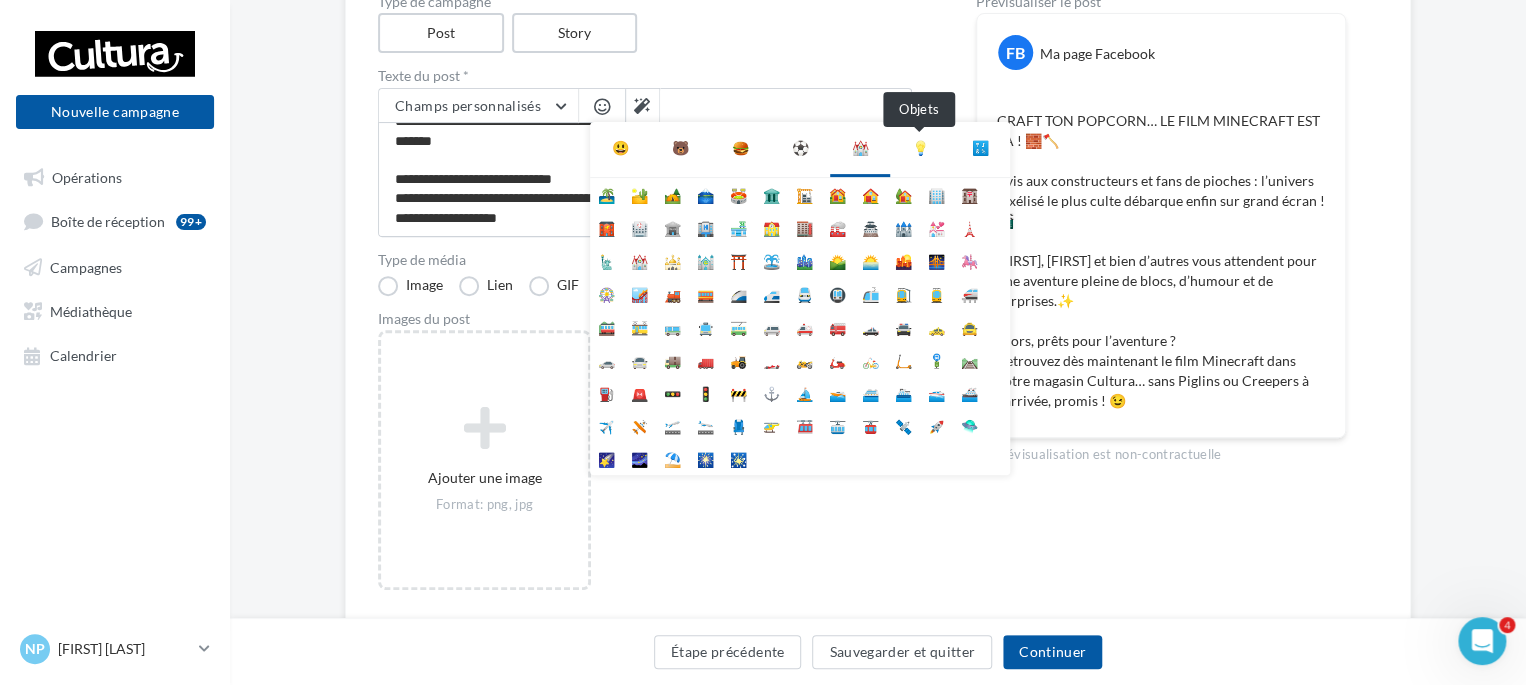 click on "💡" at bounding box center [920, 148] 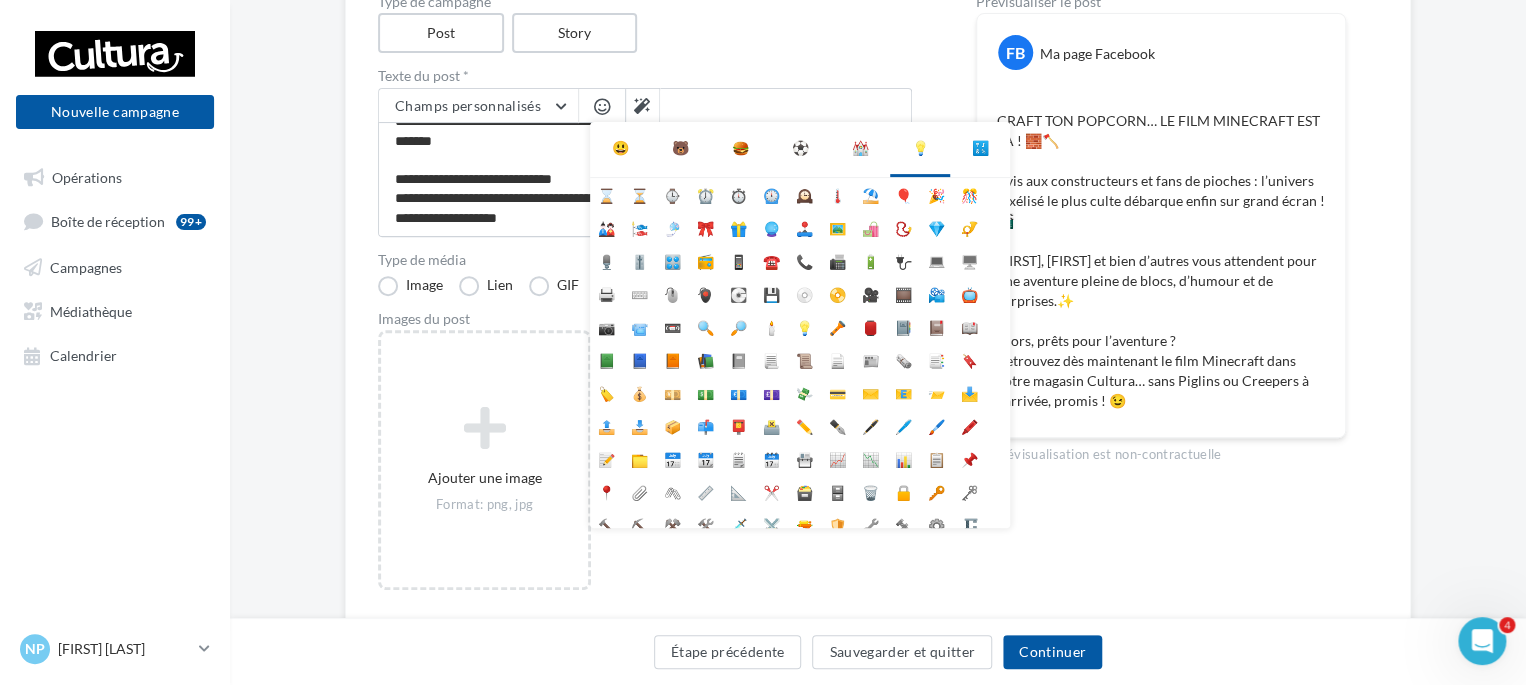 click on "💡" at bounding box center [920, 148] 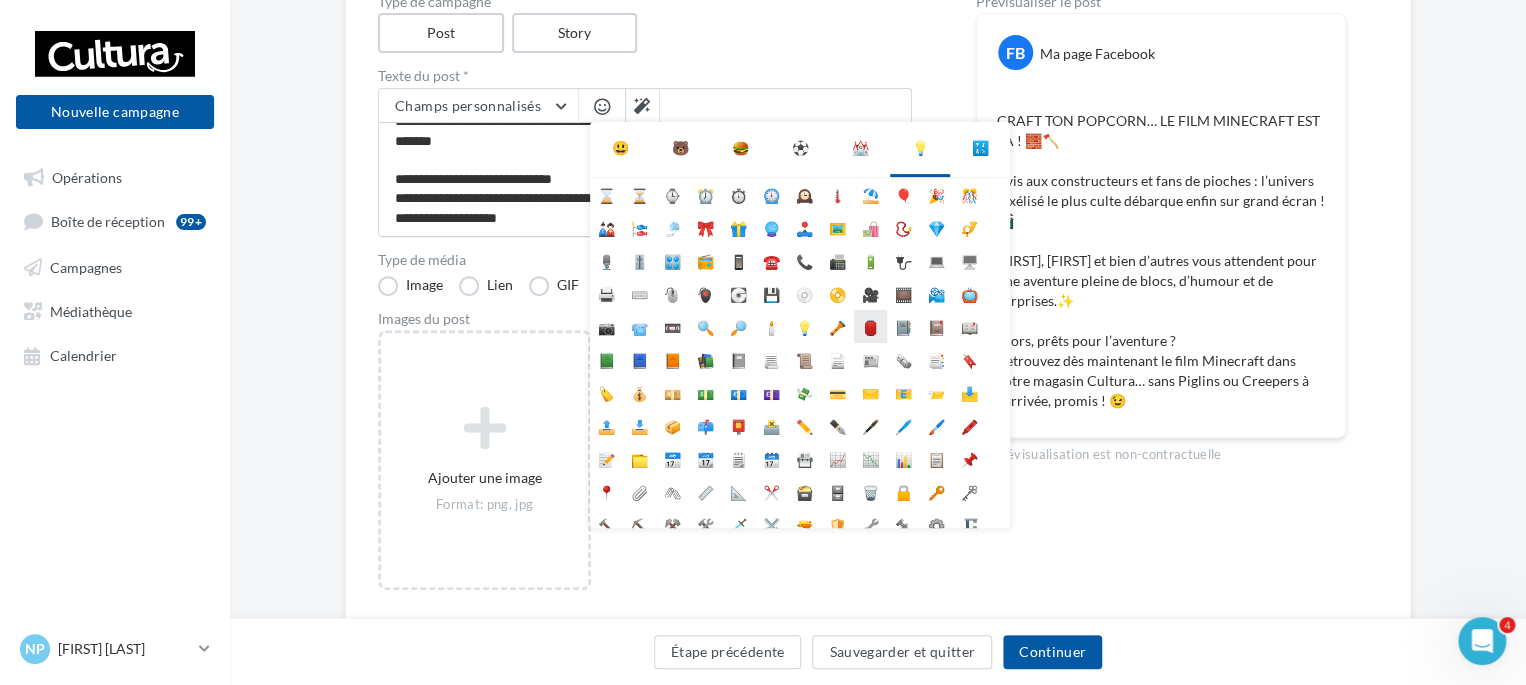 scroll, scrollTop: 177, scrollLeft: 0, axis: vertical 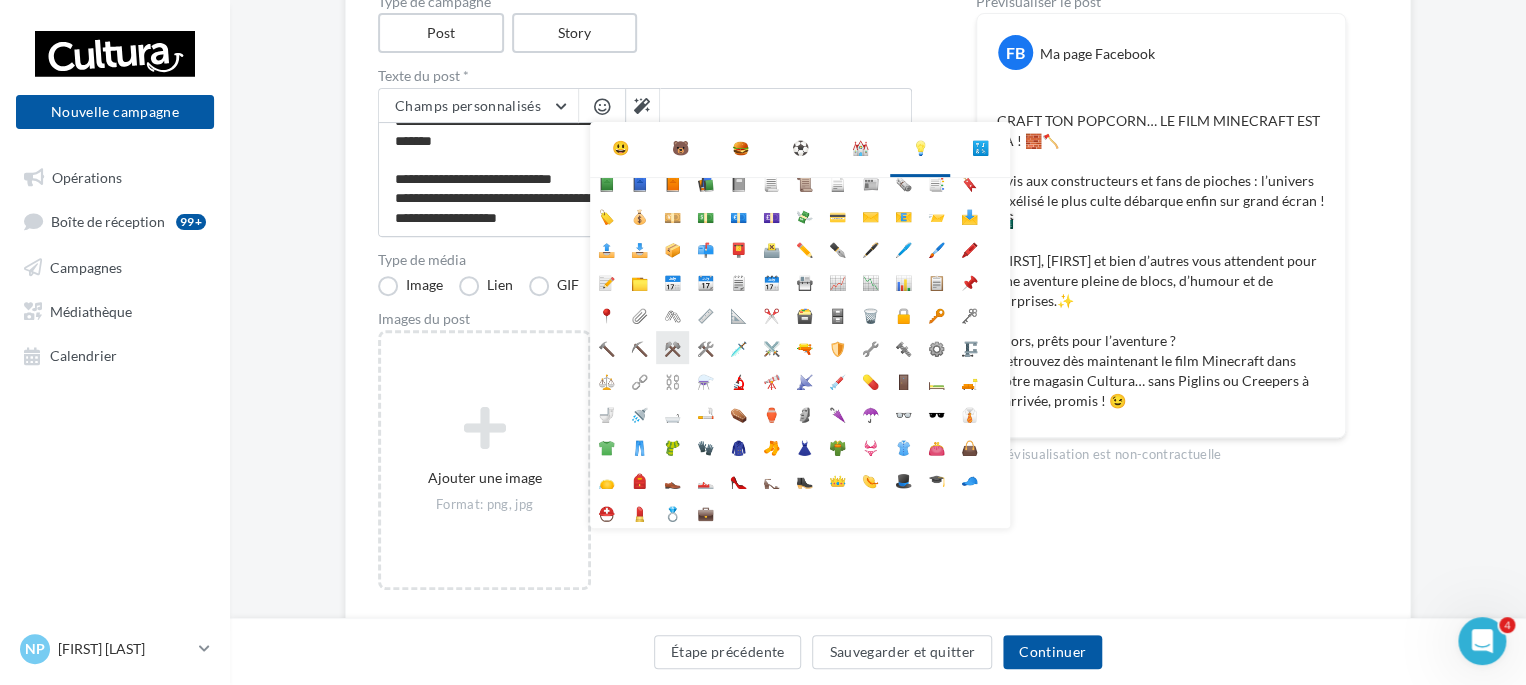 click on "⚒️" at bounding box center [672, 347] 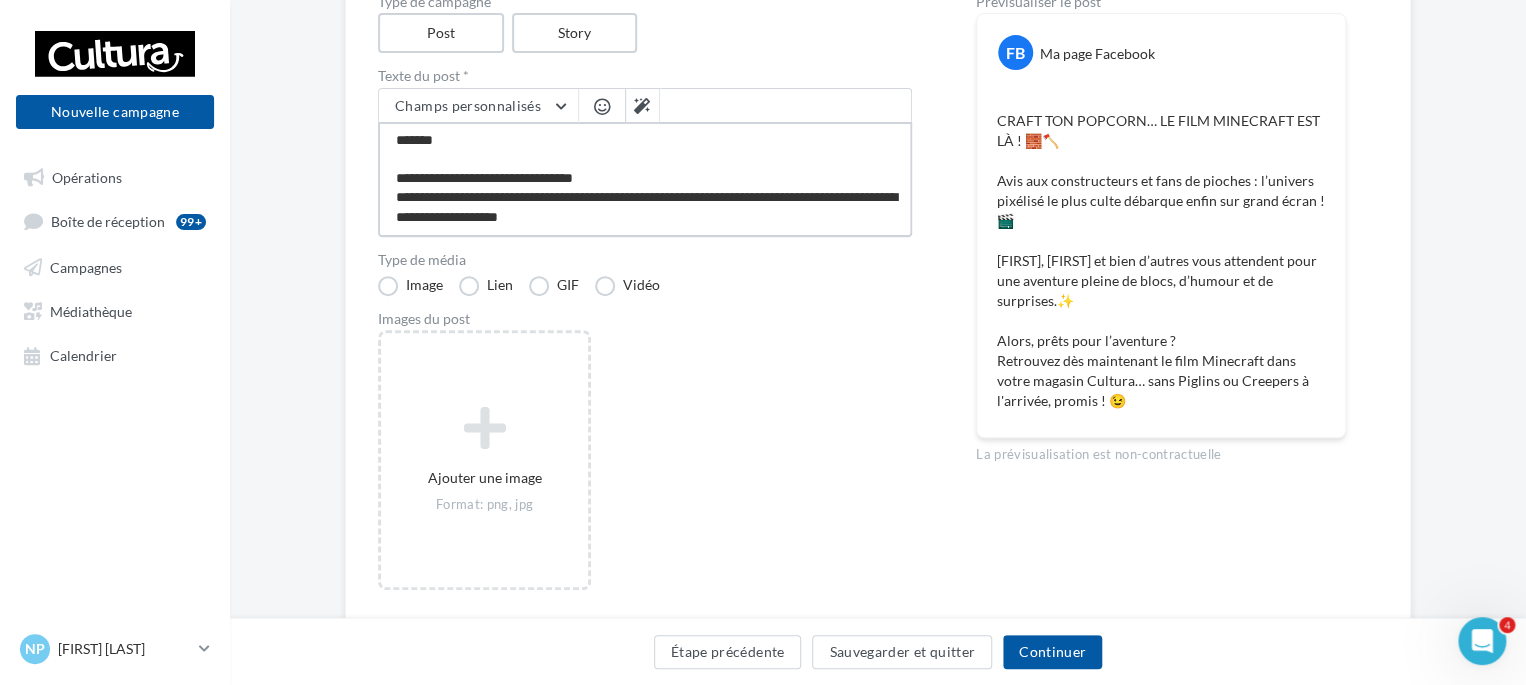 scroll, scrollTop: 135, scrollLeft: 0, axis: vertical 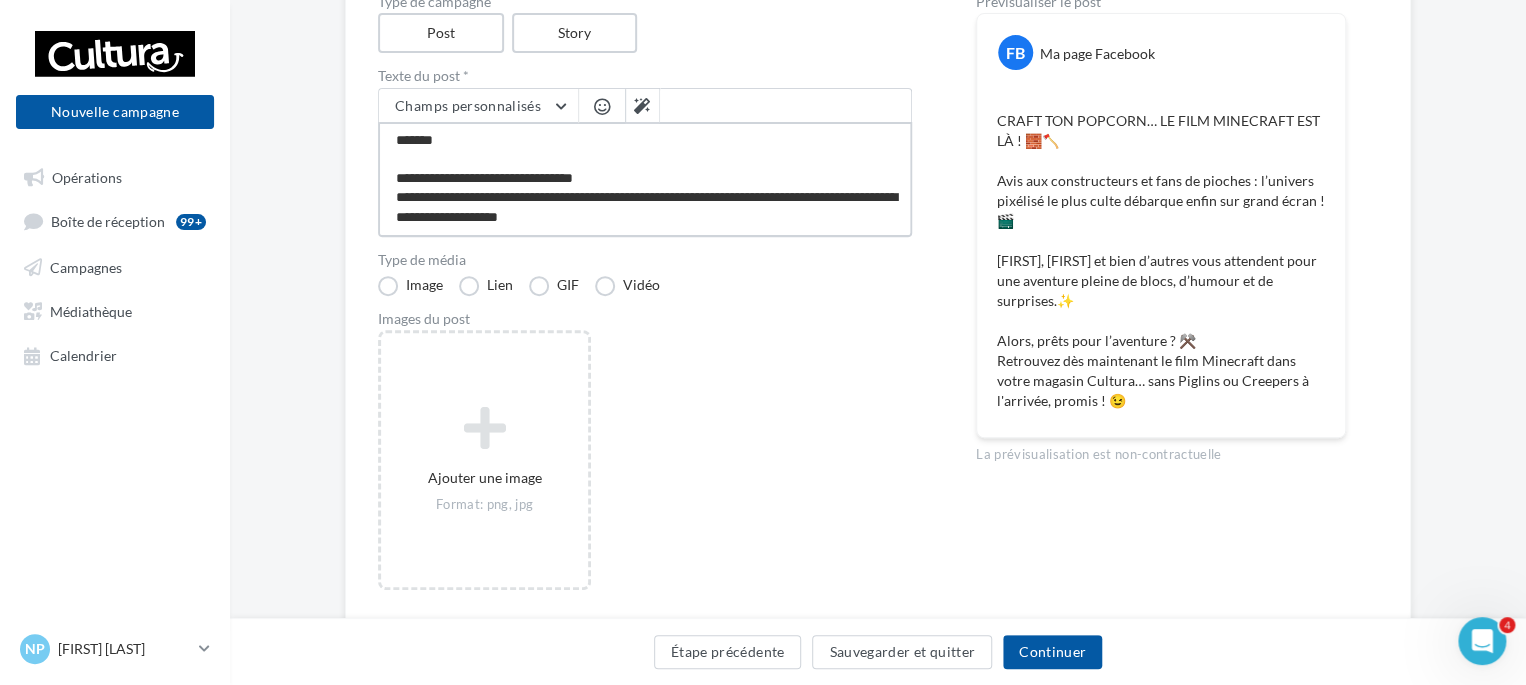 click on "**********" at bounding box center (645, 179) 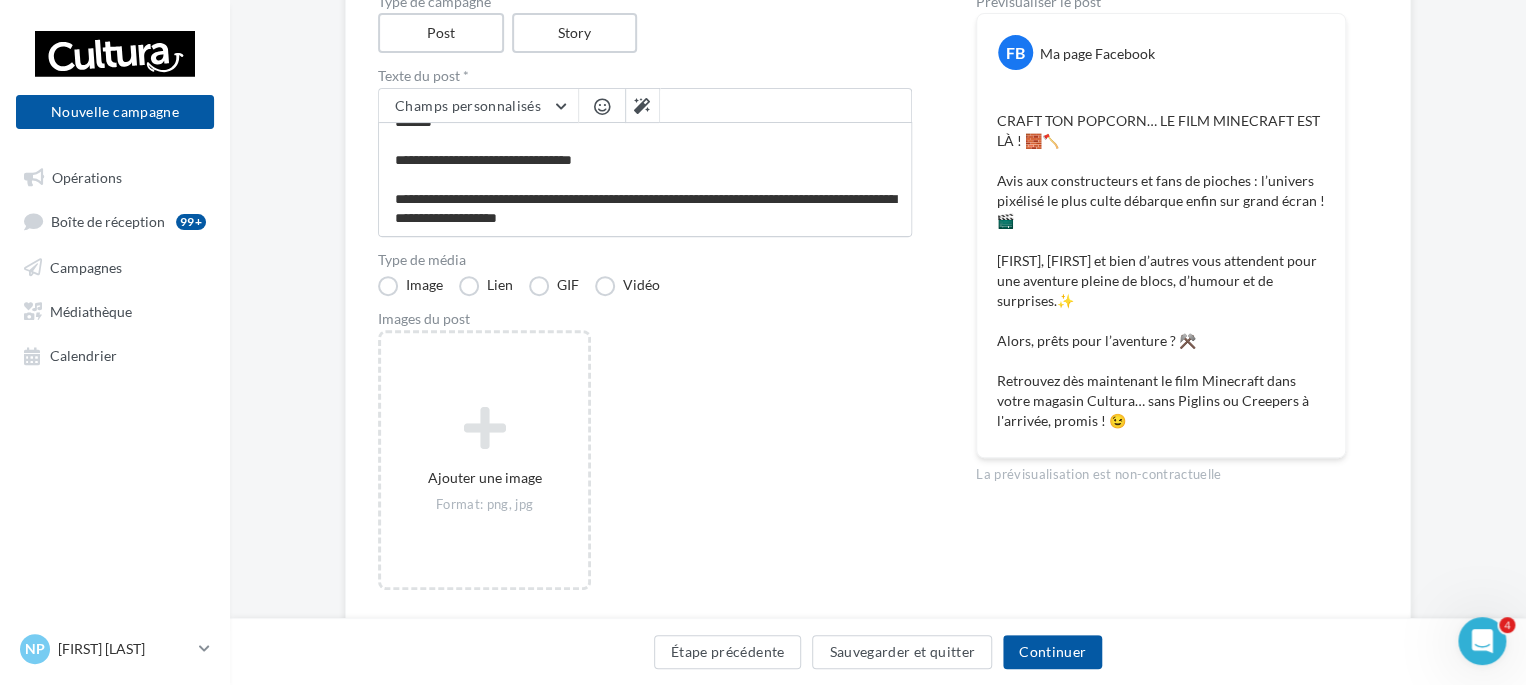 scroll, scrollTop: 134, scrollLeft: 0, axis: vertical 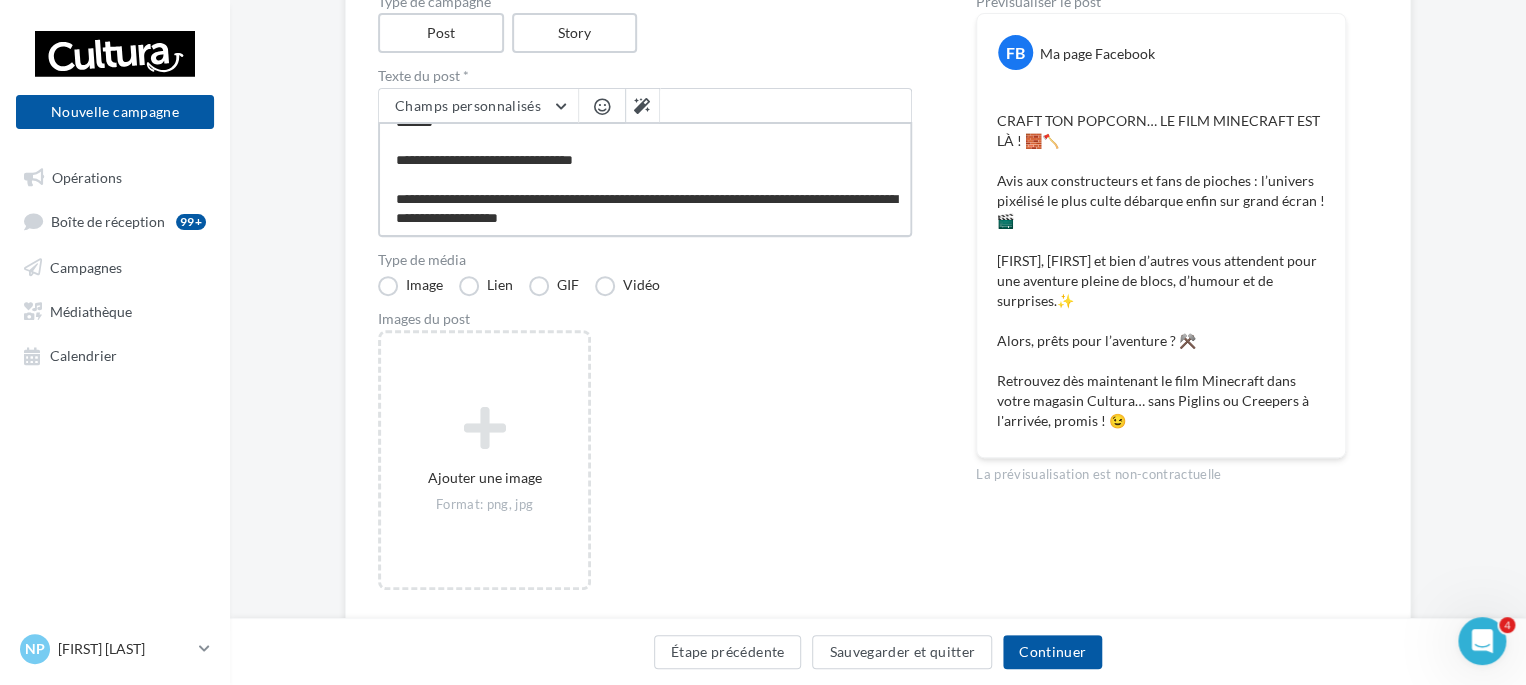 click on "**********" at bounding box center (645, 179) 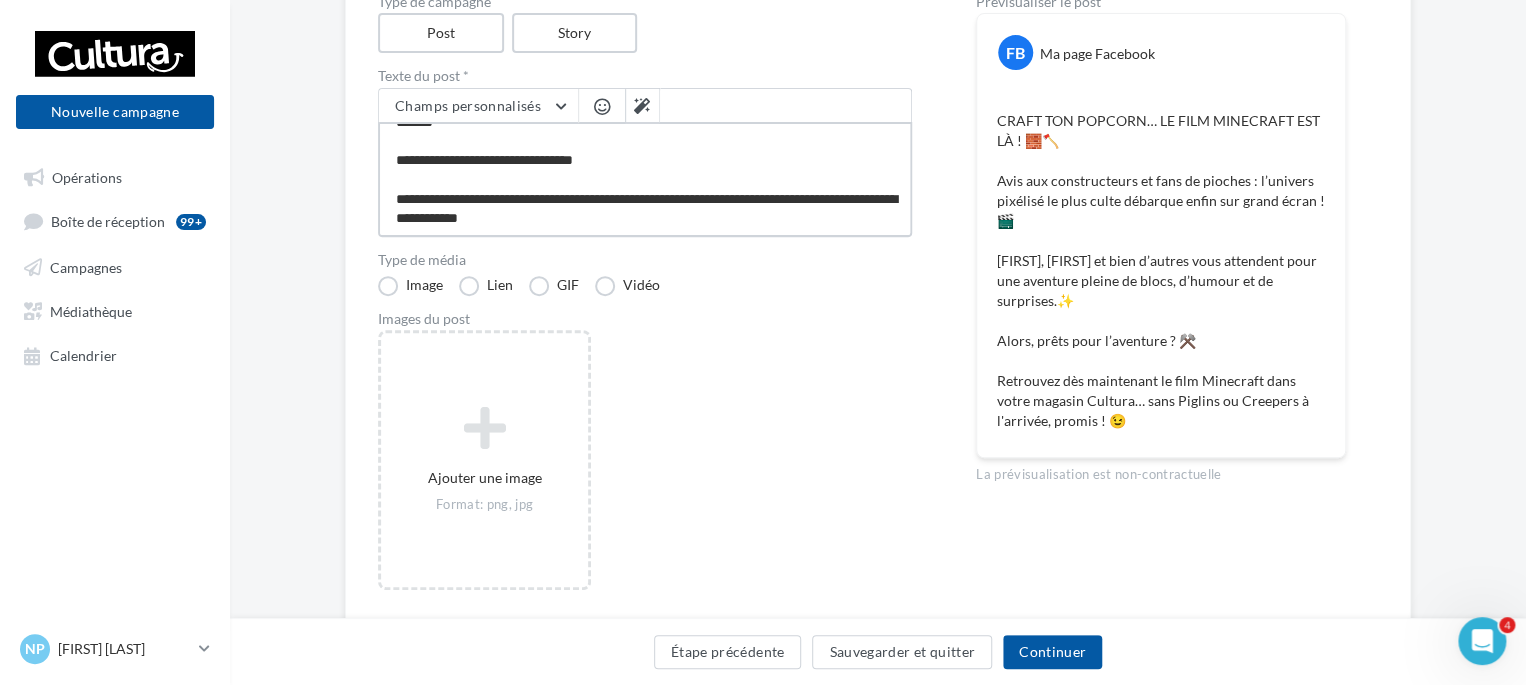 click on "**********" at bounding box center (645, 179) 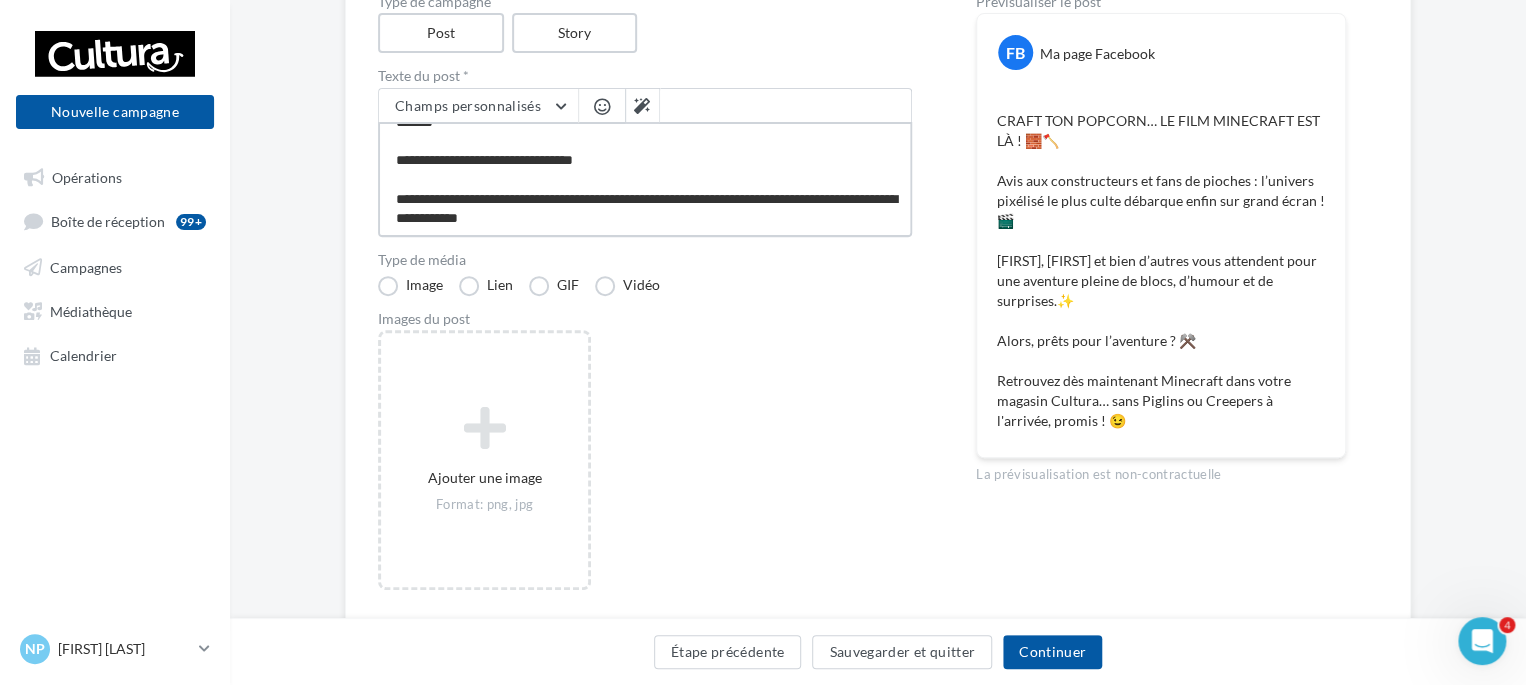 click on "**********" at bounding box center (645, 179) 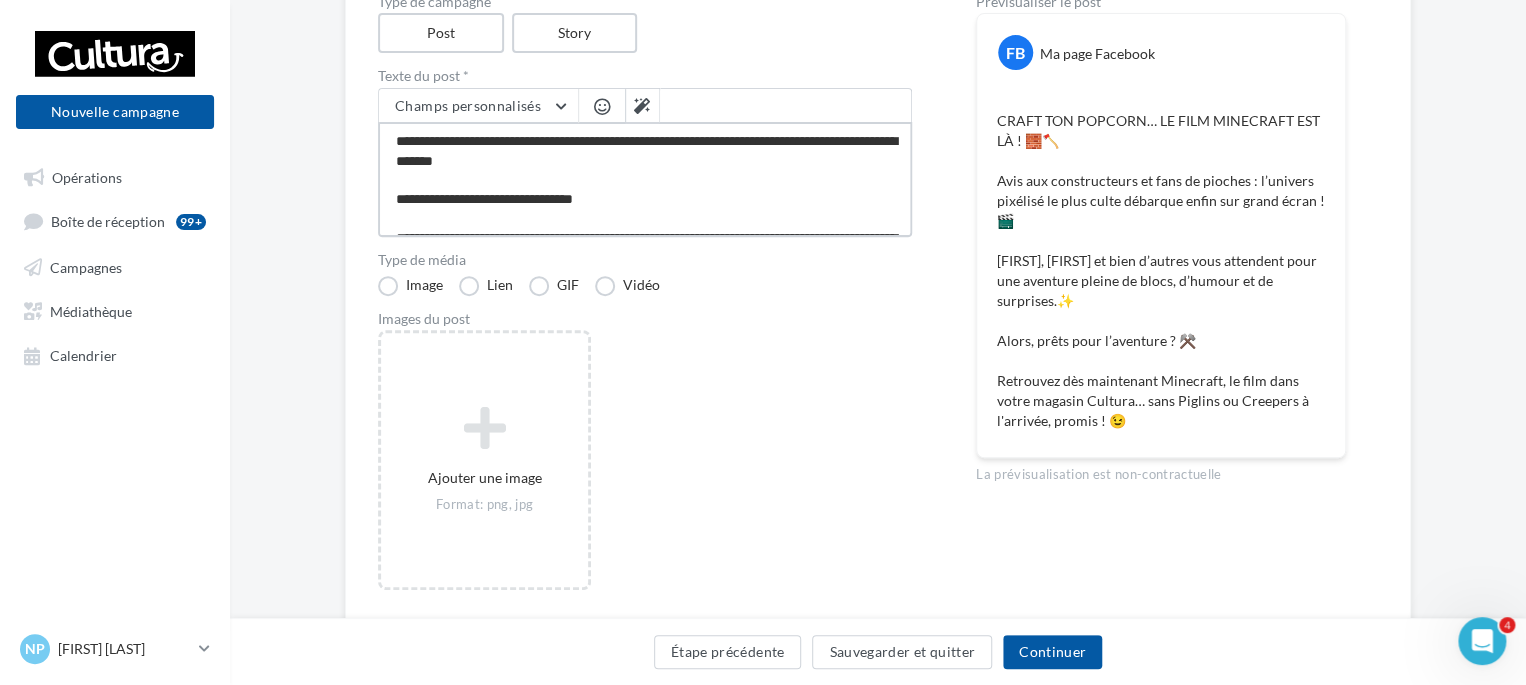 scroll, scrollTop: 154, scrollLeft: 0, axis: vertical 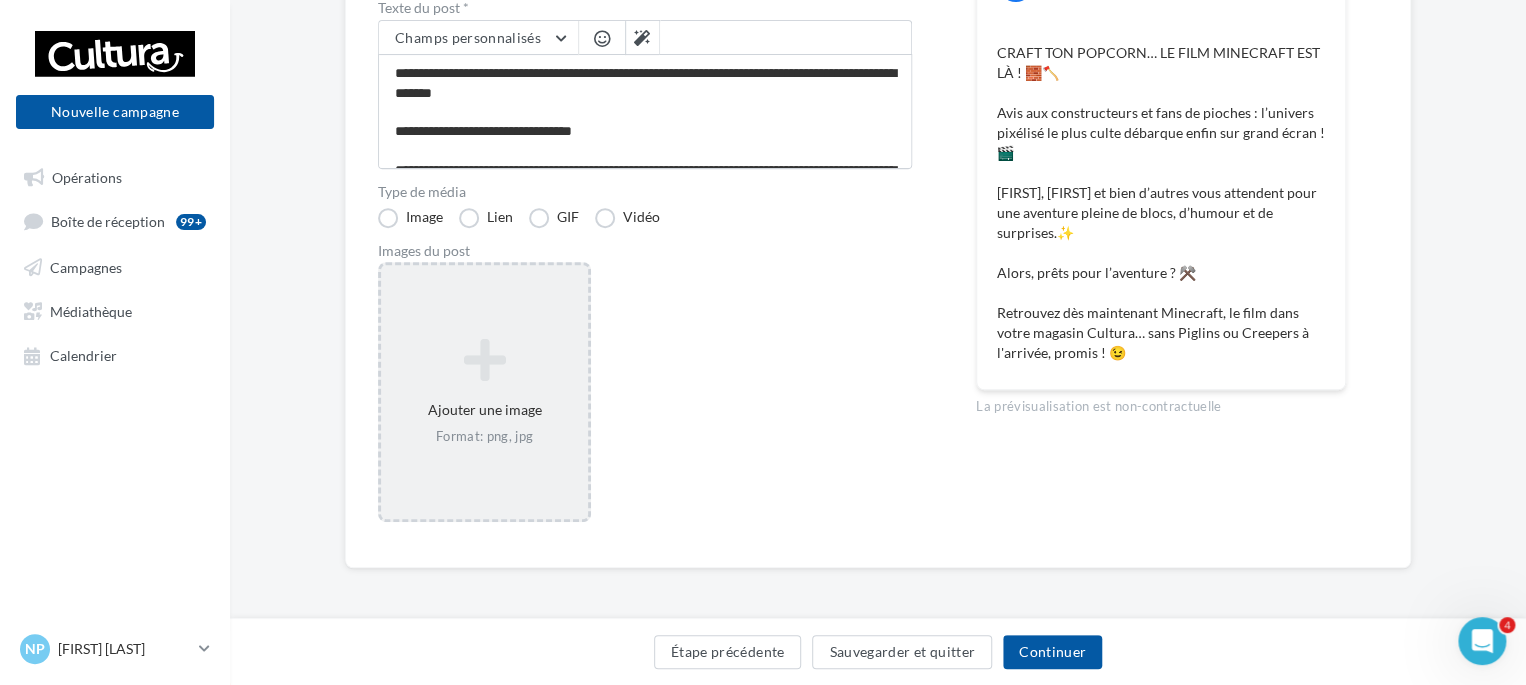 click at bounding box center [484, 360] 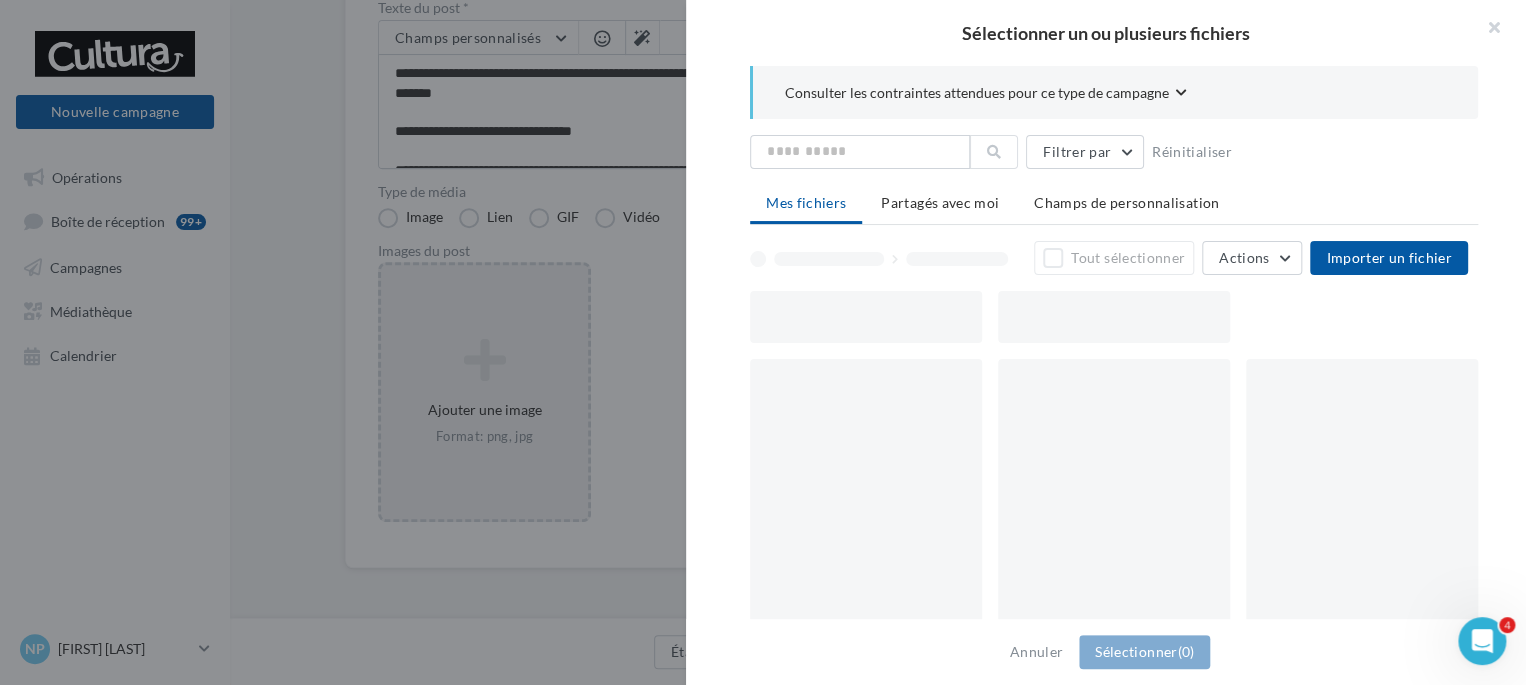 scroll, scrollTop: 298, scrollLeft: 0, axis: vertical 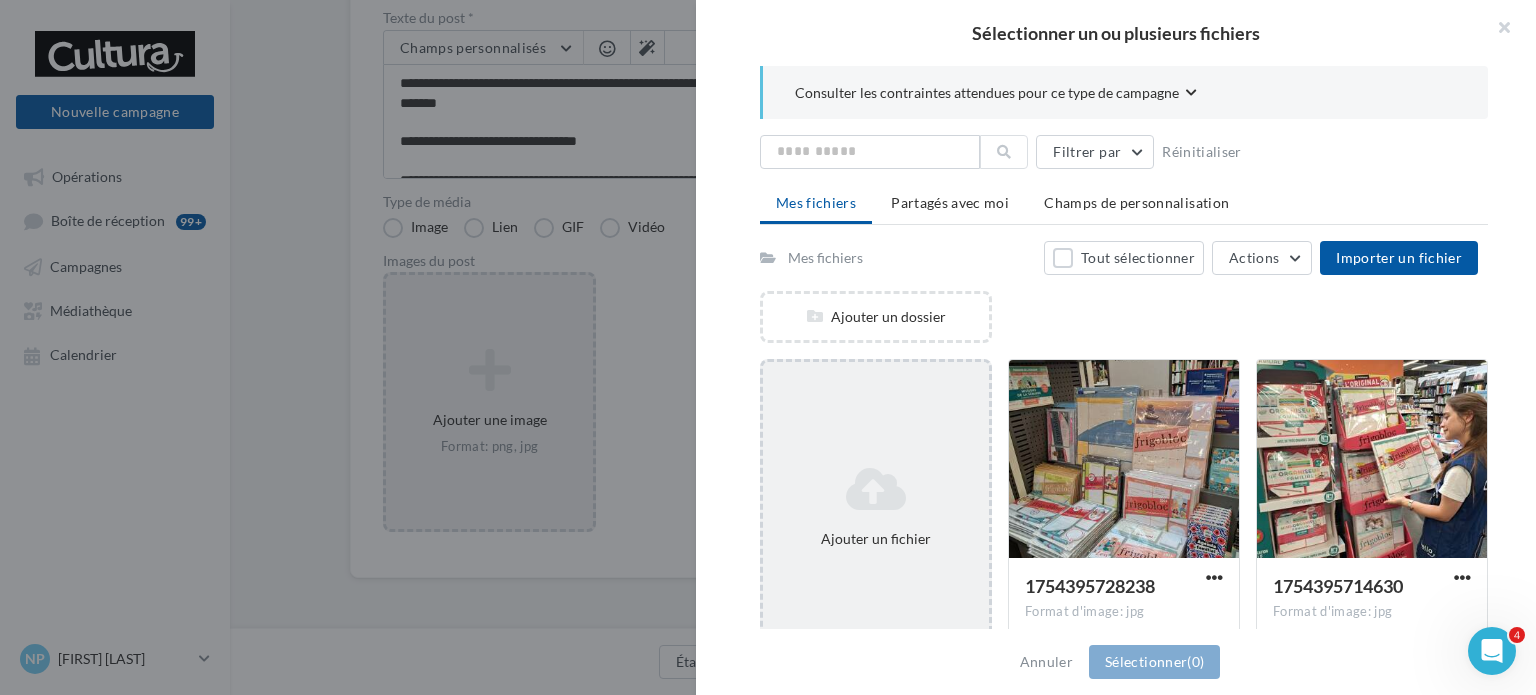 click at bounding box center (876, 489) 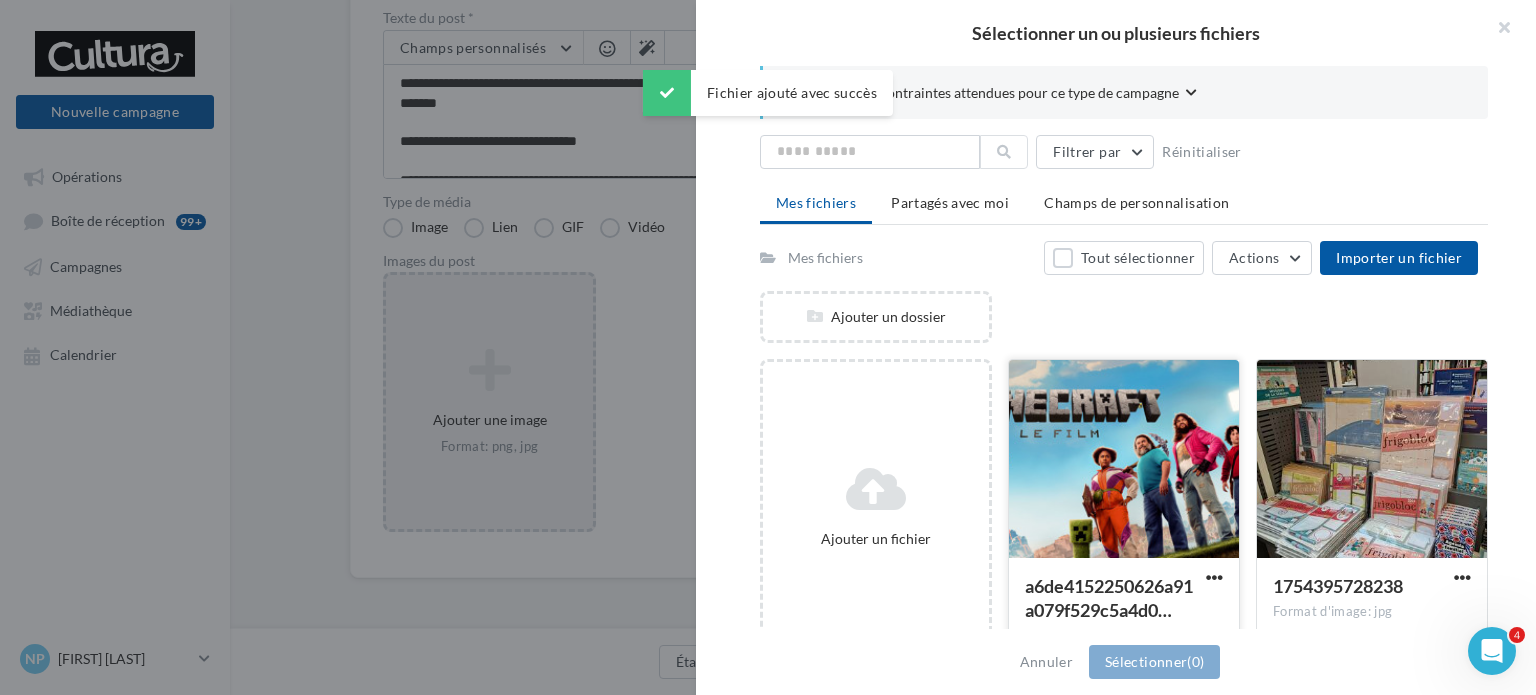click at bounding box center (1124, 460) 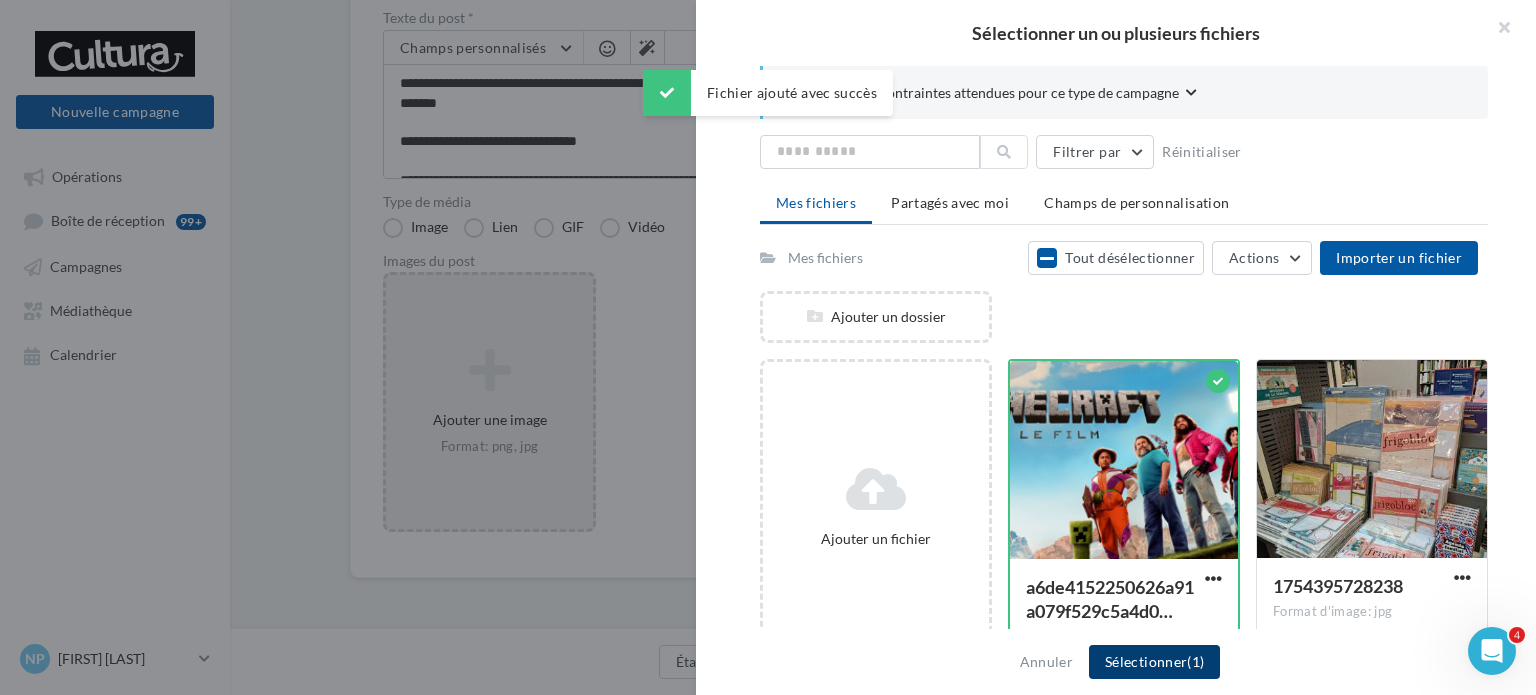 click on "Sélectionner   (1)" at bounding box center [1154, 662] 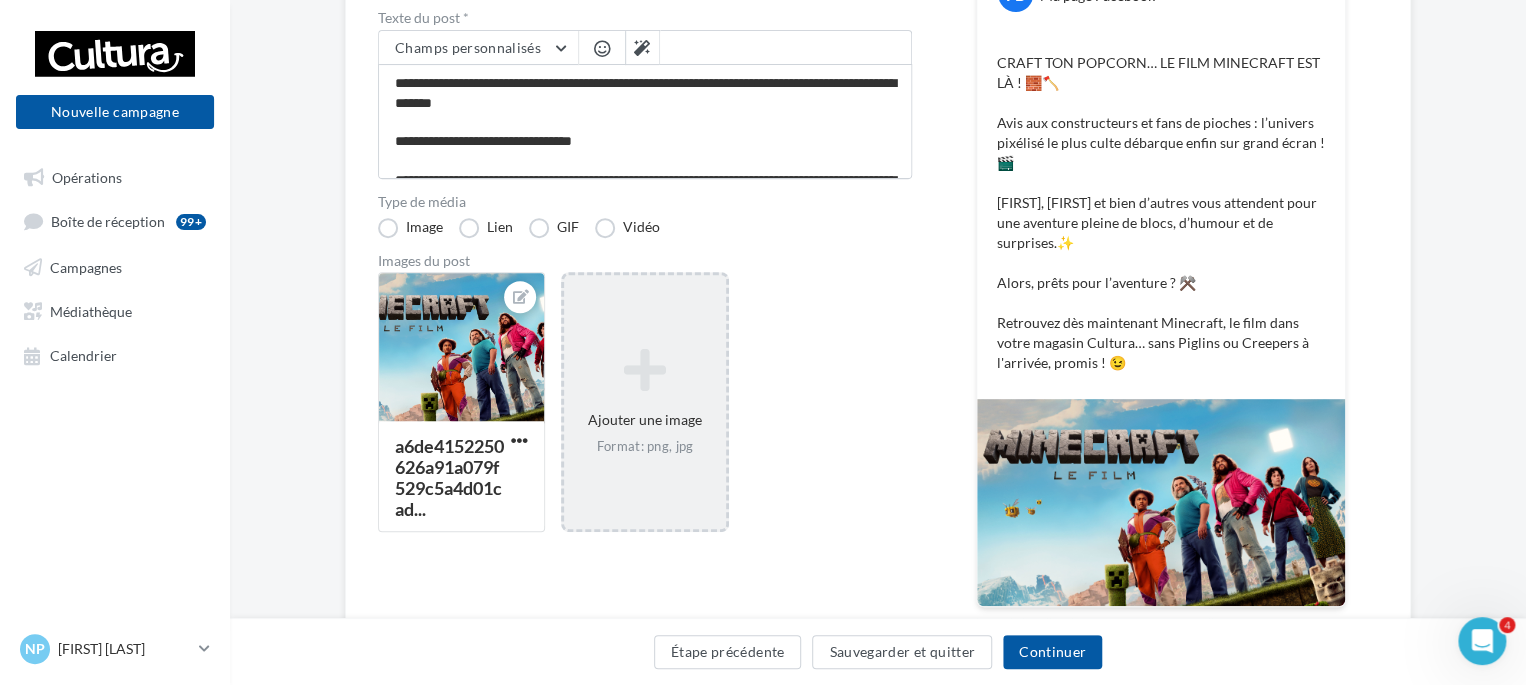scroll, scrollTop: 412, scrollLeft: 0, axis: vertical 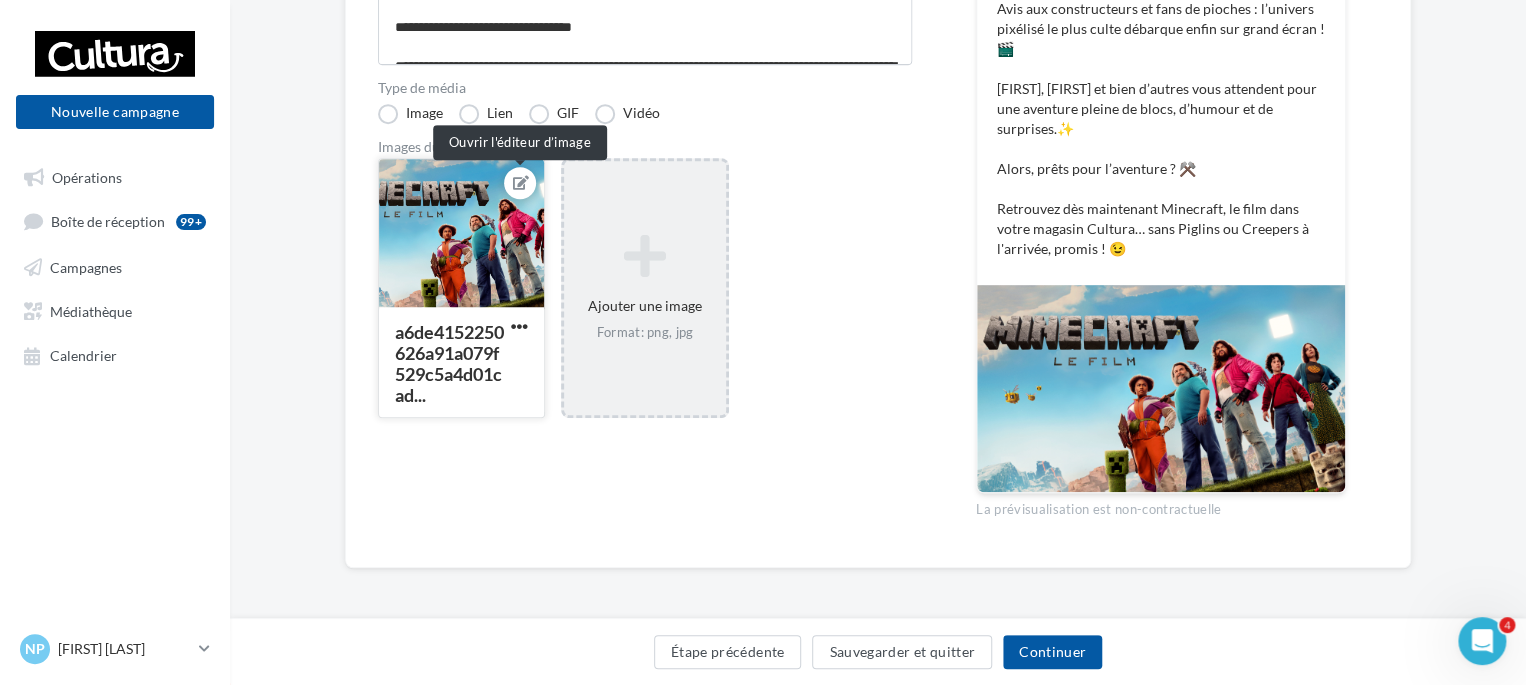click at bounding box center (521, 183) 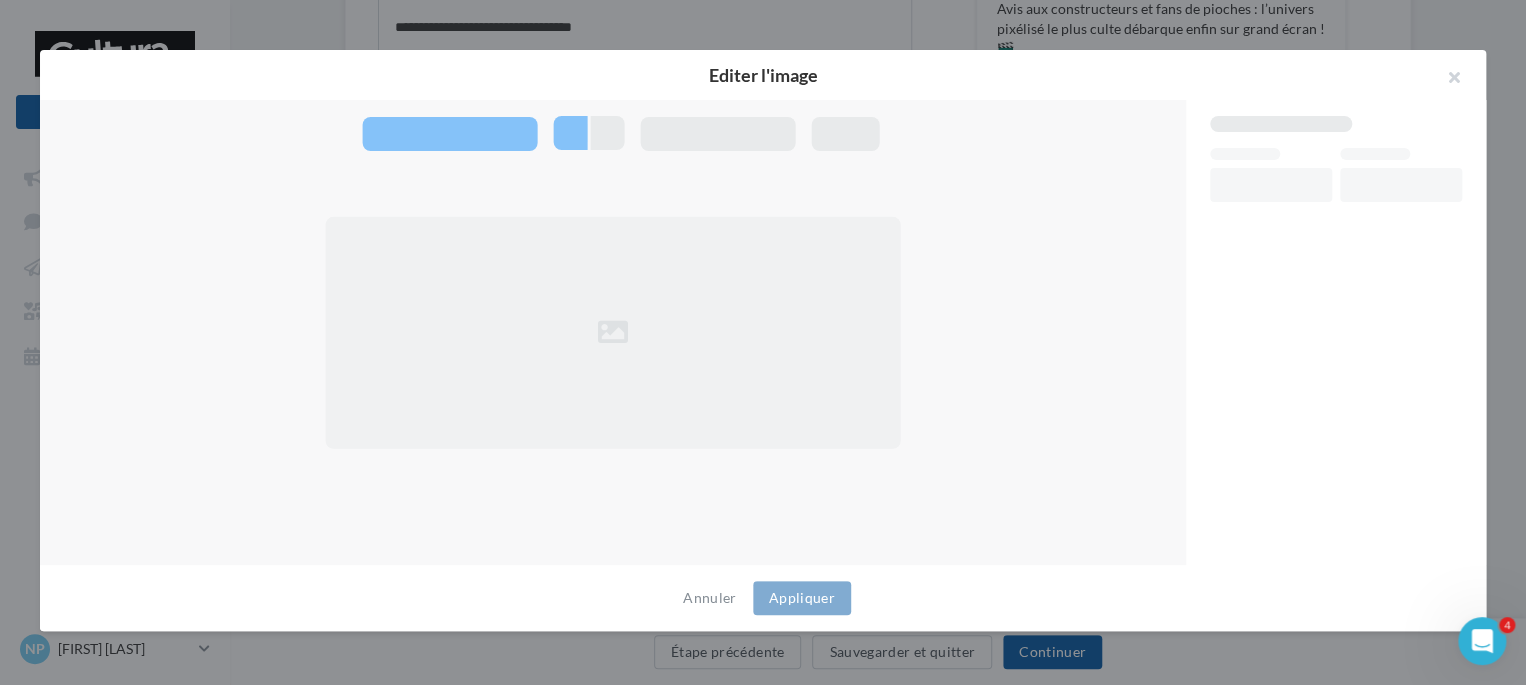 scroll, scrollTop: 402, scrollLeft: 0, axis: vertical 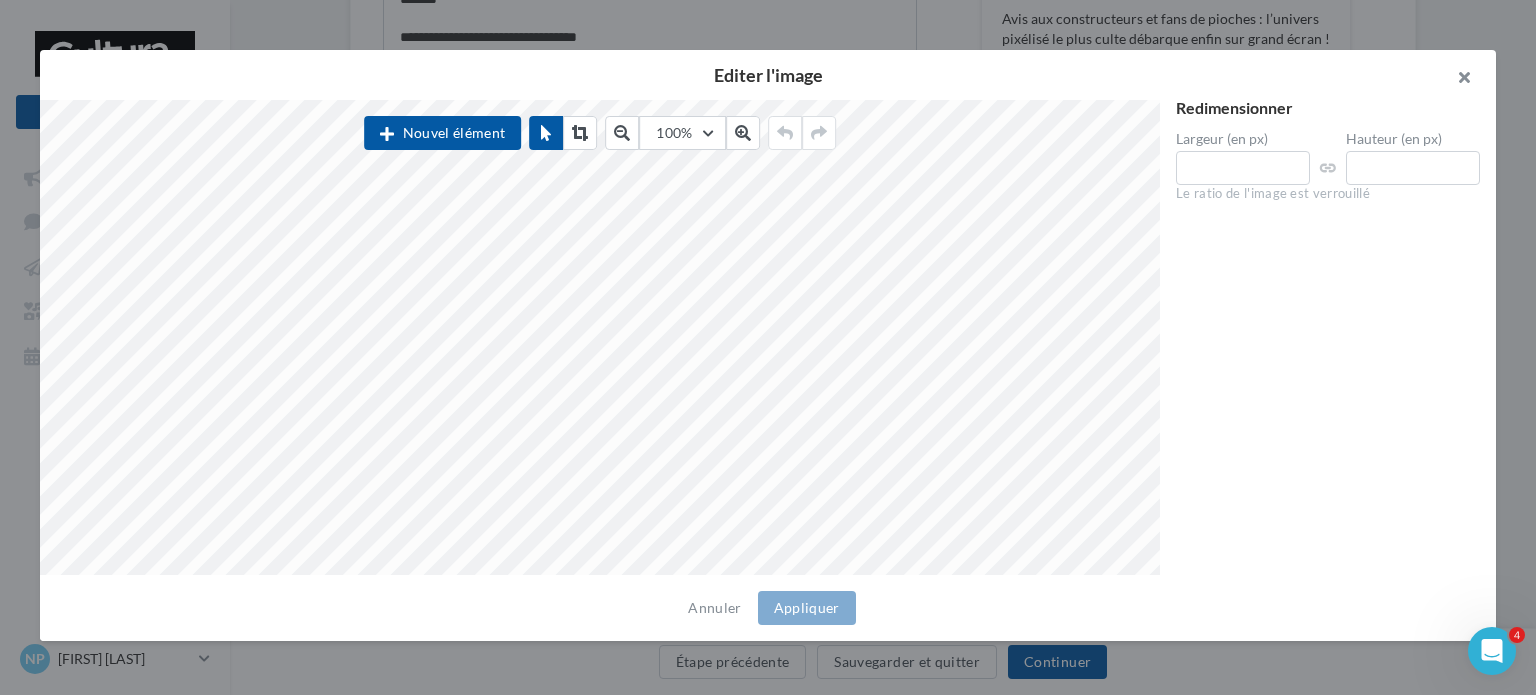 click at bounding box center (1456, 80) 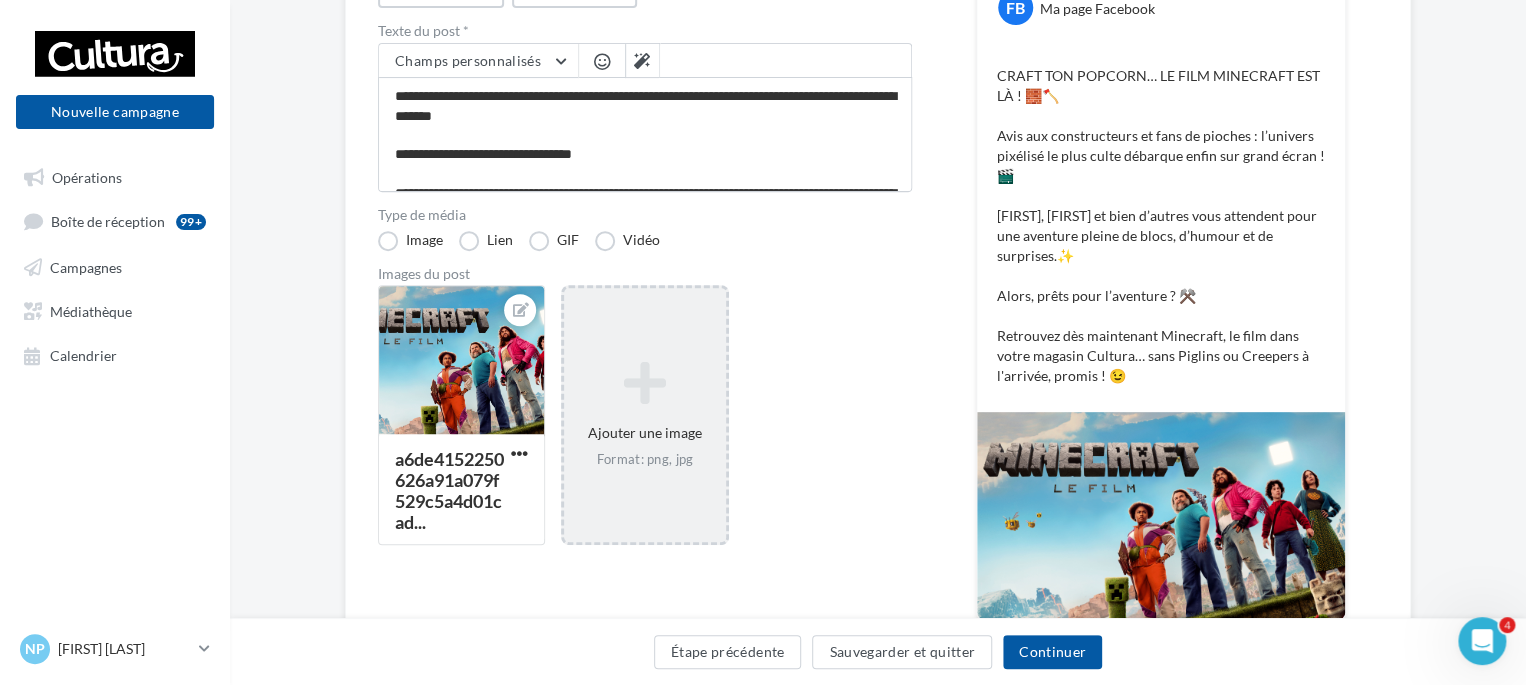 scroll, scrollTop: 220, scrollLeft: 0, axis: vertical 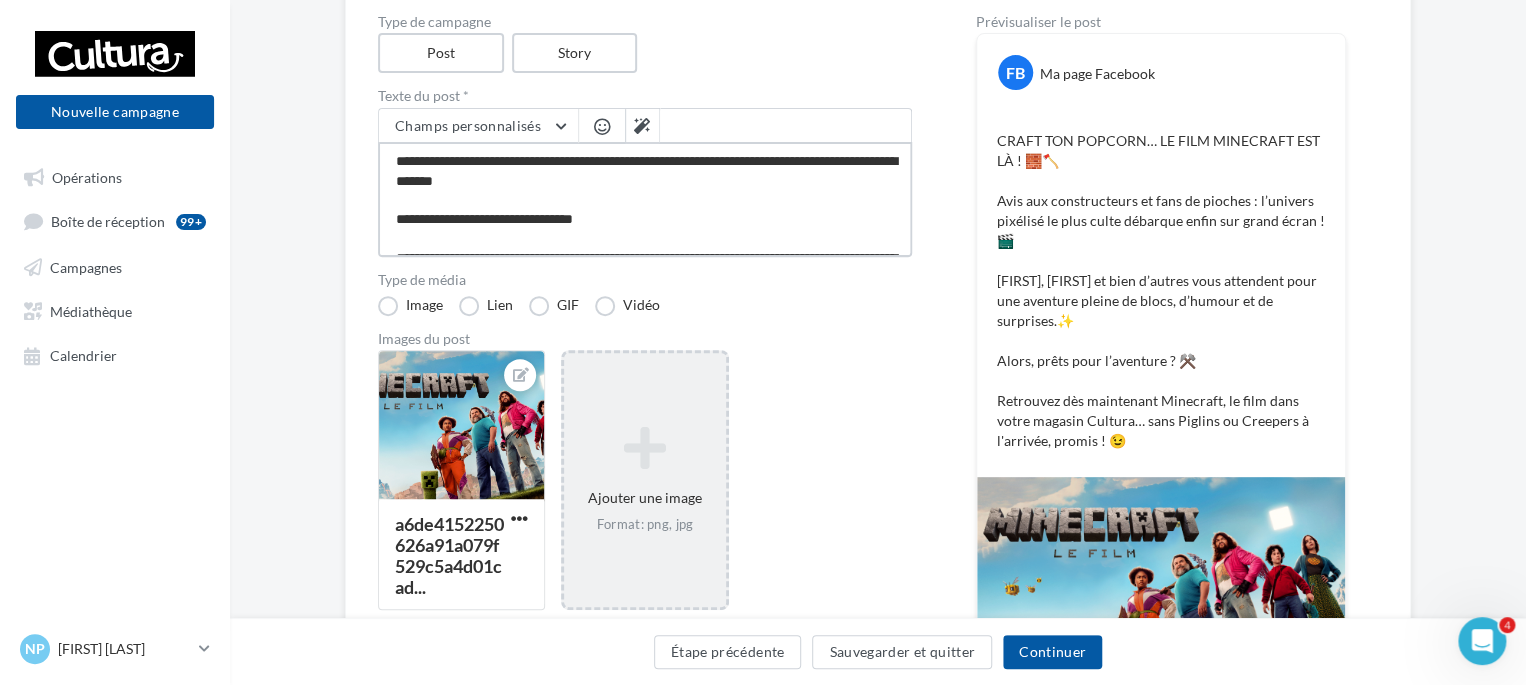 click on "**********" at bounding box center [645, 199] 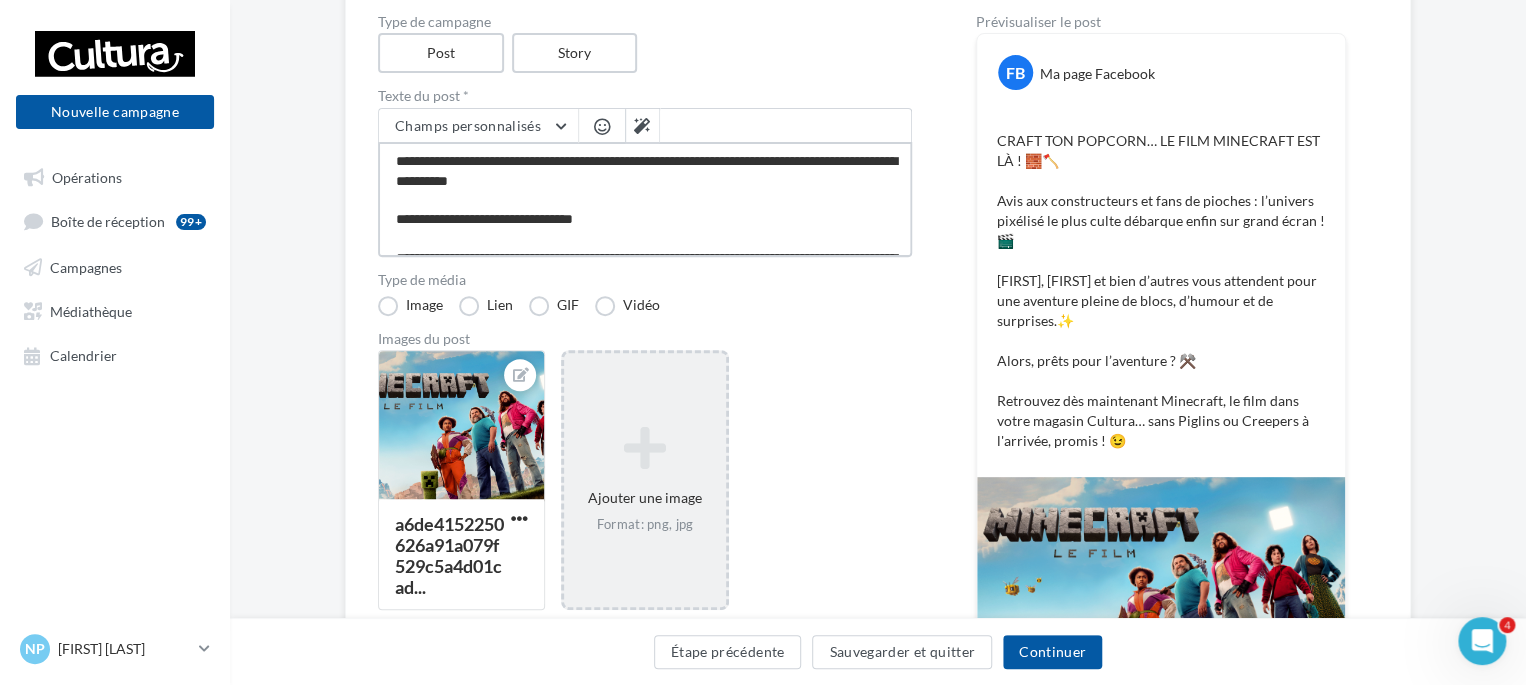 click on "**********" at bounding box center [645, 199] 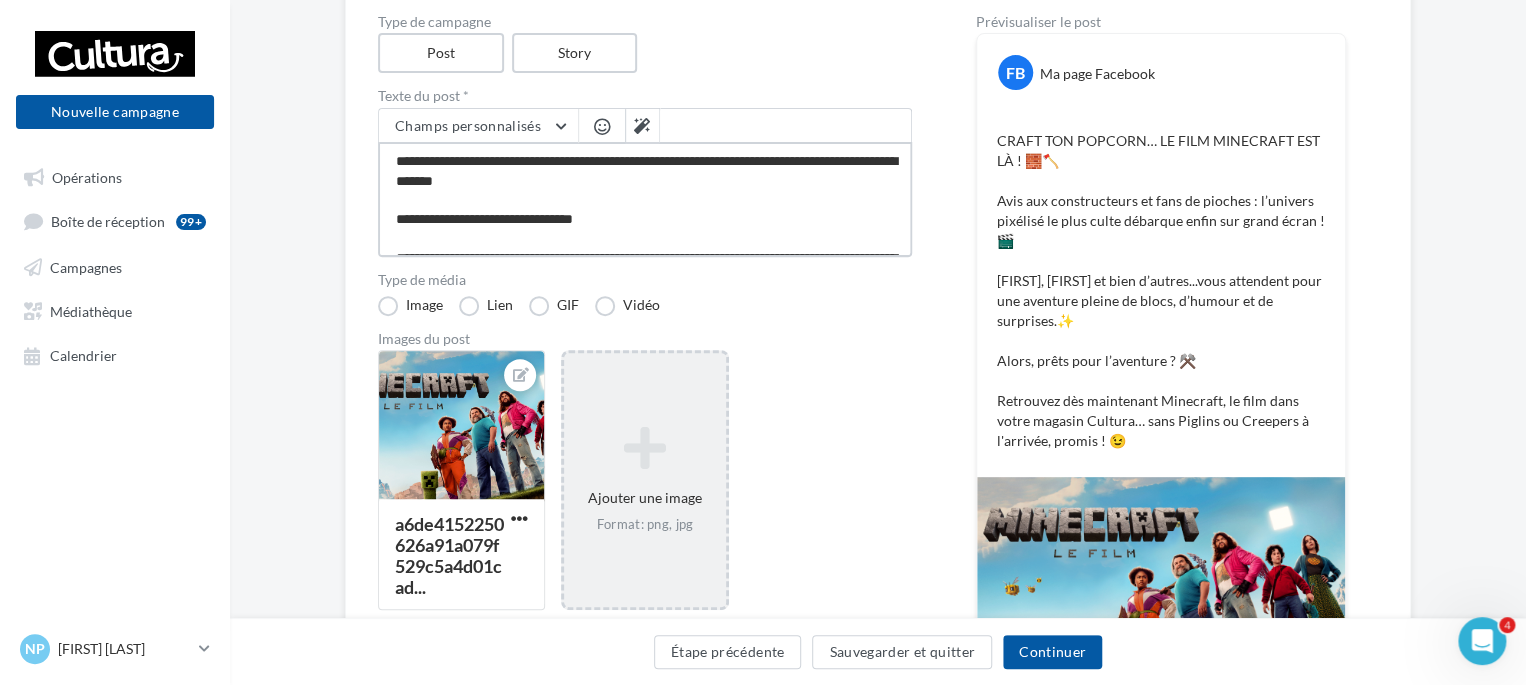 scroll, scrollTop: 0, scrollLeft: 0, axis: both 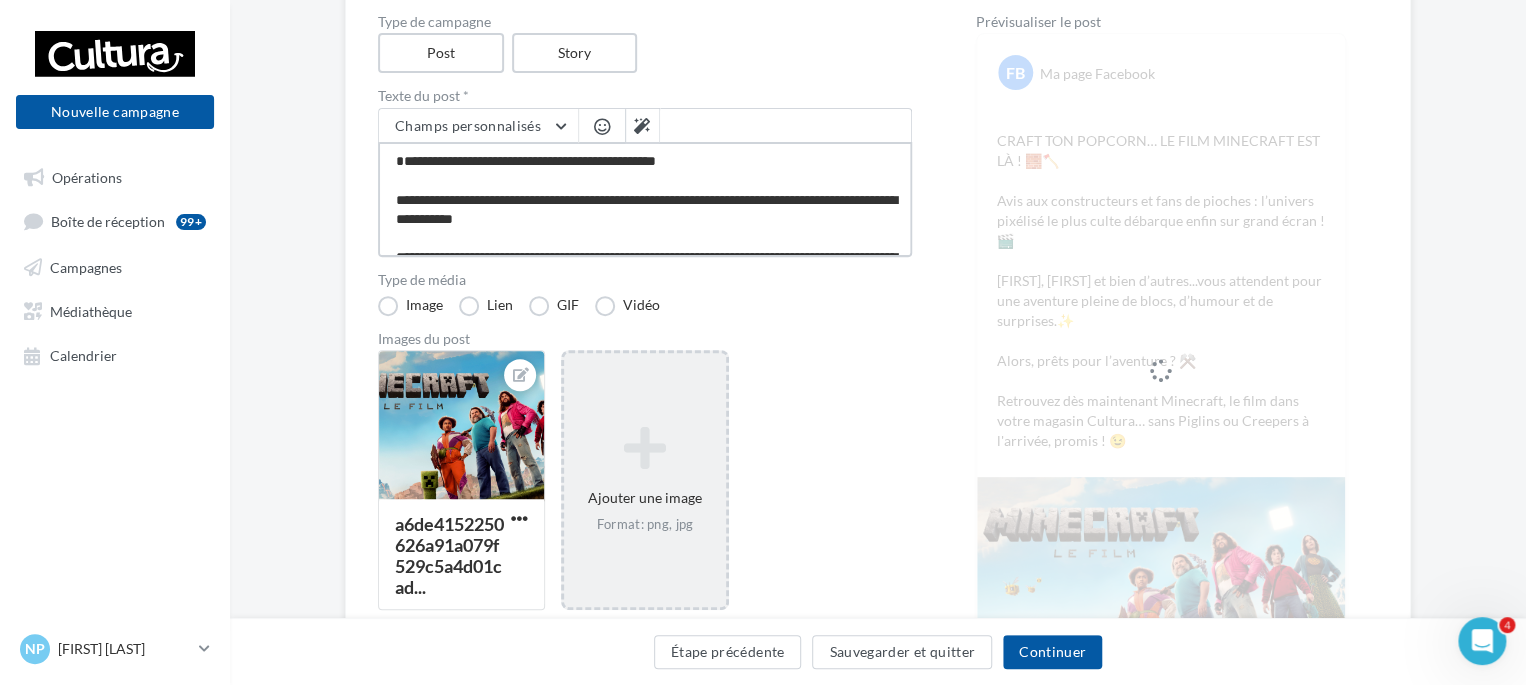 click on "**********" at bounding box center (645, 199) 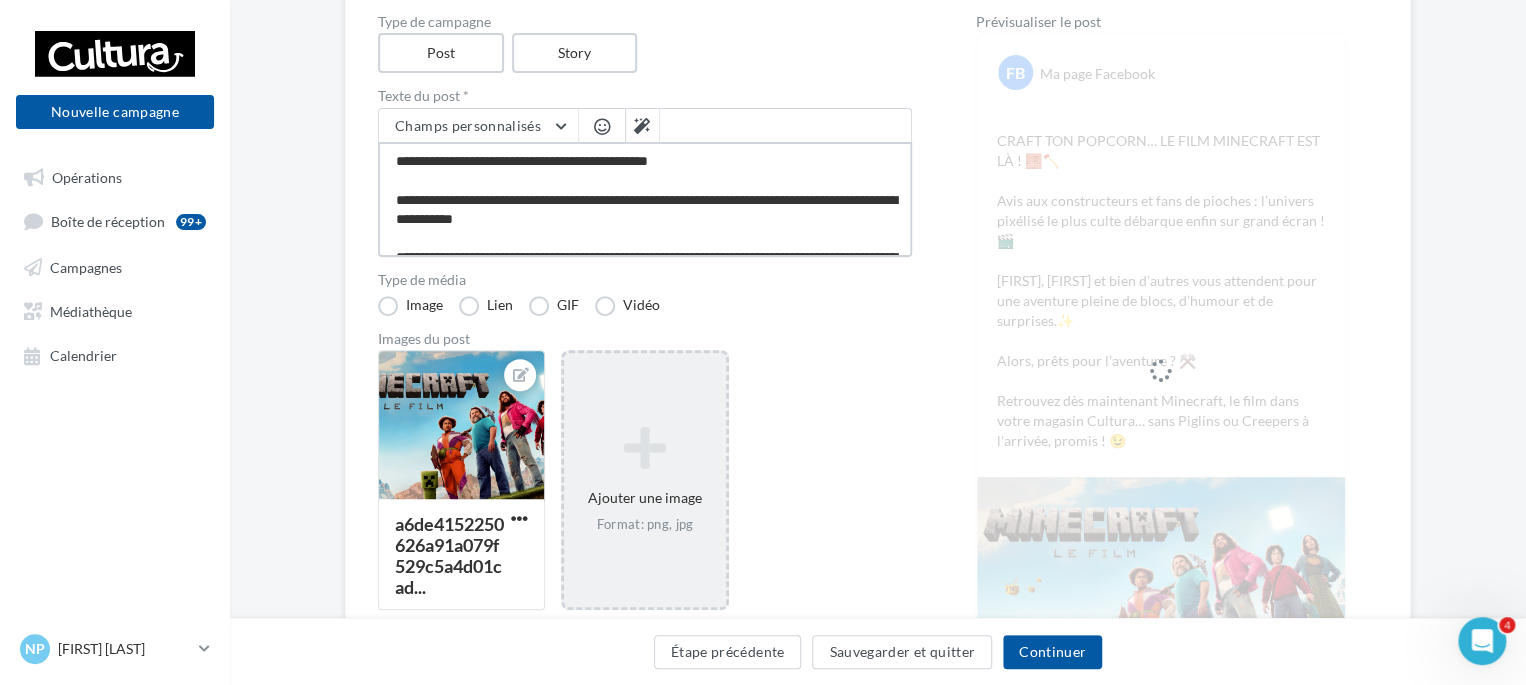 scroll, scrollTop: 135, scrollLeft: 0, axis: vertical 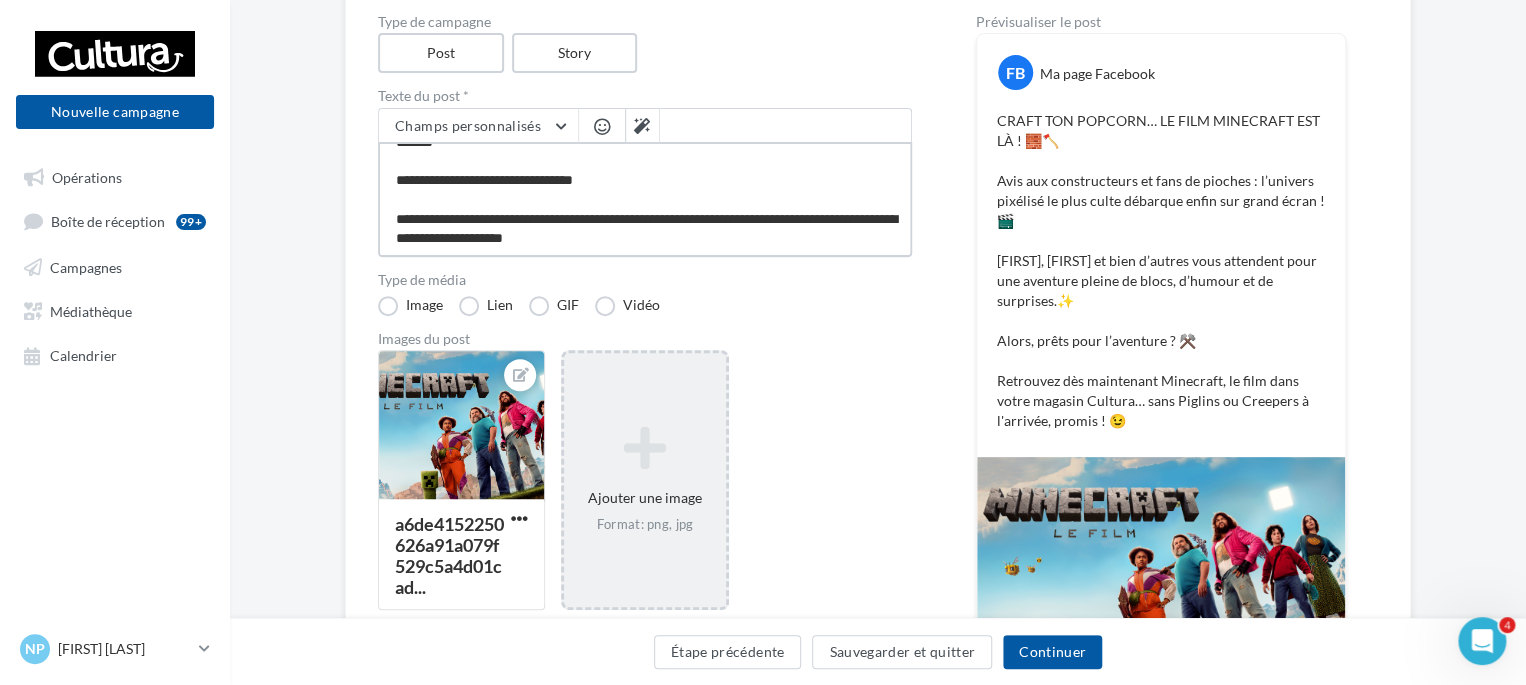drag, startPoint x: 392, startPoint y: 162, endPoint x: 694, endPoint y: 244, distance: 312.9345 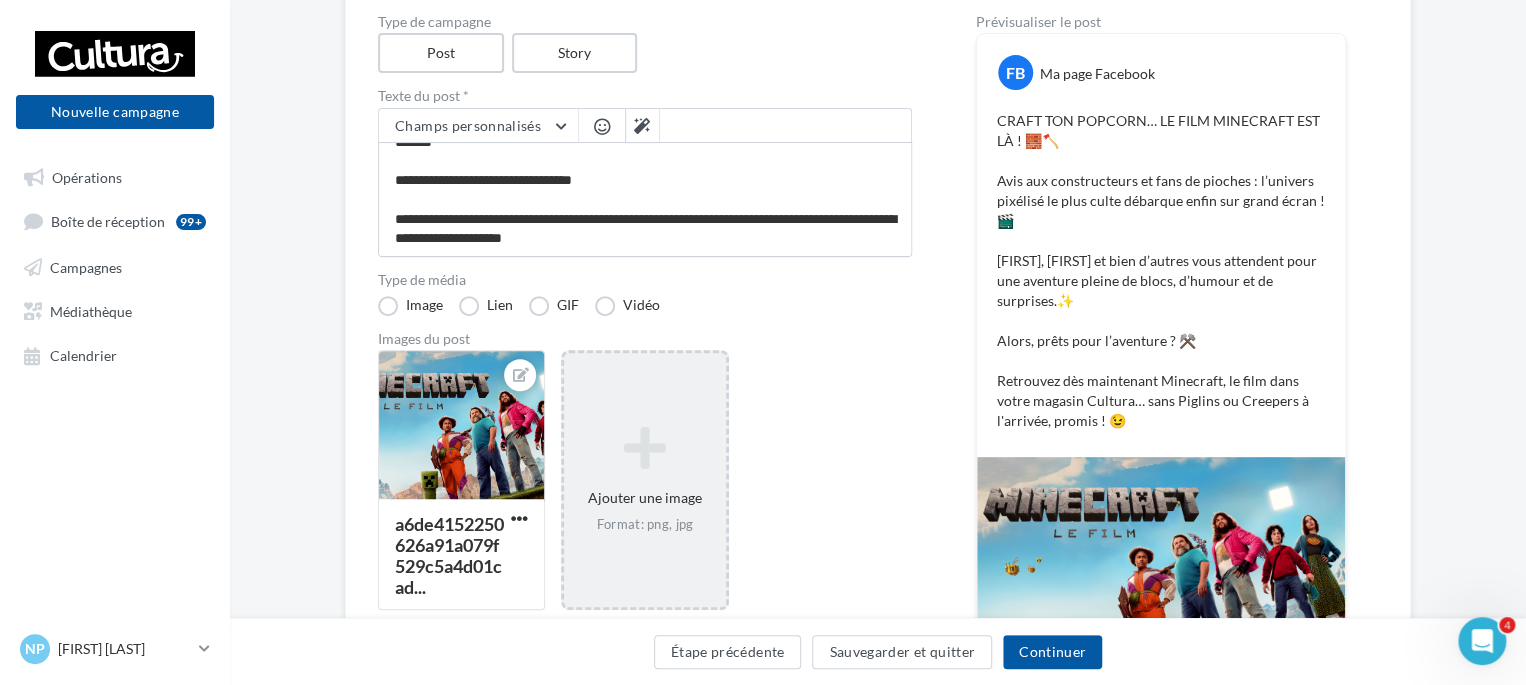 scroll, scrollTop: 133, scrollLeft: 0, axis: vertical 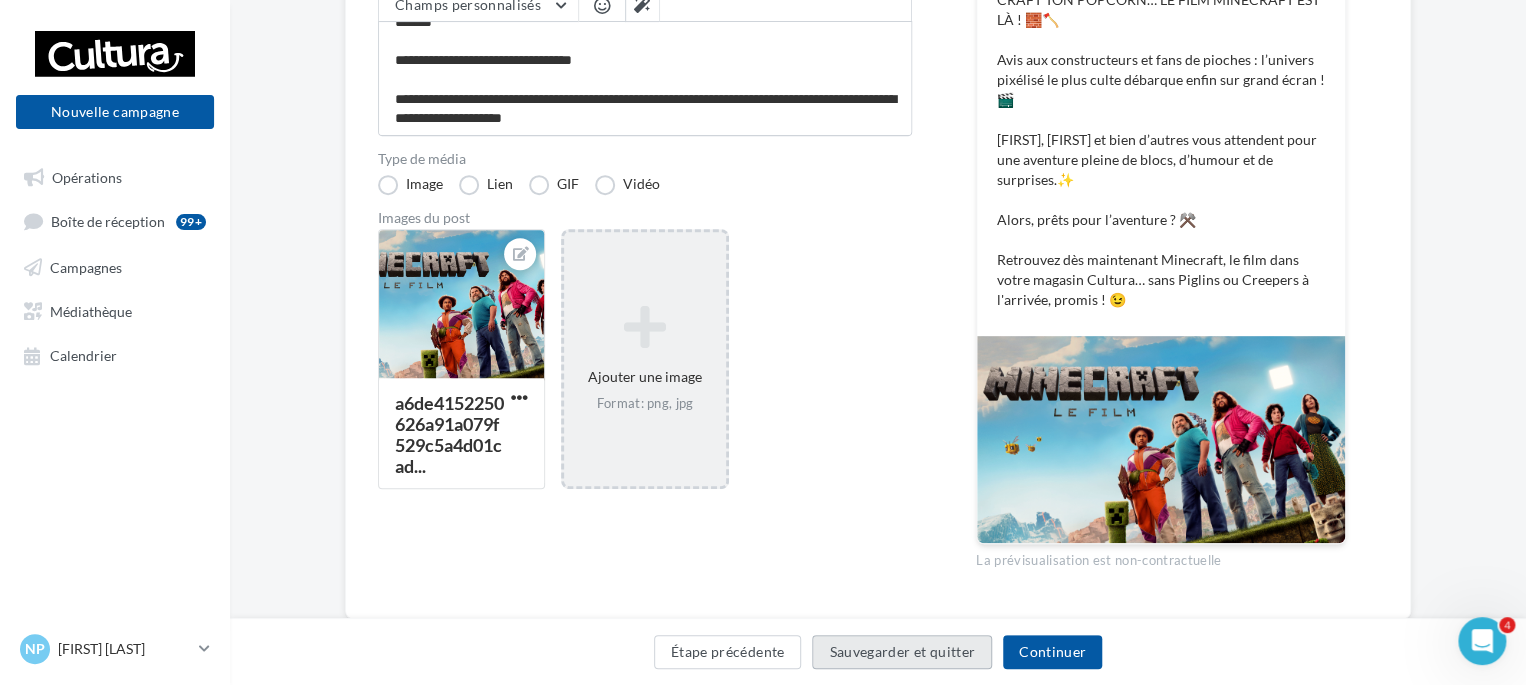 click on "Sauvegarder et quitter" at bounding box center (902, 652) 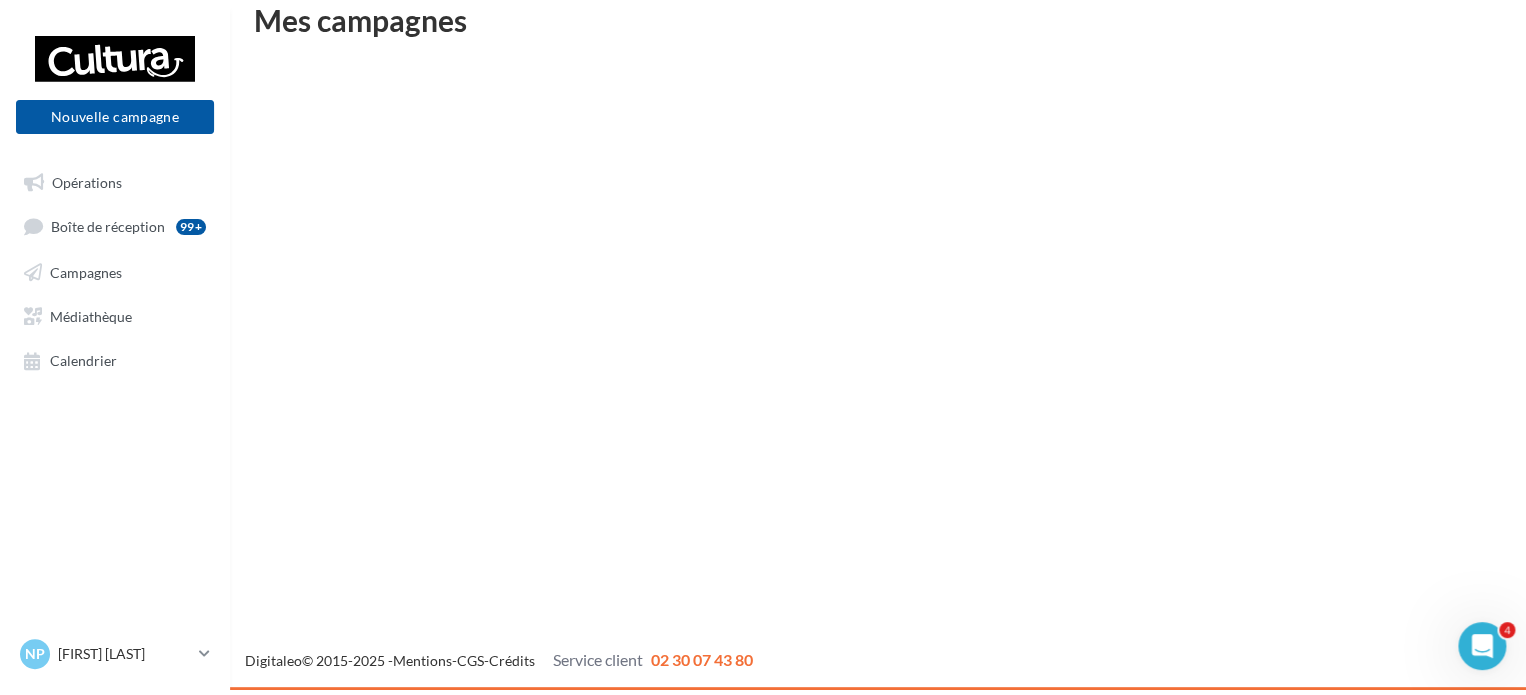 scroll, scrollTop: 32, scrollLeft: 0, axis: vertical 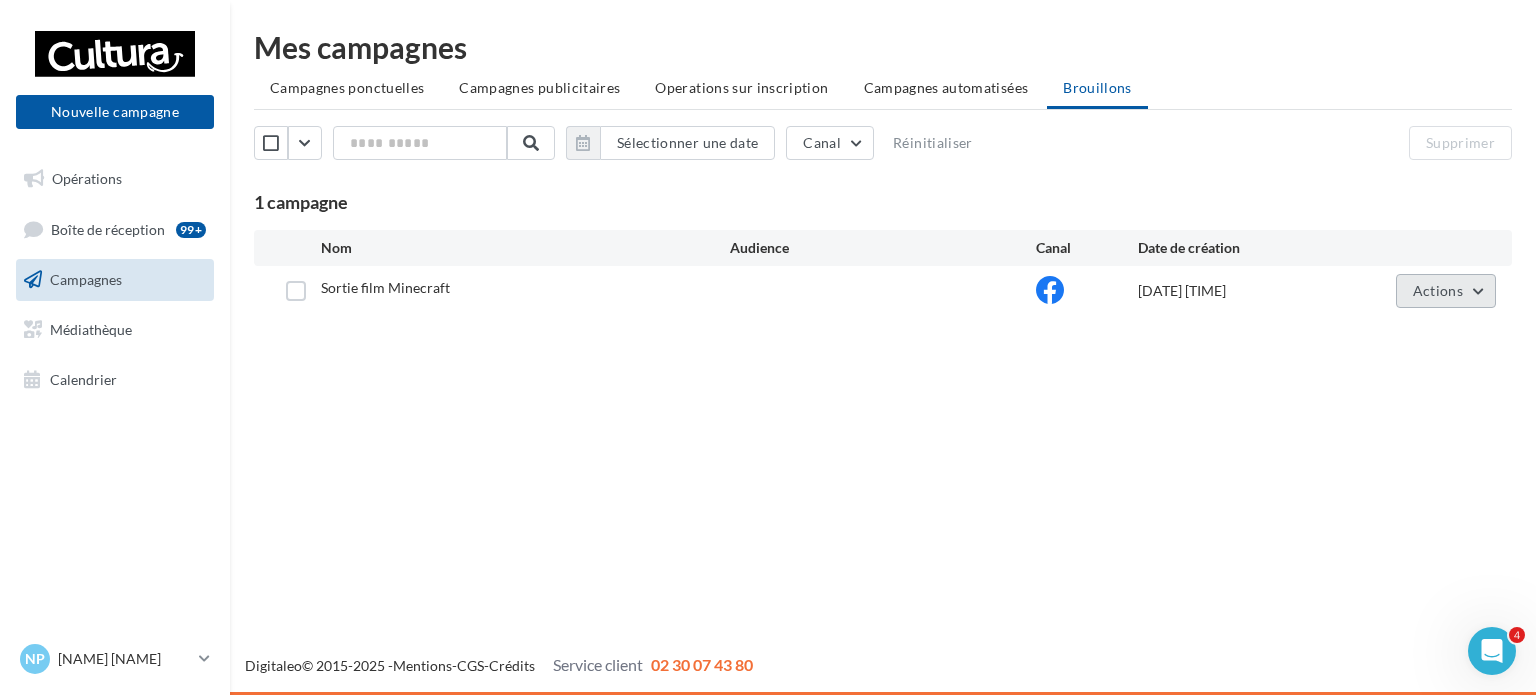 click on "Actions" at bounding box center (1438, 290) 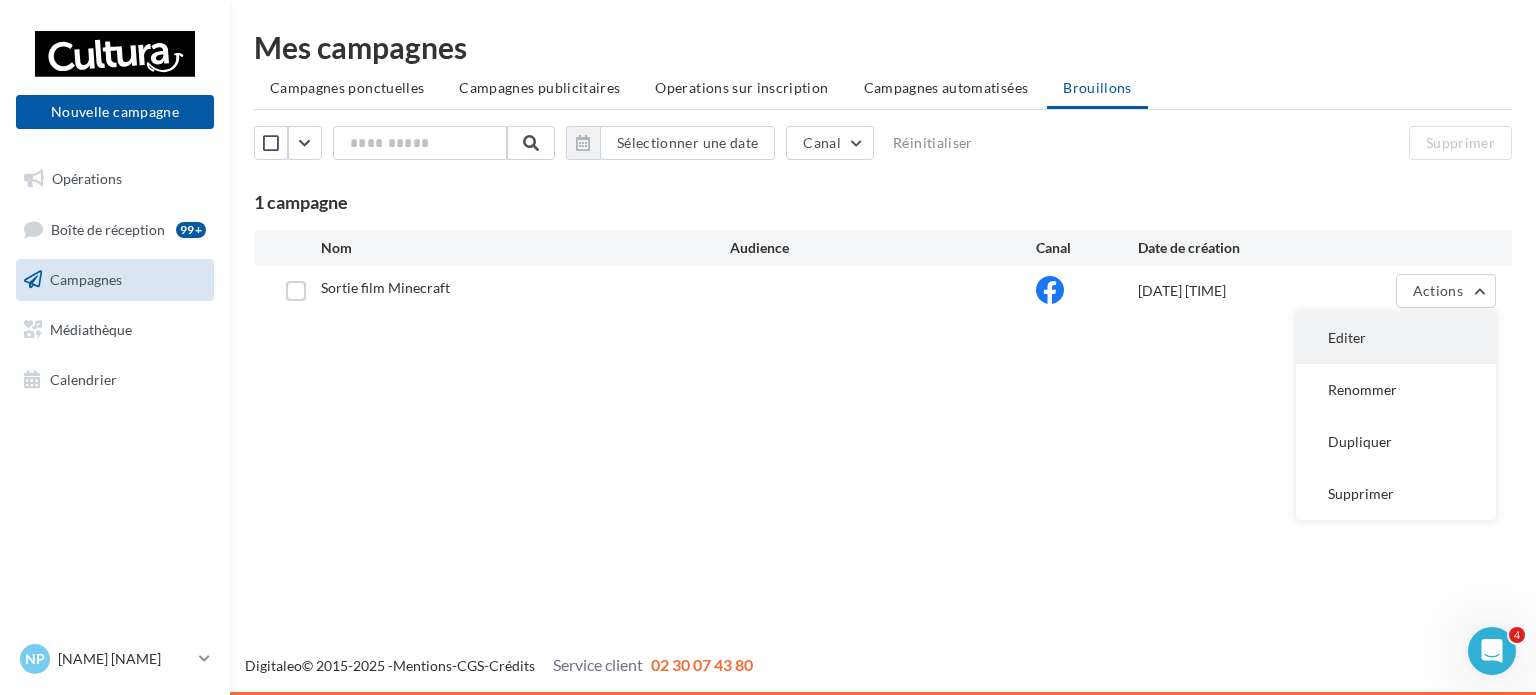 click on "Editer" at bounding box center [1396, 338] 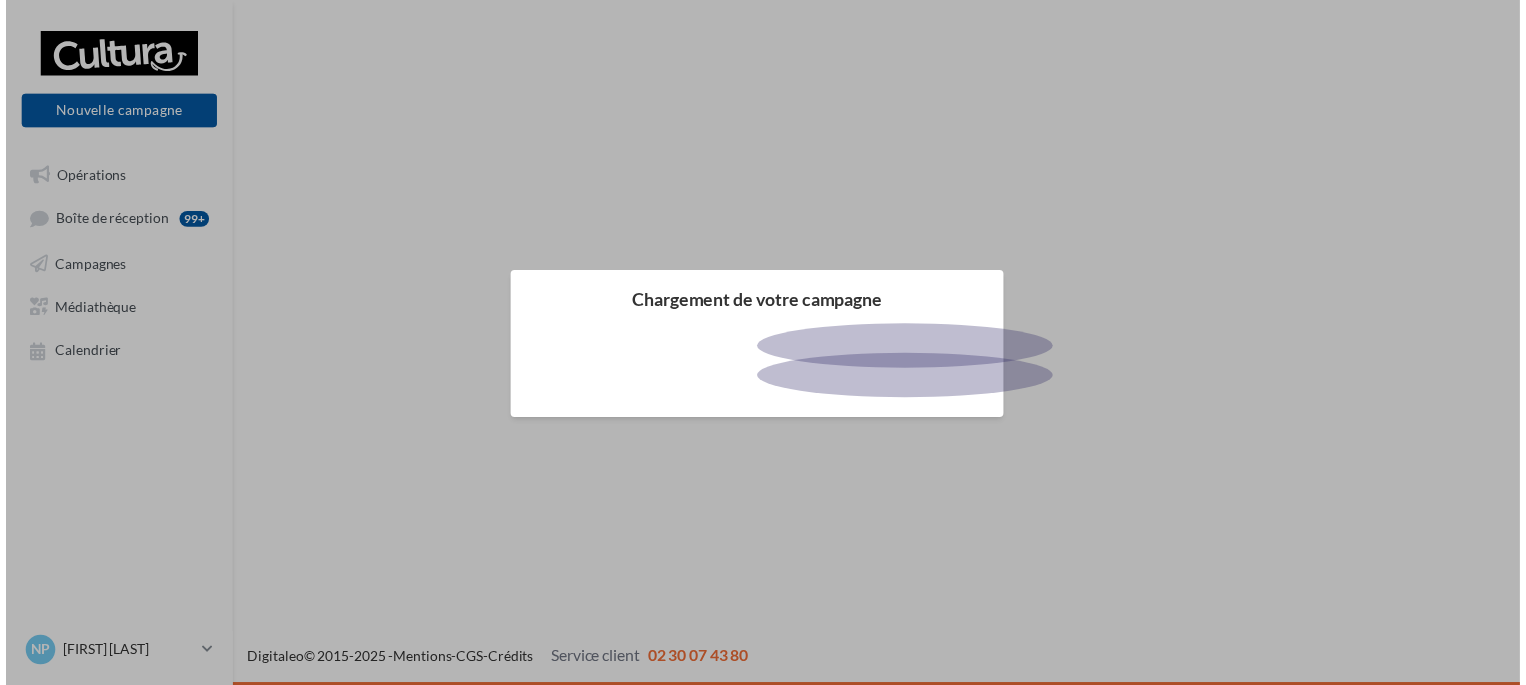 scroll, scrollTop: 0, scrollLeft: 0, axis: both 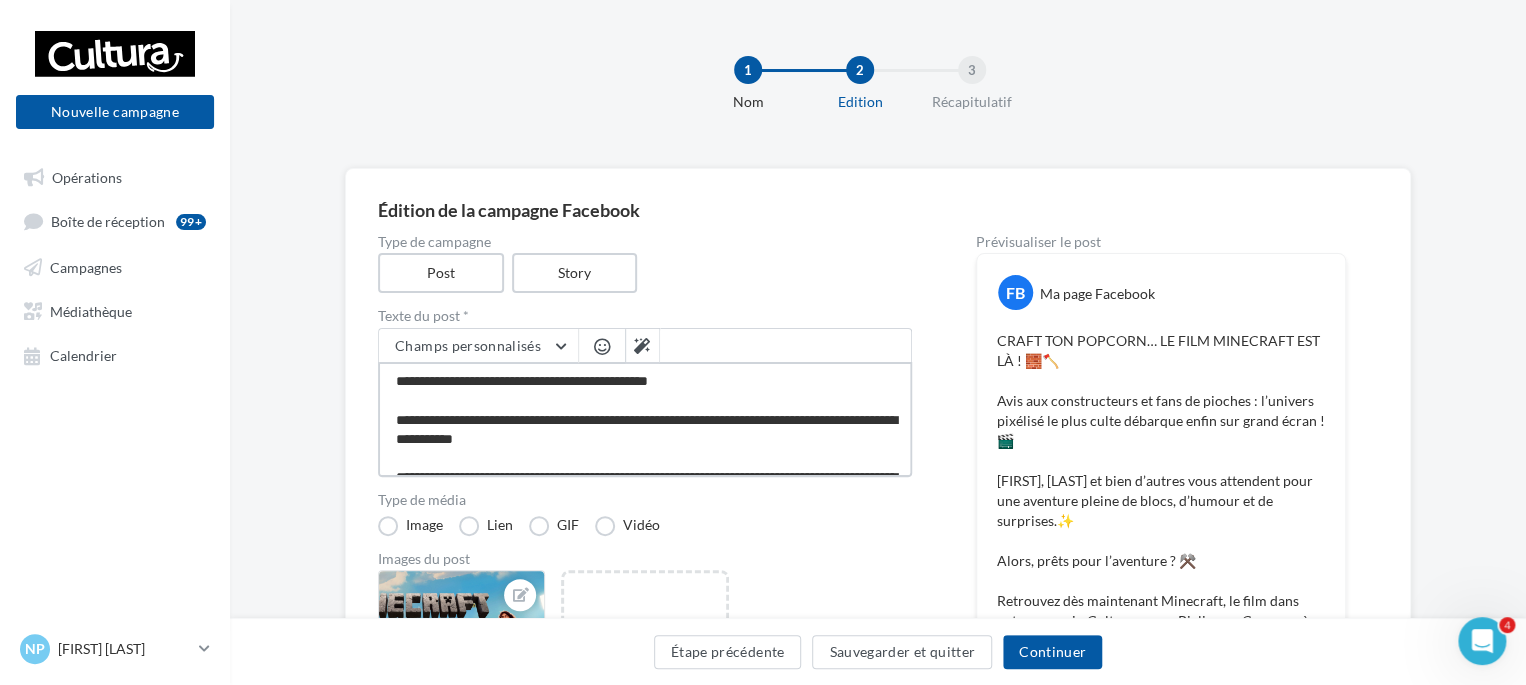 drag, startPoint x: 743, startPoint y: 379, endPoint x: 415, endPoint y: 379, distance: 328 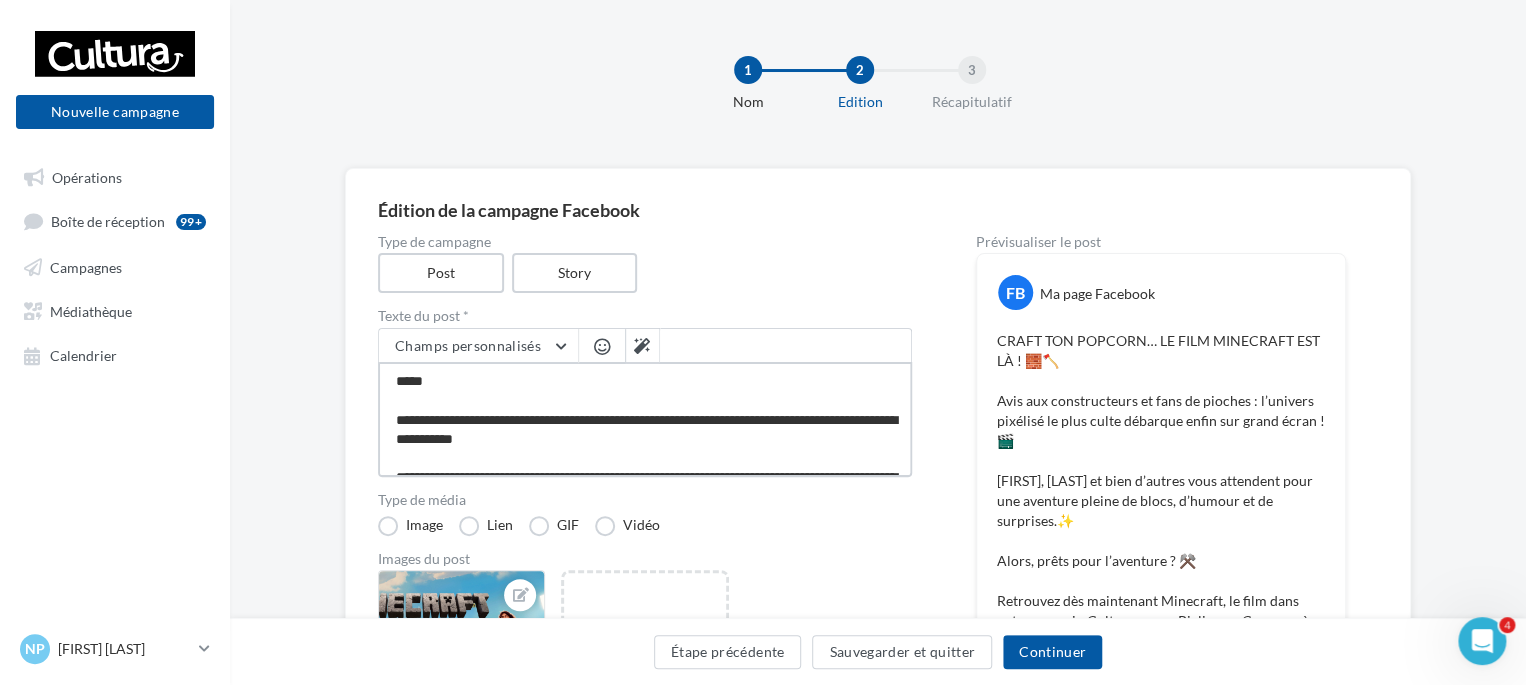 type on "**********" 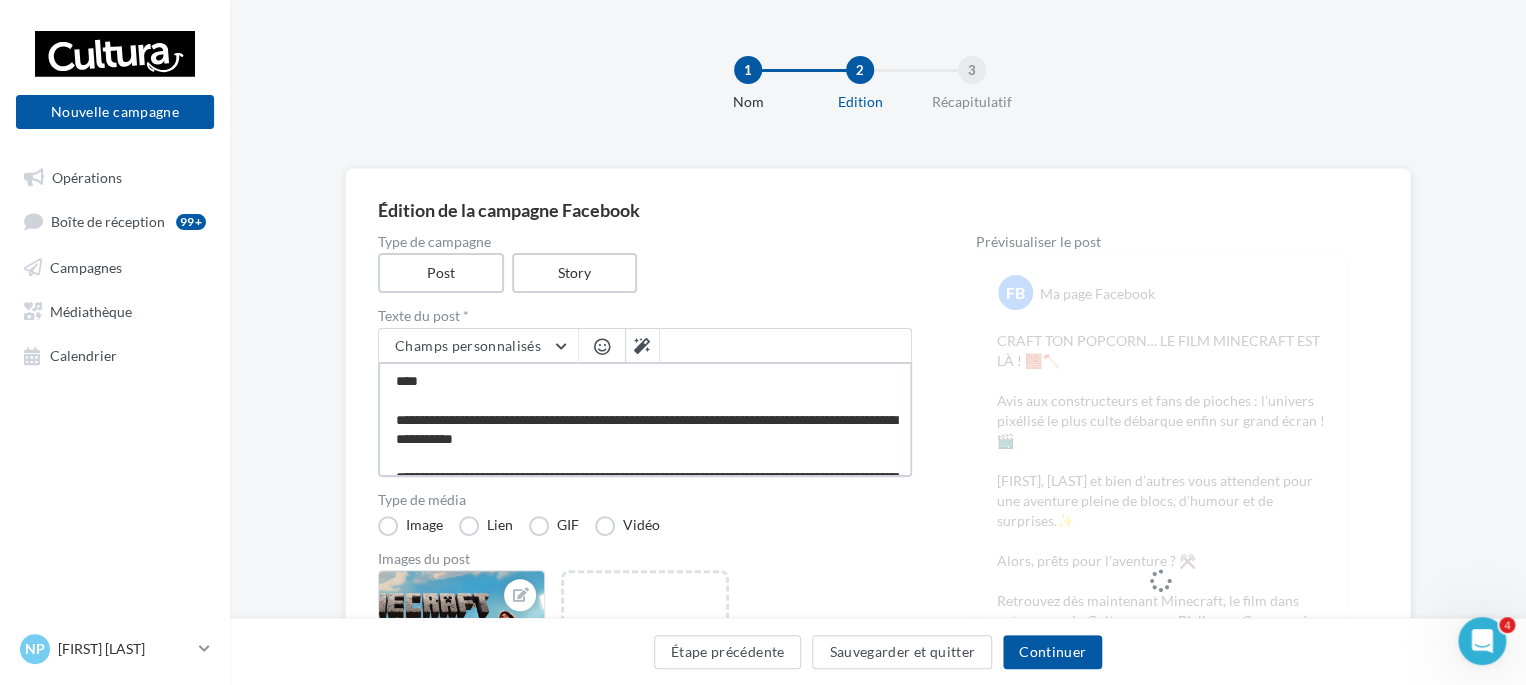 drag, startPoint x: 429, startPoint y: 379, endPoint x: 391, endPoint y: 378, distance: 38.013157 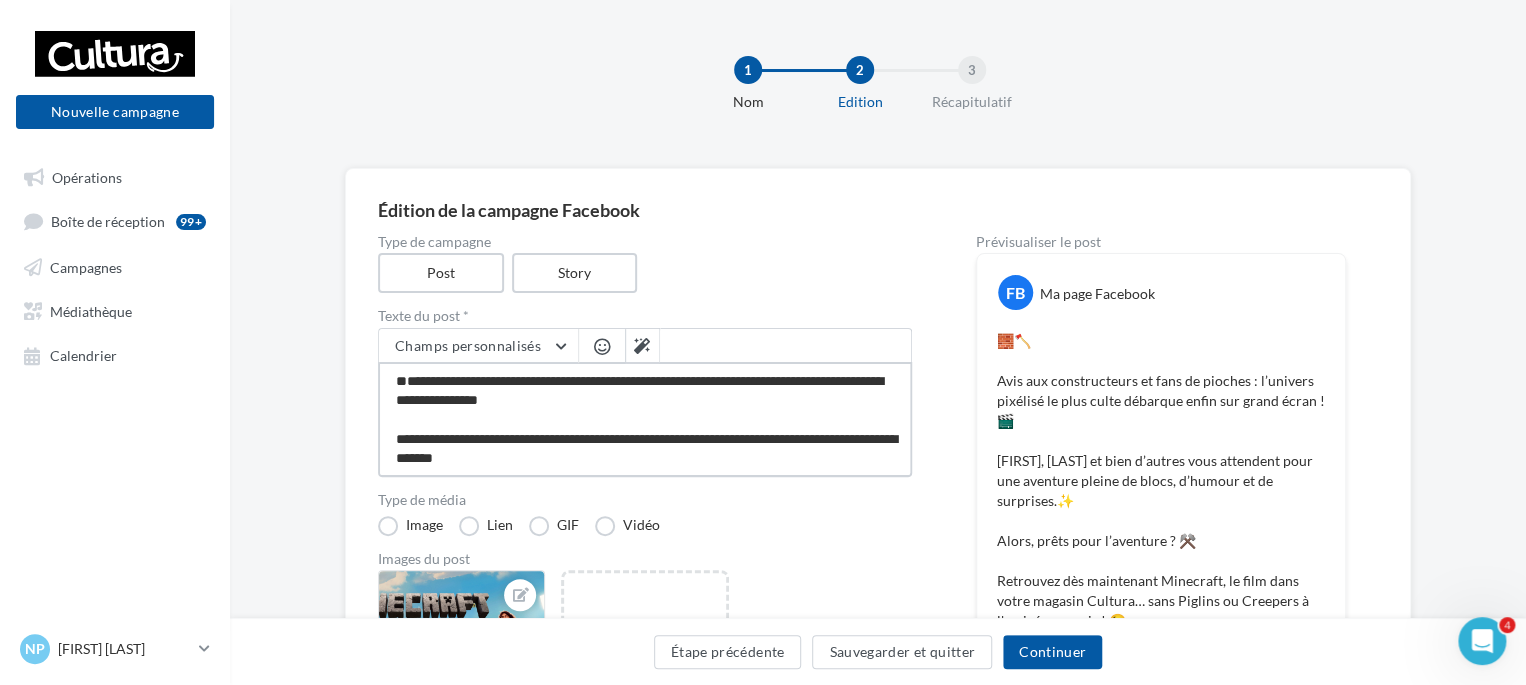 click on "**********" at bounding box center (645, 419) 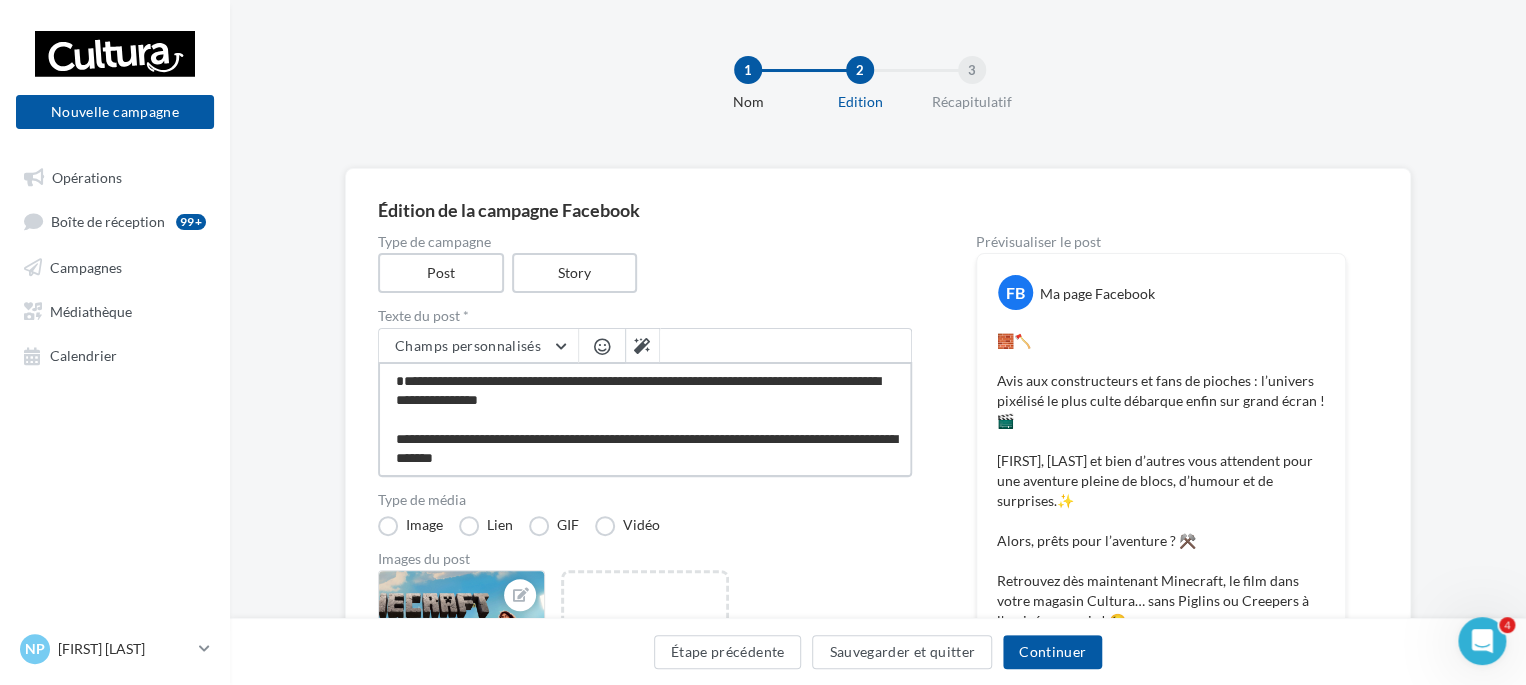 type on "**********" 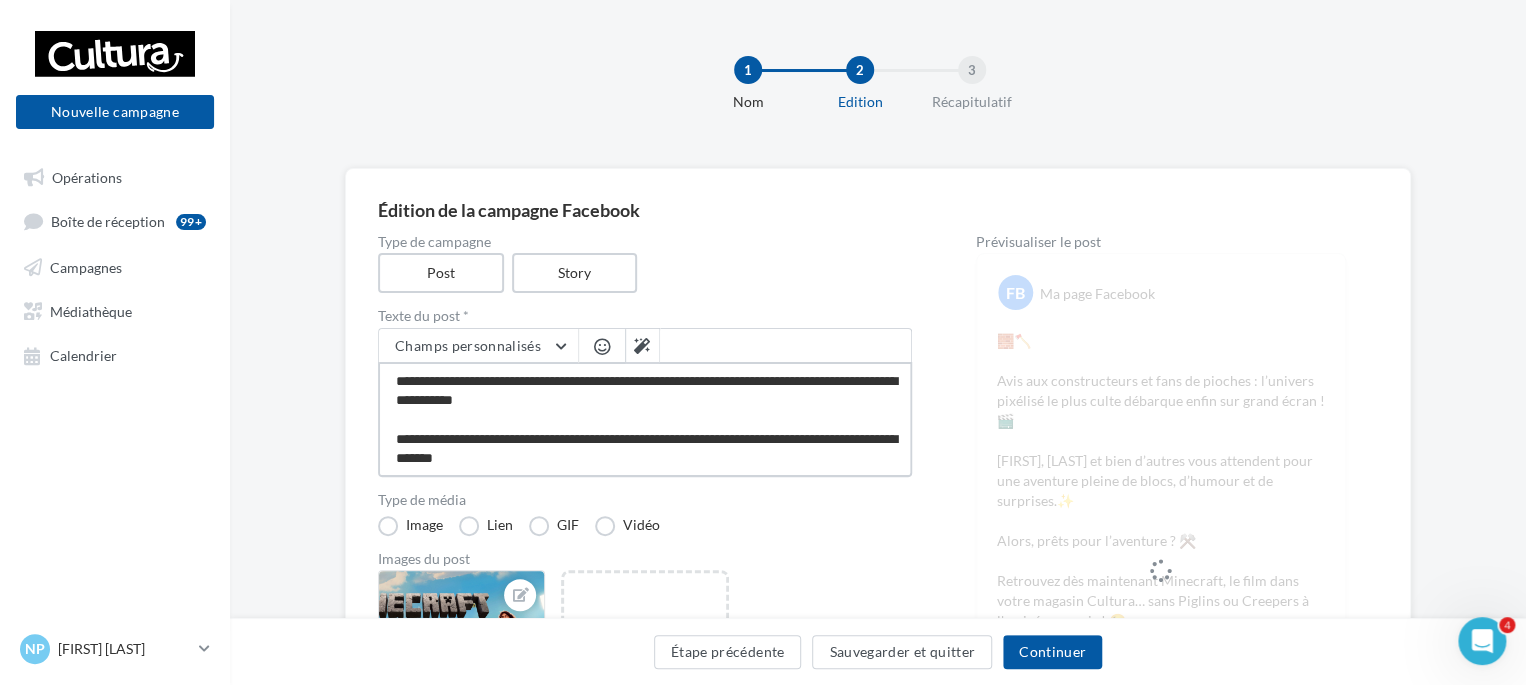 click on "**********" at bounding box center [645, 419] 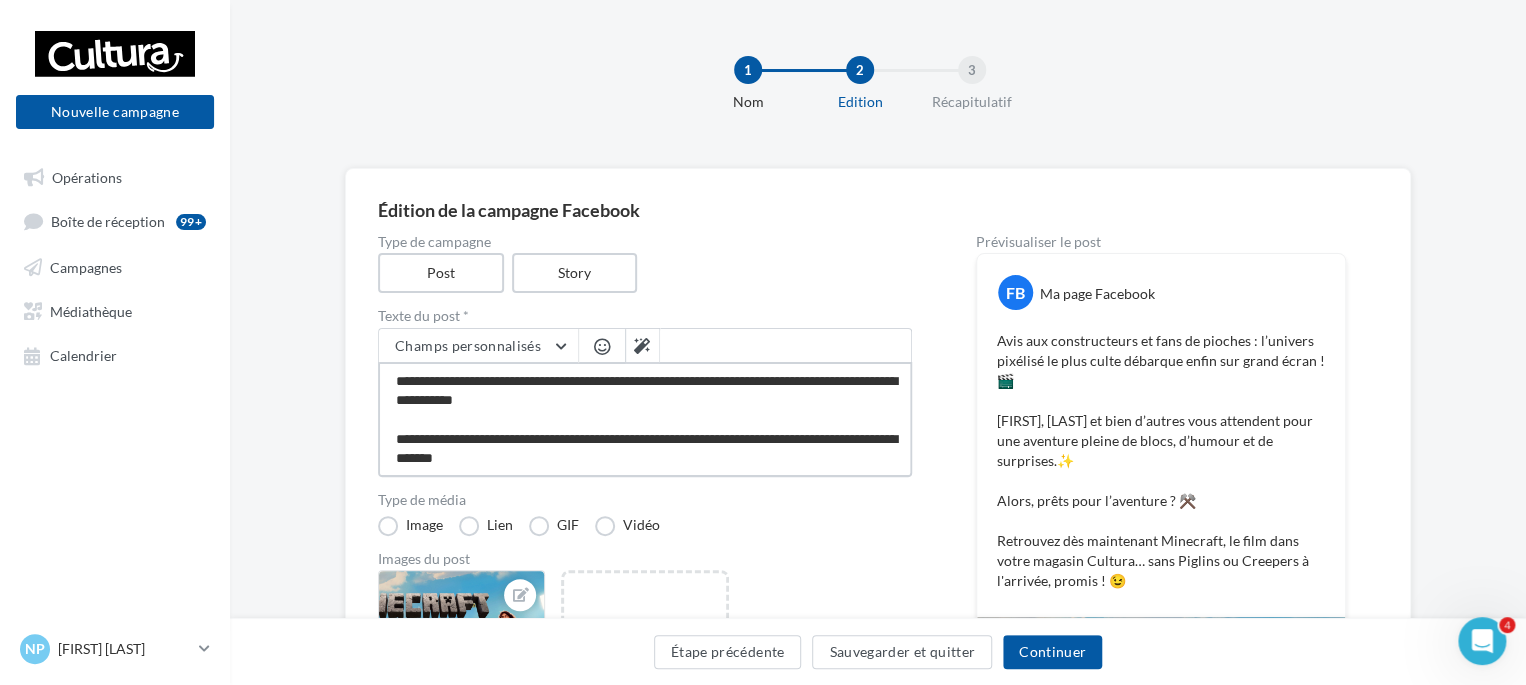 paste on "****" 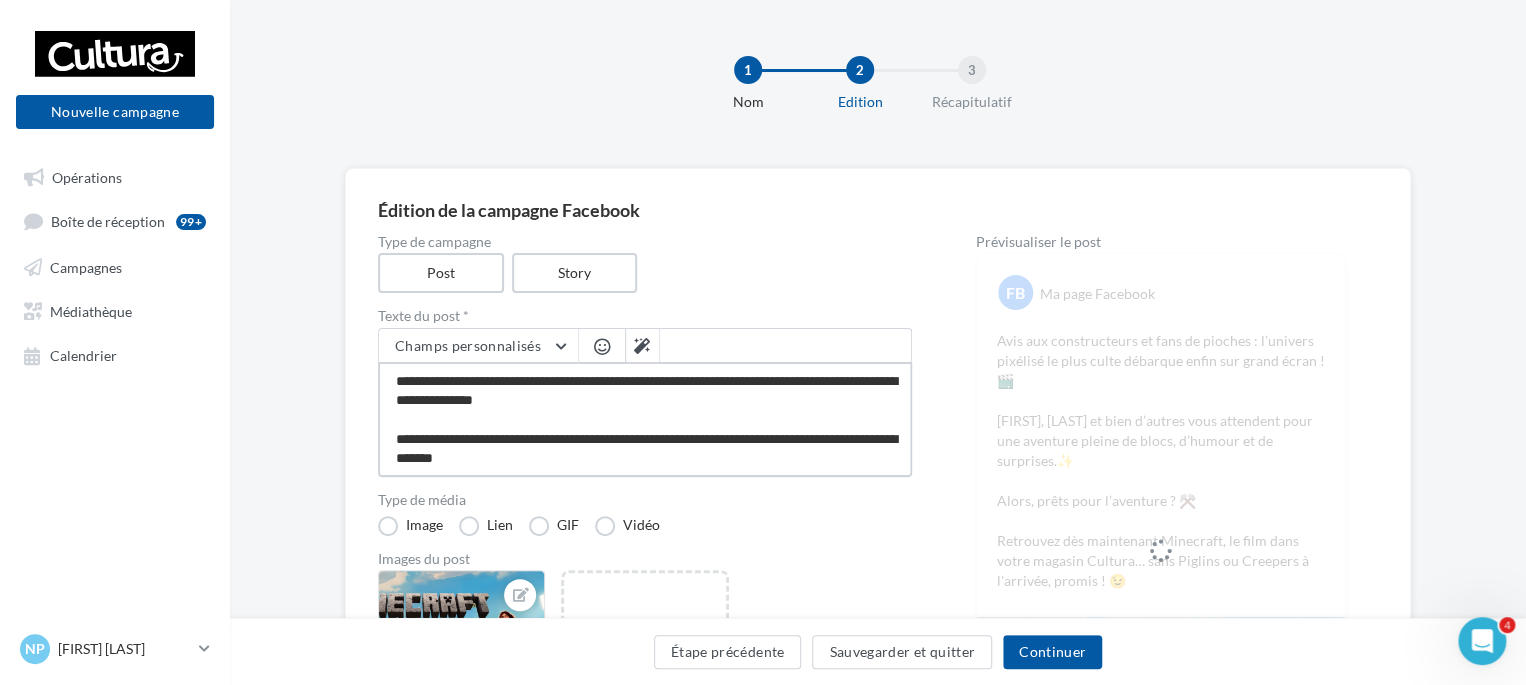 drag, startPoint x: 650, startPoint y: 395, endPoint x: 632, endPoint y: 395, distance: 18 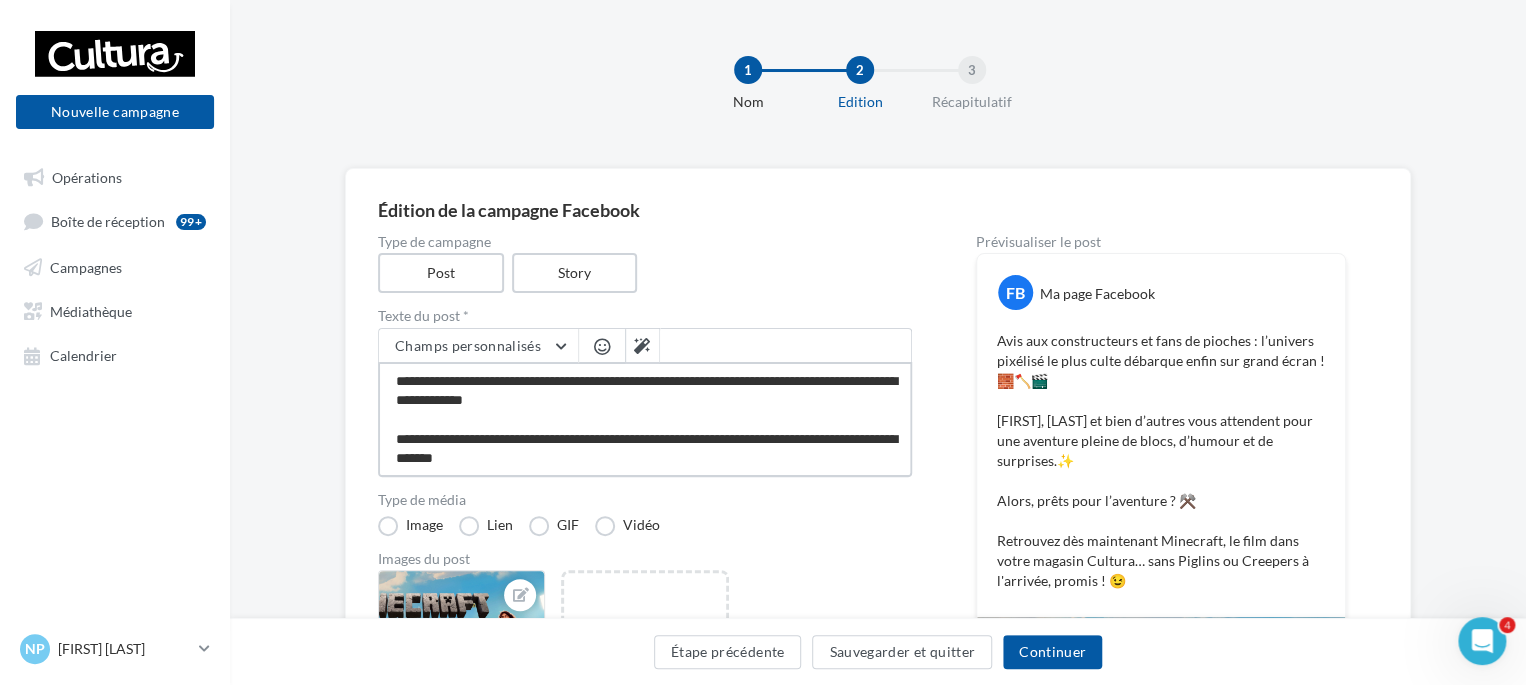 type on "**********" 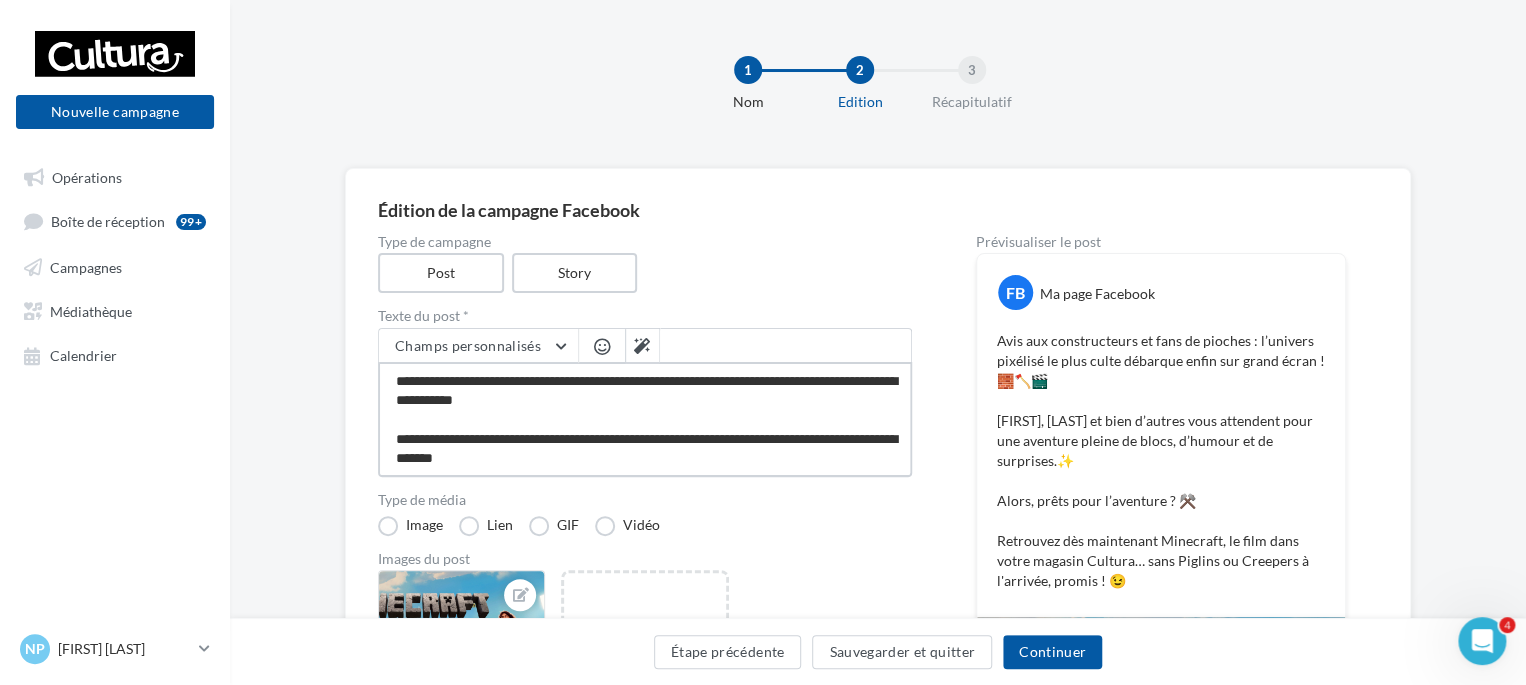 type on "**********" 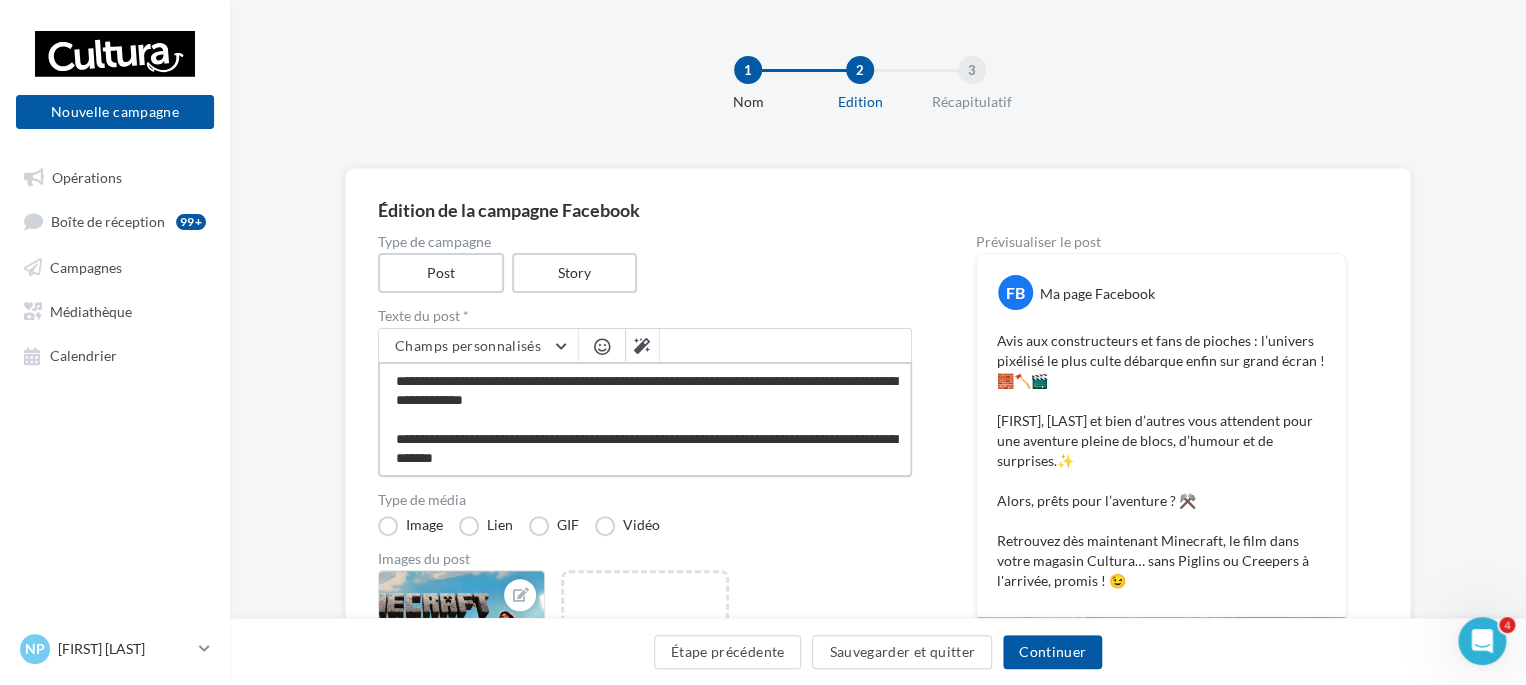 drag, startPoint x: 570, startPoint y: 456, endPoint x: 552, endPoint y: 457, distance: 18.027756 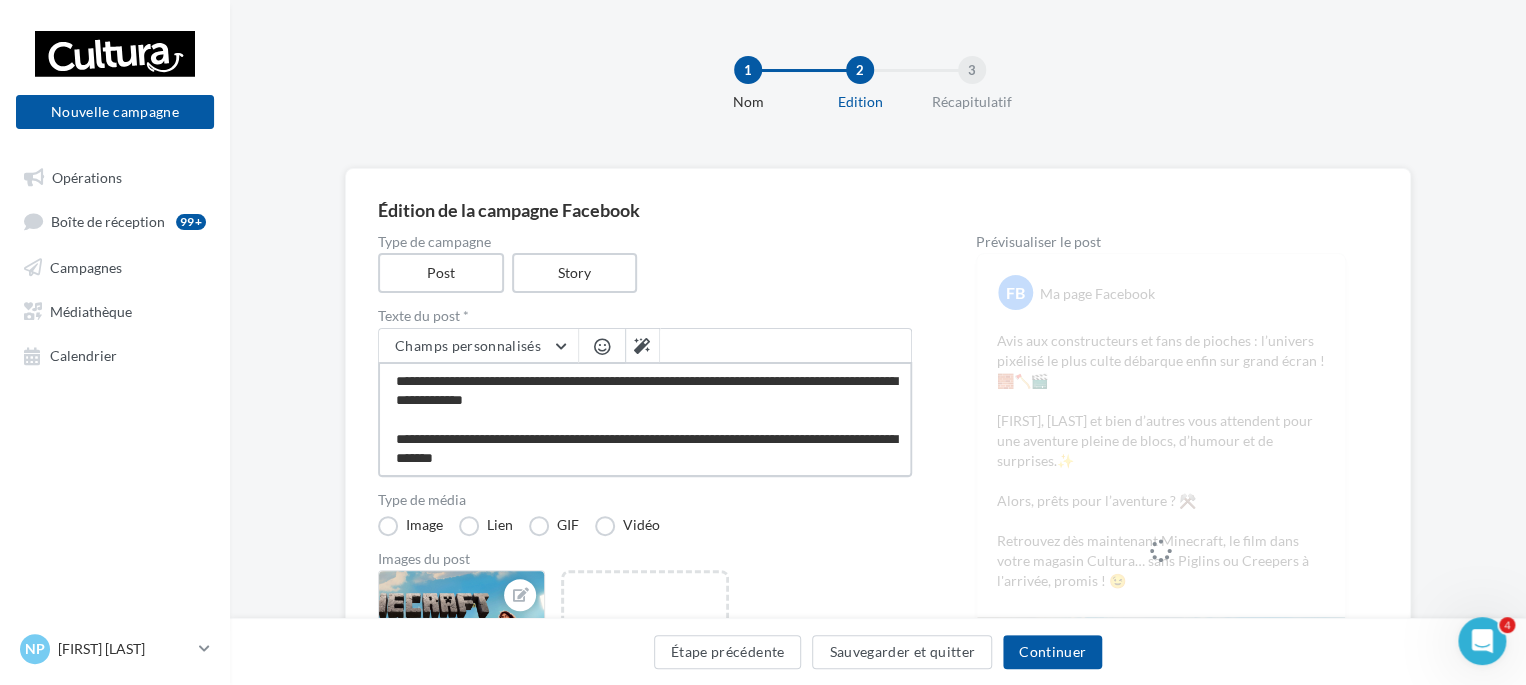 type on "**********" 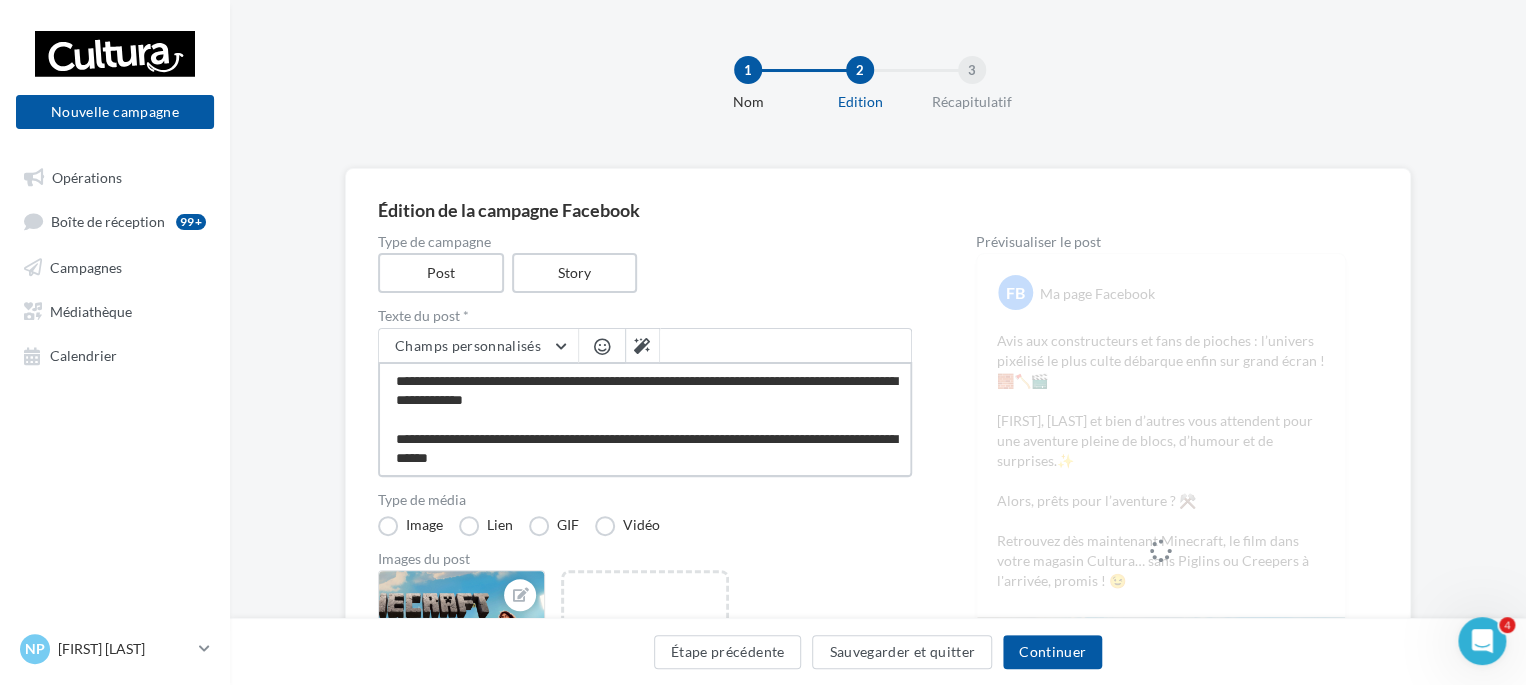 paste on "**" 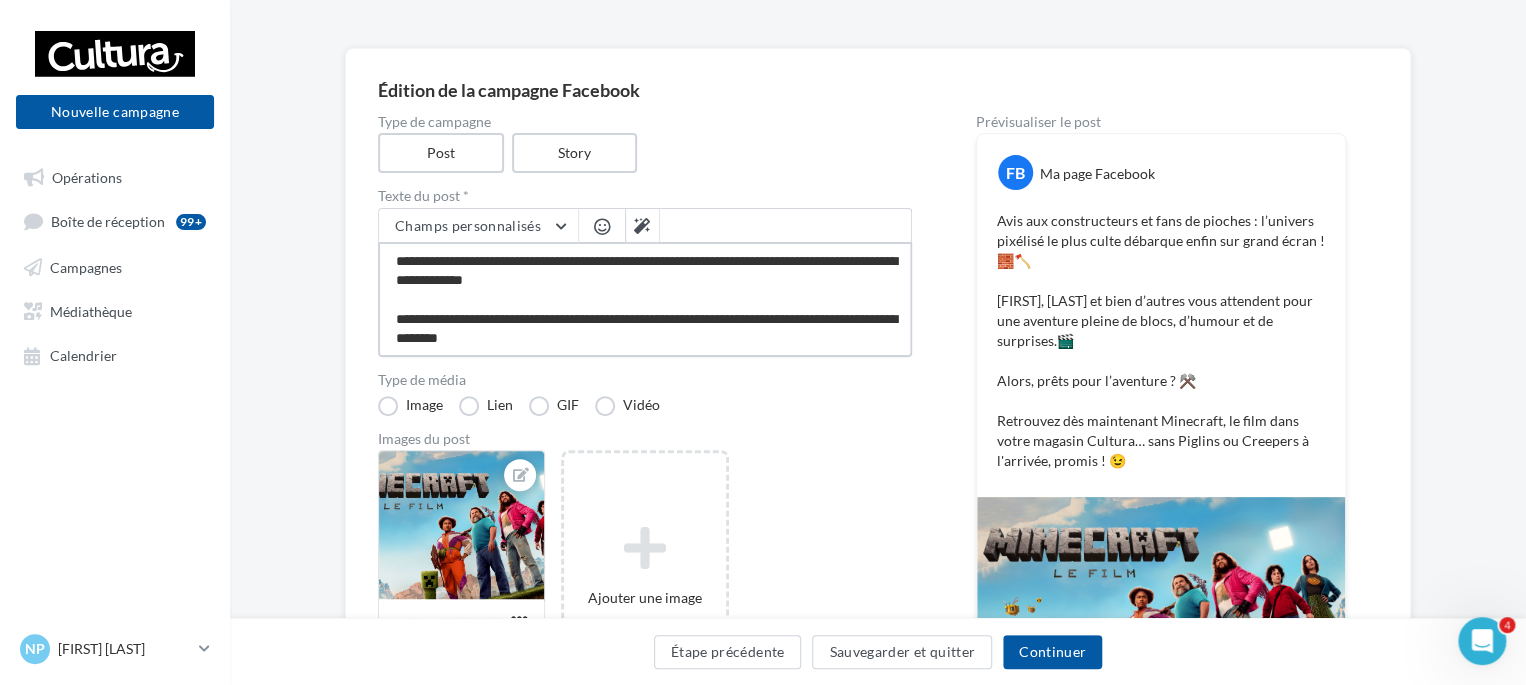 scroll, scrollTop: 196, scrollLeft: 0, axis: vertical 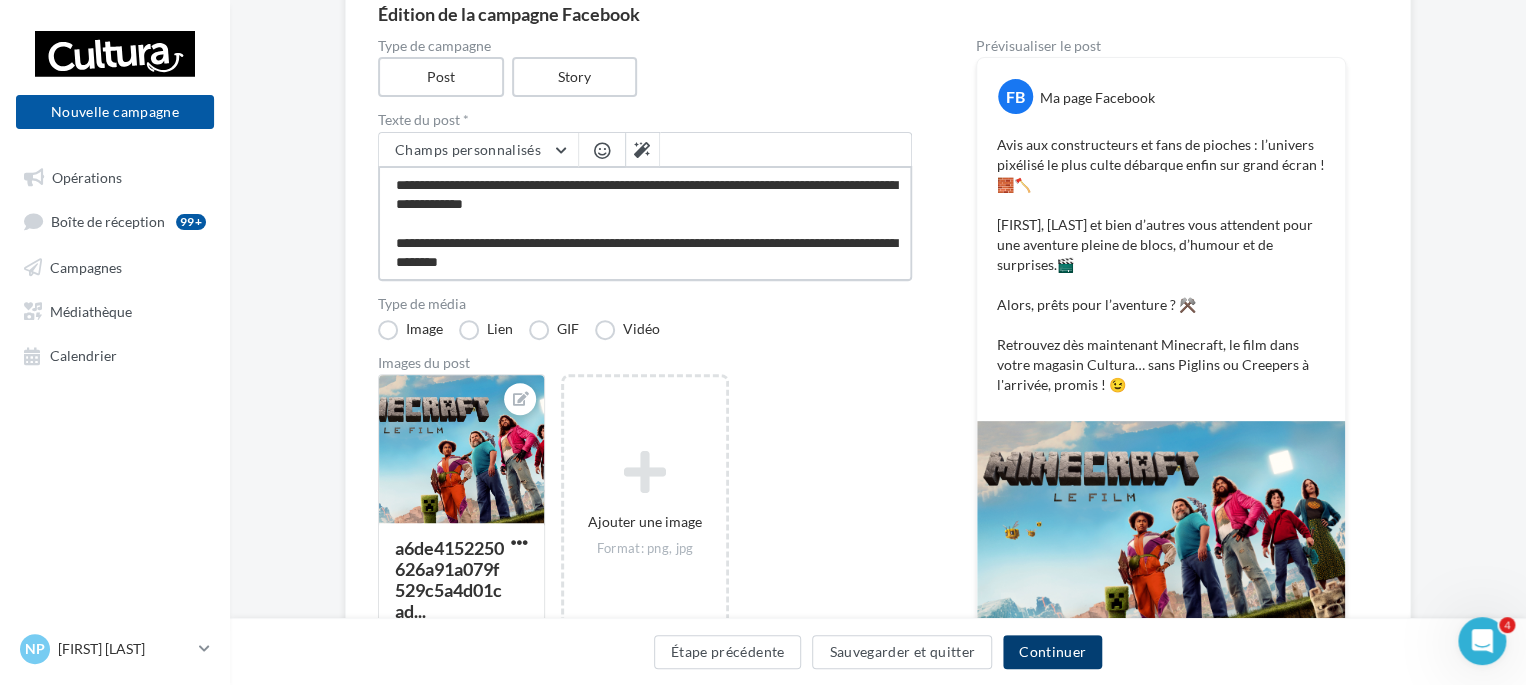 type on "**********" 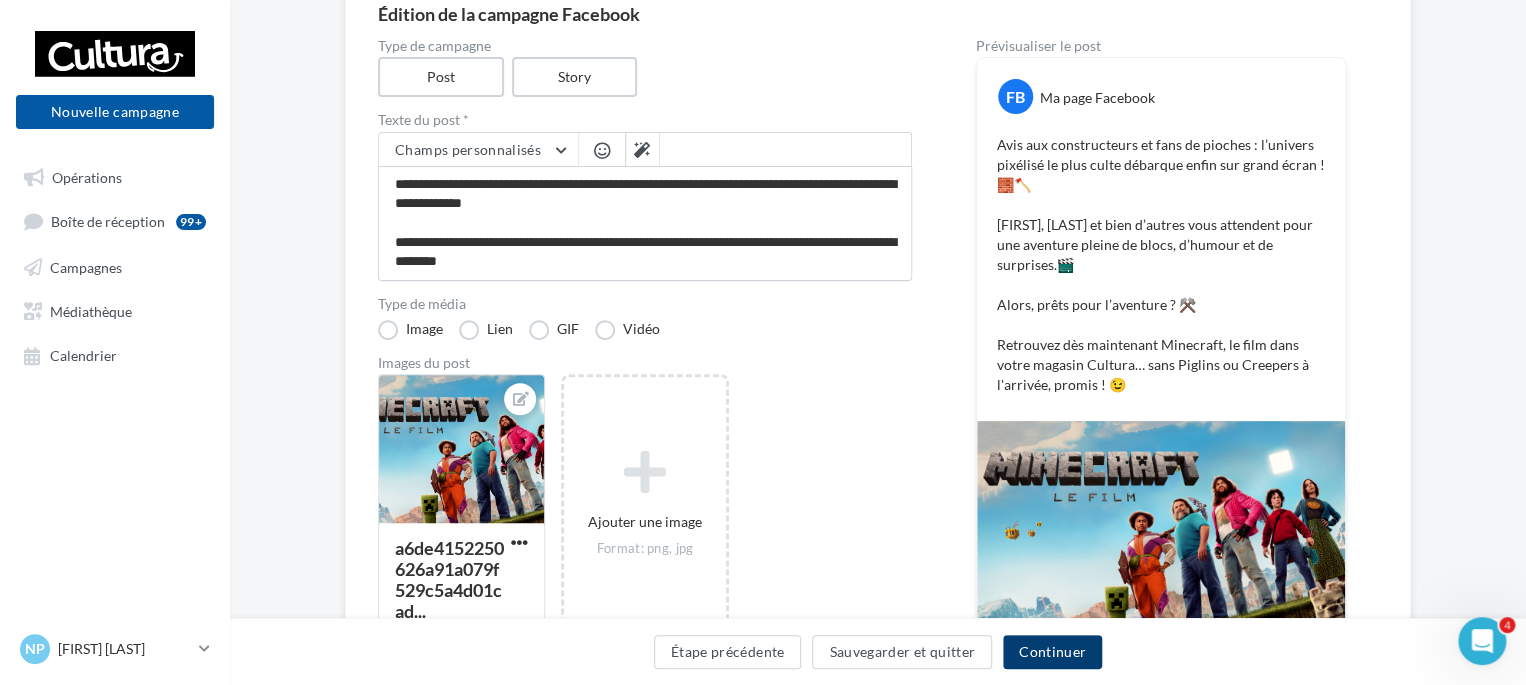 click on "Continuer" at bounding box center (1052, 652) 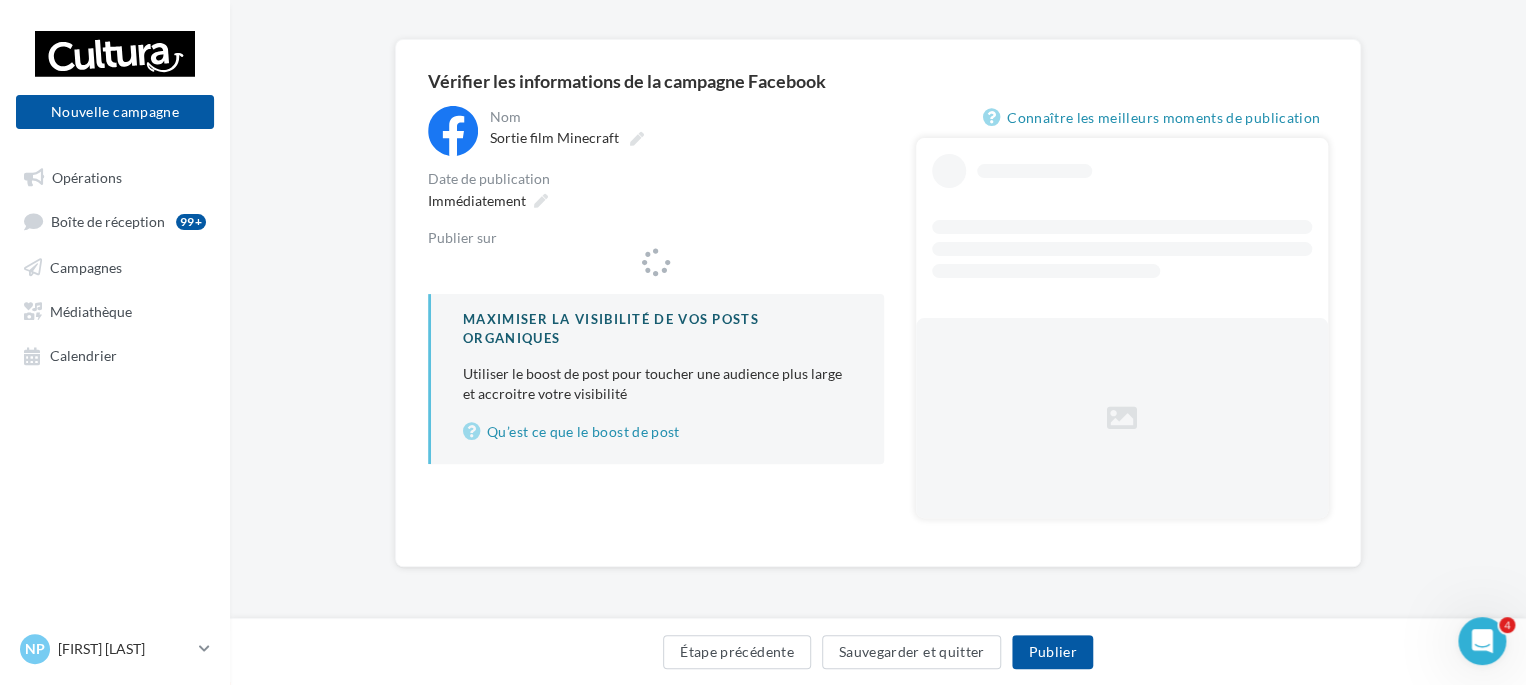 scroll, scrollTop: 0, scrollLeft: 0, axis: both 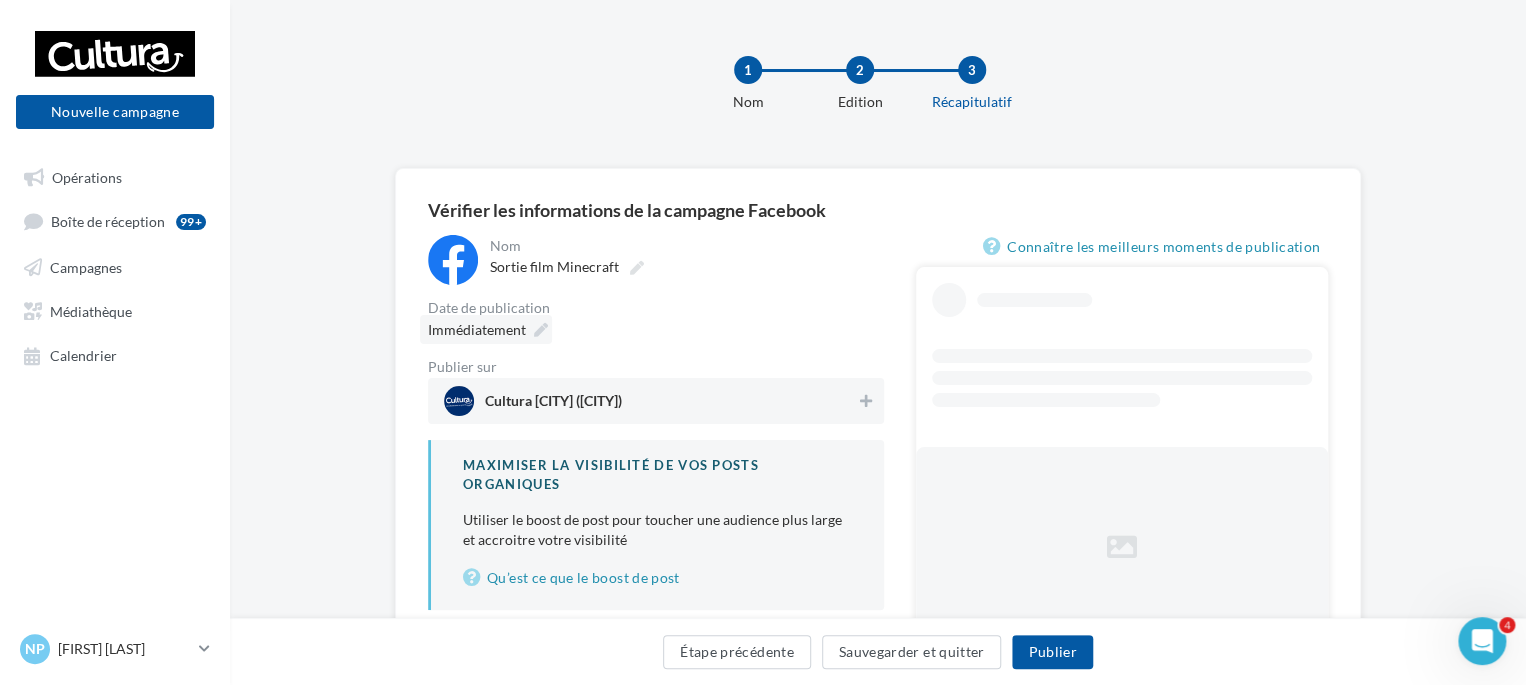 click on "Immédiatement" at bounding box center (486, 329) 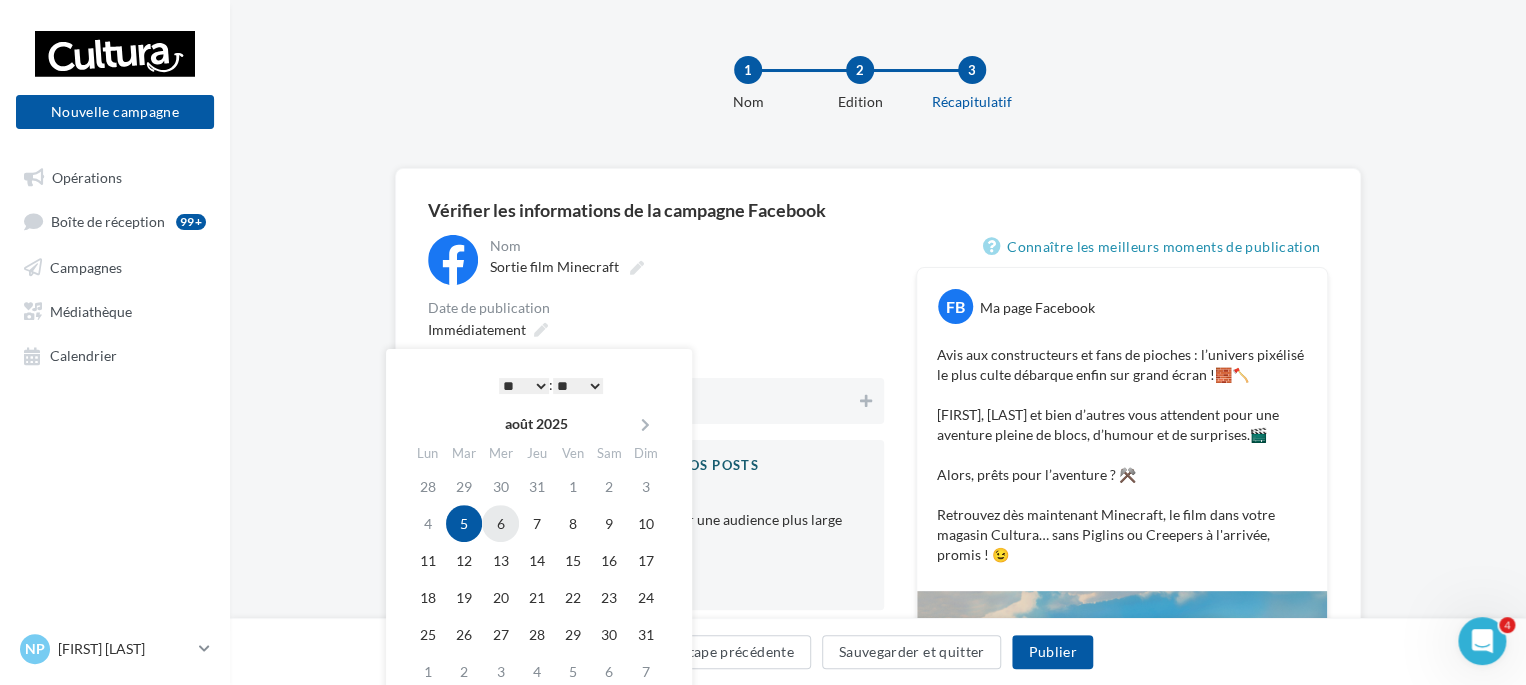 click on "6" at bounding box center (500, 523) 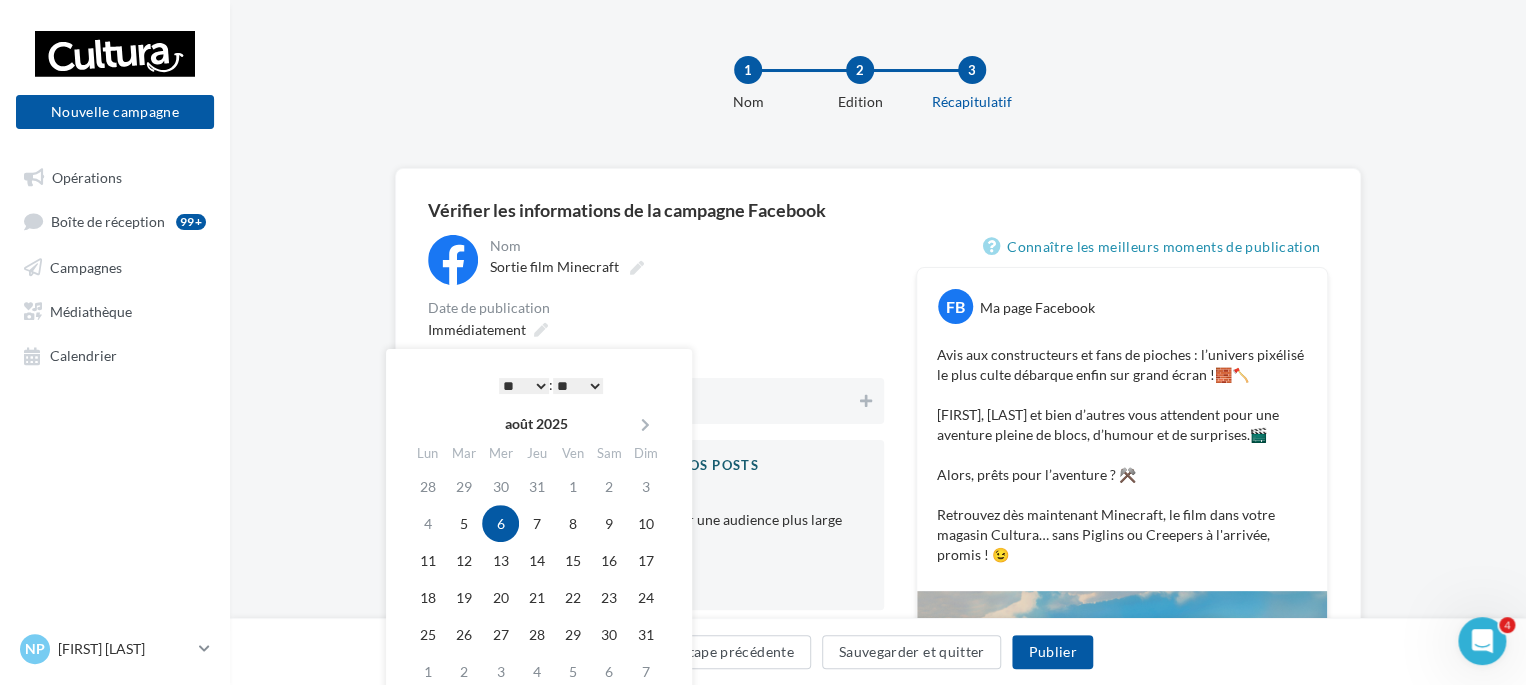 click on "* * * * * * * * * * ** ** ** ** ** ** ** ** ** ** ** ** ** **" at bounding box center [524, 386] 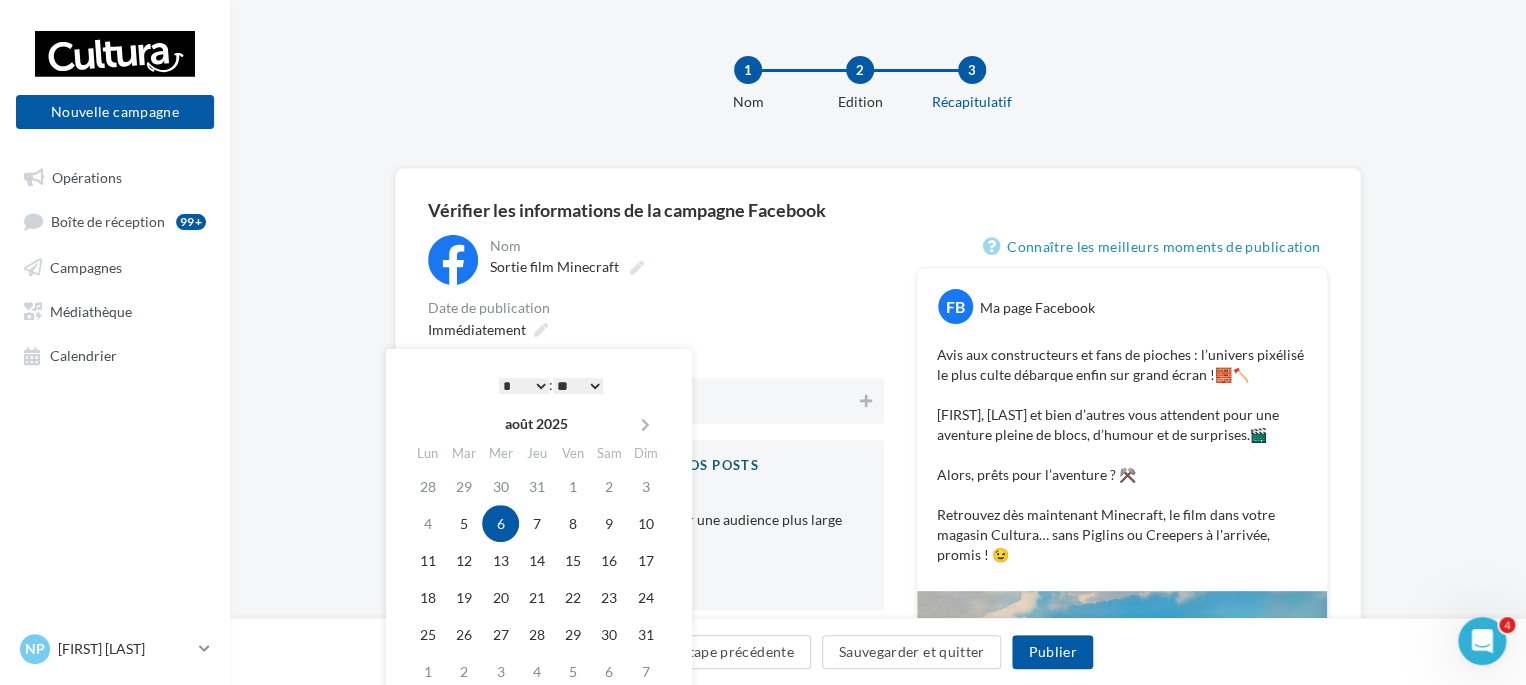 click on "** ** ** ** ** **" at bounding box center (578, 386) 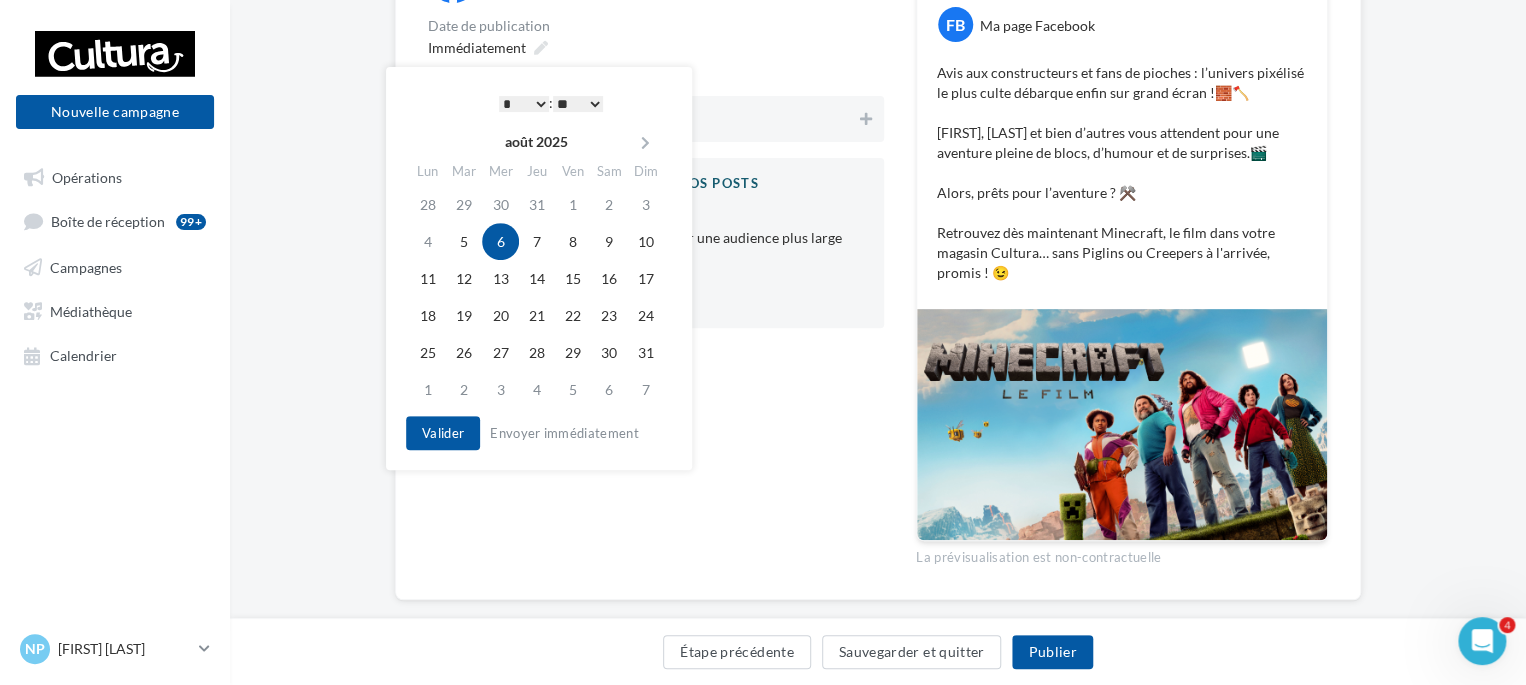 scroll, scrollTop: 307, scrollLeft: 0, axis: vertical 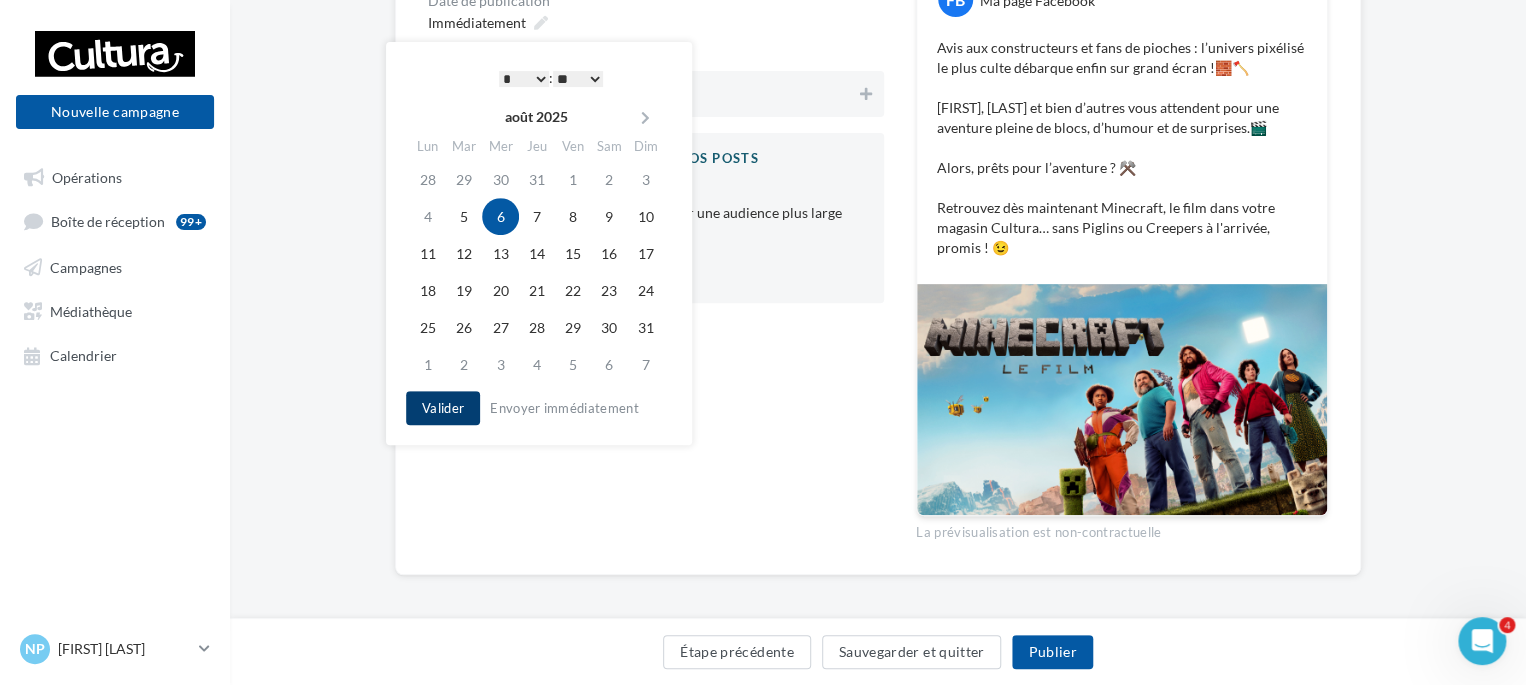 click on "Valider" at bounding box center (443, 408) 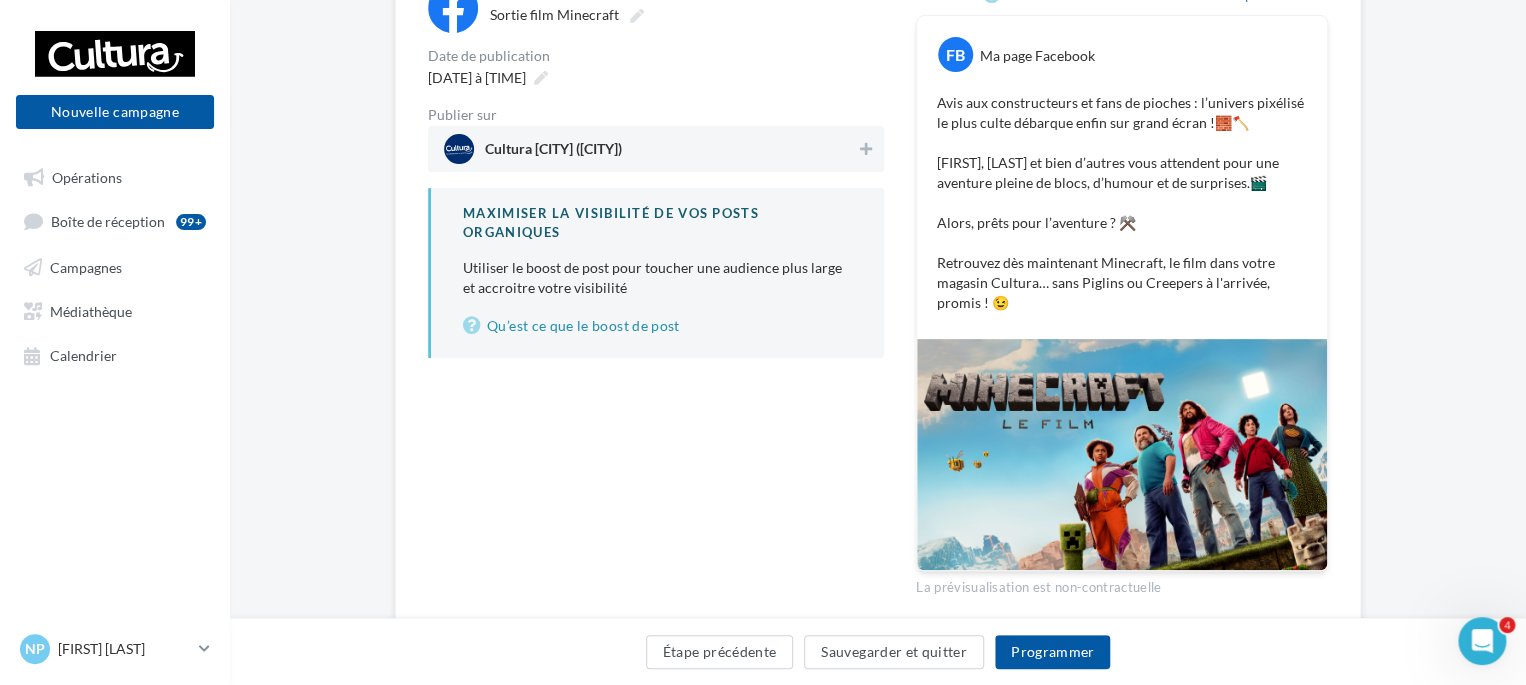 scroll, scrollTop: 184, scrollLeft: 0, axis: vertical 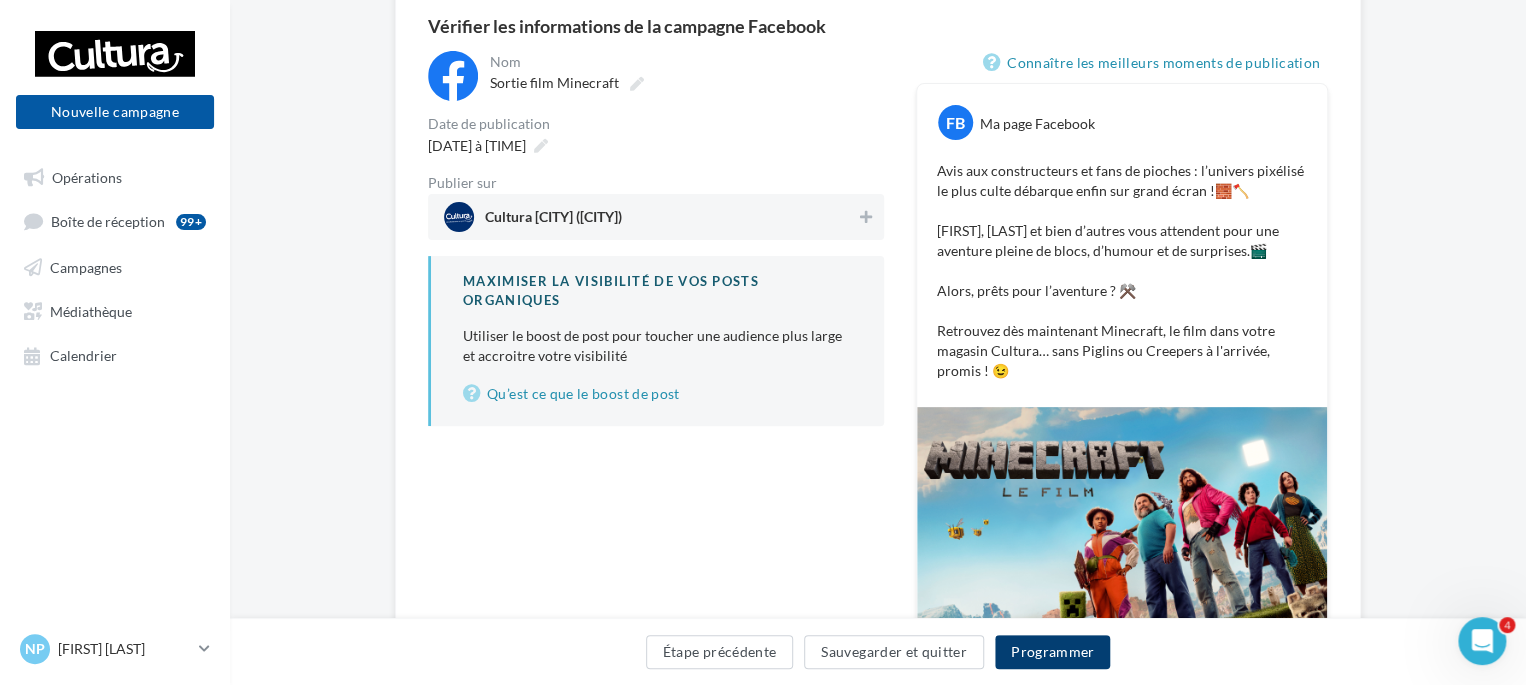 click on "Programmer" at bounding box center (1053, 652) 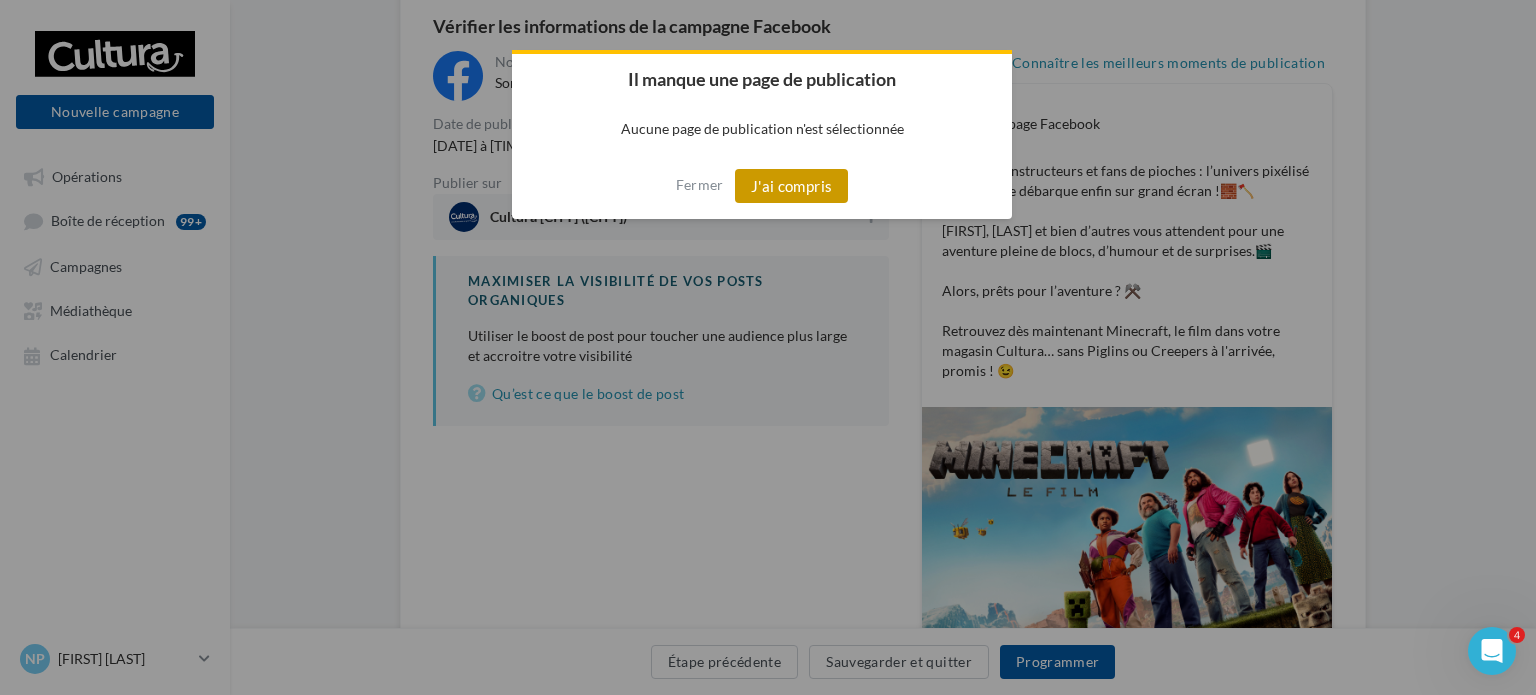 click on "J'ai compris" at bounding box center (792, 186) 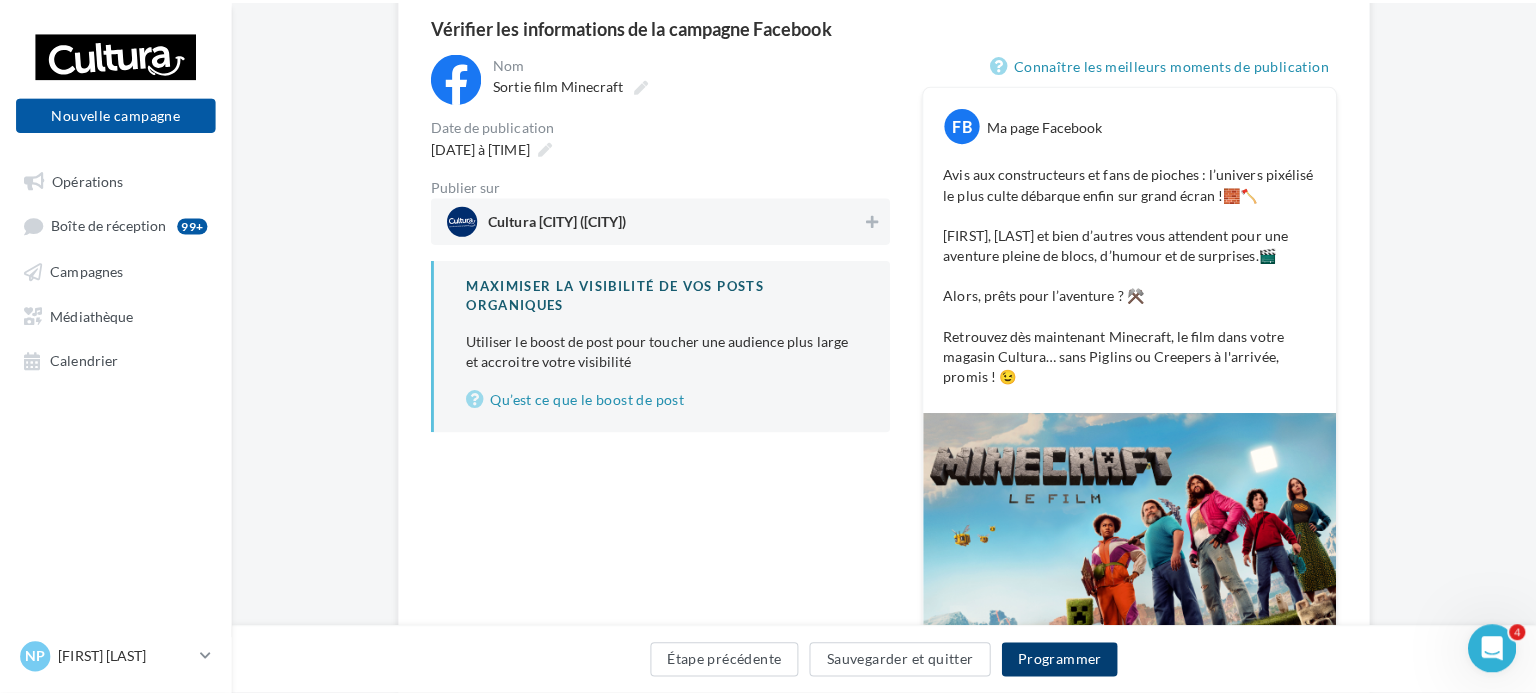 scroll, scrollTop: 122, scrollLeft: 0, axis: vertical 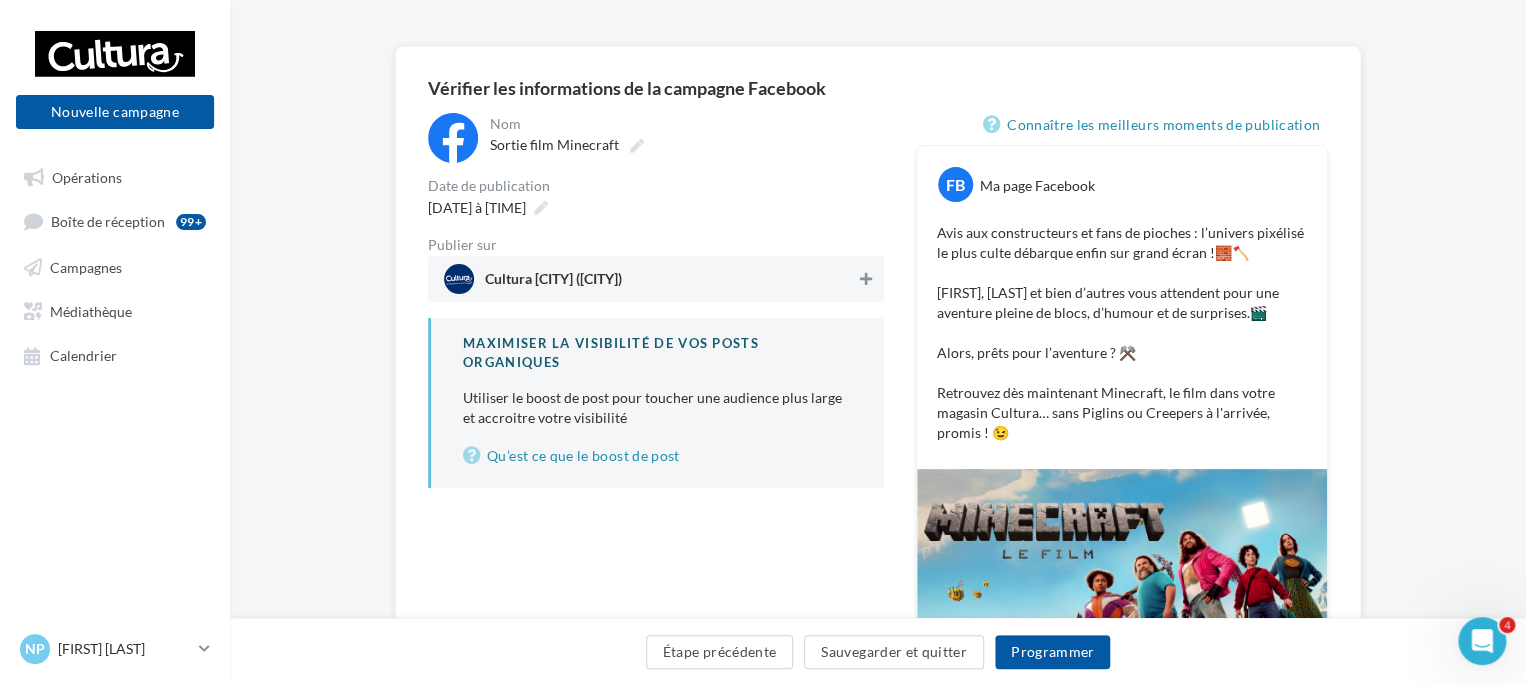 click at bounding box center (866, 279) 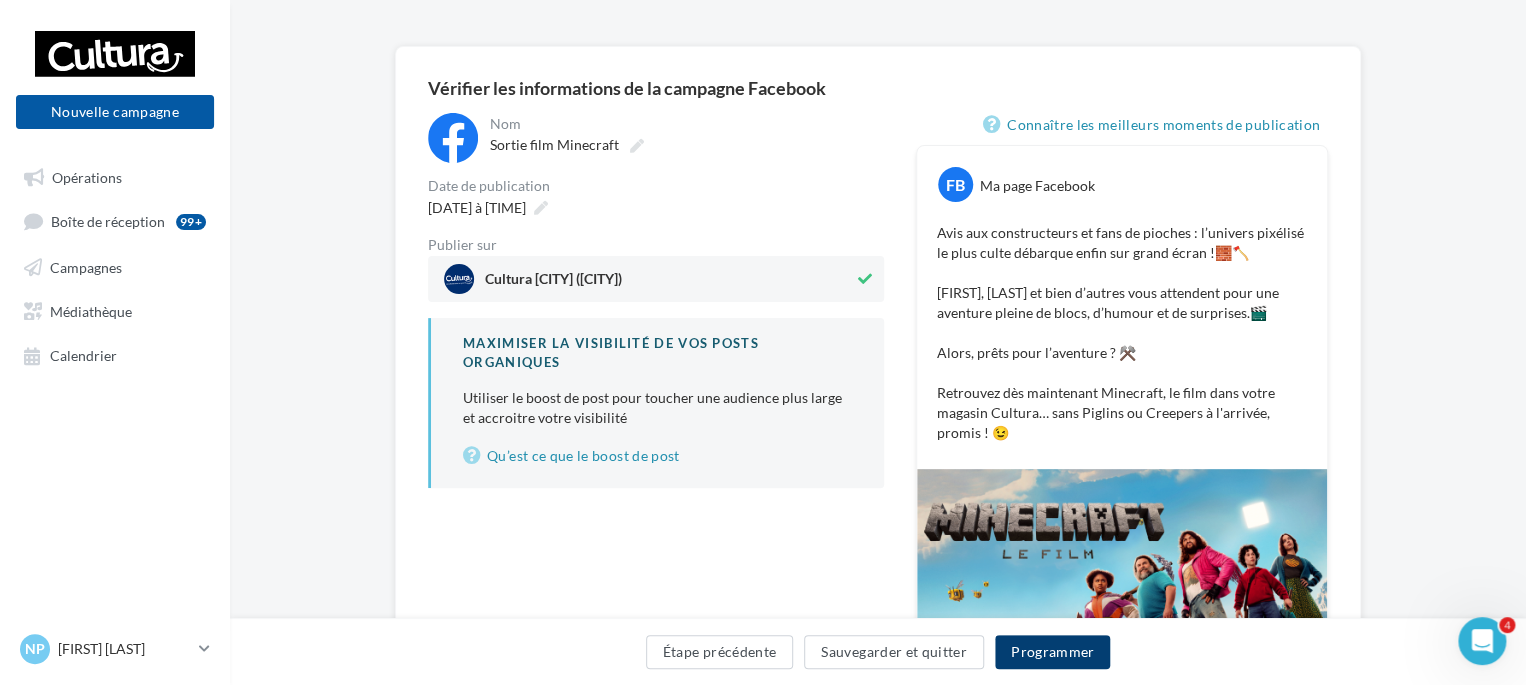 click on "Programmer" at bounding box center (1053, 652) 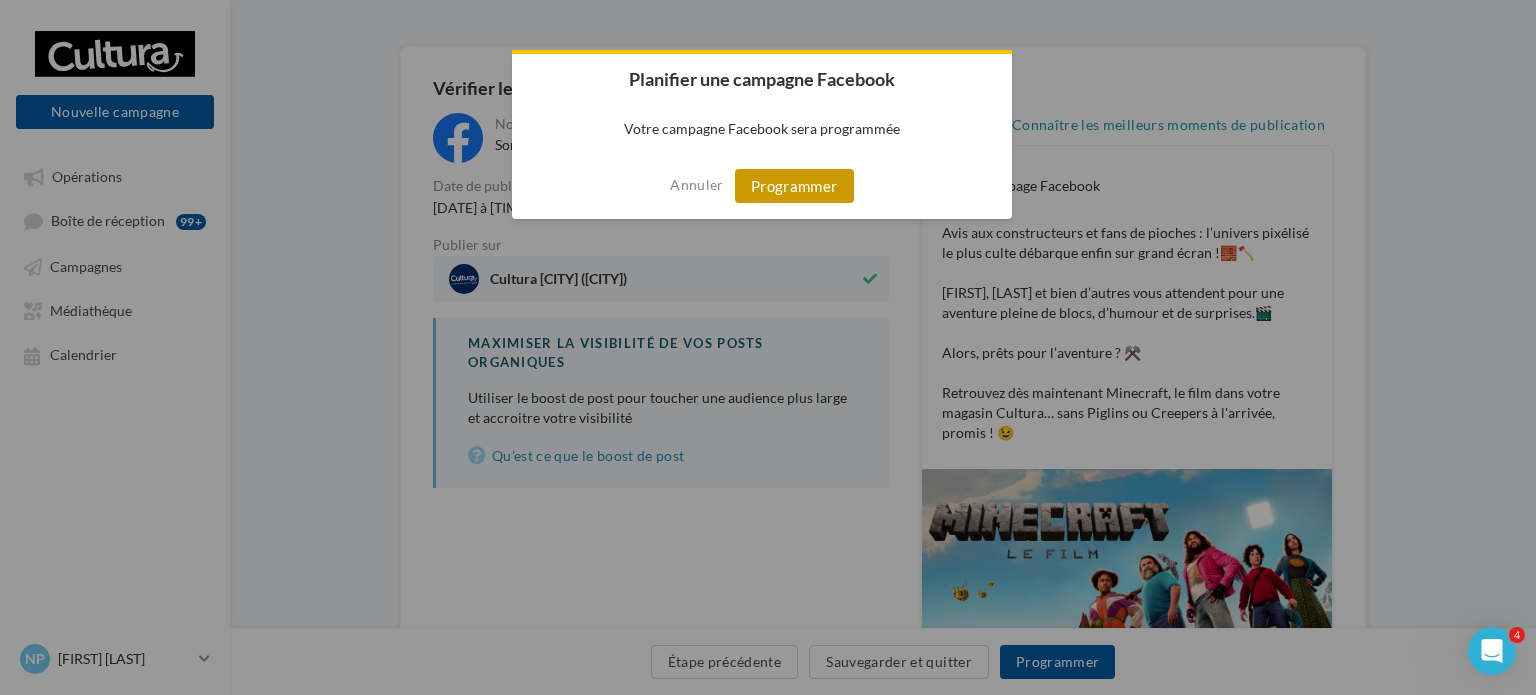 click on "Programmer" at bounding box center [794, 186] 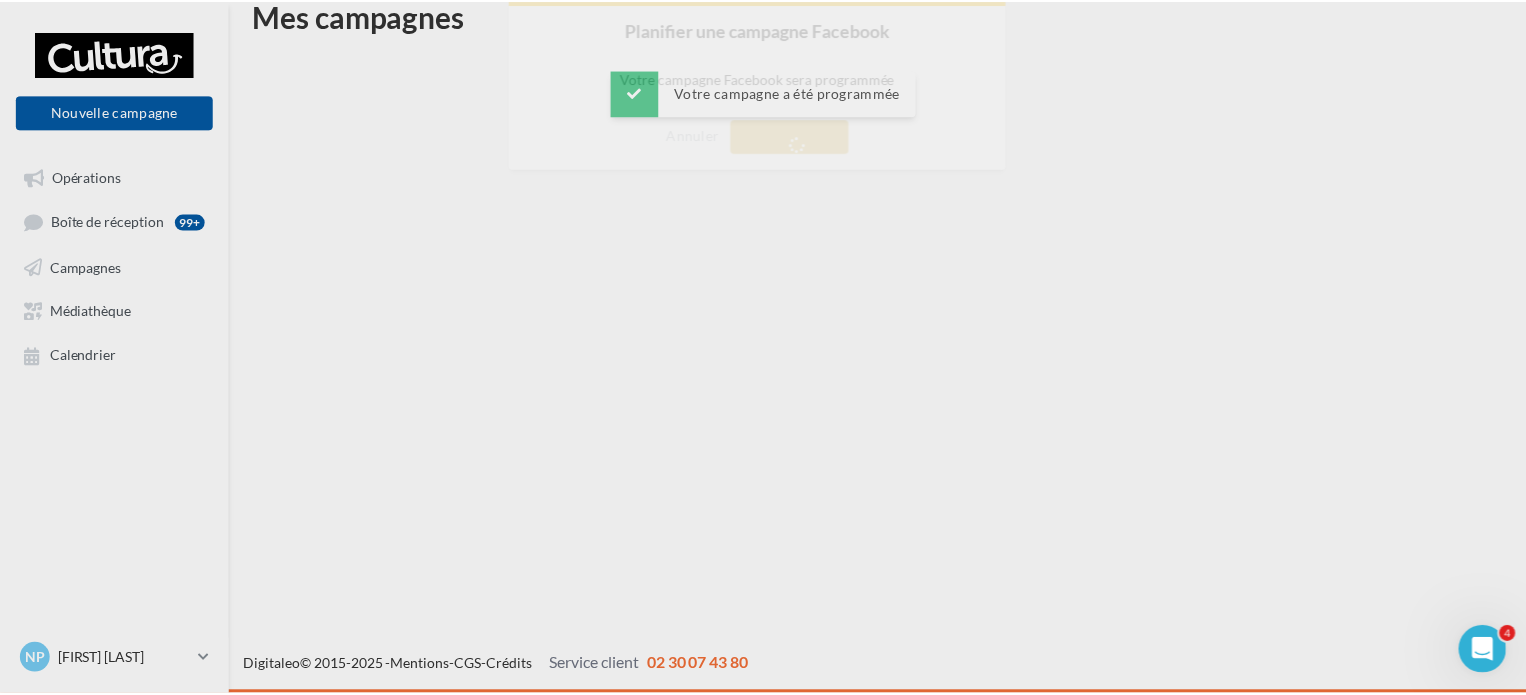 scroll, scrollTop: 32, scrollLeft: 0, axis: vertical 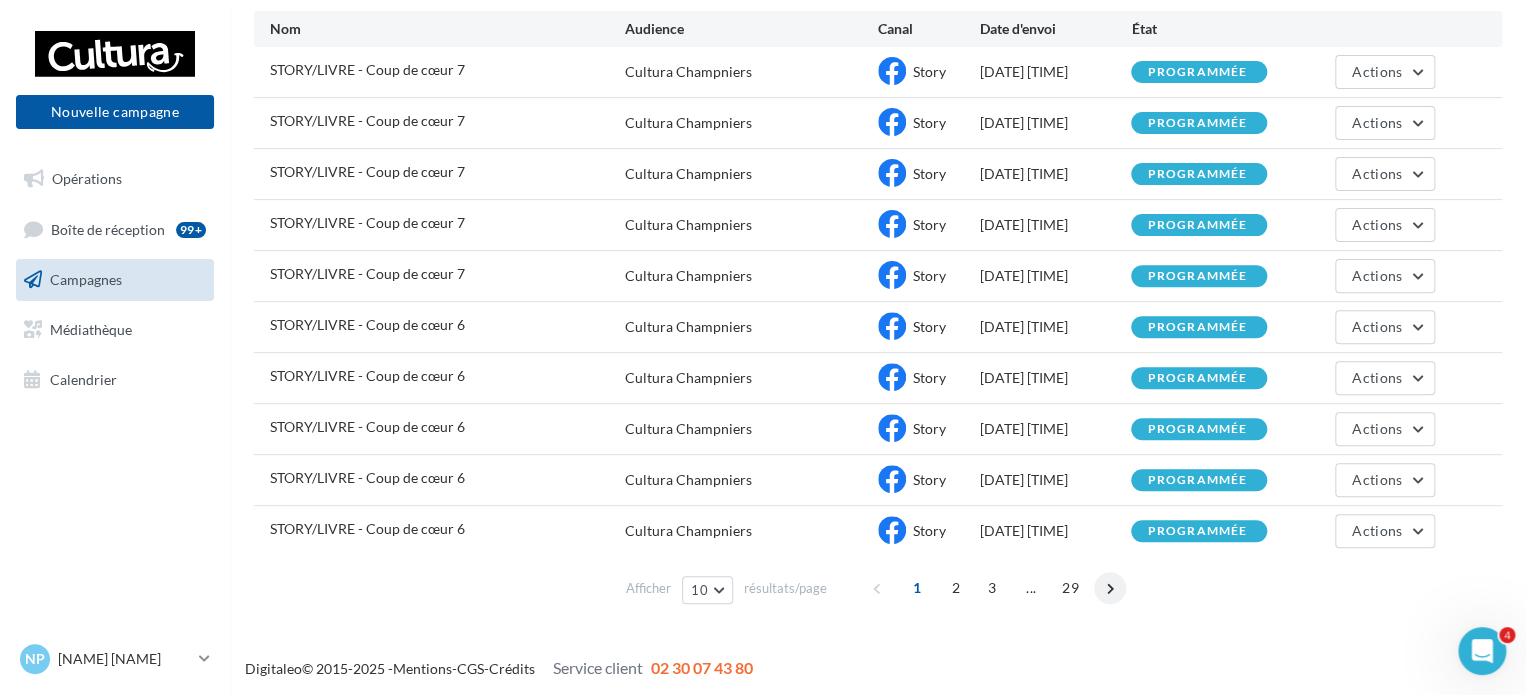 click at bounding box center [1110, 588] 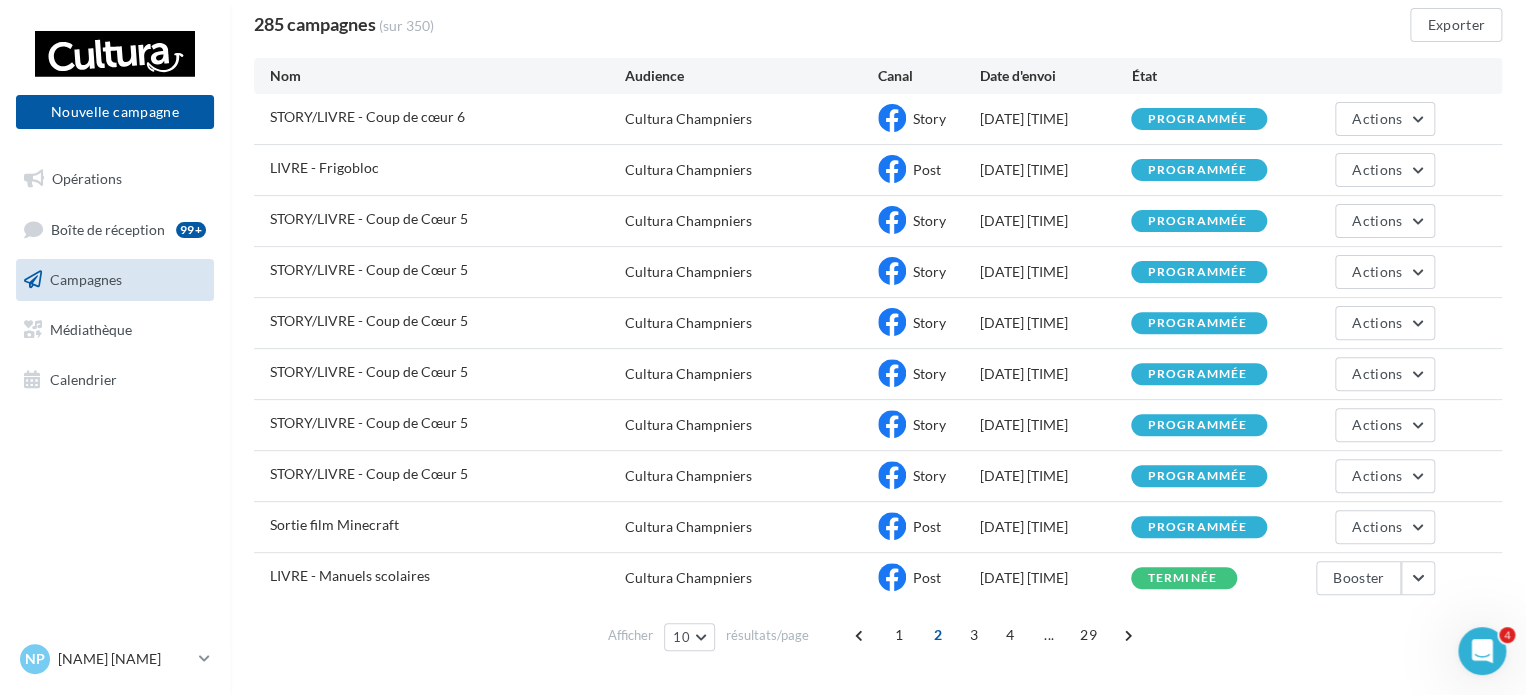 scroll, scrollTop: 180, scrollLeft: 0, axis: vertical 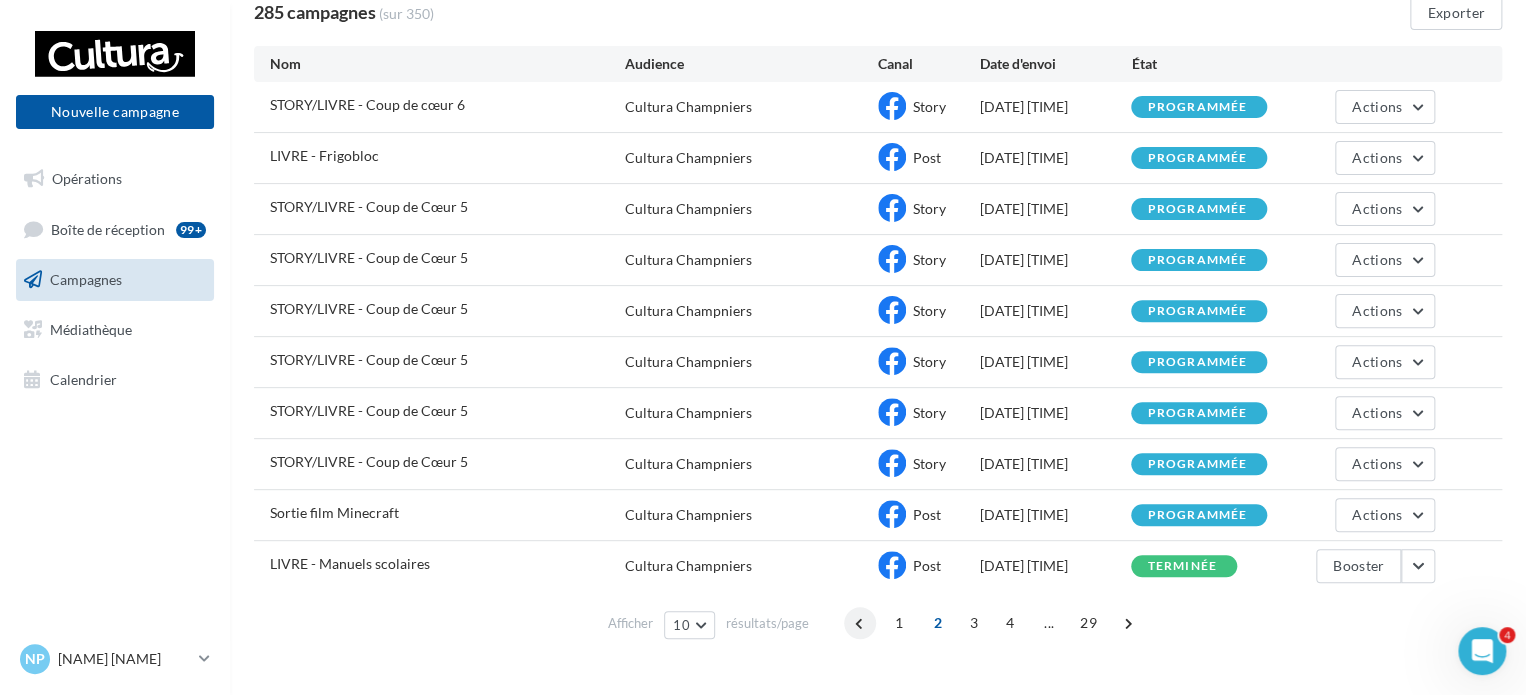 click at bounding box center (860, 623) 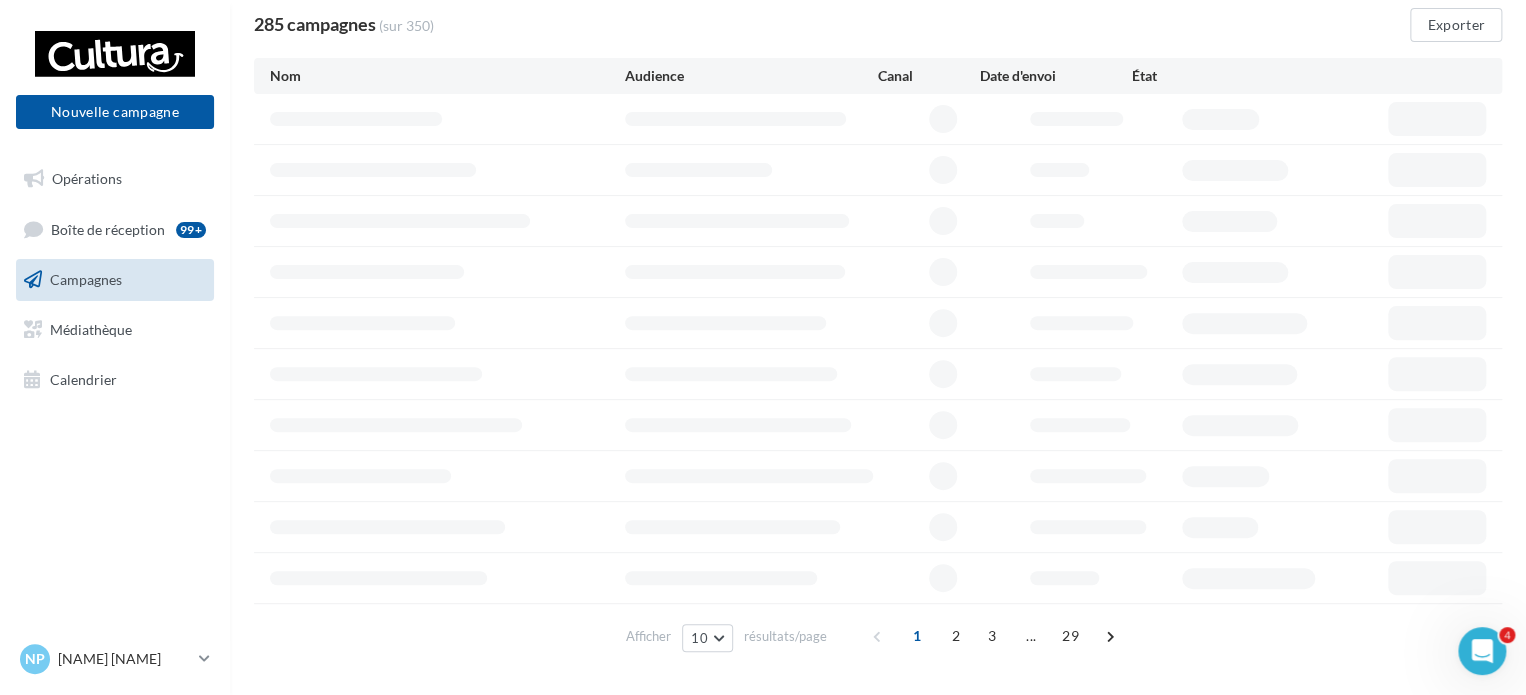 scroll, scrollTop: 180, scrollLeft: 0, axis: vertical 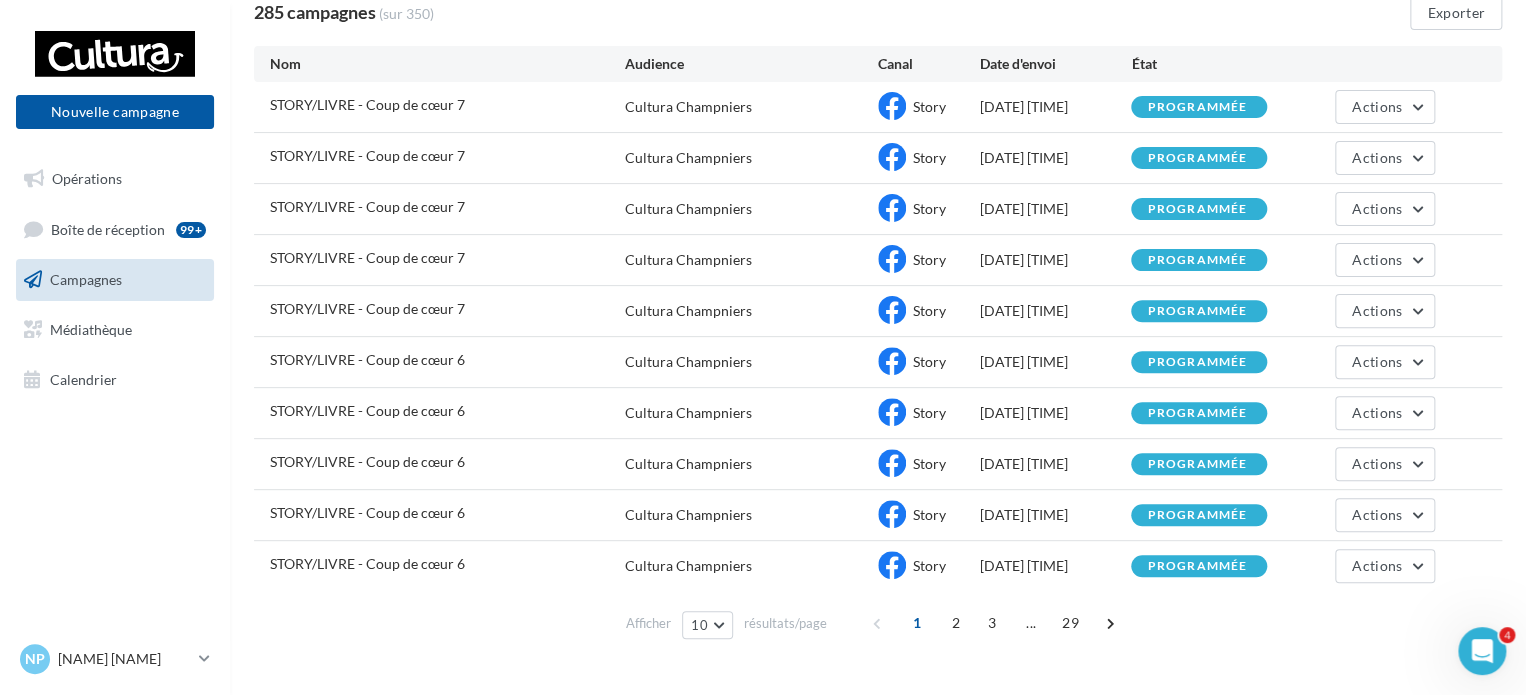 click on "Campagnes" at bounding box center (115, 280) 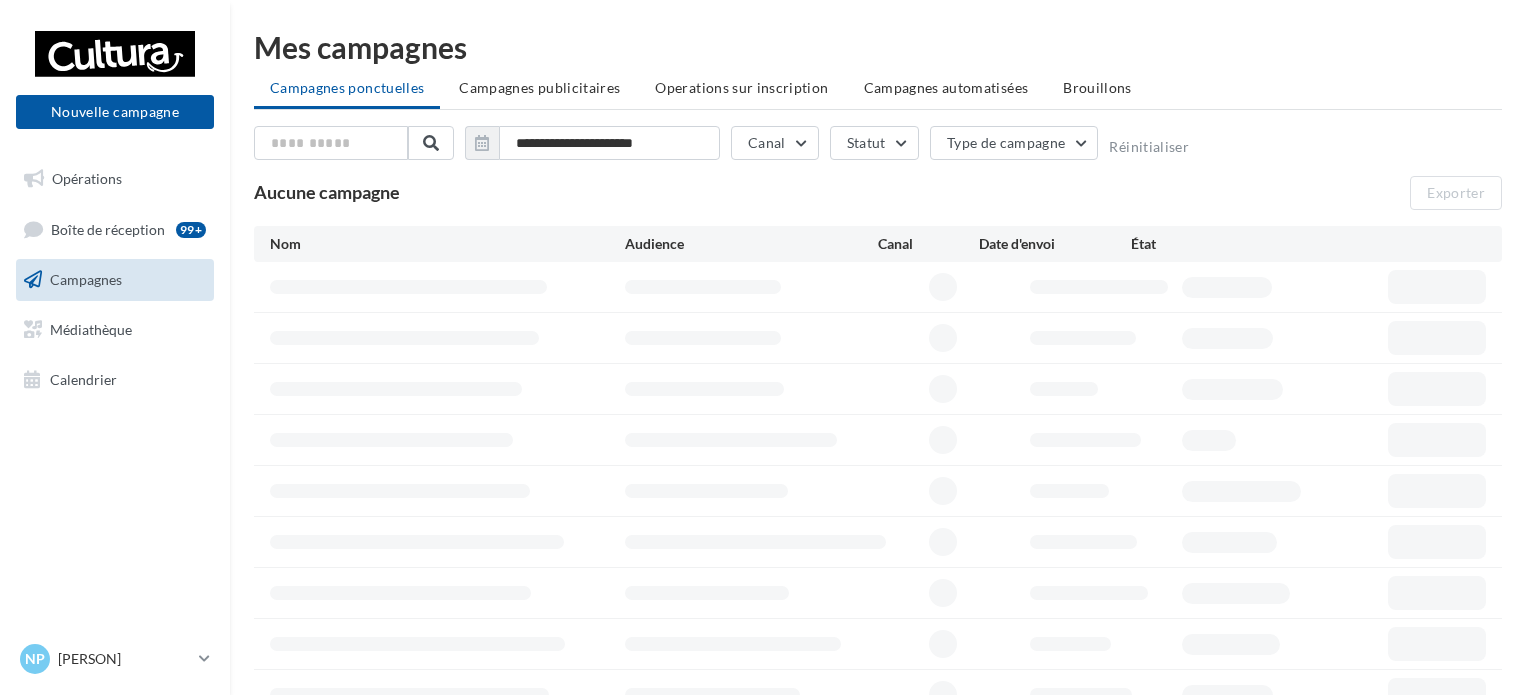 scroll, scrollTop: 0, scrollLeft: 0, axis: both 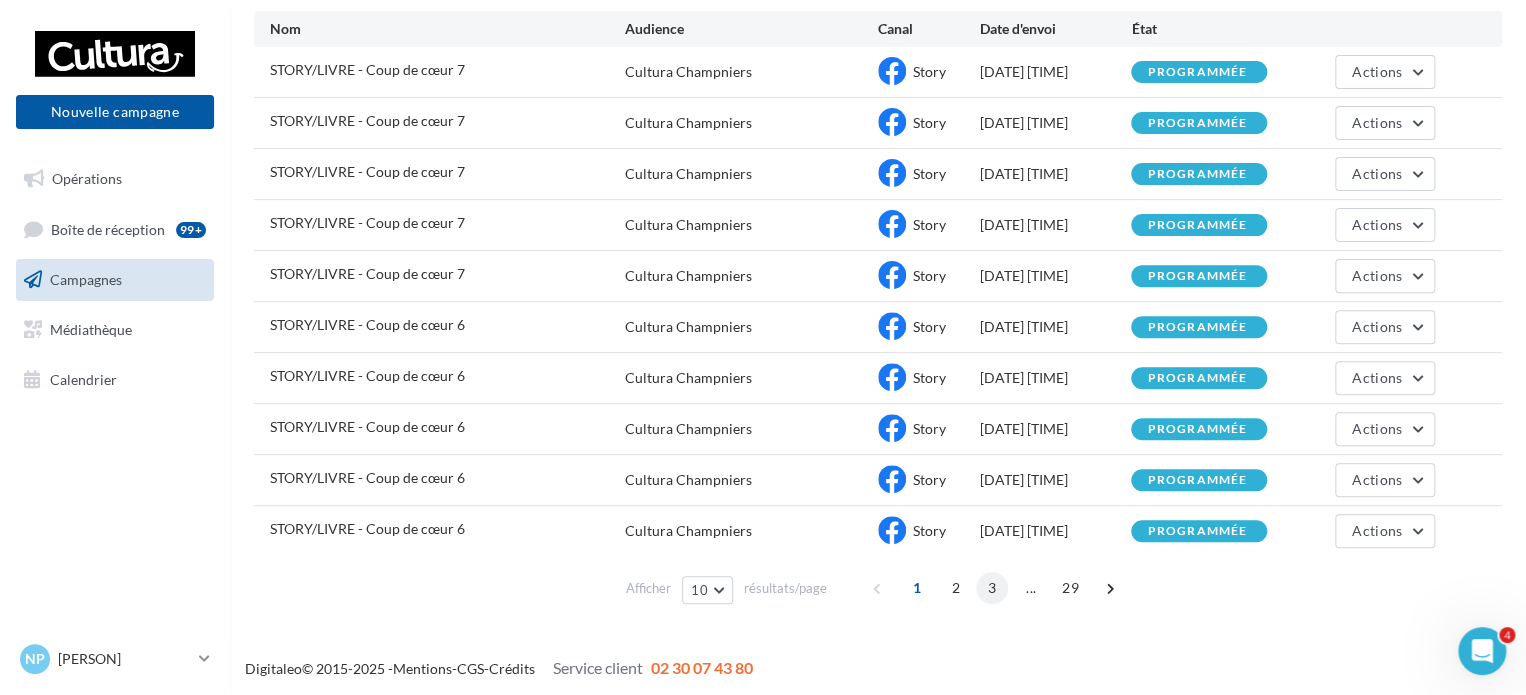 click on "3" at bounding box center (992, 588) 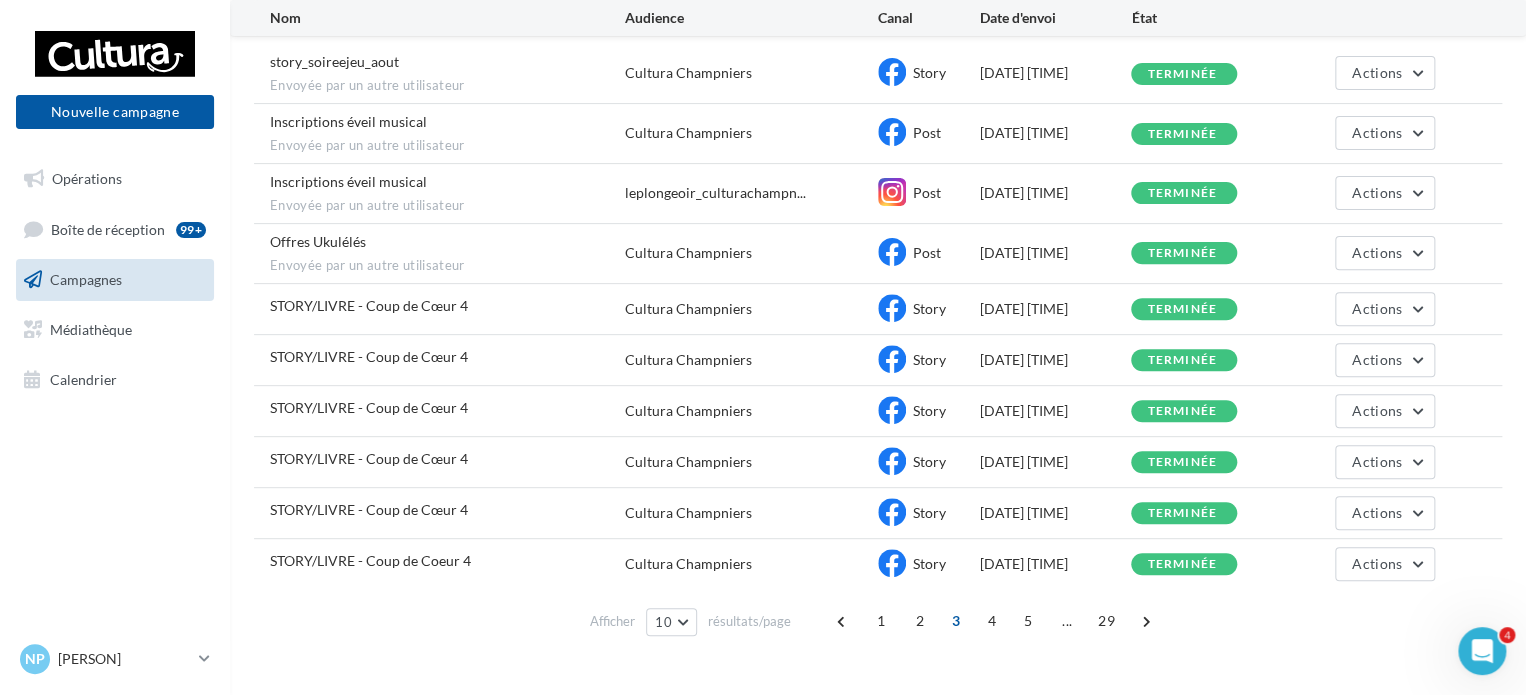 scroll, scrollTop: 249, scrollLeft: 0, axis: vertical 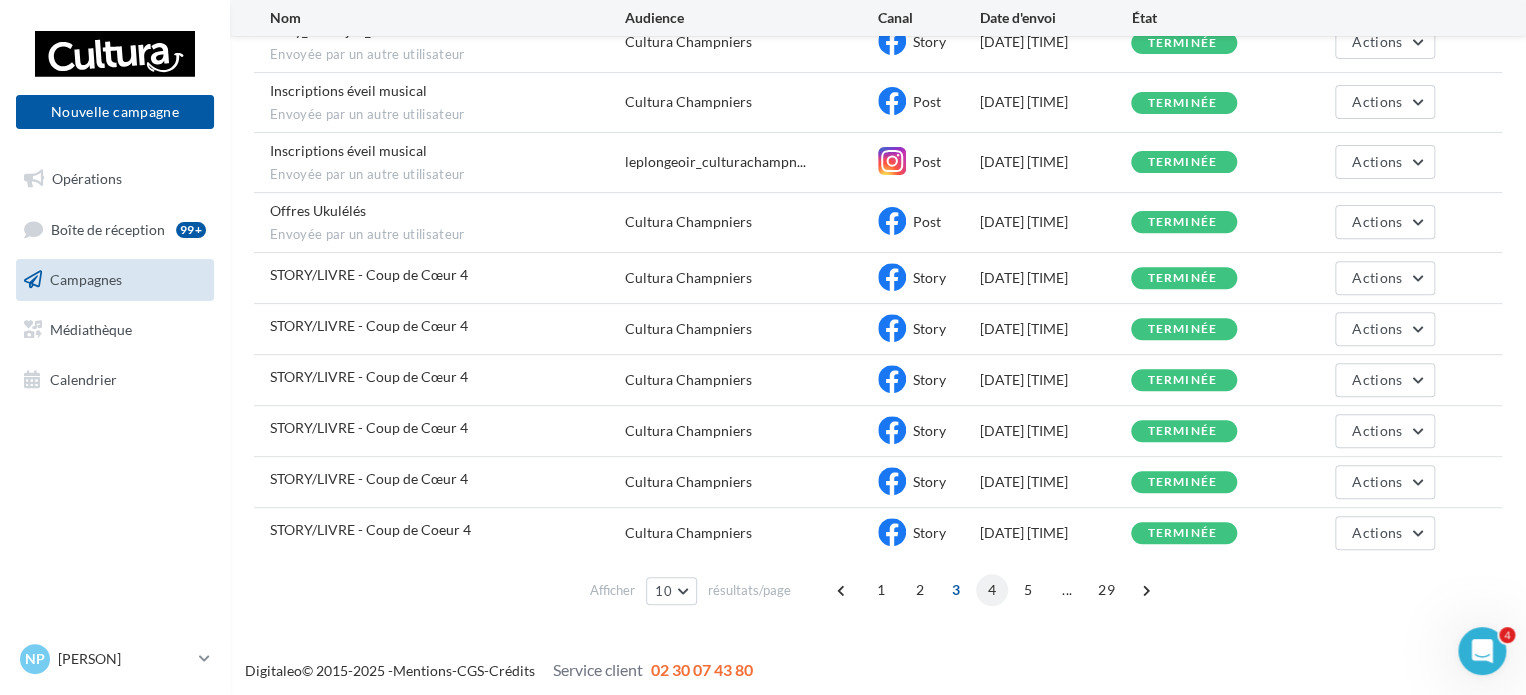 click on "4" at bounding box center [992, 590] 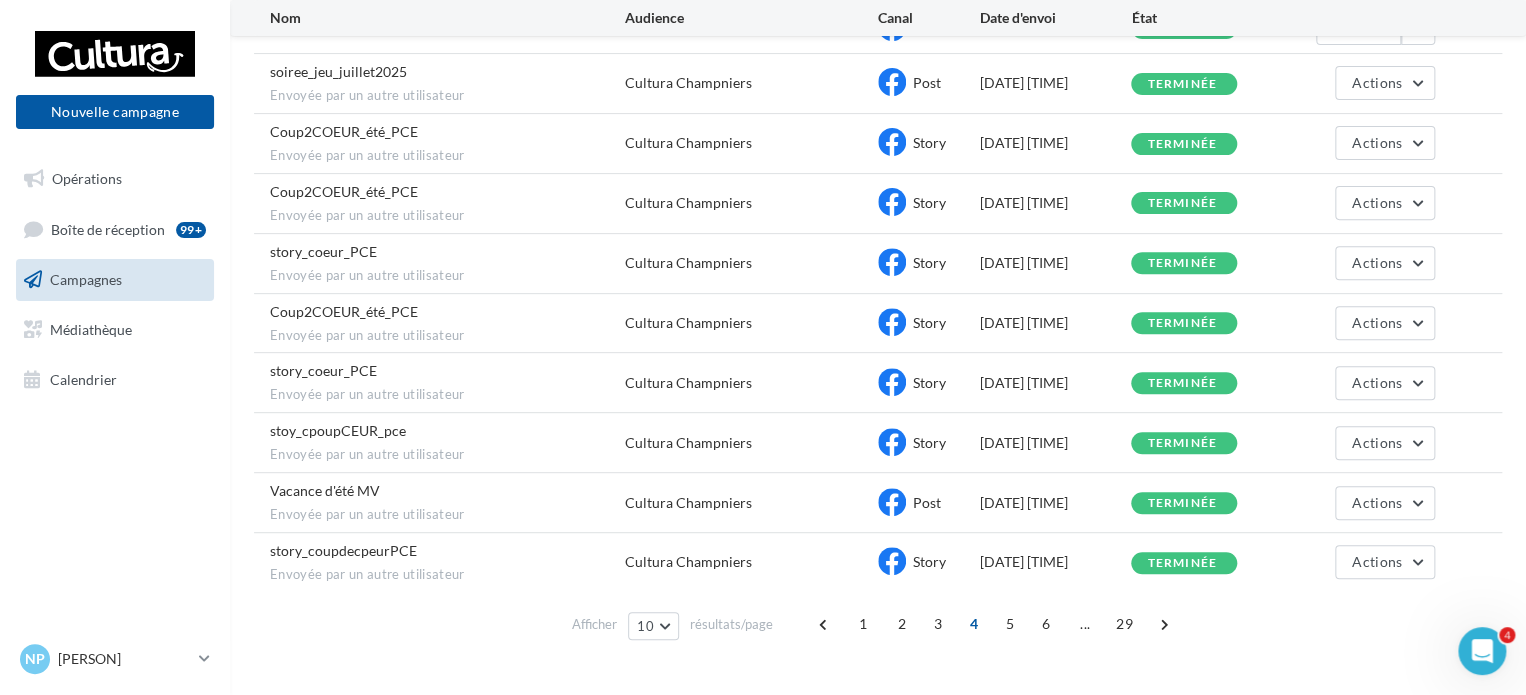 scroll, scrollTop: 293, scrollLeft: 0, axis: vertical 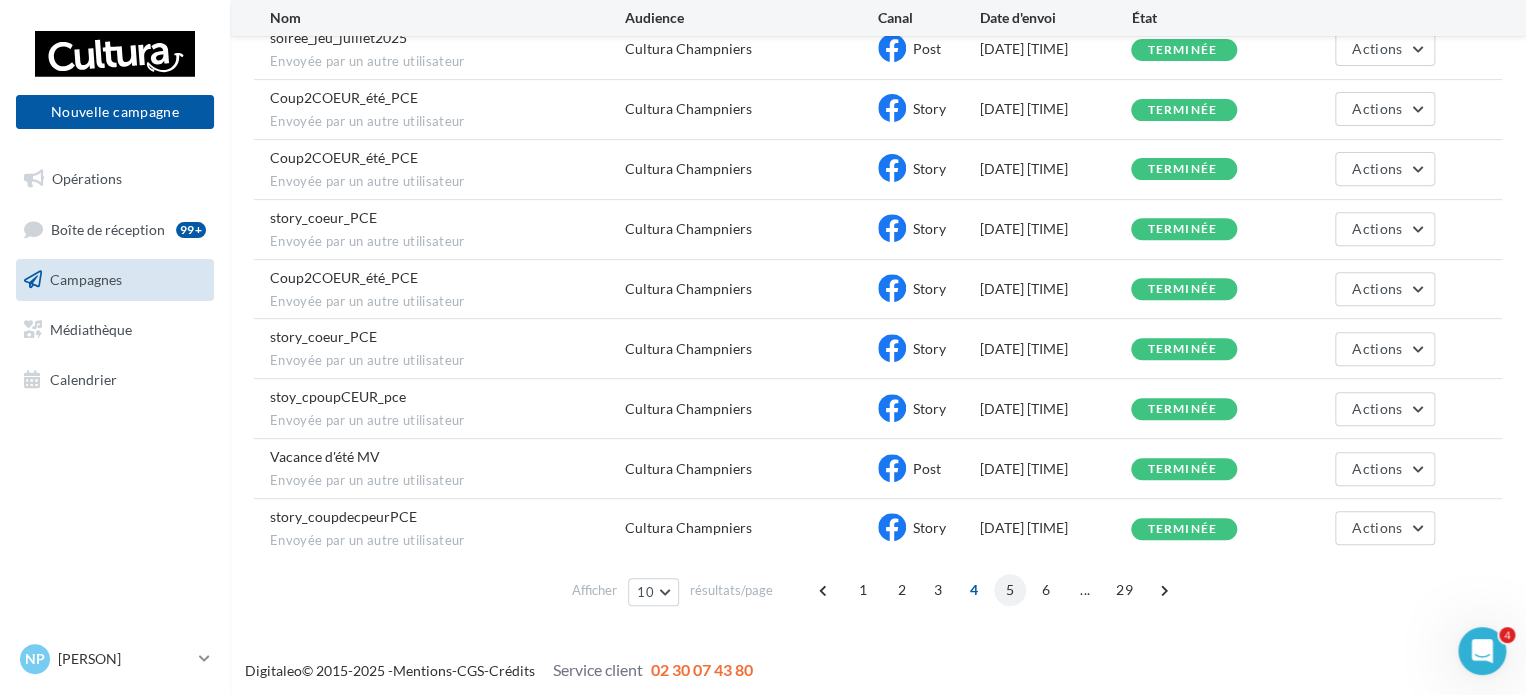 click on "5" at bounding box center [1010, 590] 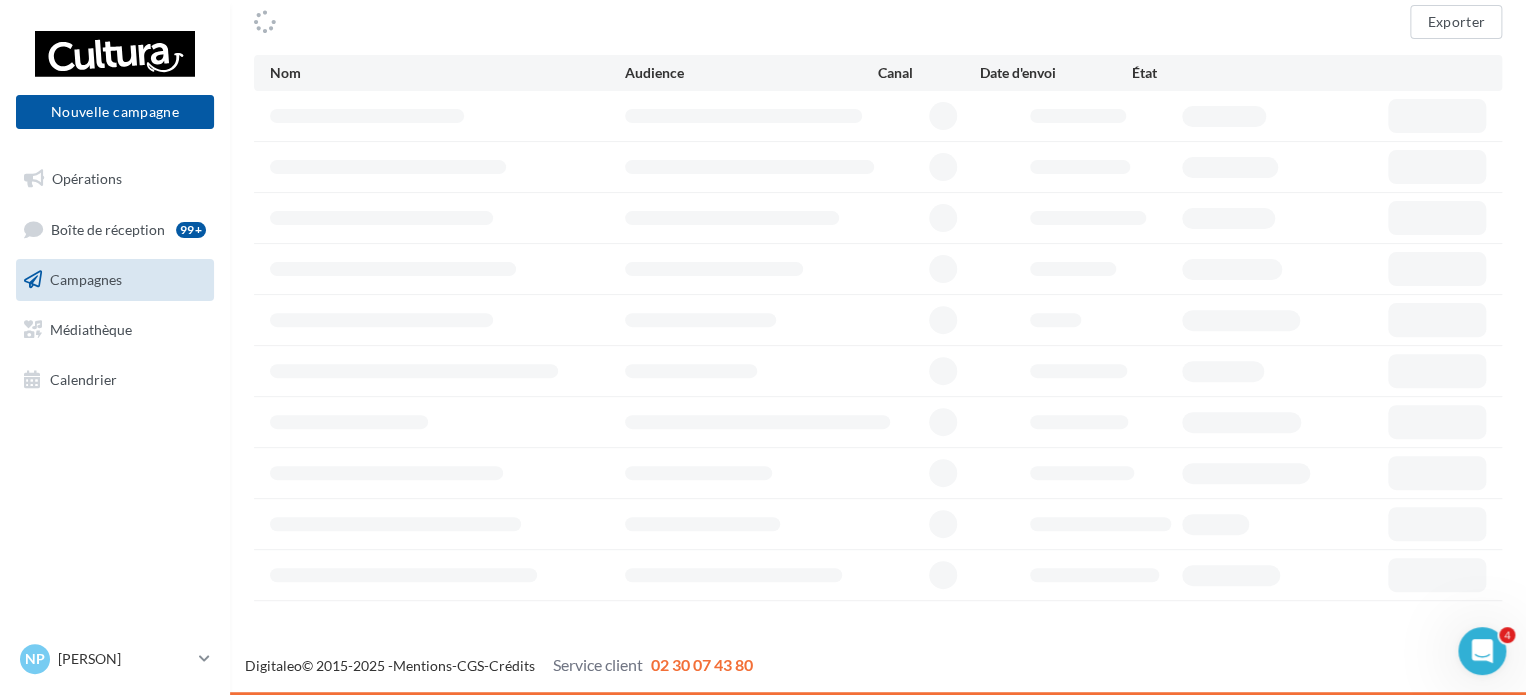 scroll, scrollTop: 168, scrollLeft: 0, axis: vertical 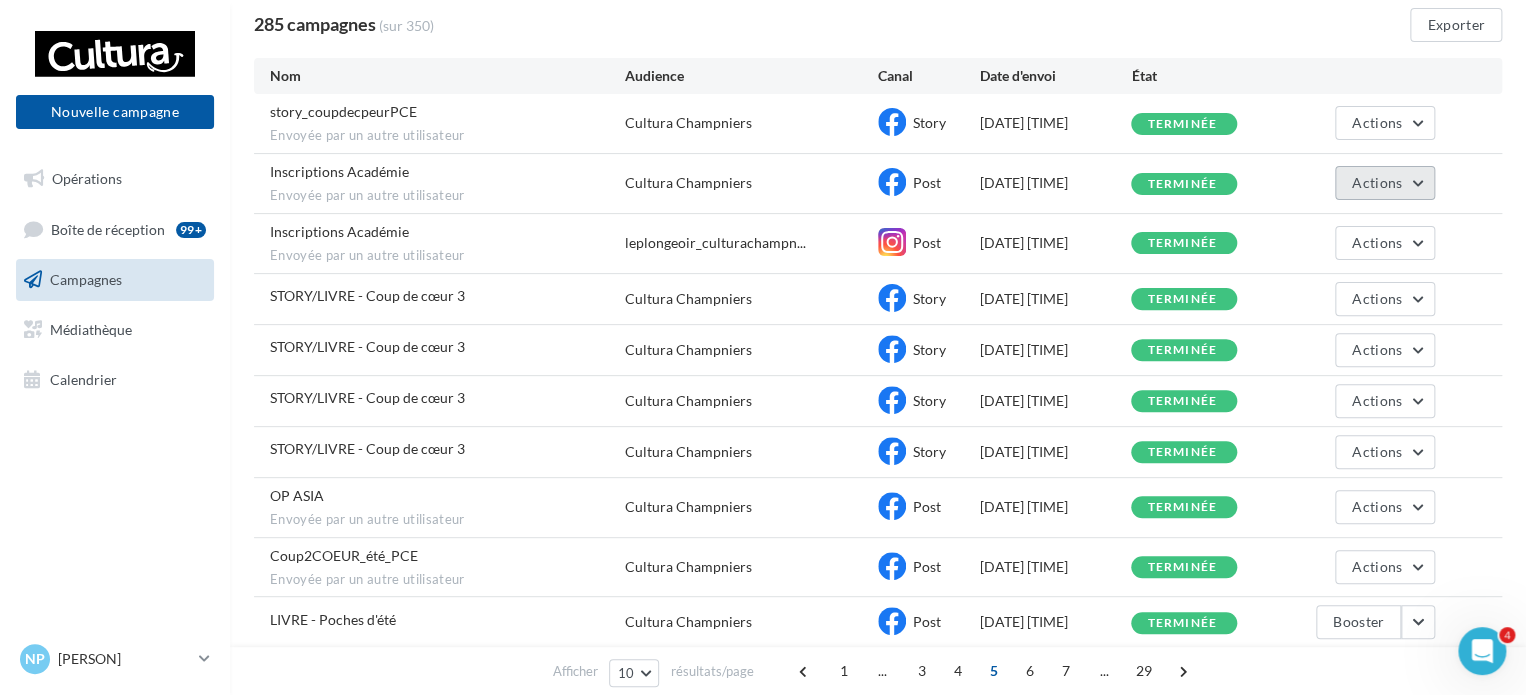 click on "Actions" at bounding box center (1385, 183) 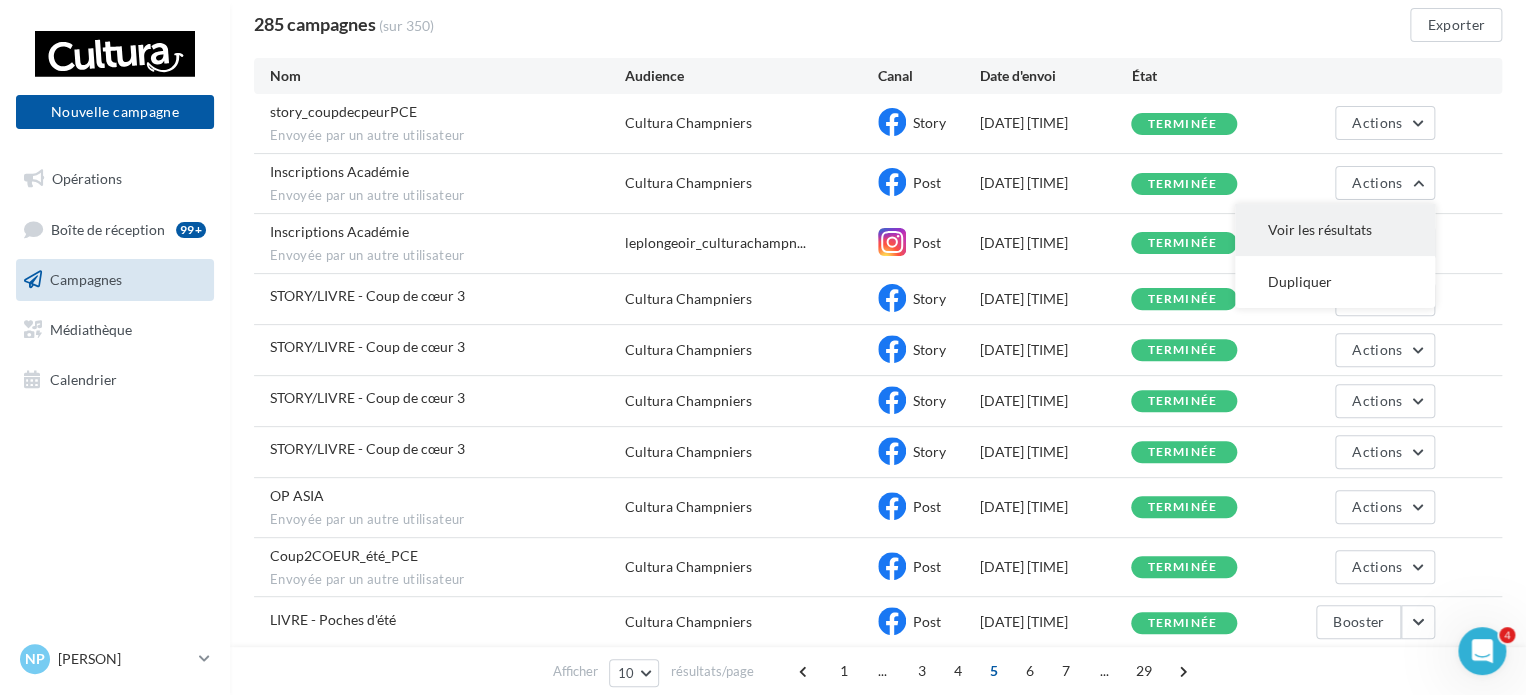 click on "Voir les résultats" at bounding box center (1335, 230) 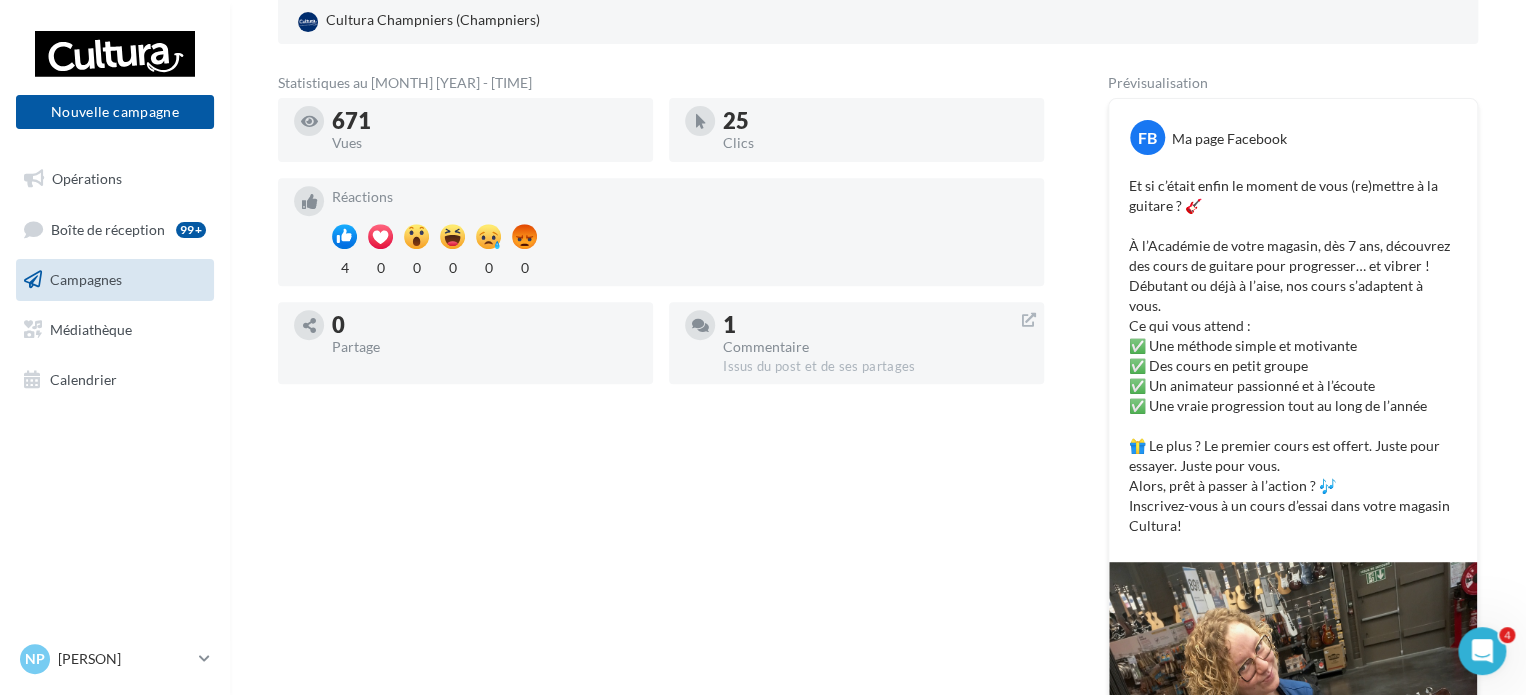 scroll, scrollTop: 700, scrollLeft: 0, axis: vertical 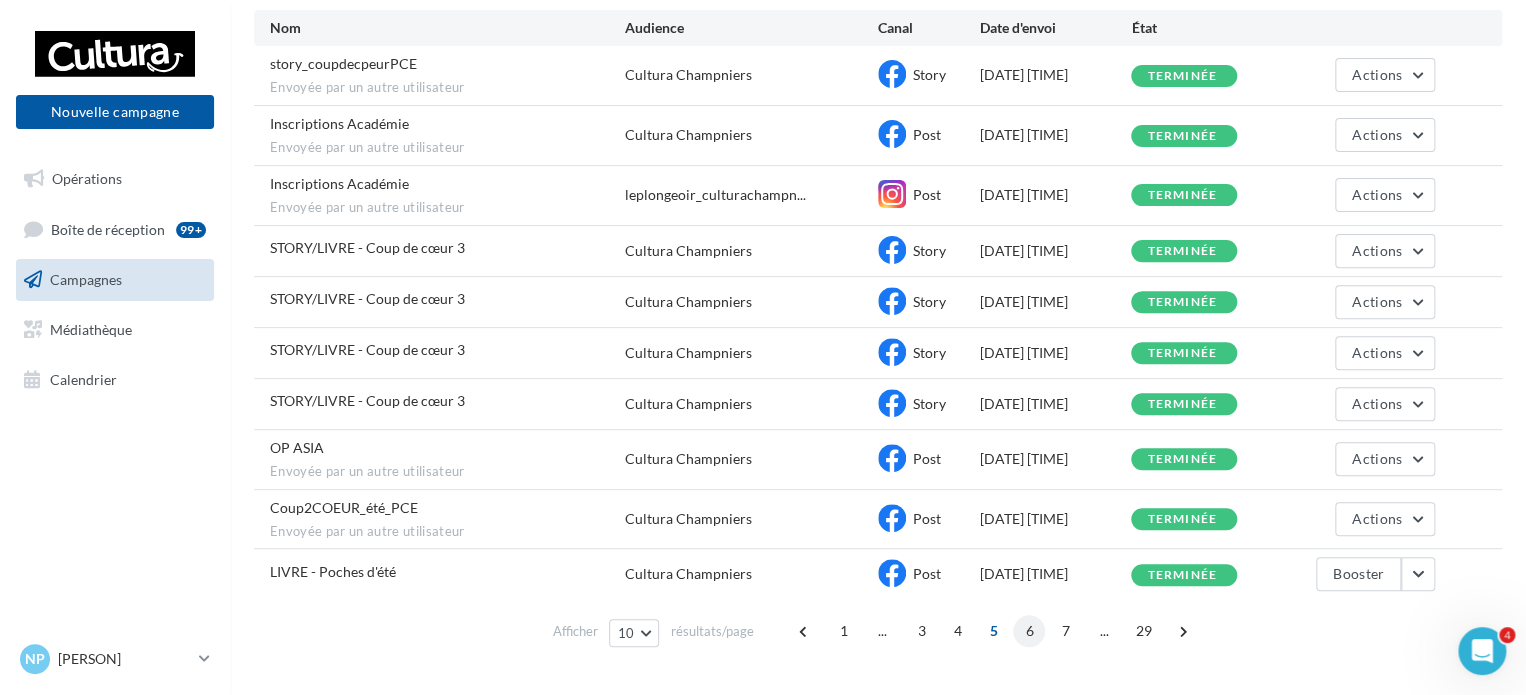 click on "6" at bounding box center [1029, 631] 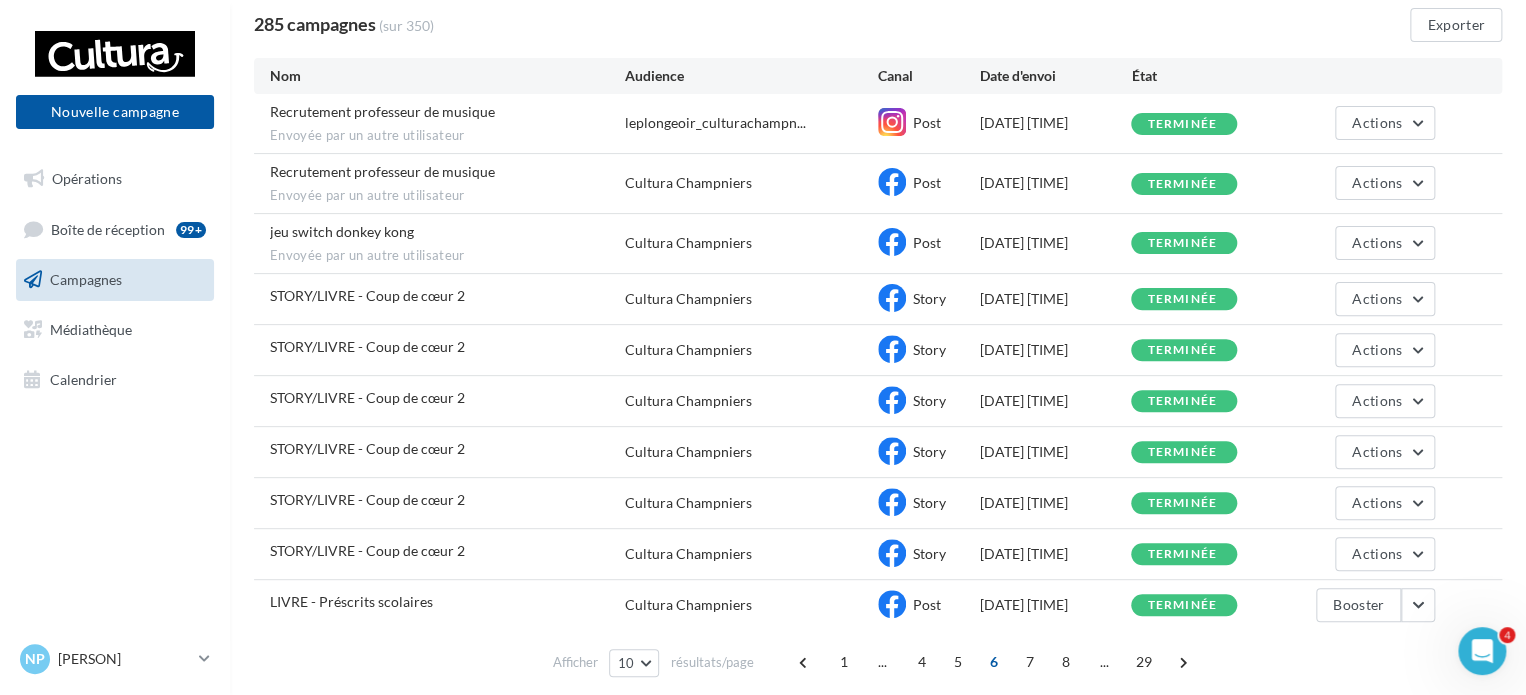 scroll, scrollTop: 180, scrollLeft: 0, axis: vertical 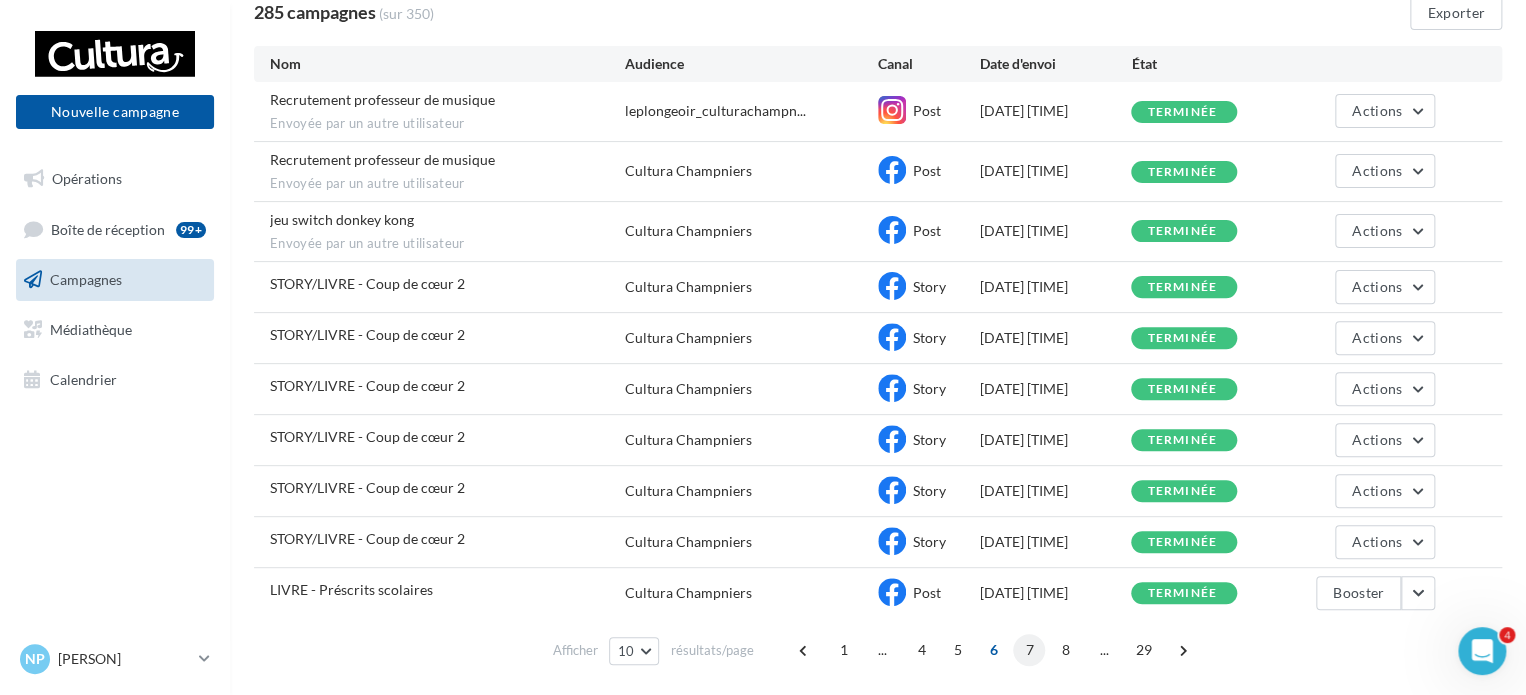 click on "7" at bounding box center (1029, 650) 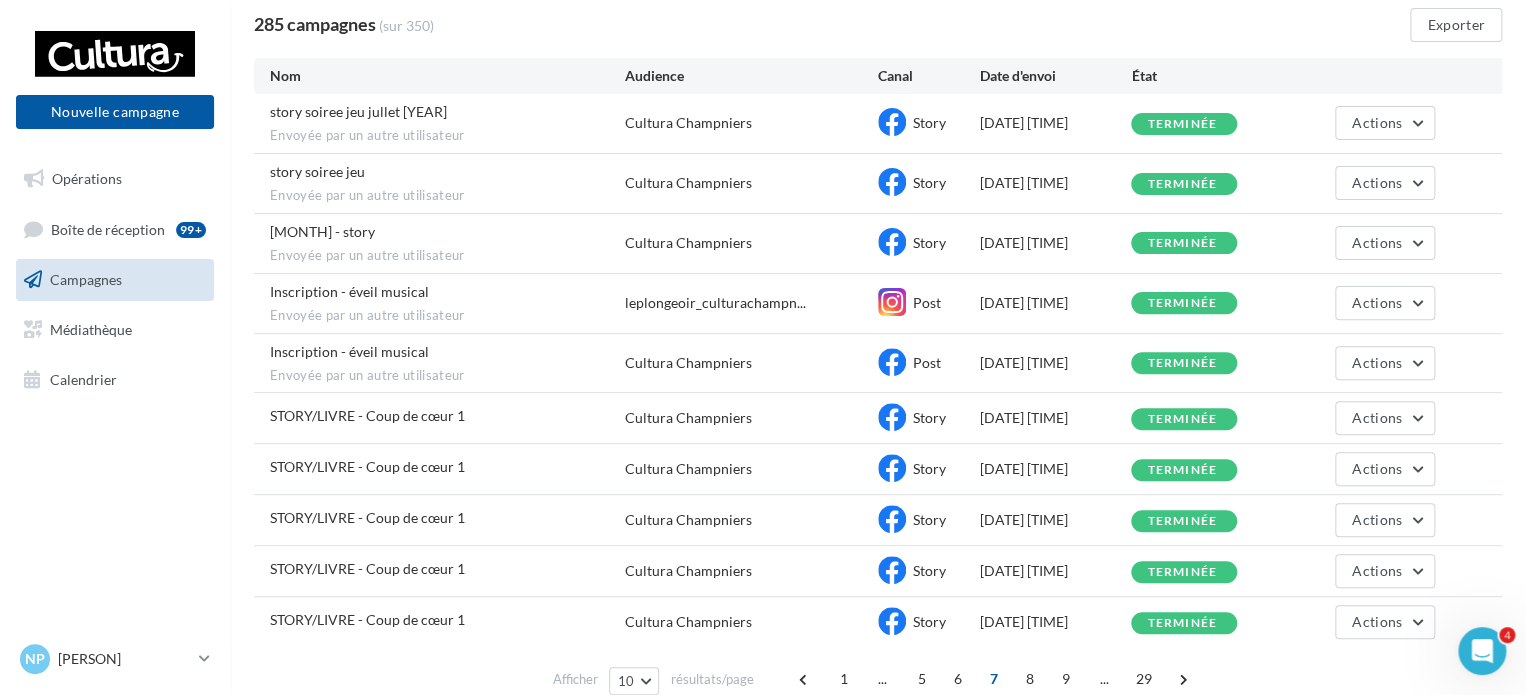 scroll, scrollTop: 180, scrollLeft: 0, axis: vertical 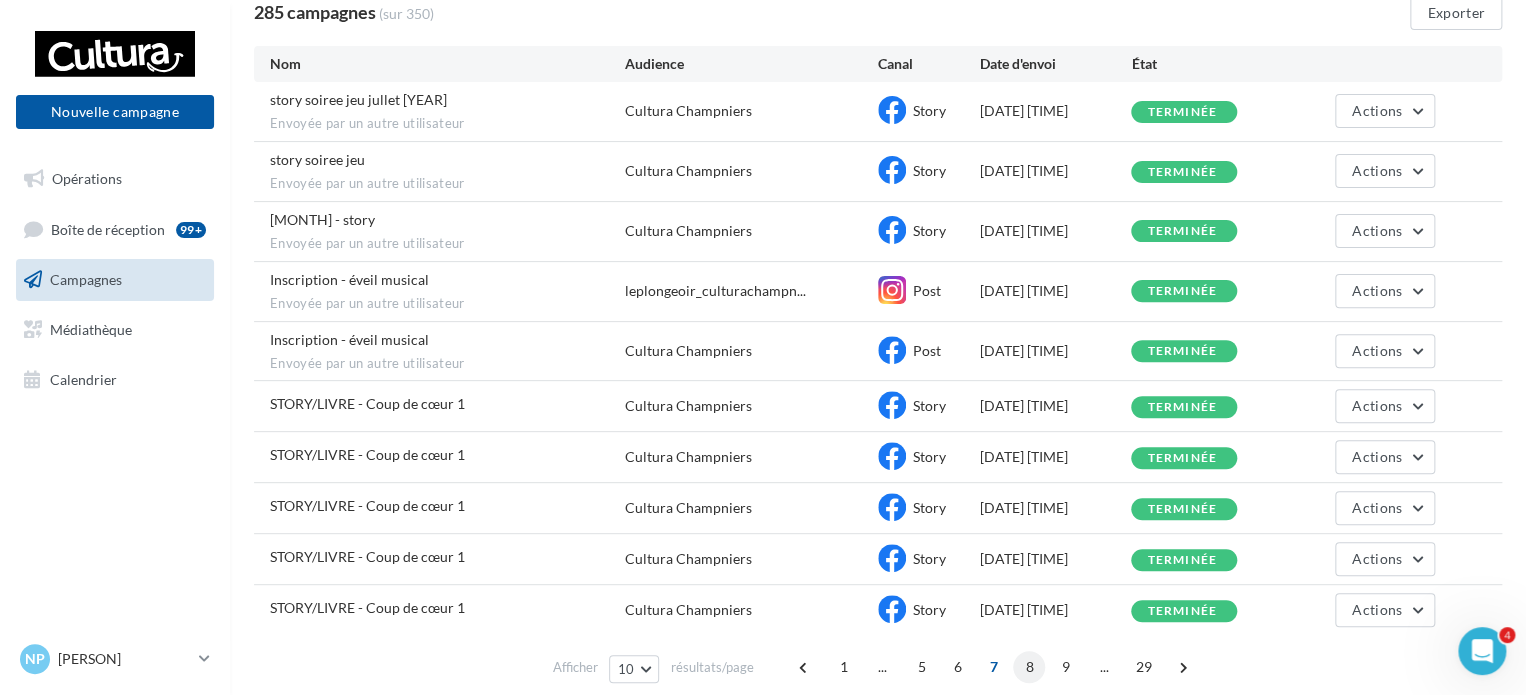 click on "8" at bounding box center (1029, 667) 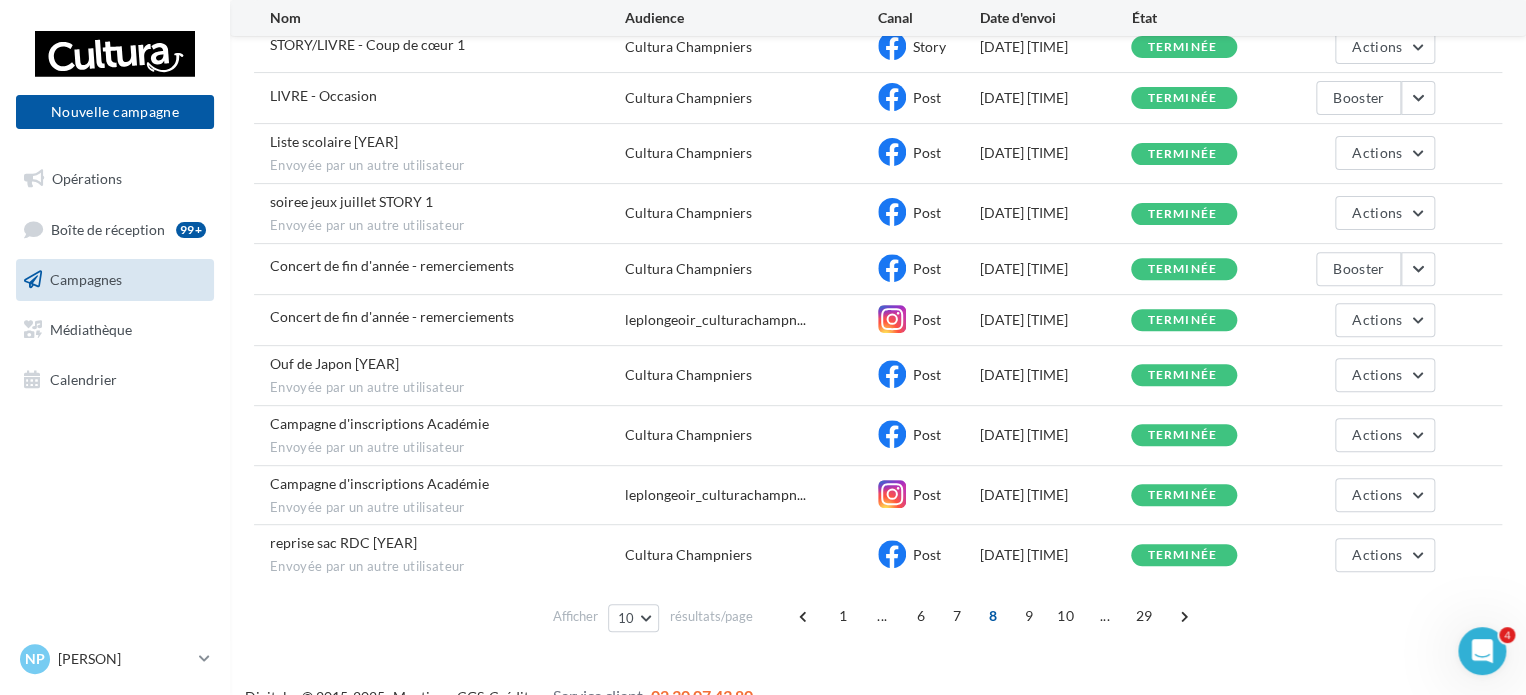 scroll, scrollTop: 267, scrollLeft: 0, axis: vertical 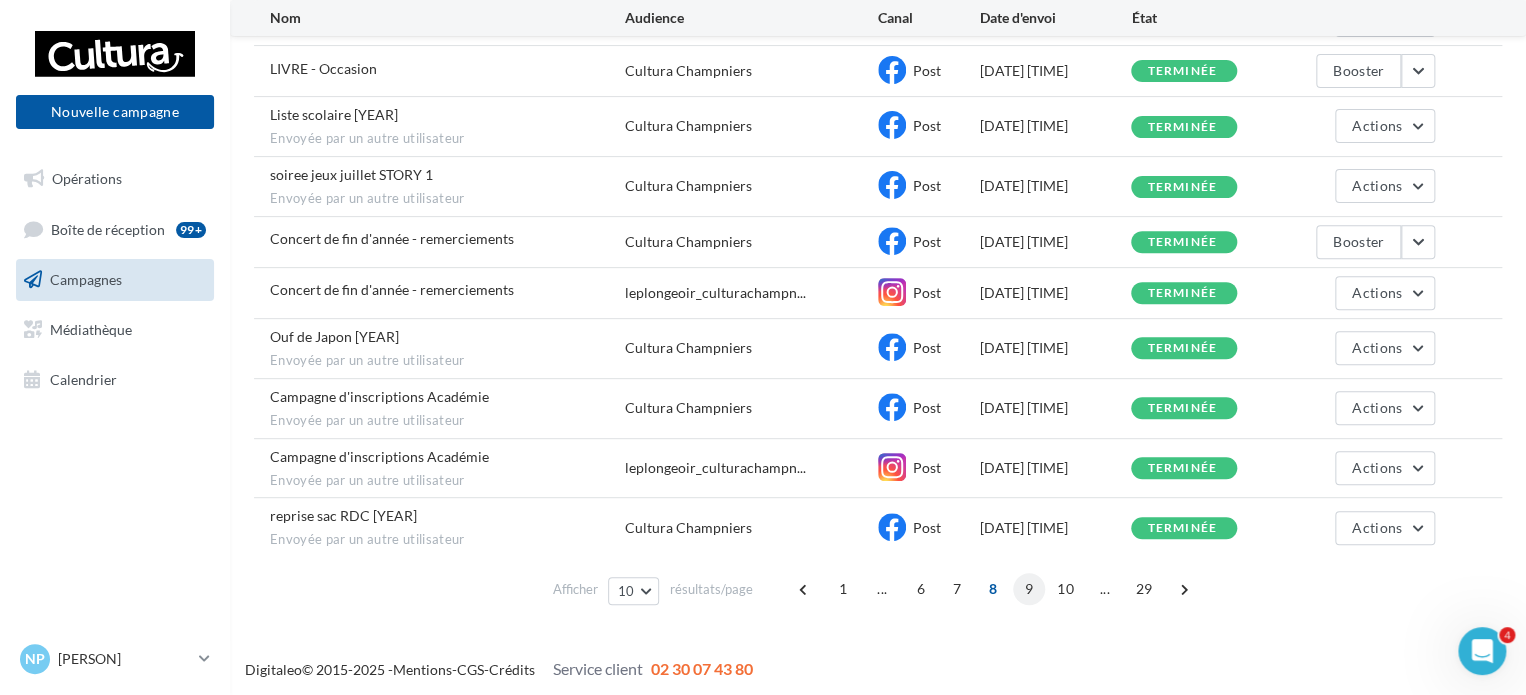 click on "9" at bounding box center (1029, 589) 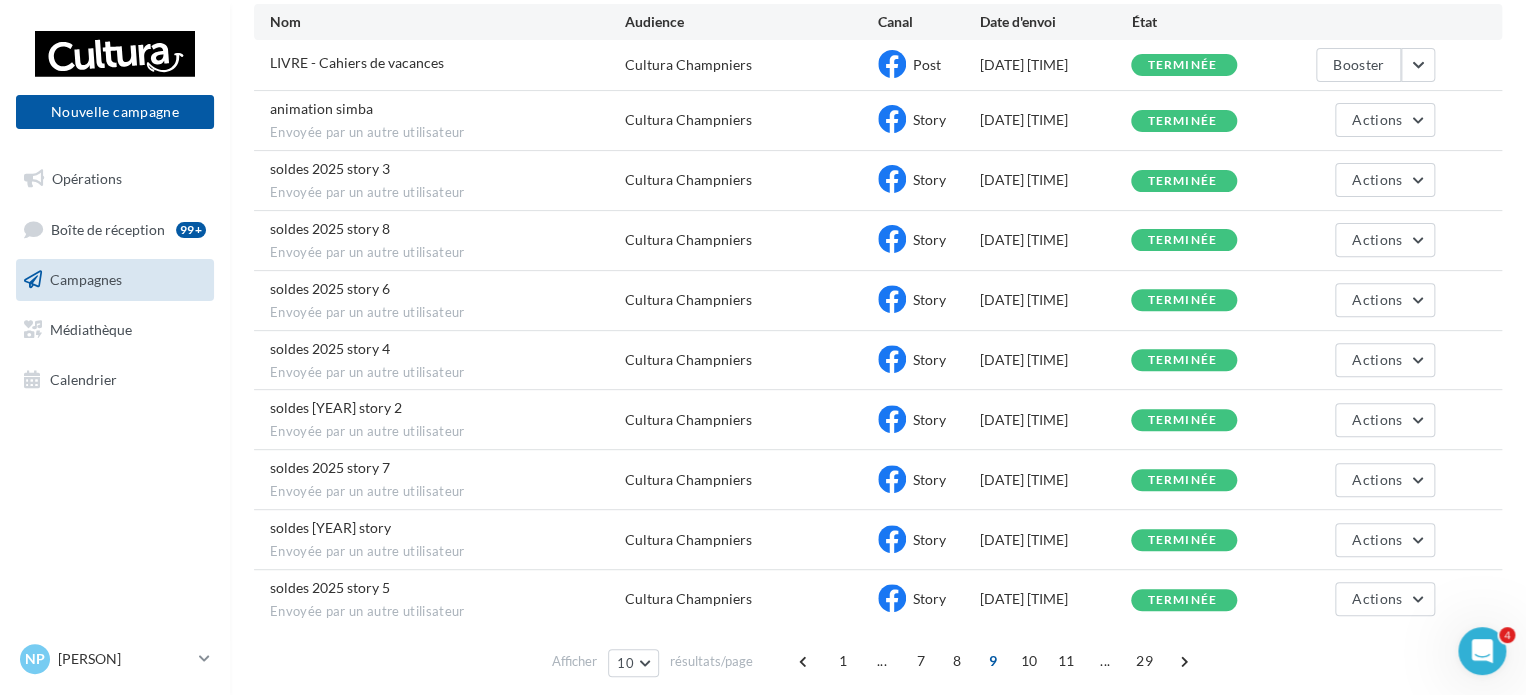 scroll, scrollTop: 268, scrollLeft: 0, axis: vertical 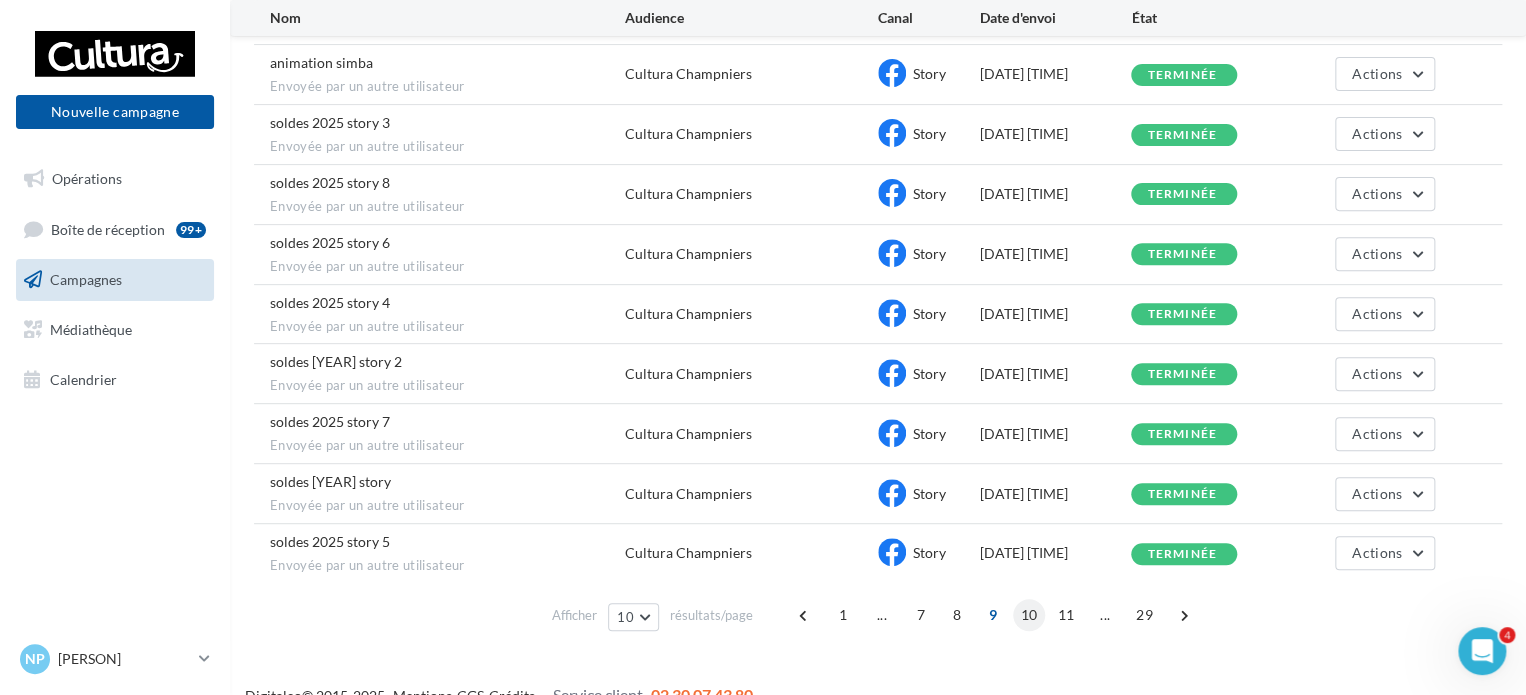 click on "10" at bounding box center (1029, 615) 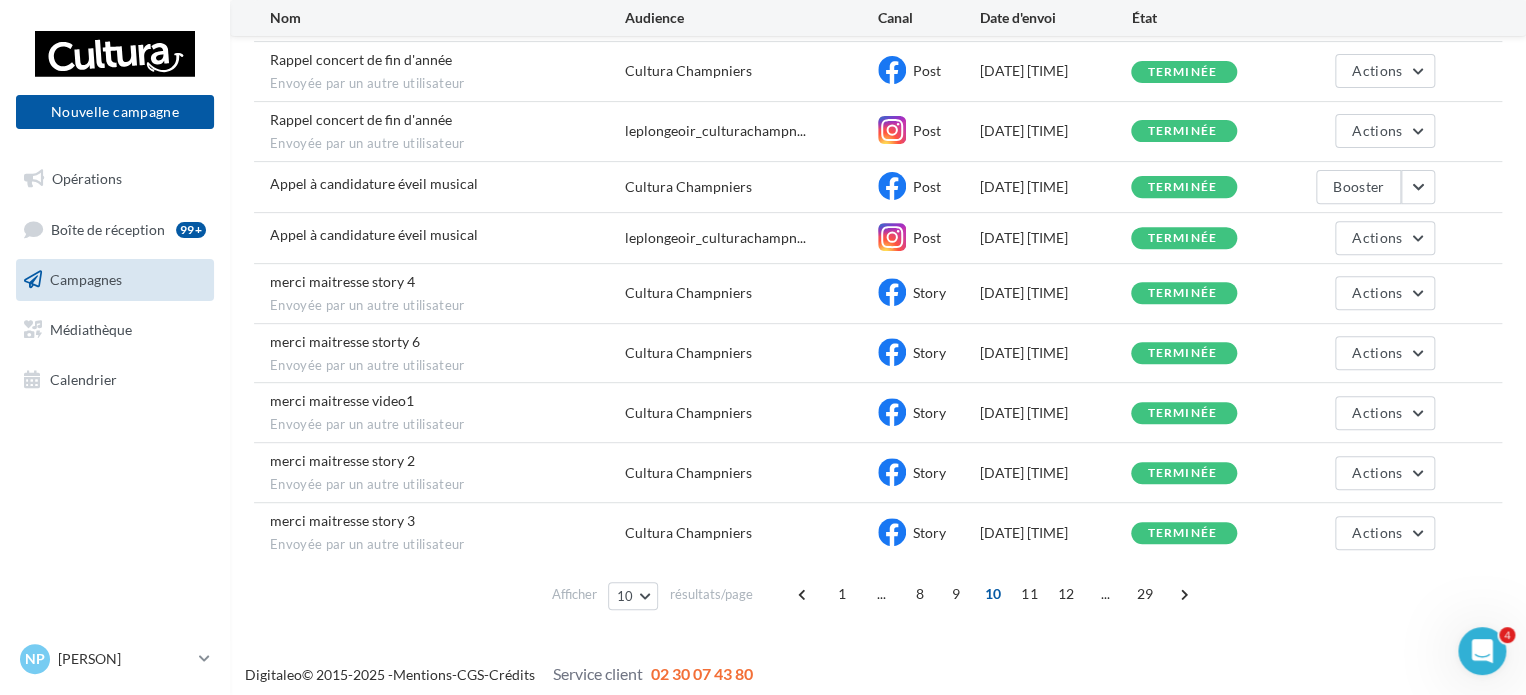 scroll, scrollTop: 284, scrollLeft: 0, axis: vertical 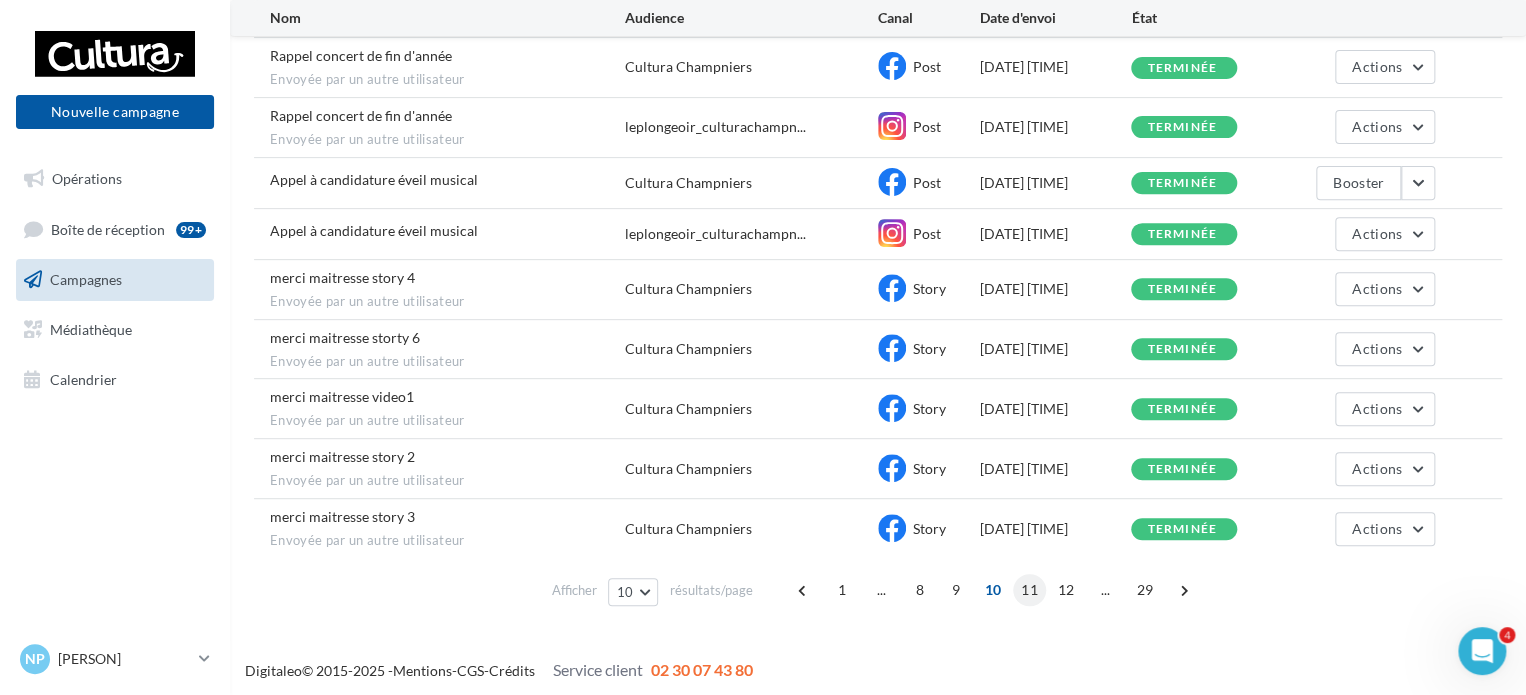 click on "11" at bounding box center [1029, 590] 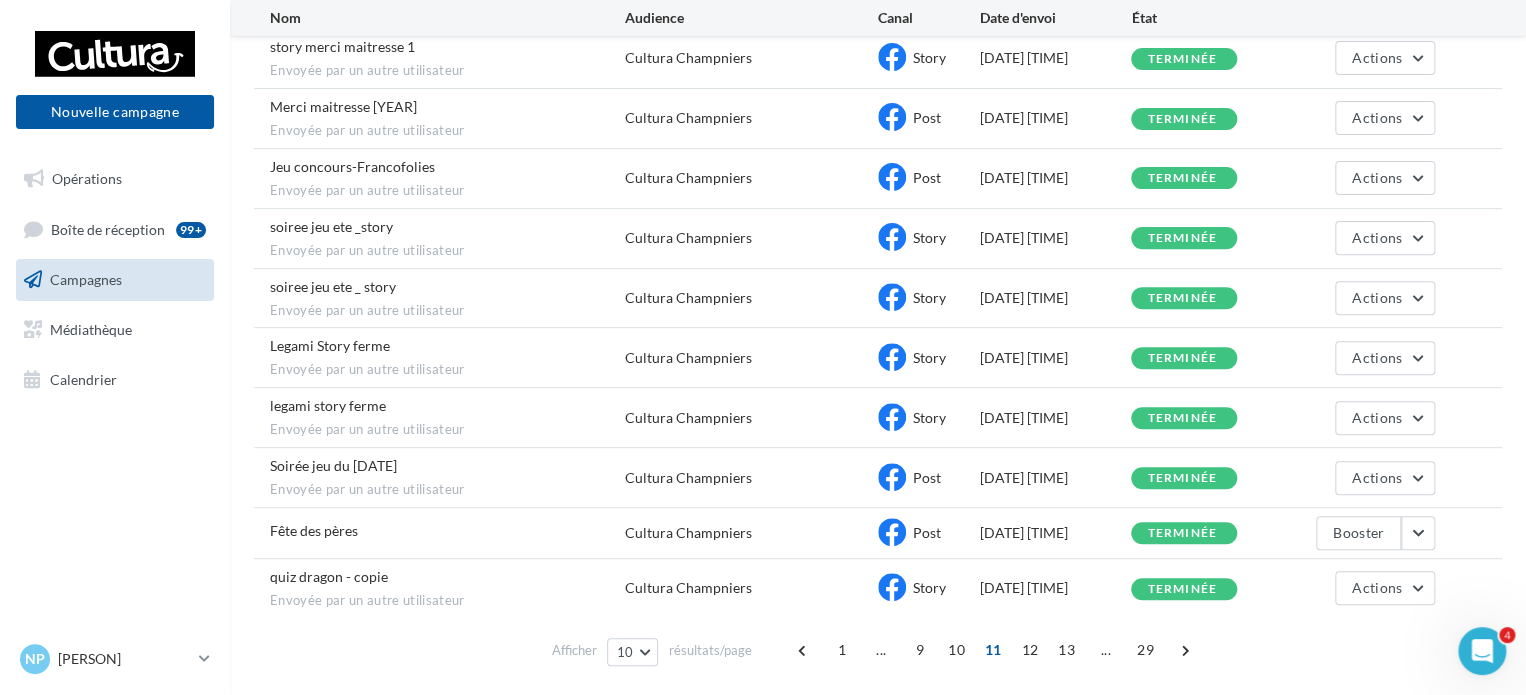 scroll, scrollTop: 268, scrollLeft: 0, axis: vertical 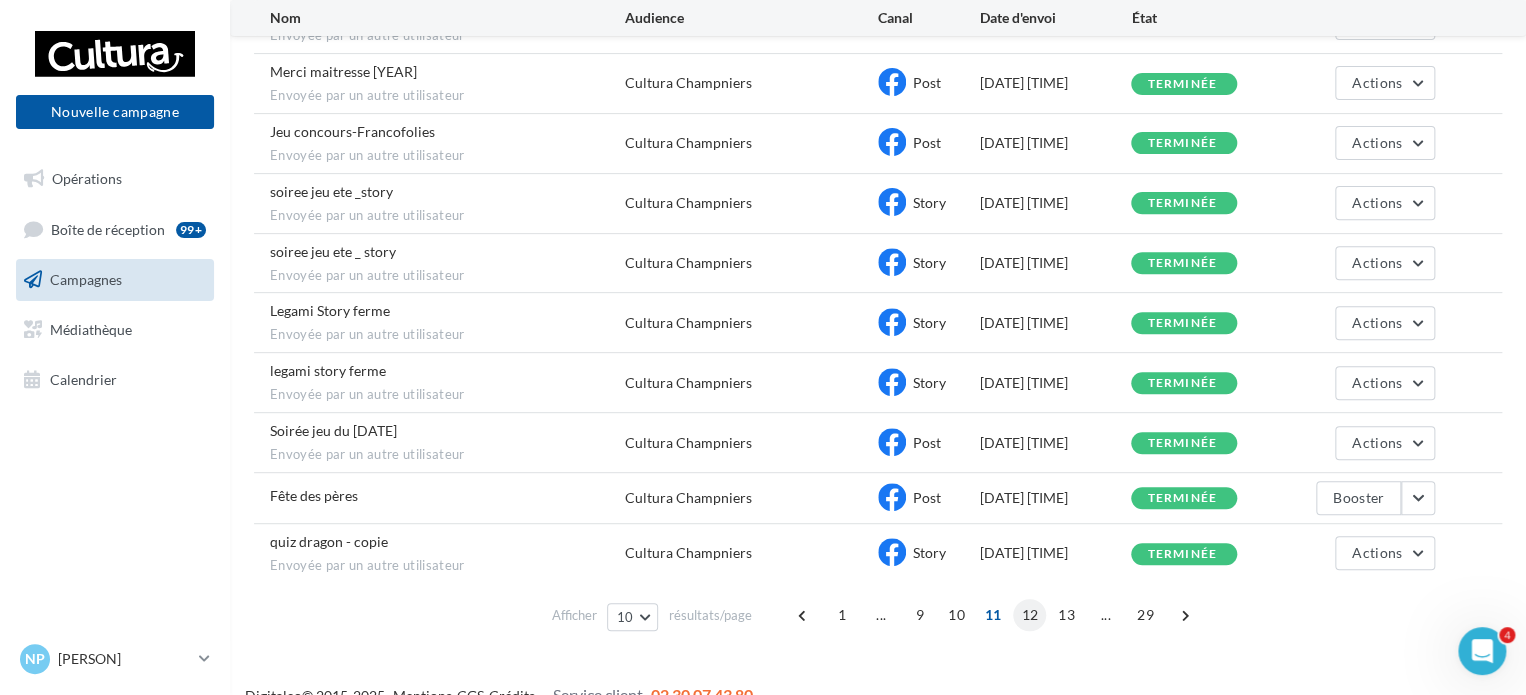 click on "12" at bounding box center (1029, 615) 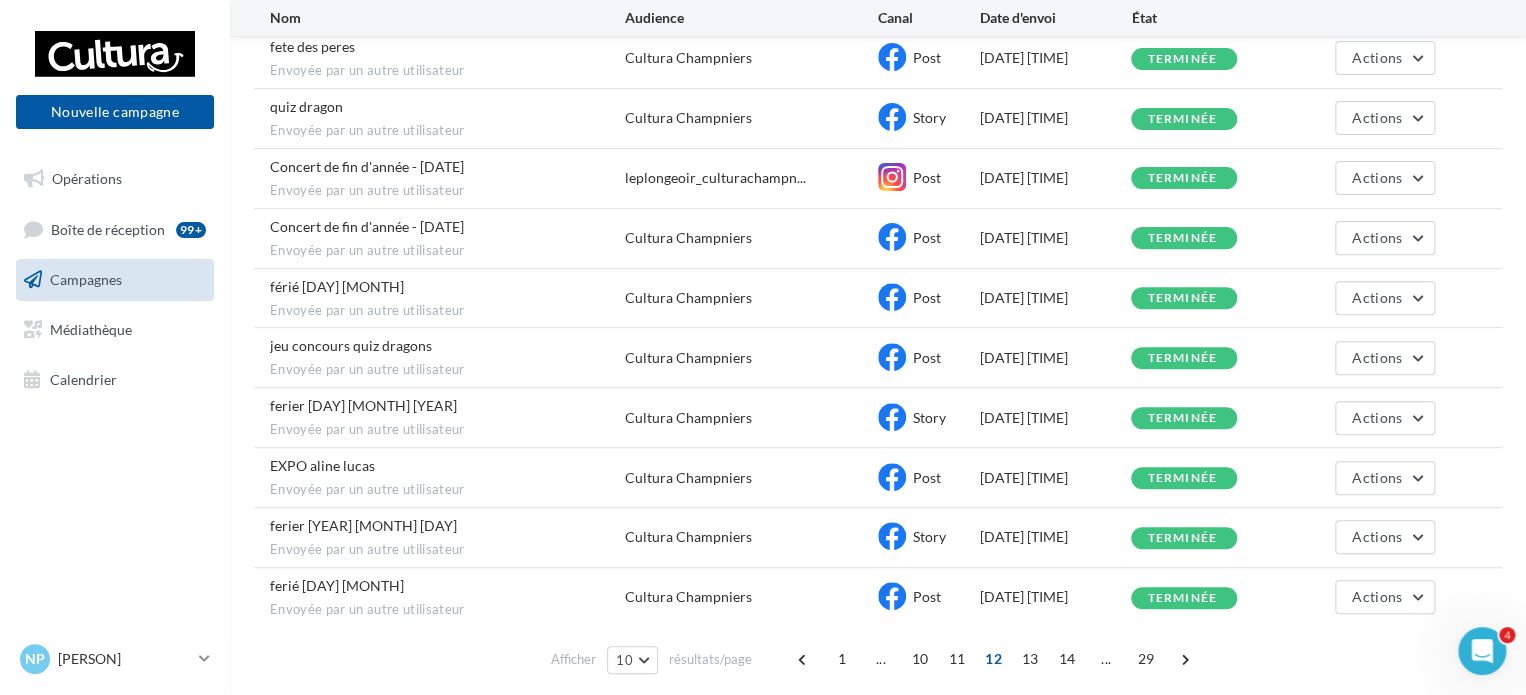 scroll, scrollTop: 268, scrollLeft: 0, axis: vertical 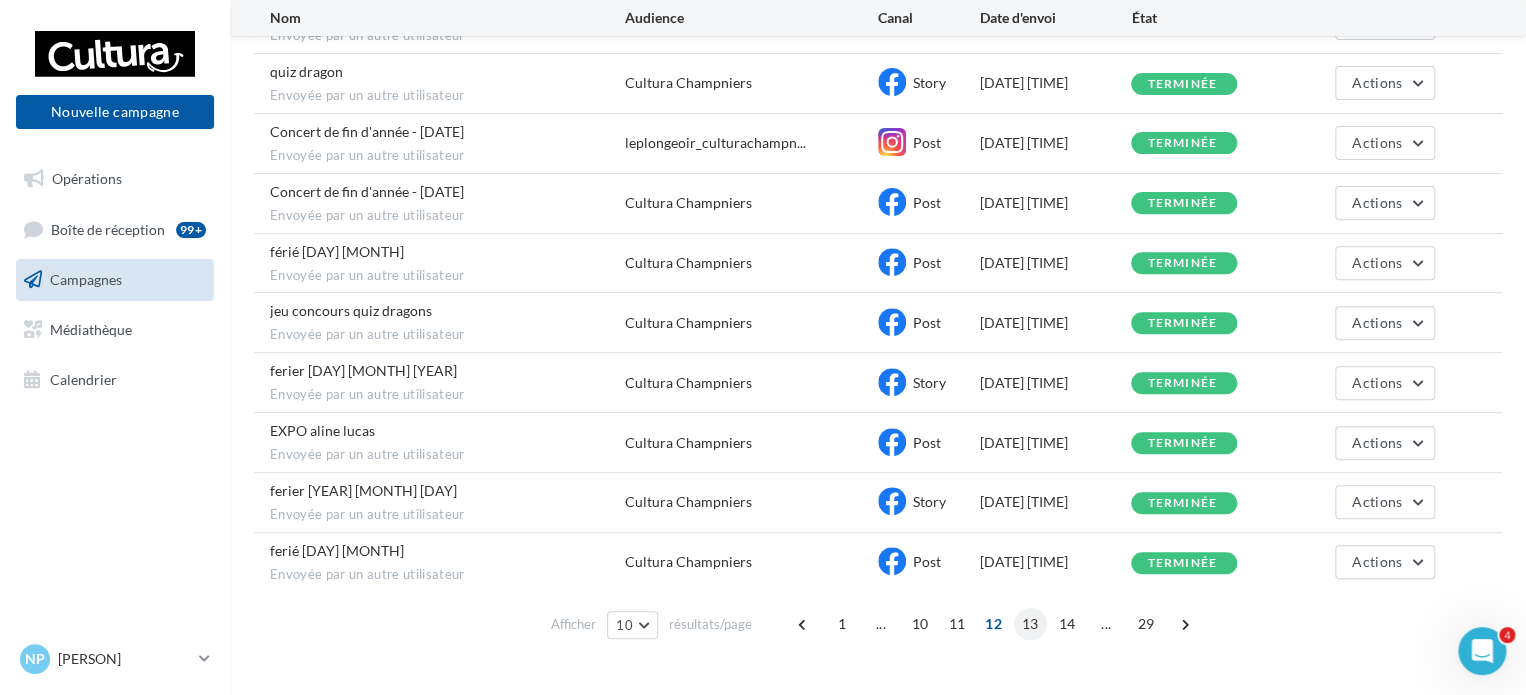 click on "13" at bounding box center (1030, 624) 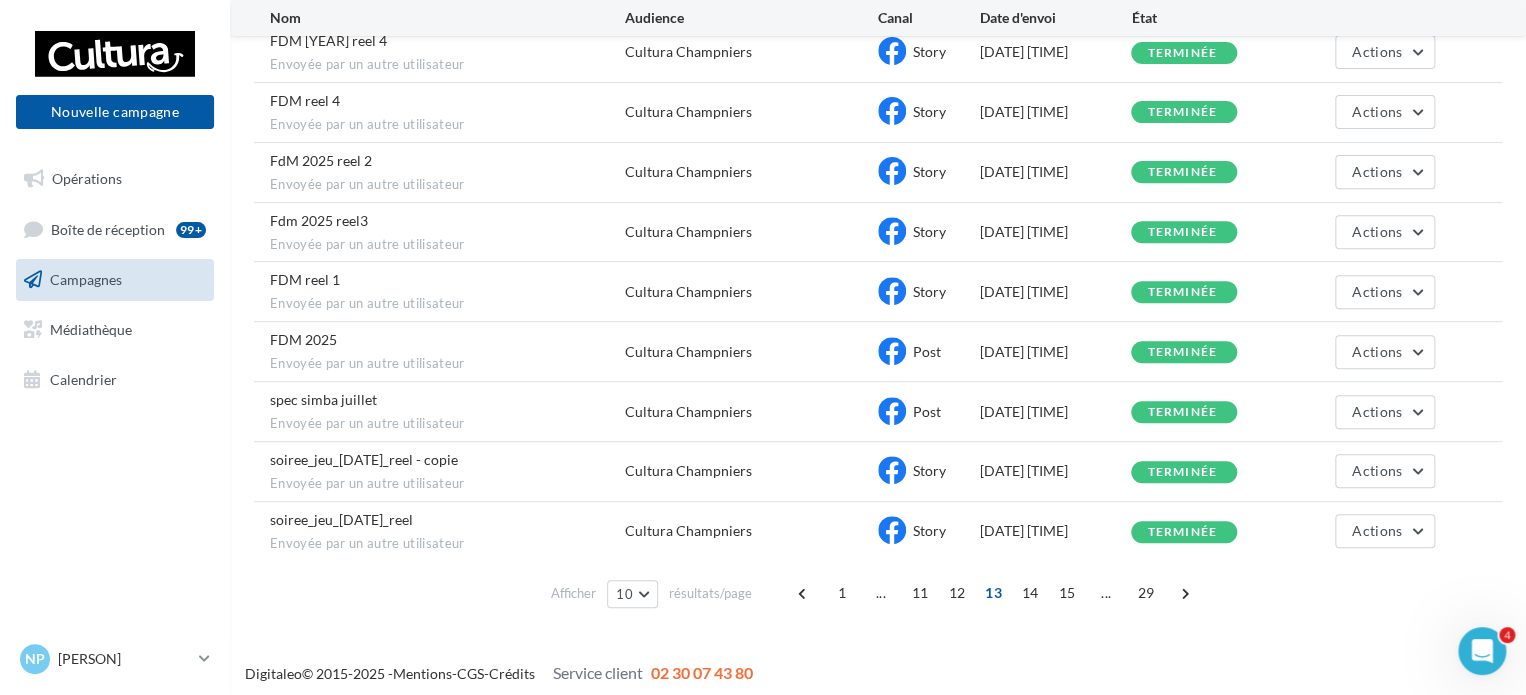 scroll, scrollTop: 301, scrollLeft: 0, axis: vertical 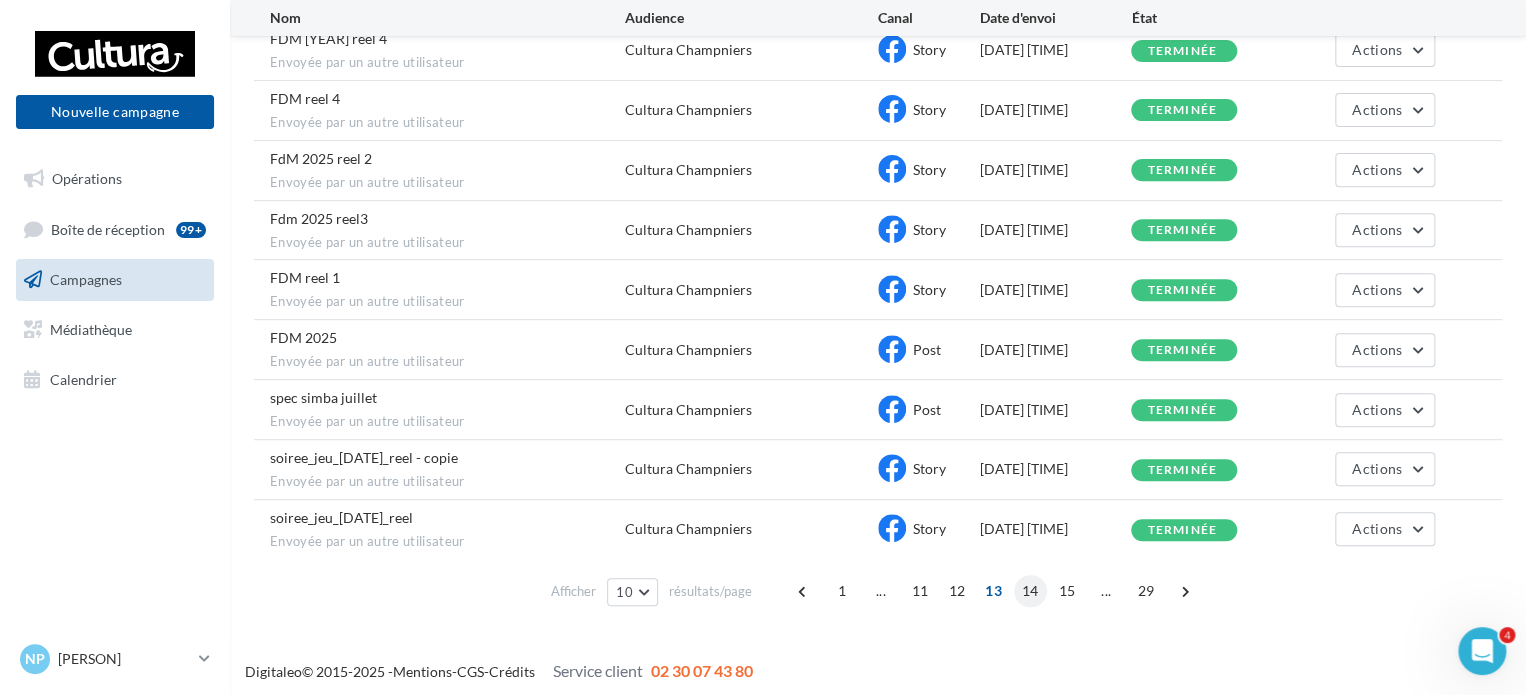click on "14" at bounding box center (1030, 591) 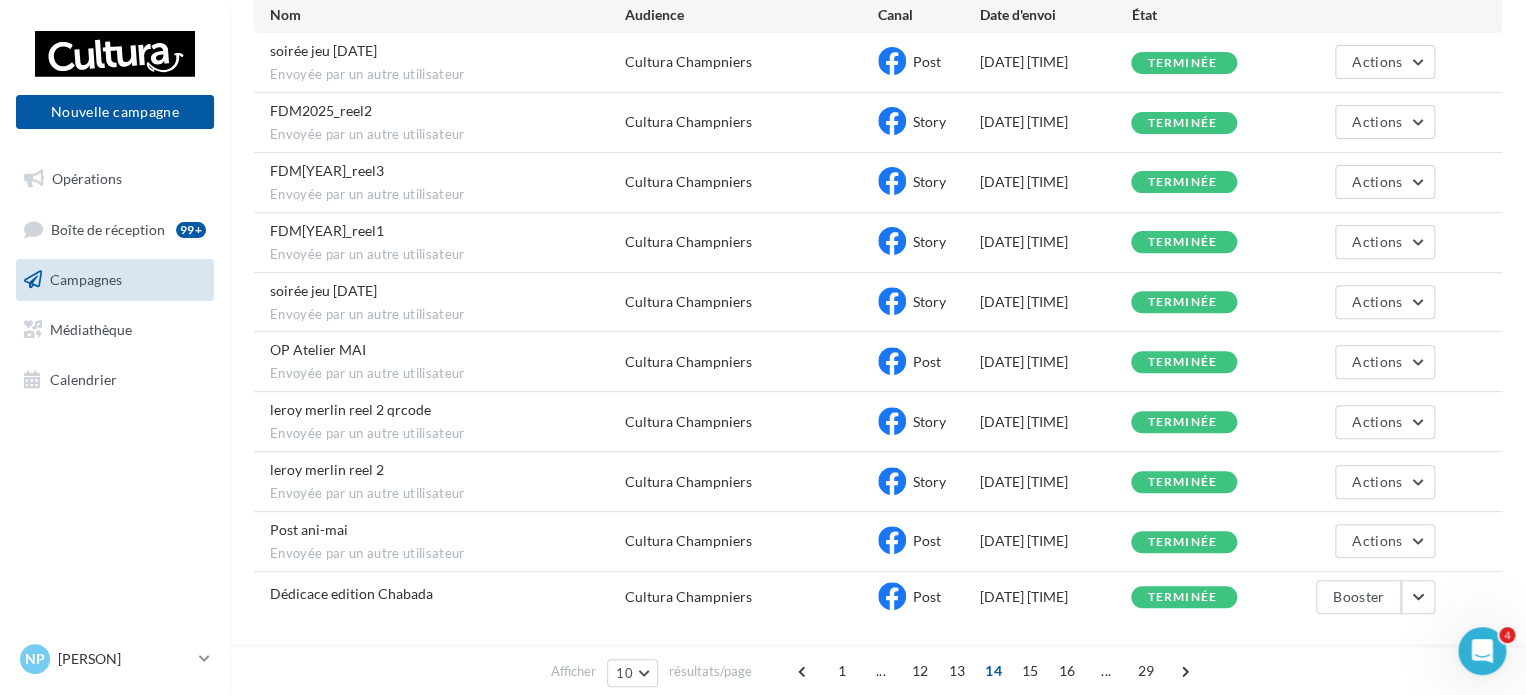 scroll, scrollTop: 293, scrollLeft: 0, axis: vertical 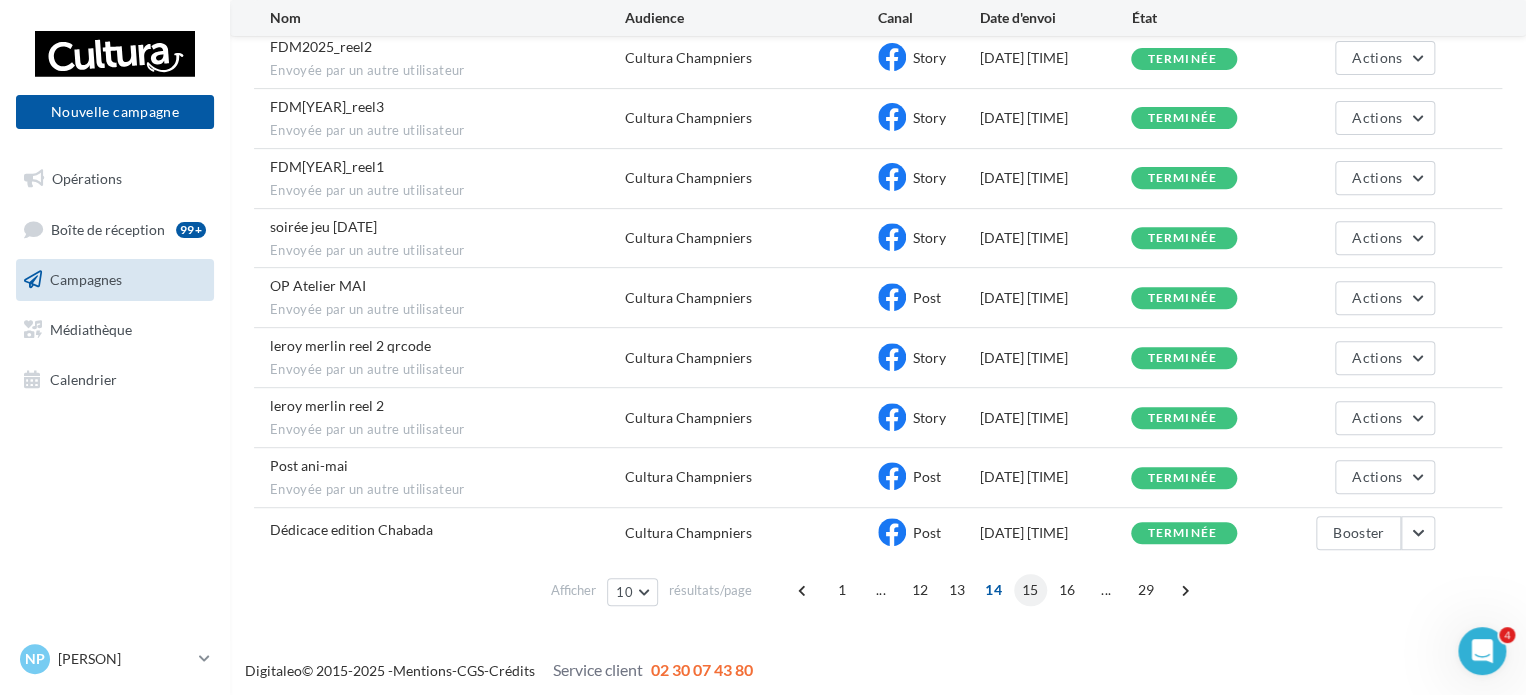 click on "15" at bounding box center [1030, 590] 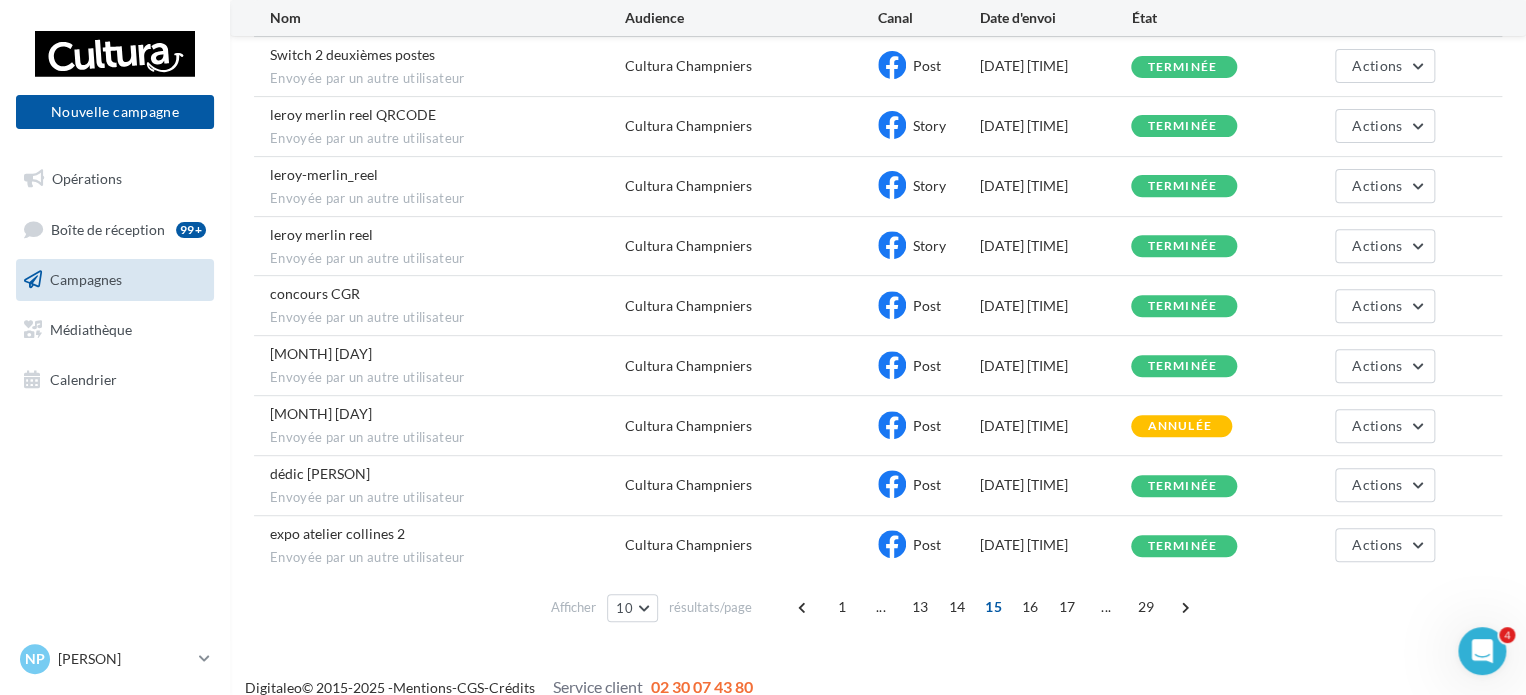 scroll, scrollTop: 301, scrollLeft: 0, axis: vertical 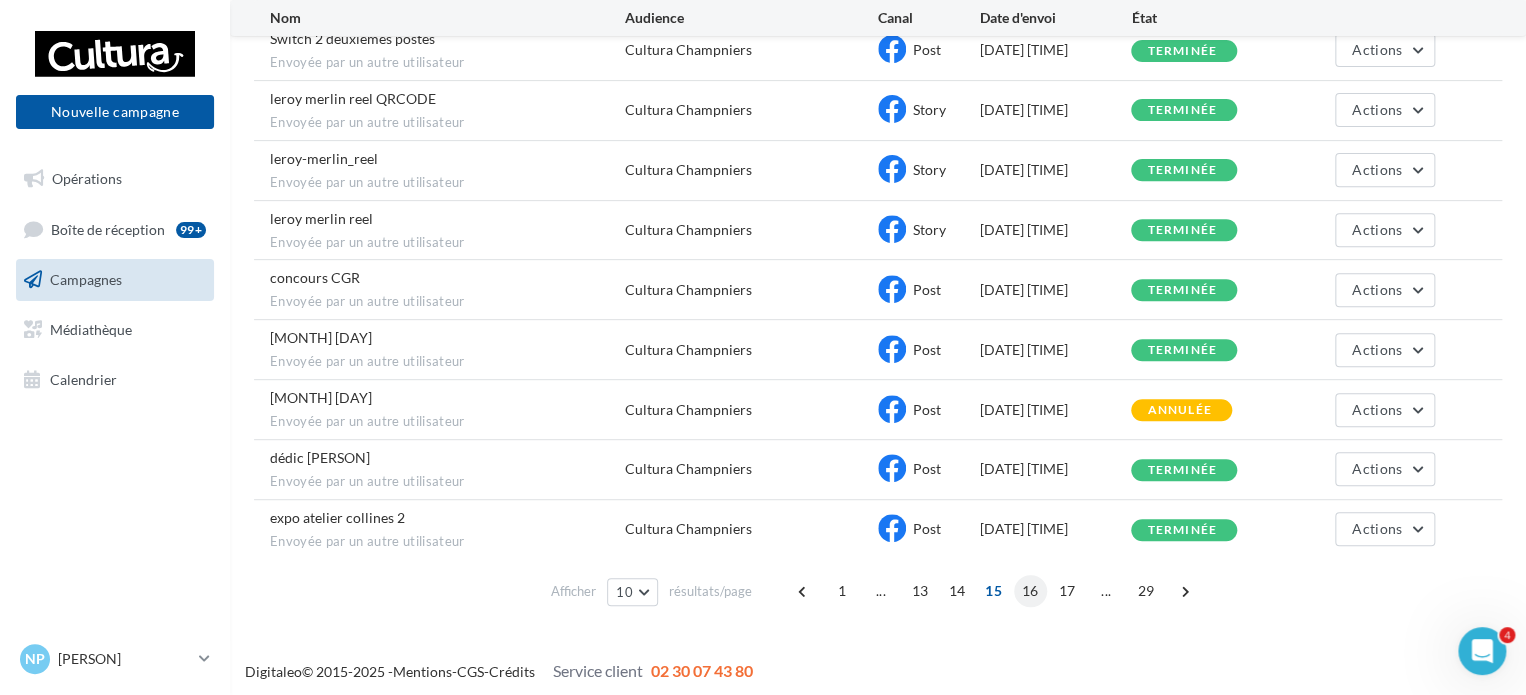 click on "16" at bounding box center (1030, 591) 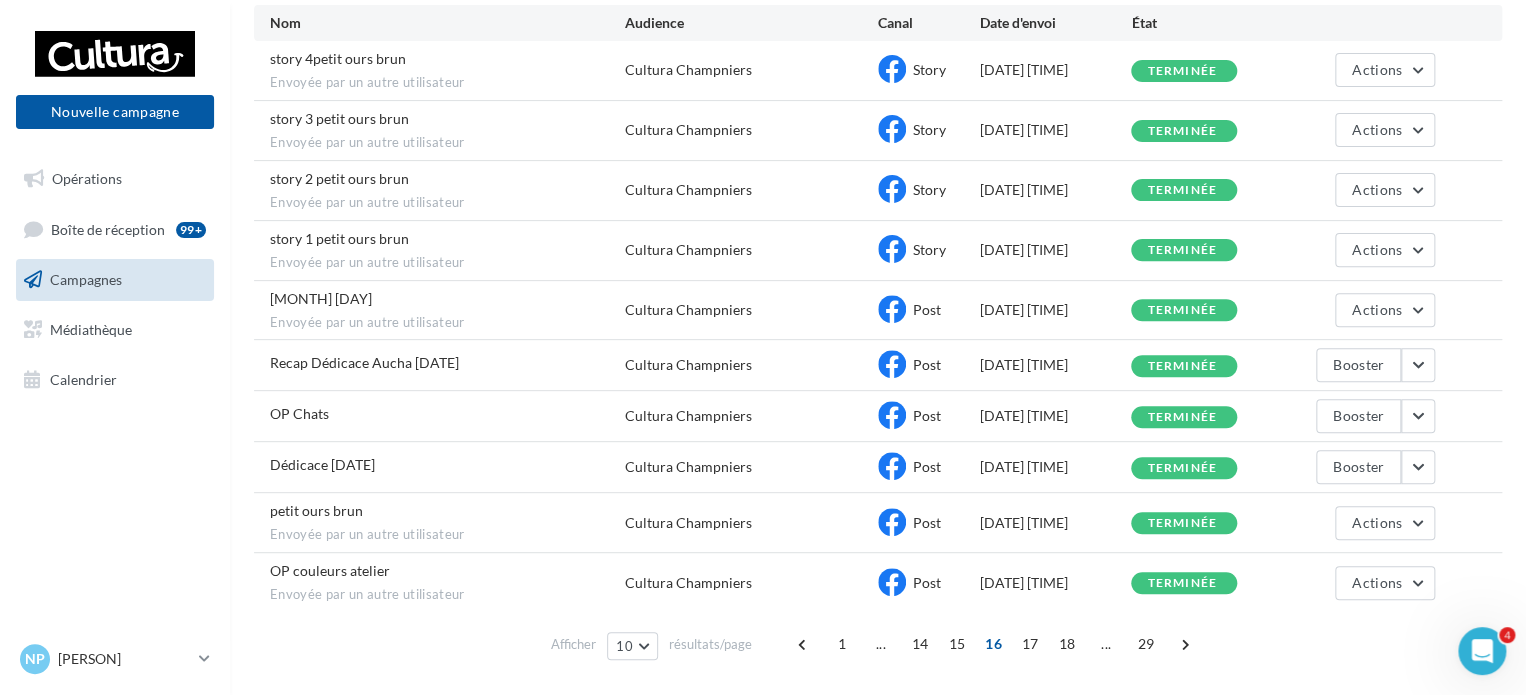 scroll, scrollTop: 268, scrollLeft: 0, axis: vertical 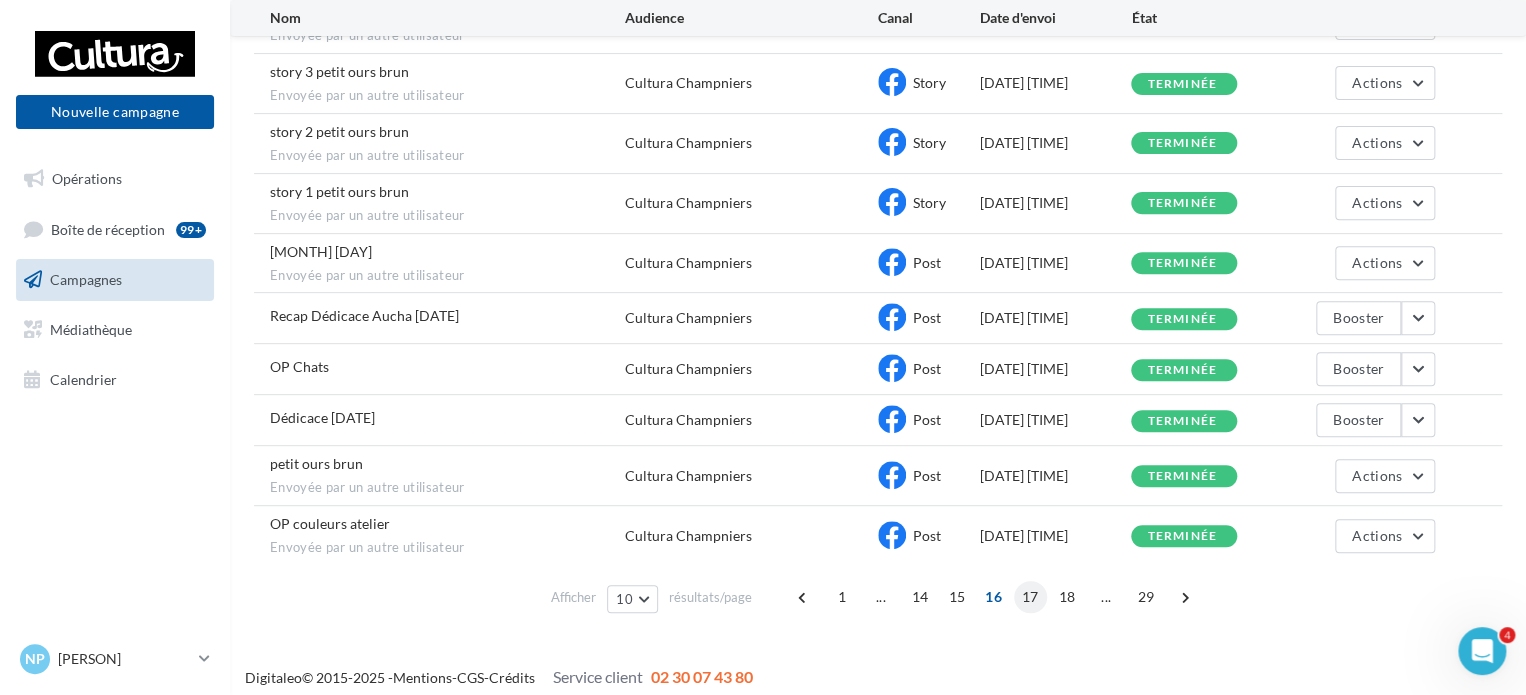 click on "17" at bounding box center [1030, 597] 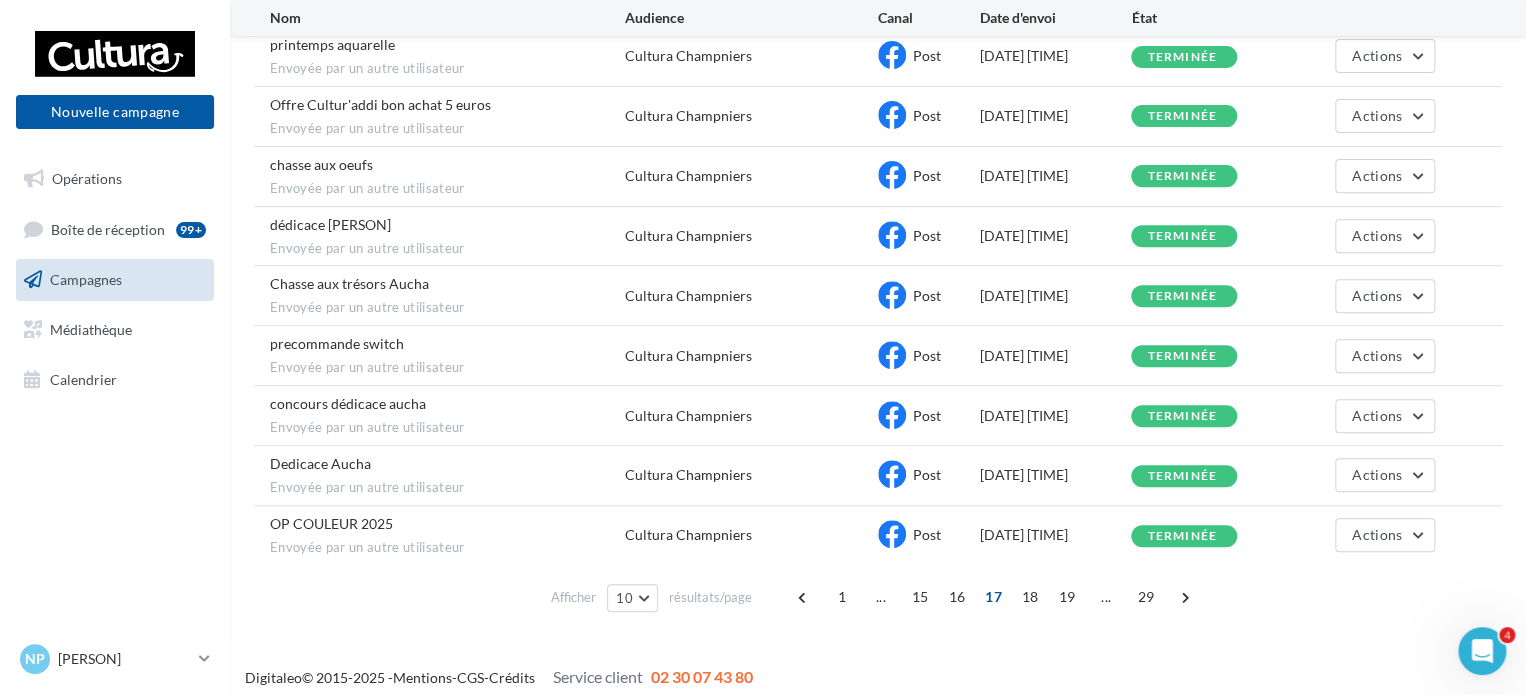 scroll, scrollTop: 301, scrollLeft: 0, axis: vertical 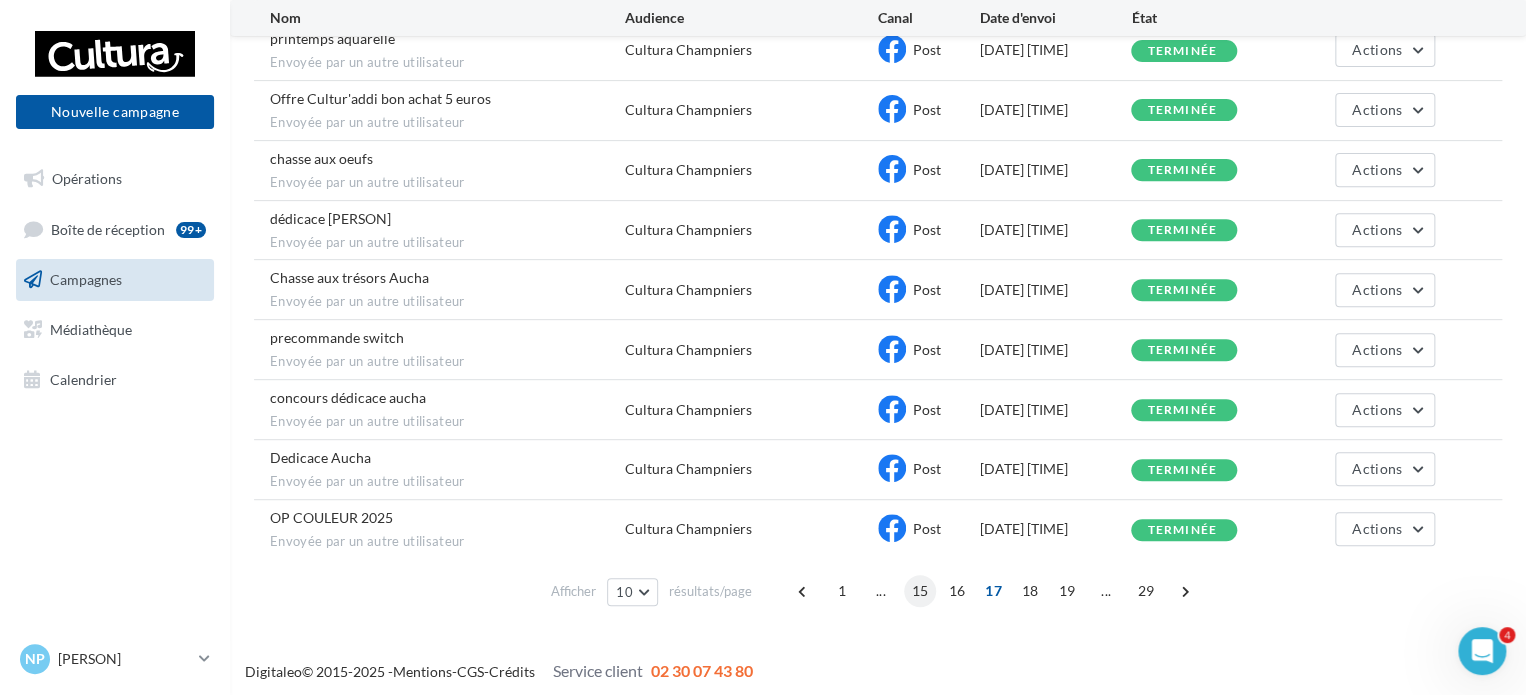 click on "15" at bounding box center [920, 591] 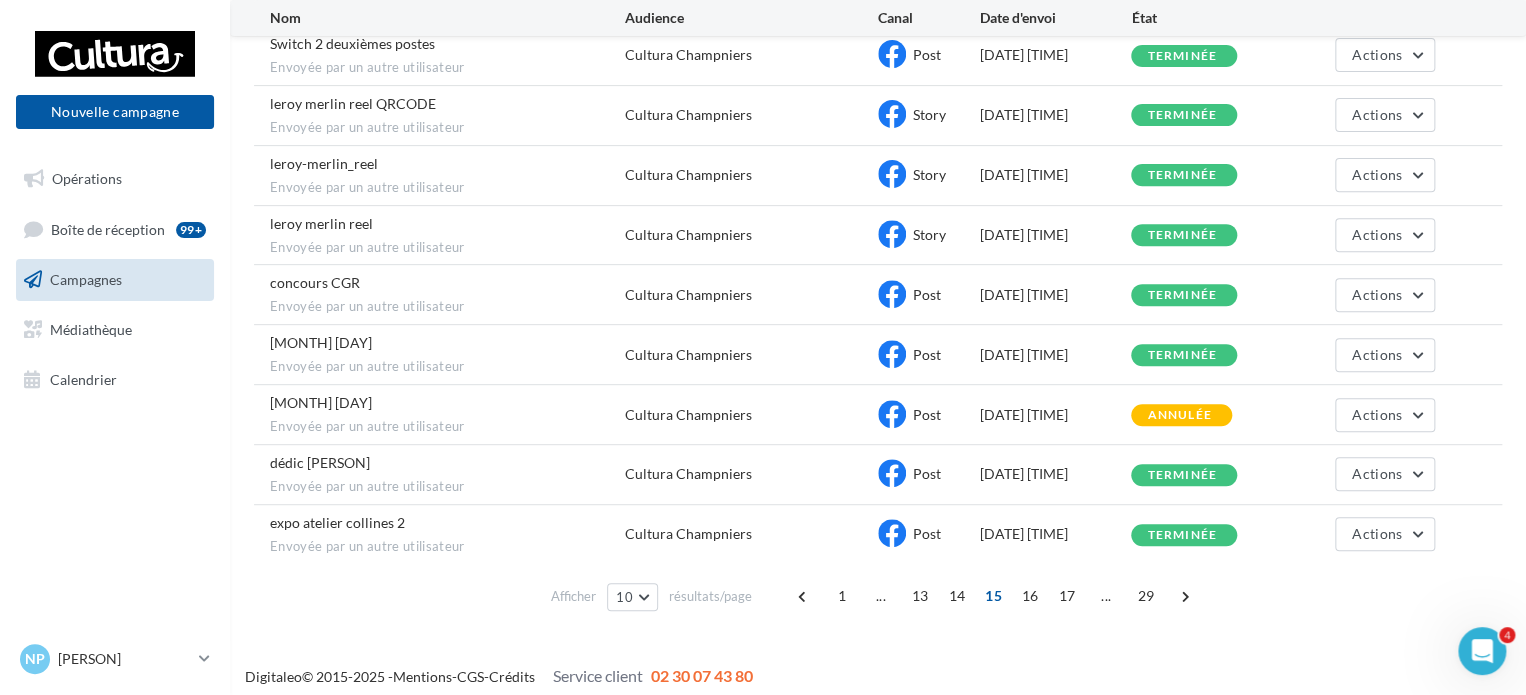scroll, scrollTop: 301, scrollLeft: 0, axis: vertical 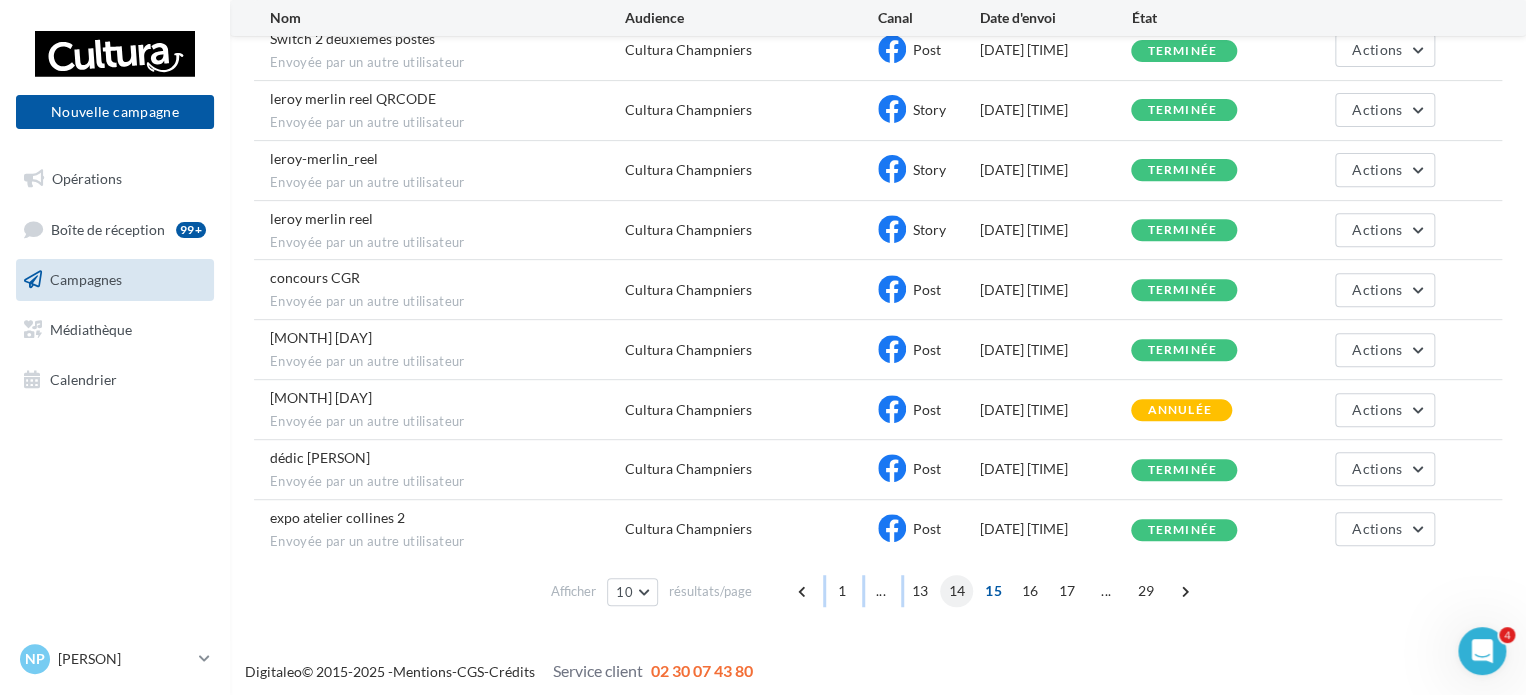 drag, startPoint x: 948, startPoint y: 563, endPoint x: 942, endPoint y: 577, distance: 15.231546 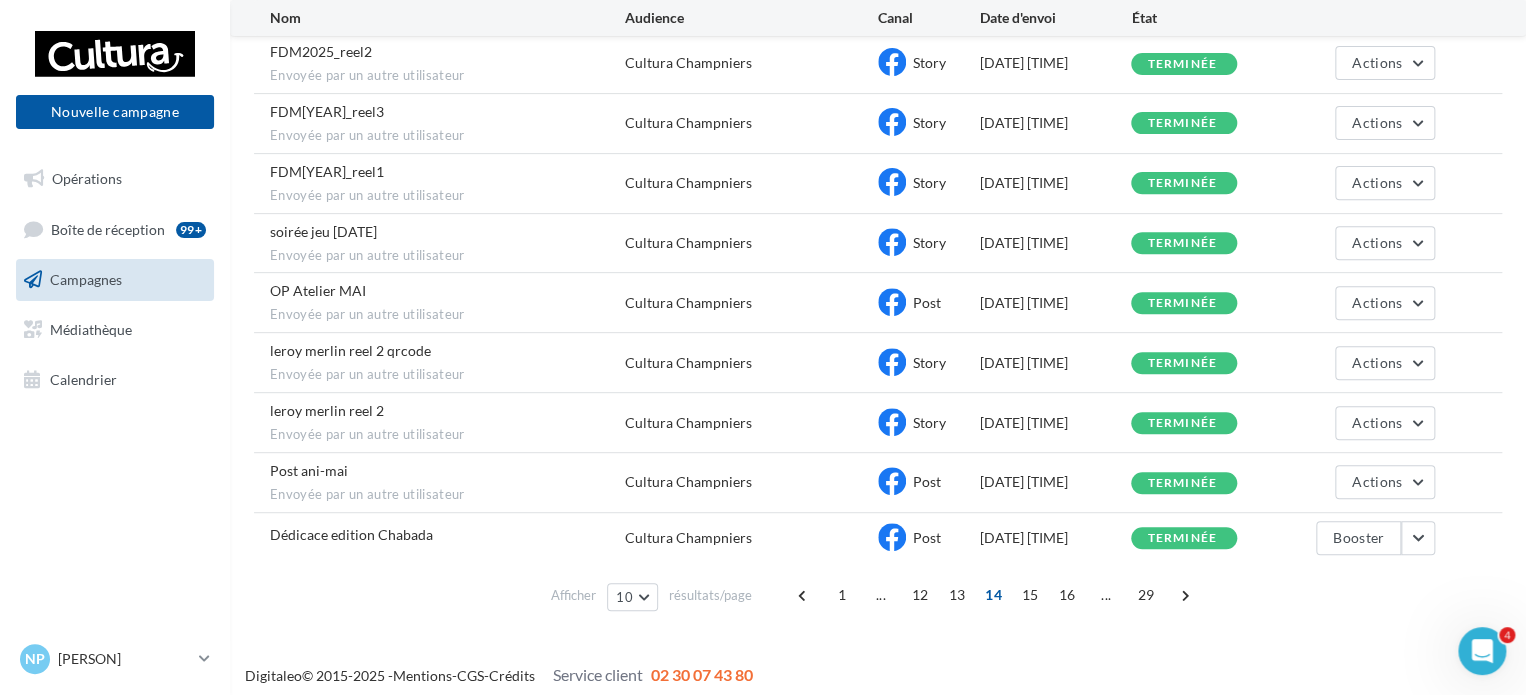 scroll, scrollTop: 293, scrollLeft: 0, axis: vertical 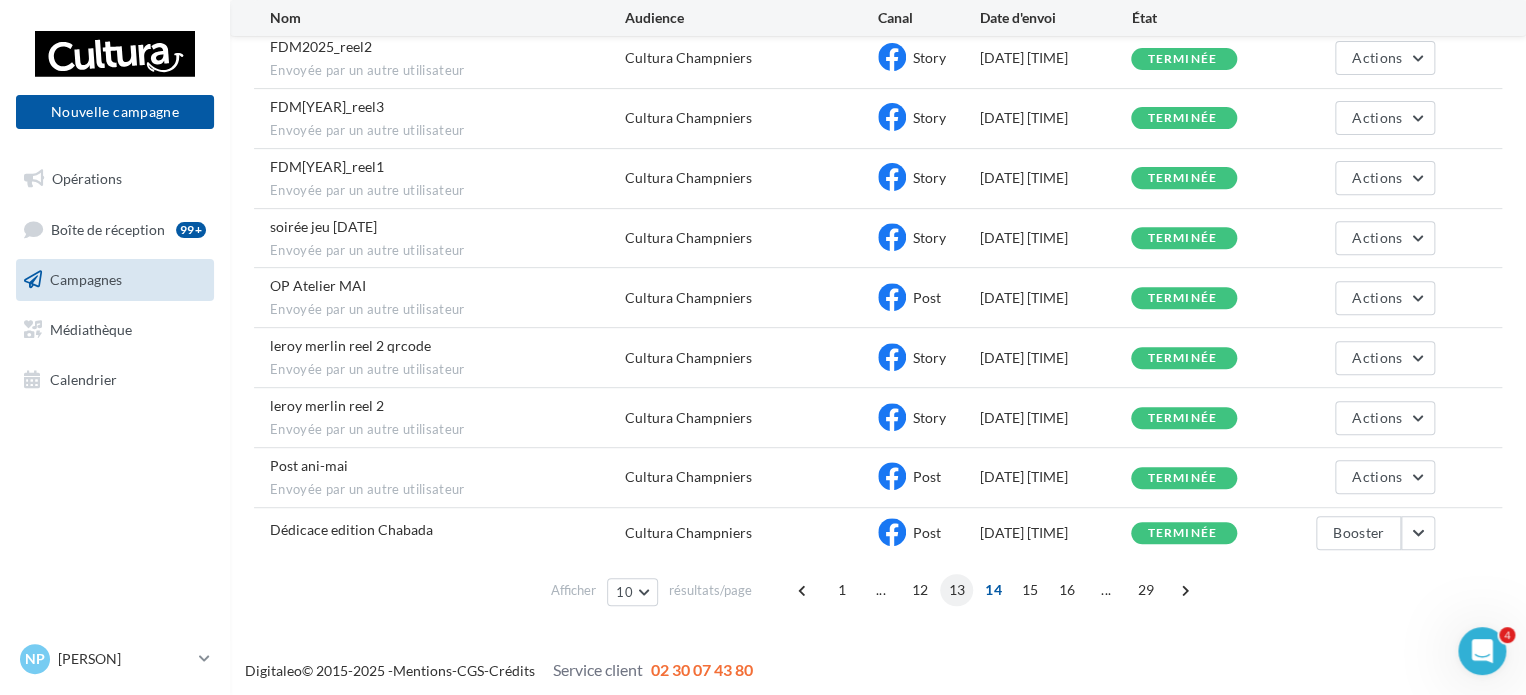 click on "13" at bounding box center (956, 590) 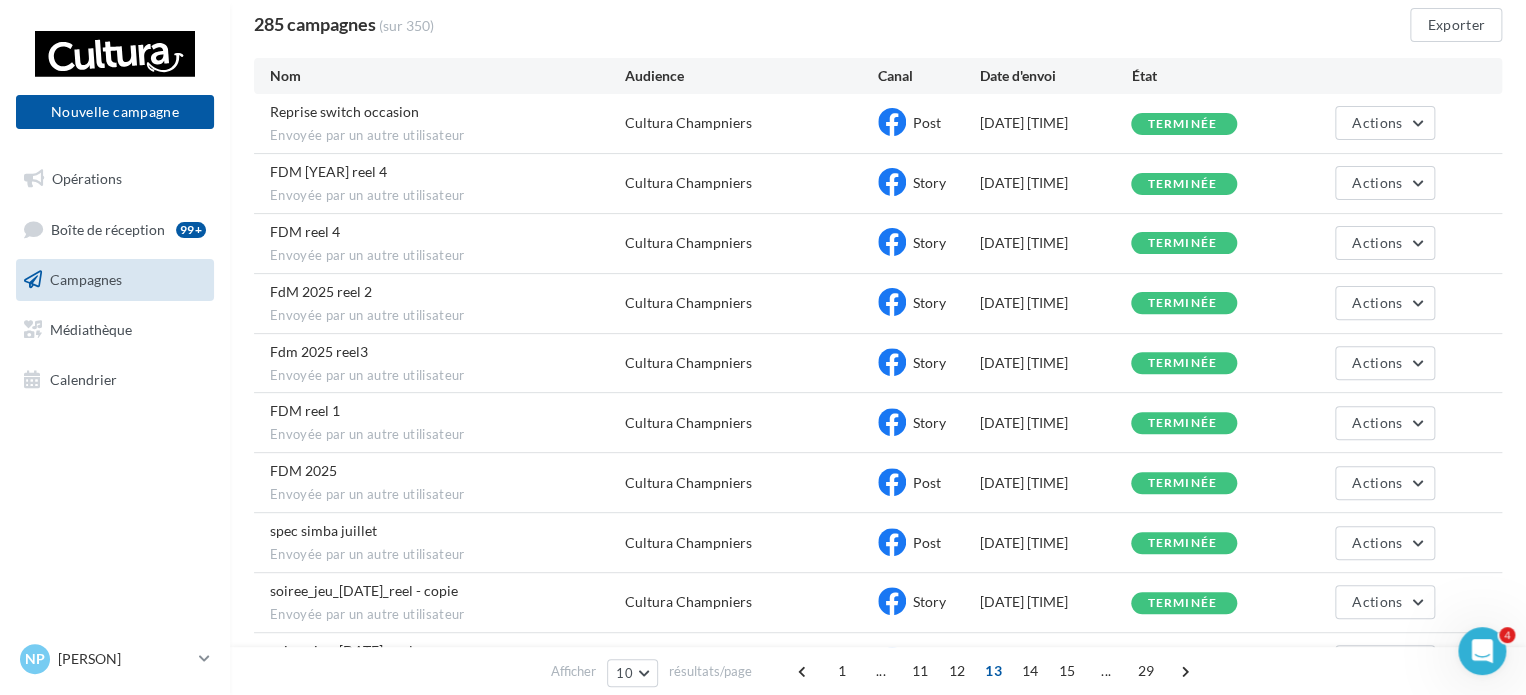 scroll, scrollTop: 268, scrollLeft: 0, axis: vertical 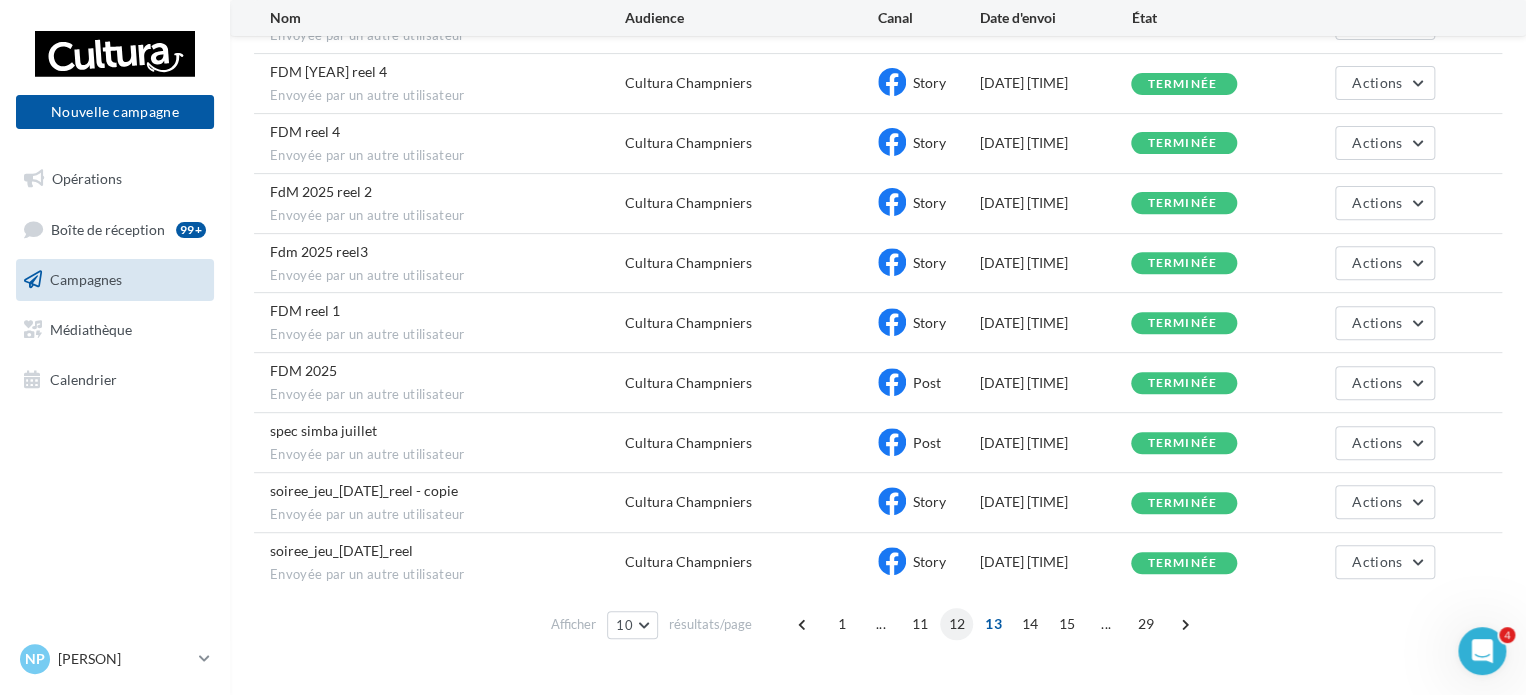 click on "12" at bounding box center [956, 624] 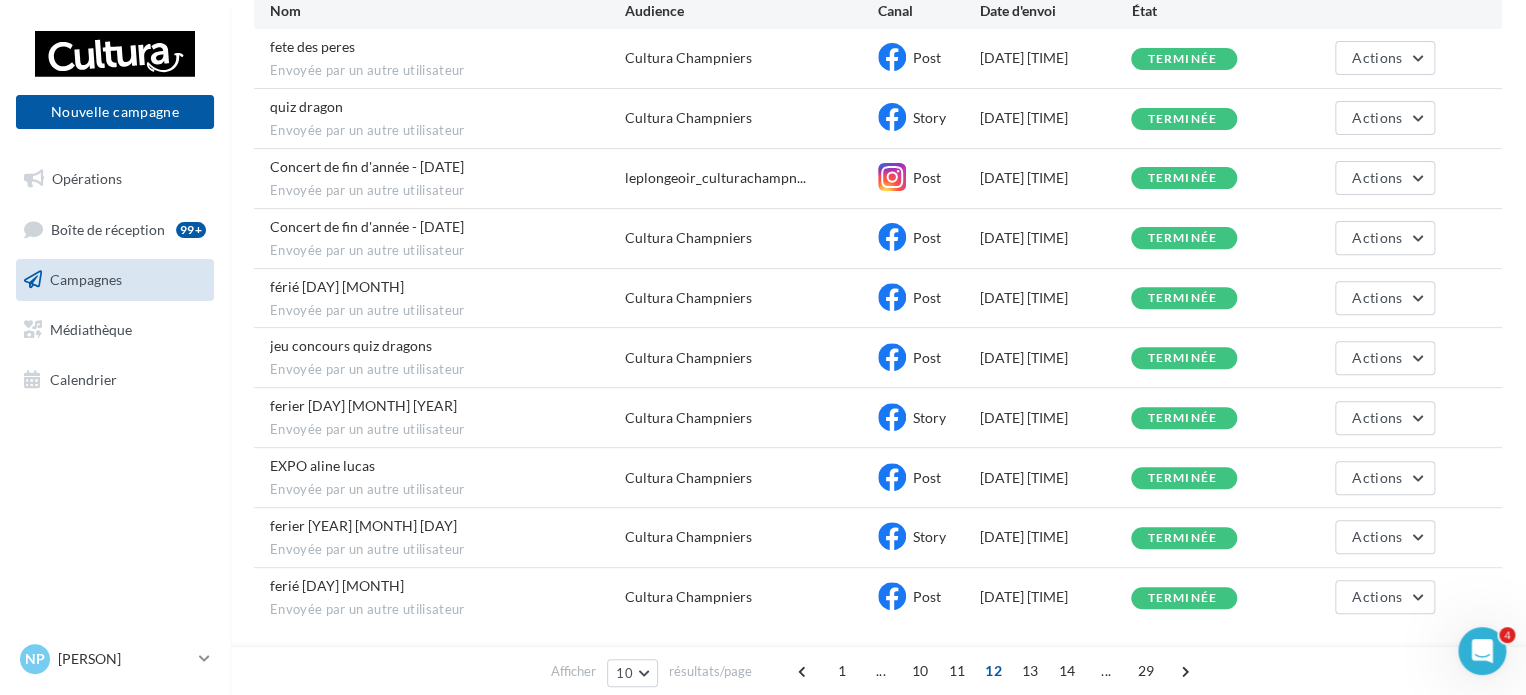 scroll, scrollTop: 268, scrollLeft: 0, axis: vertical 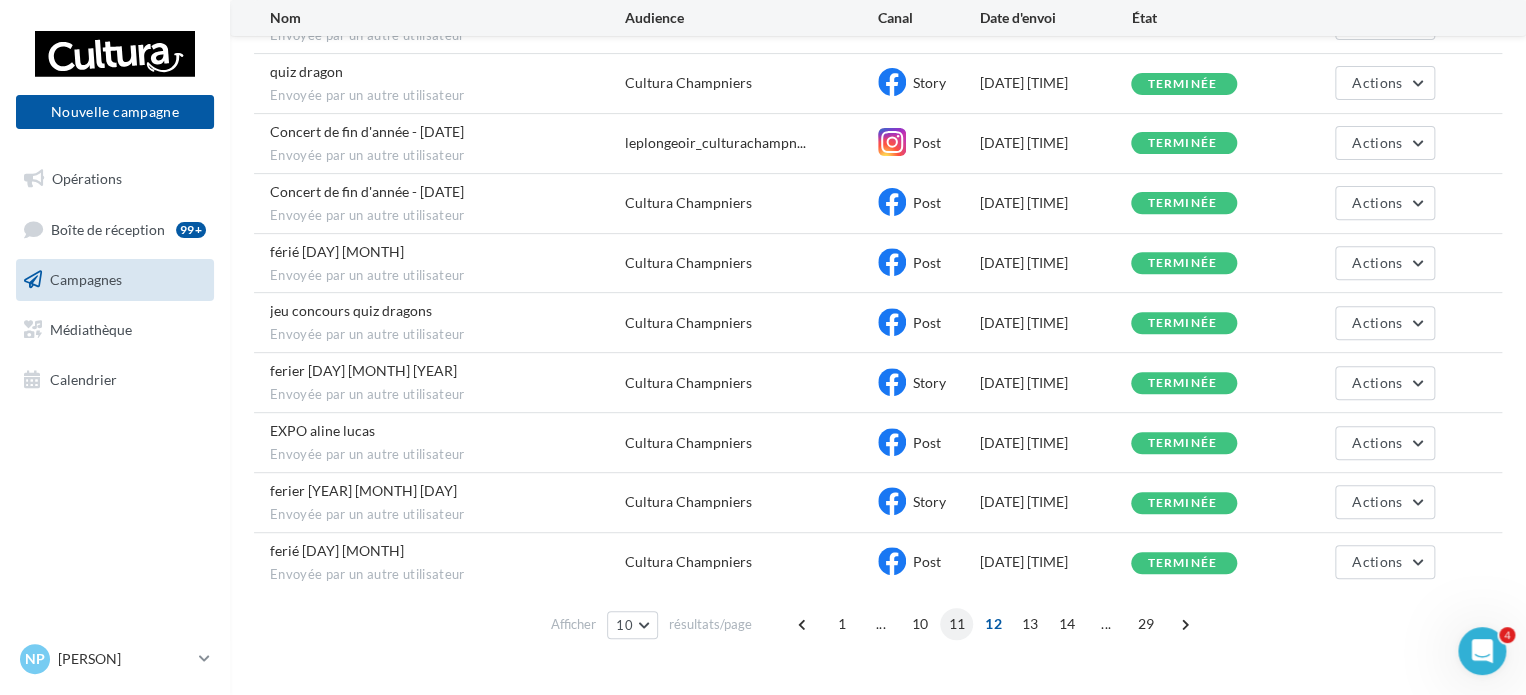 click on "11" at bounding box center [956, 624] 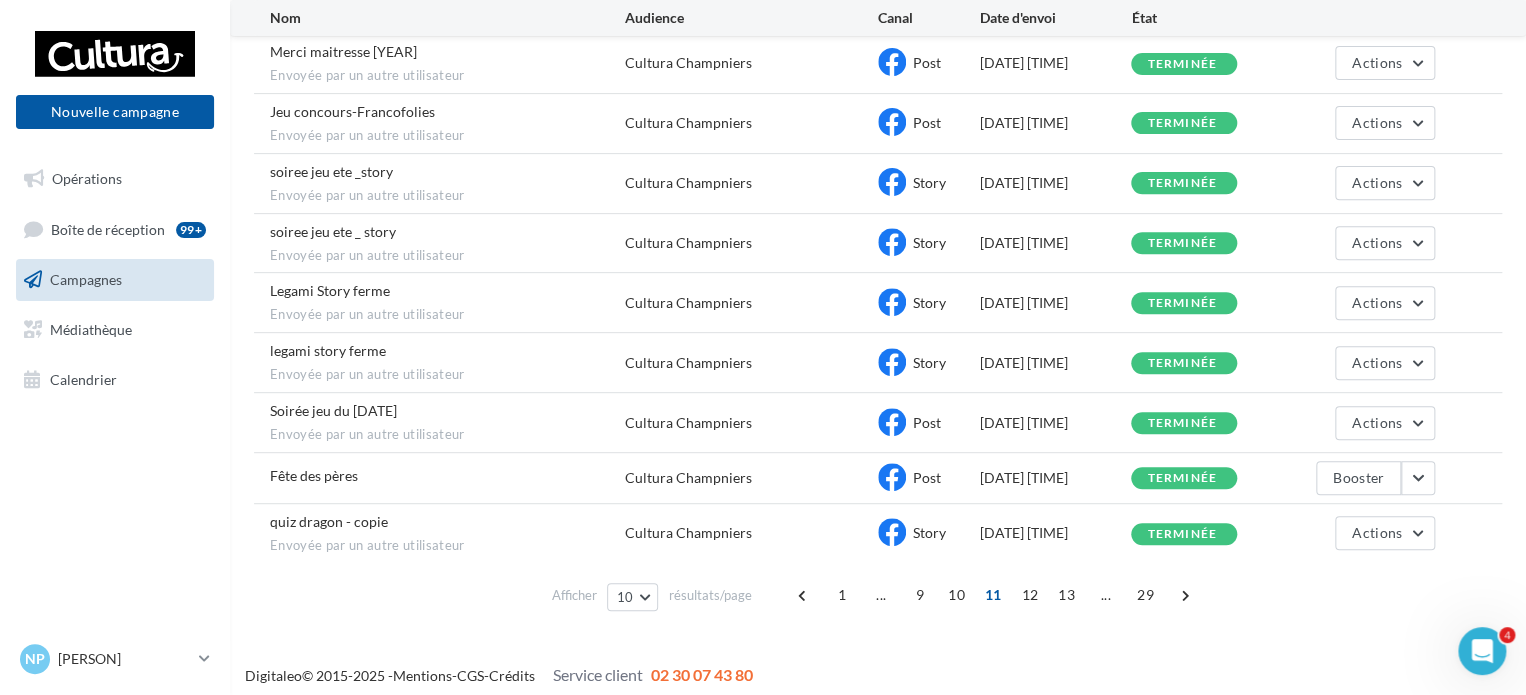 scroll, scrollTop: 293, scrollLeft: 0, axis: vertical 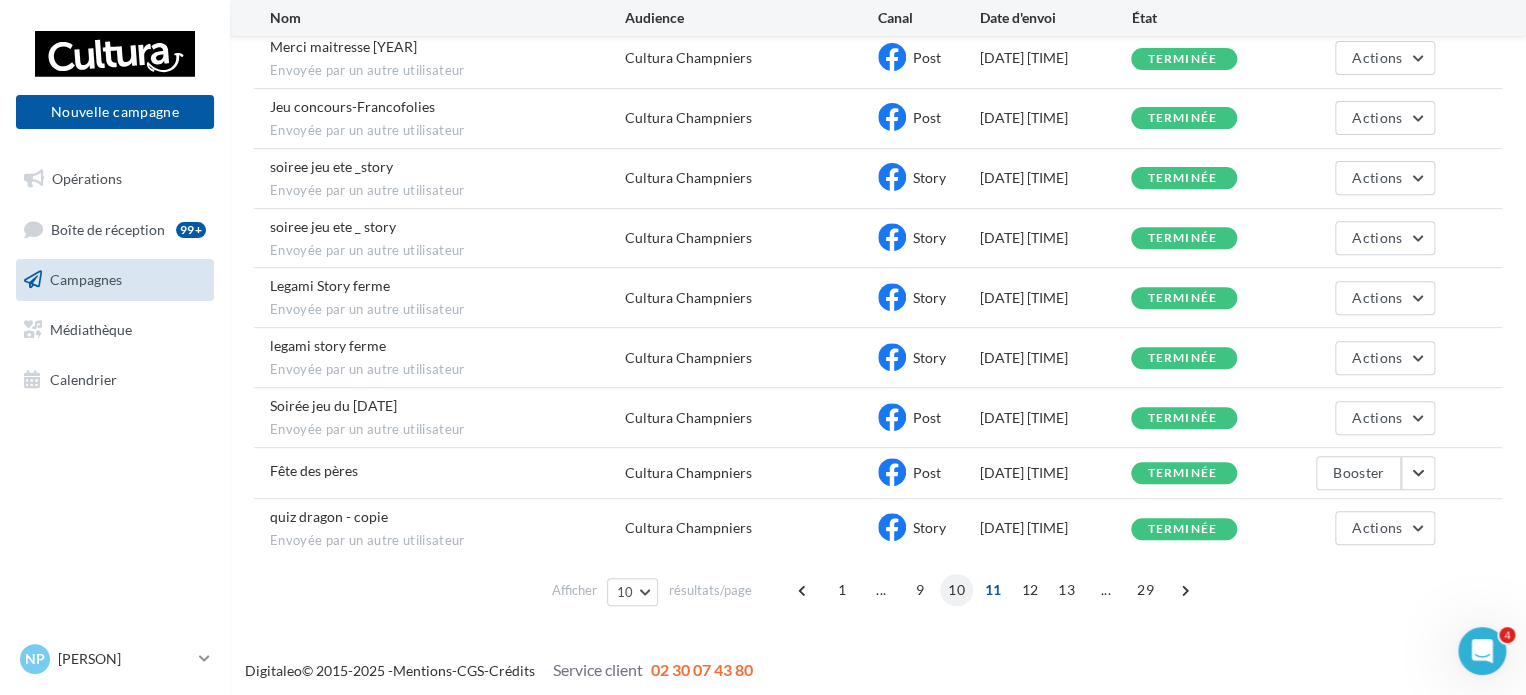 click on "10" at bounding box center (956, 590) 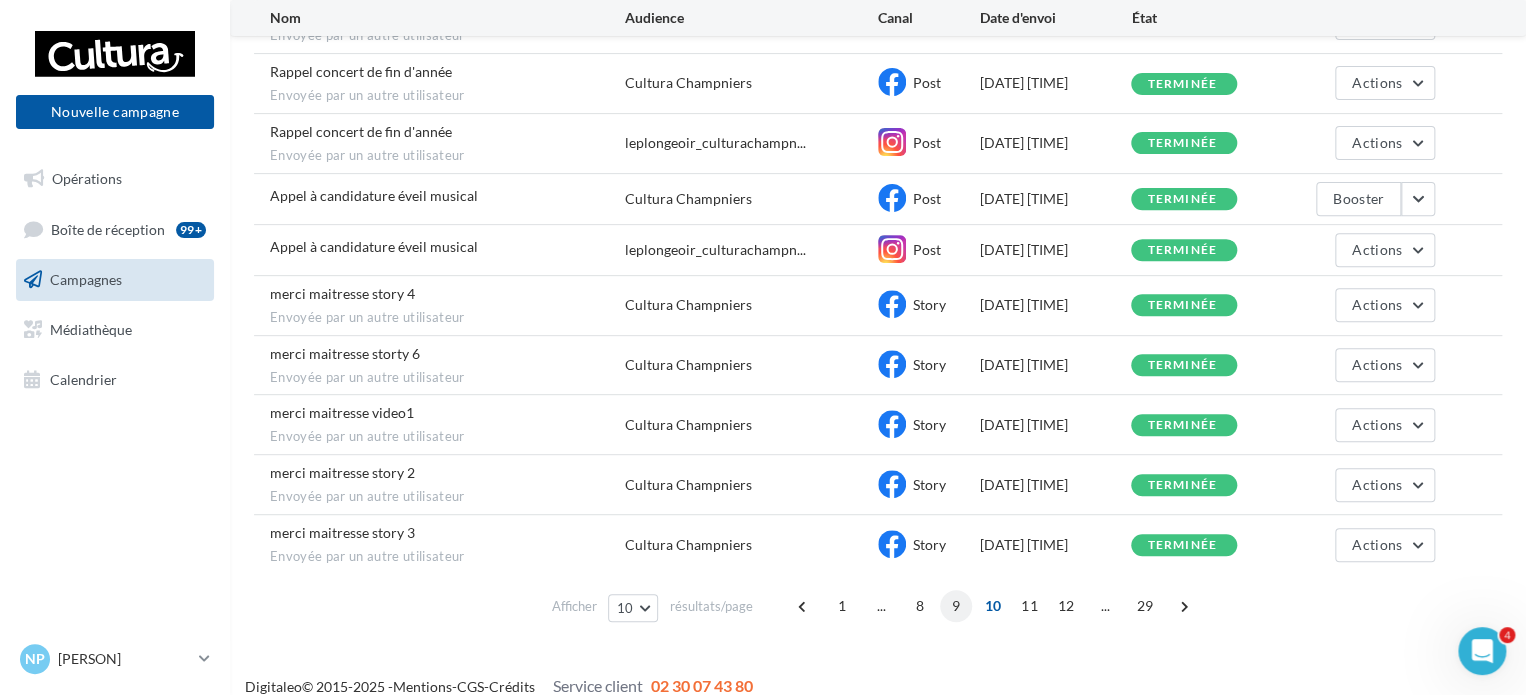click on "9" at bounding box center (956, 606) 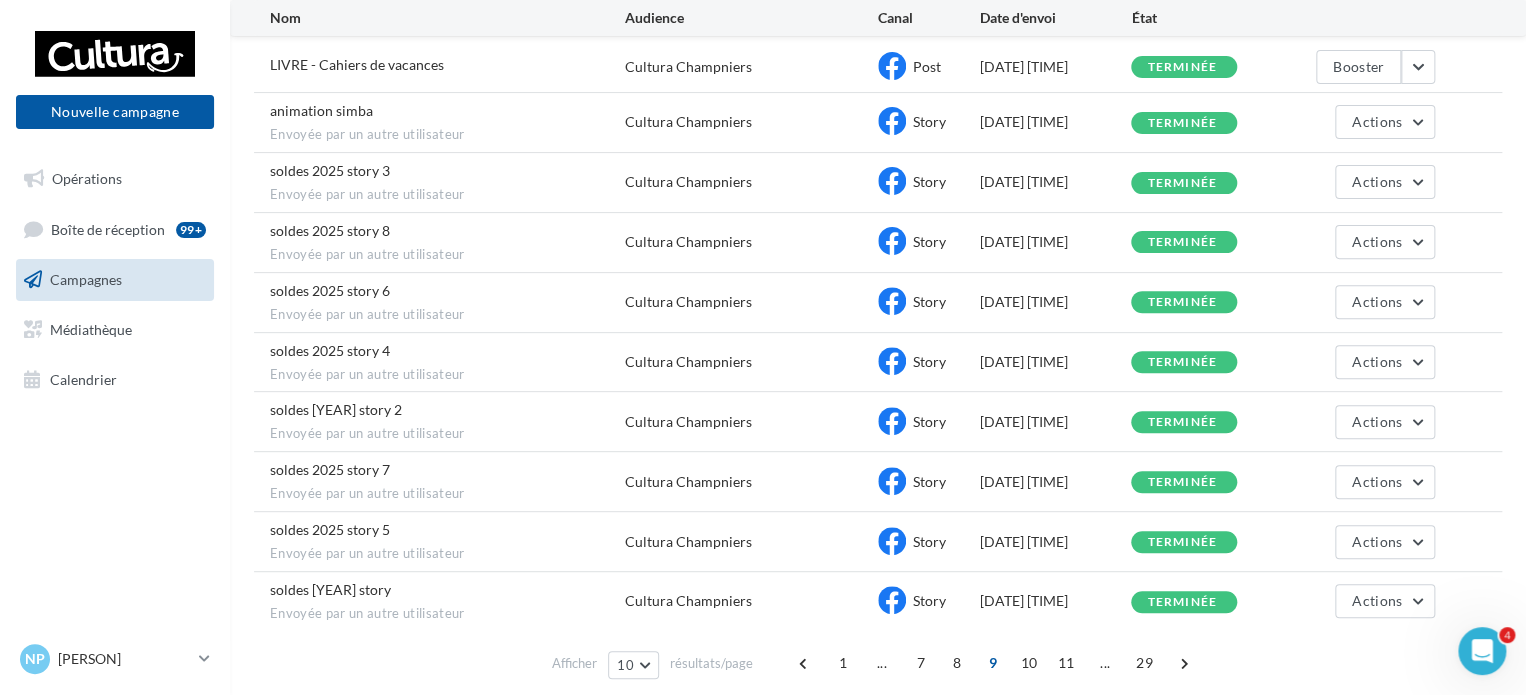 scroll, scrollTop: 268, scrollLeft: 0, axis: vertical 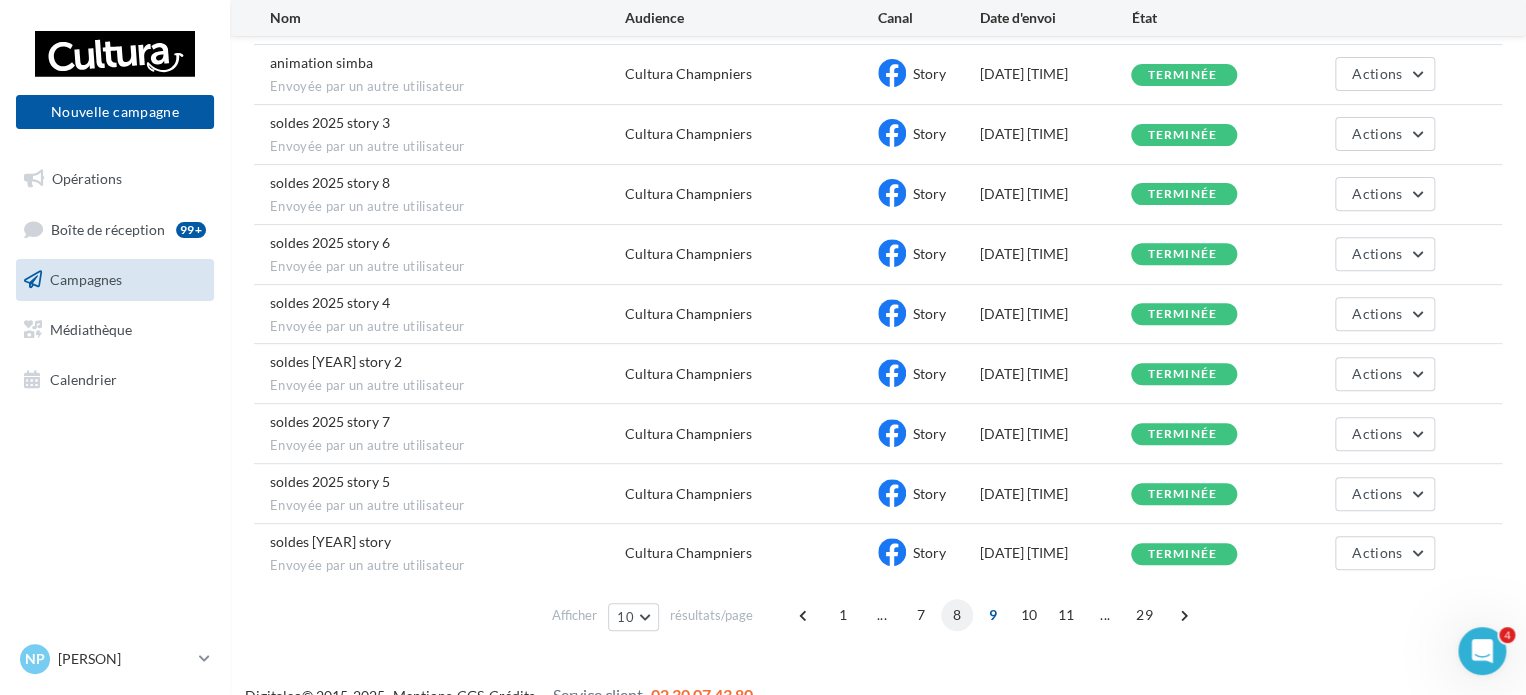 click on "8" at bounding box center [957, 615] 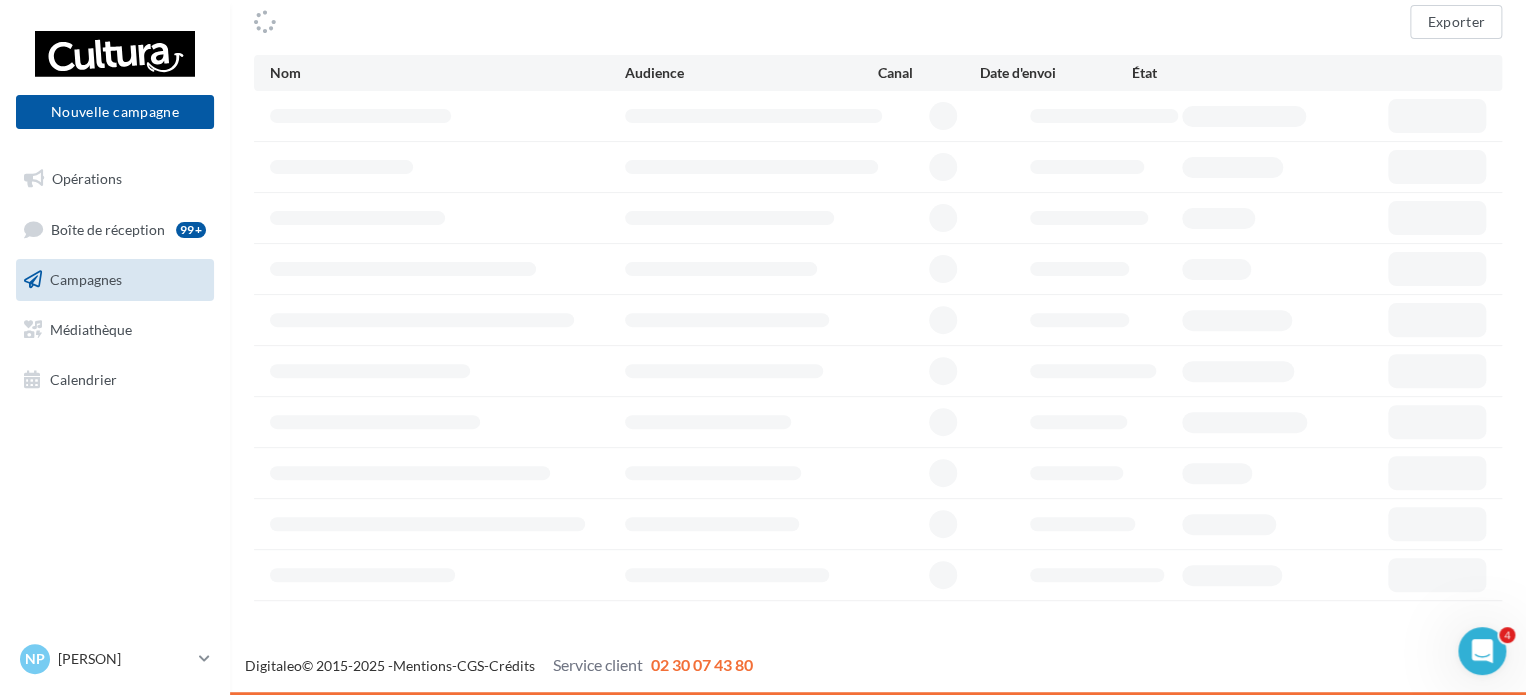 scroll, scrollTop: 168, scrollLeft: 0, axis: vertical 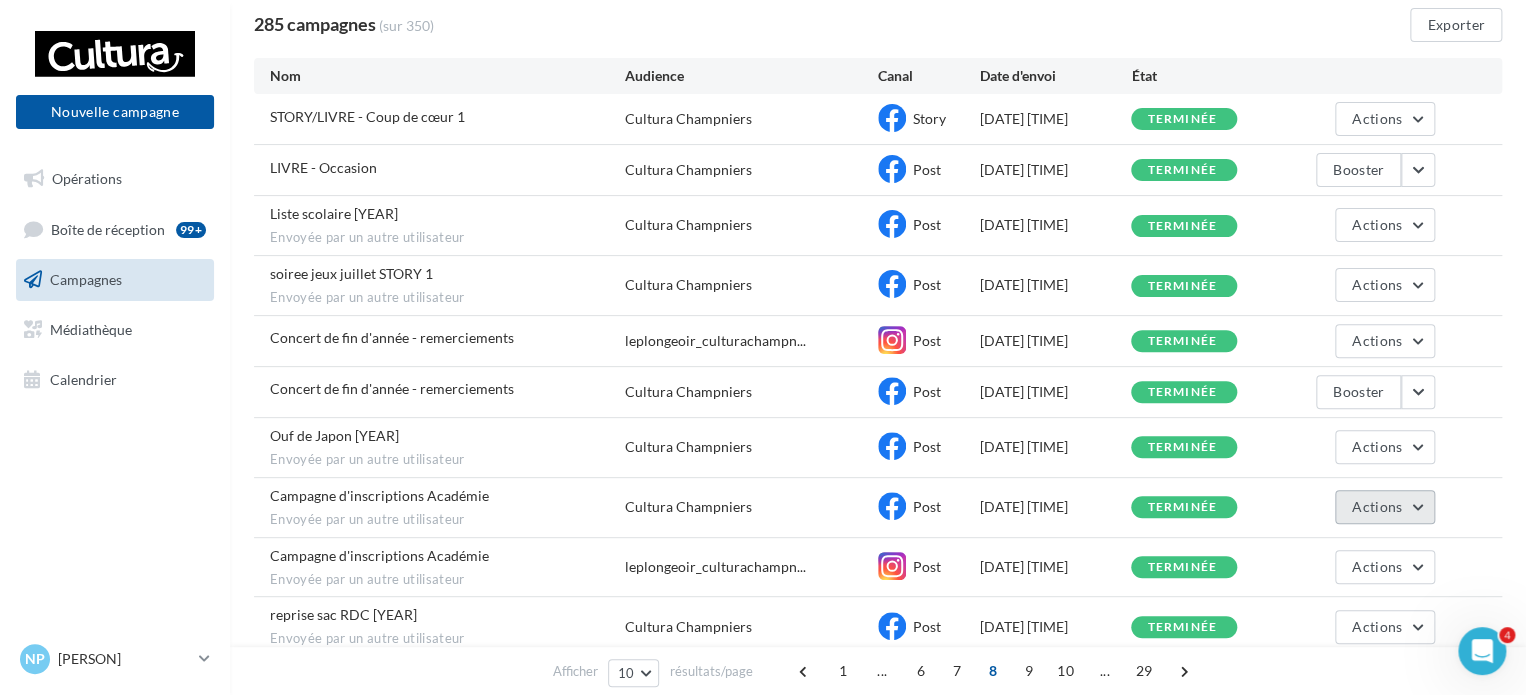 click on "Actions" at bounding box center (1377, 506) 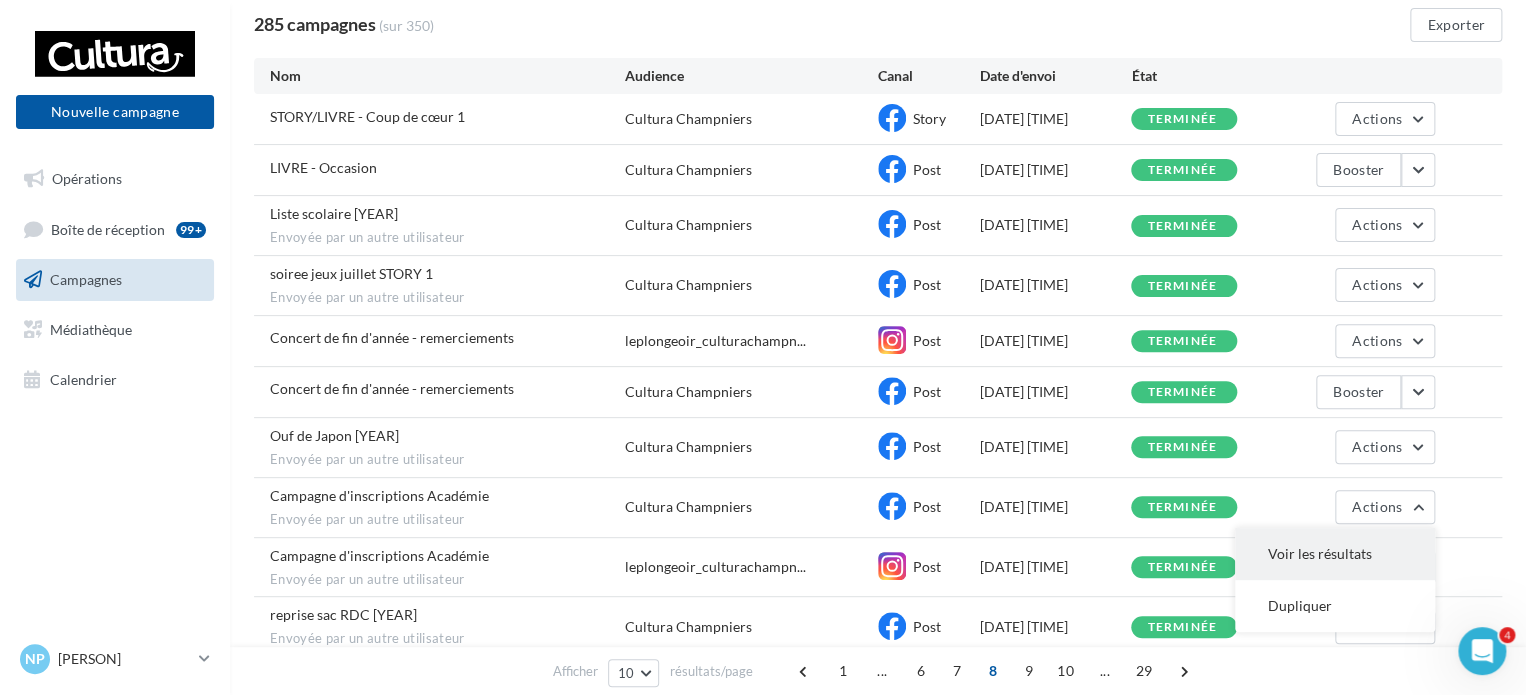 click on "Voir les résultats" at bounding box center (1335, 554) 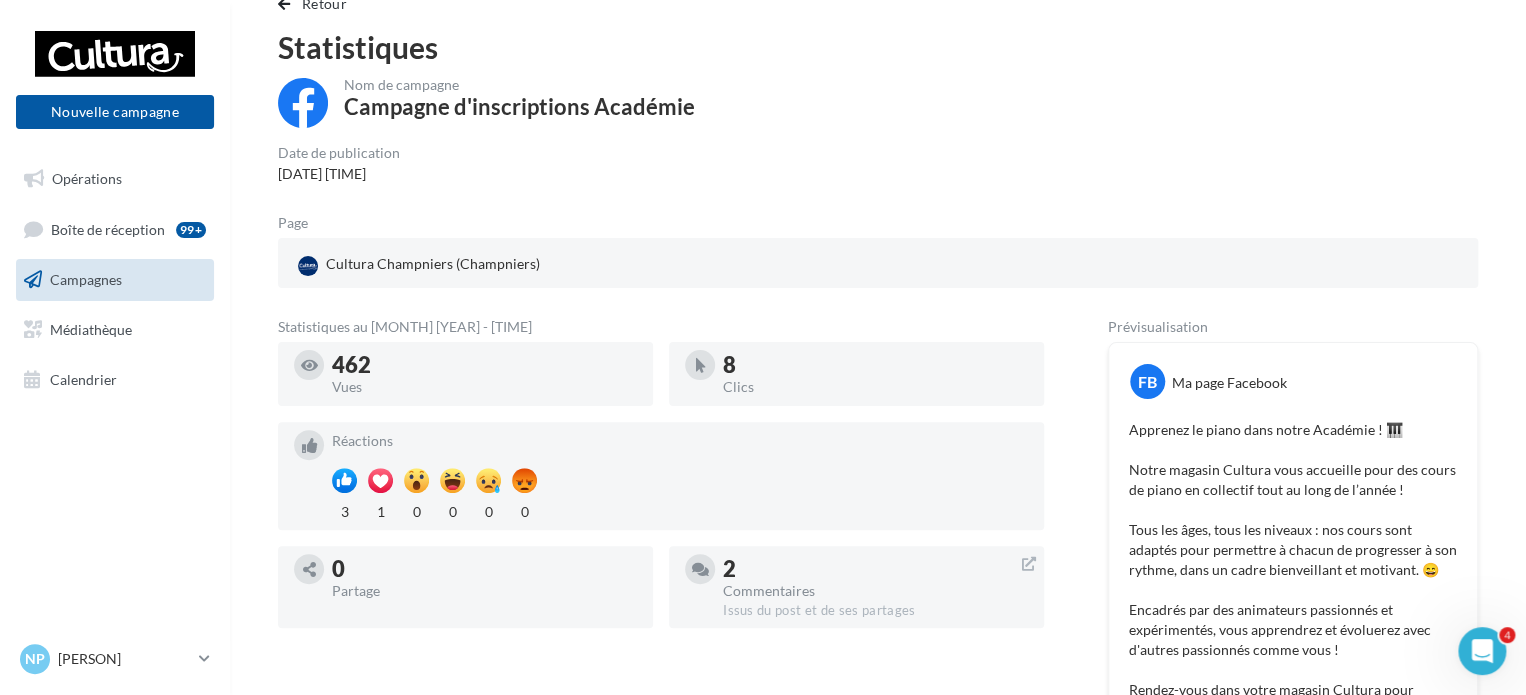 scroll, scrollTop: 100, scrollLeft: 0, axis: vertical 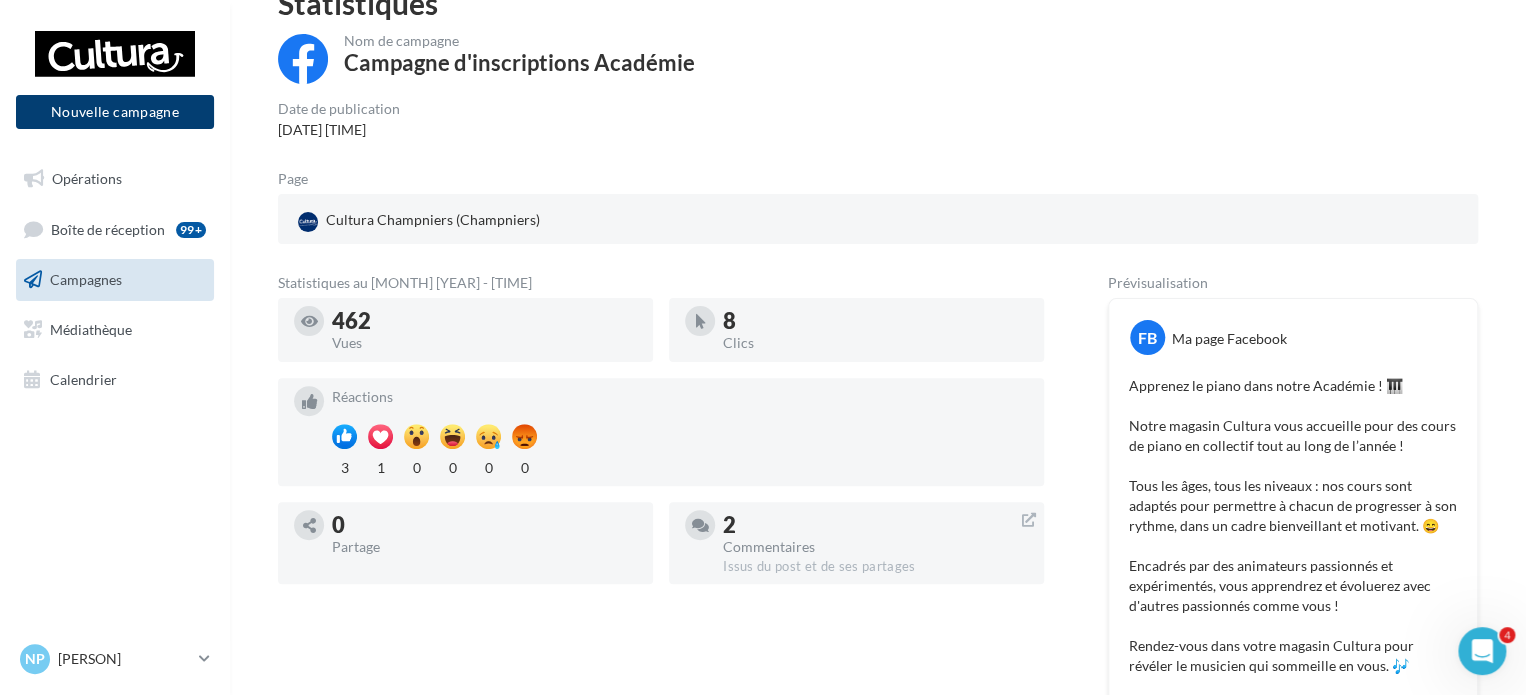 click on "Nouvelle campagne" at bounding box center (115, 112) 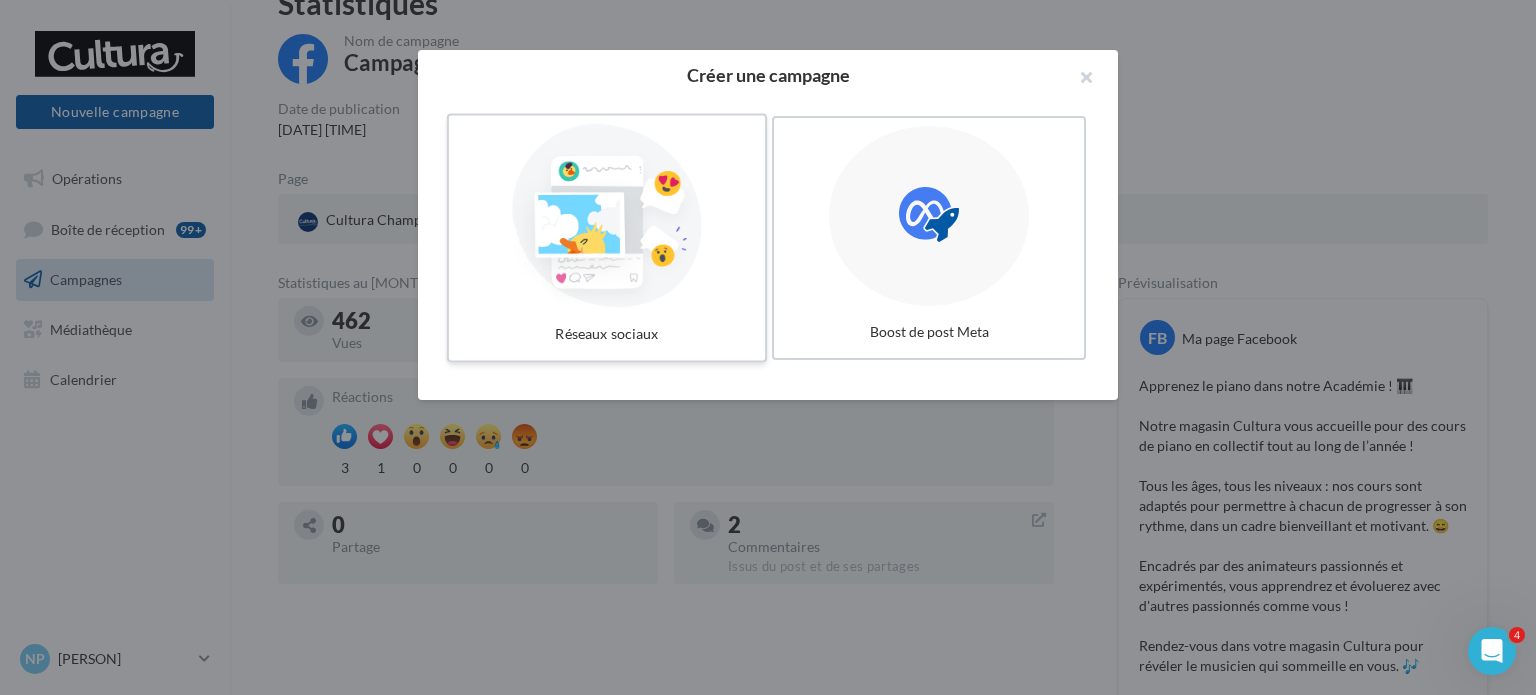 click on "Réseaux sociaux" at bounding box center (607, 238) 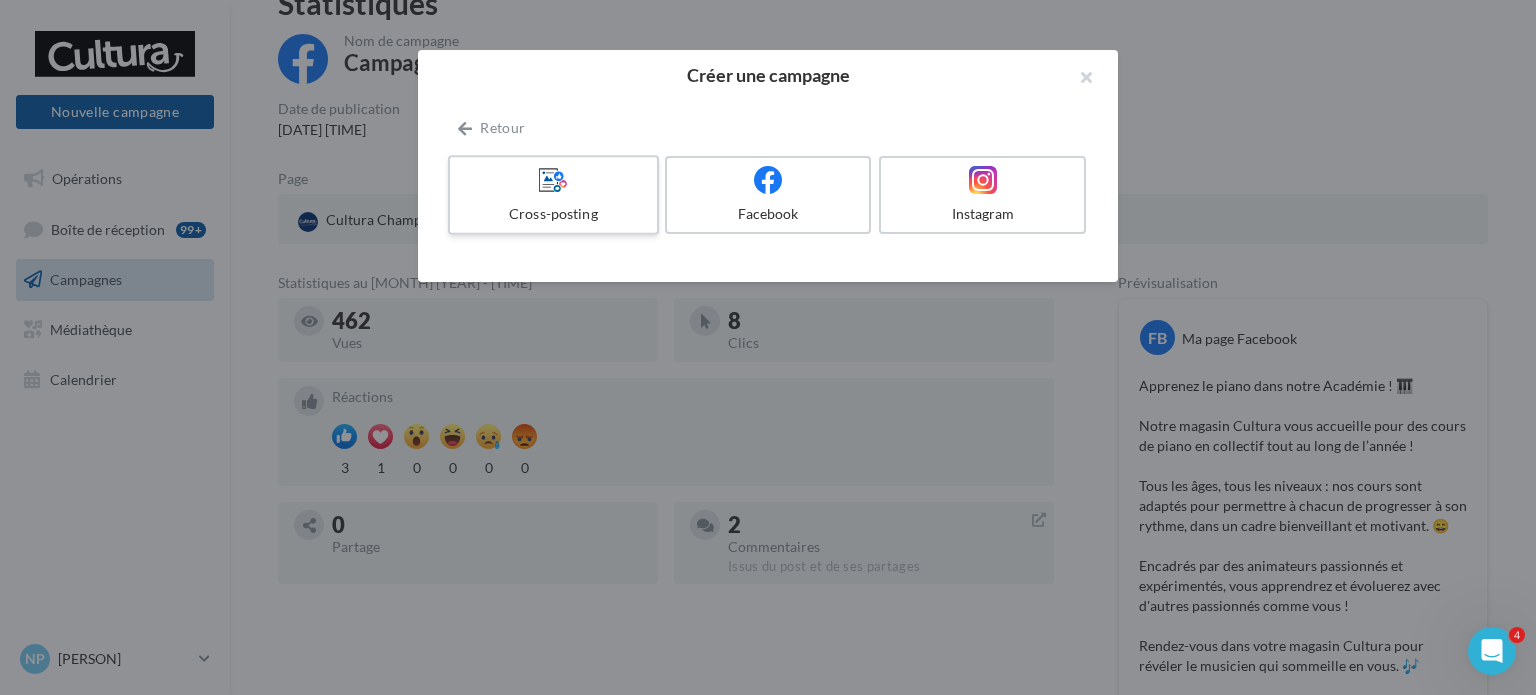click at bounding box center (553, 179) 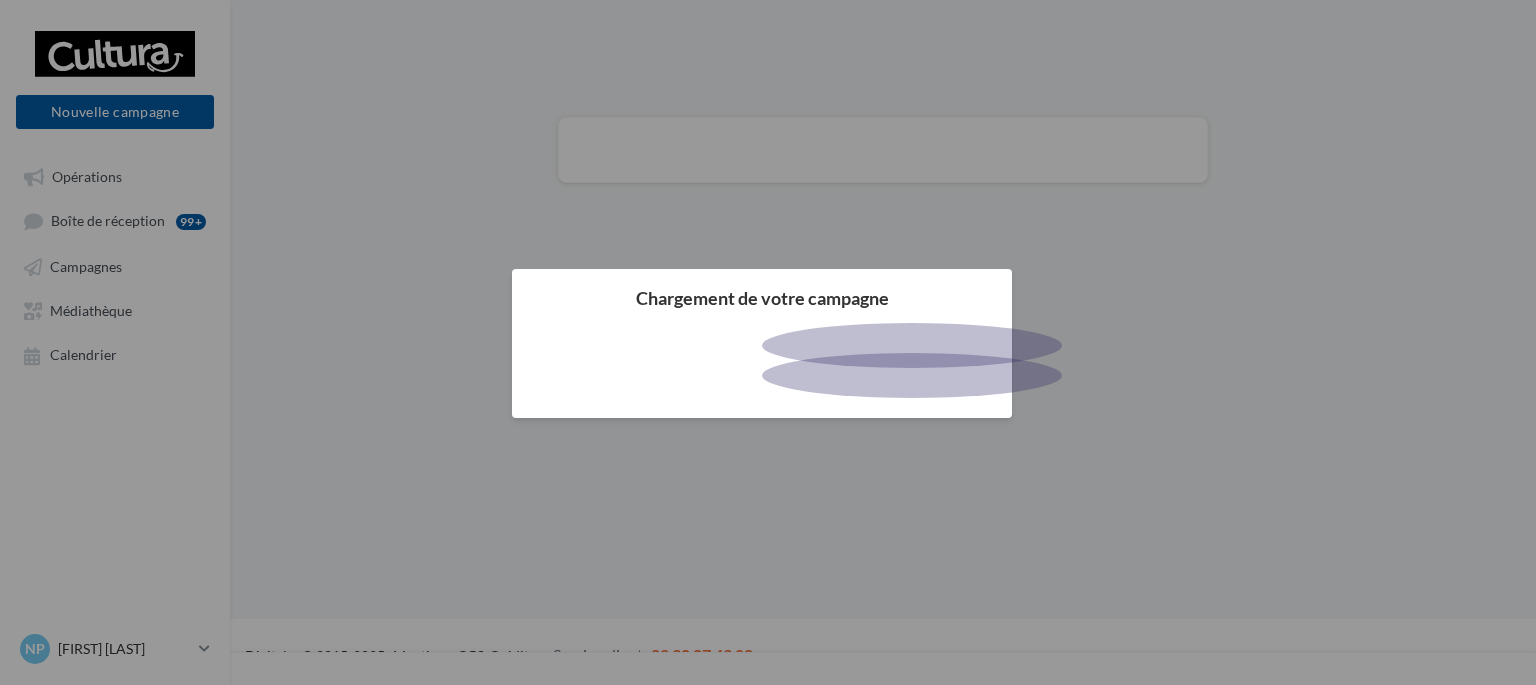 scroll, scrollTop: 0, scrollLeft: 0, axis: both 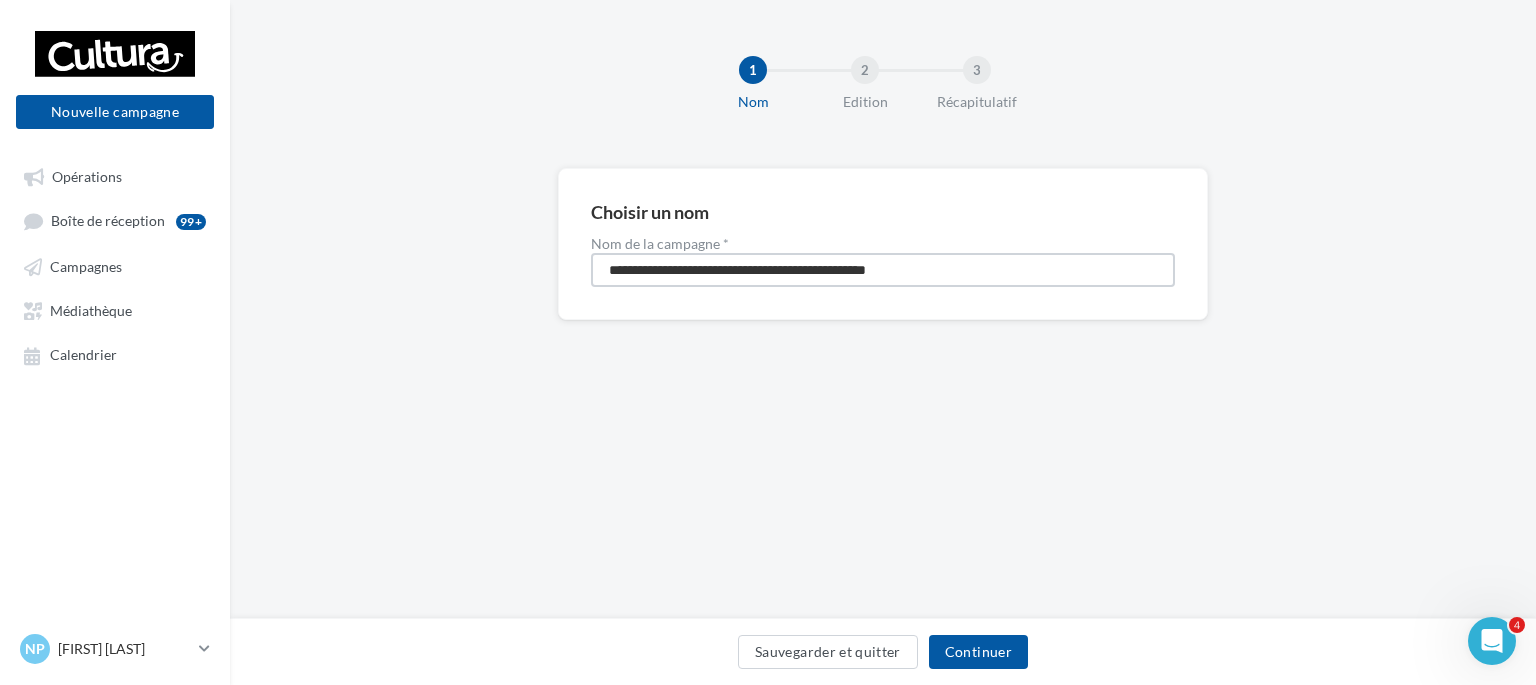 drag, startPoint x: 605, startPoint y: 272, endPoint x: 1416, endPoint y: 326, distance: 812.7958 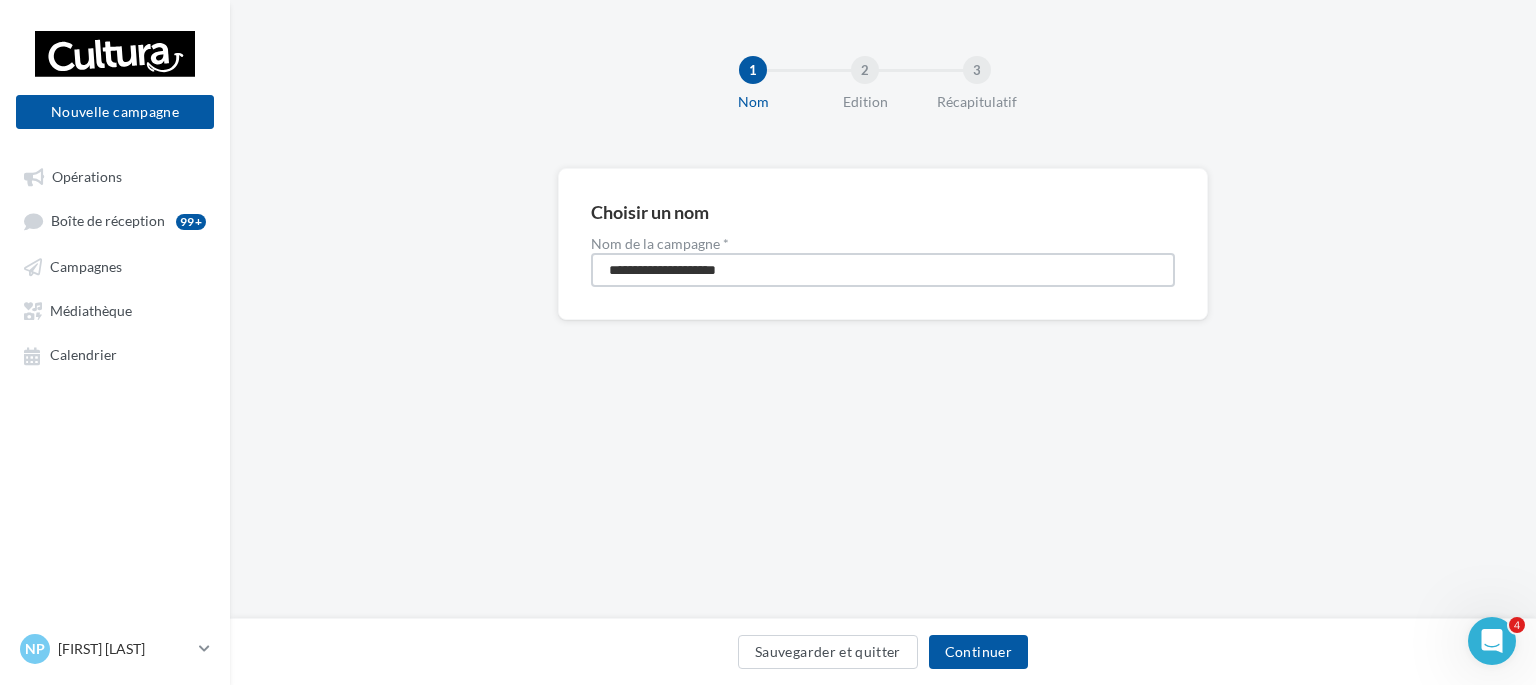 click on "**********" at bounding box center [883, 270] 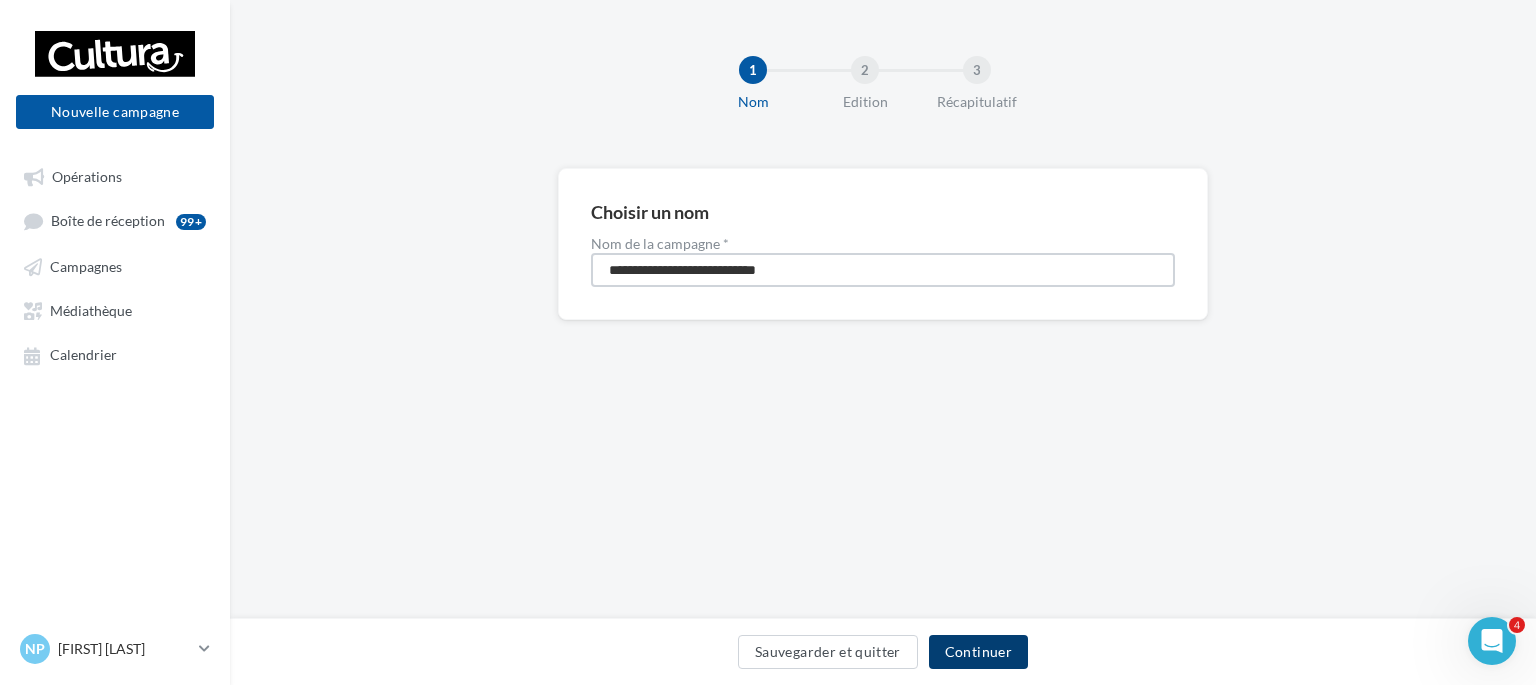 type on "**********" 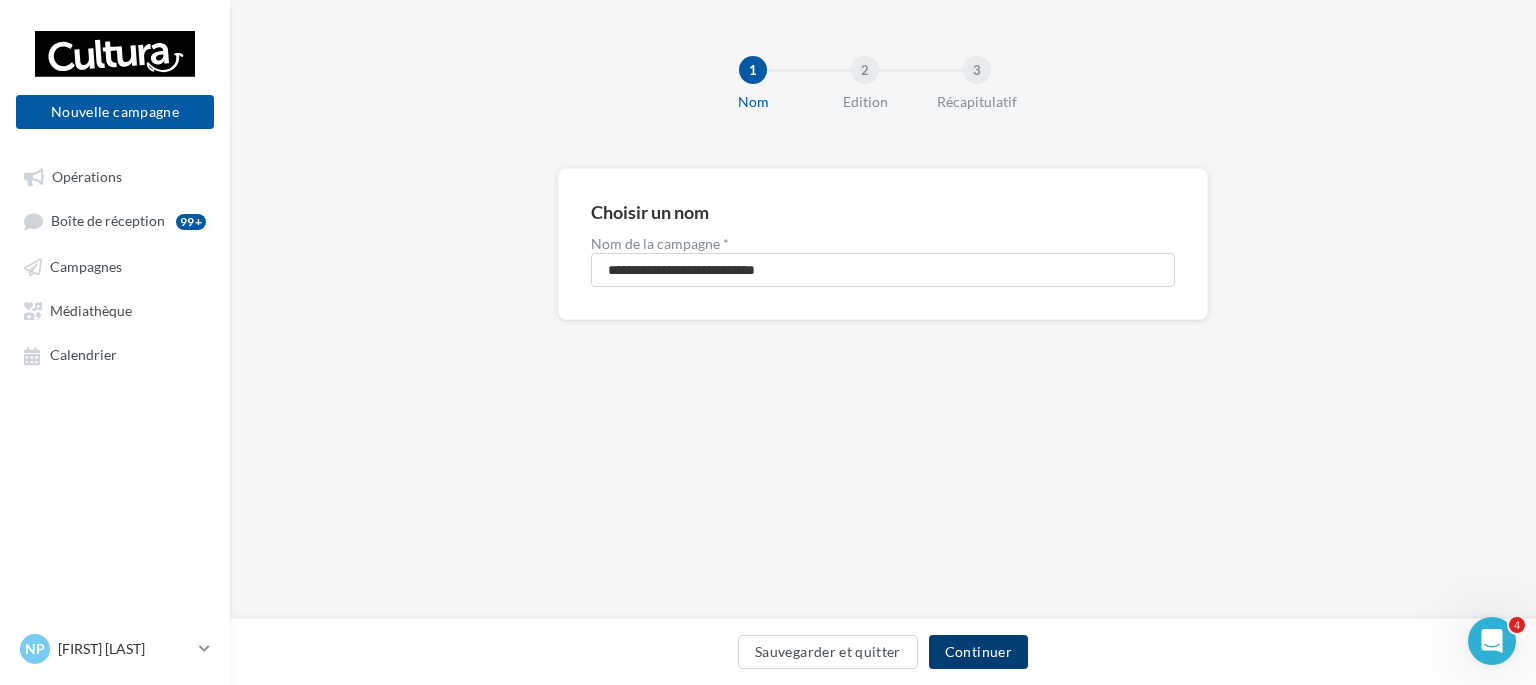 click on "Continuer" at bounding box center (978, 652) 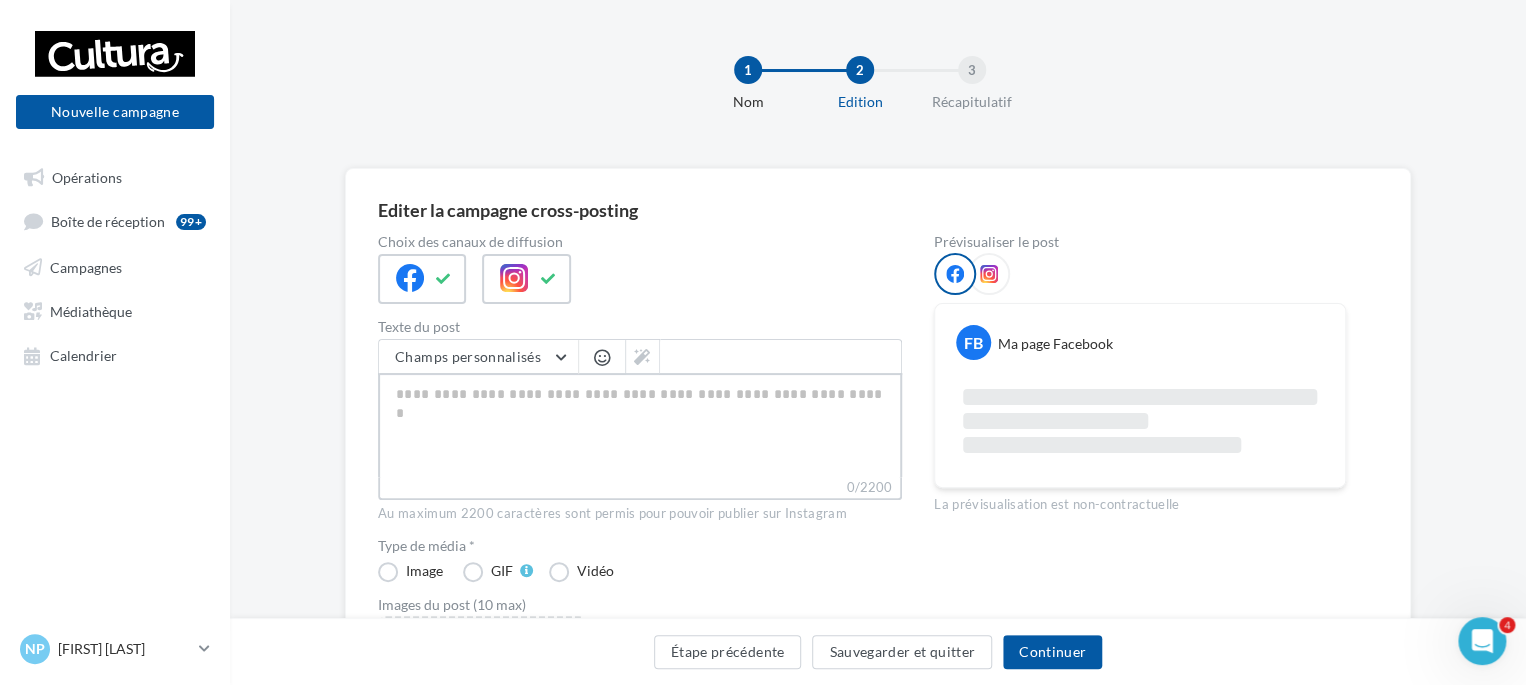 click on "0/2200" at bounding box center [640, 425] 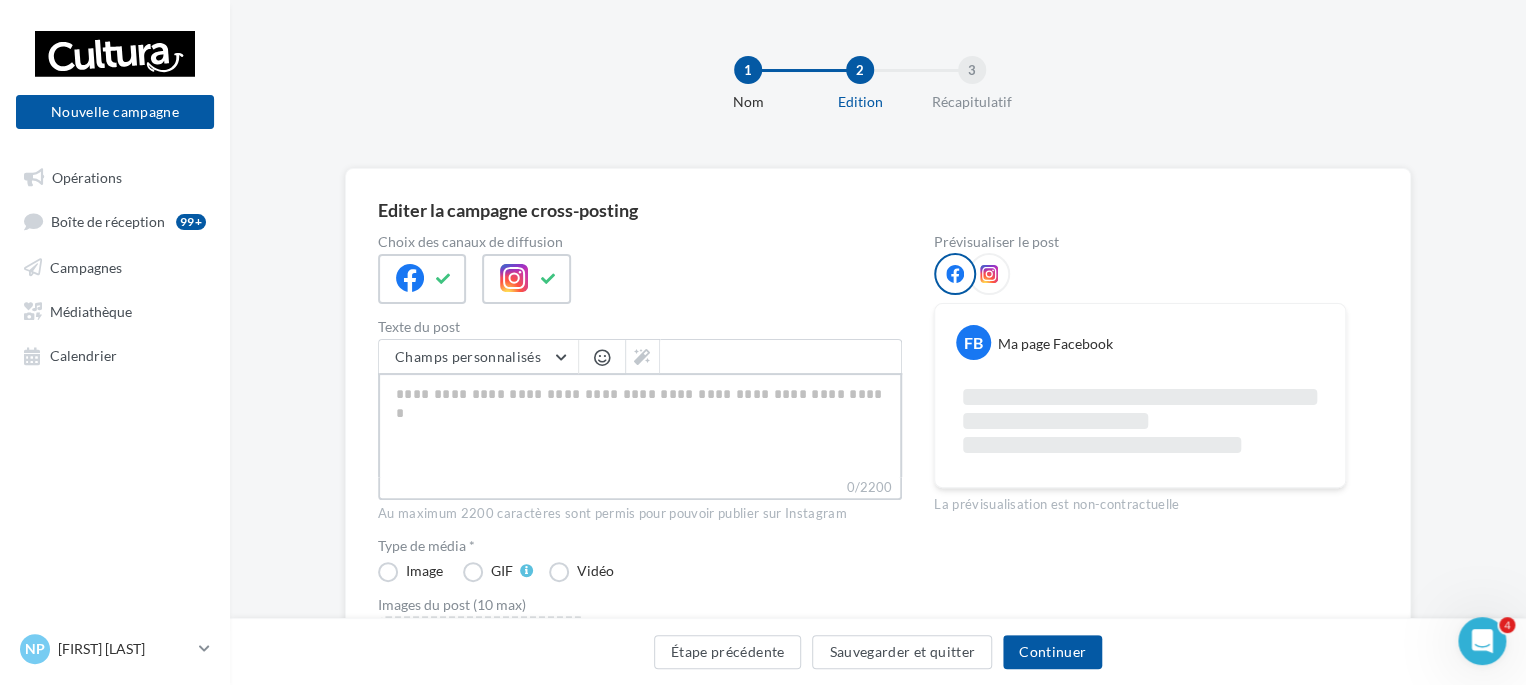 paste on "**********" 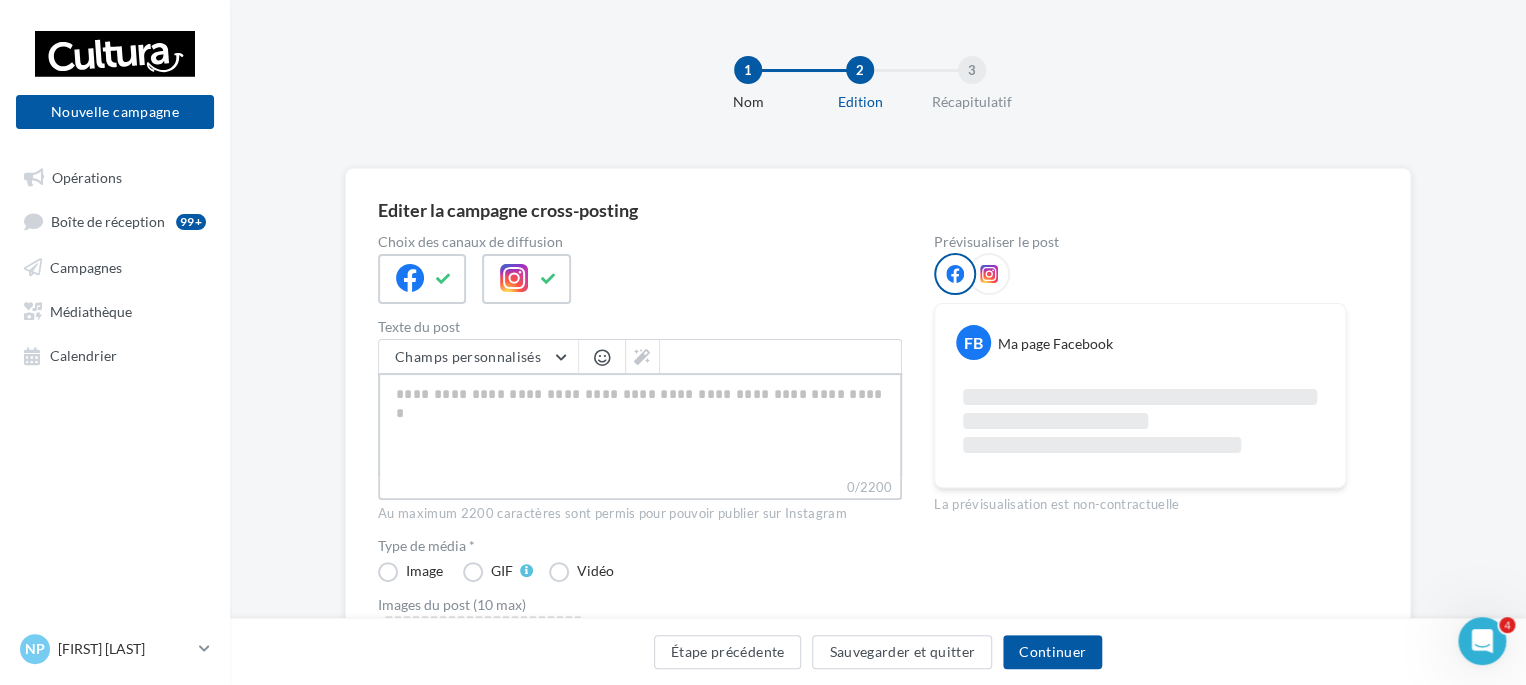 type on "**********" 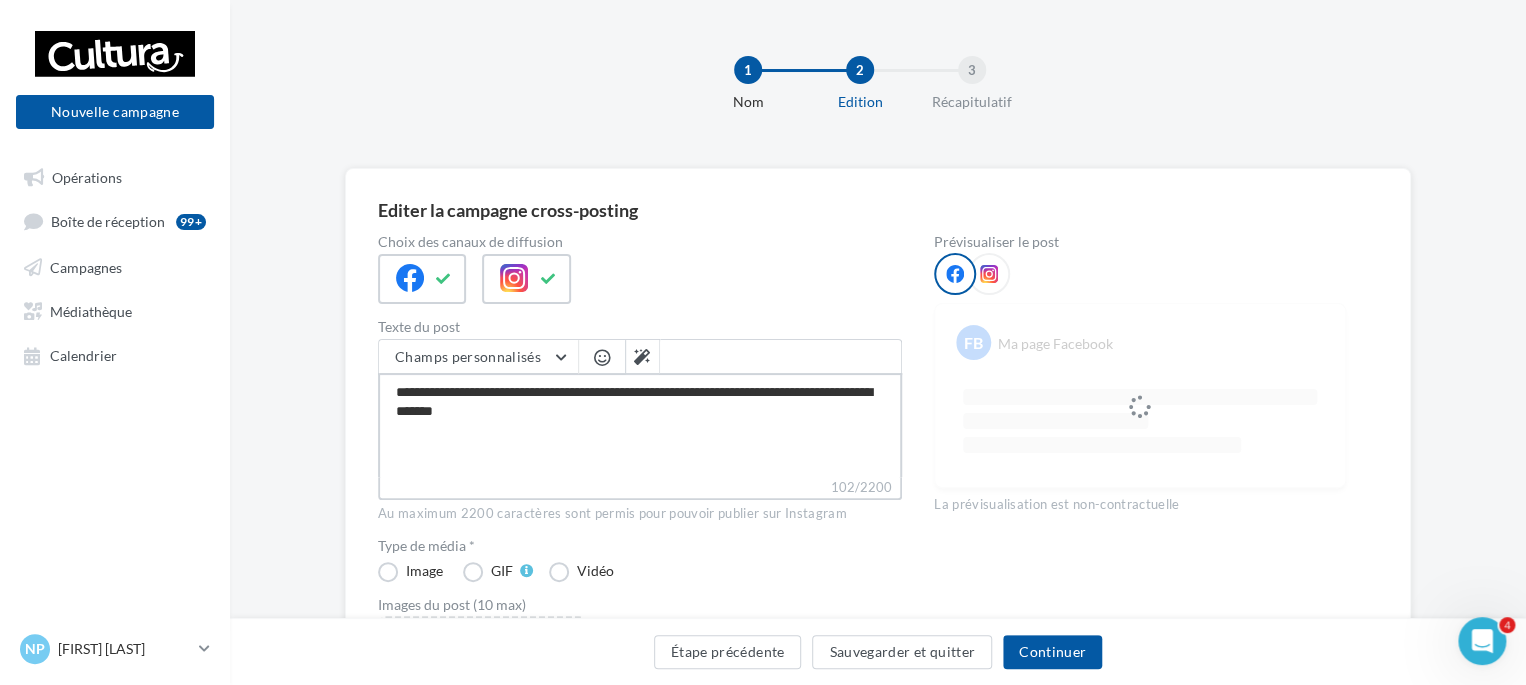 click on "**********" at bounding box center [640, 425] 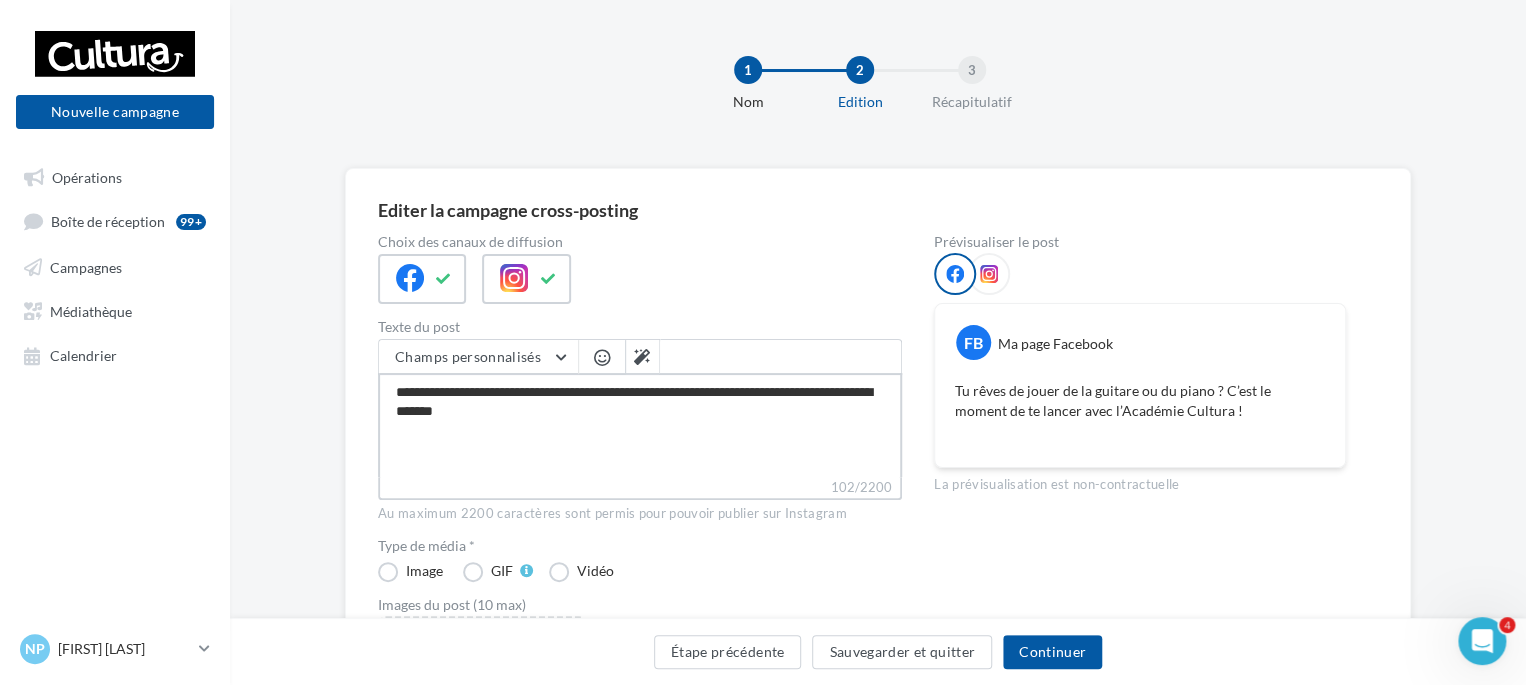 type on "**********" 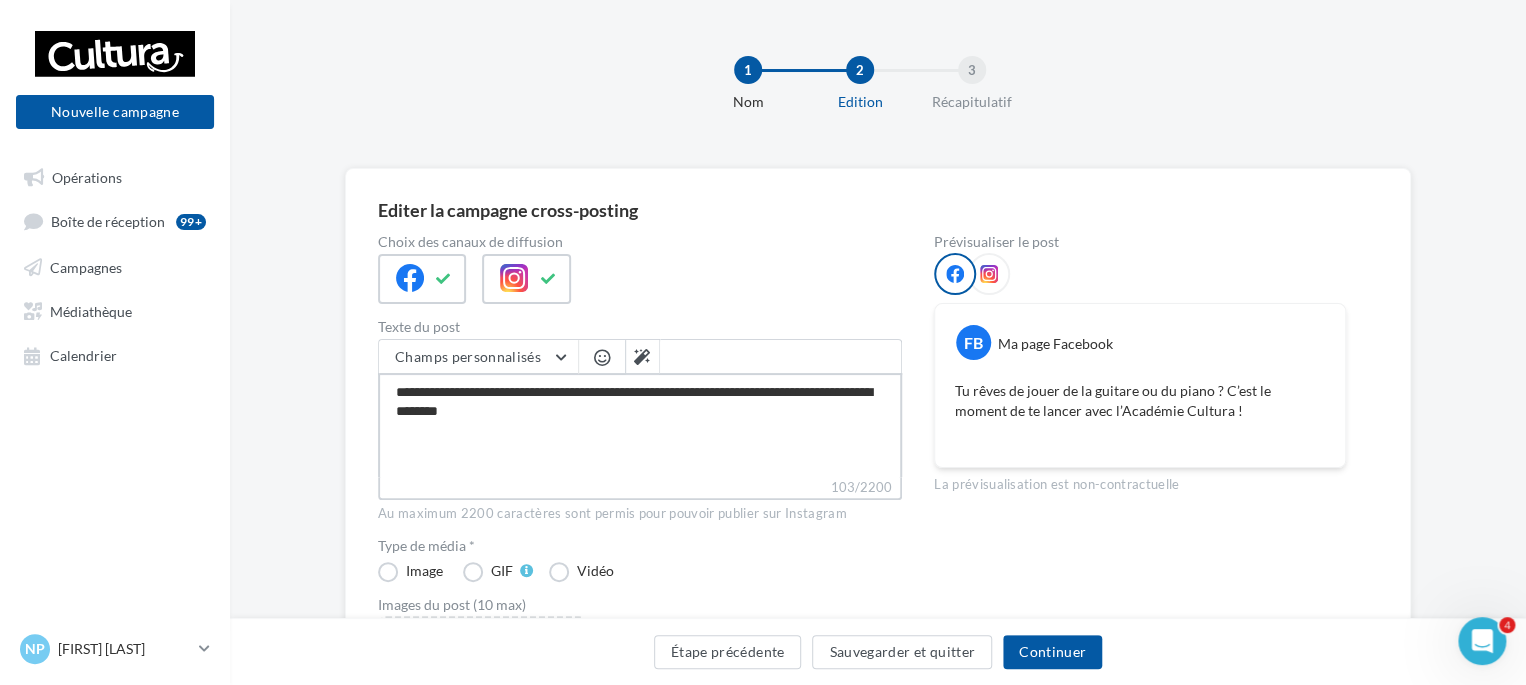 type on "**********" 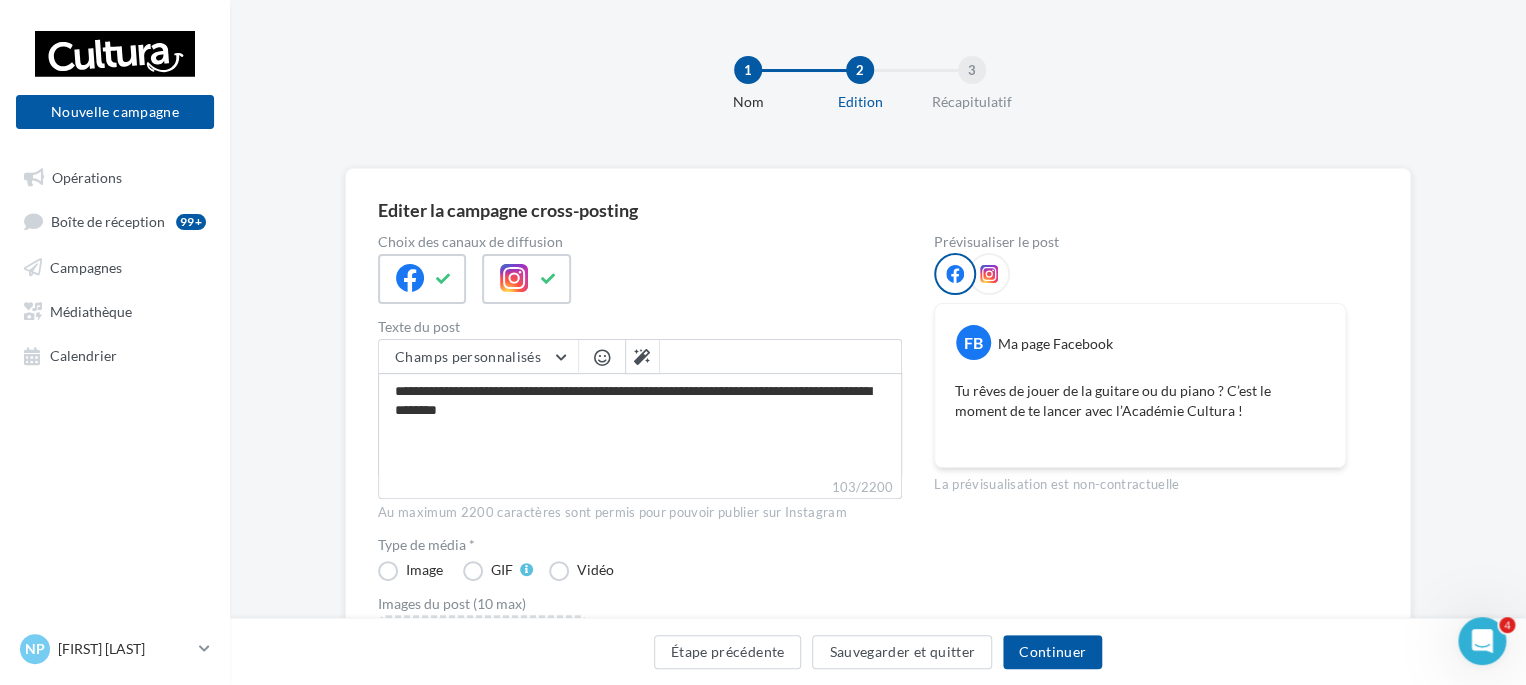 click at bounding box center [602, 359] 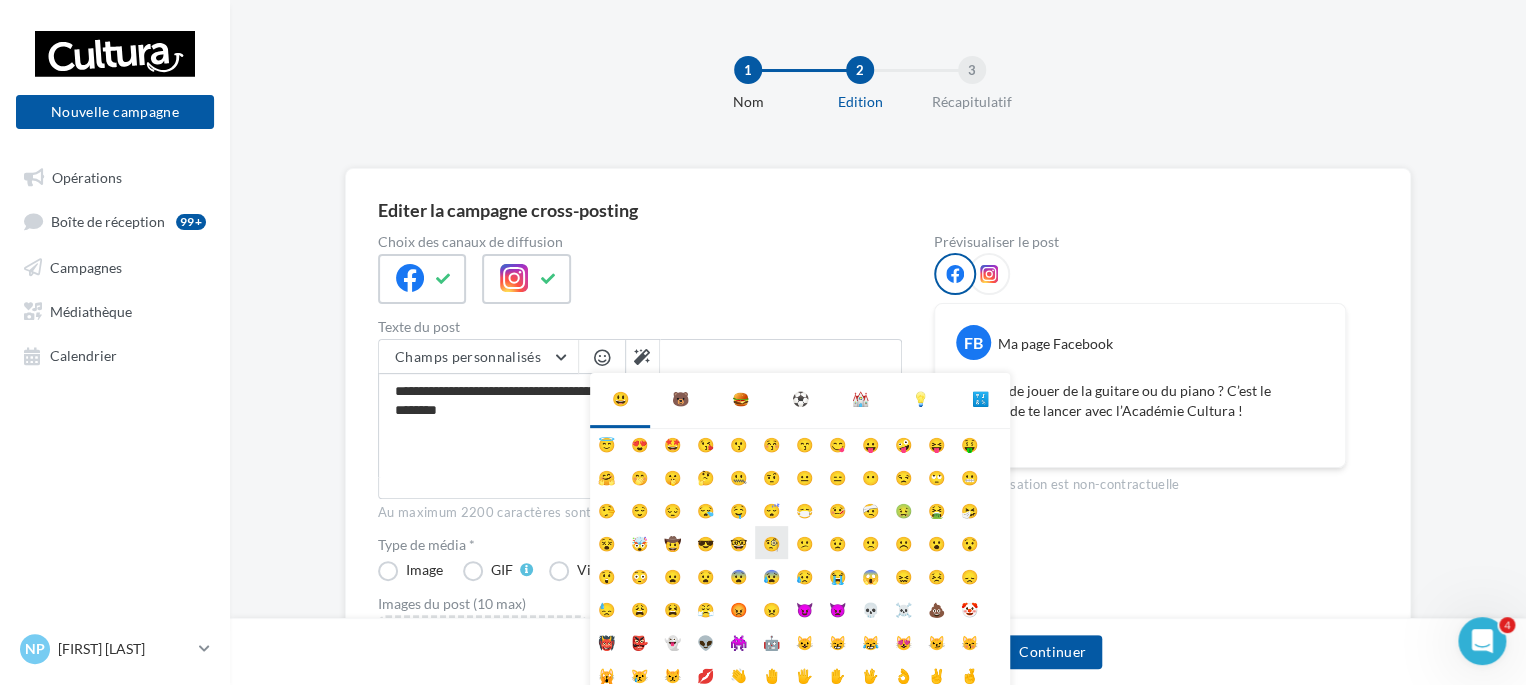 scroll, scrollTop: 0, scrollLeft: 0, axis: both 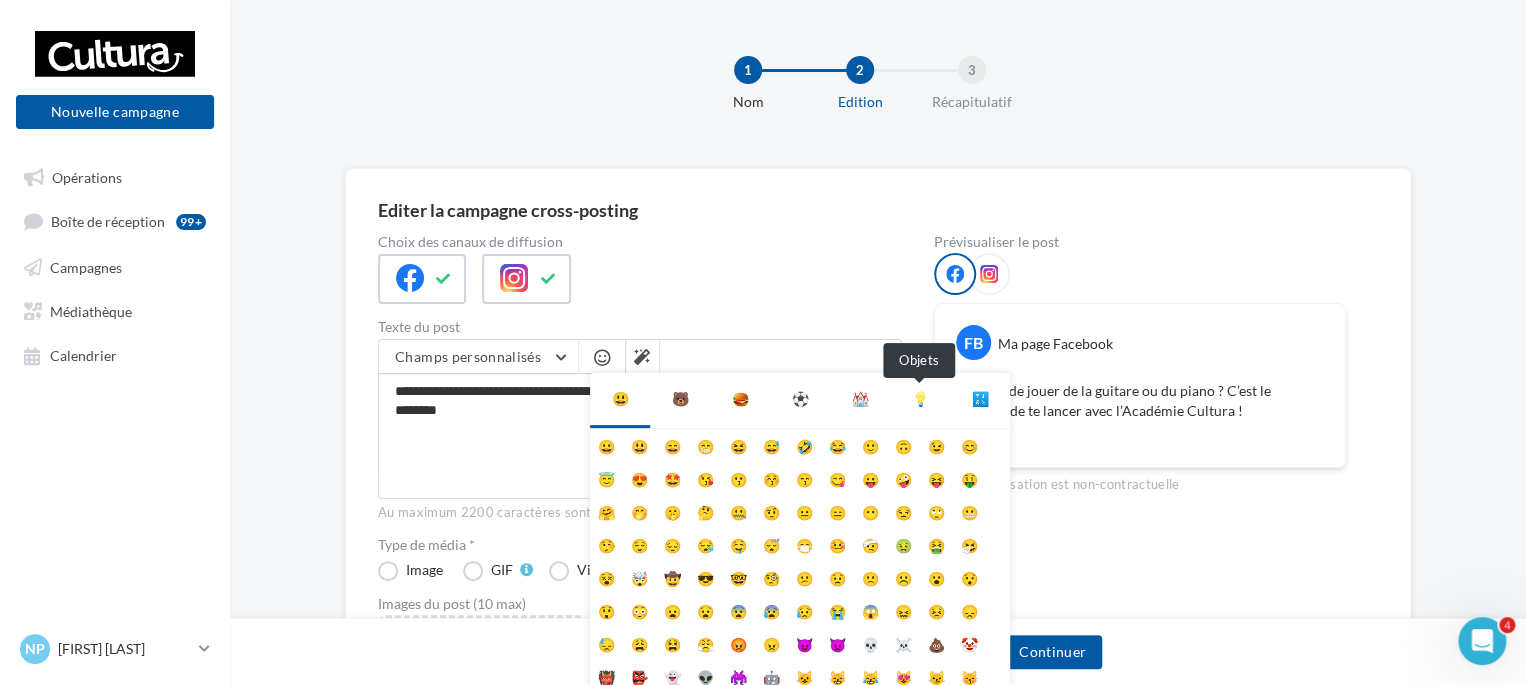 click on "💡" at bounding box center (920, 399) 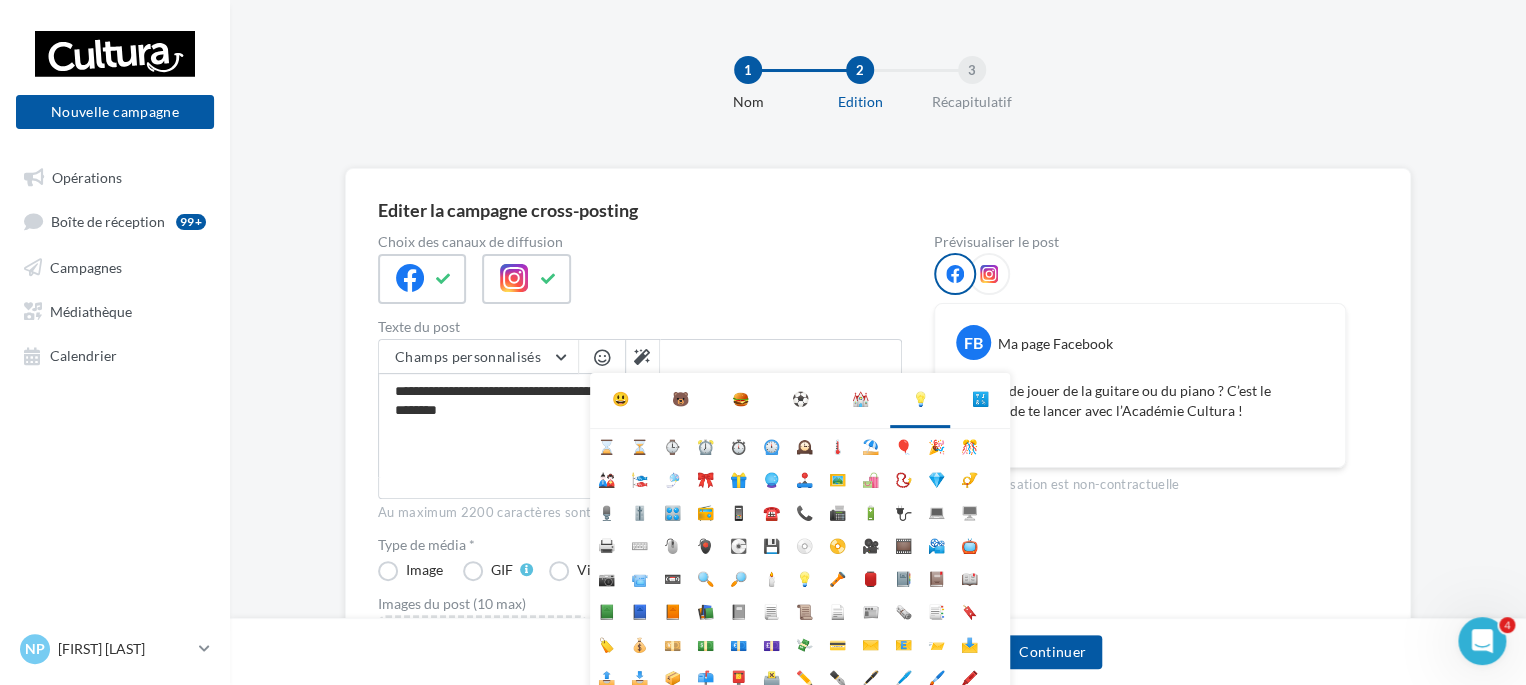 click on "🔣" at bounding box center (980, 399) 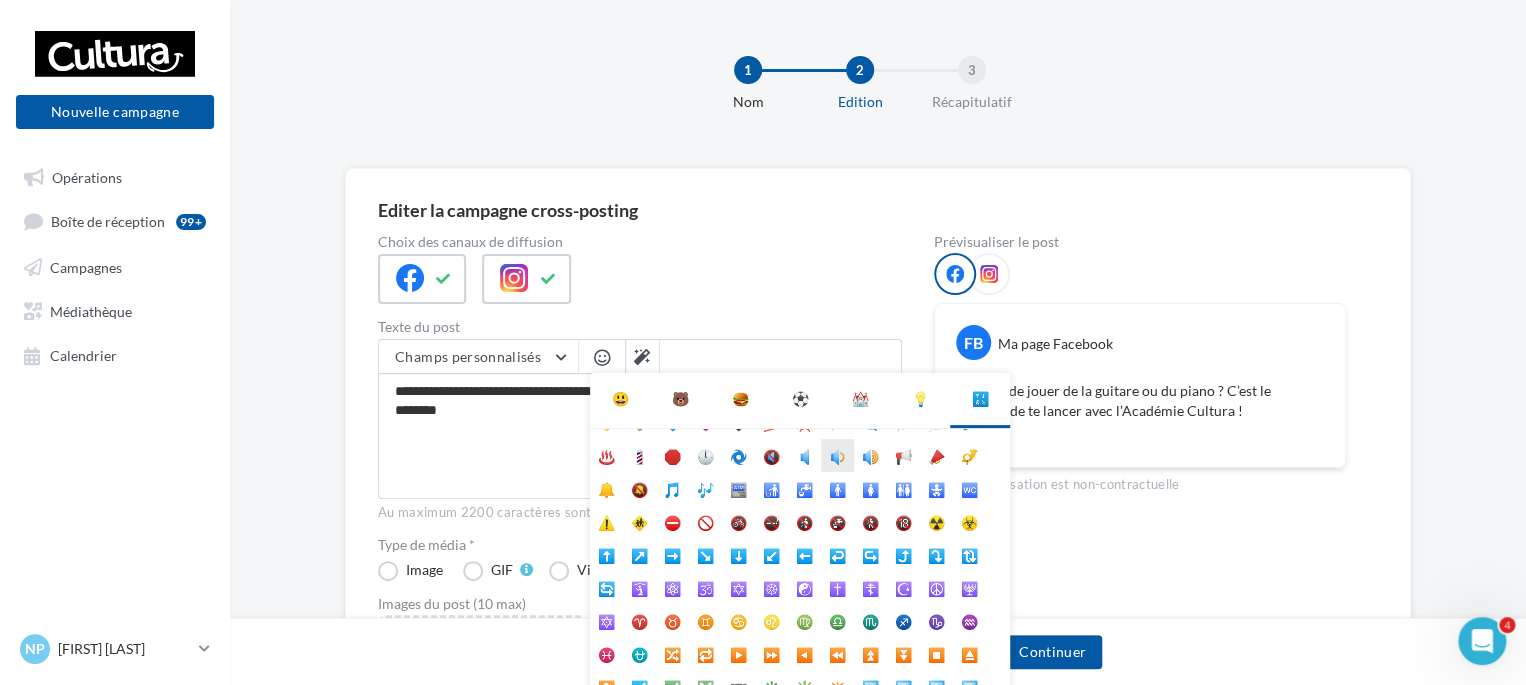 scroll, scrollTop: 12, scrollLeft: 0, axis: vertical 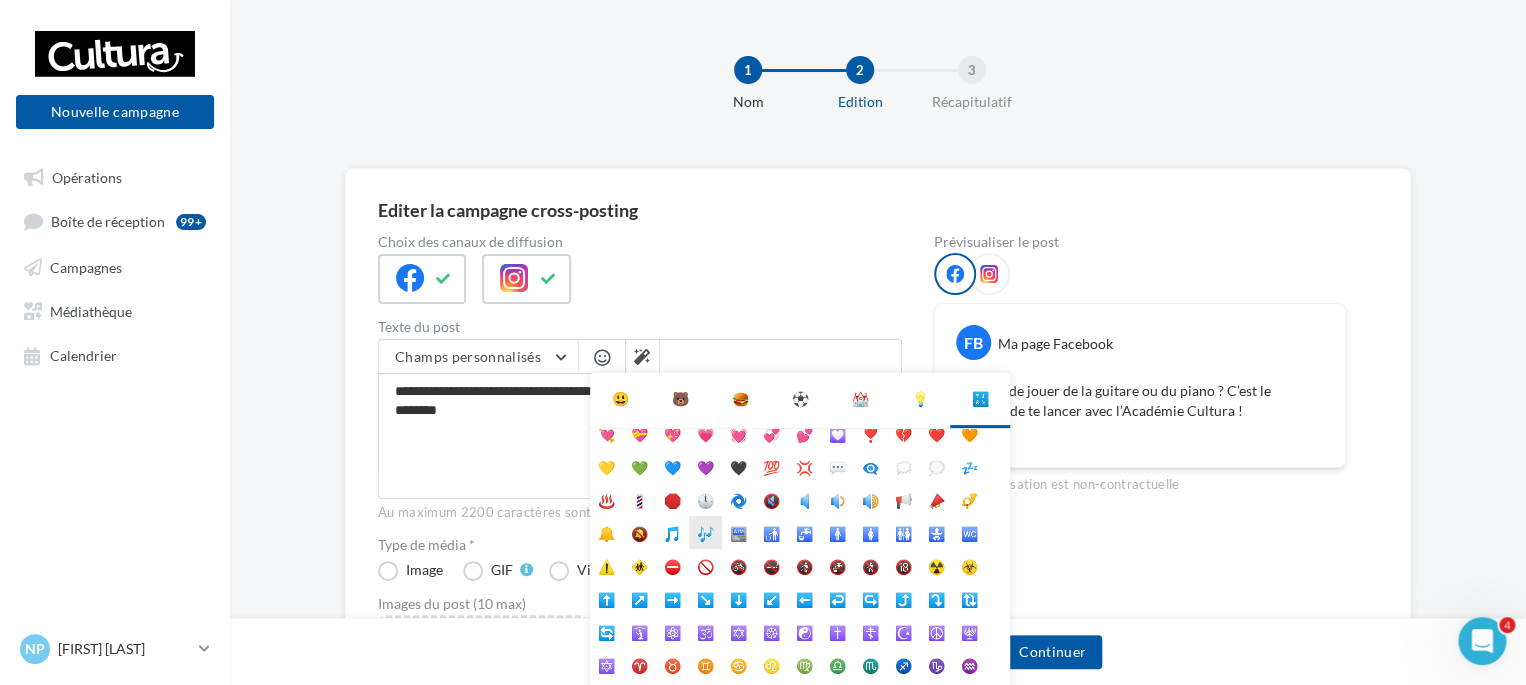 click on "🎶" at bounding box center (705, 532) 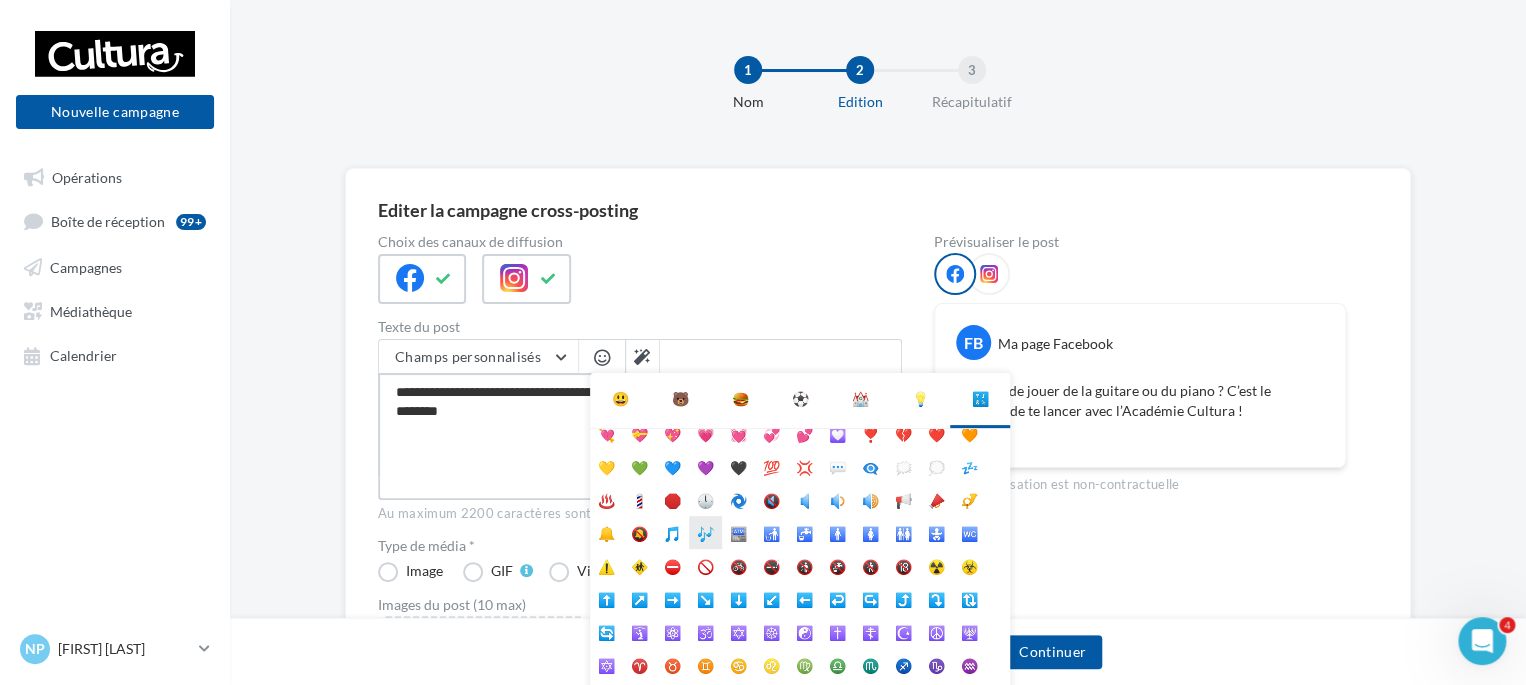 type on "**********" 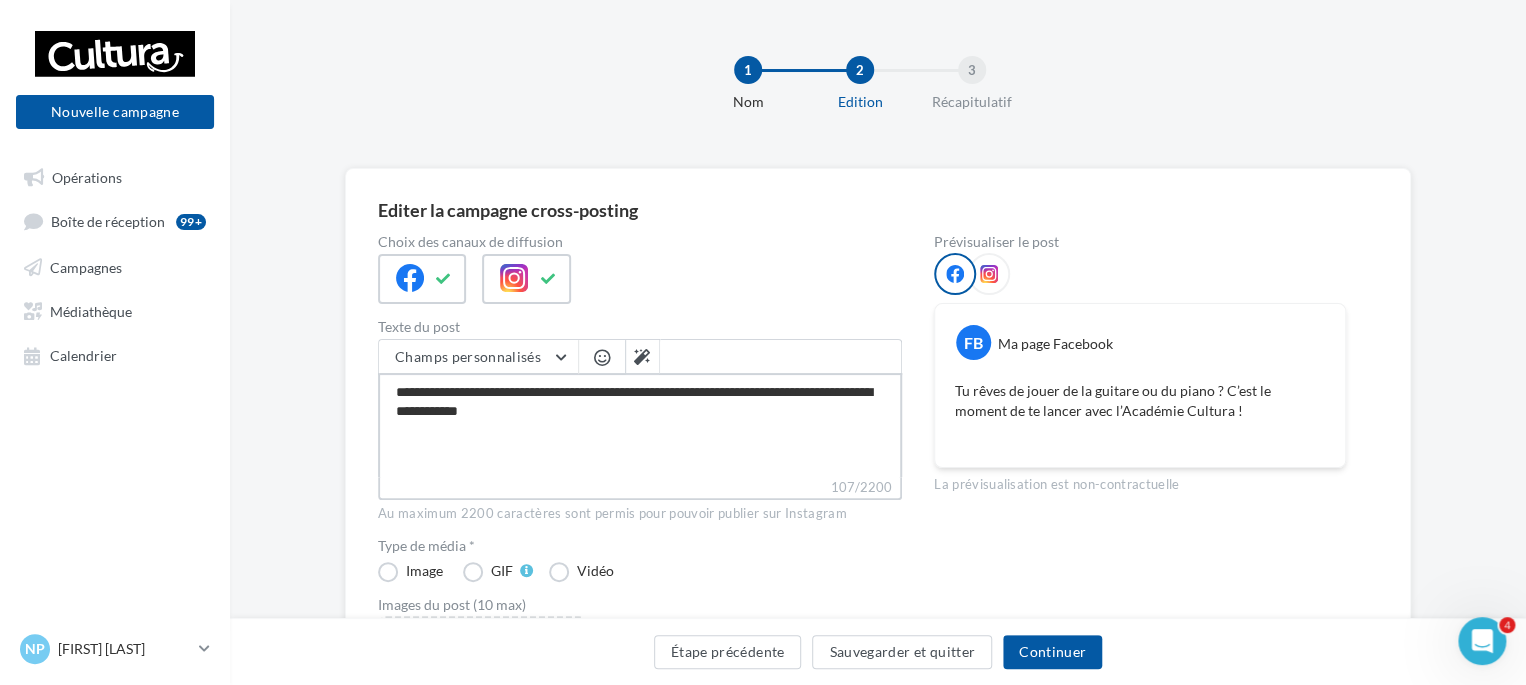 click on "**********" at bounding box center (640, 425) 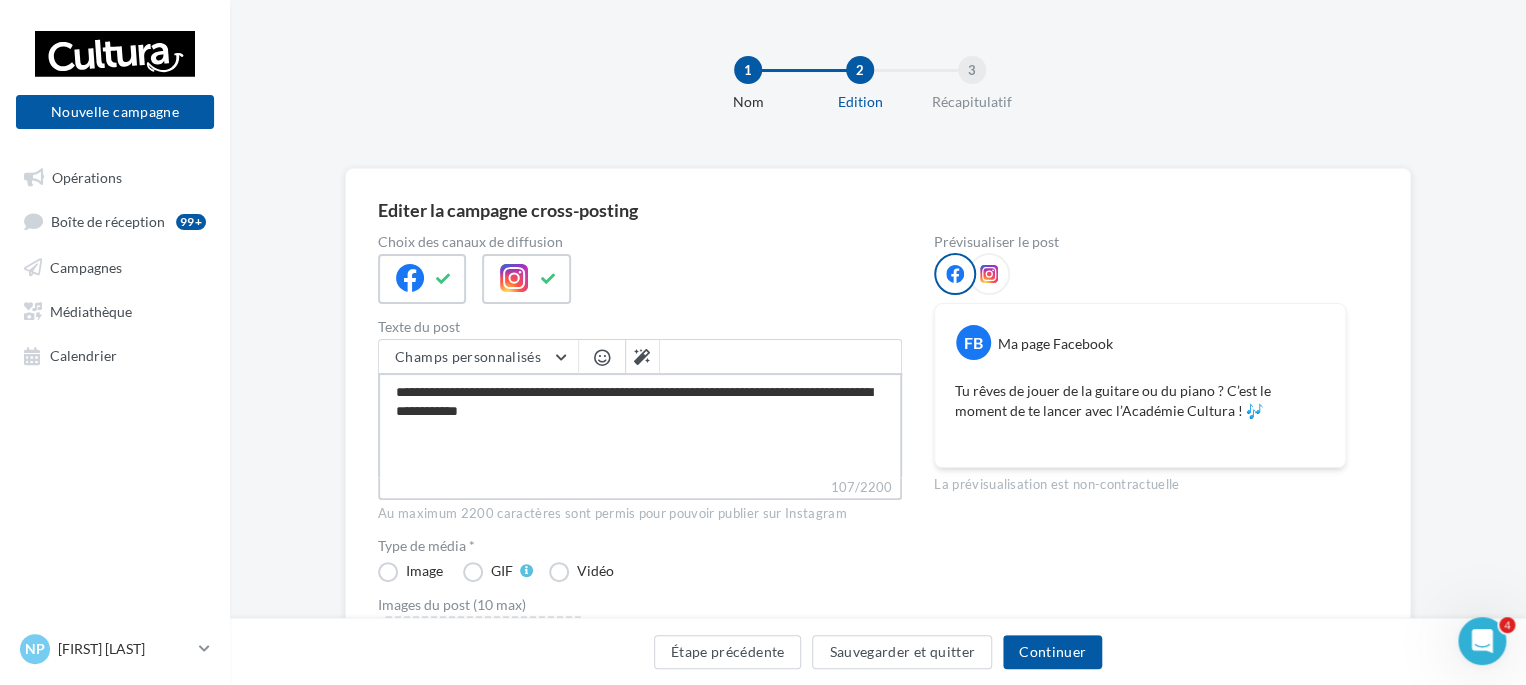 type on "**********" 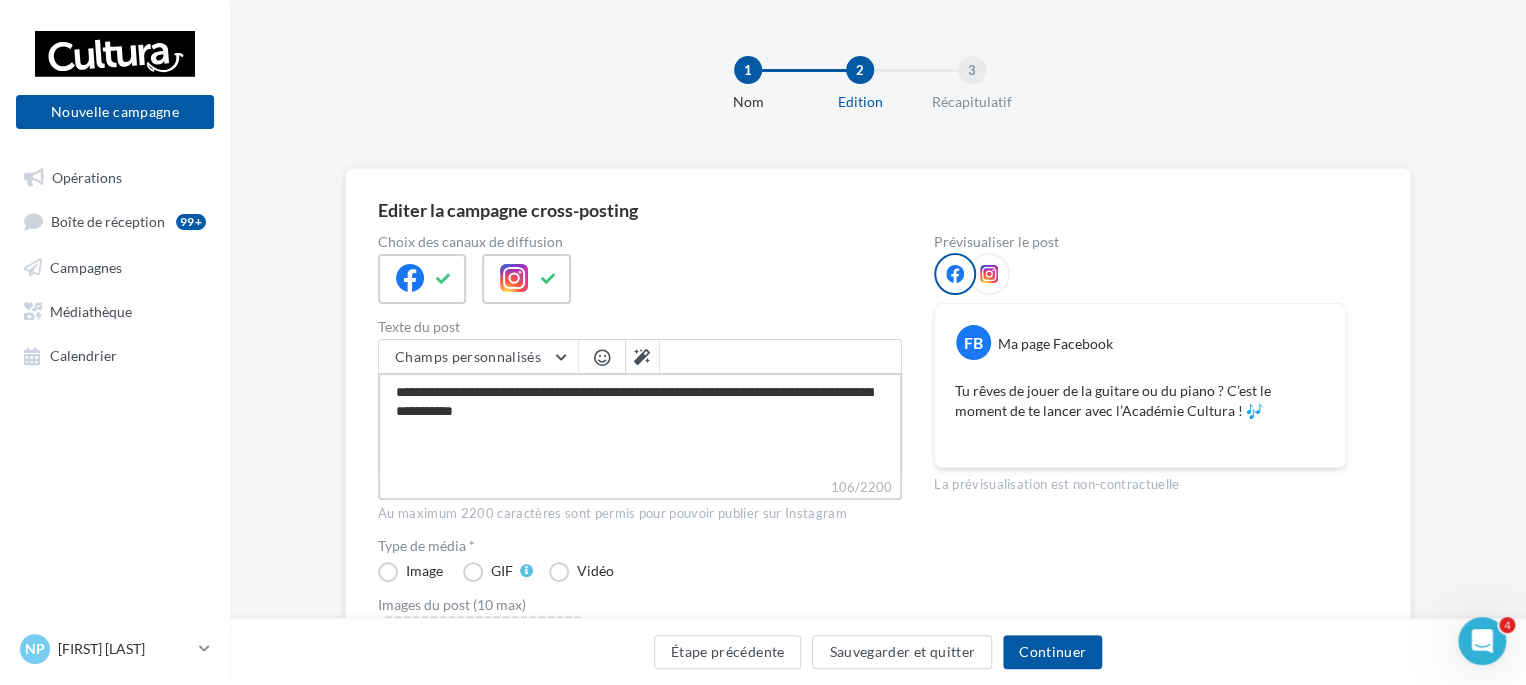 type on "**********" 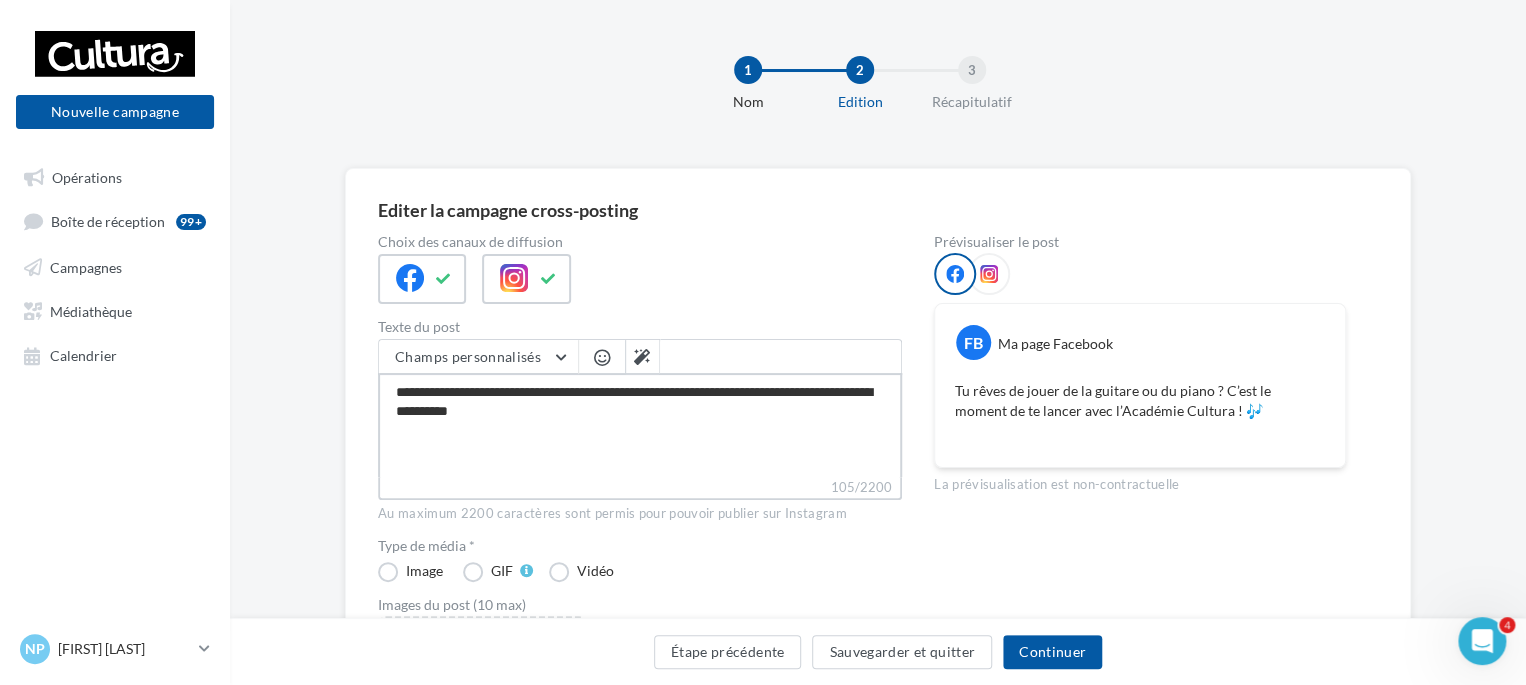 click on "**********" at bounding box center [640, 425] 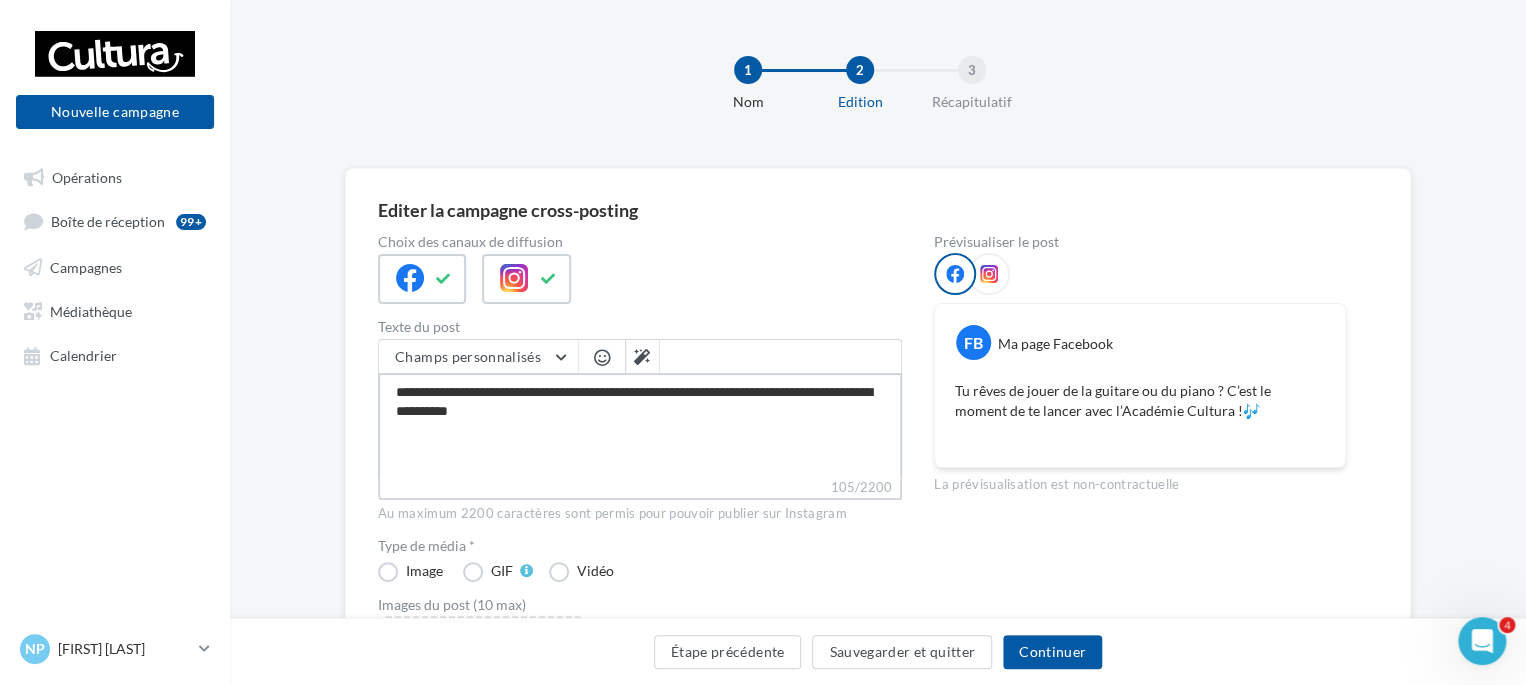 type on "**********" 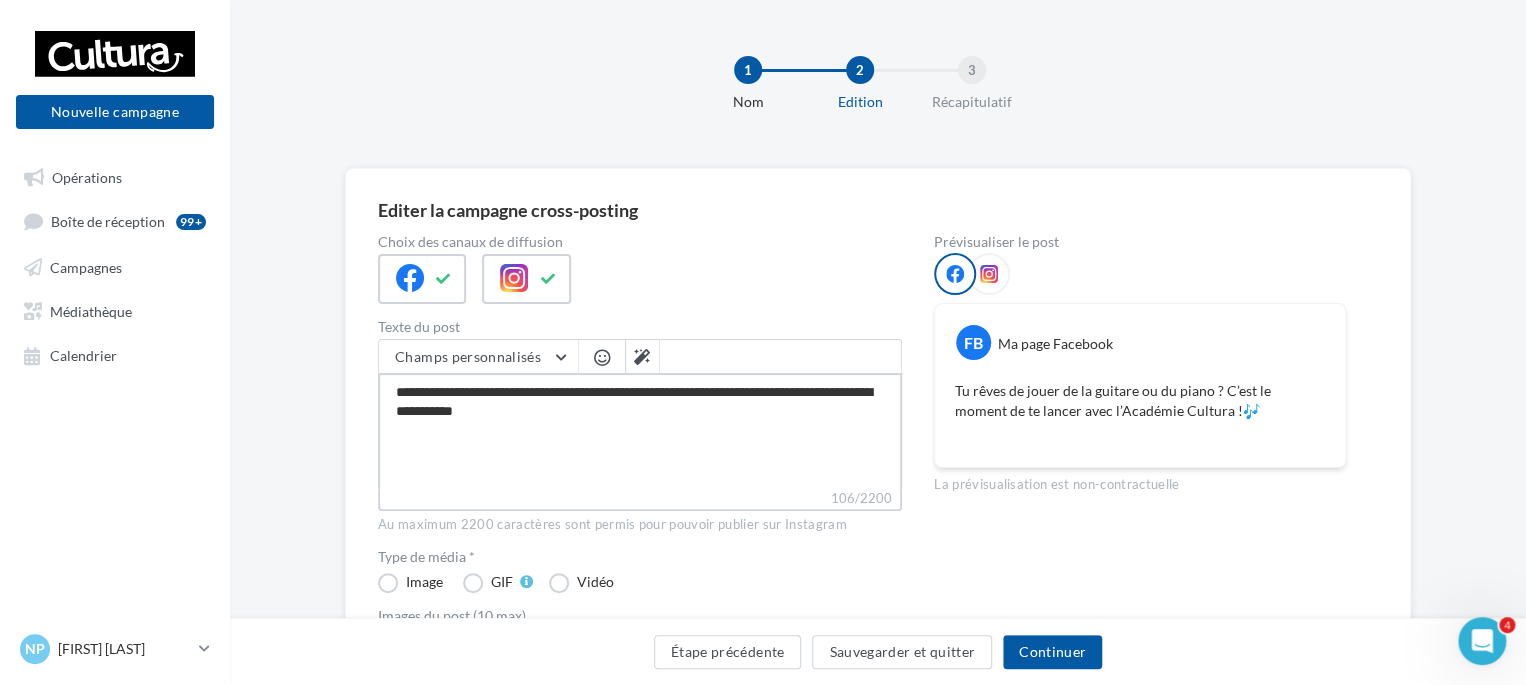 type on "**********" 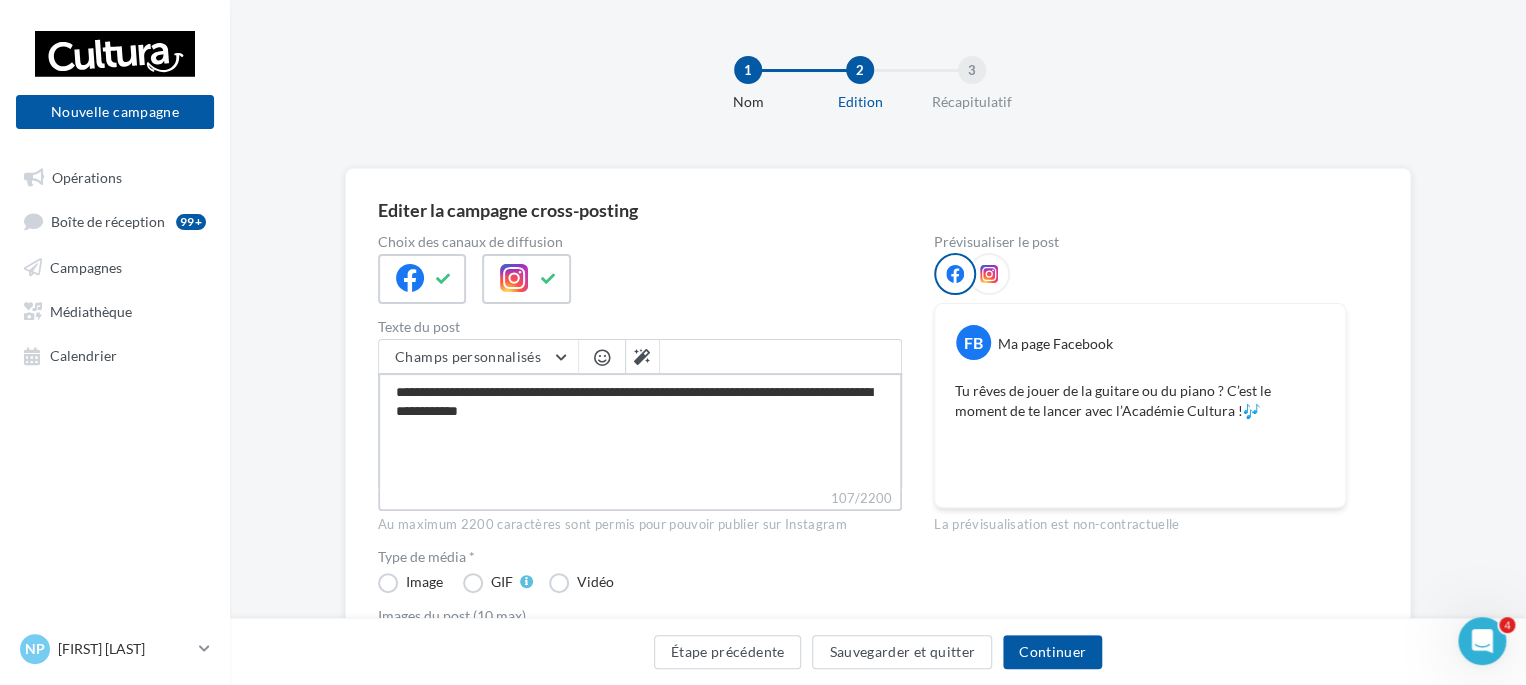 type on "**********" 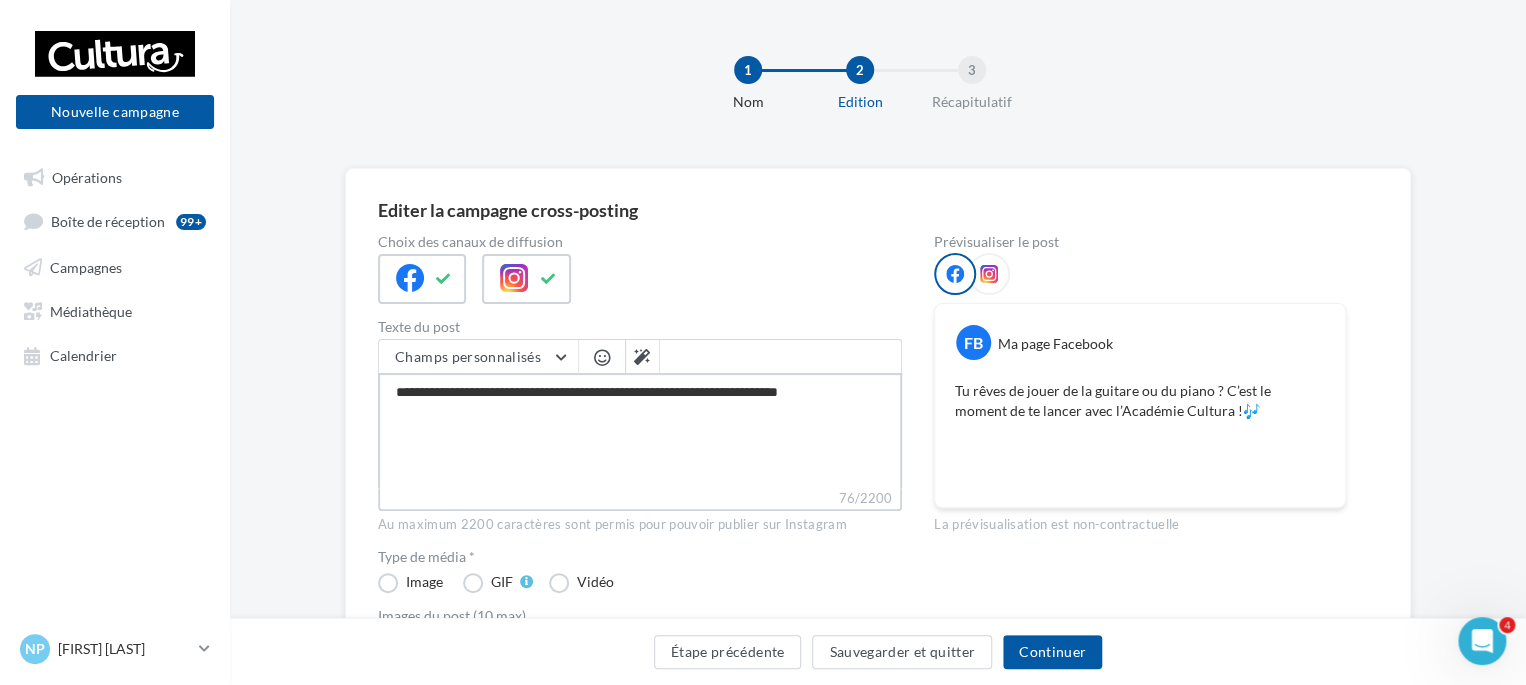 type on "**********" 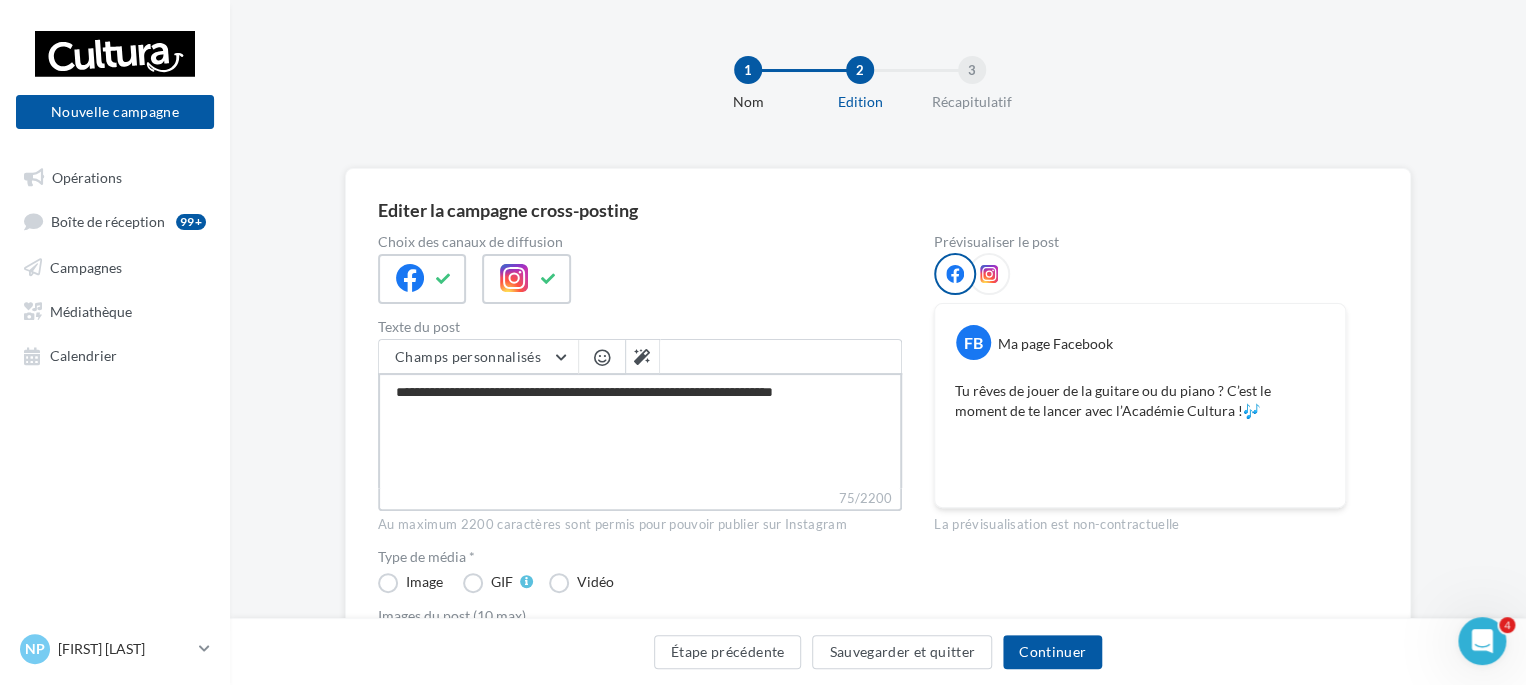 type on "**********" 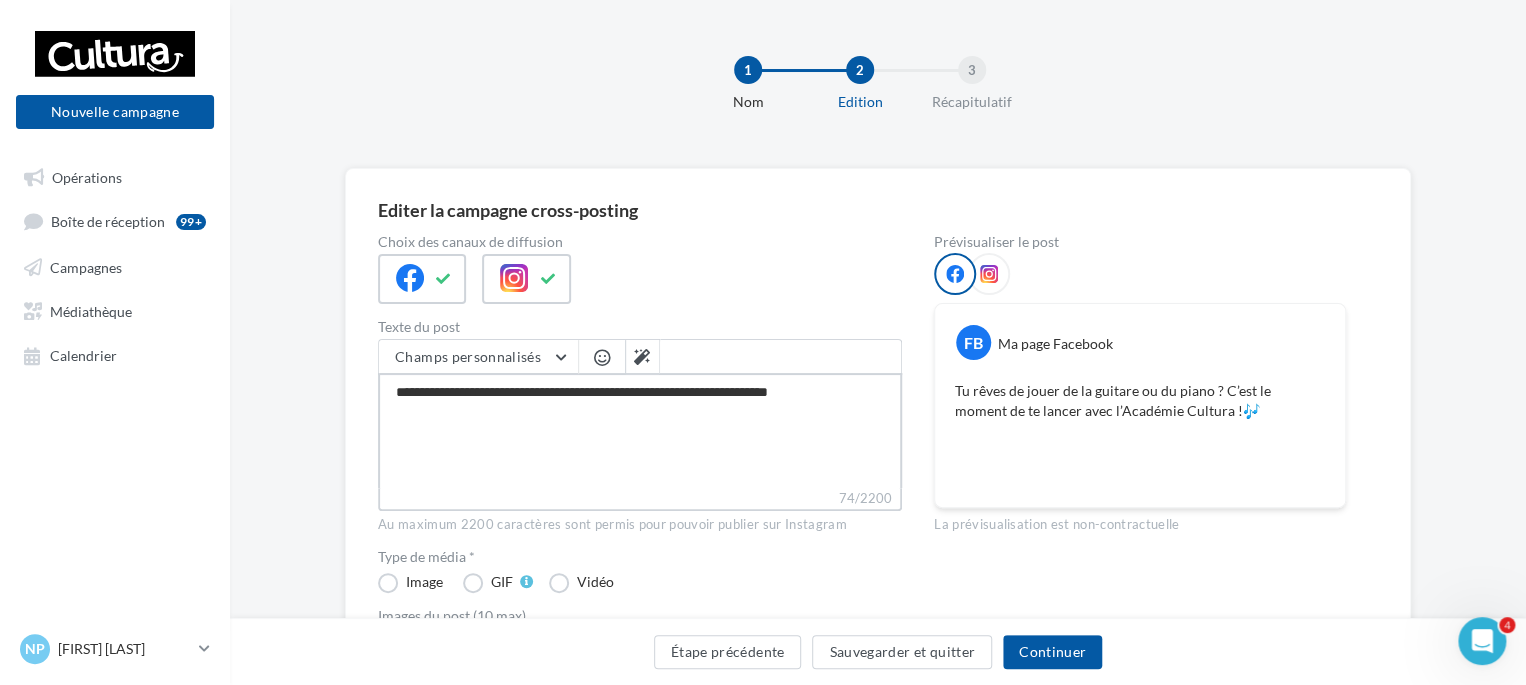 type on "**********" 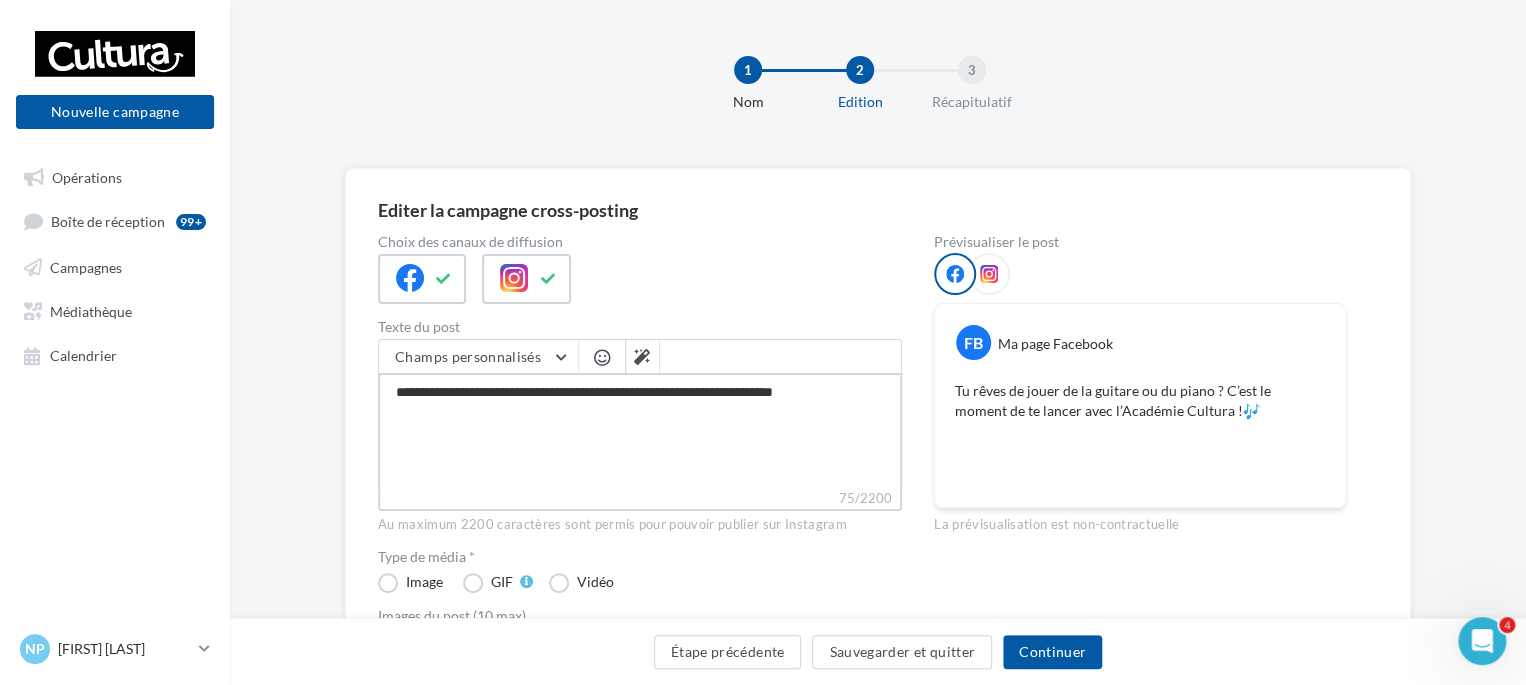 type on "**********" 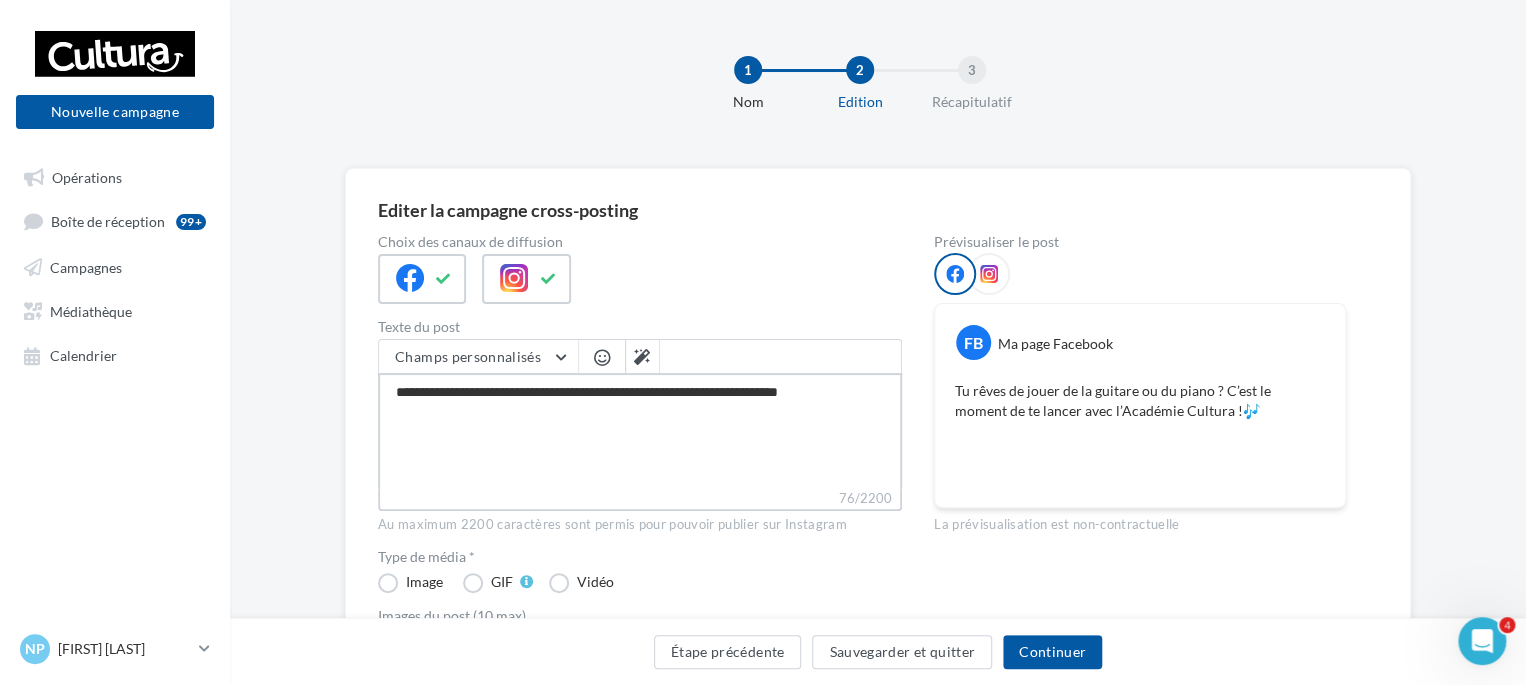 type on "**********" 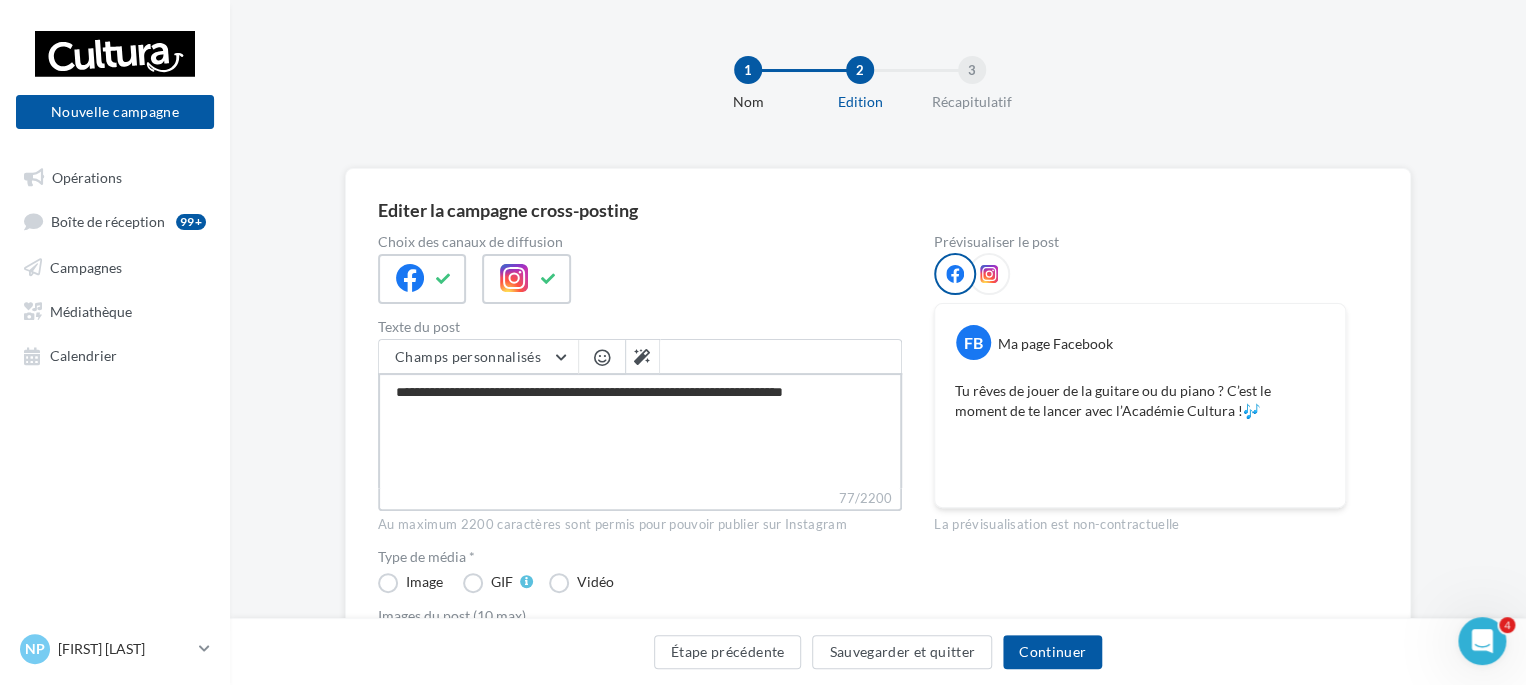 type on "**********" 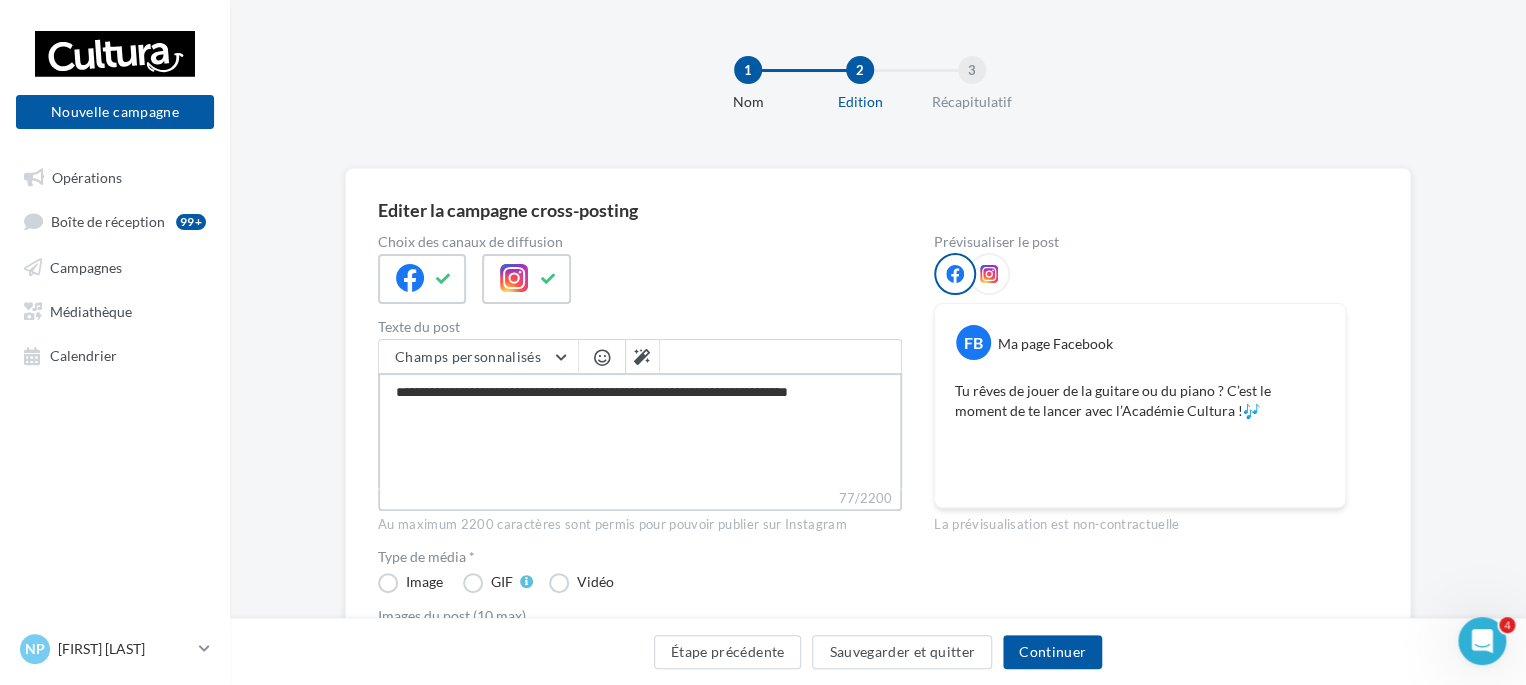 type on "**********" 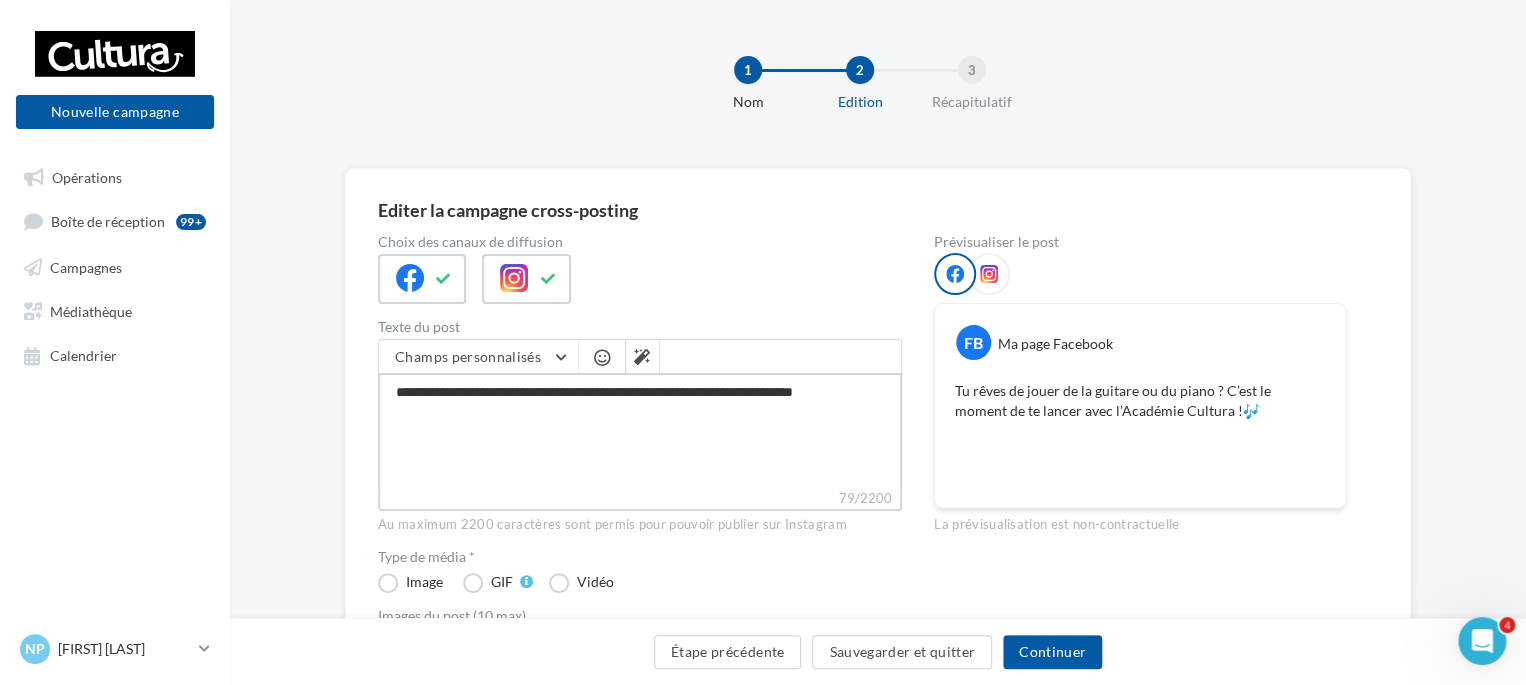 type on "**********" 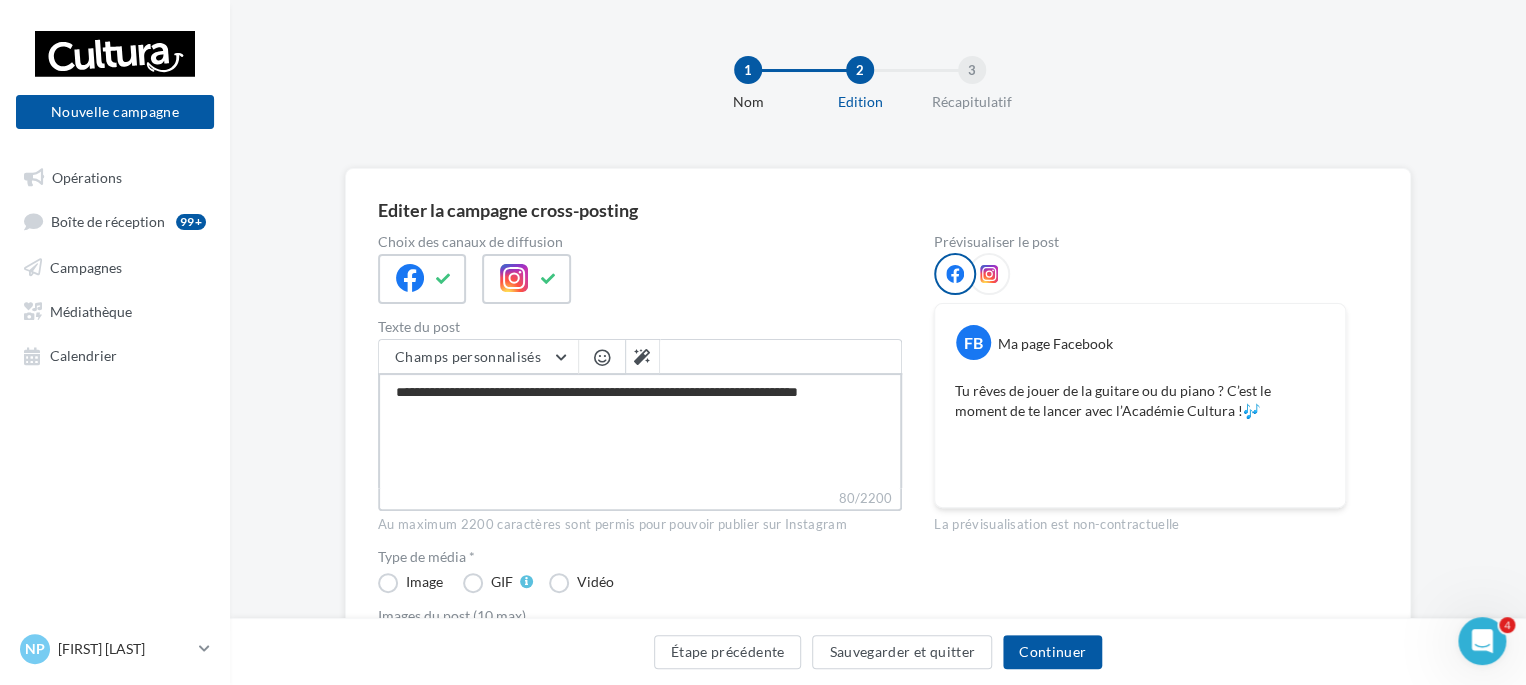 type on "**********" 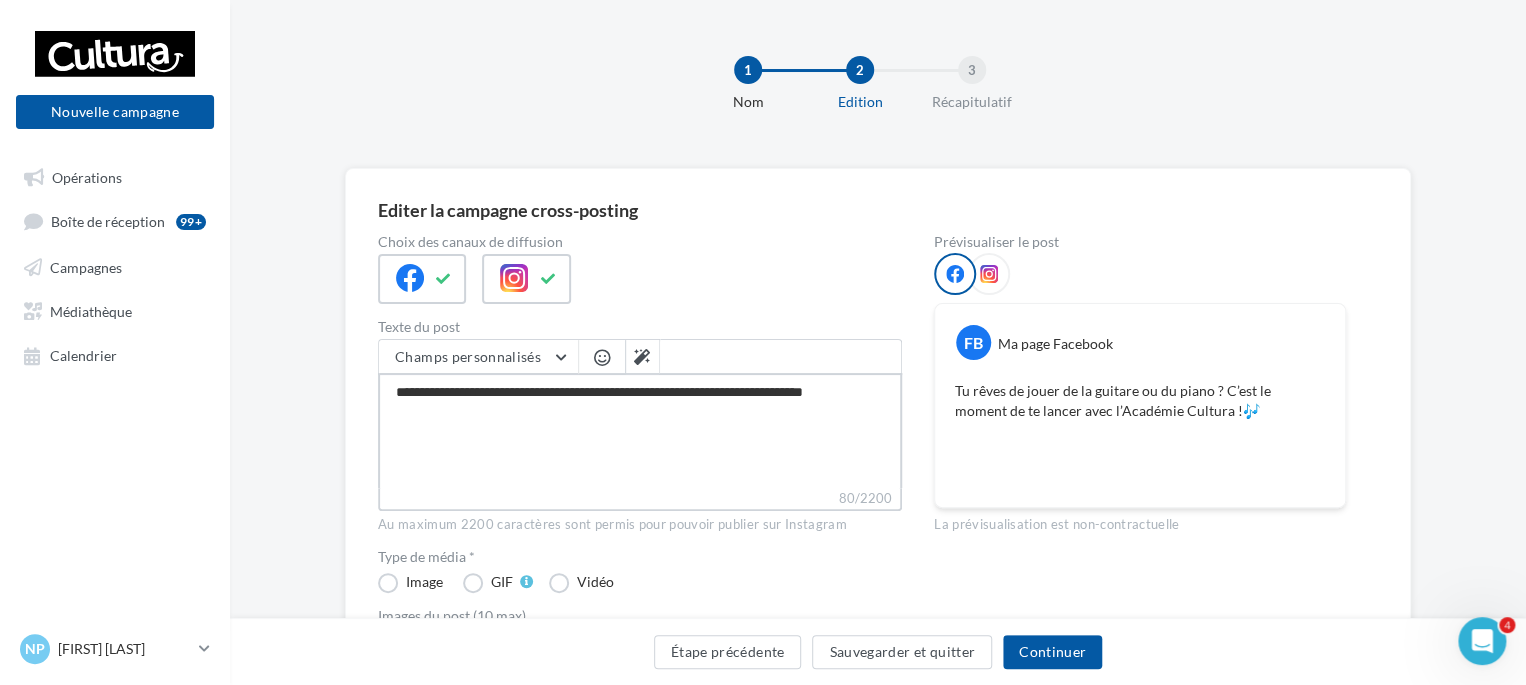 type on "**********" 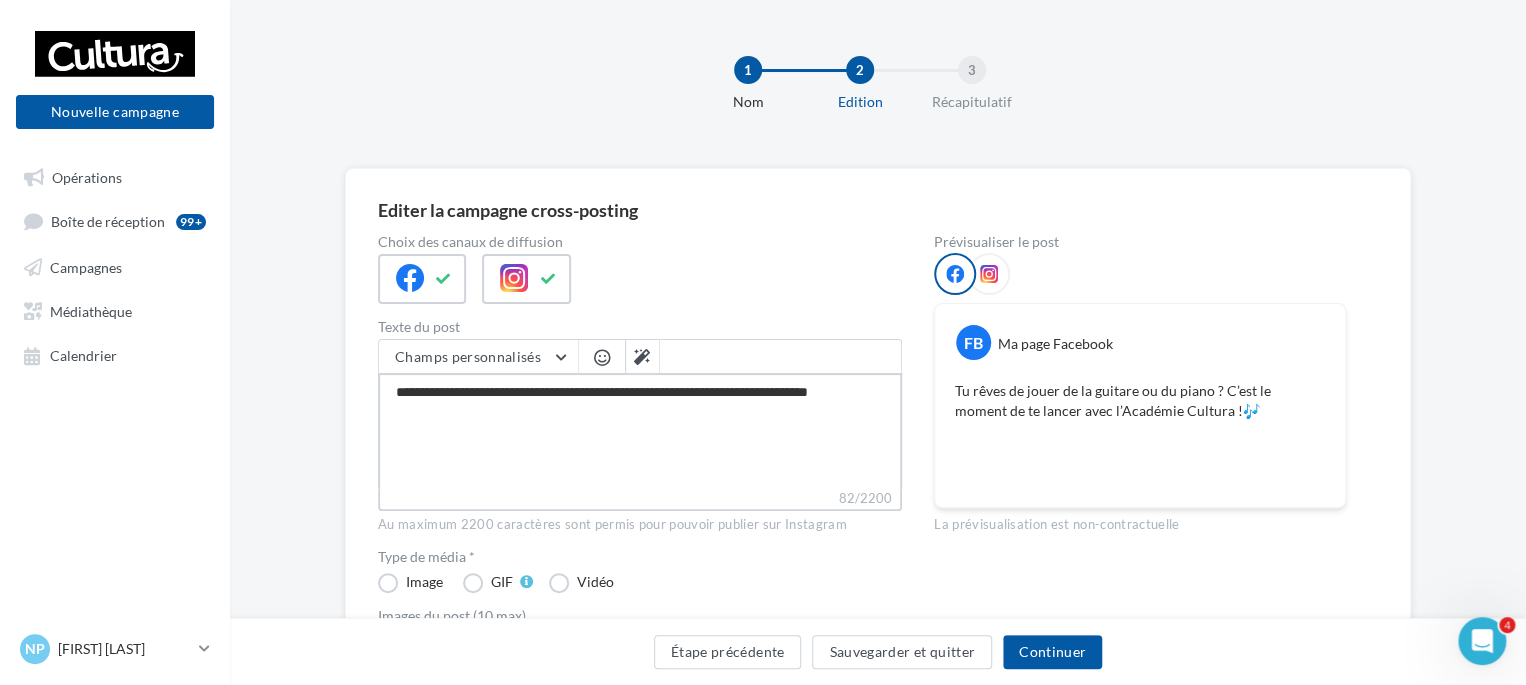 type on "**********" 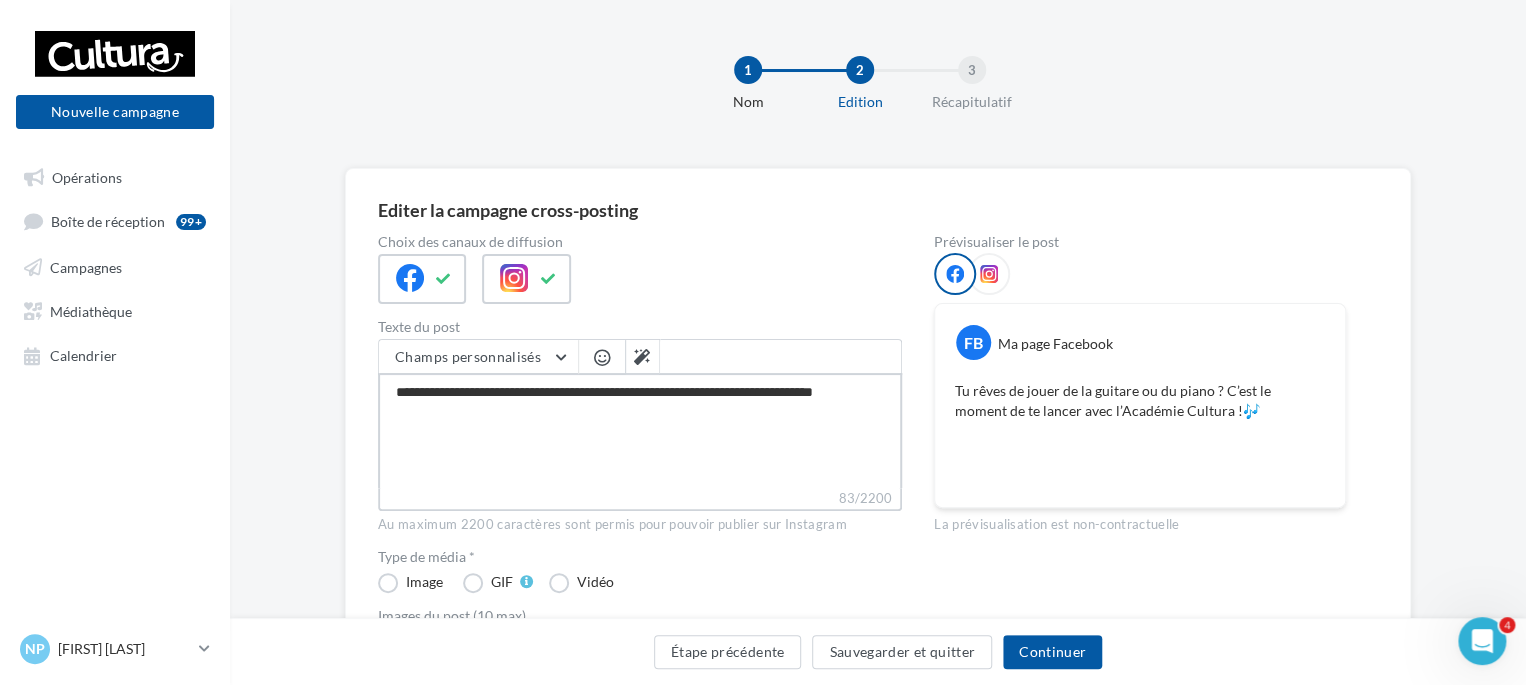 type on "**********" 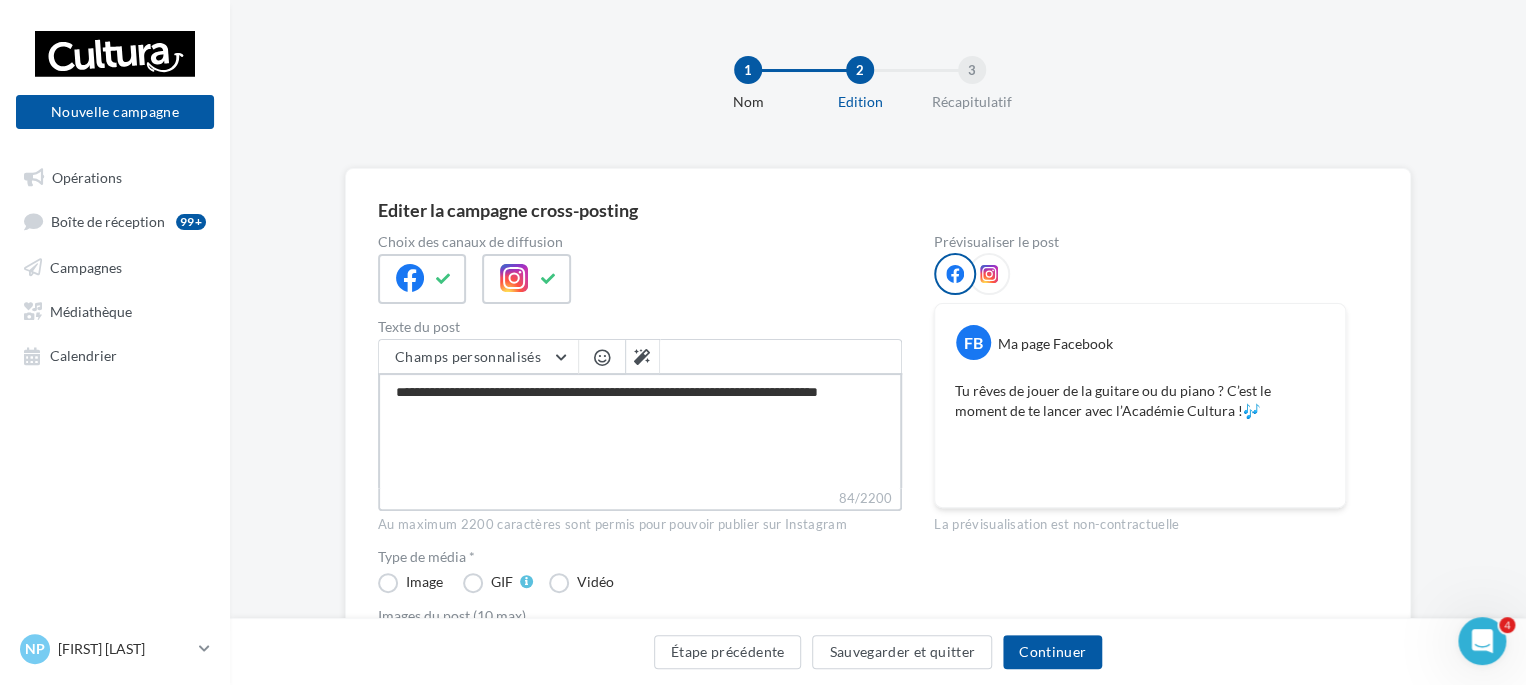 type on "**********" 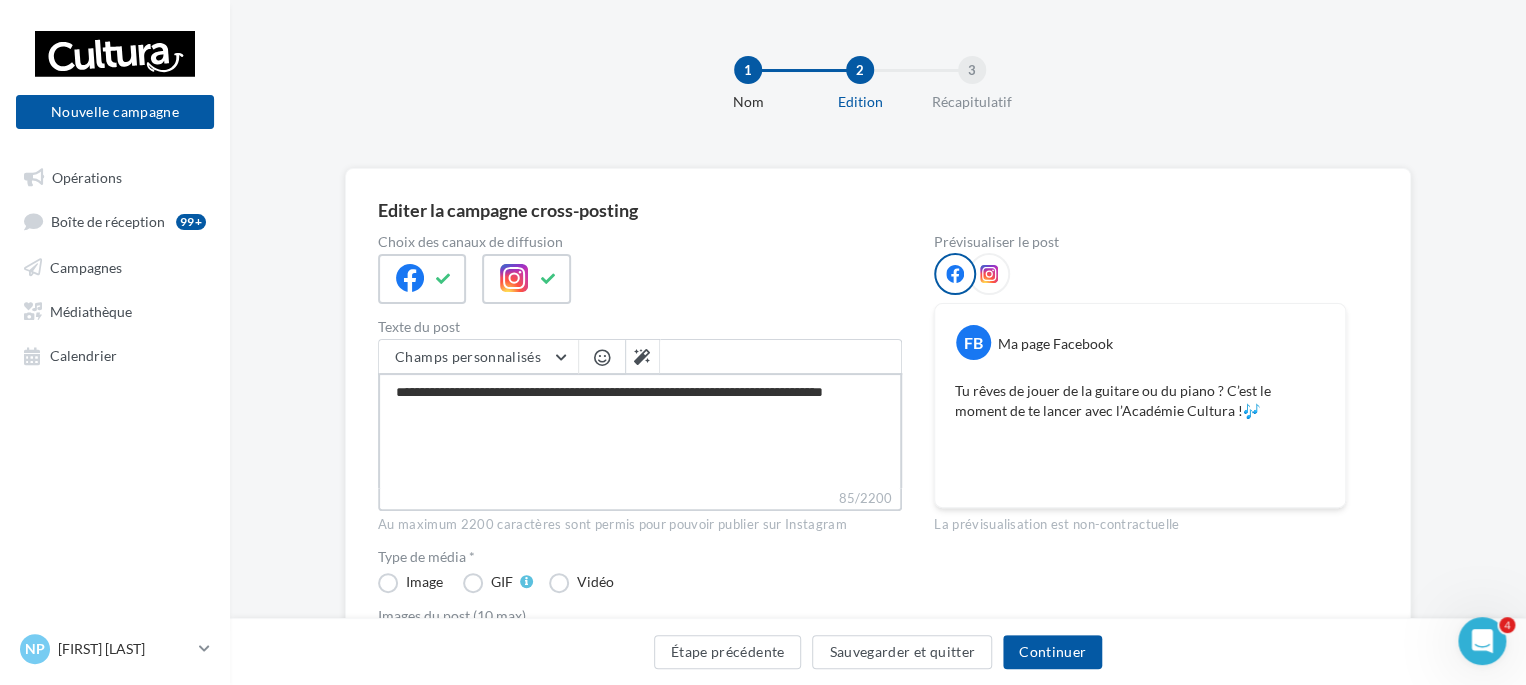 type on "**********" 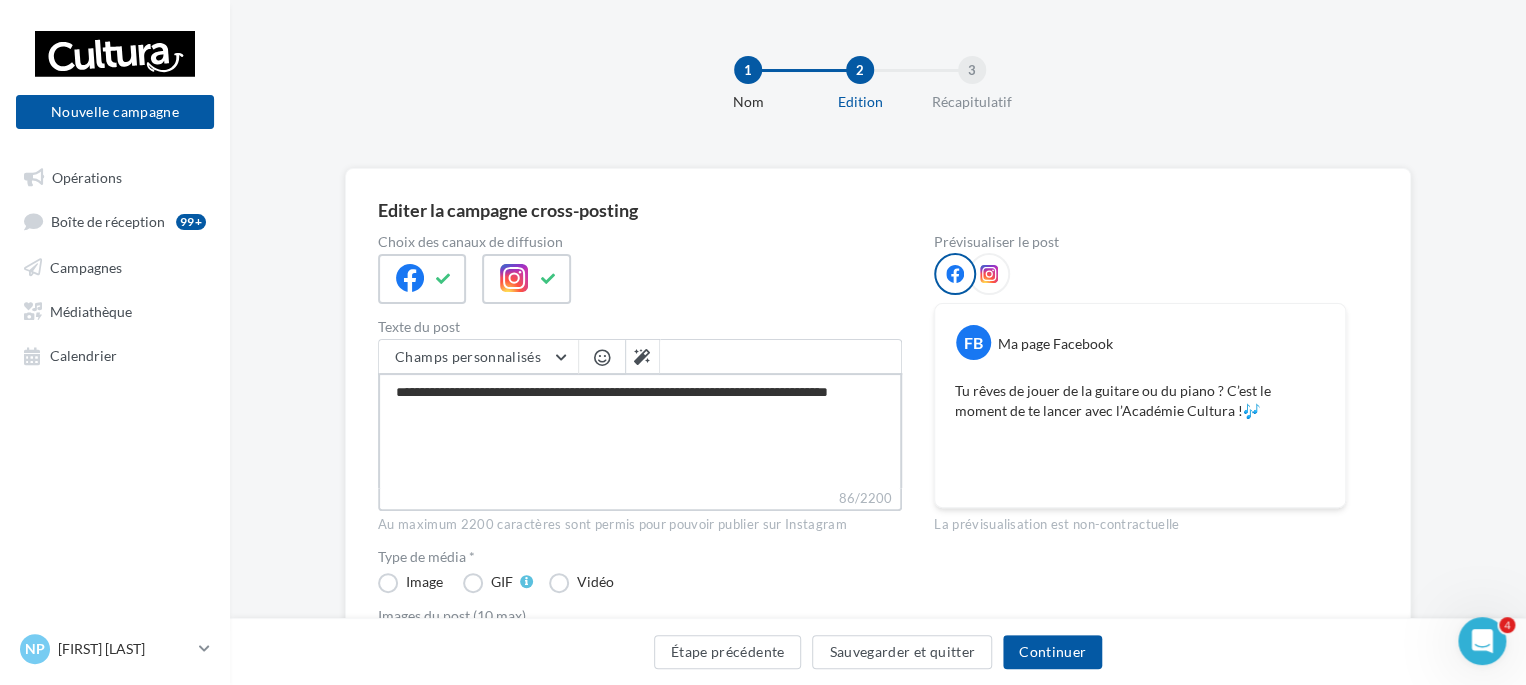 type on "**********" 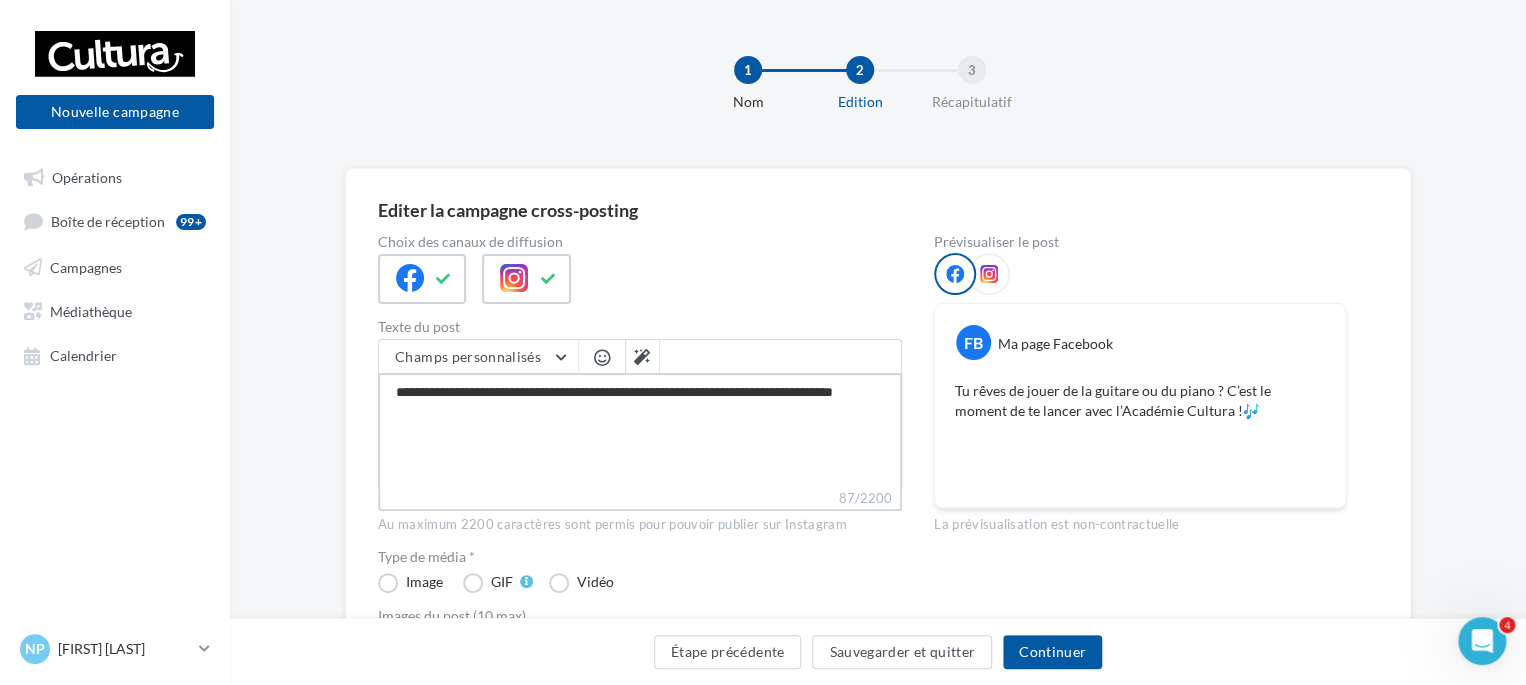 type on "**********" 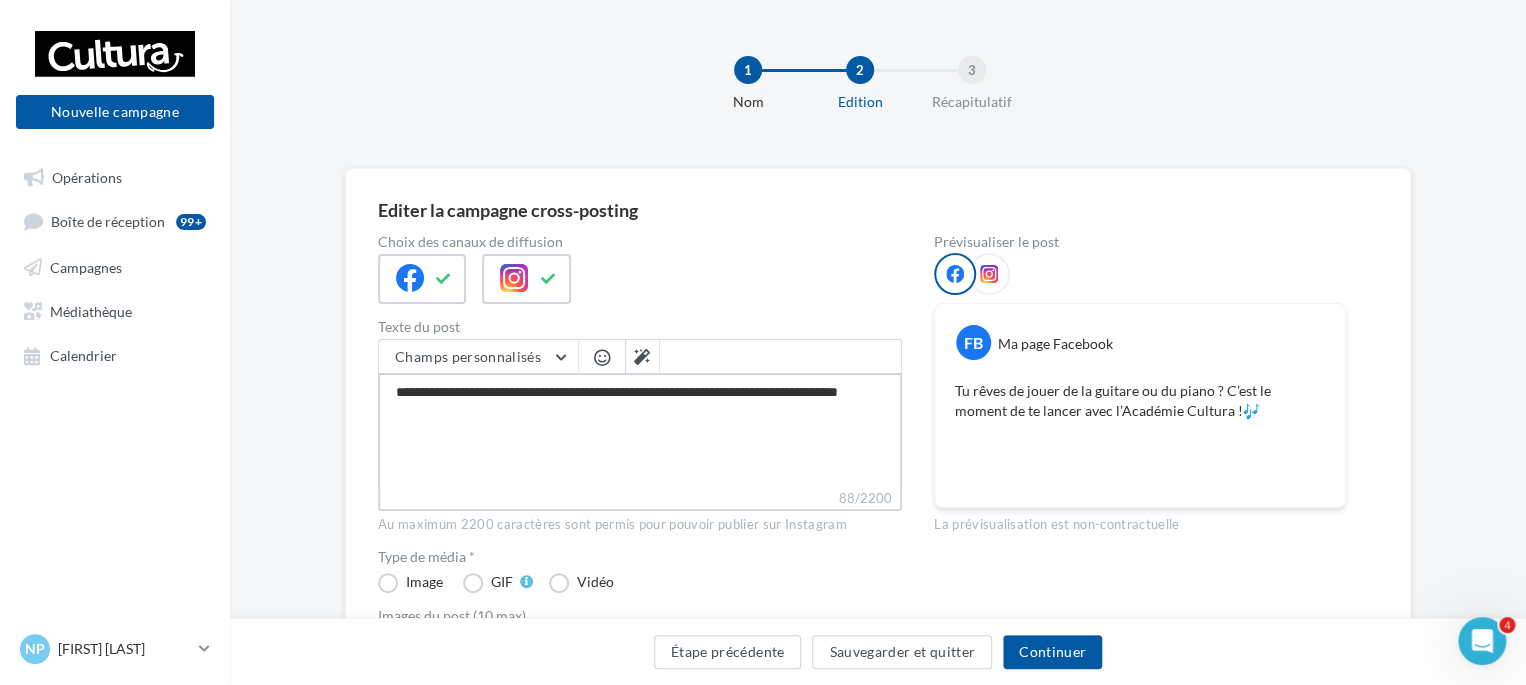 type on "**********" 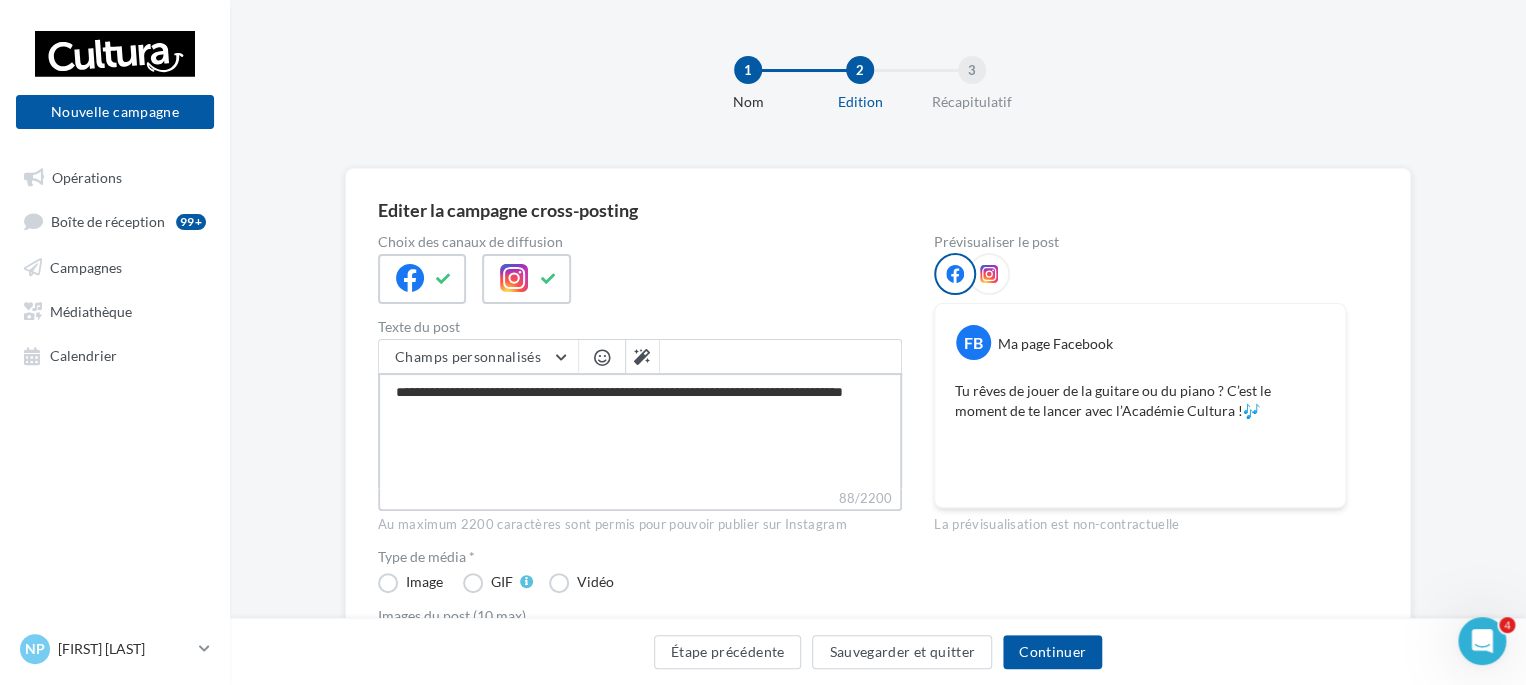type on "**********" 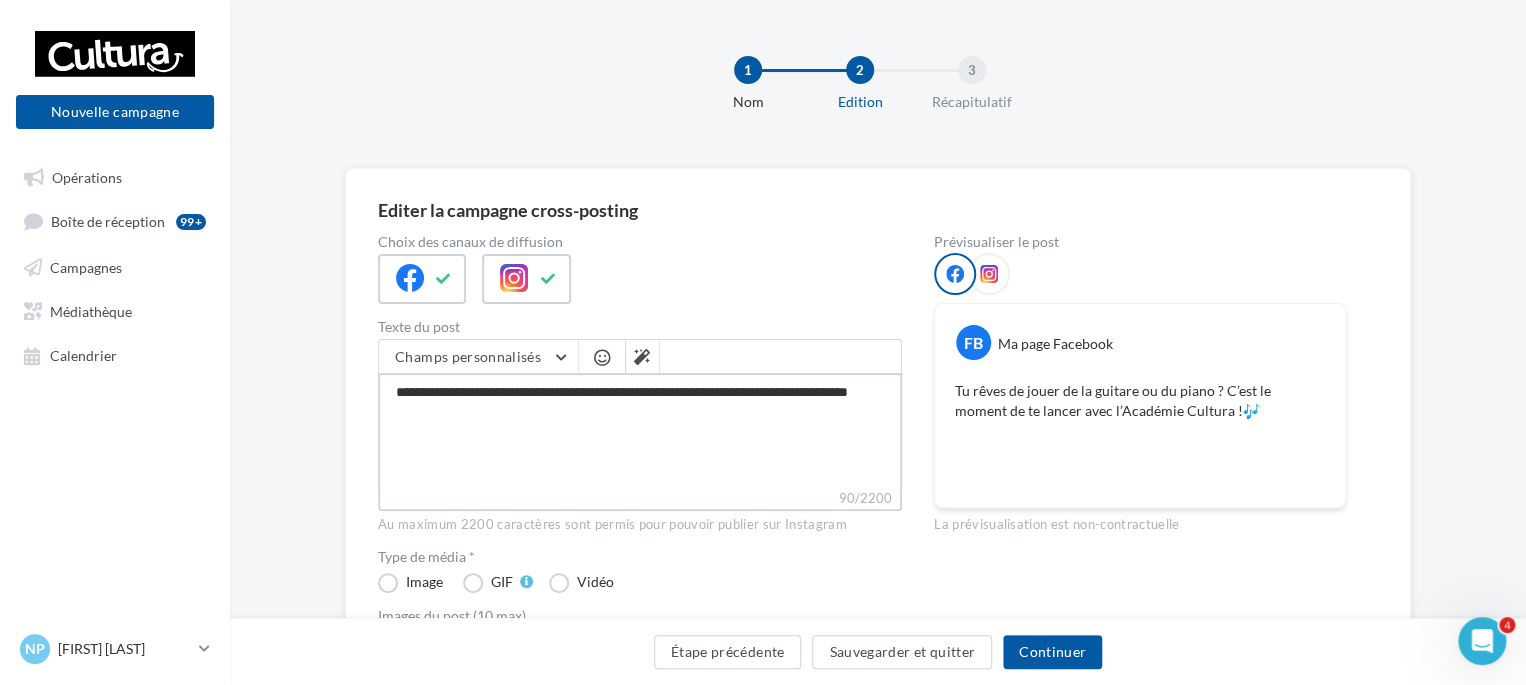 type on "**********" 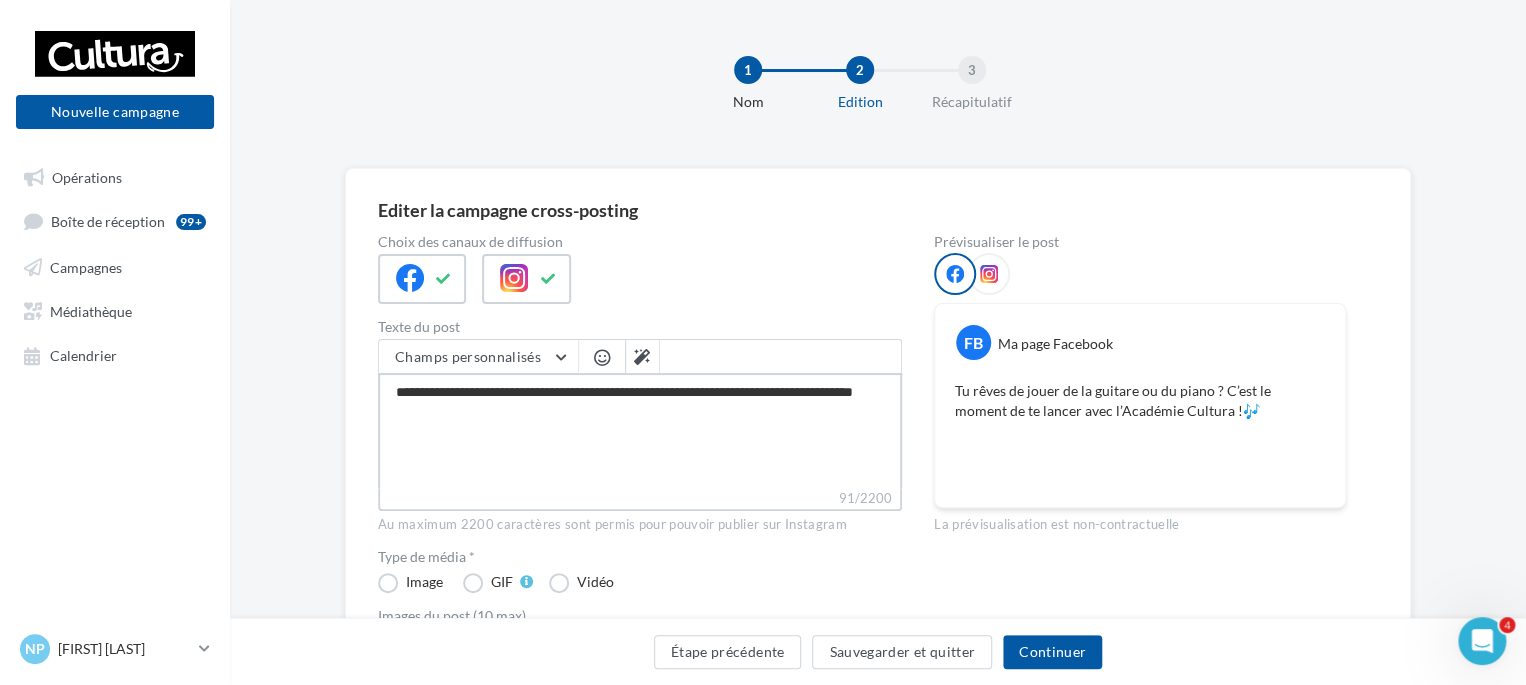 type on "**********" 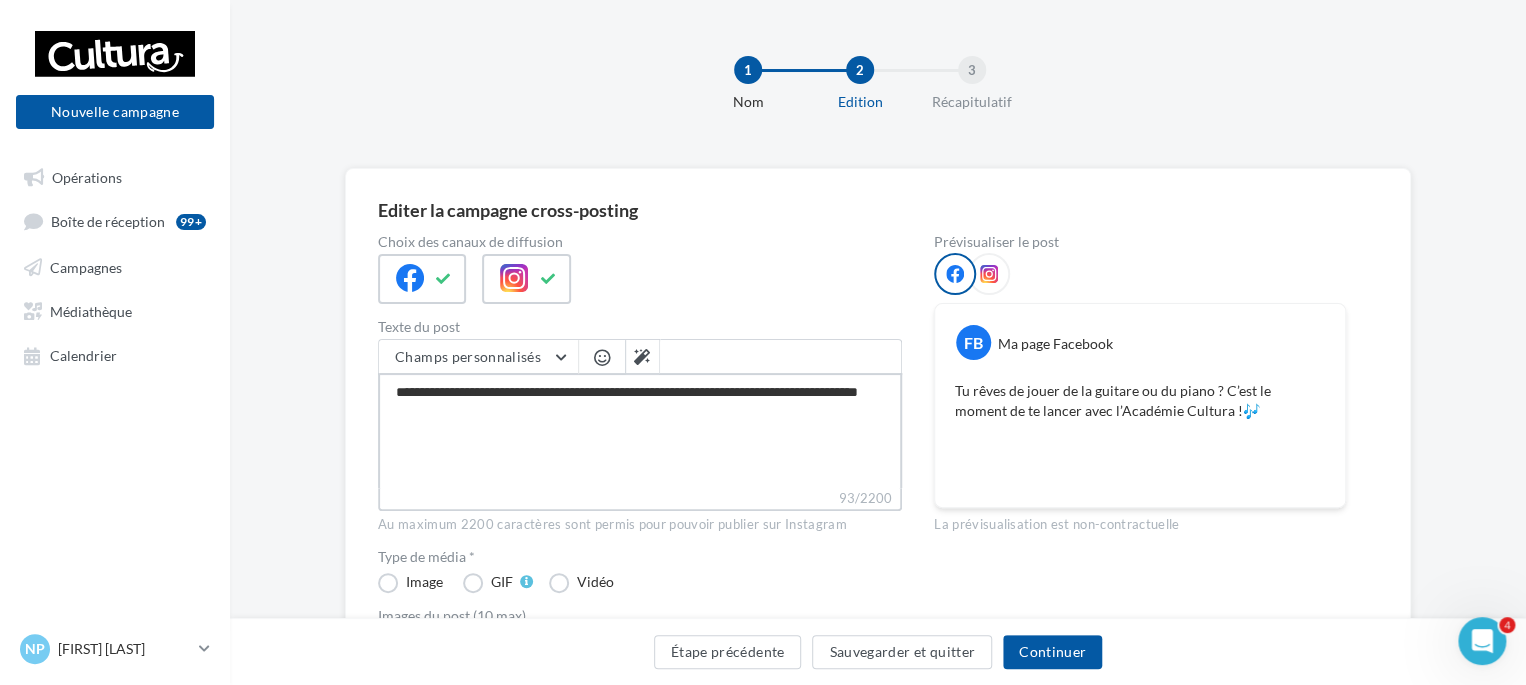 type on "**********" 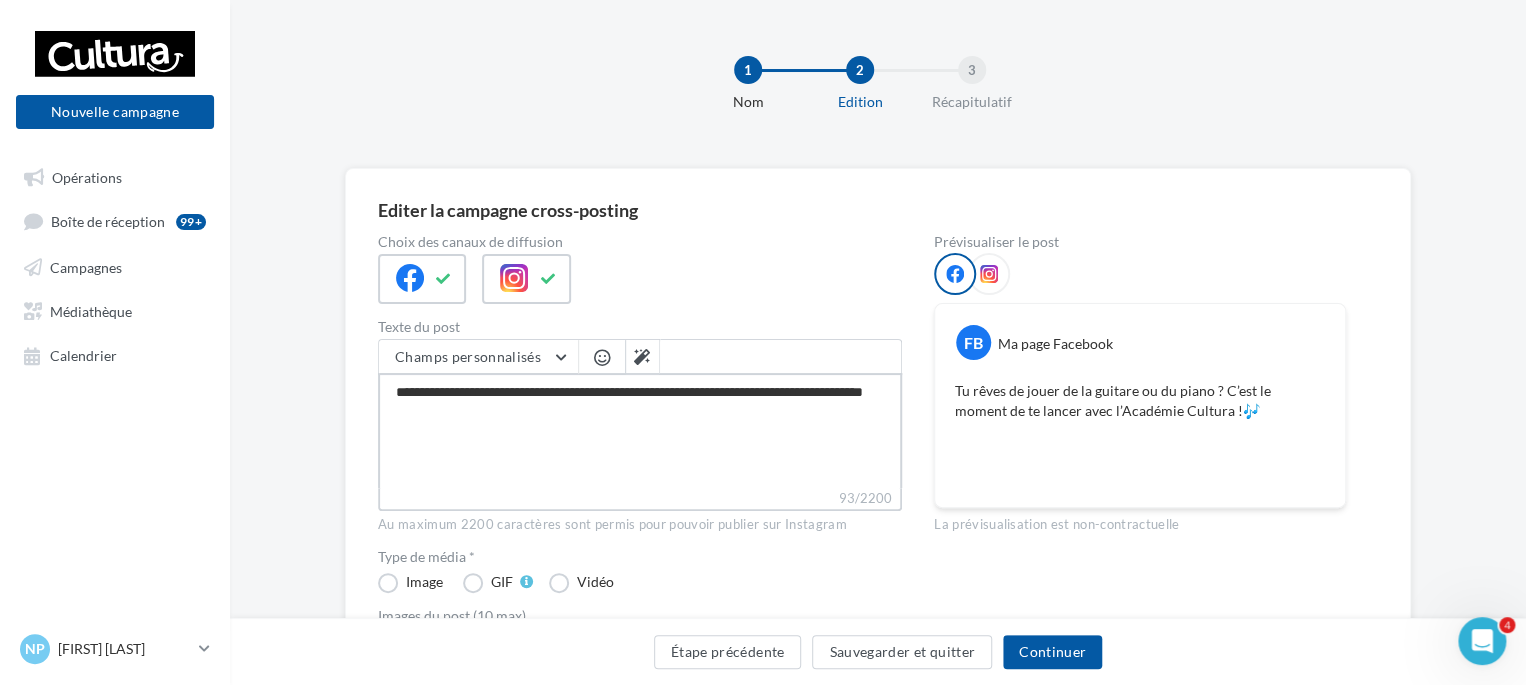 type on "**********" 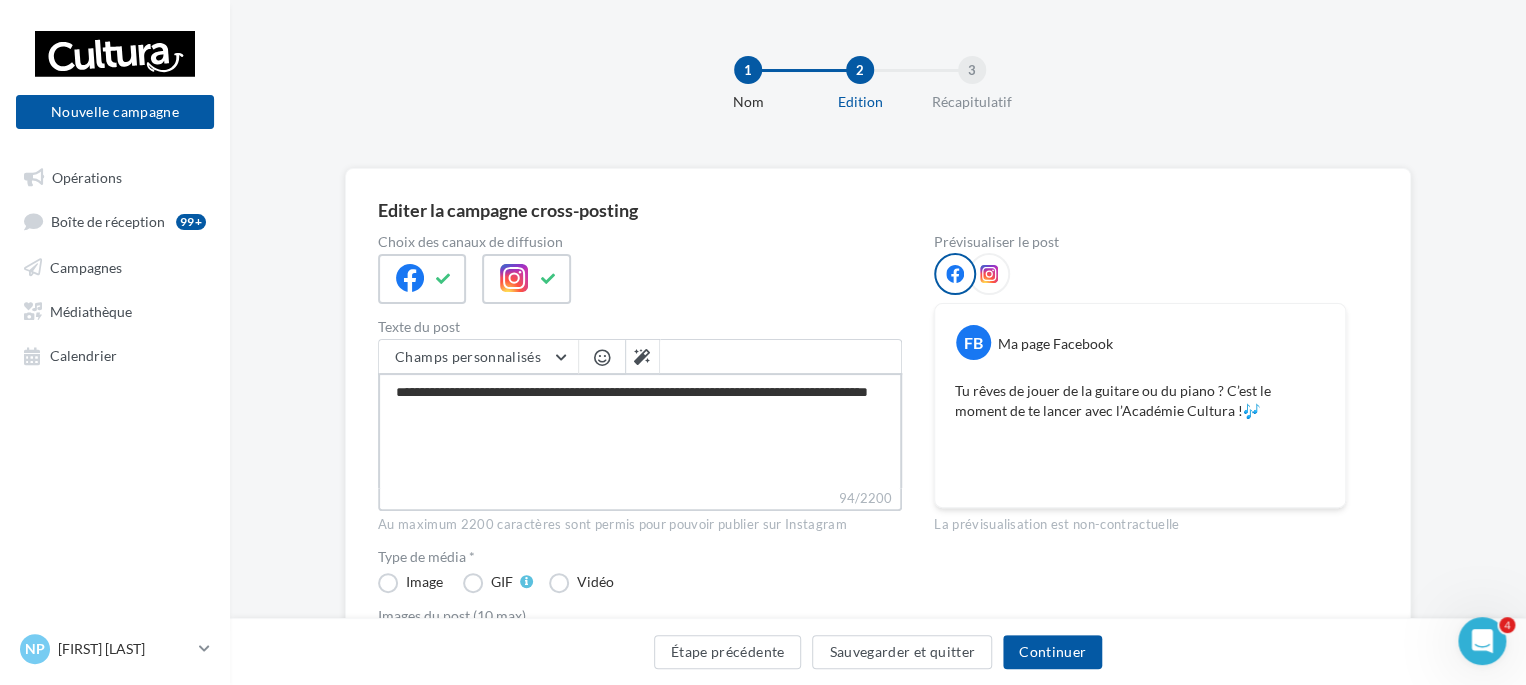 type on "**********" 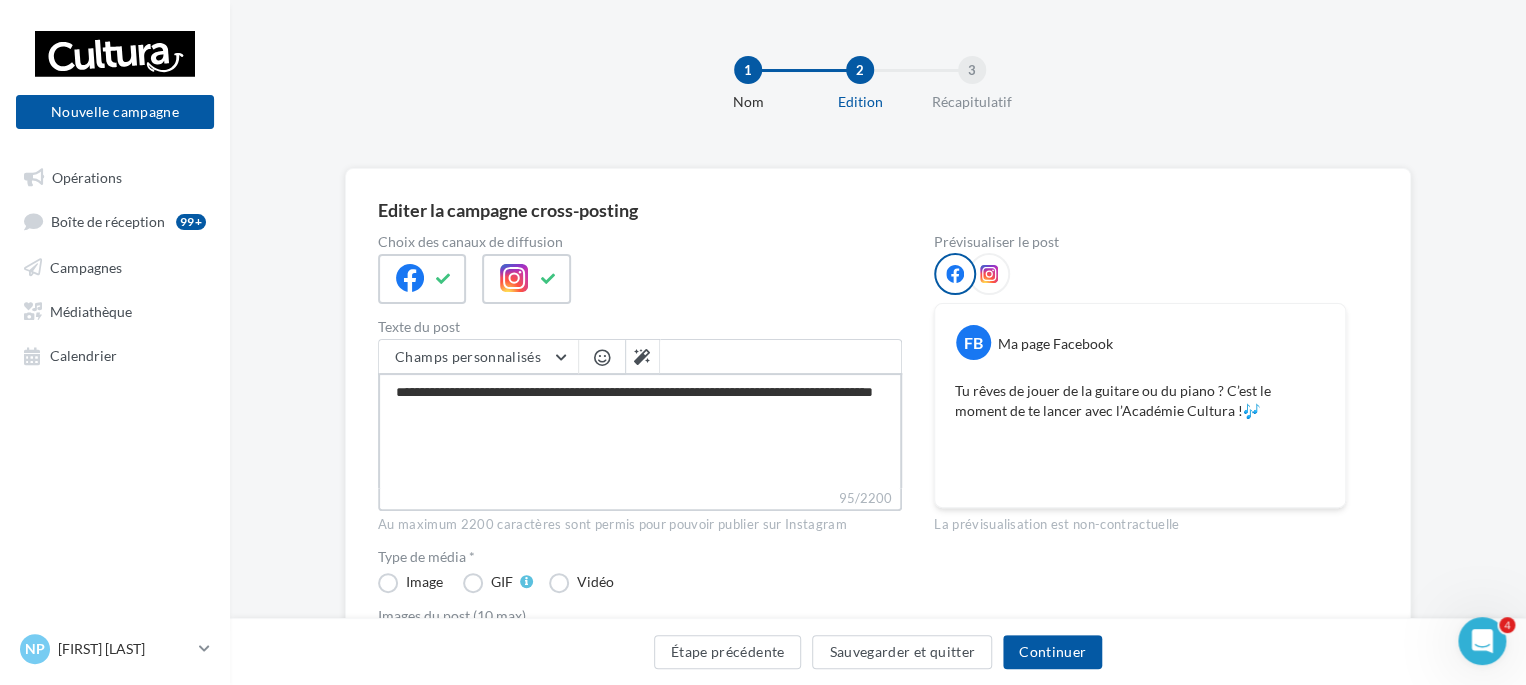 type on "**********" 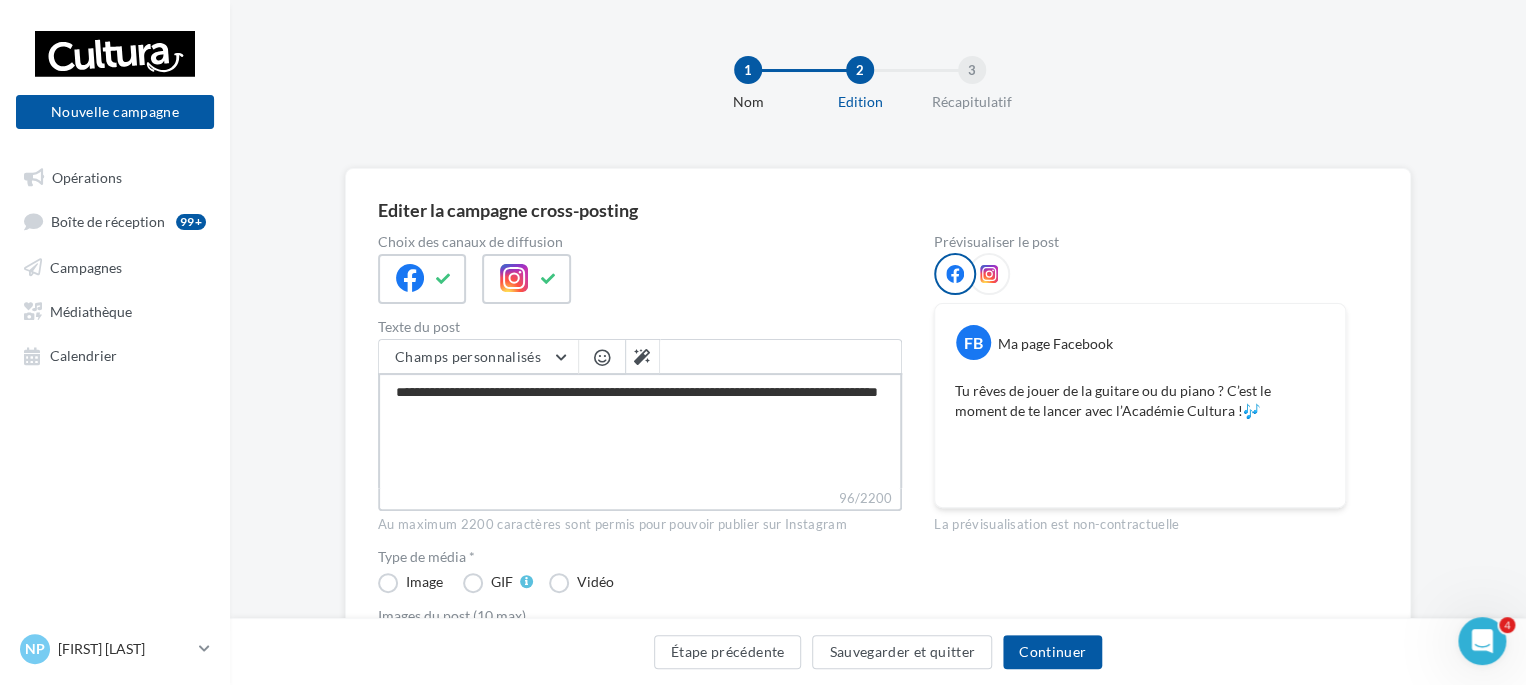 type on "**********" 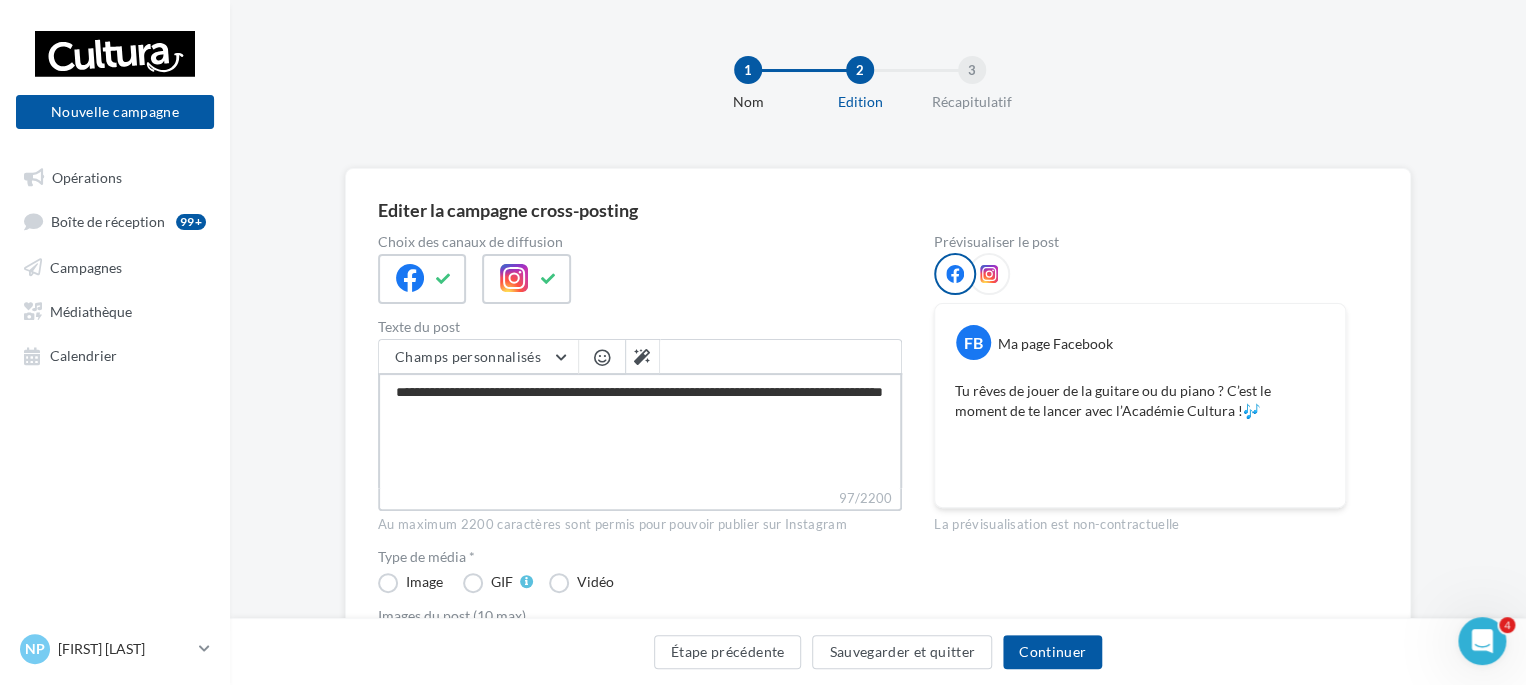 type on "**********" 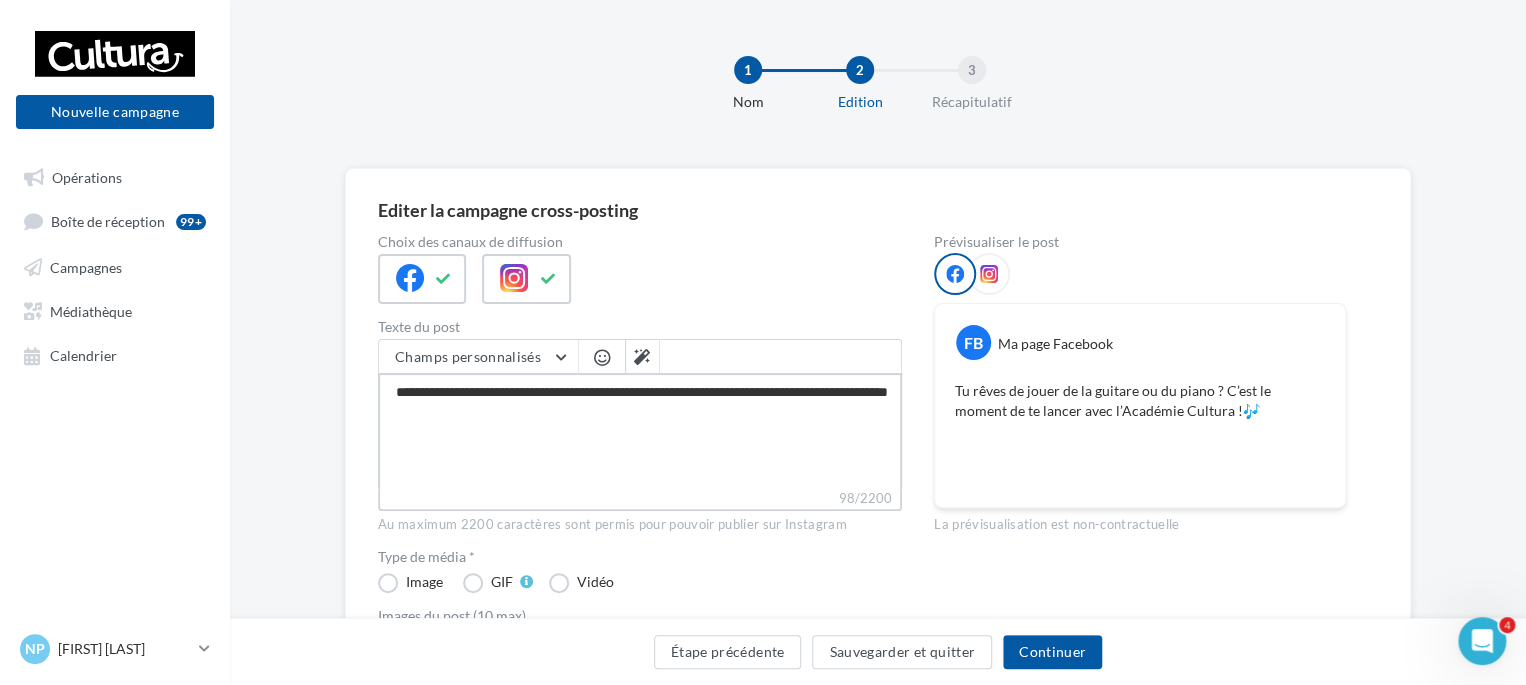 type on "**********" 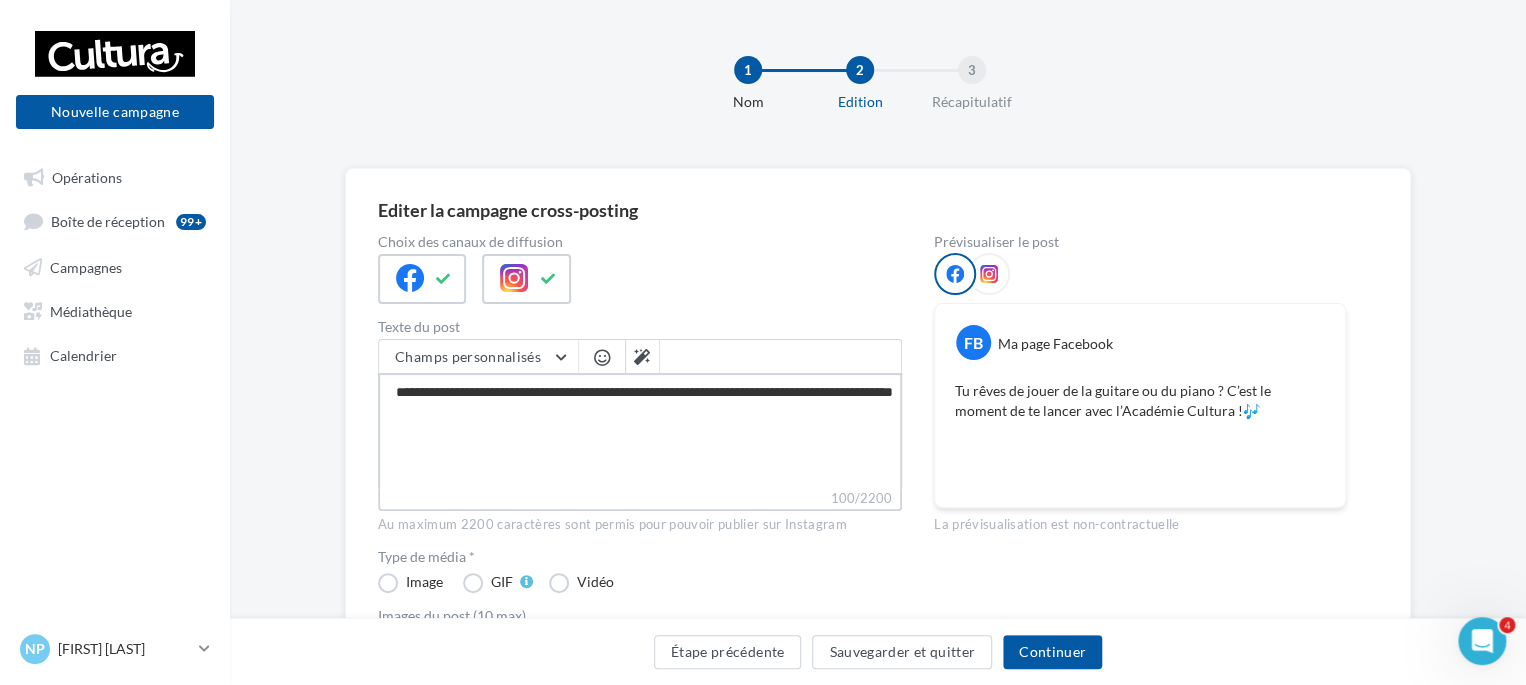 type on "**********" 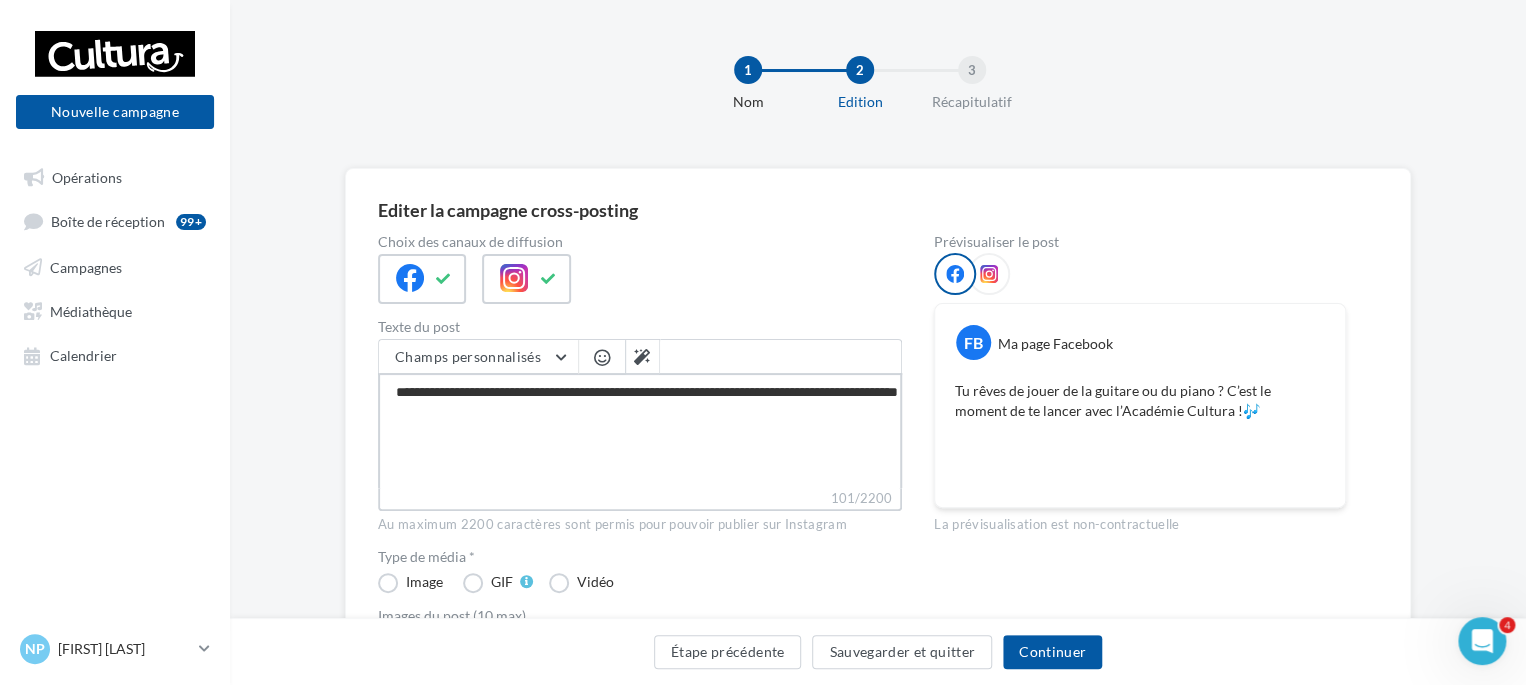 type on "**********" 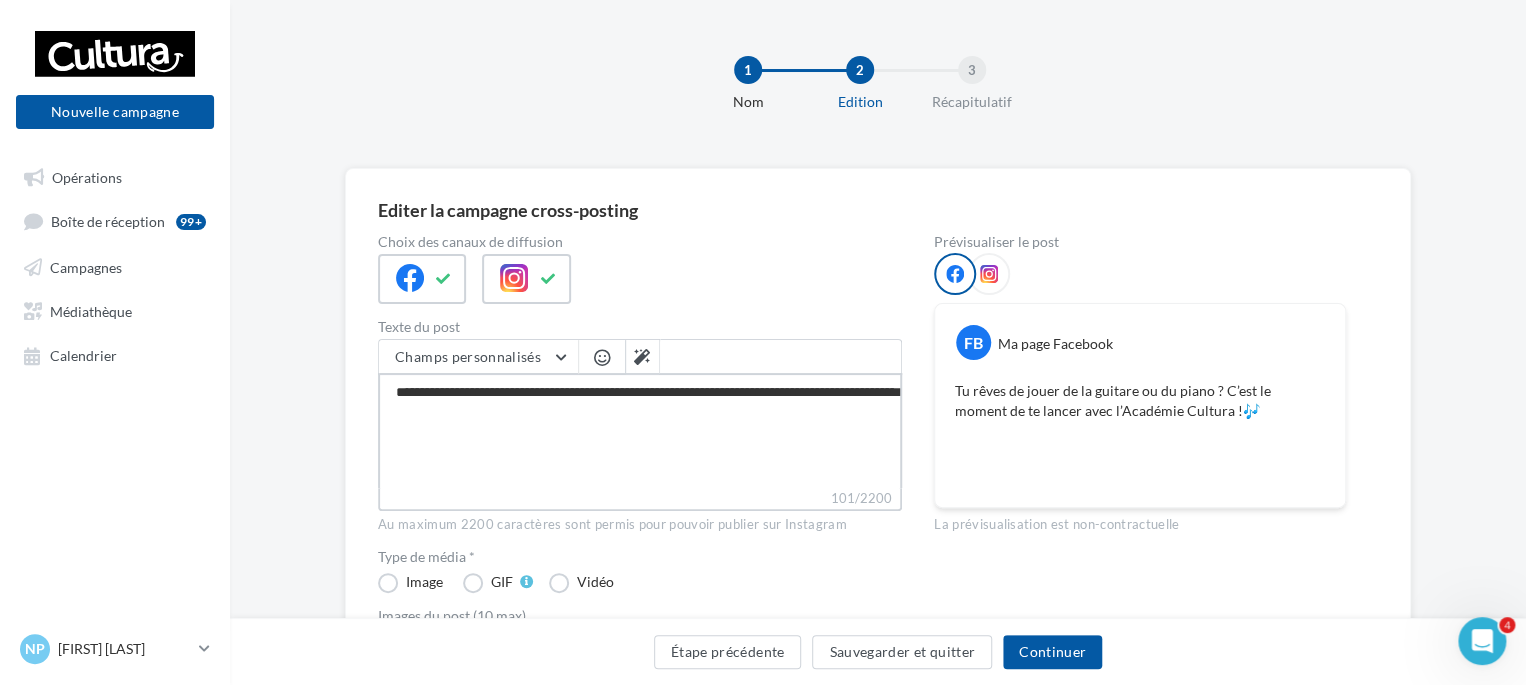 type on "**********" 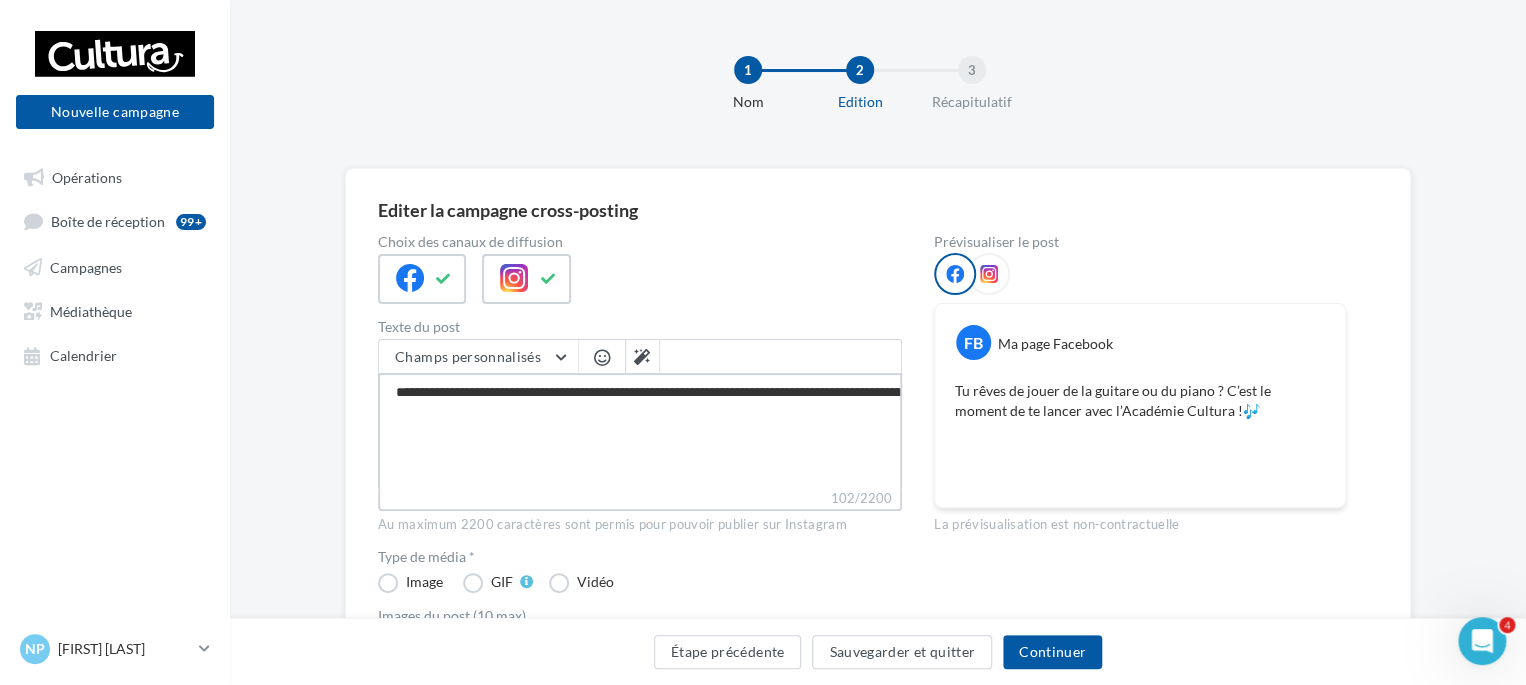 type on "**********" 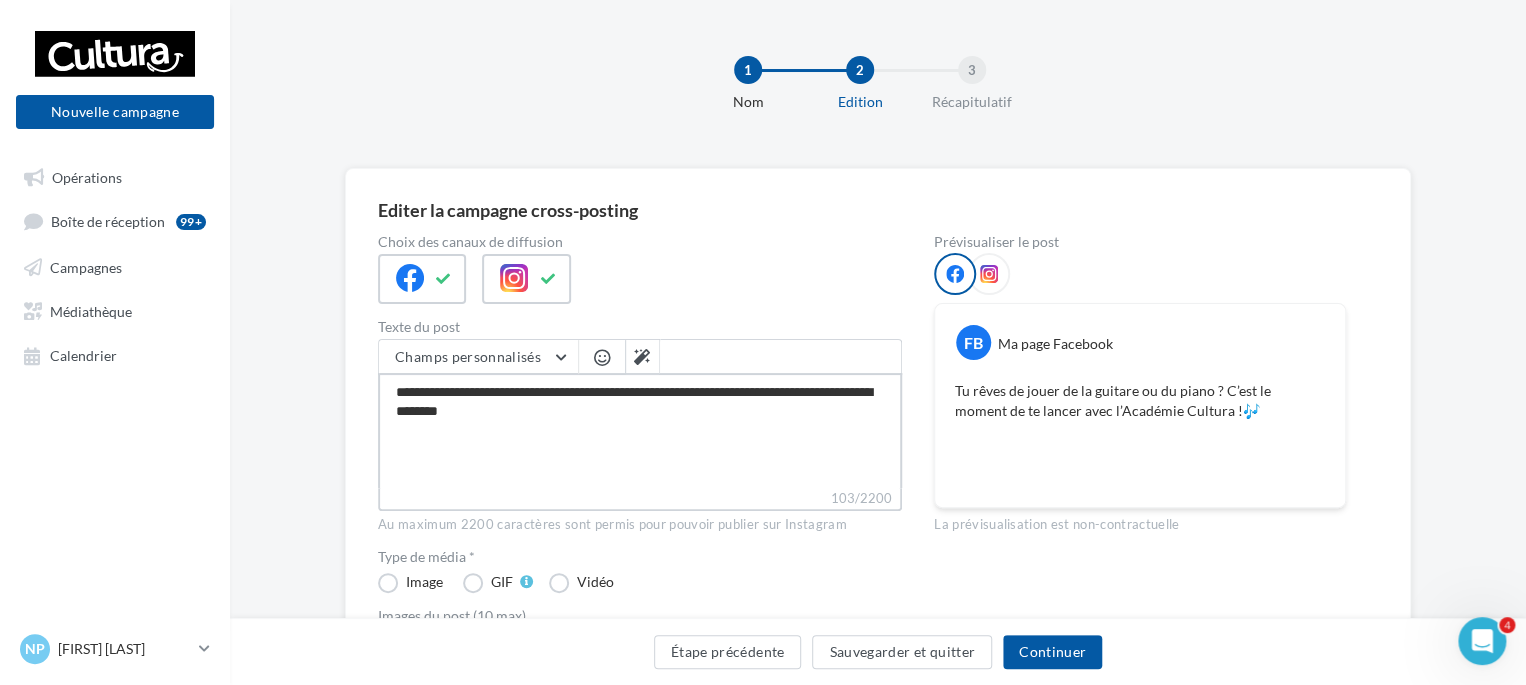 type on "**********" 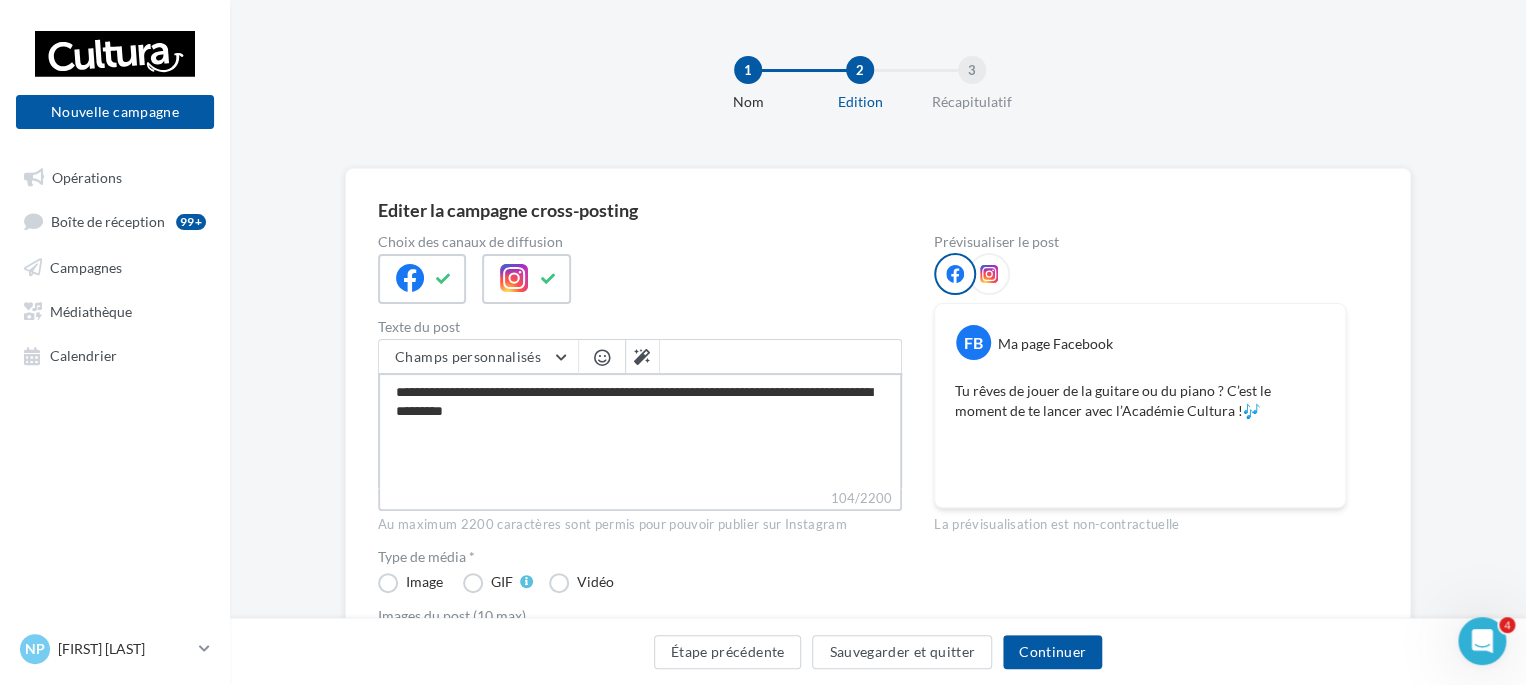type on "**********" 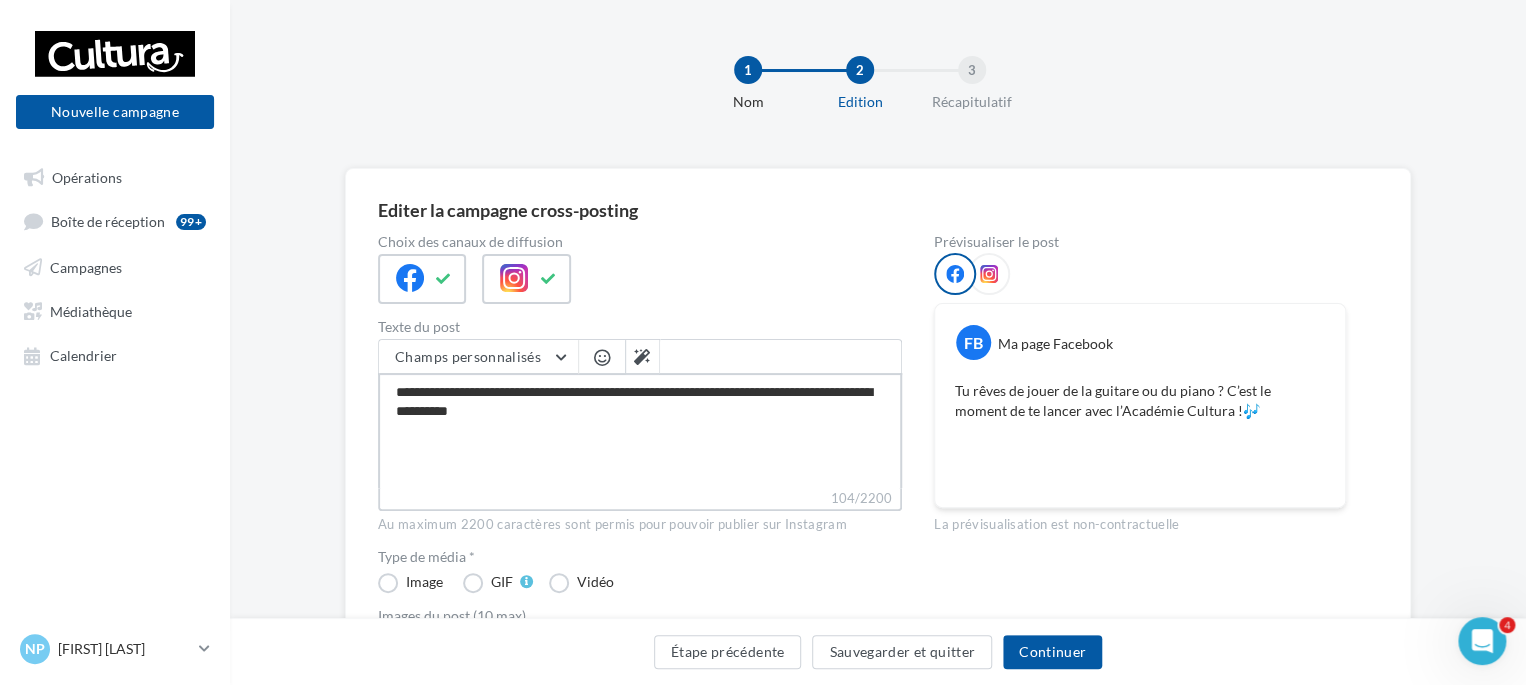 type on "**********" 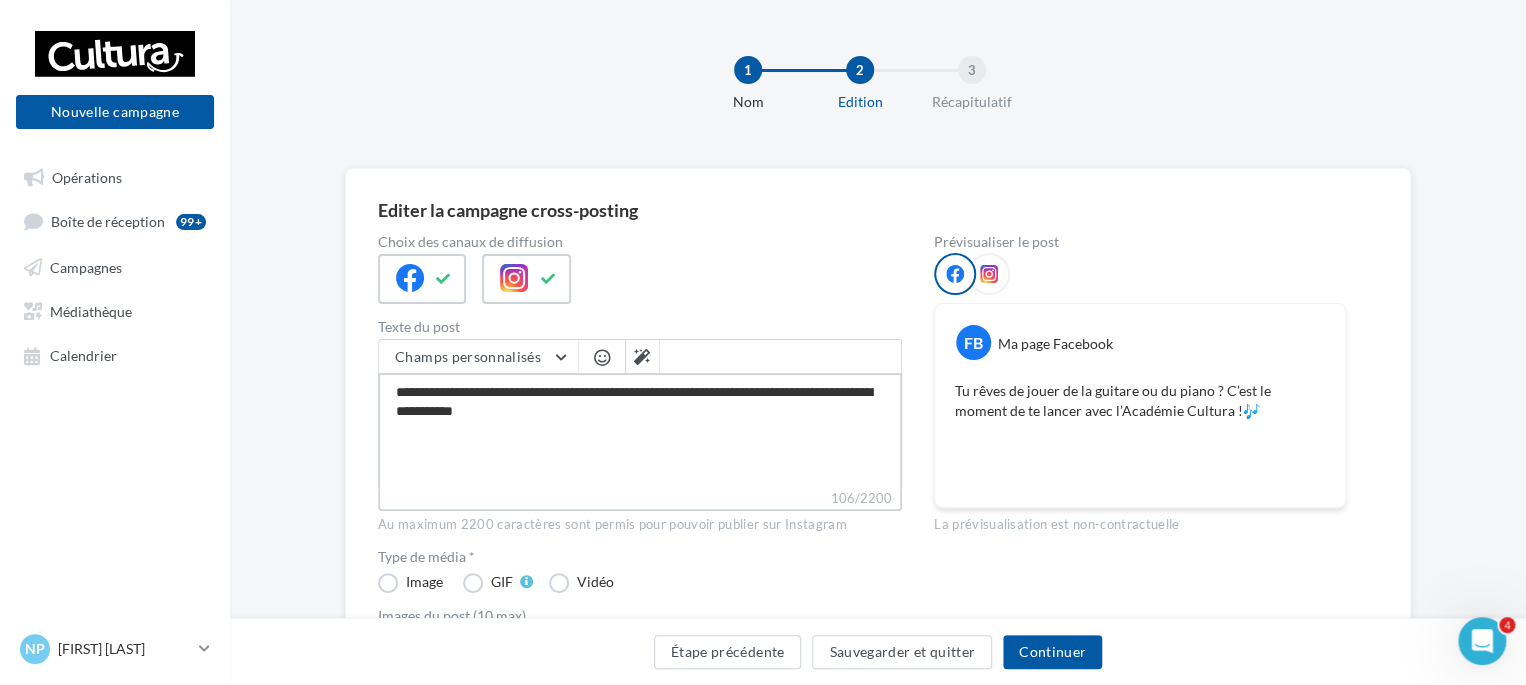 type on "**********" 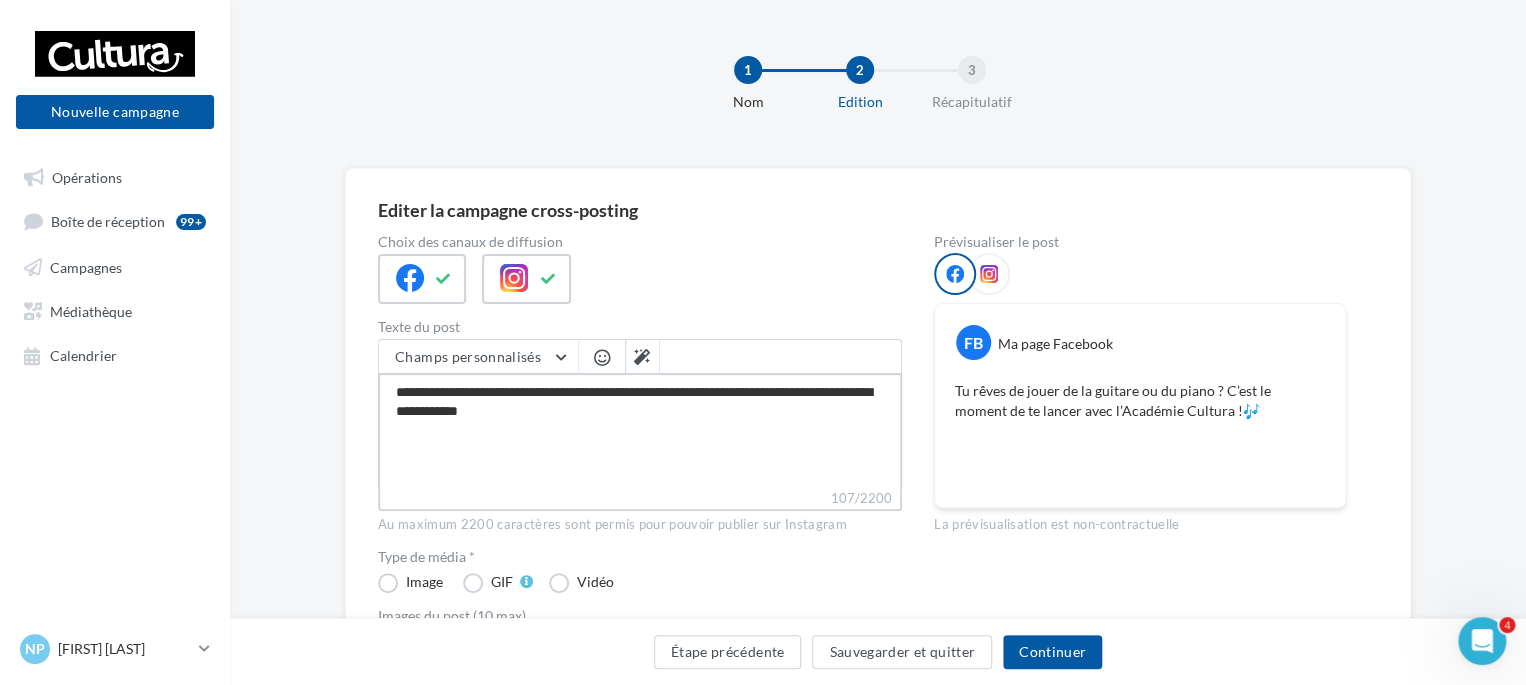 type on "**********" 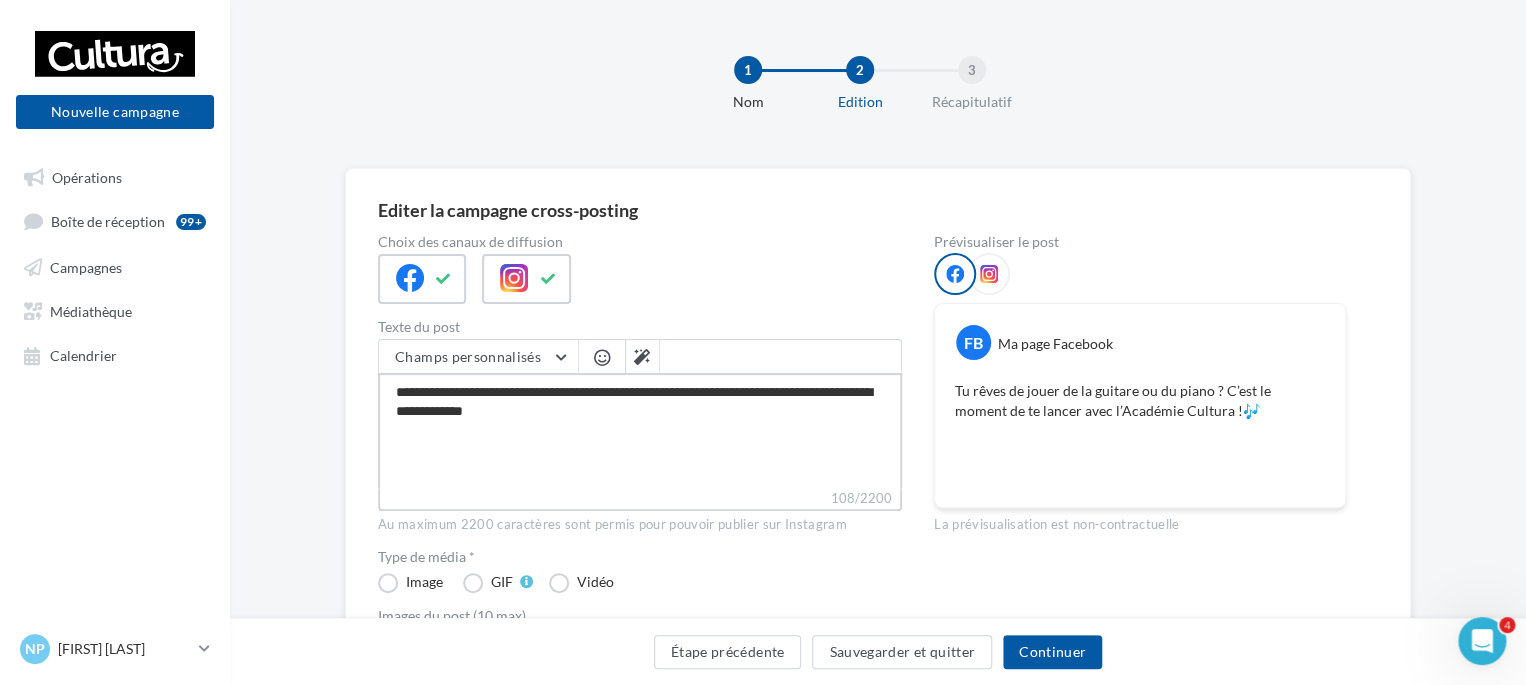 type on "**********" 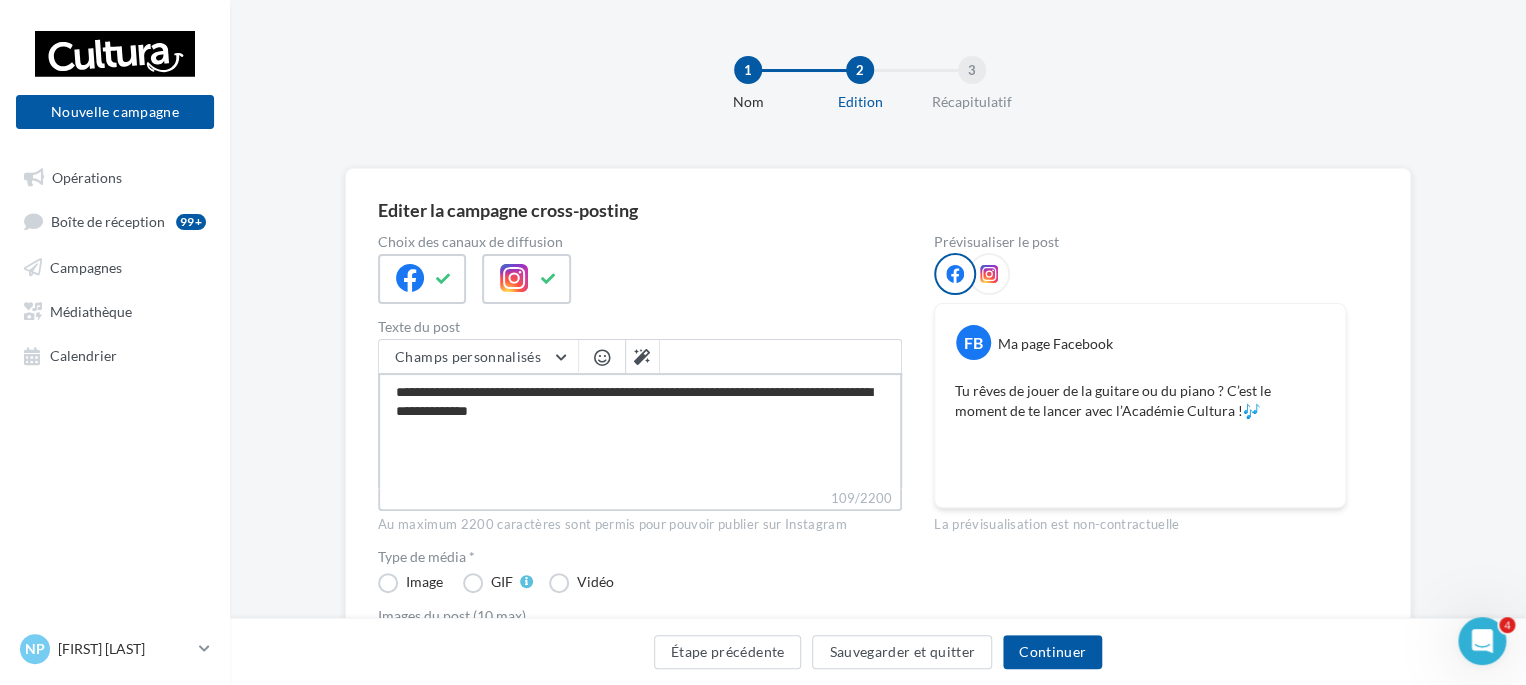 type on "**********" 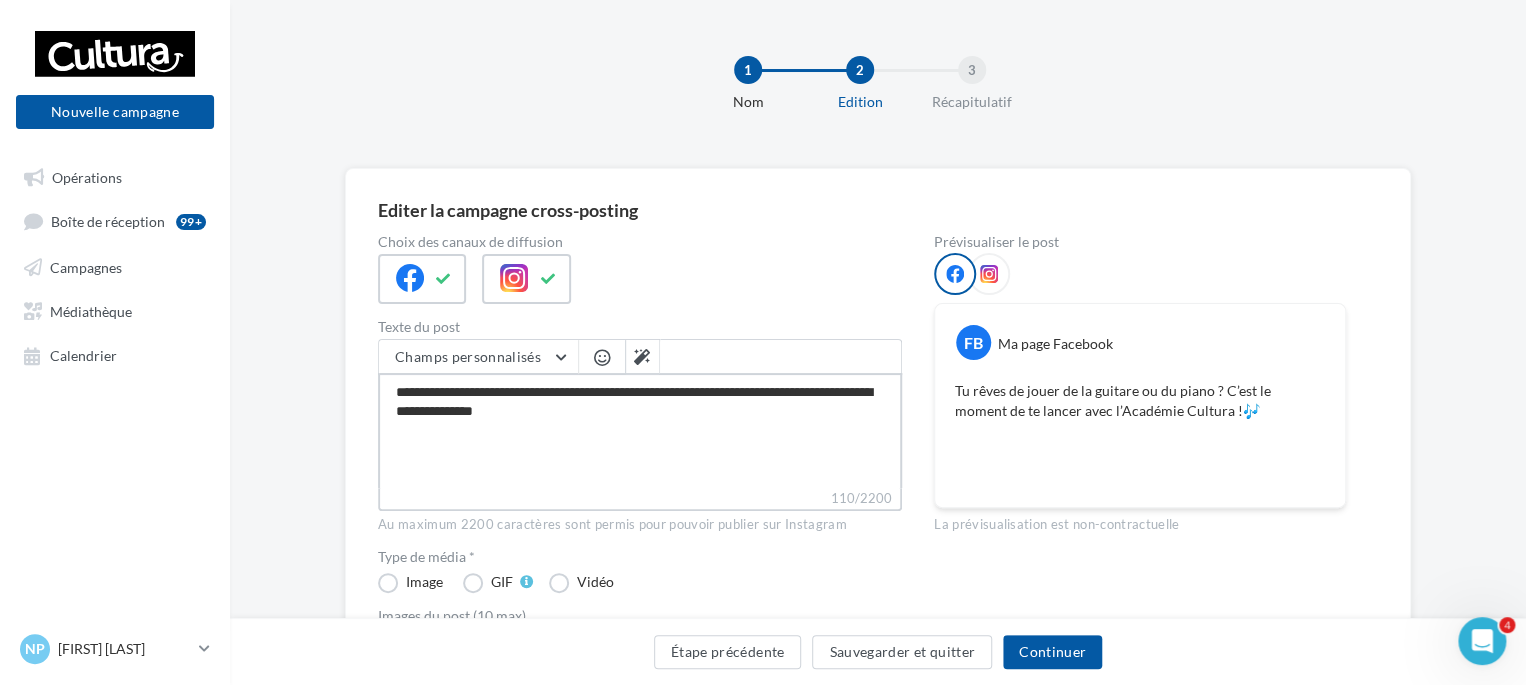 type on "**********" 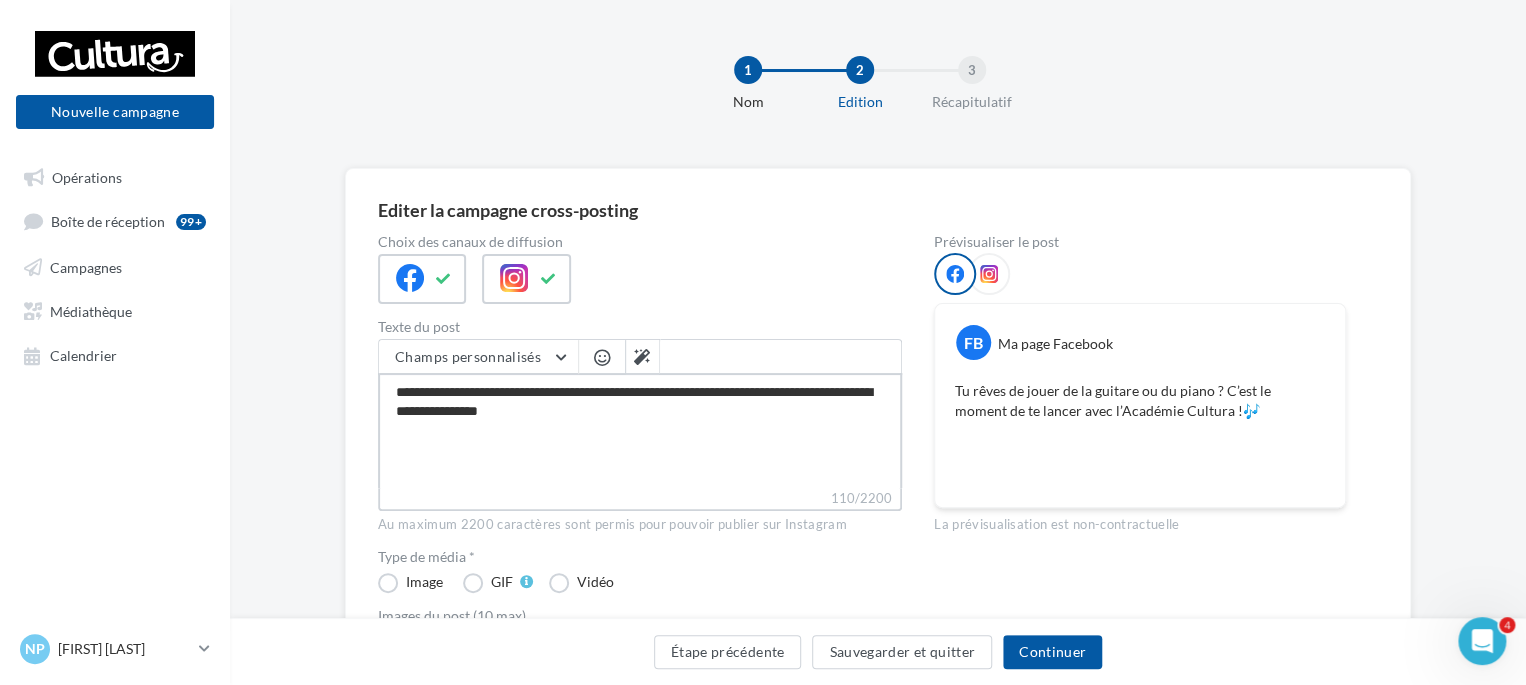 type on "**********" 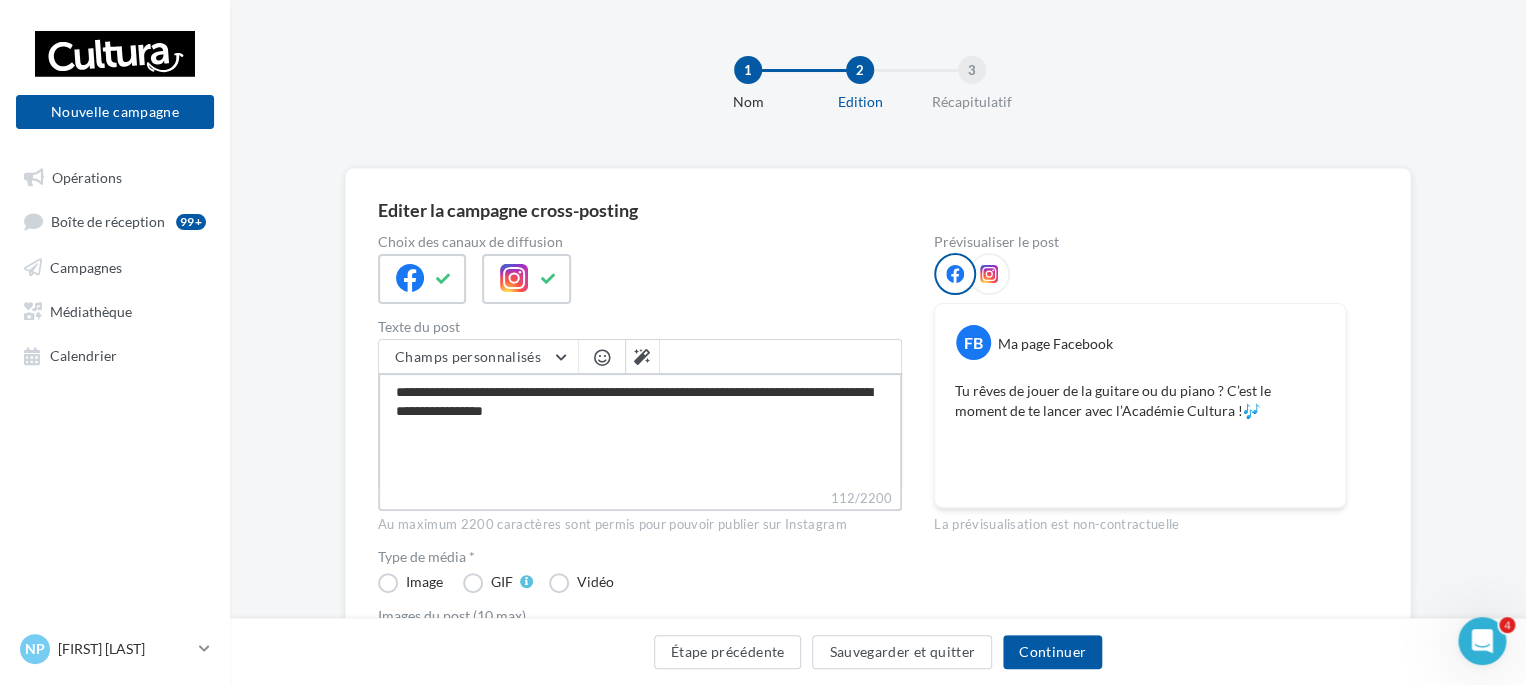 type on "**********" 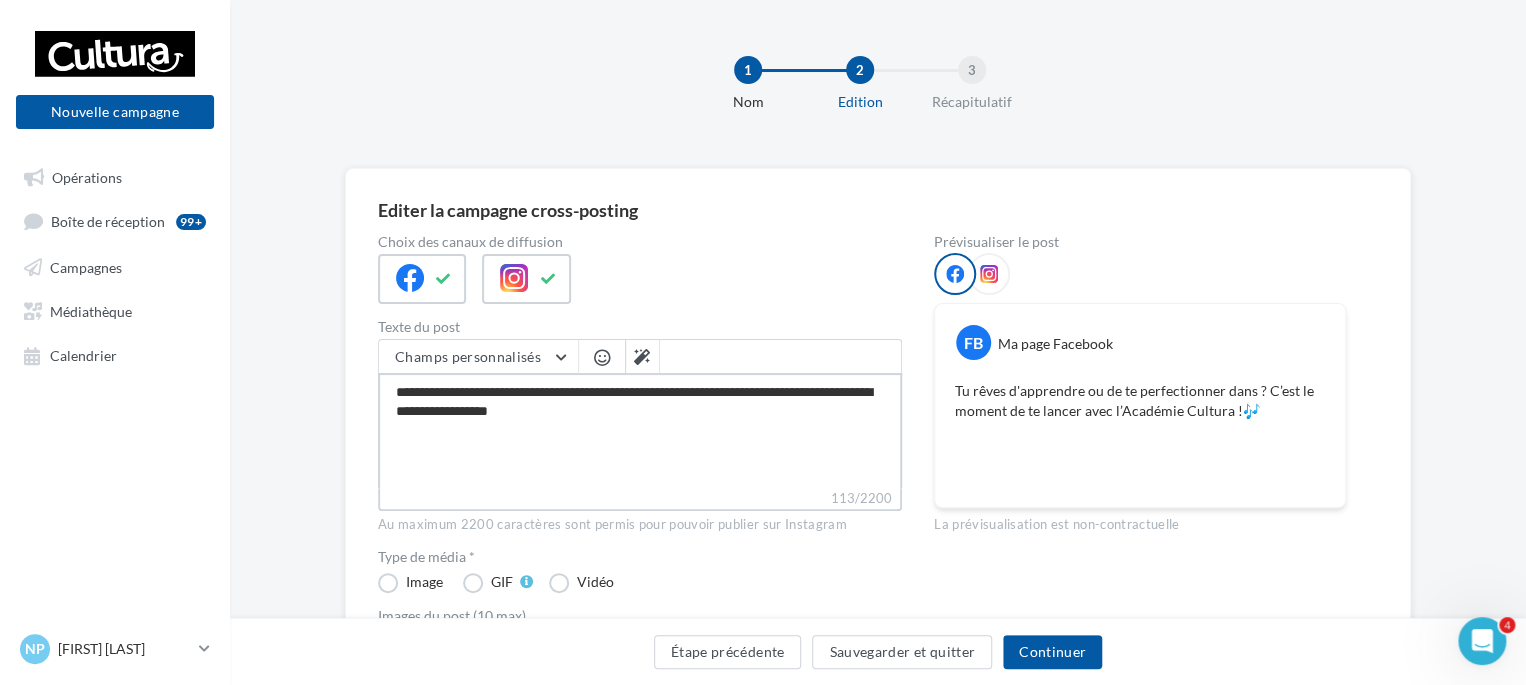type on "**********" 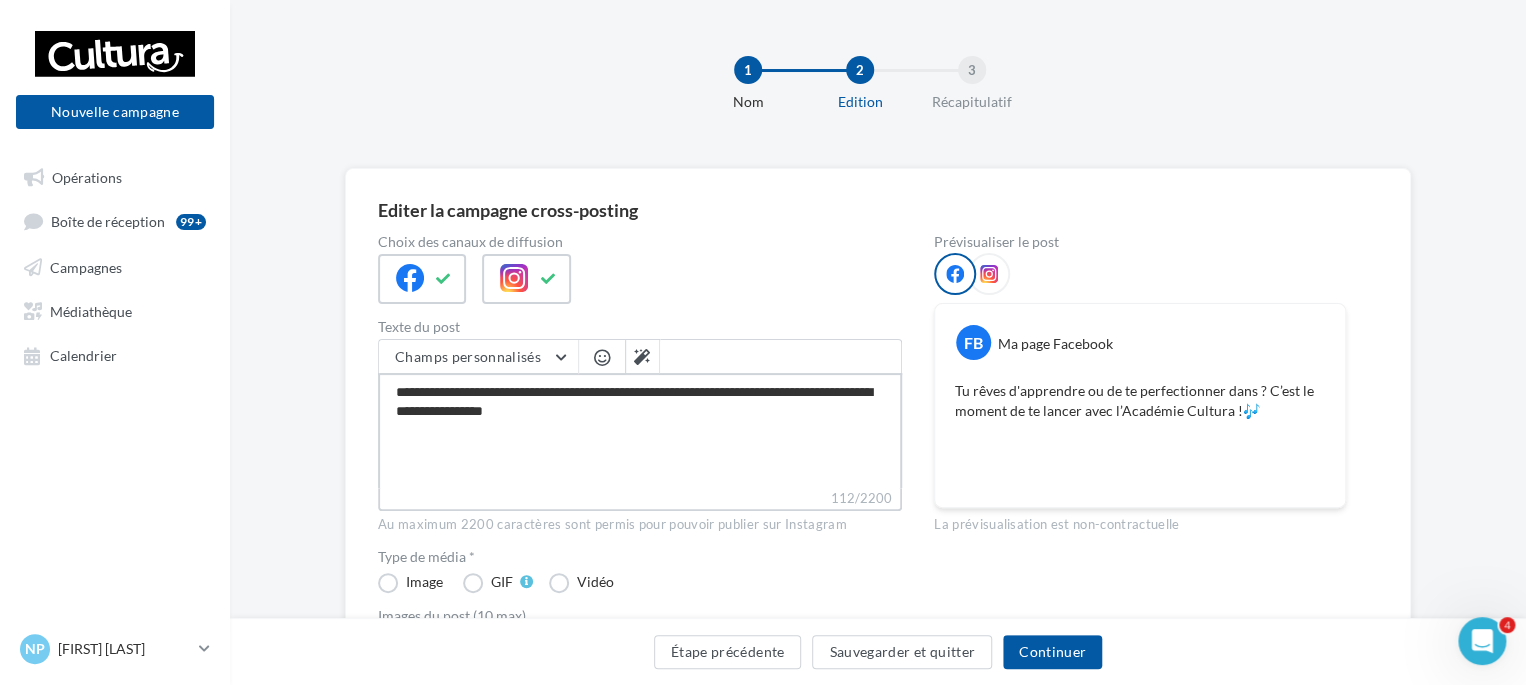 type on "**********" 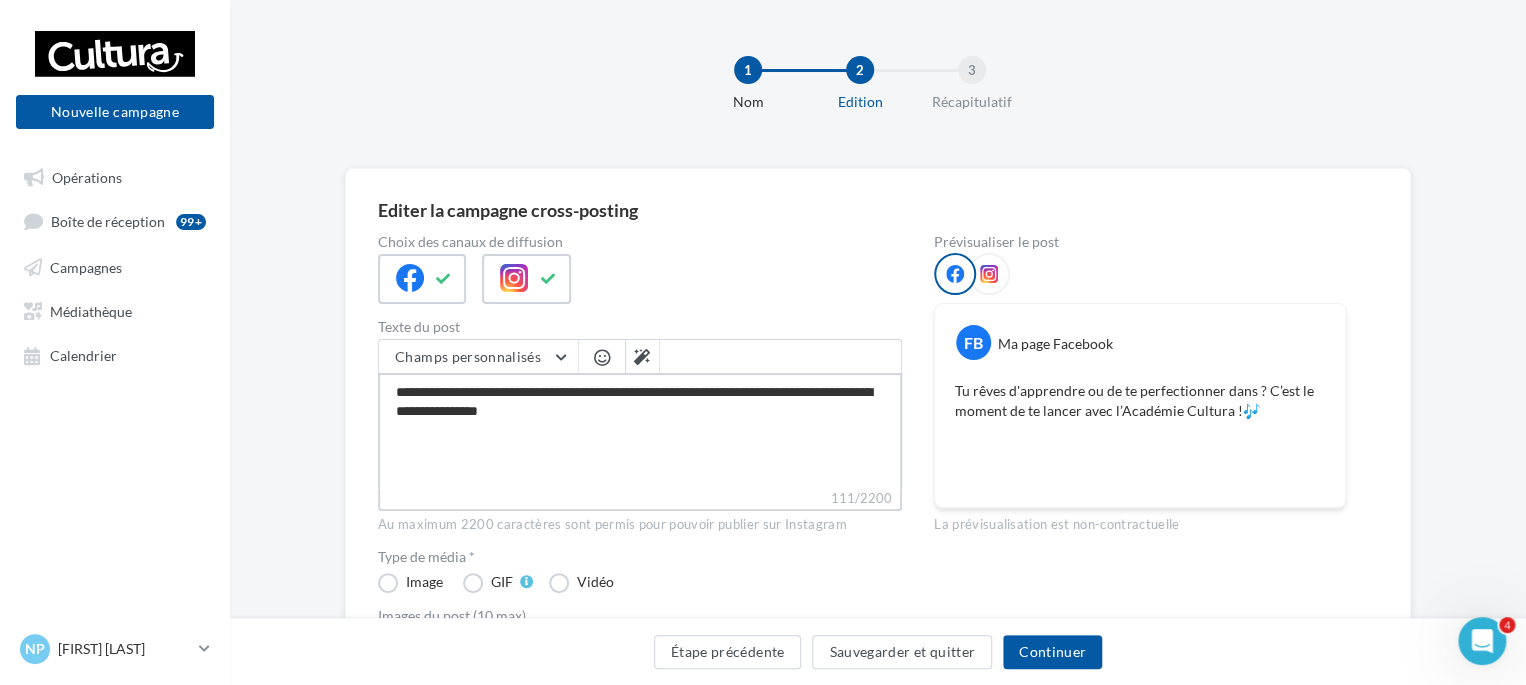type on "**********" 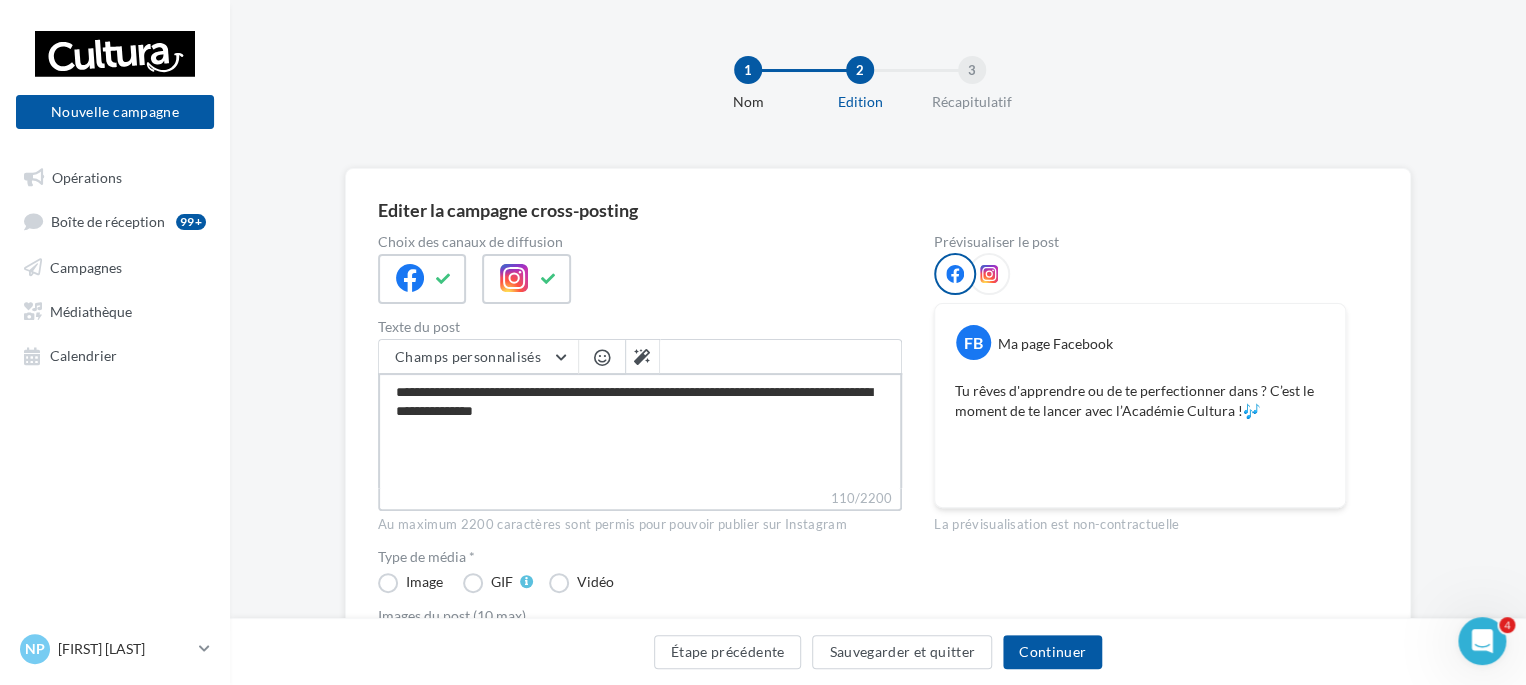 type on "**********" 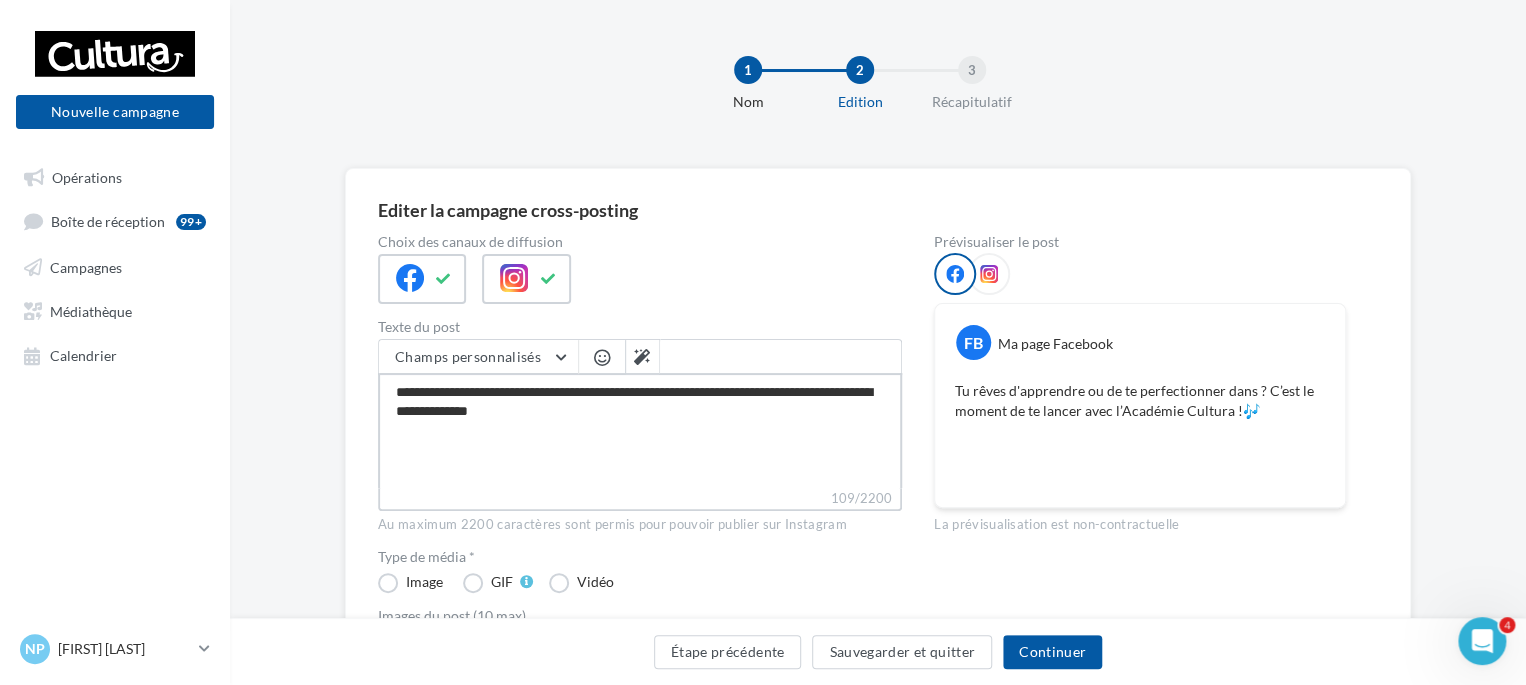 type on "**********" 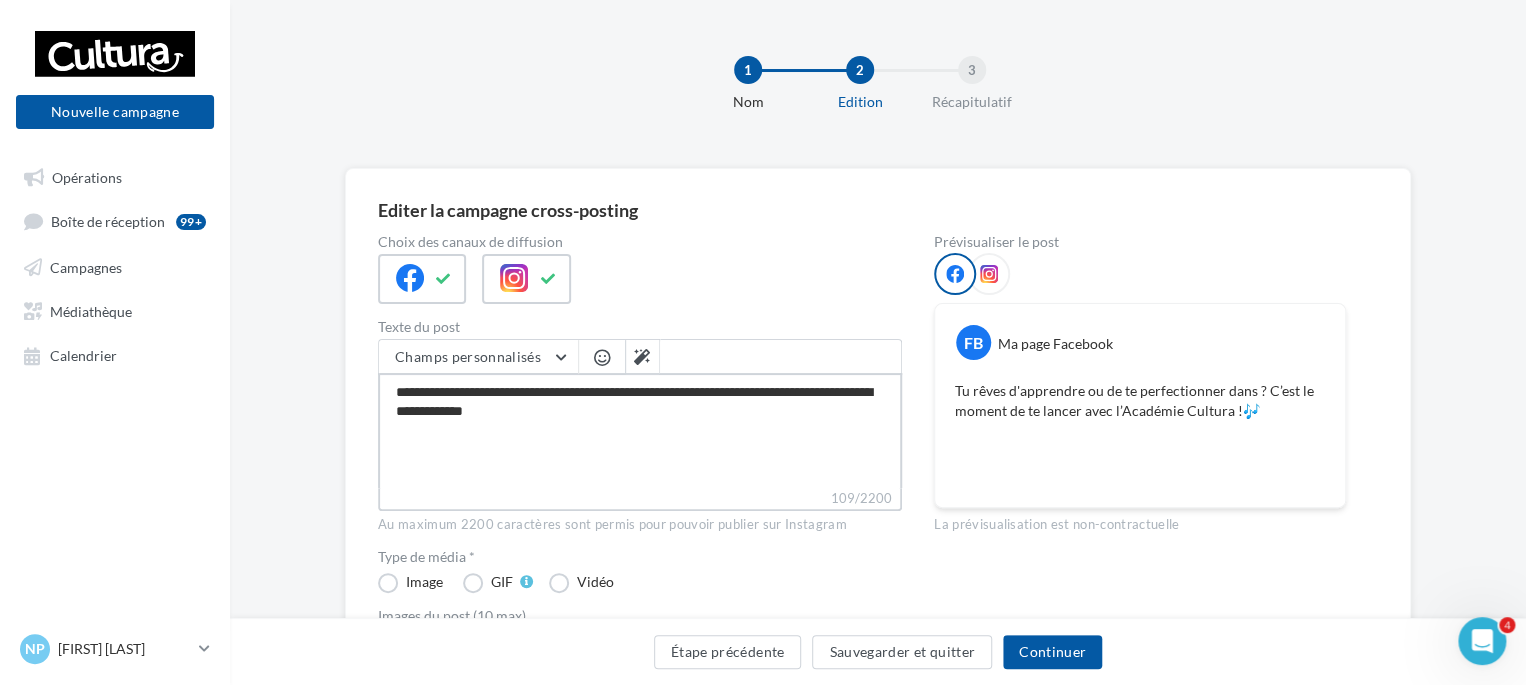 type on "**********" 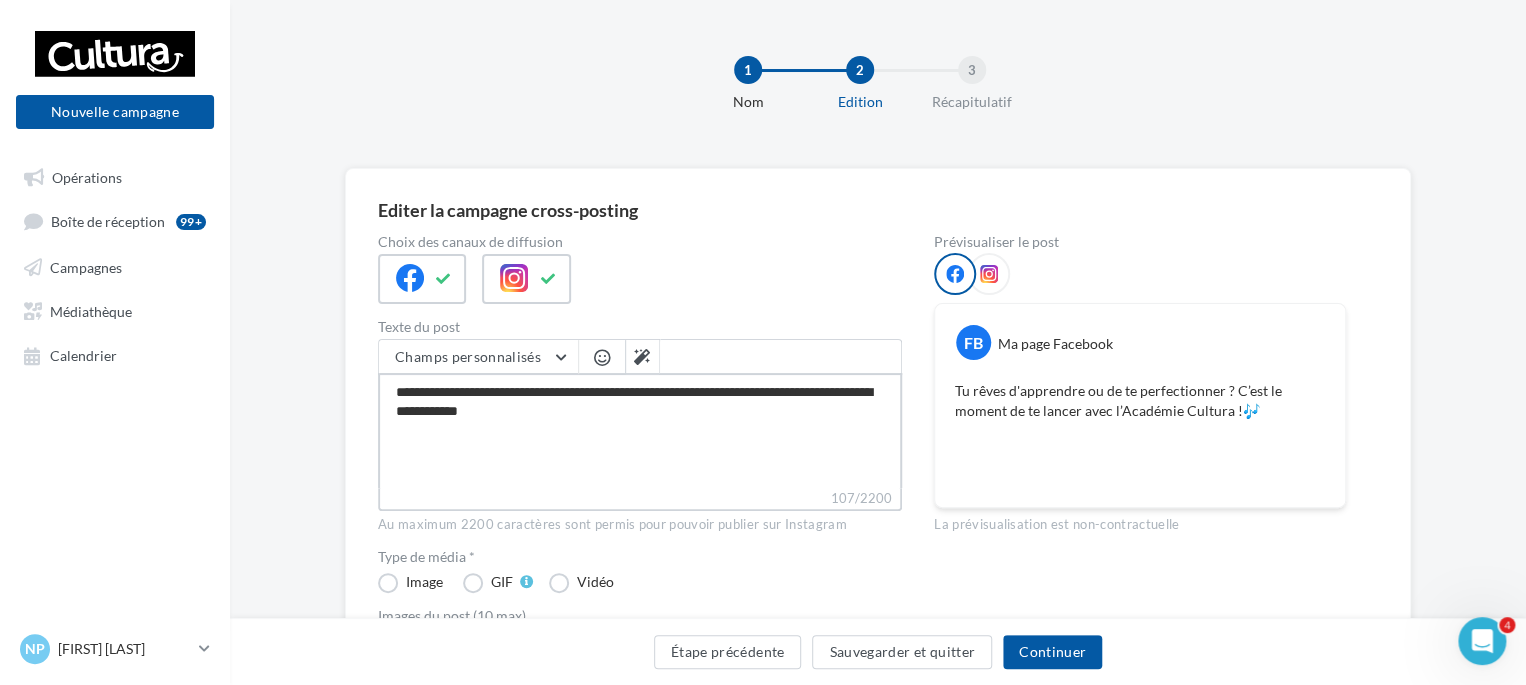 type on "**********" 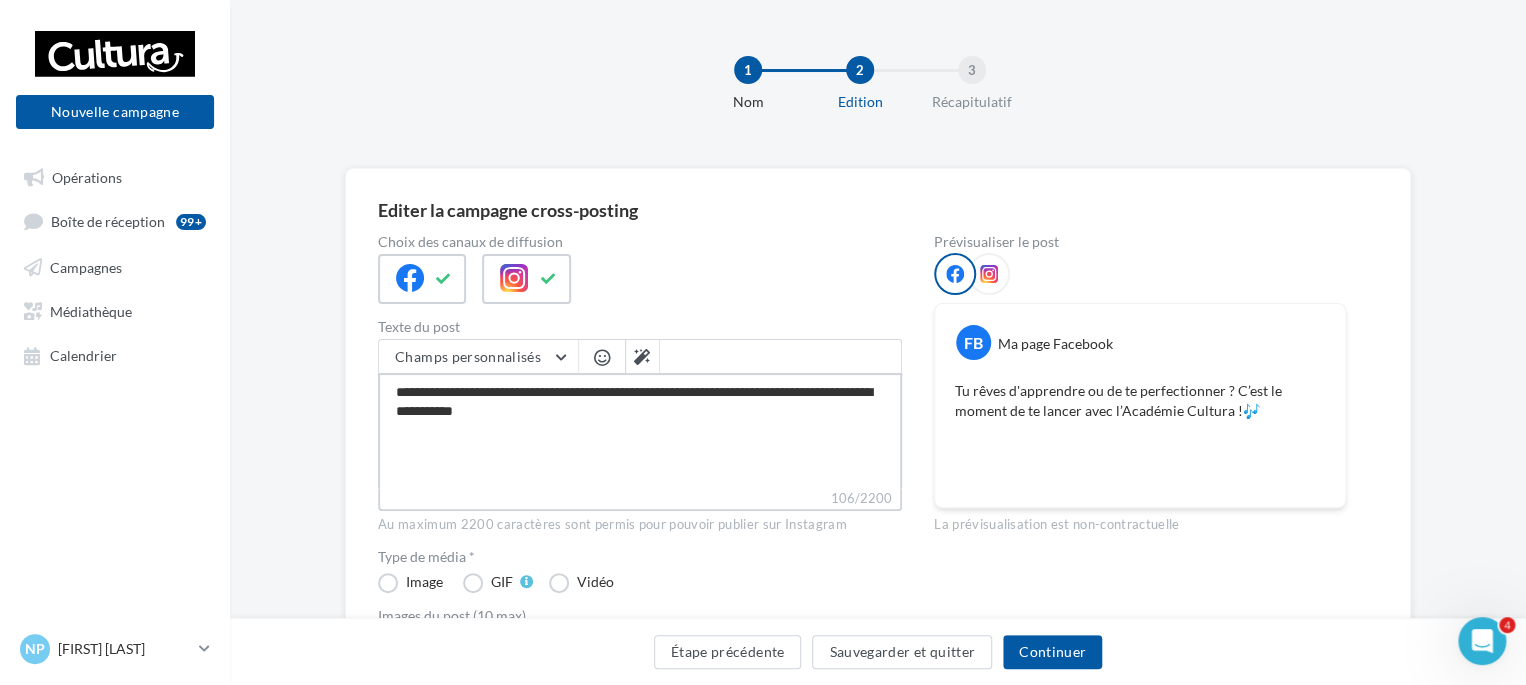 type on "**********" 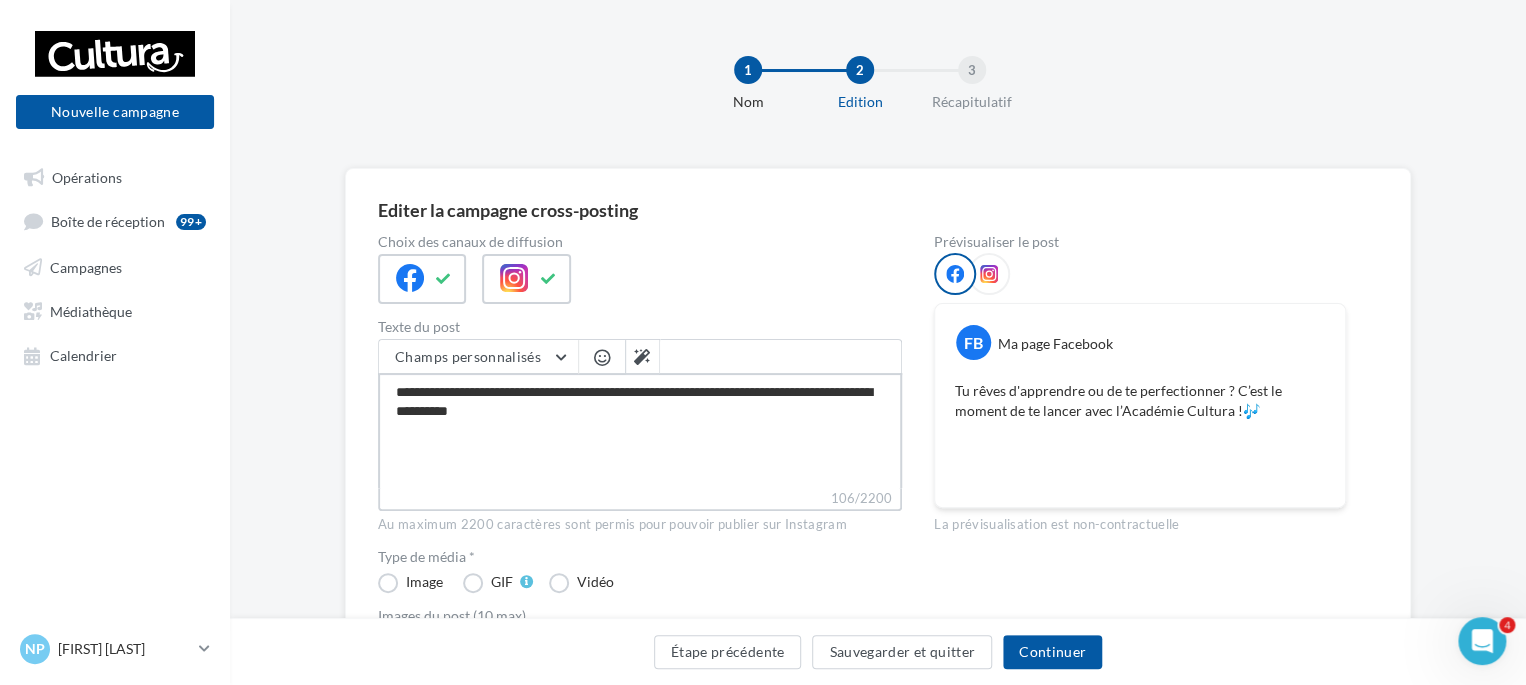 type on "**********" 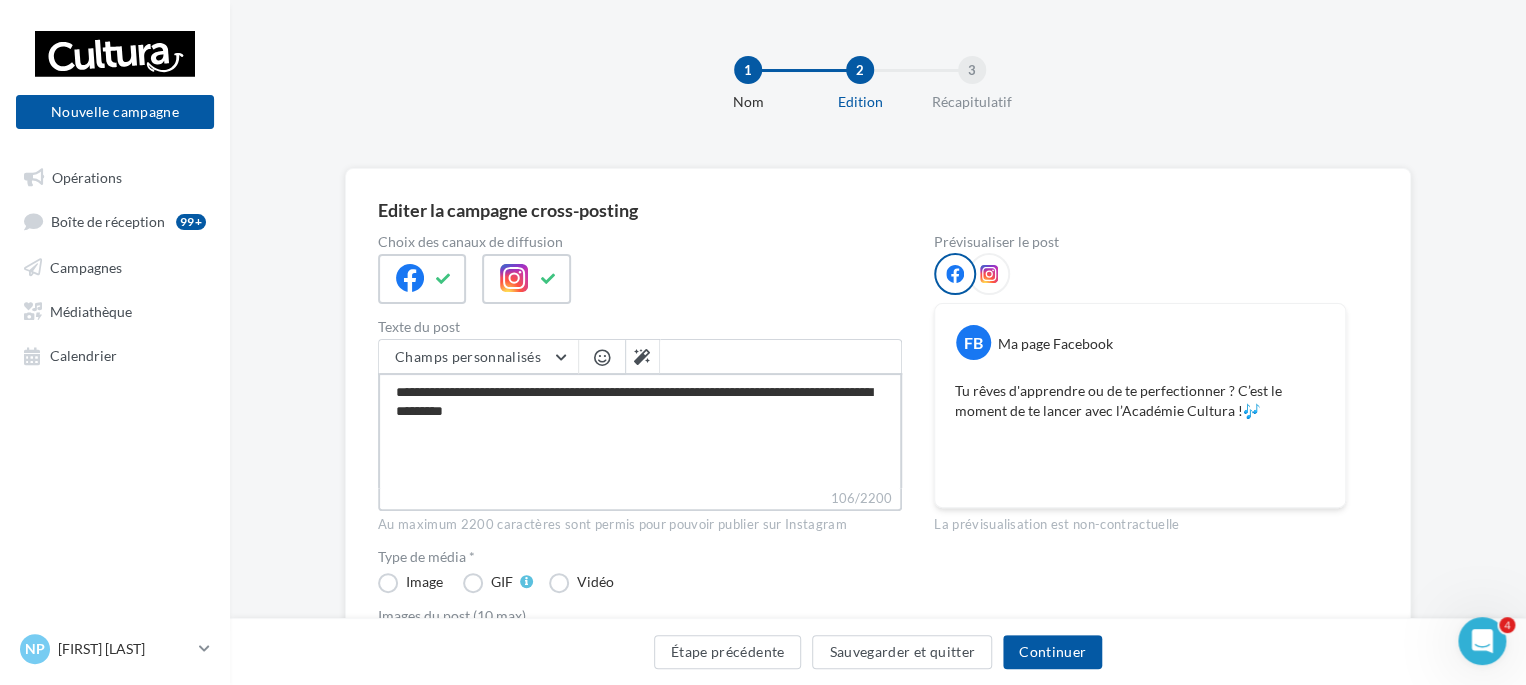 type on "**********" 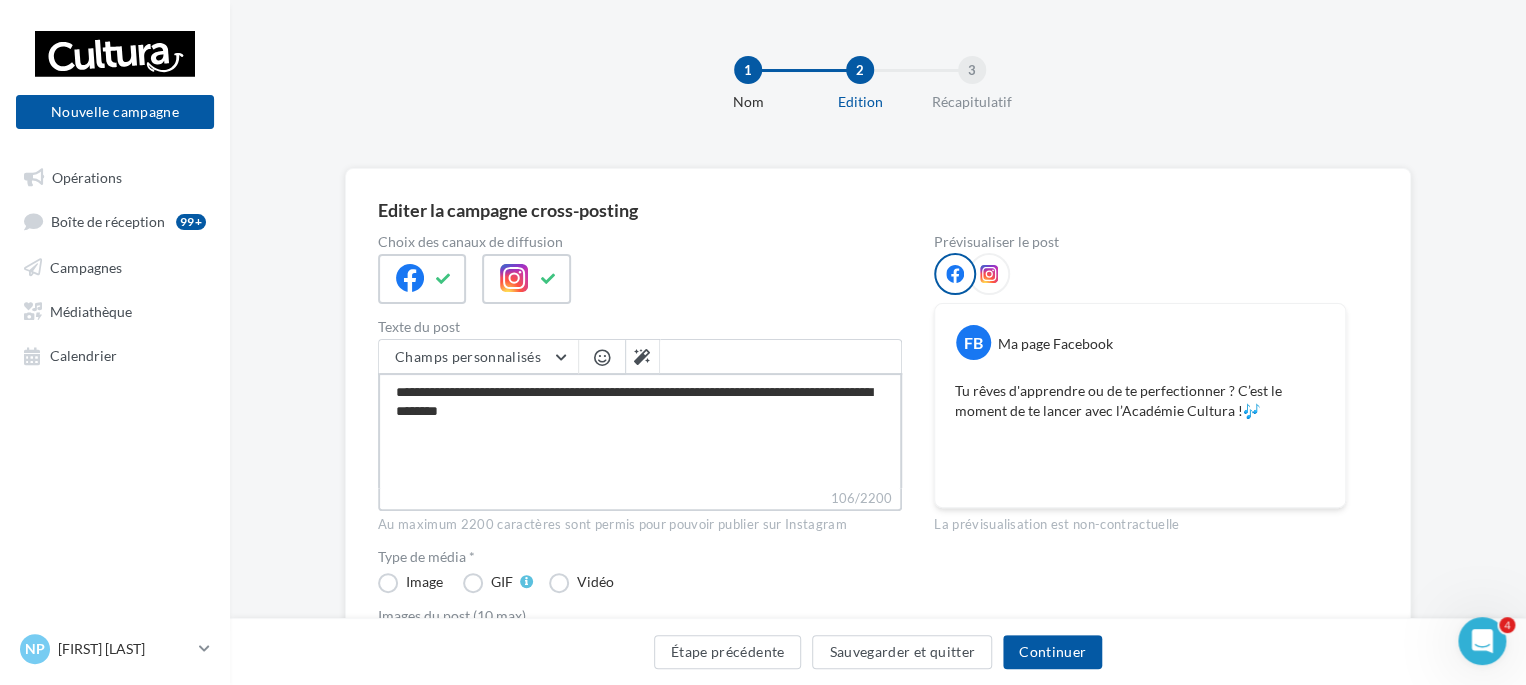 type on "**********" 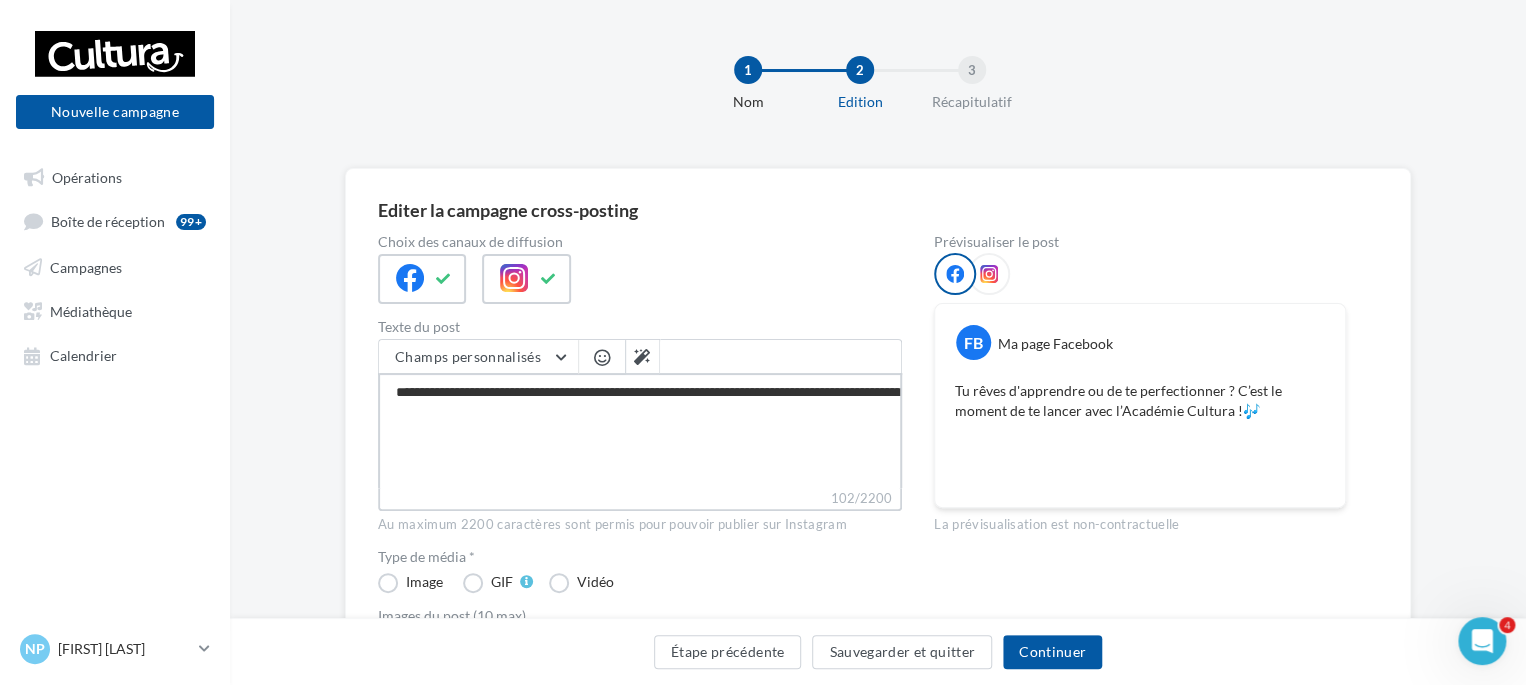 type on "**********" 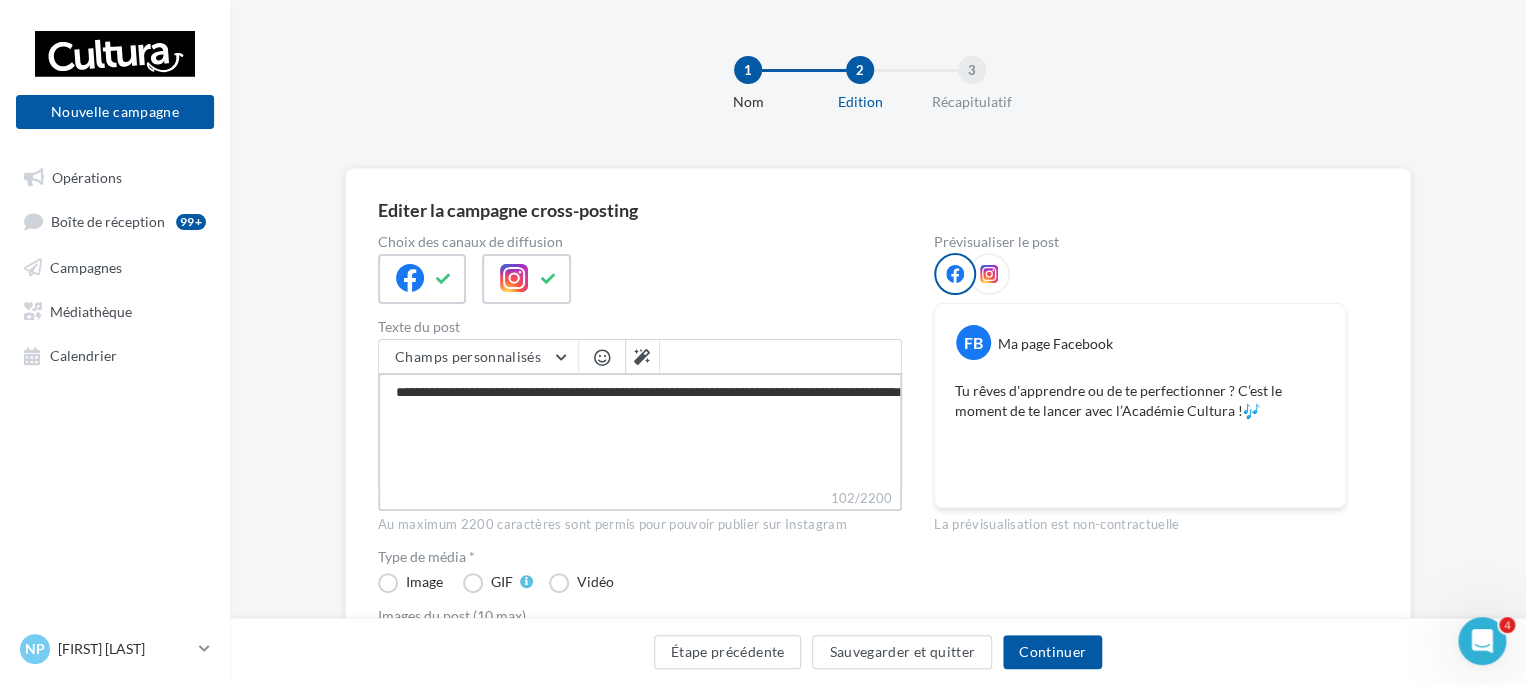 type on "**********" 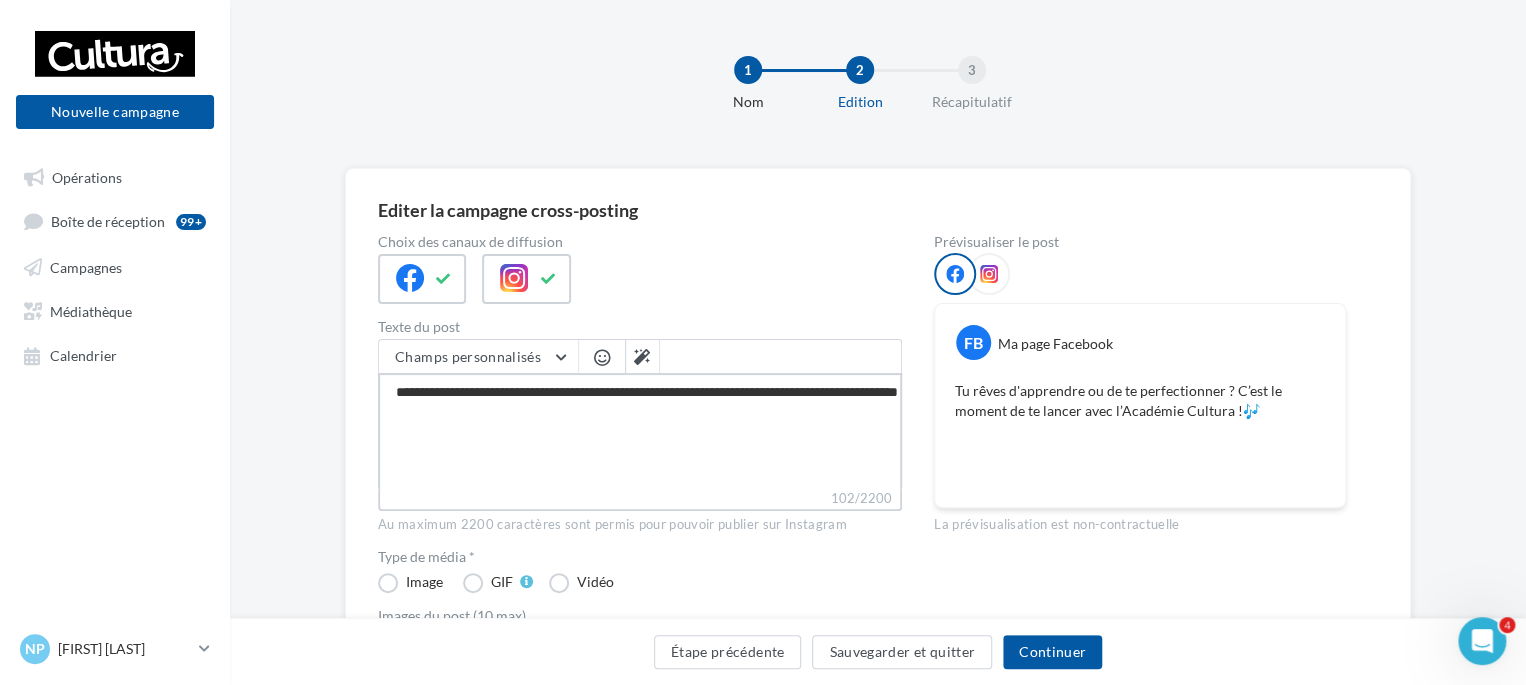 type on "**********" 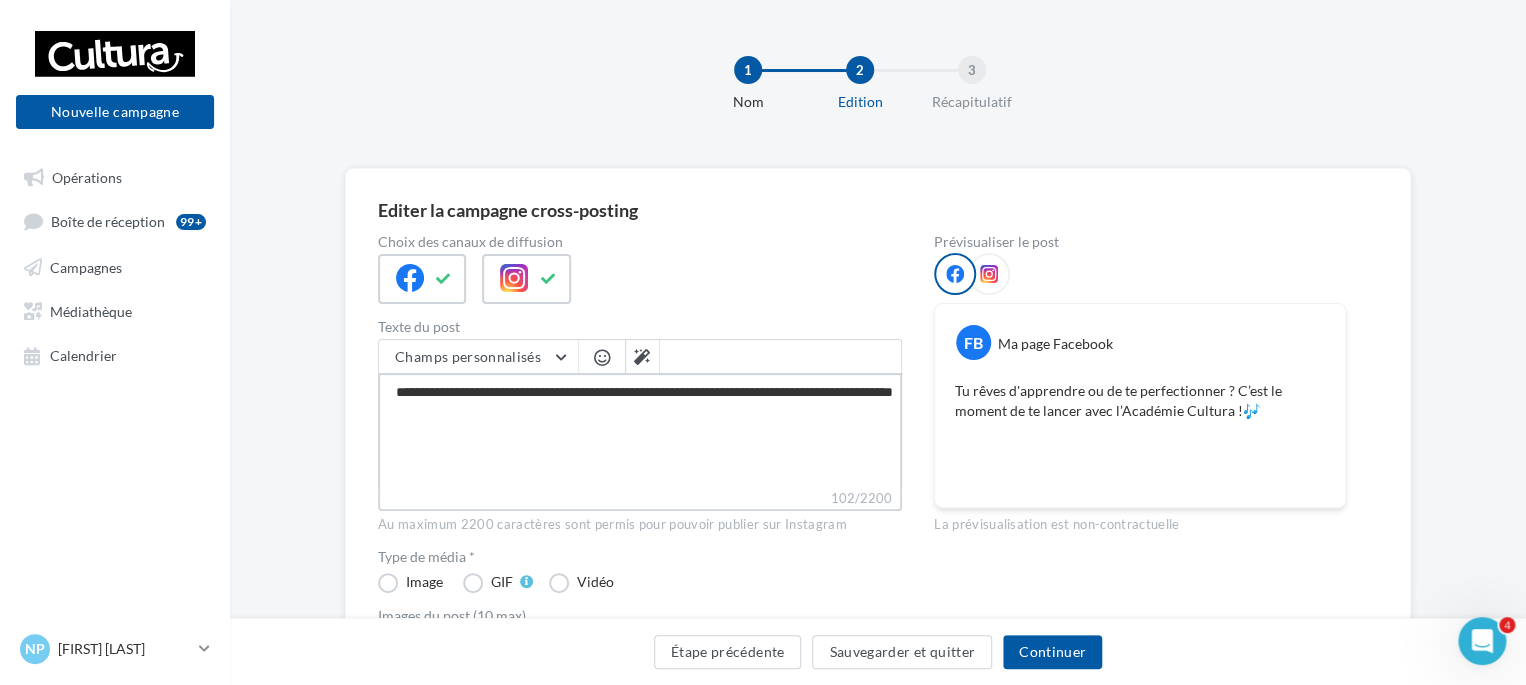 type on "**********" 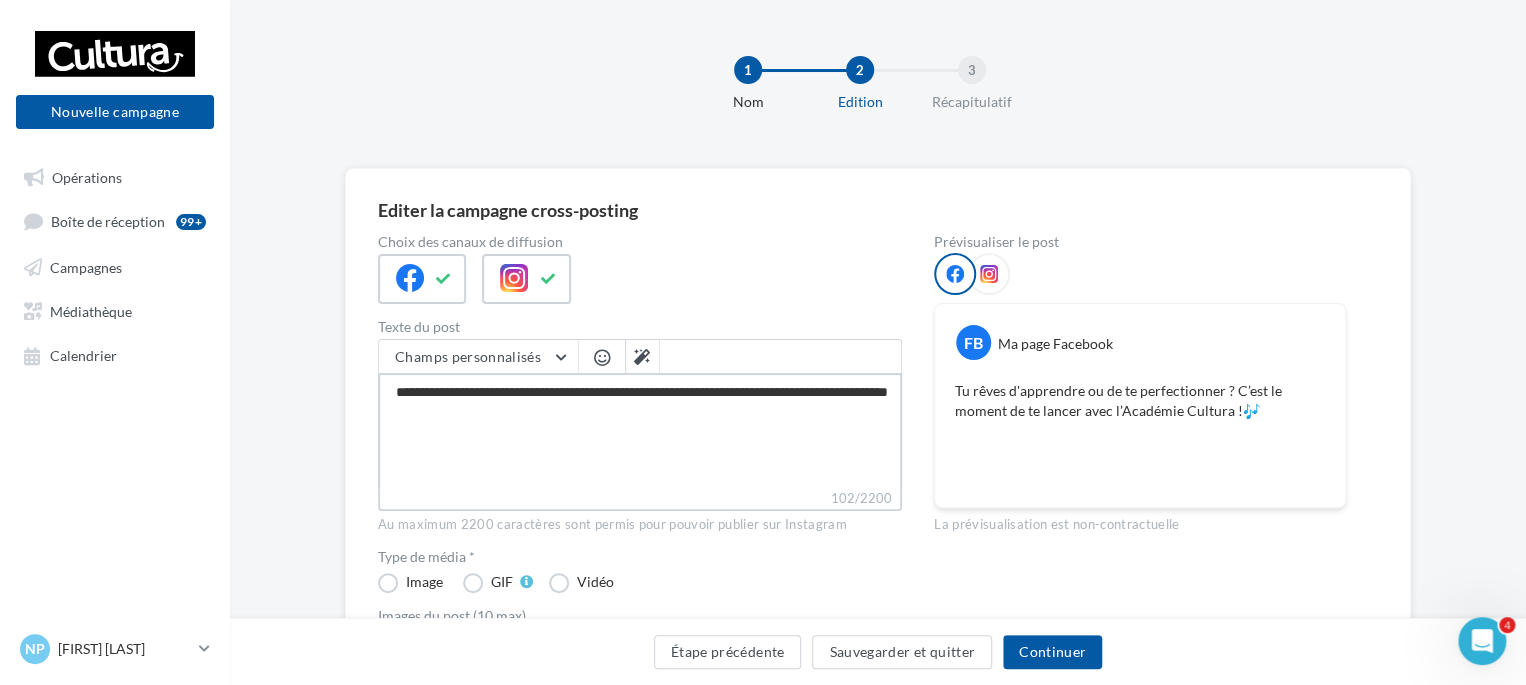 type on "**********" 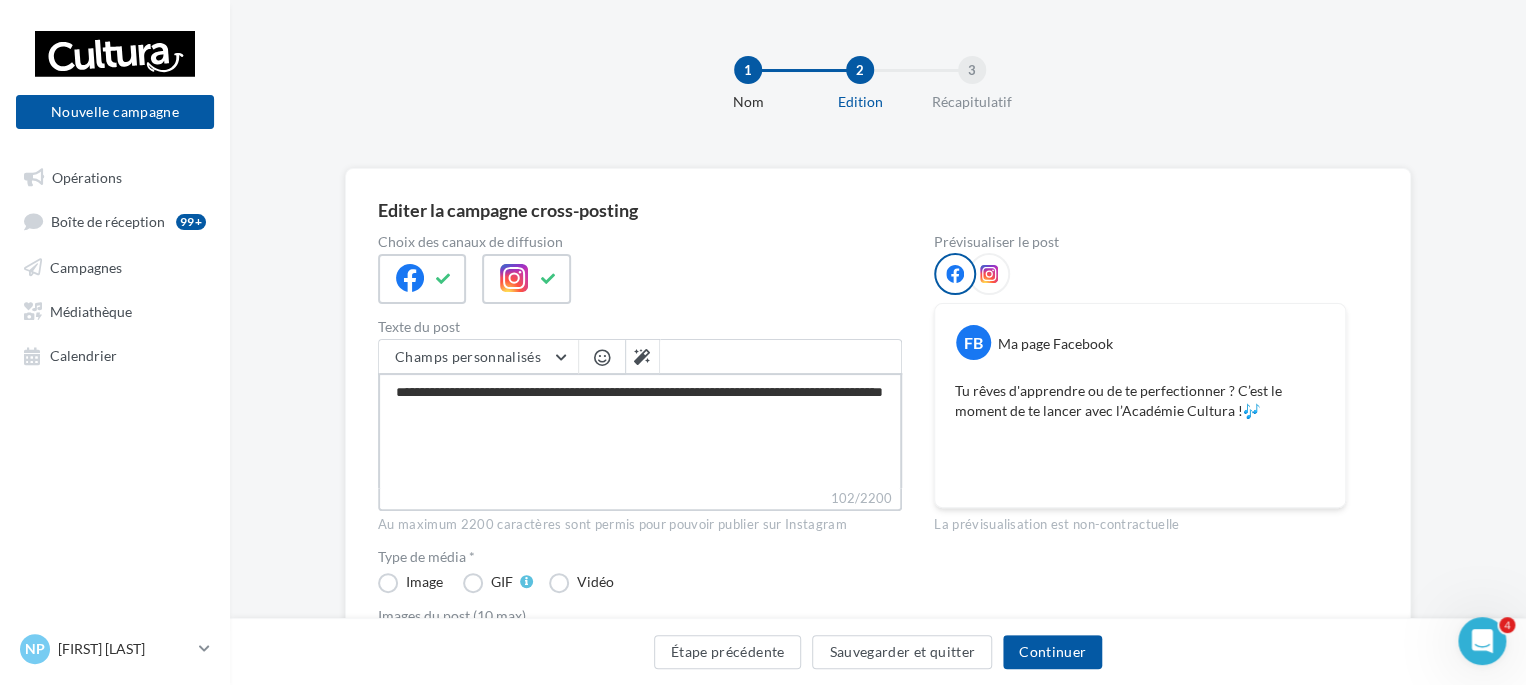 type on "**********" 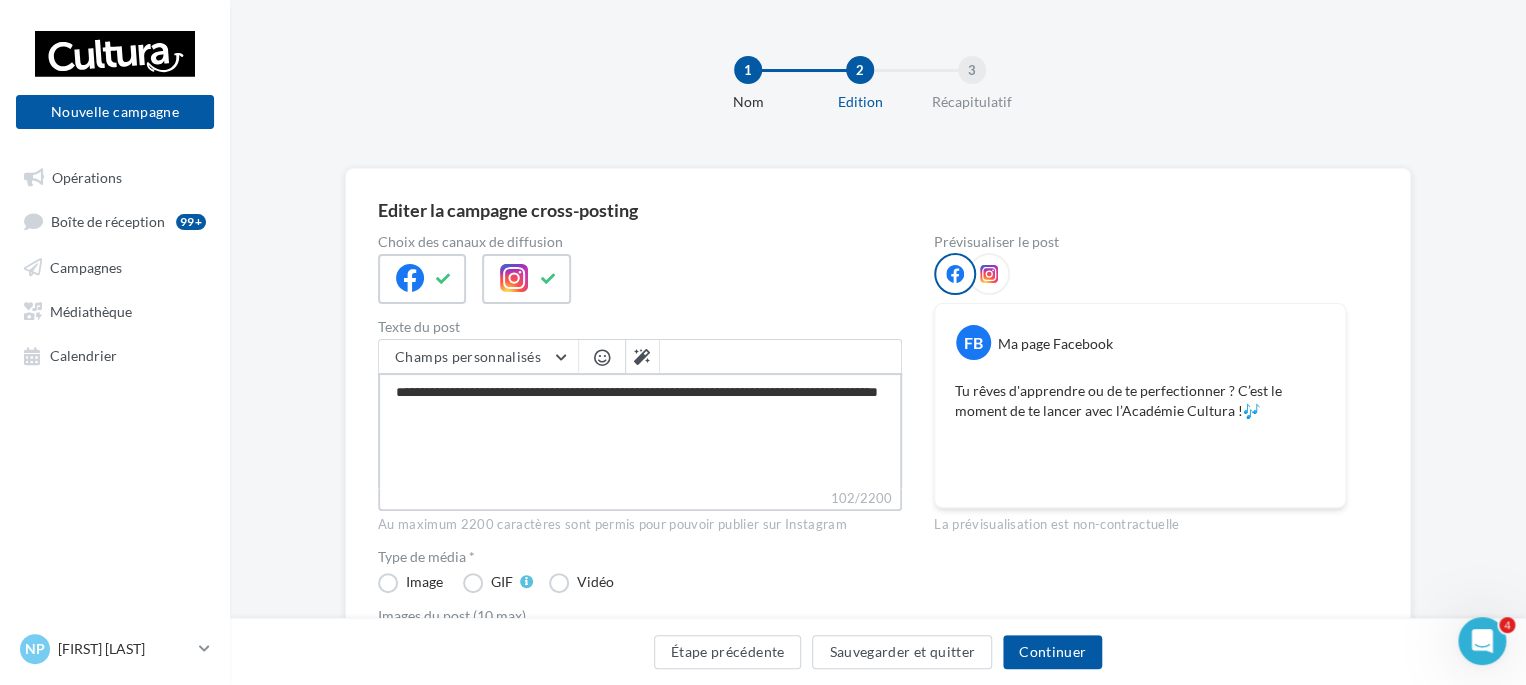 type on "**********" 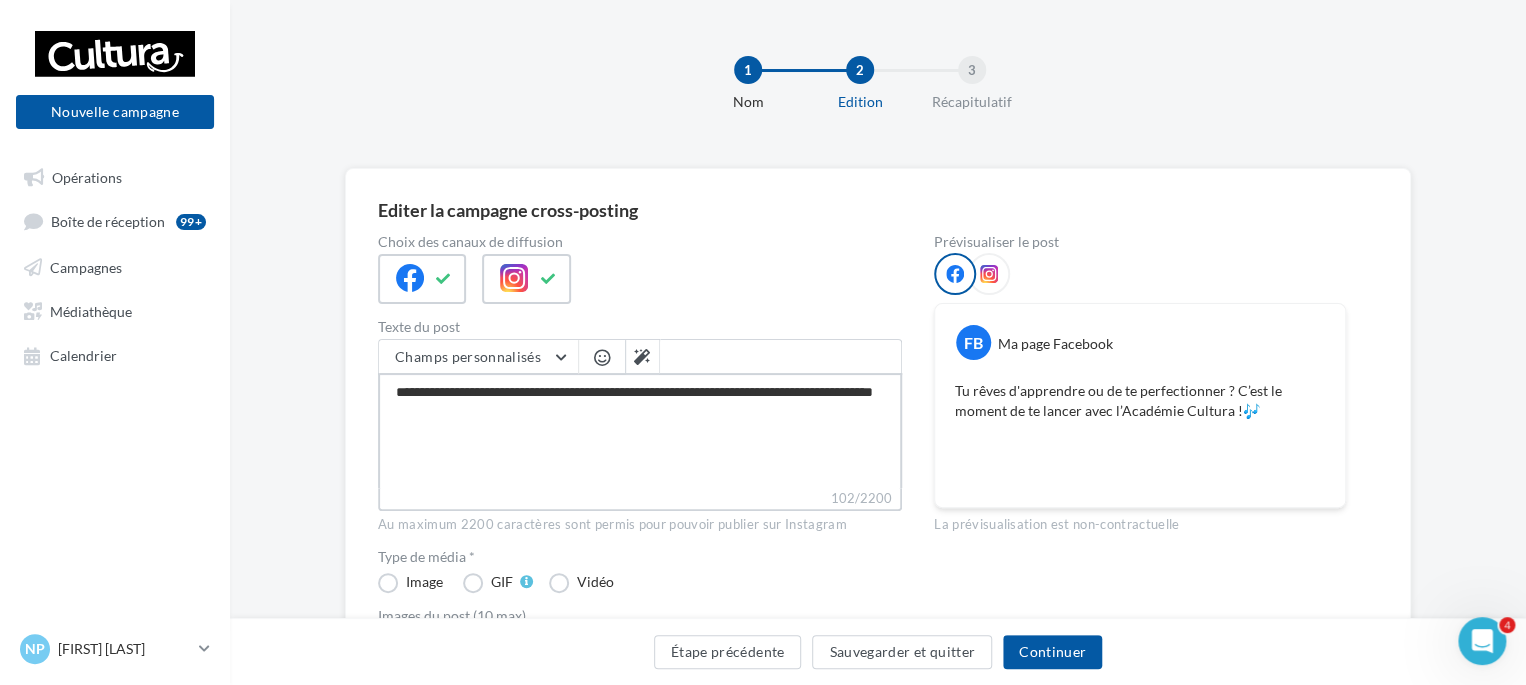 type on "**********" 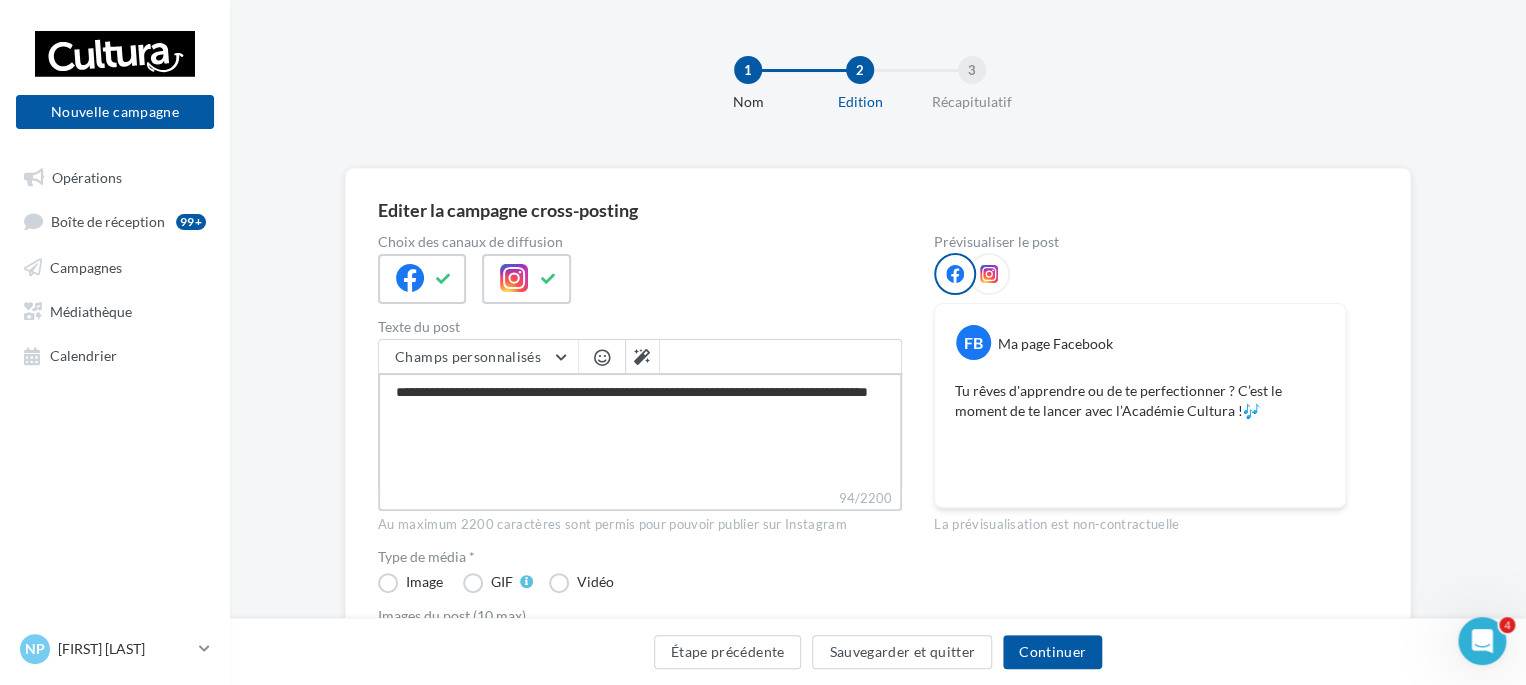 type on "**********" 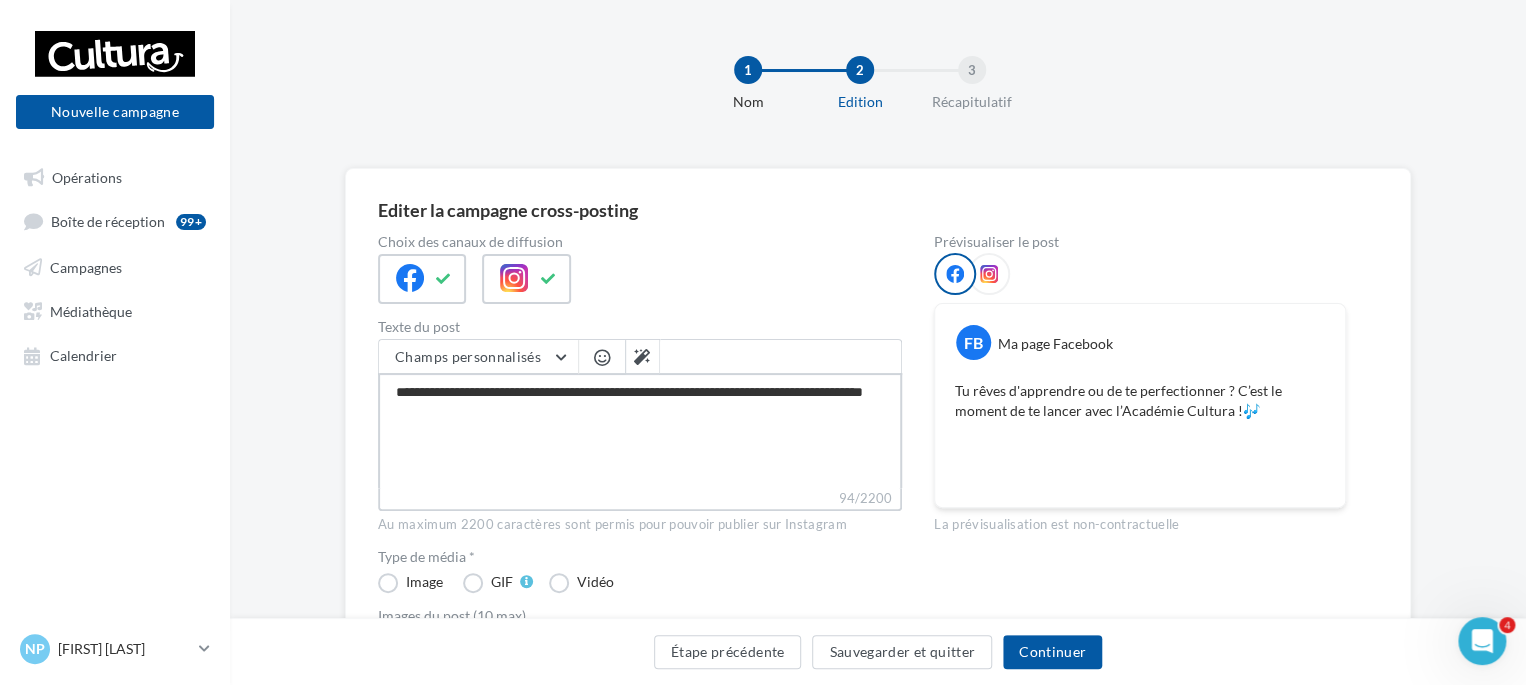 type on "**********" 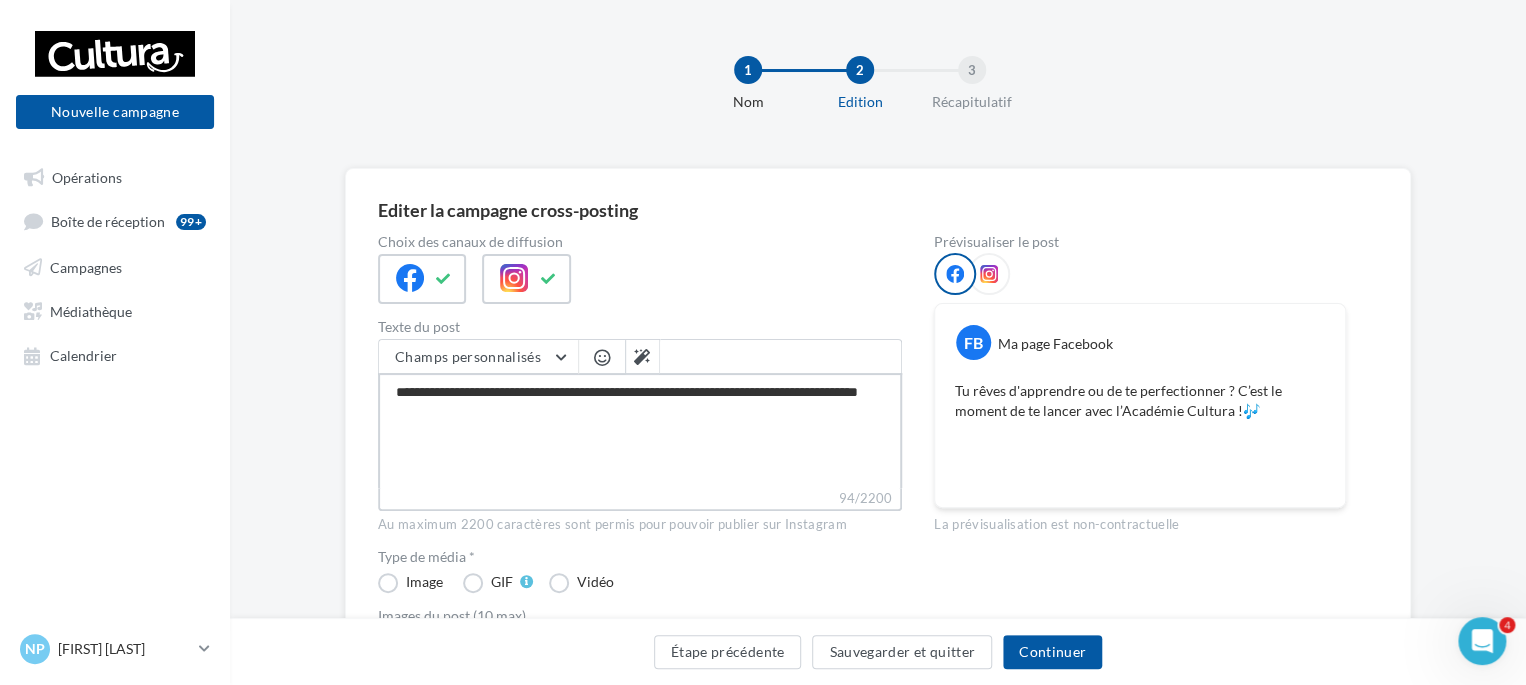 type on "**********" 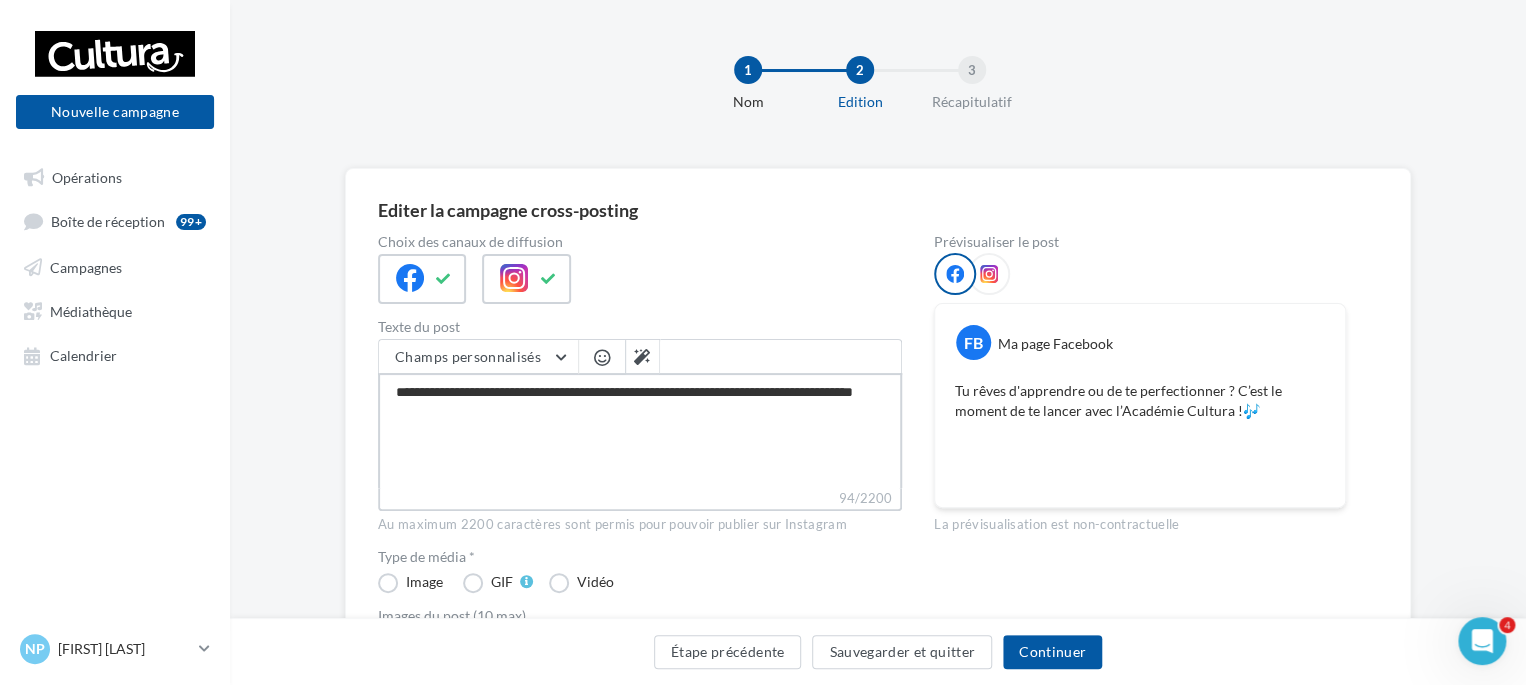 type on "**********" 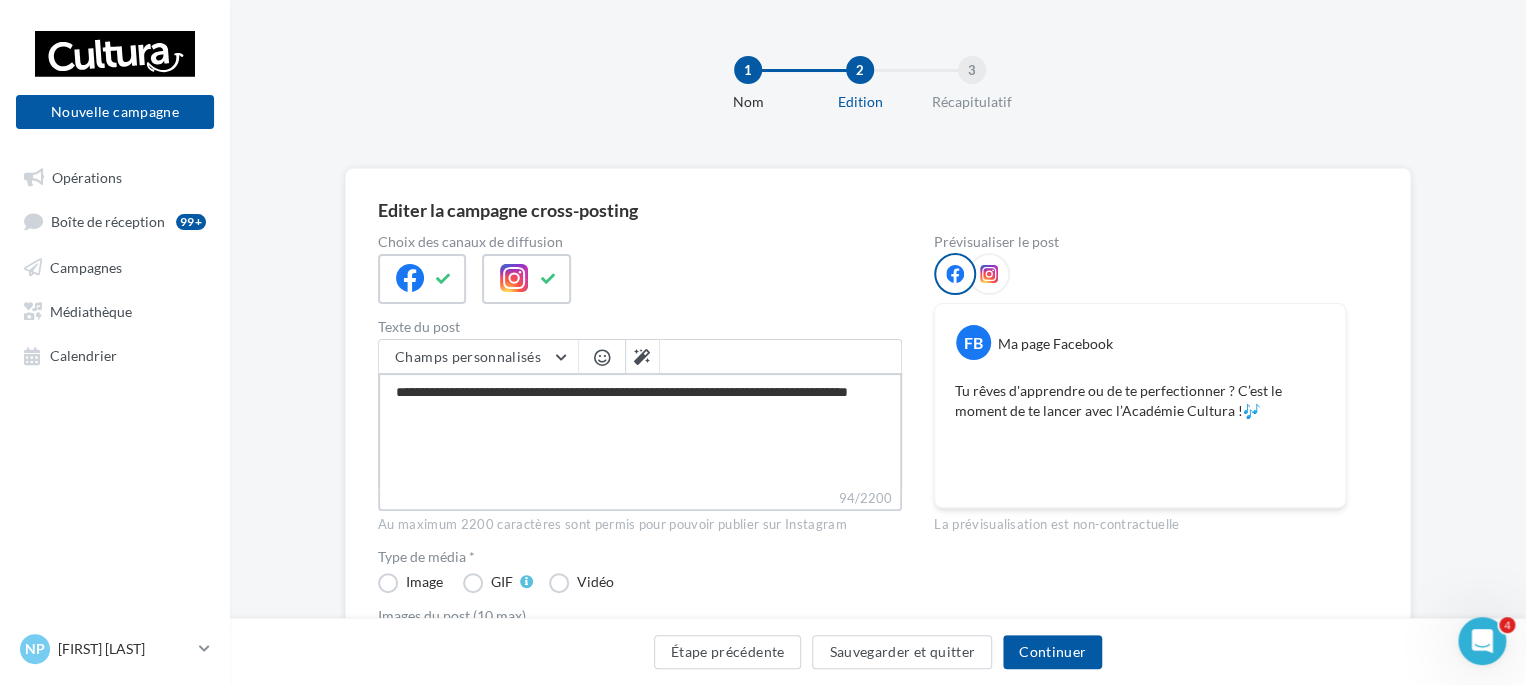type on "**********" 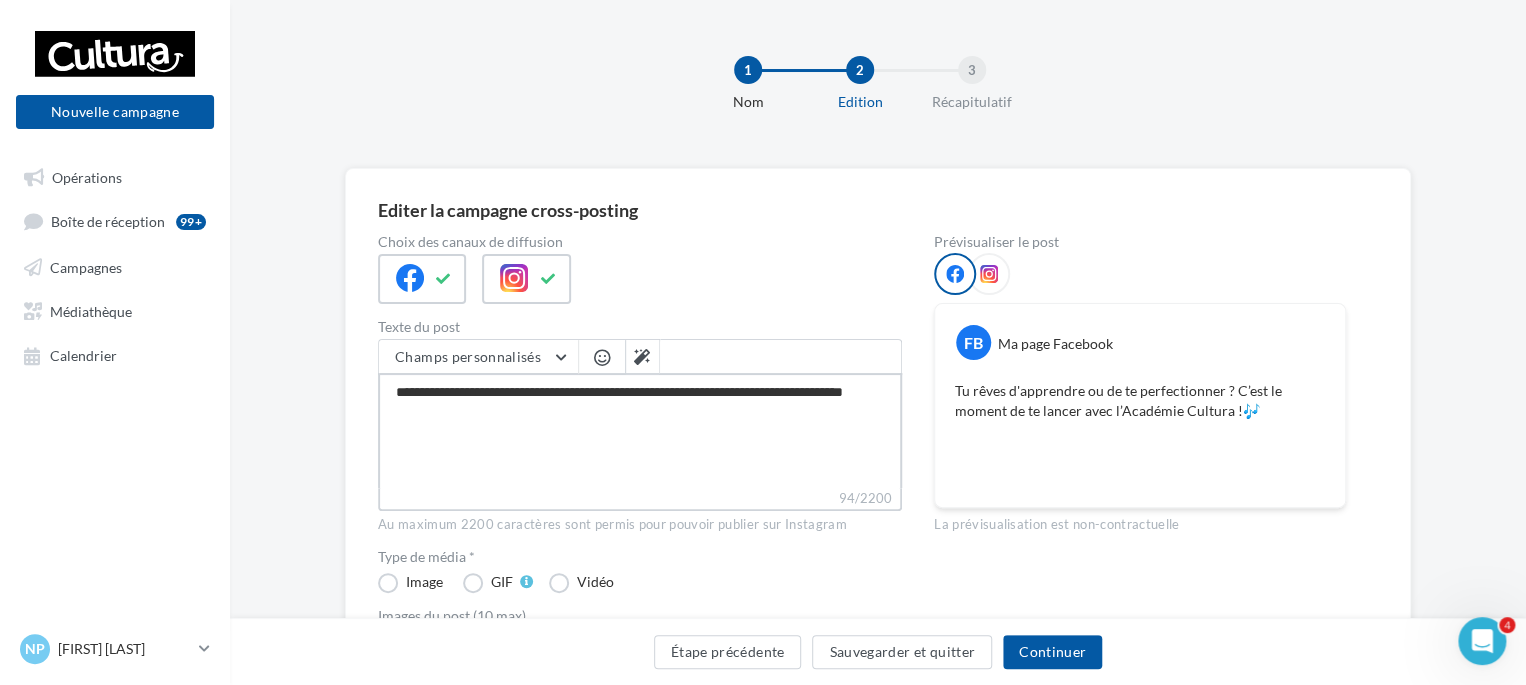 type on "**********" 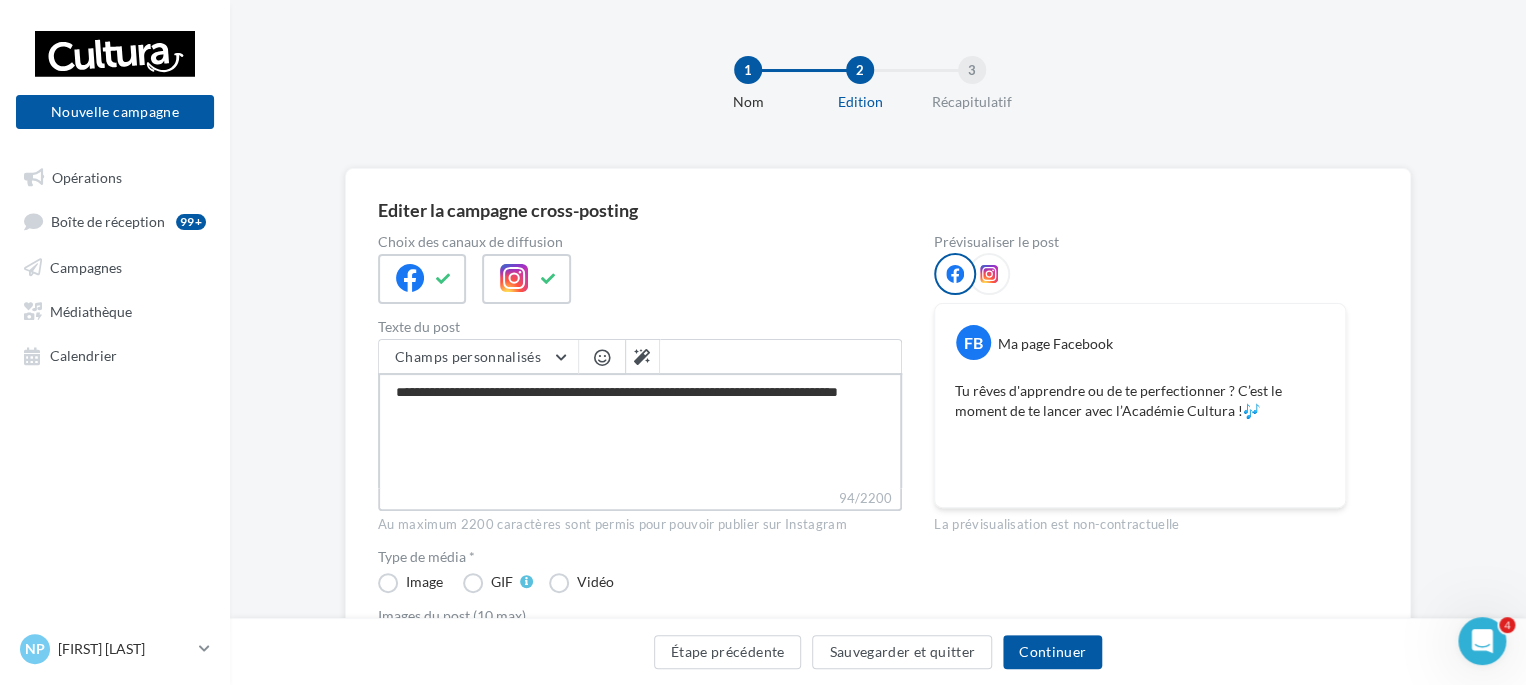 type on "**********" 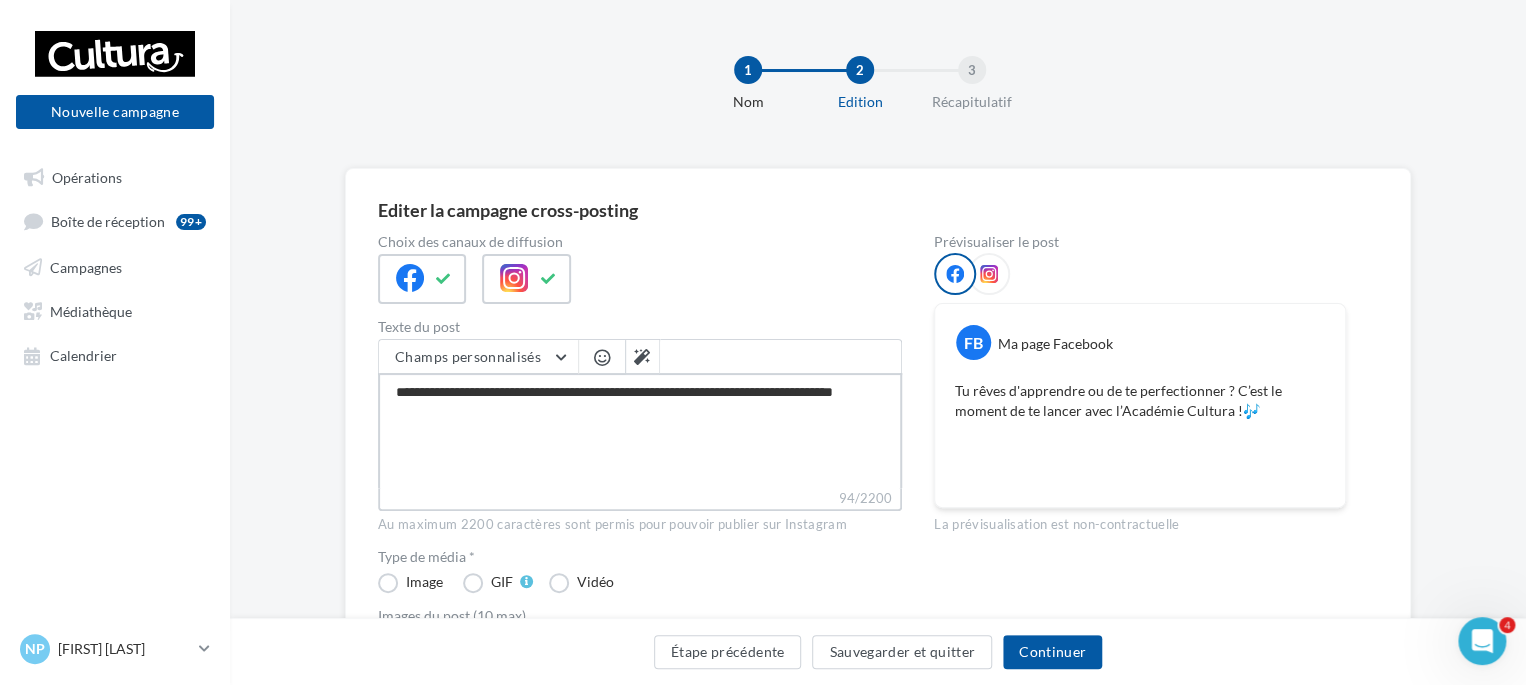 type on "**********" 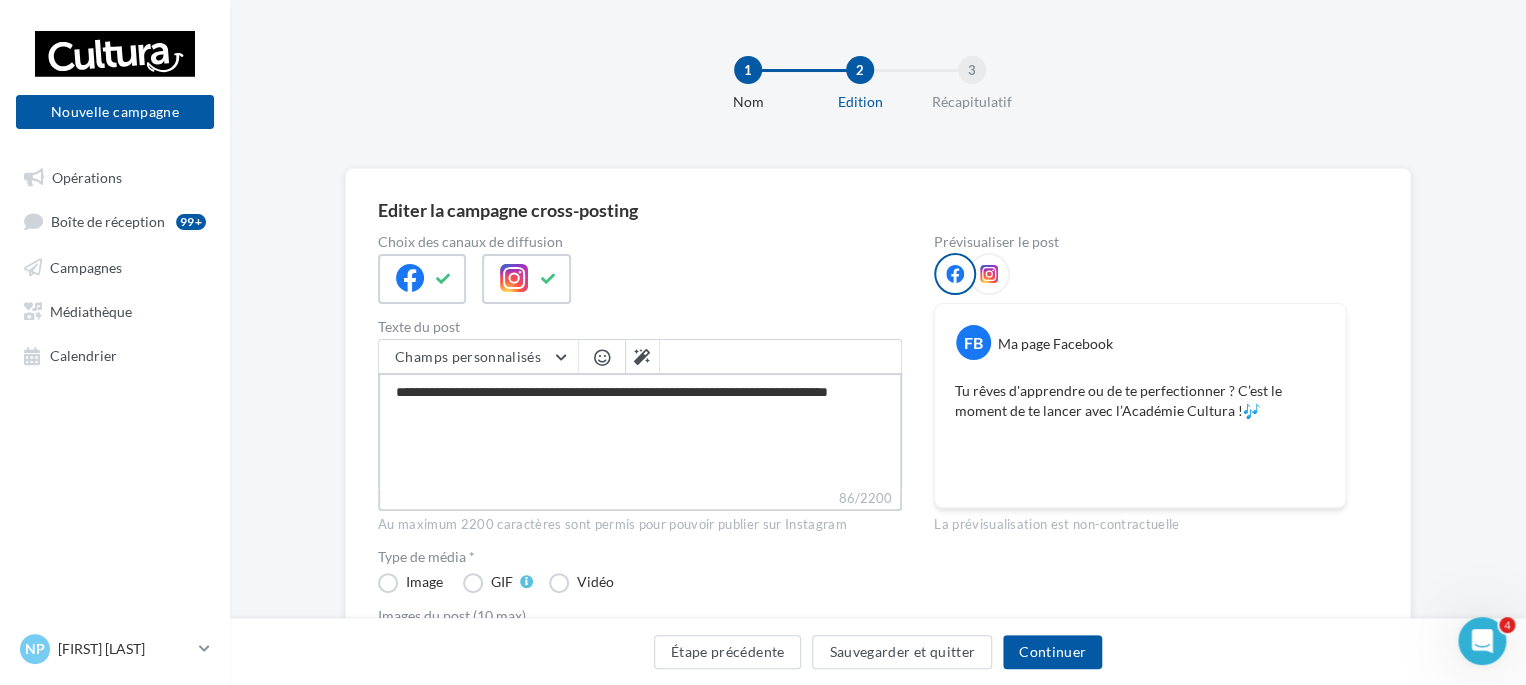 type on "**********" 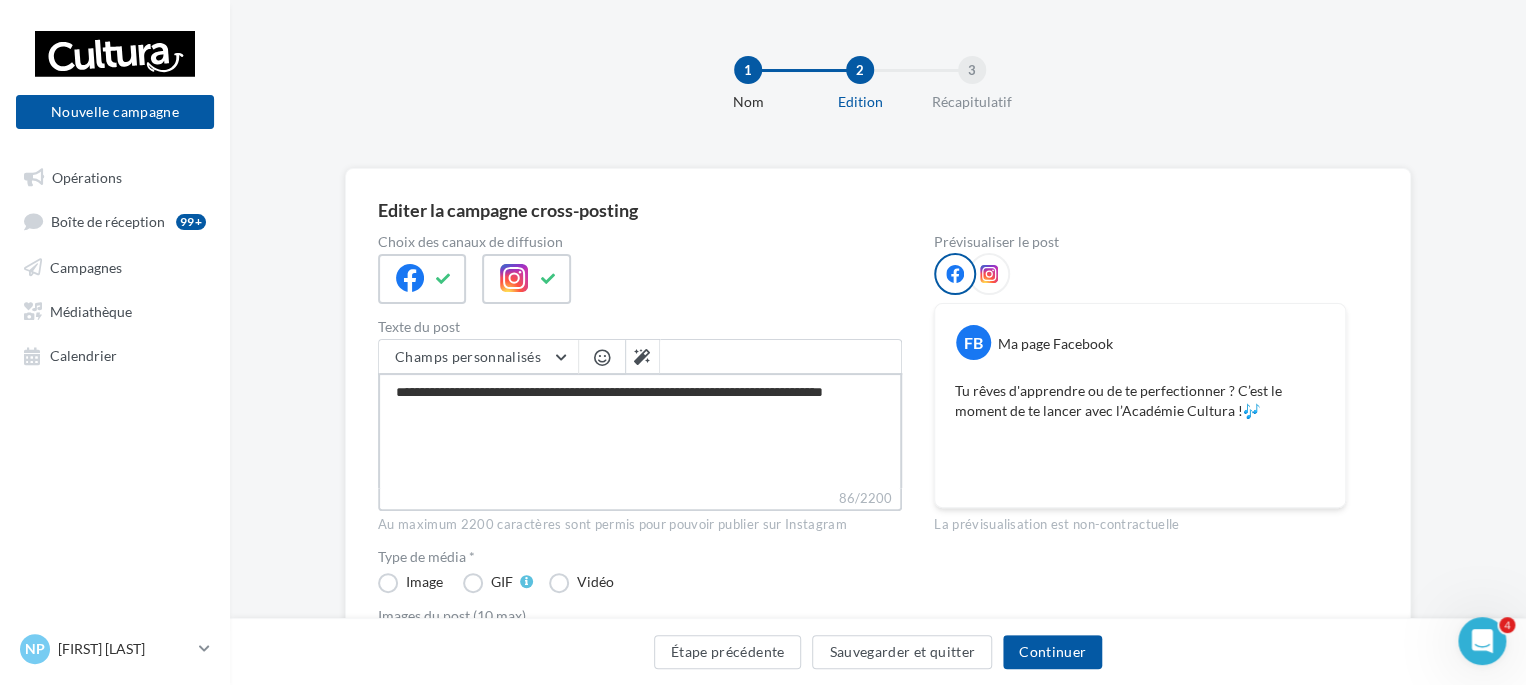 type on "**********" 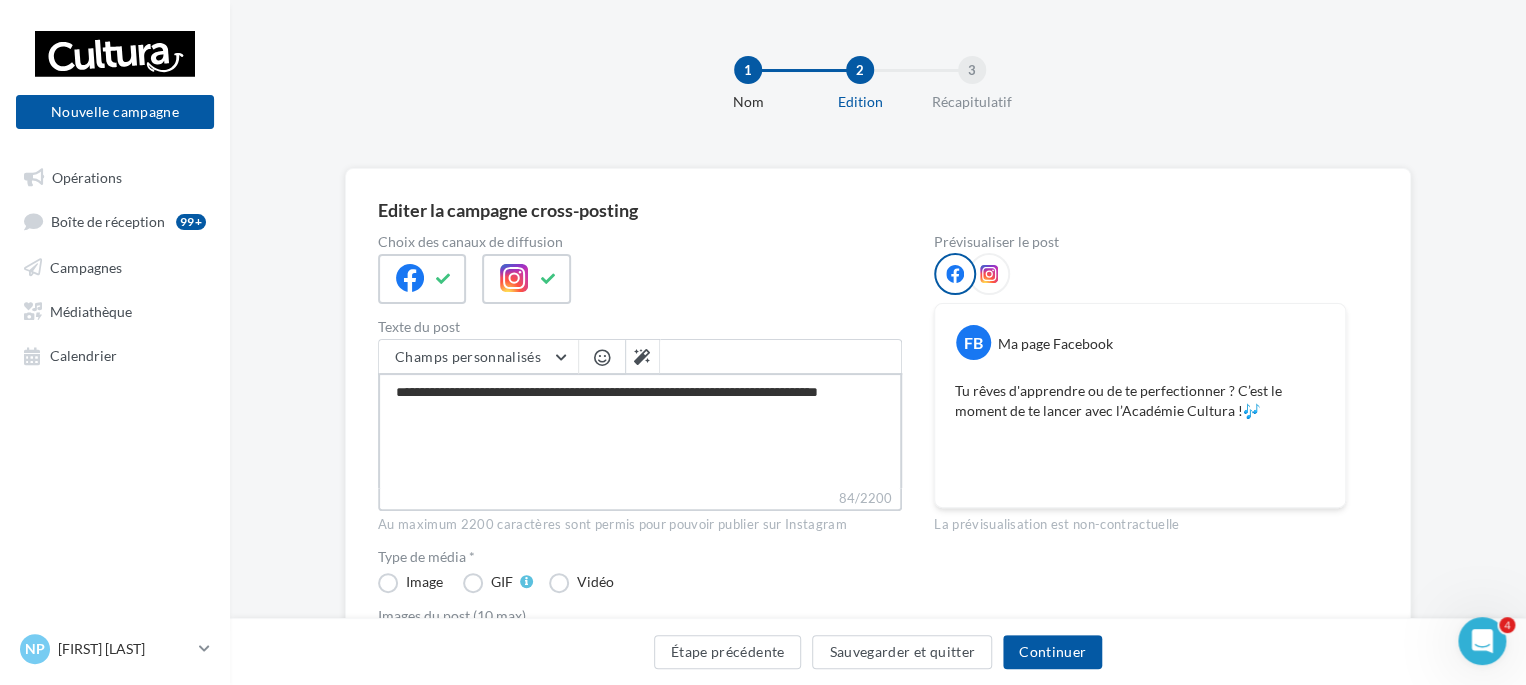 type on "**********" 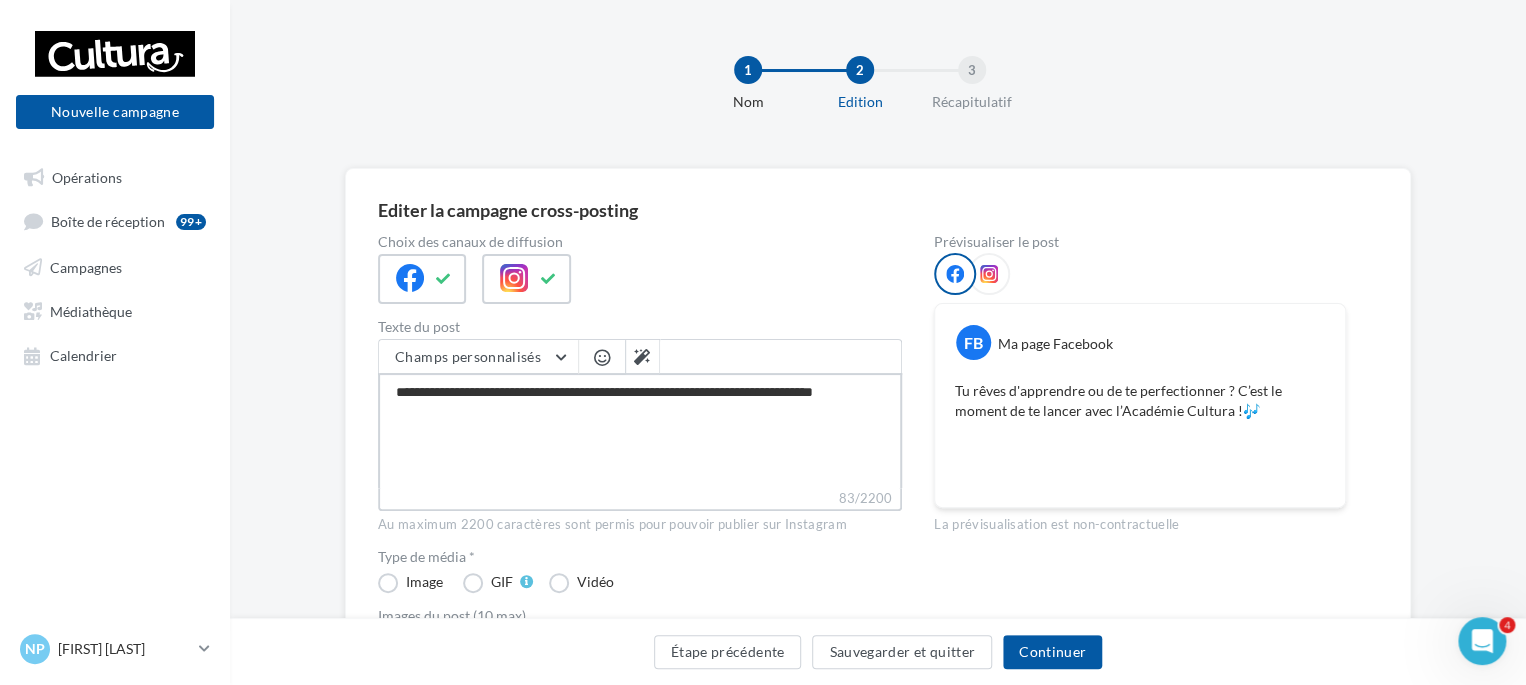 type on "**********" 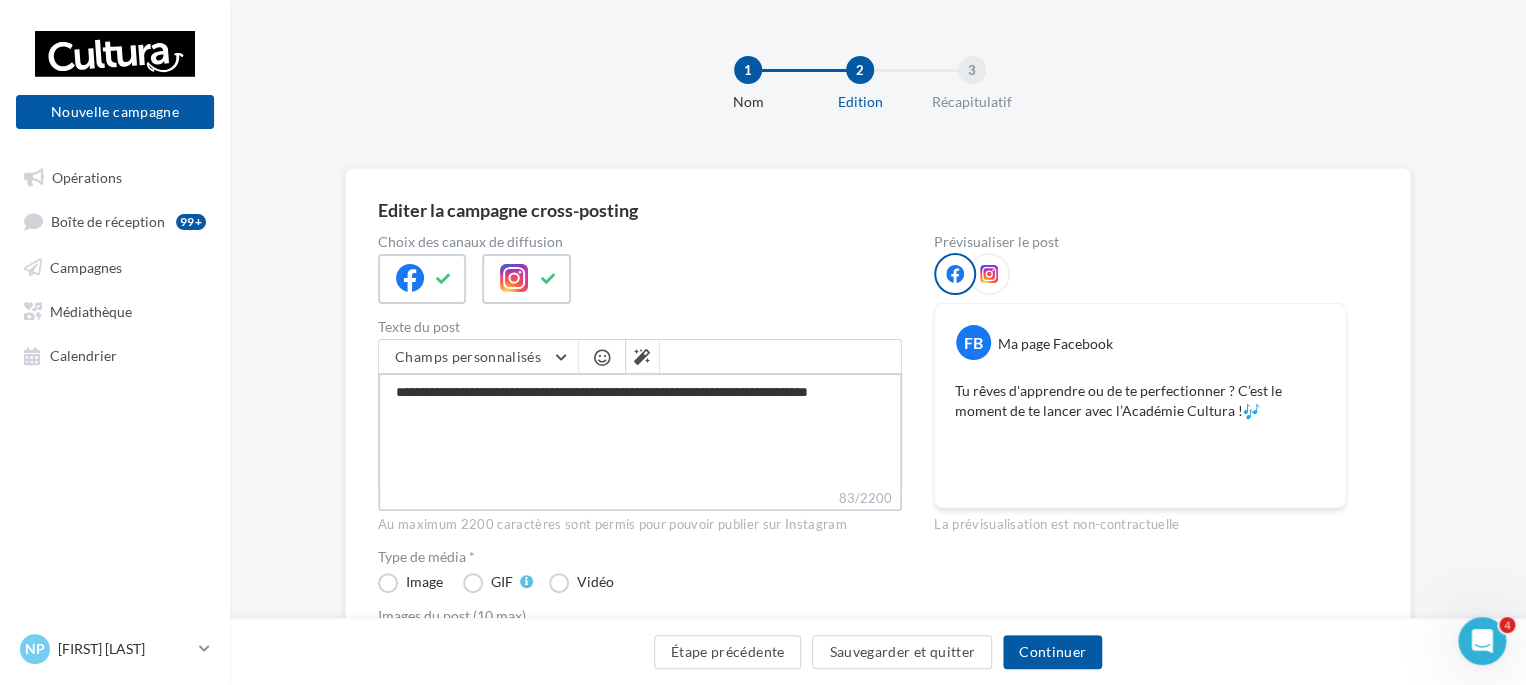 type on "**********" 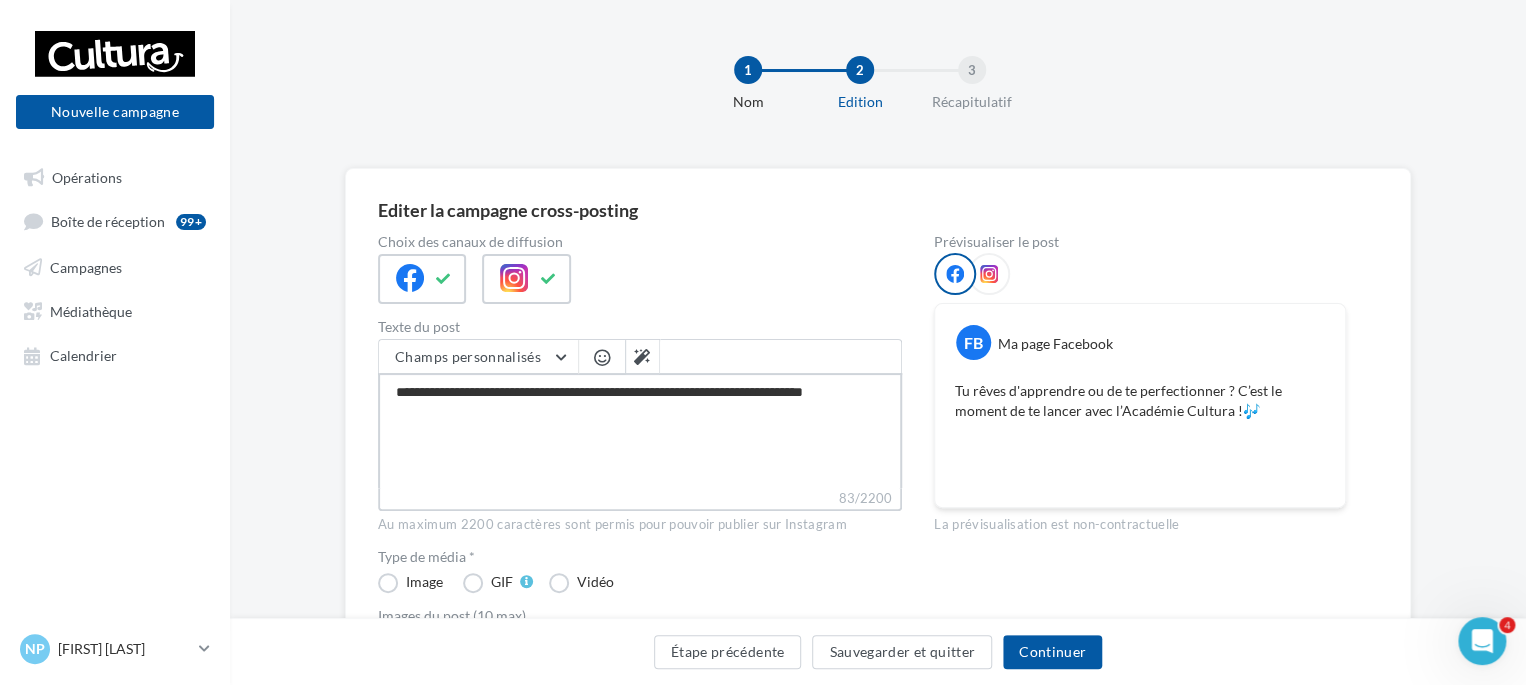 type on "**********" 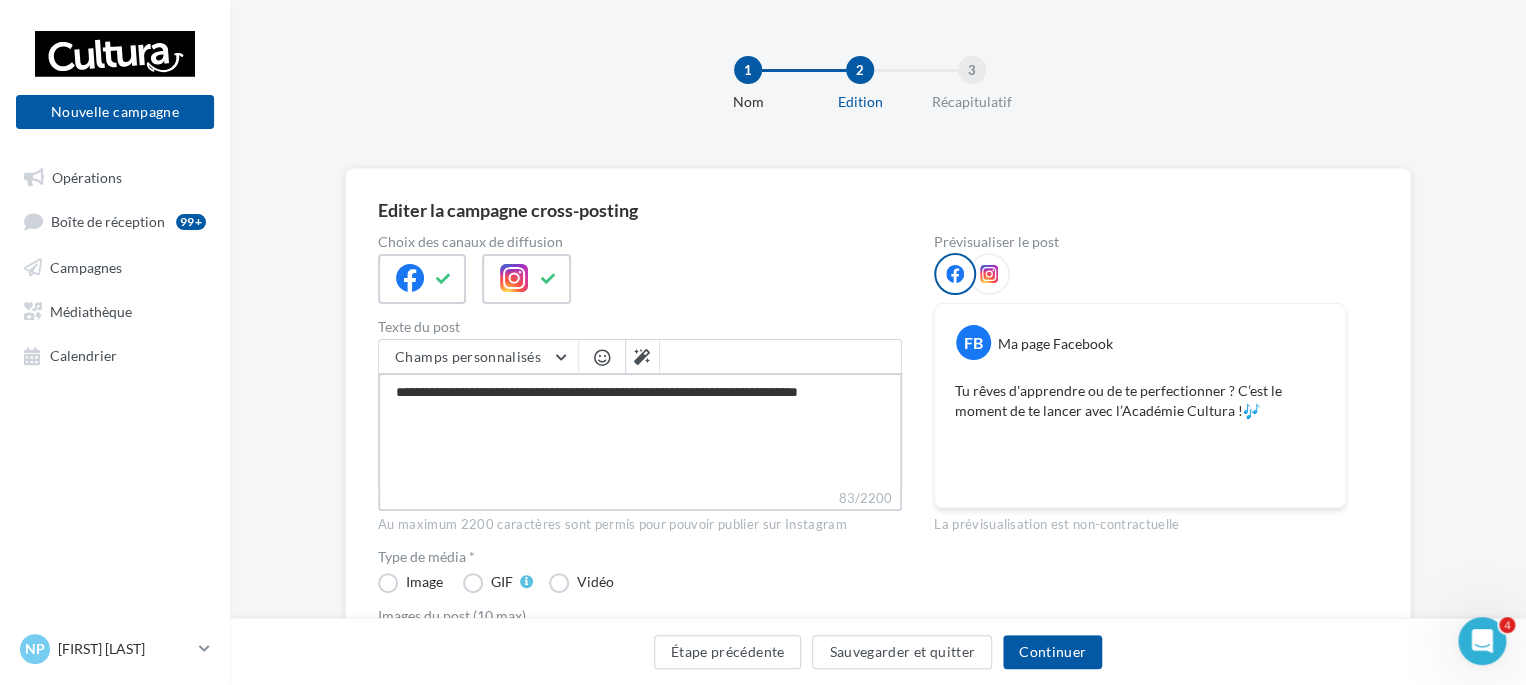 type on "**********" 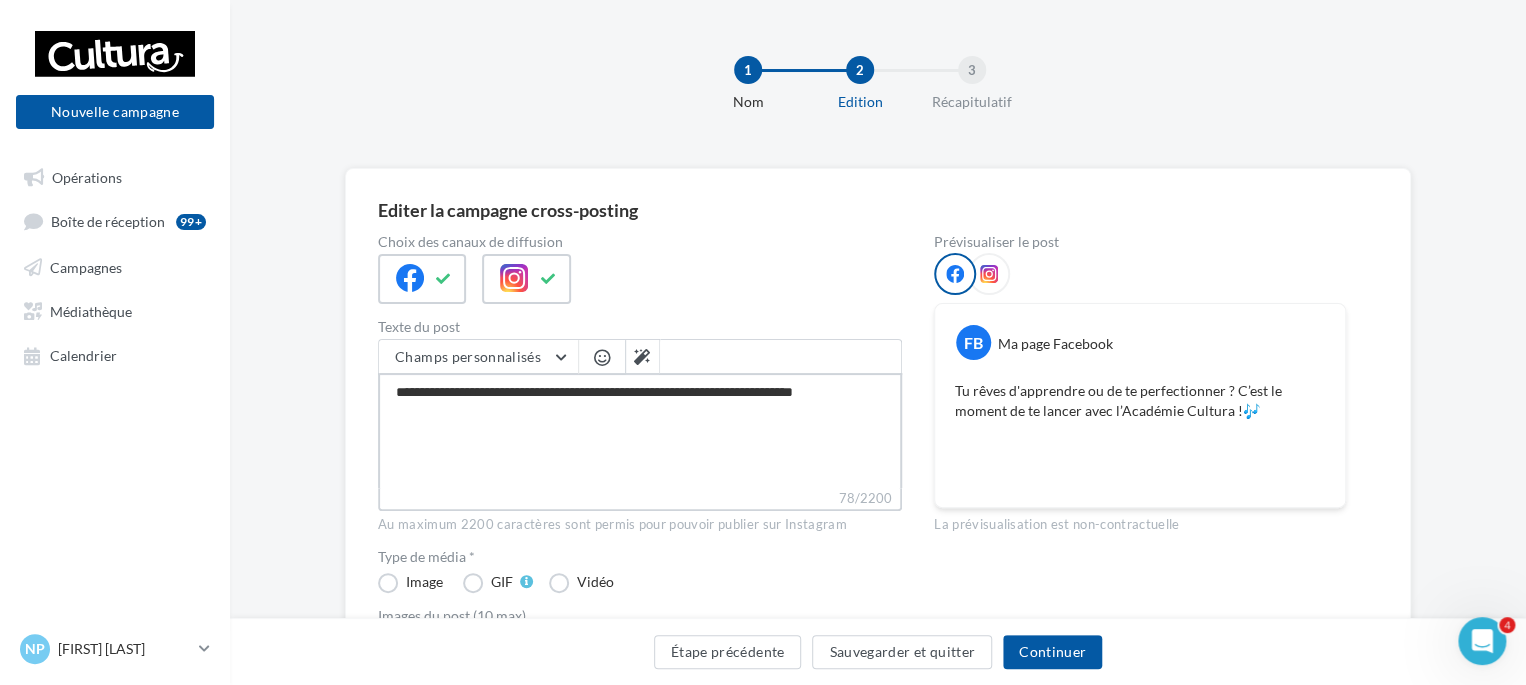 type on "**********" 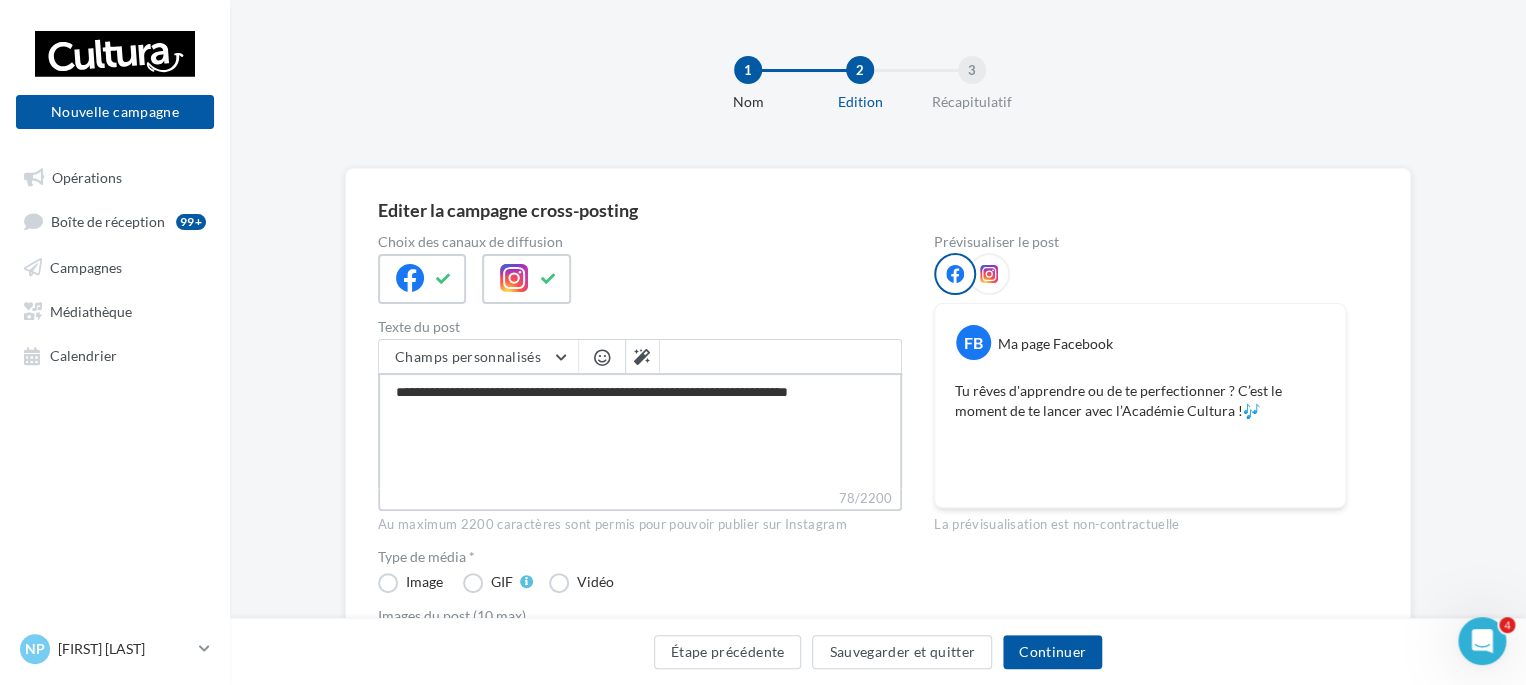 type on "**********" 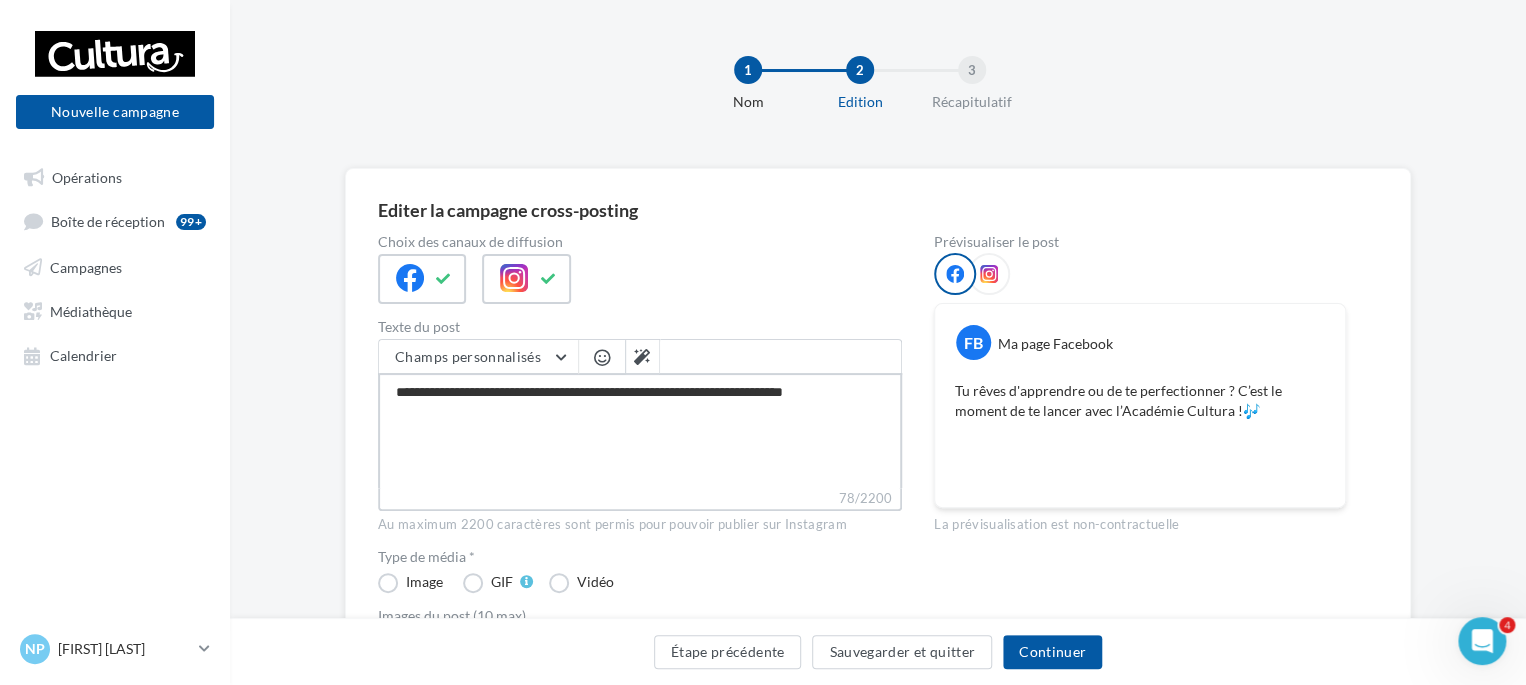 type on "**********" 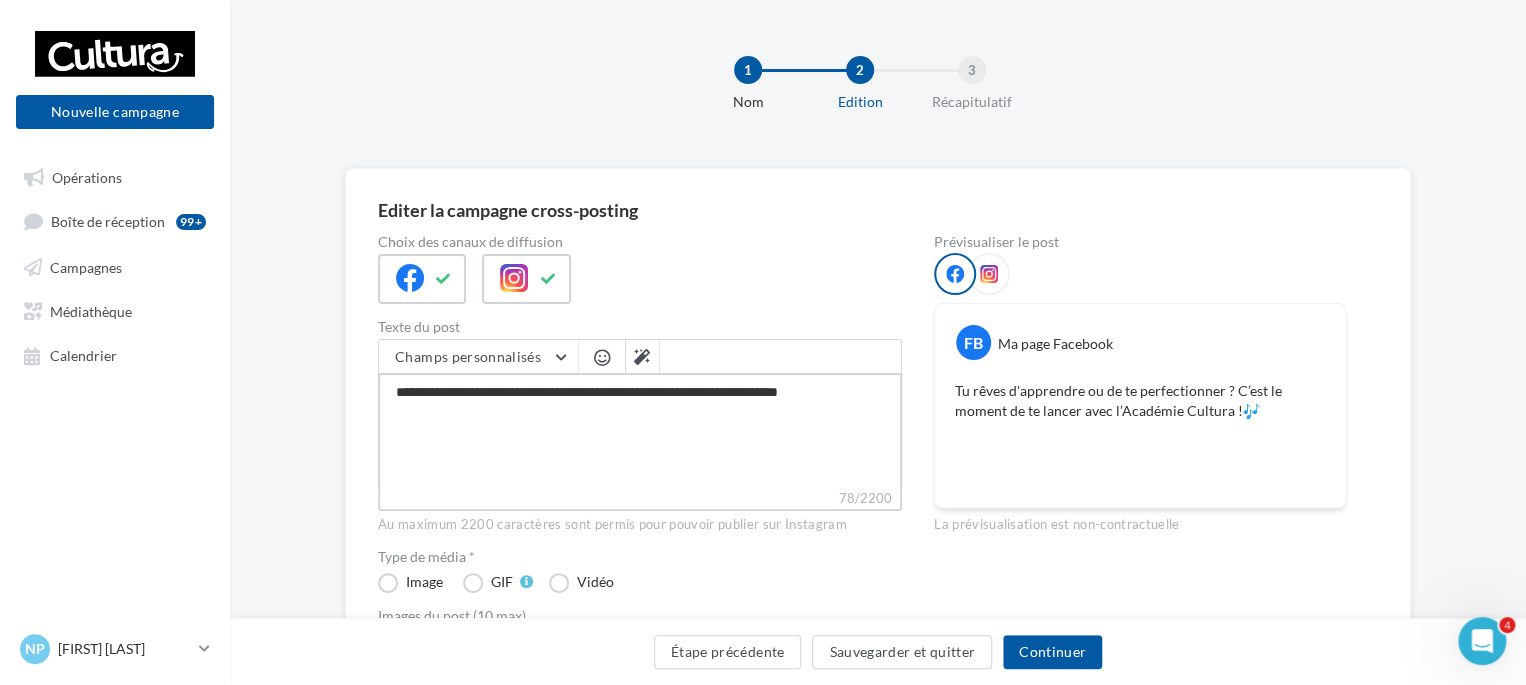 type on "**********" 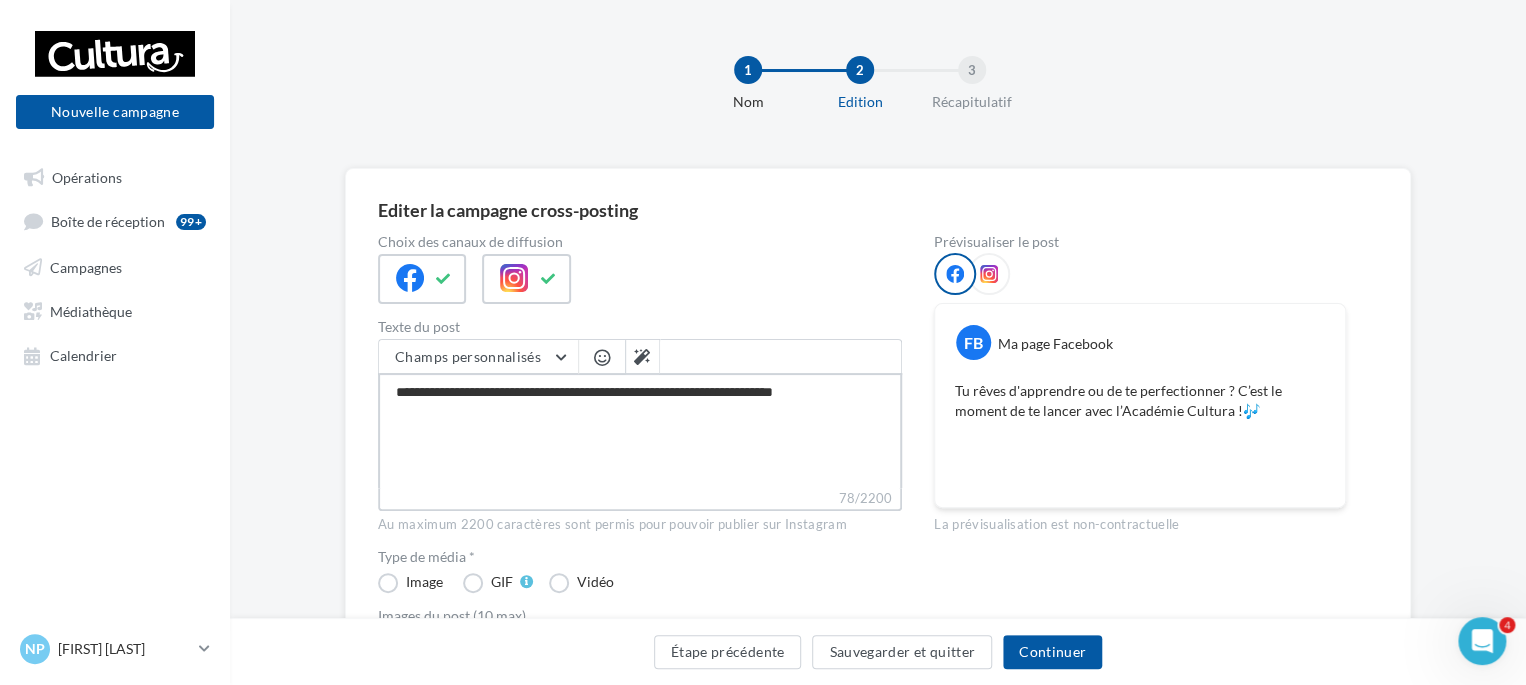 type on "**********" 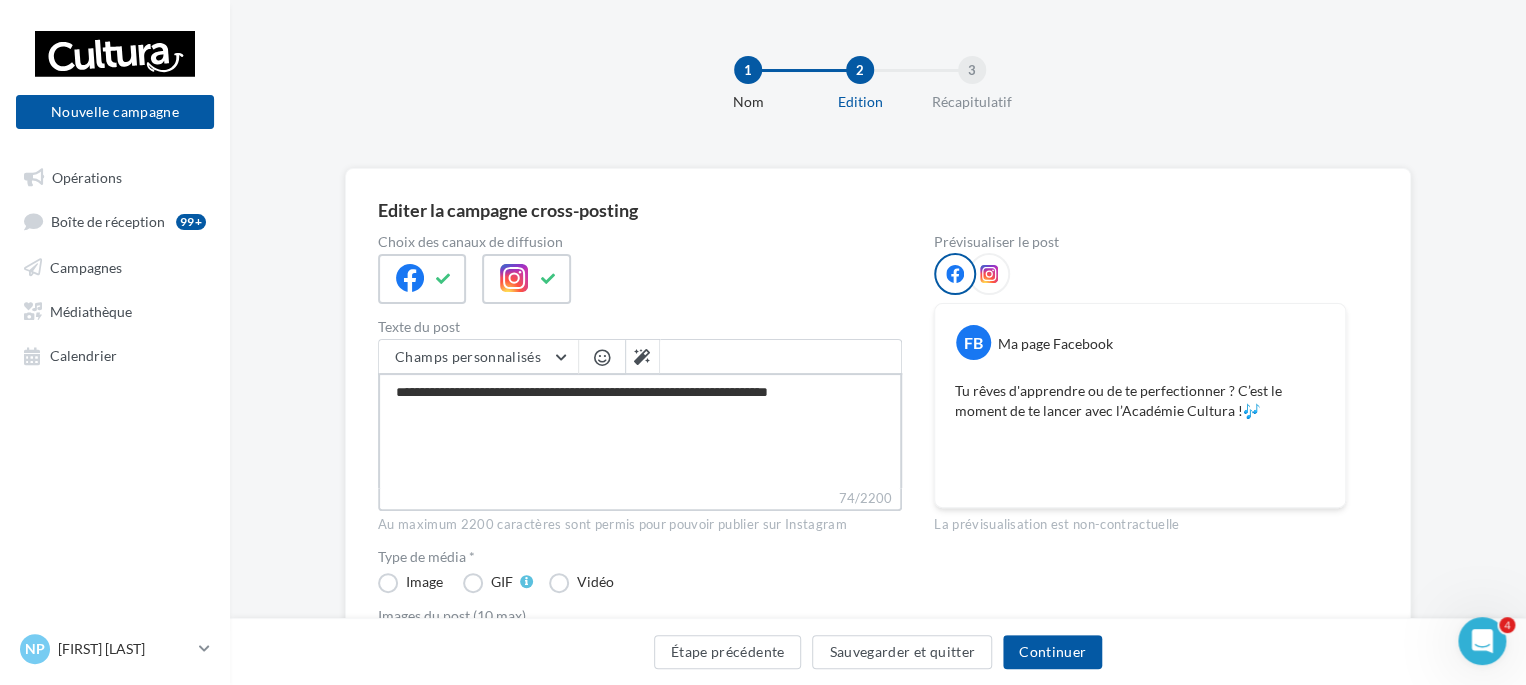 type on "**********" 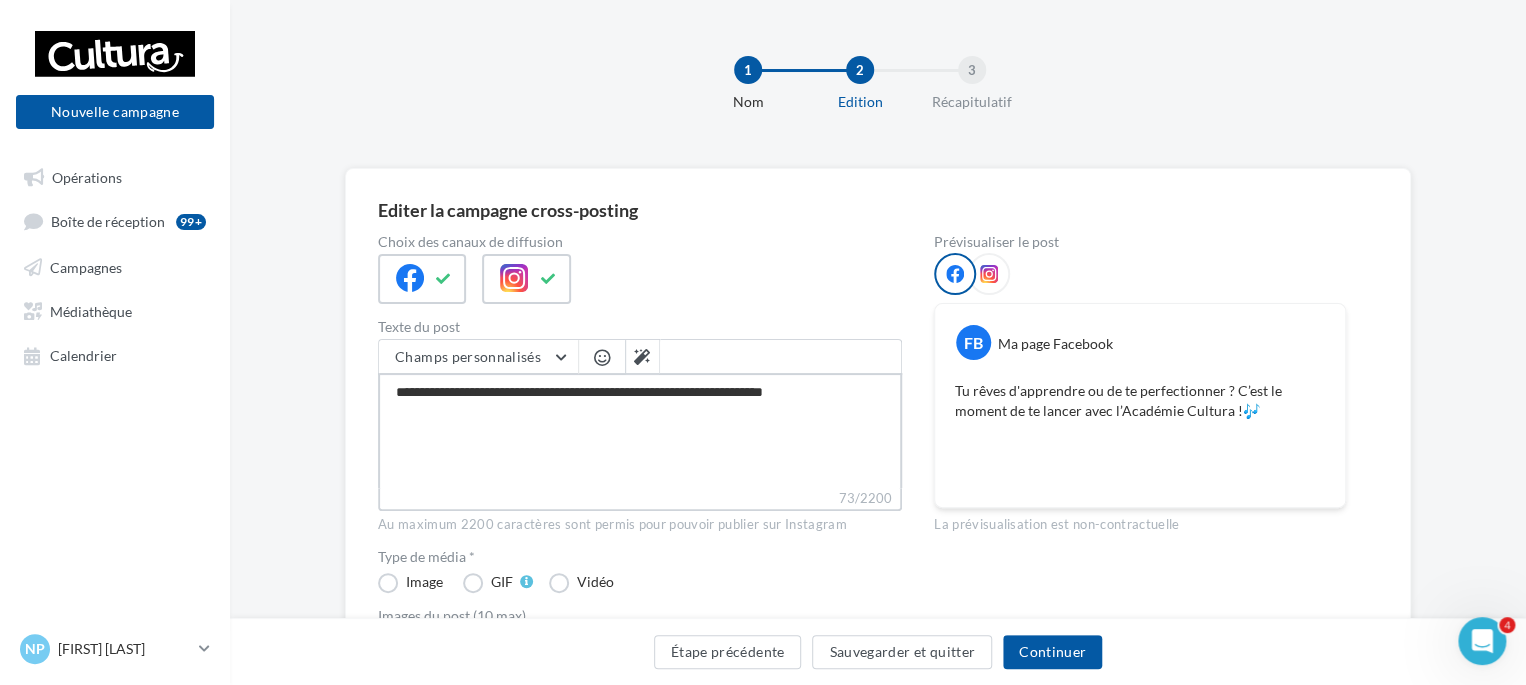 type on "**********" 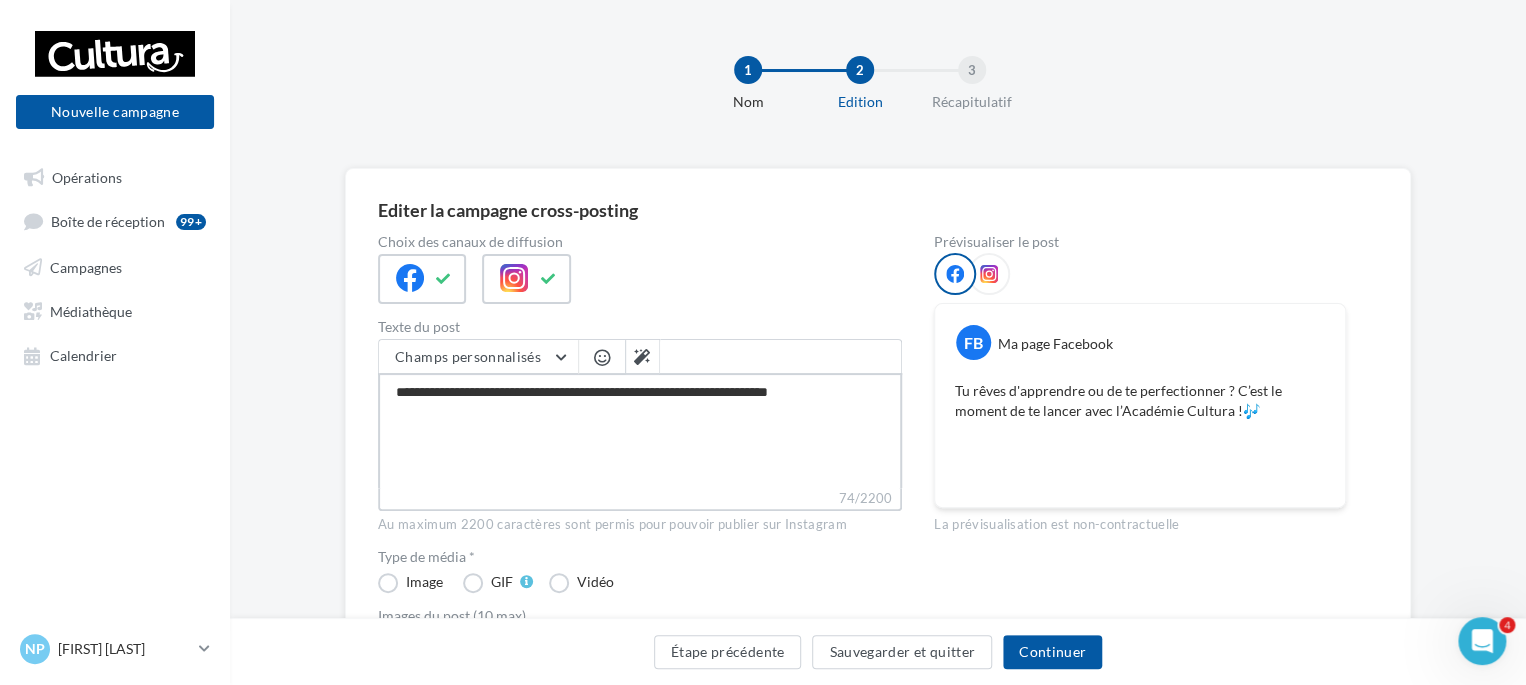 type on "**********" 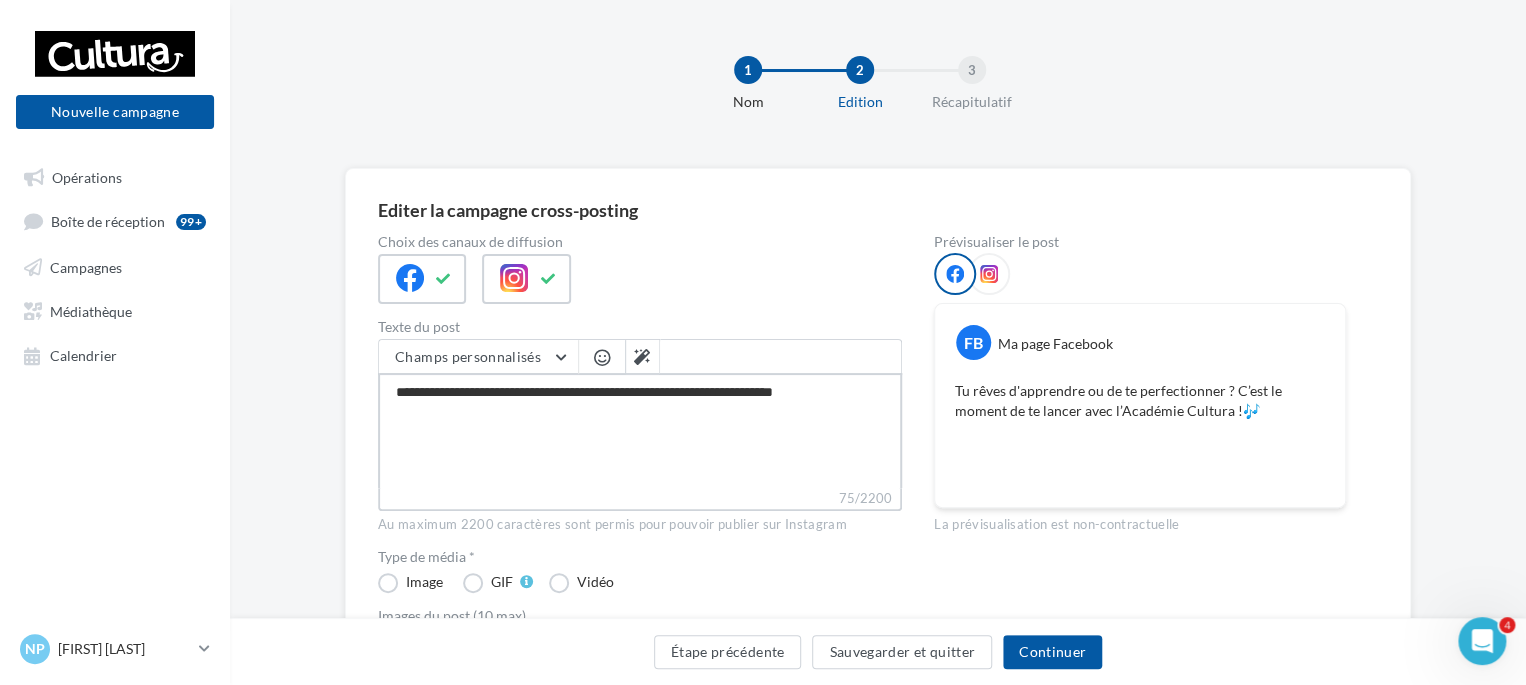 type on "**********" 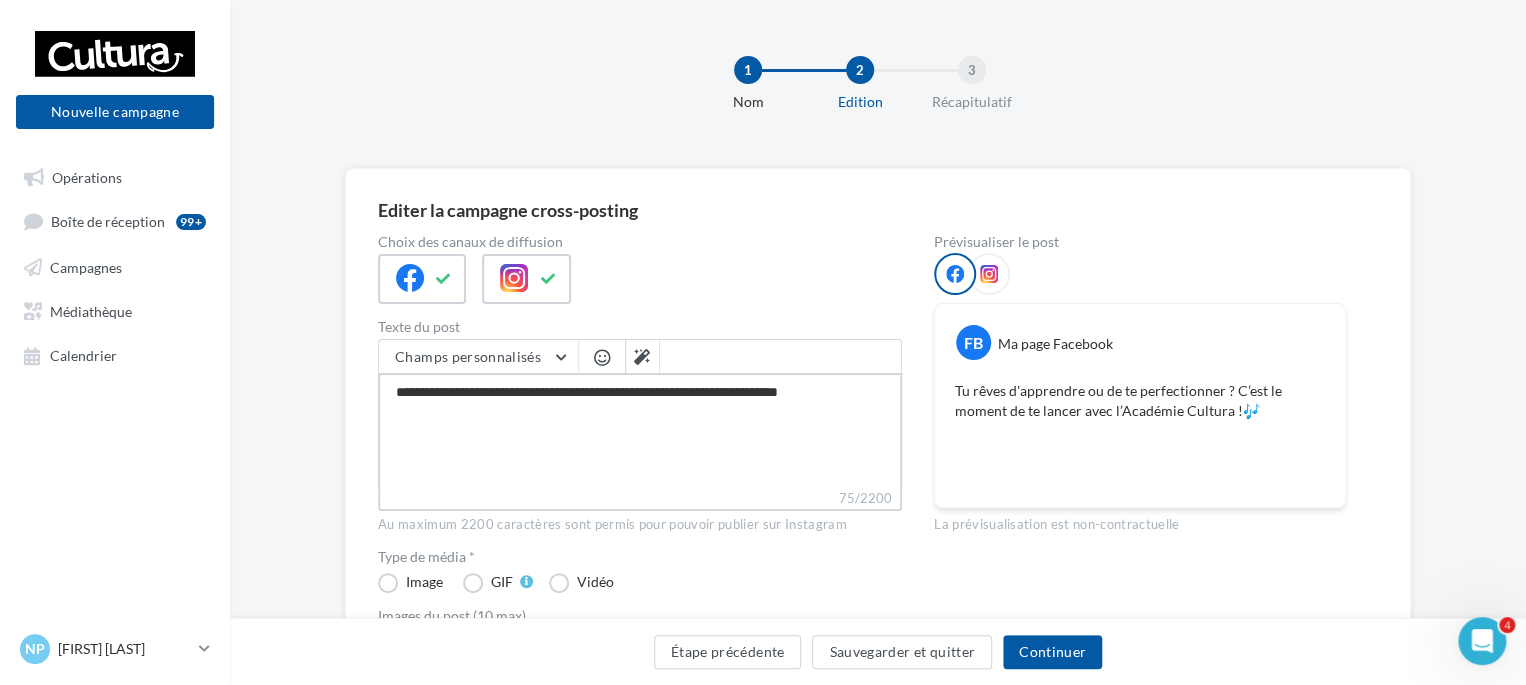 type on "**********" 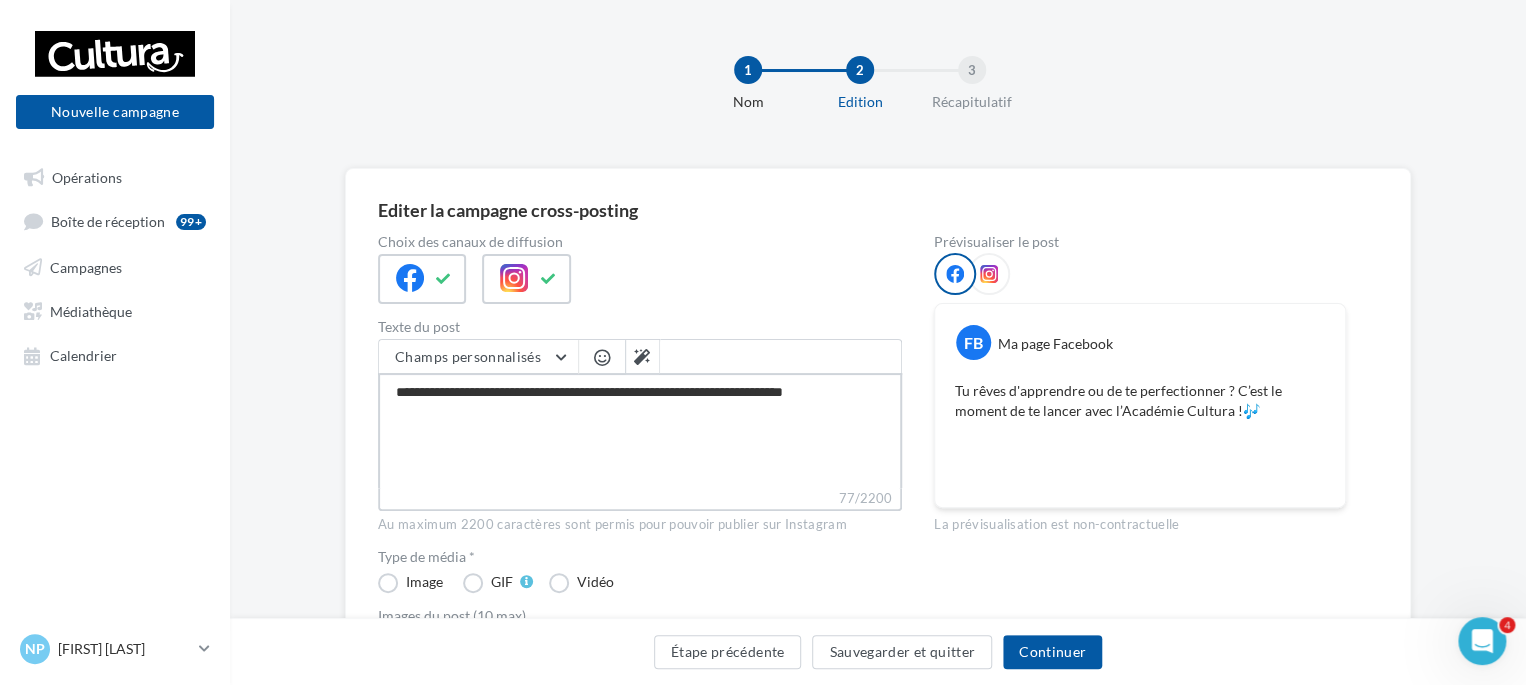 type on "**********" 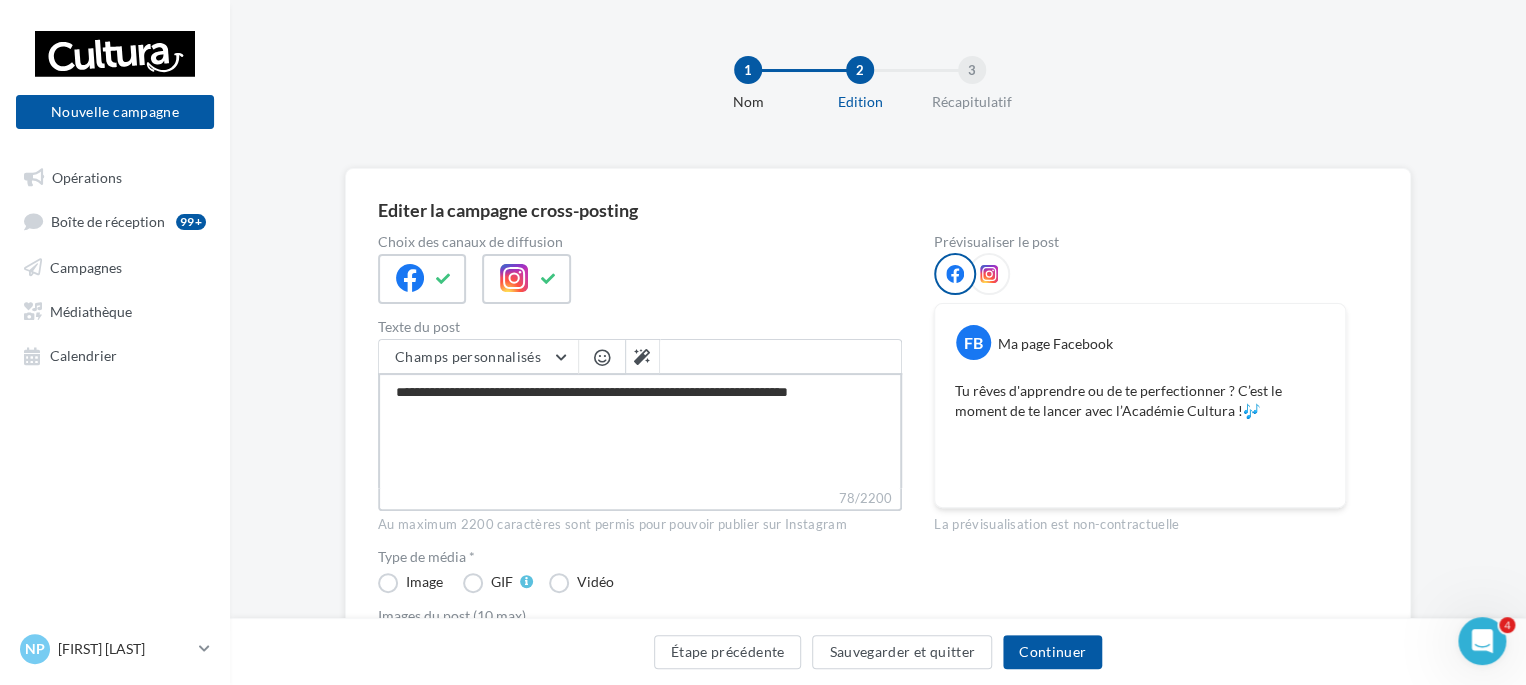 type on "**********" 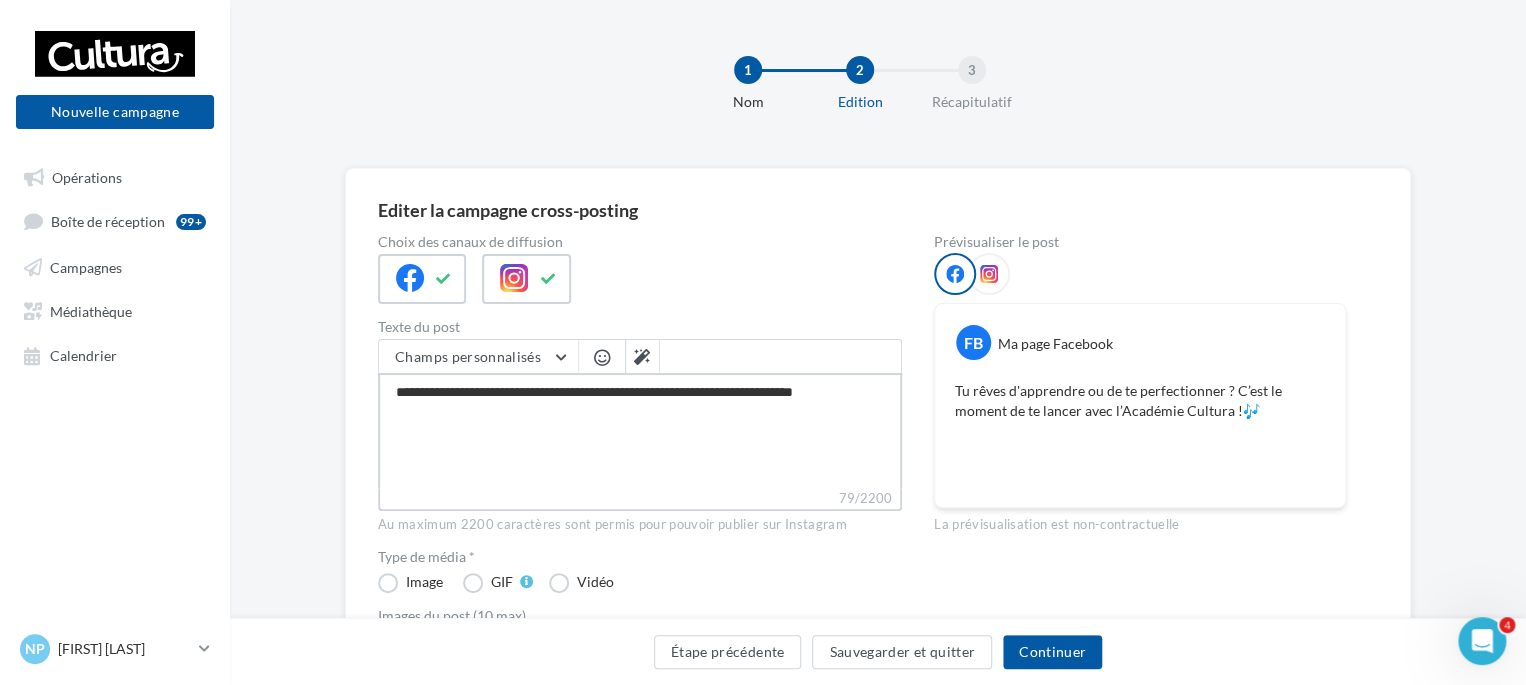 type on "**********" 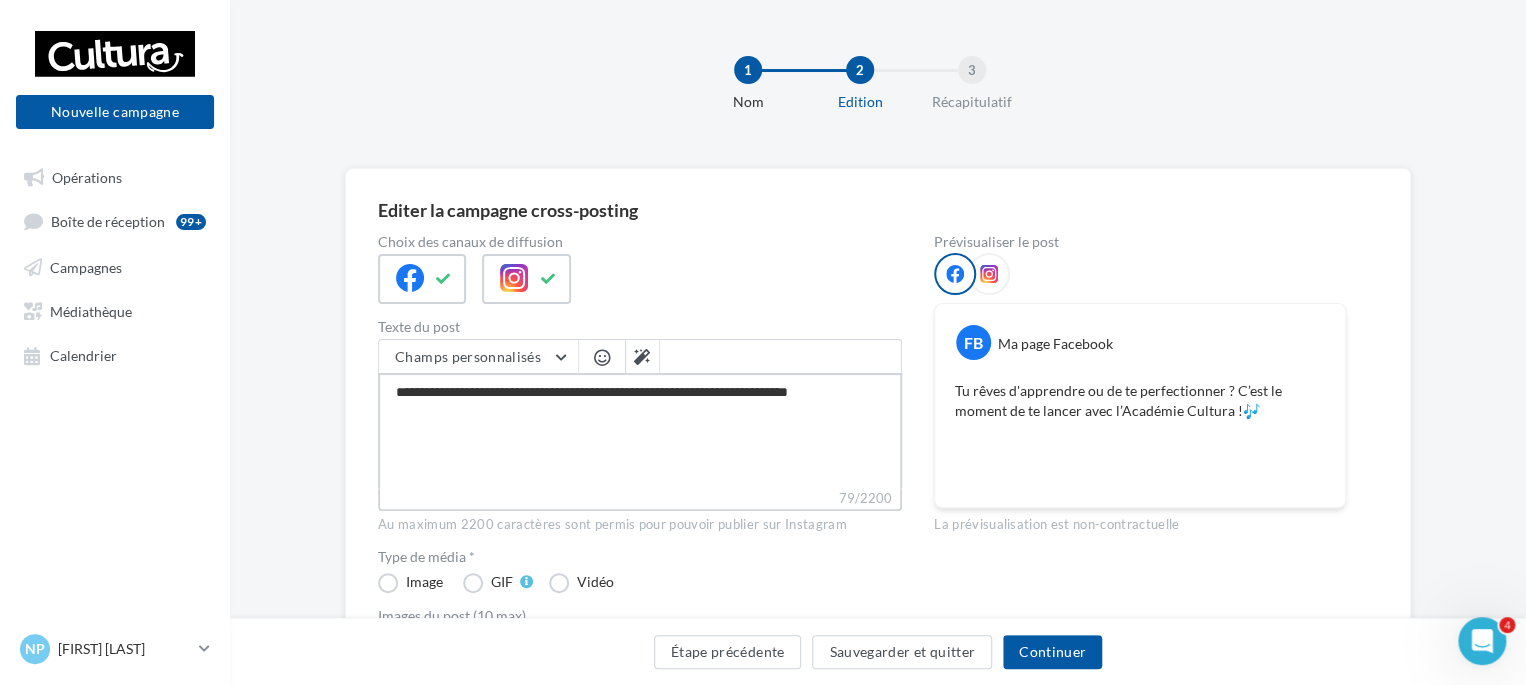 type on "**********" 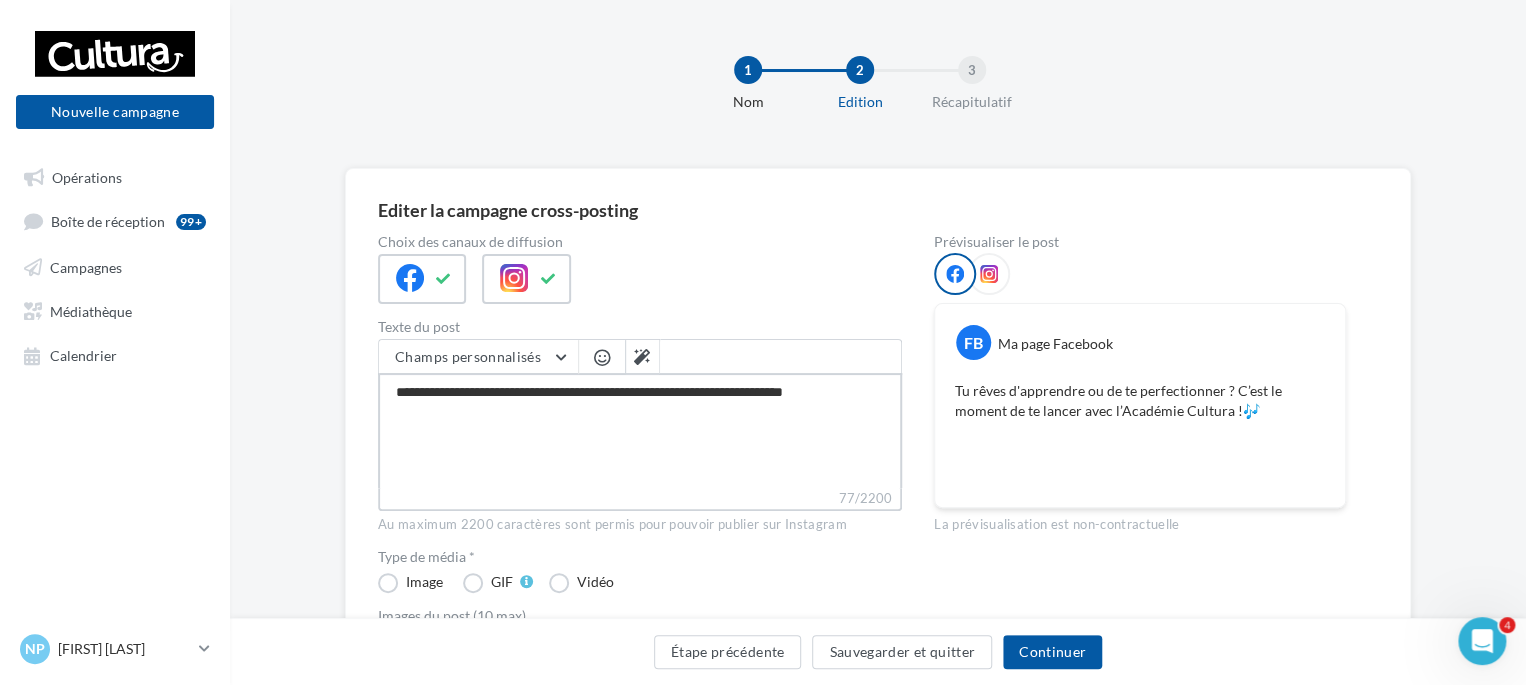 type on "**********" 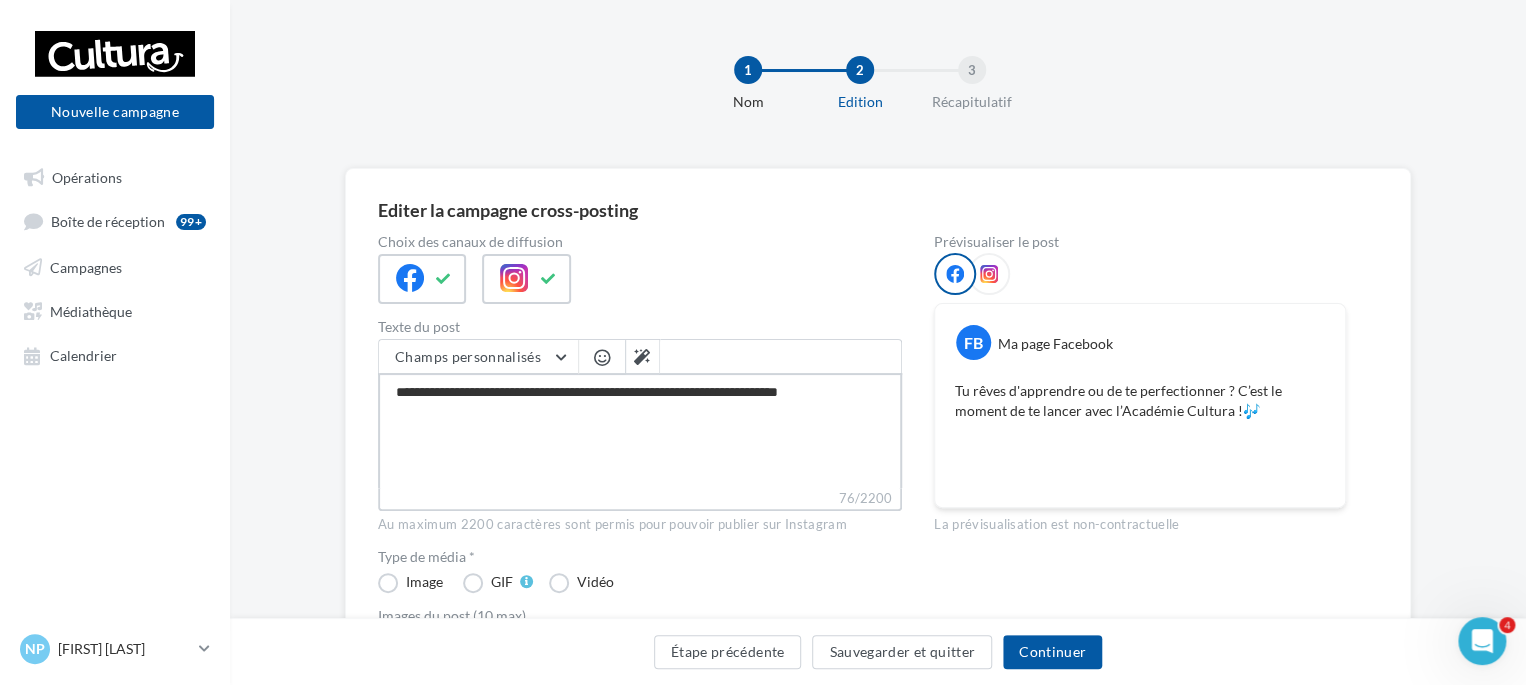 type on "**********" 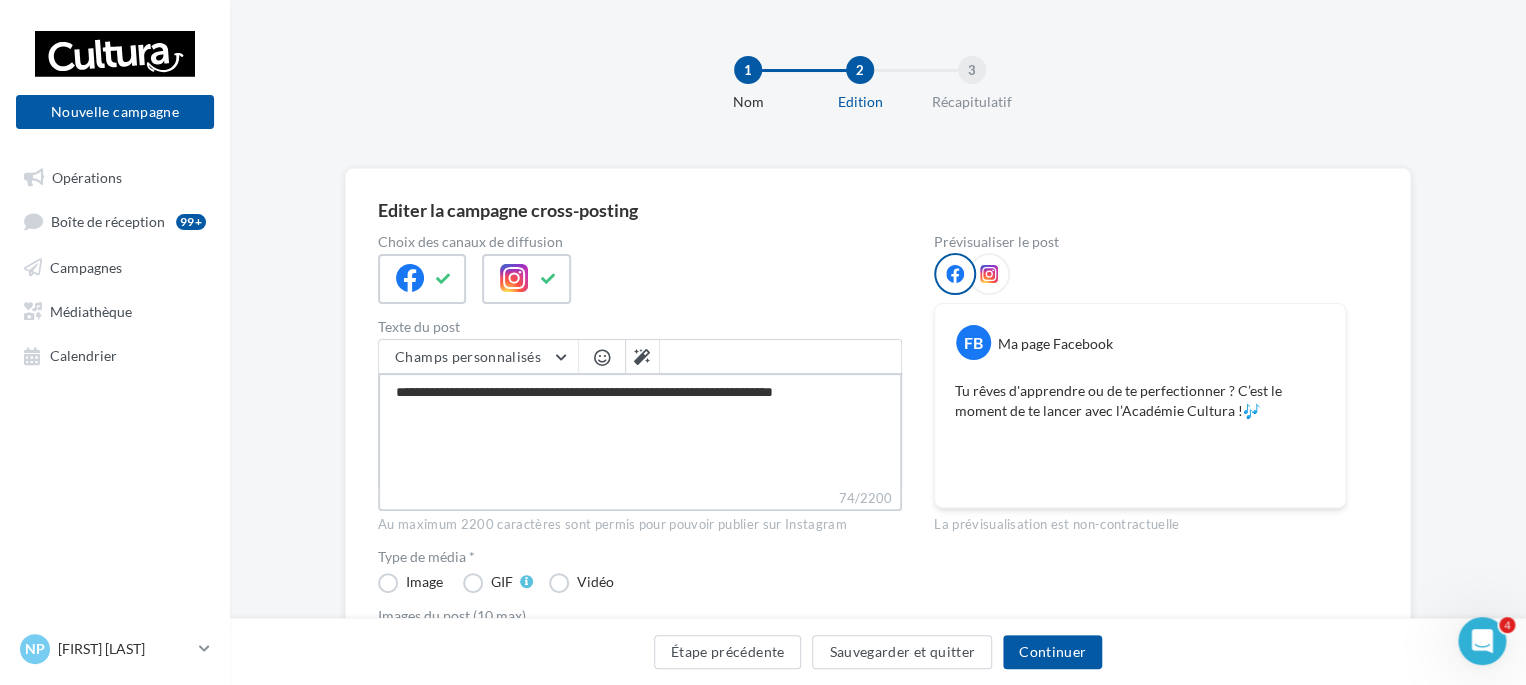 type on "**********" 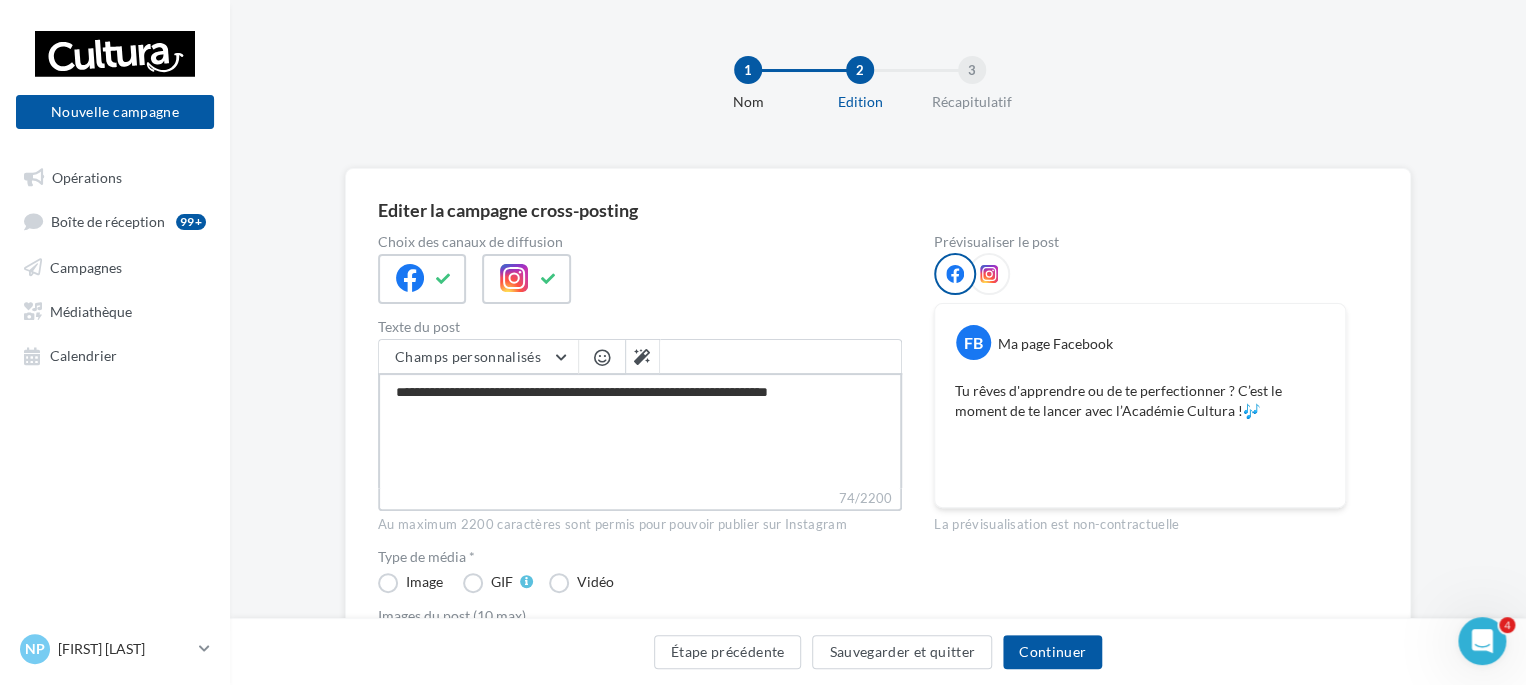 type on "**********" 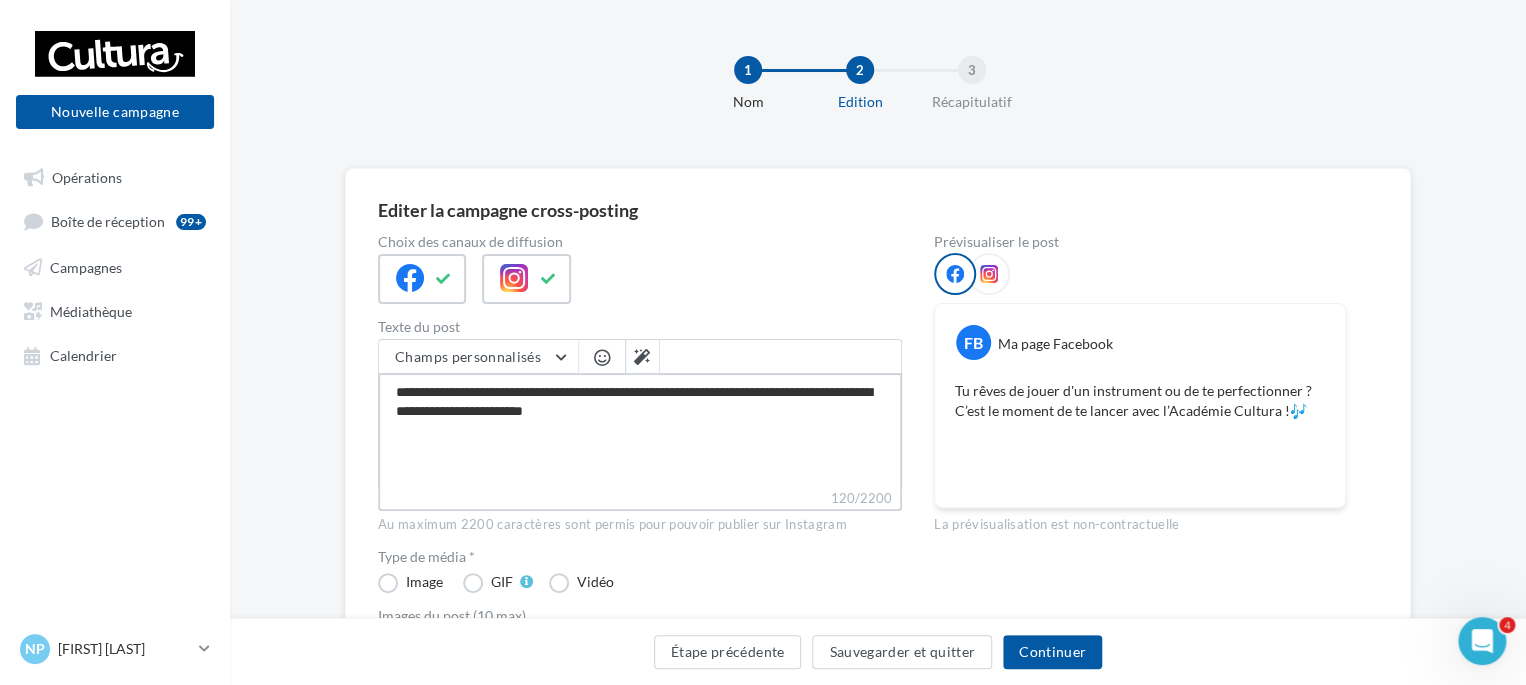 click on "**********" at bounding box center (640, 430) 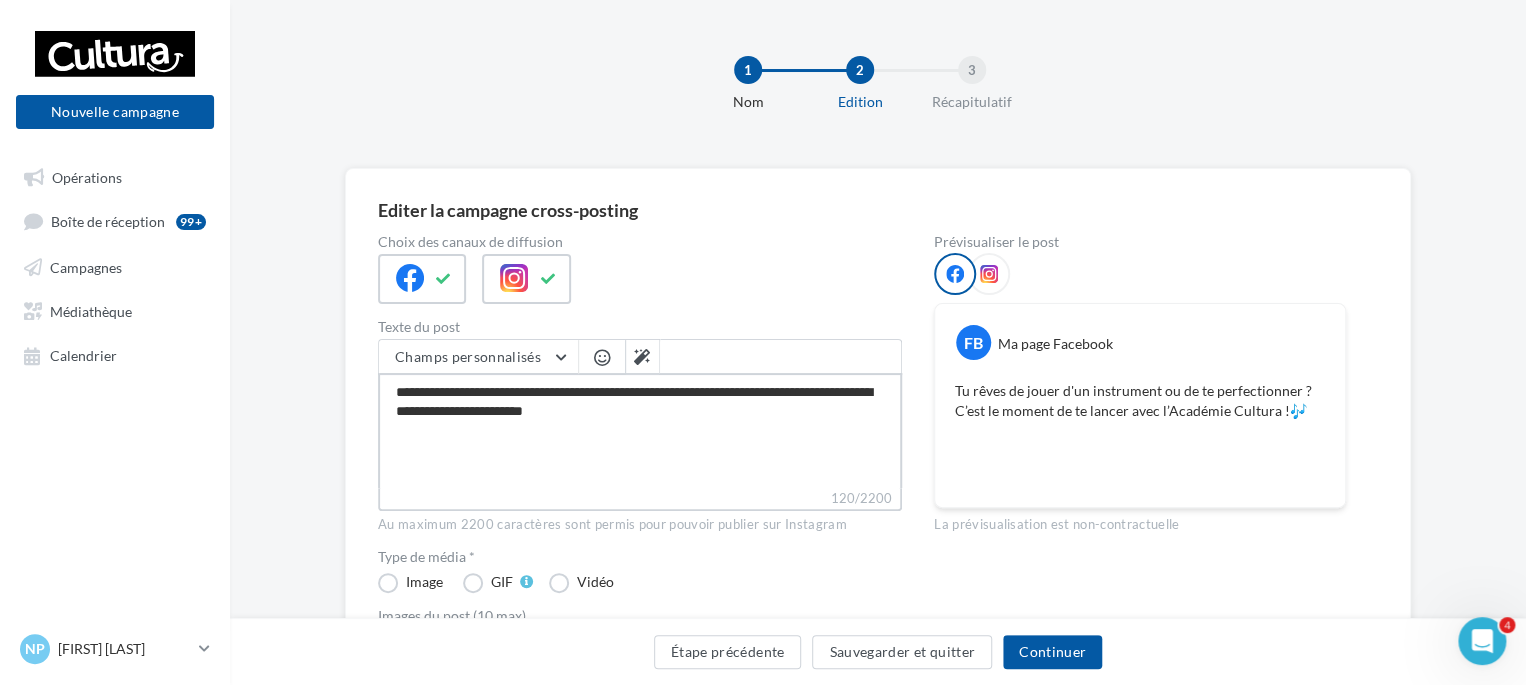 click on "**********" at bounding box center (640, 430) 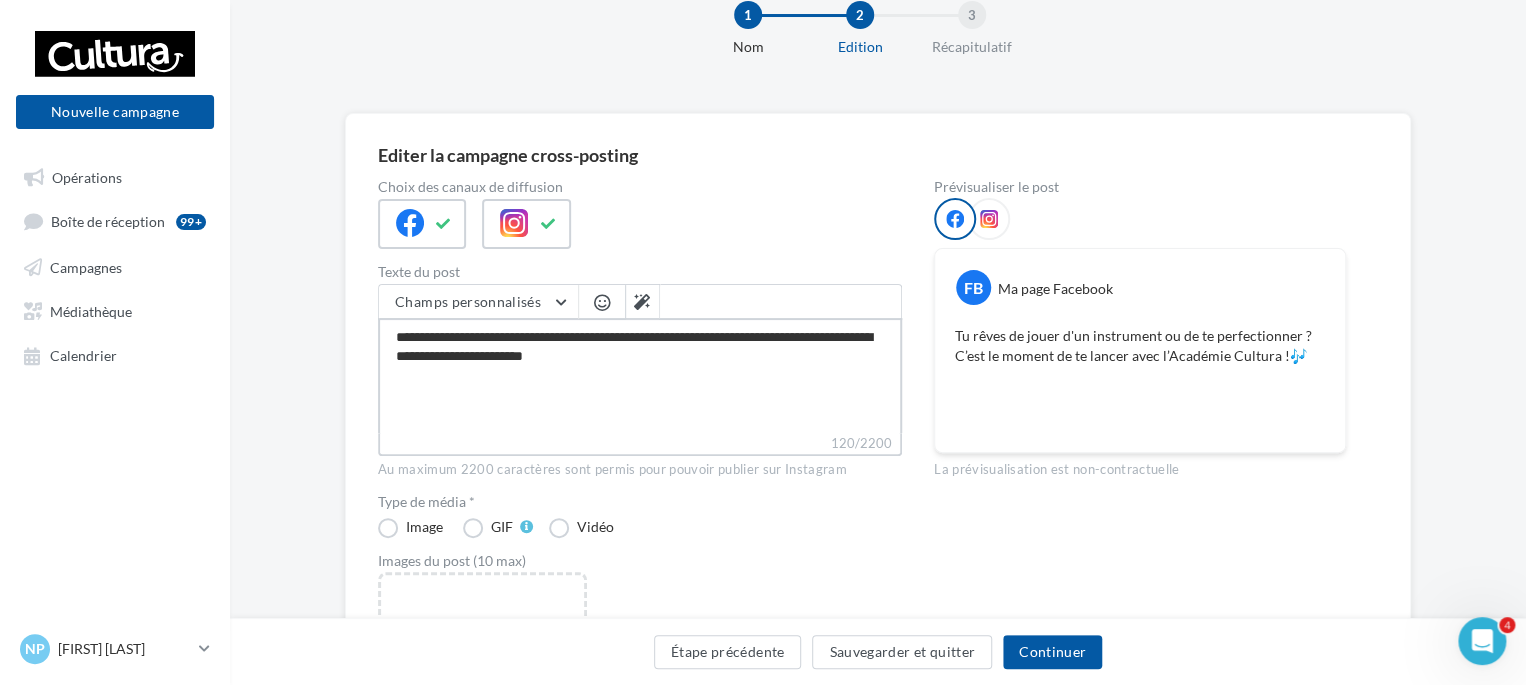 scroll, scrollTop: 100, scrollLeft: 0, axis: vertical 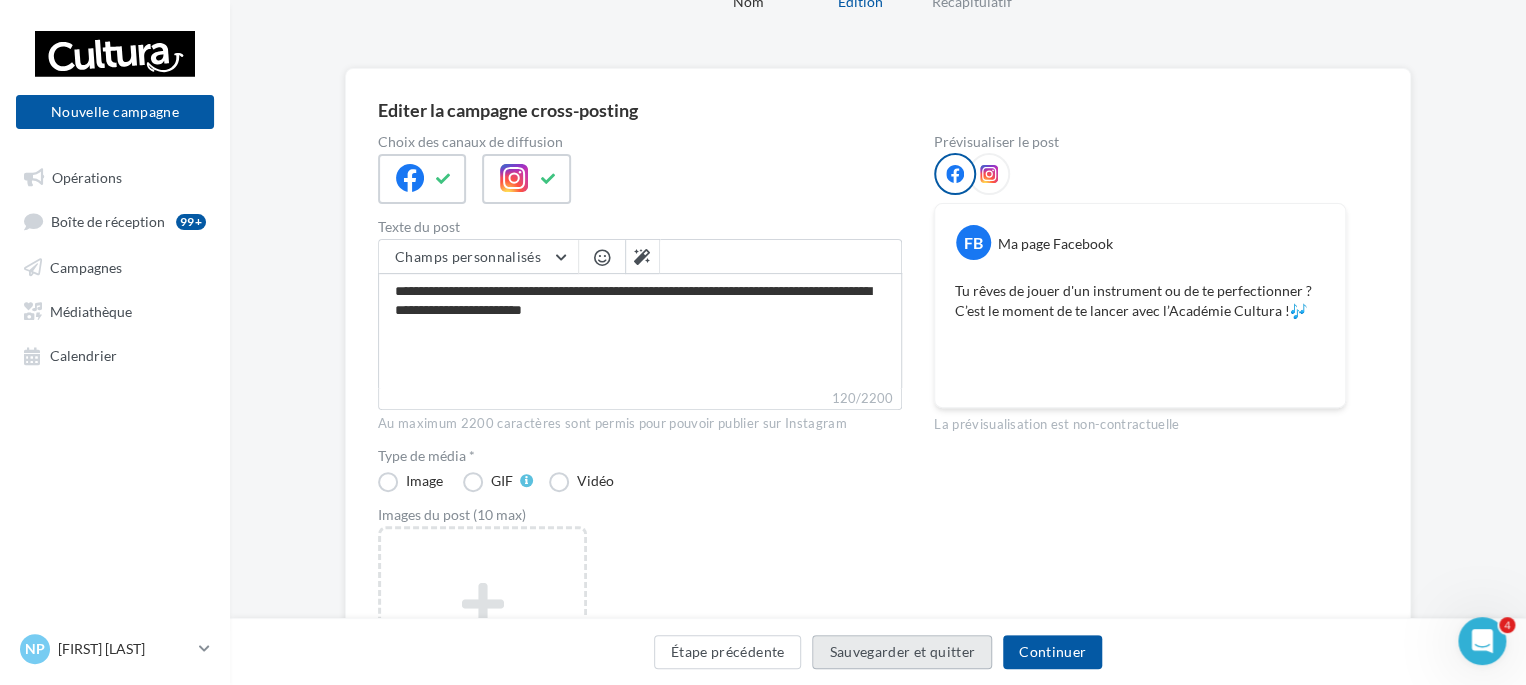 click on "Sauvegarder et quitter" at bounding box center [902, 652] 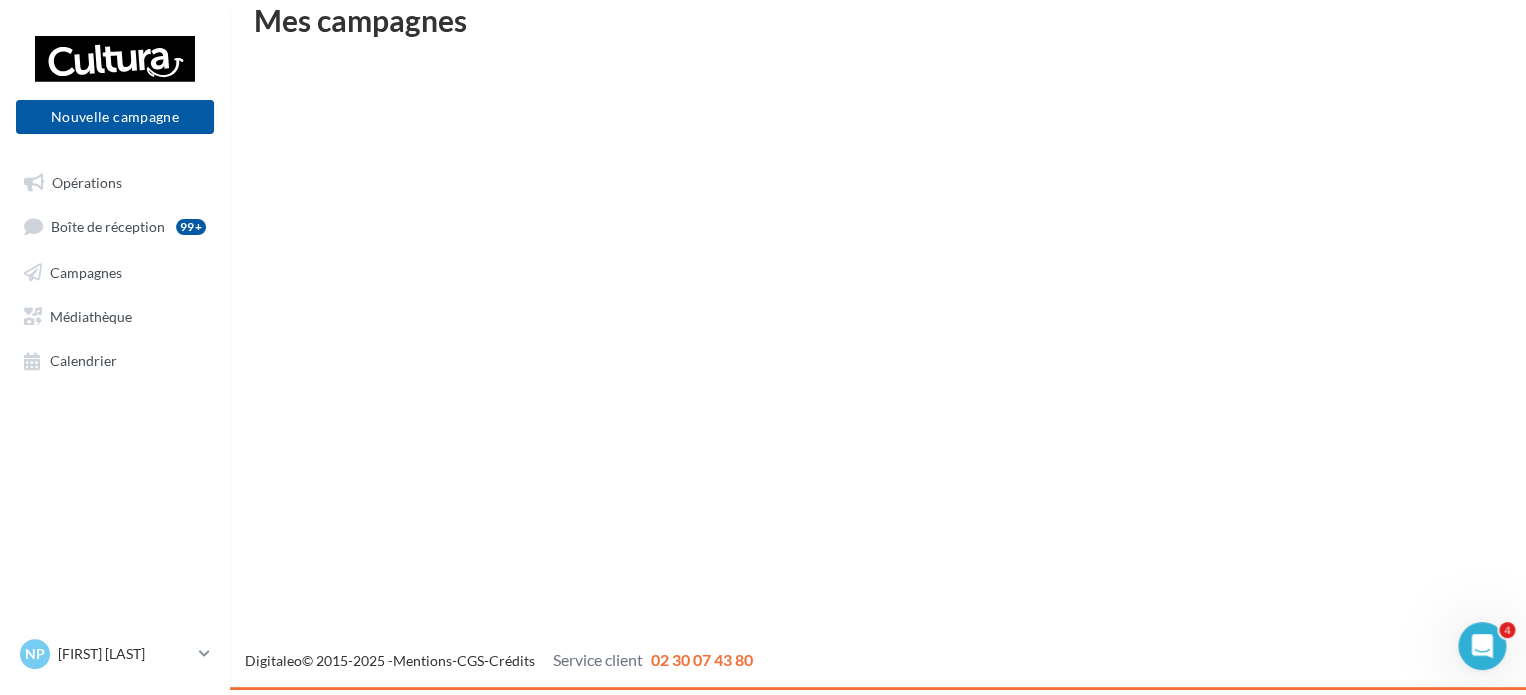 scroll, scrollTop: 32, scrollLeft: 0, axis: vertical 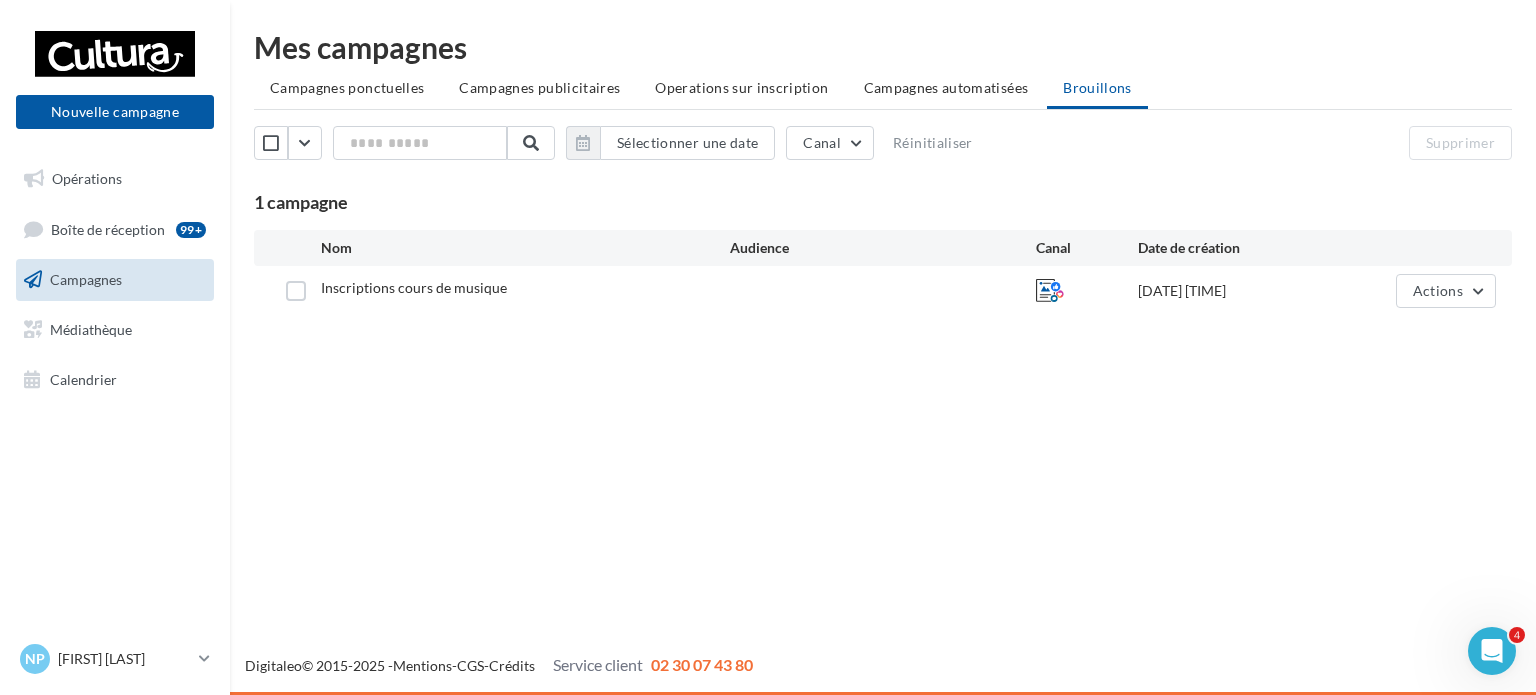 click on "Campagnes" at bounding box center [115, 280] 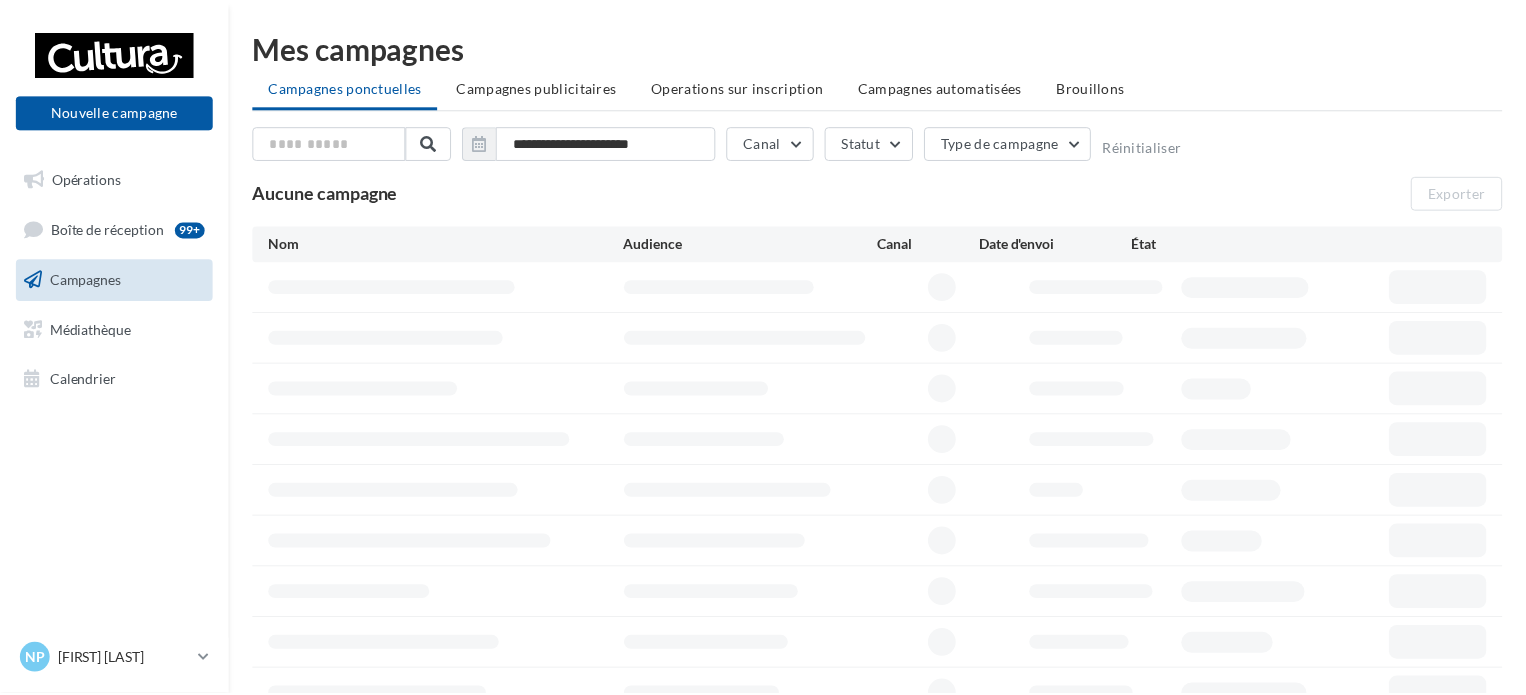 scroll, scrollTop: 0, scrollLeft: 0, axis: both 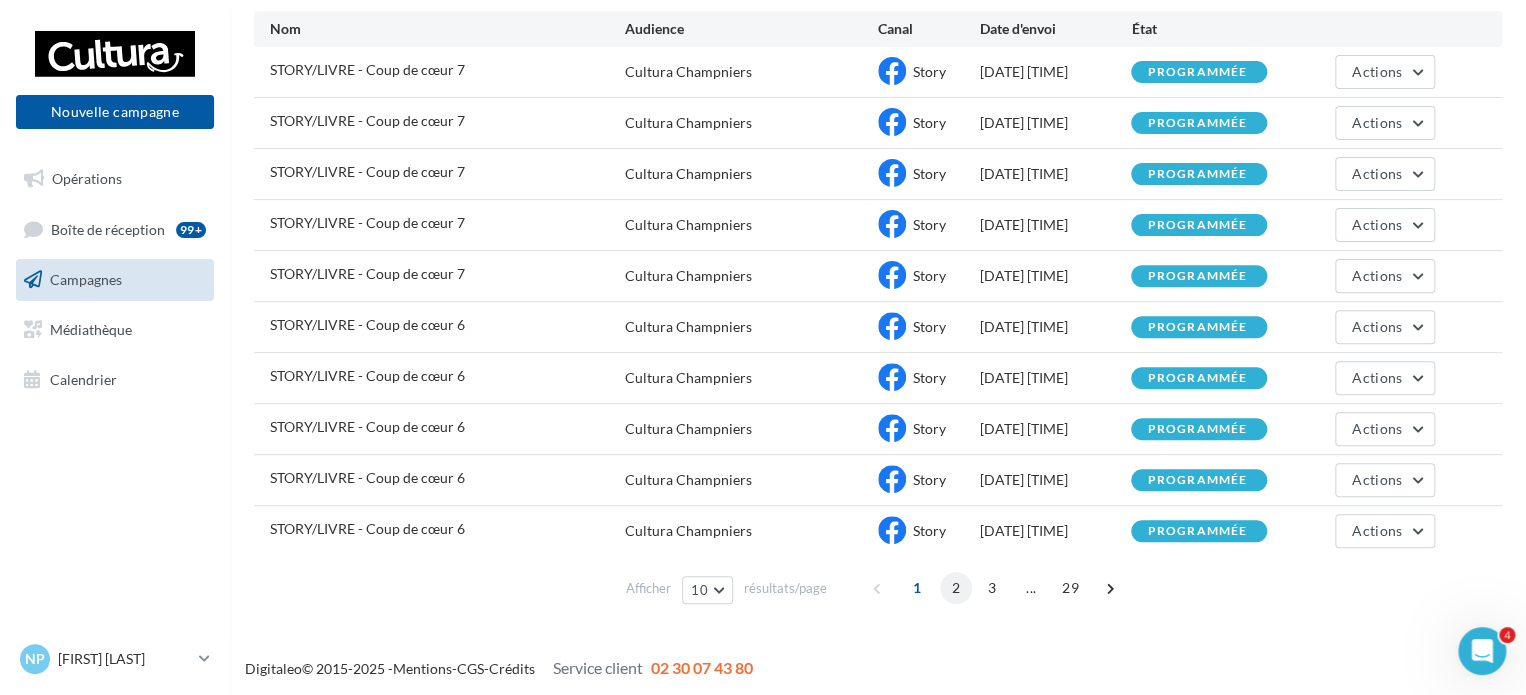 click on "2" at bounding box center (956, 588) 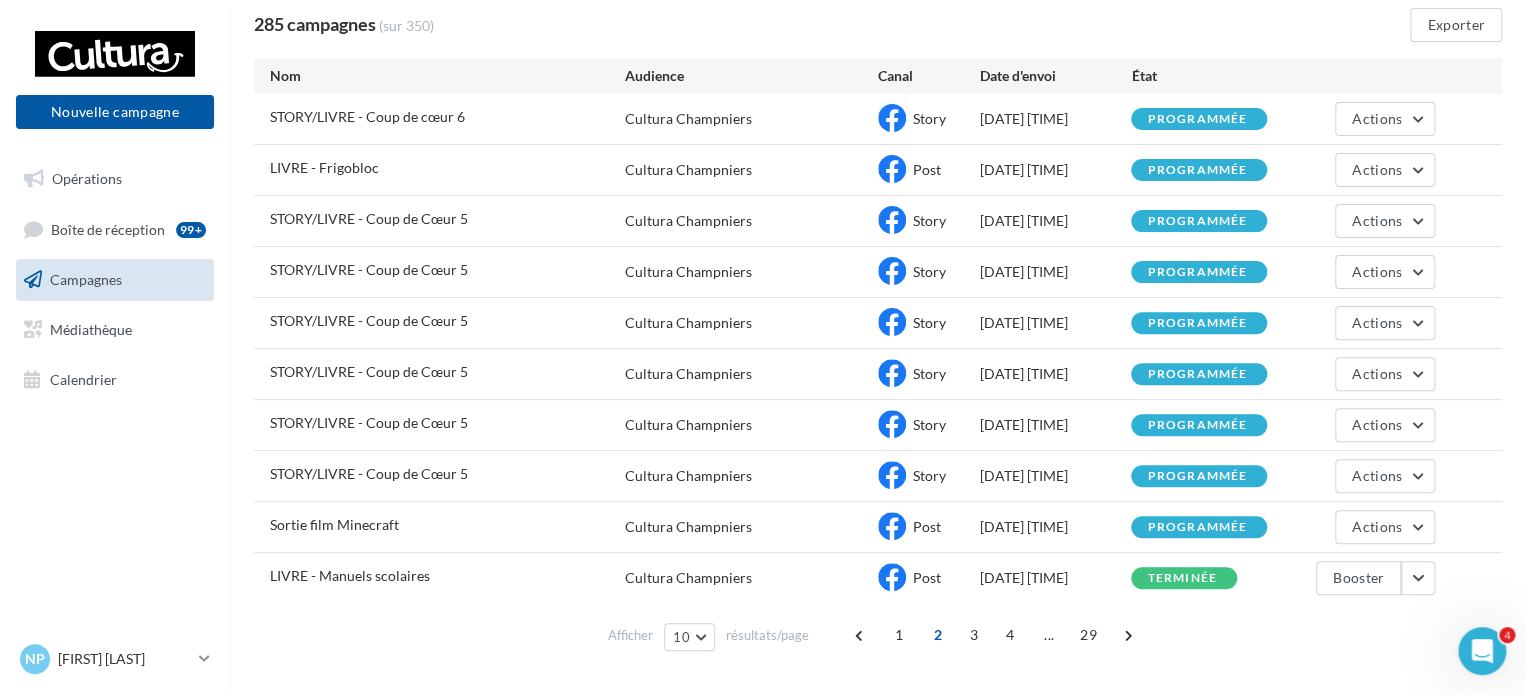 scroll, scrollTop: 180, scrollLeft: 0, axis: vertical 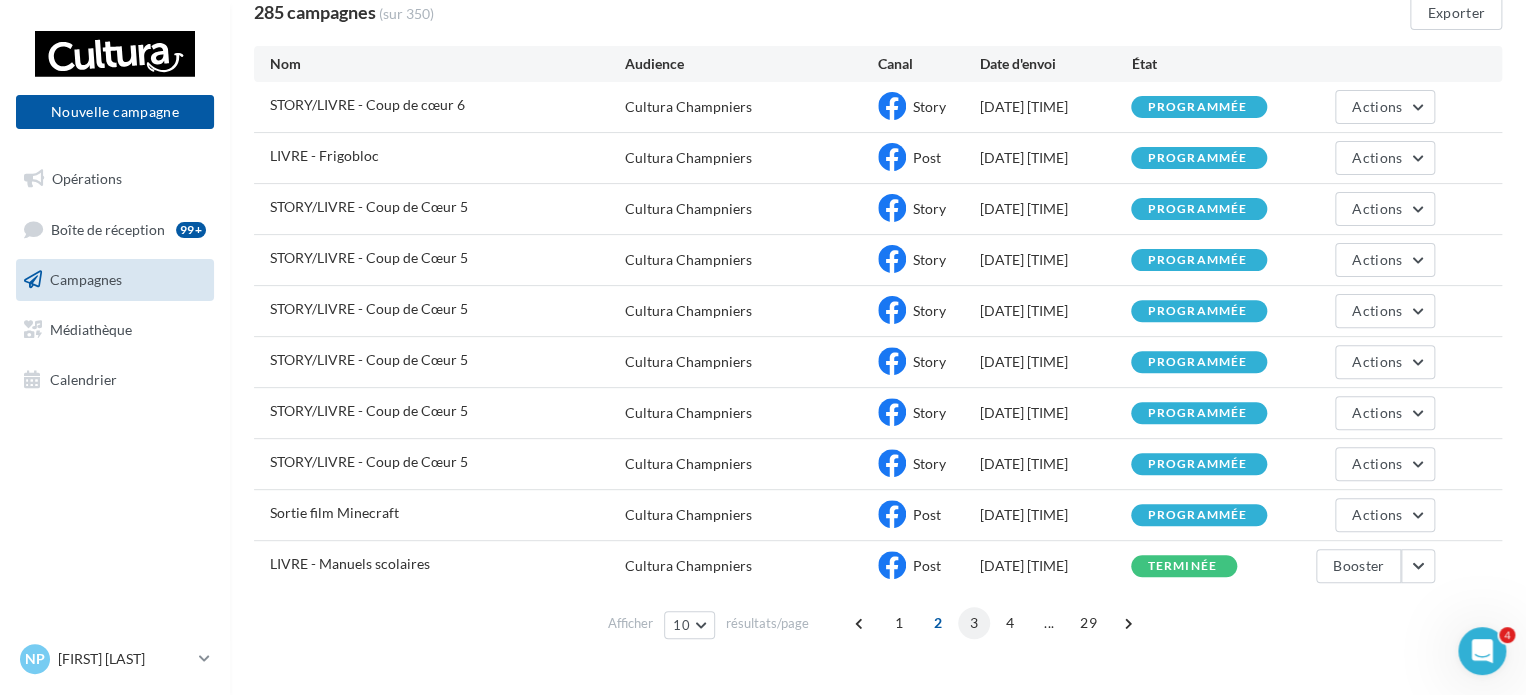 click on "3" at bounding box center [974, 623] 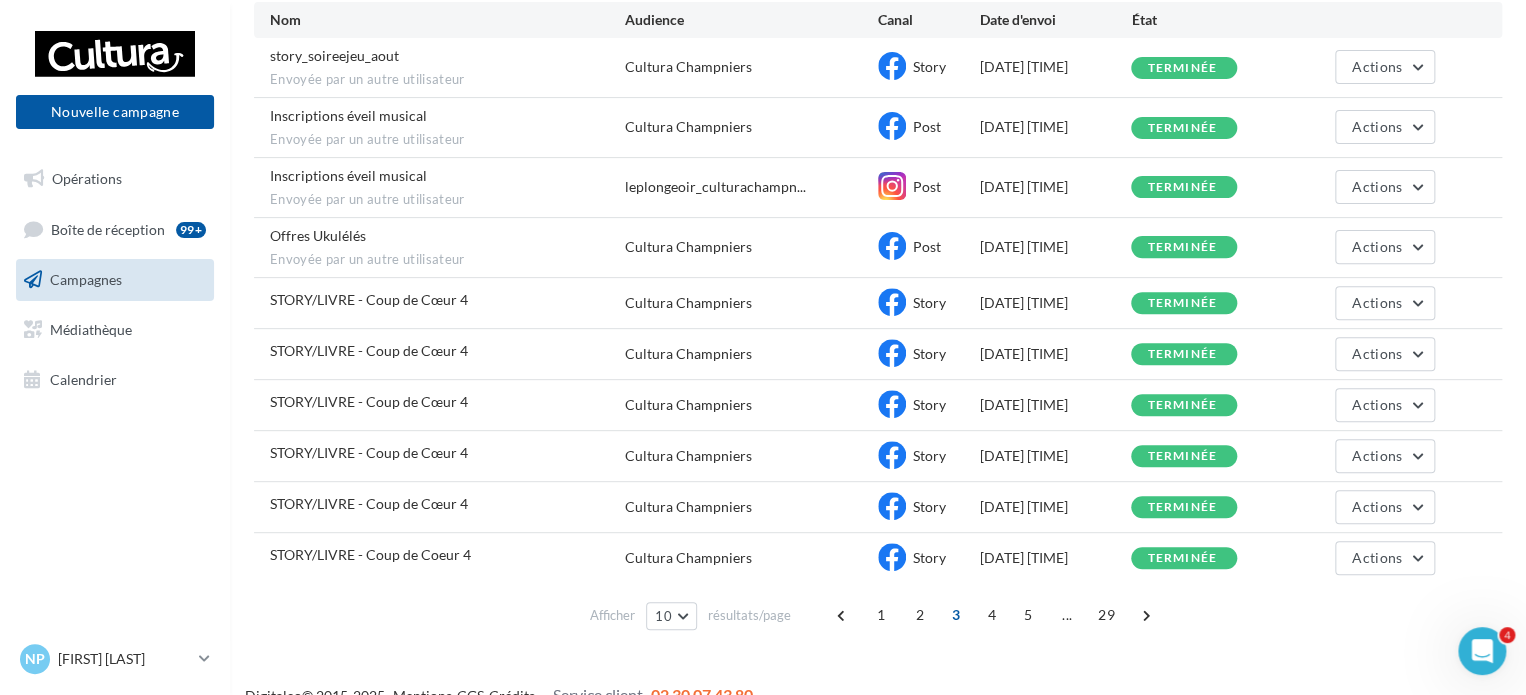 scroll, scrollTop: 249, scrollLeft: 0, axis: vertical 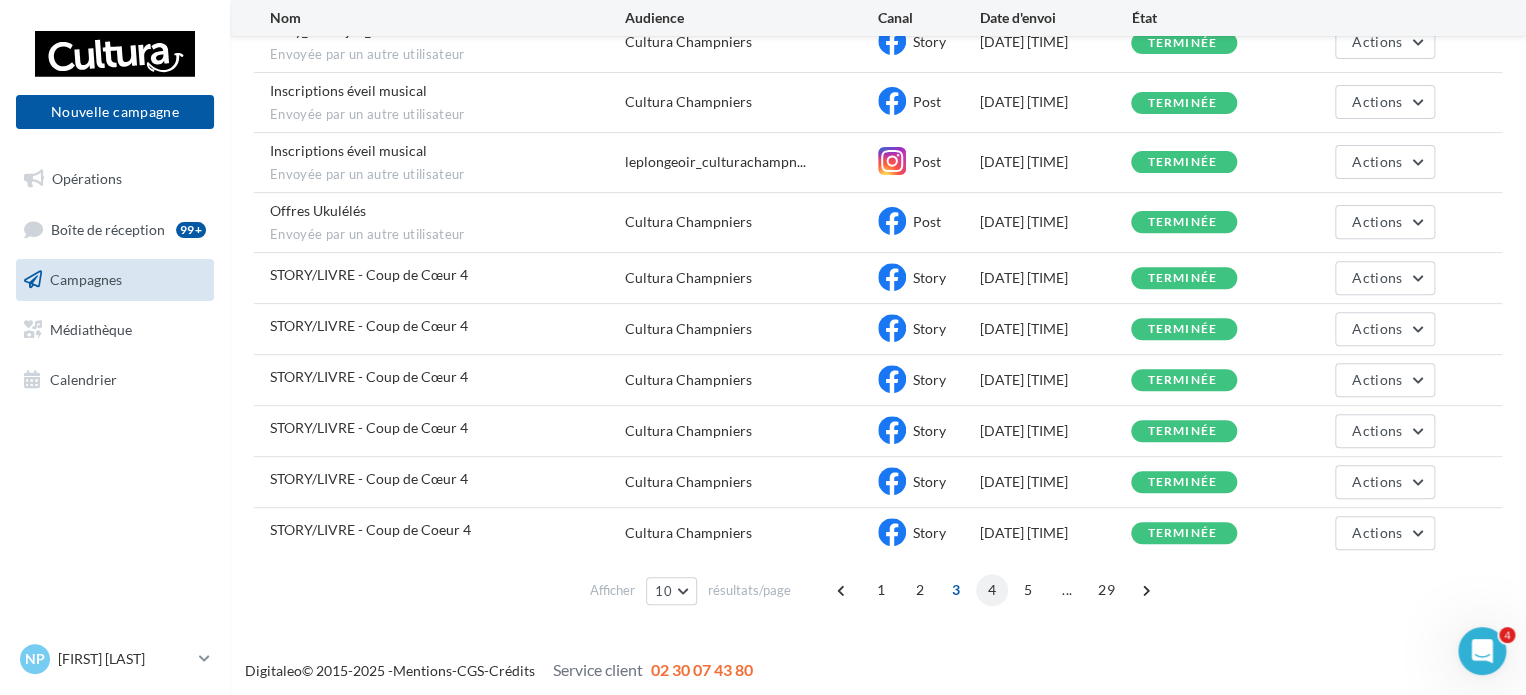 click on "4" at bounding box center [992, 590] 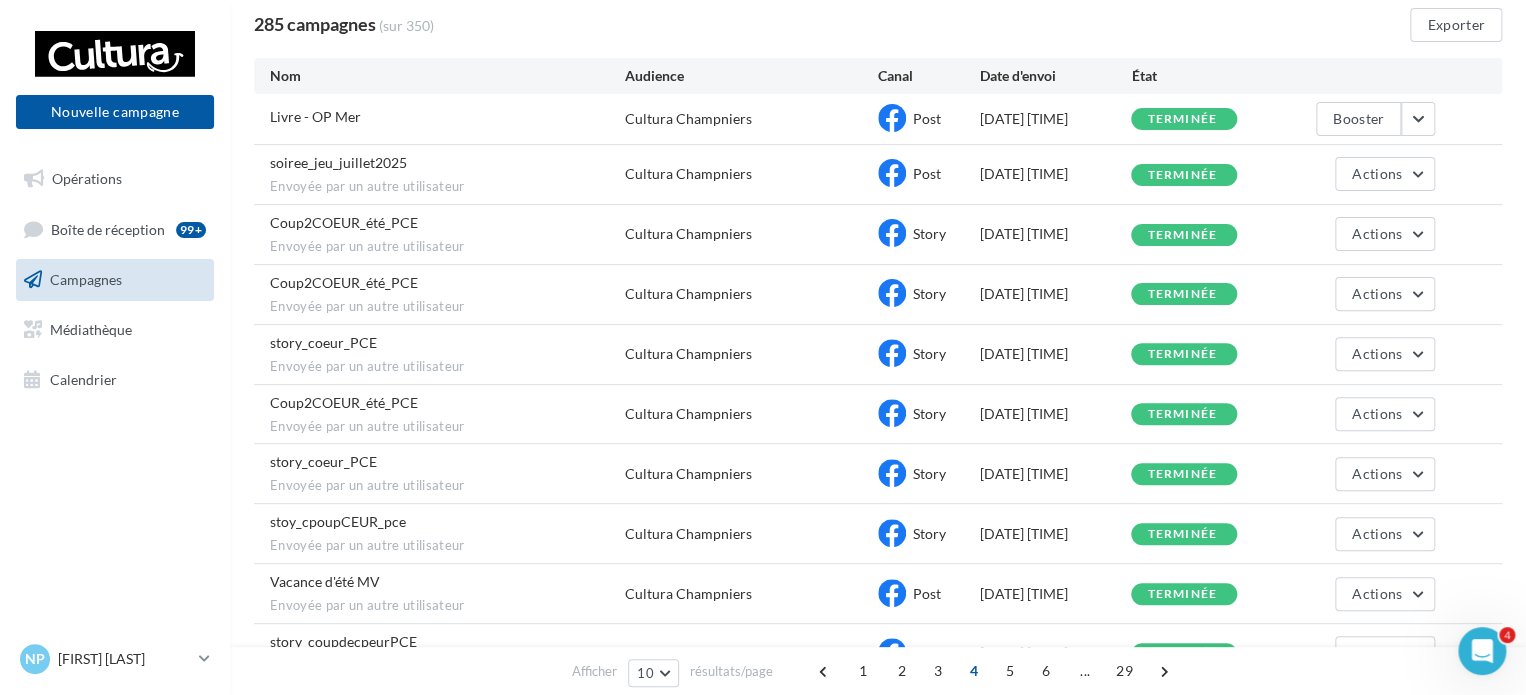 scroll, scrollTop: 268, scrollLeft: 0, axis: vertical 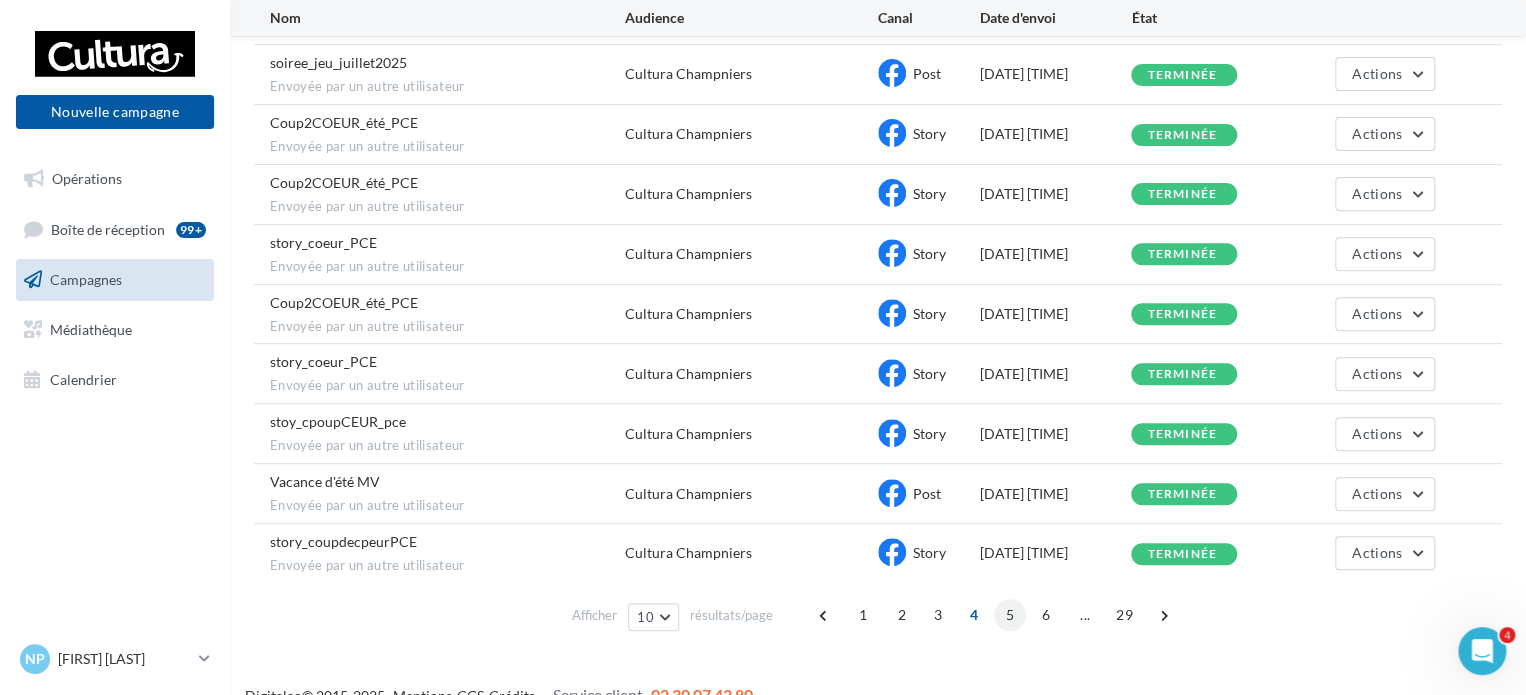 click on "5" at bounding box center [1010, 615] 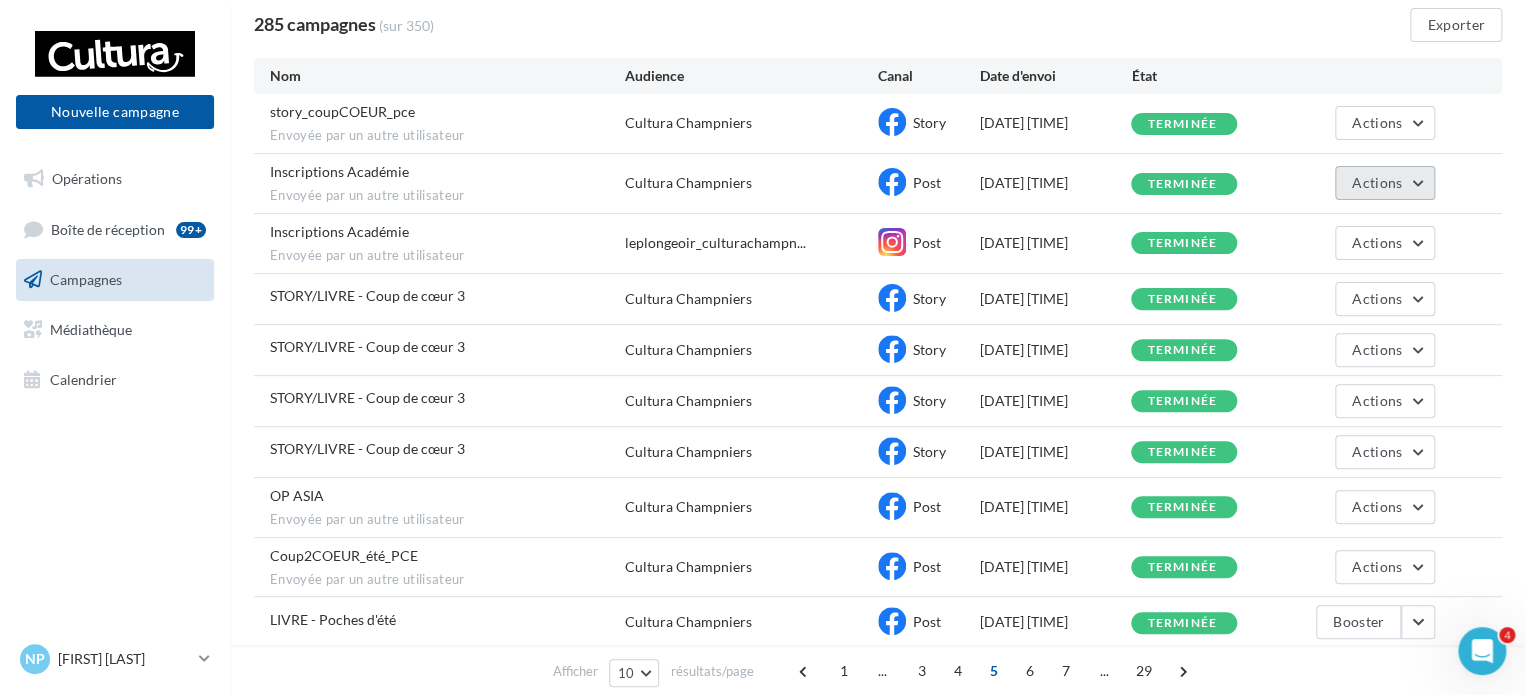 click on "Actions" at bounding box center [1385, 183] 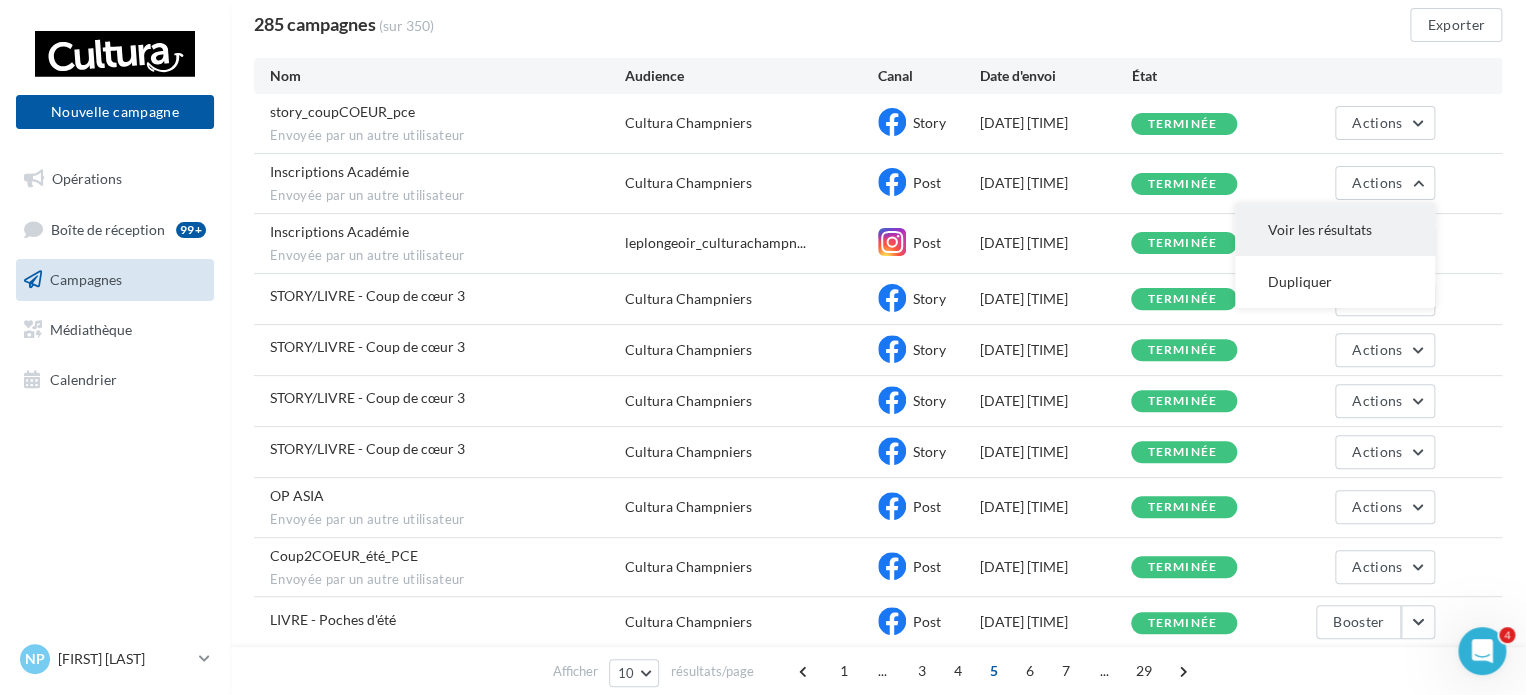 click on "Voir les résultats" at bounding box center (1335, 230) 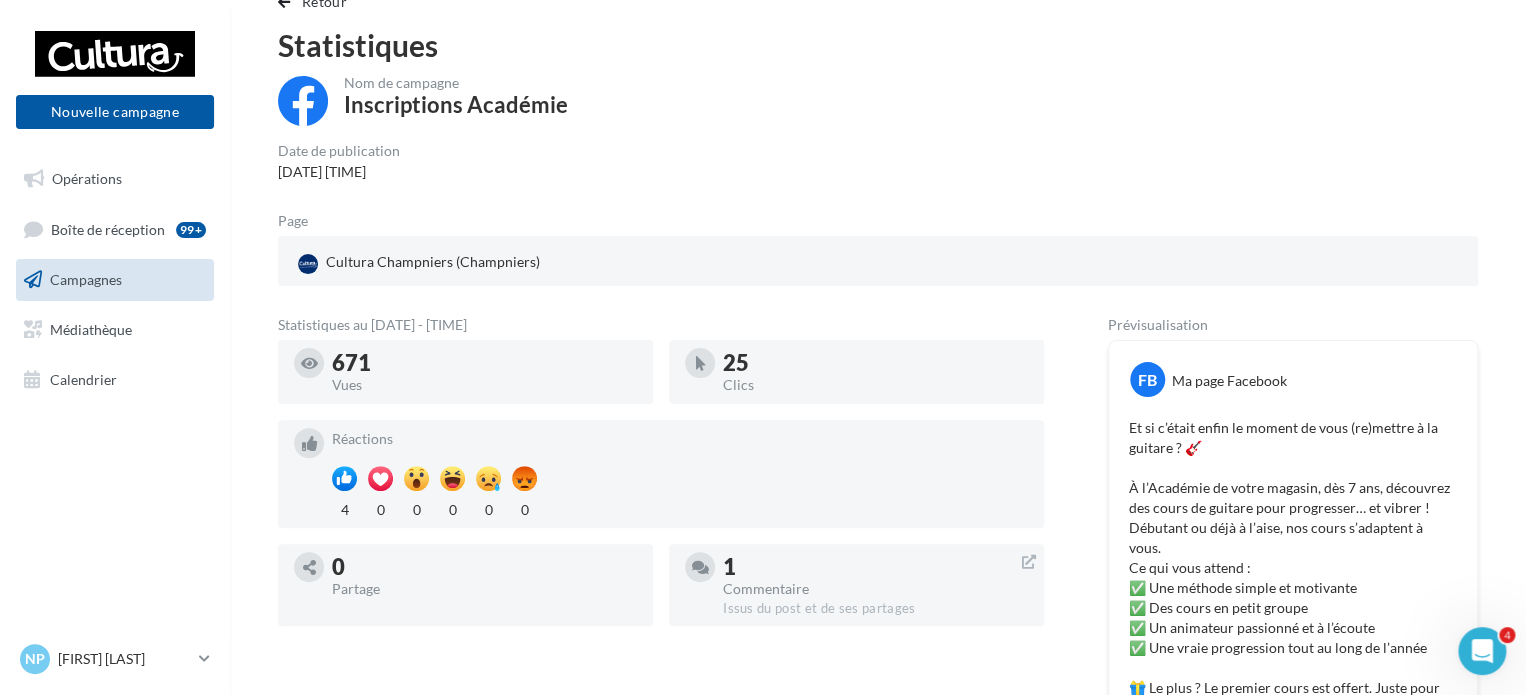 scroll, scrollTop: 0, scrollLeft: 0, axis: both 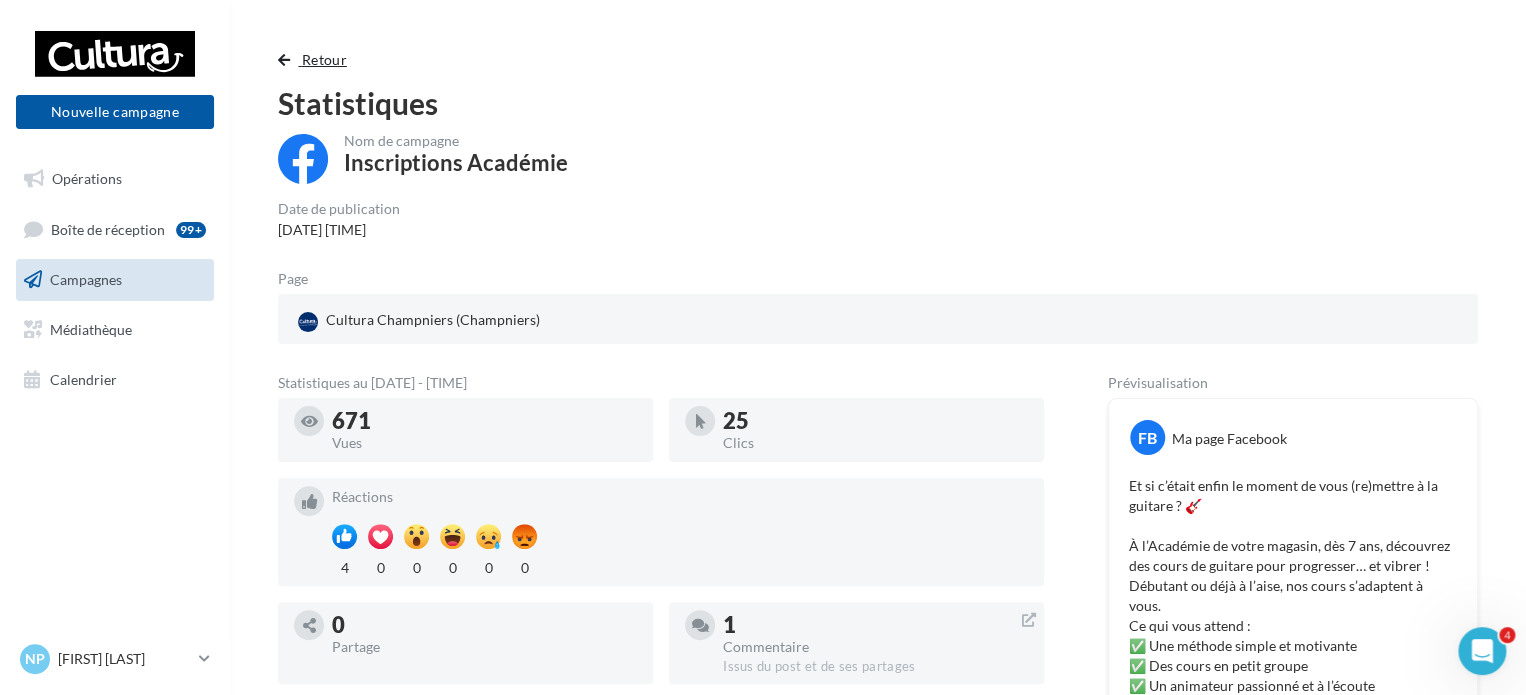 click on "Retour" at bounding box center [316, 60] 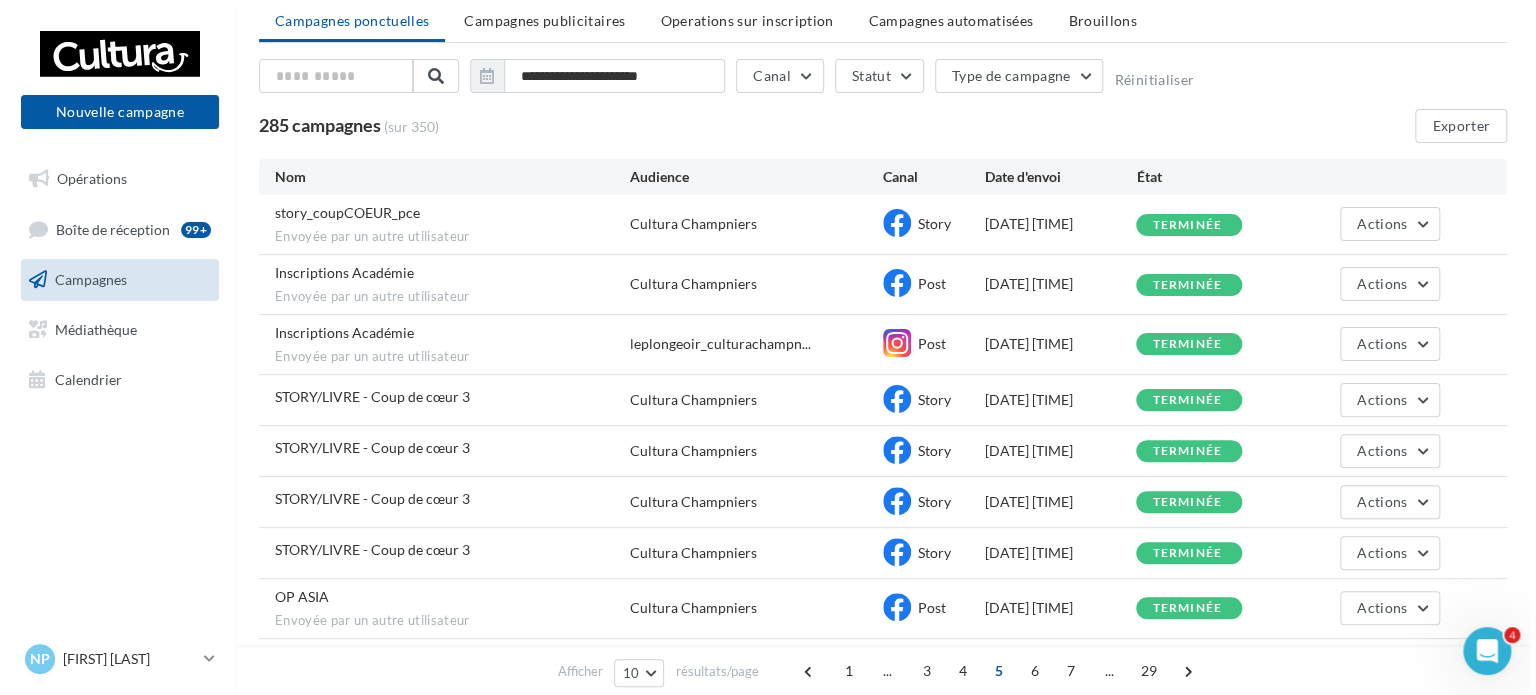 scroll, scrollTop: 0, scrollLeft: 0, axis: both 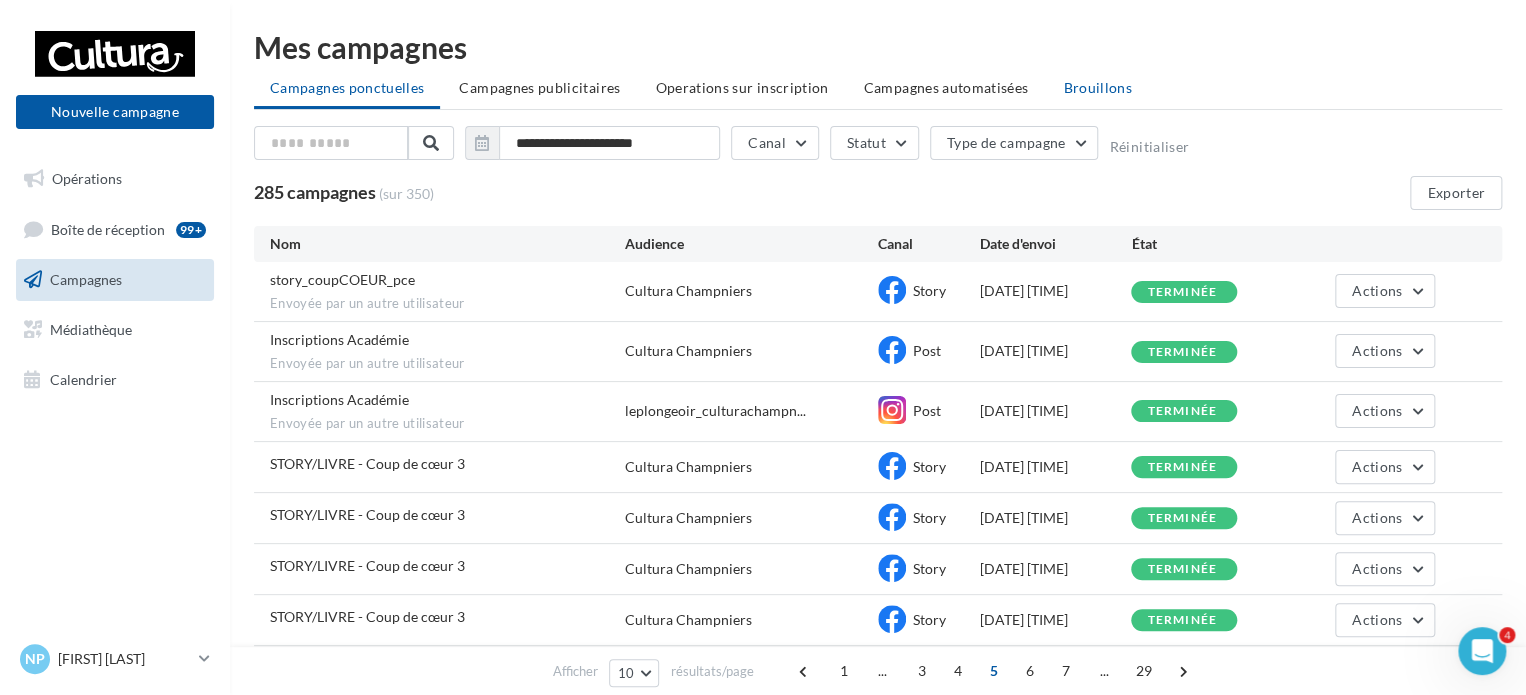click on "Brouillons" at bounding box center [1097, 87] 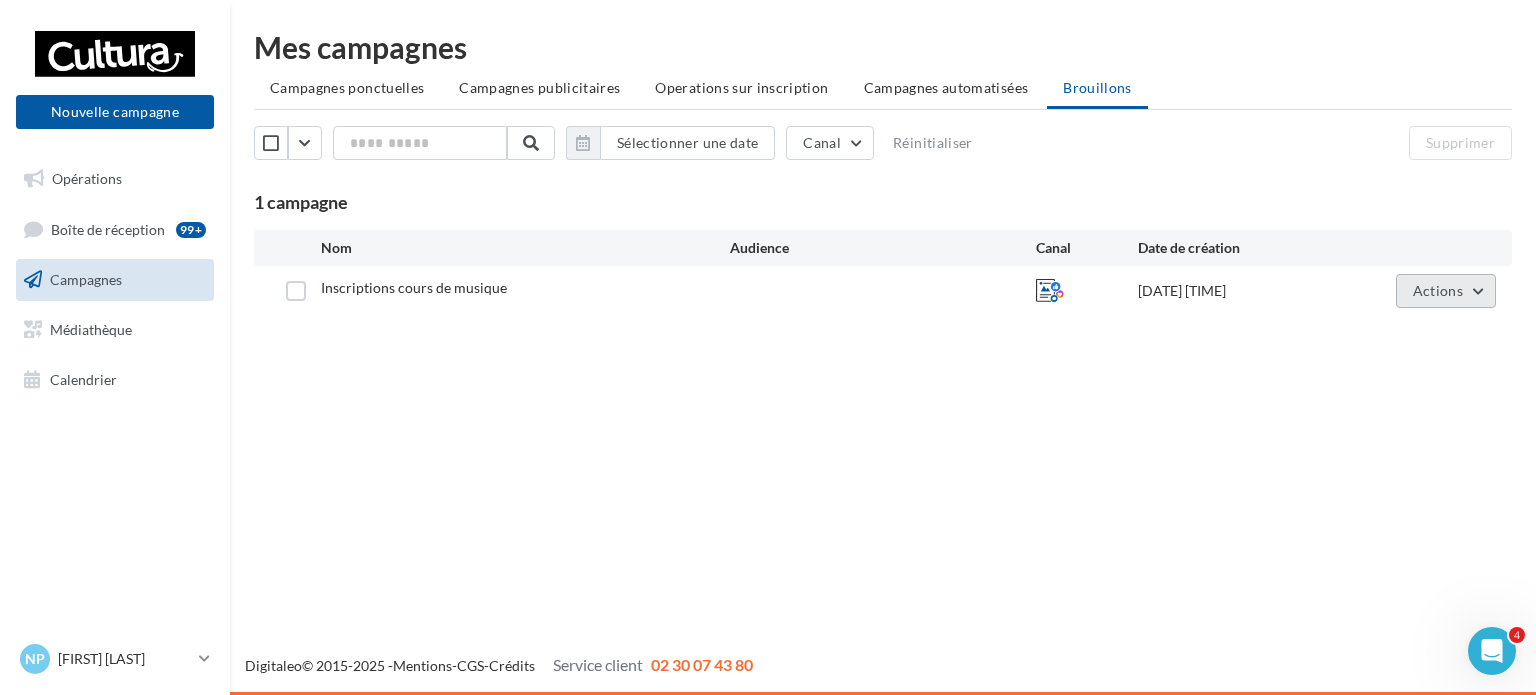 click on "Actions" at bounding box center [1438, 290] 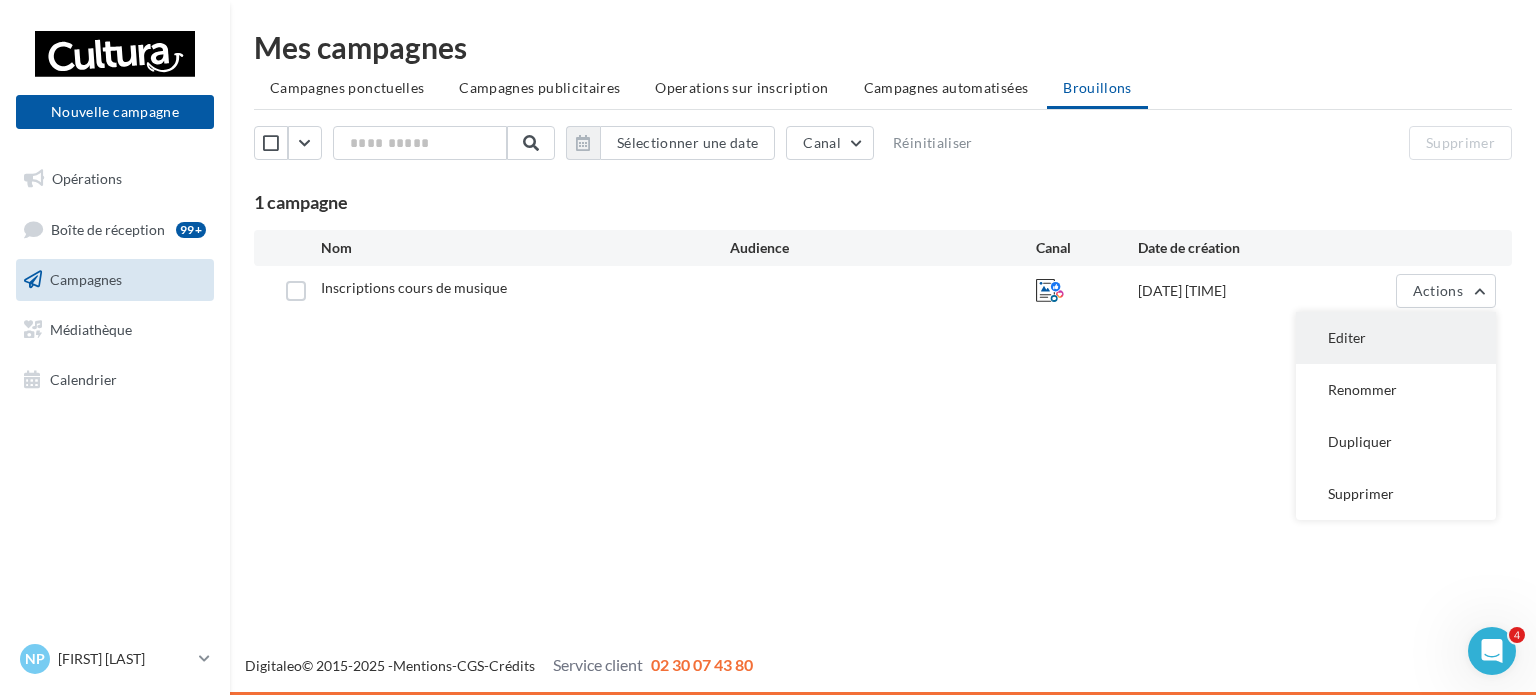 click on "Editer" at bounding box center (1396, 338) 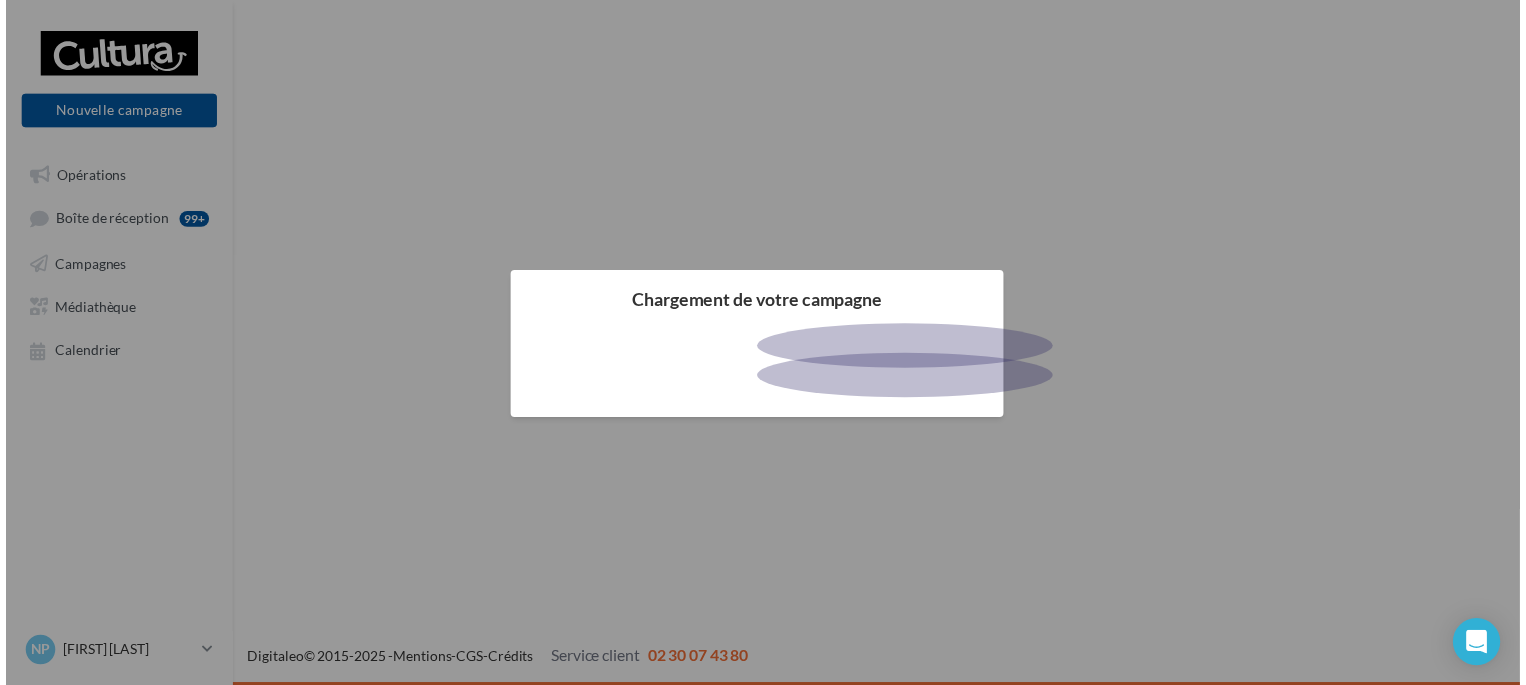 scroll, scrollTop: 0, scrollLeft: 0, axis: both 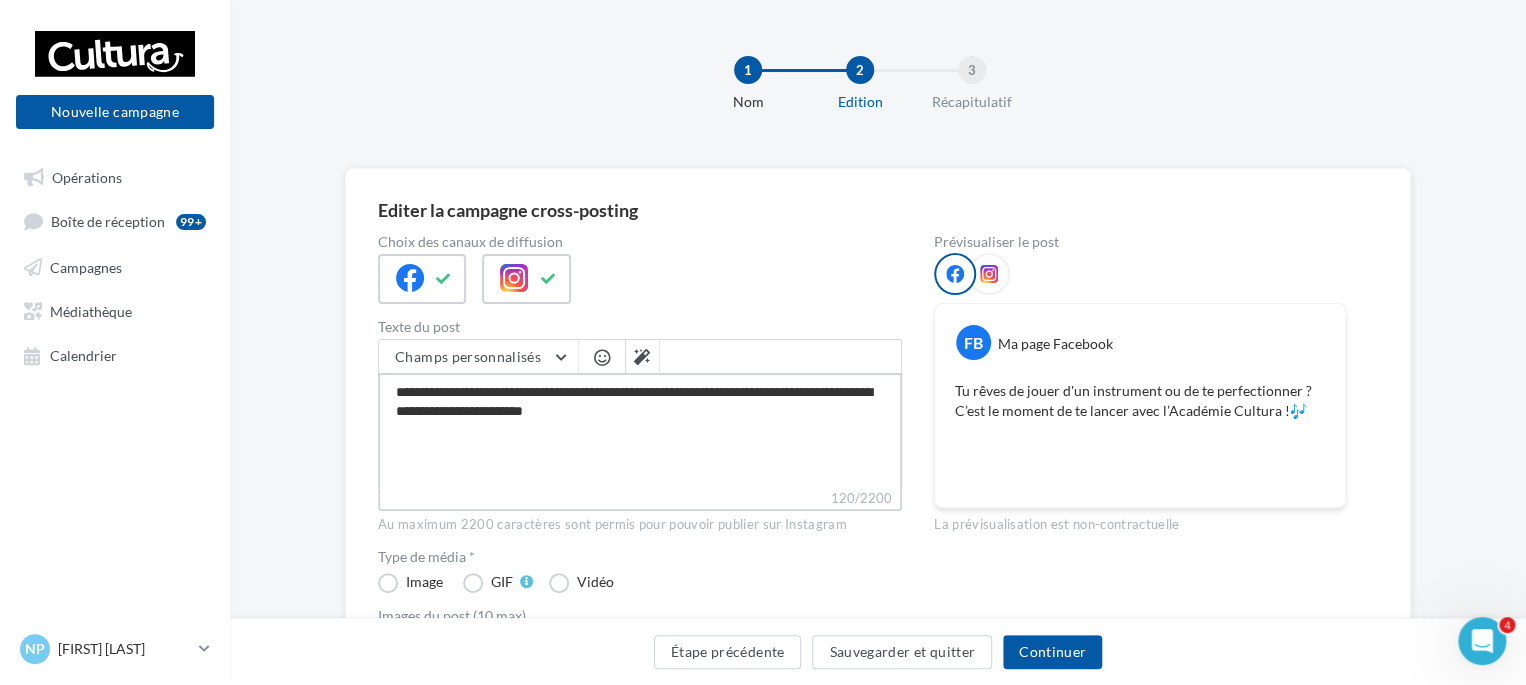 click on "**********" at bounding box center (640, 430) 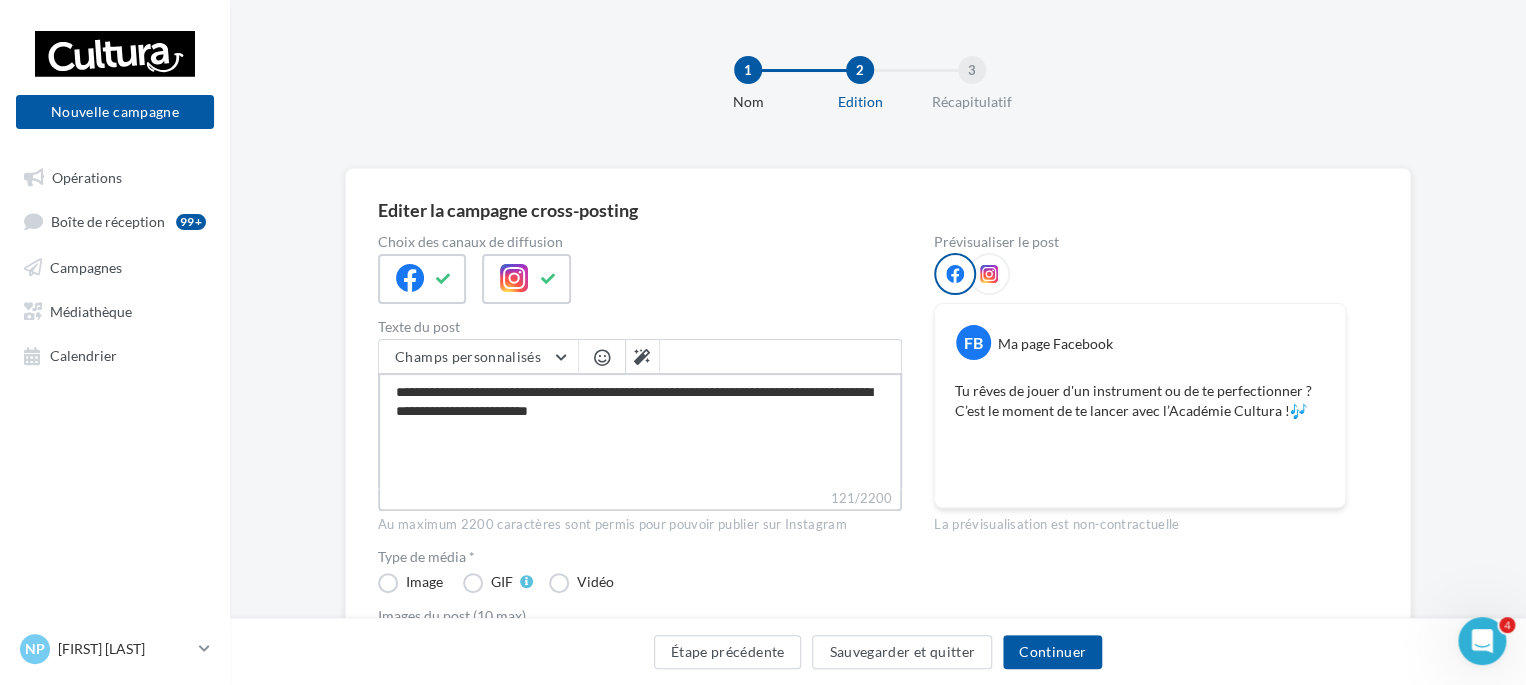 type on "**********" 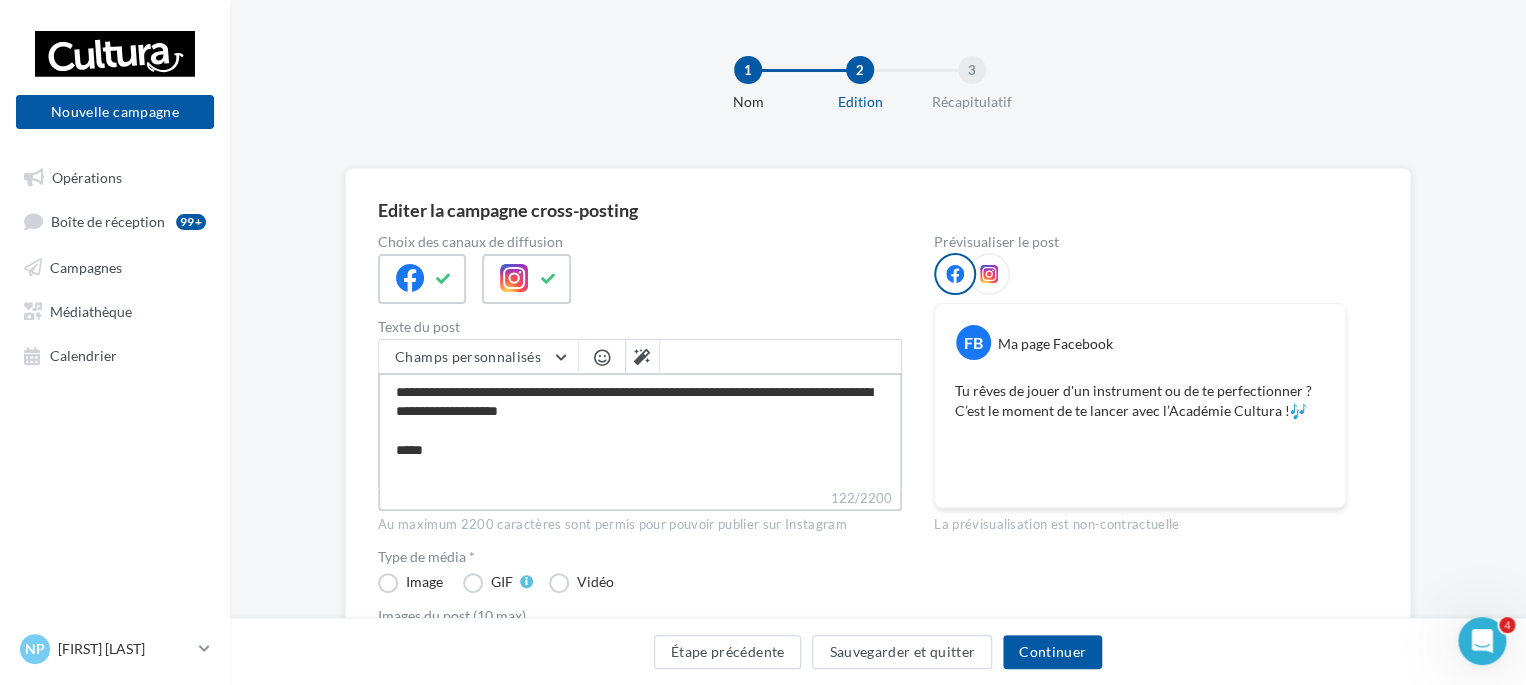 type on "**********" 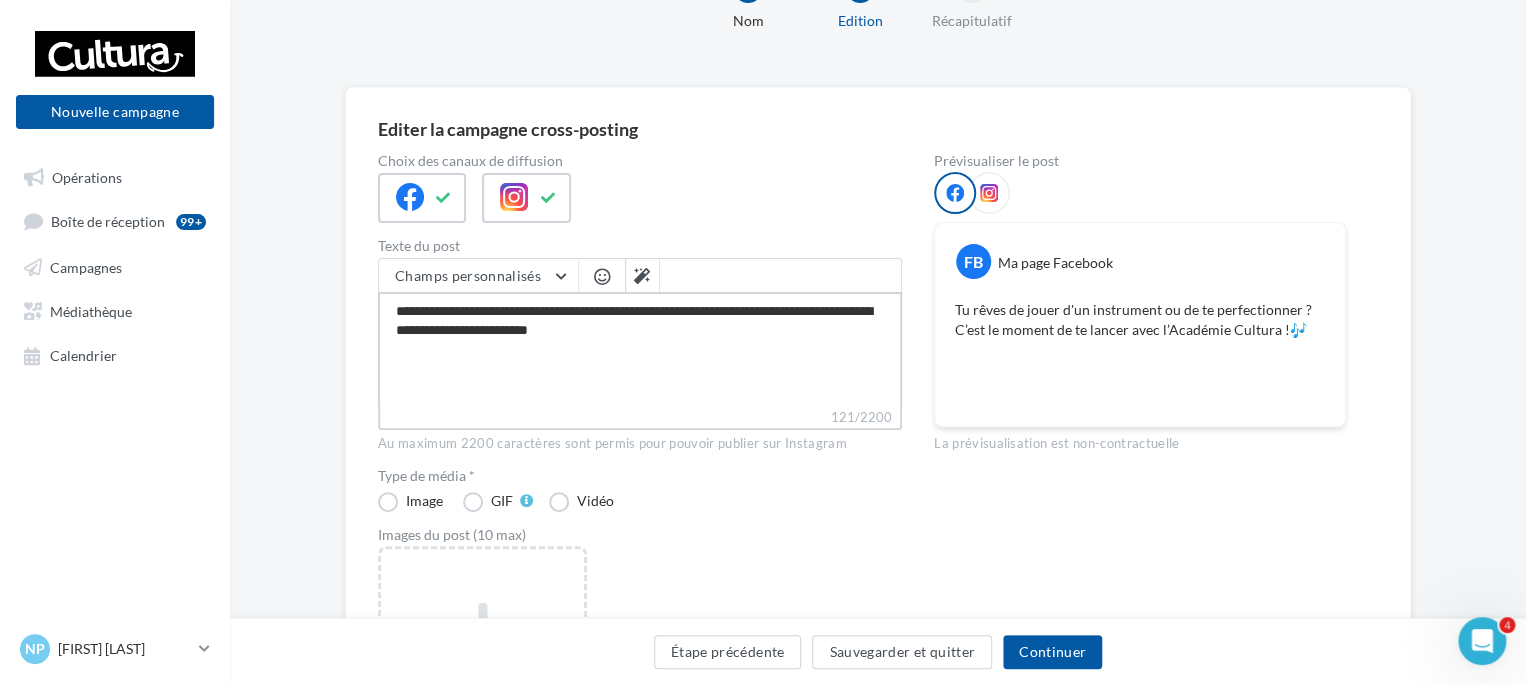 scroll, scrollTop: 200, scrollLeft: 0, axis: vertical 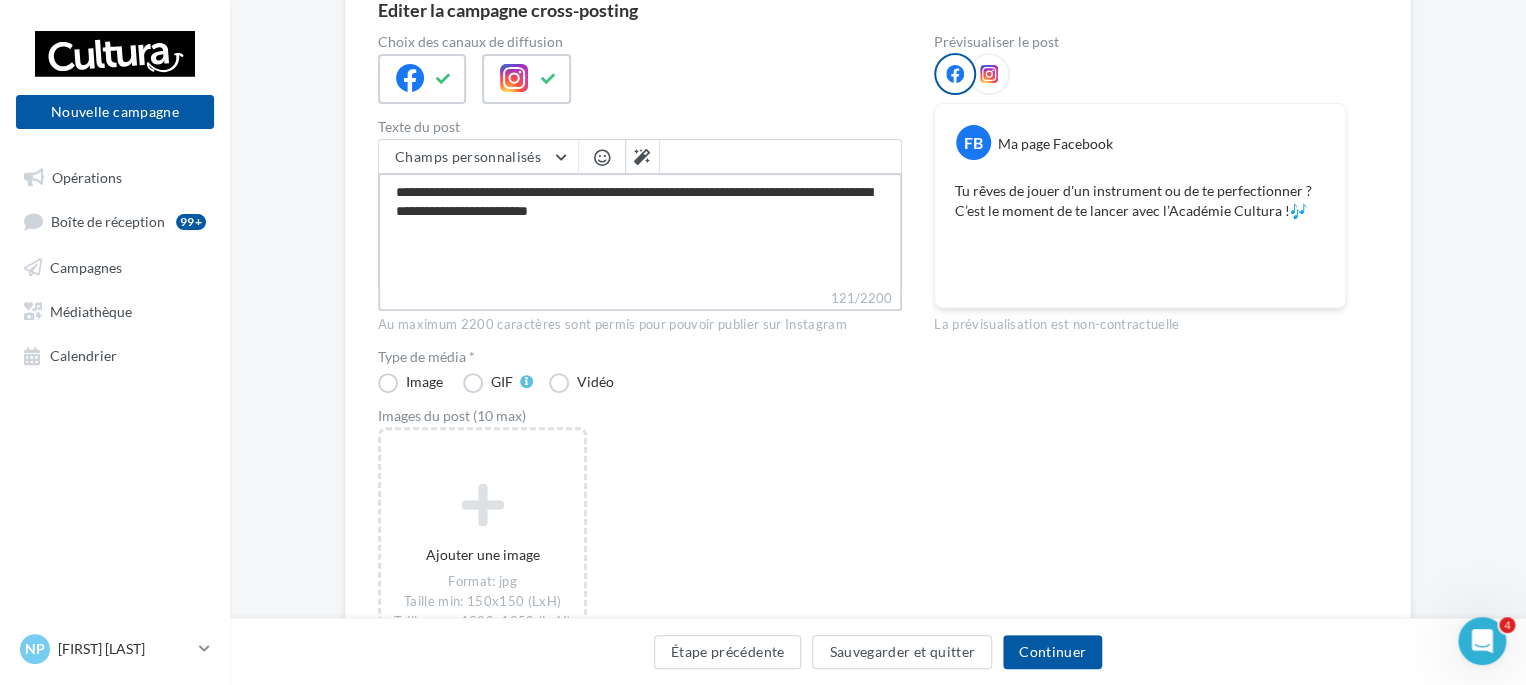 type on "**********" 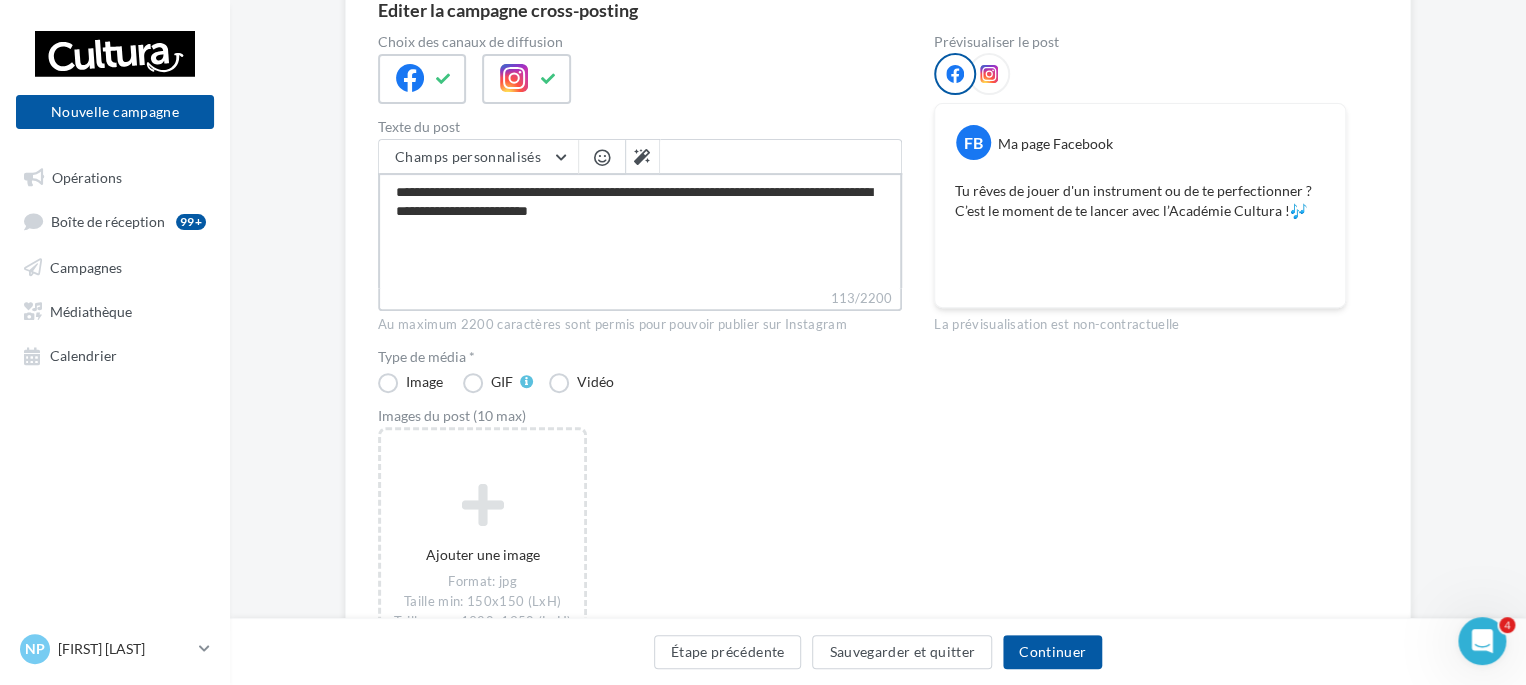 type on "**********" 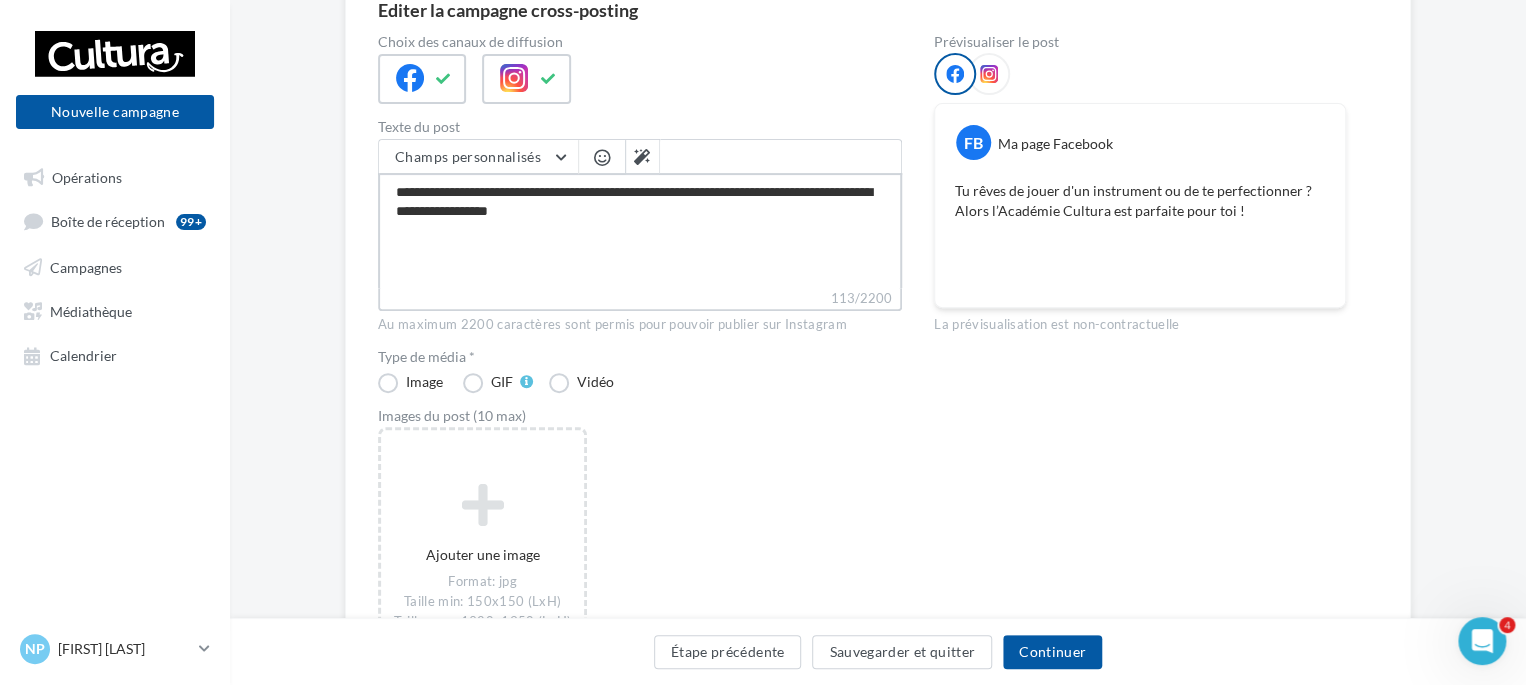 type on "**********" 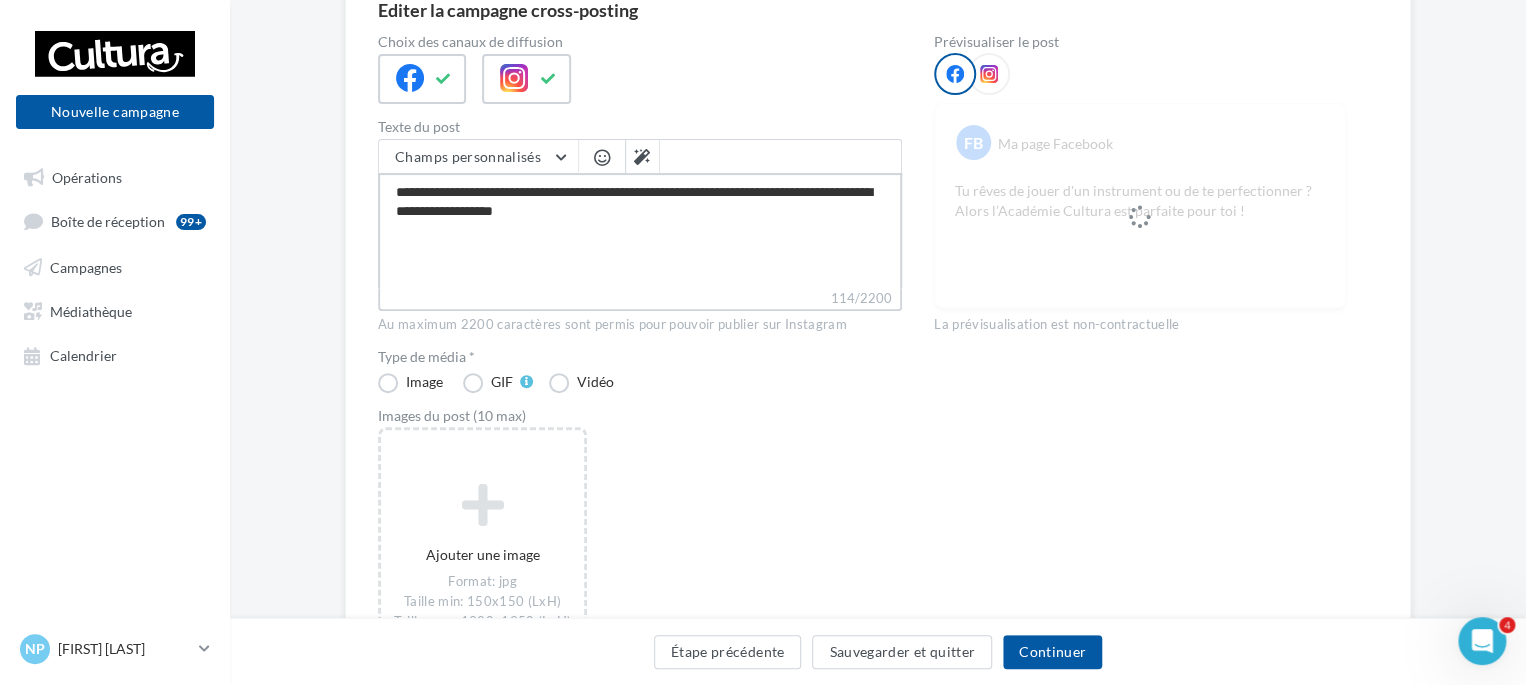 type on "**********" 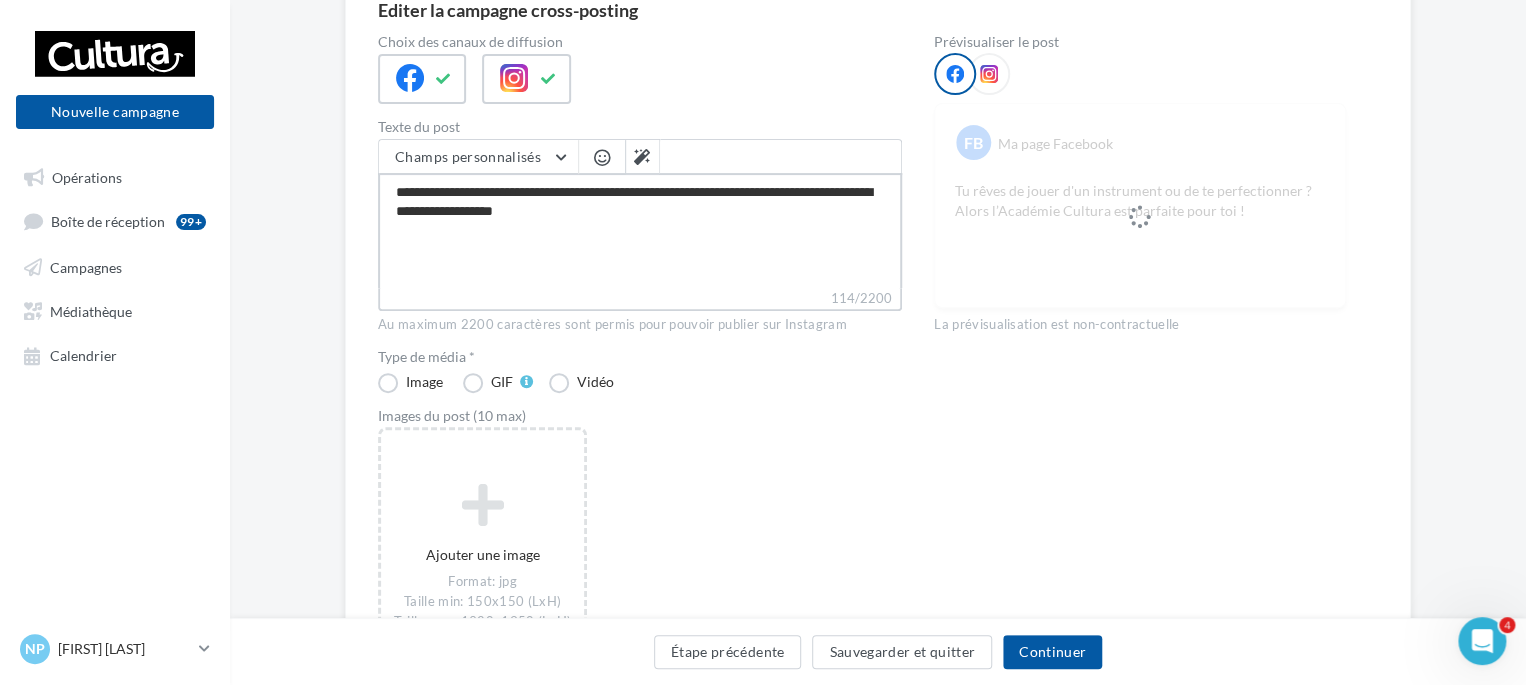 type on "**********" 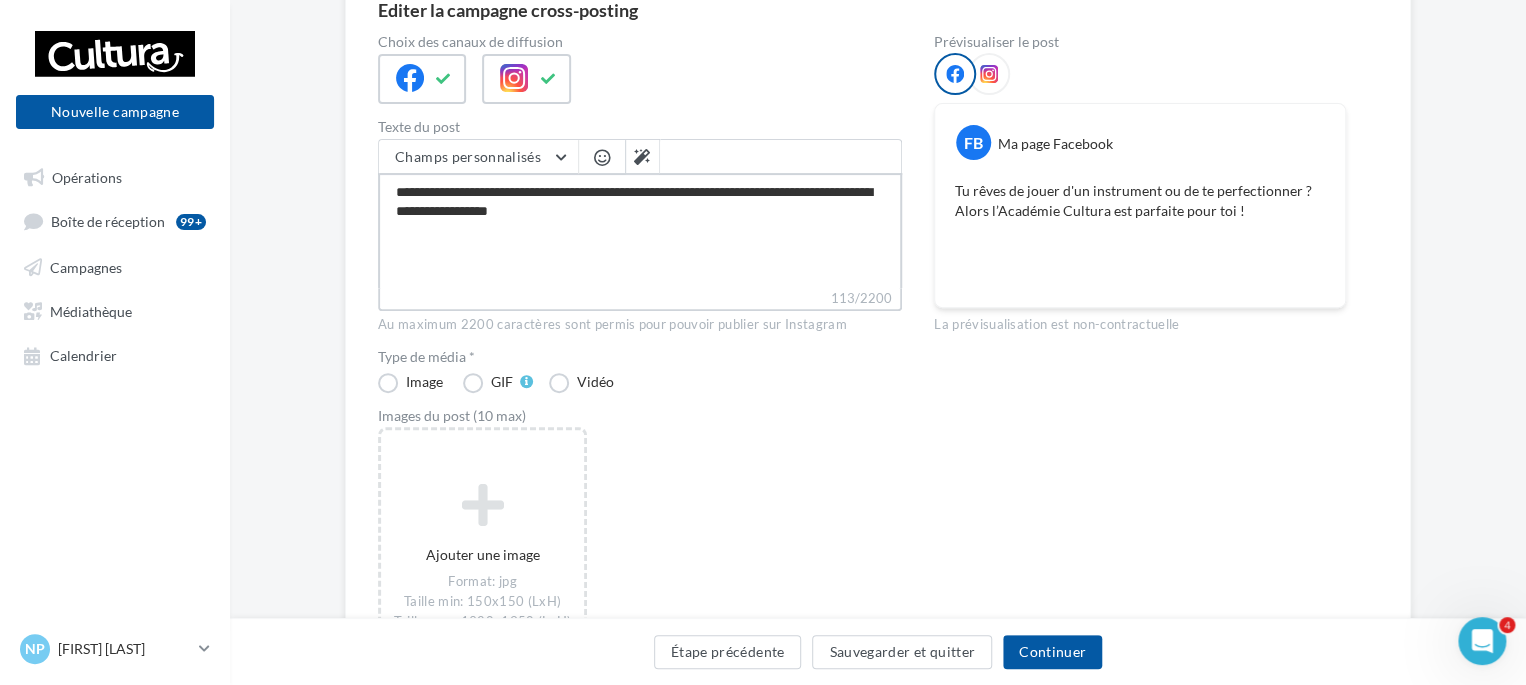 type on "**********" 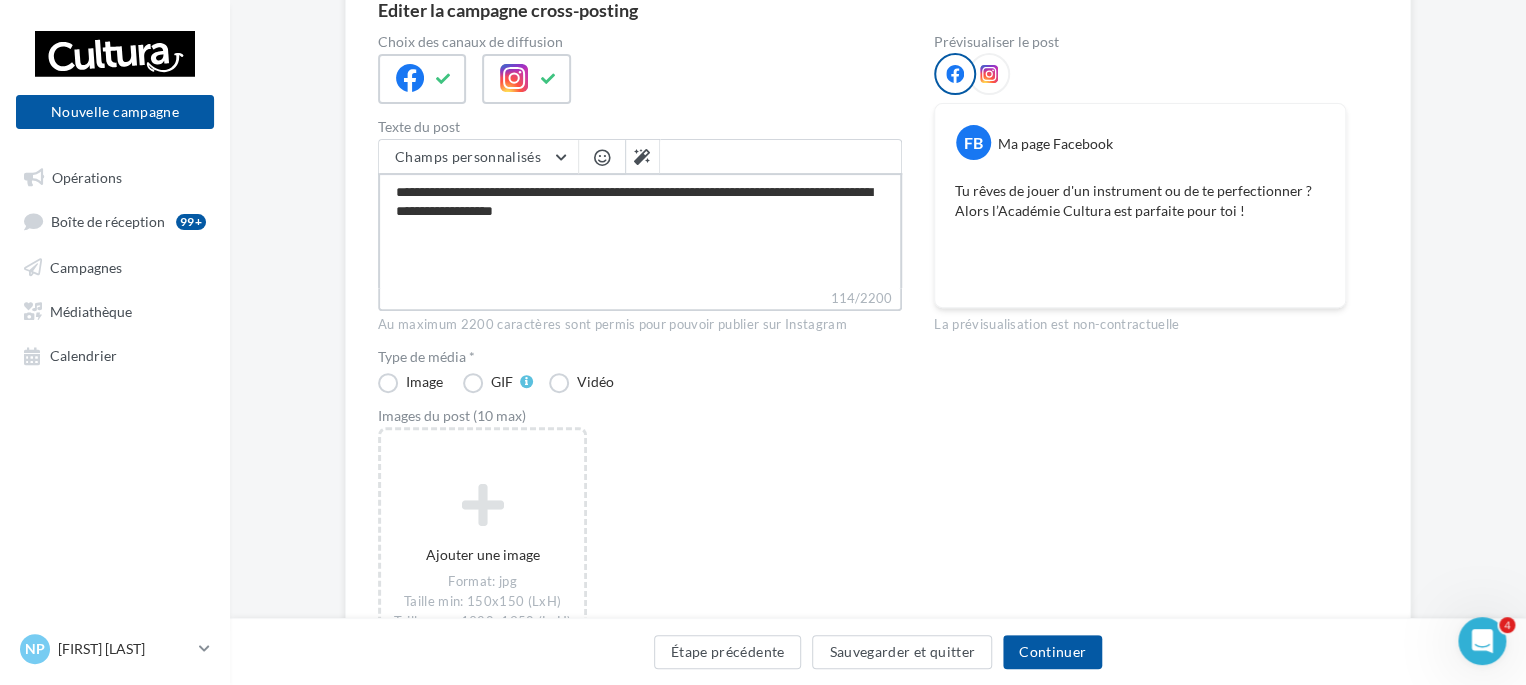 type on "**********" 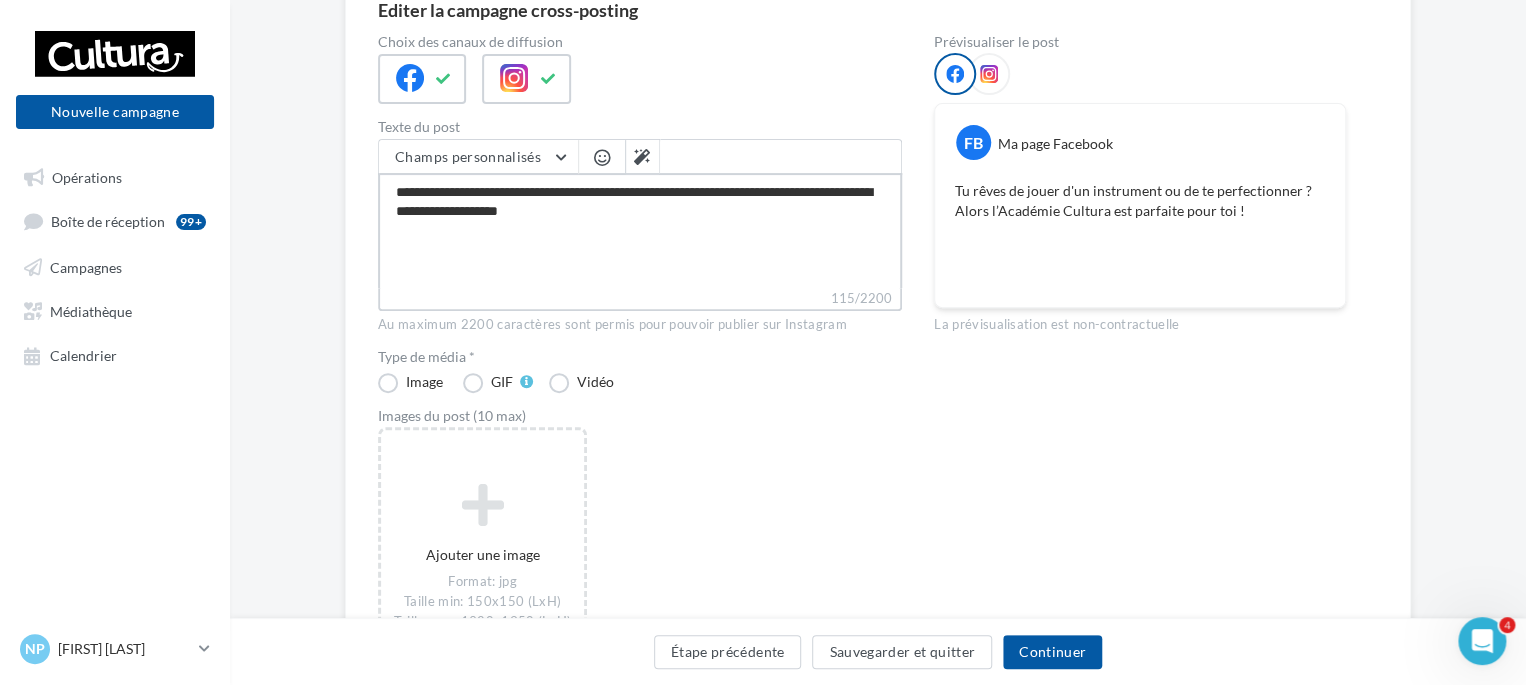type on "**********" 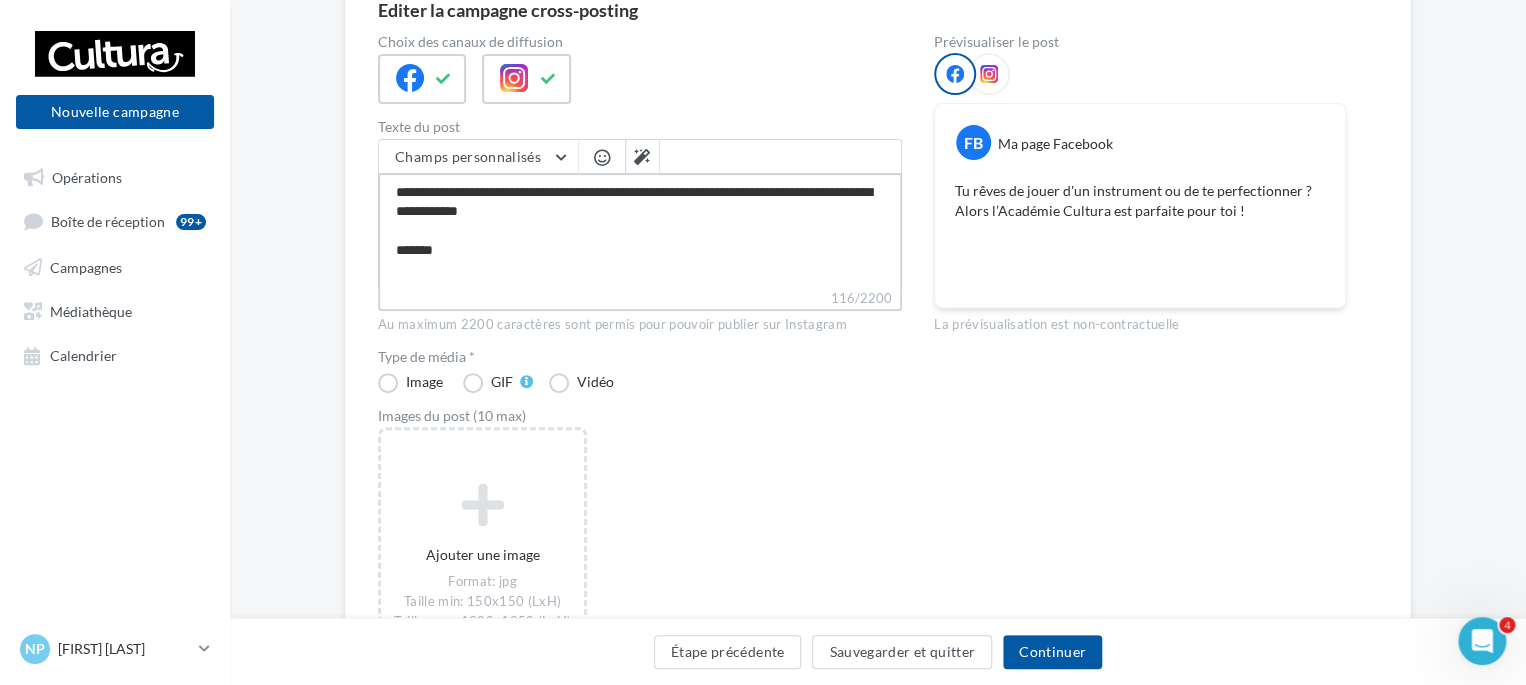 type on "**********" 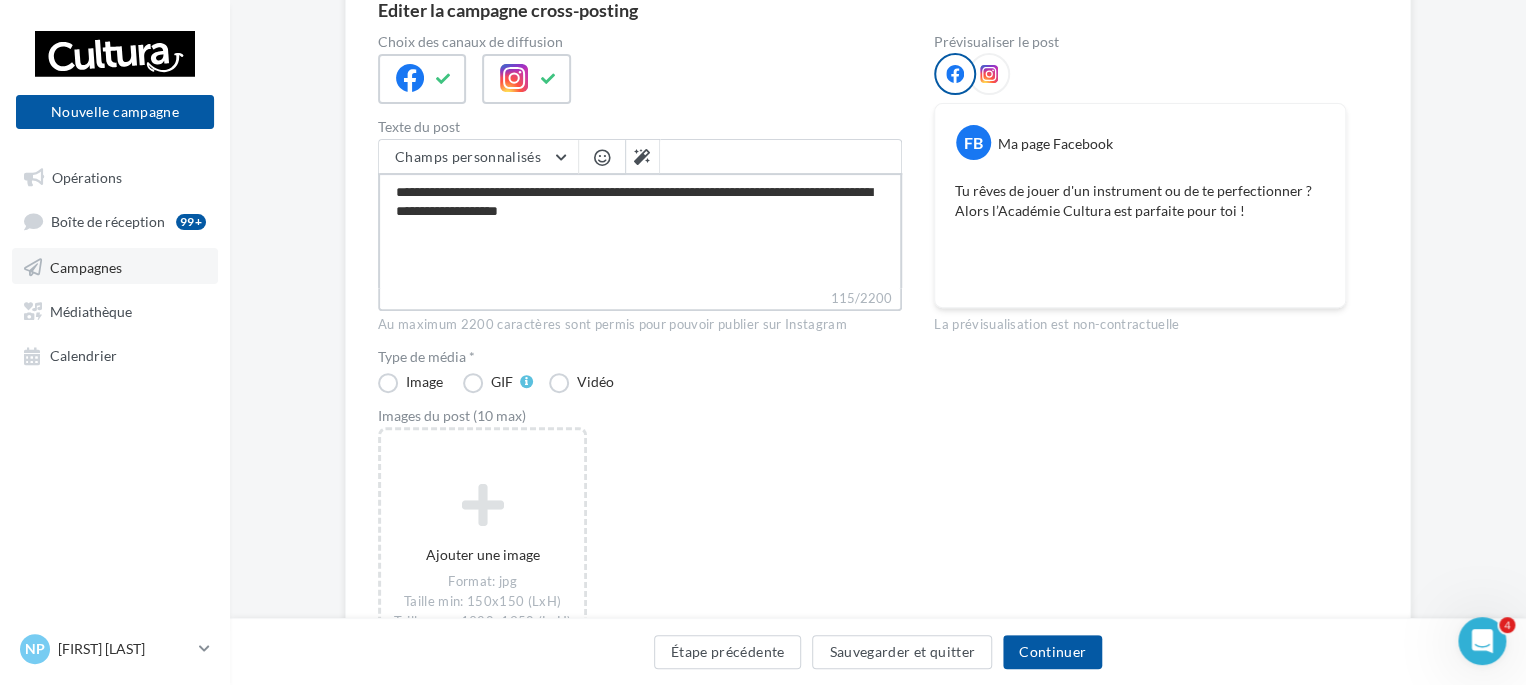 type on "**********" 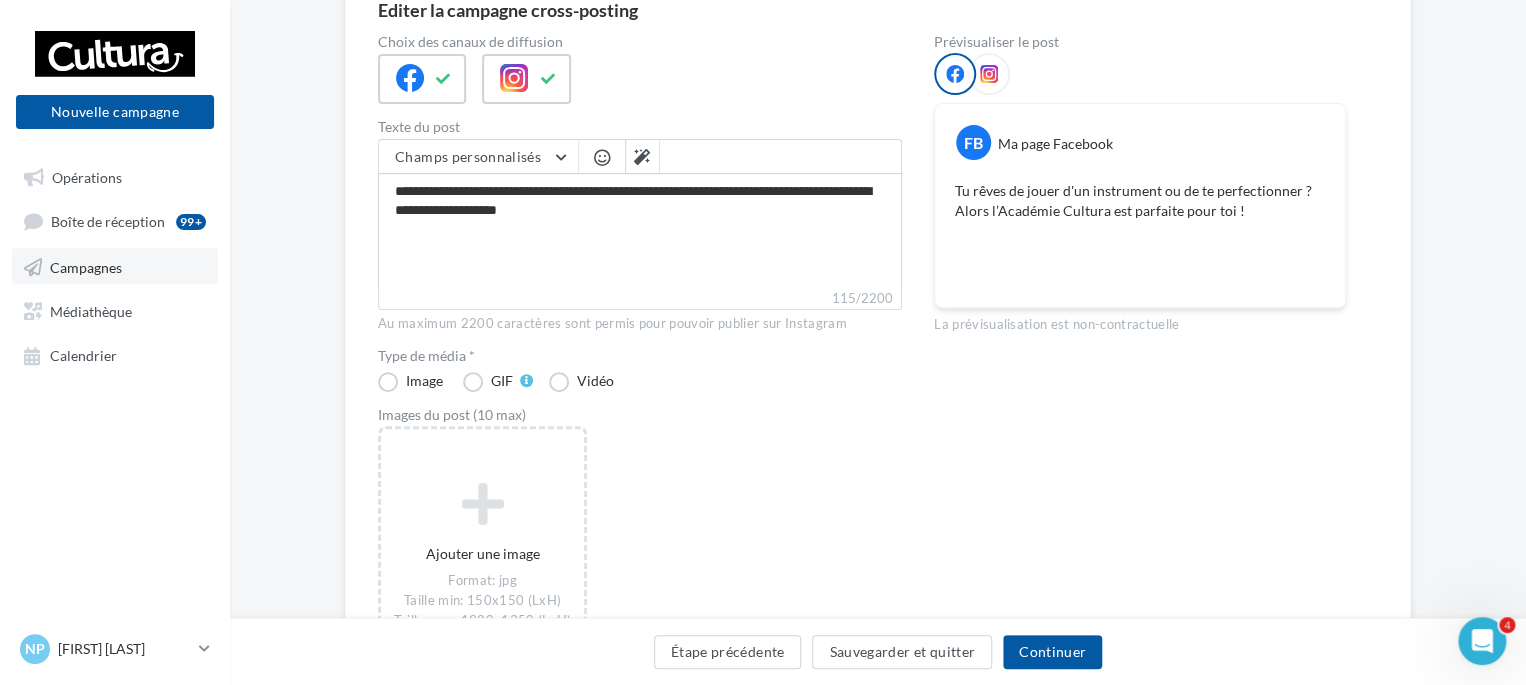 click on "Campagnes" at bounding box center (115, 266) 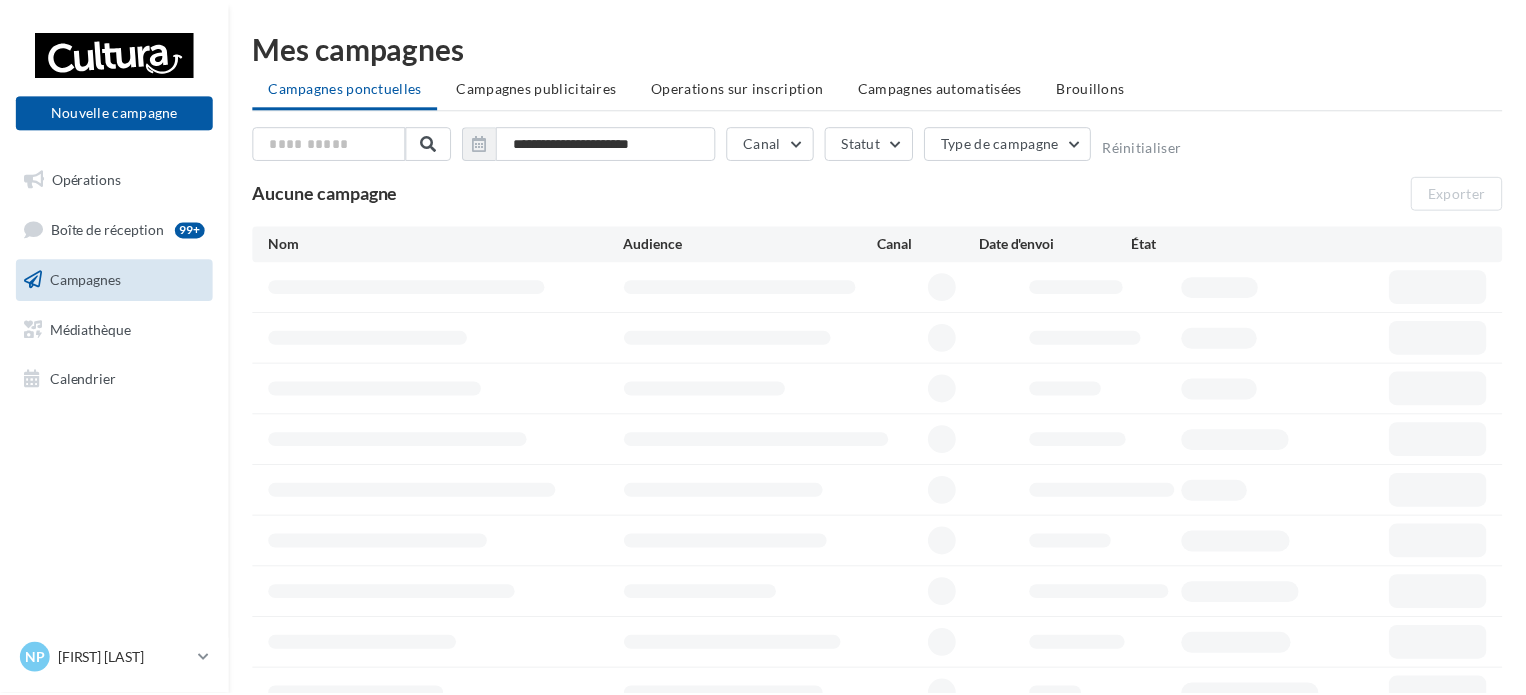 scroll, scrollTop: 0, scrollLeft: 0, axis: both 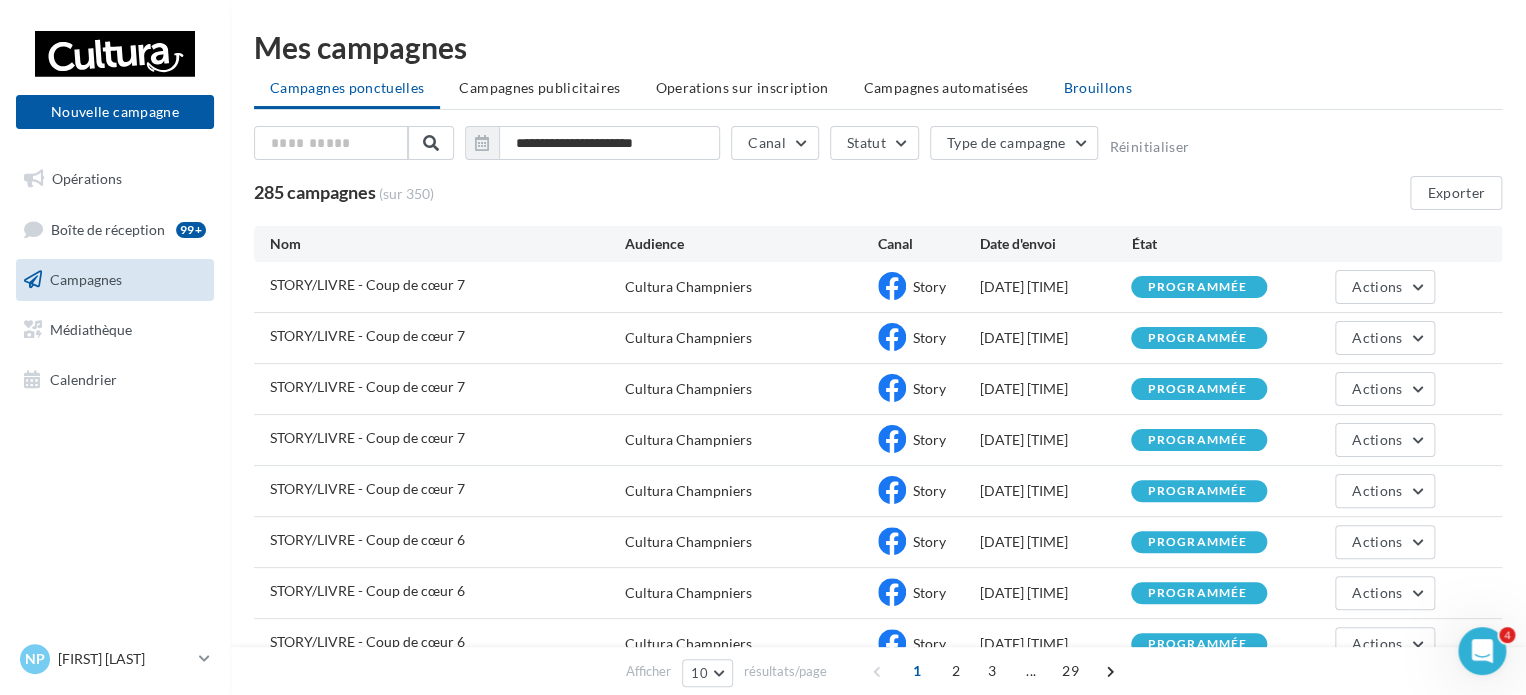 click on "Brouillons" at bounding box center (1097, 87) 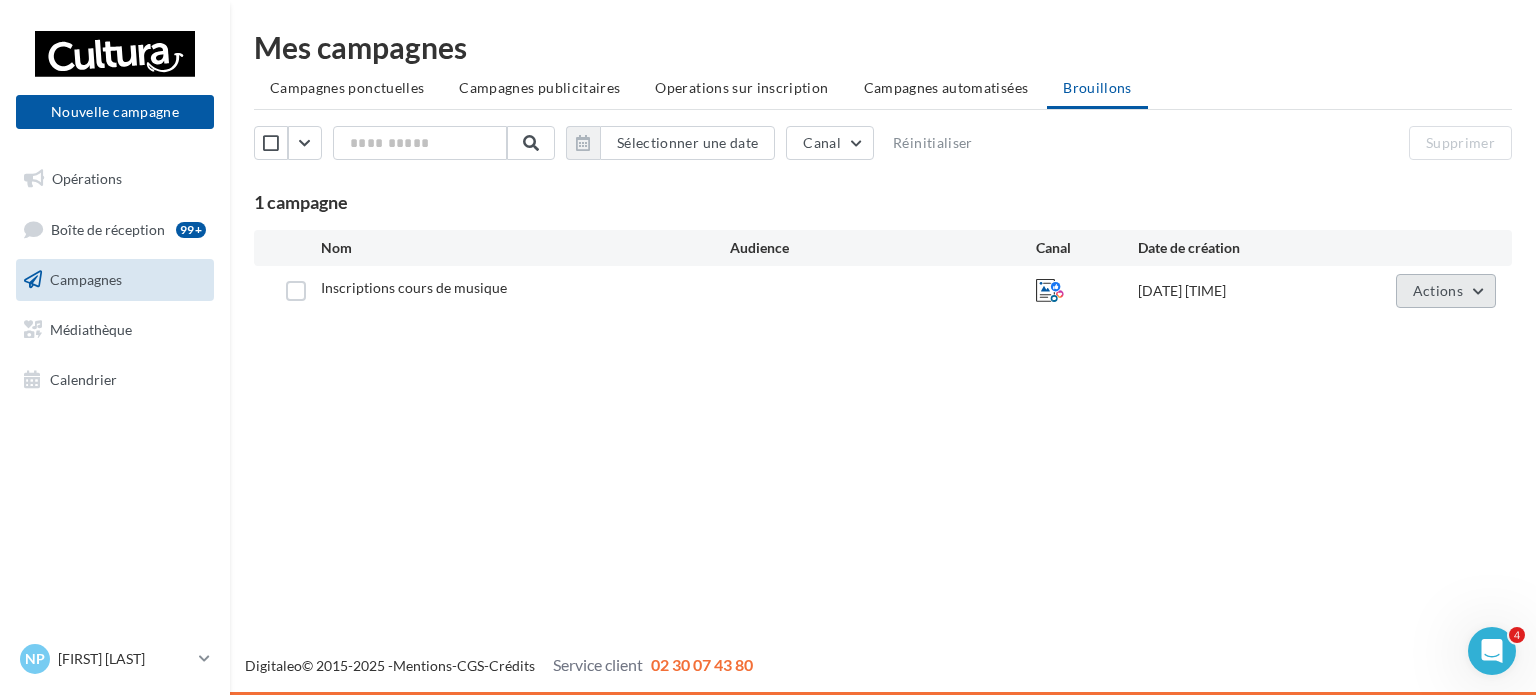 click on "Actions" at bounding box center (1446, 291) 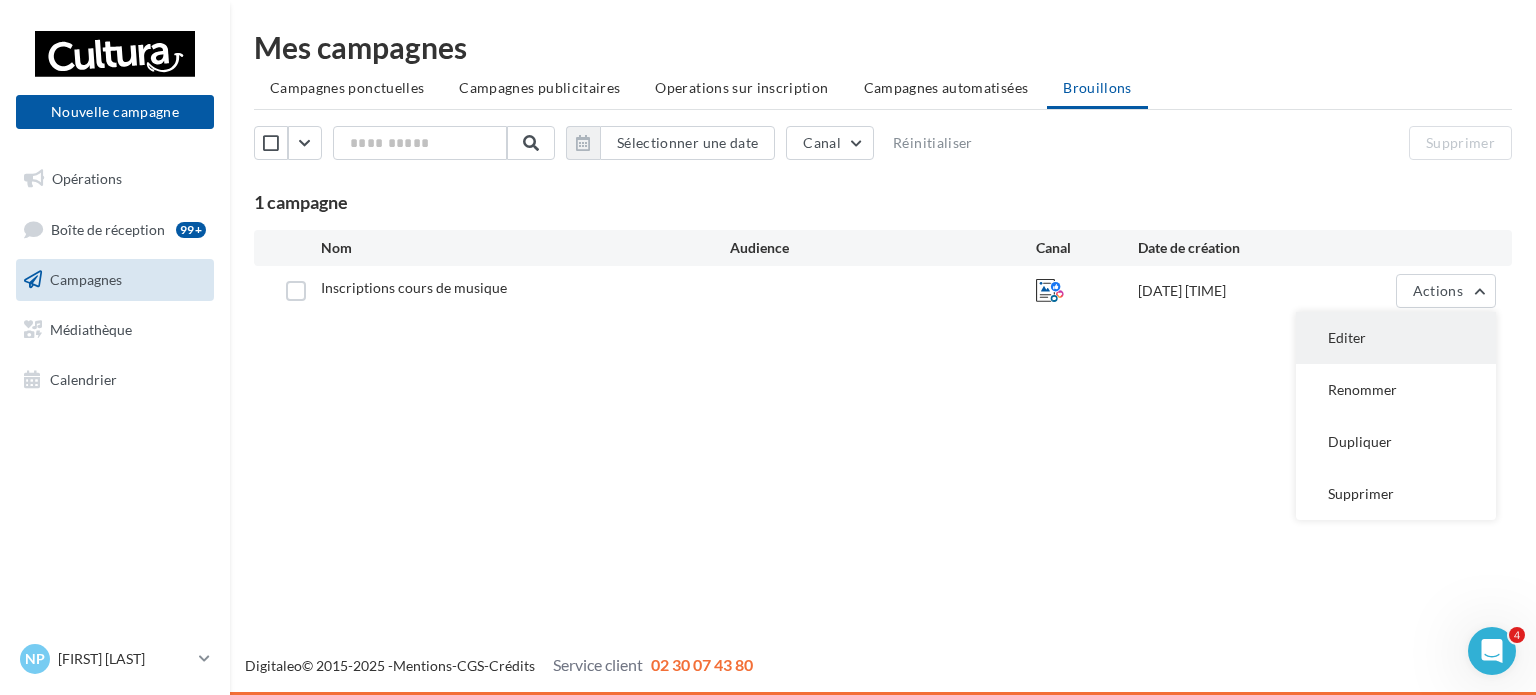 click on "Editer" at bounding box center (1396, 338) 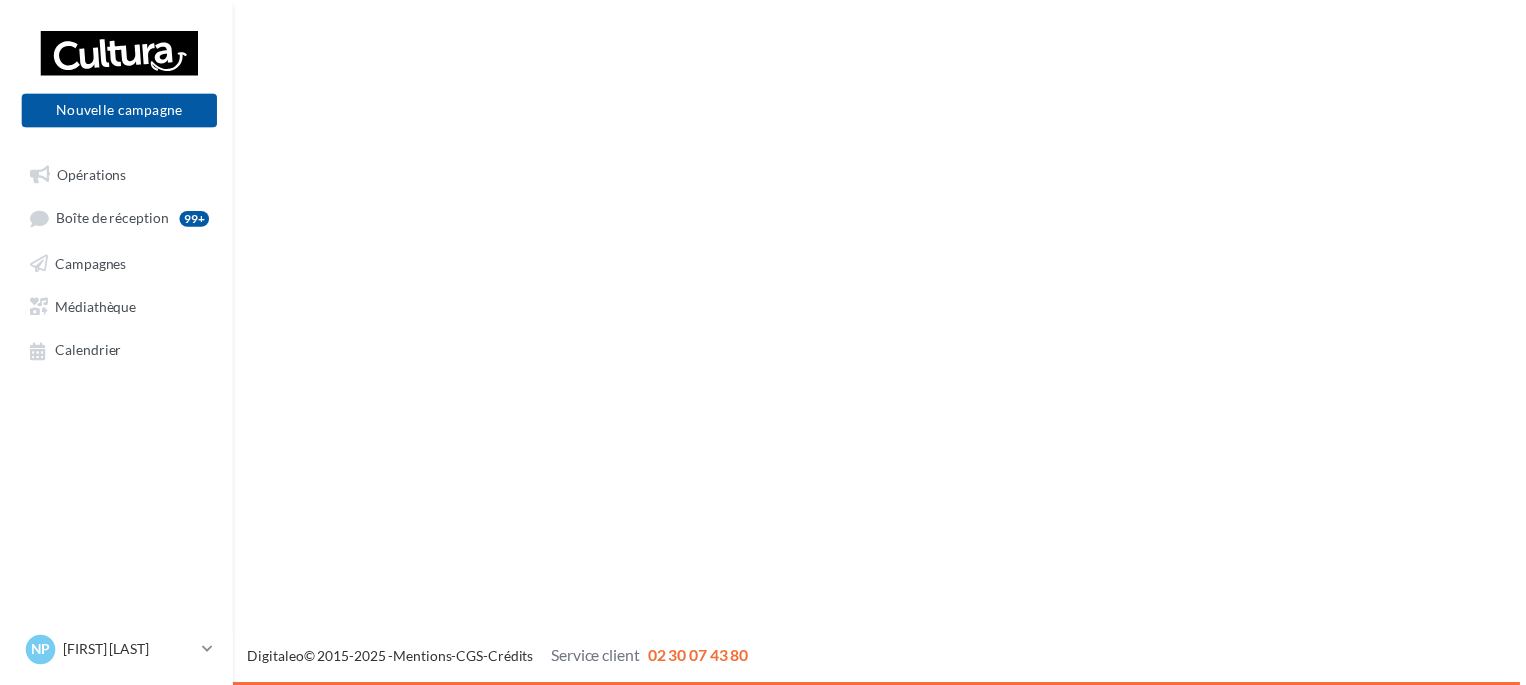 scroll, scrollTop: 0, scrollLeft: 0, axis: both 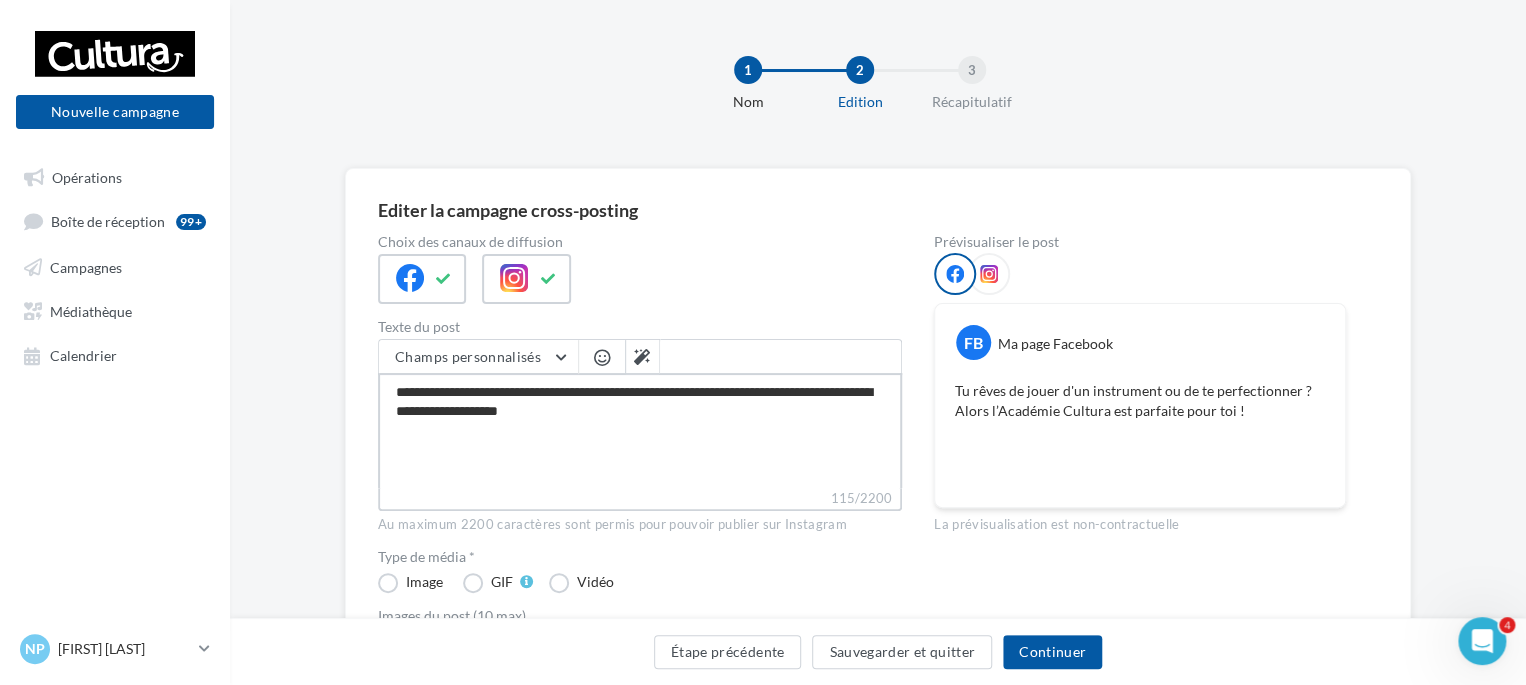 click on "**********" at bounding box center (640, 430) 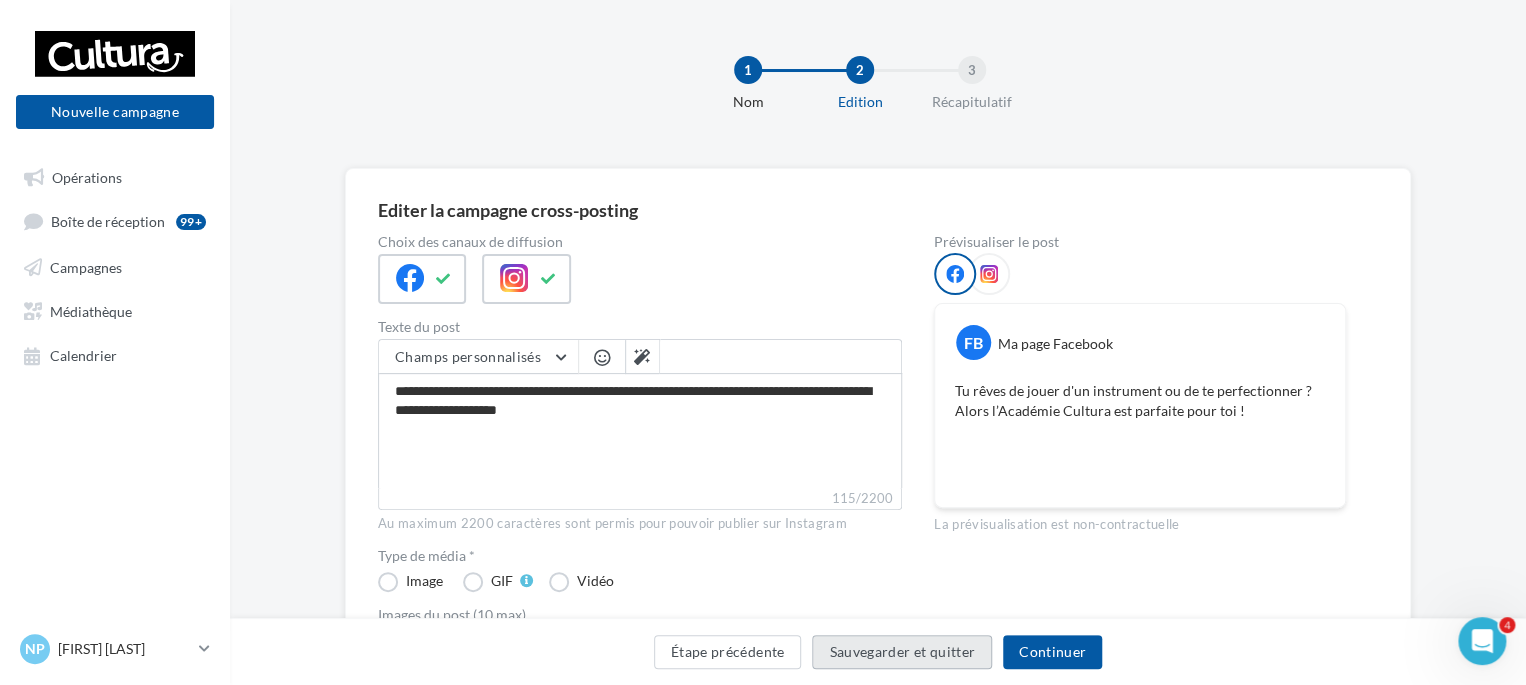 click on "Sauvegarder et quitter" at bounding box center (902, 652) 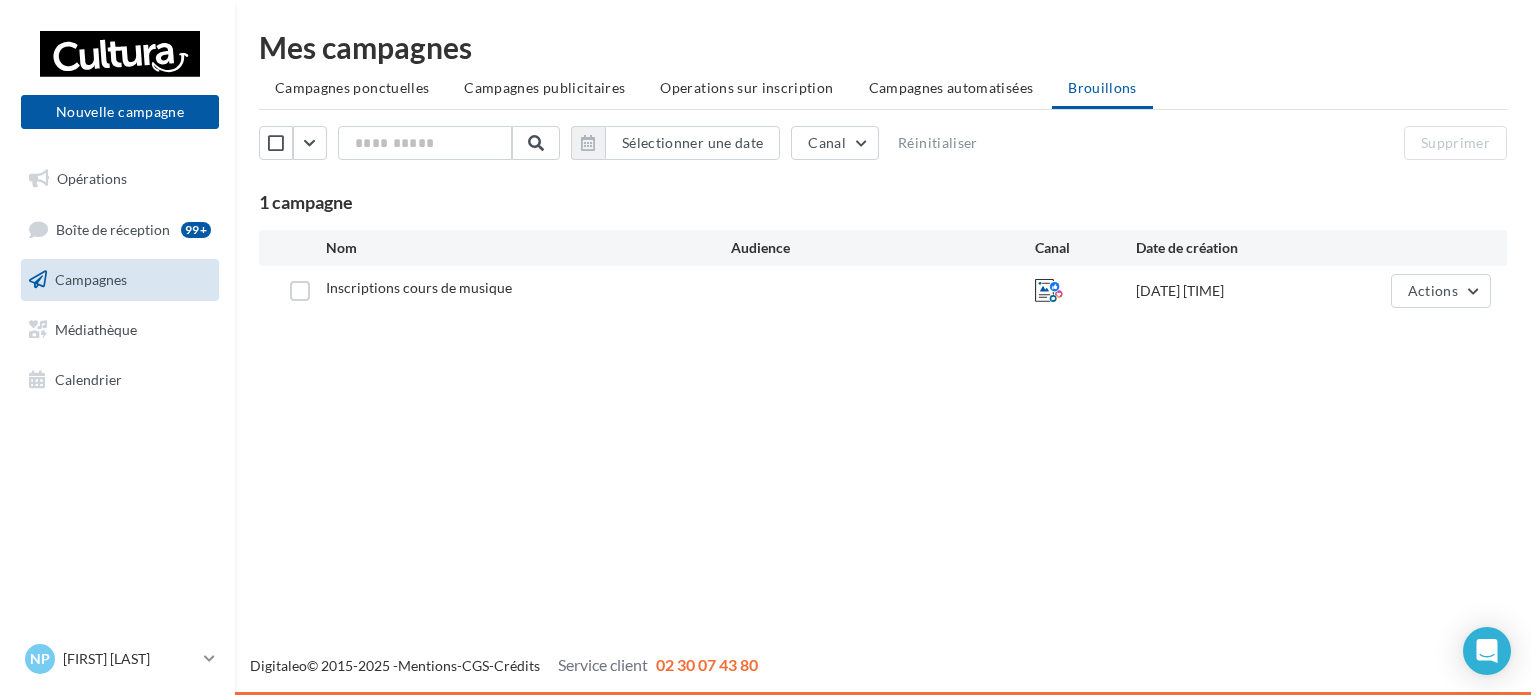 scroll, scrollTop: 0, scrollLeft: 0, axis: both 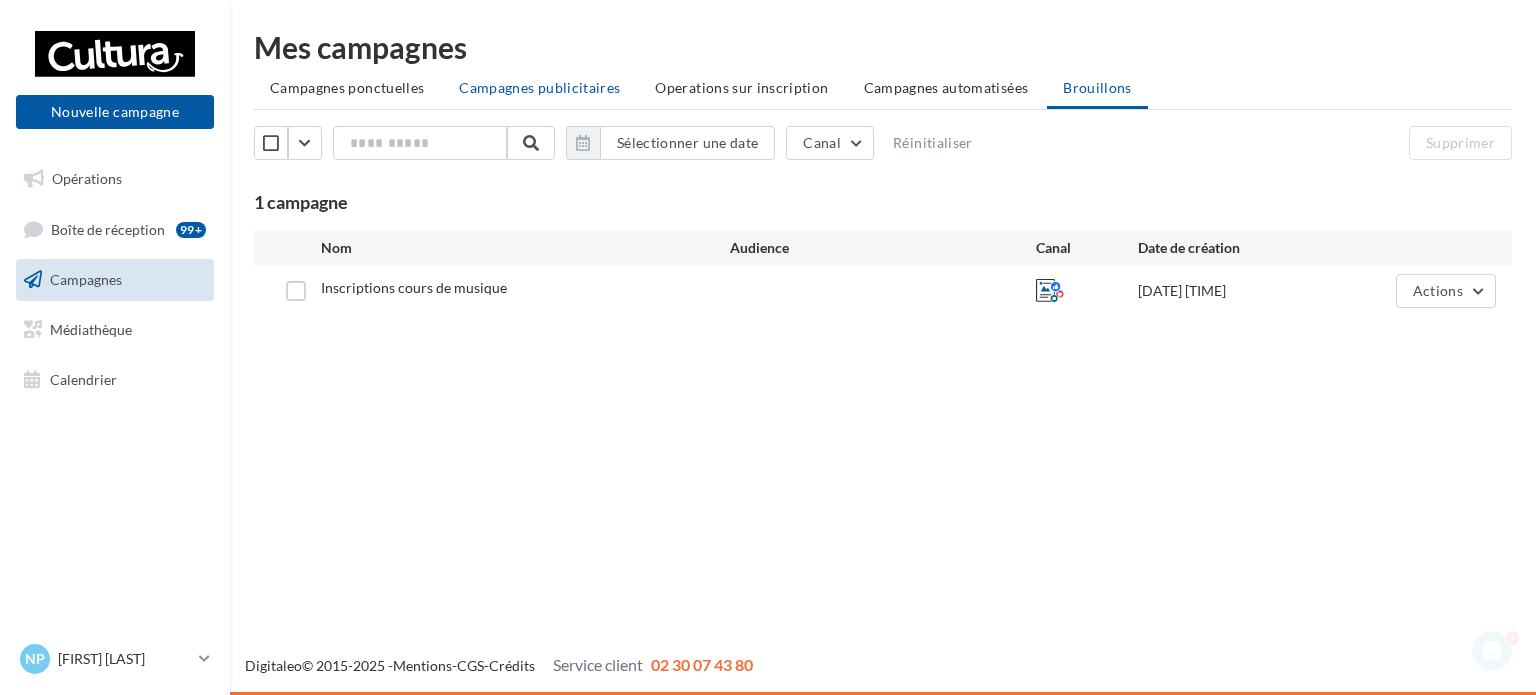 click on "Campagnes publicitaires" at bounding box center (539, 87) 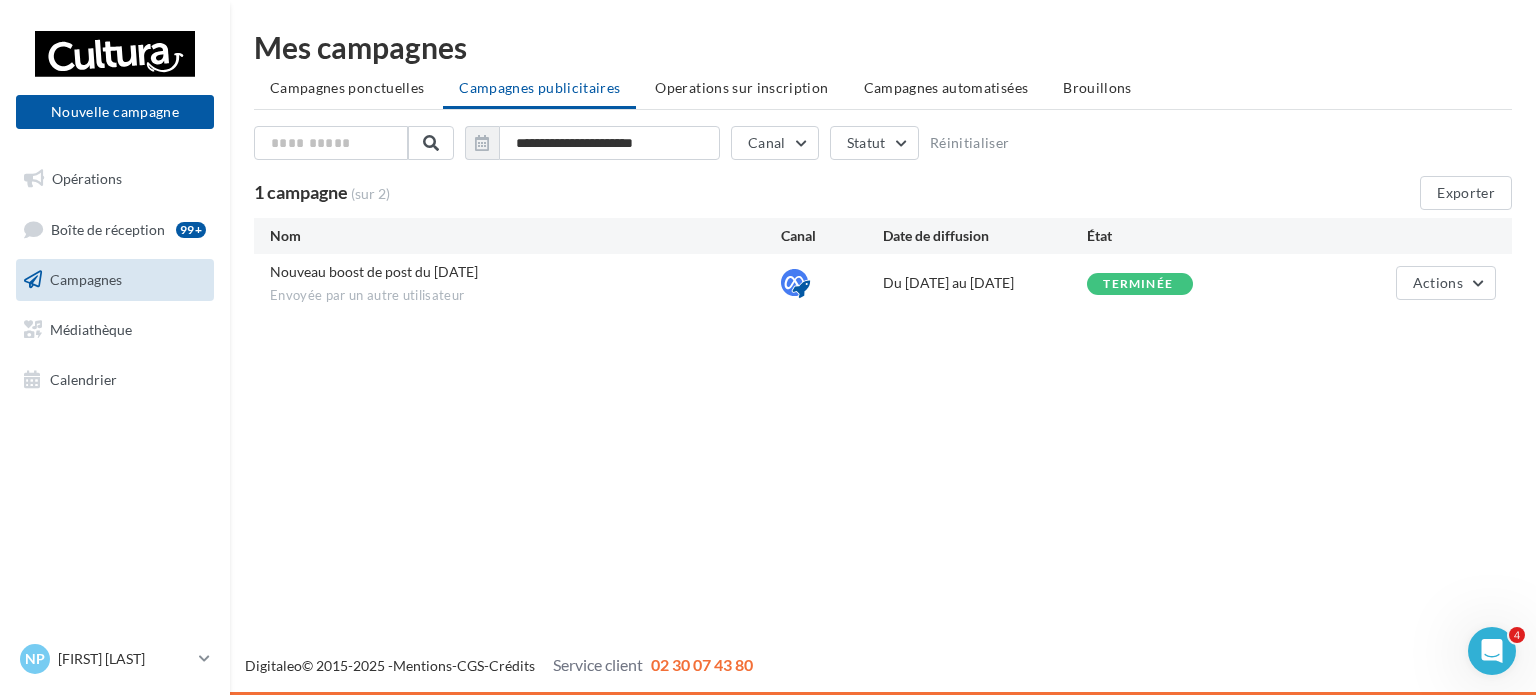click at bounding box center [33, 280] 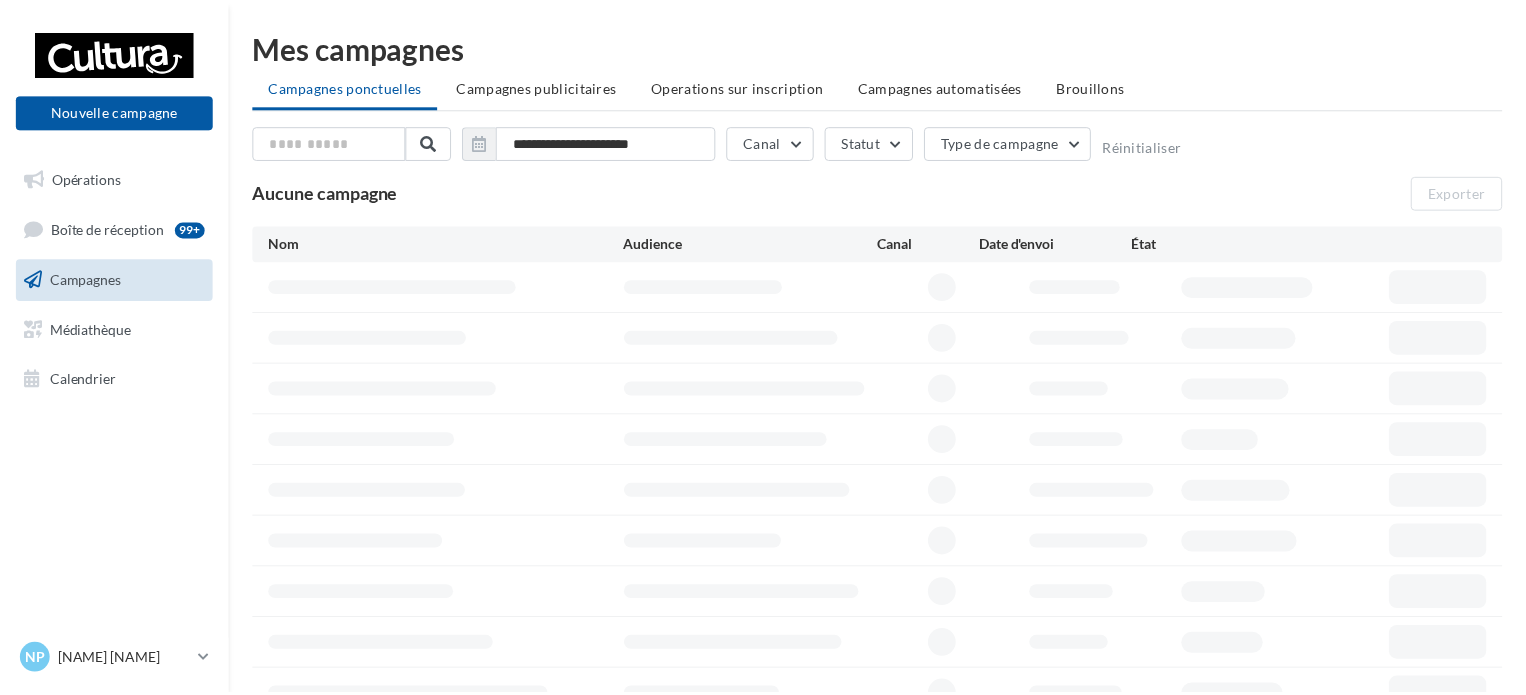 scroll, scrollTop: 0, scrollLeft: 0, axis: both 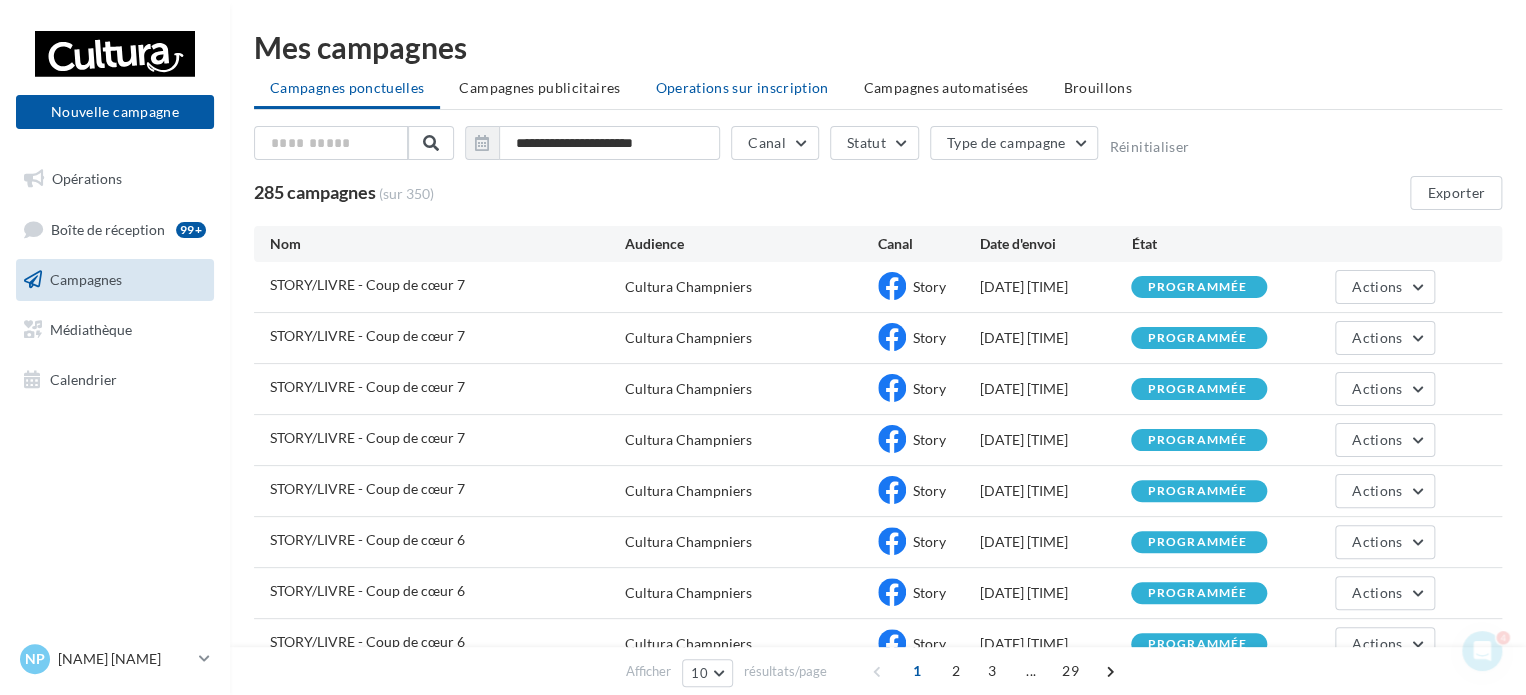 click on "Operations sur inscription" at bounding box center [741, 87] 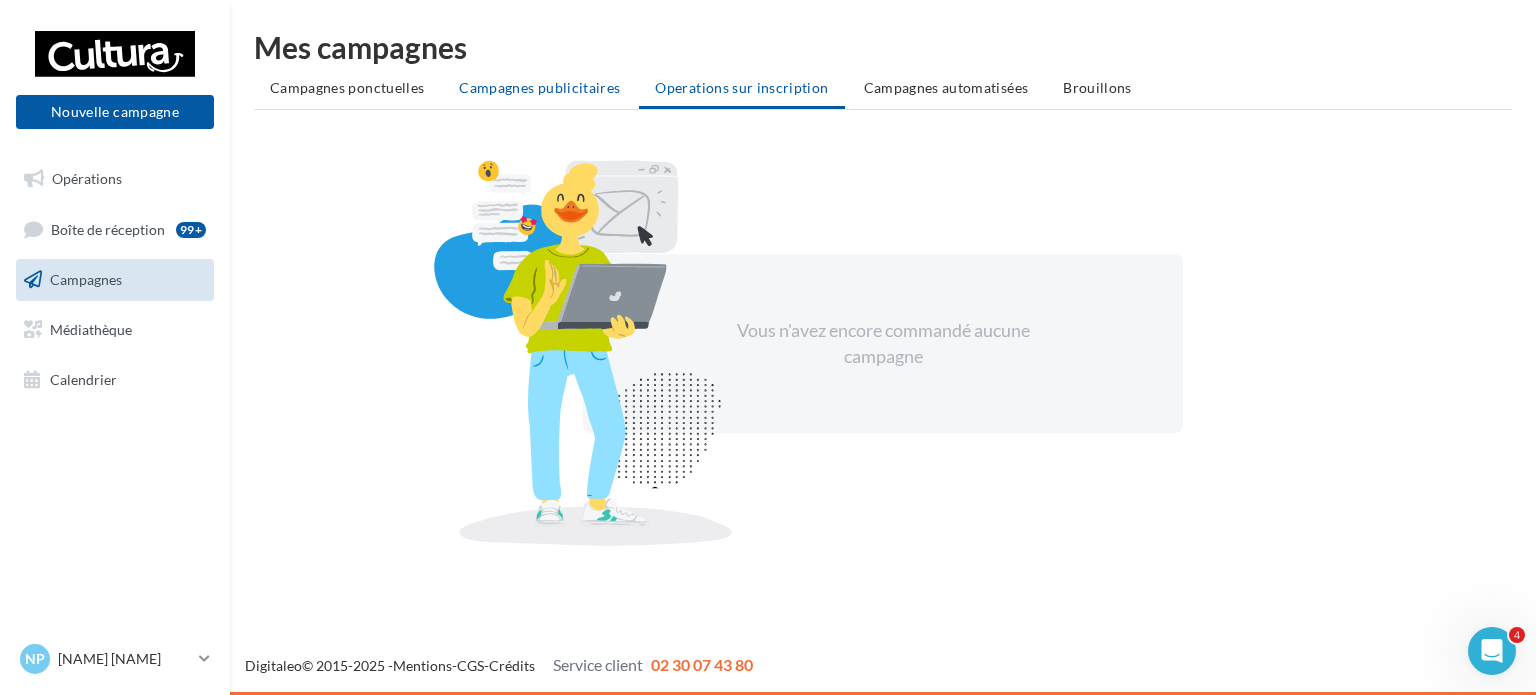 click on "Campagnes publicitaires" at bounding box center (539, 88) 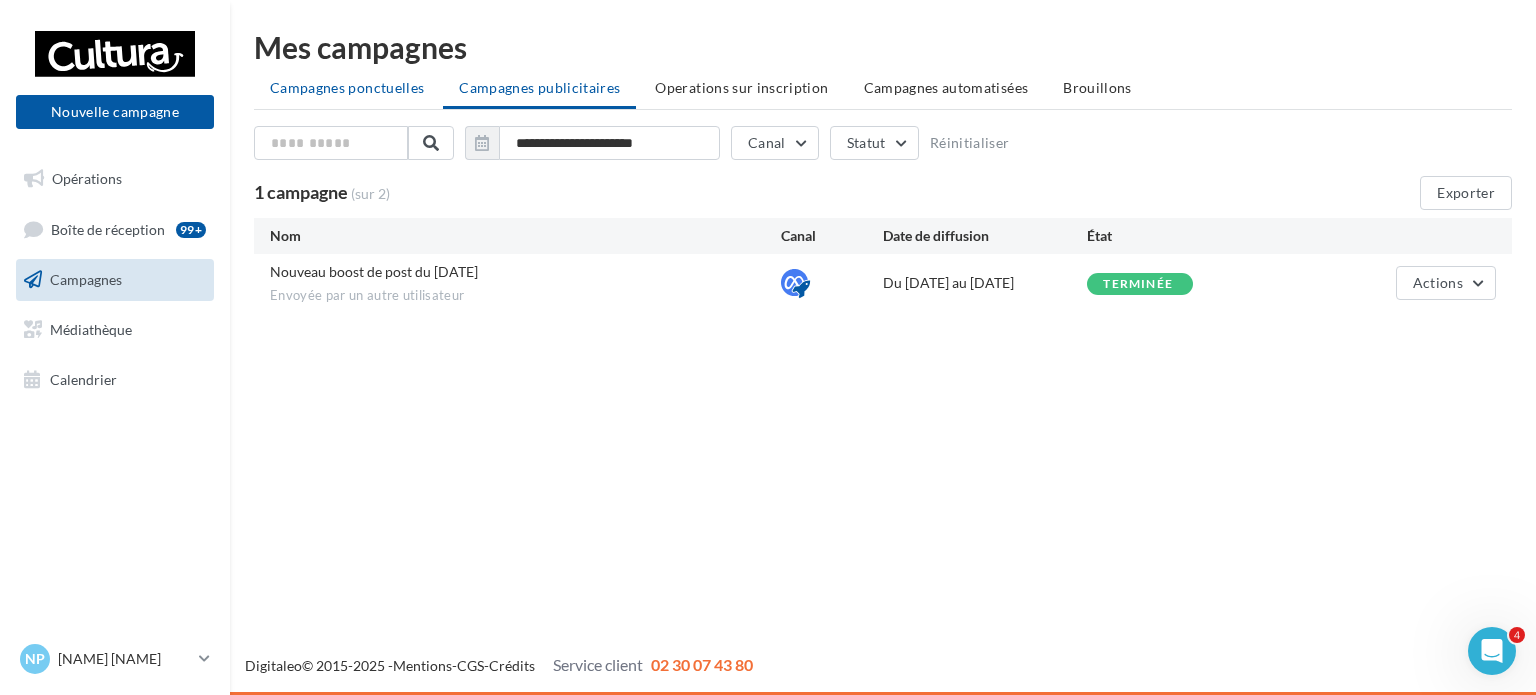 click on "Campagnes ponctuelles" at bounding box center [347, 87] 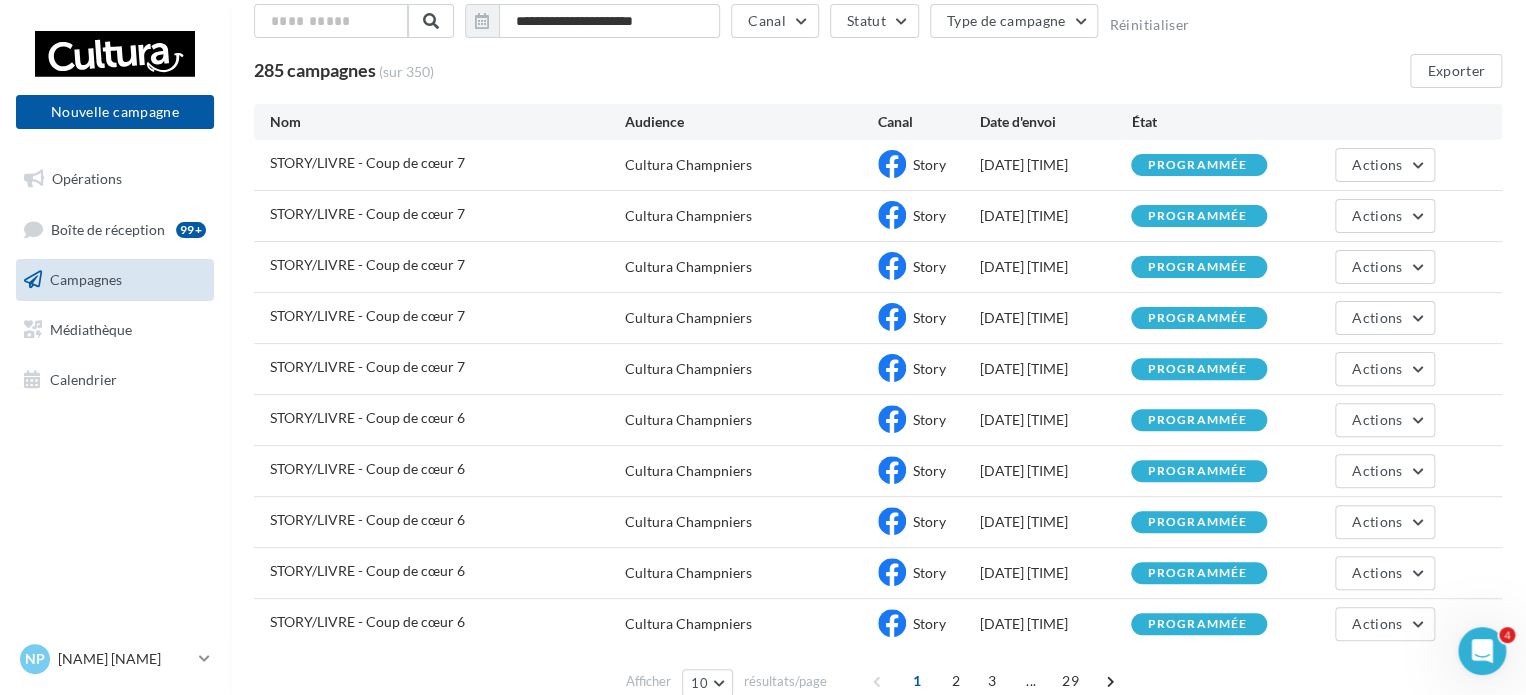 scroll, scrollTop: 215, scrollLeft: 0, axis: vertical 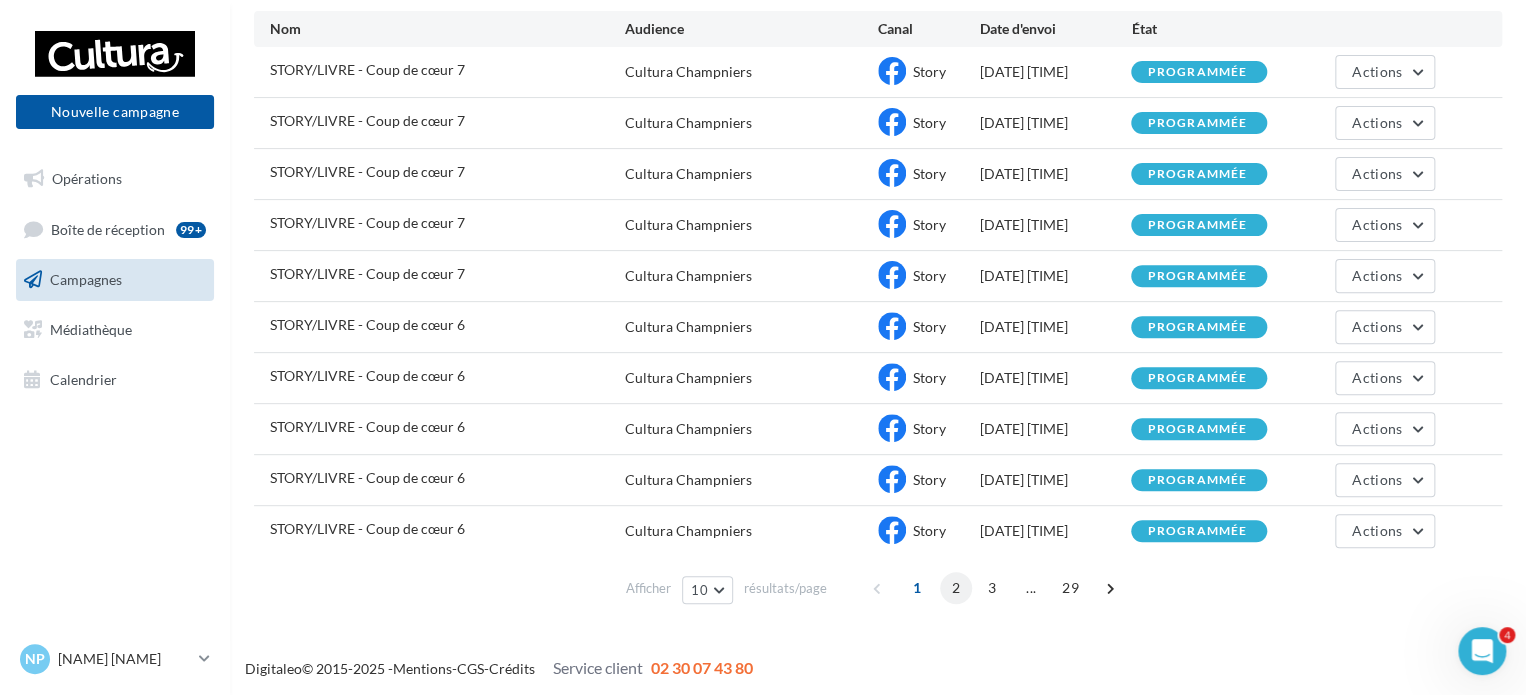 click on "2" at bounding box center (956, 588) 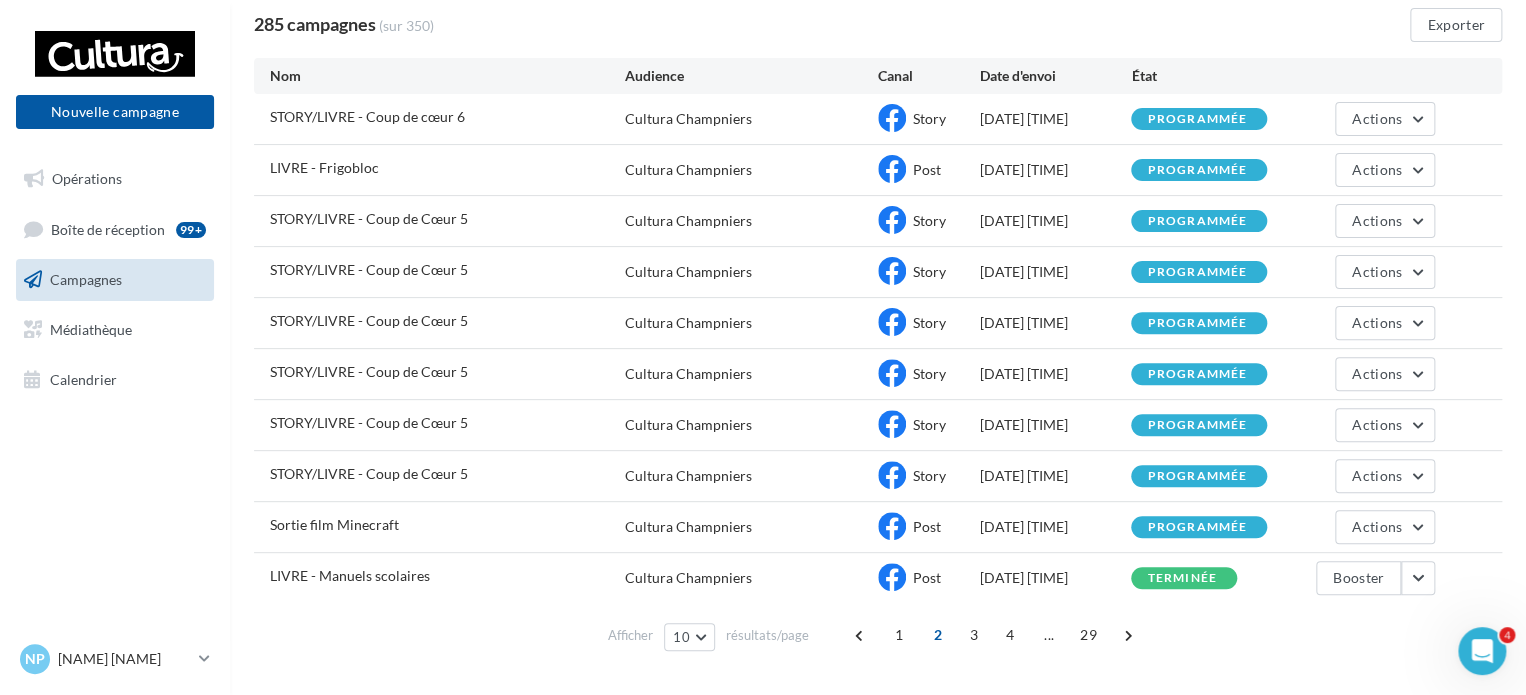 scroll, scrollTop: 180, scrollLeft: 0, axis: vertical 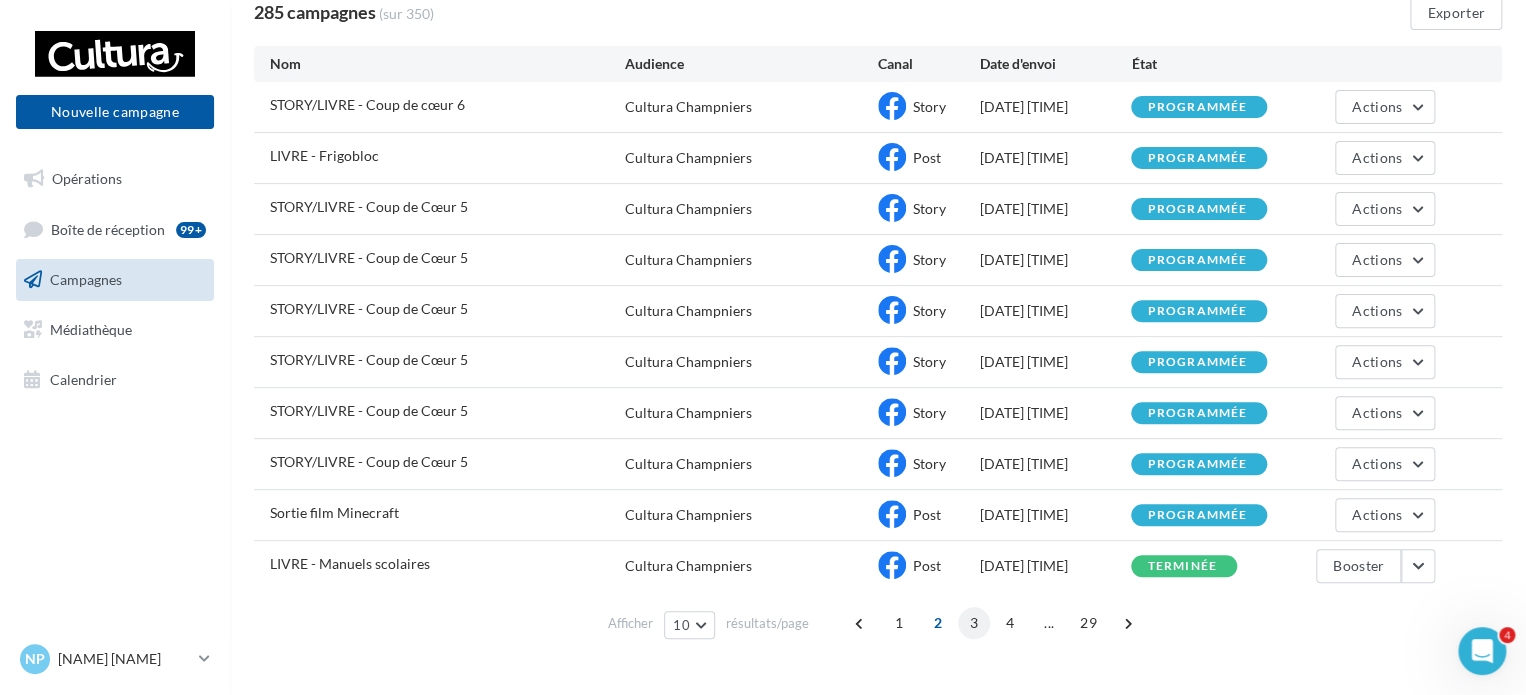 click on "3" at bounding box center [974, 623] 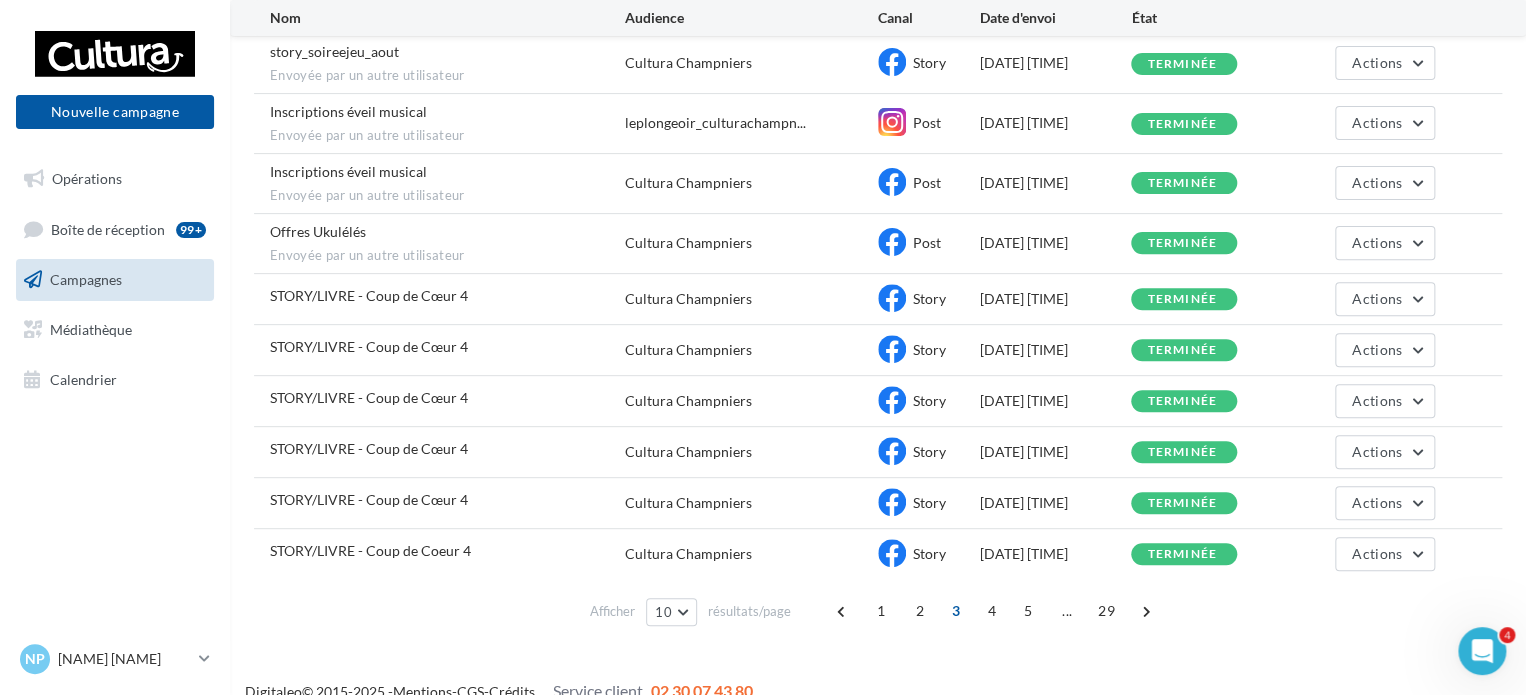scroll, scrollTop: 249, scrollLeft: 0, axis: vertical 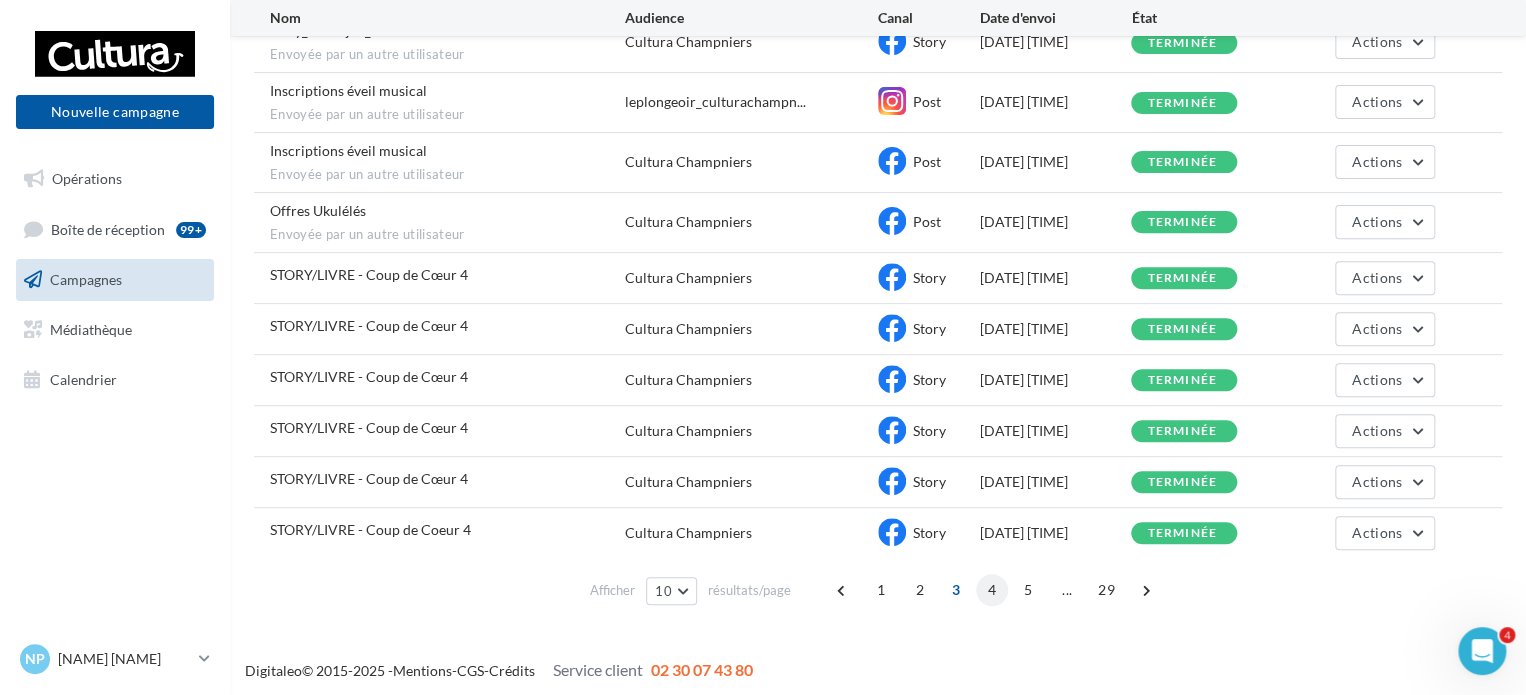 click on "4" at bounding box center [992, 590] 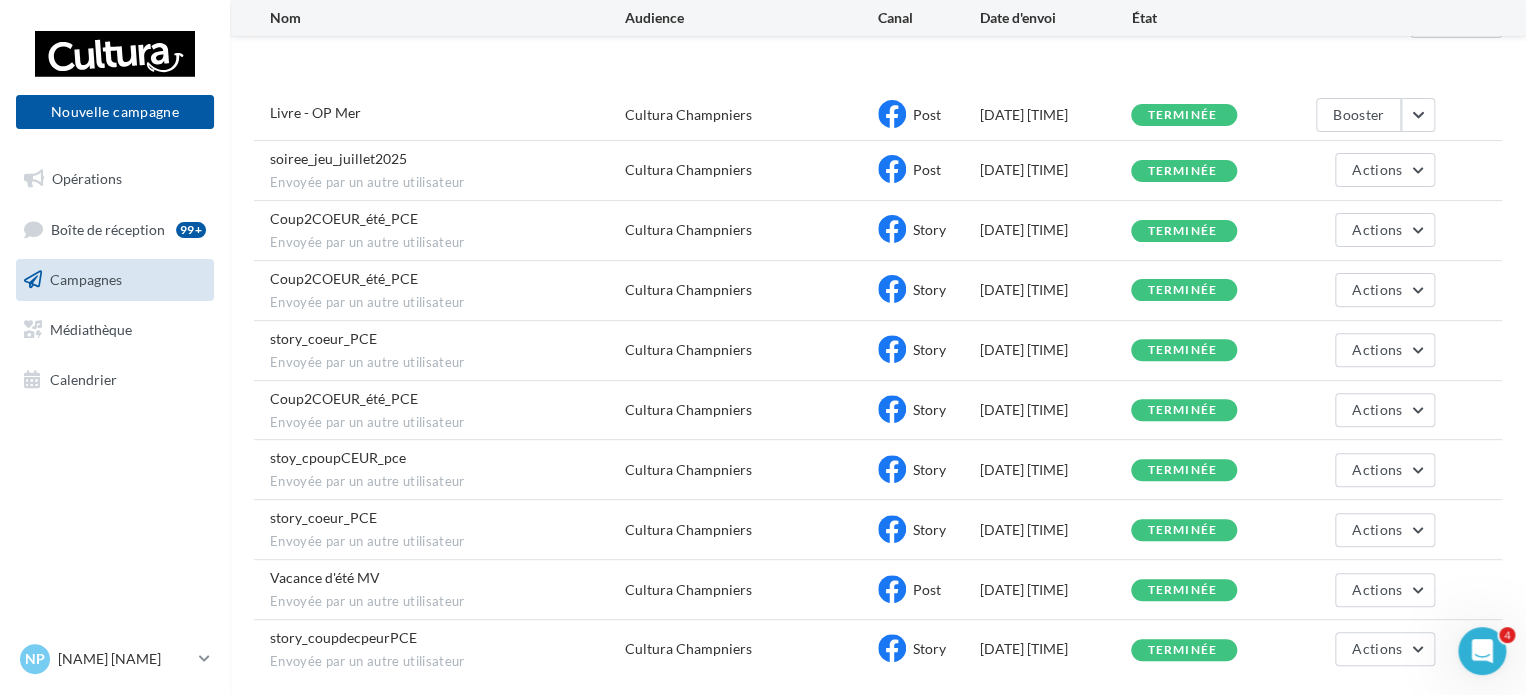 scroll, scrollTop: 293, scrollLeft: 0, axis: vertical 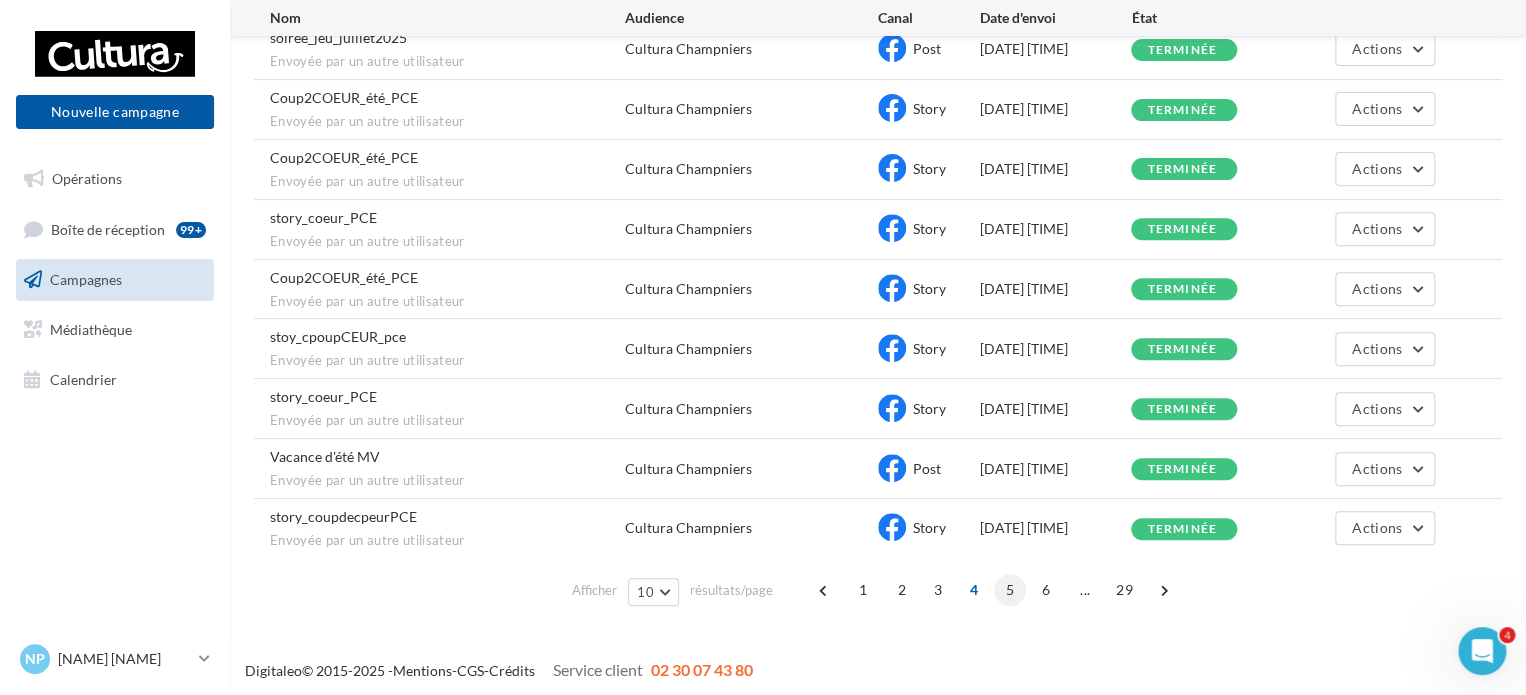 click on "5" at bounding box center [1010, 590] 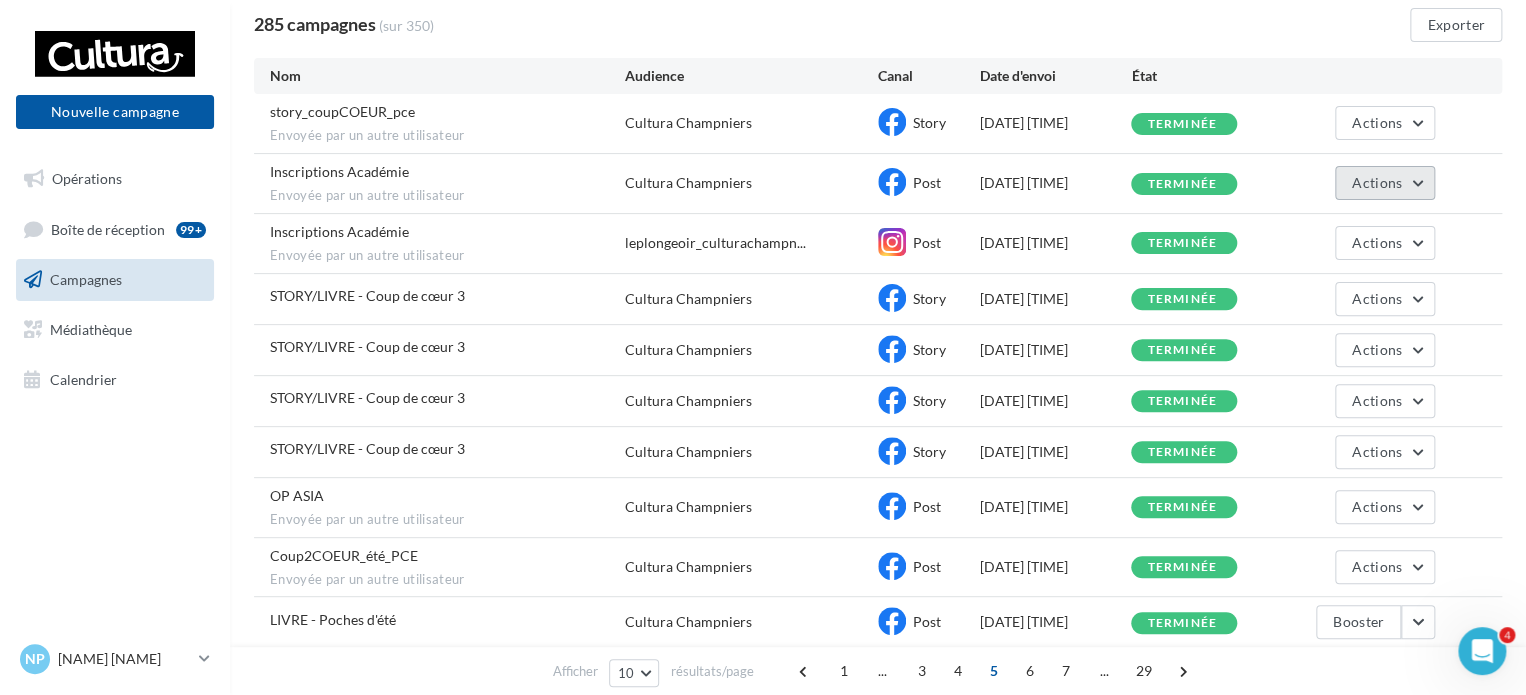 click on "Actions" at bounding box center [1385, 183] 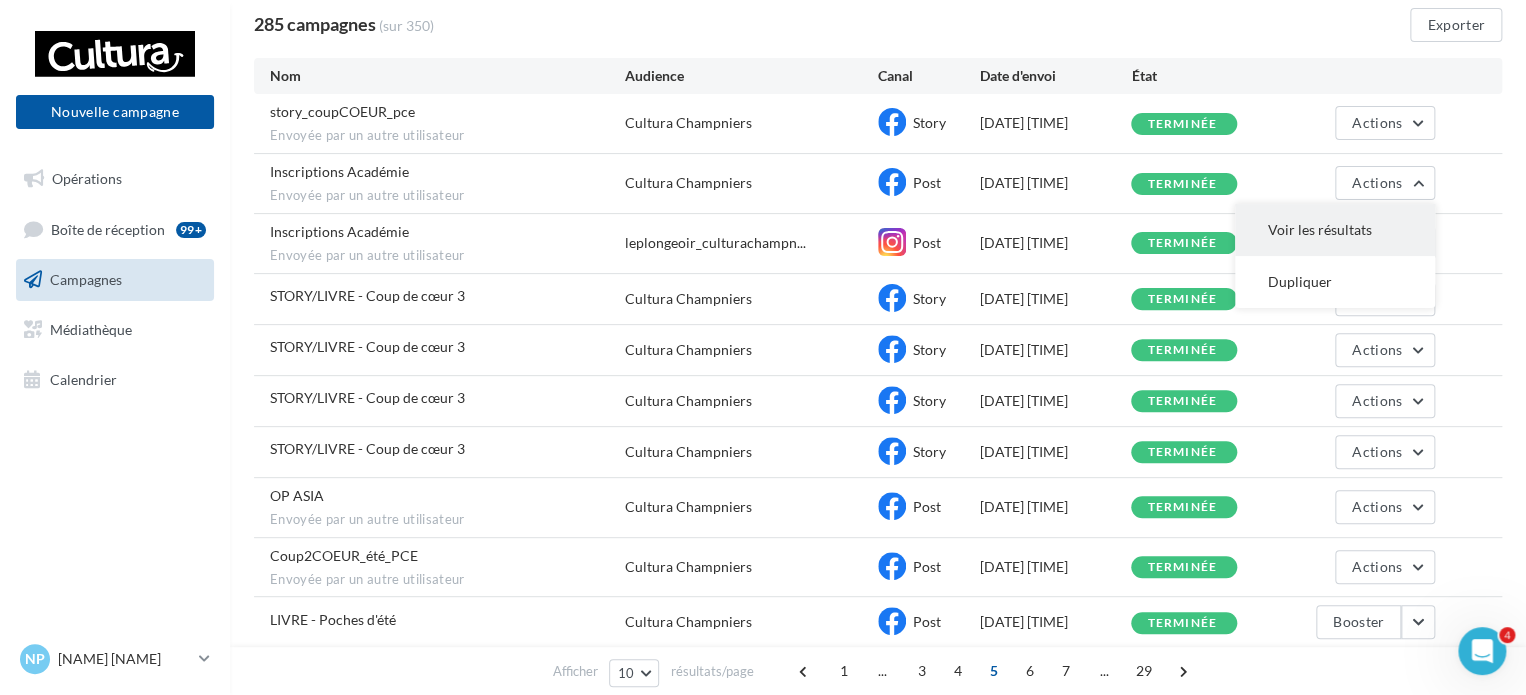 click on "Voir les résultats" at bounding box center [1335, 230] 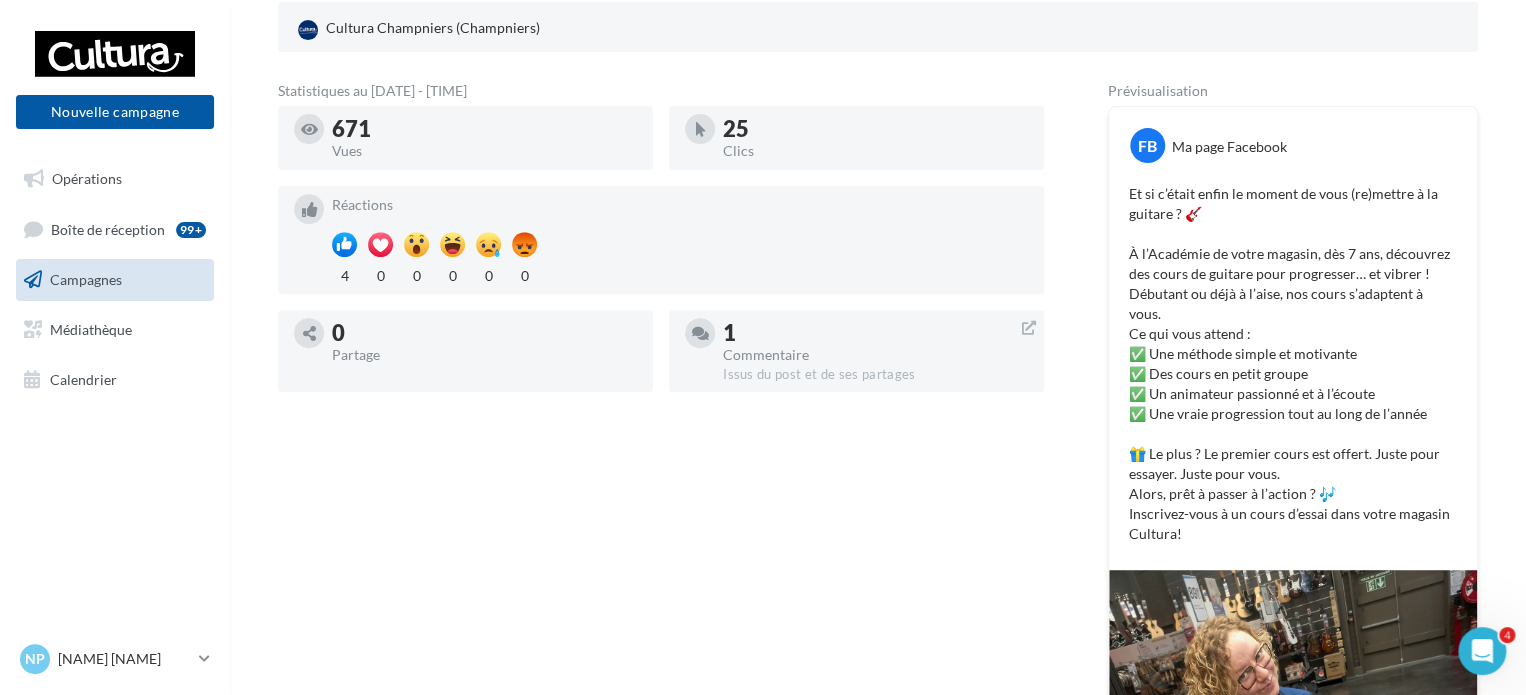 scroll, scrollTop: 300, scrollLeft: 0, axis: vertical 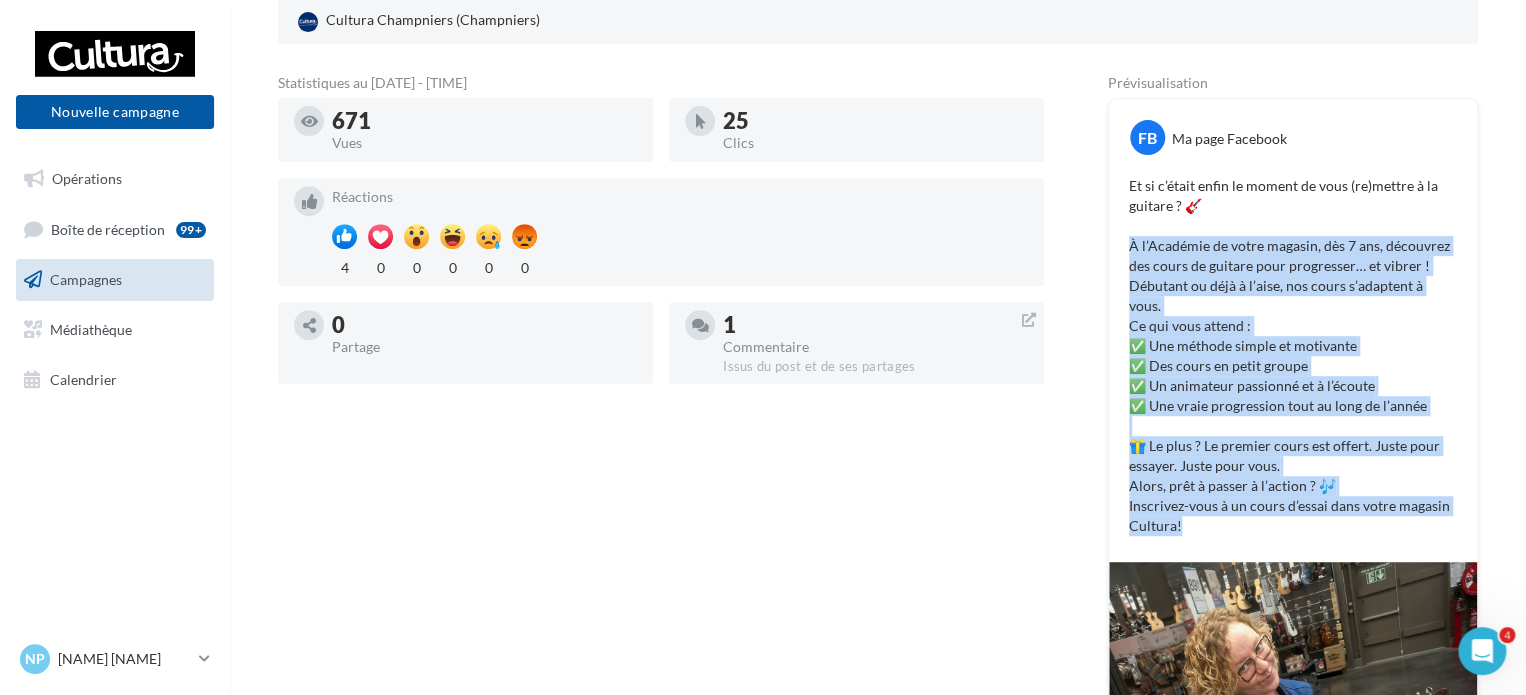drag, startPoint x: 1127, startPoint y: 244, endPoint x: 1195, endPoint y: 502, distance: 266.8108 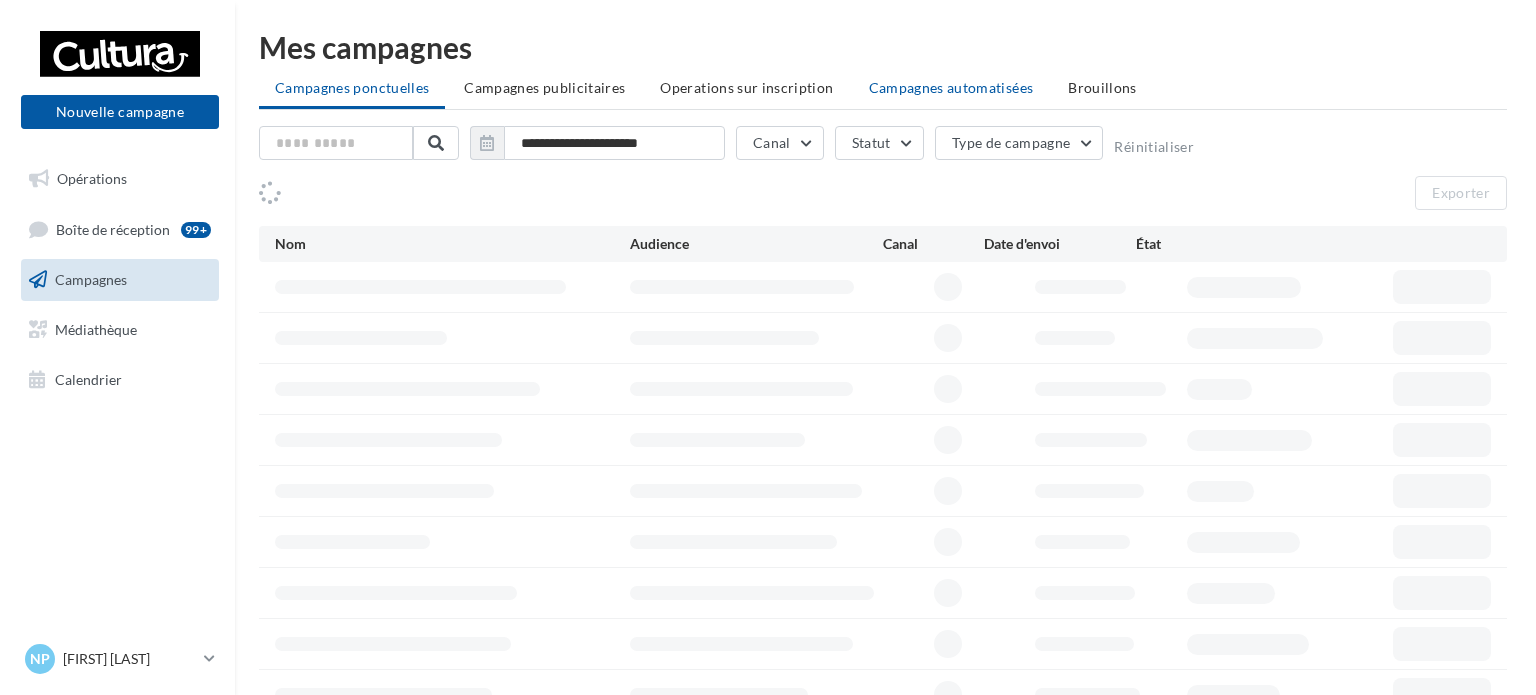scroll, scrollTop: 0, scrollLeft: 0, axis: both 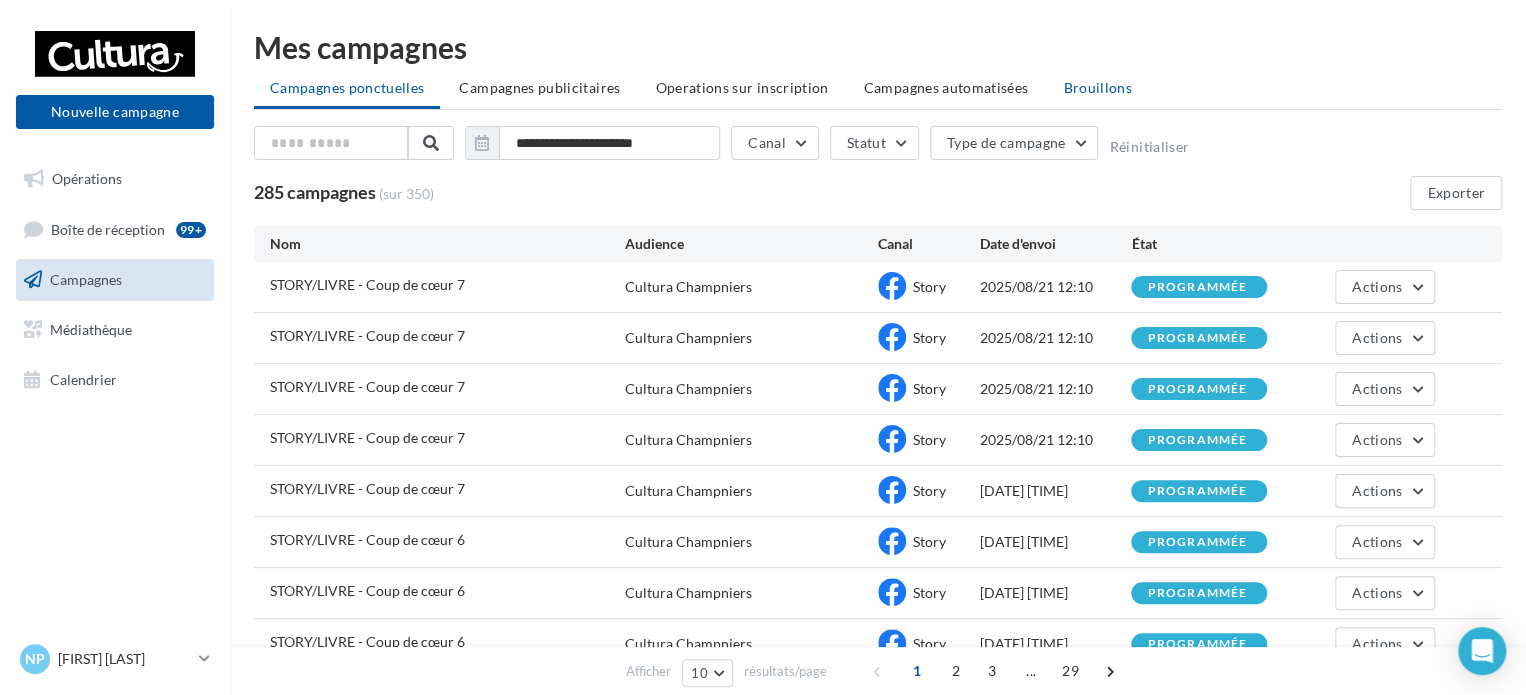 click on "Brouillons" at bounding box center (1097, 88) 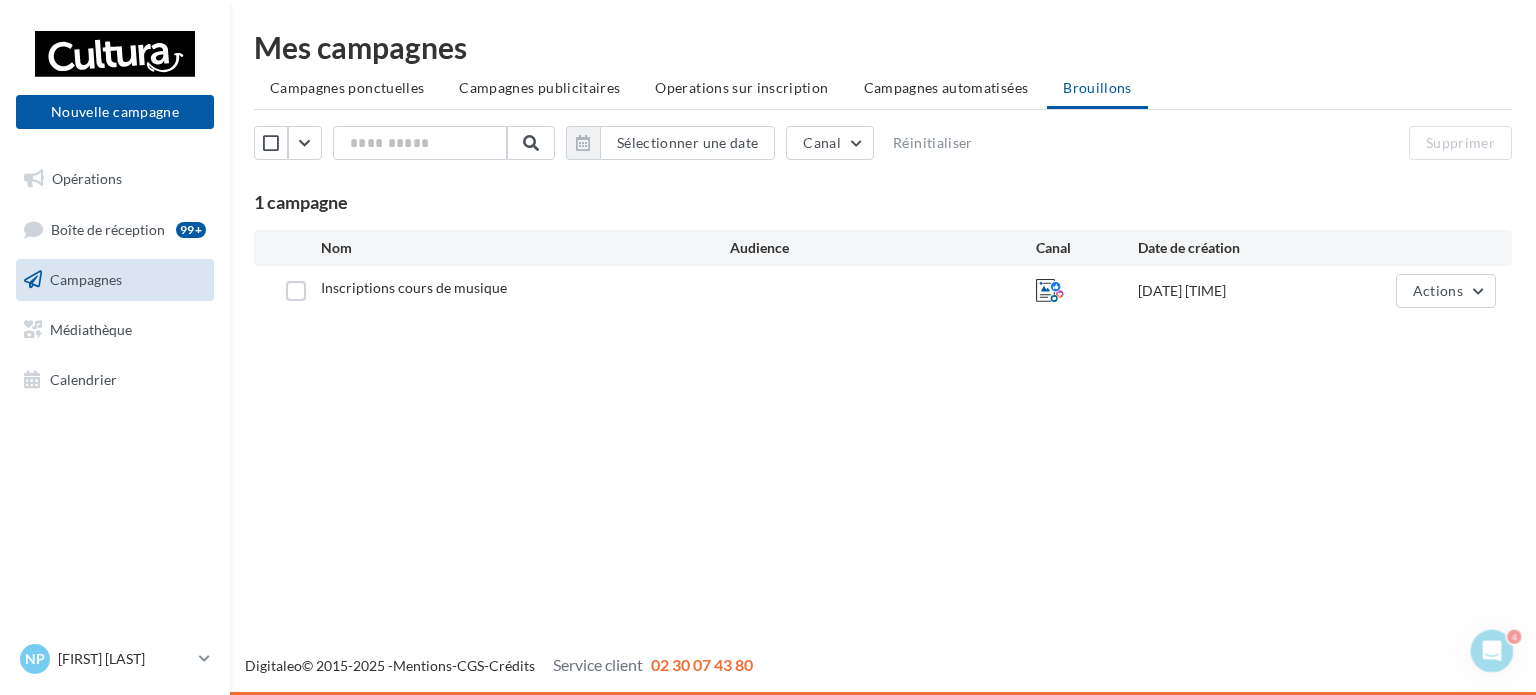 scroll, scrollTop: 0, scrollLeft: 0, axis: both 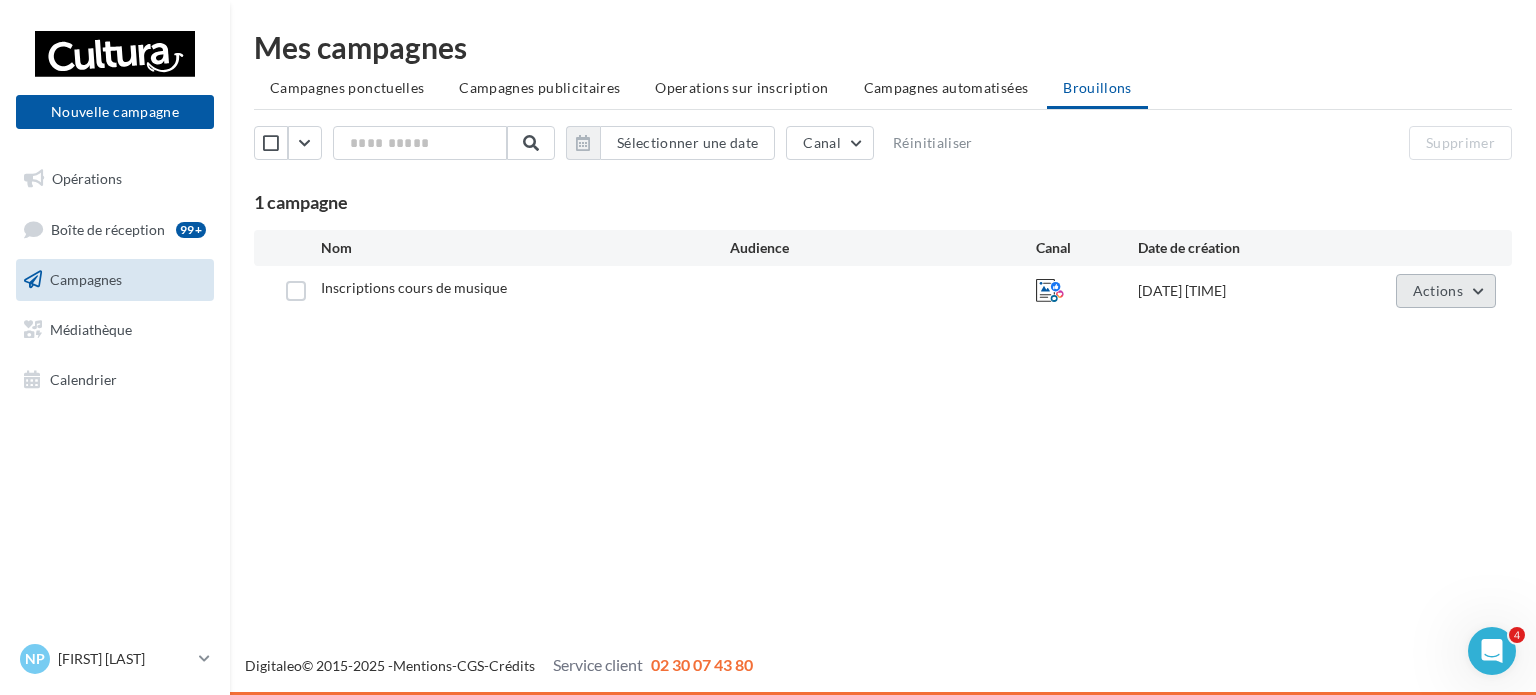 click on "Actions" at bounding box center [1446, 291] 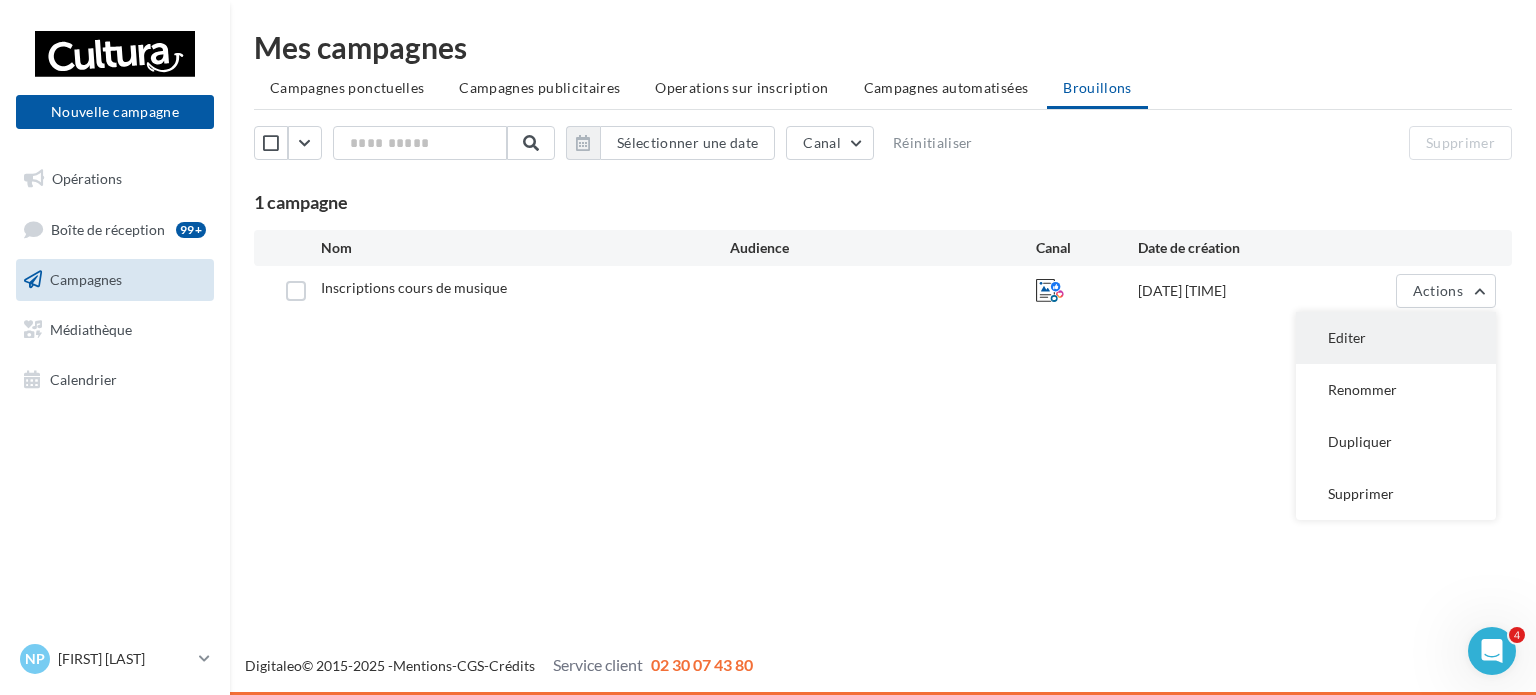 click on "Editer" at bounding box center (1396, 338) 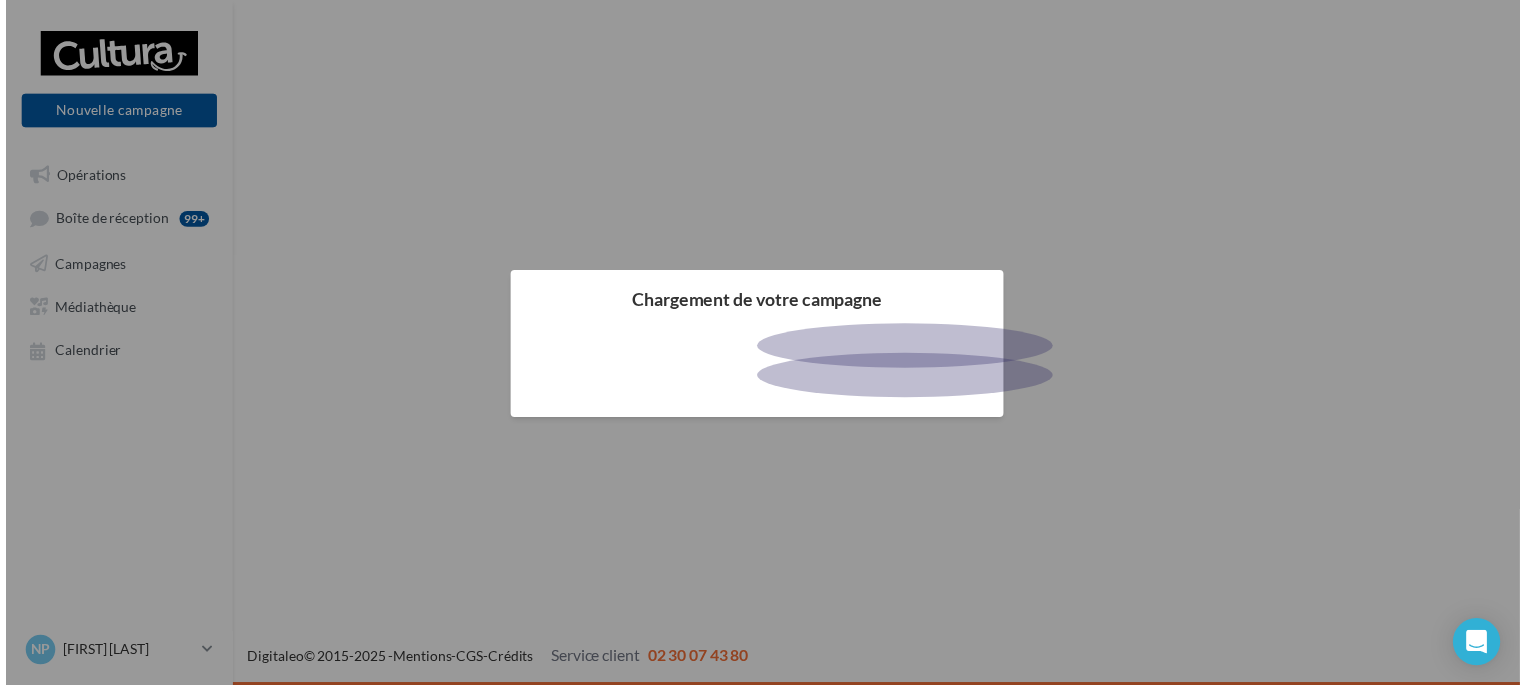 scroll, scrollTop: 0, scrollLeft: 0, axis: both 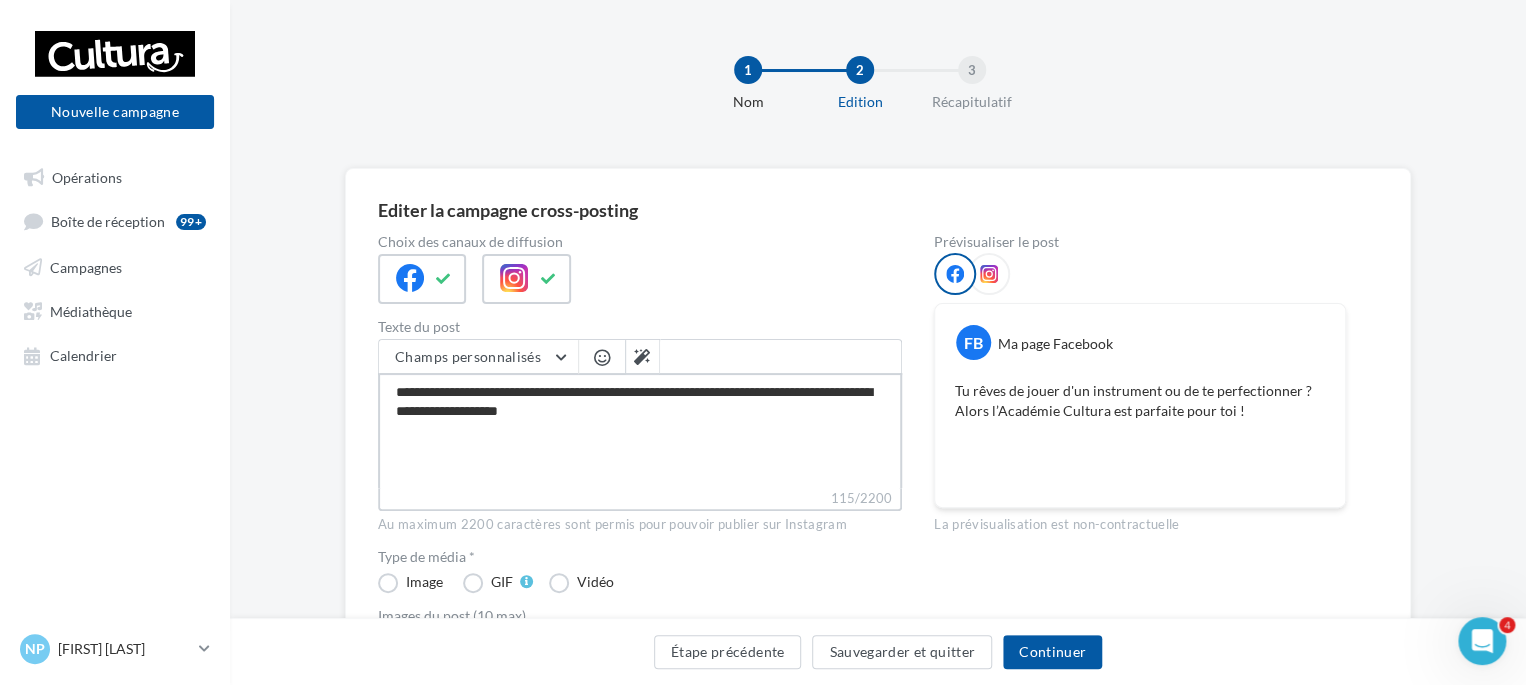 click on "**********" at bounding box center (640, 430) 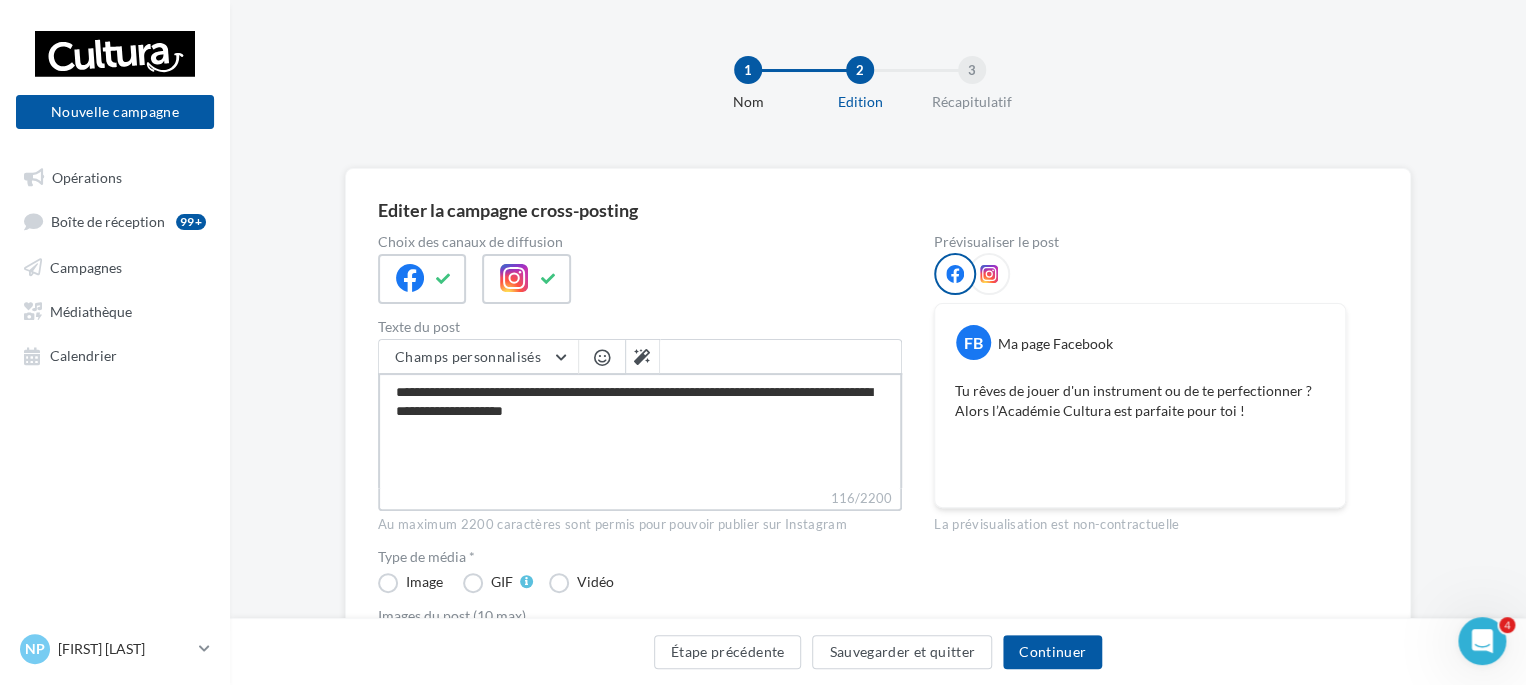 paste on "**********" 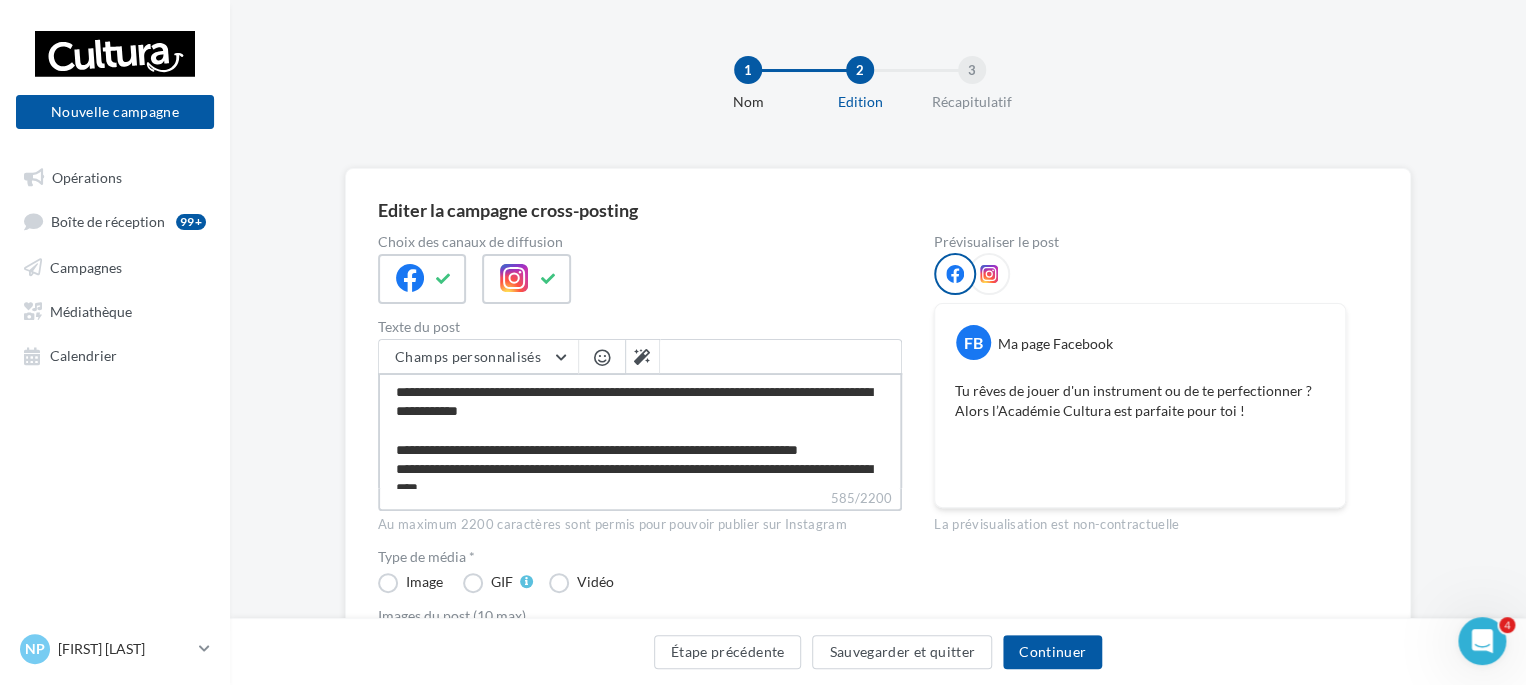 scroll, scrollTop: 143, scrollLeft: 0, axis: vertical 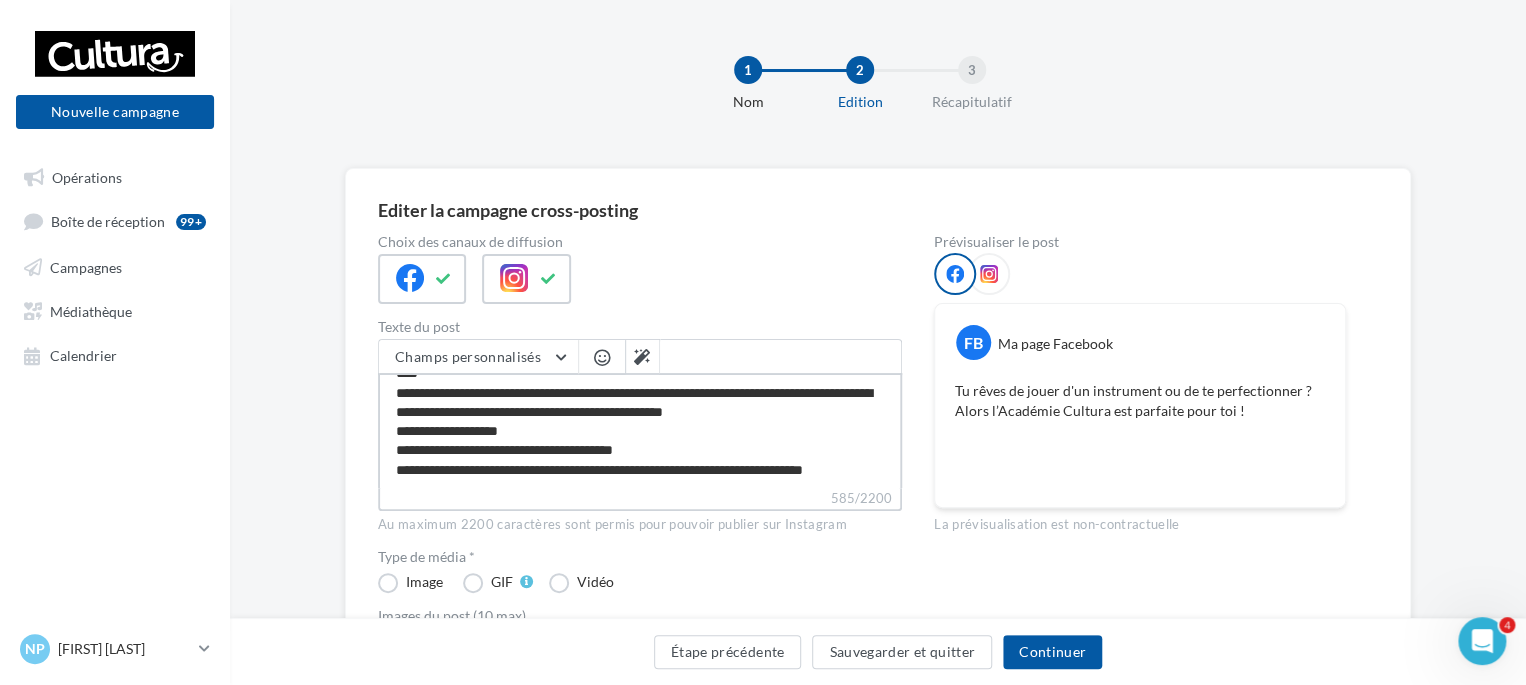 click on "**********" at bounding box center [640, 430] 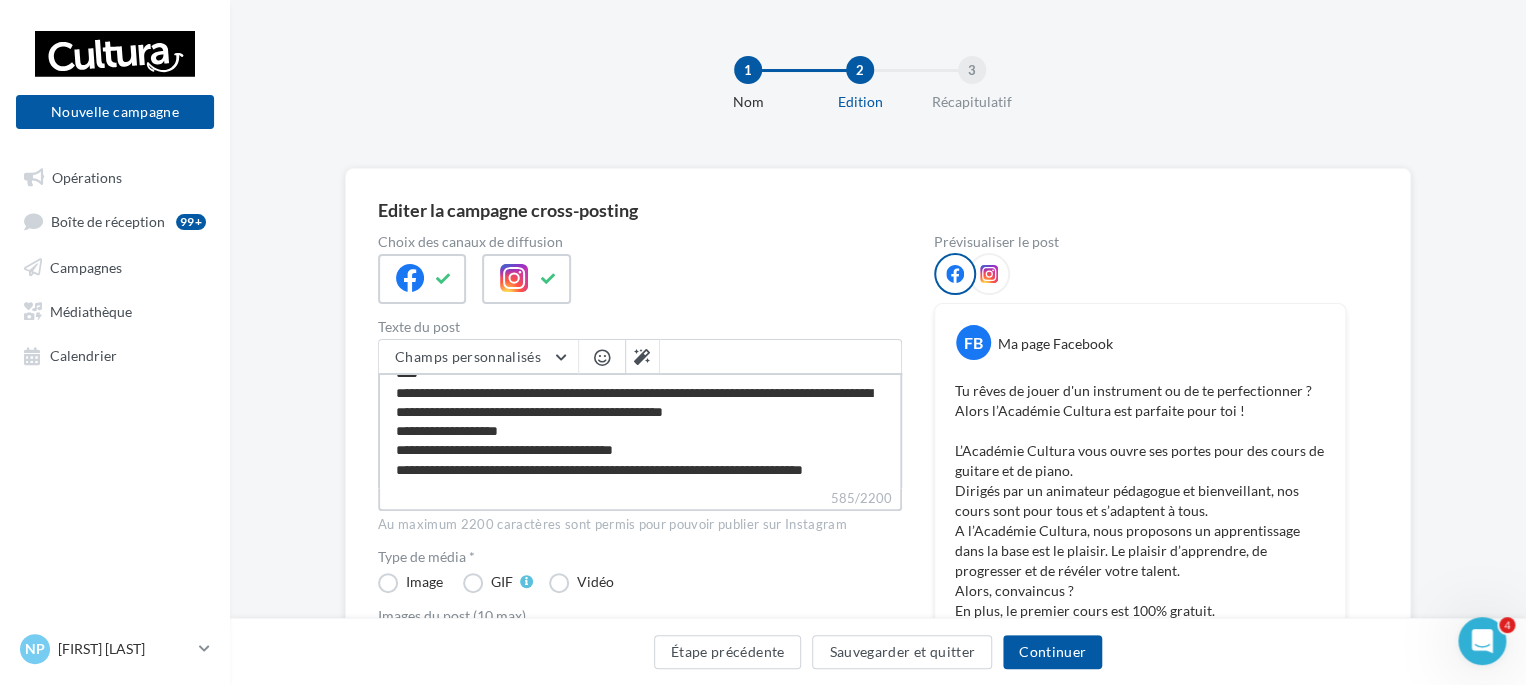 click on "**********" at bounding box center [640, 430] 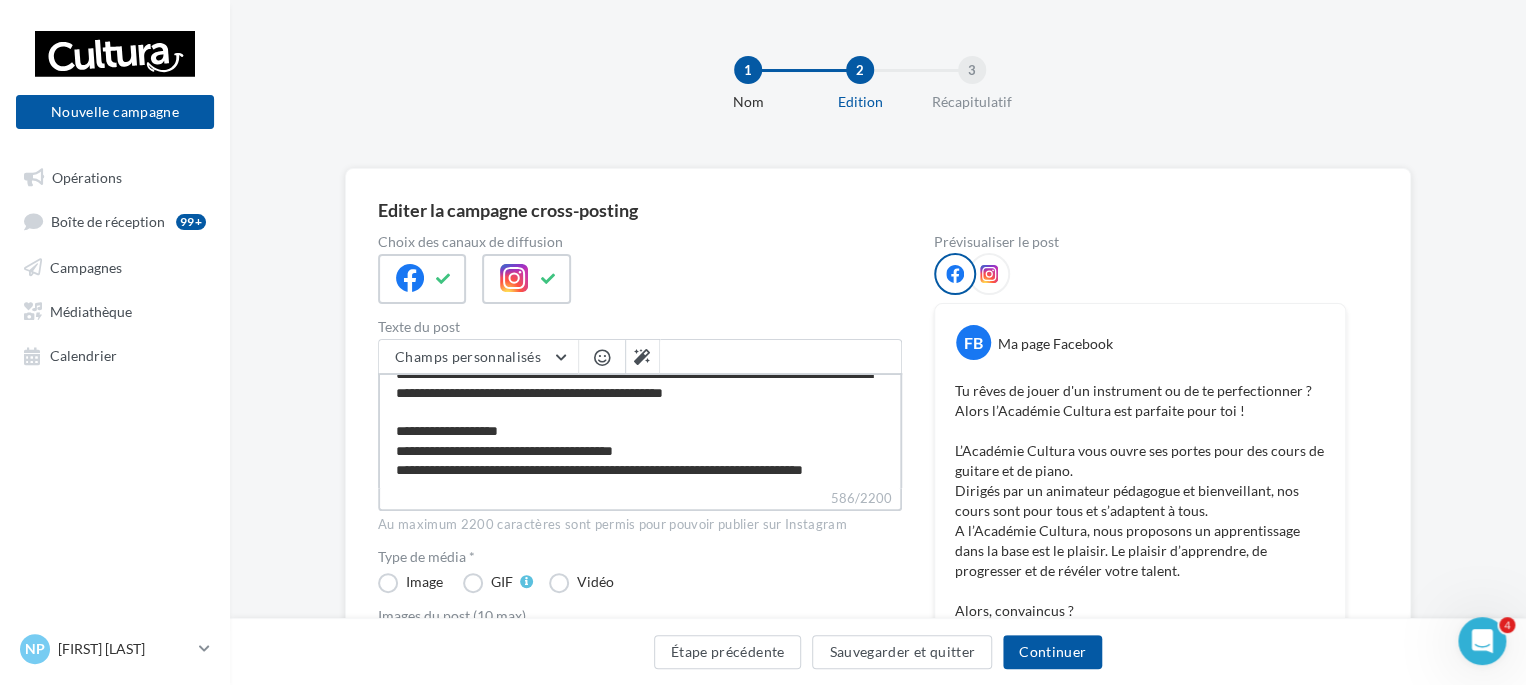 scroll, scrollTop: 62, scrollLeft: 0, axis: vertical 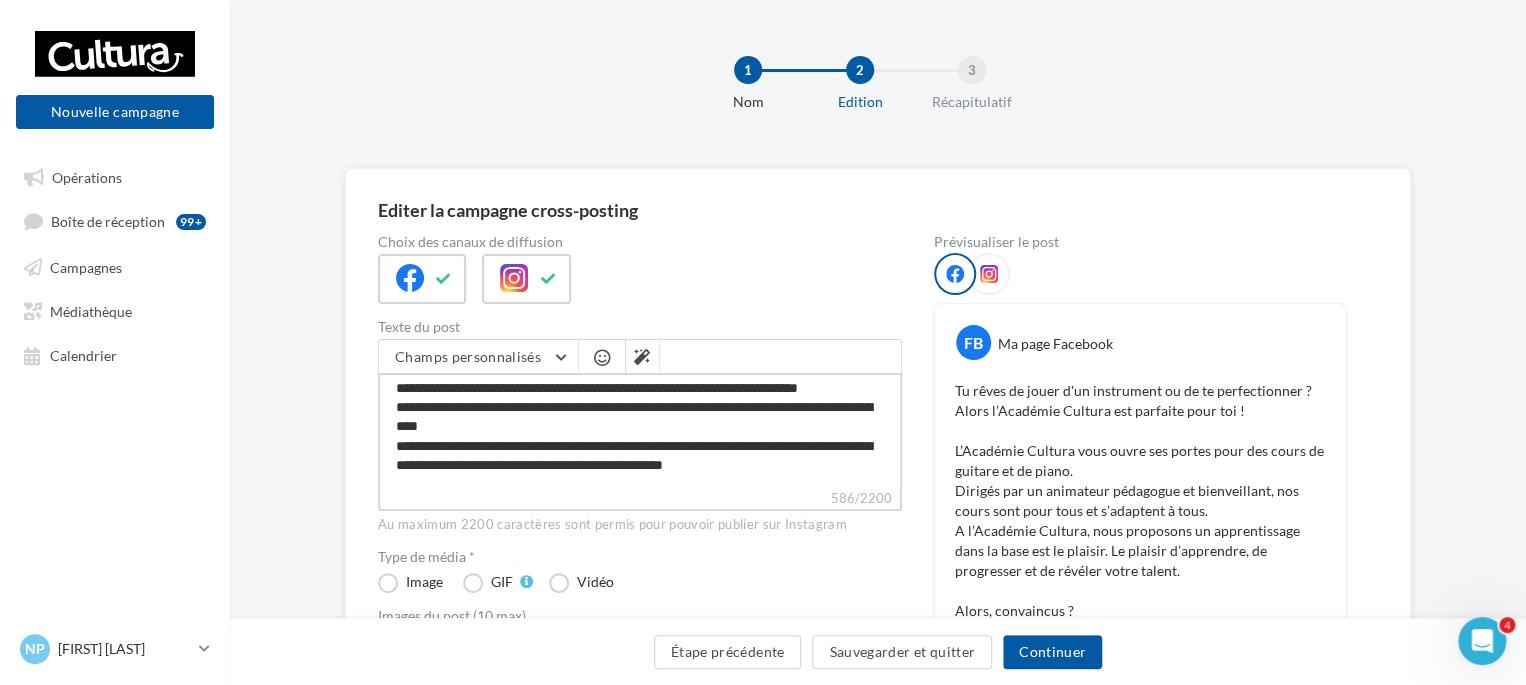 click on "**********" at bounding box center [640, 430] 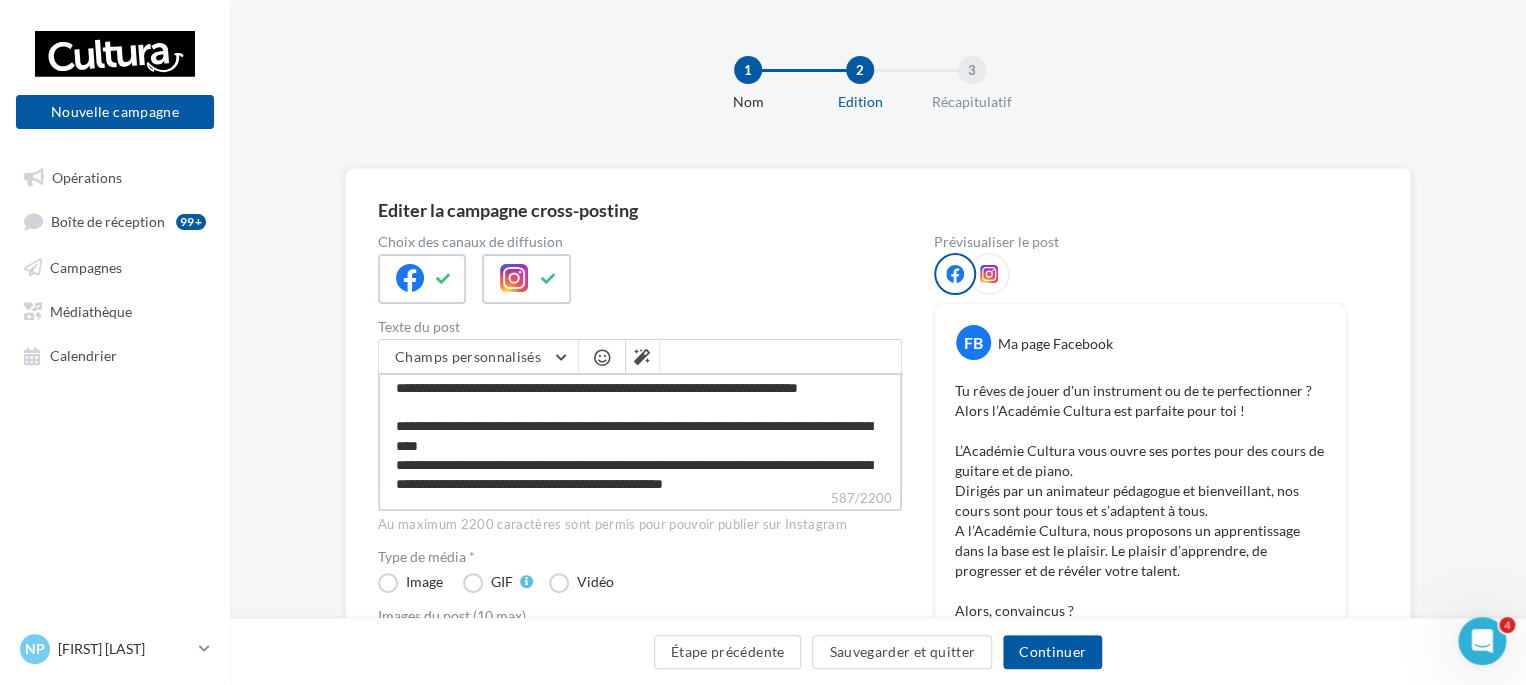 scroll, scrollTop: 81, scrollLeft: 0, axis: vertical 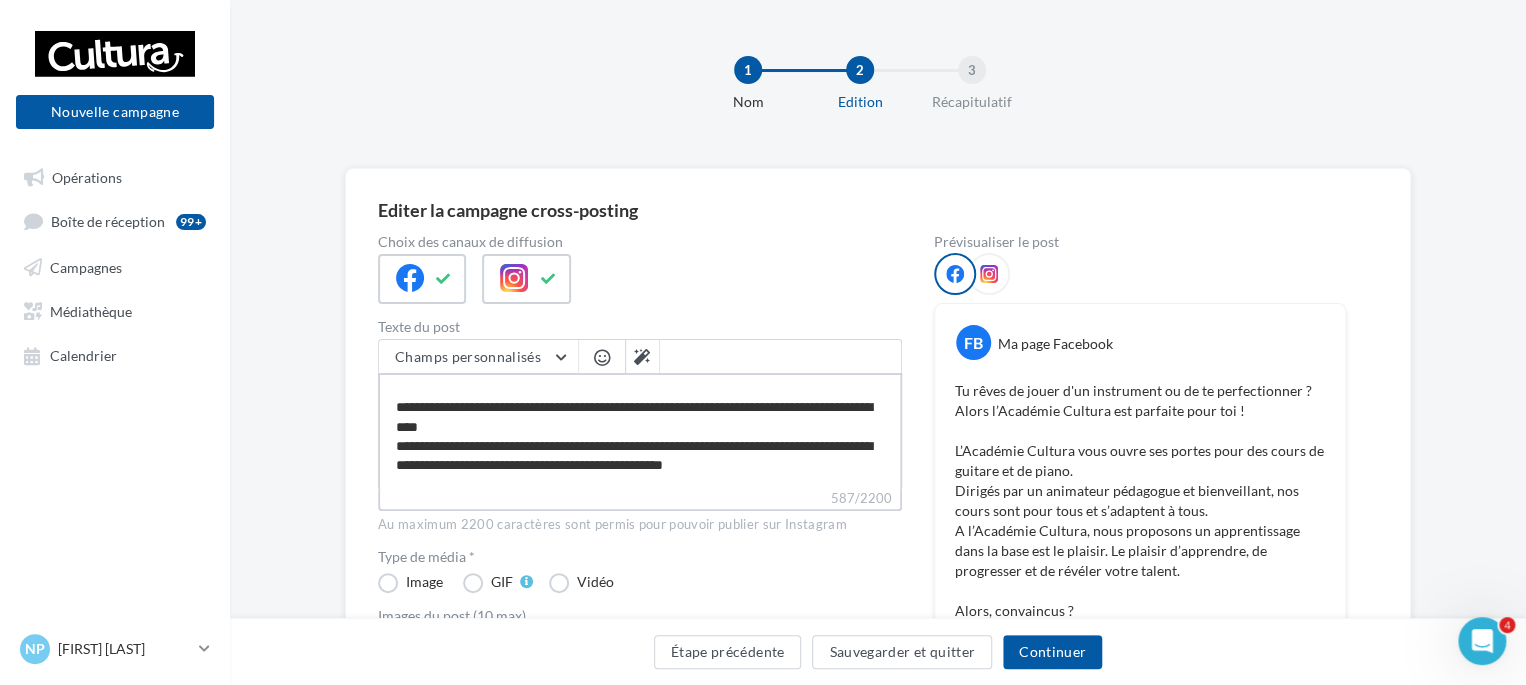 click on "**********" at bounding box center (640, 430) 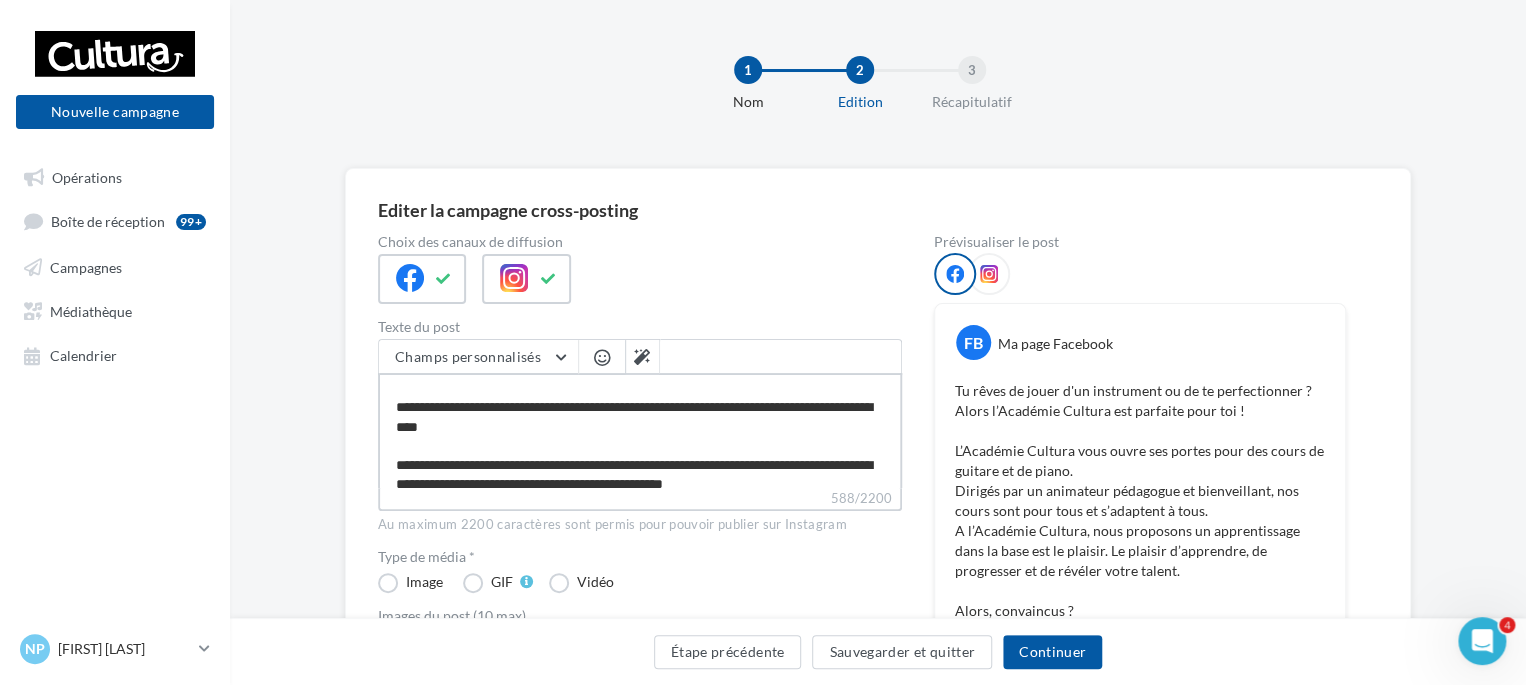scroll, scrollTop: 181, scrollLeft: 0, axis: vertical 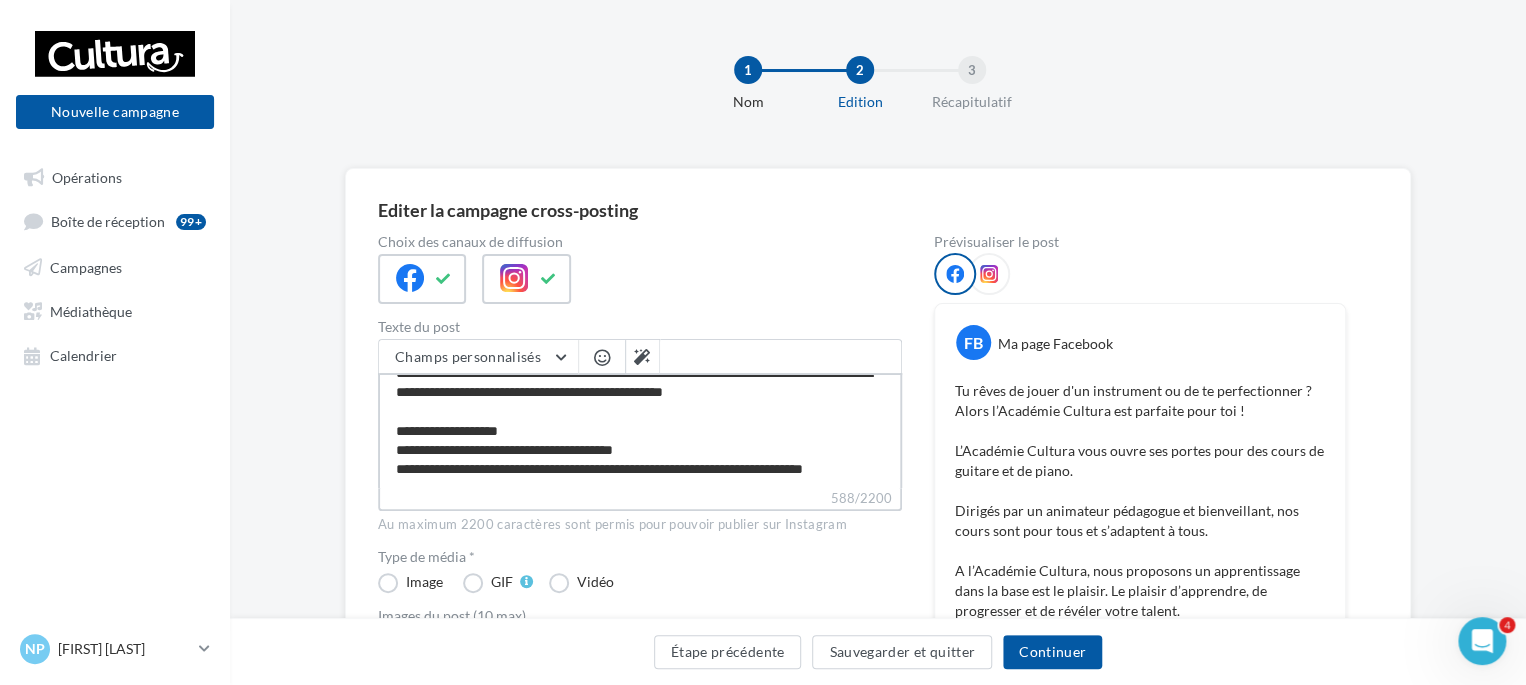 click on "**********" at bounding box center [640, 430] 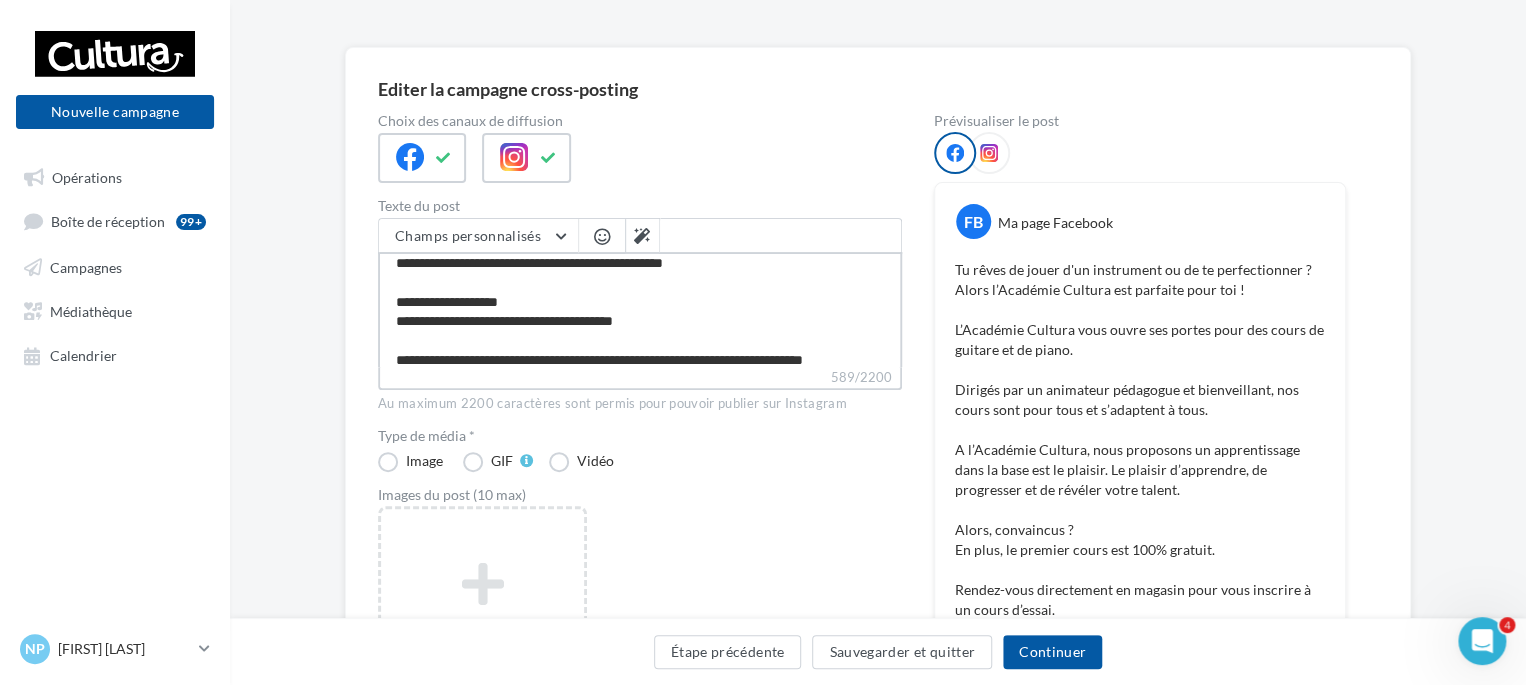 scroll, scrollTop: 0, scrollLeft: 0, axis: both 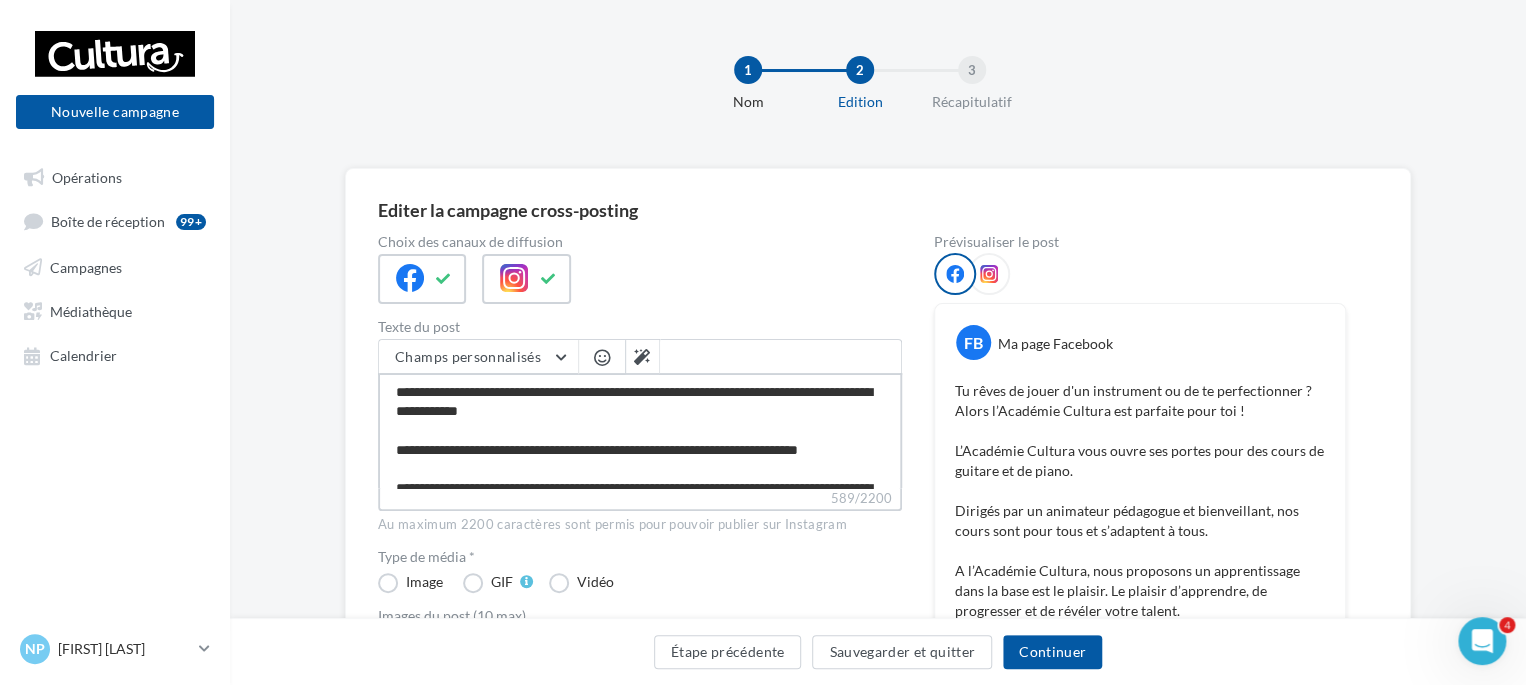 drag, startPoint x: 421, startPoint y: 392, endPoint x: 471, endPoint y: 398, distance: 50.358715 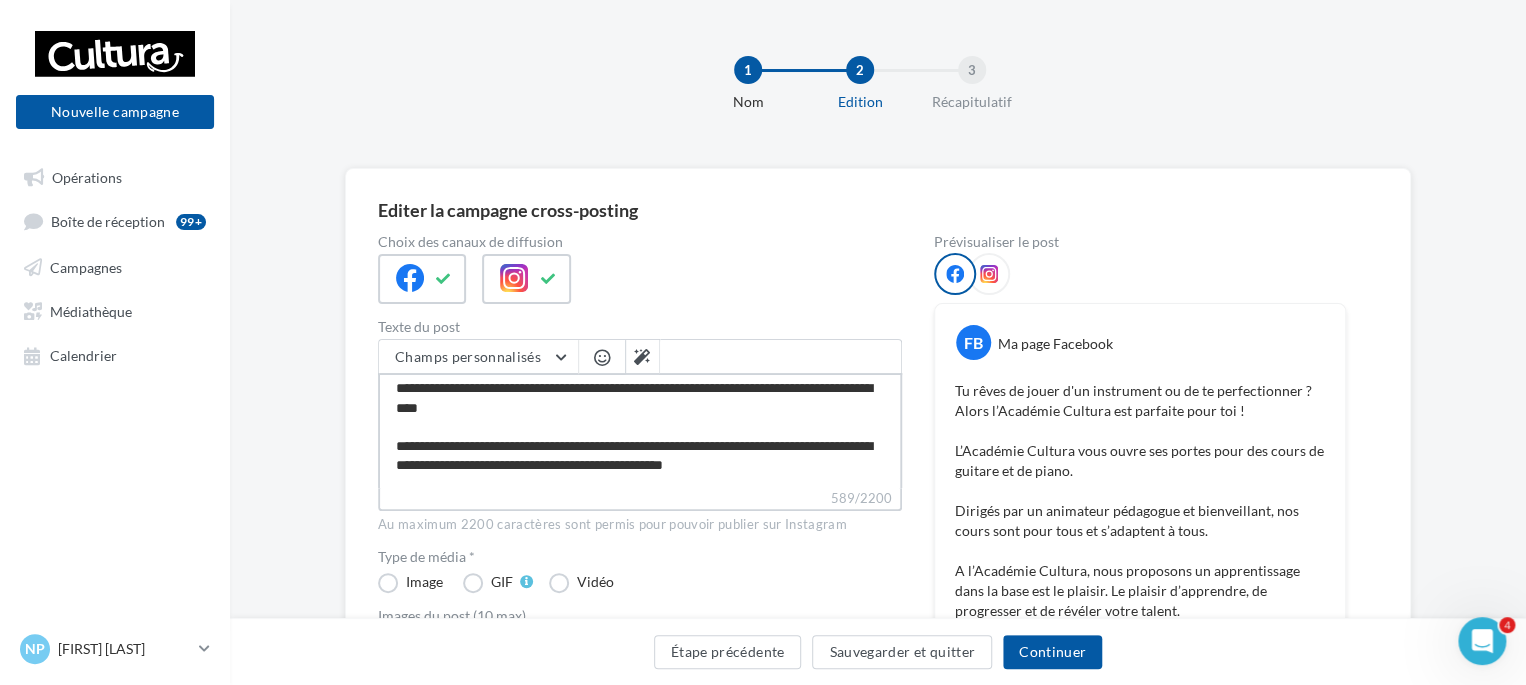 type on "**********" 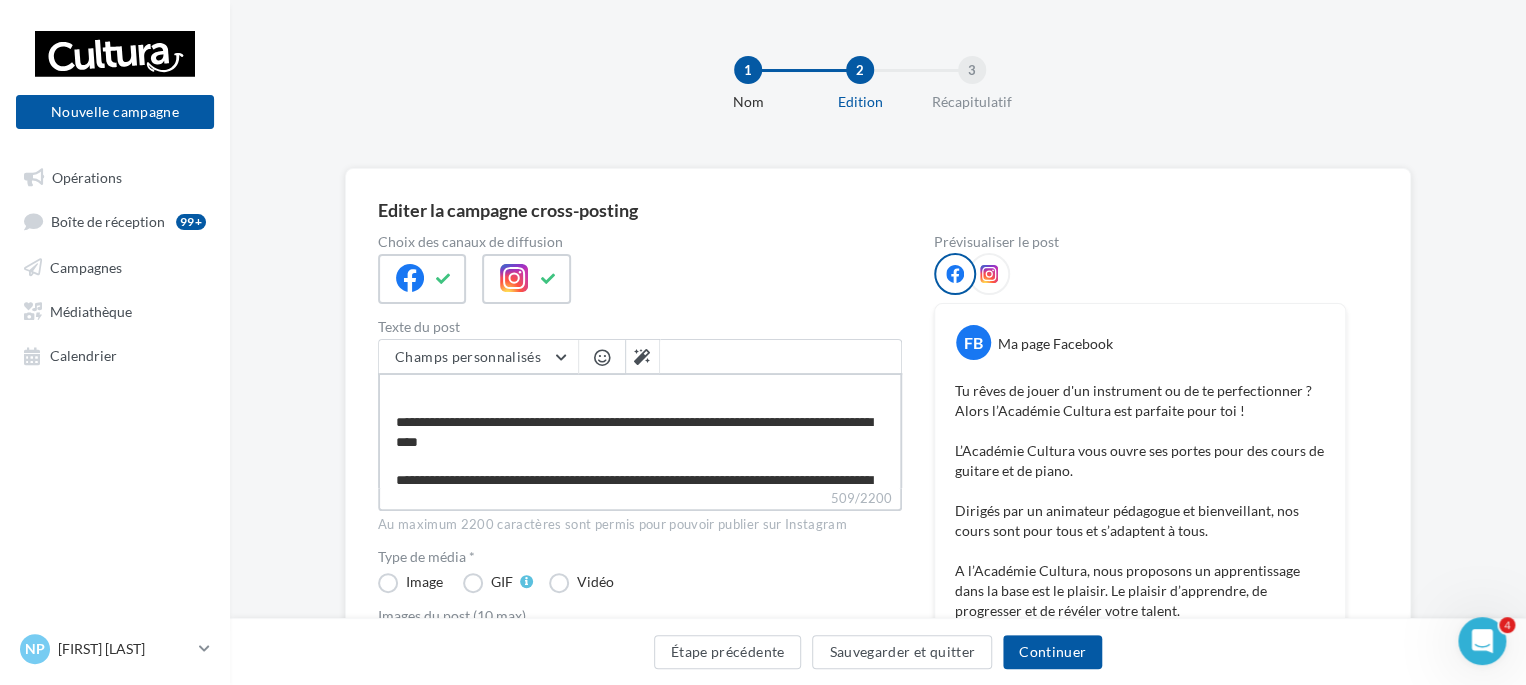 type on "**********" 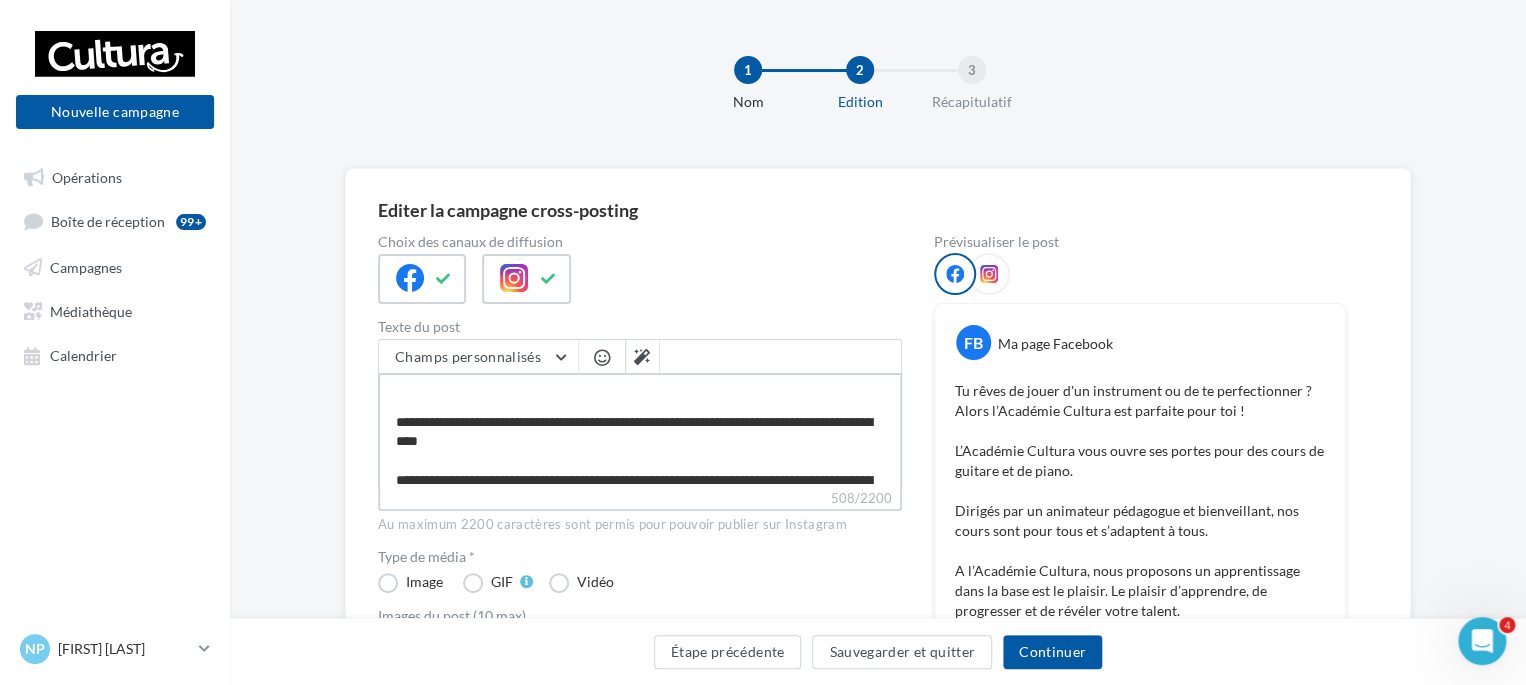 type on "**********" 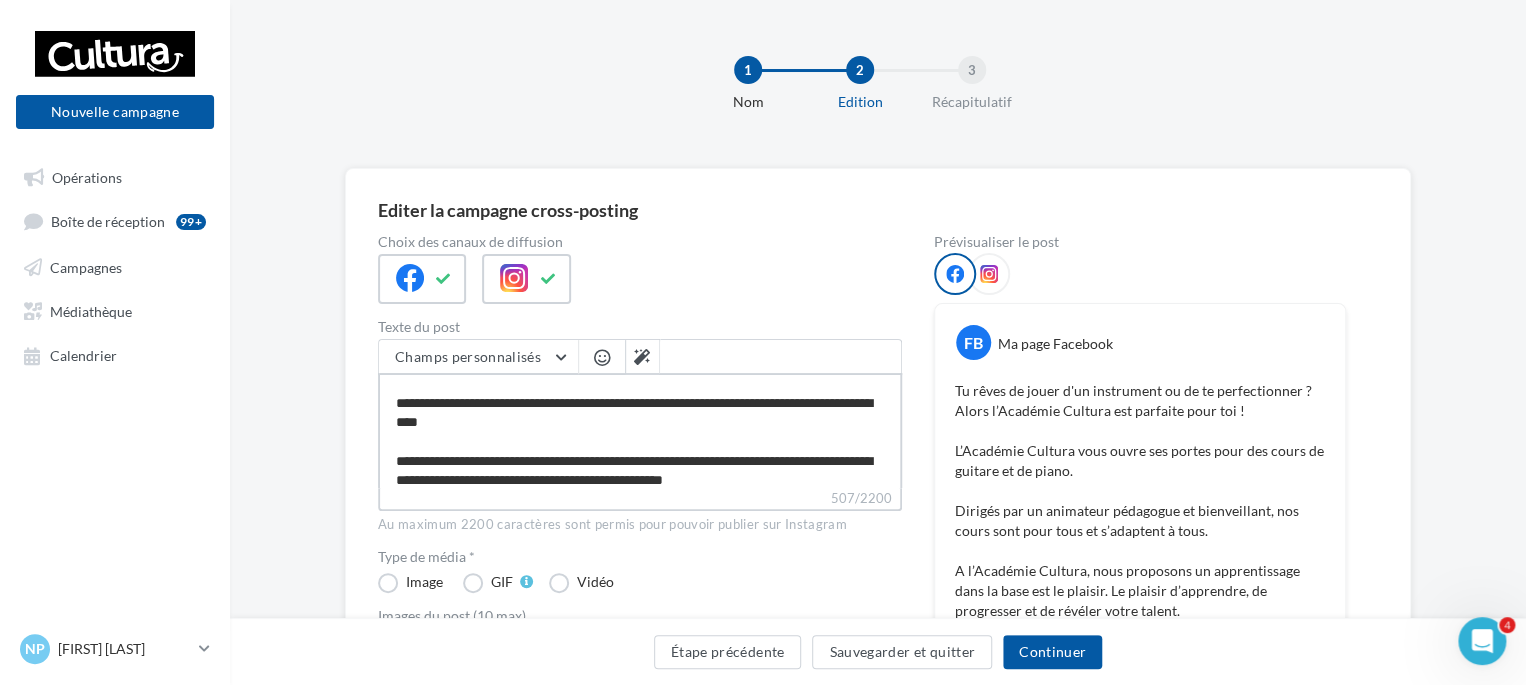 scroll, scrollTop: 28, scrollLeft: 0, axis: vertical 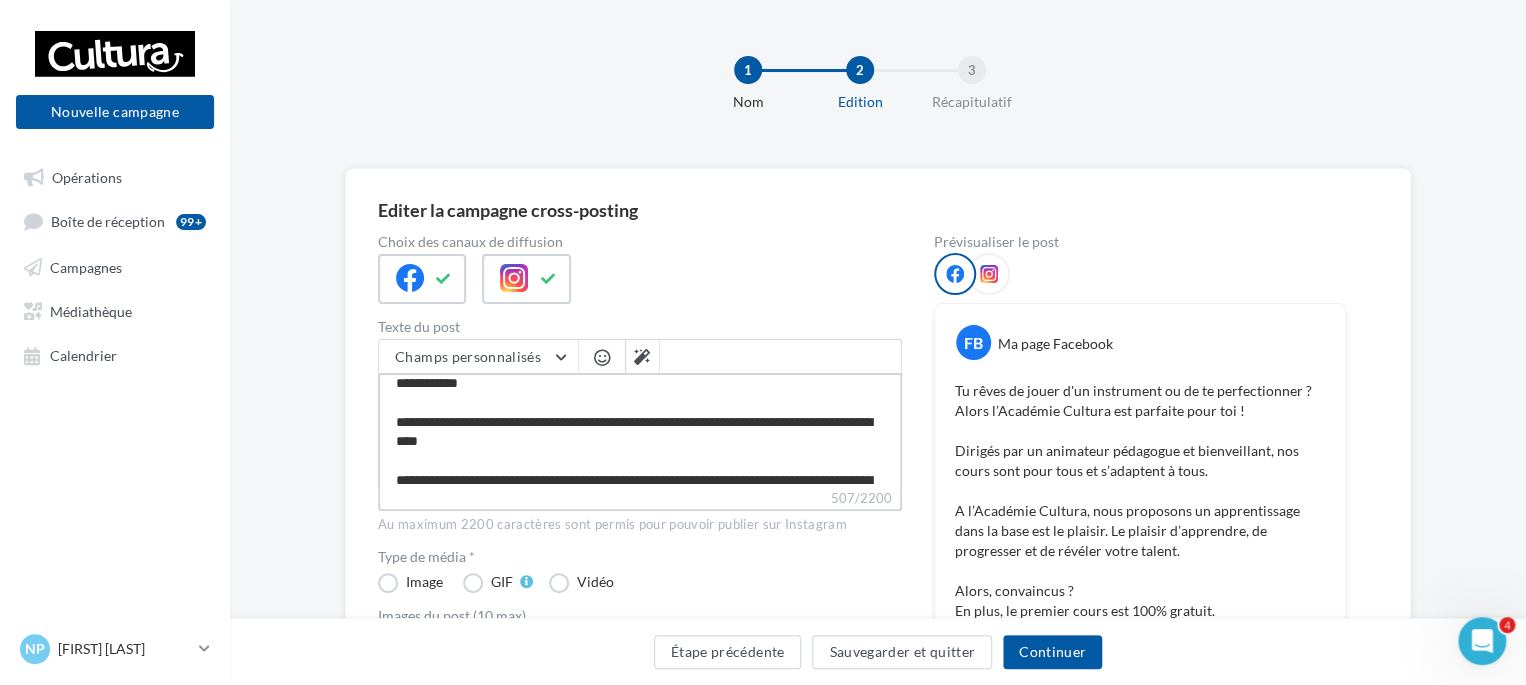 click on "**********" at bounding box center (640, 430) 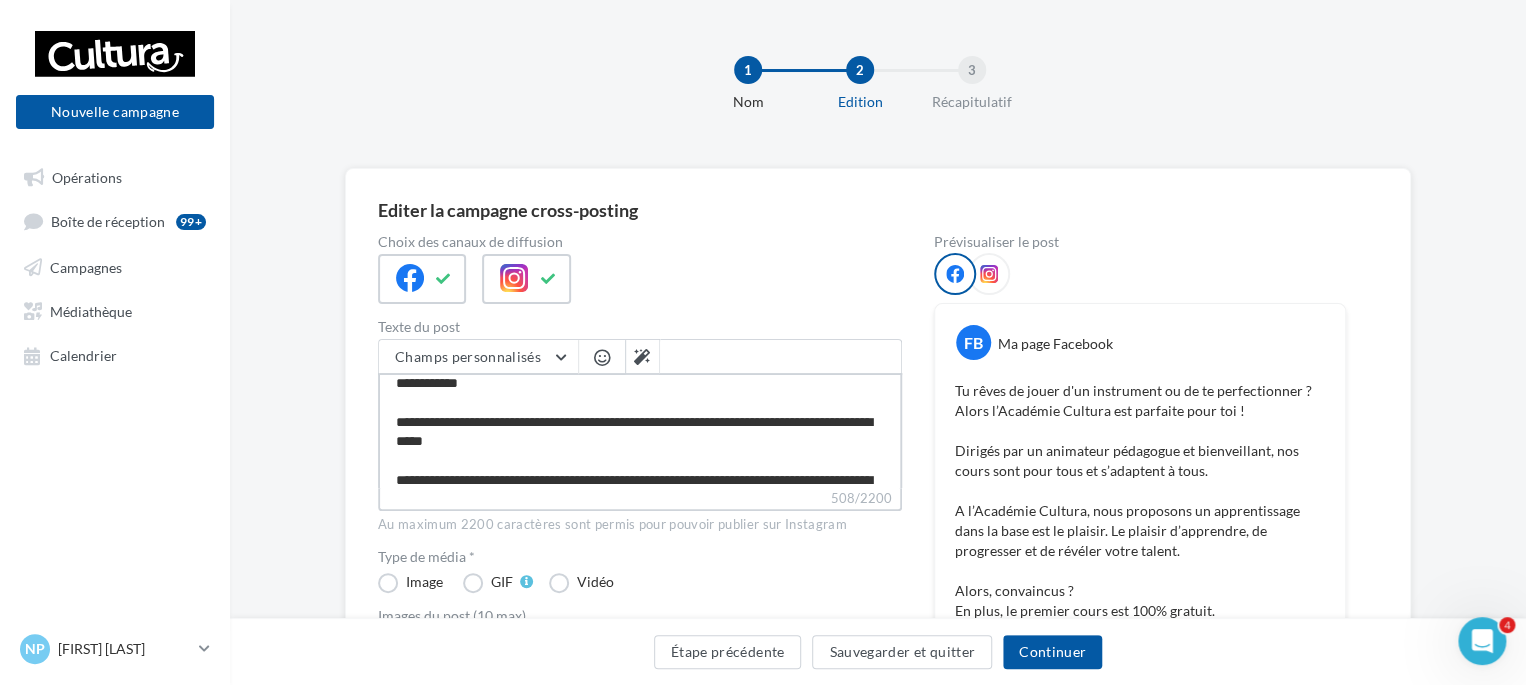type on "**********" 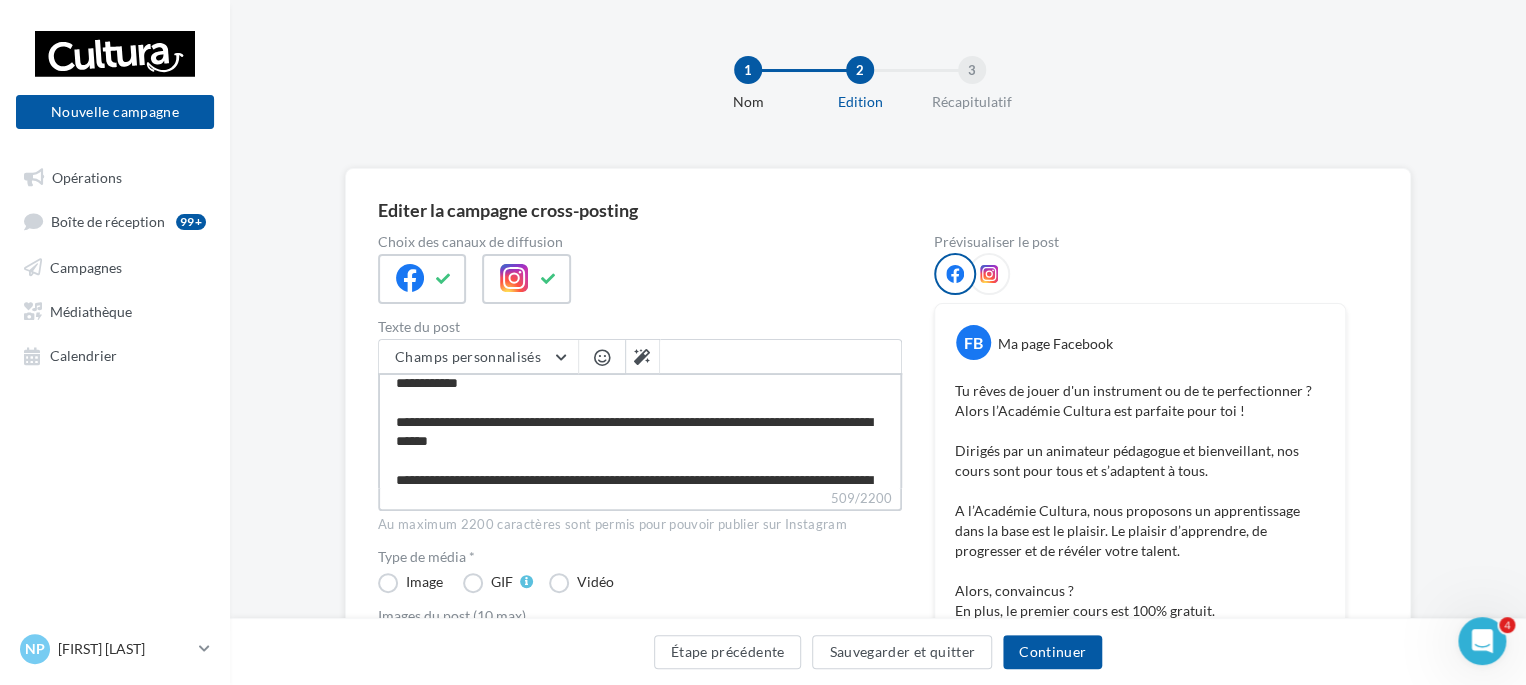 type on "**********" 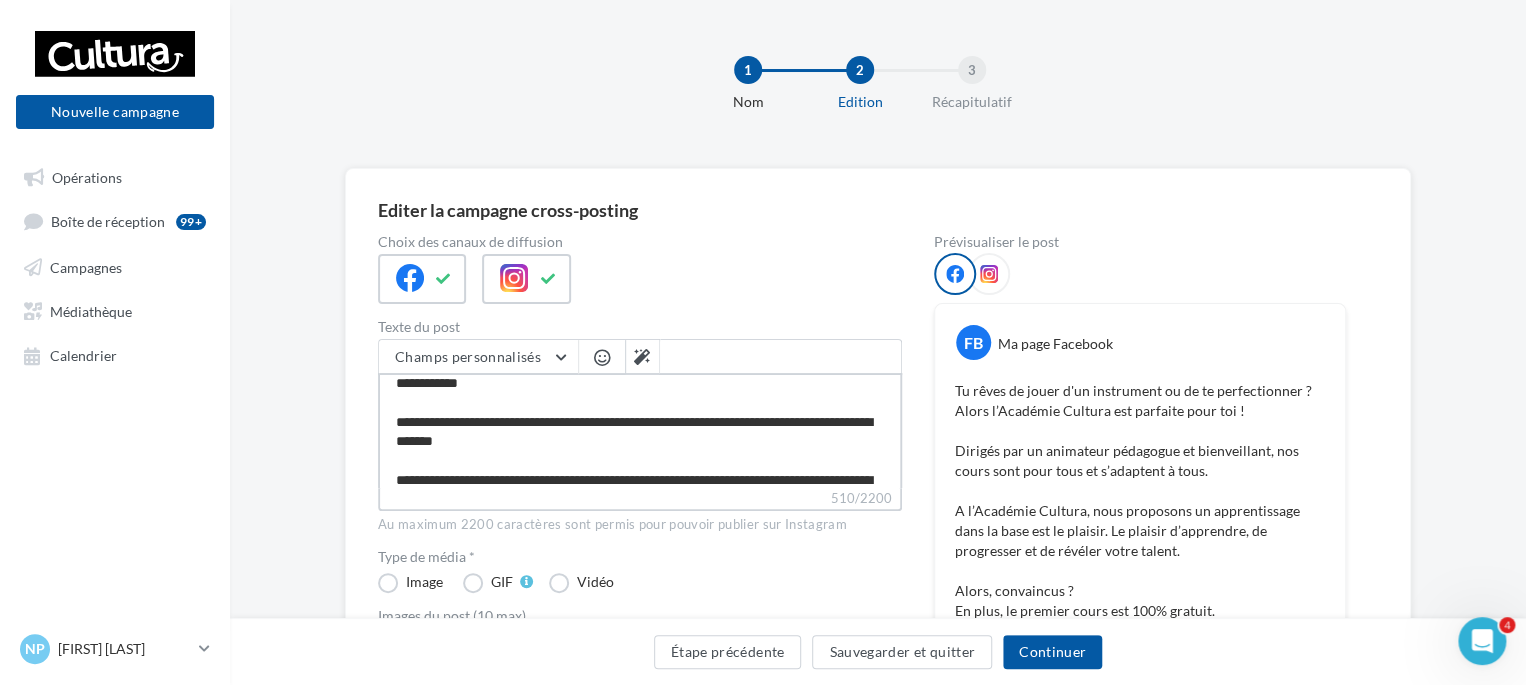 type on "**********" 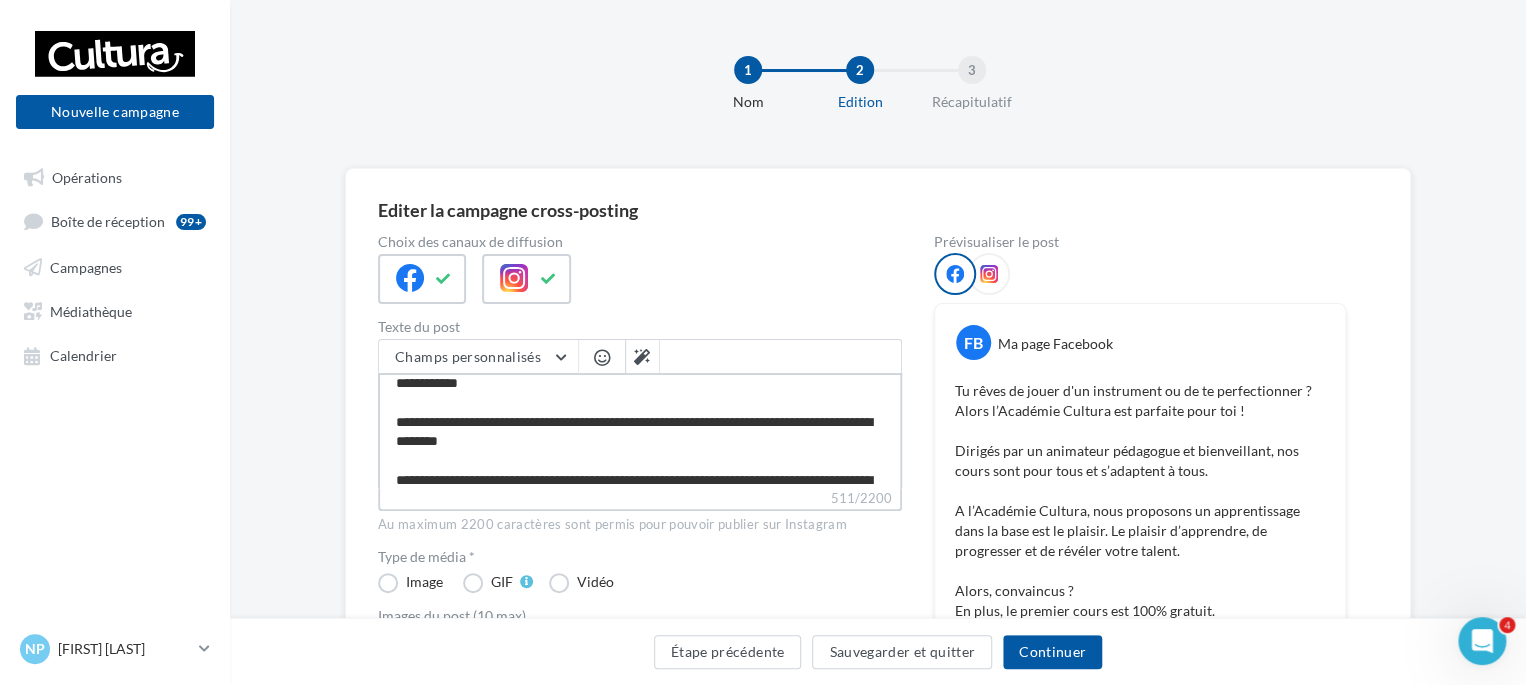 type on "**********" 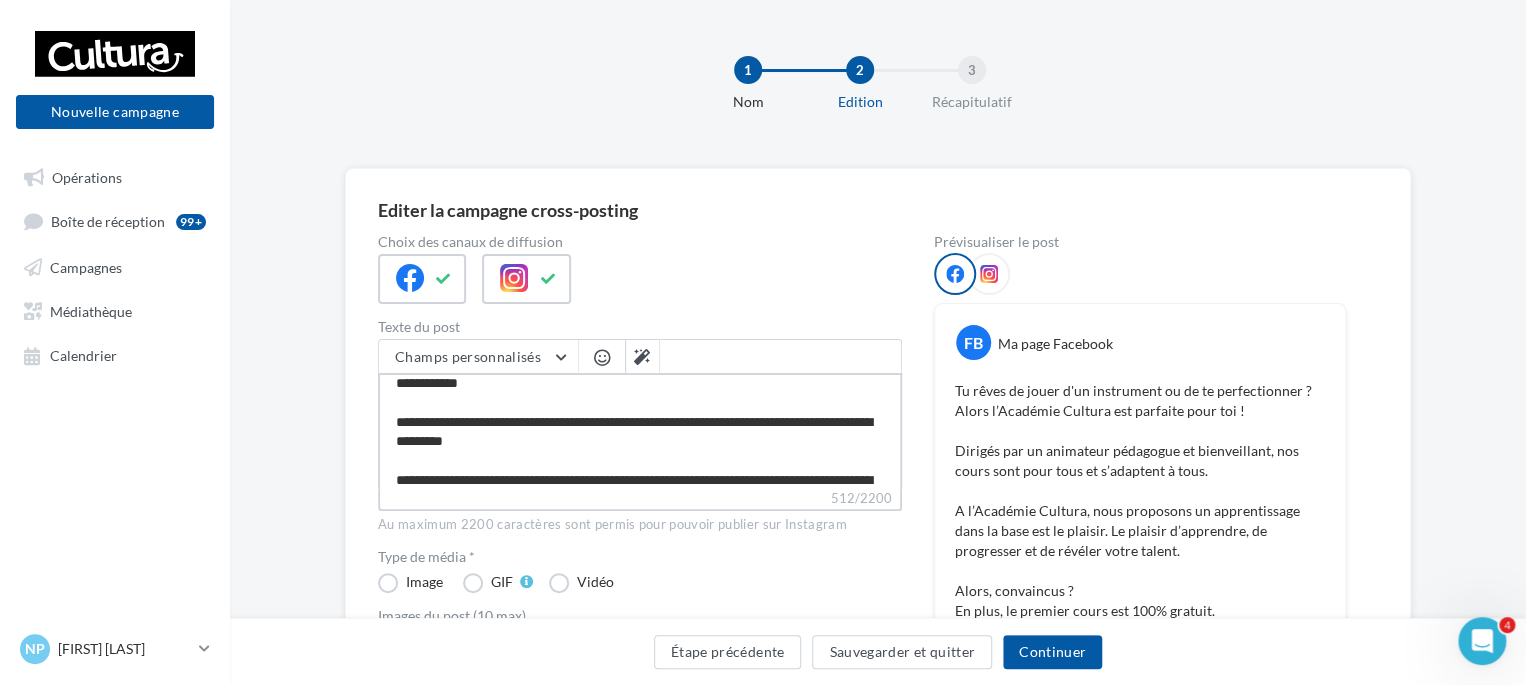 type on "**********" 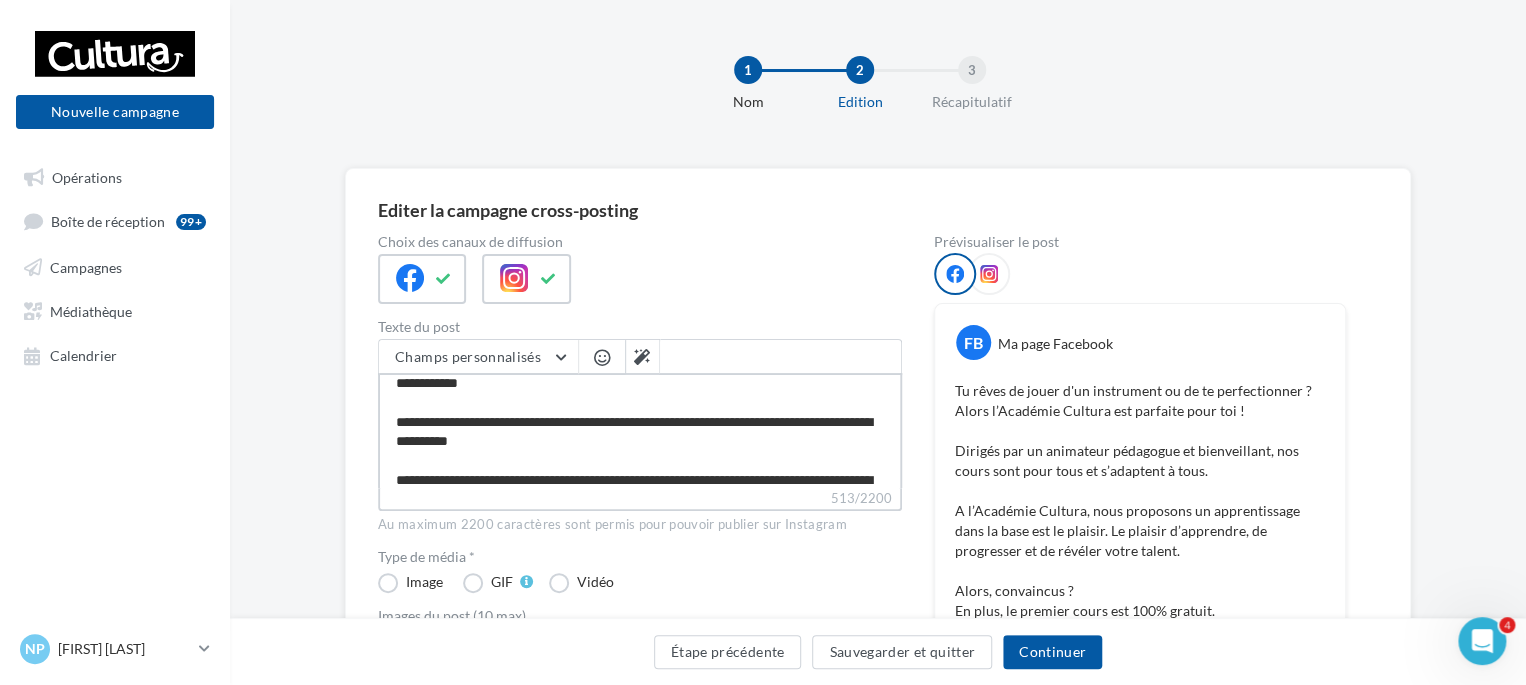 type on "**********" 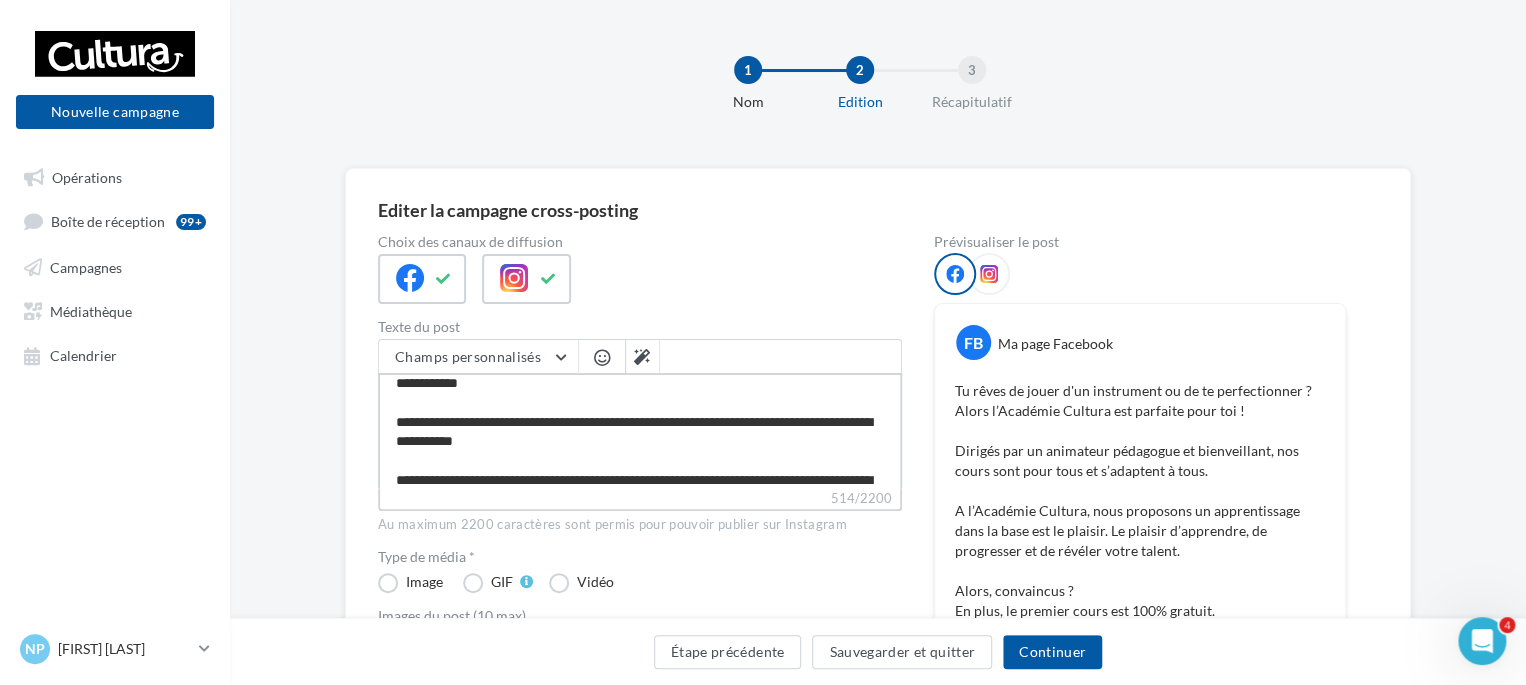 type on "**********" 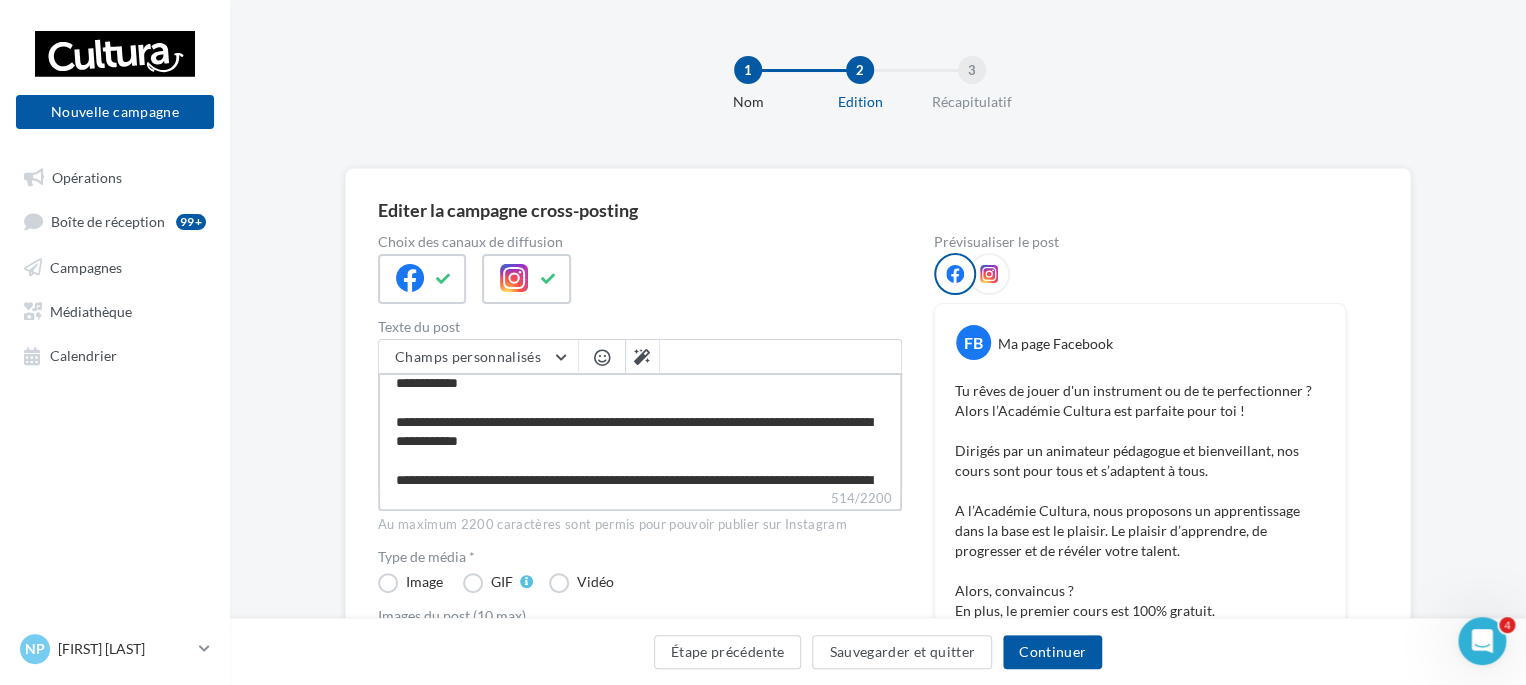 type on "**********" 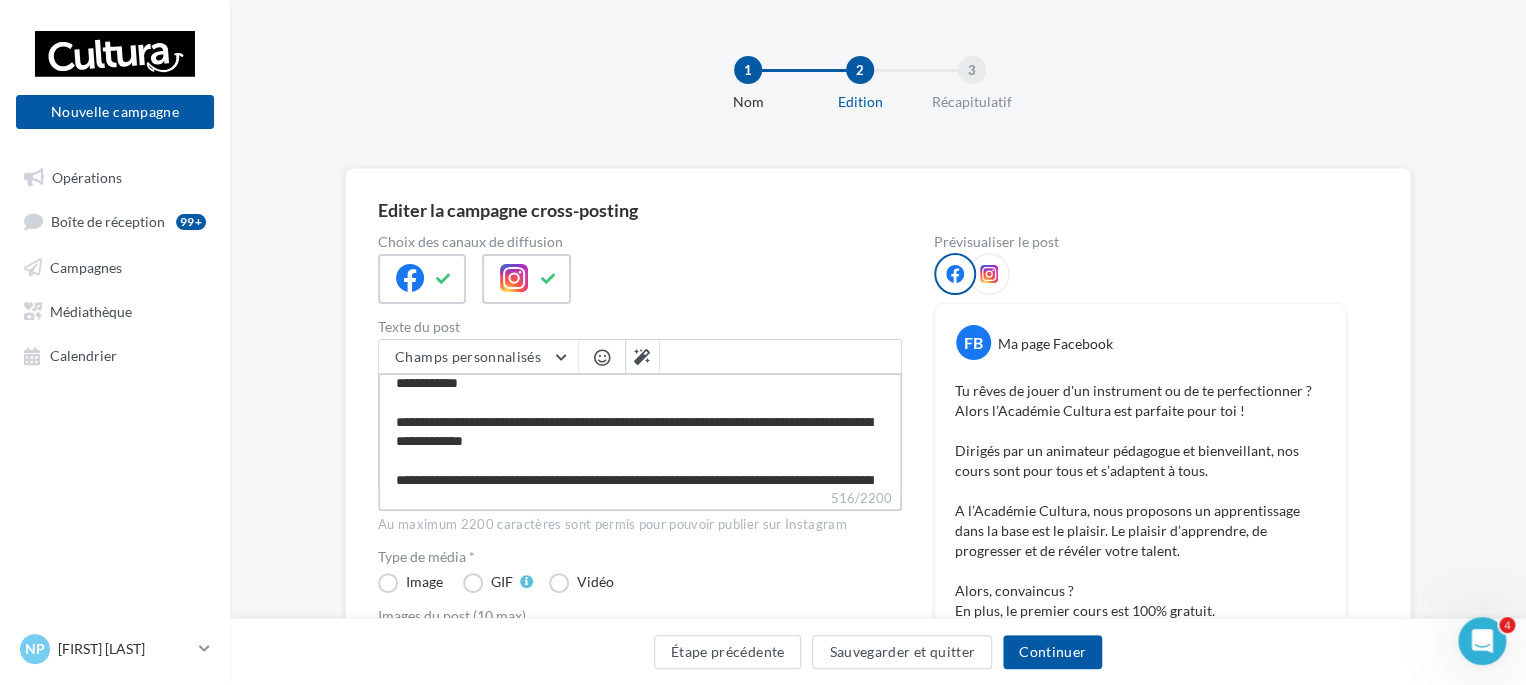 type on "**********" 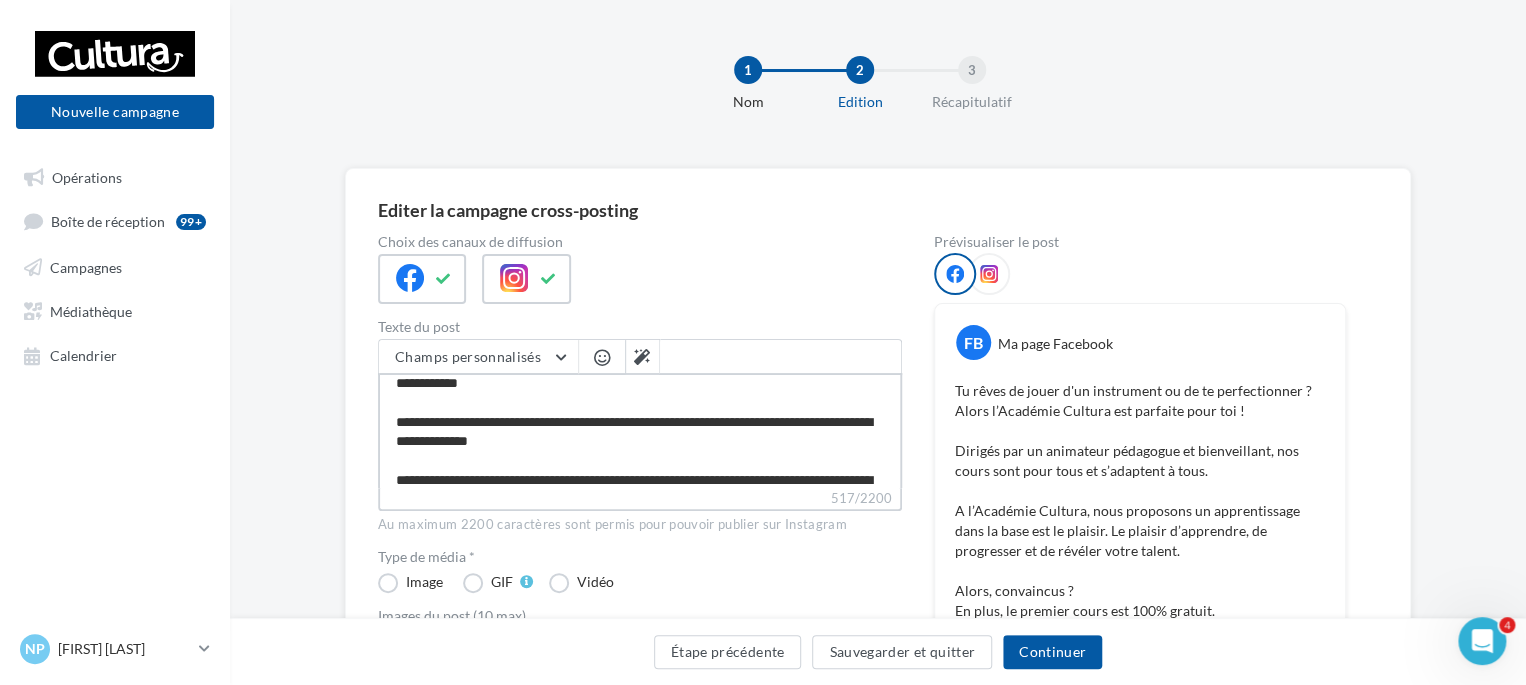 type on "**********" 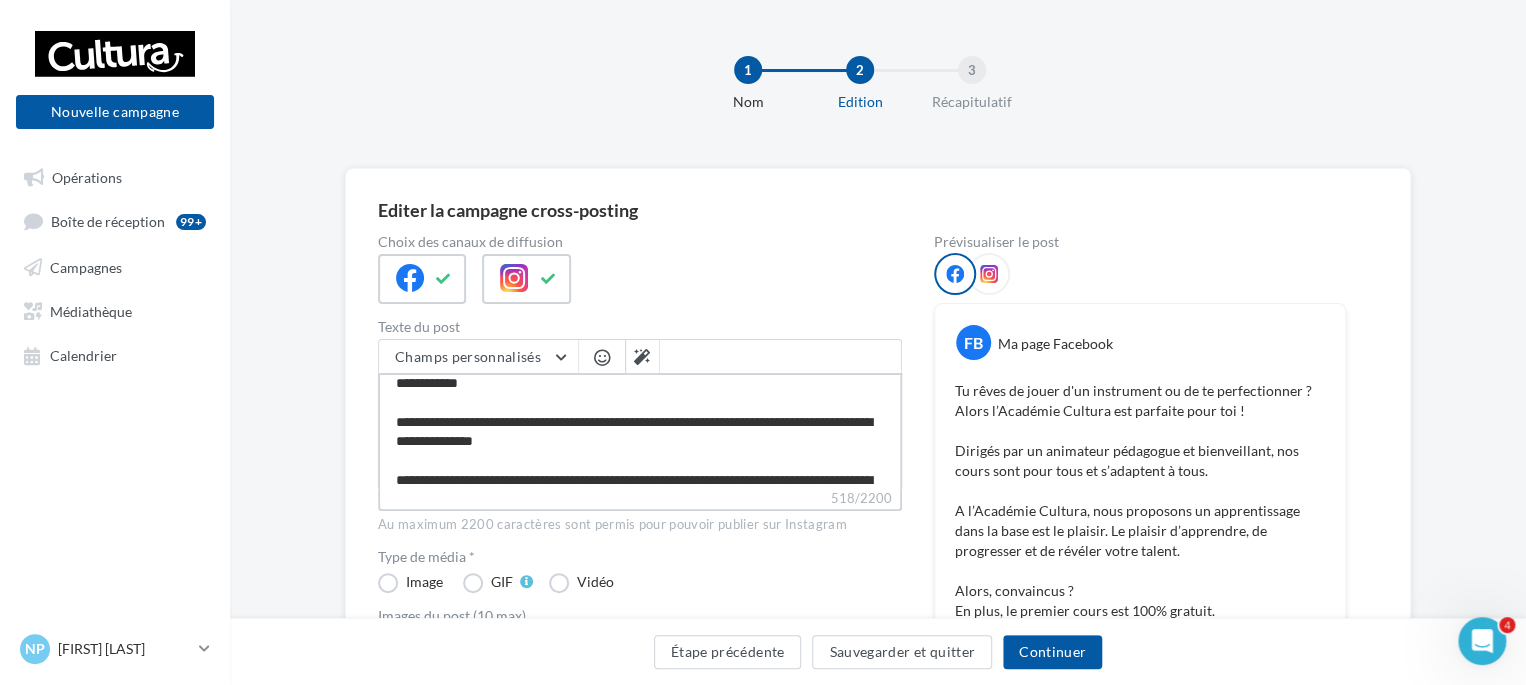 type on "**********" 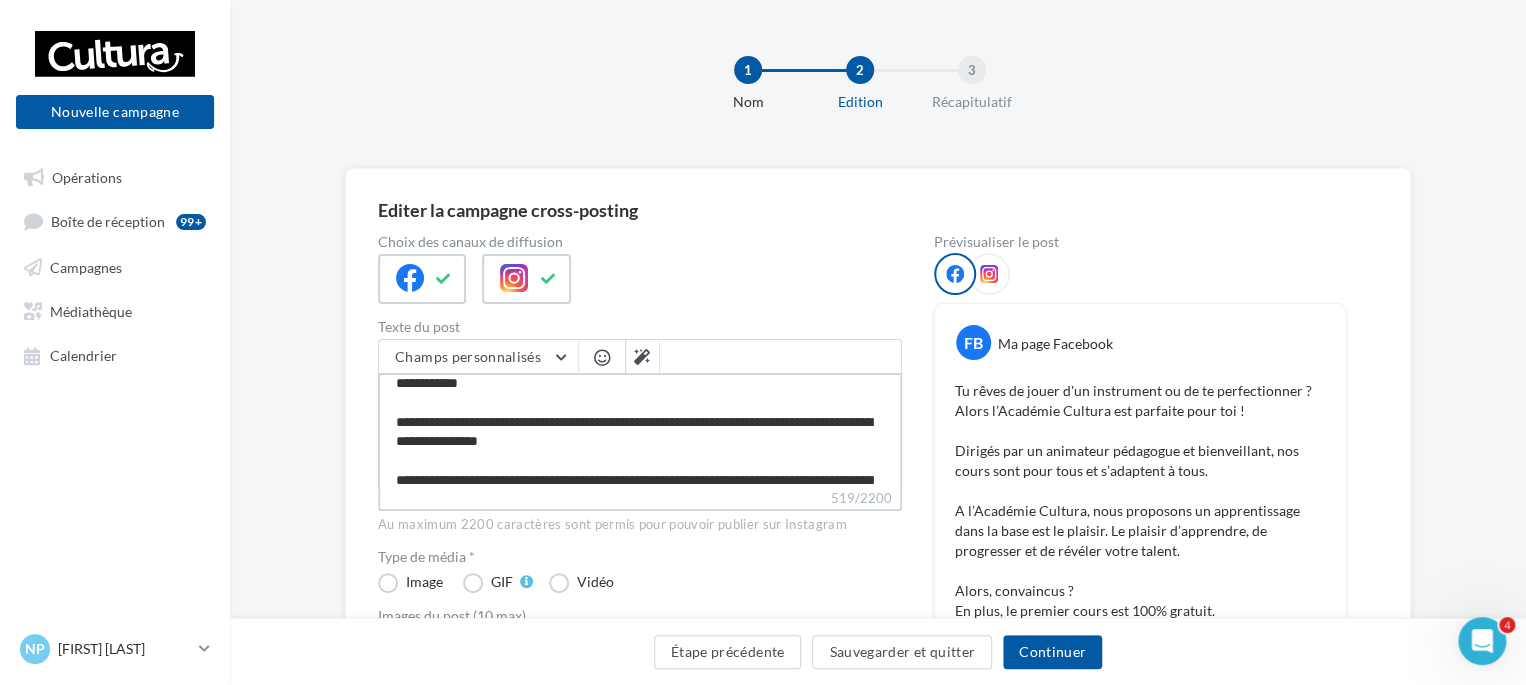 type on "**********" 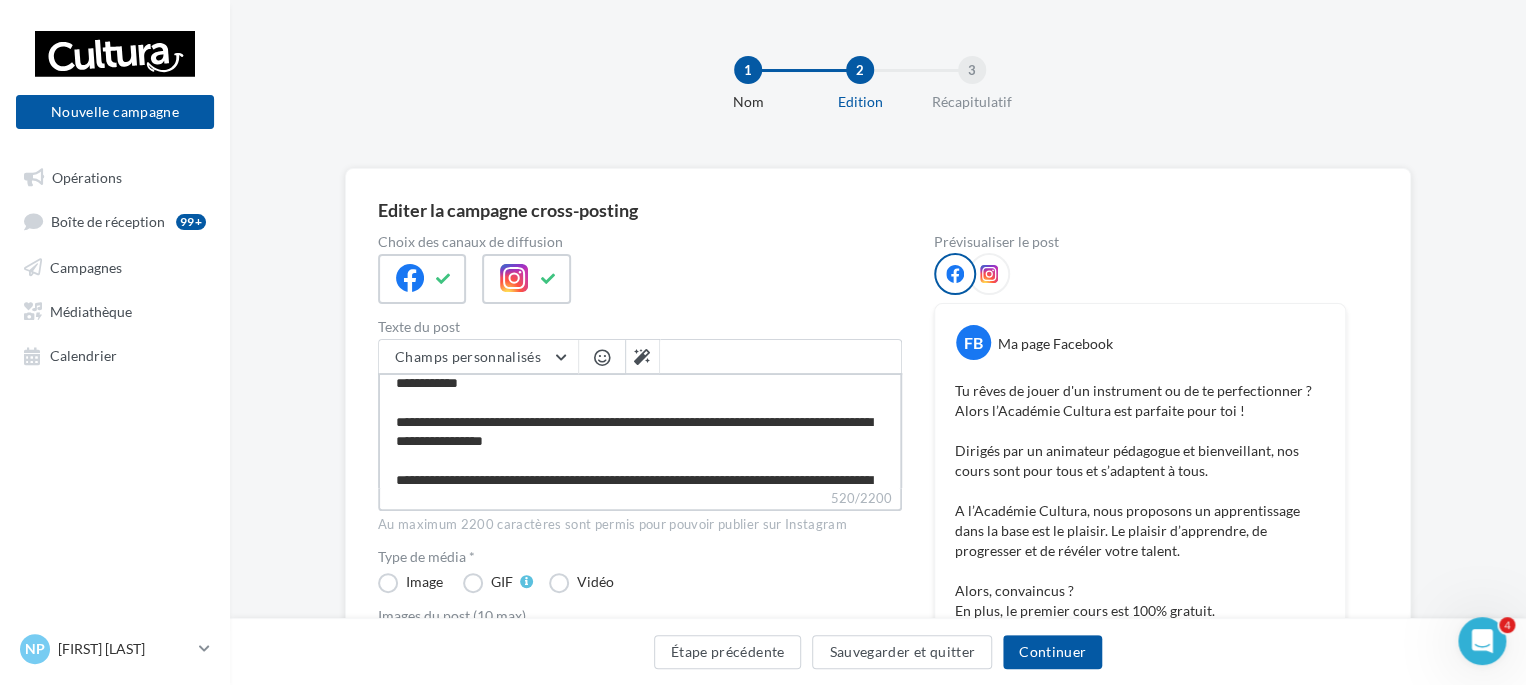 type on "**********" 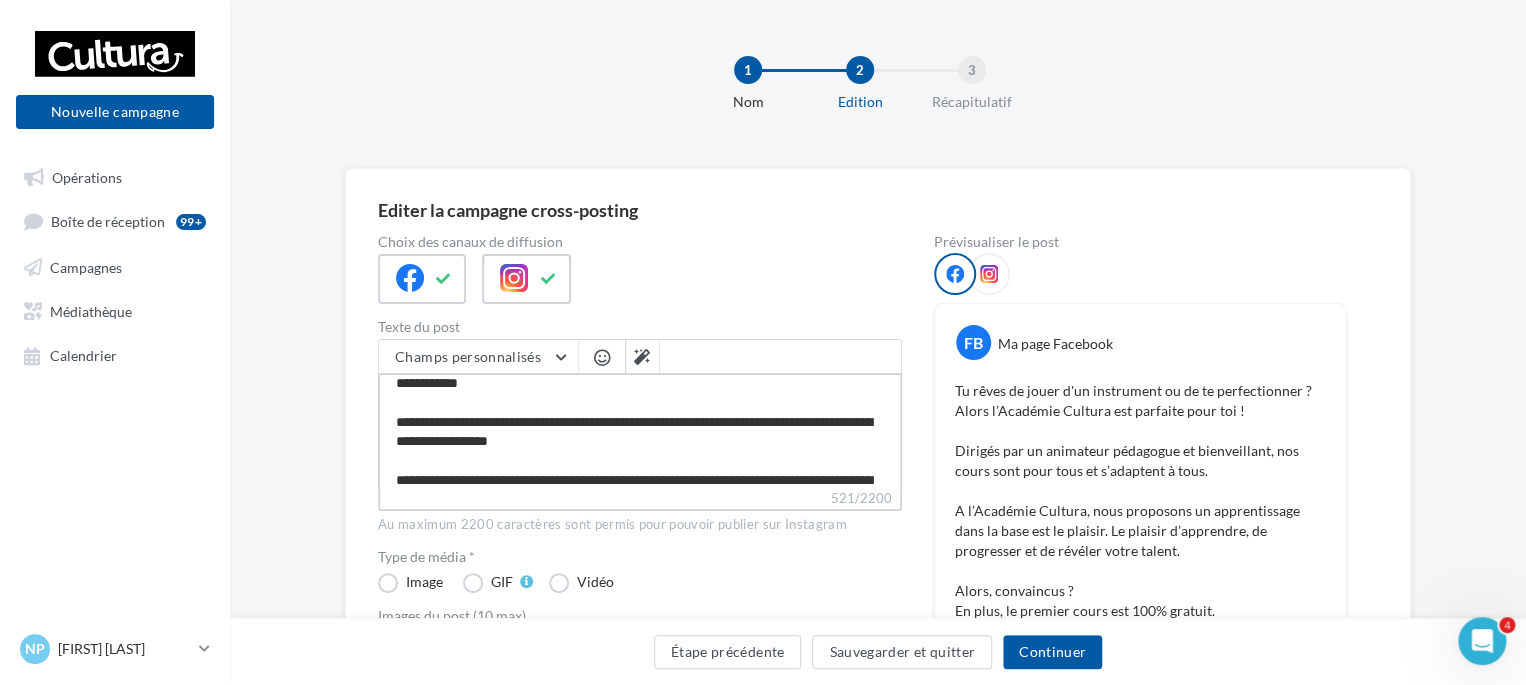 type on "**********" 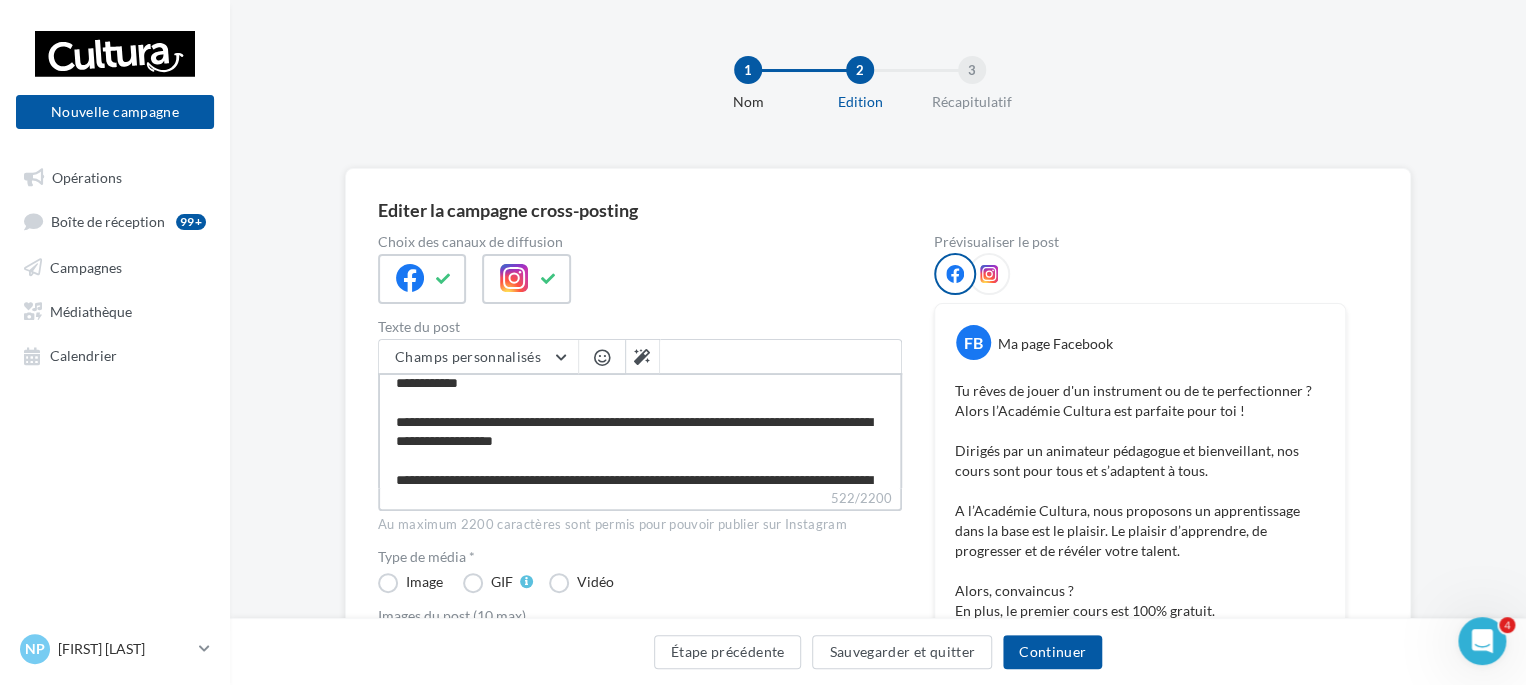 type on "**********" 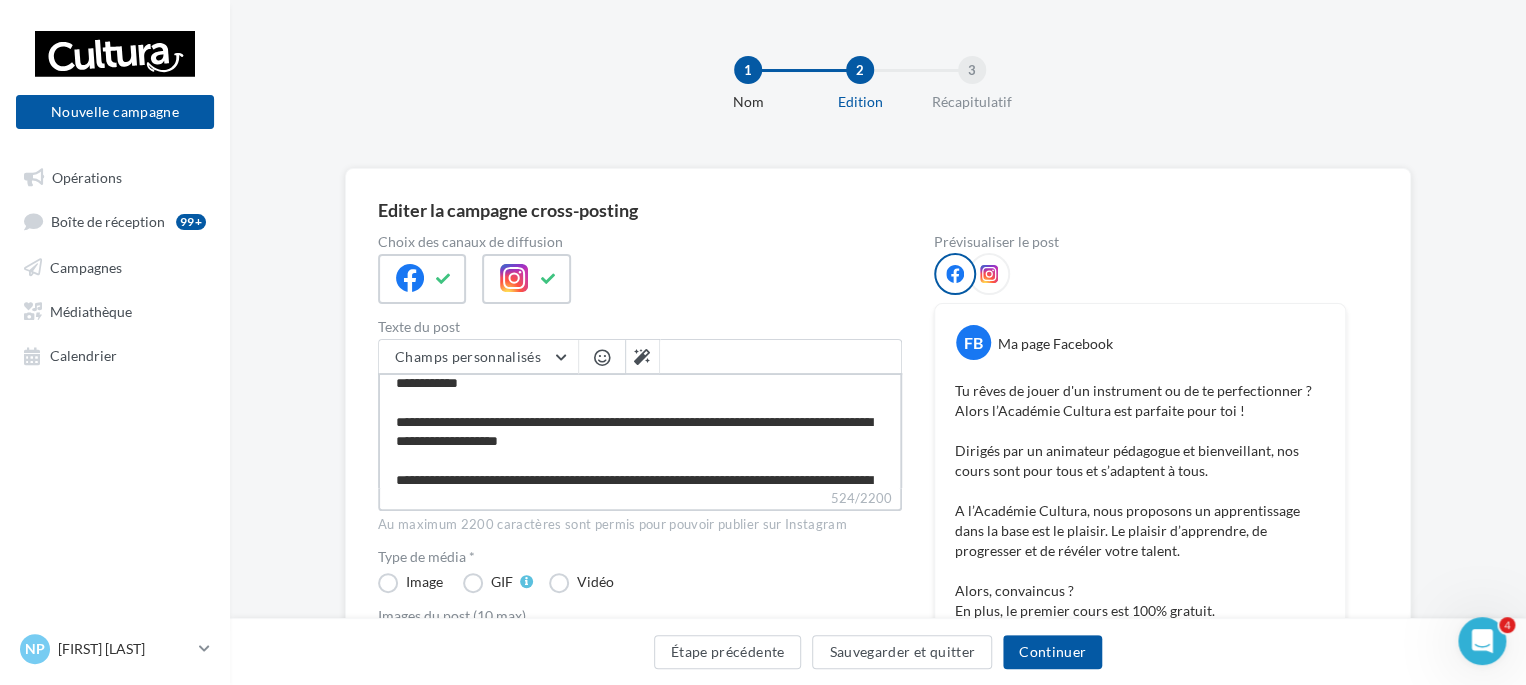 type on "**********" 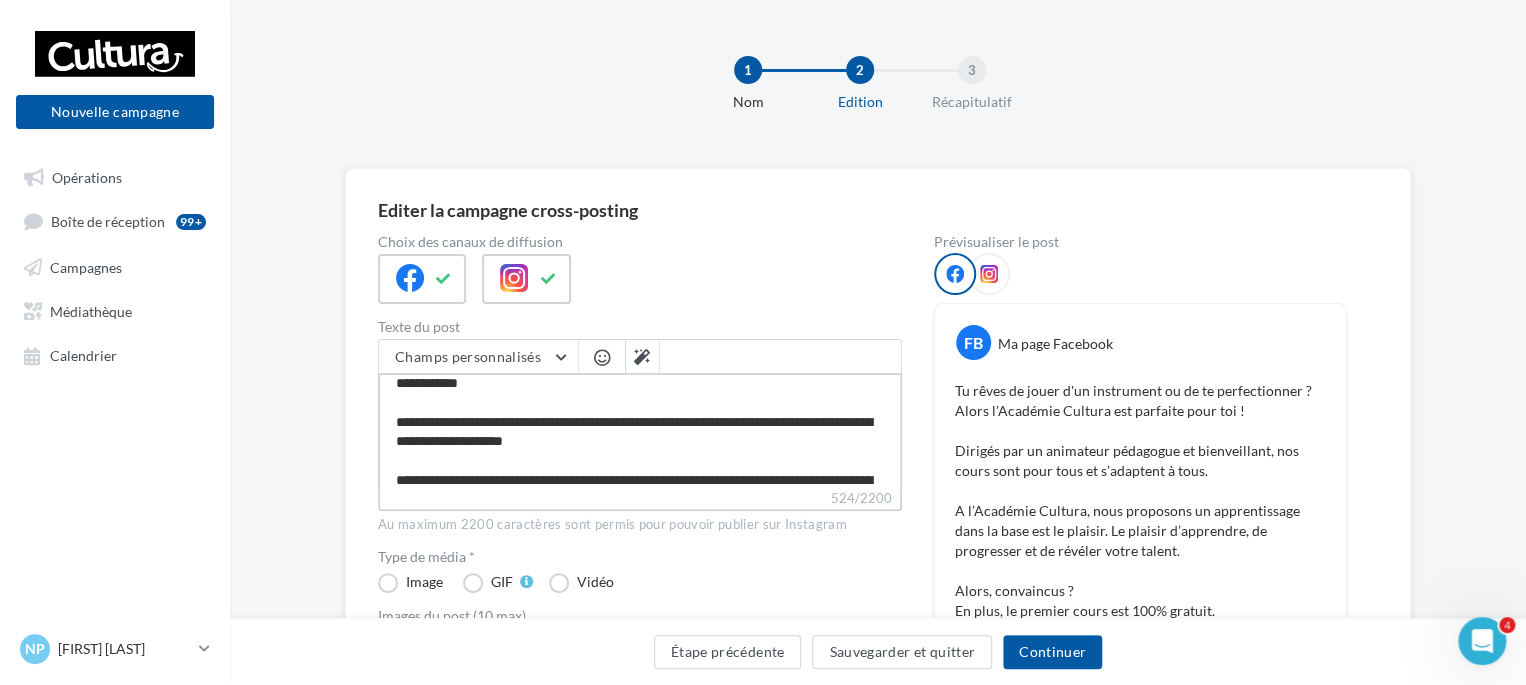 type on "**********" 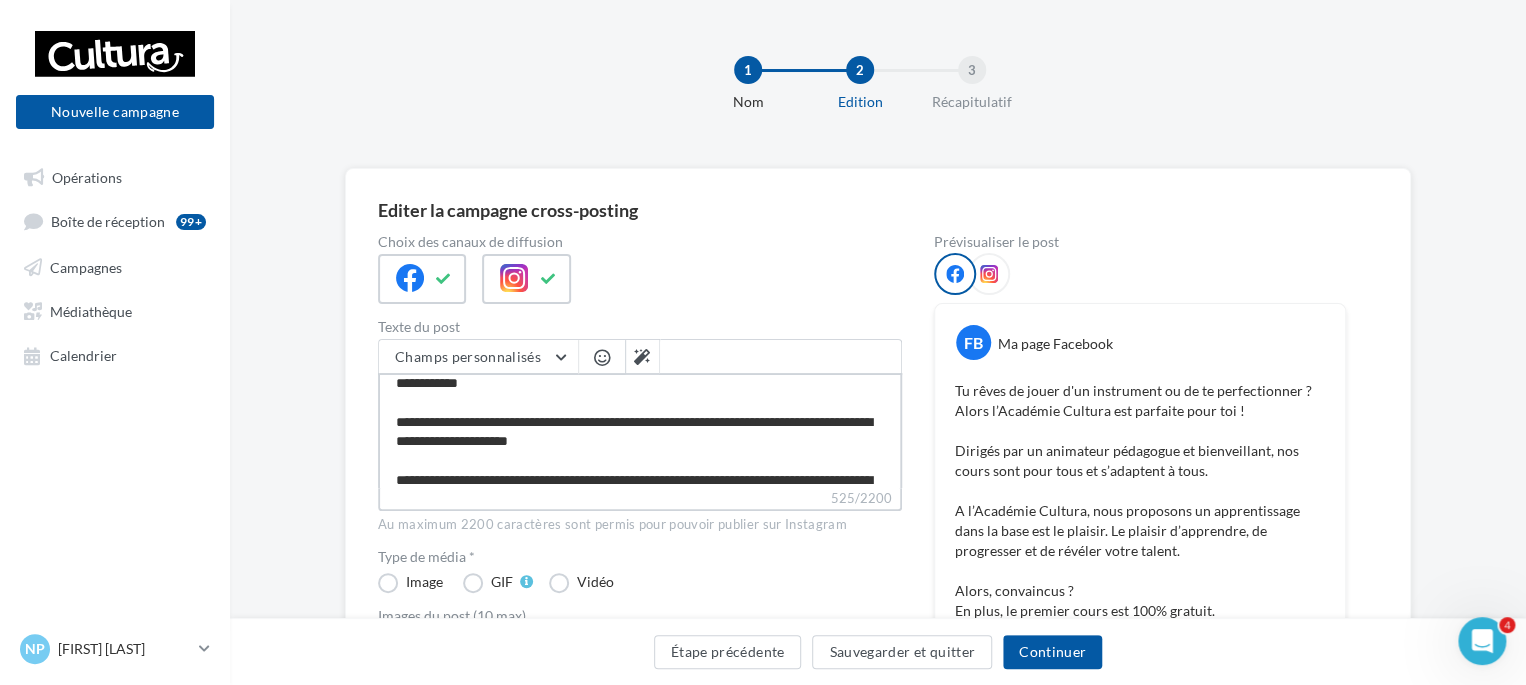 type on "**********" 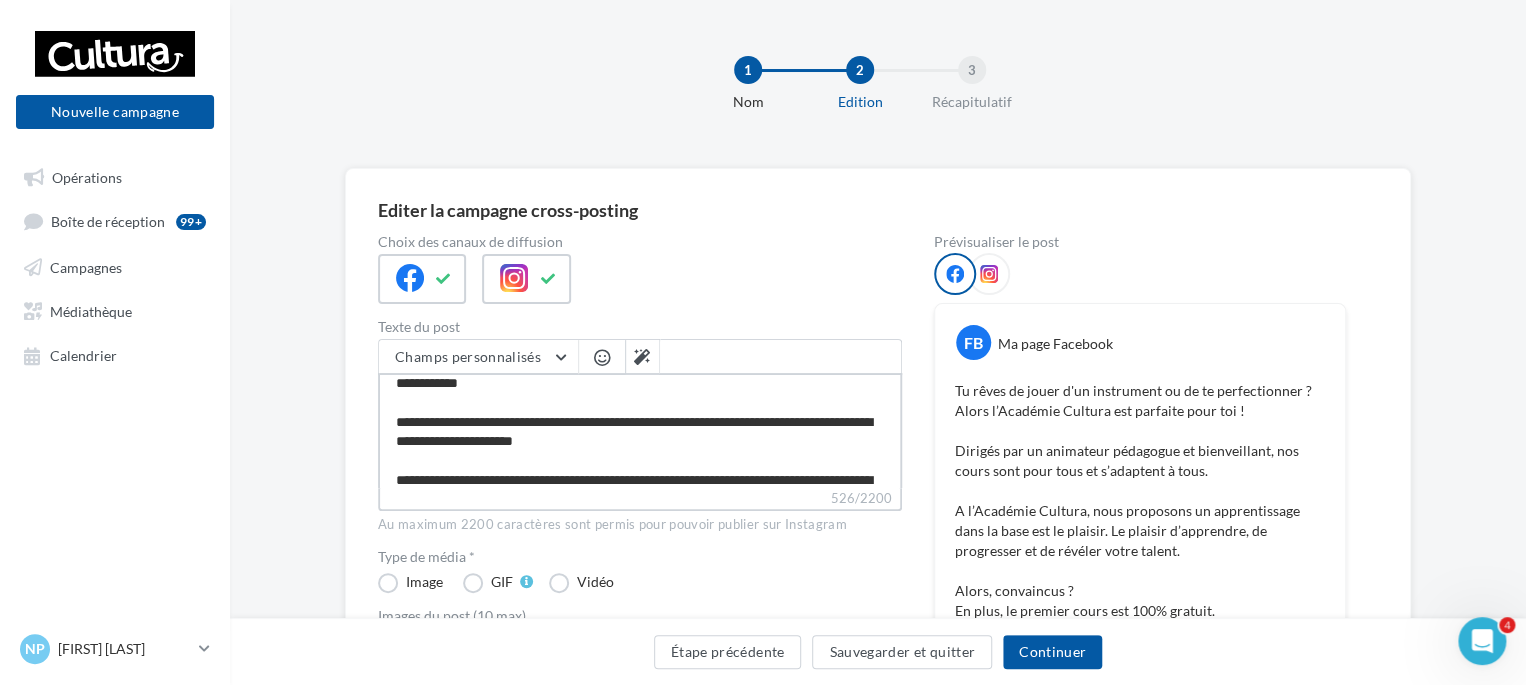 type on "**********" 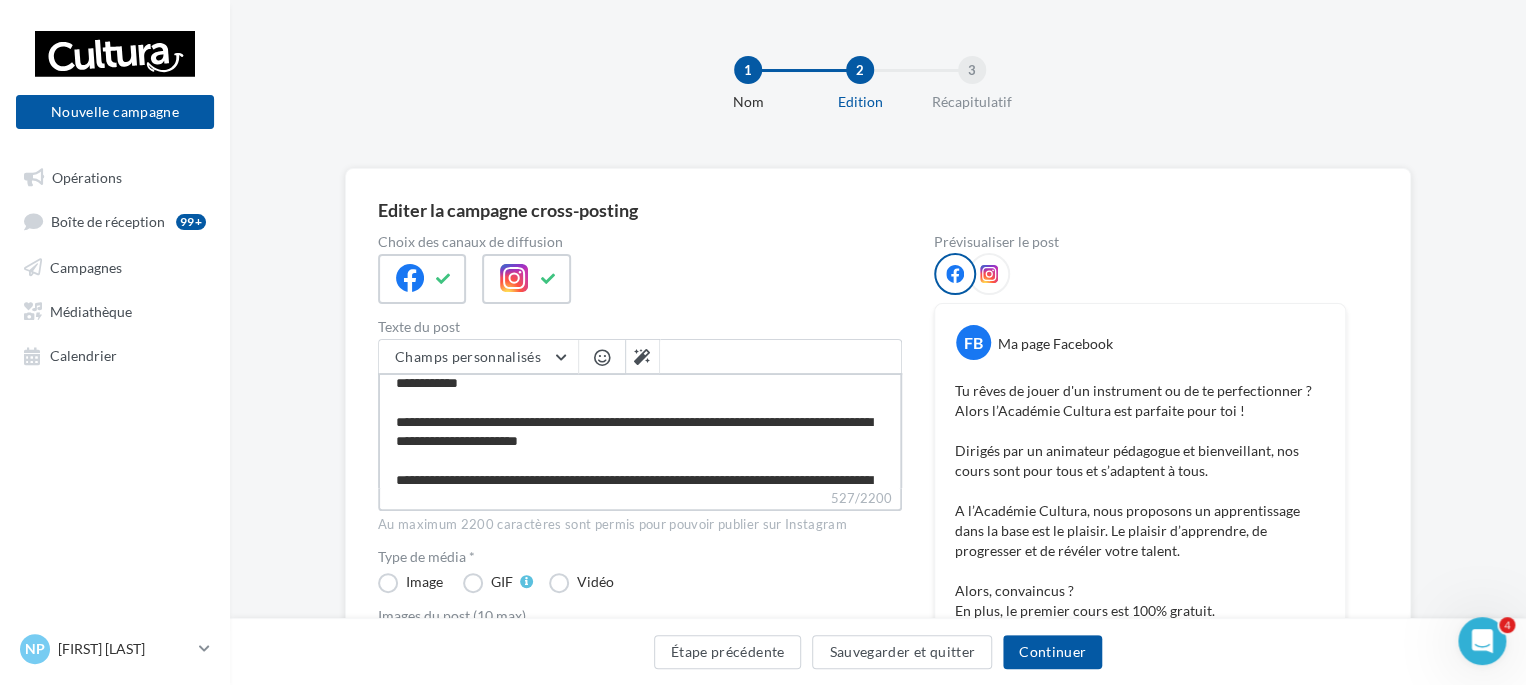 type on "**********" 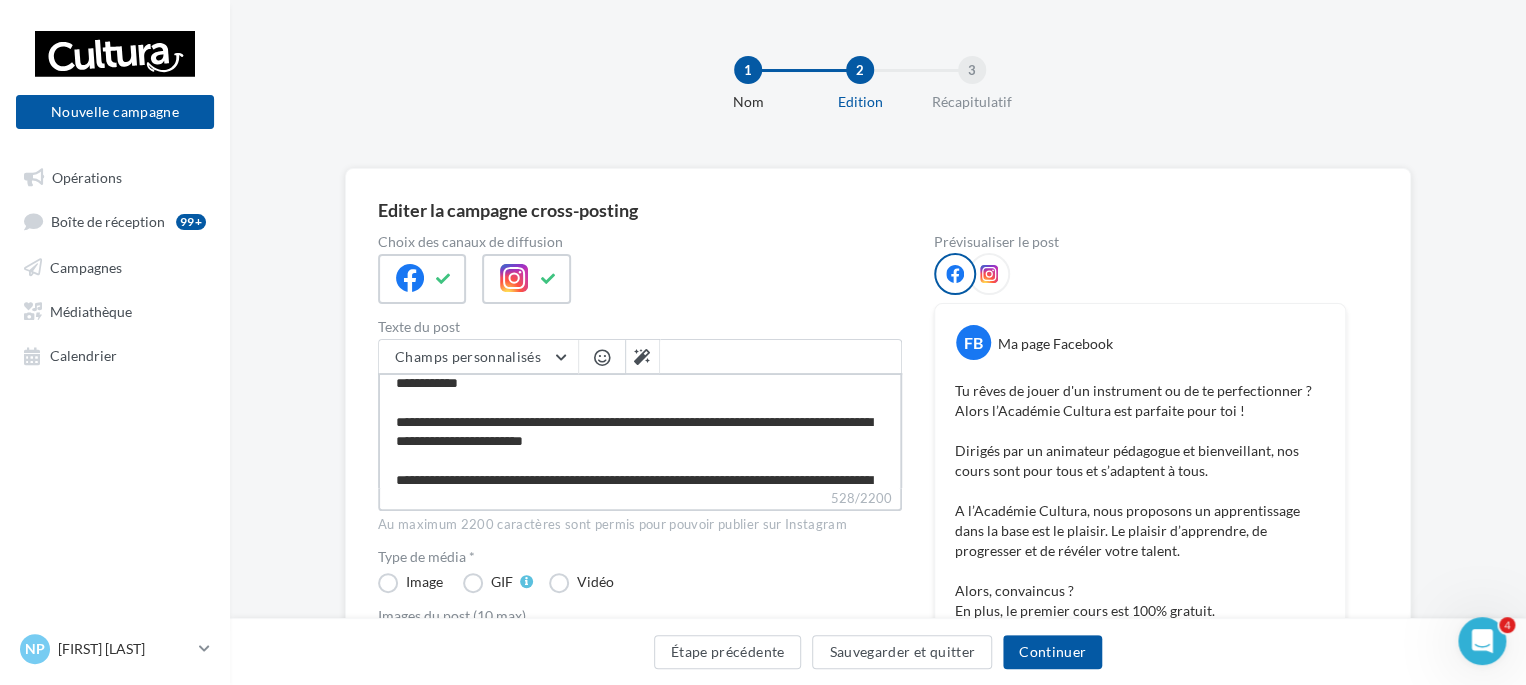type on "**********" 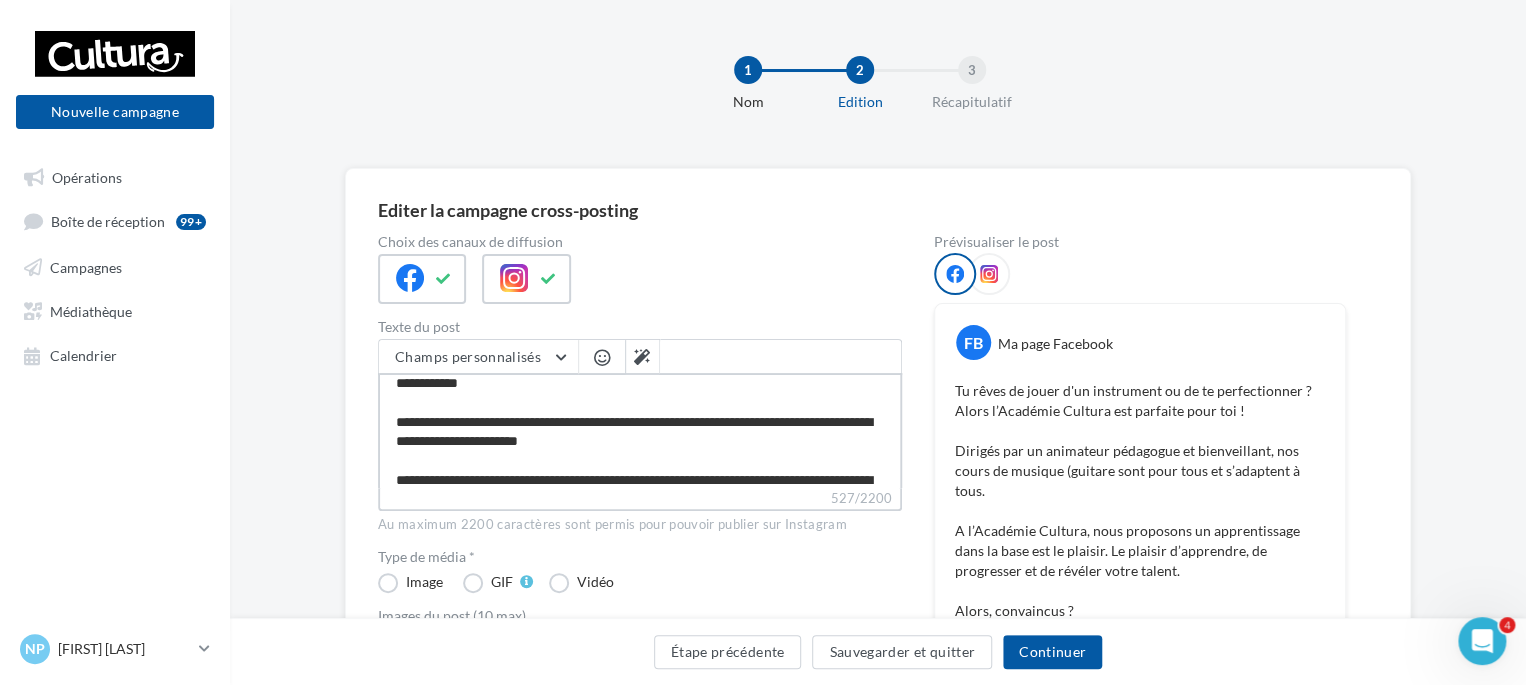 type on "**********" 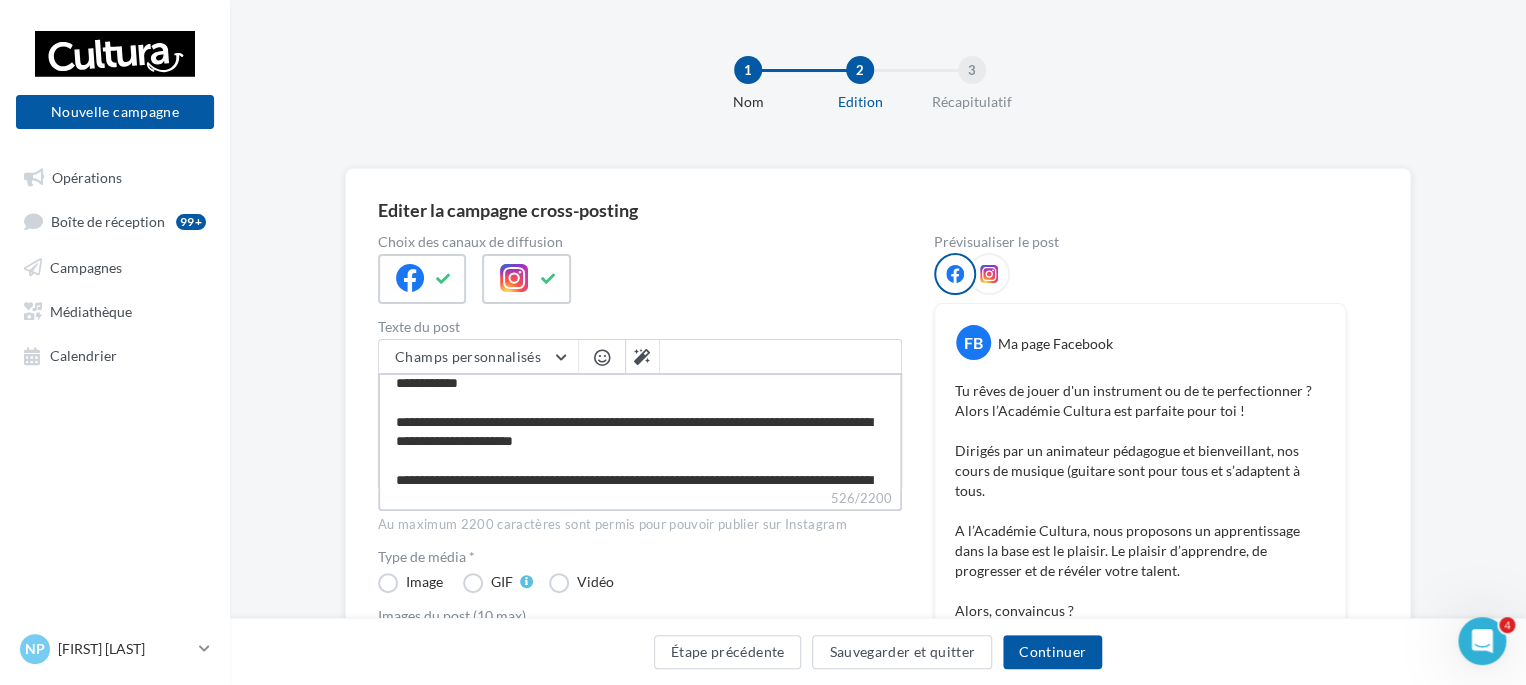 type on "**********" 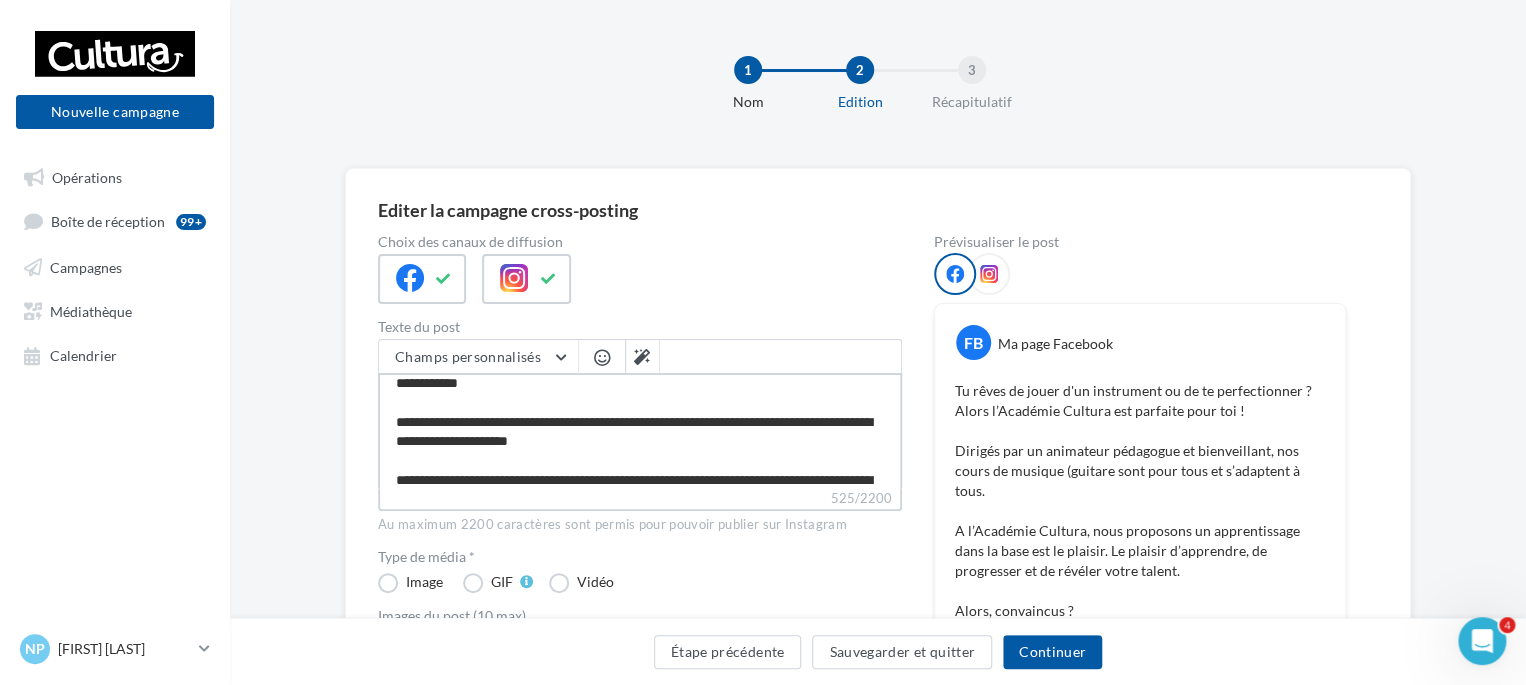 type on "**********" 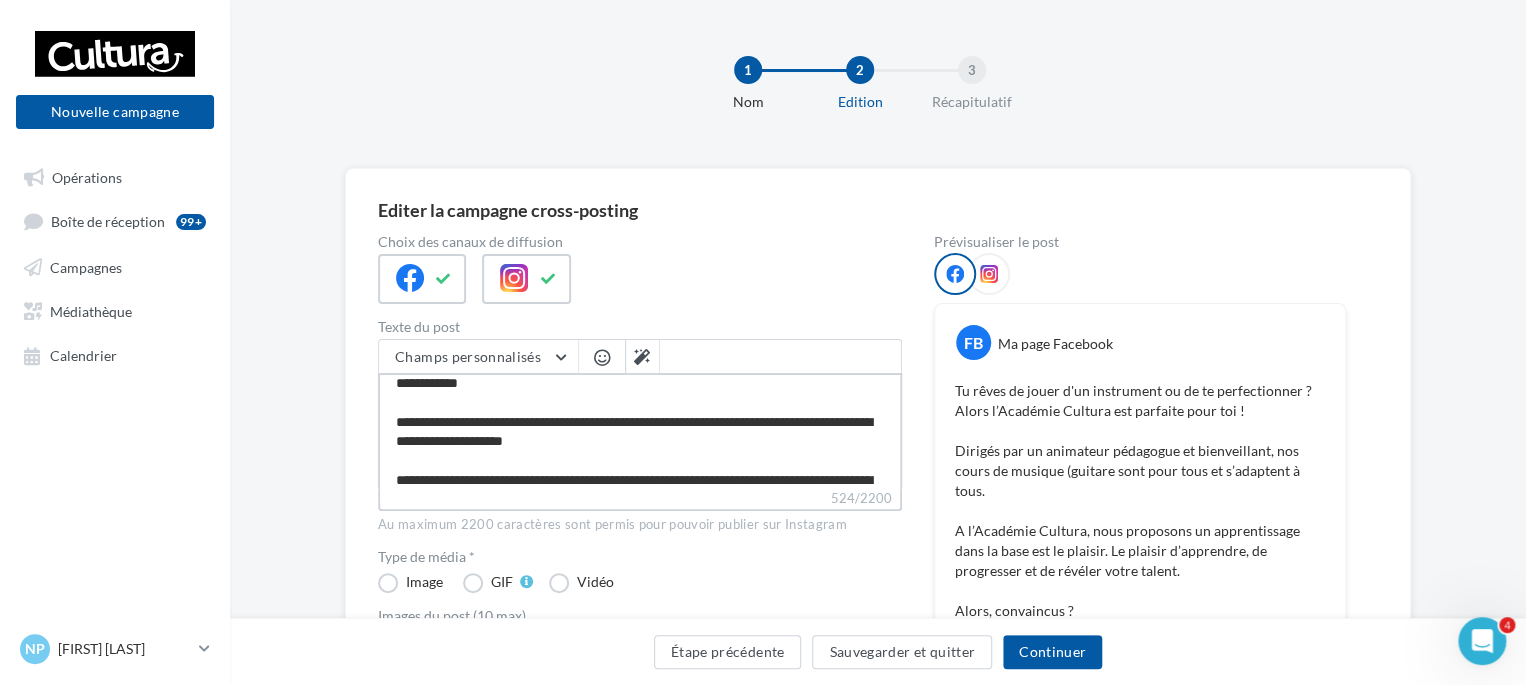 type on "**********" 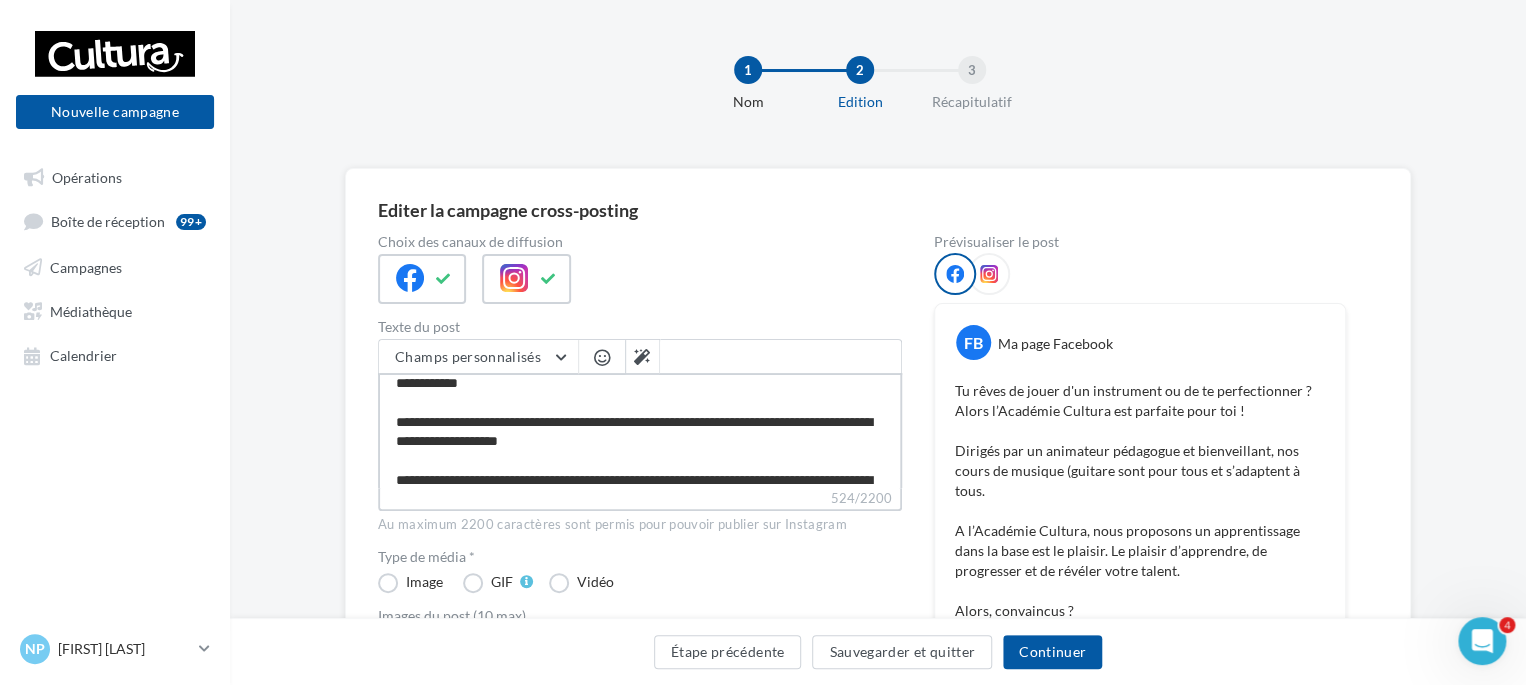 type on "**********" 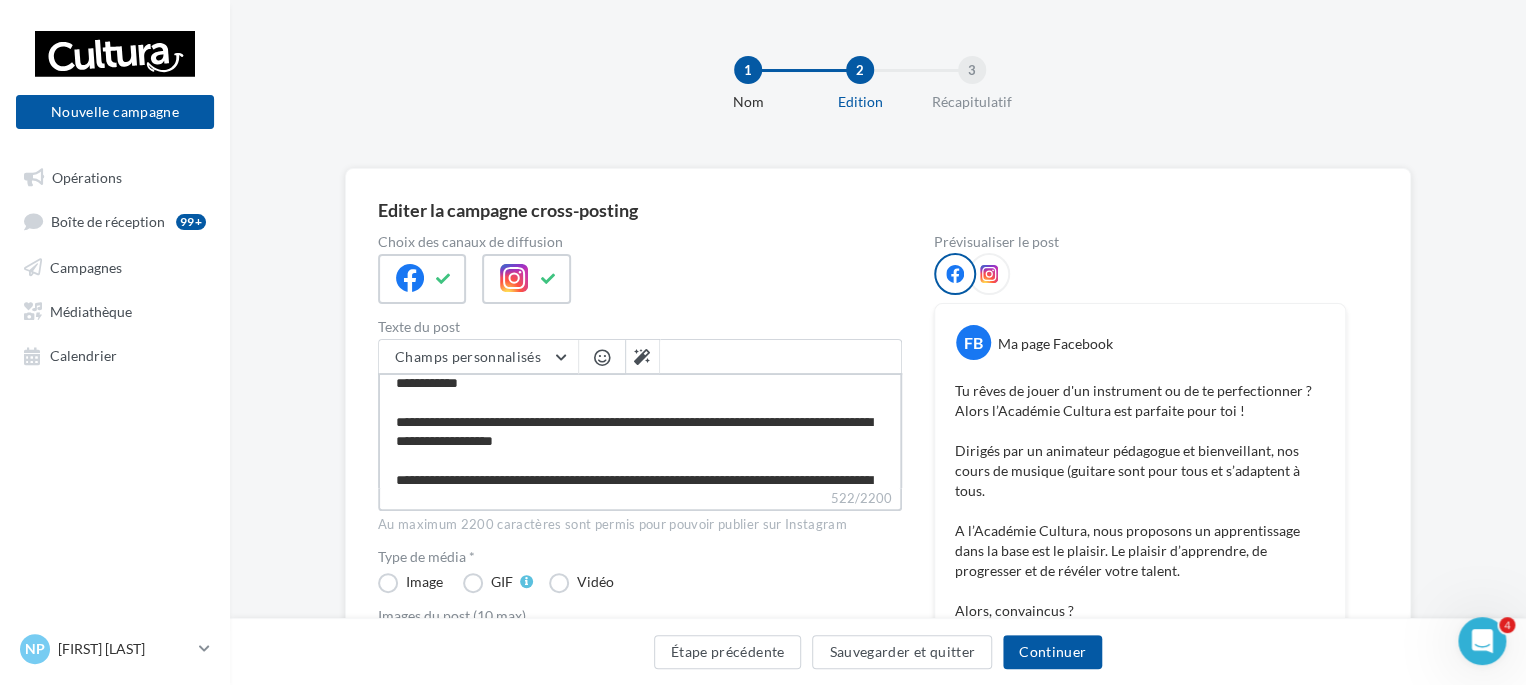 type on "**********" 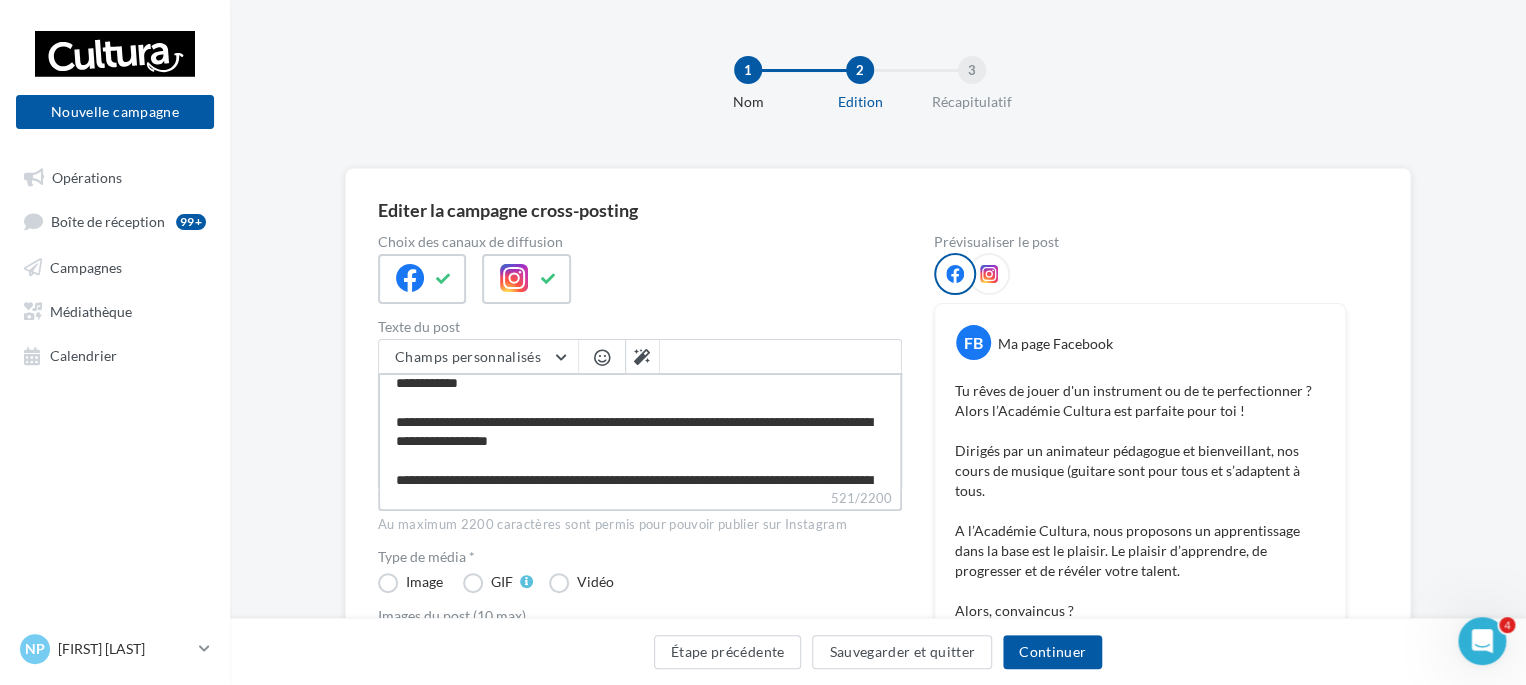 type on "**********" 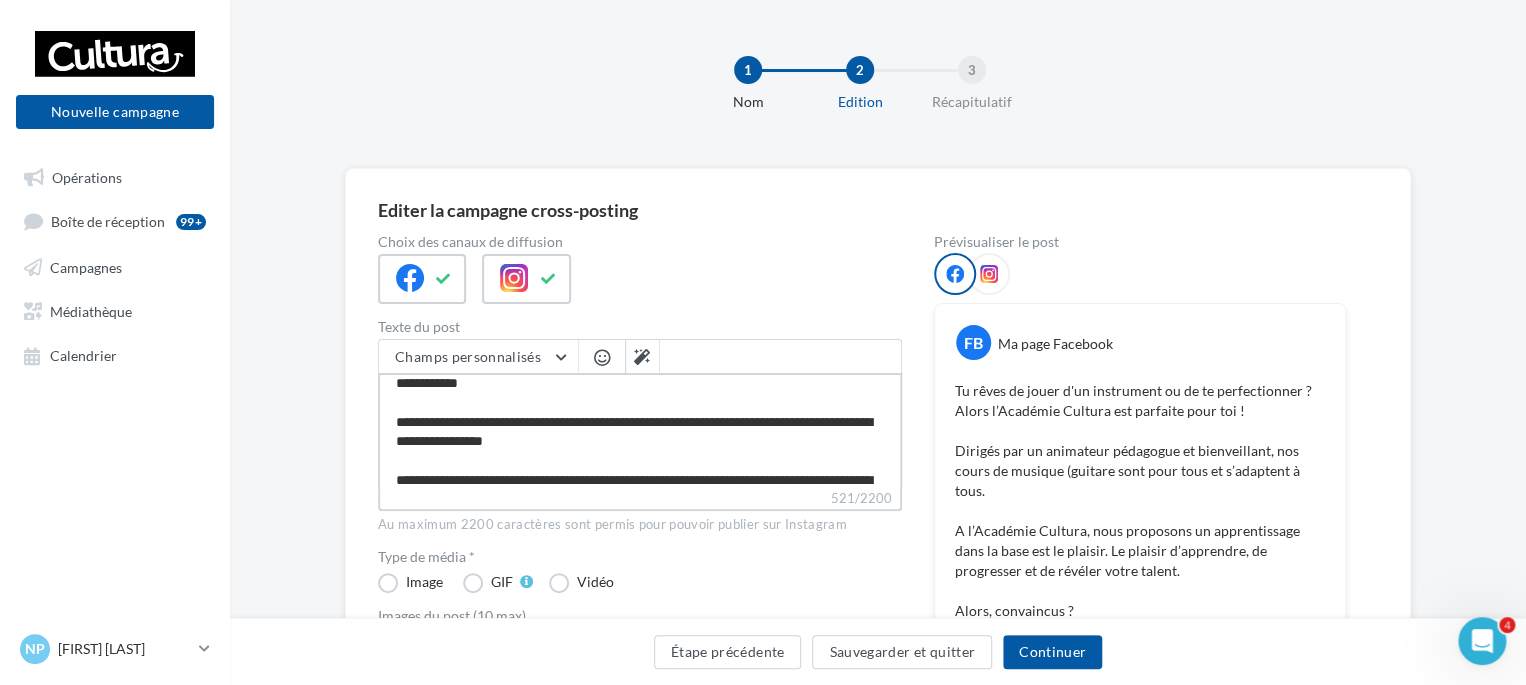type on "**********" 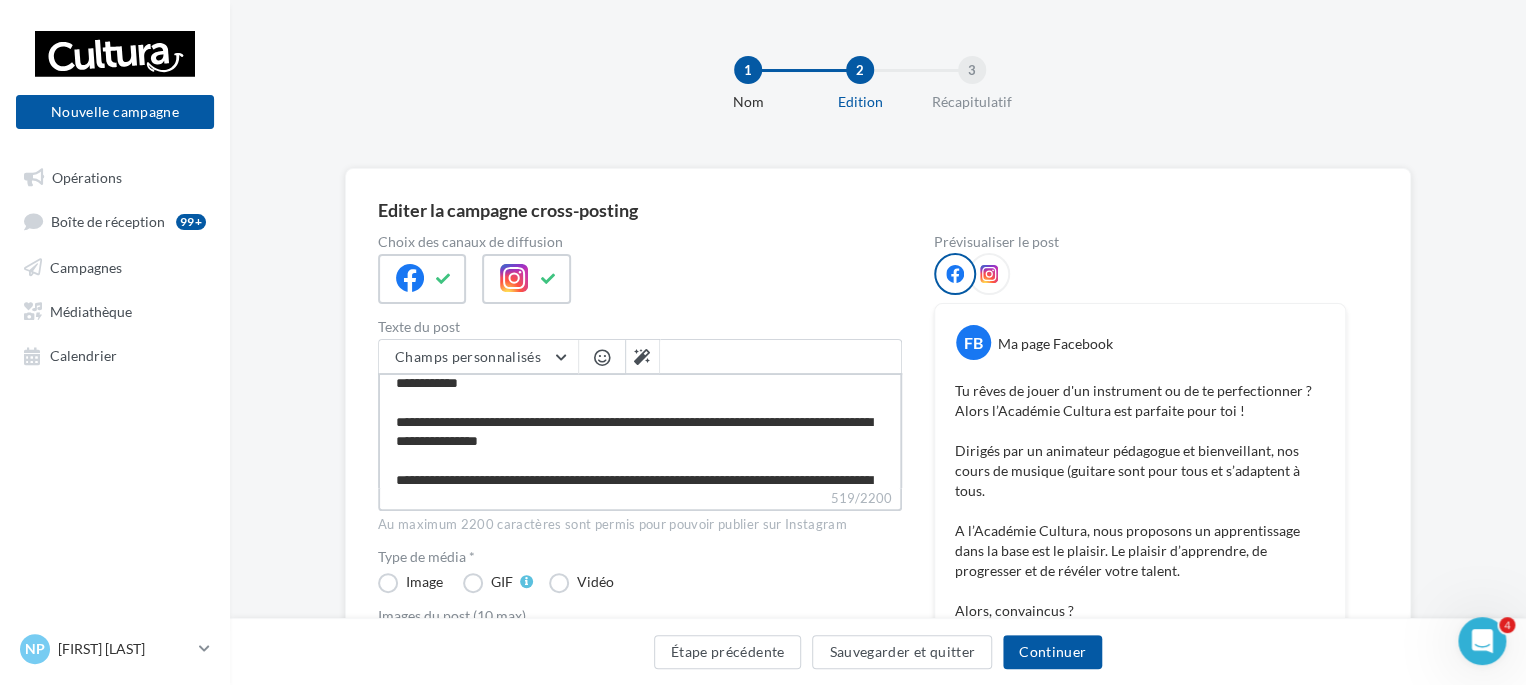 type on "**********" 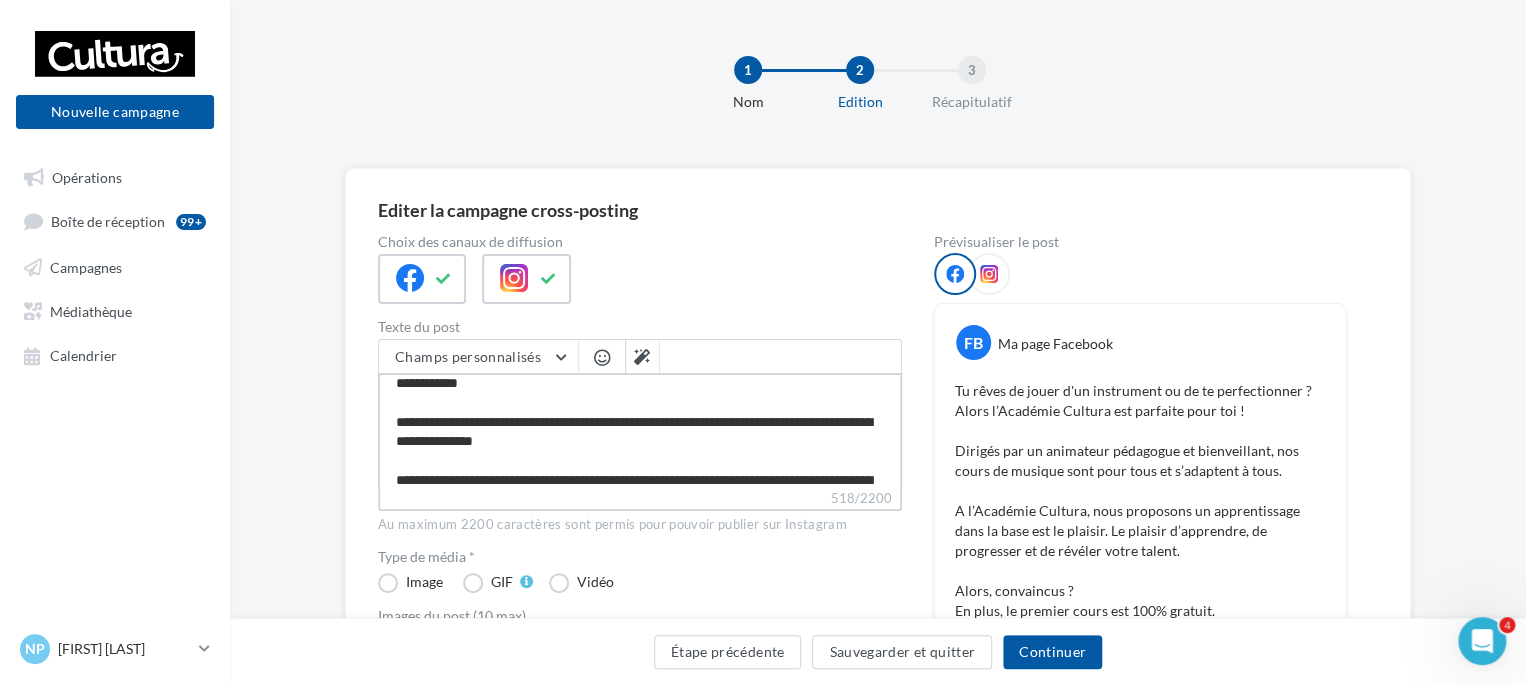 drag, startPoint x: 416, startPoint y: 420, endPoint x: 709, endPoint y: 423, distance: 293.01535 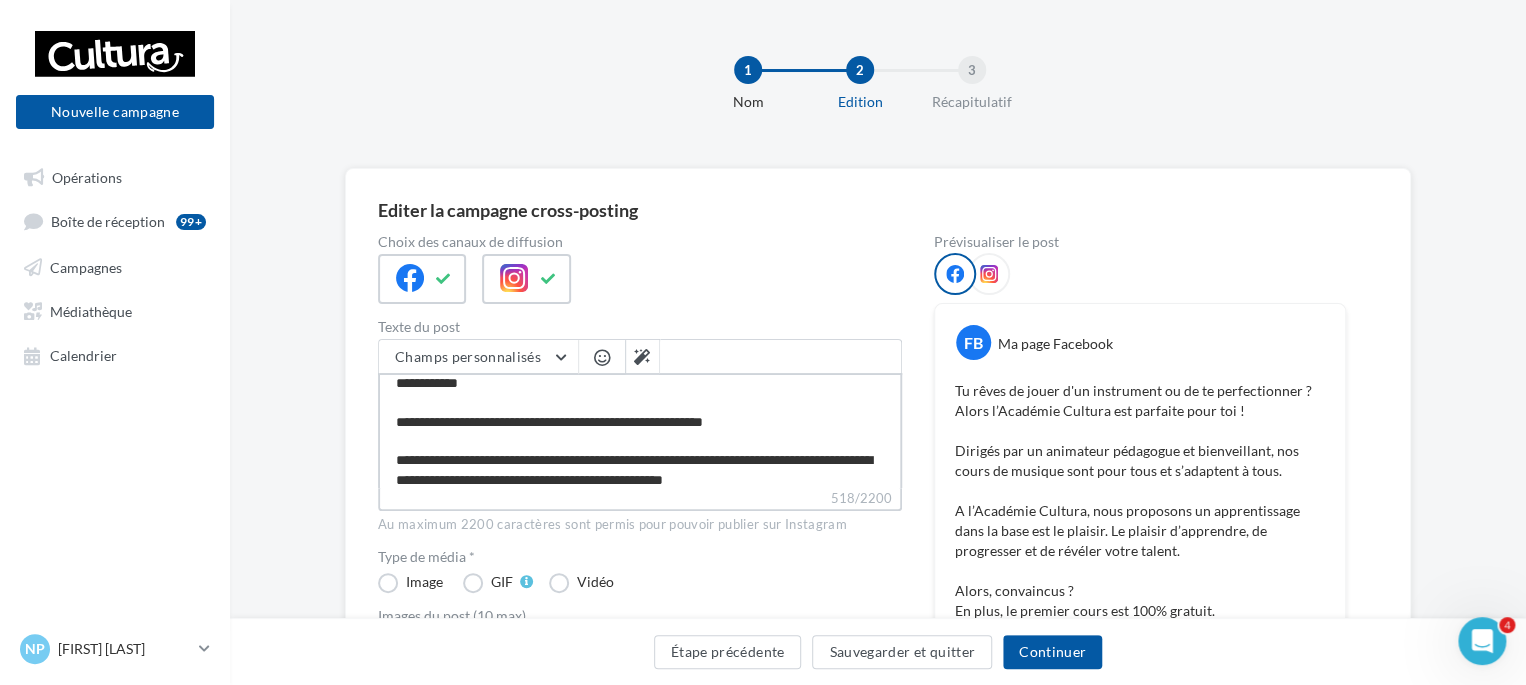 type on "**********" 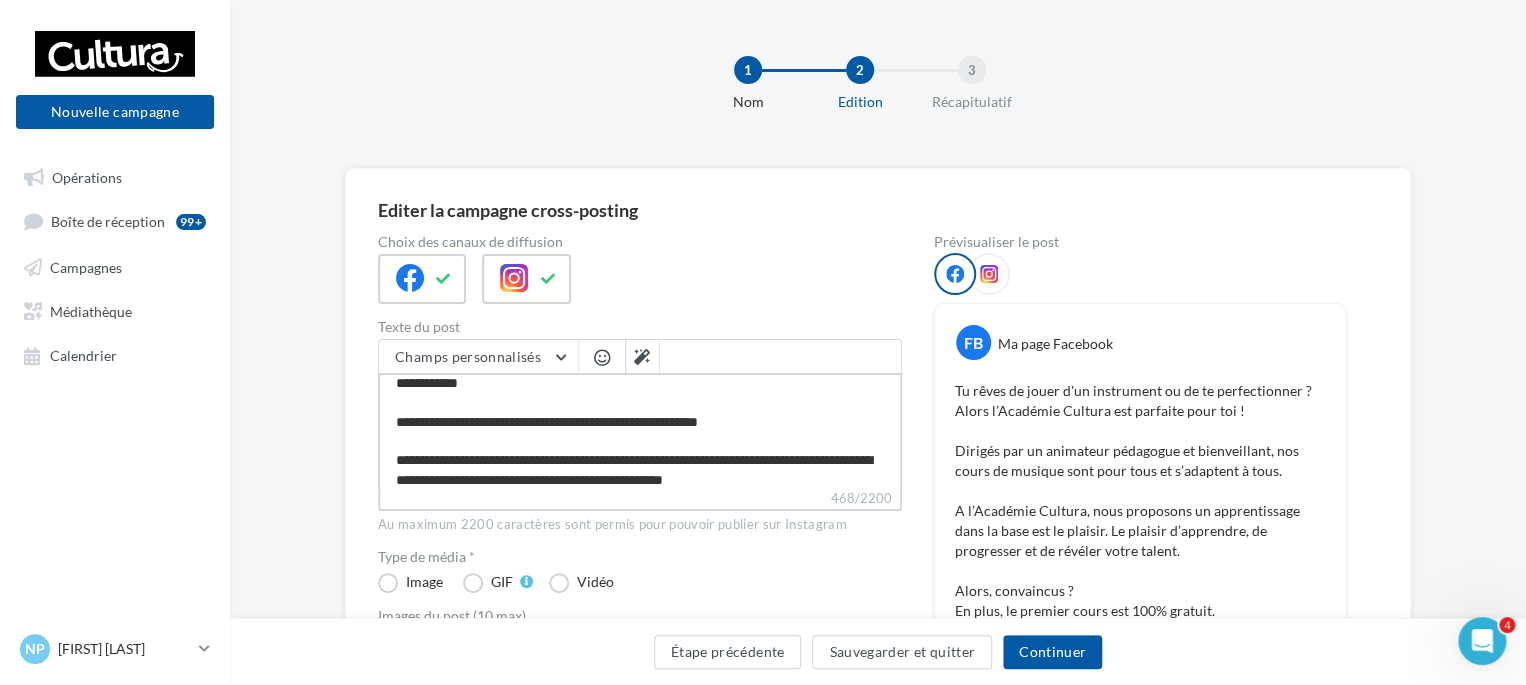 type on "**********" 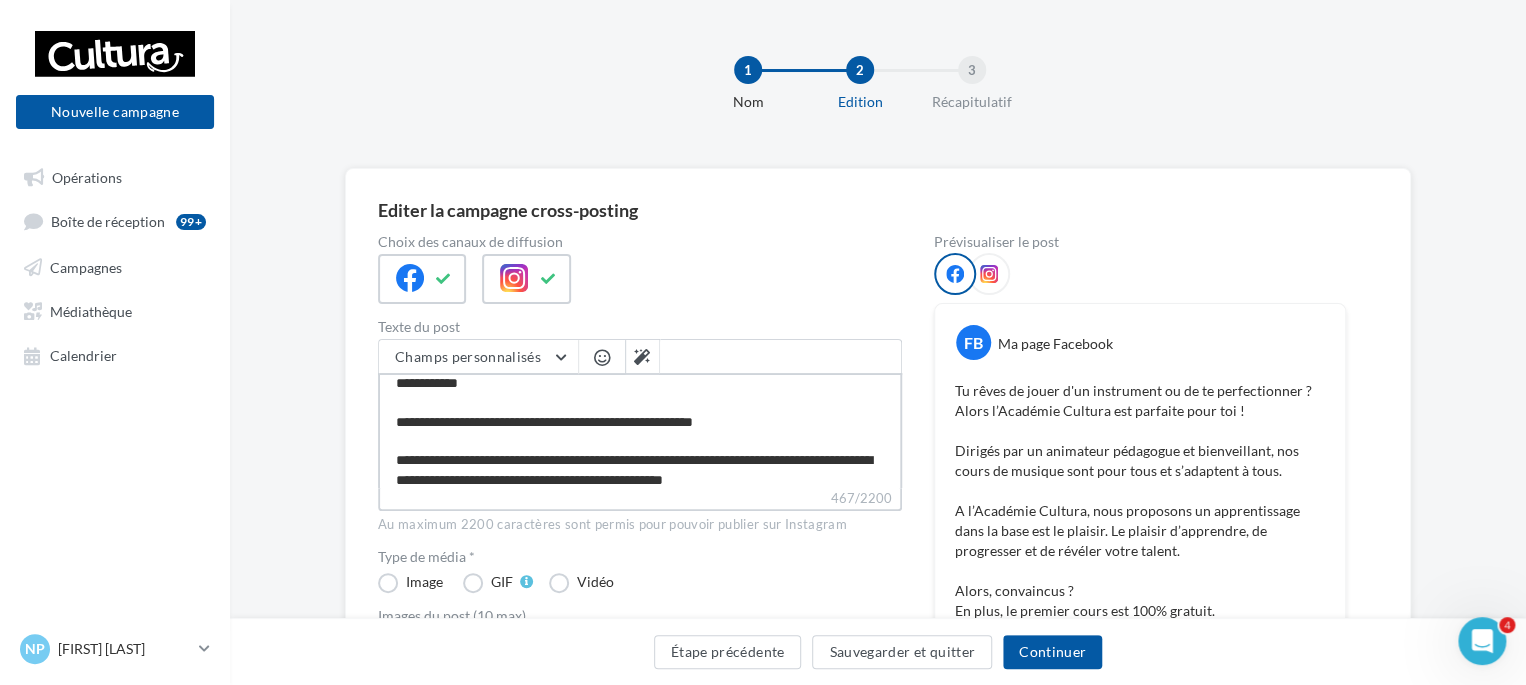 type on "**********" 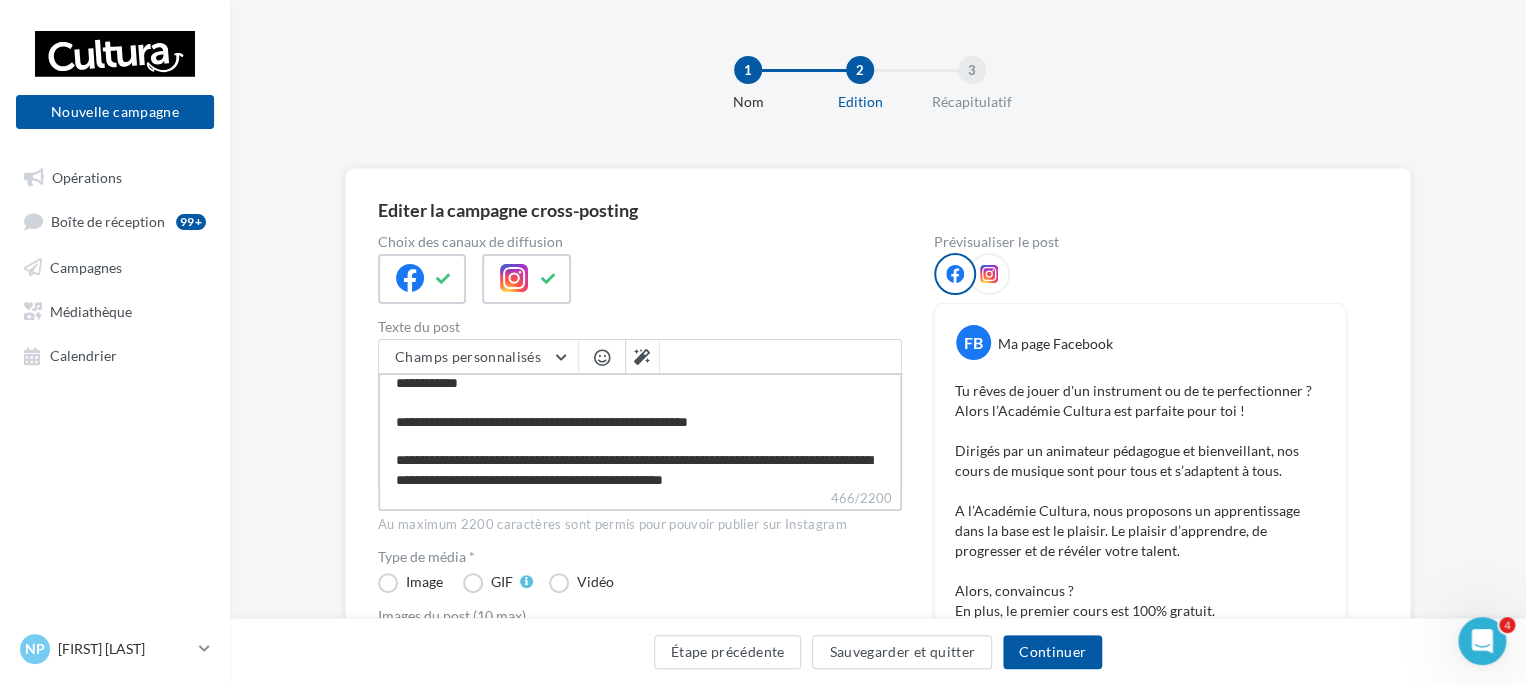 type on "**********" 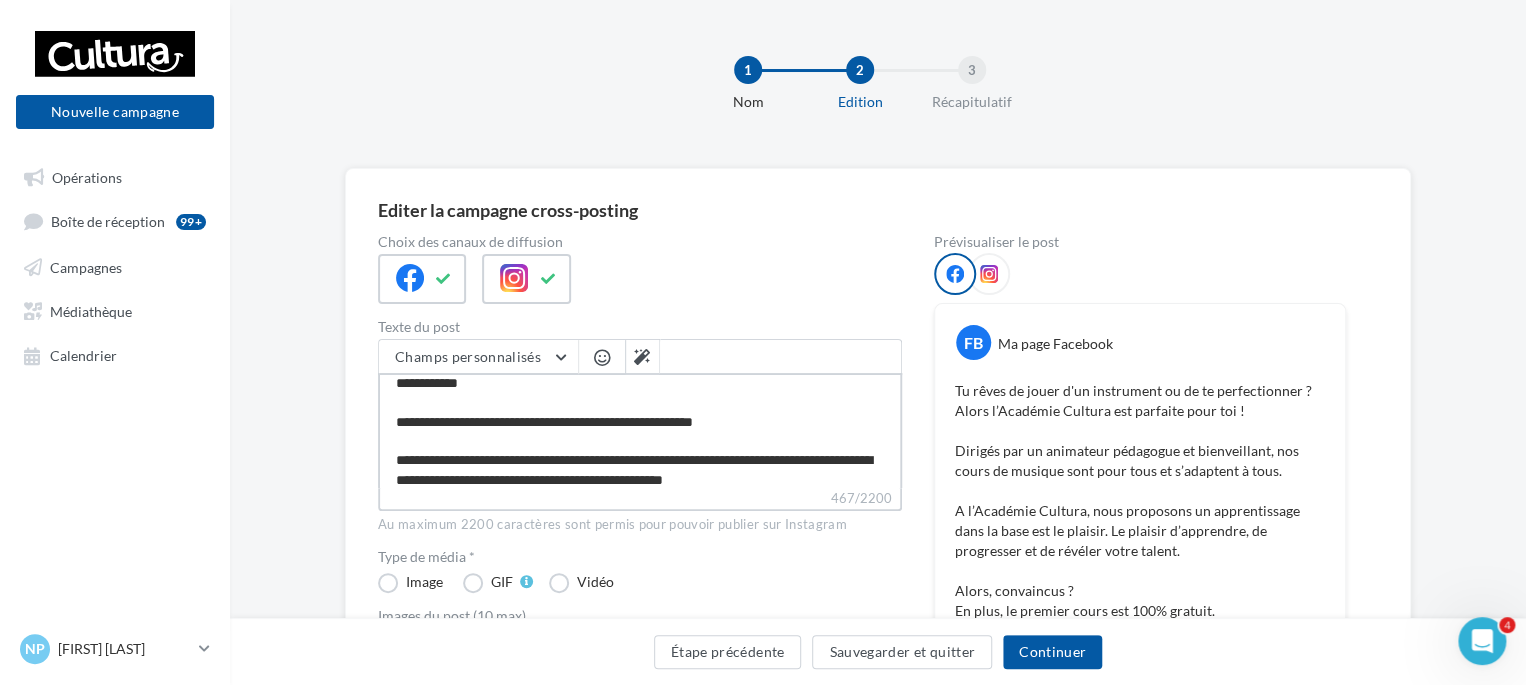 type on "**********" 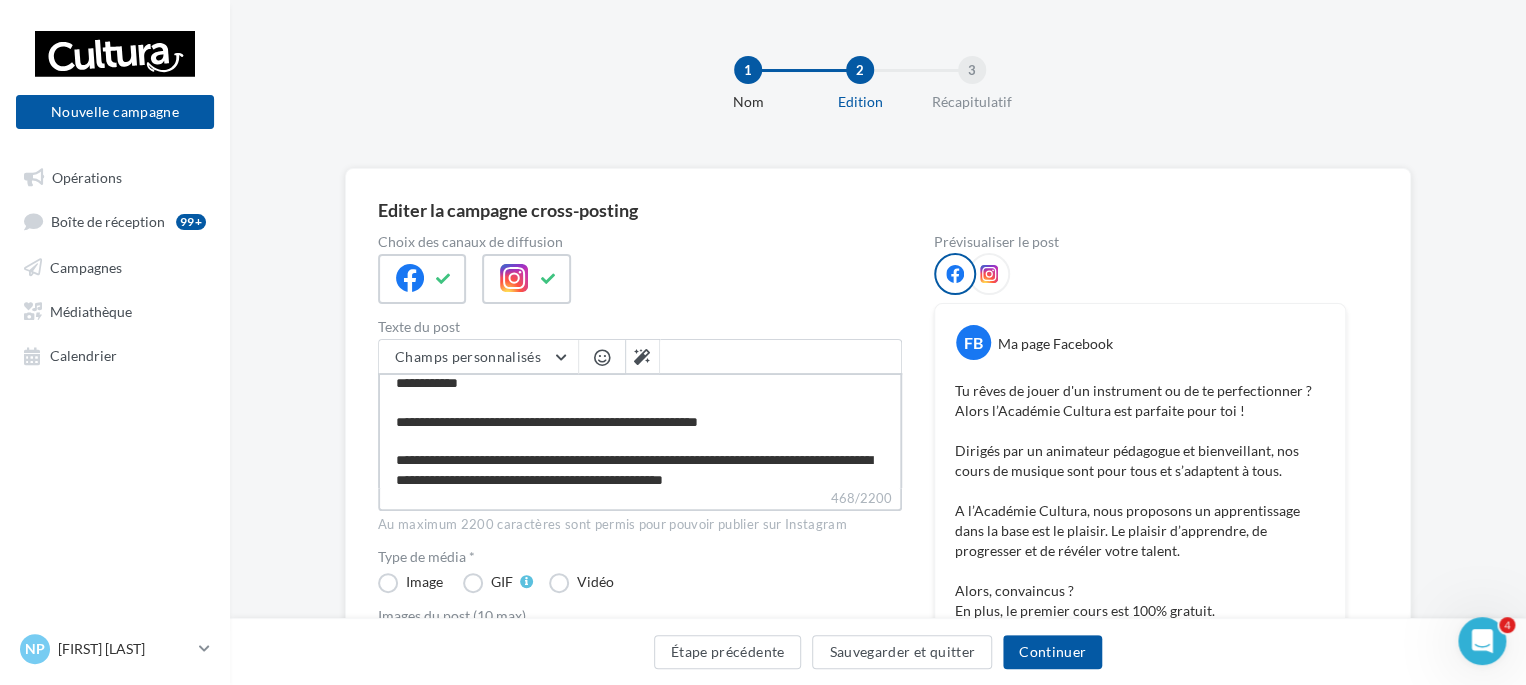 type on "**********" 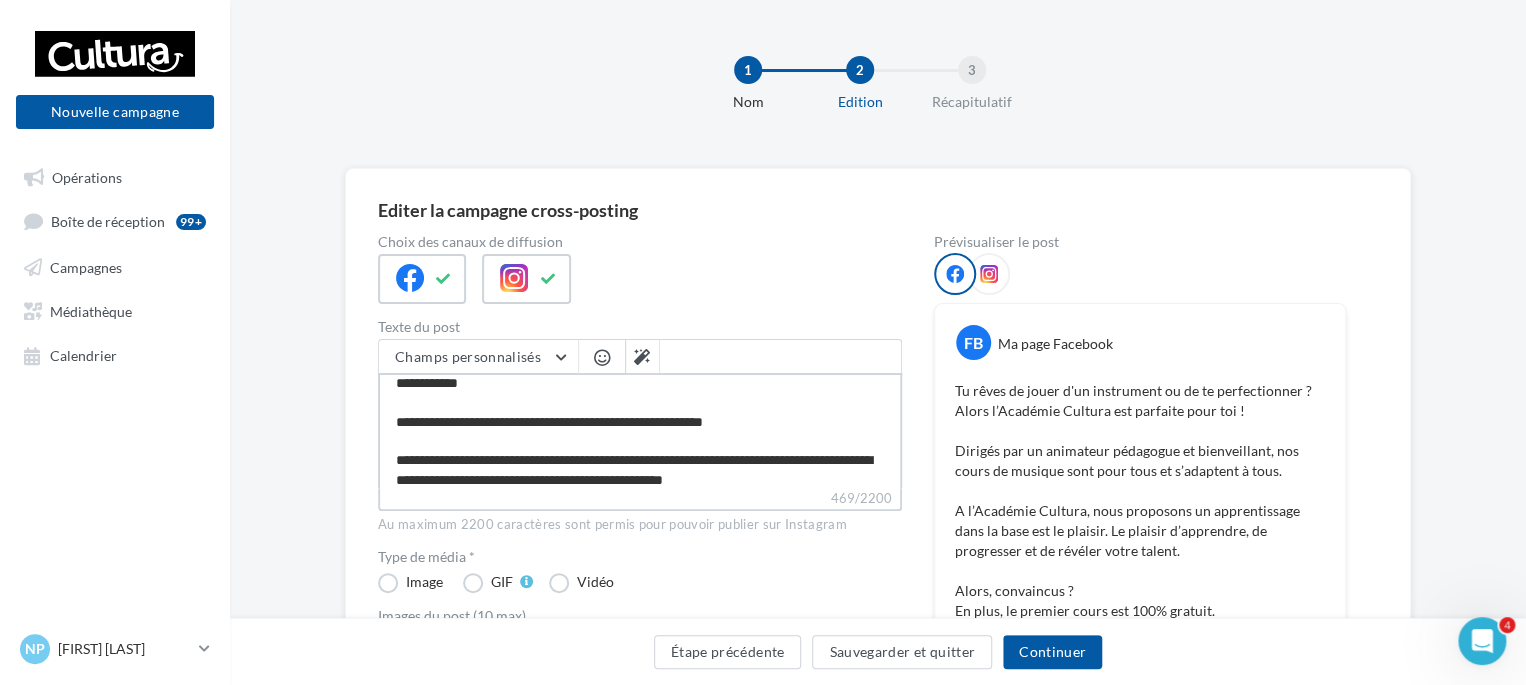 type on "**********" 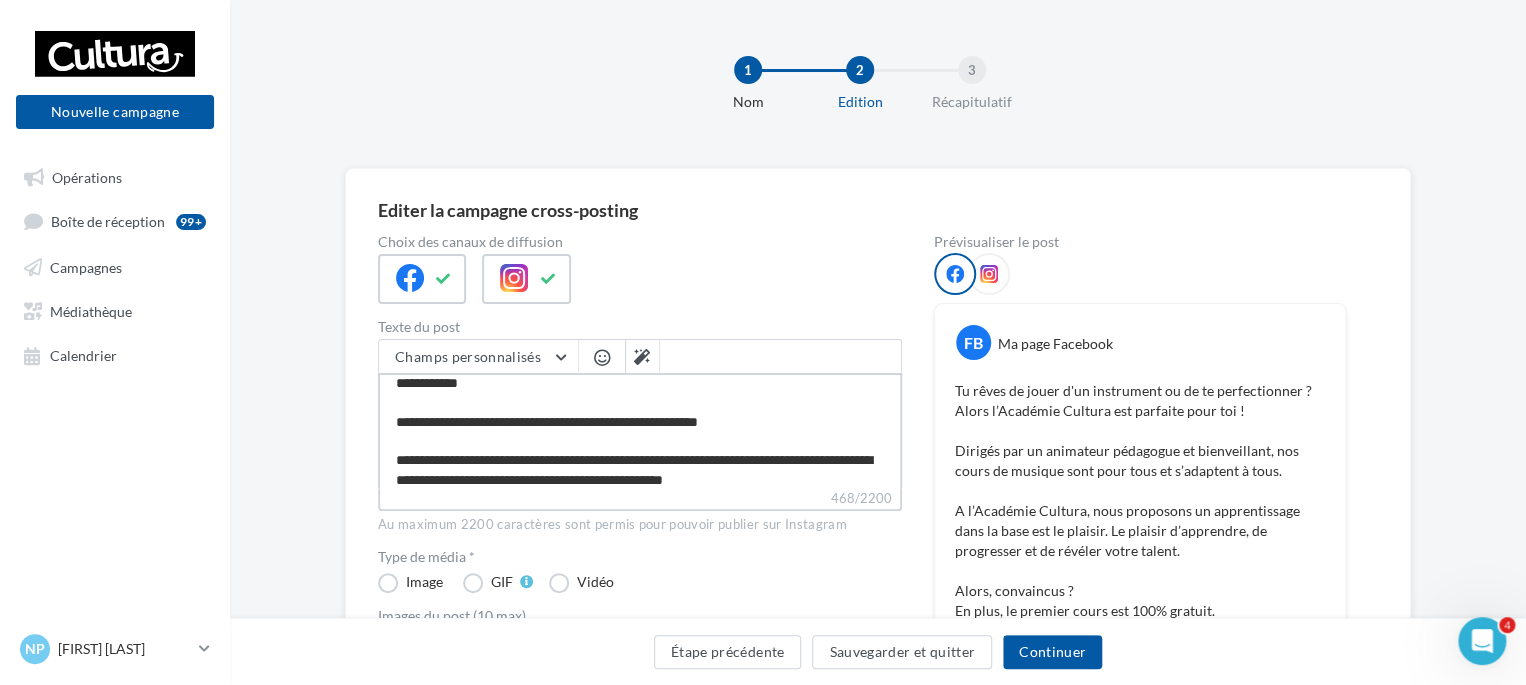 type on "**********" 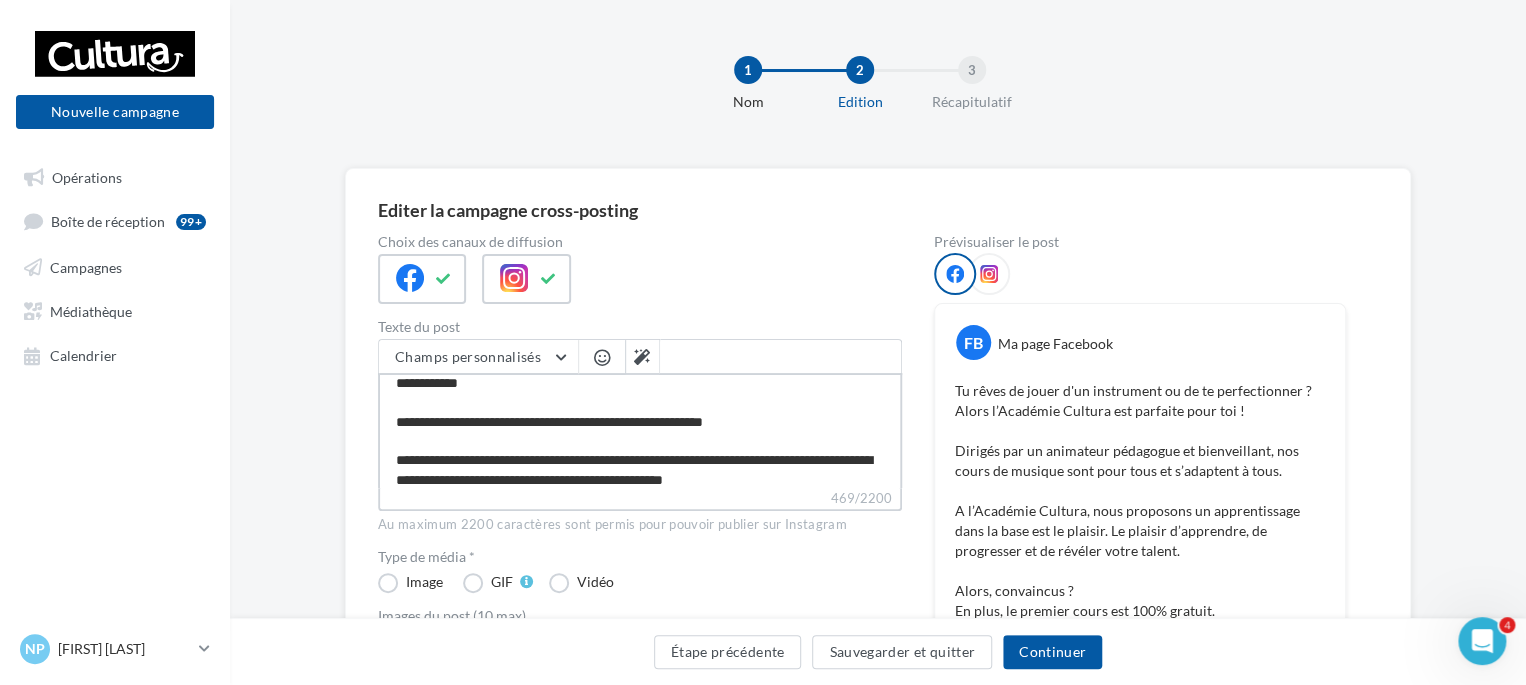 type on "**********" 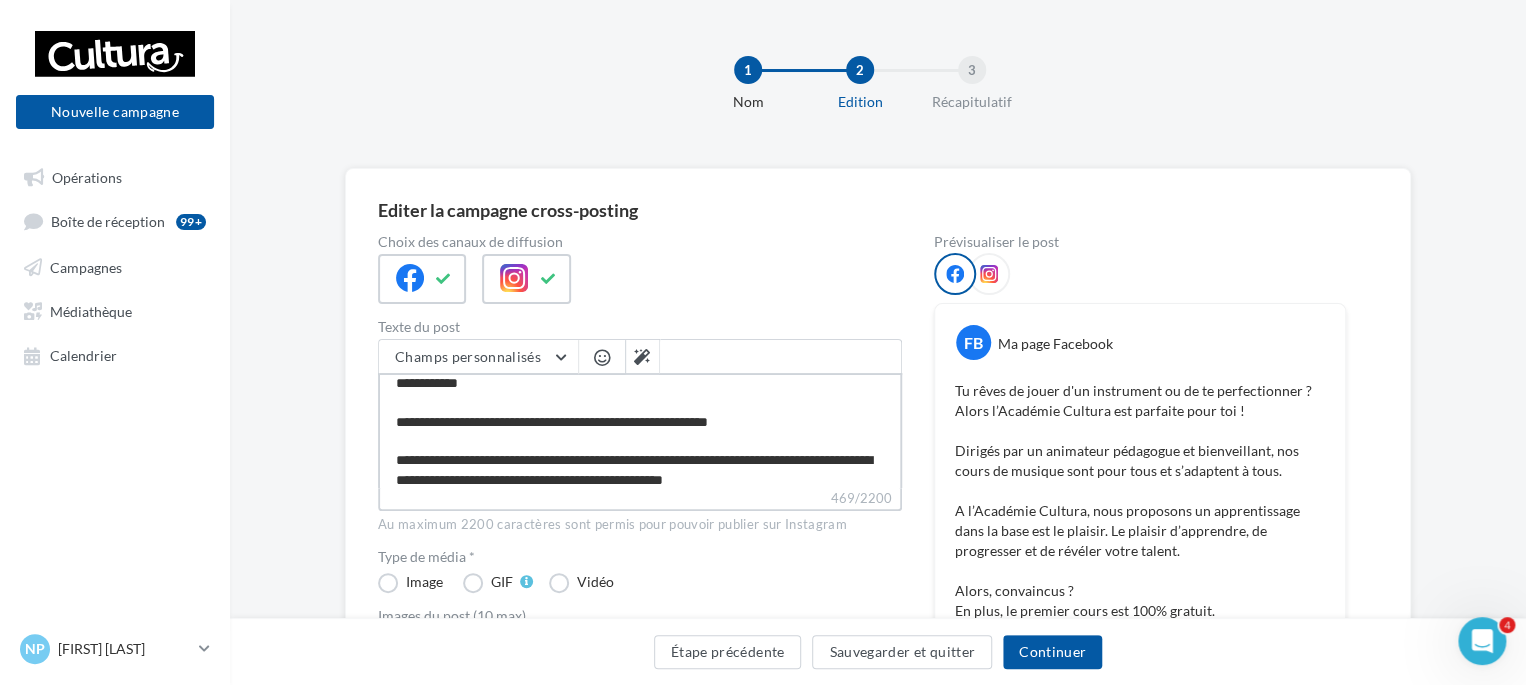 type on "**********" 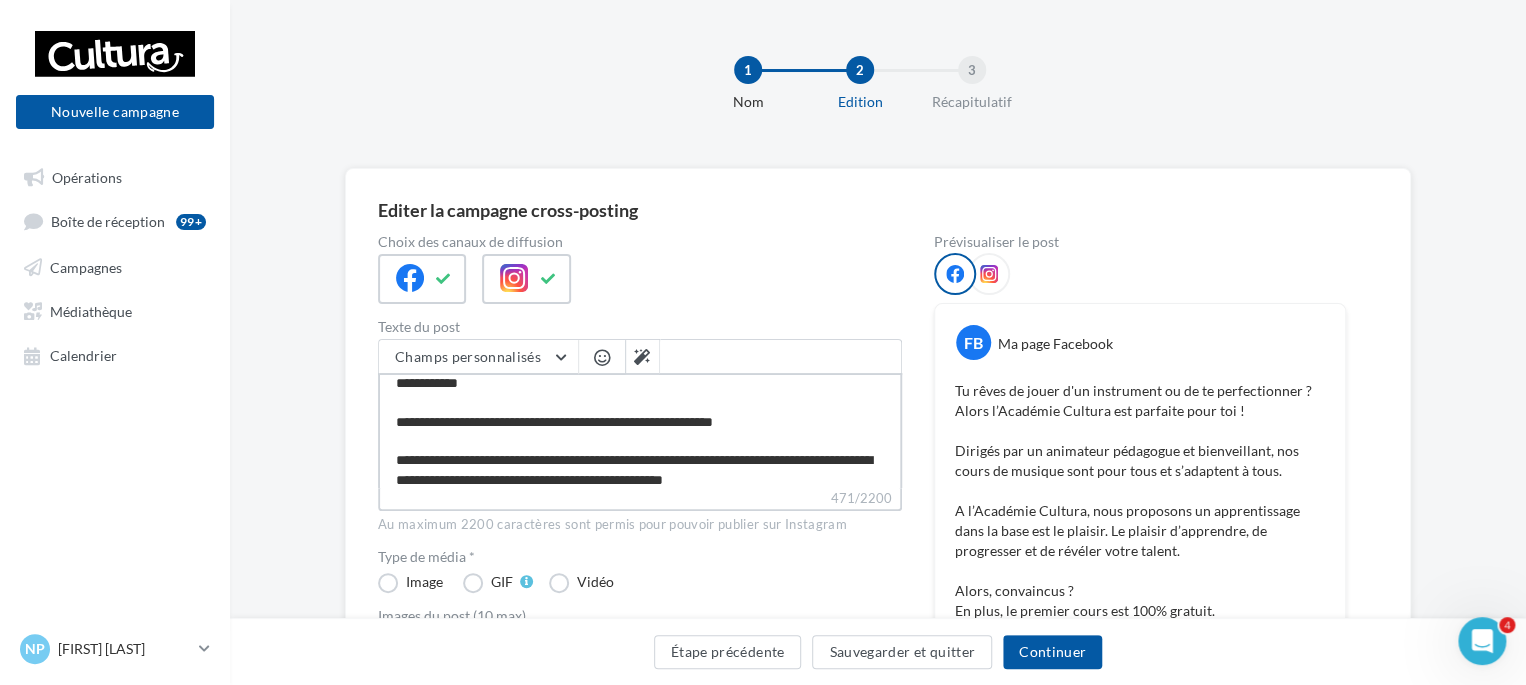 type on "**********" 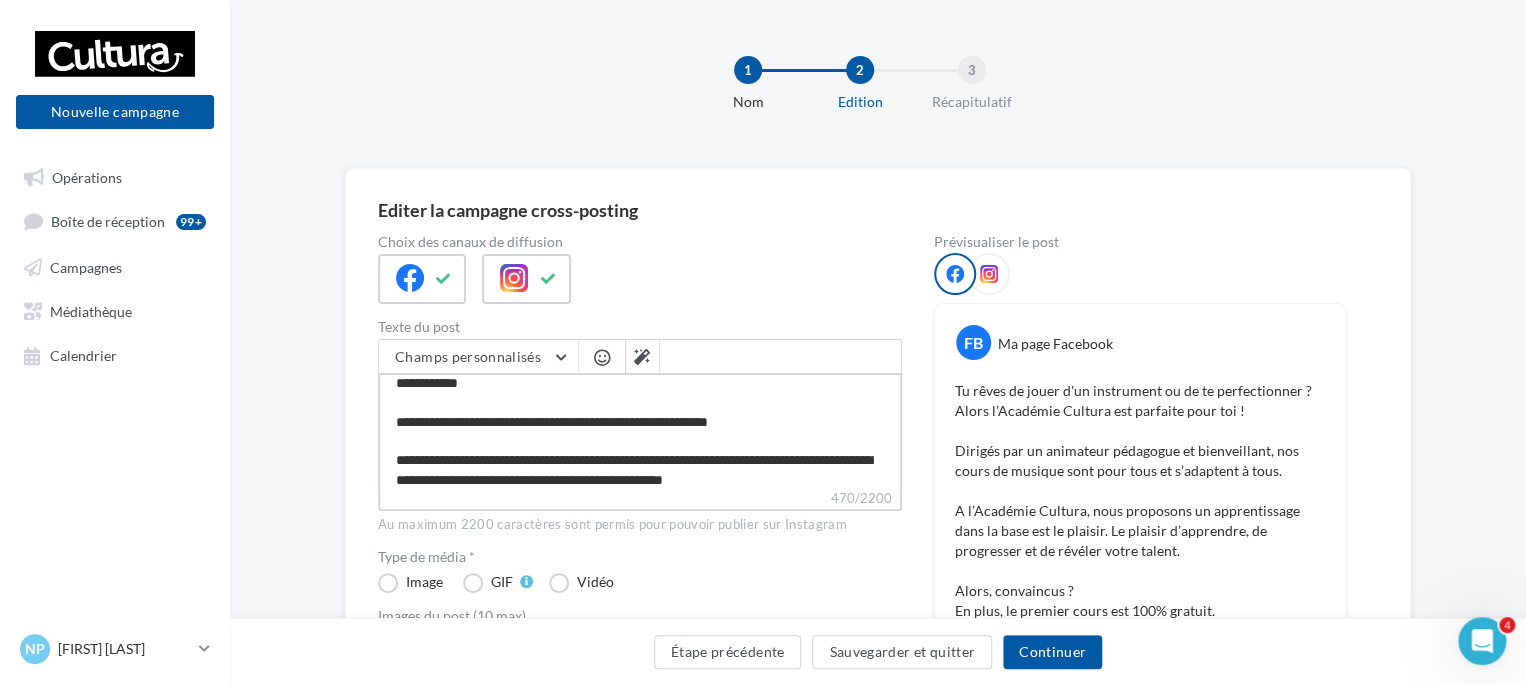 type on "**********" 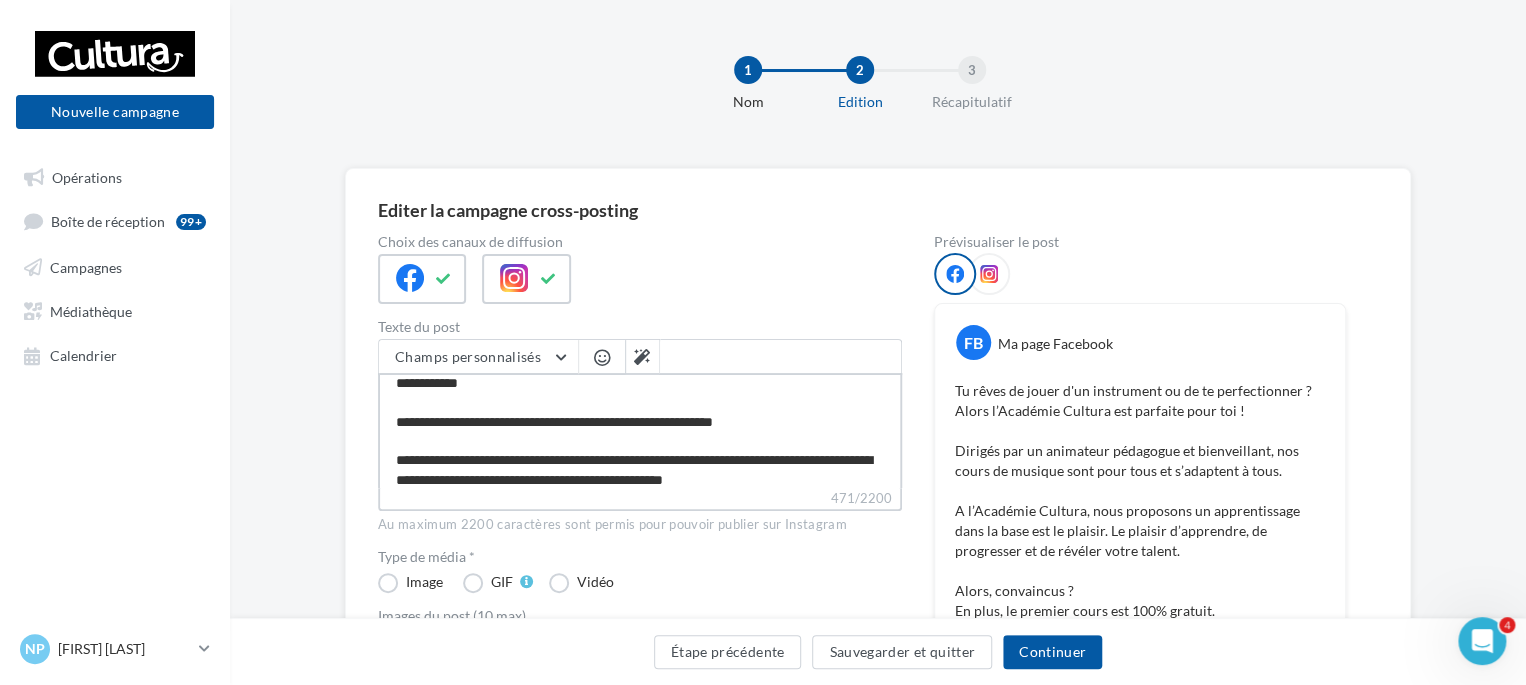 type on "**********" 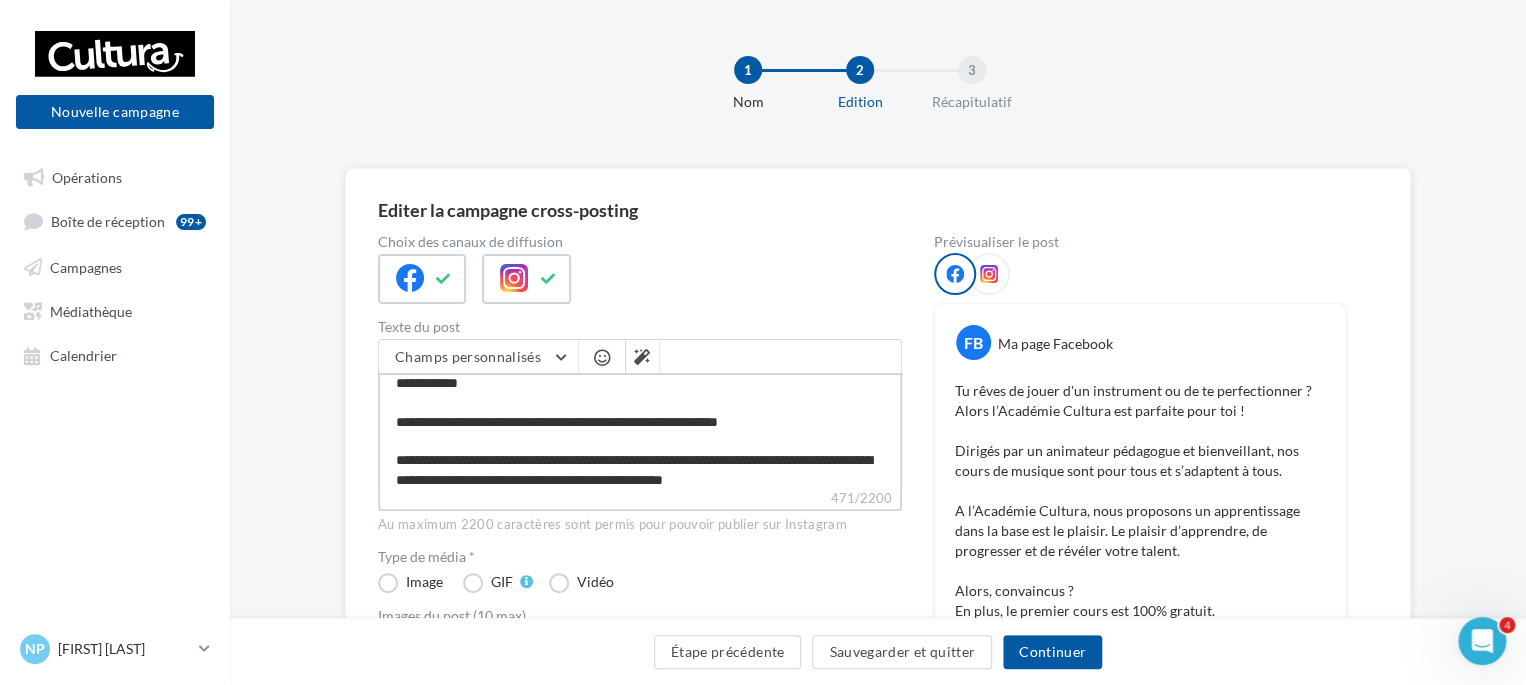 type on "**********" 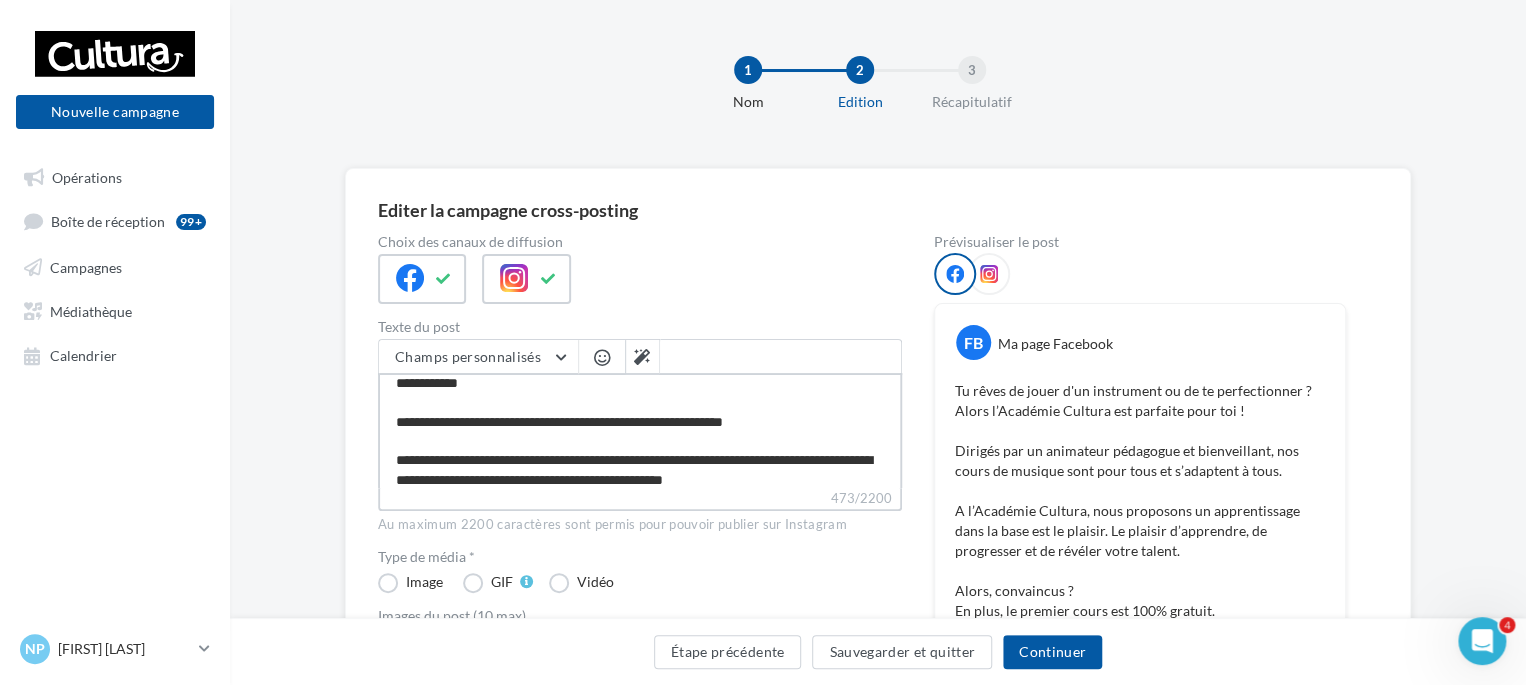type on "**********" 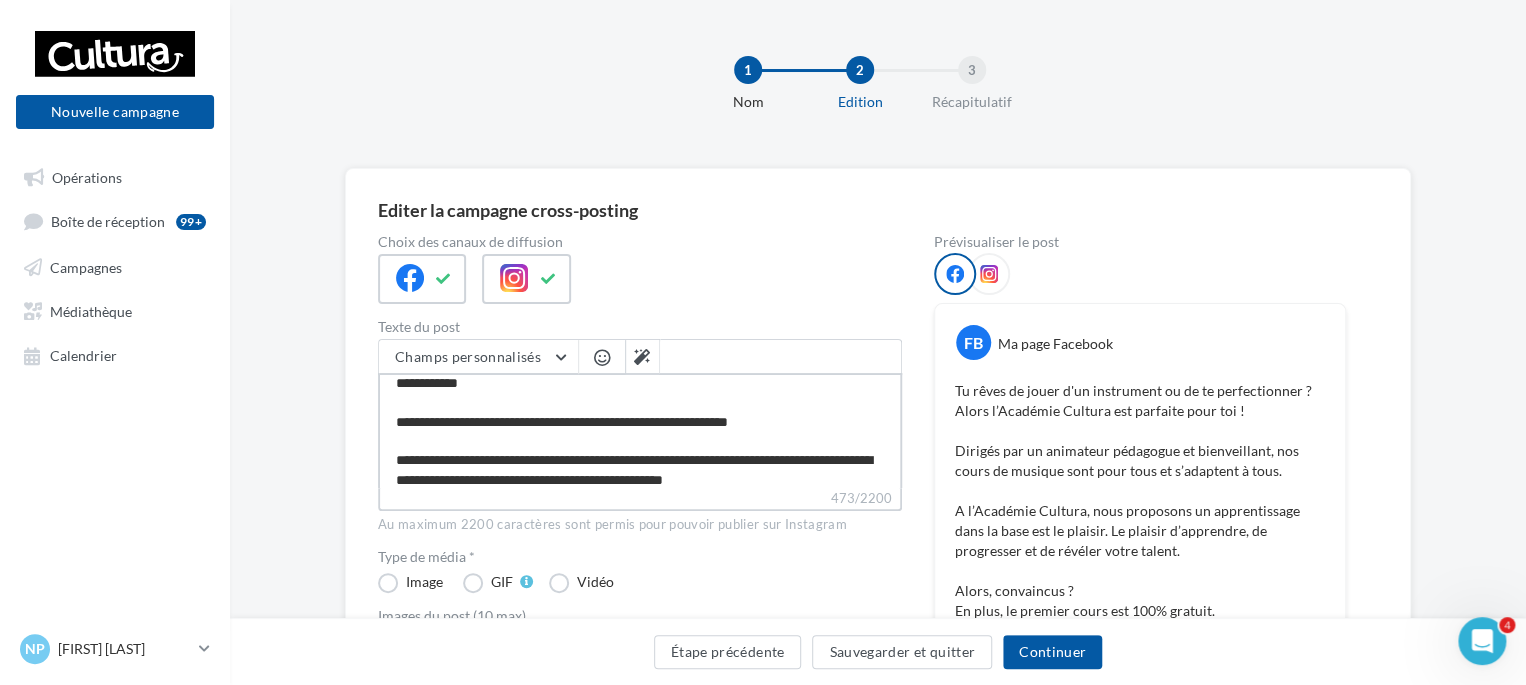 type on "**********" 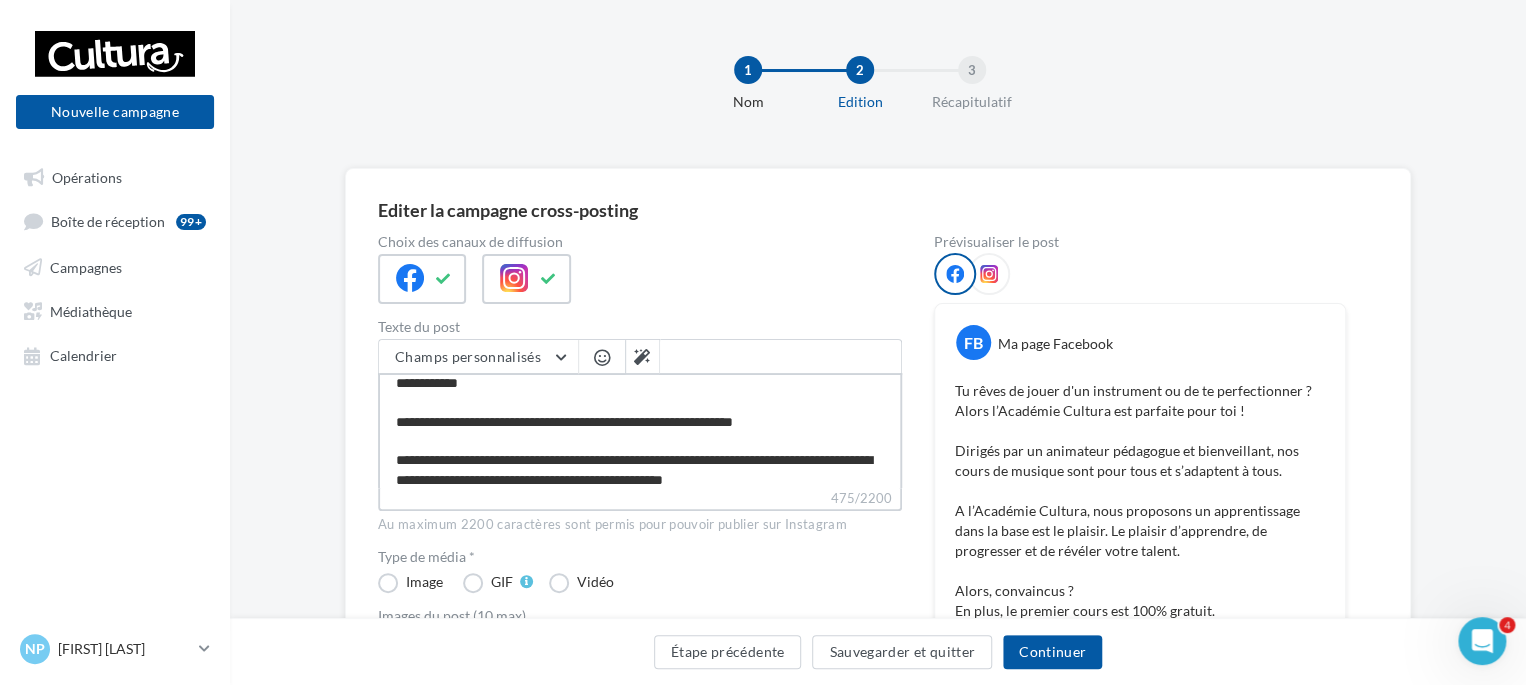 type on "**********" 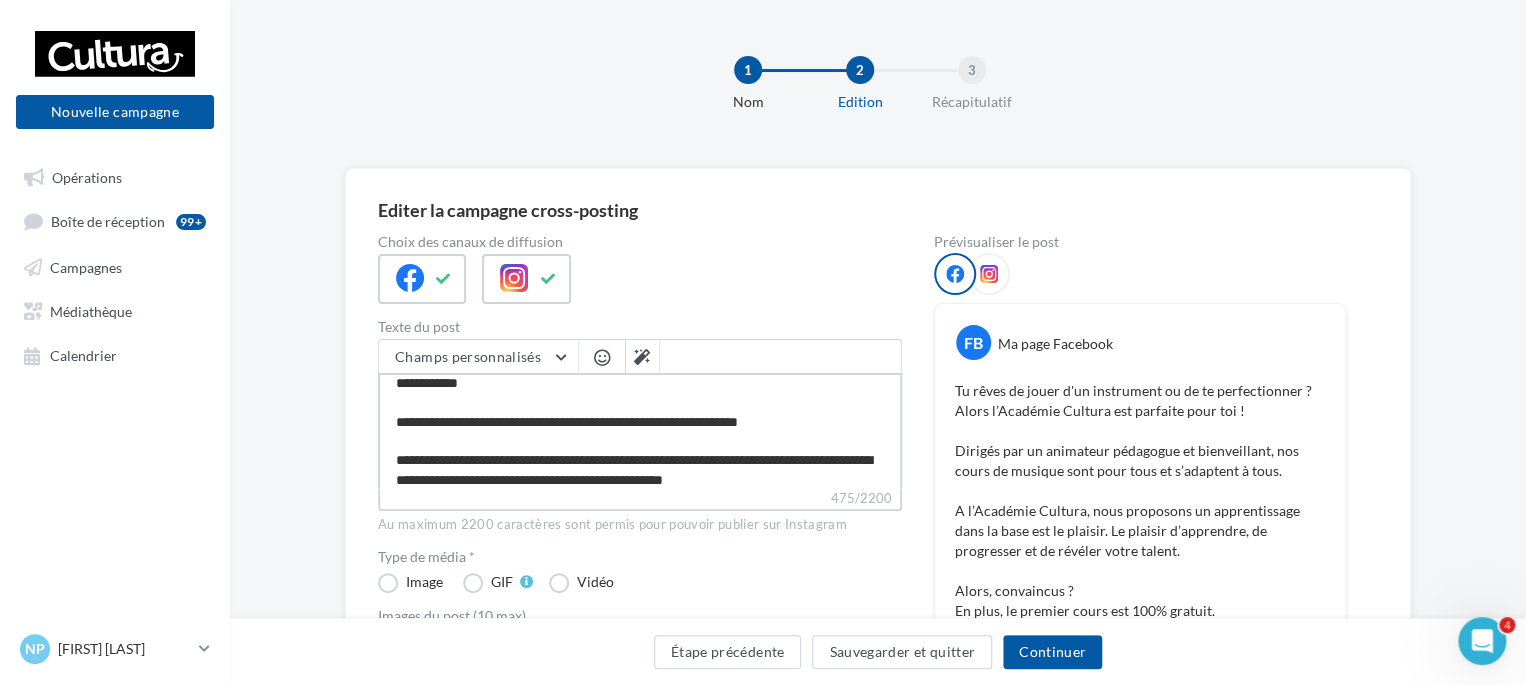 type on "**********" 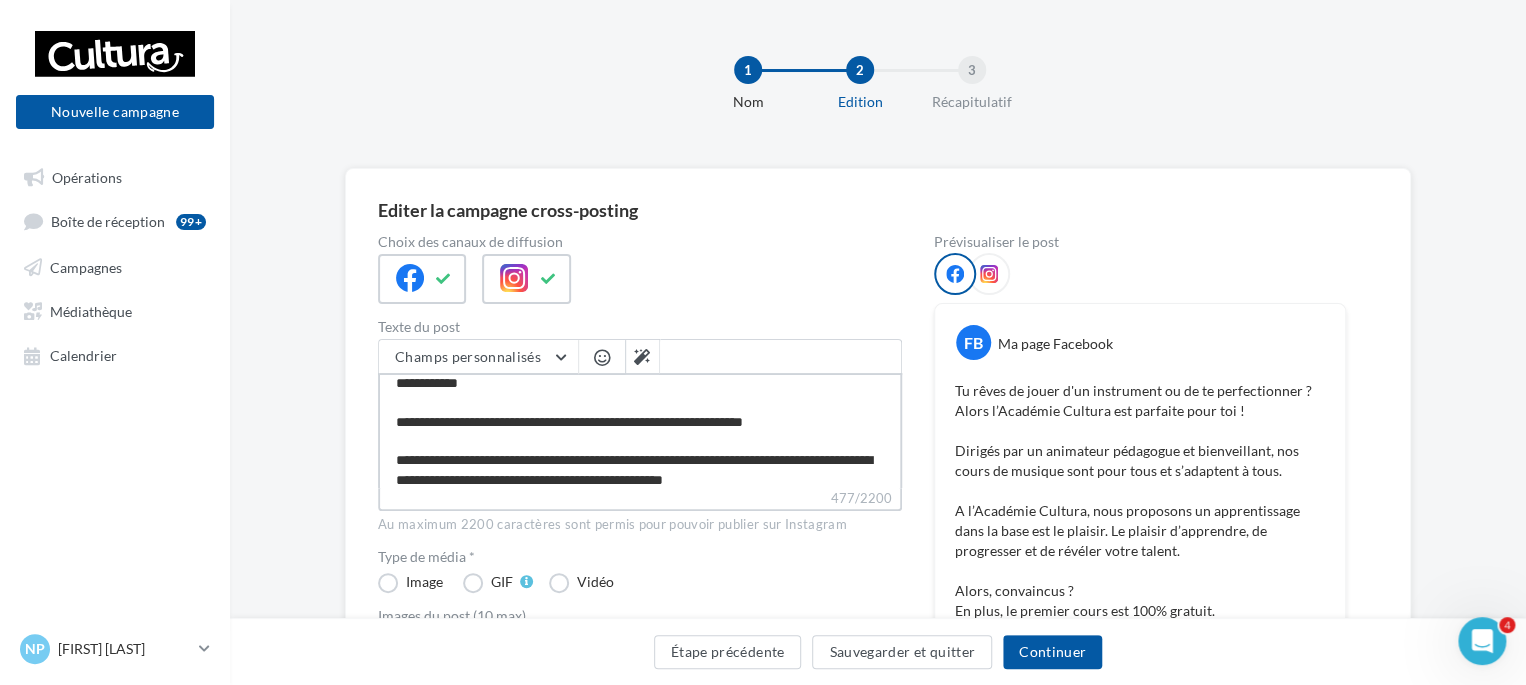 type on "**********" 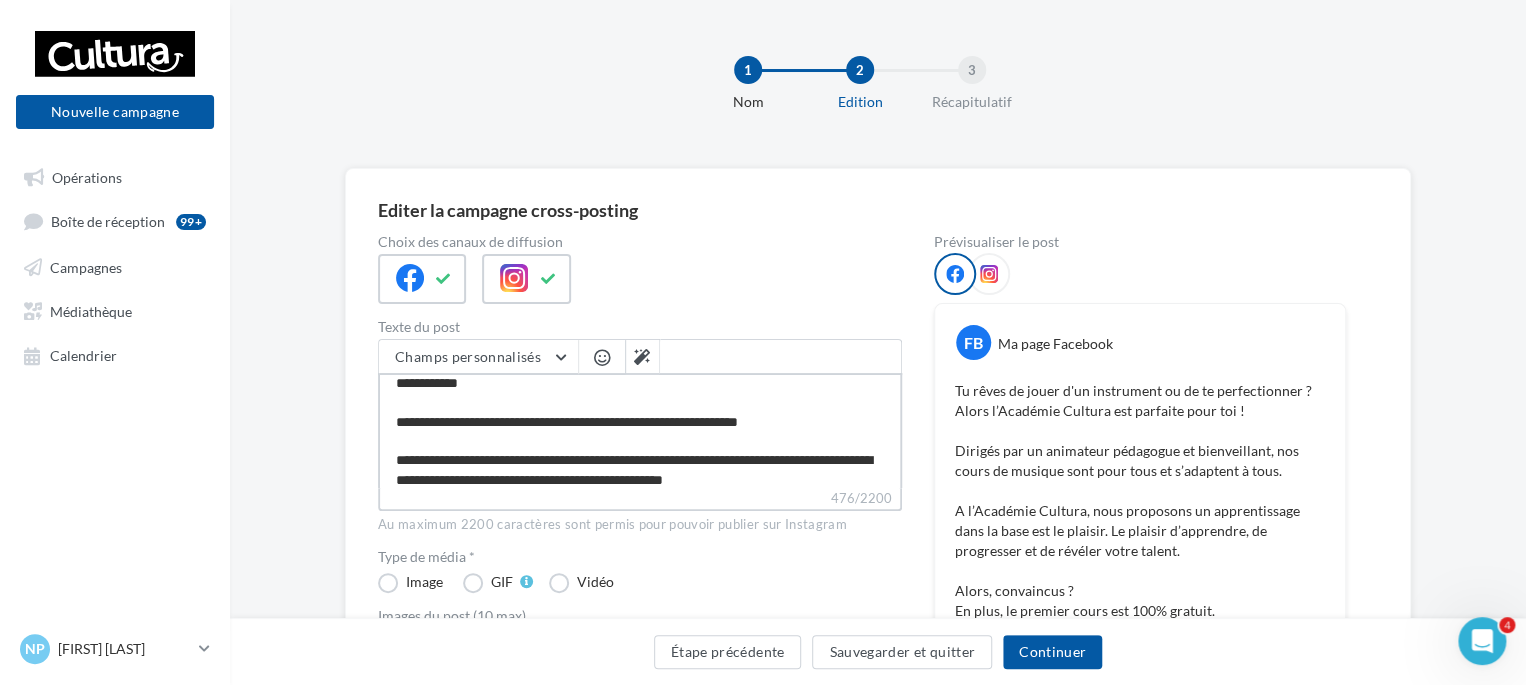 type on "**********" 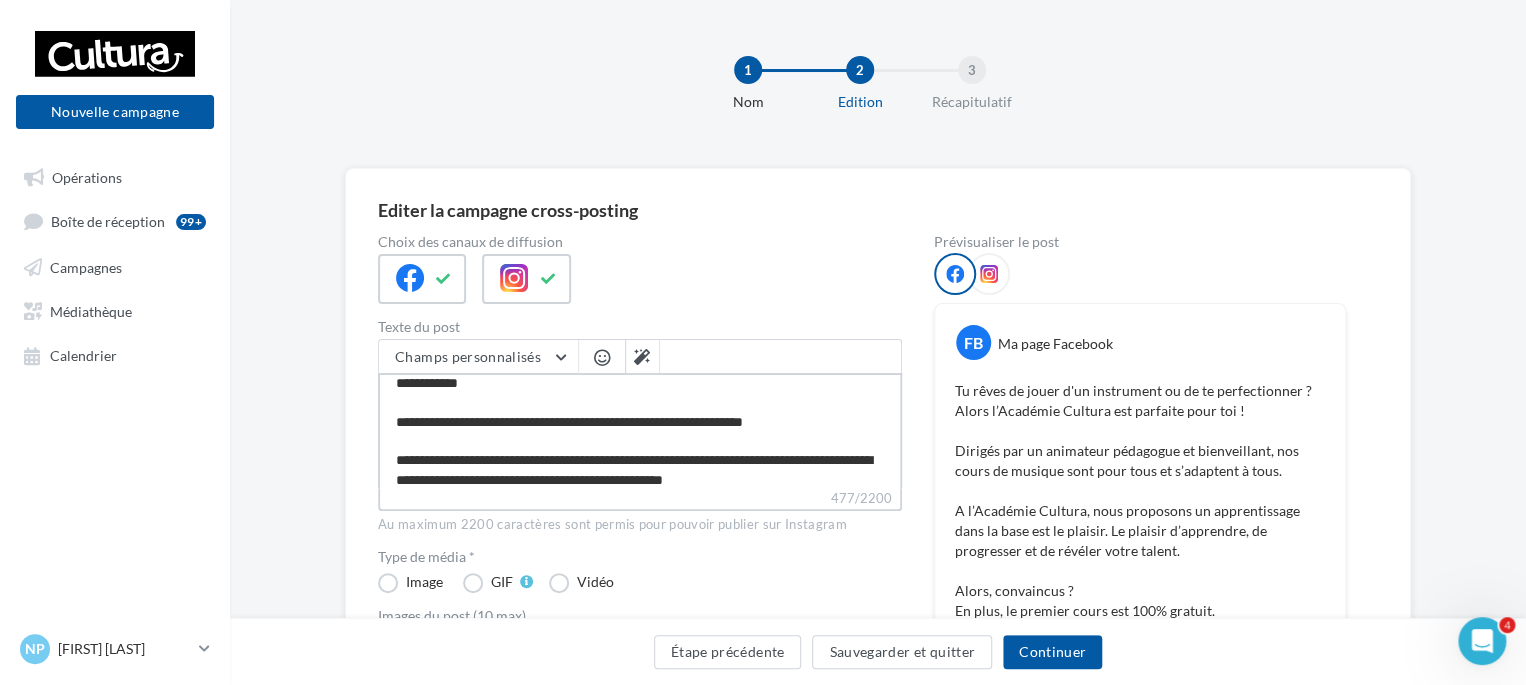 type on "**********" 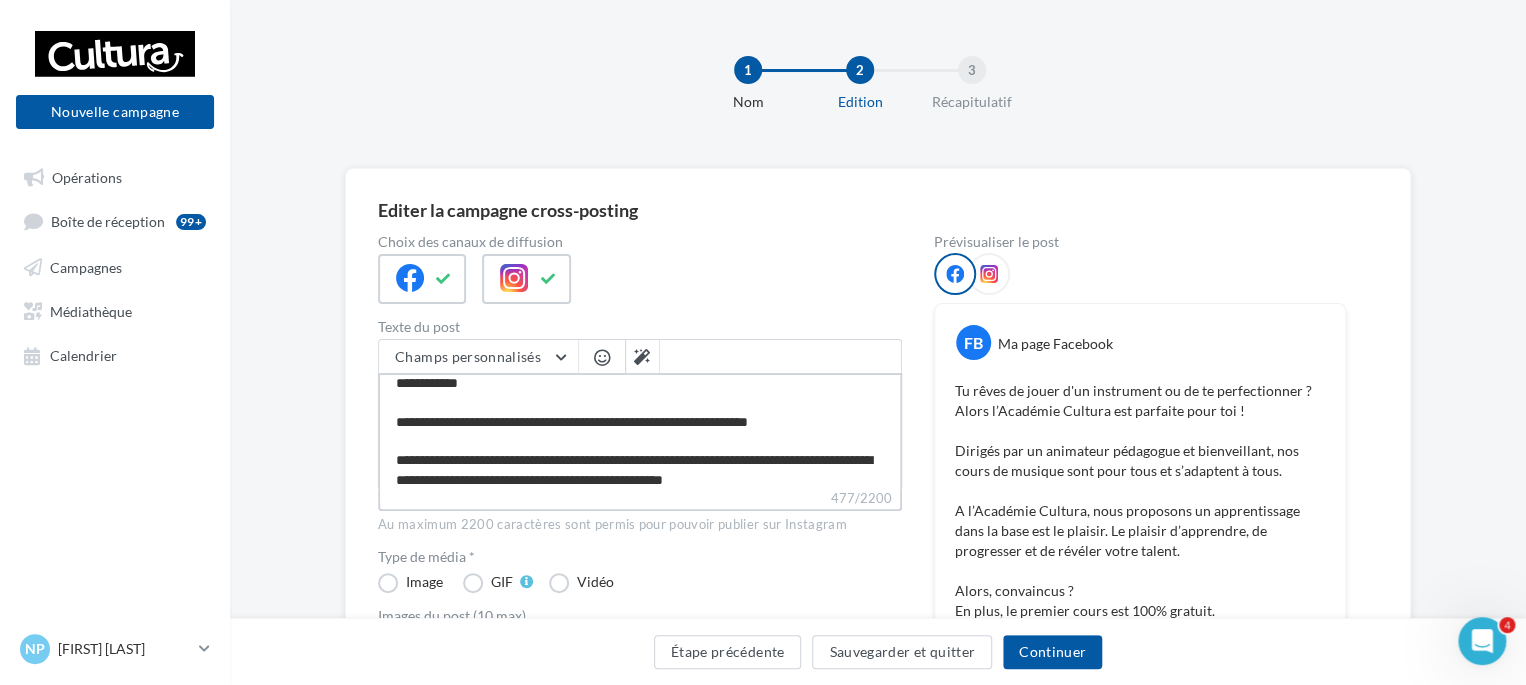 type on "**********" 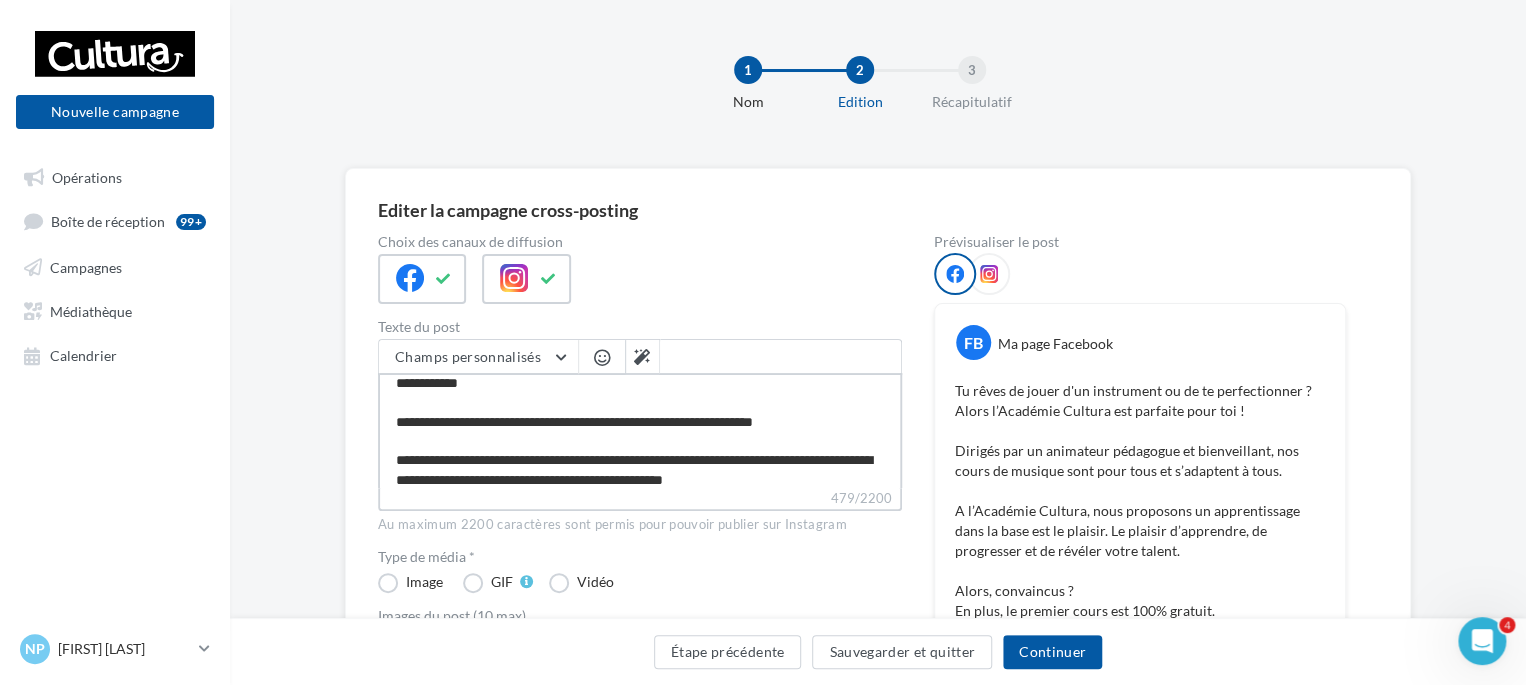 type on "**********" 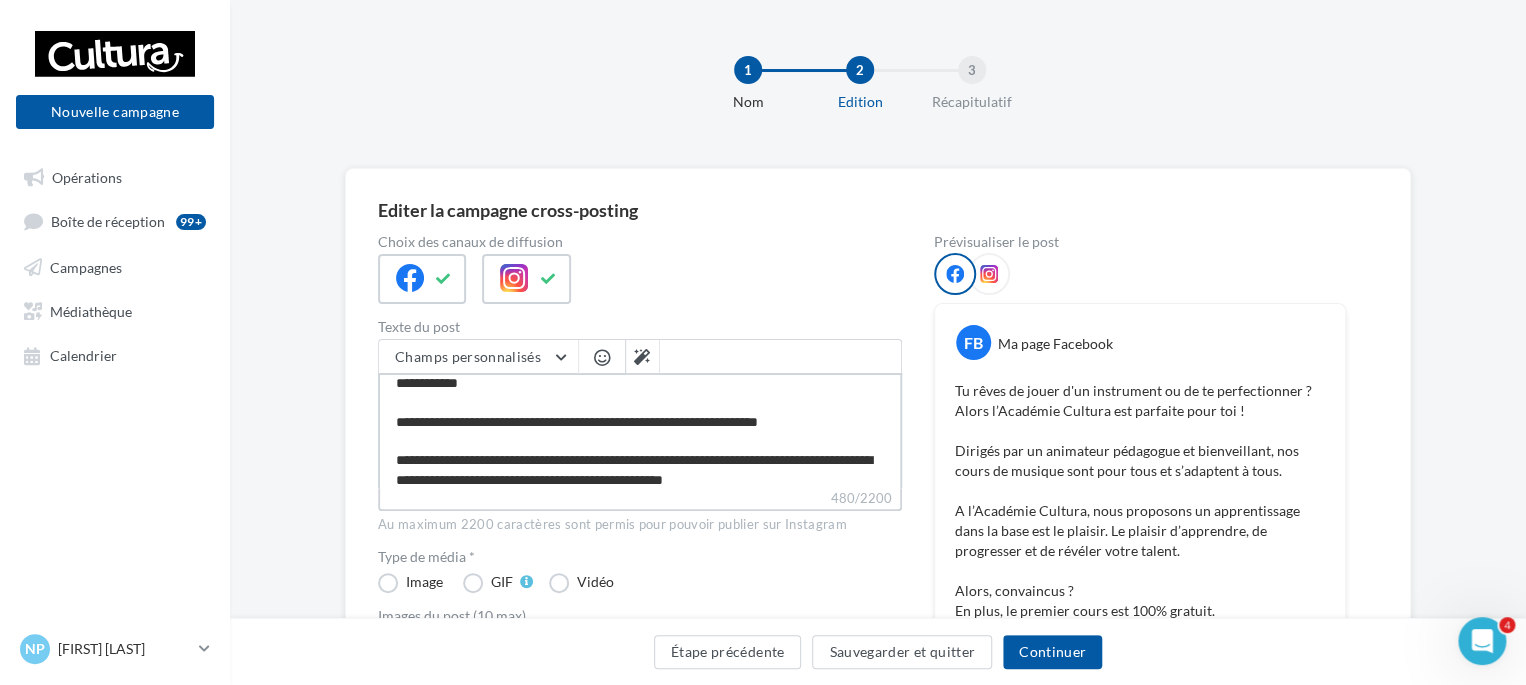 type on "**********" 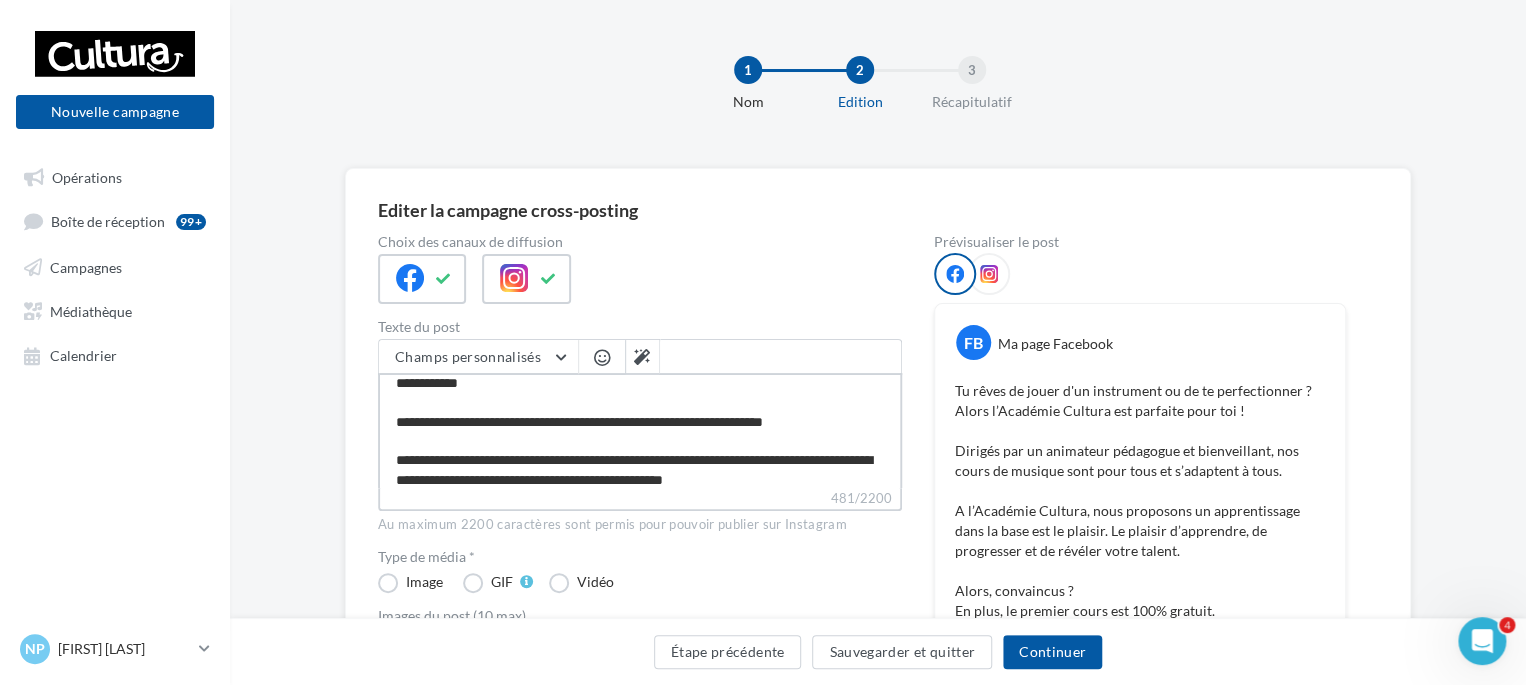 type on "**********" 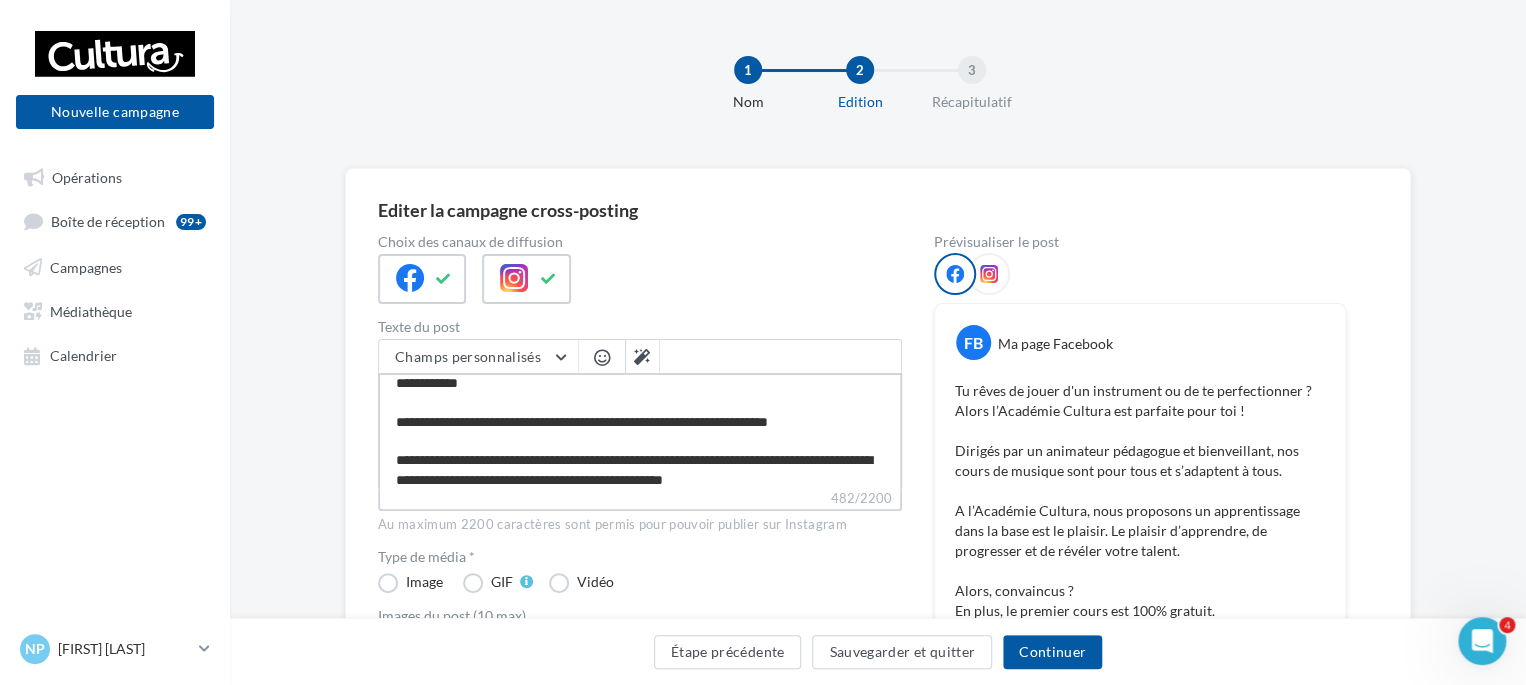 type on "**********" 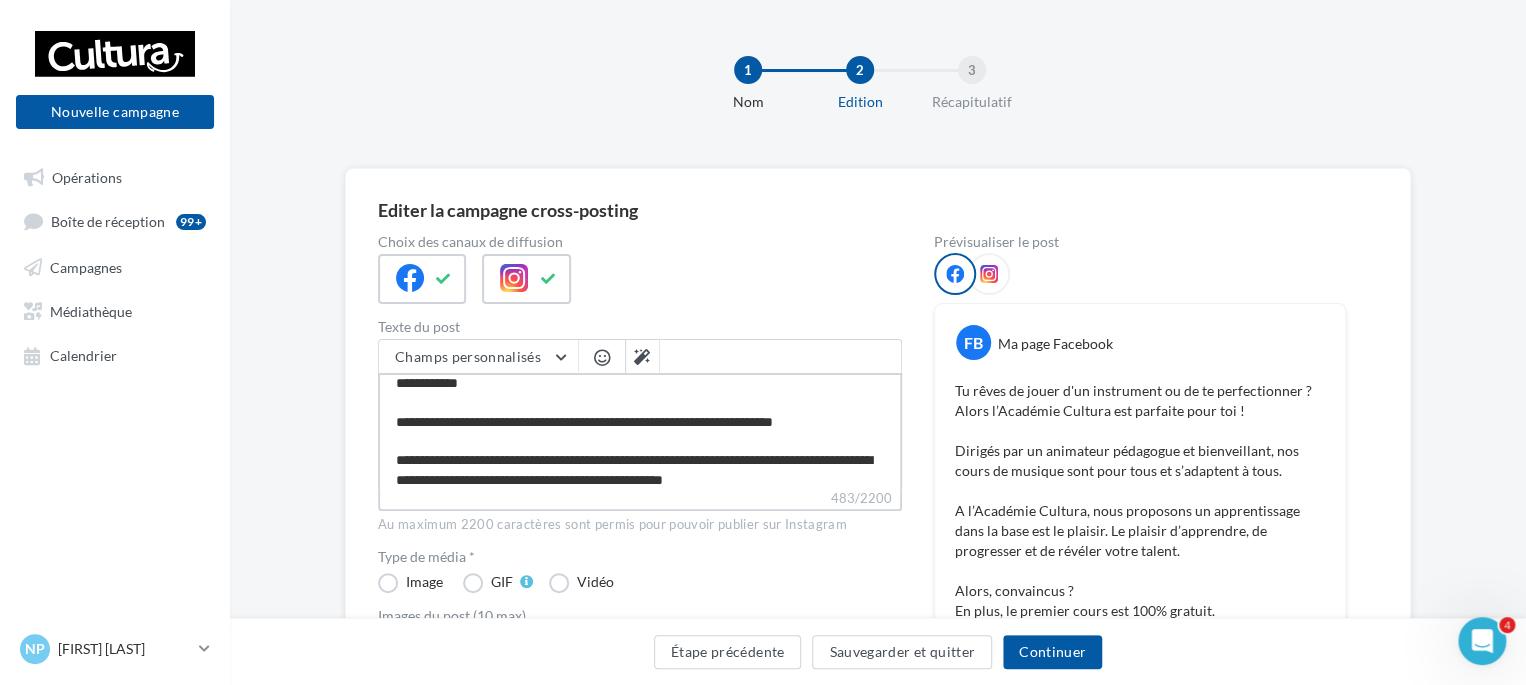 type on "**********" 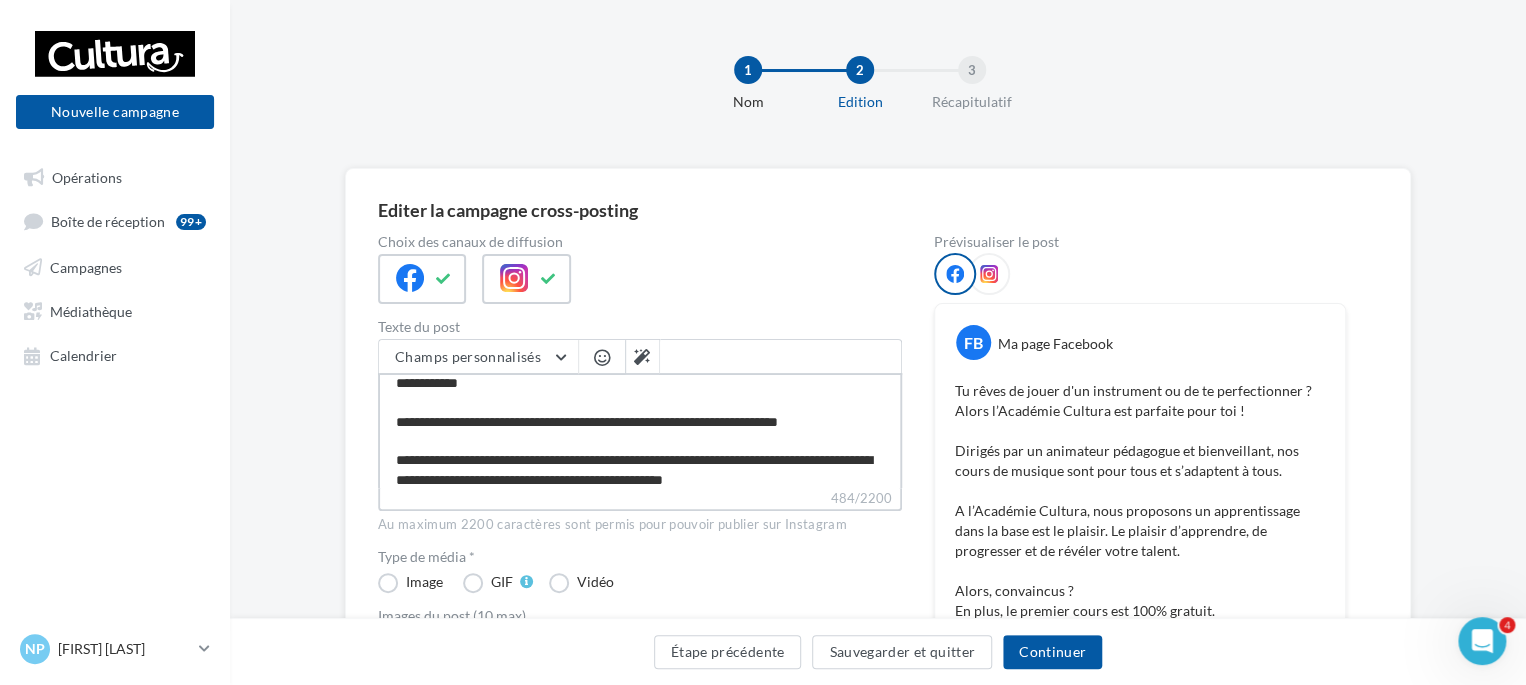 type on "**********" 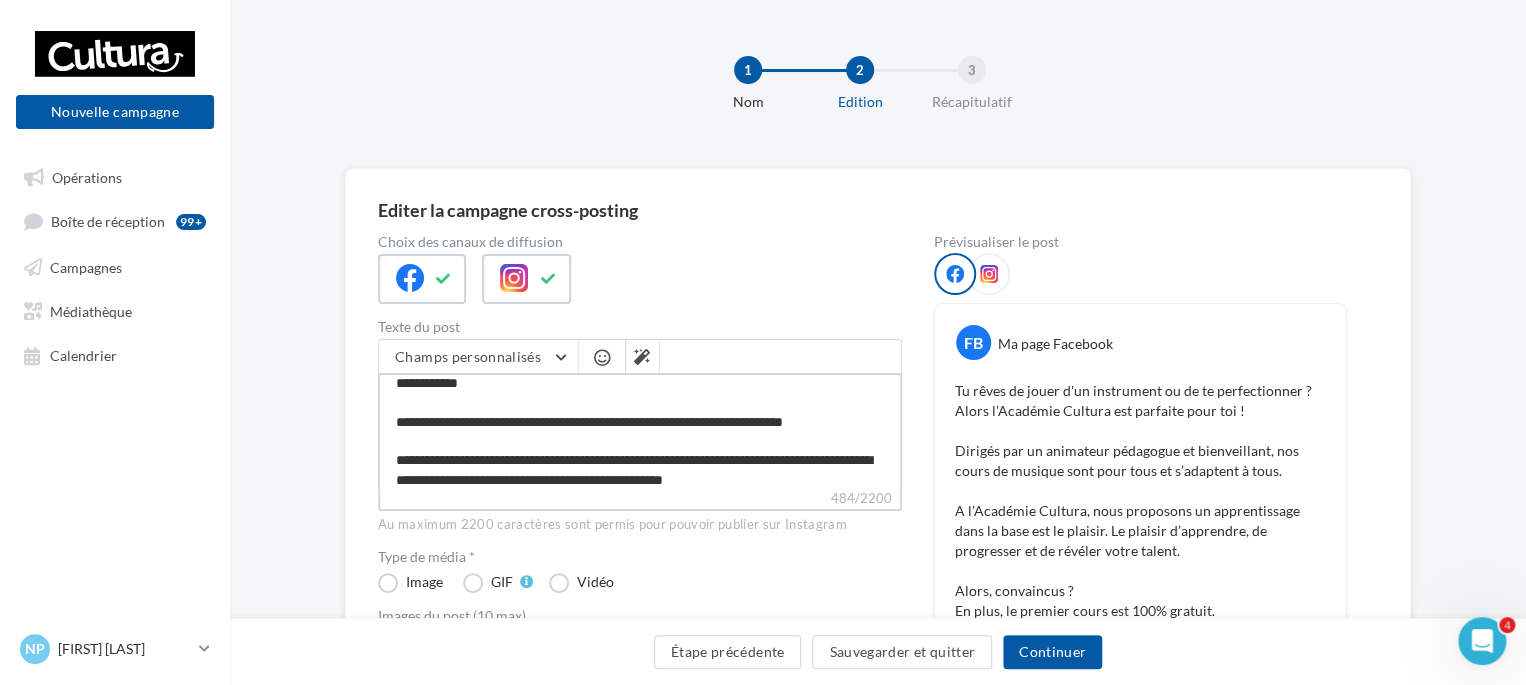 type on "**********" 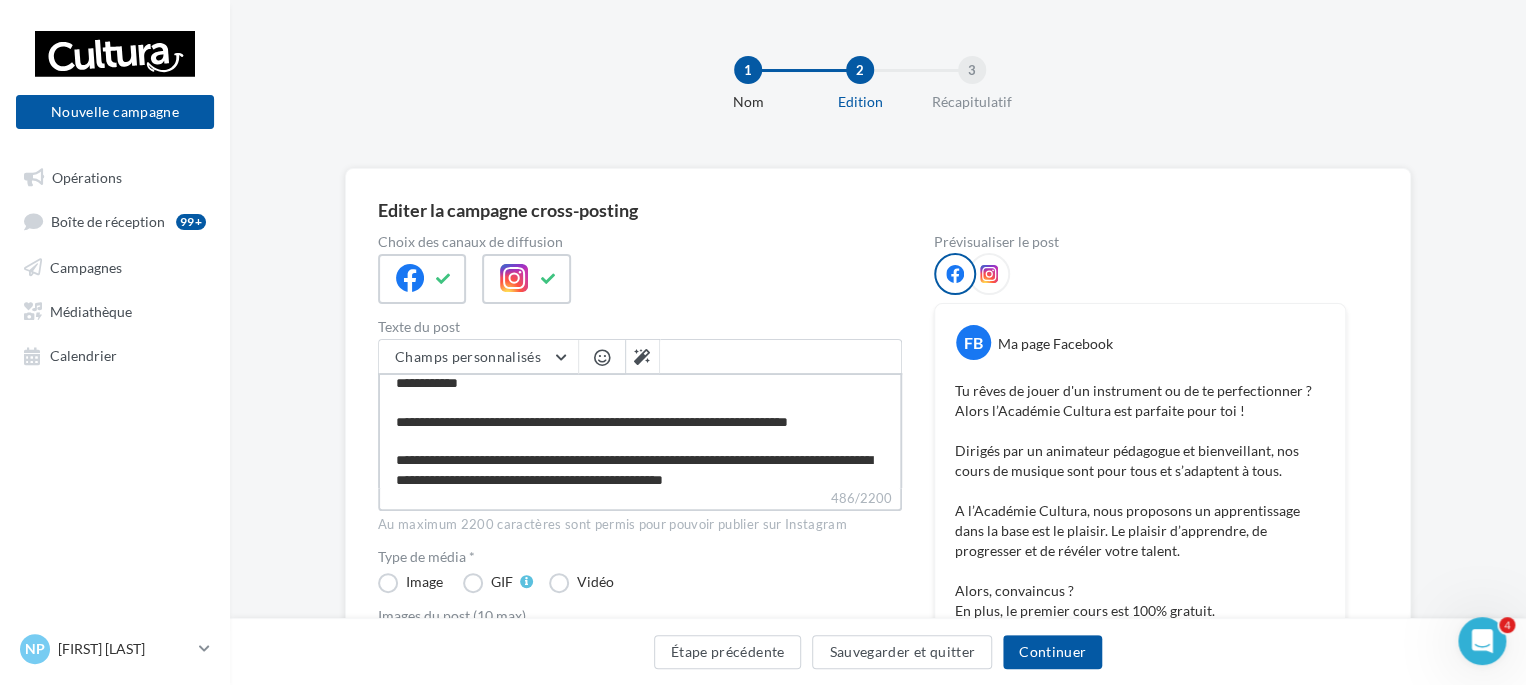 type on "**********" 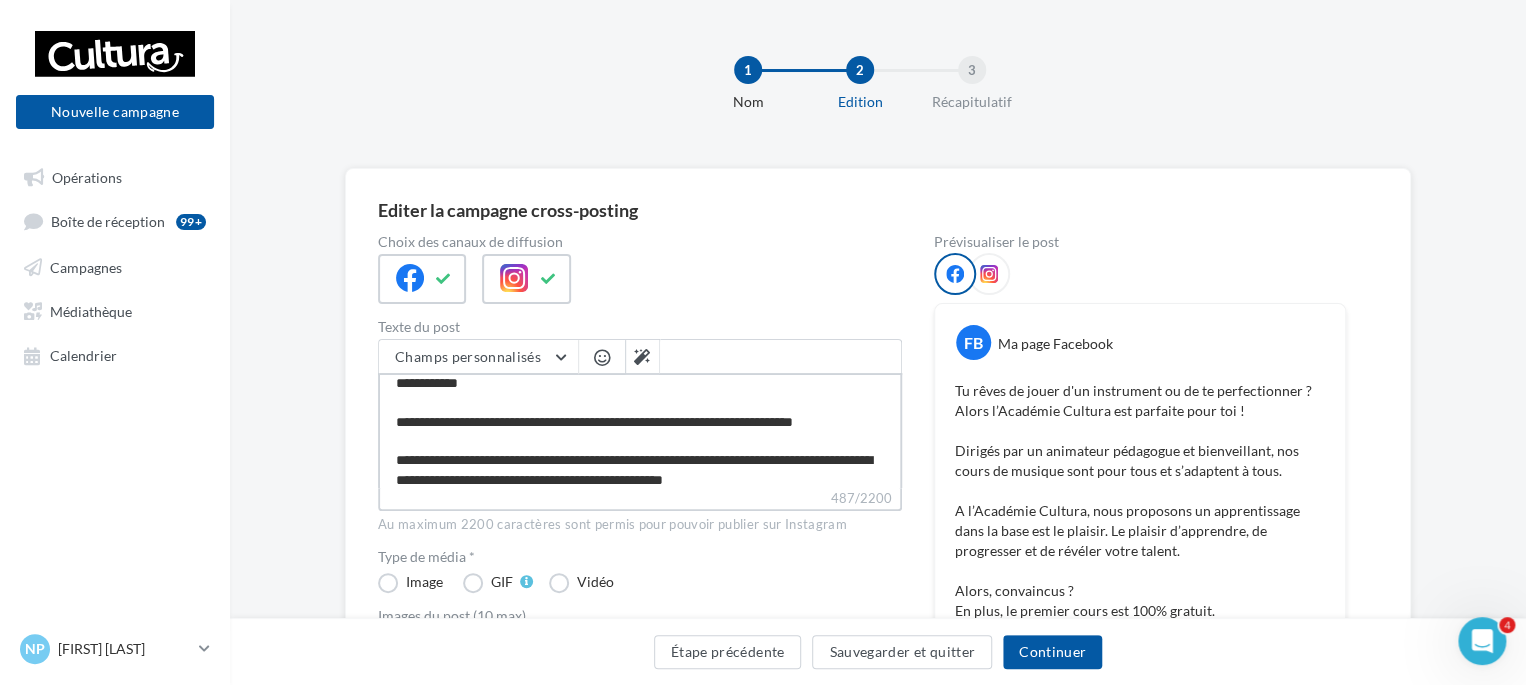 type on "**********" 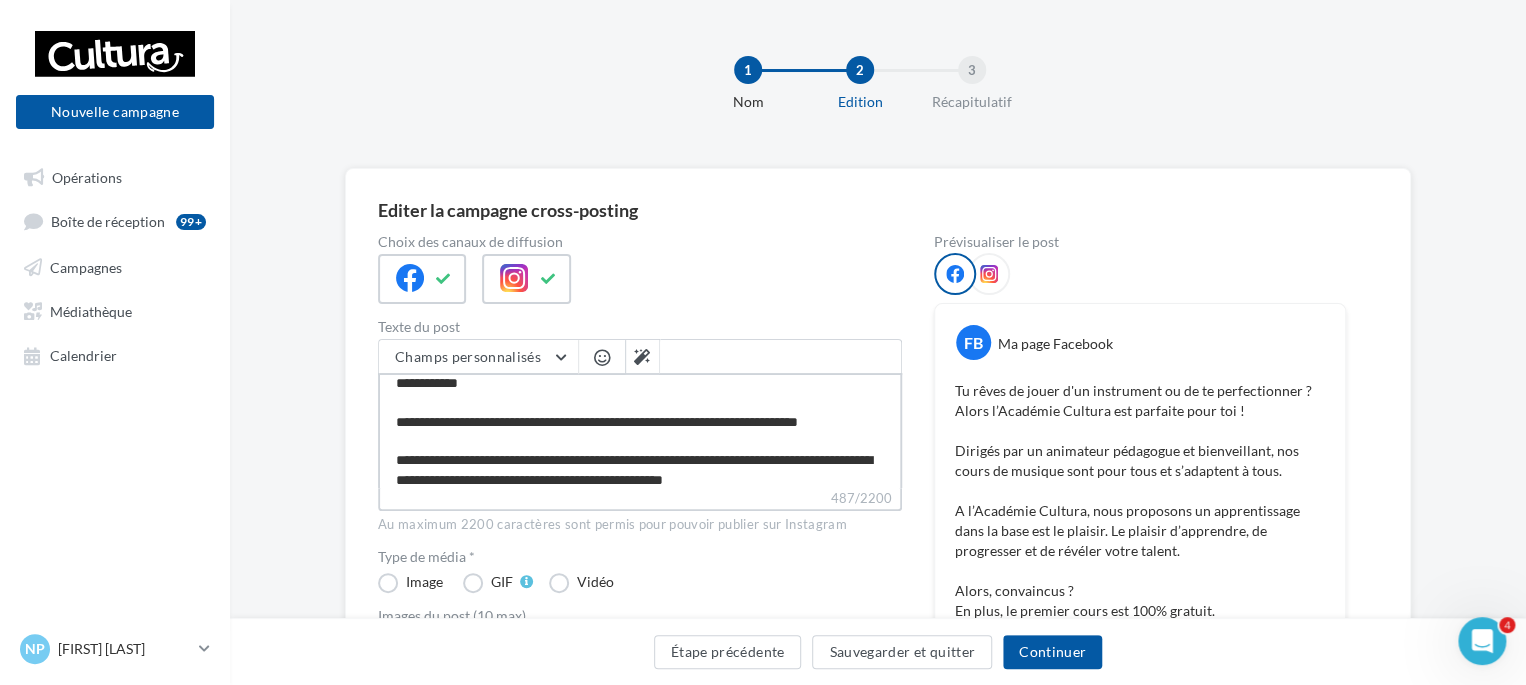 type on "**********" 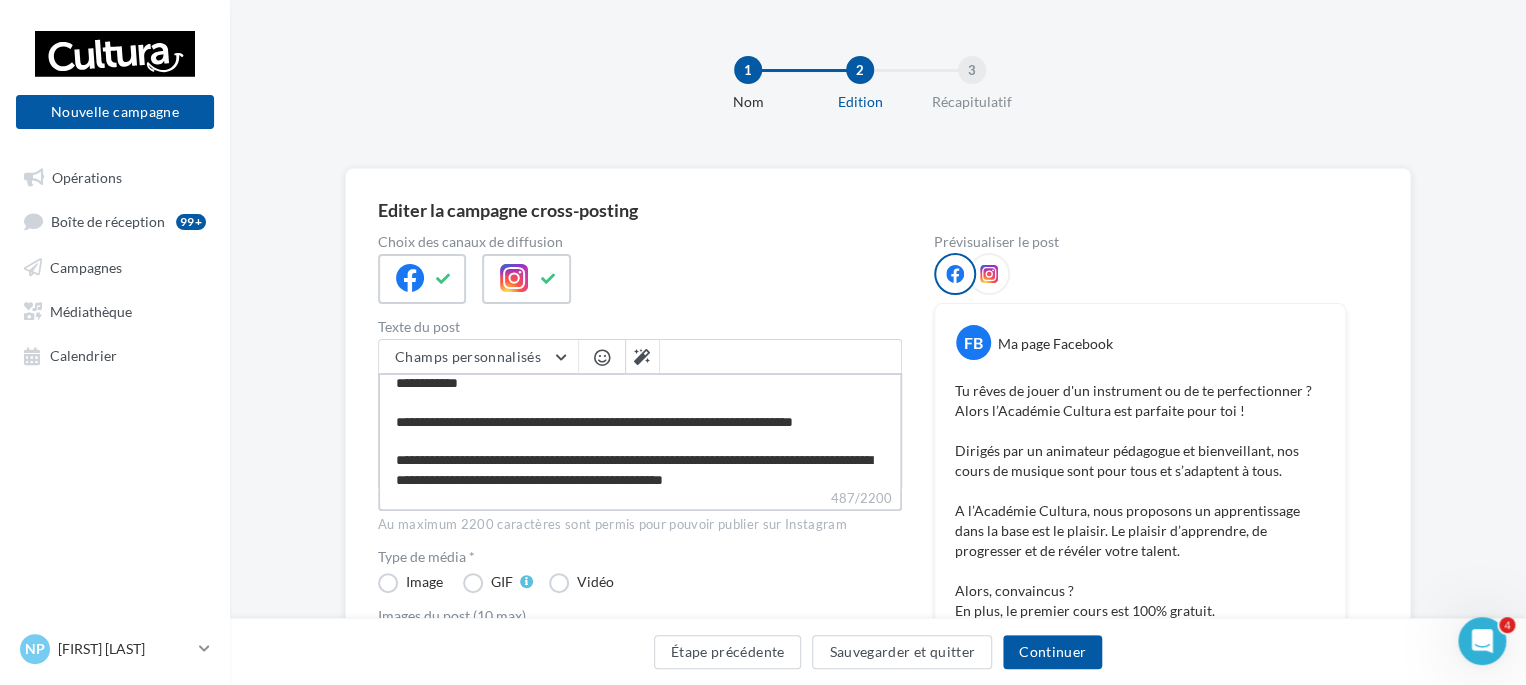 type on "**********" 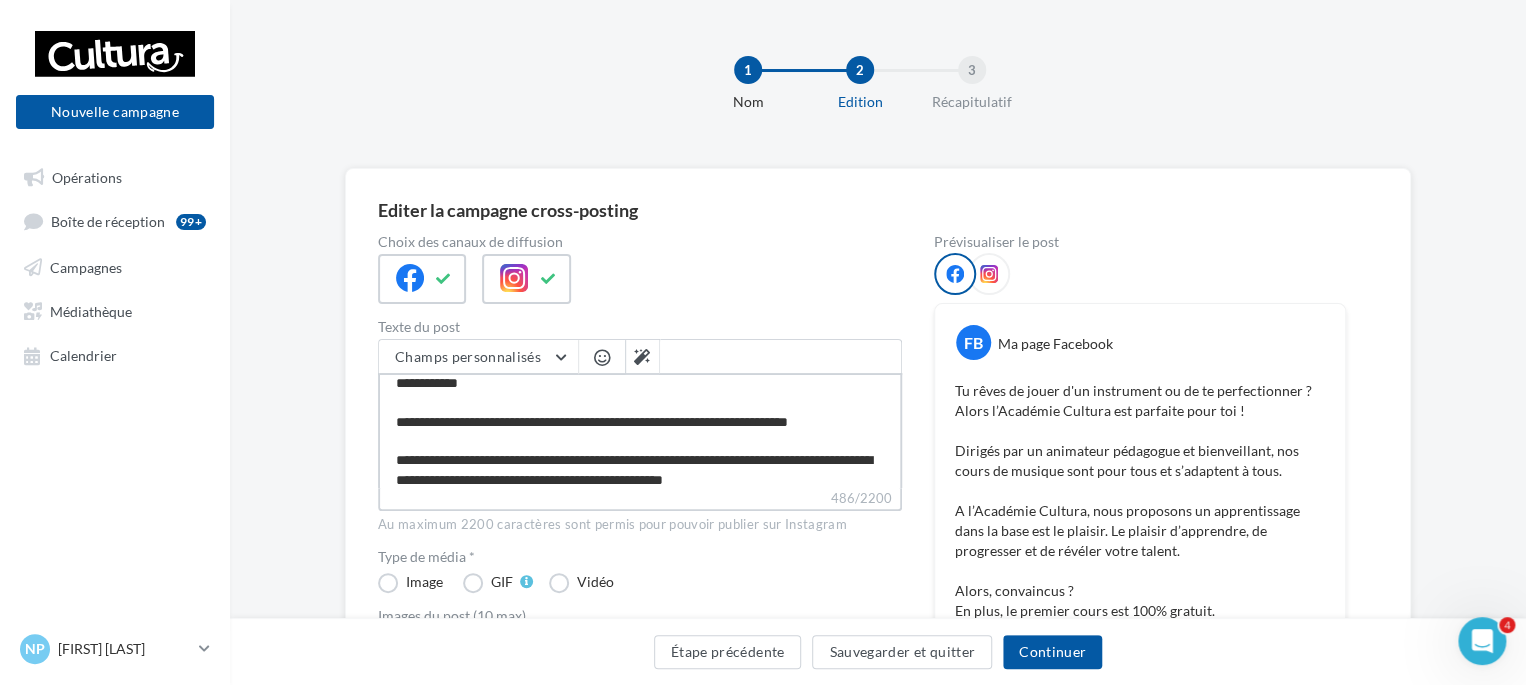 type on "**********" 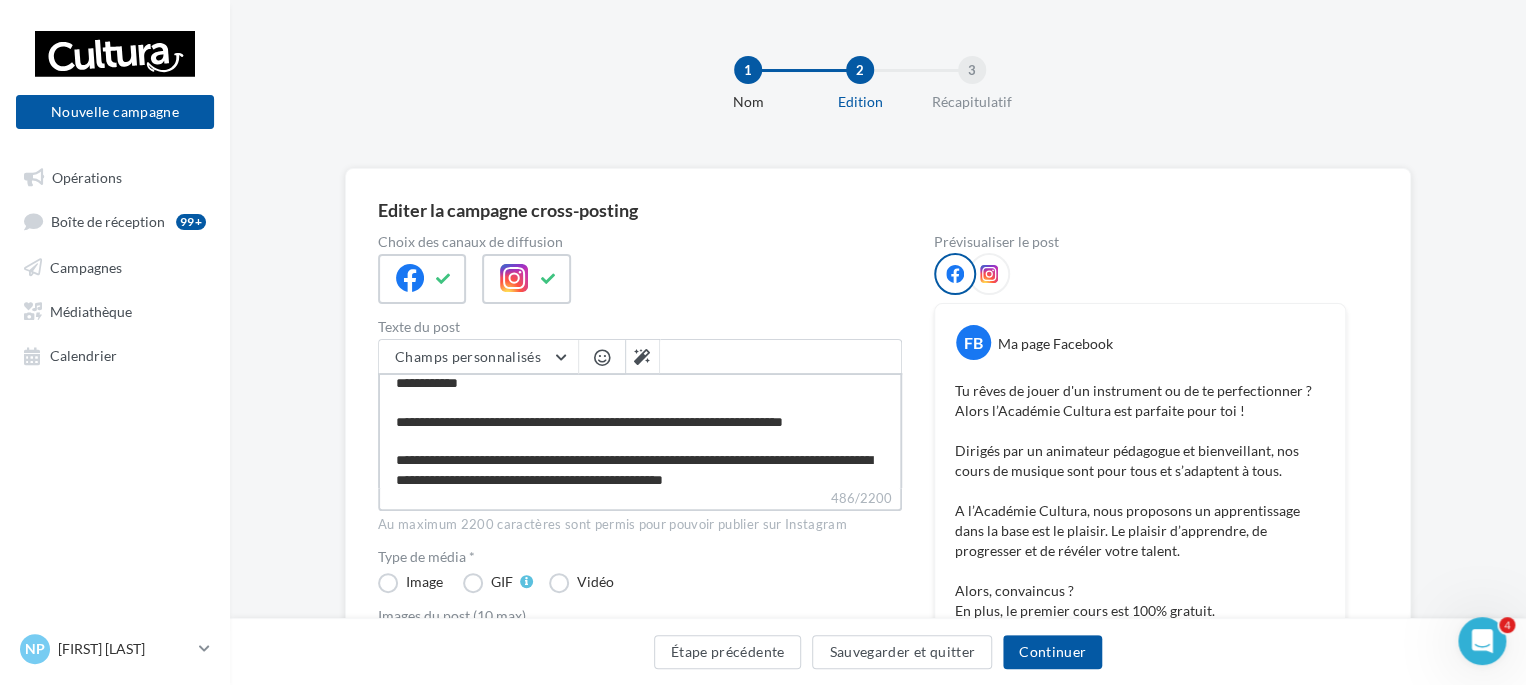 type on "**********" 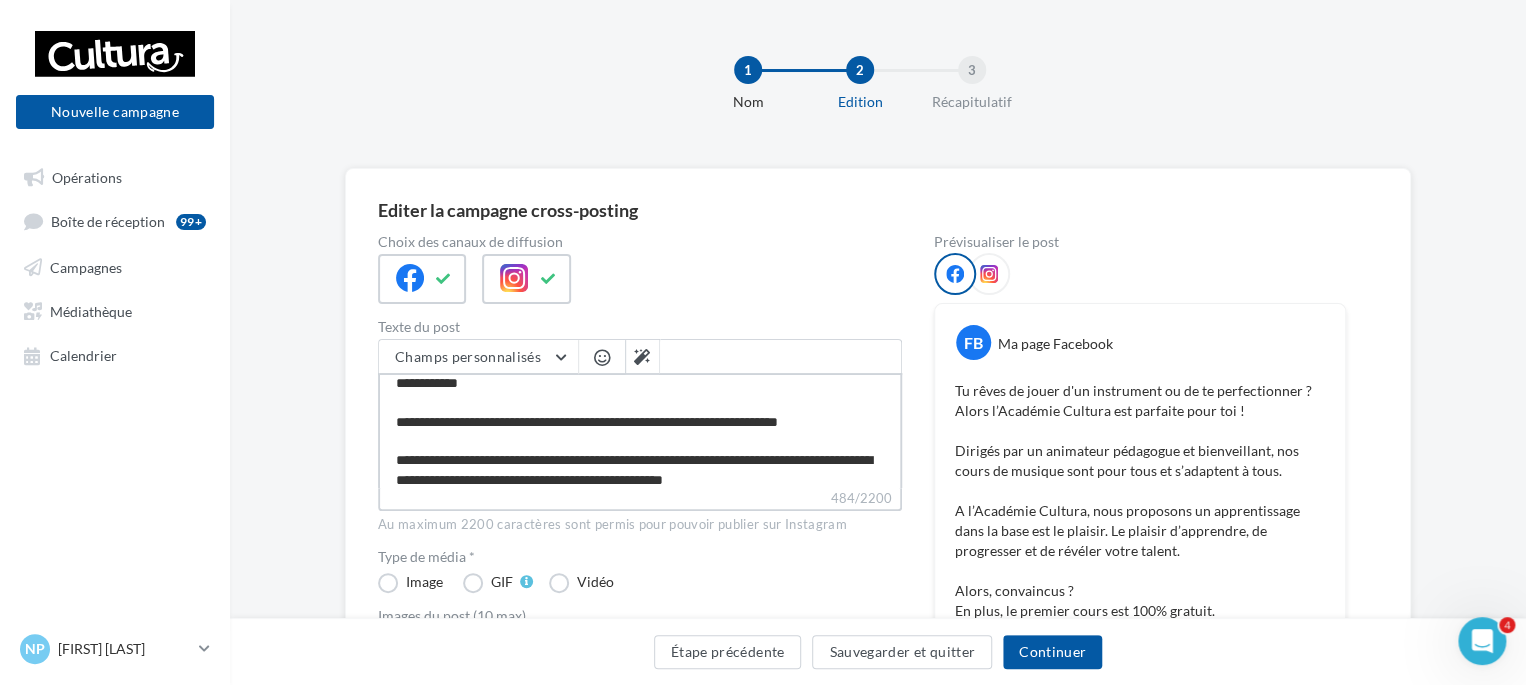 type on "**********" 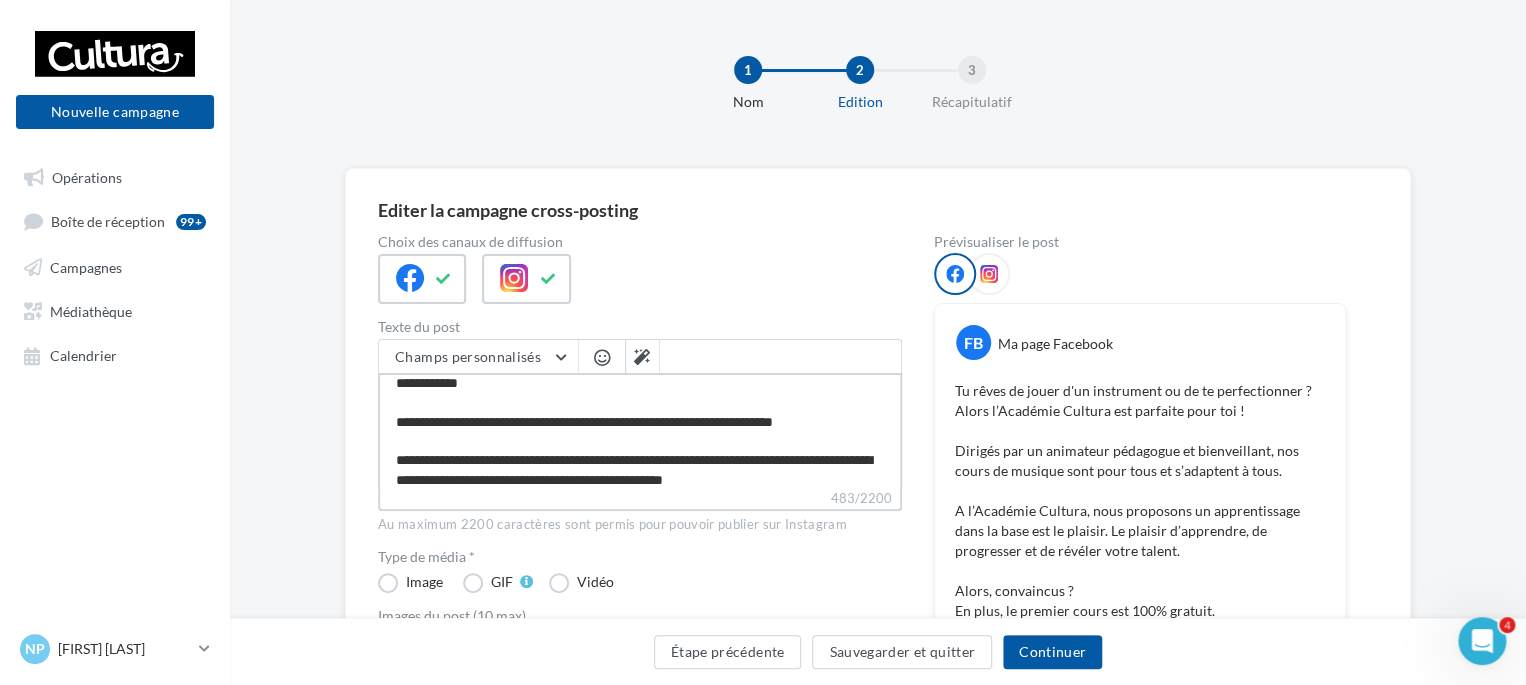 type on "**********" 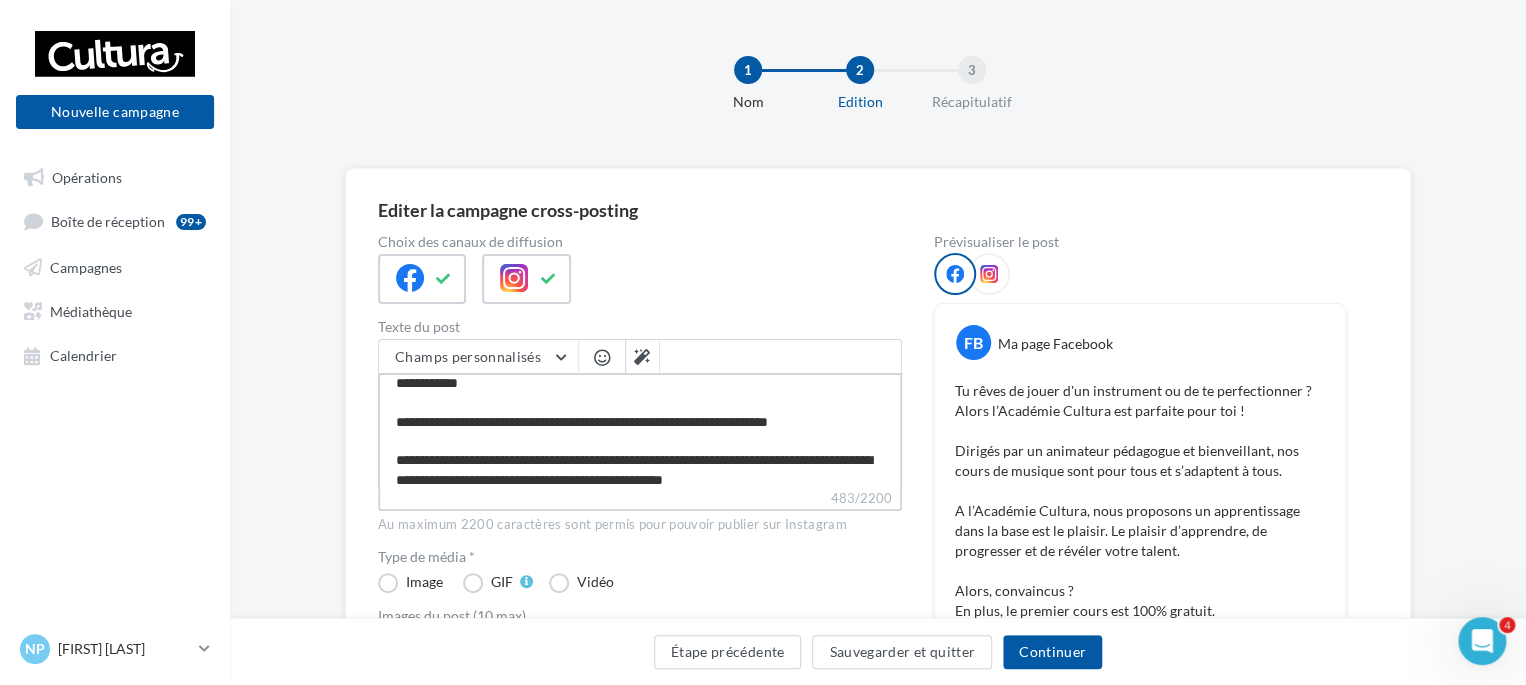 type on "**********" 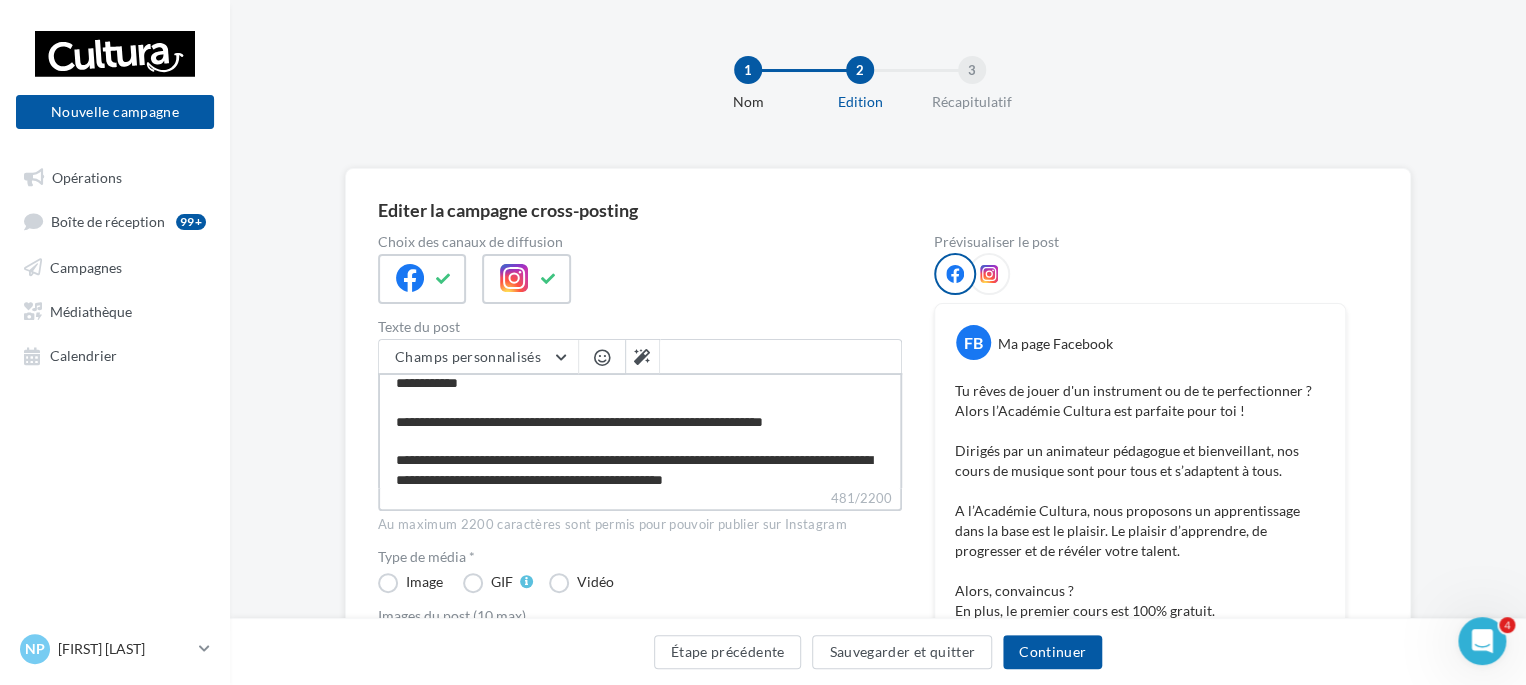 type on "**********" 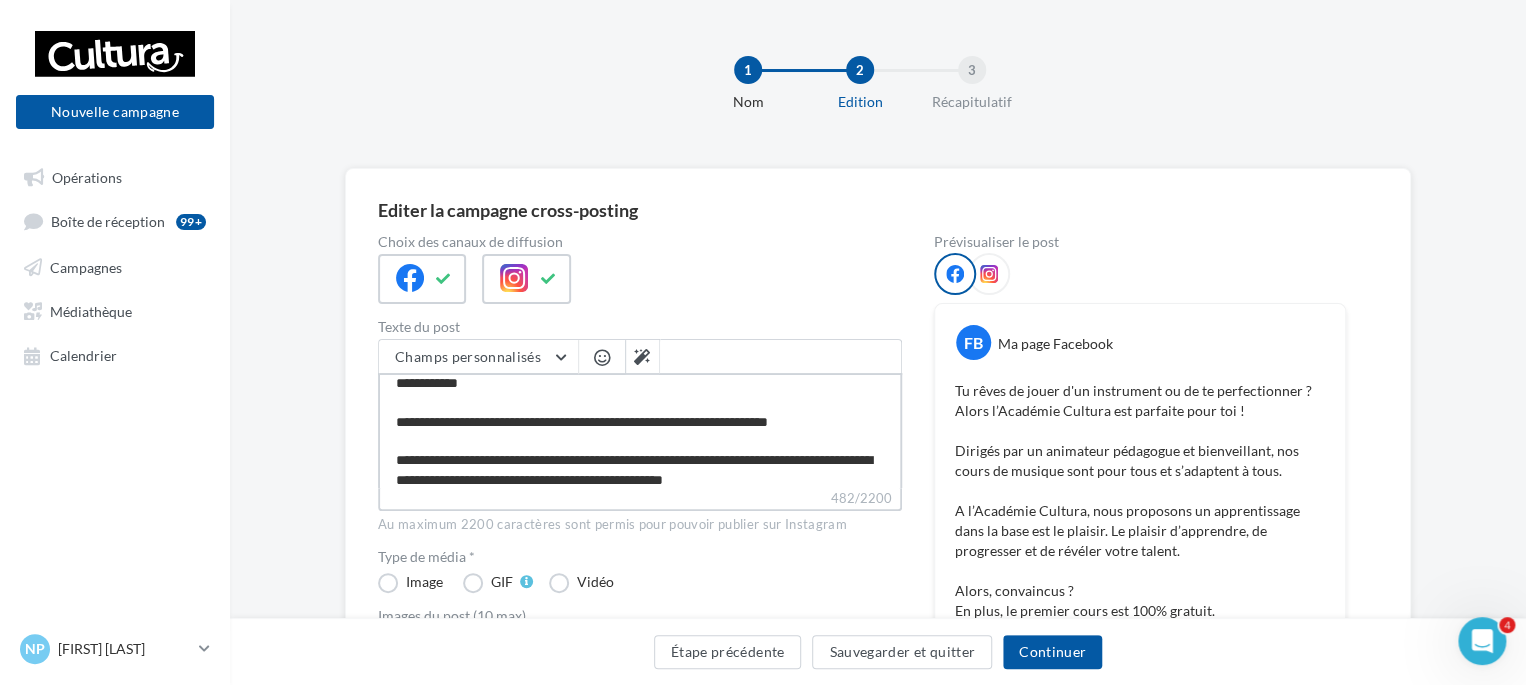 type on "**********" 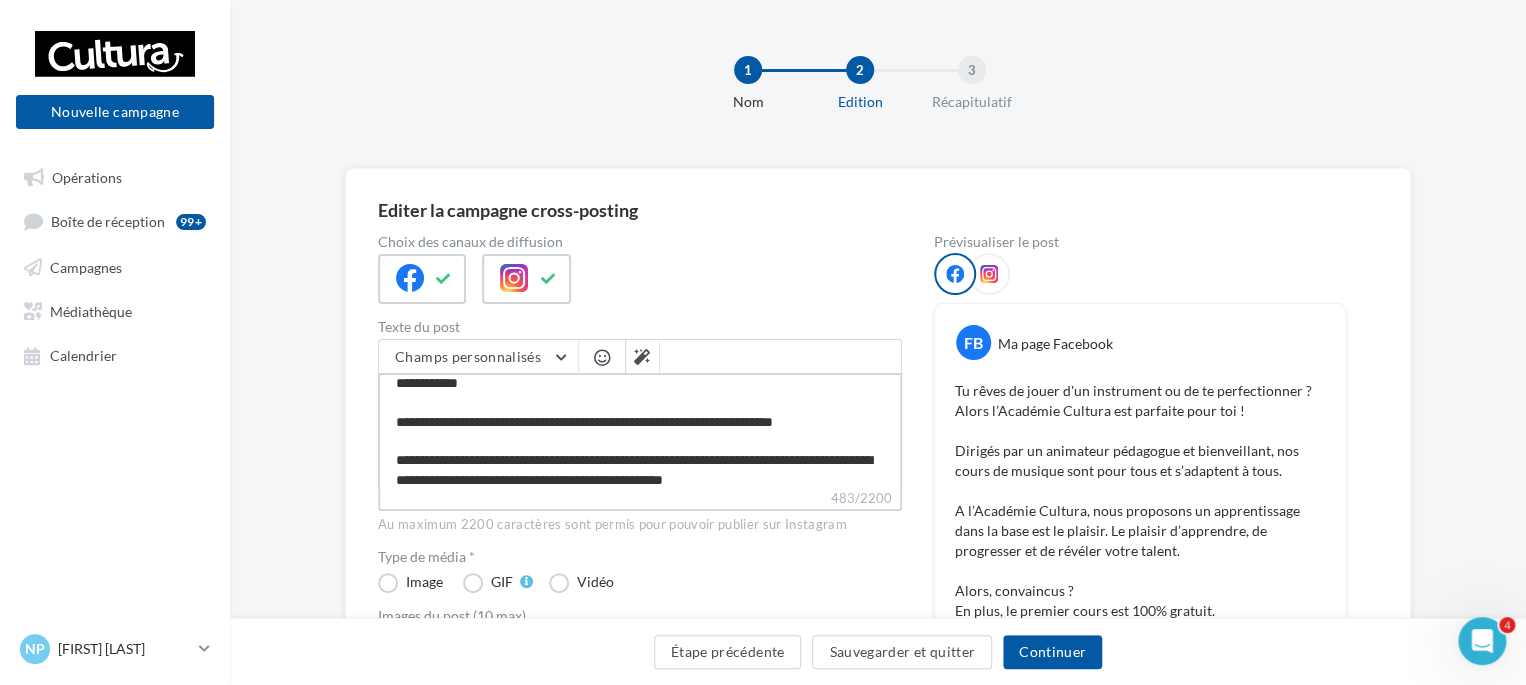 type on "**********" 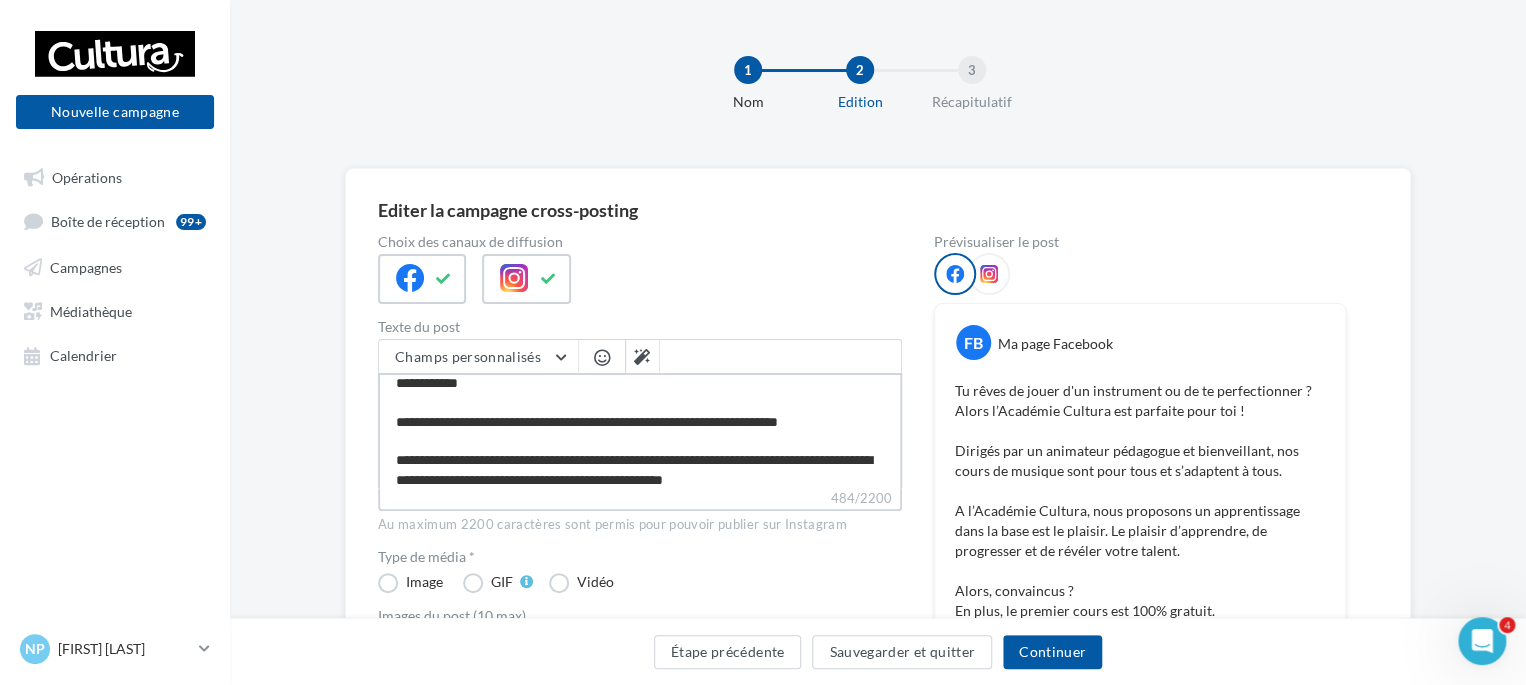 type on "**********" 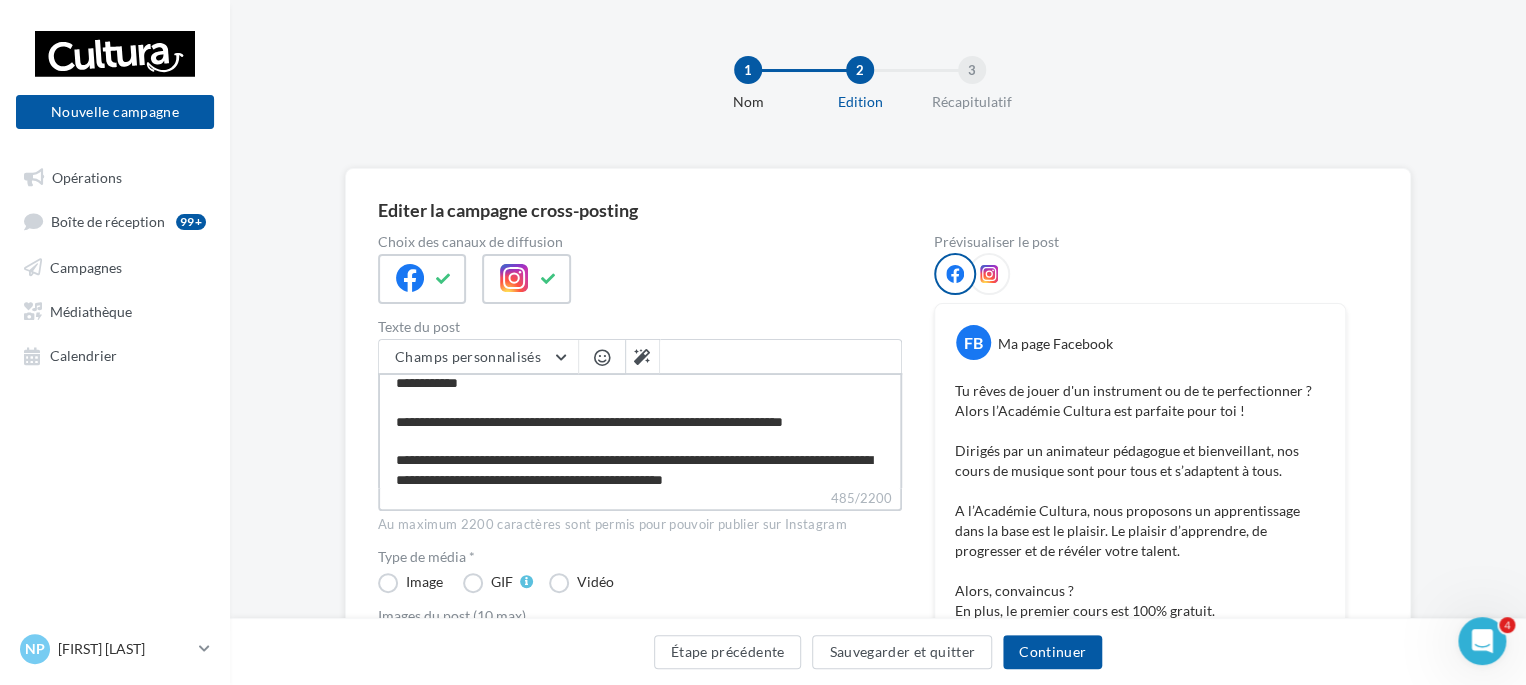 type on "**********" 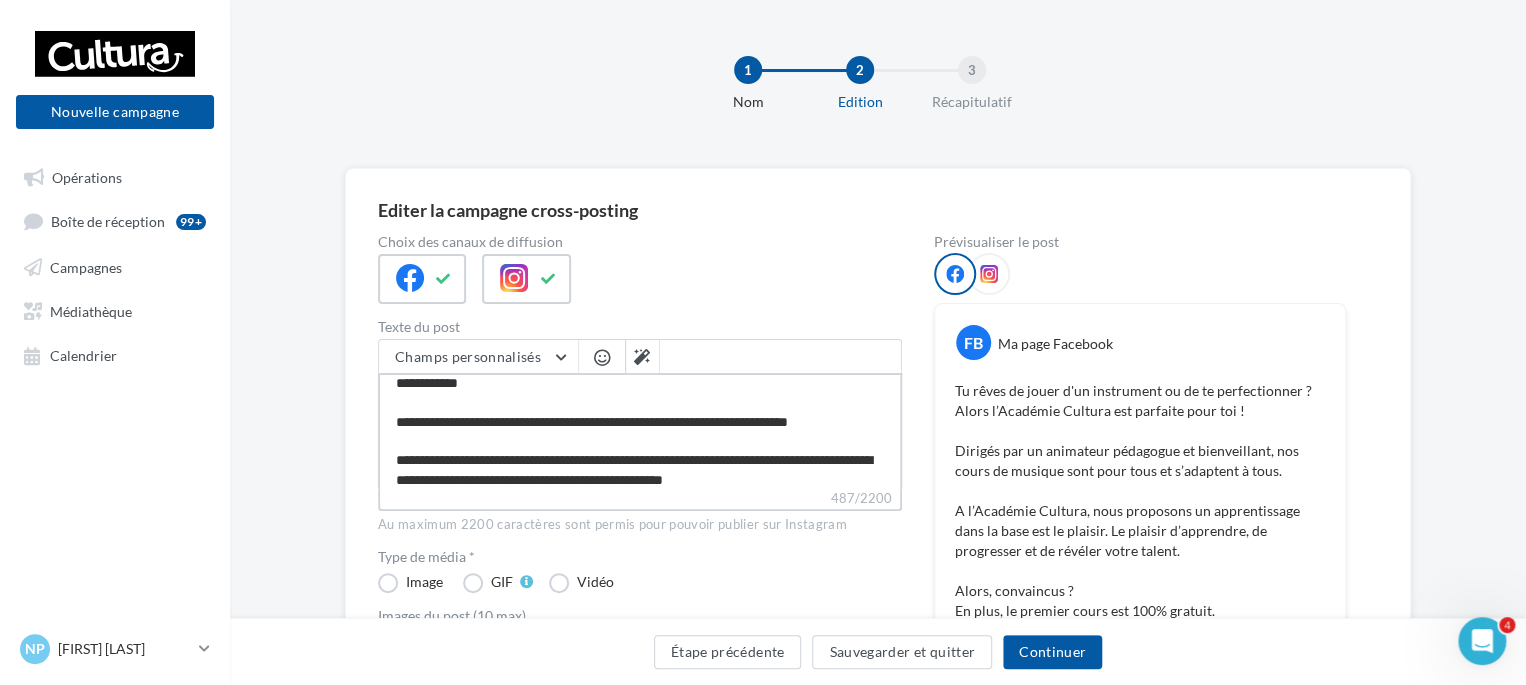 type on "**********" 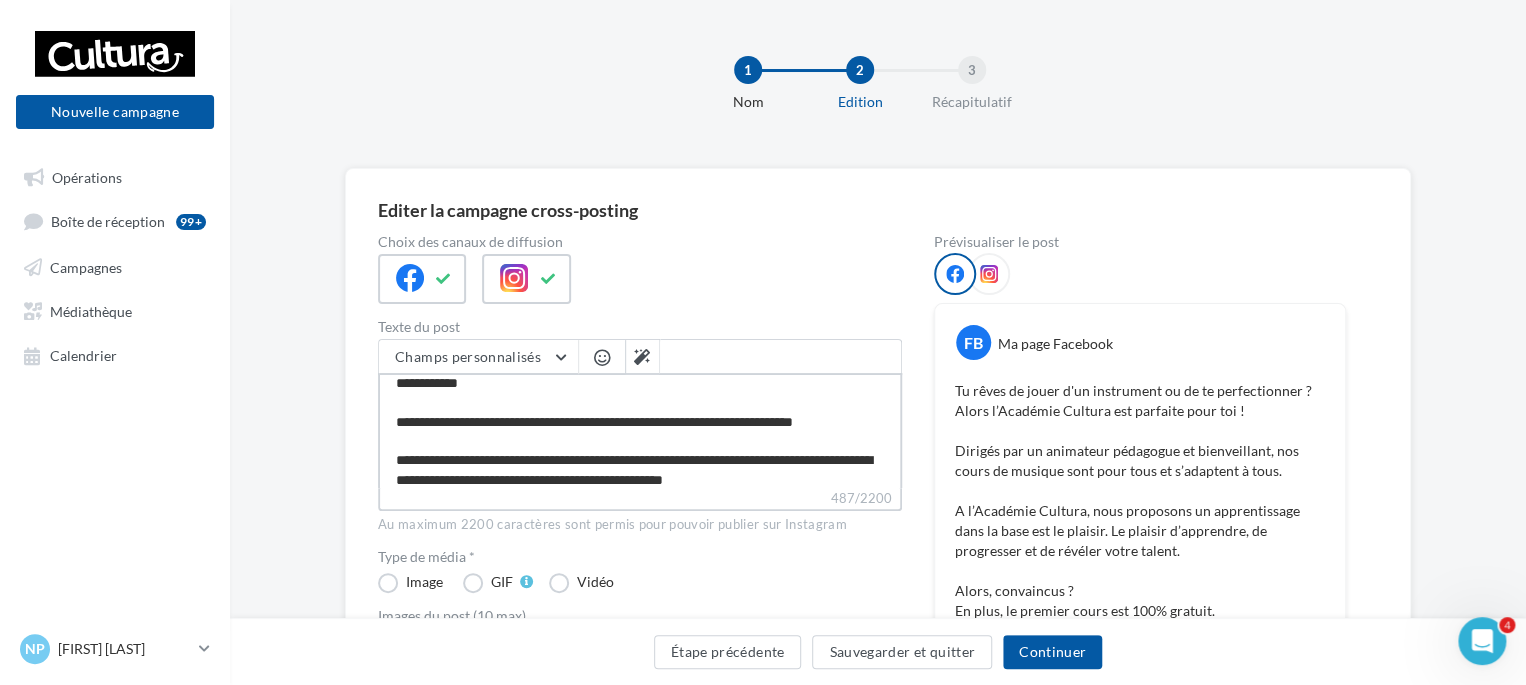 type on "**********" 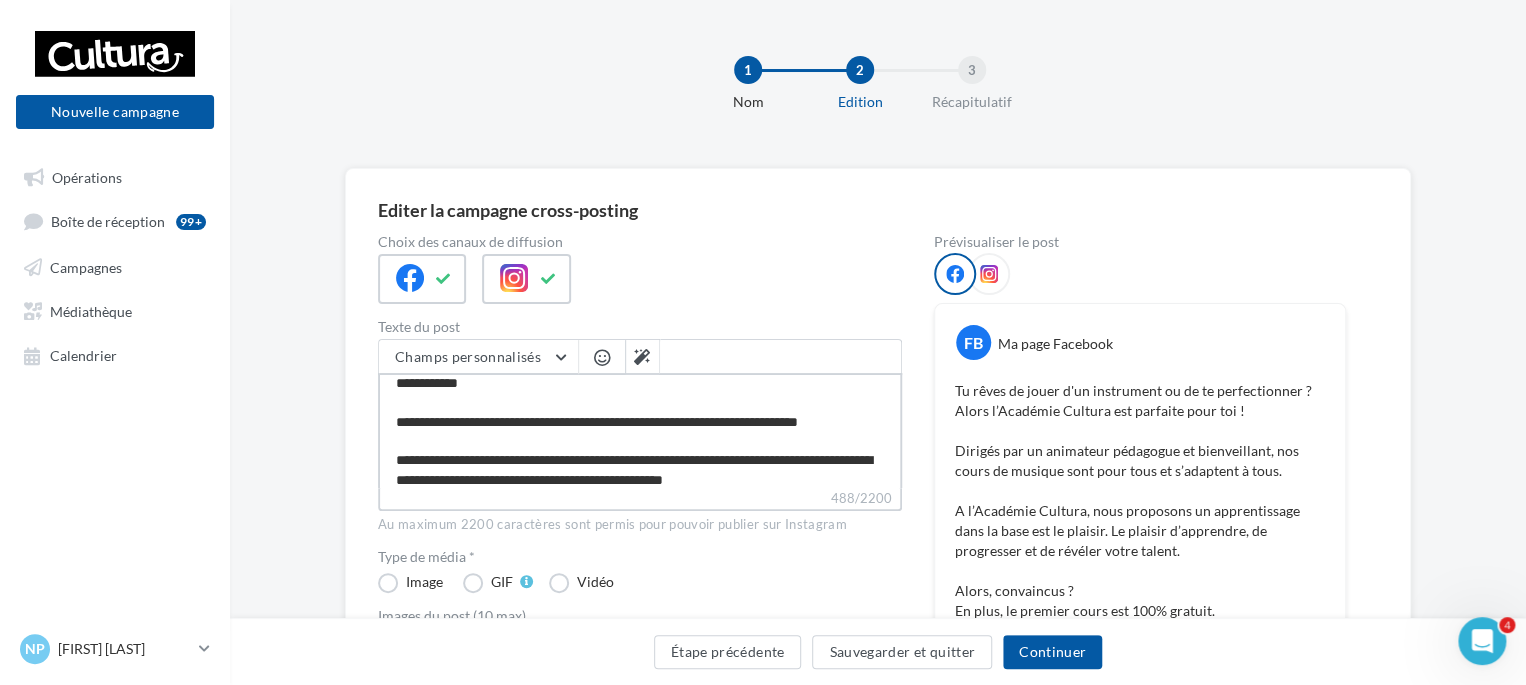 type on "**********" 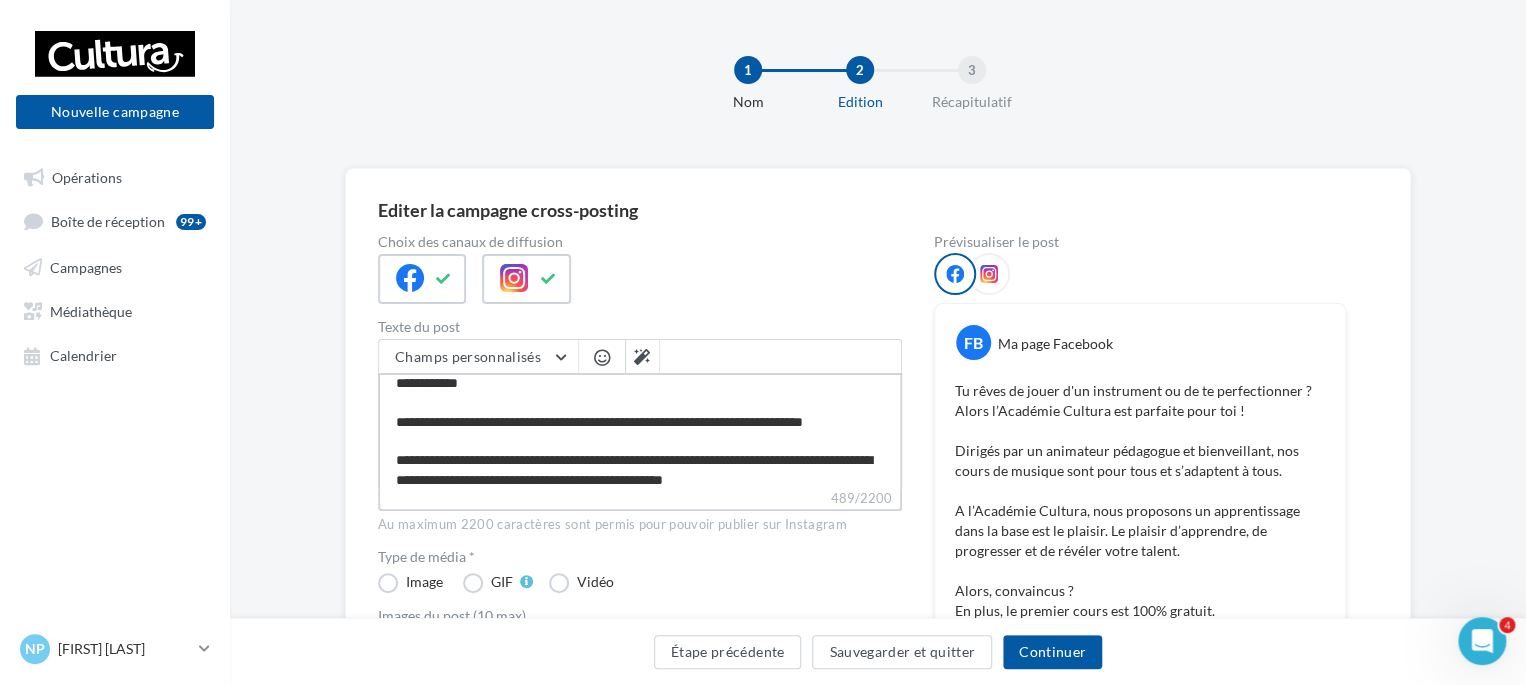 type on "**********" 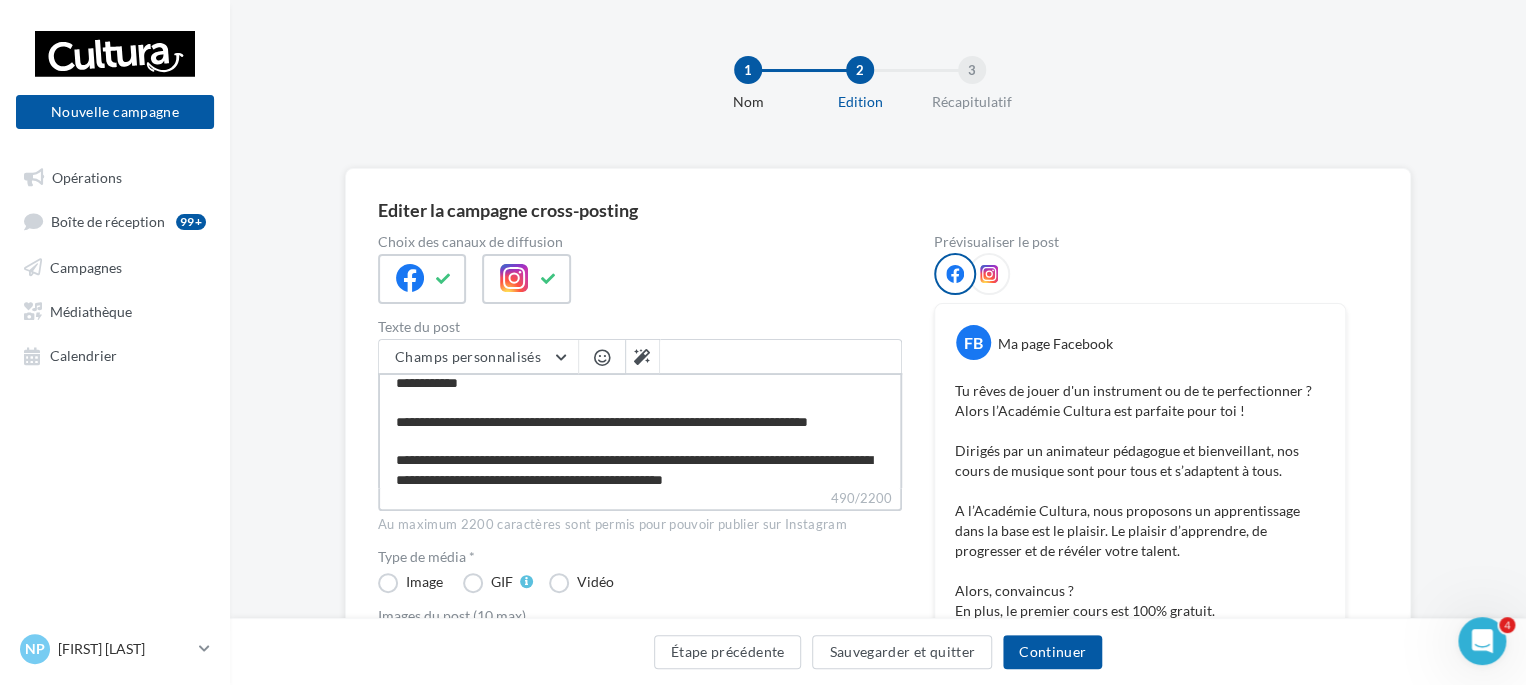 type on "**********" 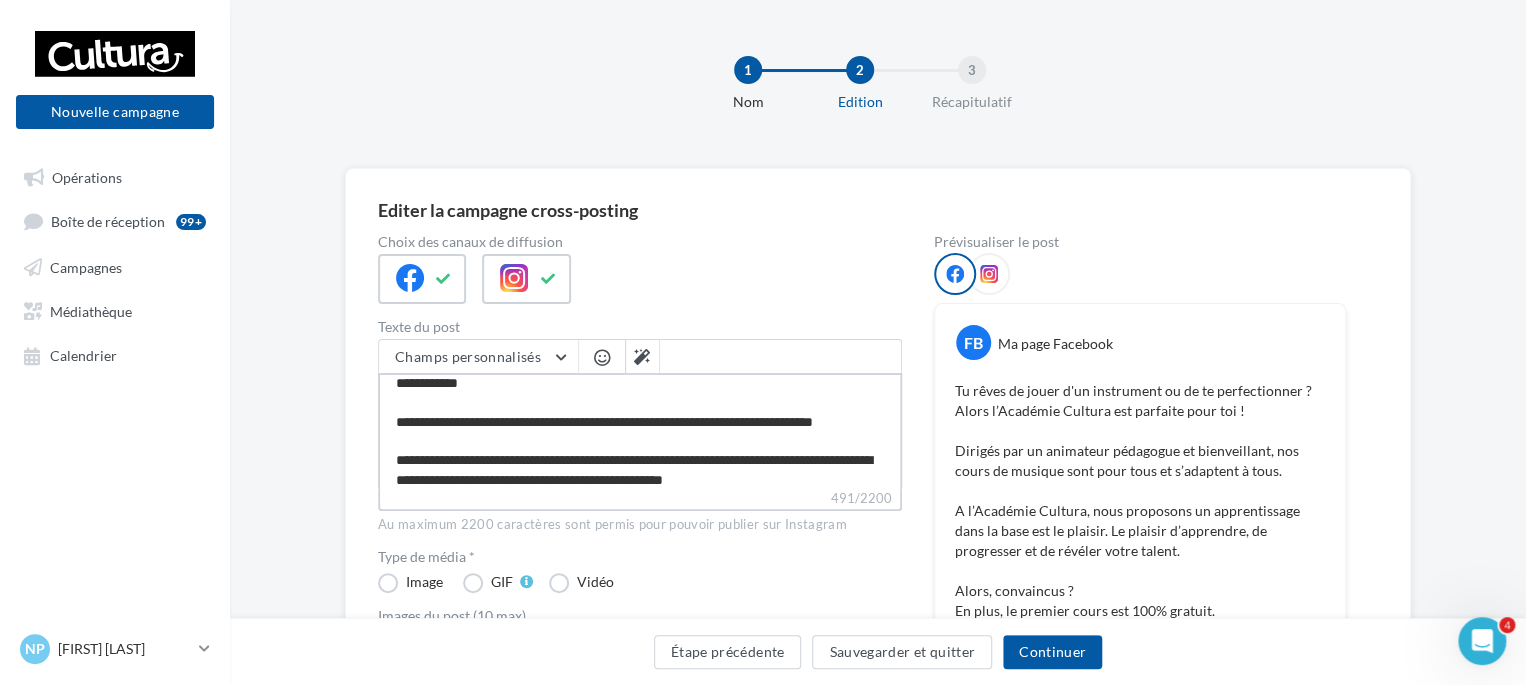 type on "**********" 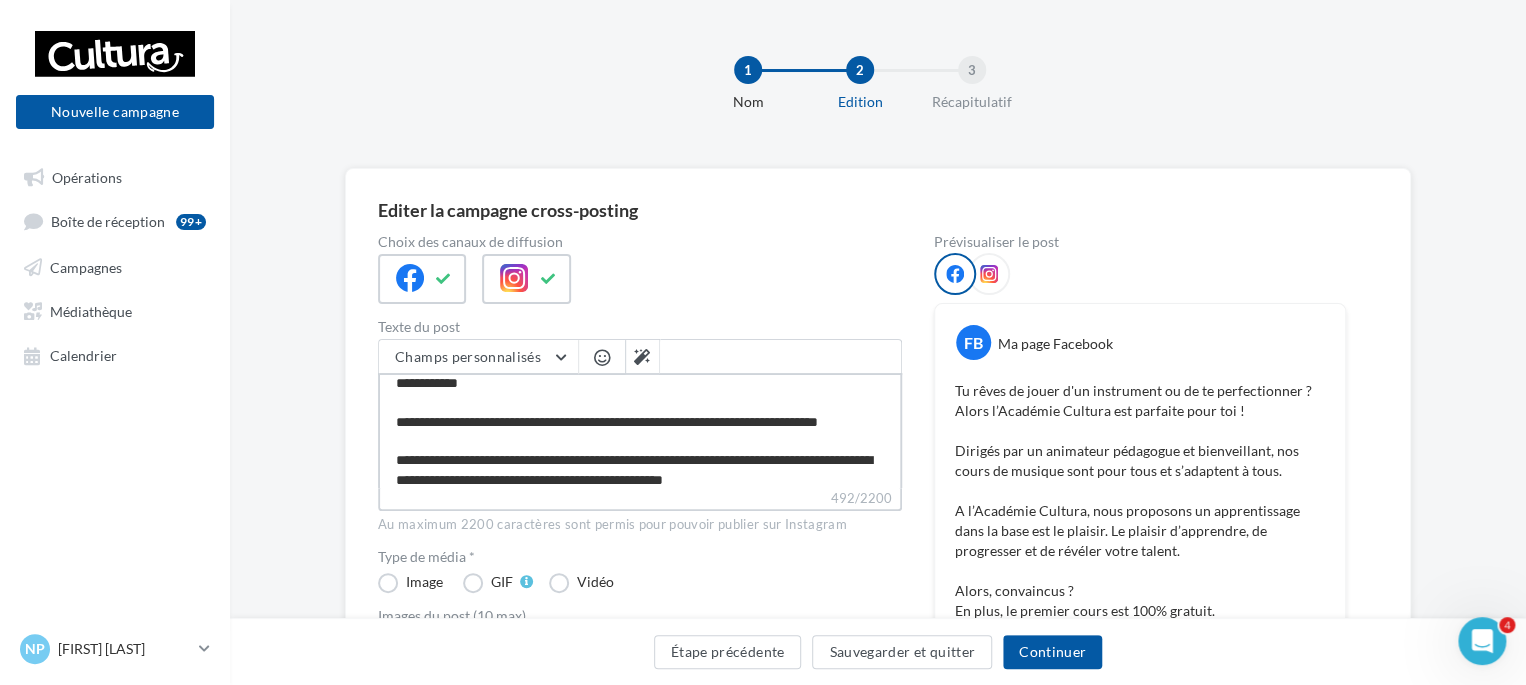 type on "**********" 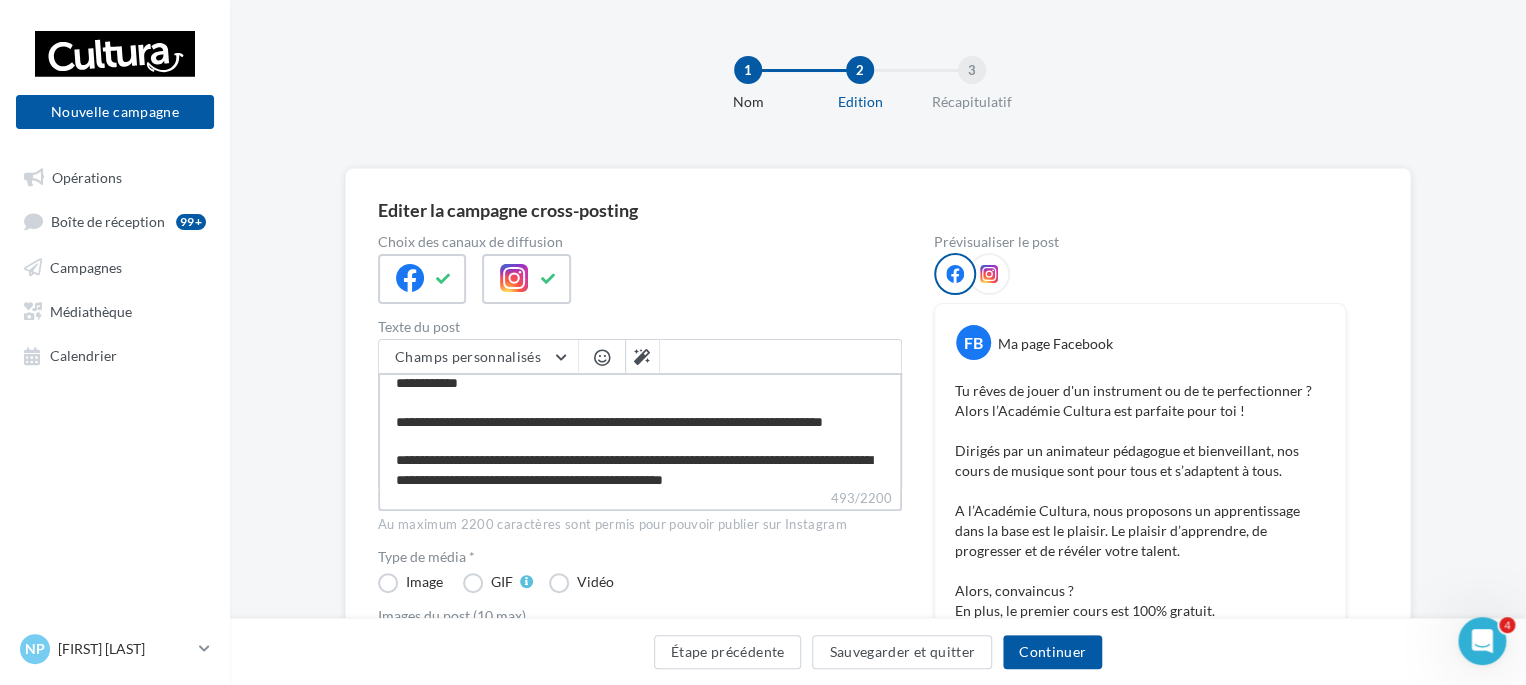 type on "**********" 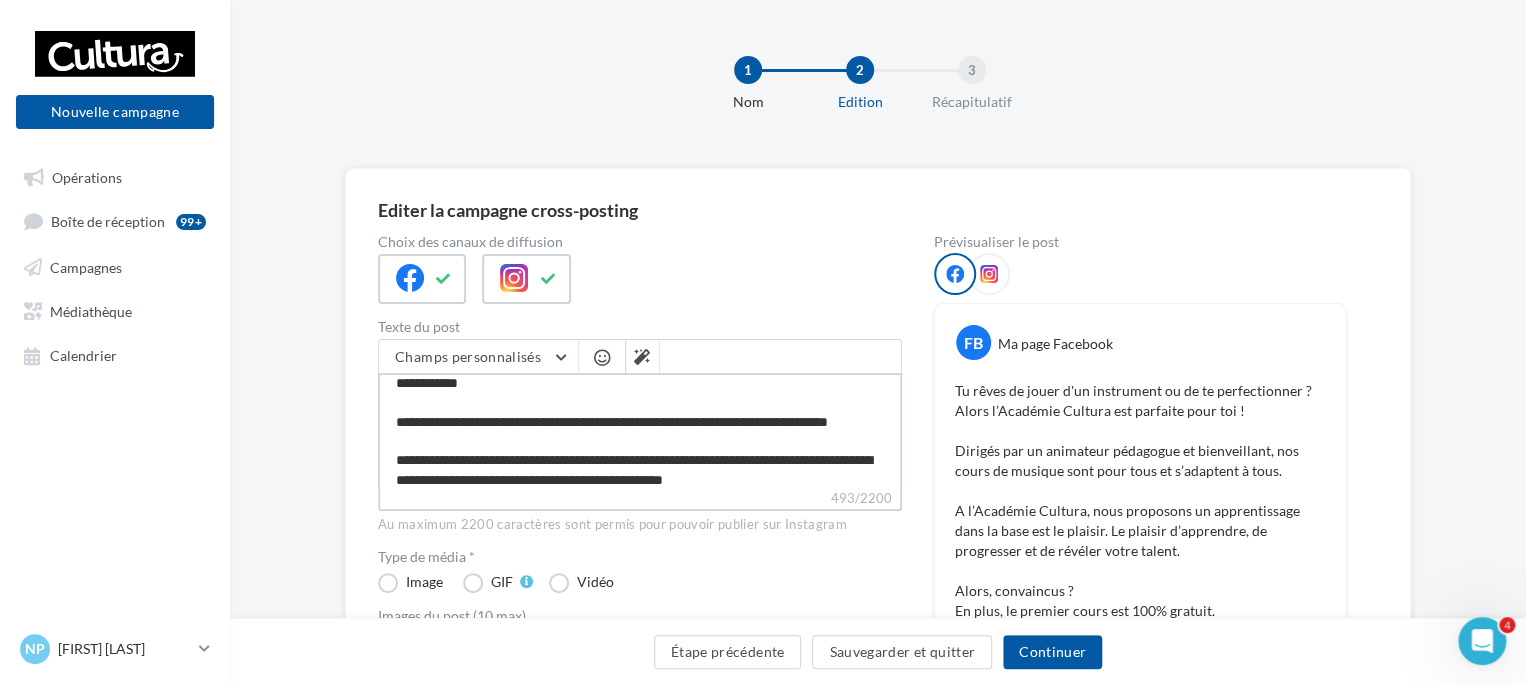 type on "**********" 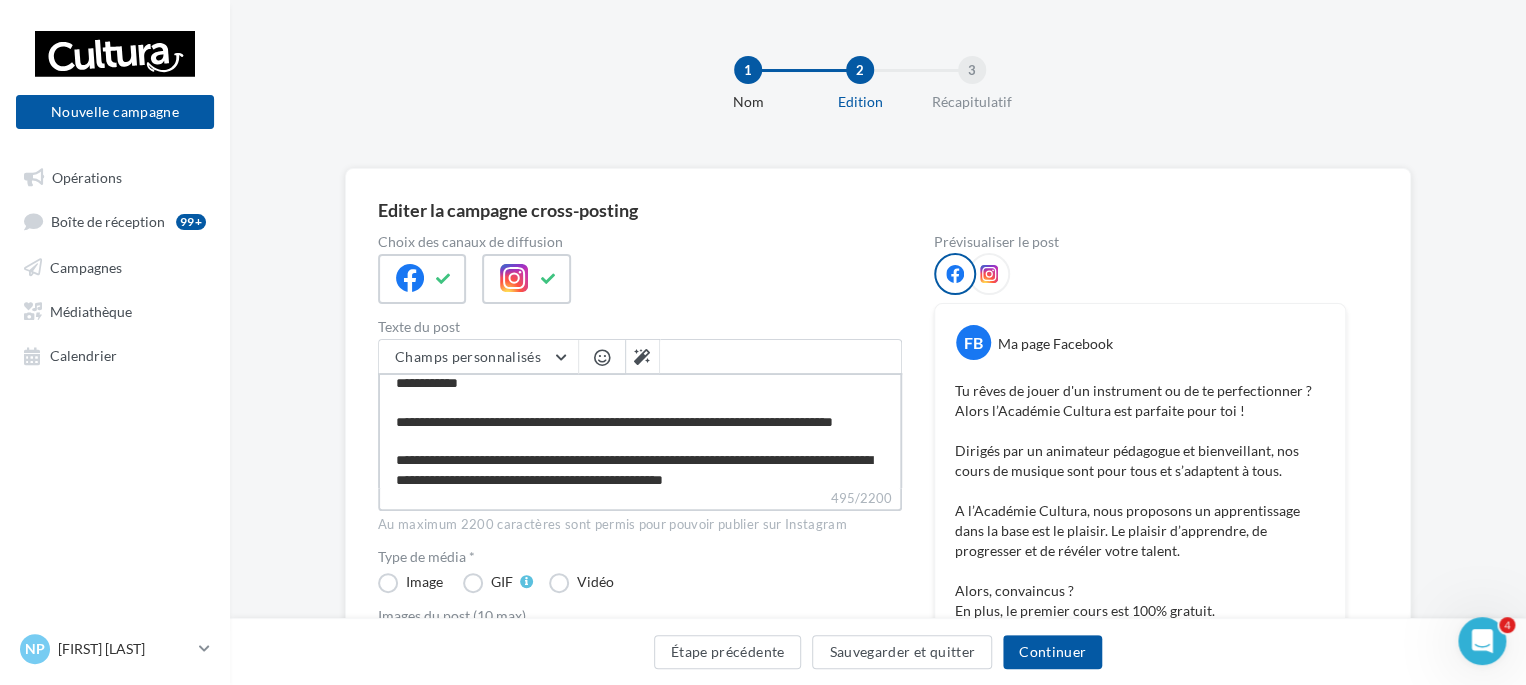 type on "**********" 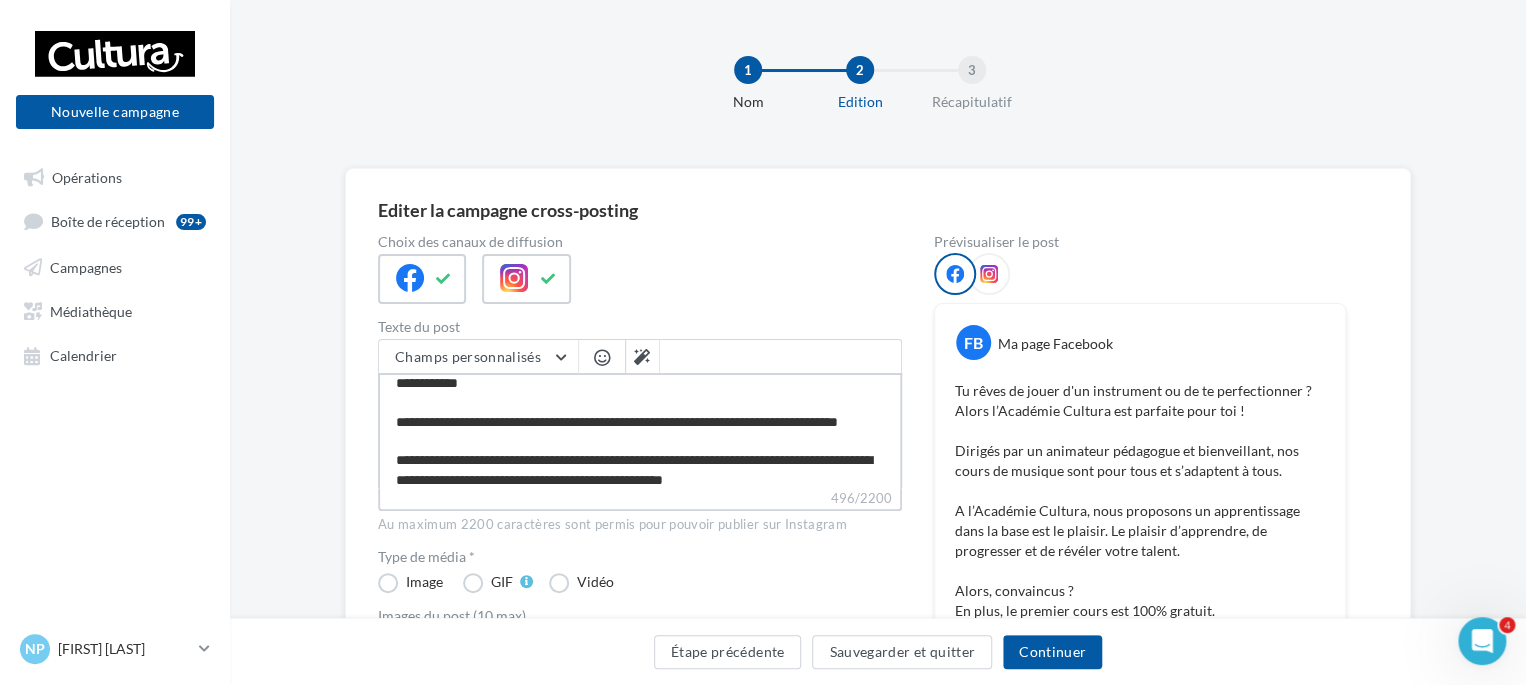 type on "**********" 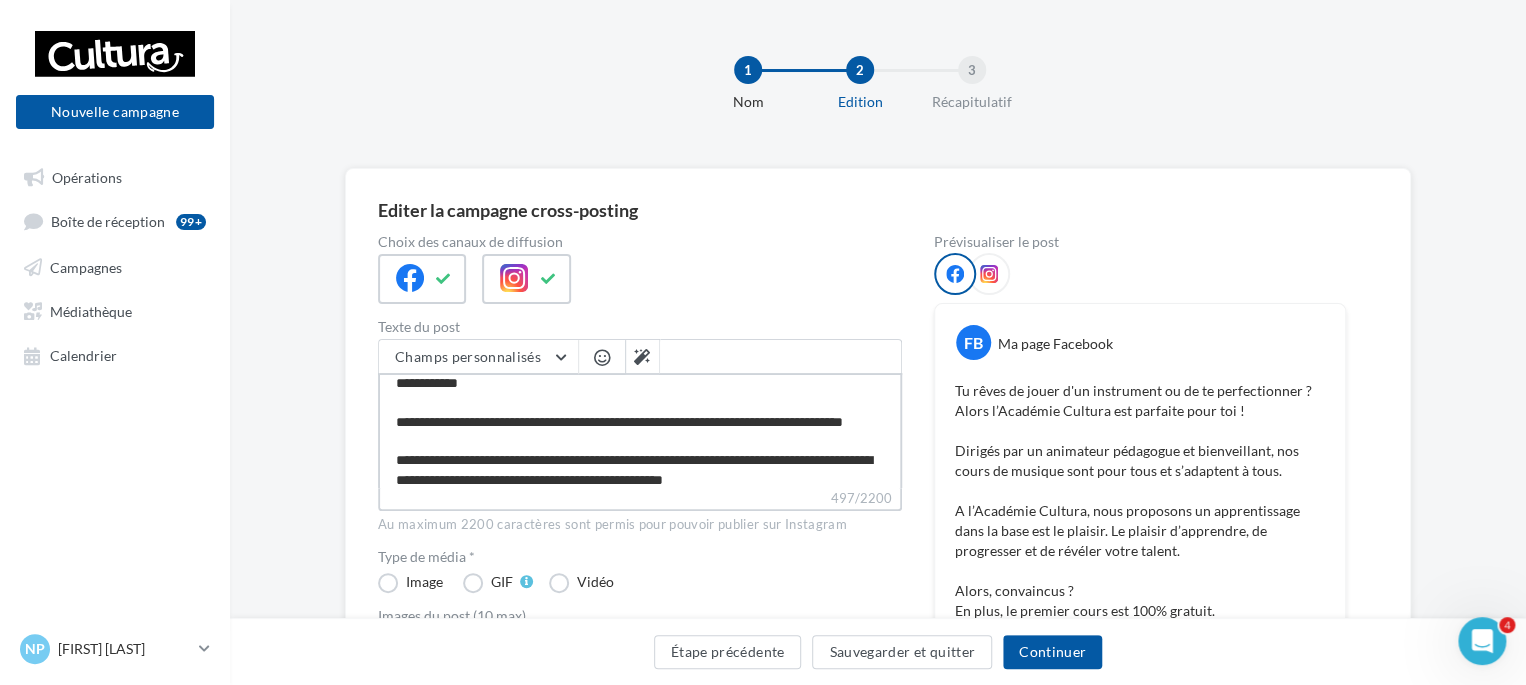 type on "**********" 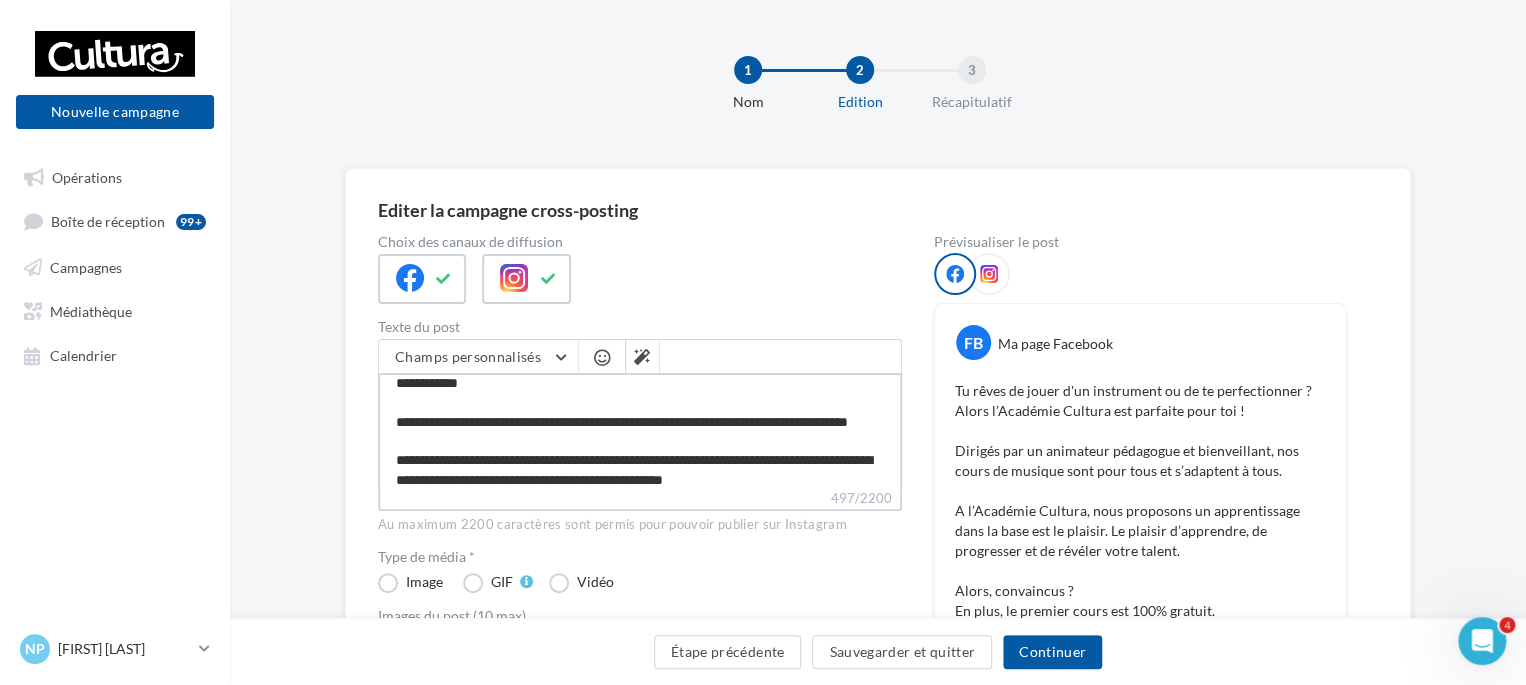 type on "**********" 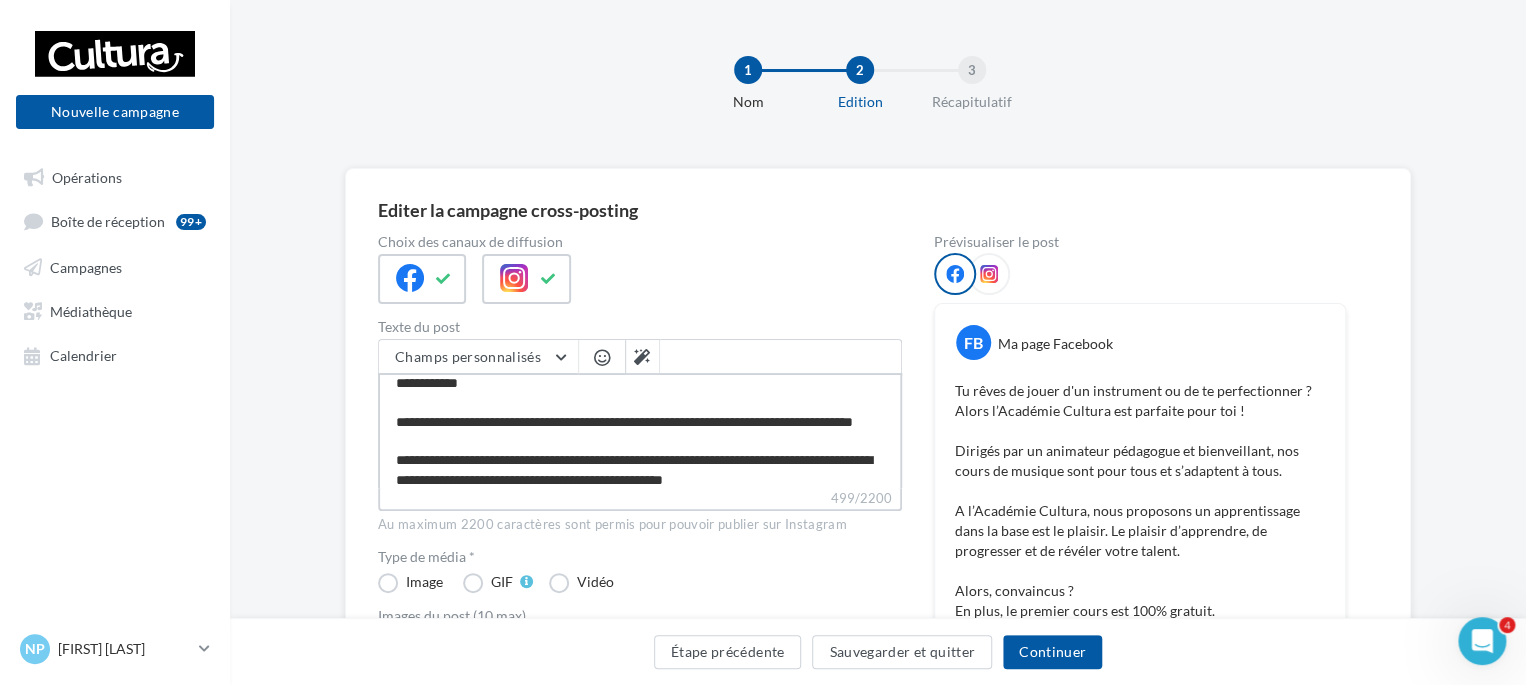 type on "**********" 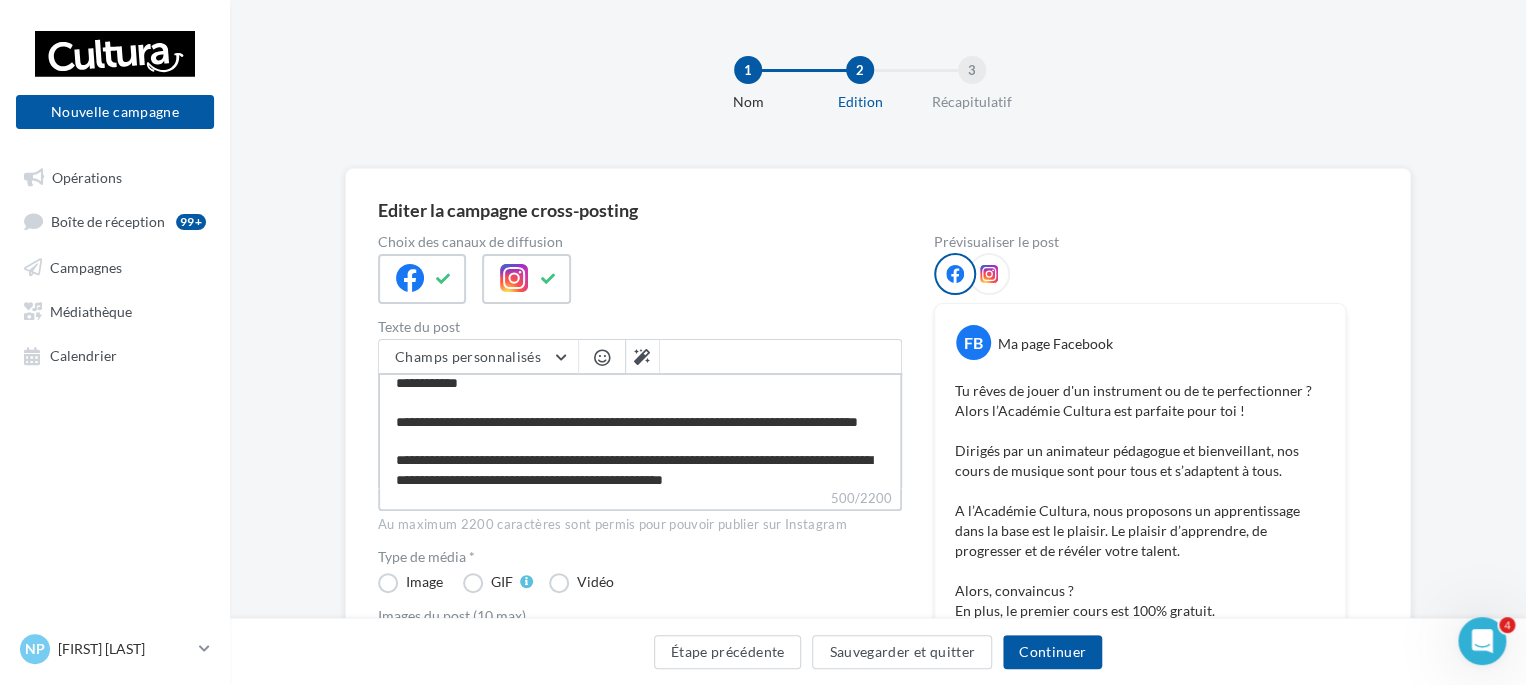 type on "**********" 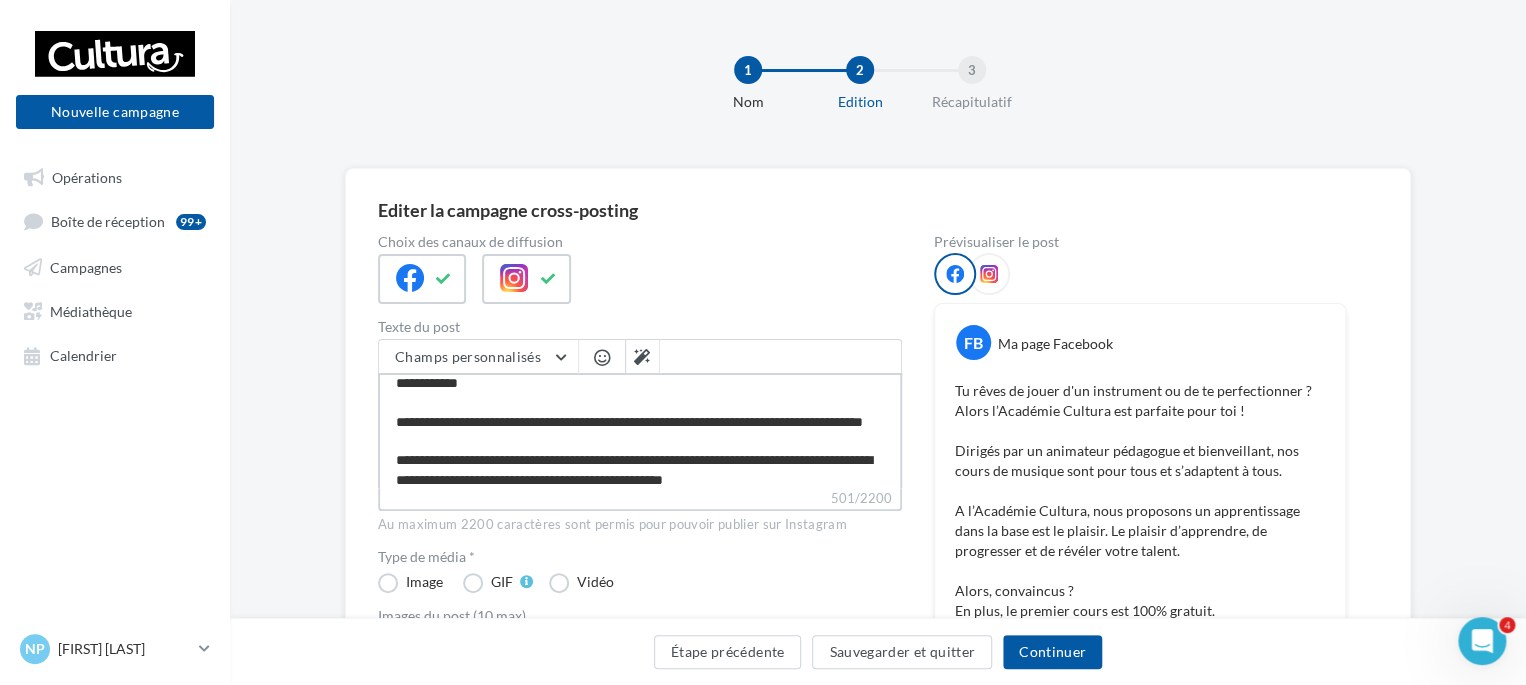 type on "**********" 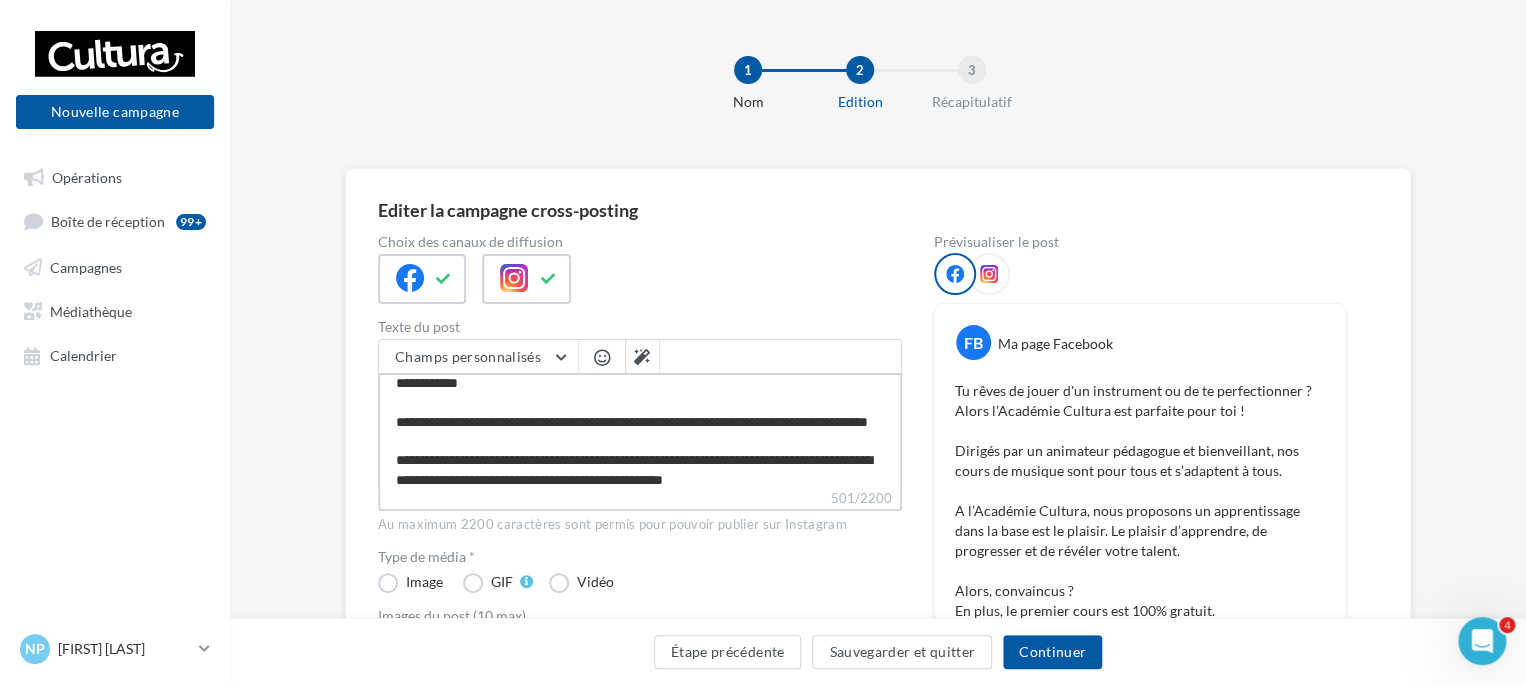 type on "**********" 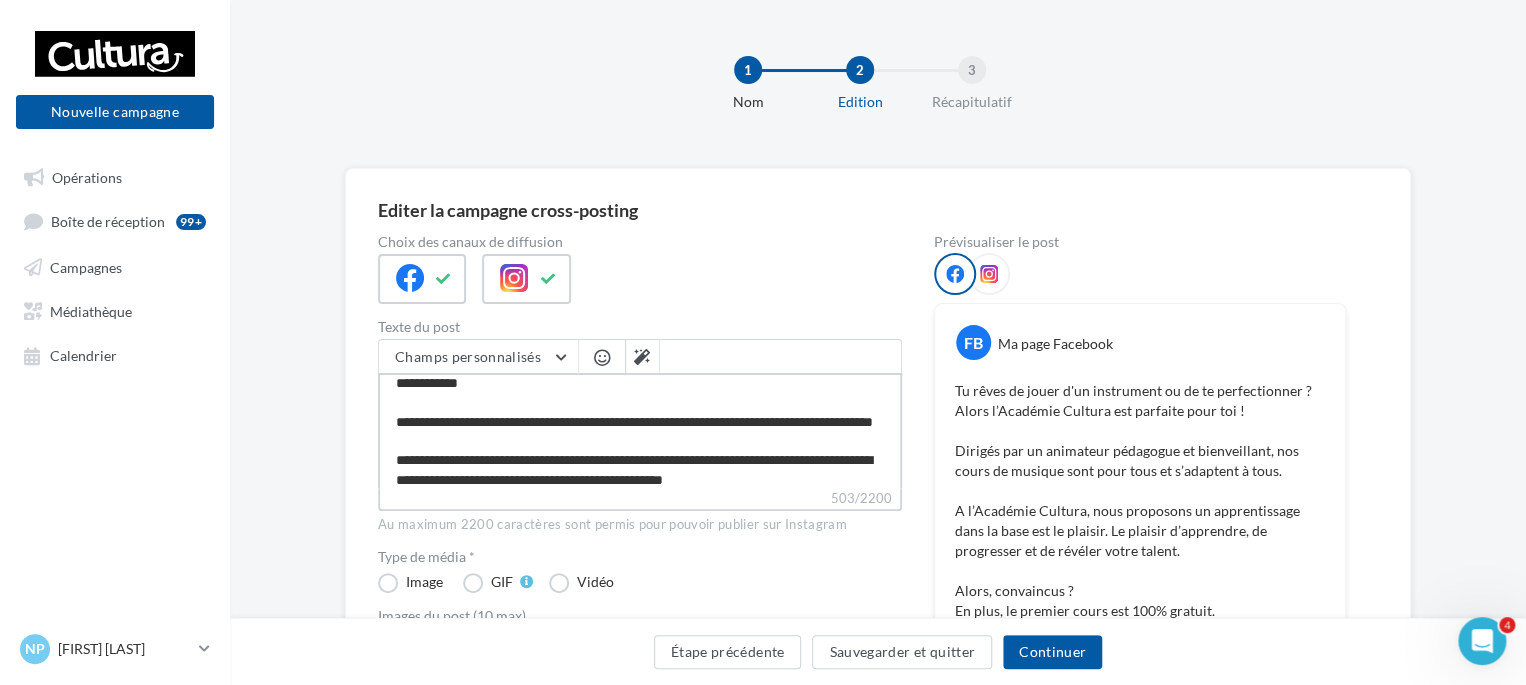 type 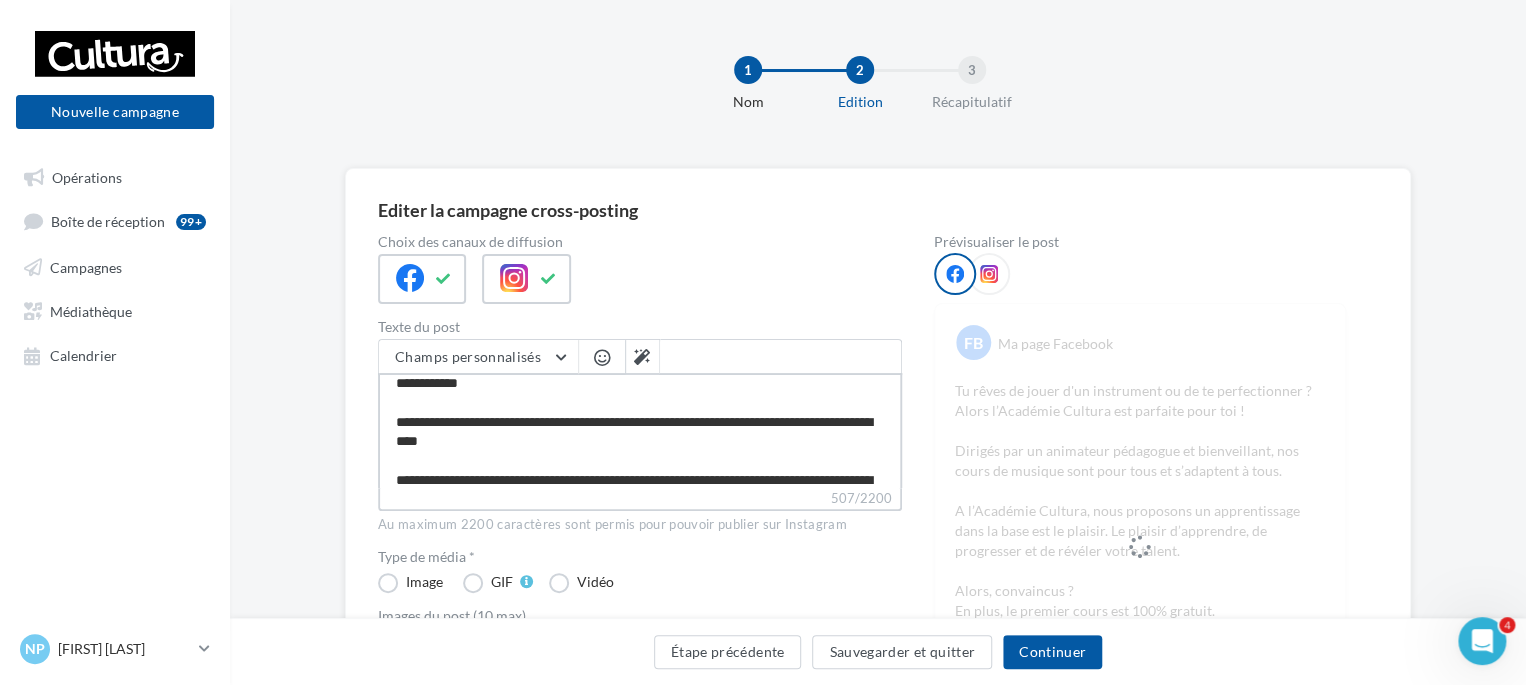 click on "**********" at bounding box center (640, 430) 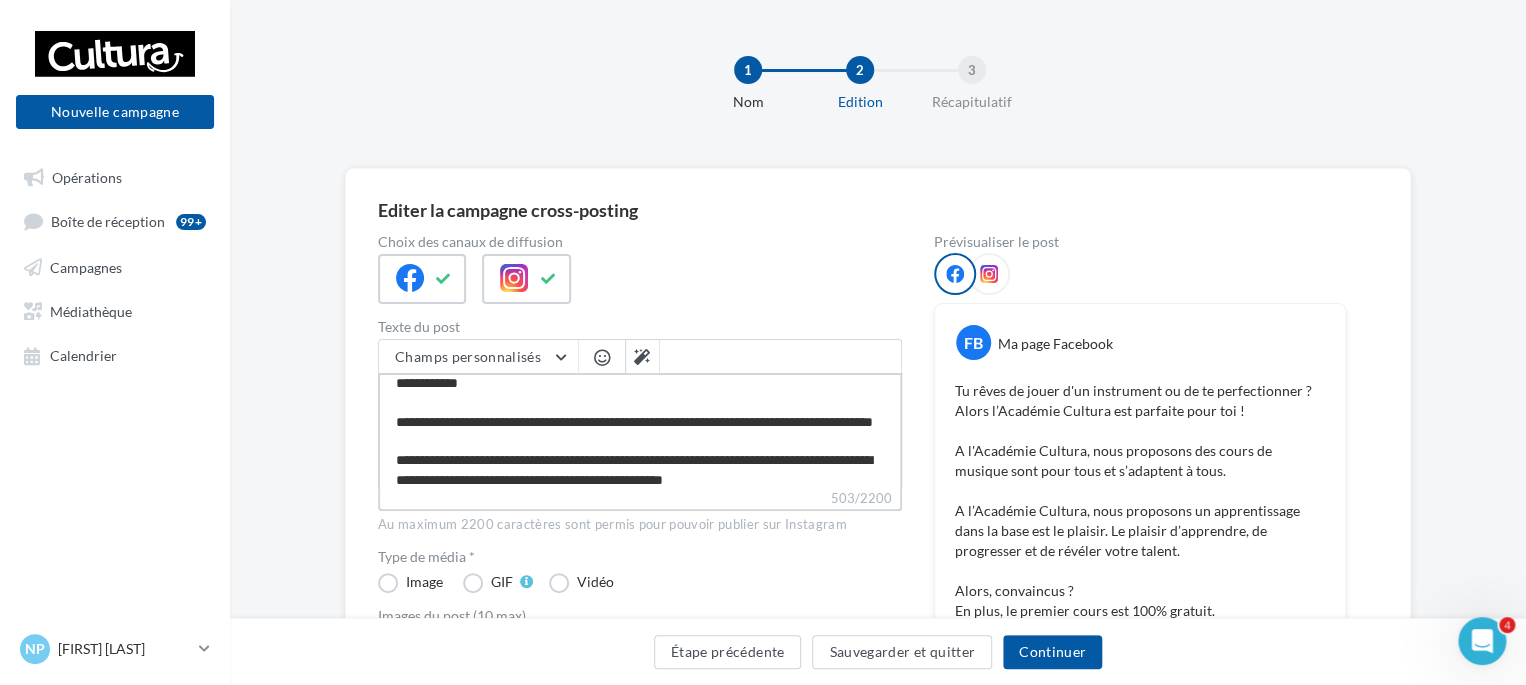 click on "**********" at bounding box center (640, 430) 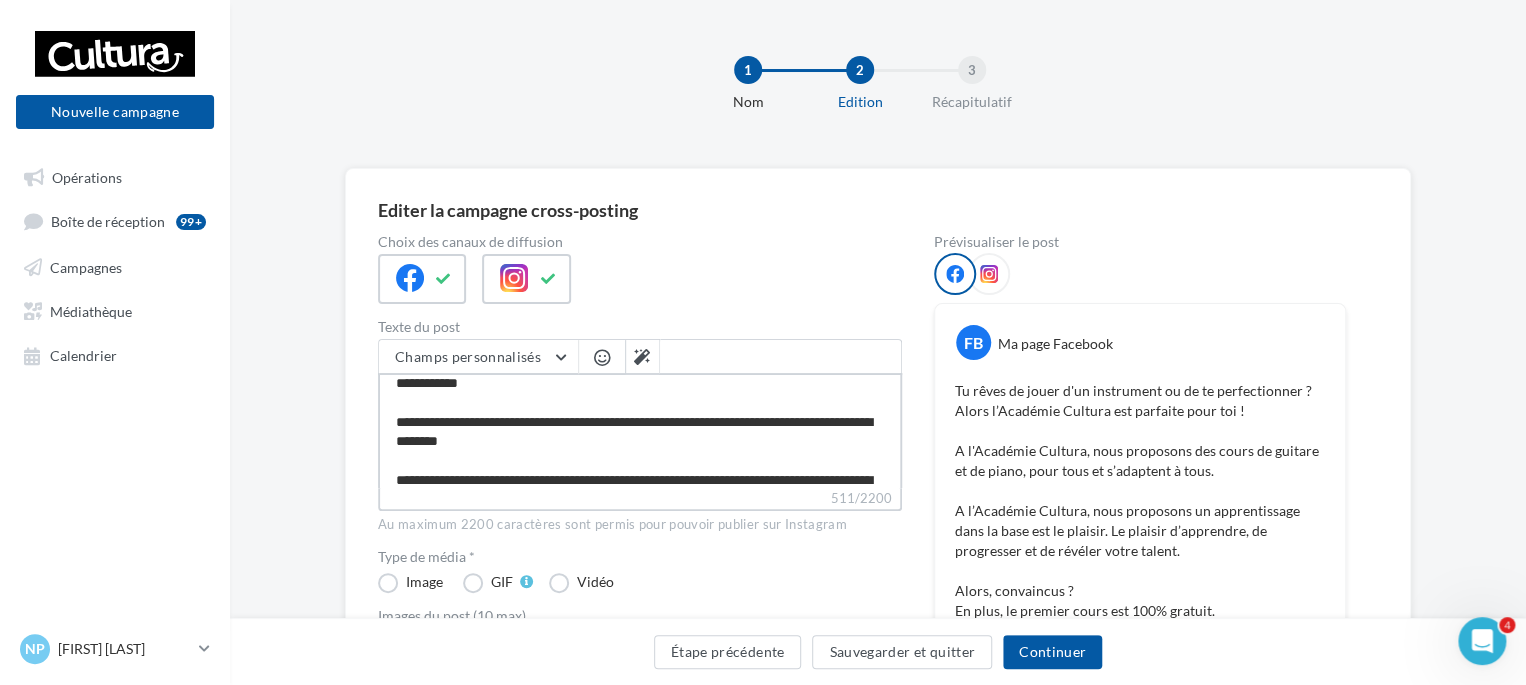 drag, startPoint x: 826, startPoint y: 425, endPoint x: 437, endPoint y: 447, distance: 389.6216 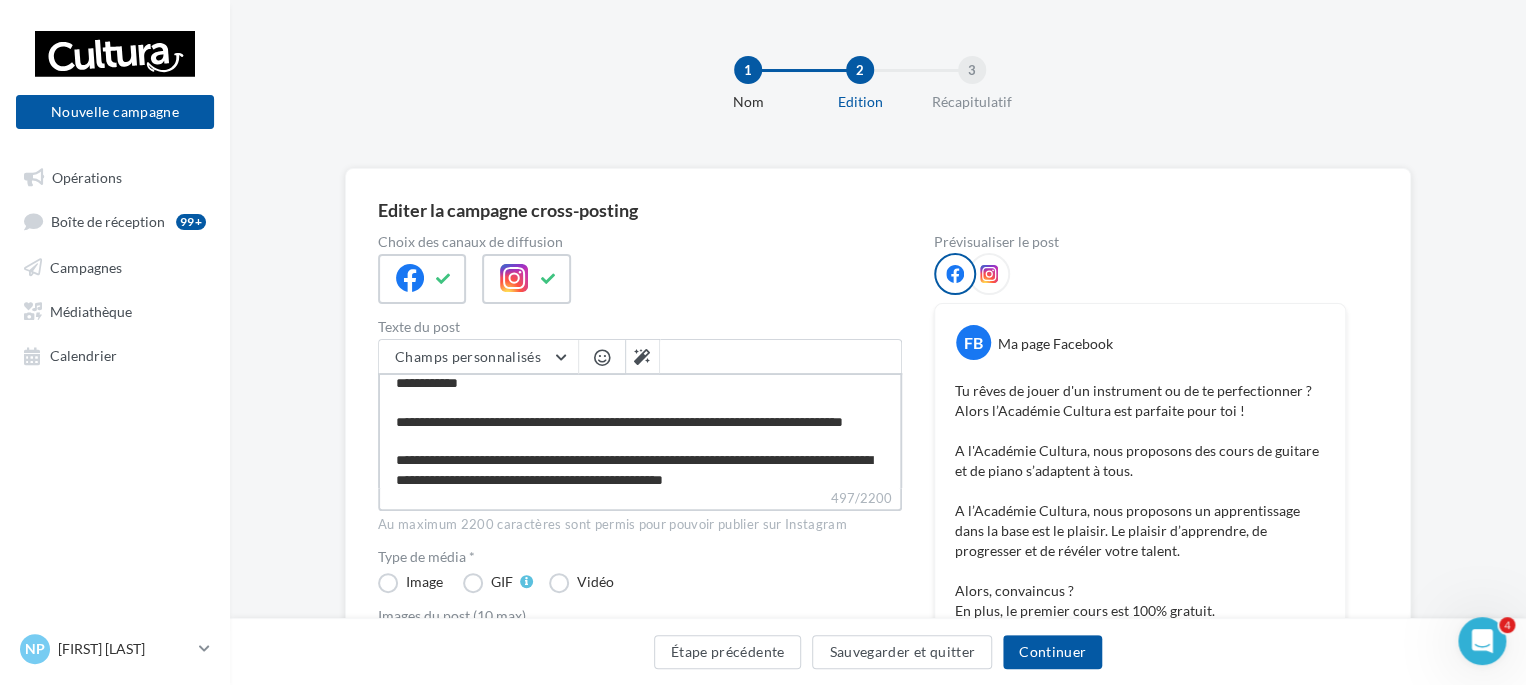click on "**********" at bounding box center [640, 430] 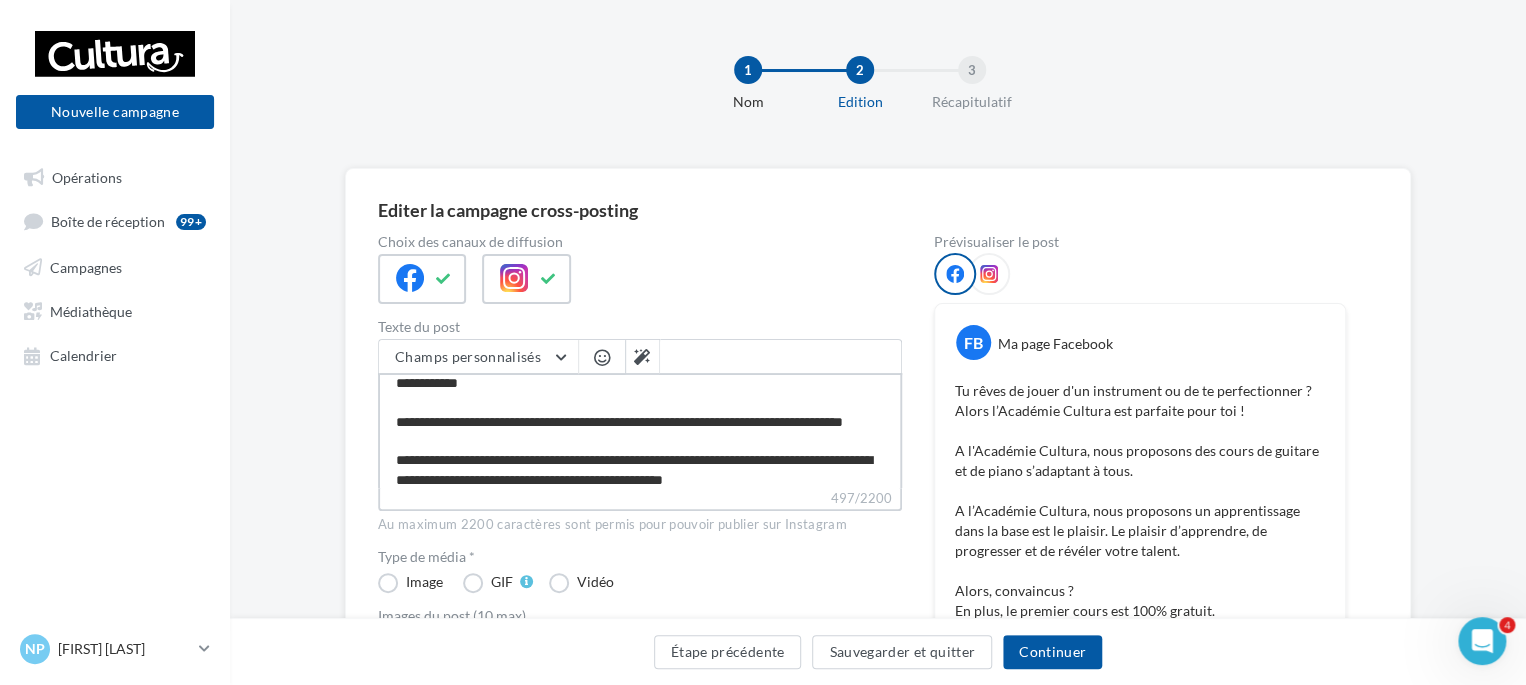 click on "**********" at bounding box center (640, 430) 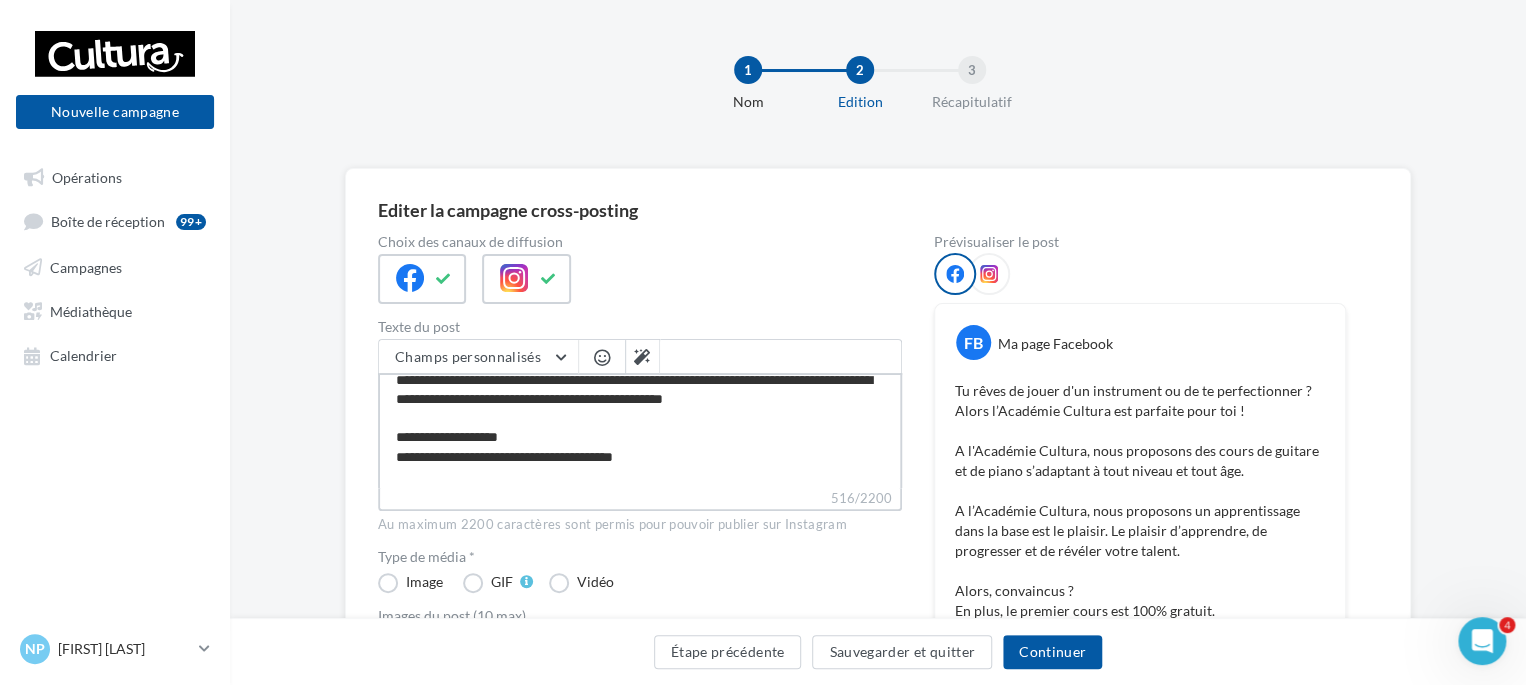 scroll, scrollTop: 28, scrollLeft: 0, axis: vertical 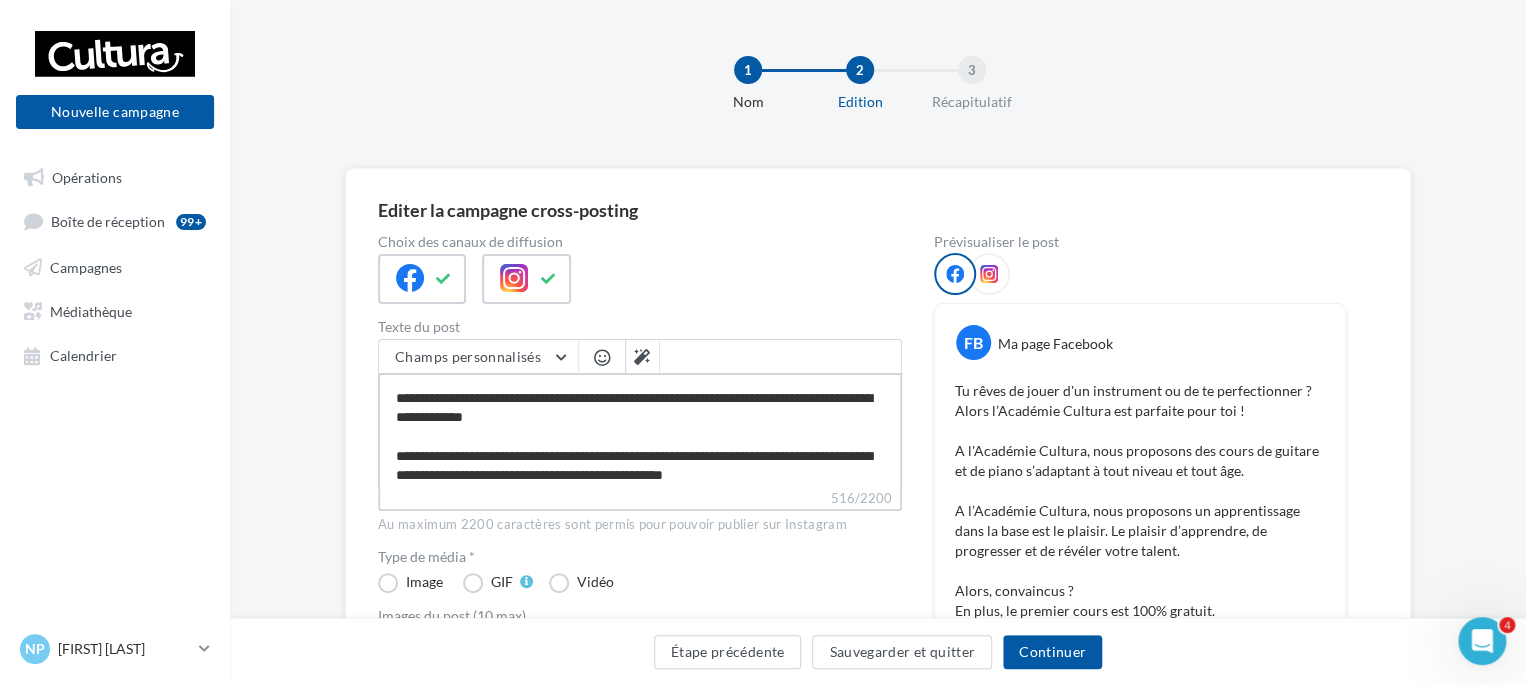 drag, startPoint x: 392, startPoint y: 471, endPoint x: 528, endPoint y: 449, distance: 137.76791 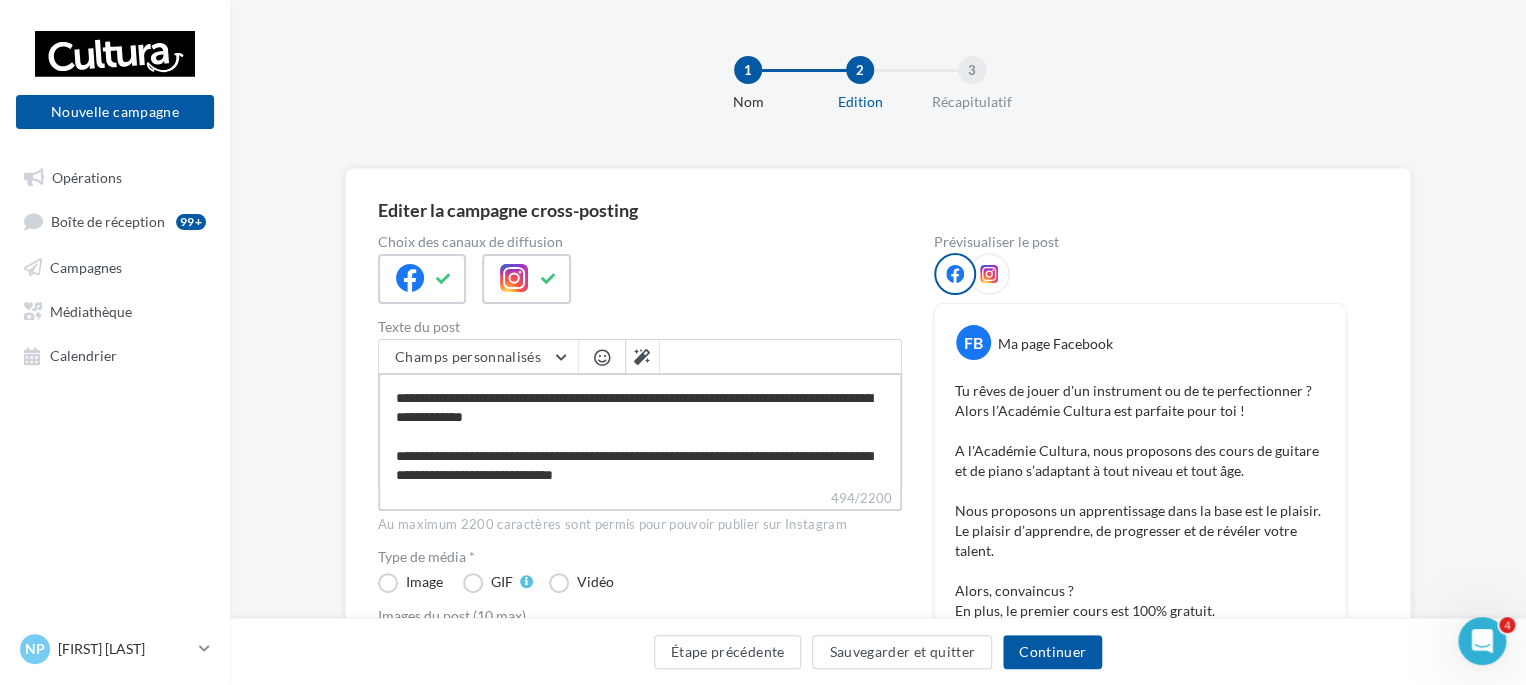 drag, startPoint x: 431, startPoint y: 457, endPoint x: 499, endPoint y: 461, distance: 68.117546 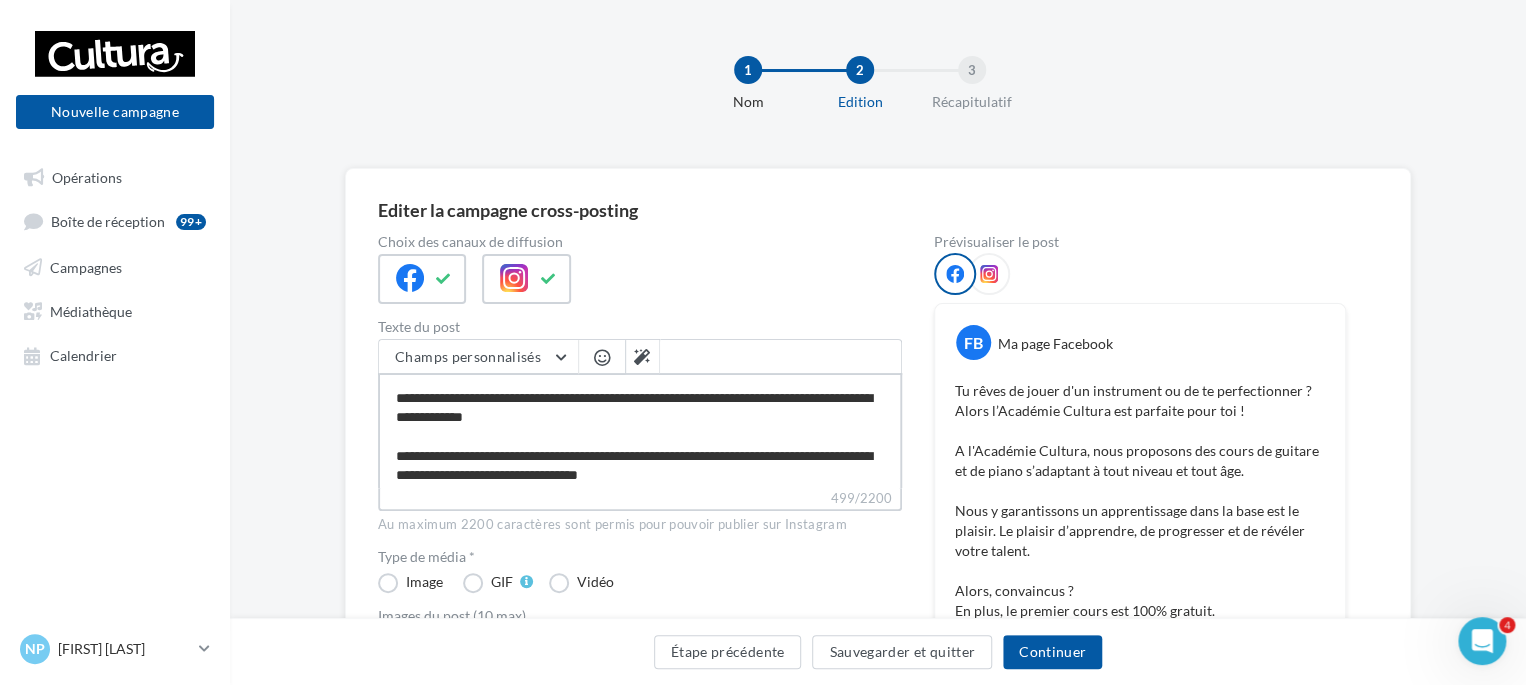 click on "**********" at bounding box center (640, 430) 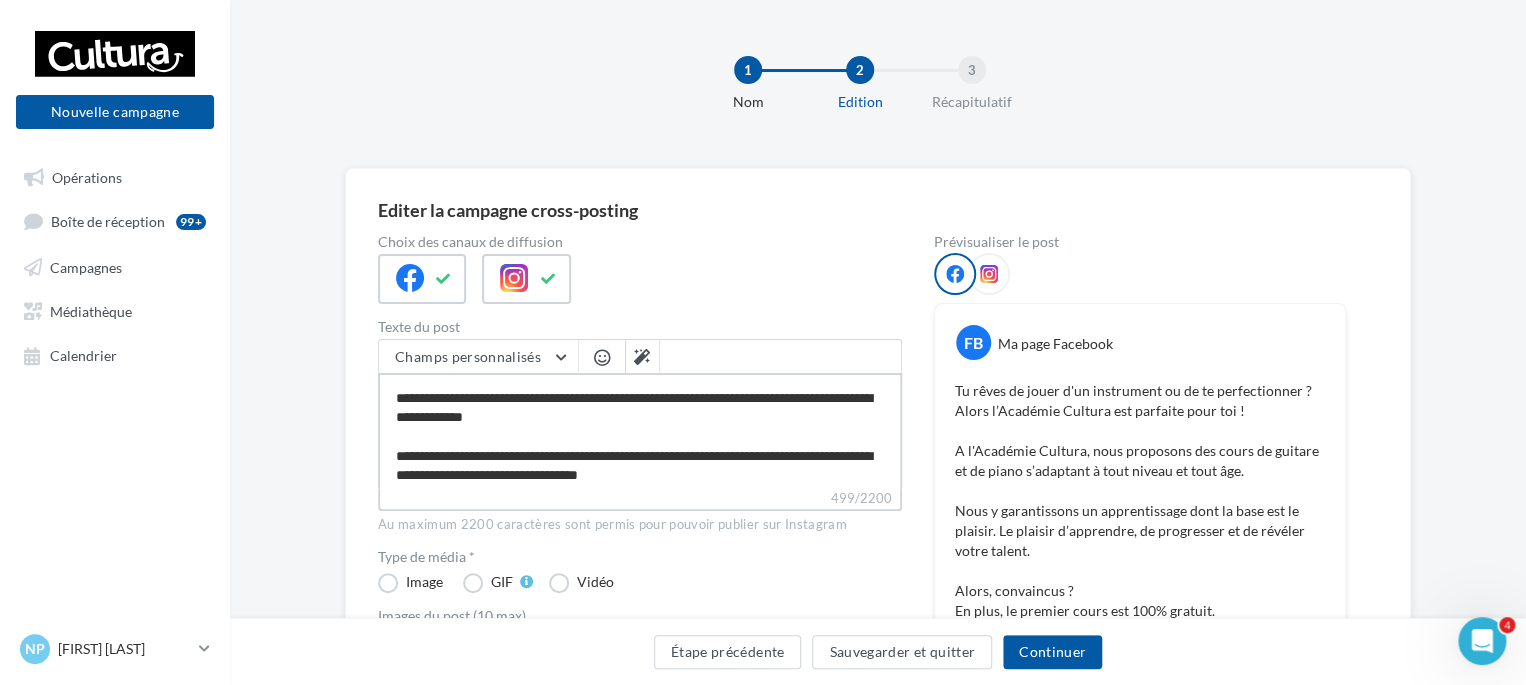 scroll, scrollTop: 100, scrollLeft: 0, axis: vertical 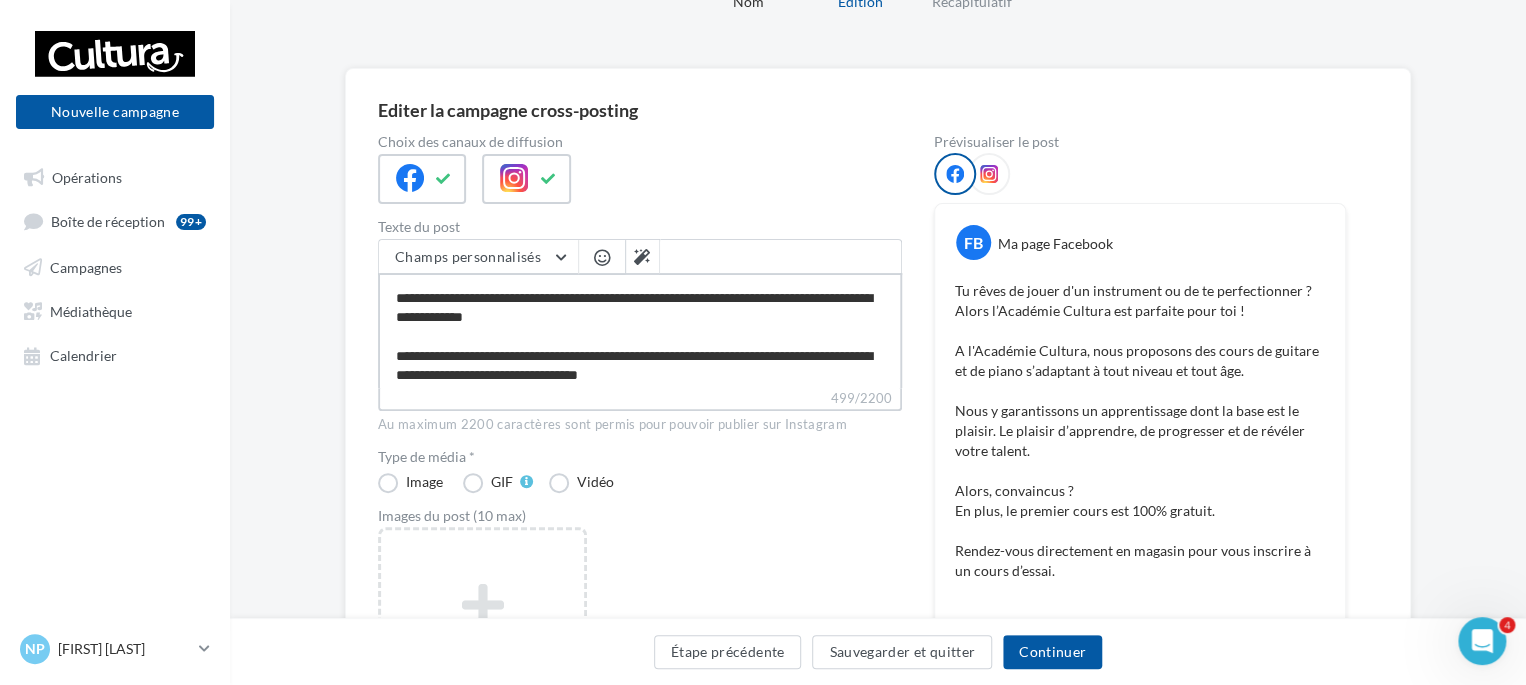 click on "**********" at bounding box center [640, 330] 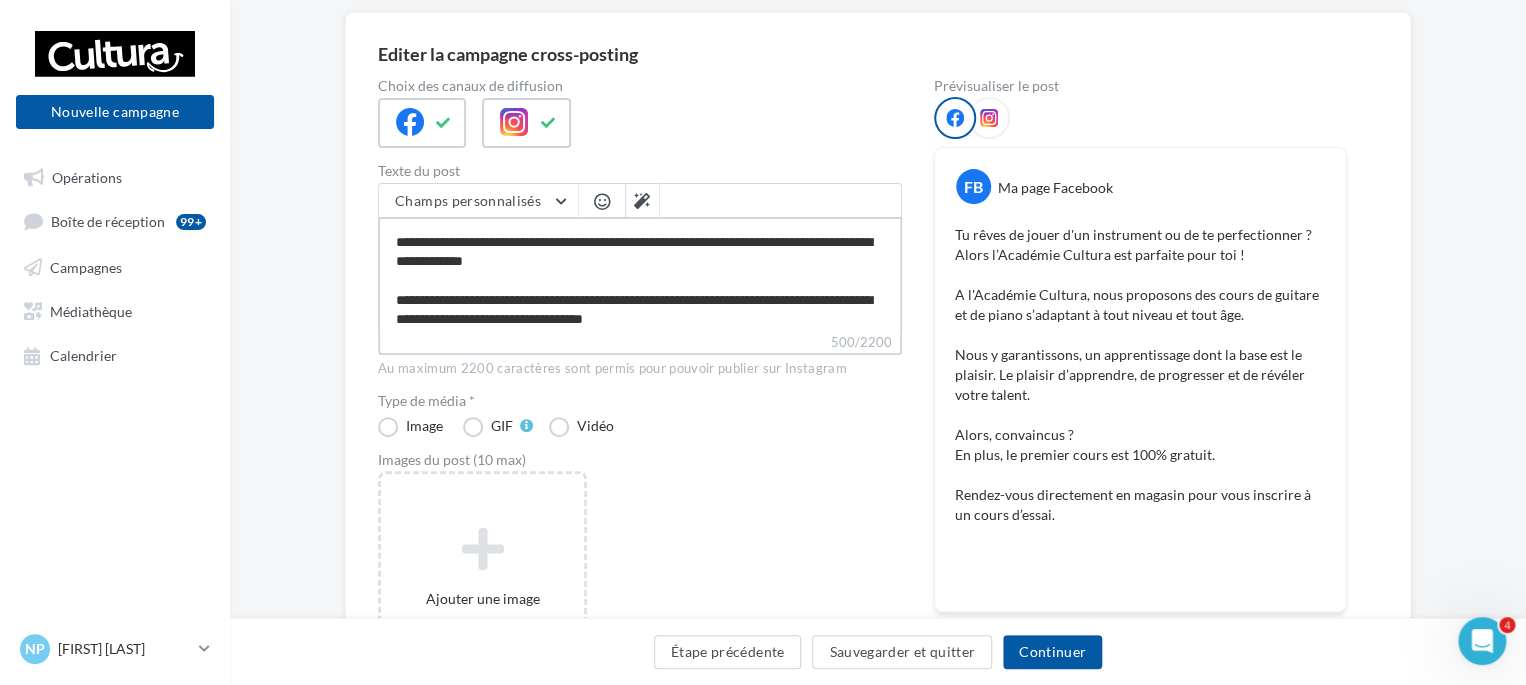 scroll, scrollTop: 200, scrollLeft: 0, axis: vertical 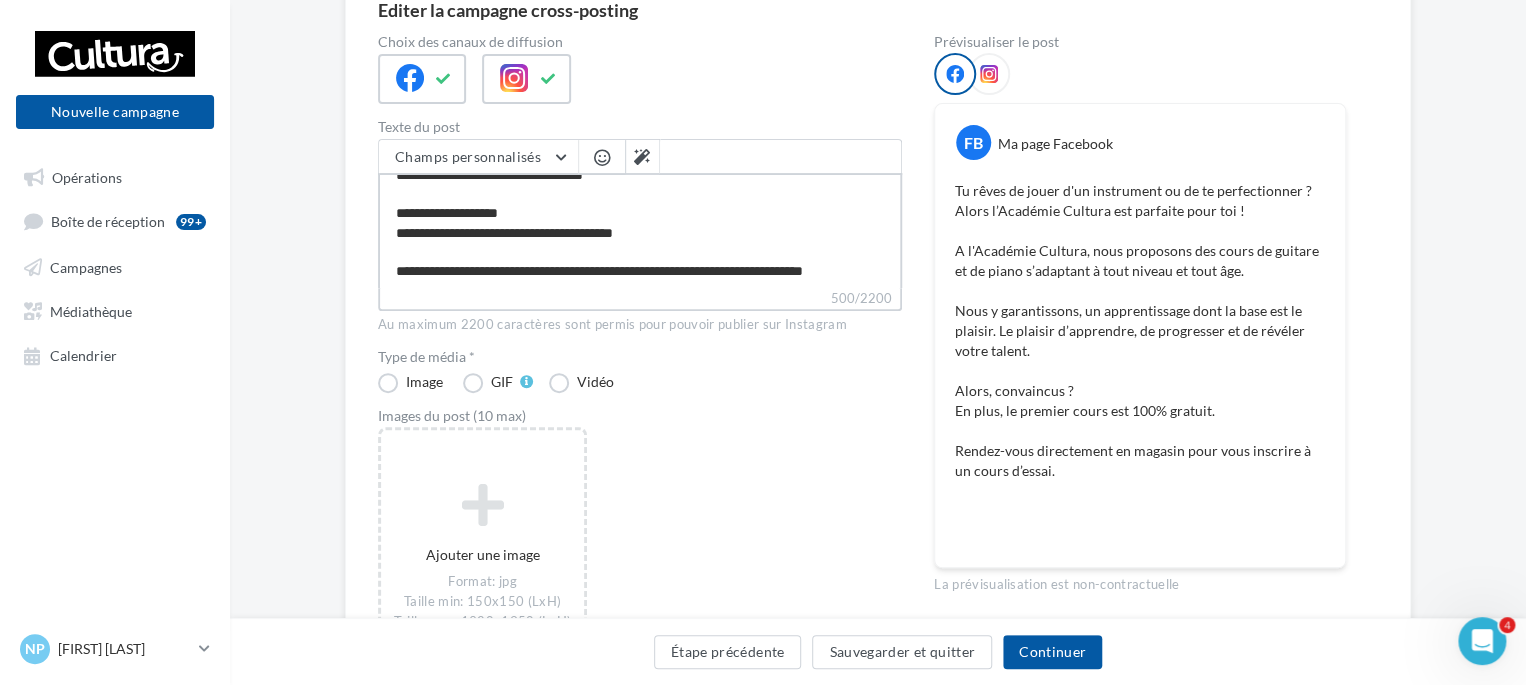 click on "**********" at bounding box center [640, 230] 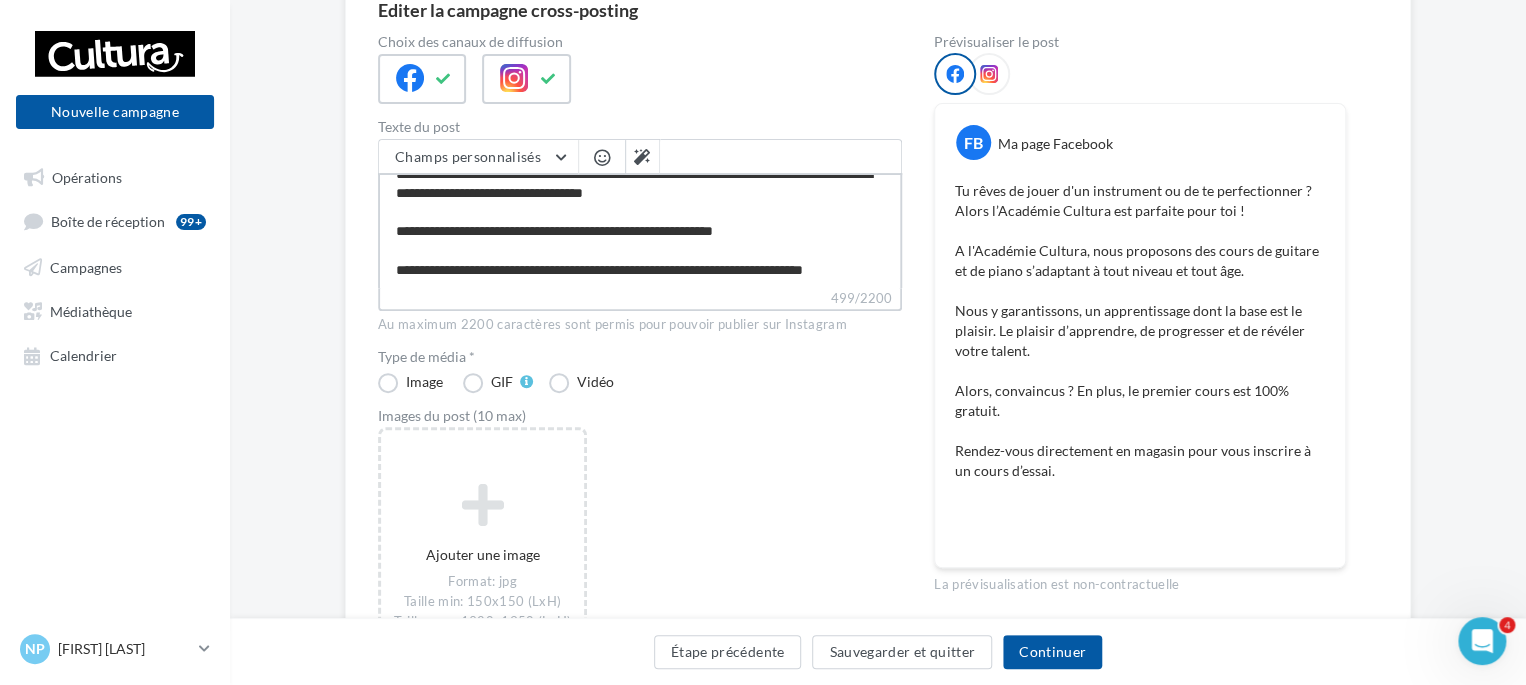 click on "**********" at bounding box center (640, 230) 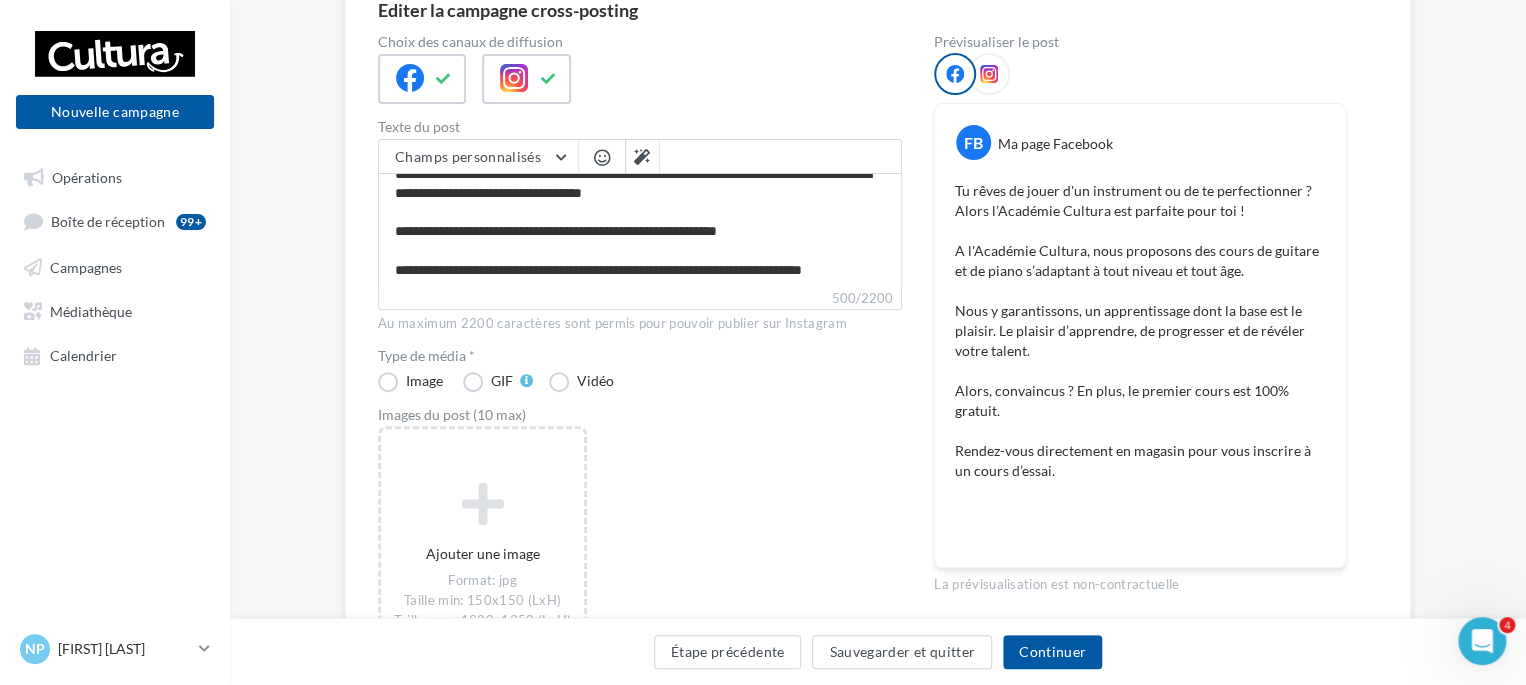 scroll, scrollTop: 151, scrollLeft: 0, axis: vertical 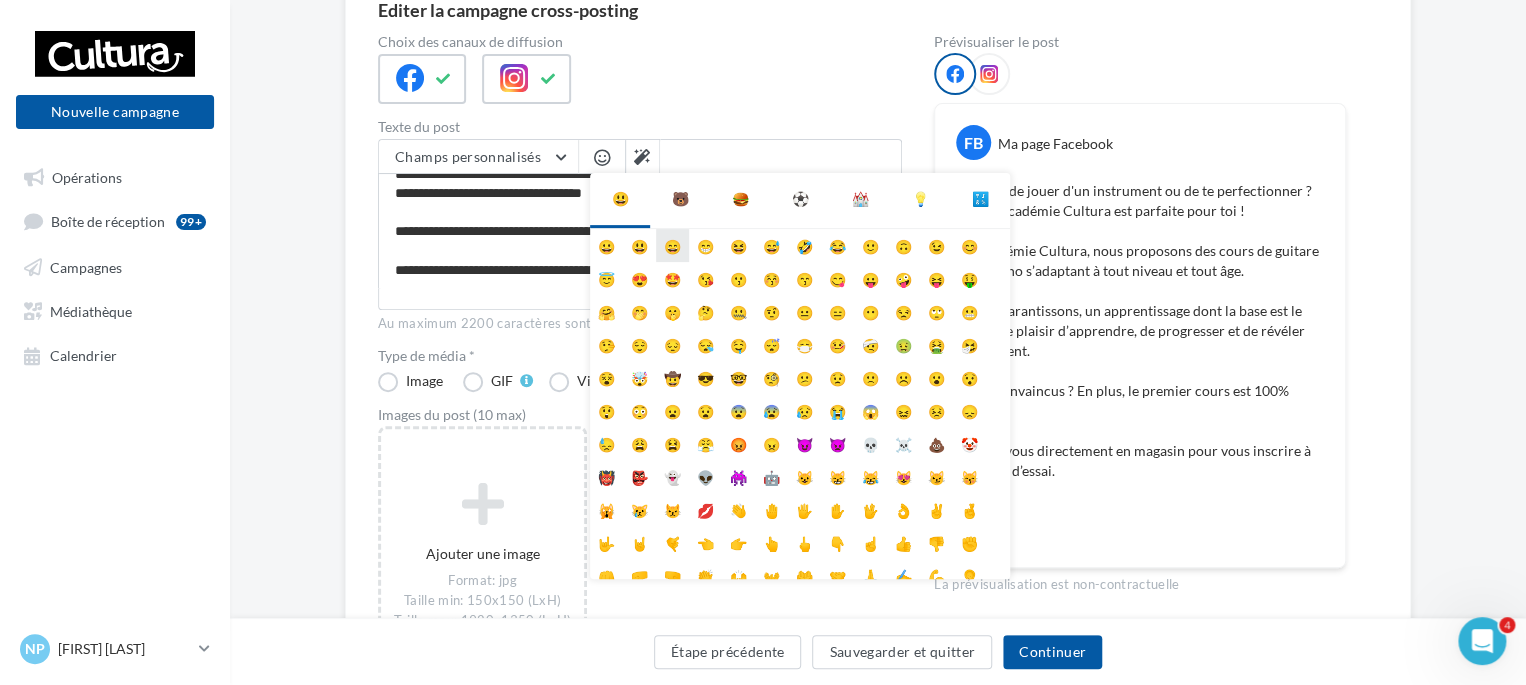 click on "😄" at bounding box center [672, 245] 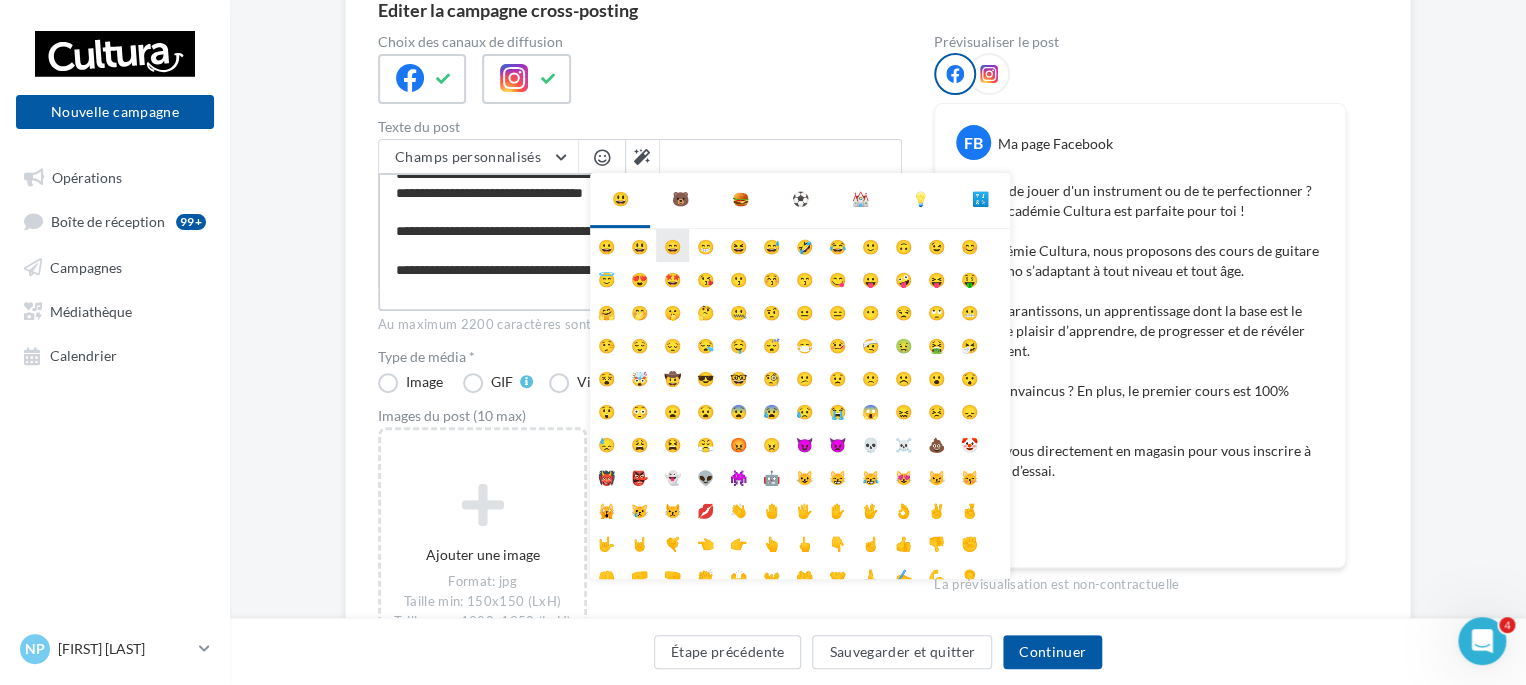 scroll, scrollTop: 152, scrollLeft: 0, axis: vertical 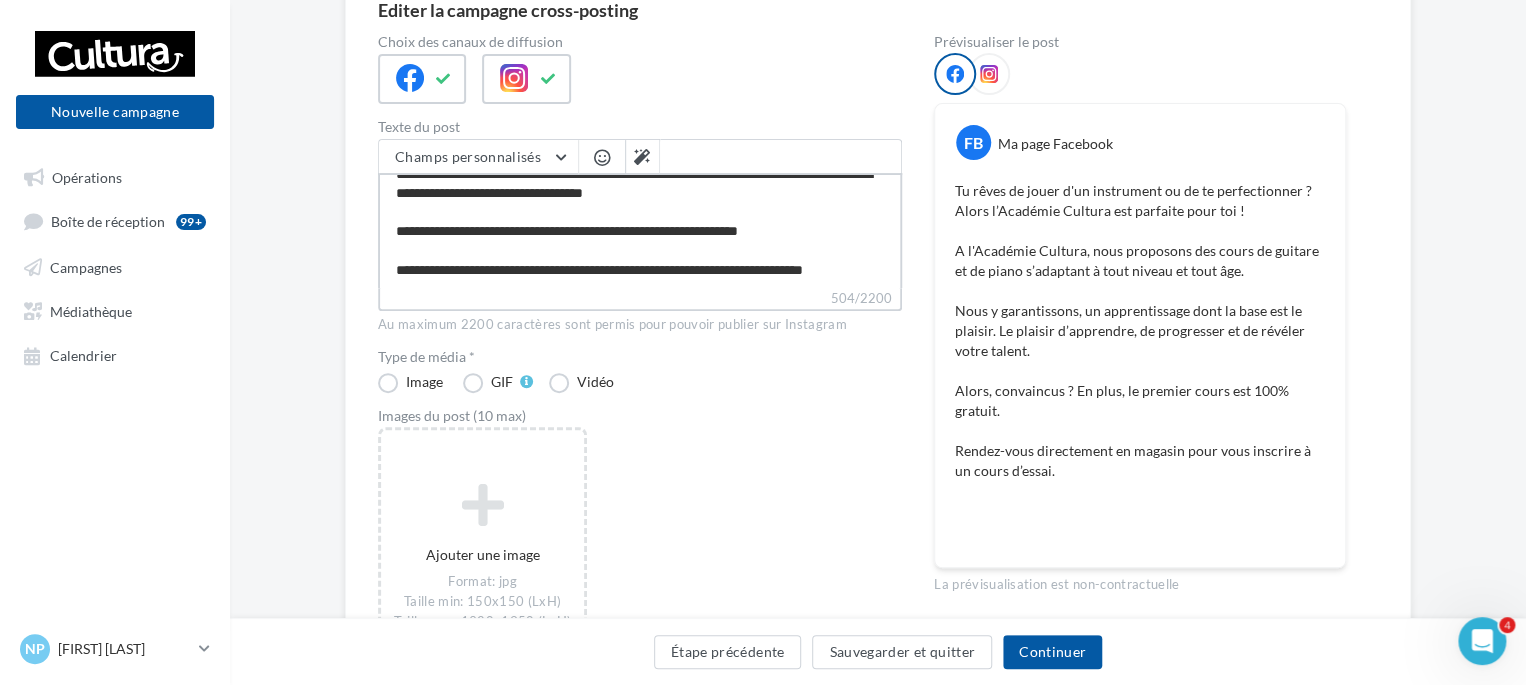 click on "**********" at bounding box center [640, 230] 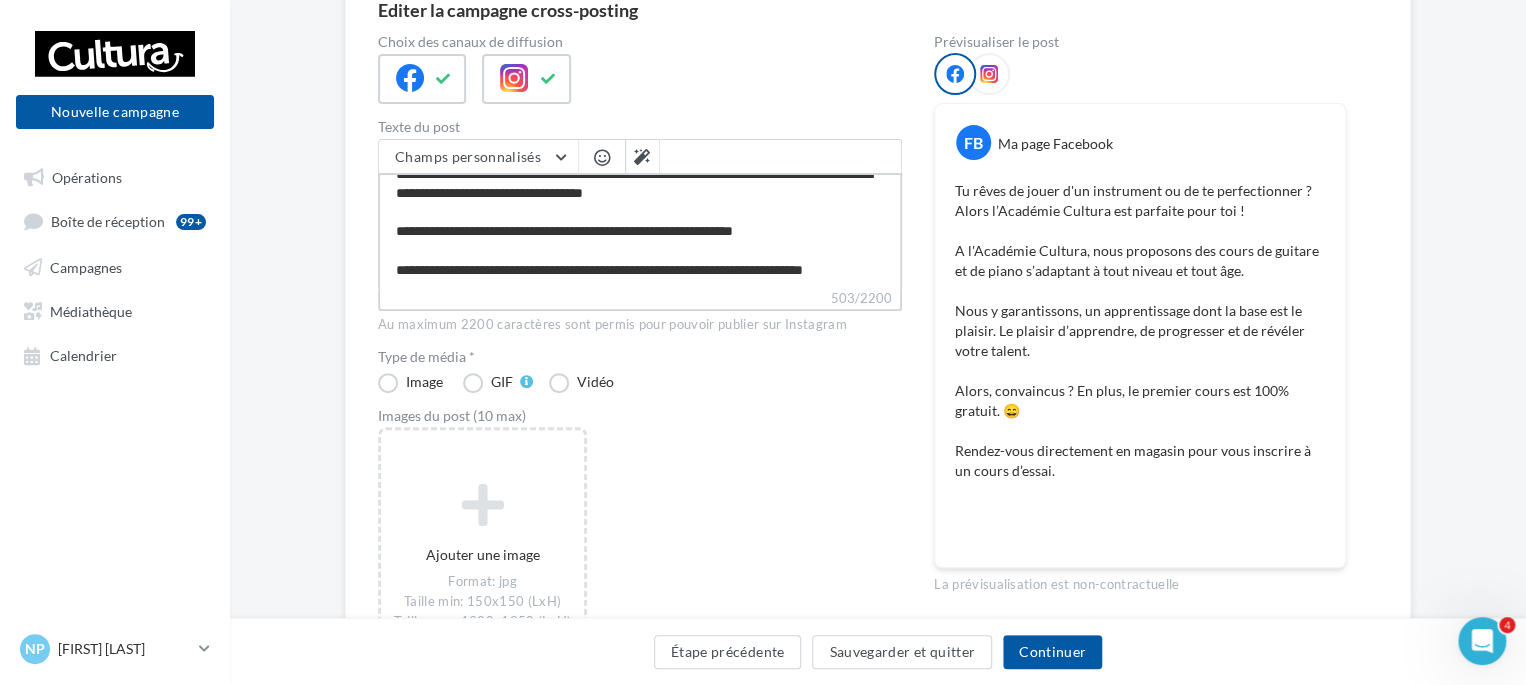 click on "**********" at bounding box center (640, 230) 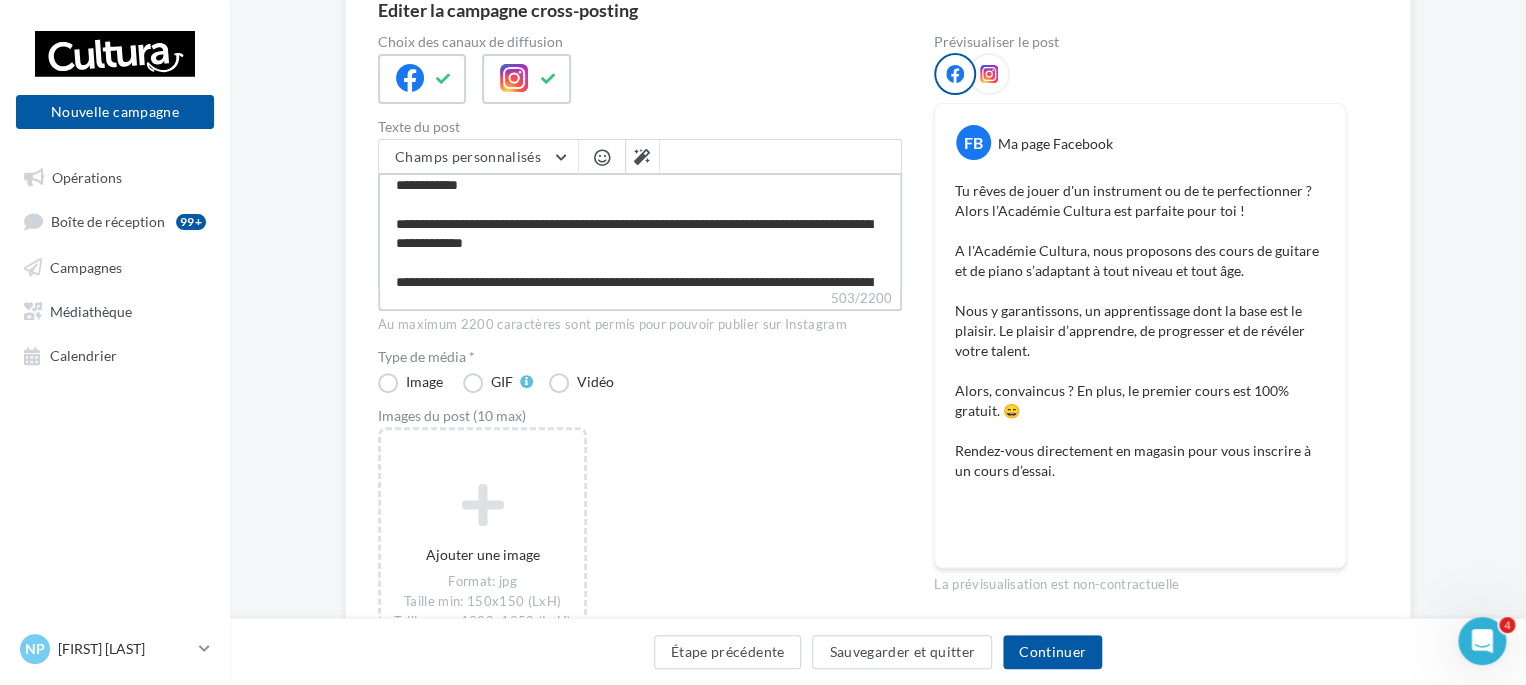 scroll, scrollTop: 0, scrollLeft: 0, axis: both 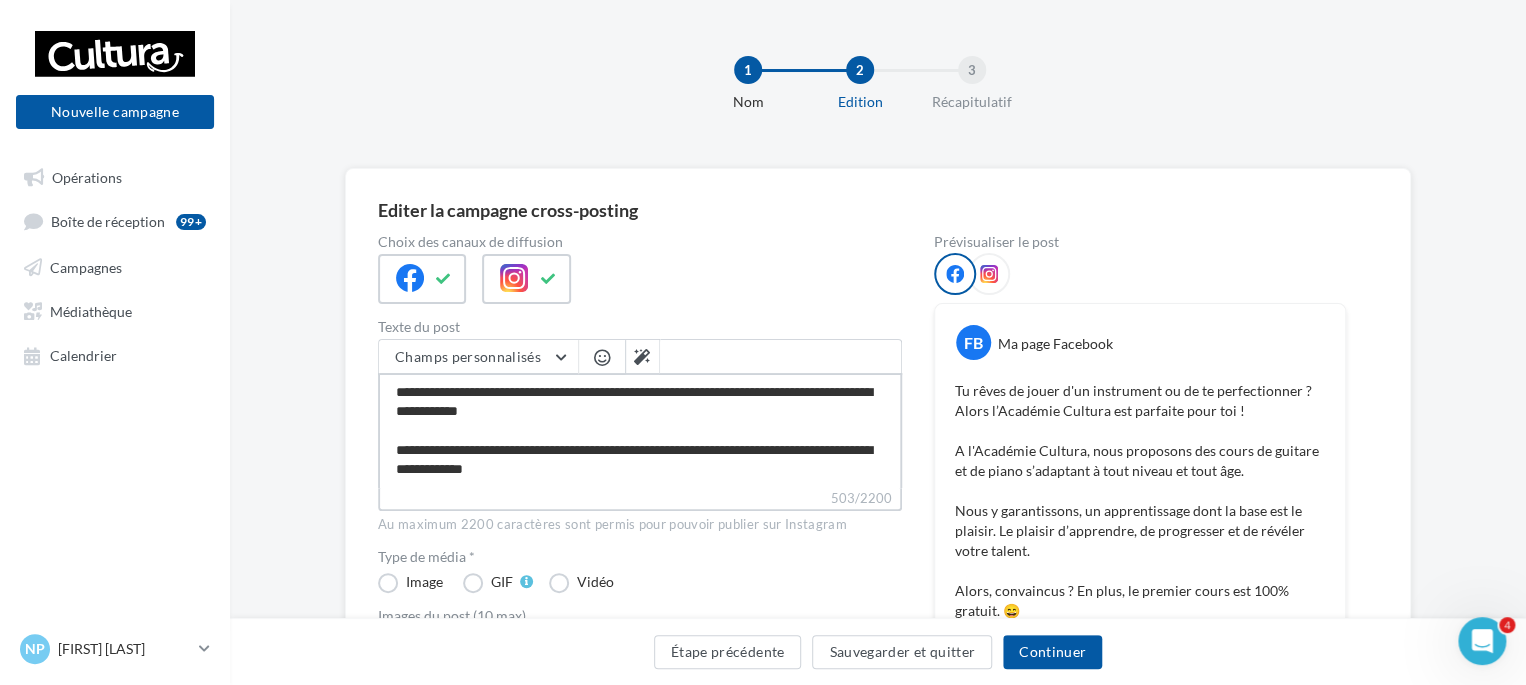 click on "**********" at bounding box center [640, 430] 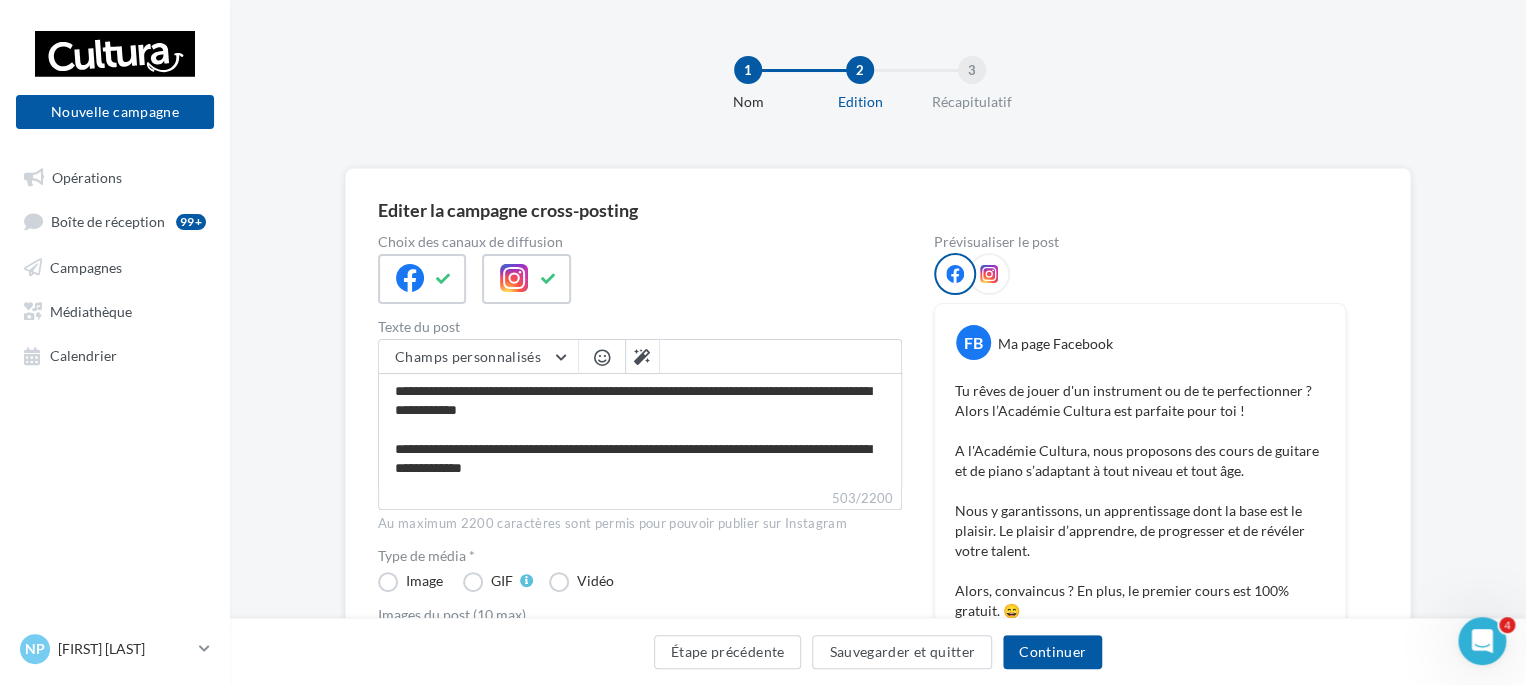 click at bounding box center [602, 357] 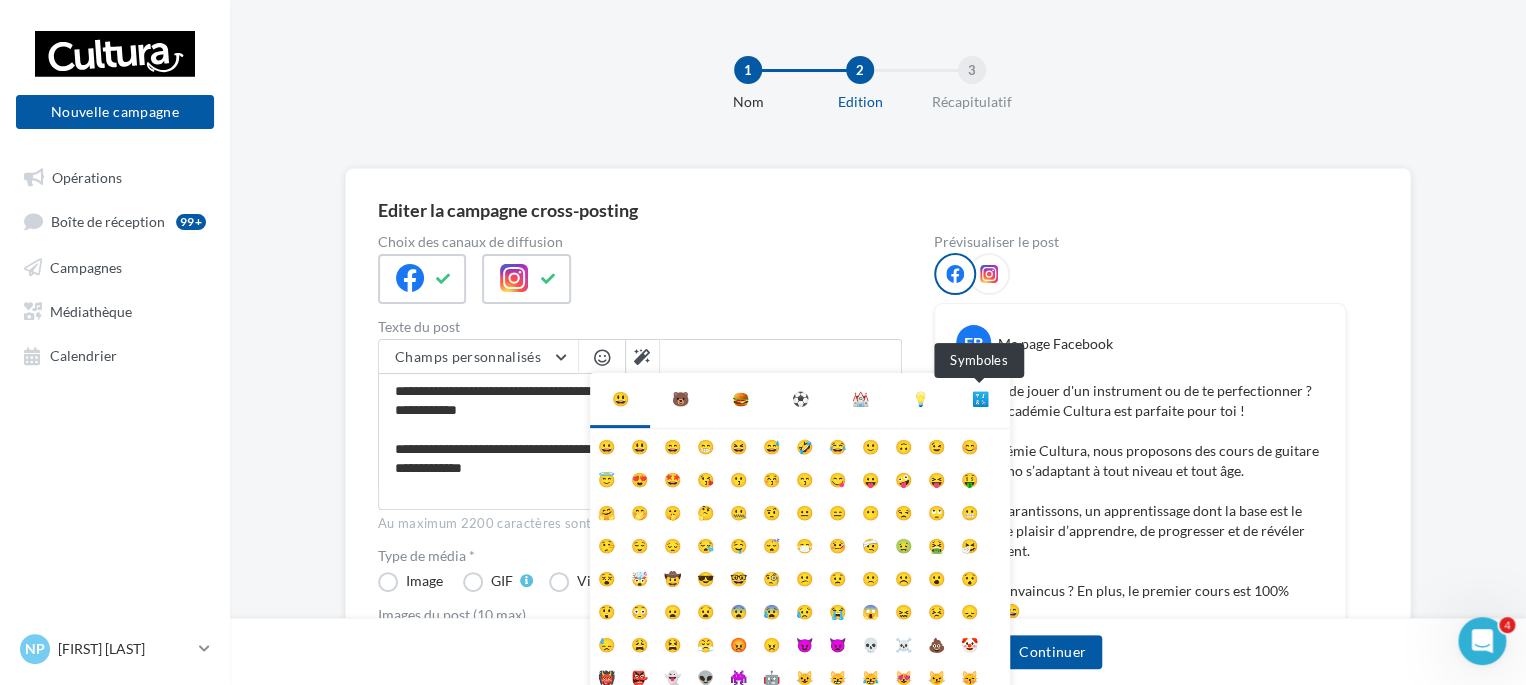 click on "🔣" at bounding box center [980, 399] 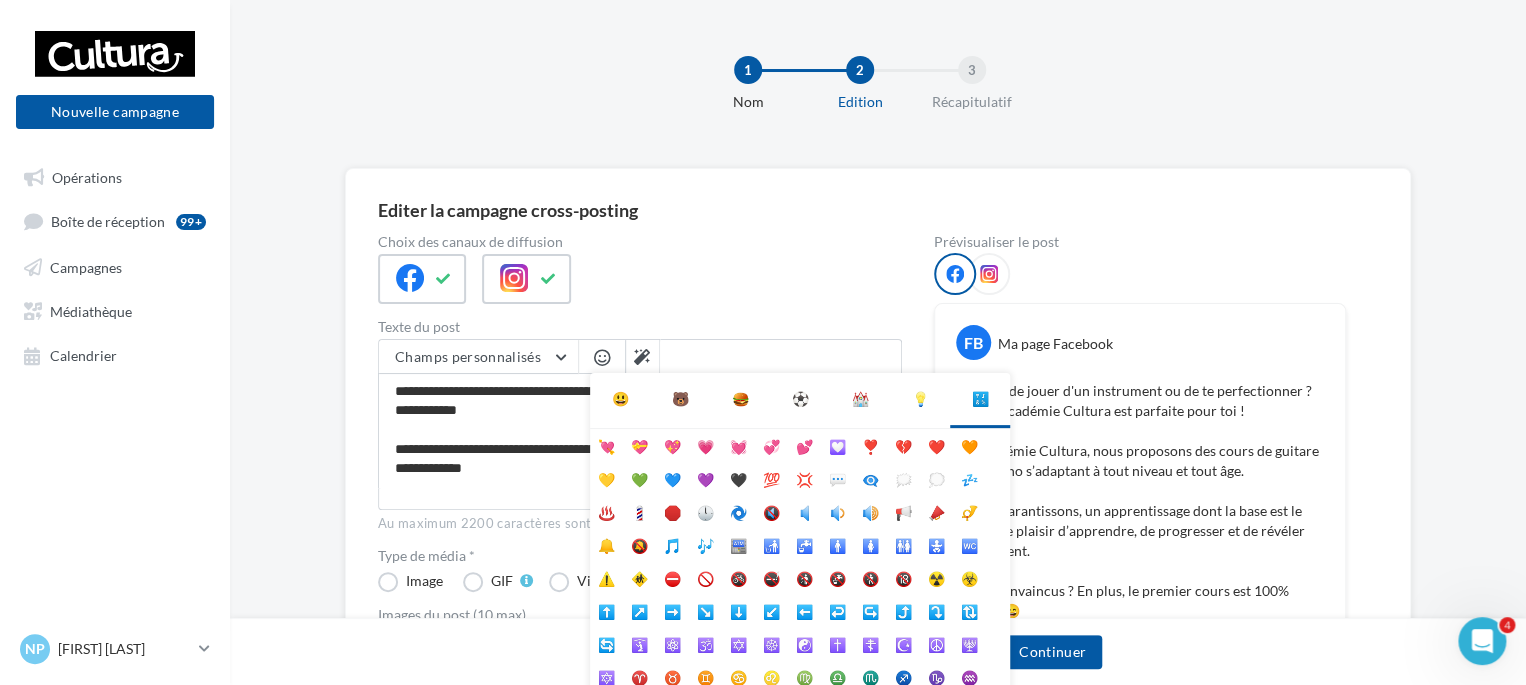 drag, startPoint x: 926, startPoint y: 382, endPoint x: 912, endPoint y: 395, distance: 19.104973 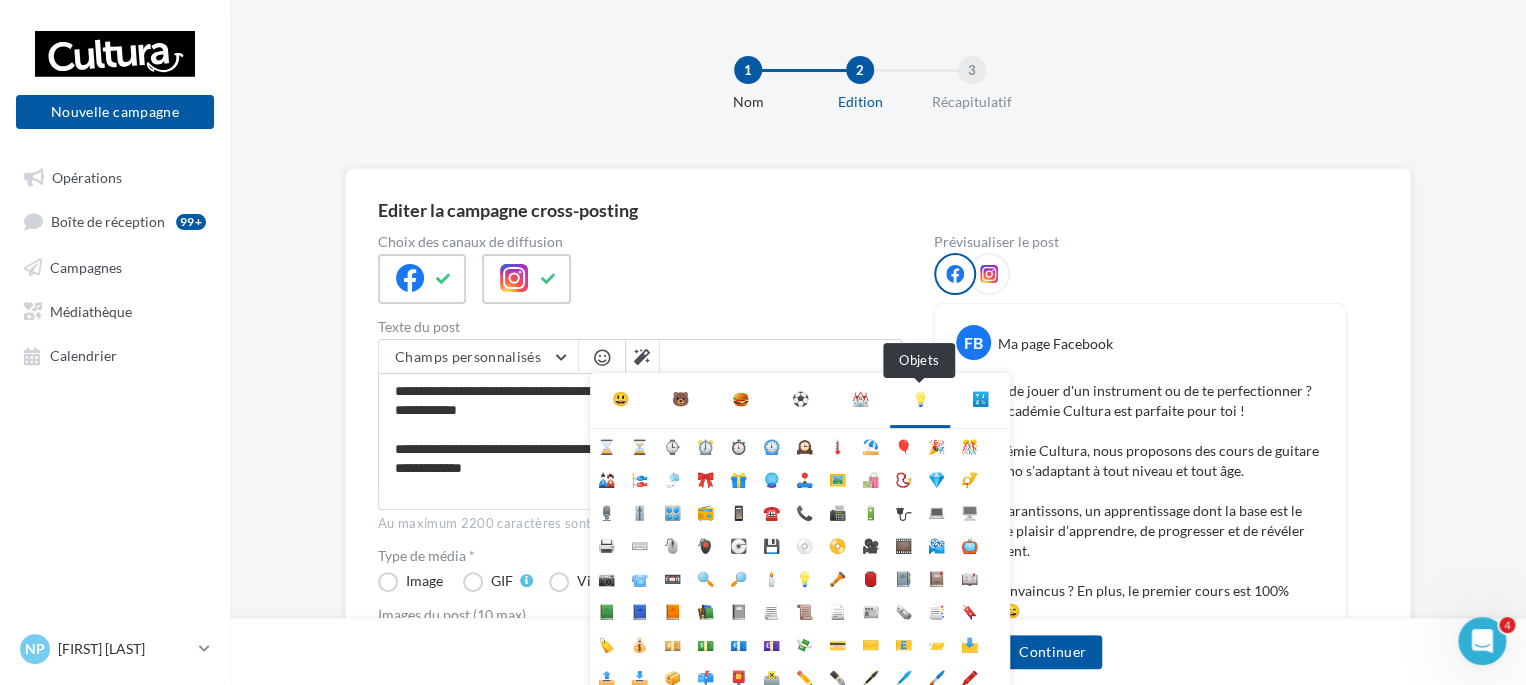 click on "💡" at bounding box center (920, 399) 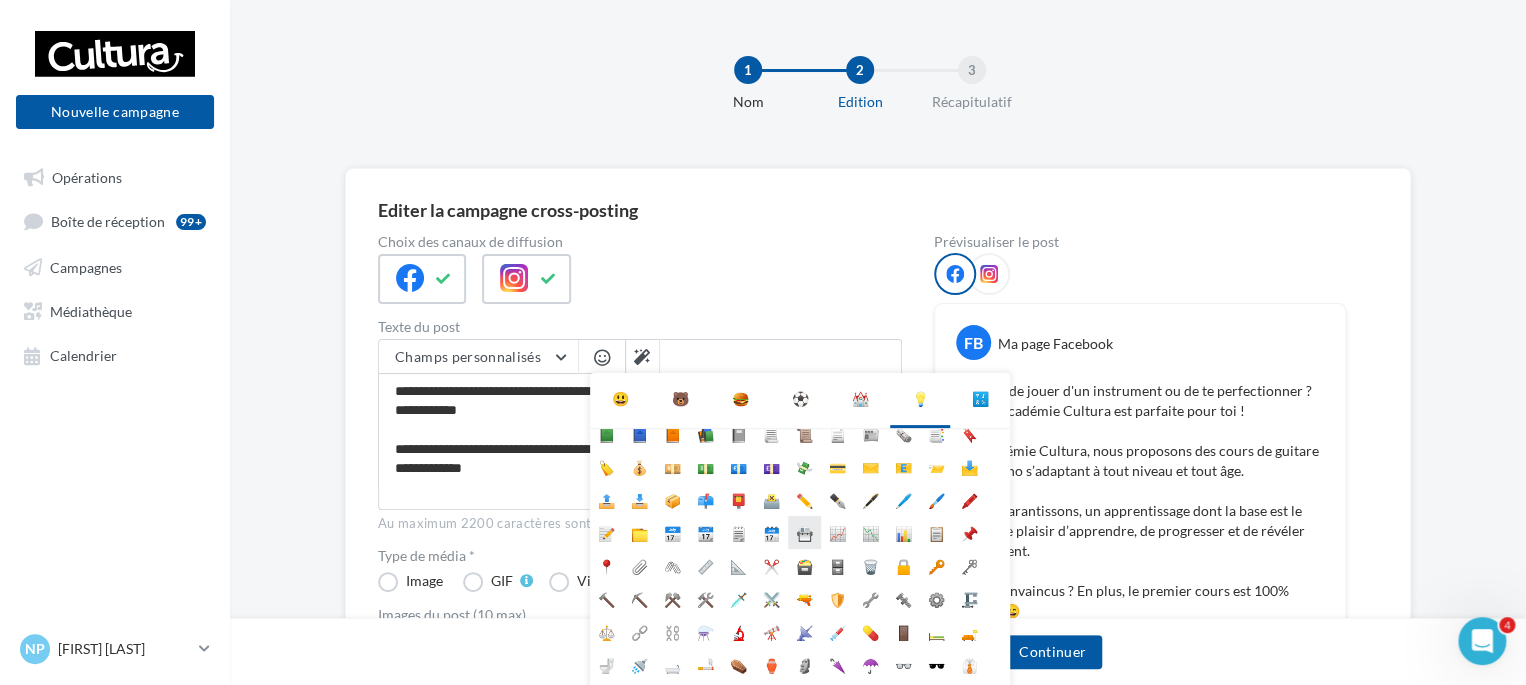 scroll, scrollTop: 0, scrollLeft: 0, axis: both 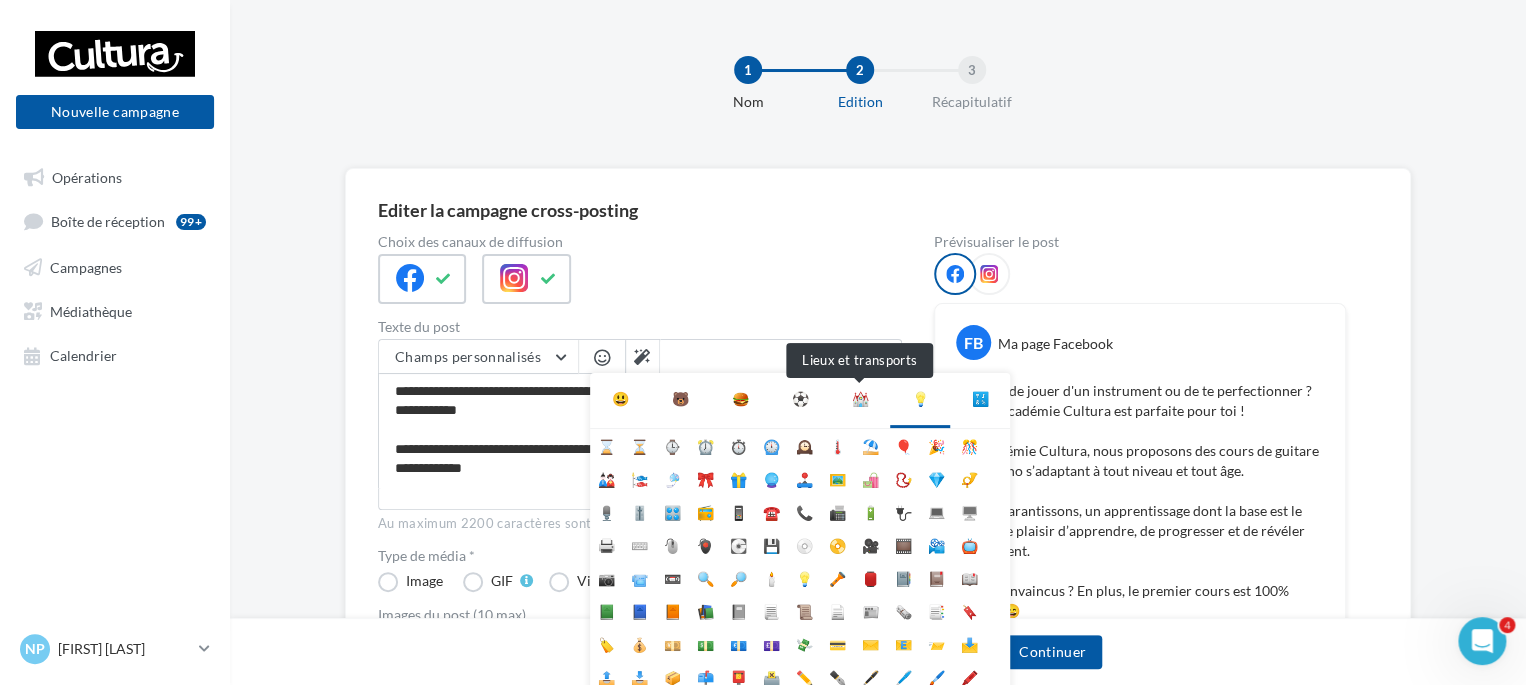 click on "⛪" at bounding box center [860, 399] 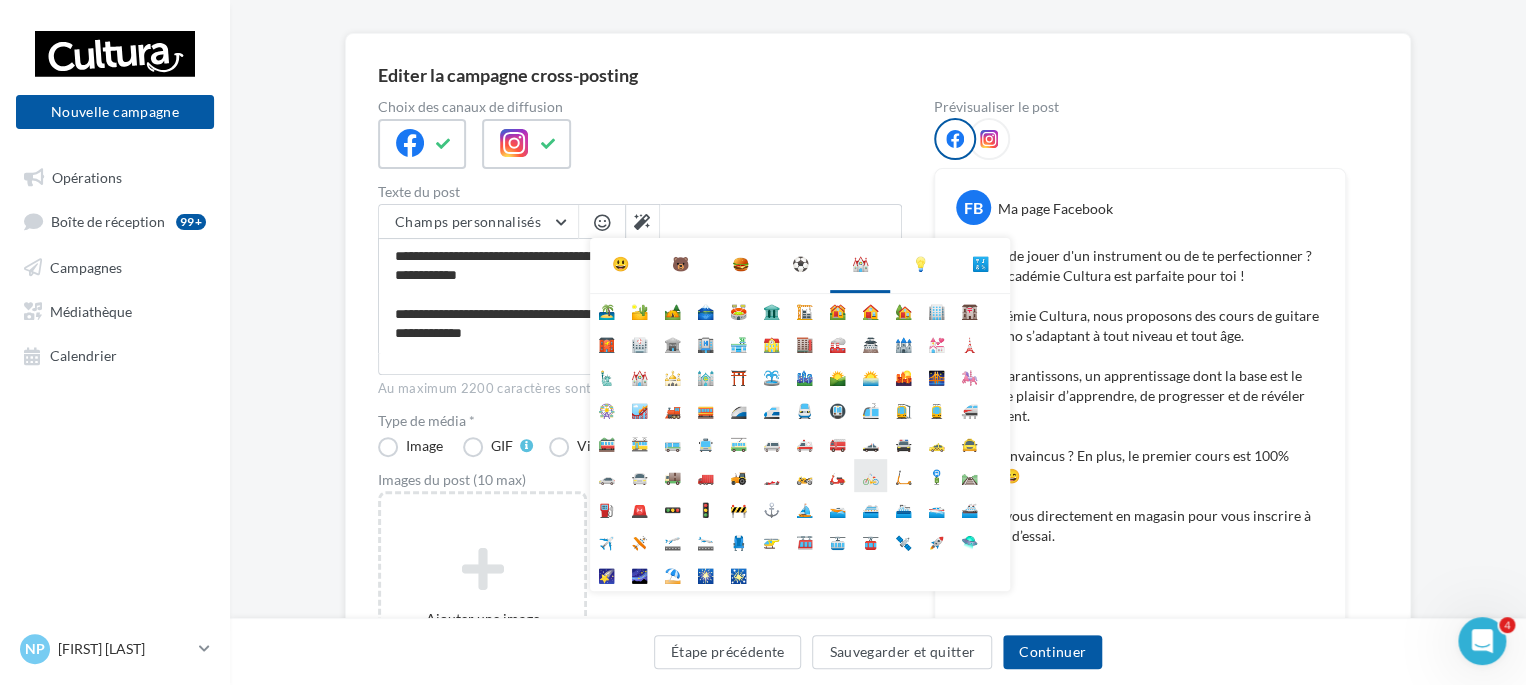 scroll, scrollTop: 0, scrollLeft: 0, axis: both 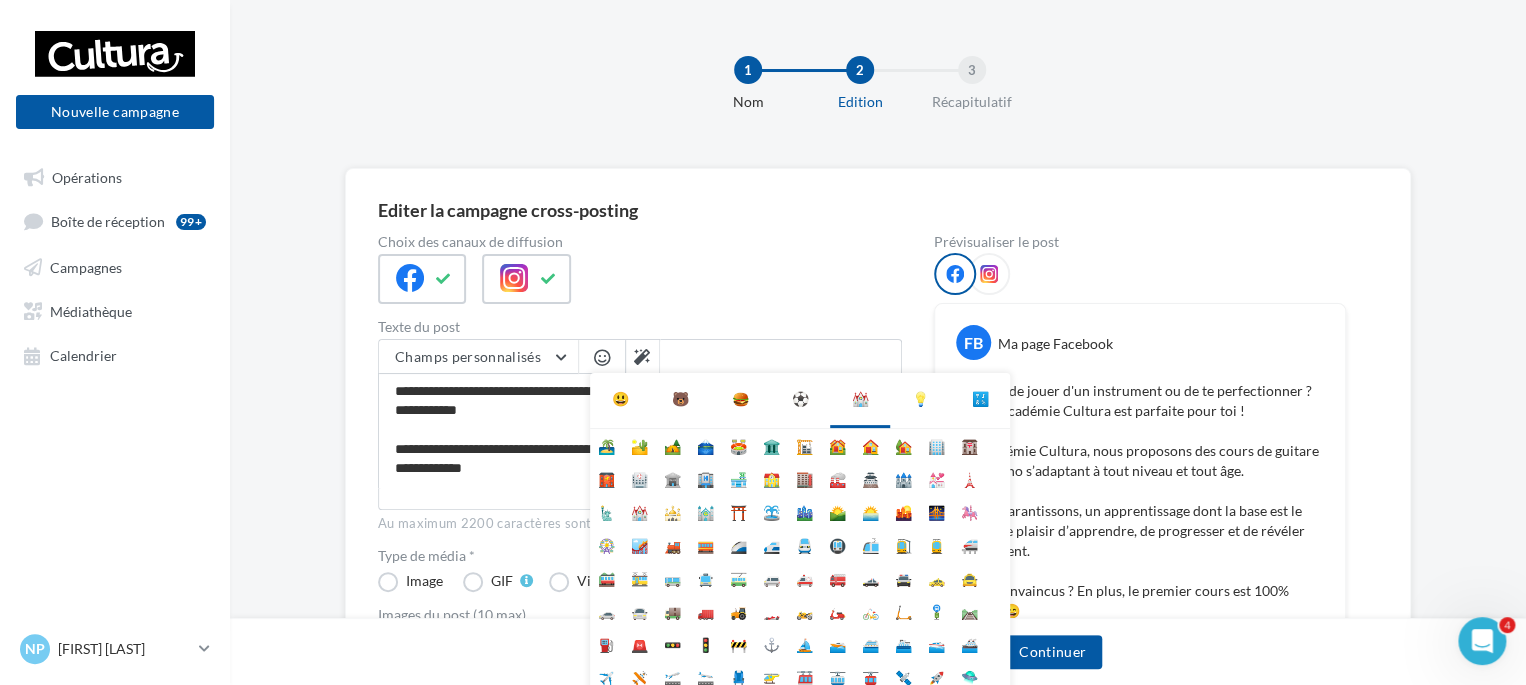 click on "⚽" at bounding box center [800, 399] 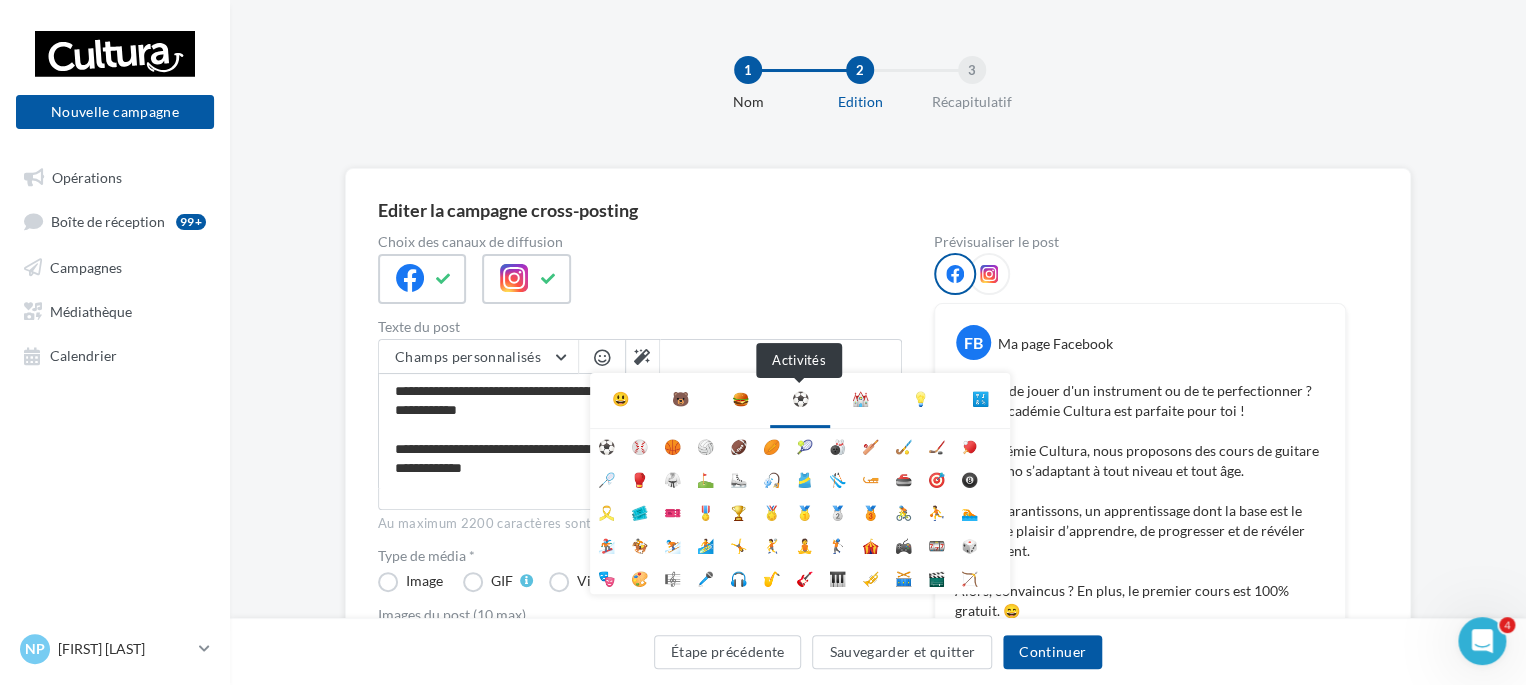 click on "⚽" at bounding box center [800, 399] 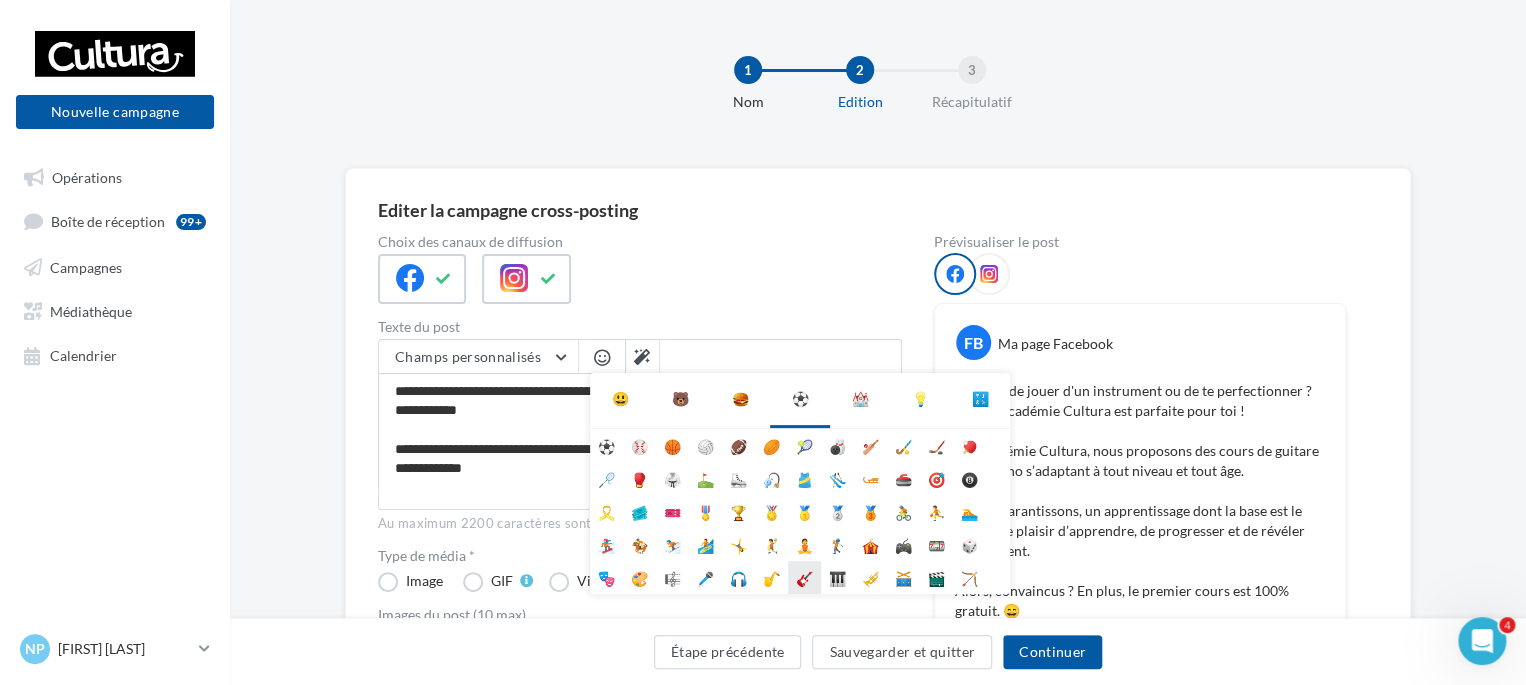 click on "🎸" at bounding box center [804, 577] 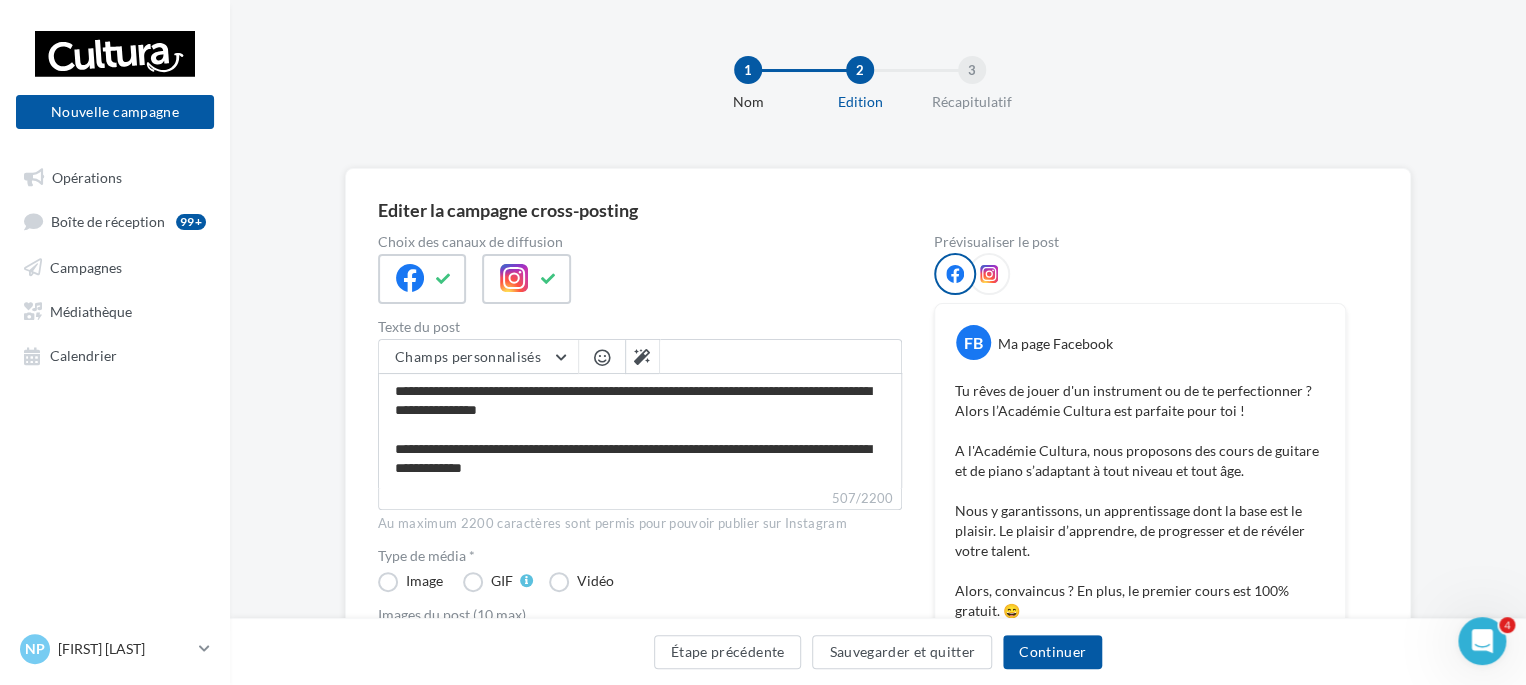 click at bounding box center [602, 359] 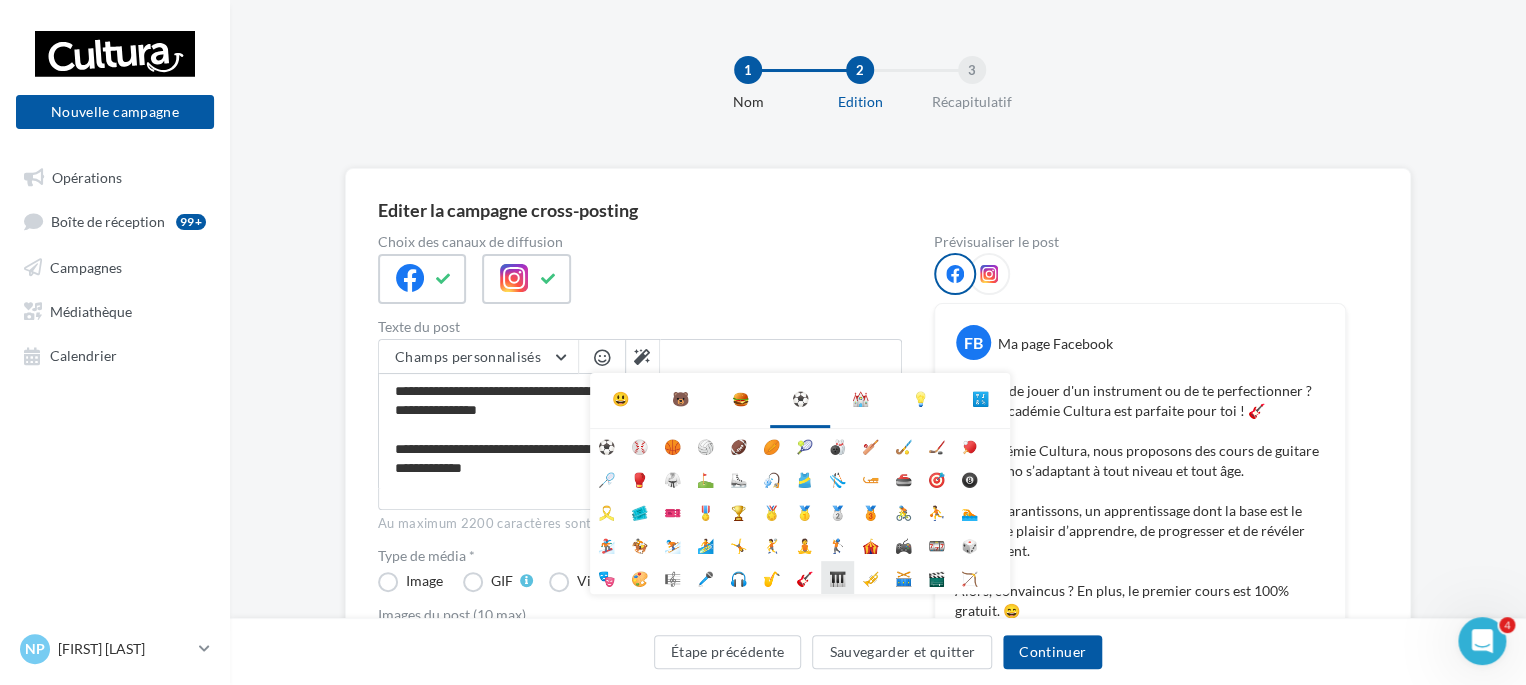 click on "🎹" at bounding box center (837, 577) 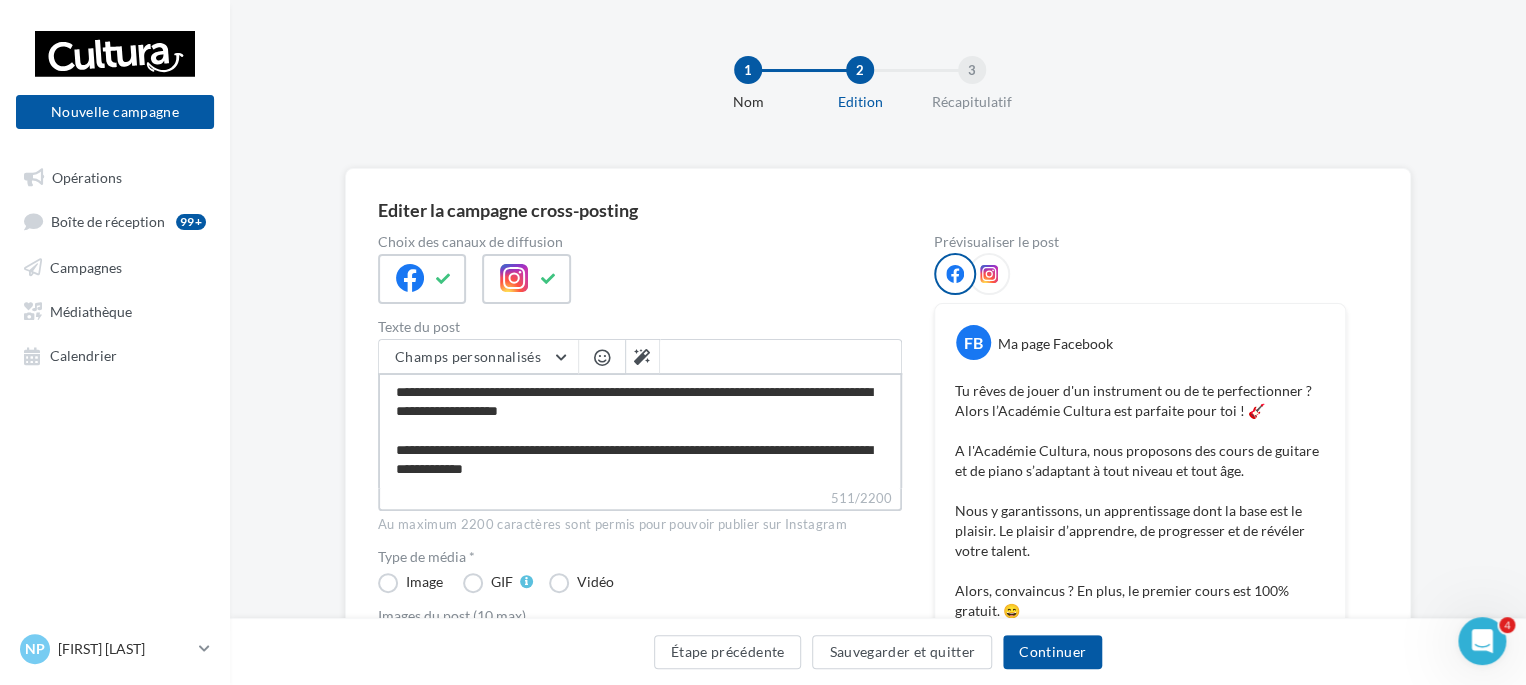click on "**********" at bounding box center (640, 430) 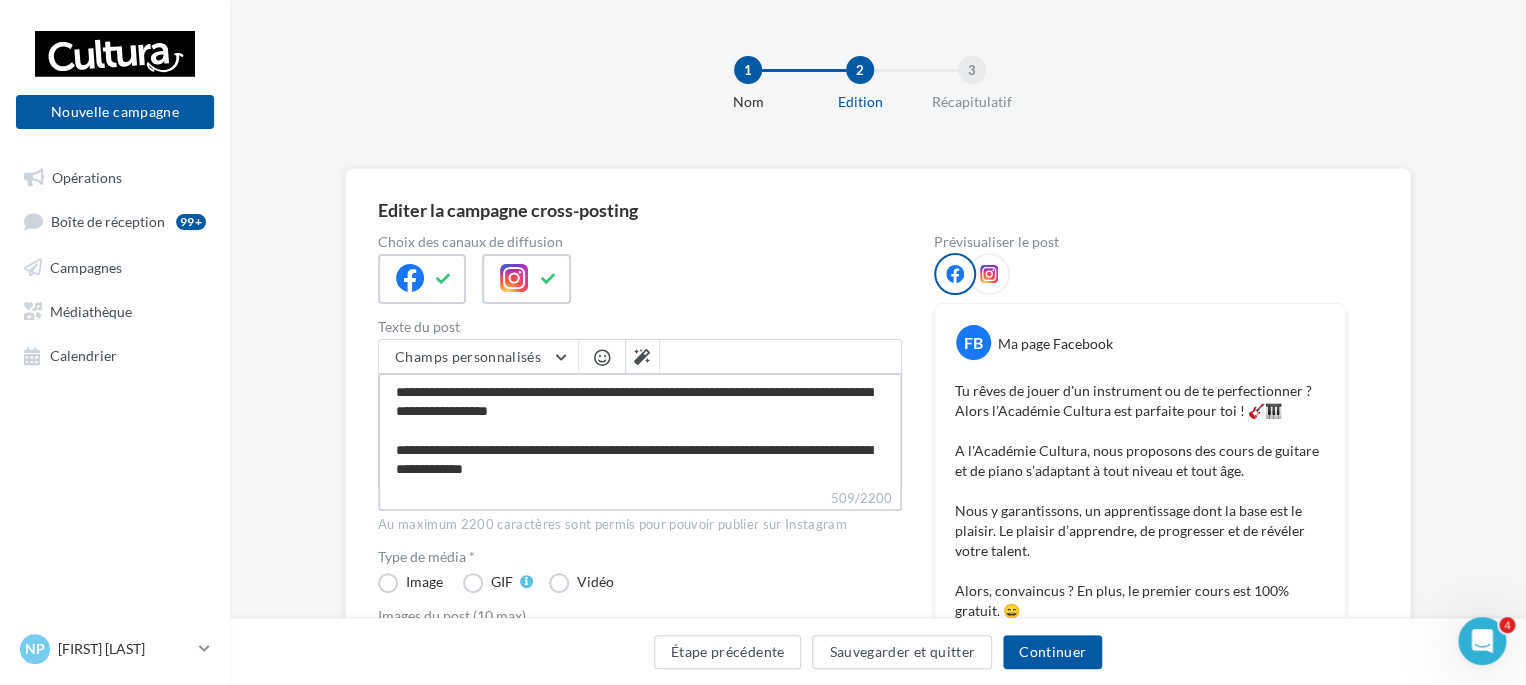 click on "**********" at bounding box center [640, 430] 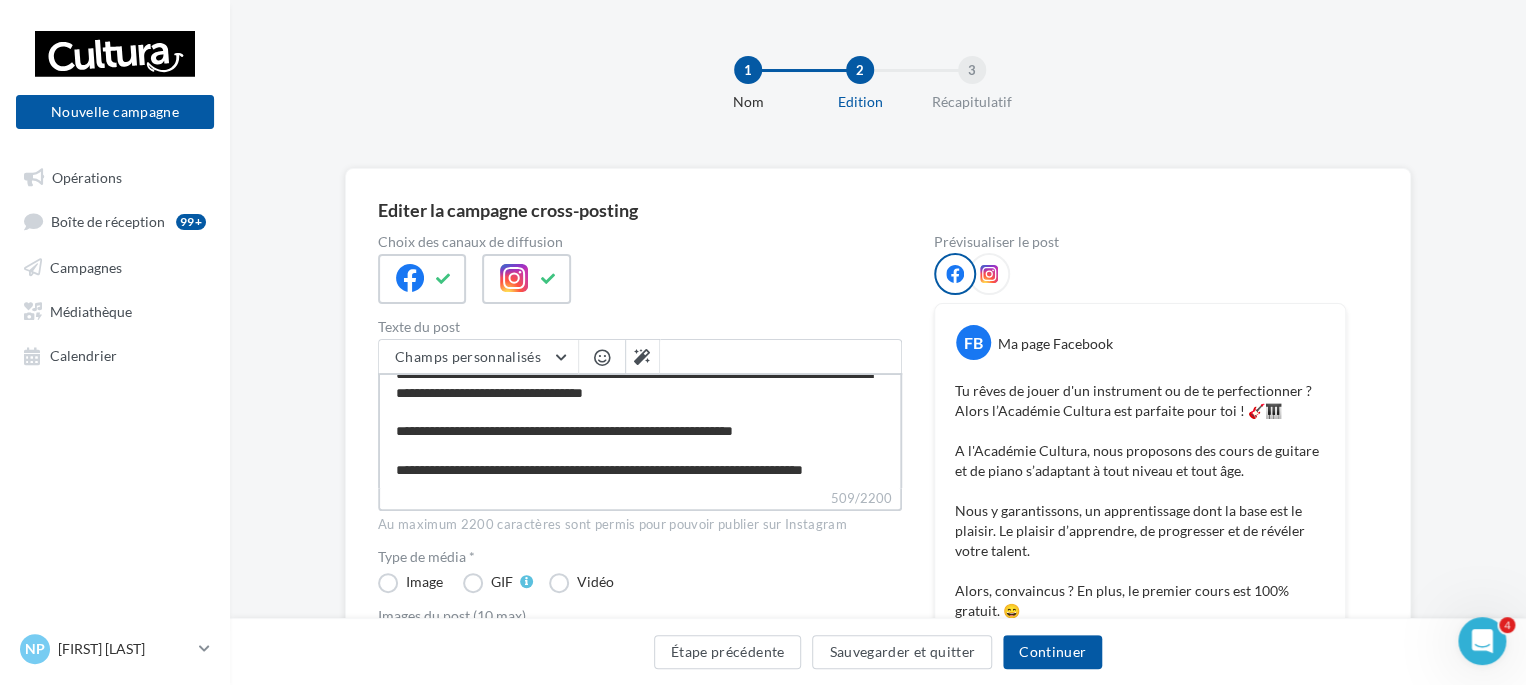 scroll, scrollTop: 100, scrollLeft: 0, axis: vertical 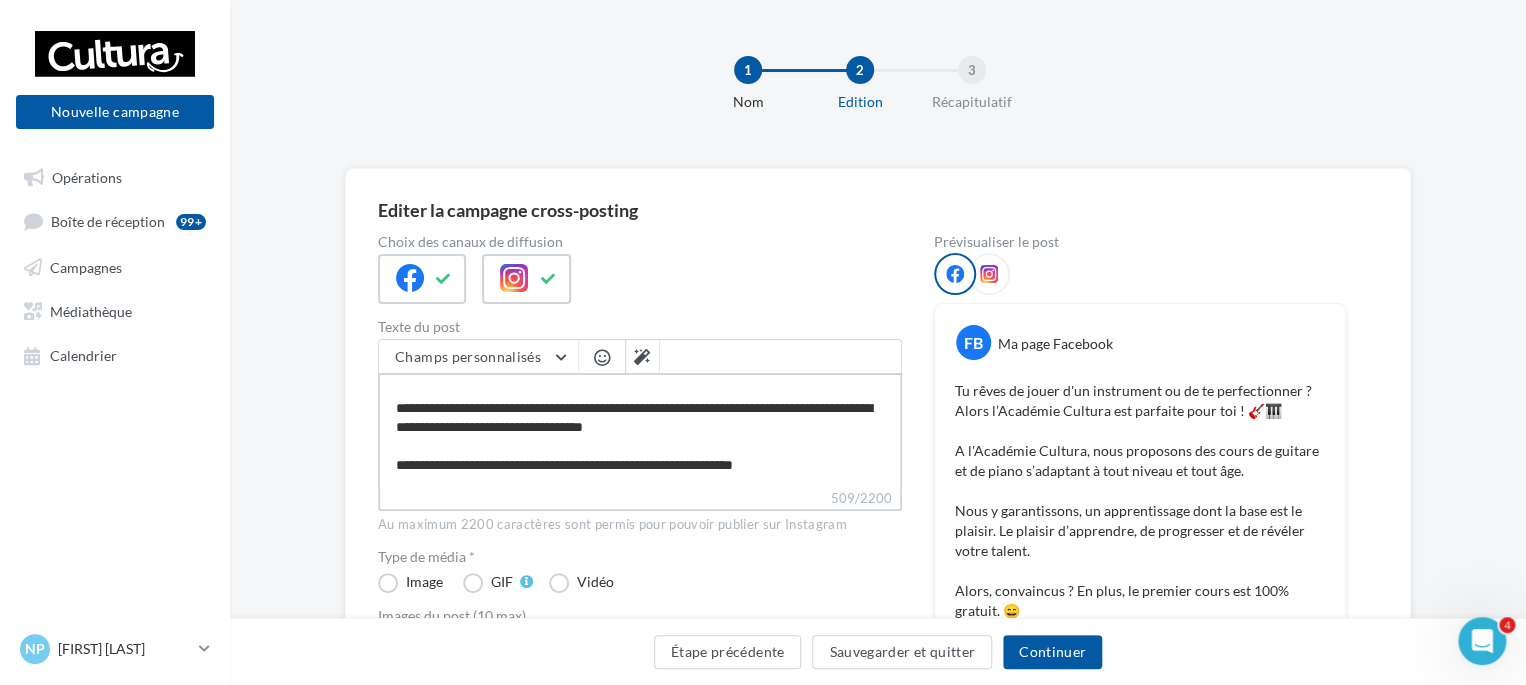 click on "**********" at bounding box center [640, 430] 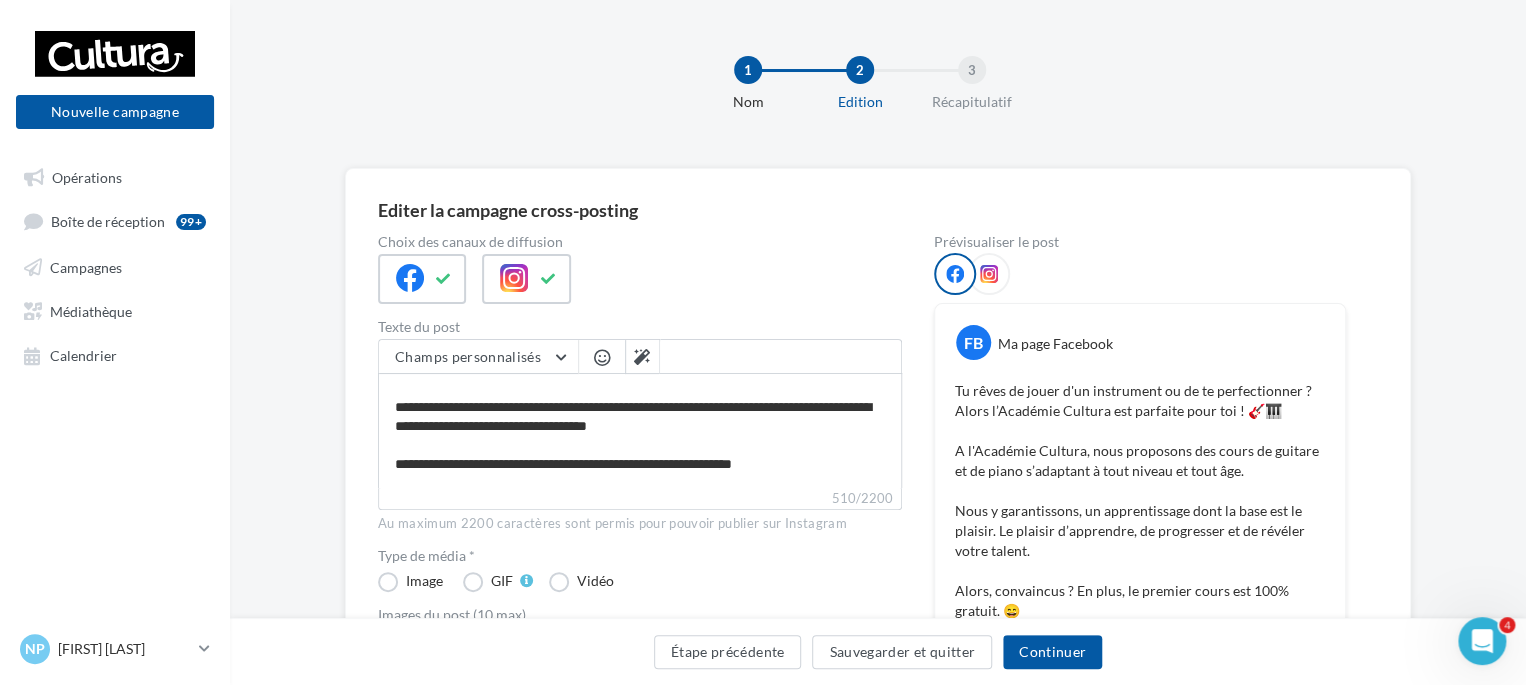 click at bounding box center (602, 357) 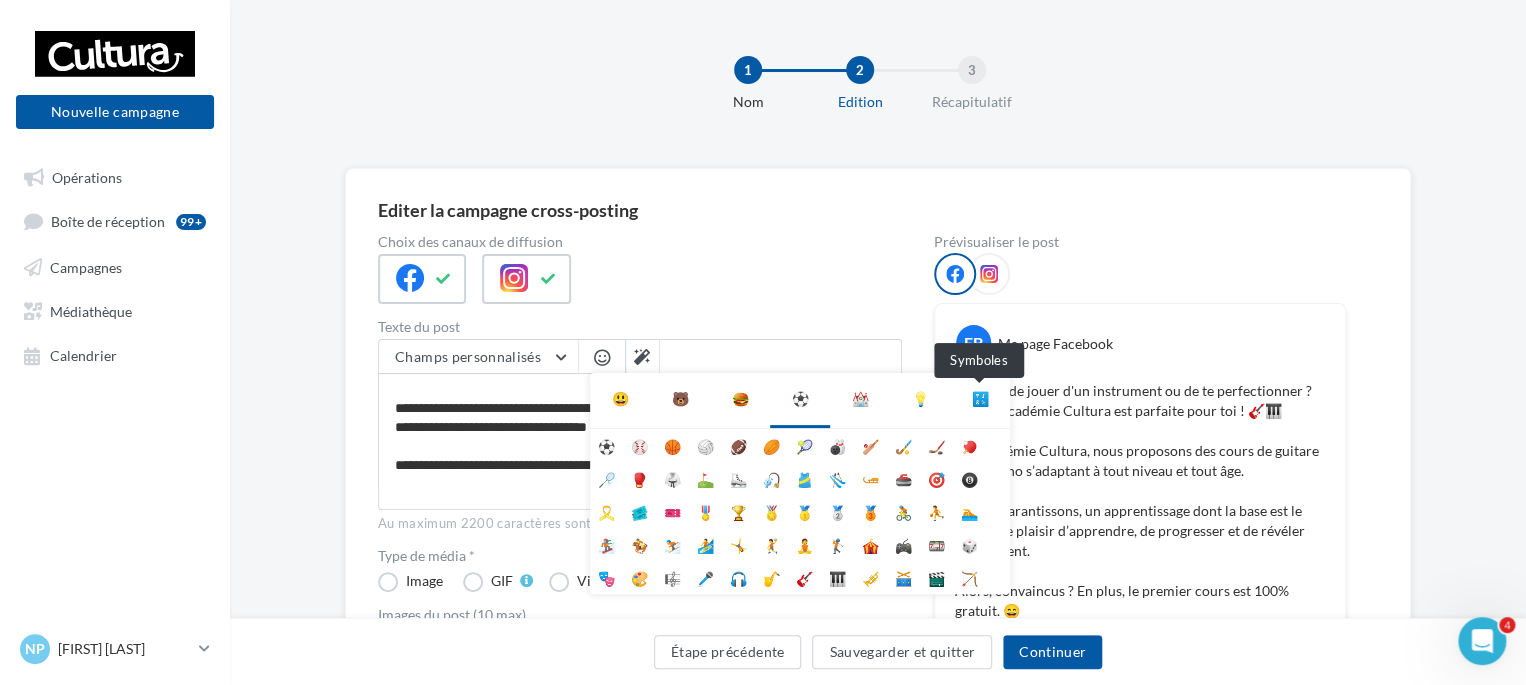 click on "🔣" at bounding box center [980, 399] 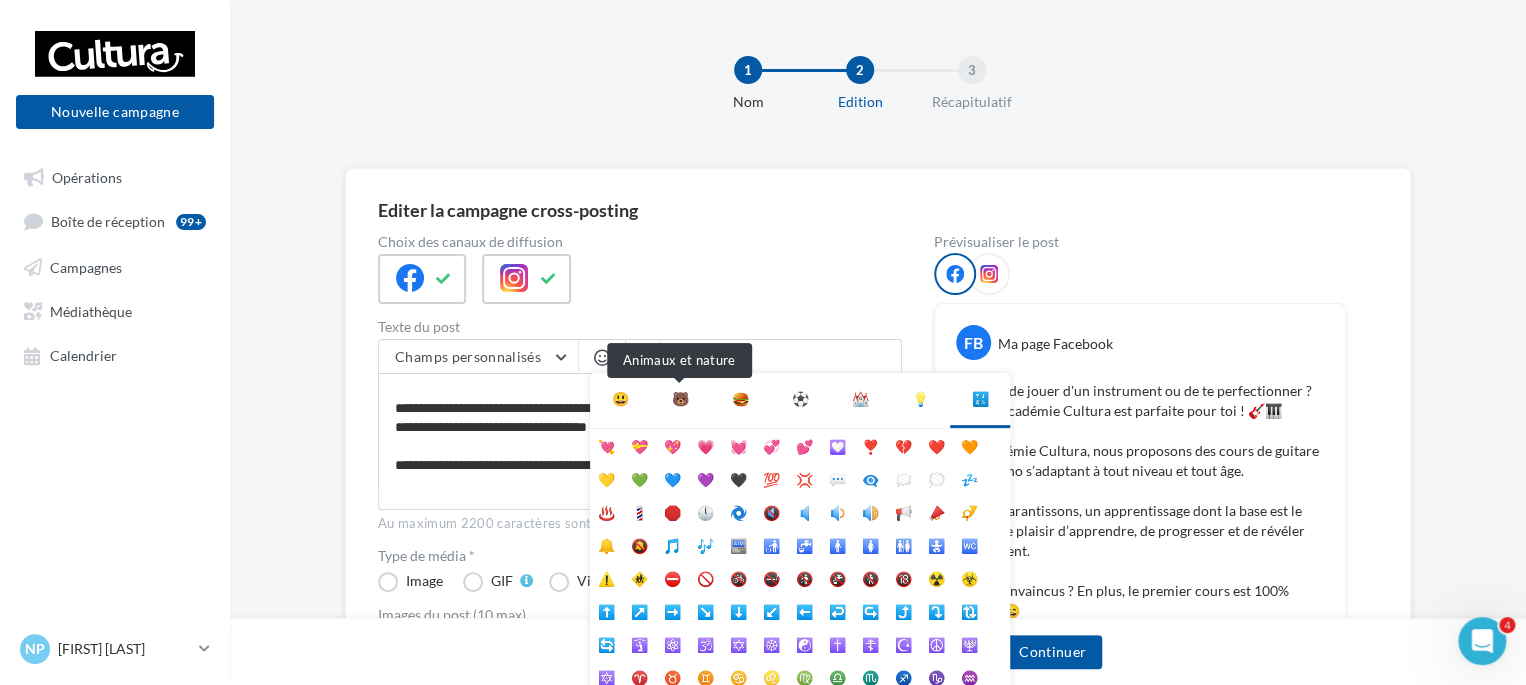 click on "🐻" at bounding box center [680, 399] 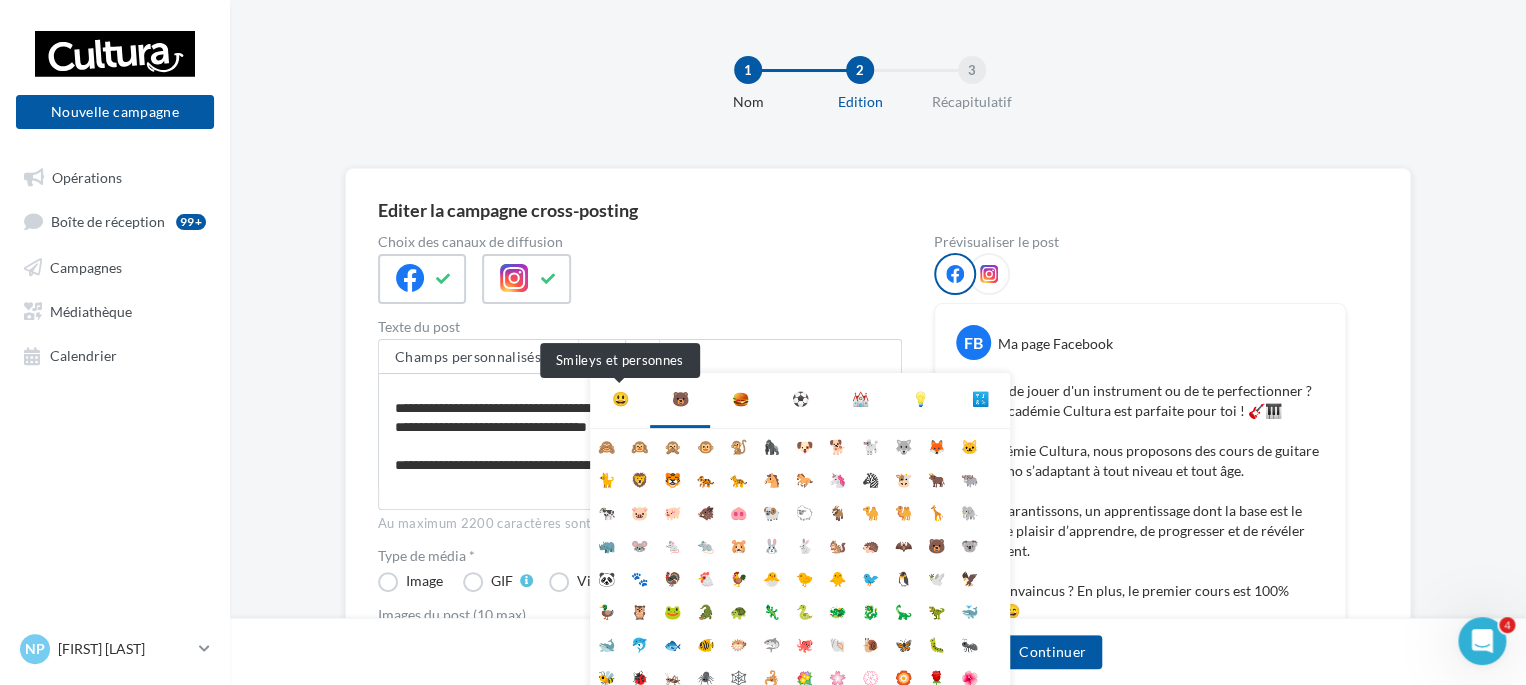 click on "😃" at bounding box center [620, 399] 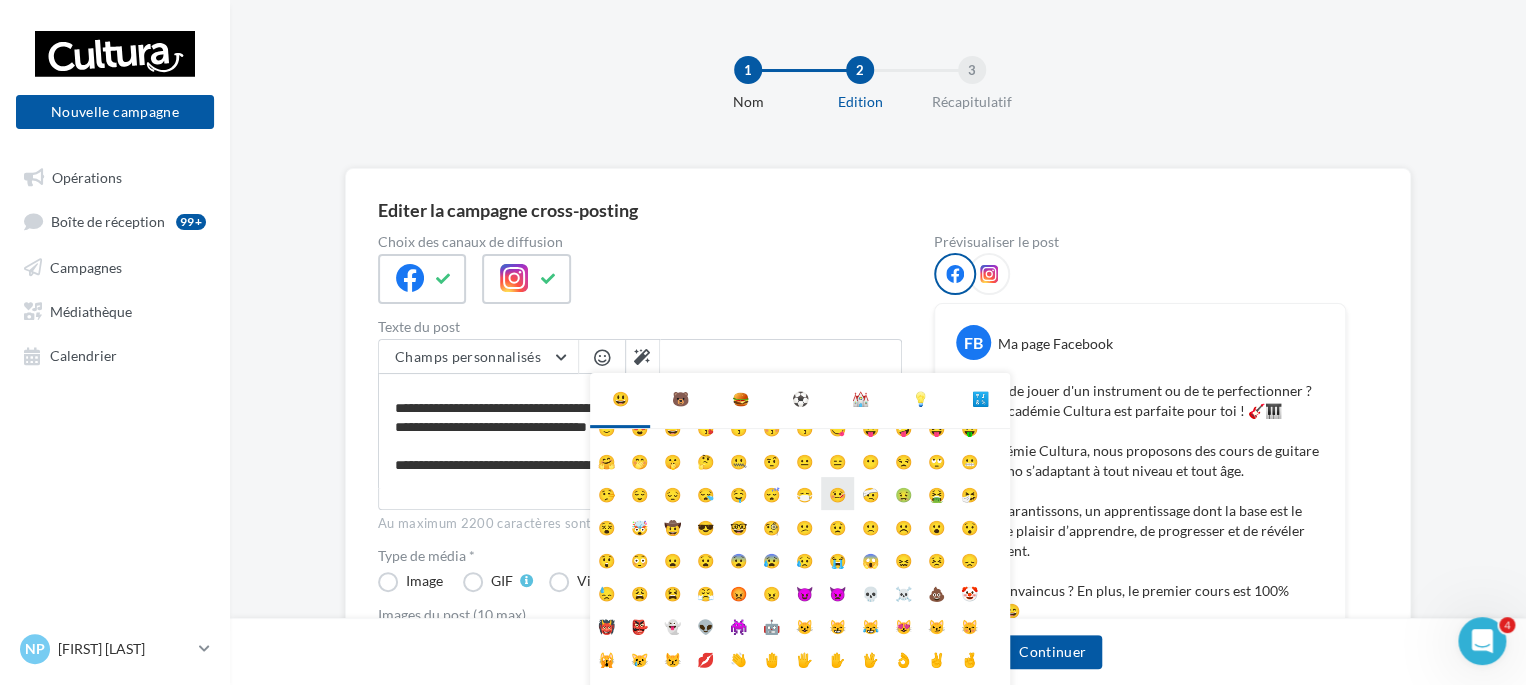 scroll, scrollTop: 78, scrollLeft: 0, axis: vertical 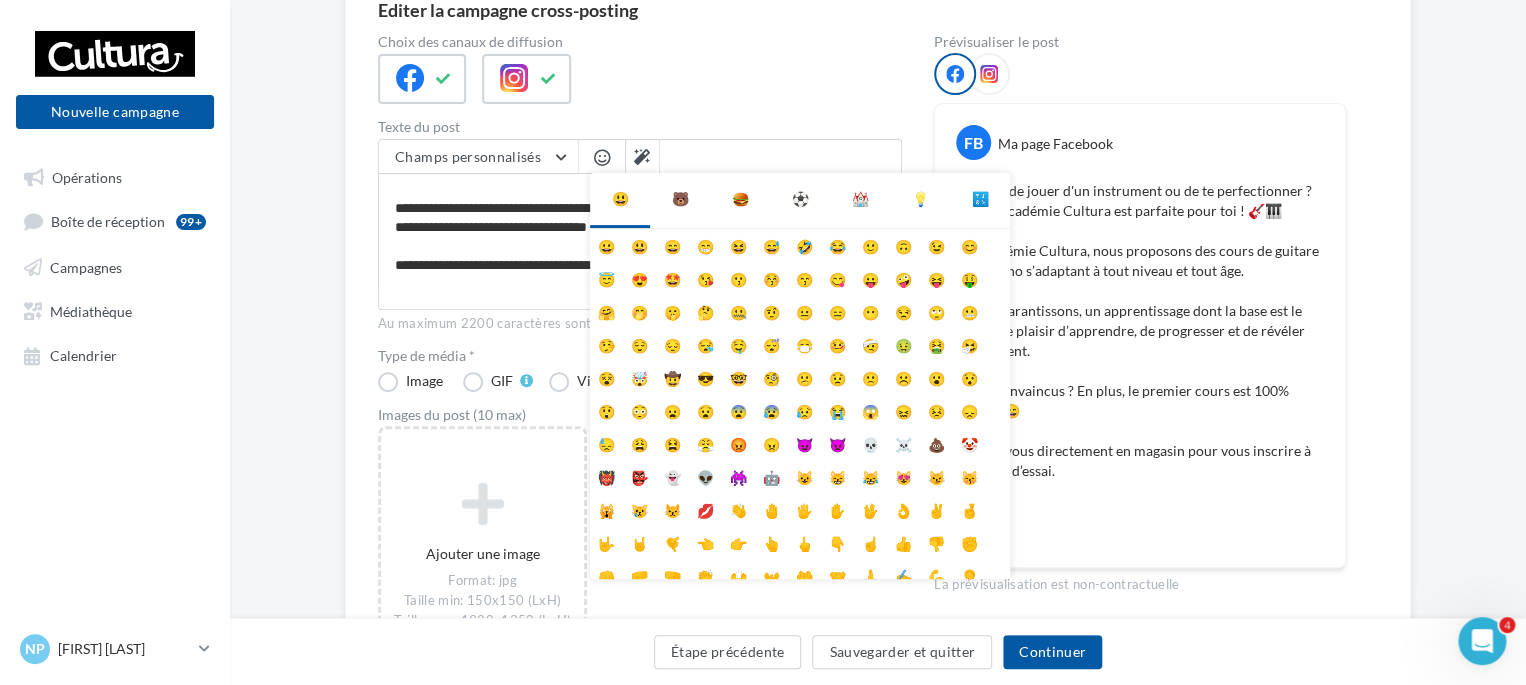 click on "🐻" at bounding box center [680, 199] 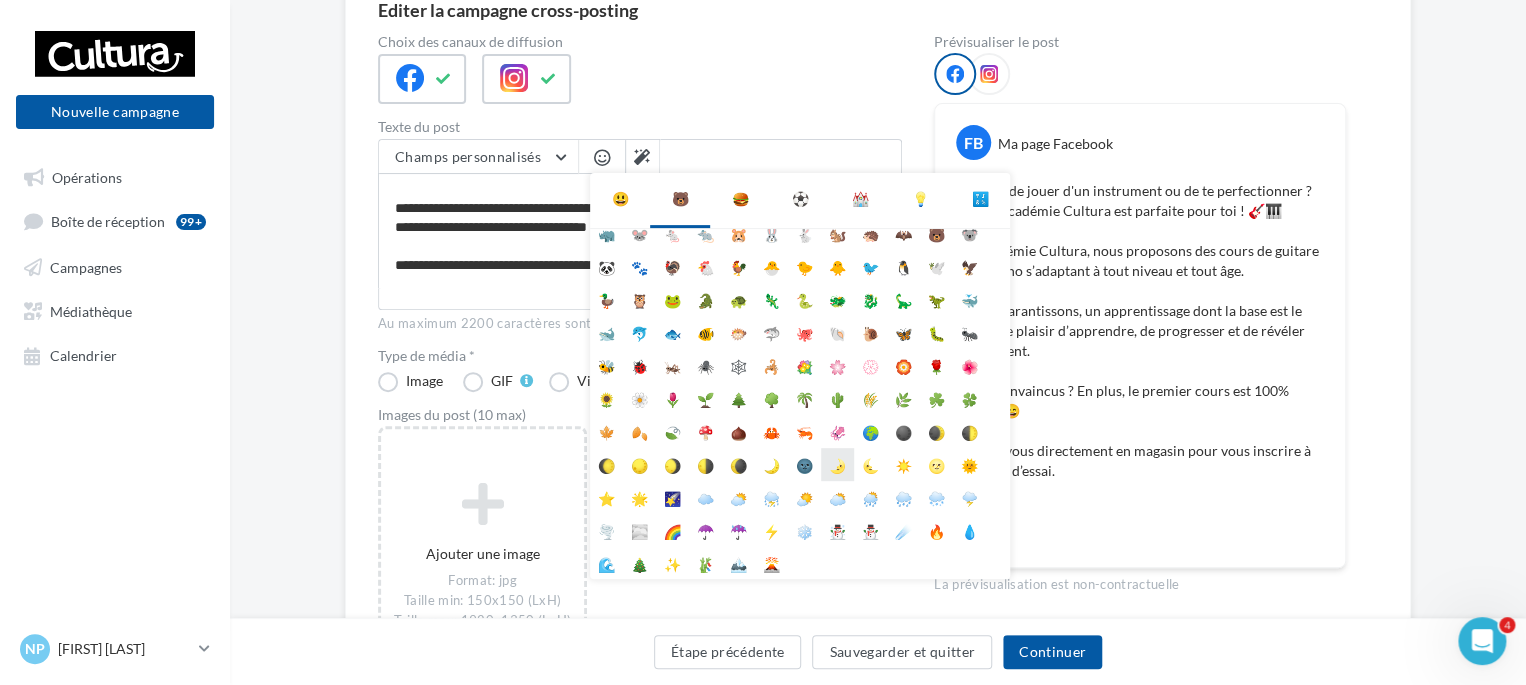 scroll, scrollTop: 112, scrollLeft: 0, axis: vertical 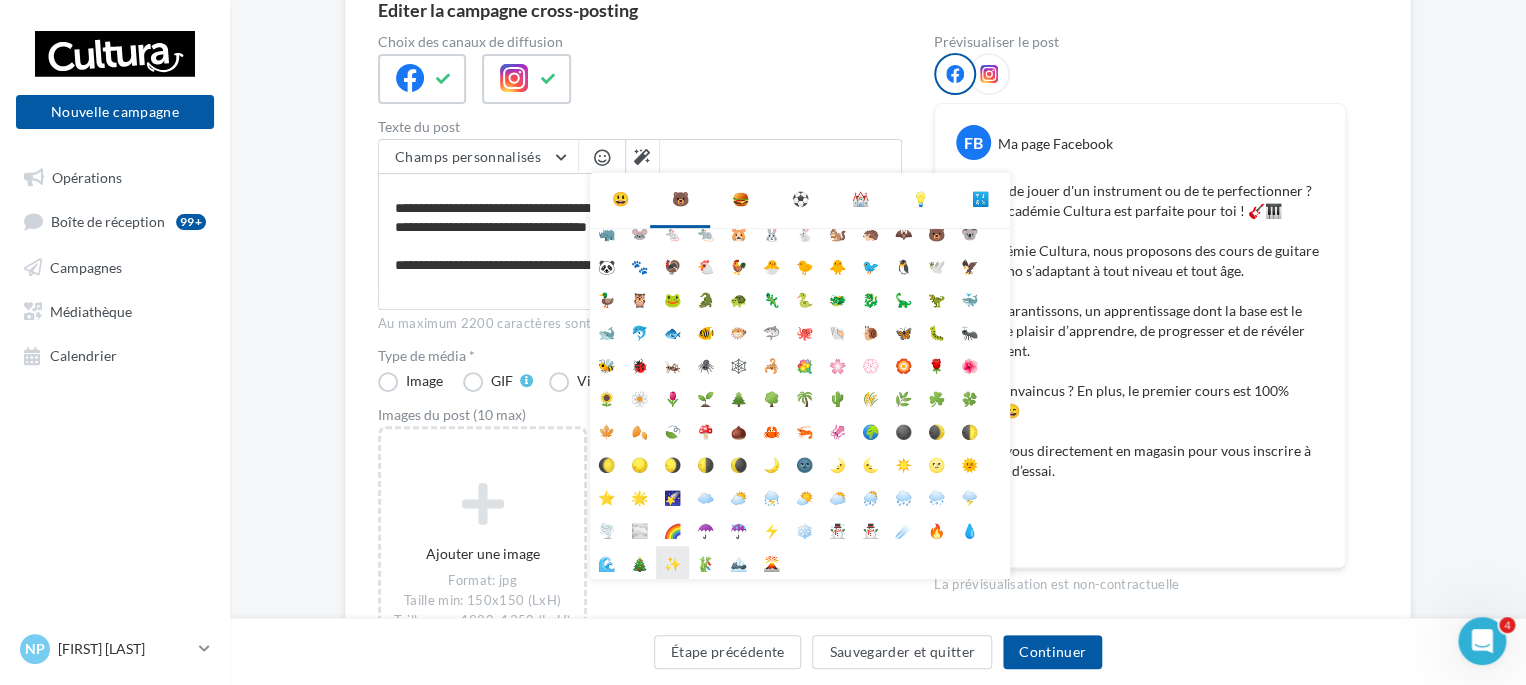 click on "✨" at bounding box center [672, 562] 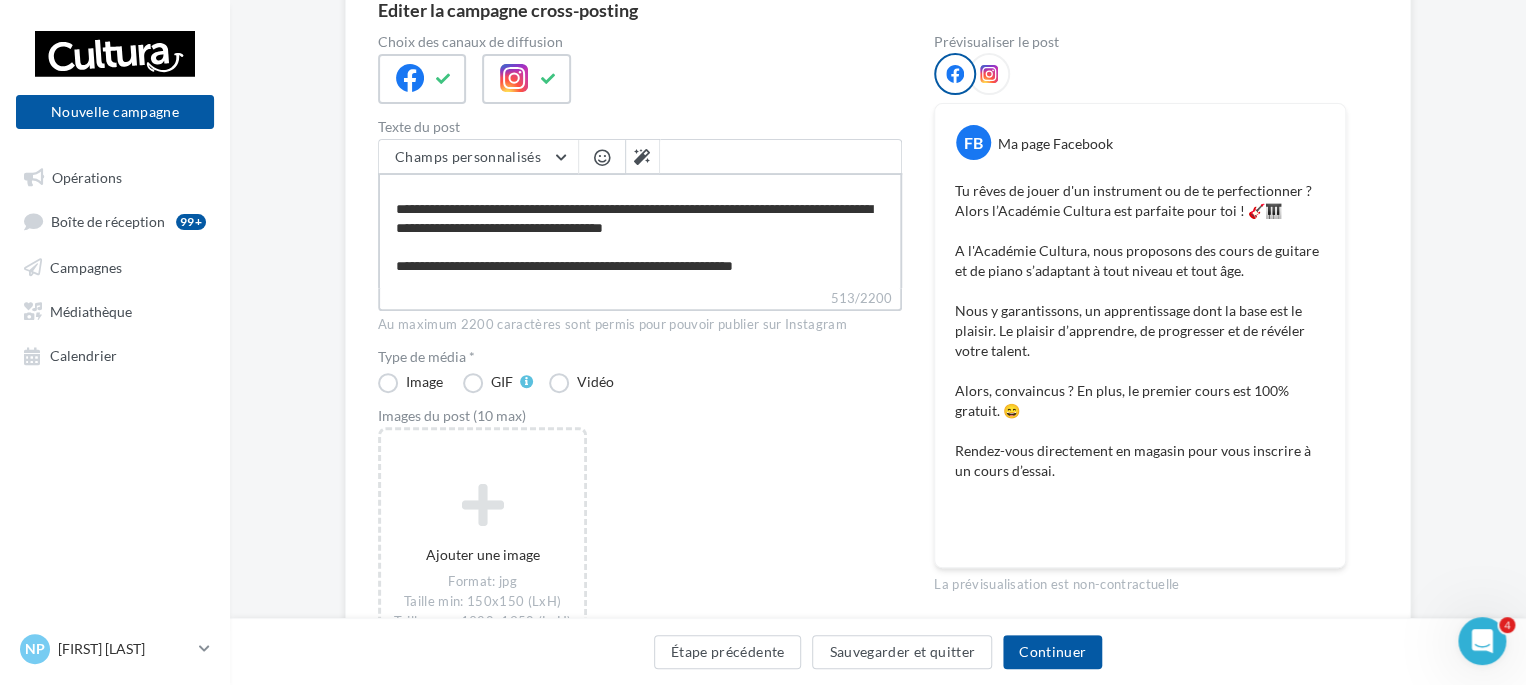 scroll, scrollTop: 100, scrollLeft: 0, axis: vertical 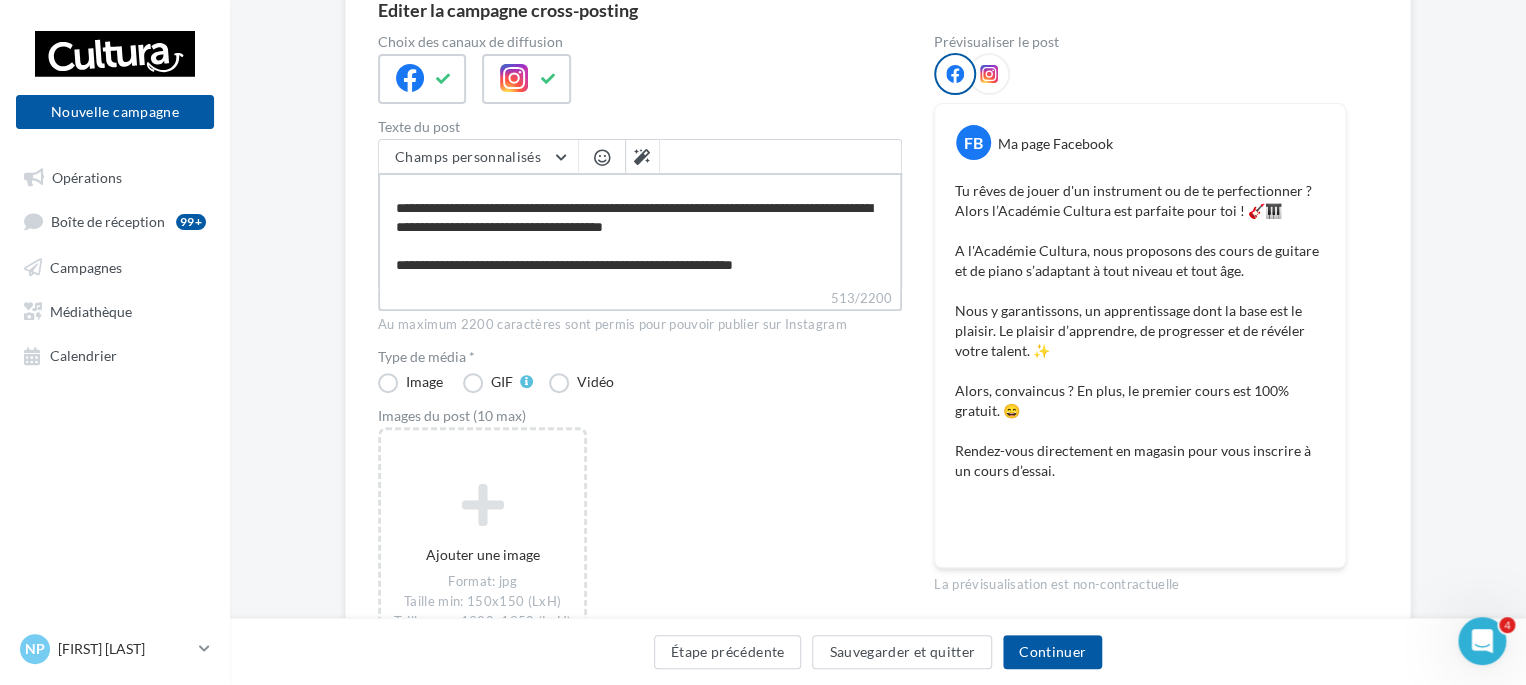 click on "**********" at bounding box center (640, 230) 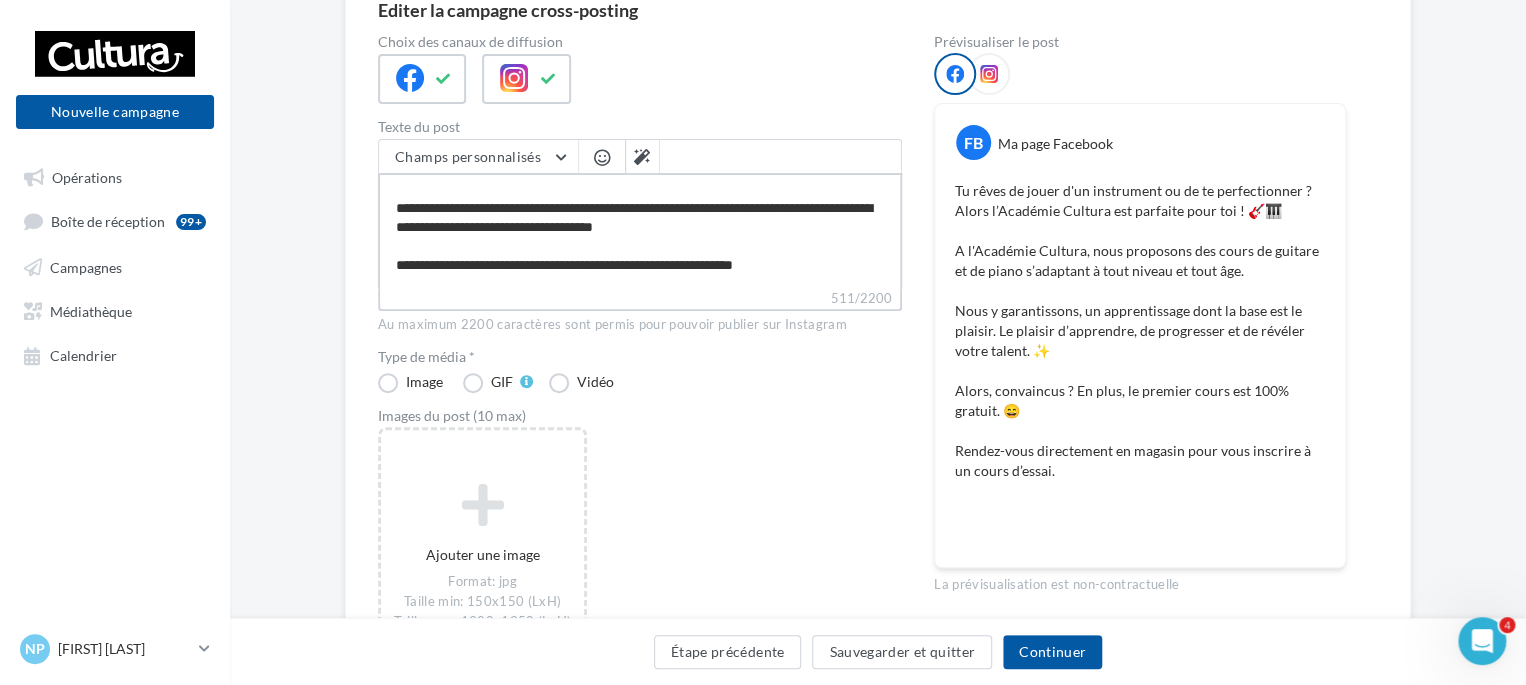 click on "**********" at bounding box center (640, 230) 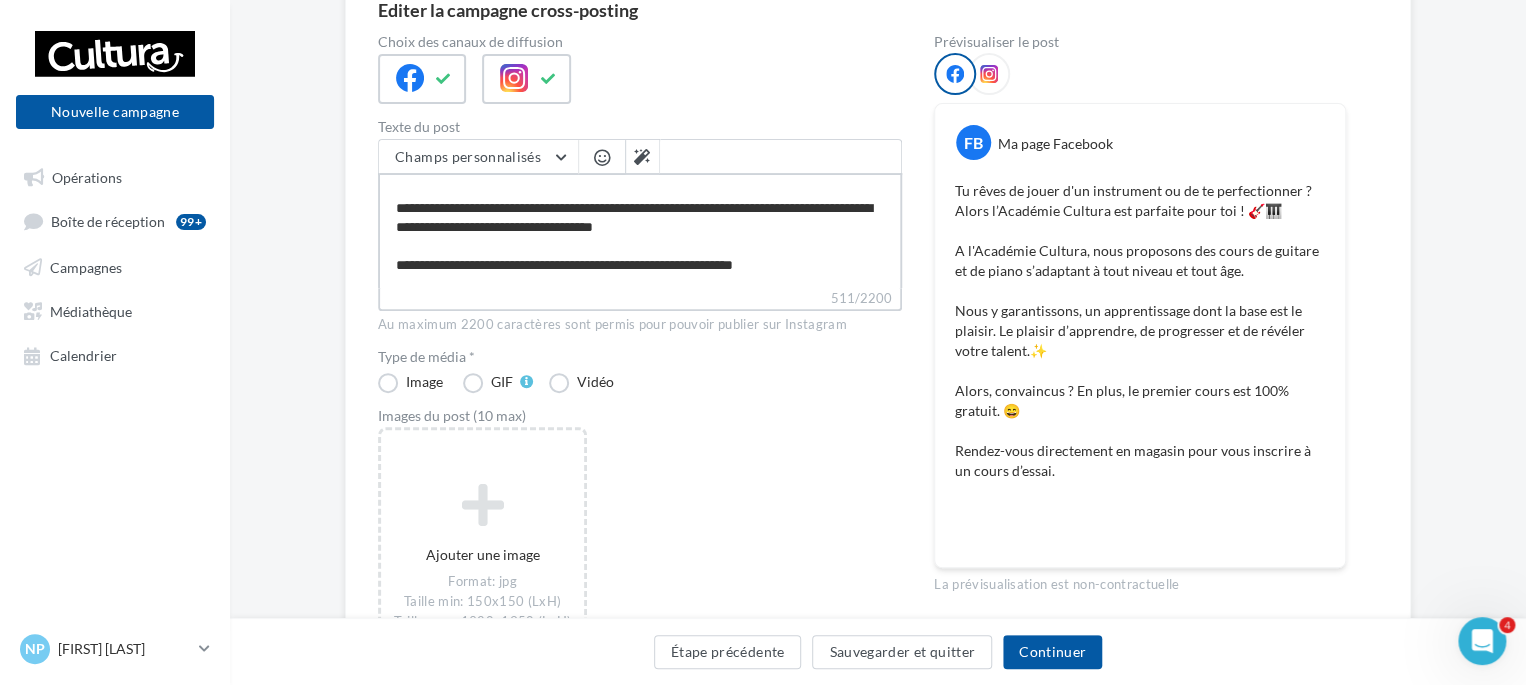 scroll, scrollTop: 300, scrollLeft: 0, axis: vertical 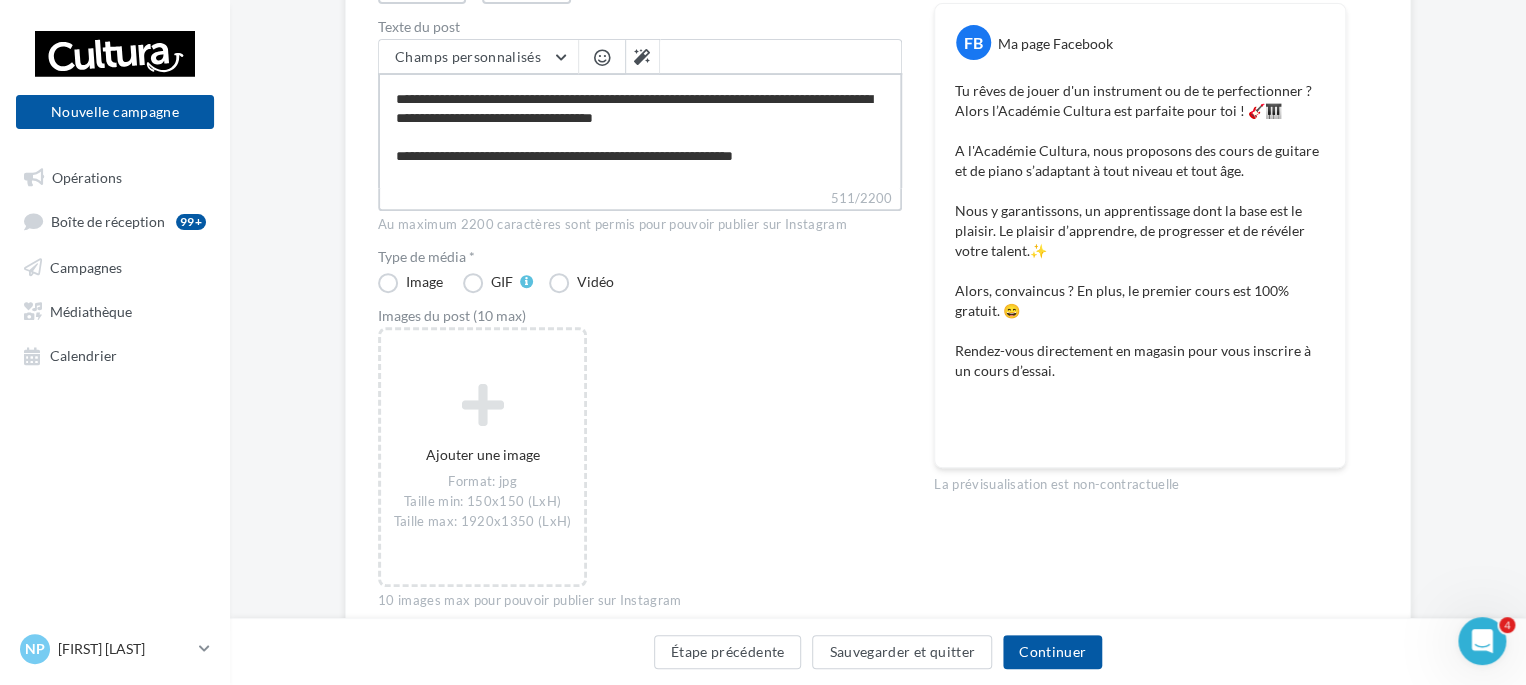 drag, startPoint x: 399, startPoint y: 168, endPoint x: 512, endPoint y: 152, distance: 114.12712 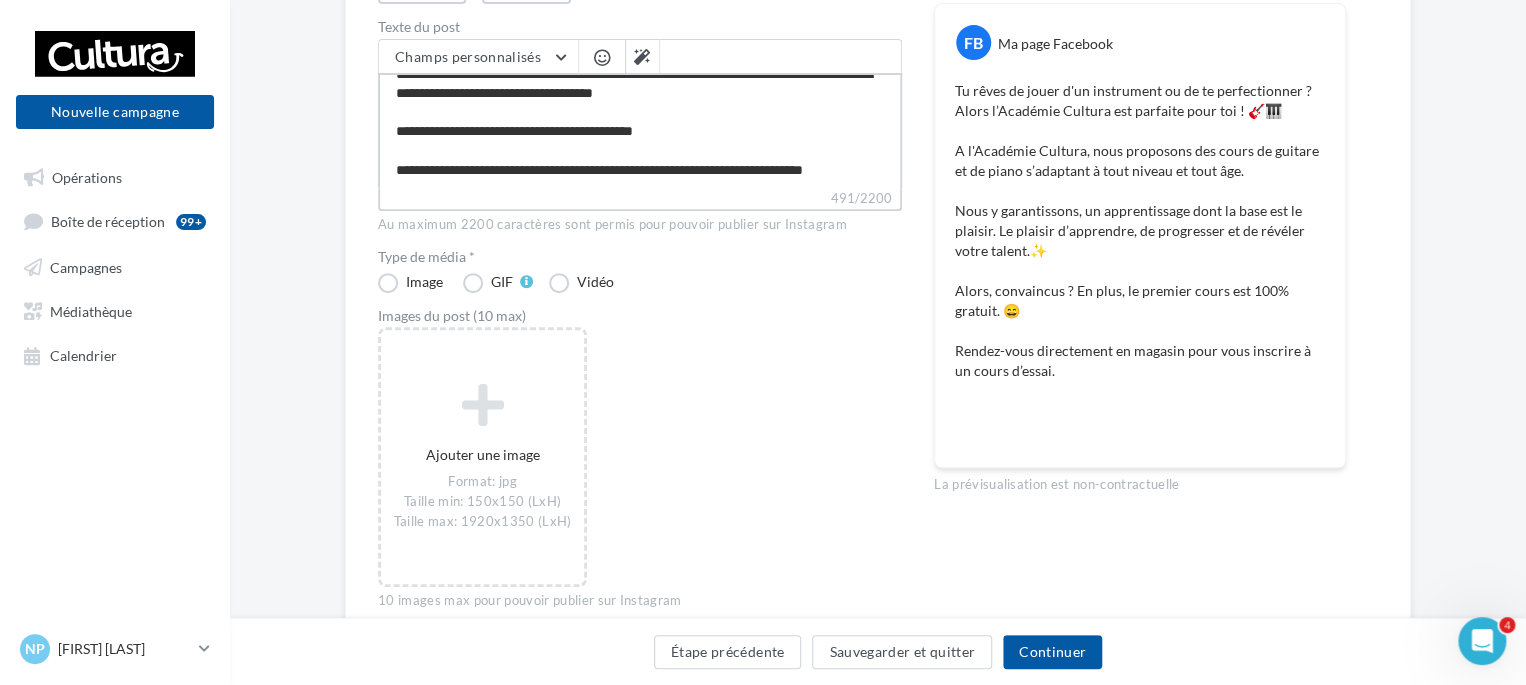 scroll, scrollTop: 209, scrollLeft: 0, axis: vertical 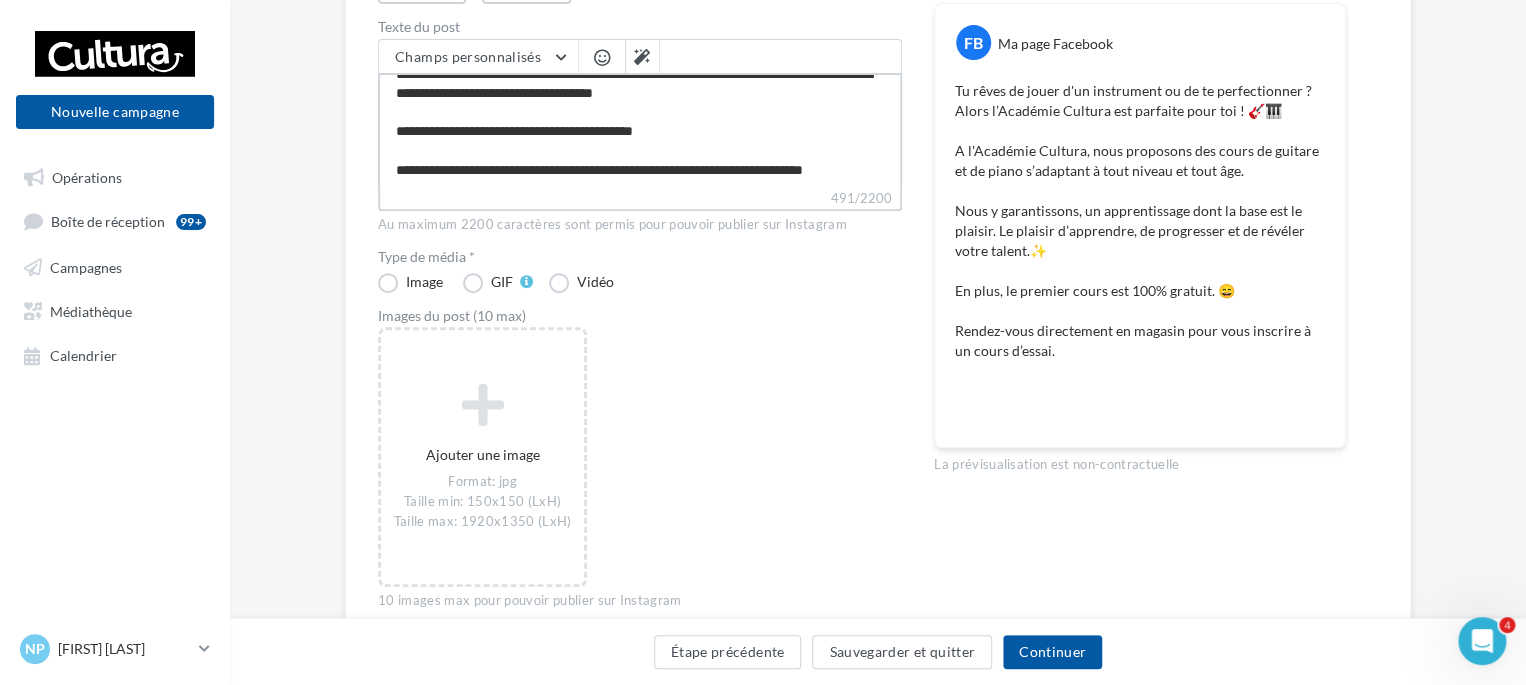 click on "**********" at bounding box center [640, 130] 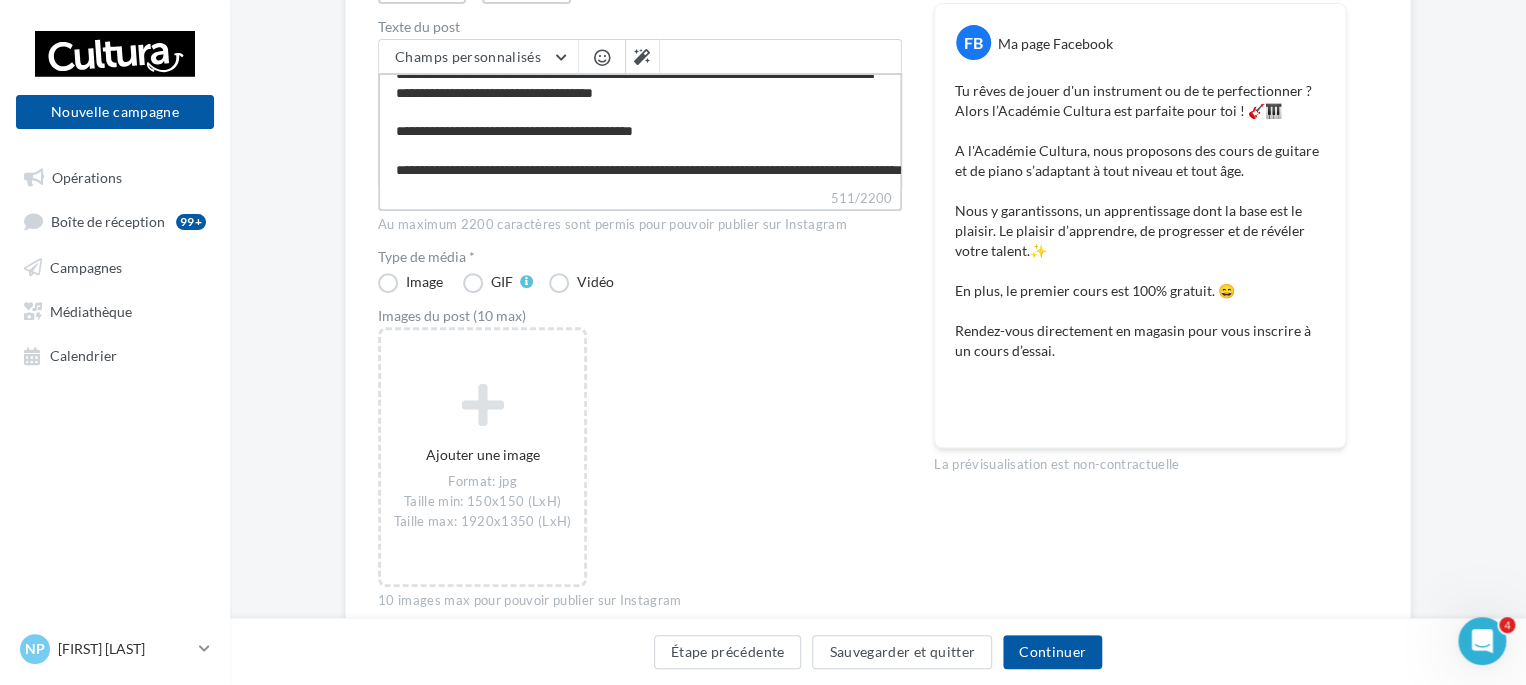 click on "**********" at bounding box center (640, 130) 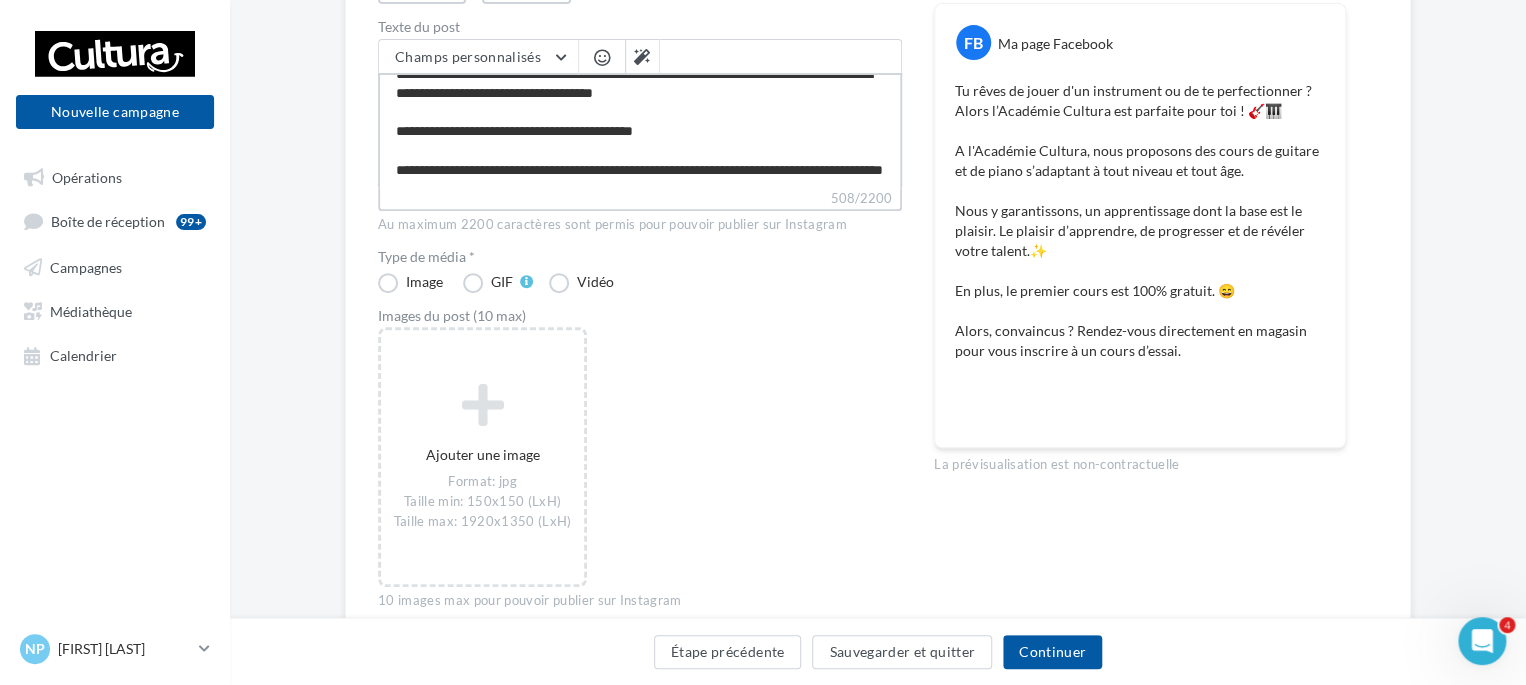 scroll, scrollTop: 190, scrollLeft: 0, axis: vertical 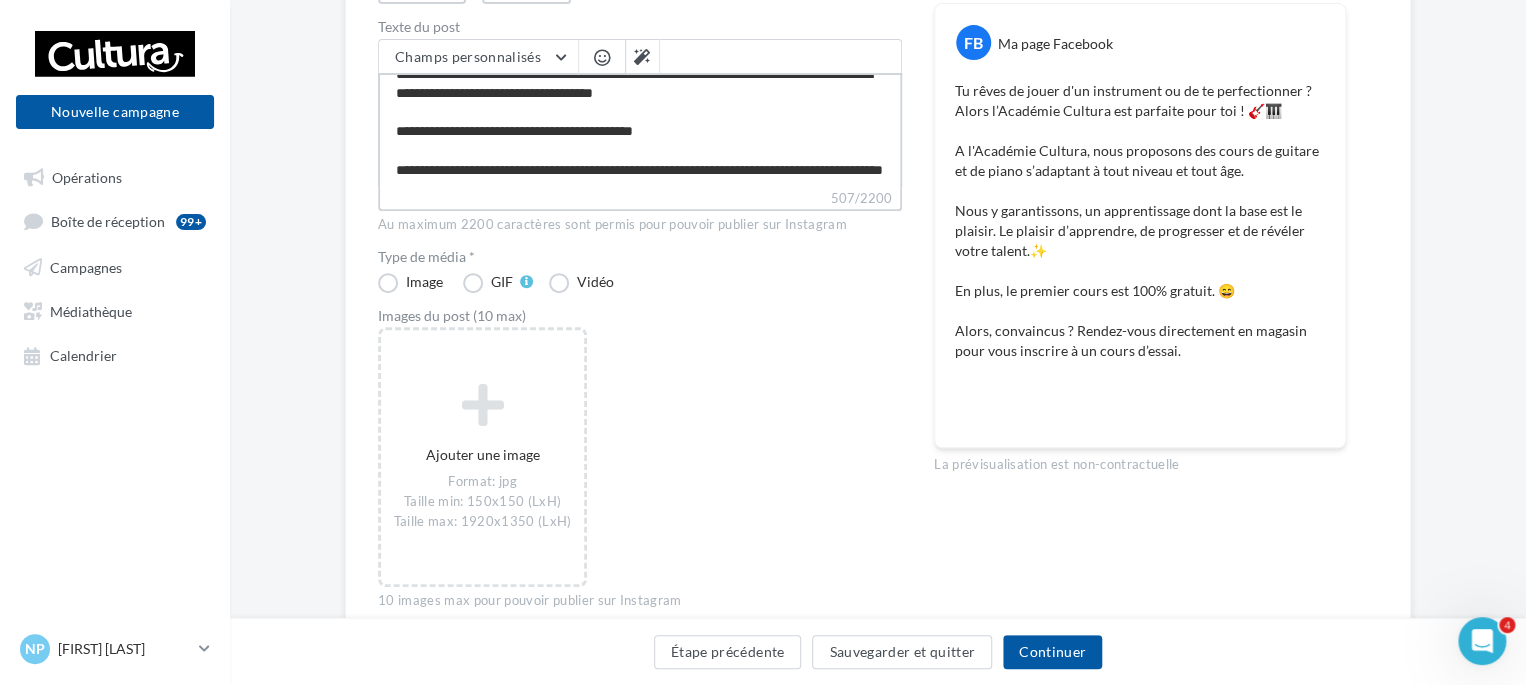 click on "**********" at bounding box center (640, 130) 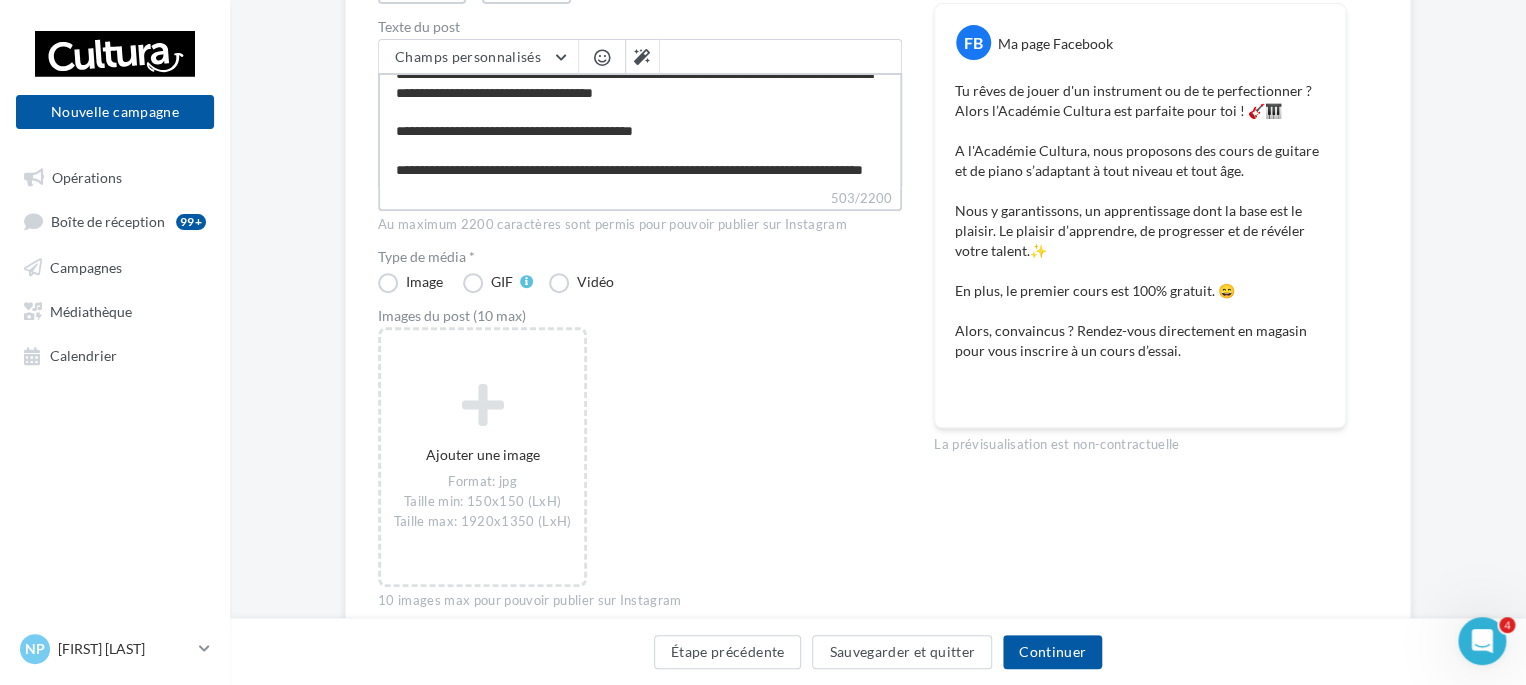 scroll, scrollTop: 152, scrollLeft: 0, axis: vertical 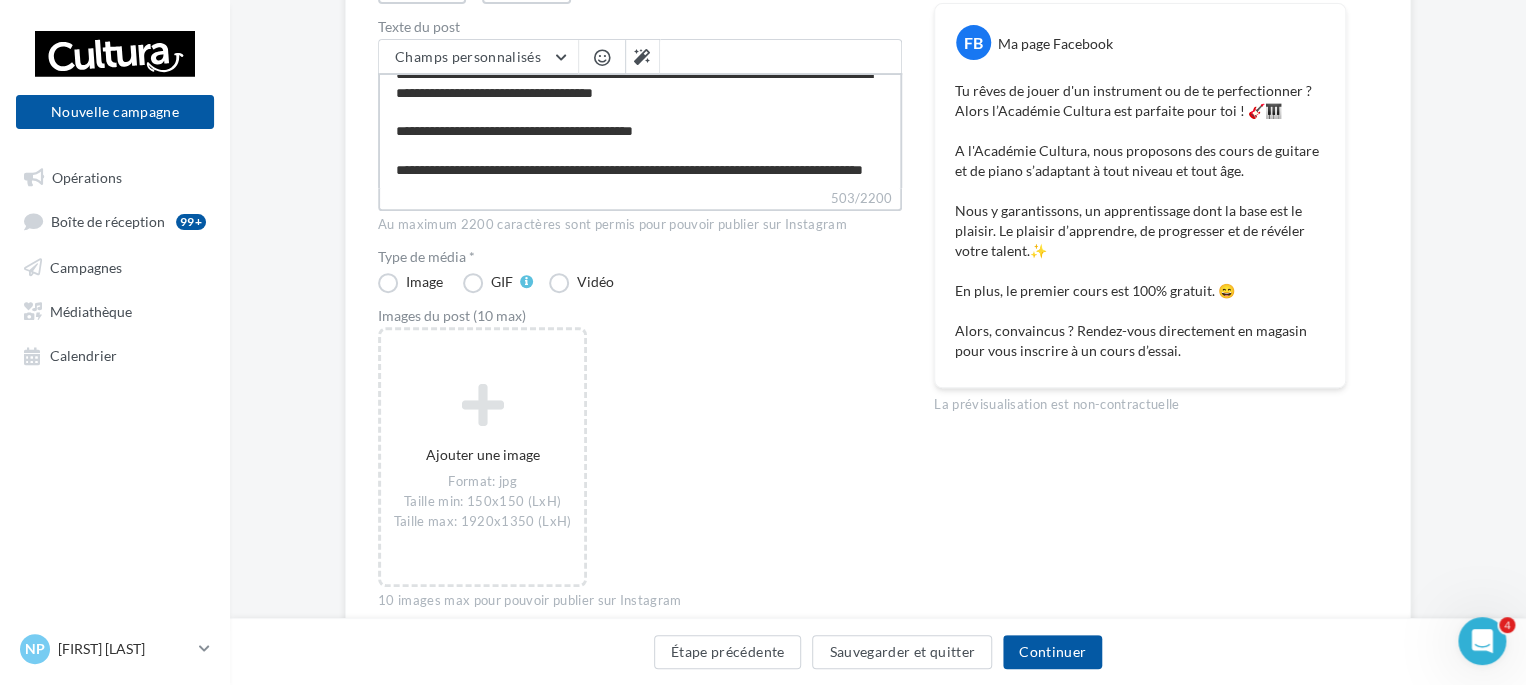 click on "**********" at bounding box center [640, 130] 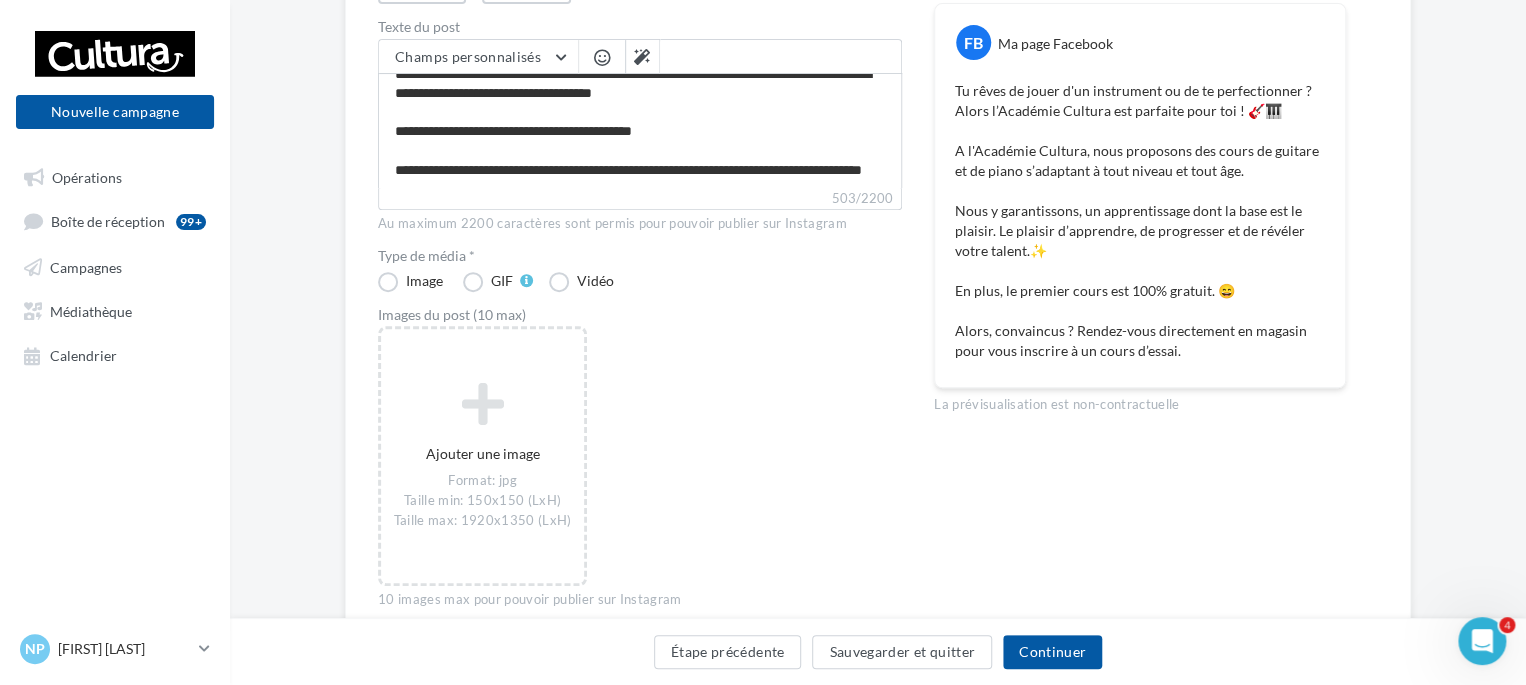 click on "503/2200" at bounding box center (640, 199) 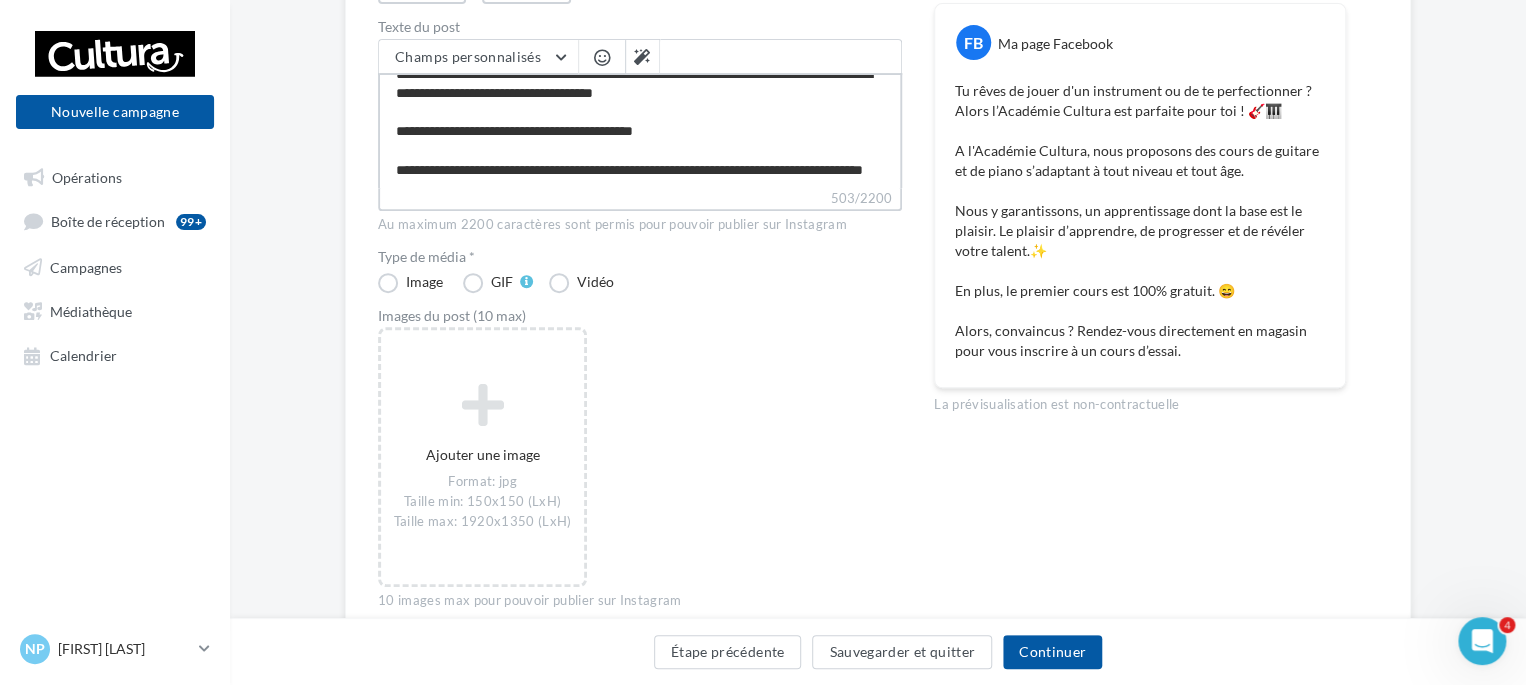 click on "**********" at bounding box center (640, 130) 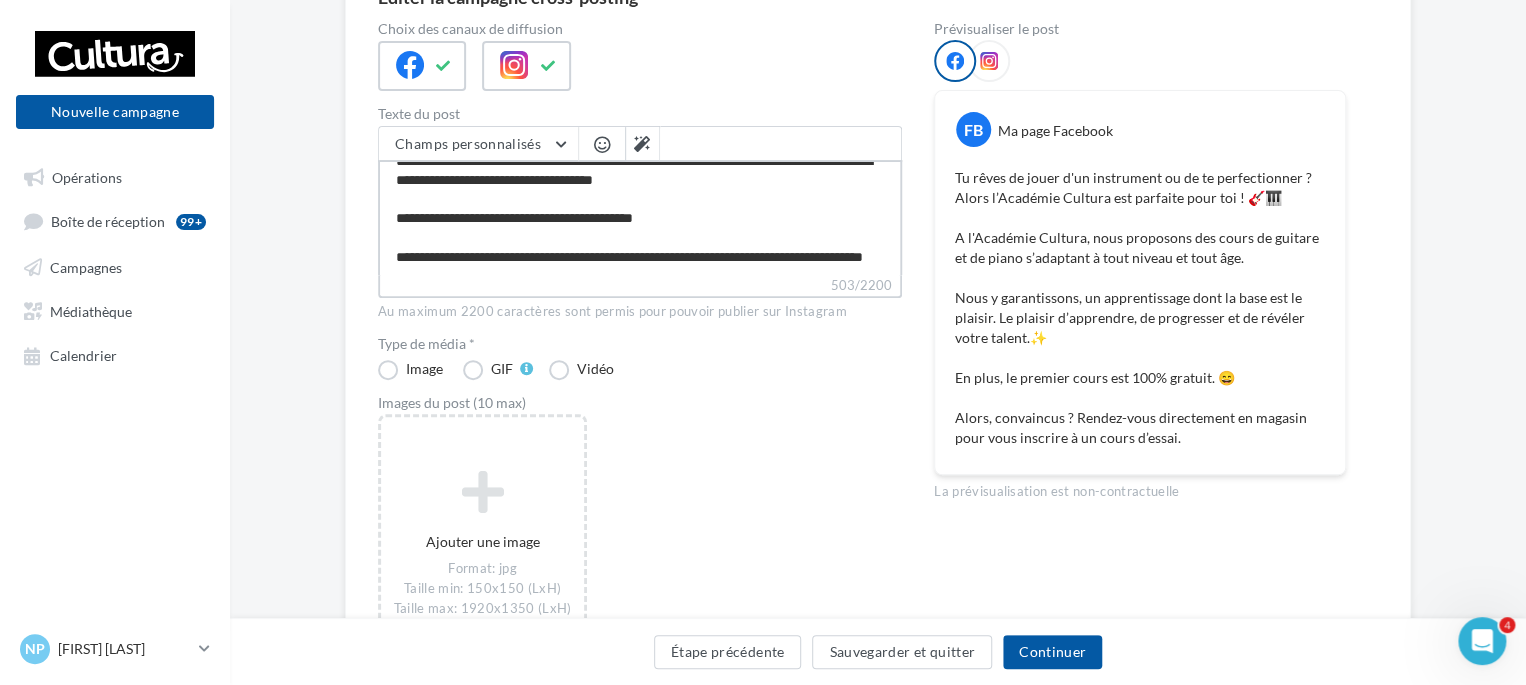 scroll, scrollTop: 0, scrollLeft: 0, axis: both 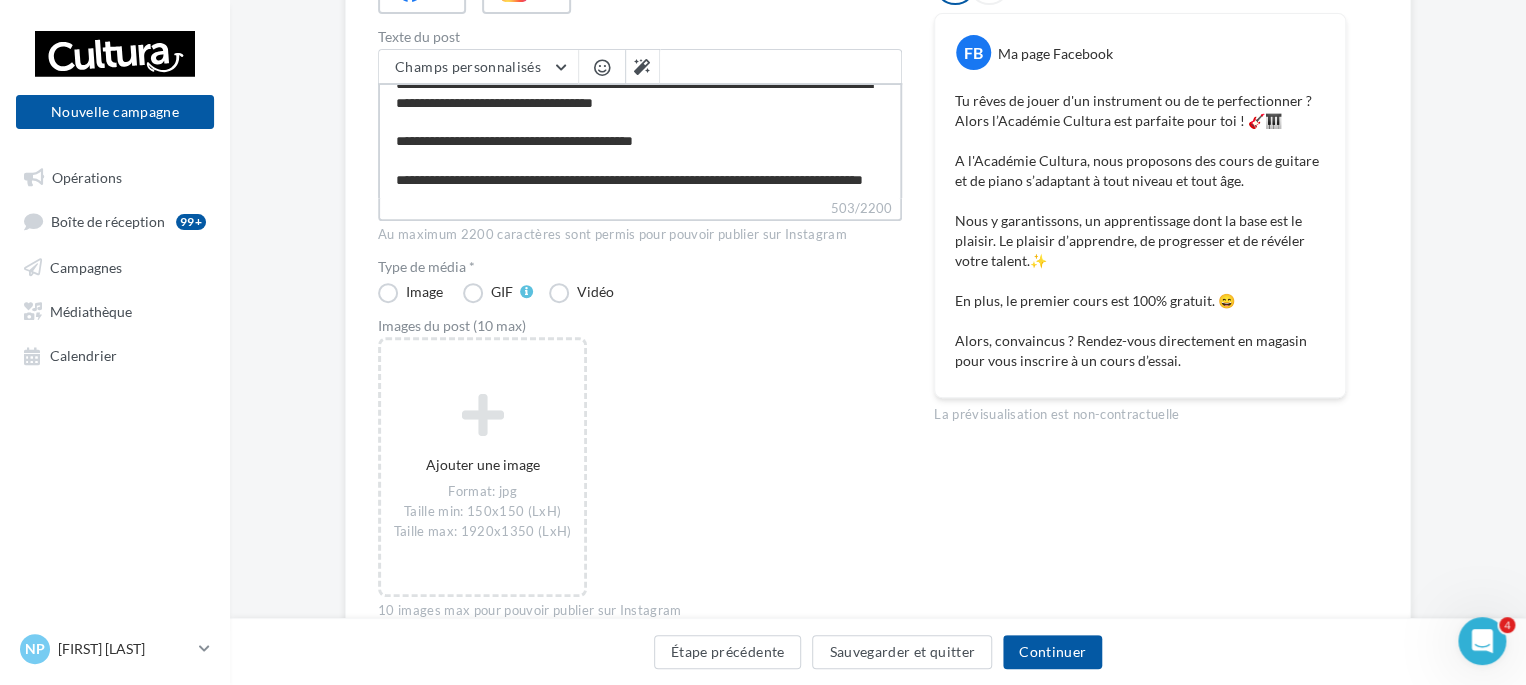 click on "**********" at bounding box center (640, 140) 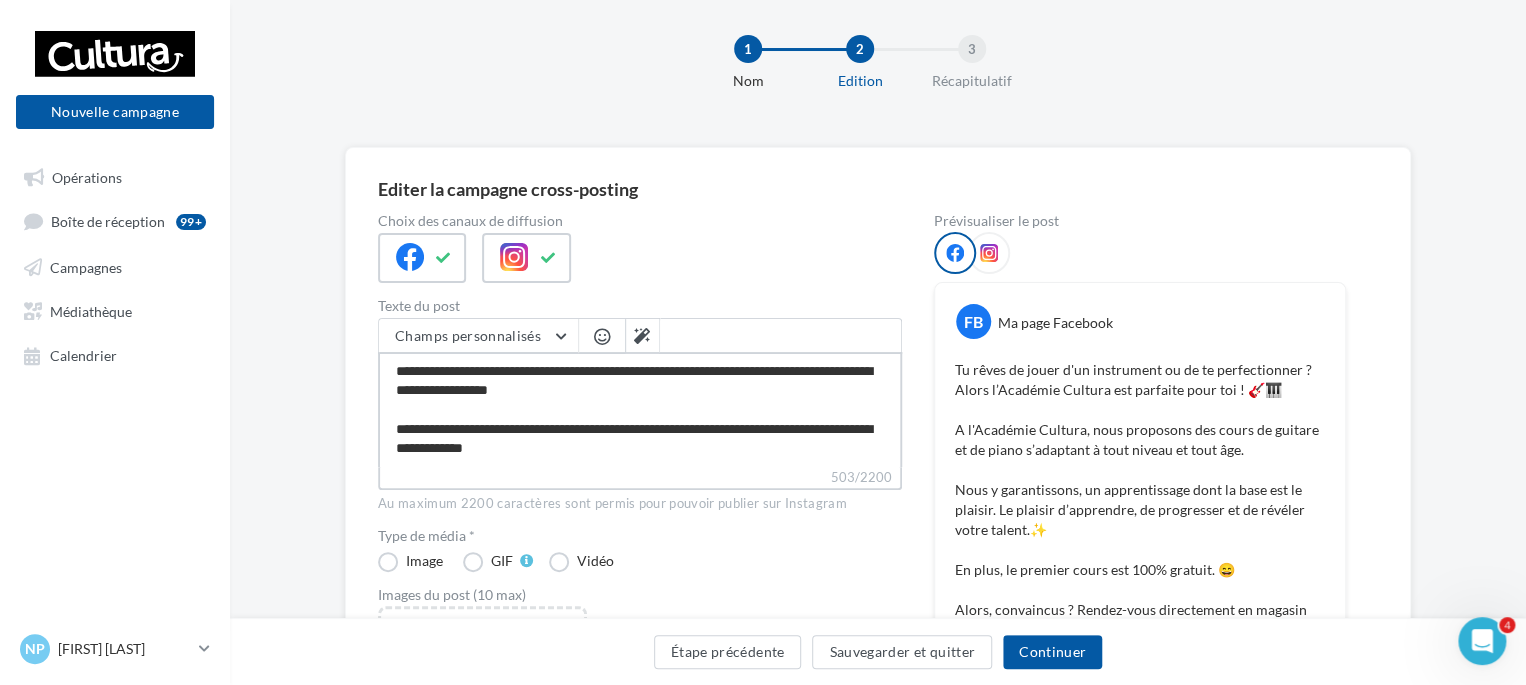 scroll, scrollTop: 0, scrollLeft: 0, axis: both 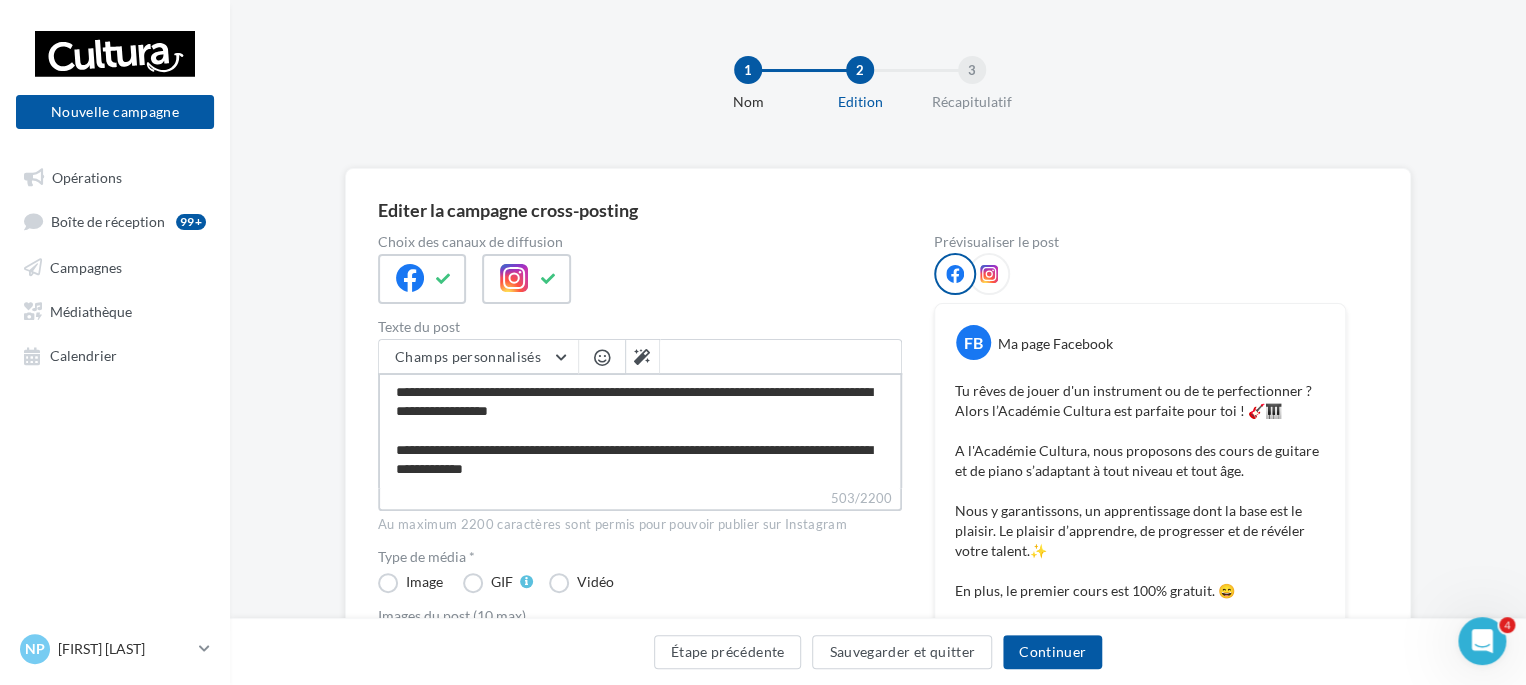 click on "**********" at bounding box center [640, 430] 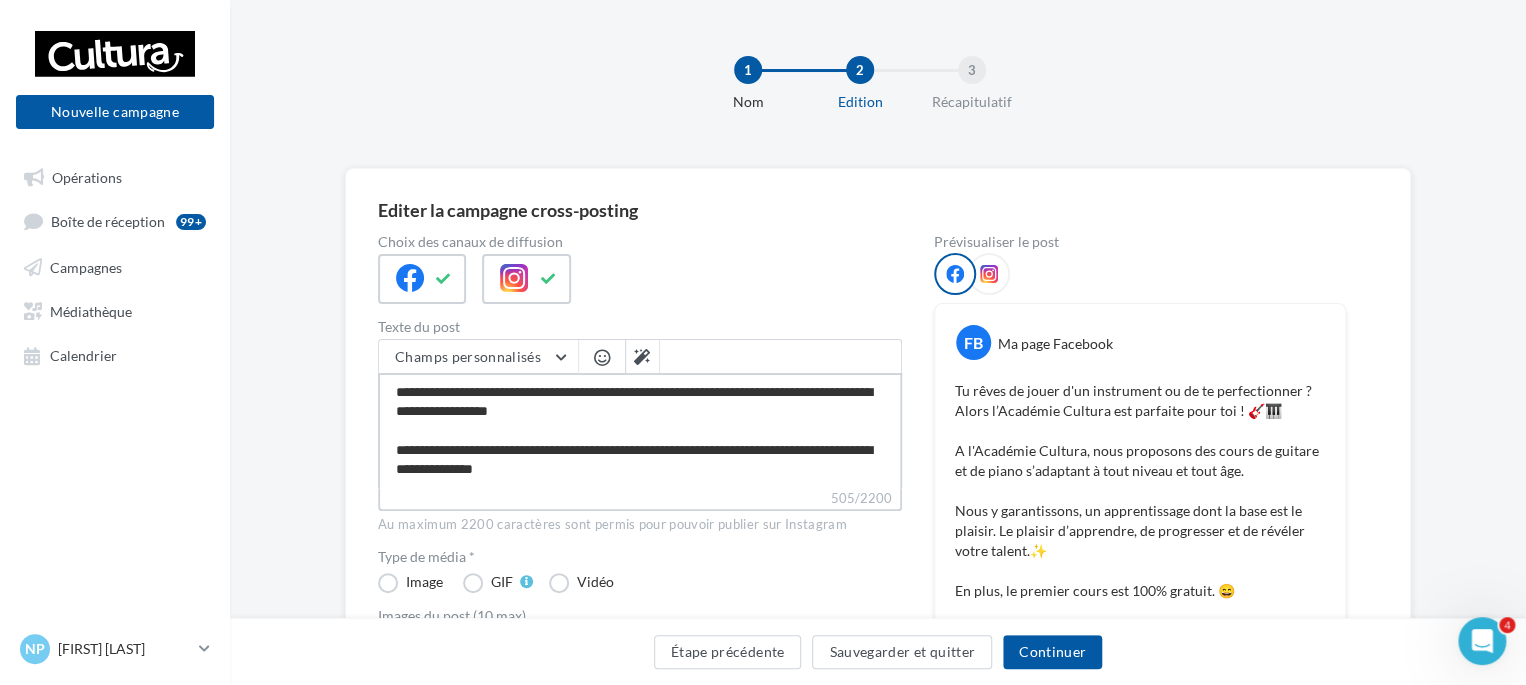 scroll, scrollTop: 100, scrollLeft: 0, axis: vertical 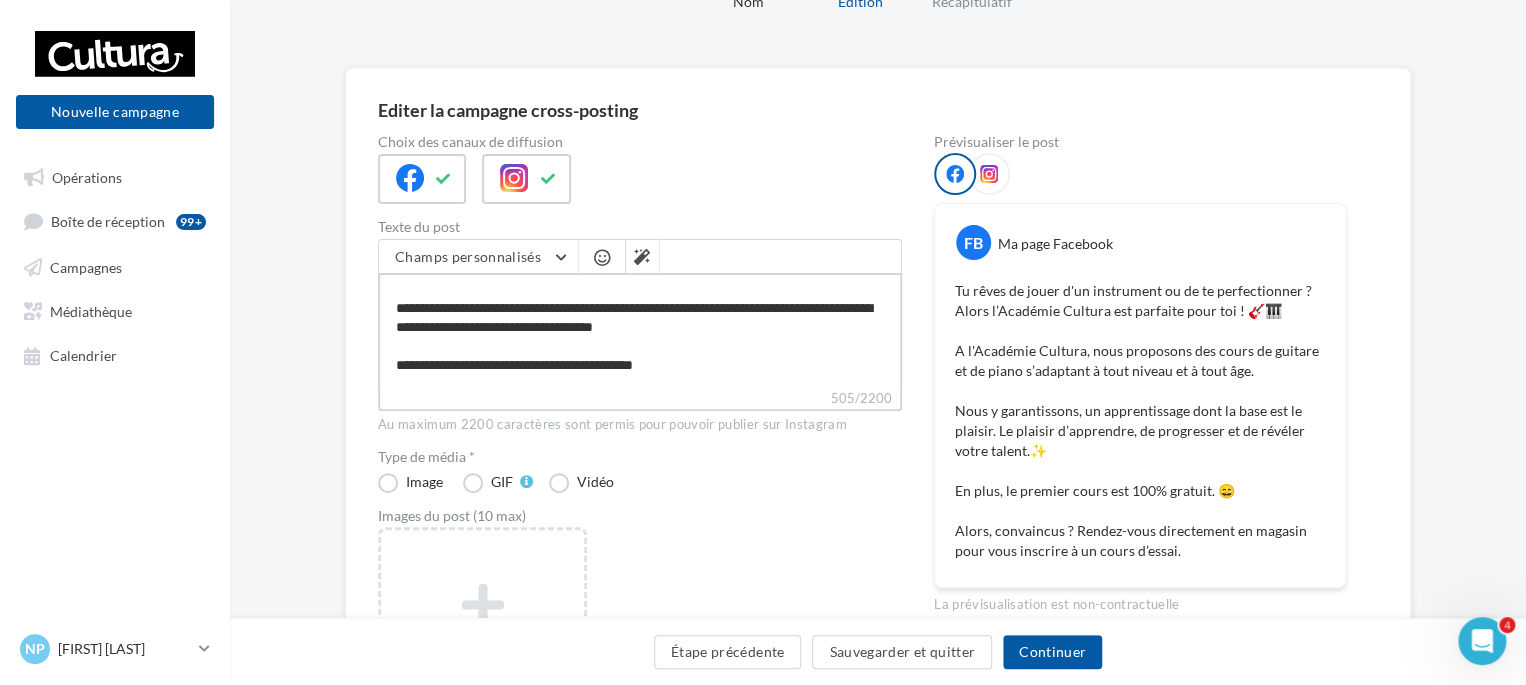 click on "**********" at bounding box center [640, 330] 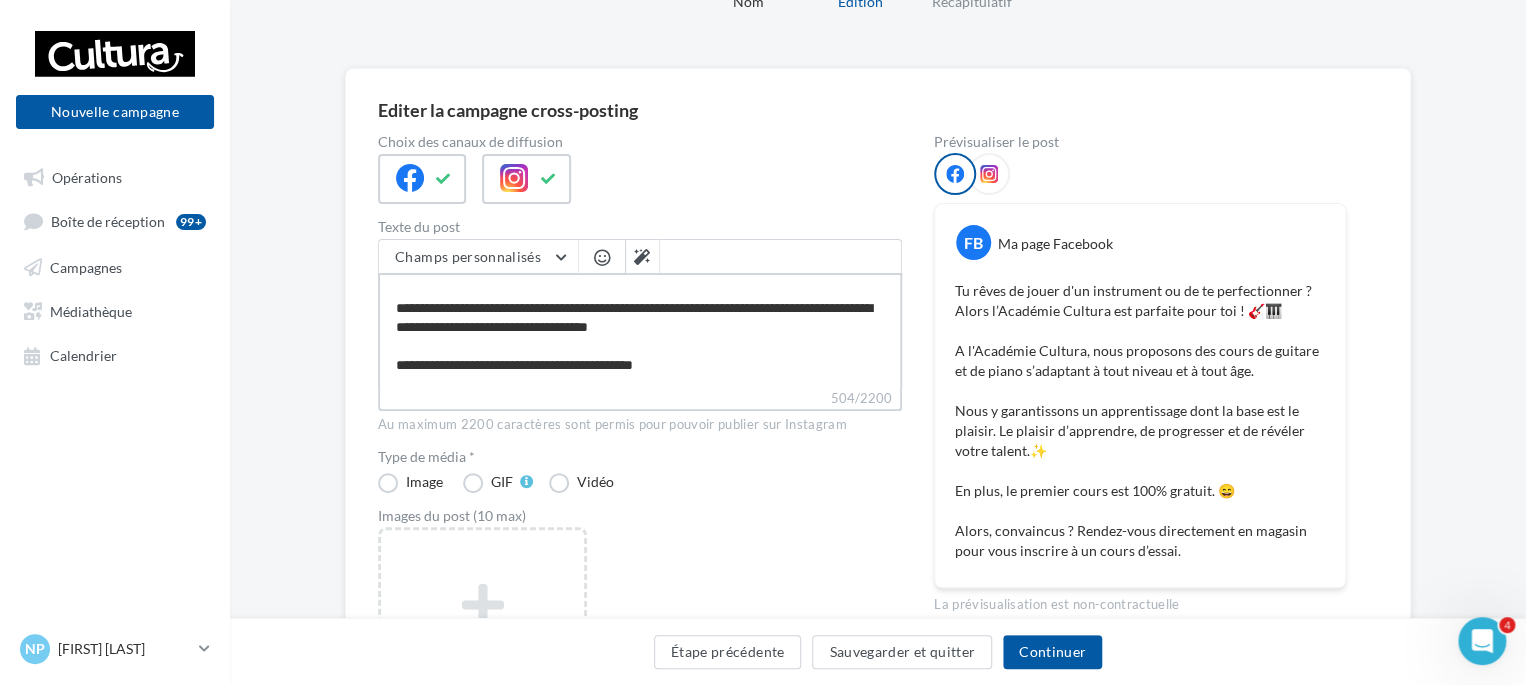 drag, startPoint x: 630, startPoint y: 307, endPoint x: 668, endPoint y: 301, distance: 38.470768 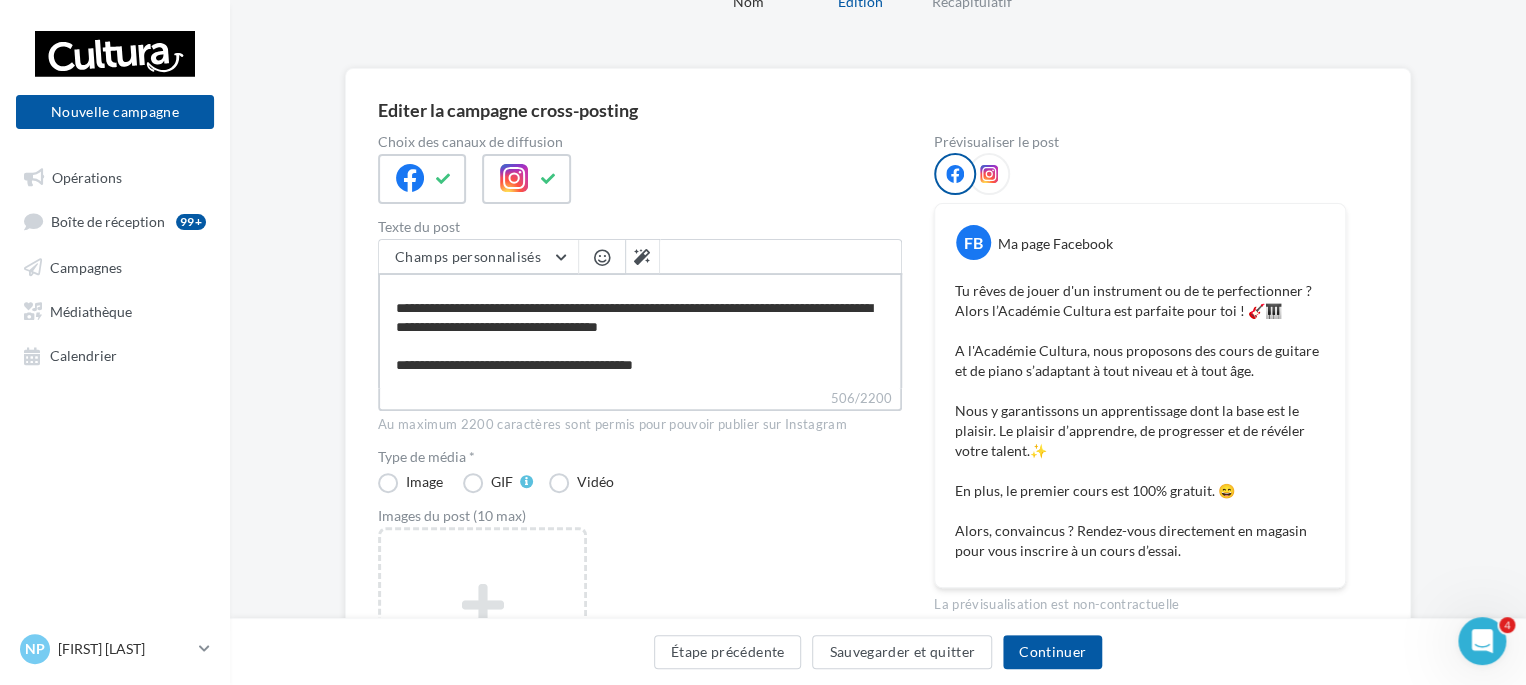 click on "**********" at bounding box center [640, 330] 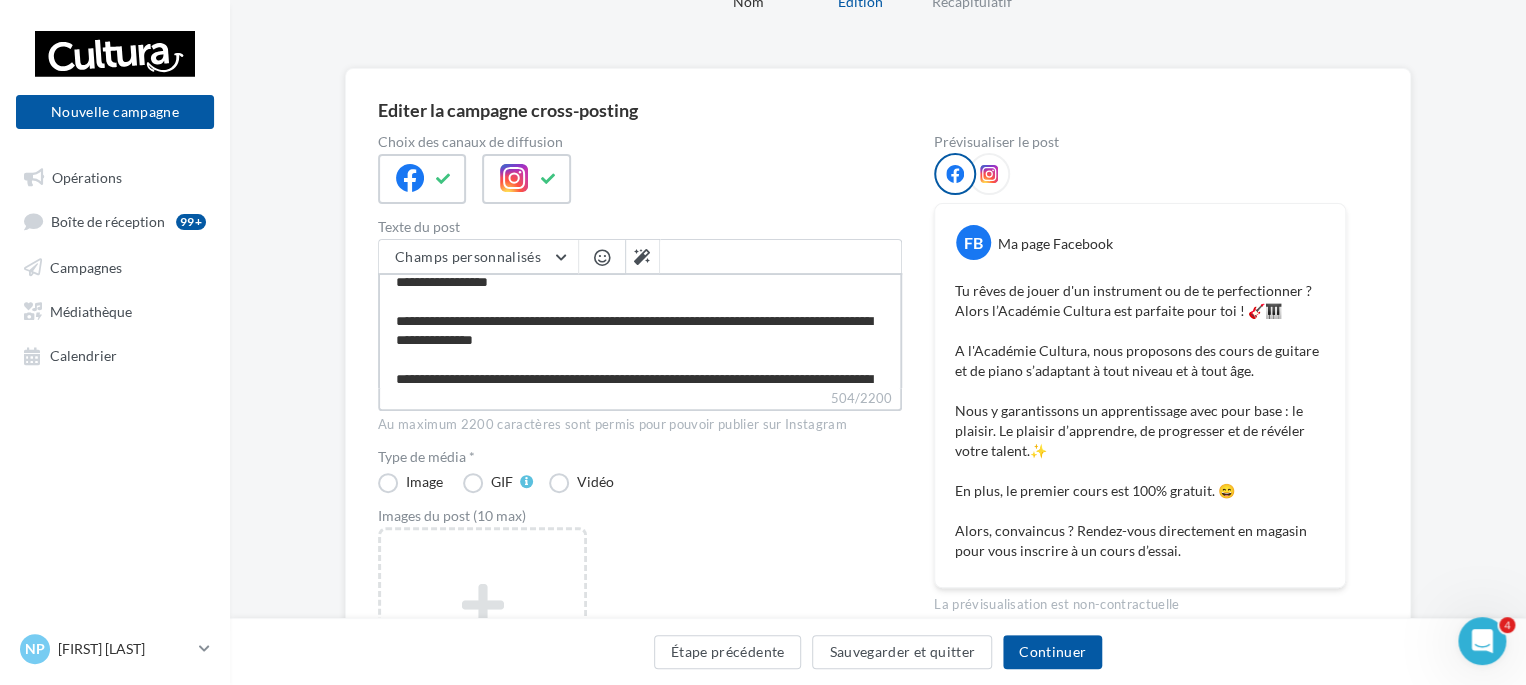 scroll, scrollTop: 0, scrollLeft: 0, axis: both 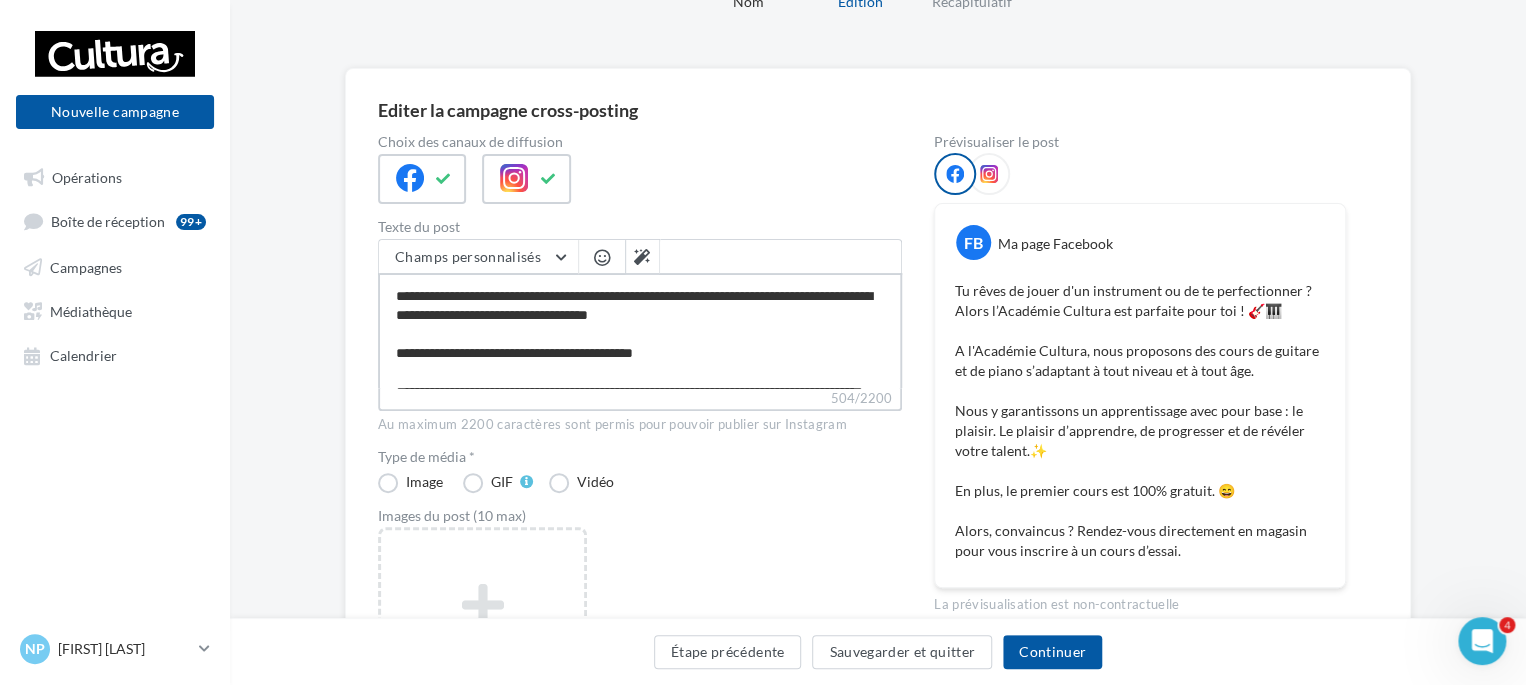 drag, startPoint x: 394, startPoint y: 281, endPoint x: 752, endPoint y: 319, distance: 360.0111 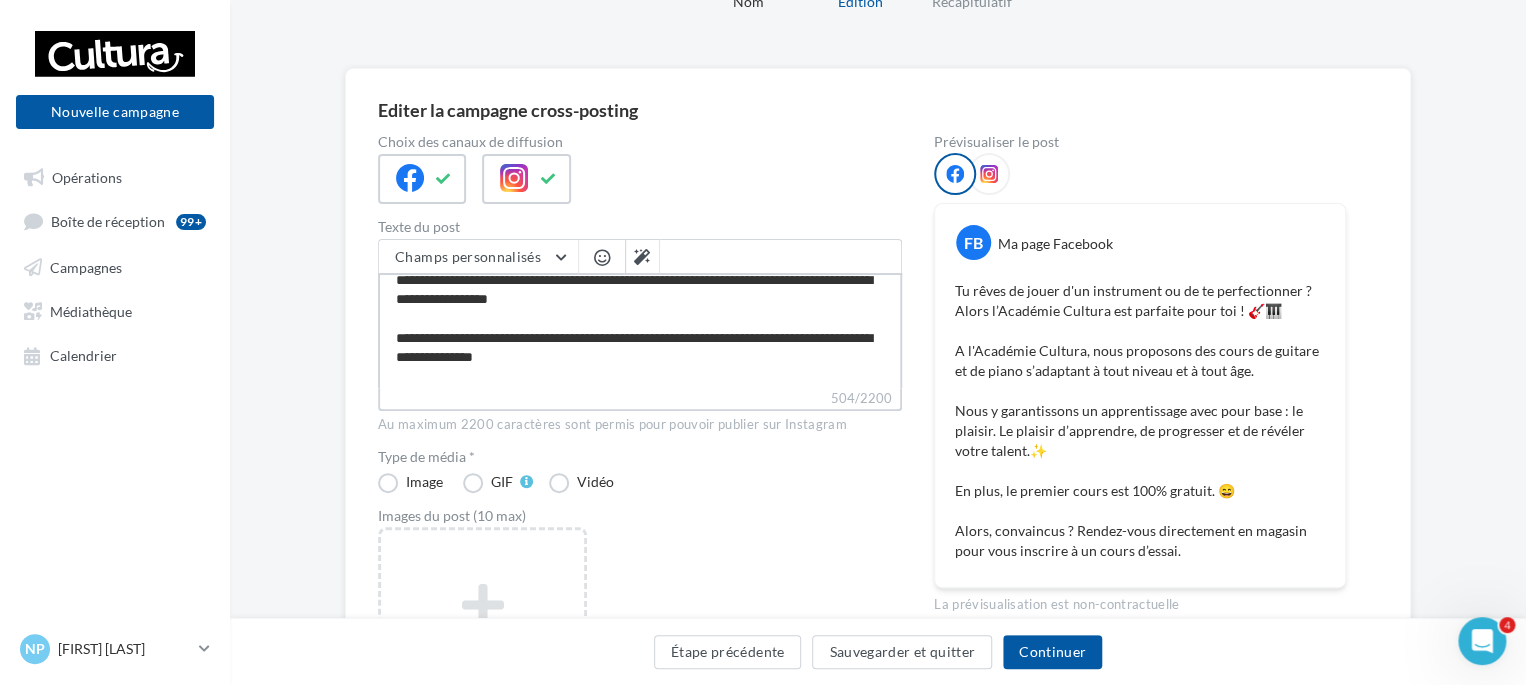 scroll, scrollTop: 0, scrollLeft: 0, axis: both 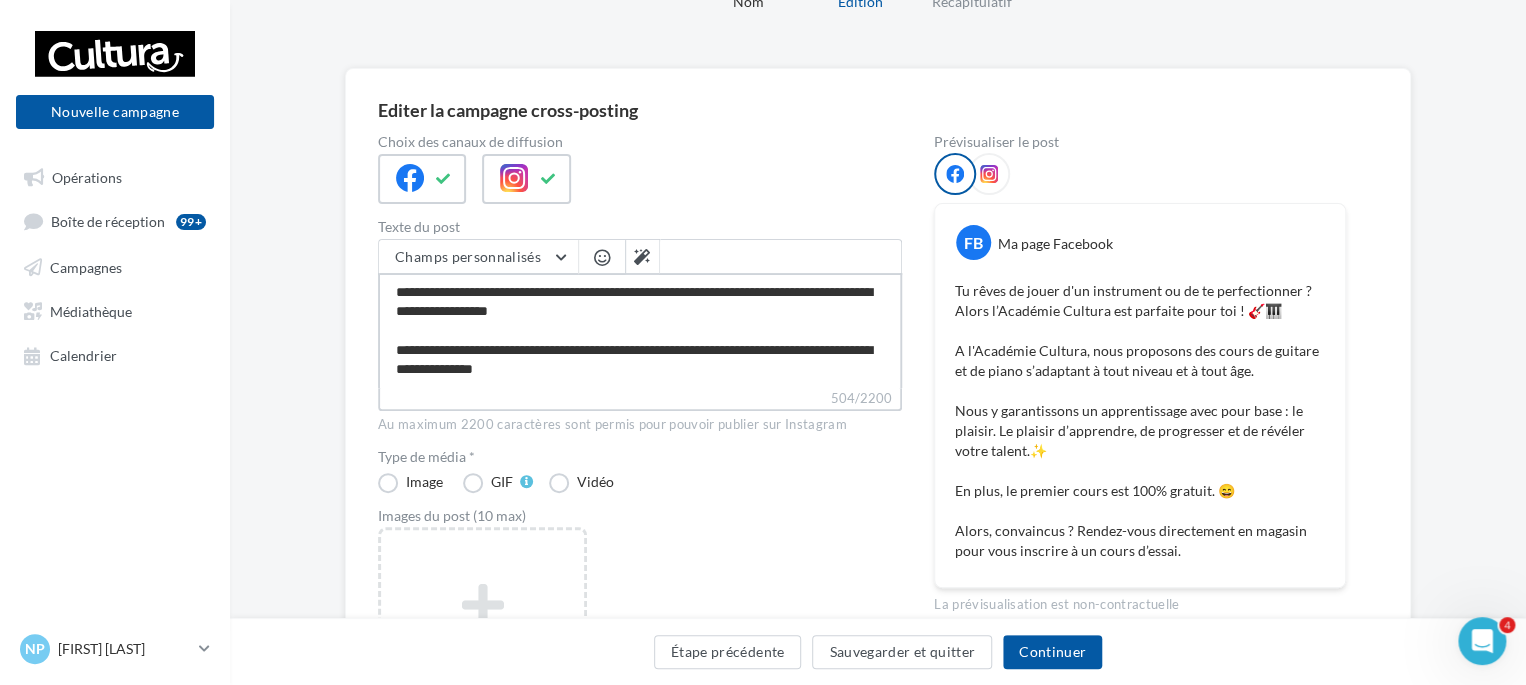drag, startPoint x: 640, startPoint y: 355, endPoint x: 378, endPoint y: 273, distance: 274.53232 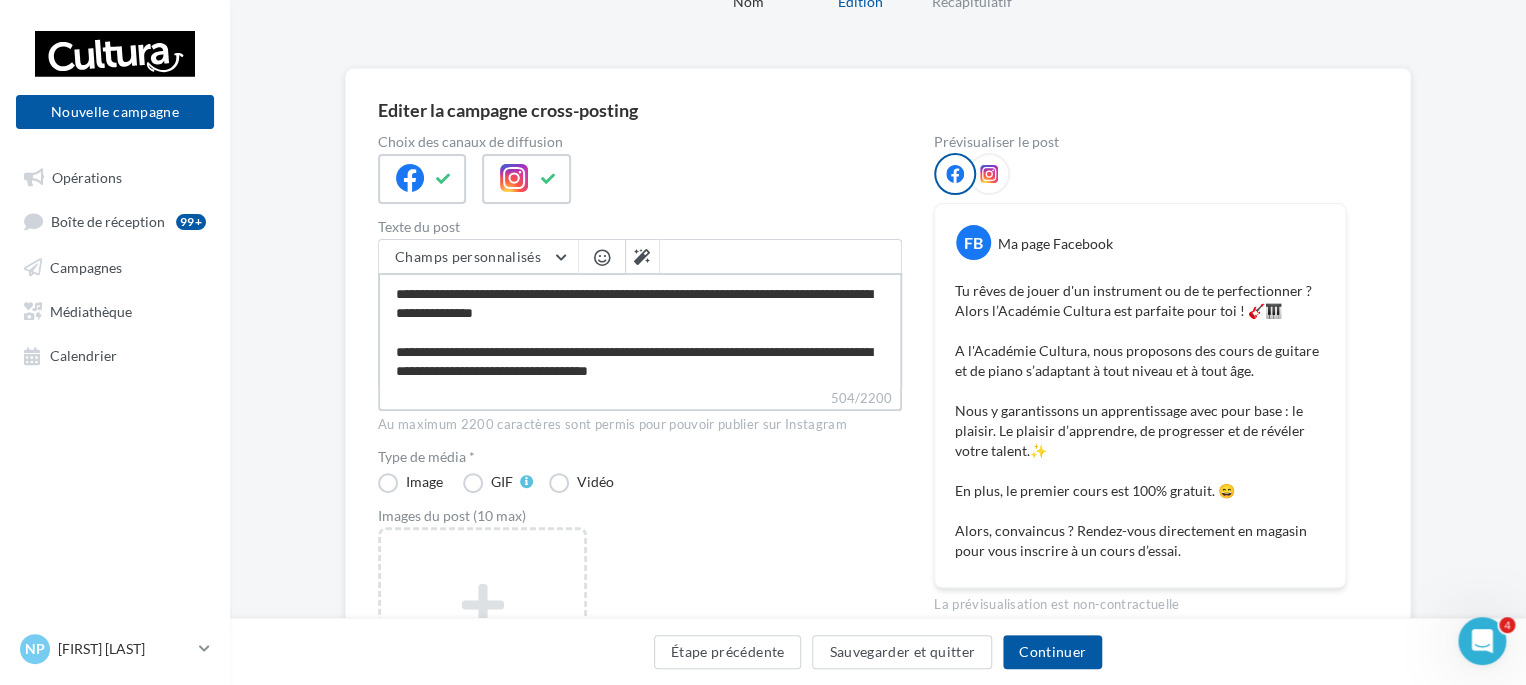 scroll, scrollTop: 100, scrollLeft: 0, axis: vertical 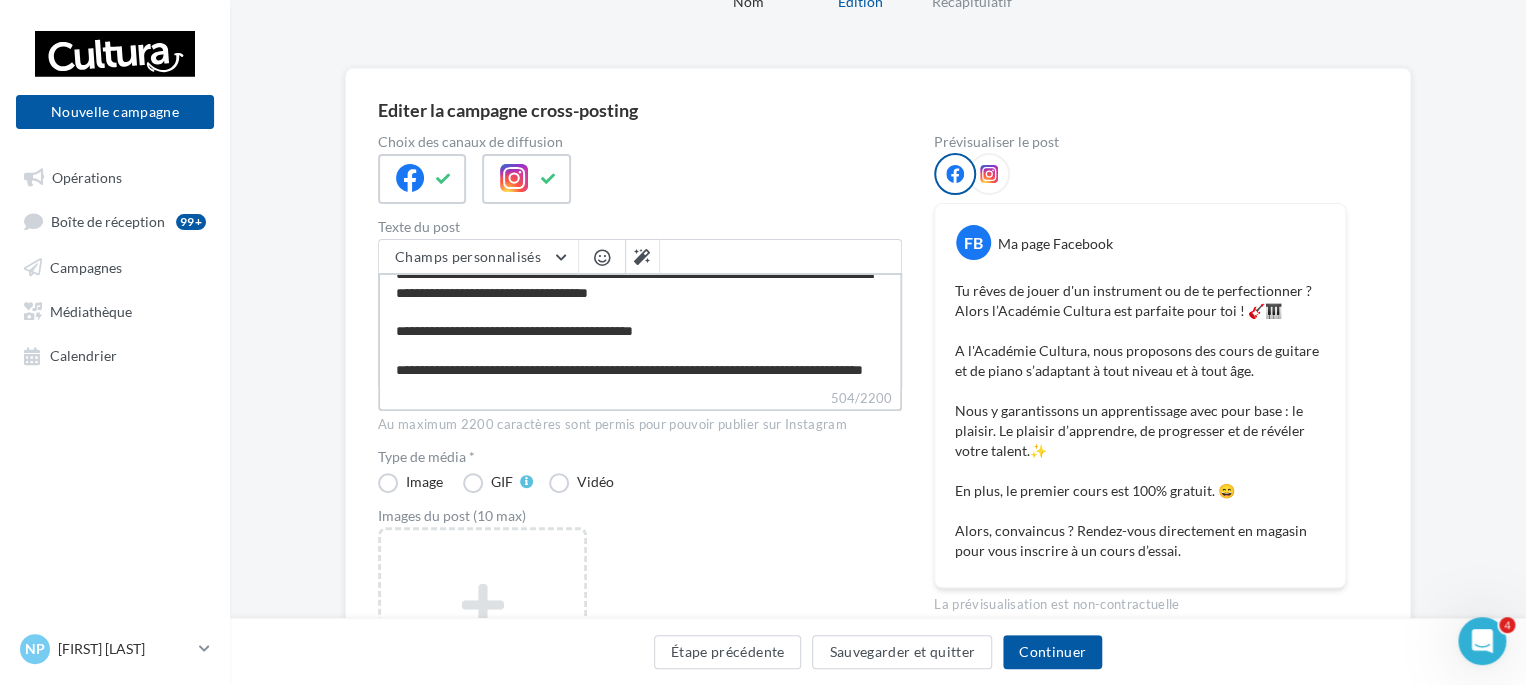 drag, startPoint x: 396, startPoint y: 300, endPoint x: 712, endPoint y: 375, distance: 324.77838 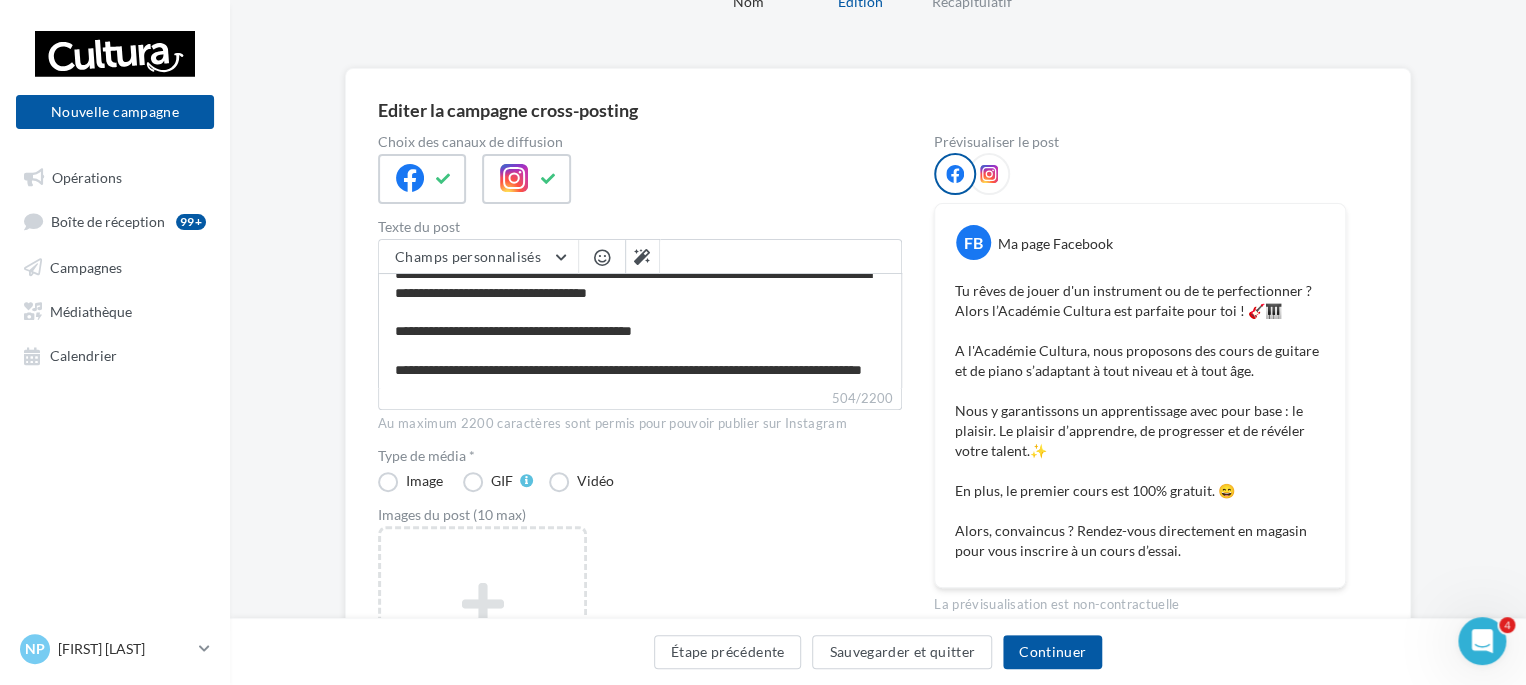 scroll, scrollTop: 152, scrollLeft: 0, axis: vertical 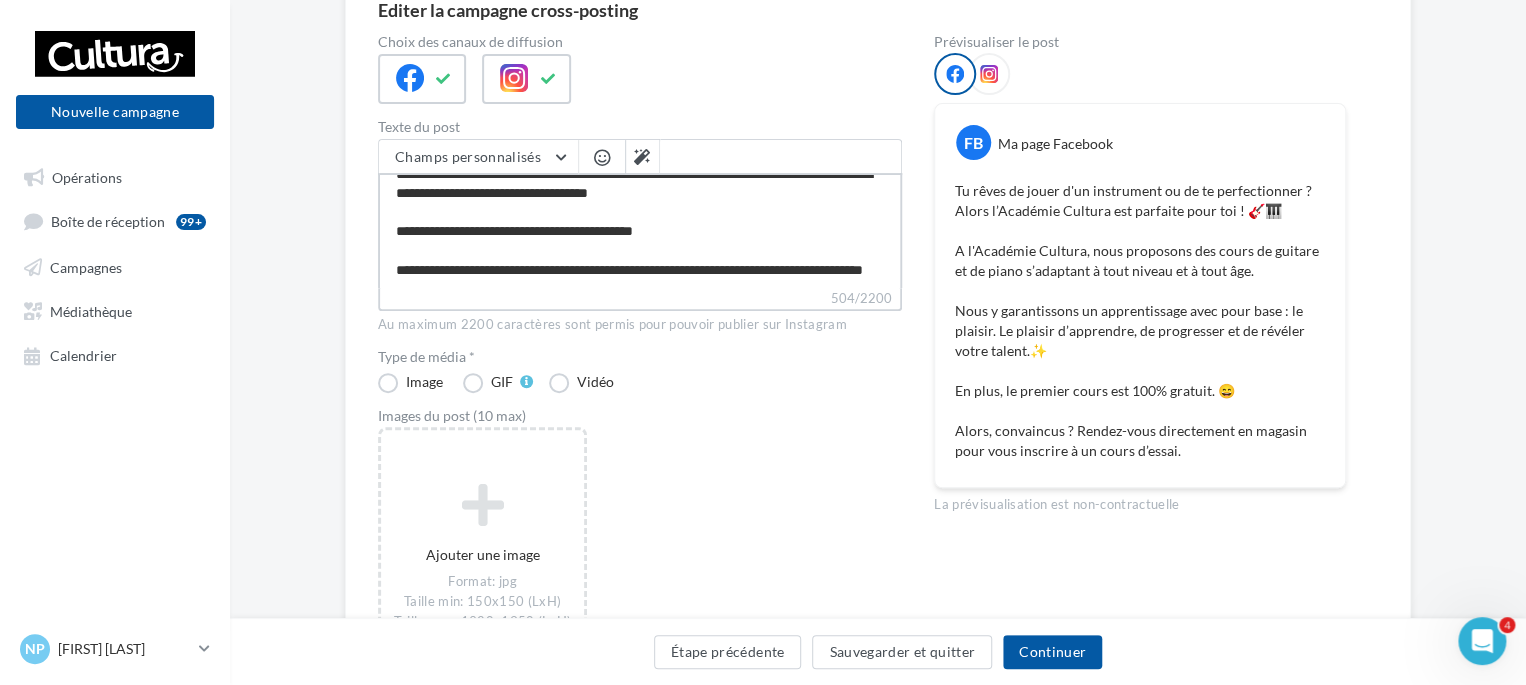 click on "**********" at bounding box center (640, 230) 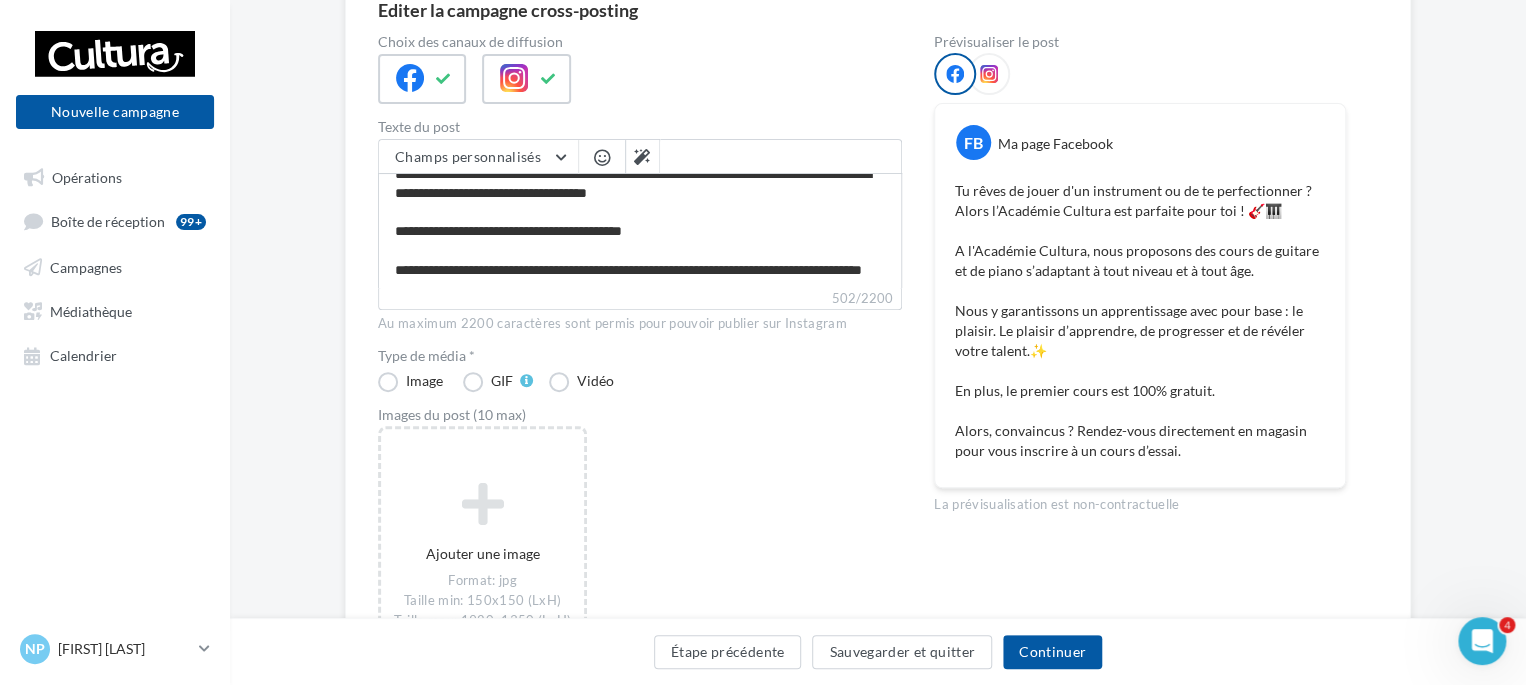 scroll, scrollTop: 152, scrollLeft: 0, axis: vertical 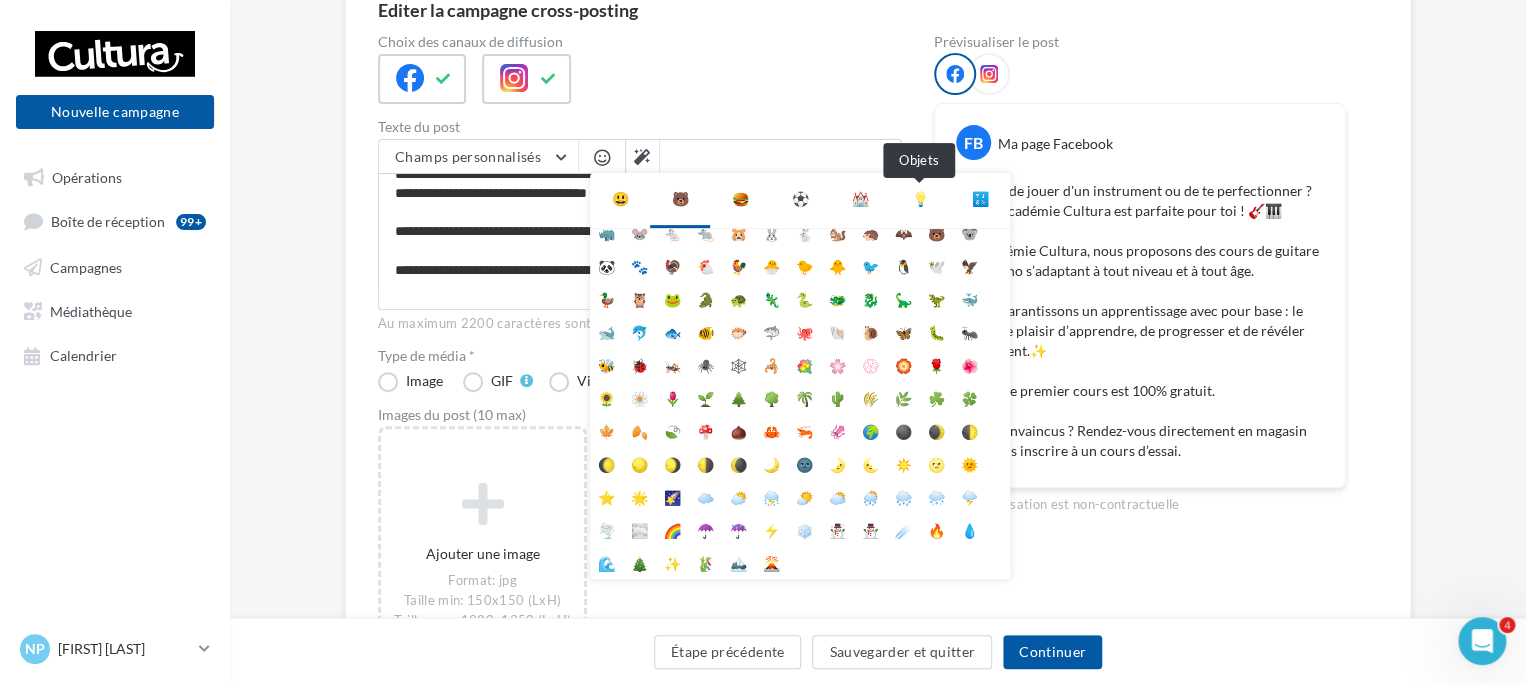 click on "💡" at bounding box center (920, 199) 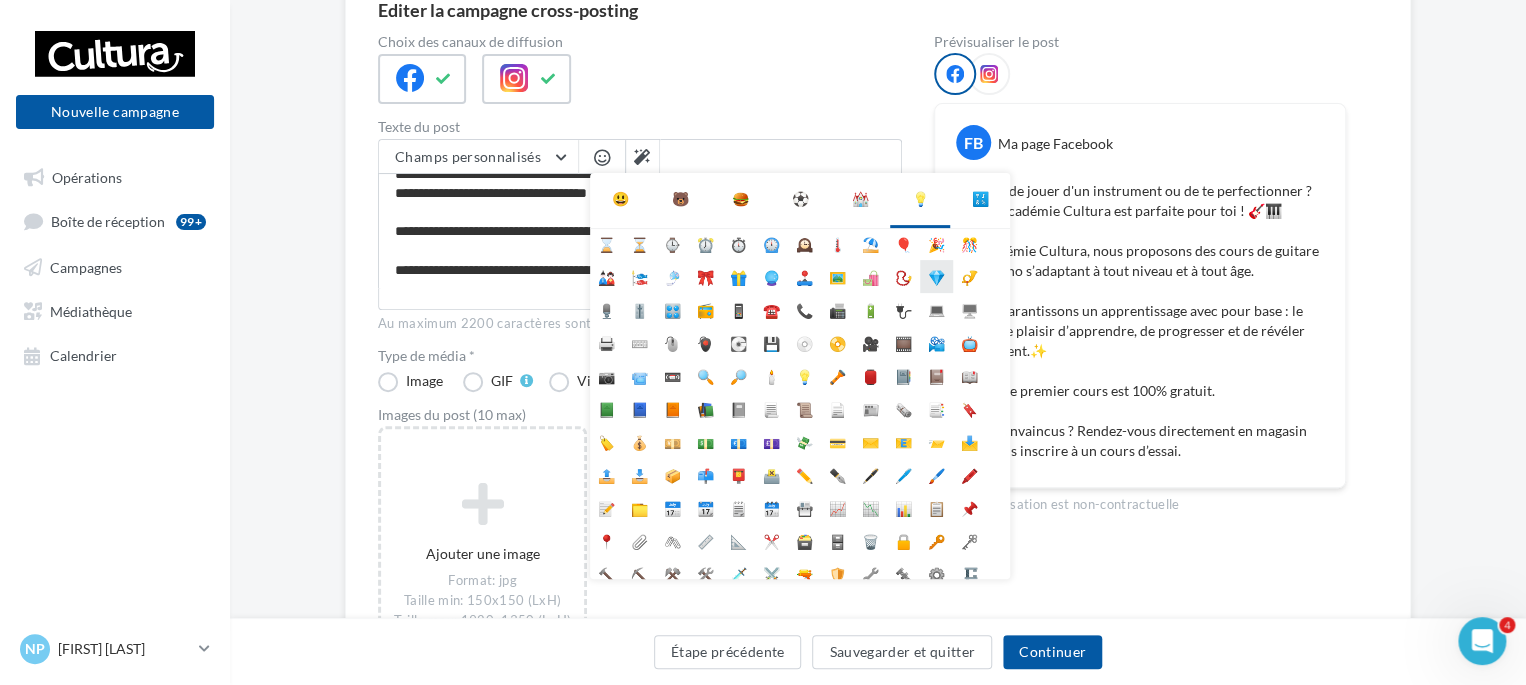 scroll, scrollTop: 0, scrollLeft: 0, axis: both 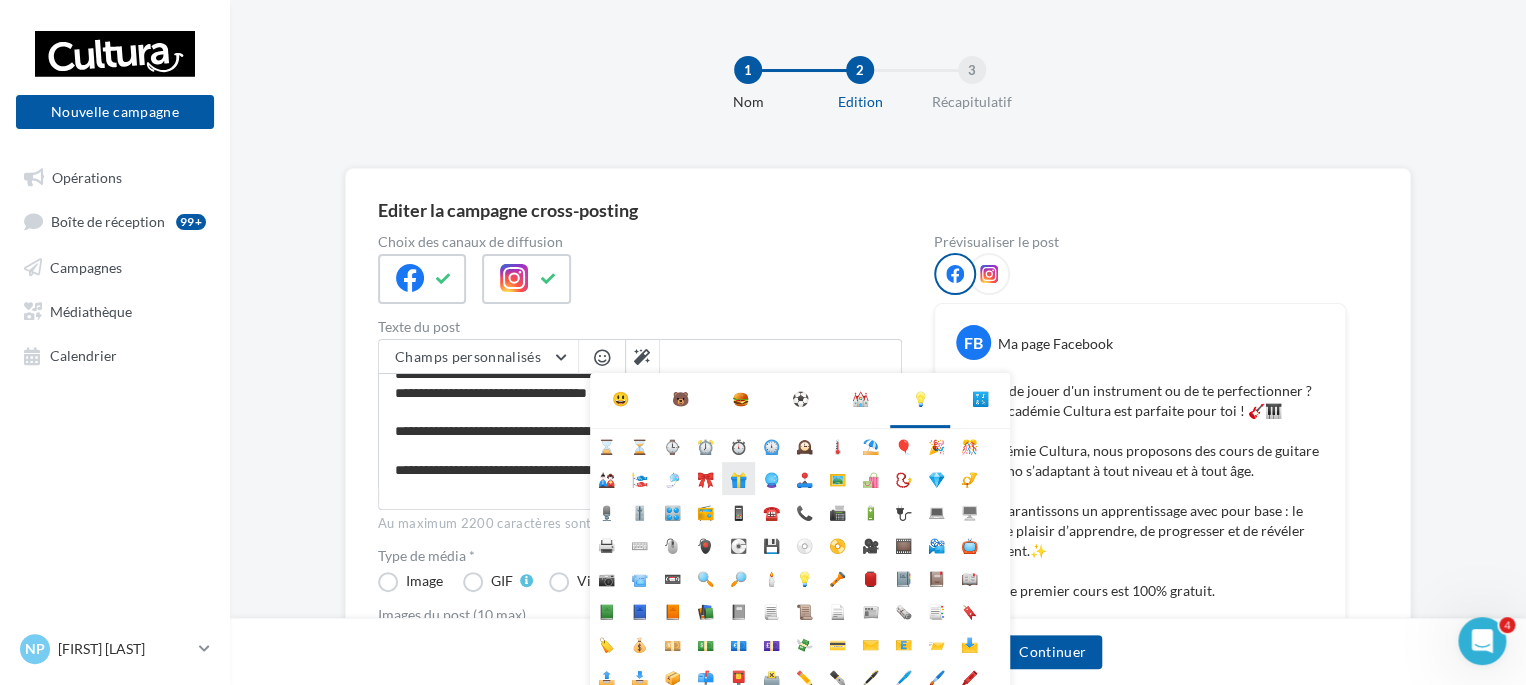 click on "🎁" at bounding box center (738, 478) 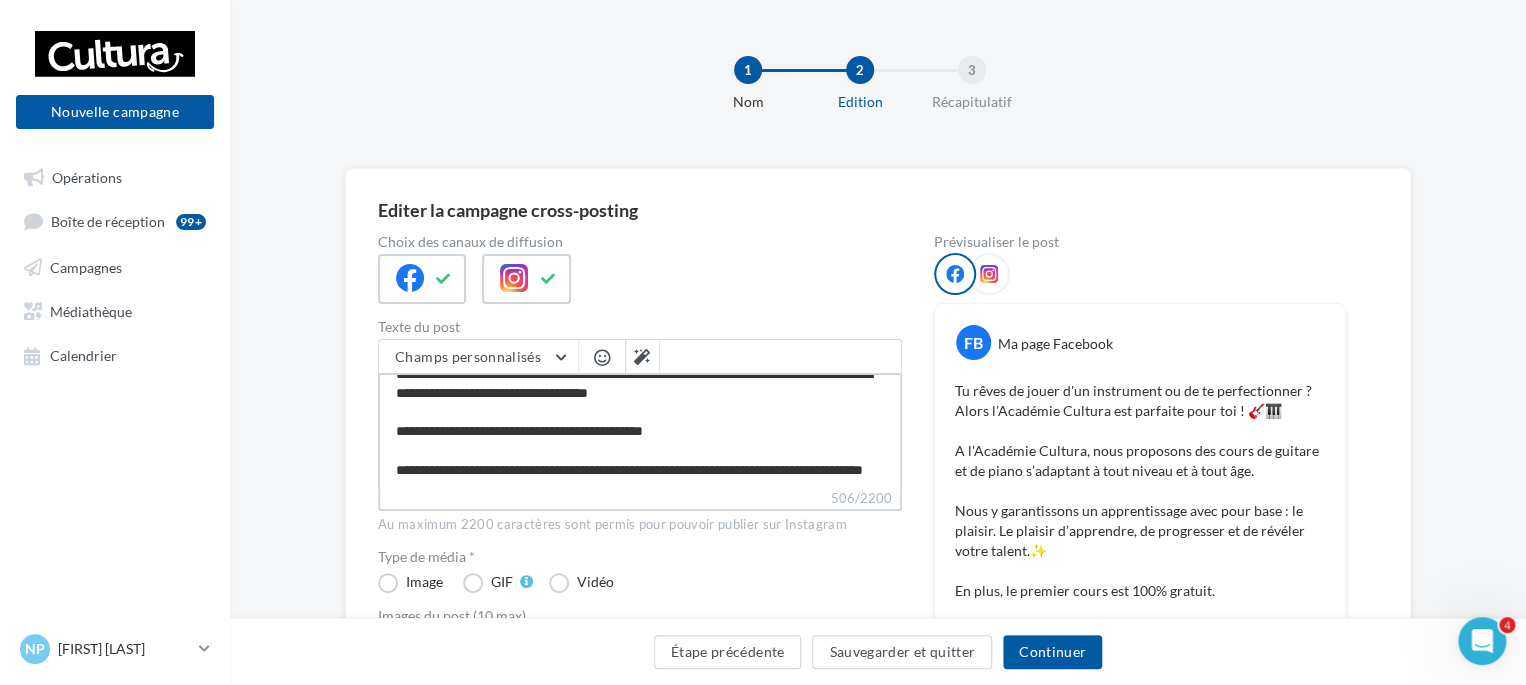 scroll, scrollTop: 152, scrollLeft: 0, axis: vertical 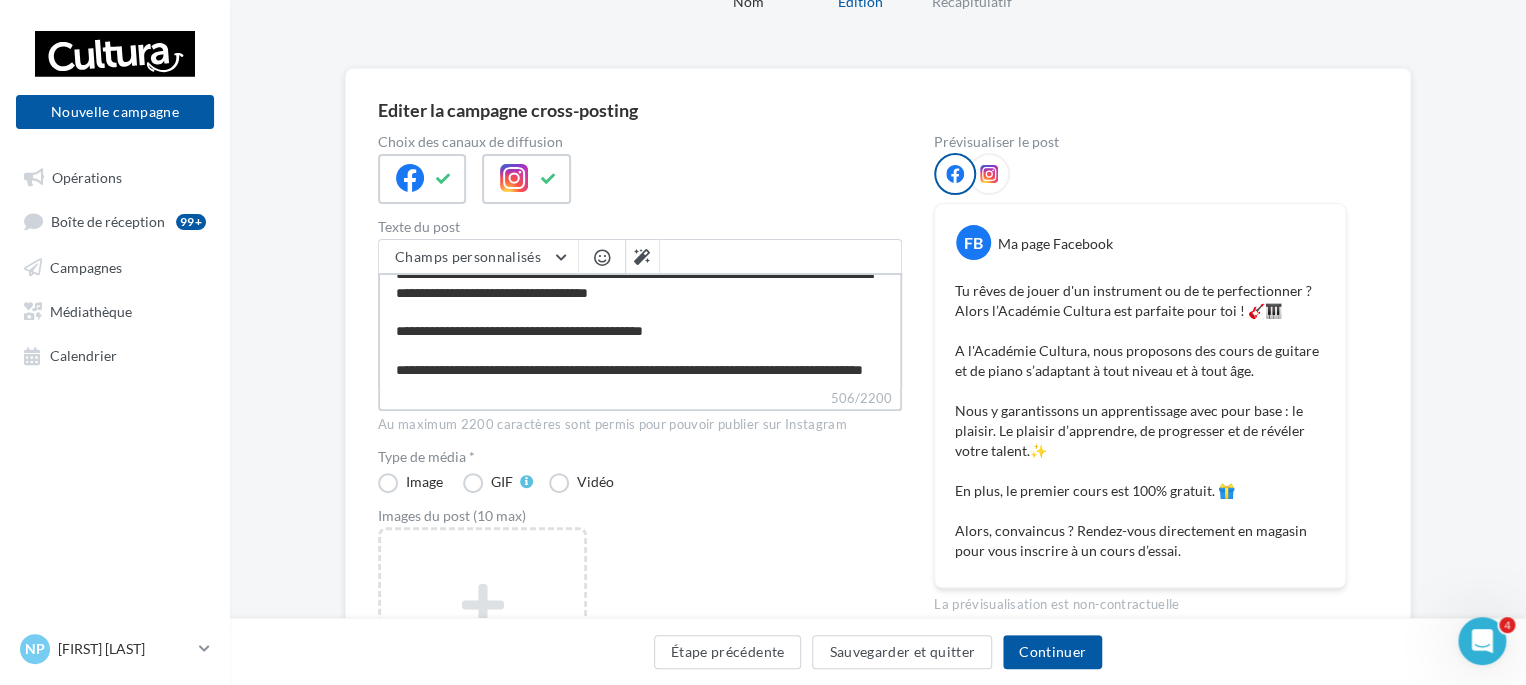 click on "**********" at bounding box center [640, 330] 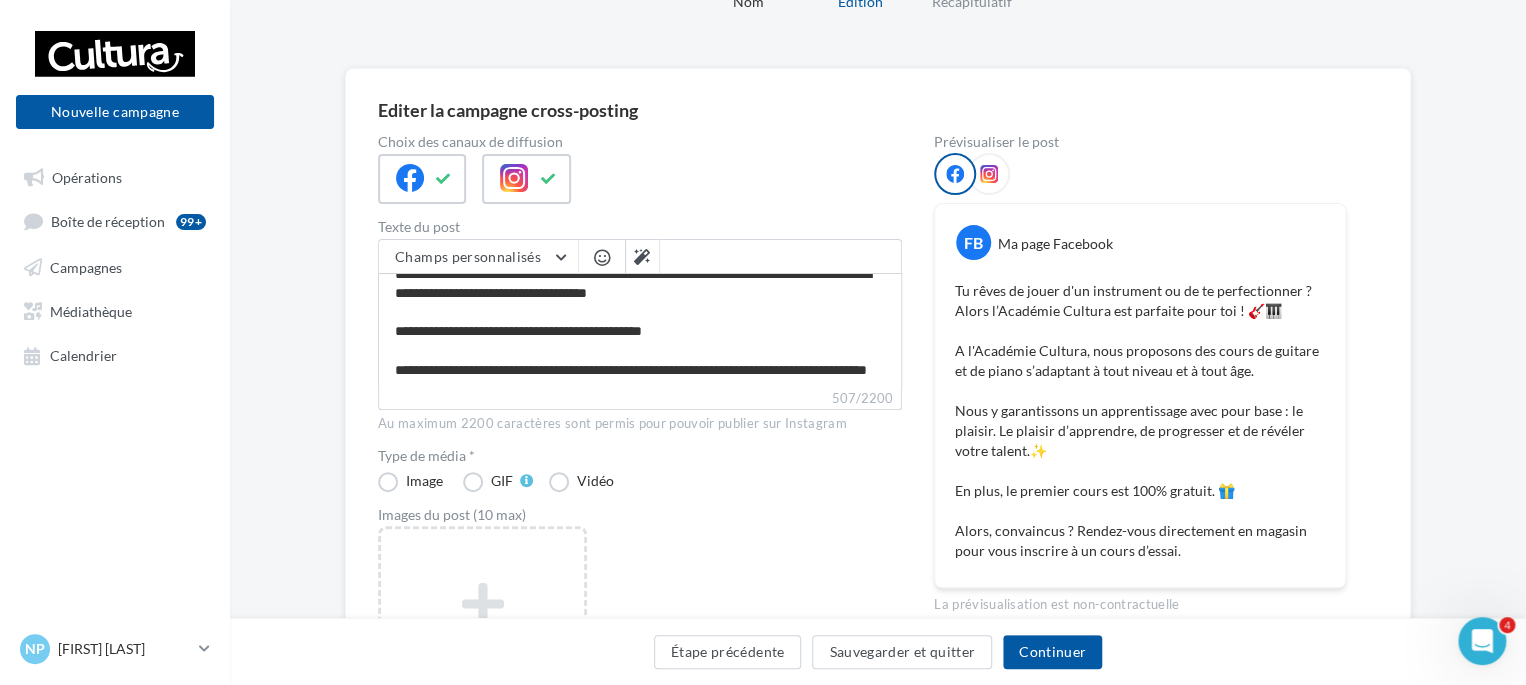 scroll, scrollTop: 152, scrollLeft: 0, axis: vertical 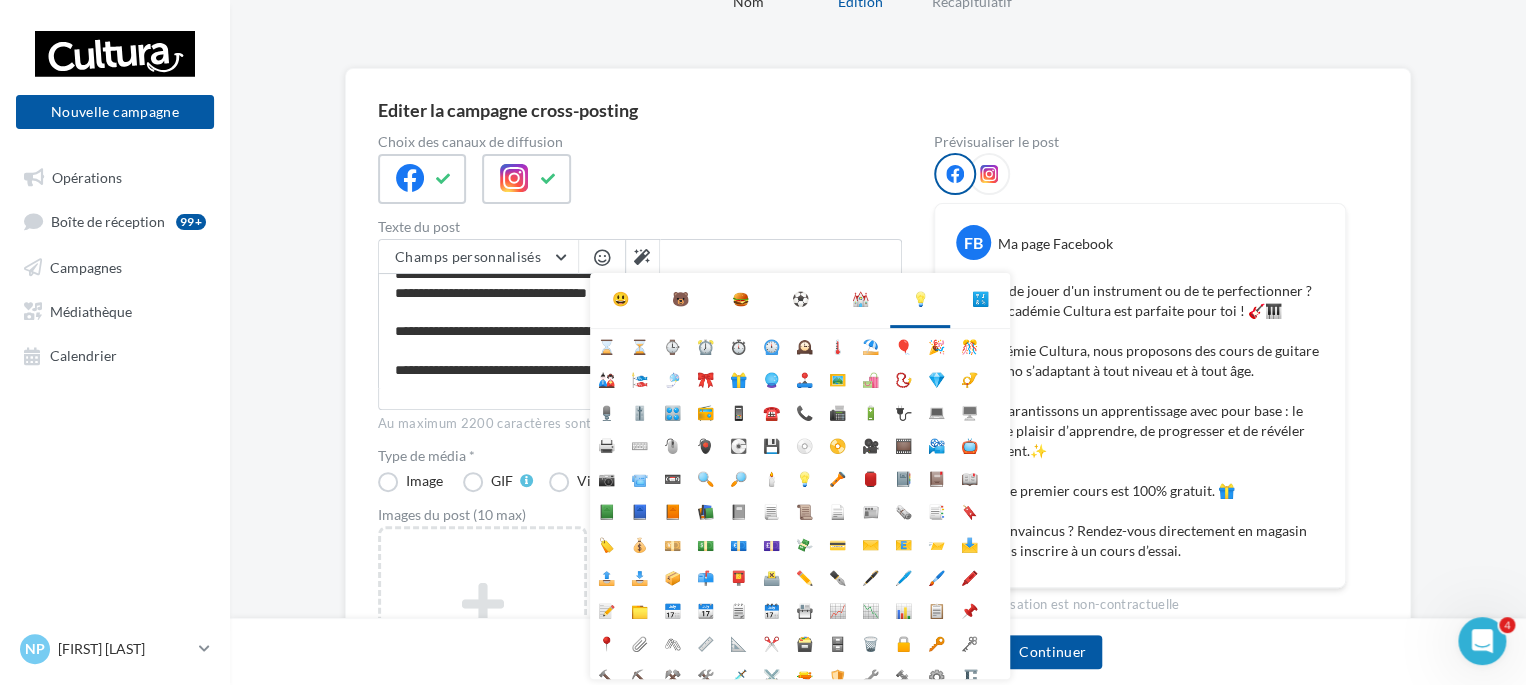 click on "😃" at bounding box center (620, 299) 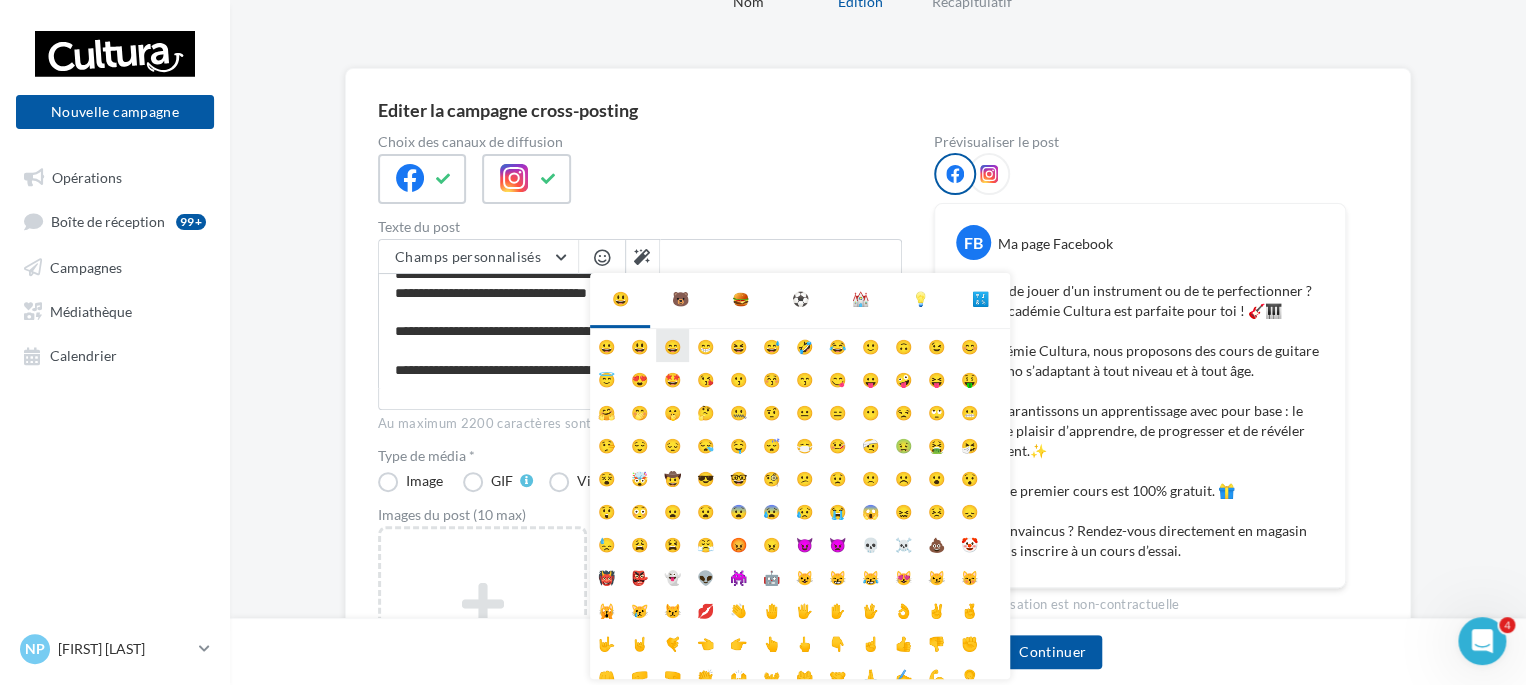 click on "😄" at bounding box center [672, 345] 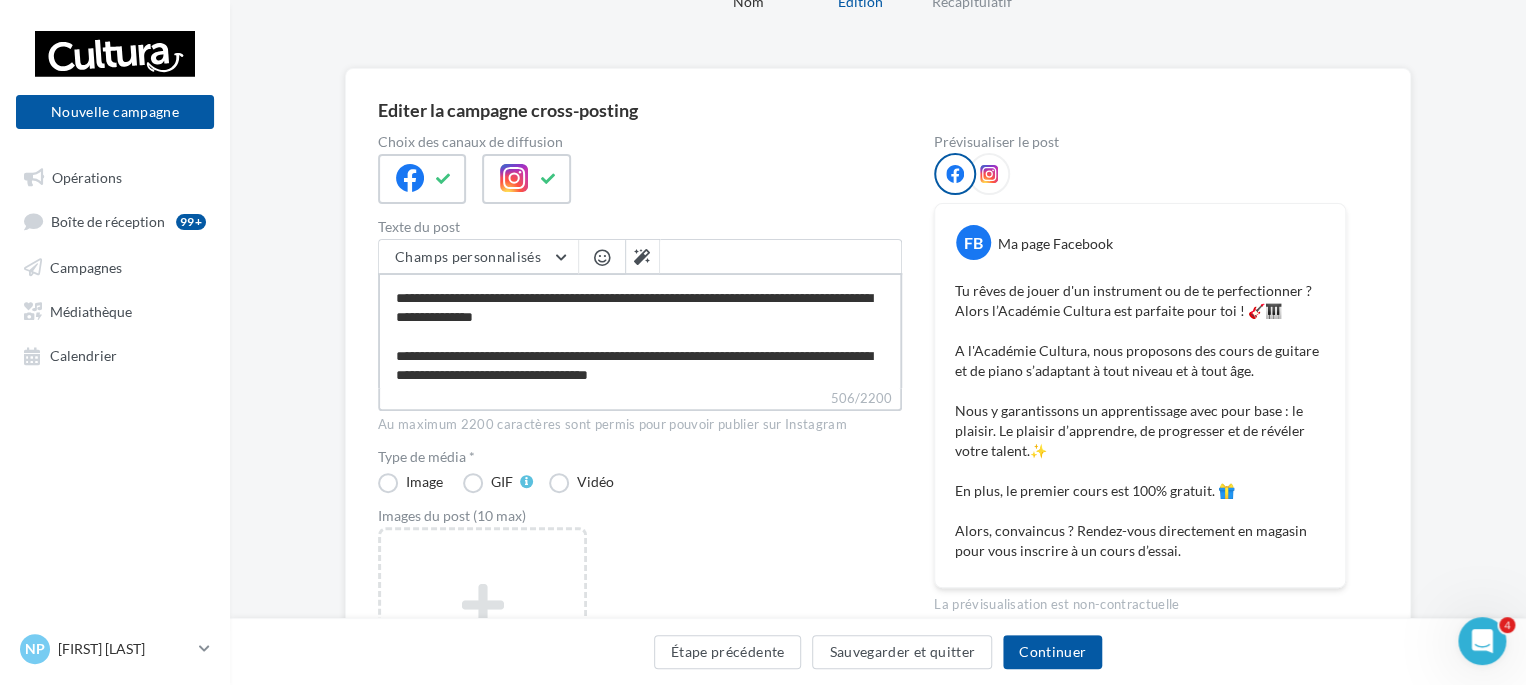 scroll, scrollTop: 0, scrollLeft: 0, axis: both 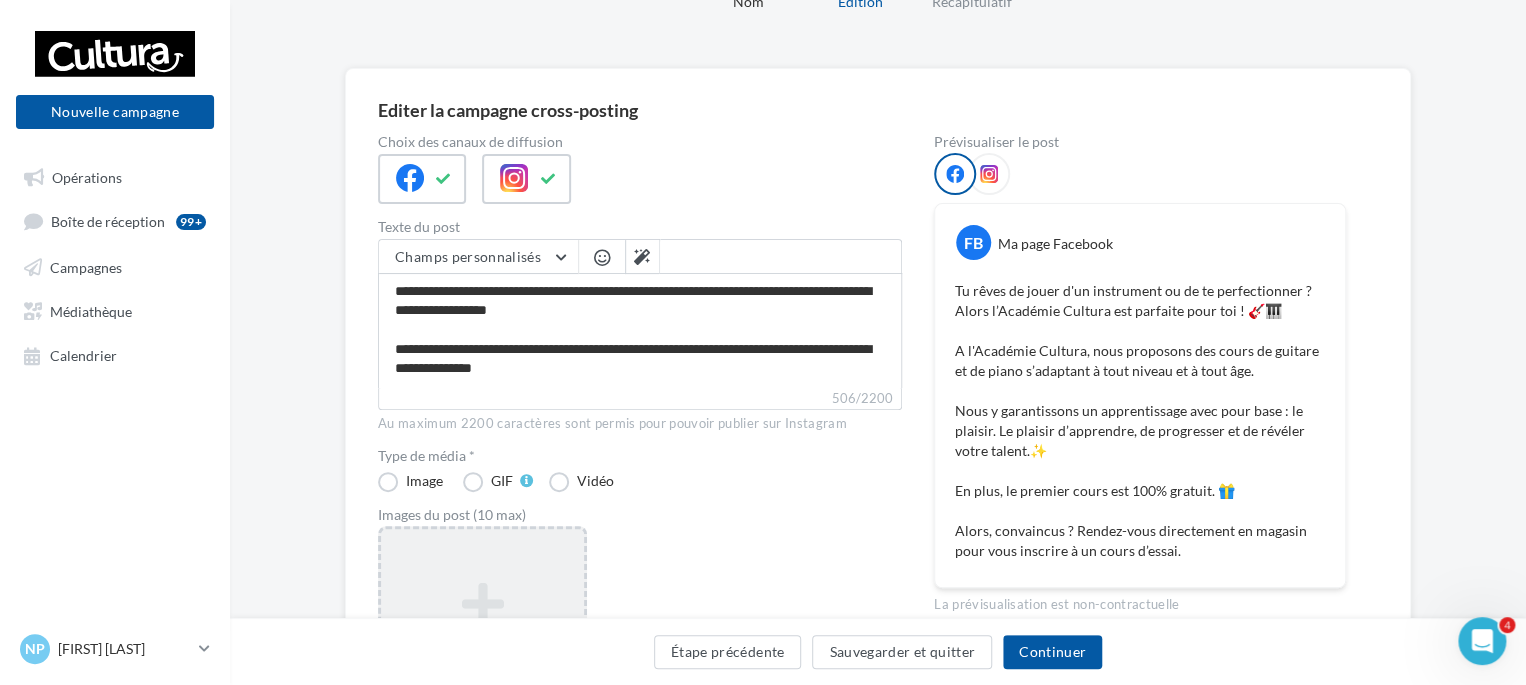 click at bounding box center (482, 604) 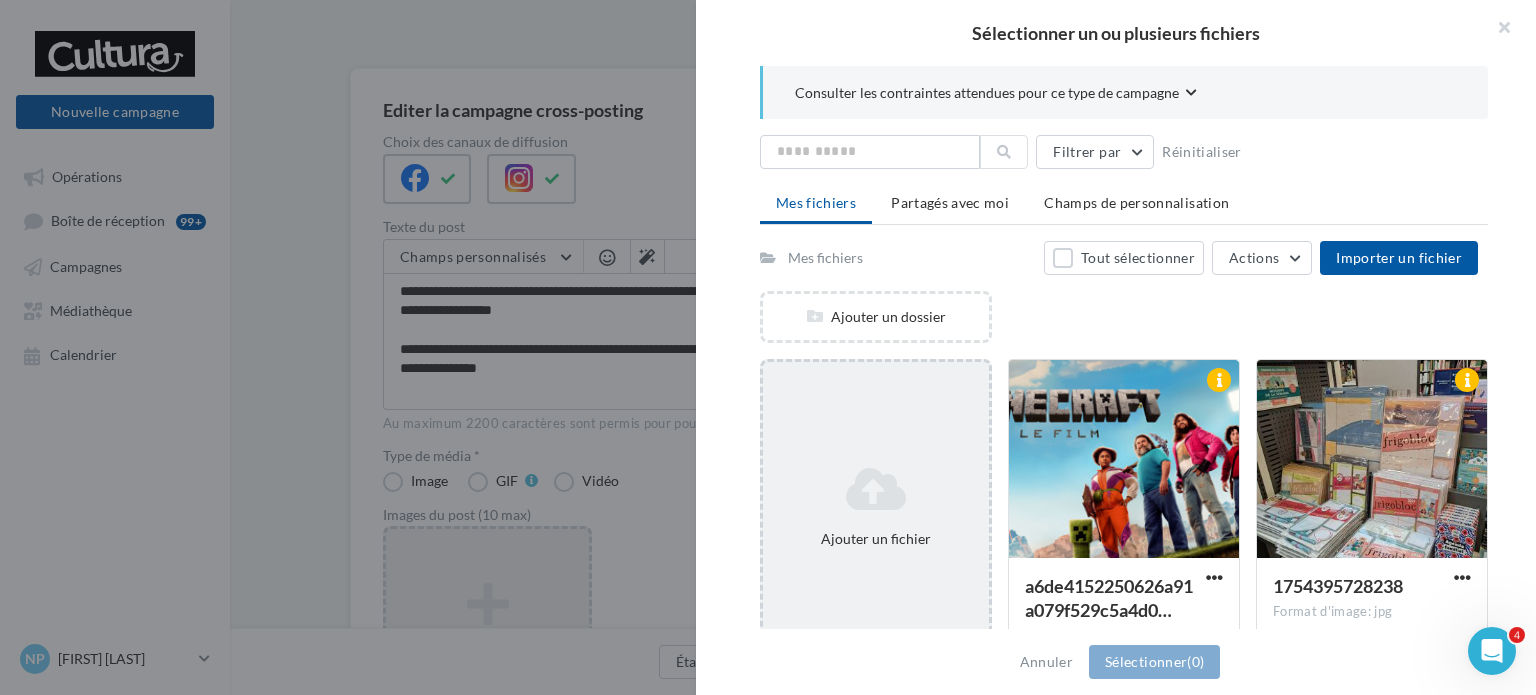 click at bounding box center [876, 489] 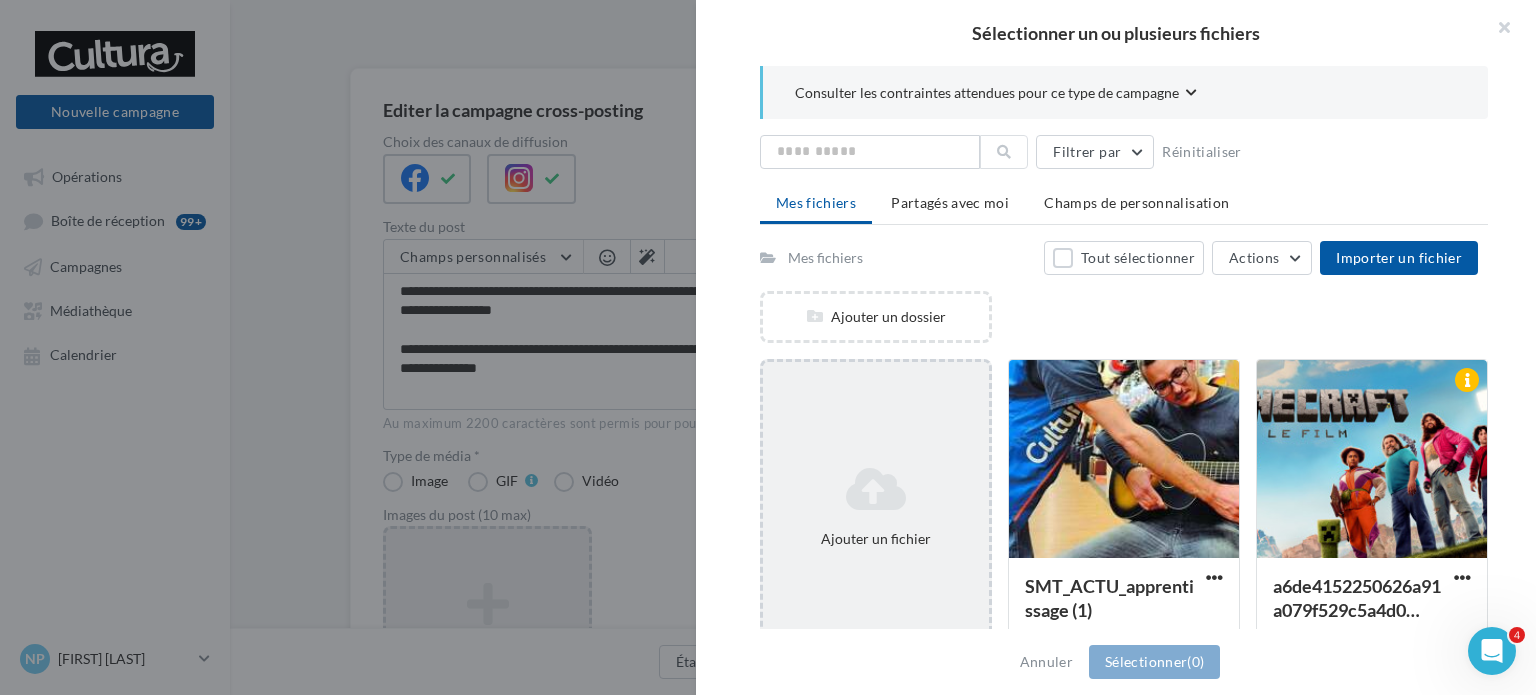 click at bounding box center [876, 489] 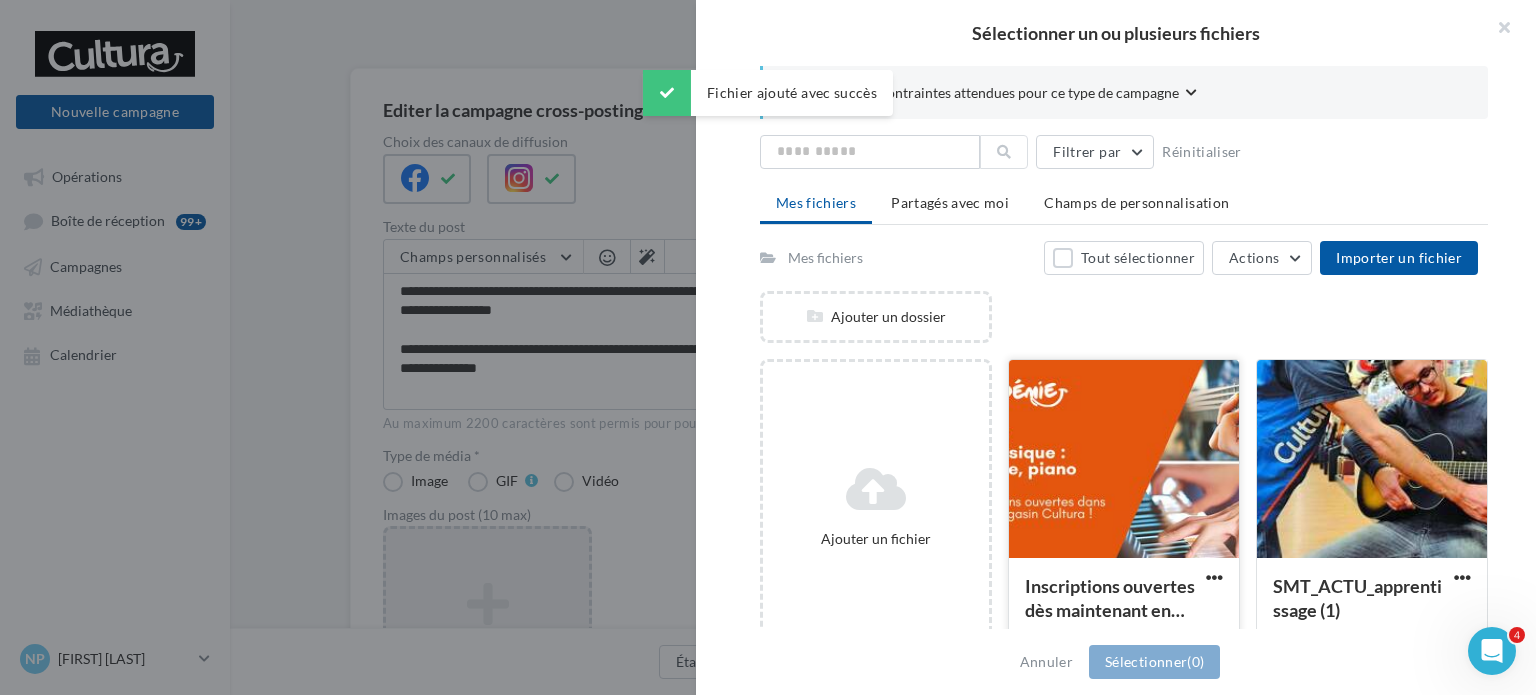 click at bounding box center [1124, 460] 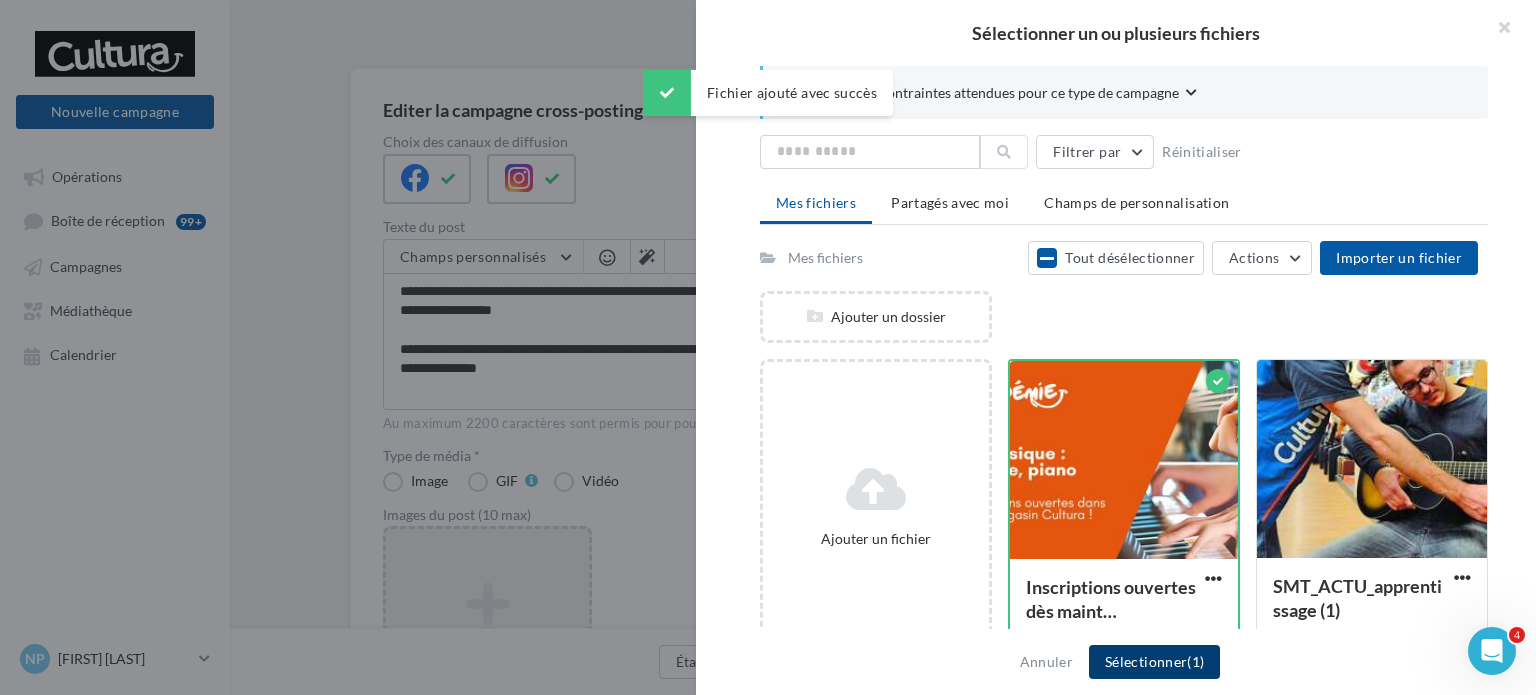 click on "Sélectionner   (1)" at bounding box center [1154, 662] 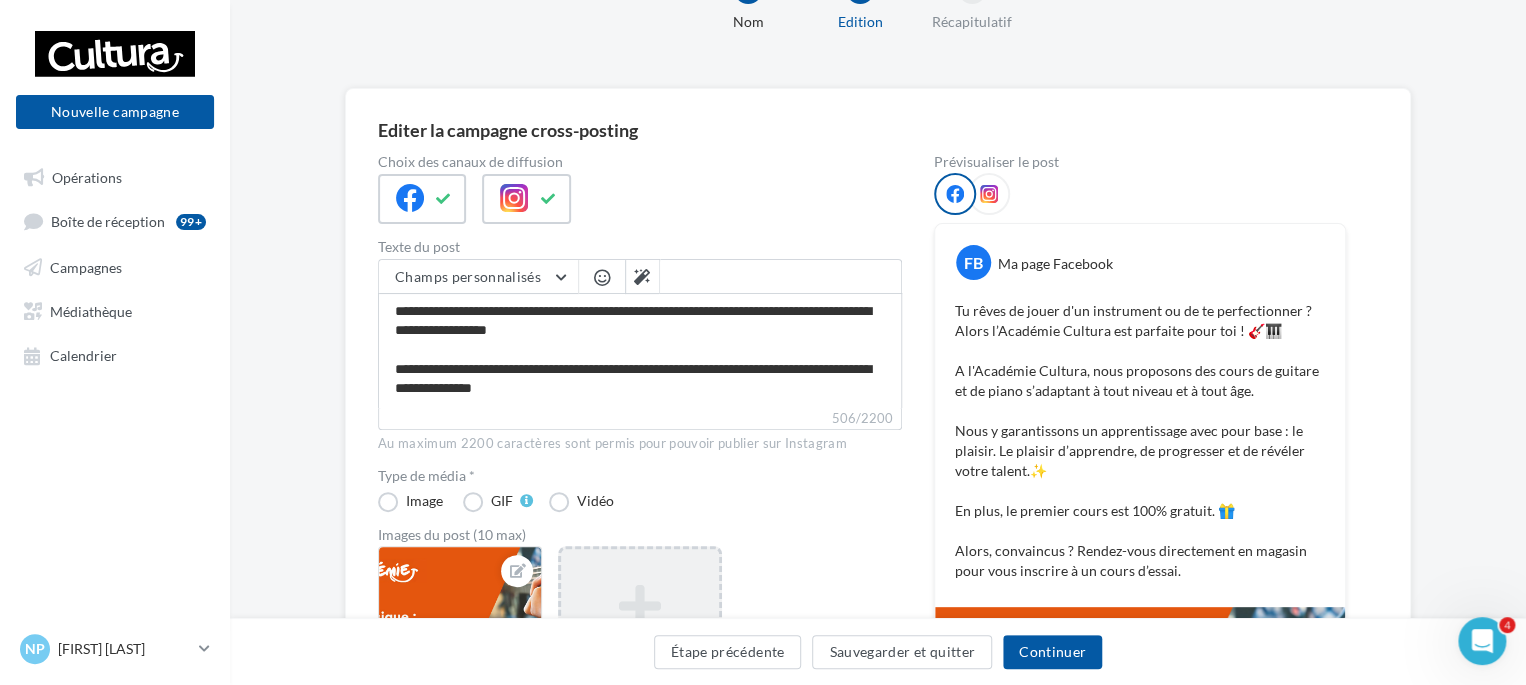 scroll, scrollTop: 200, scrollLeft: 0, axis: vertical 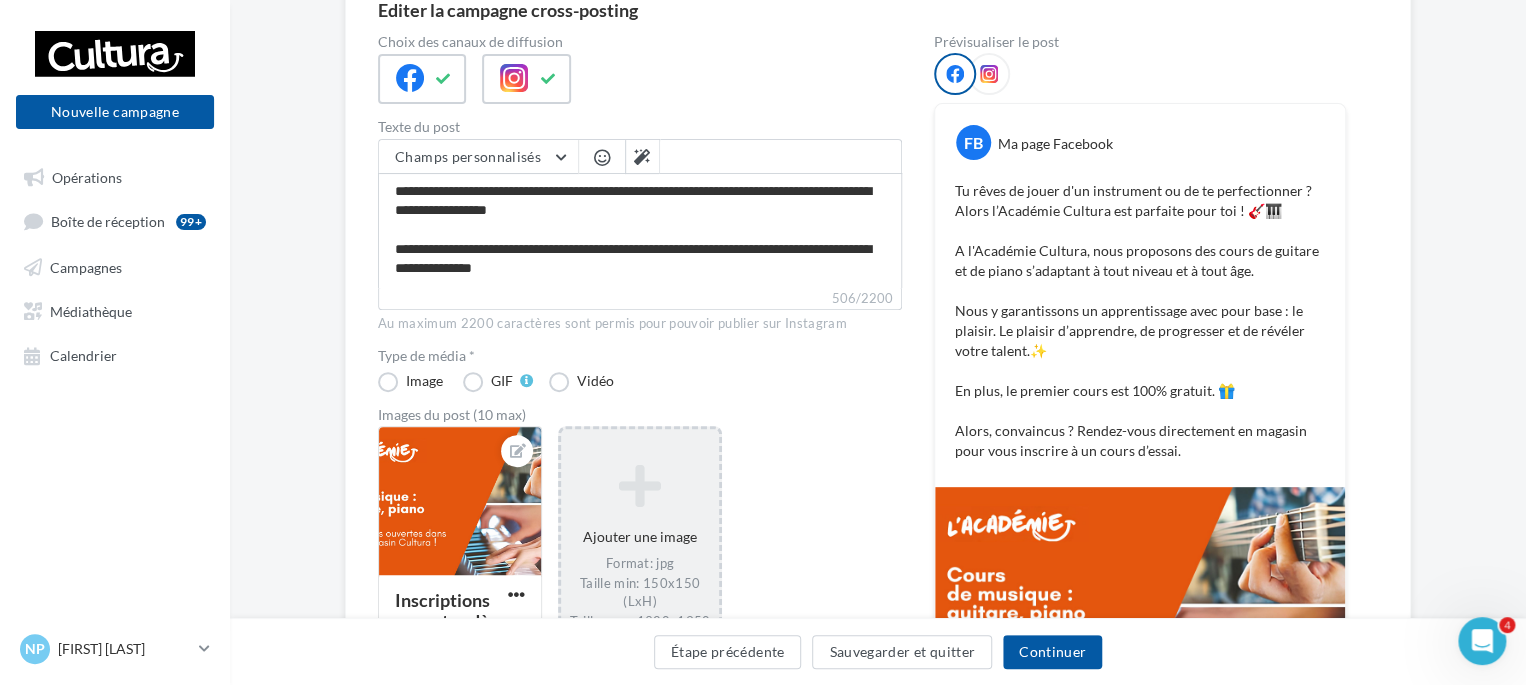 click at bounding box center (989, 74) 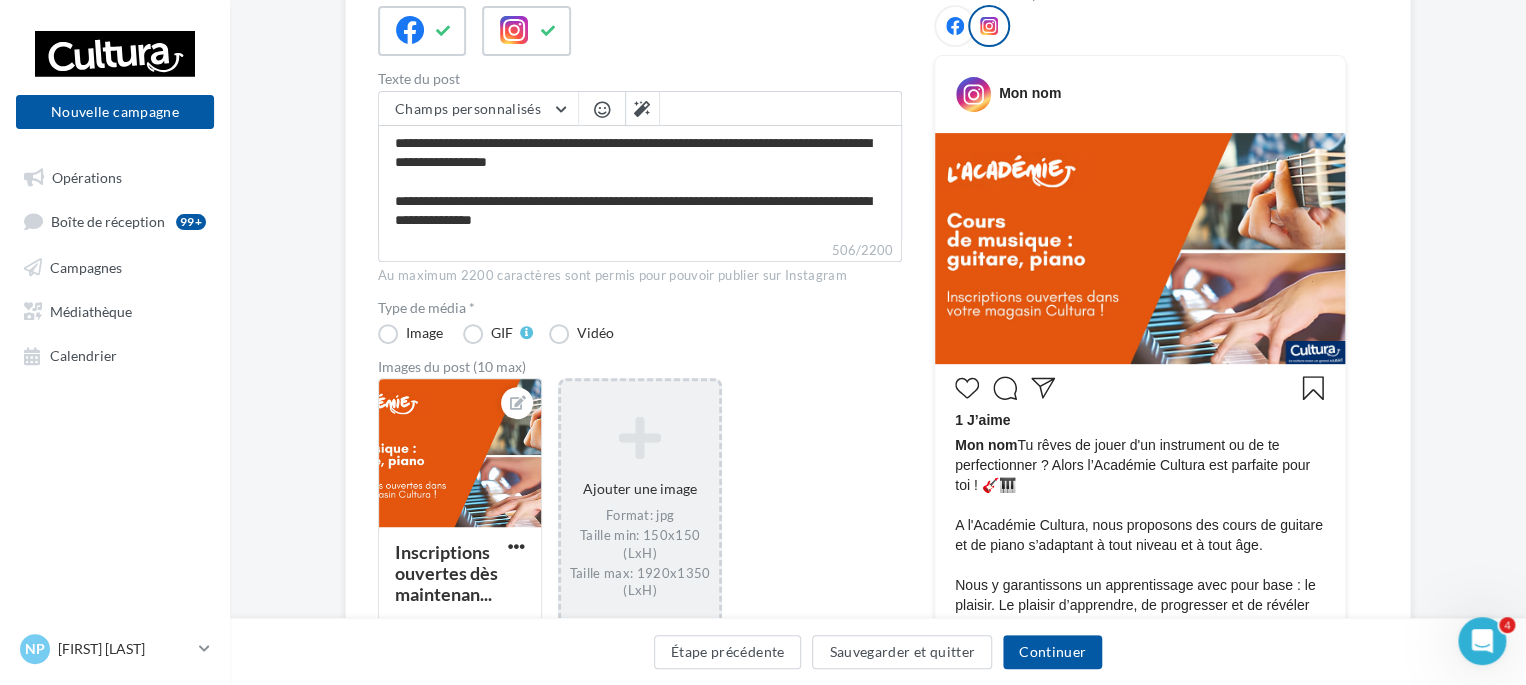 scroll, scrollTop: 200, scrollLeft: 0, axis: vertical 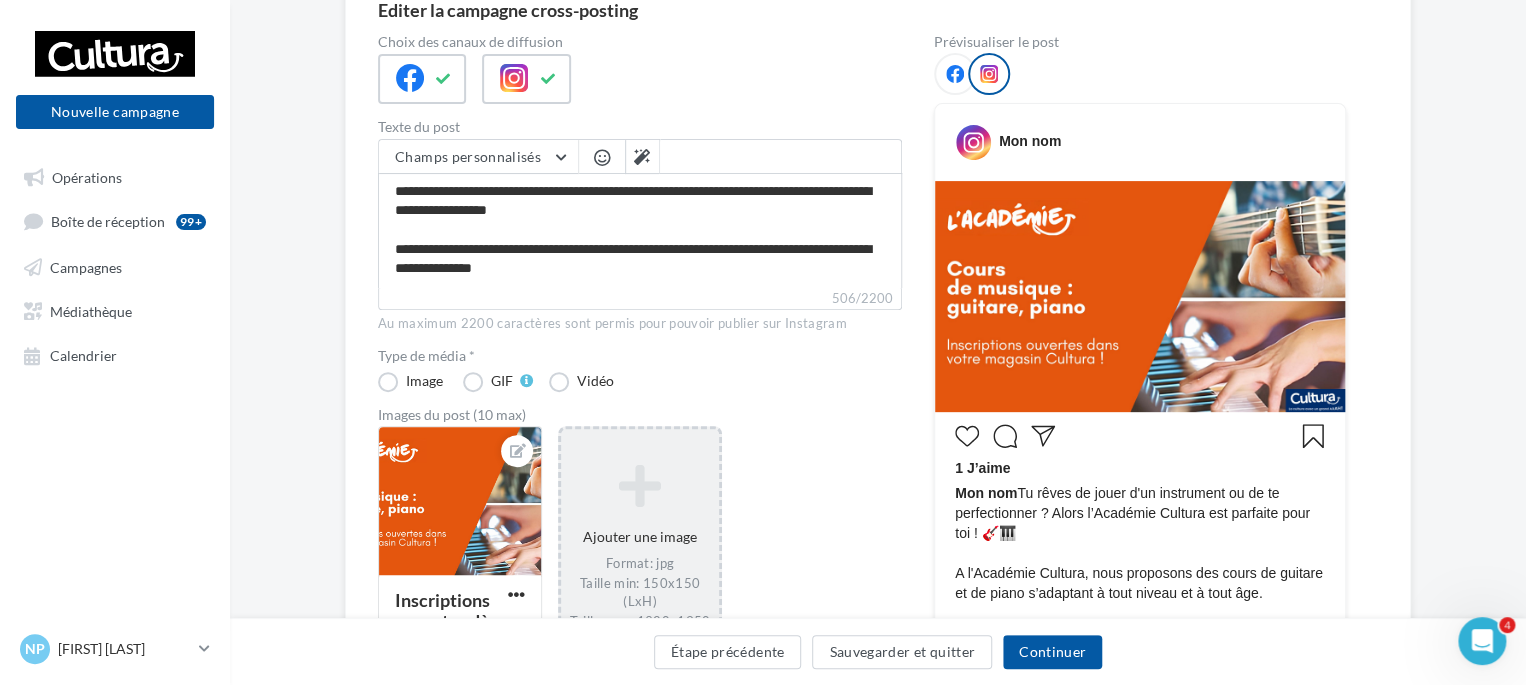 click at bounding box center (955, 74) 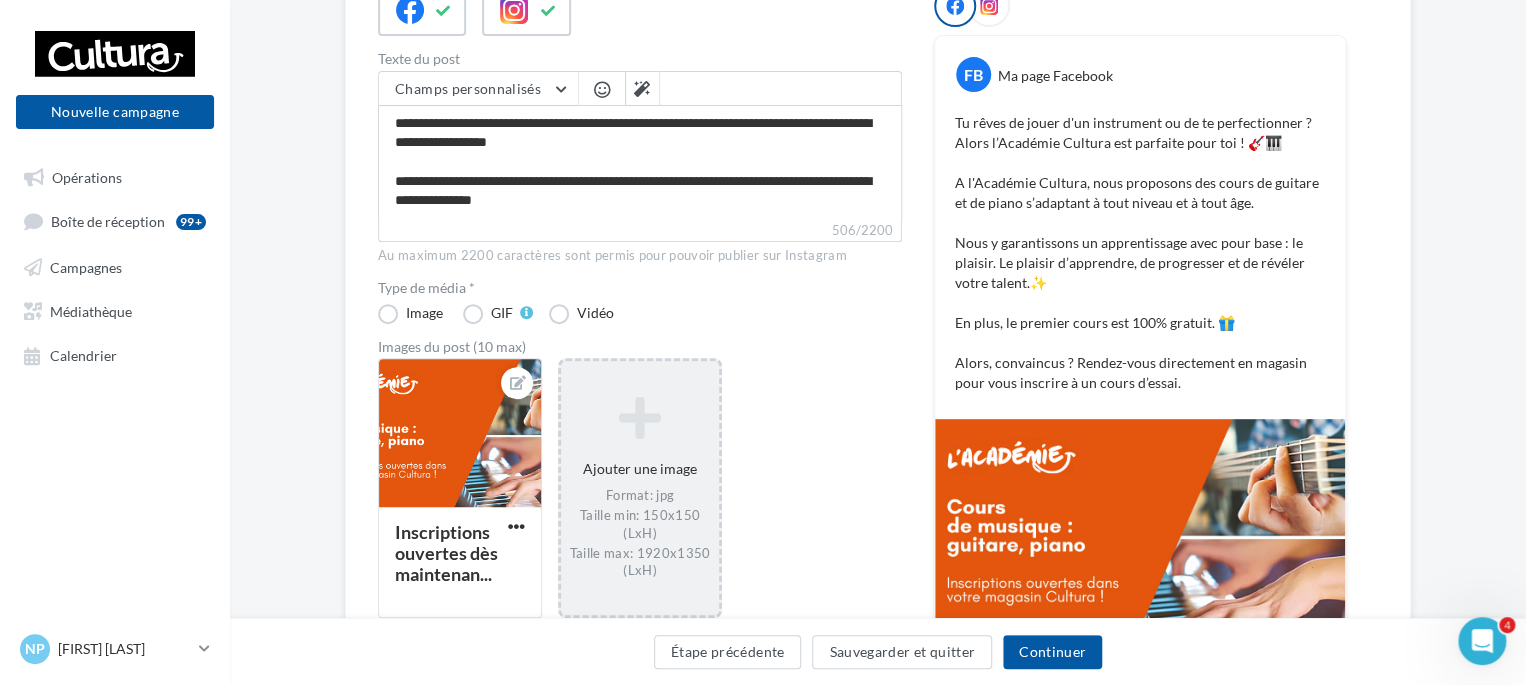 scroll, scrollTop: 300, scrollLeft: 0, axis: vertical 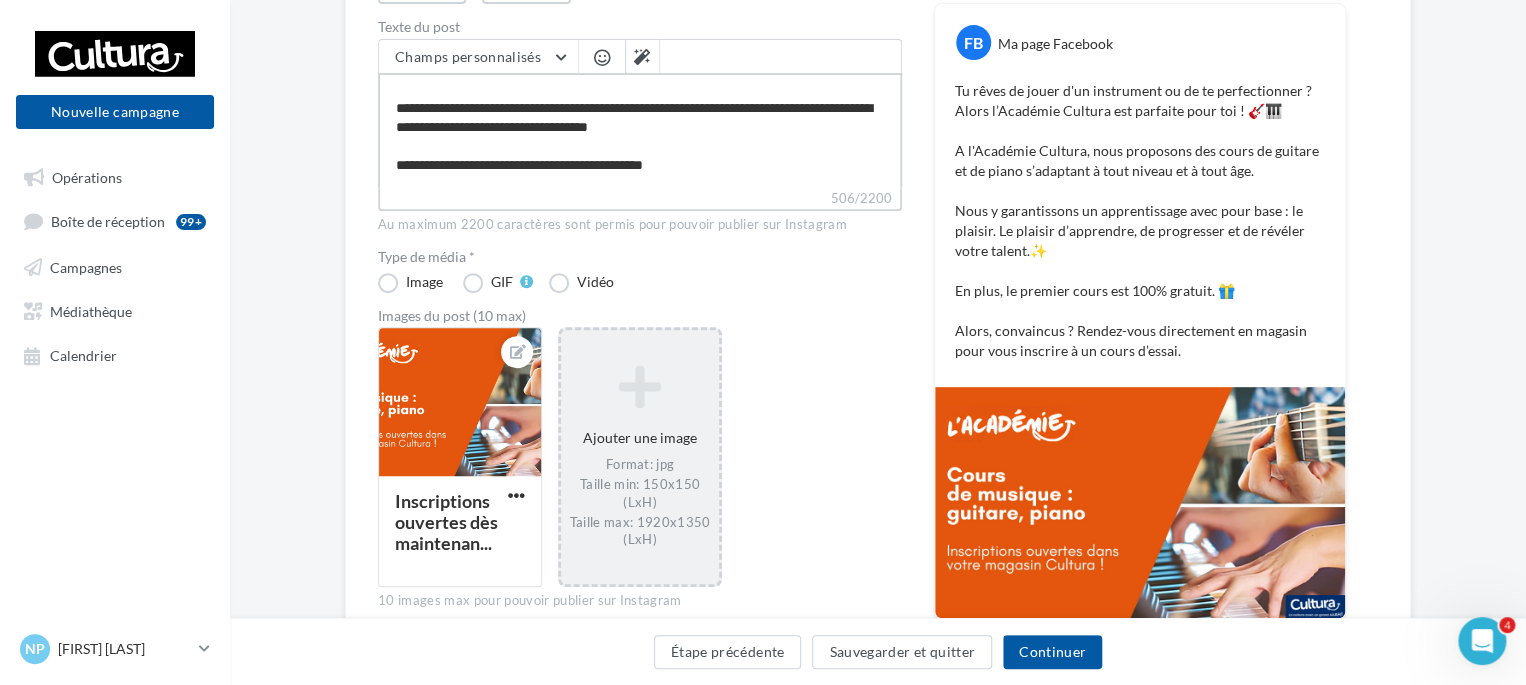 click on "**********" at bounding box center [640, 130] 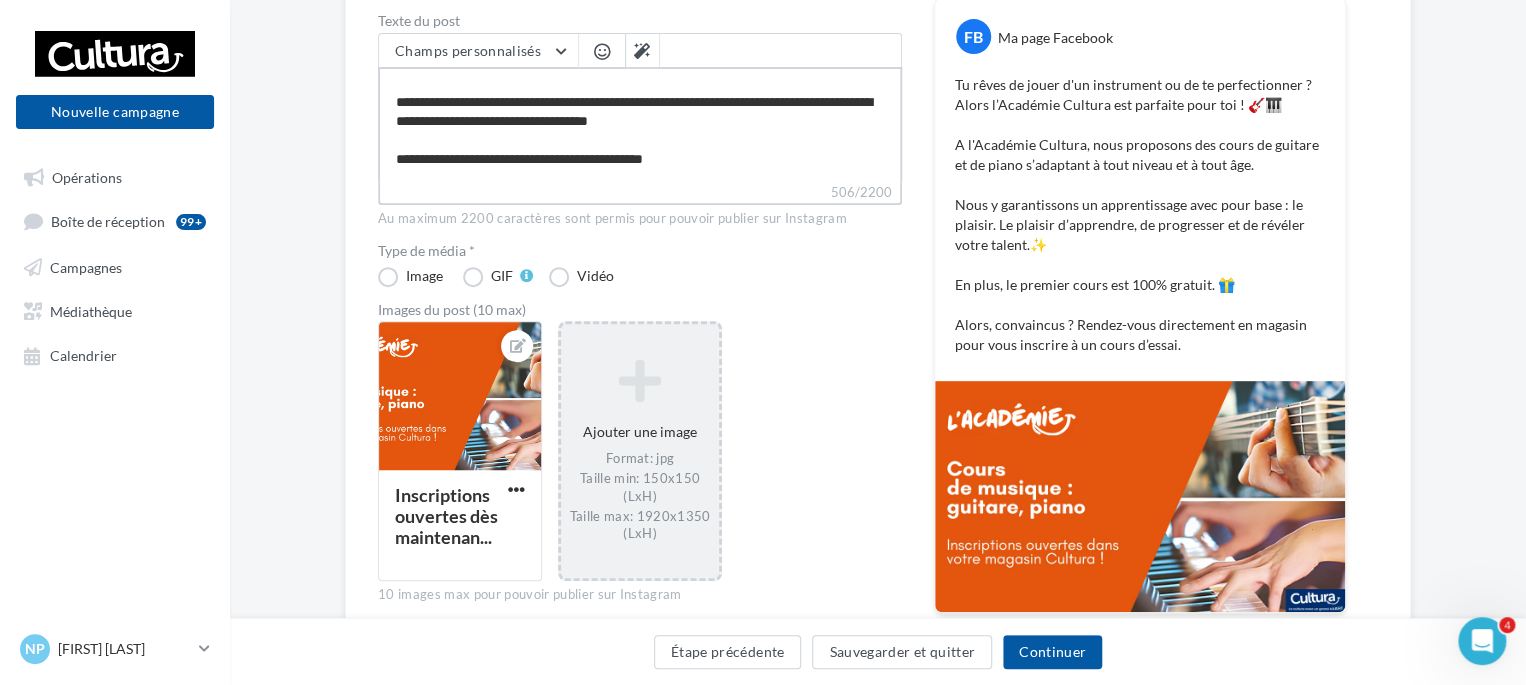 scroll, scrollTop: 270, scrollLeft: 0, axis: vertical 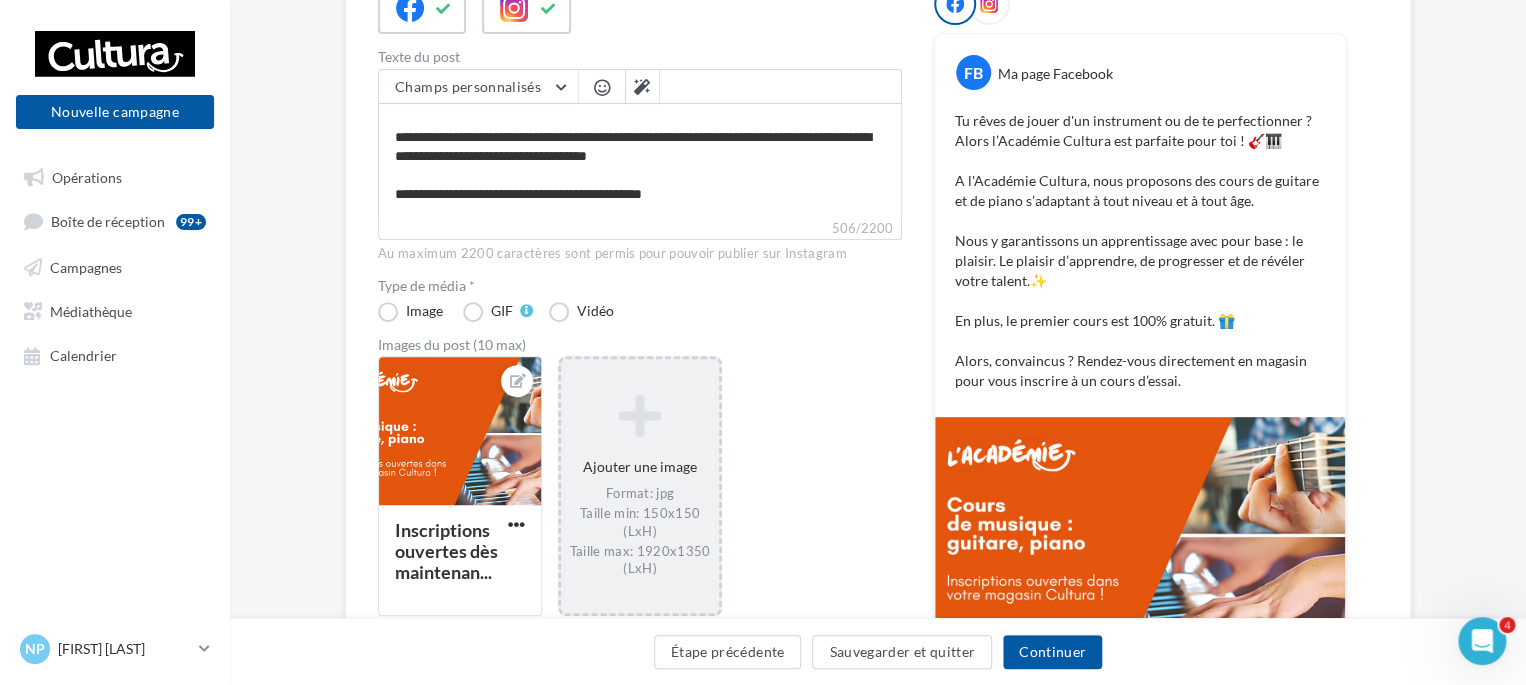 click on "Tu rêves de jouer d'un instrument ou de te perfectionner ? Alors l’Académie Cultura est parfaite pour toi ! 🎸🎹  A l'Académie Cultura, nous proposons des cours de guitare et de piano s’adaptant à tout niveau et à tout âge.  Nous y garantissons un apprentissage avec pour base : le plaisir. Le plaisir d’apprendre, de progresser et de révéler votre talent.✨  En plus, le premier cours est 100% gratuit.  🎁   Alors, convaincus ? Rendez-vous directement en magasin pour vous inscrire à un cours d’essai." at bounding box center [1140, 251] 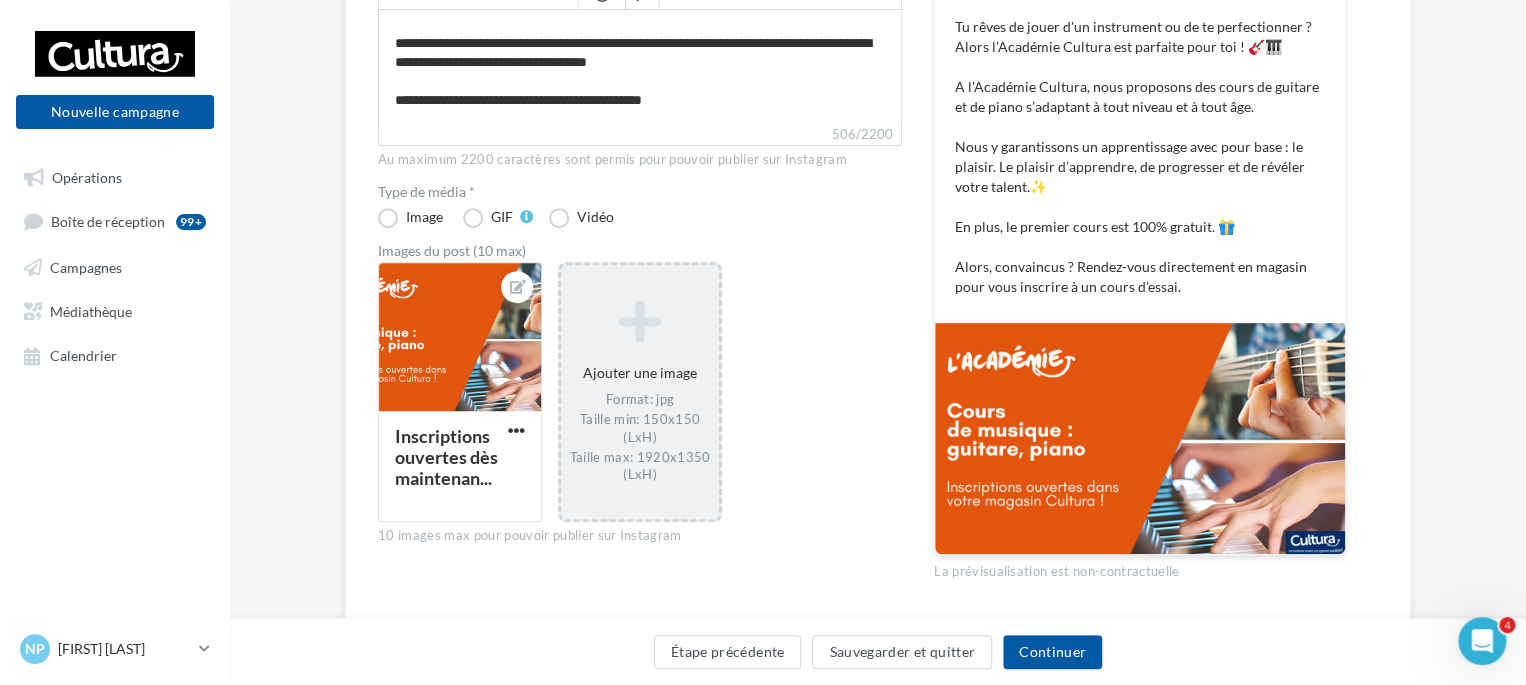 scroll, scrollTop: 280, scrollLeft: 0, axis: vertical 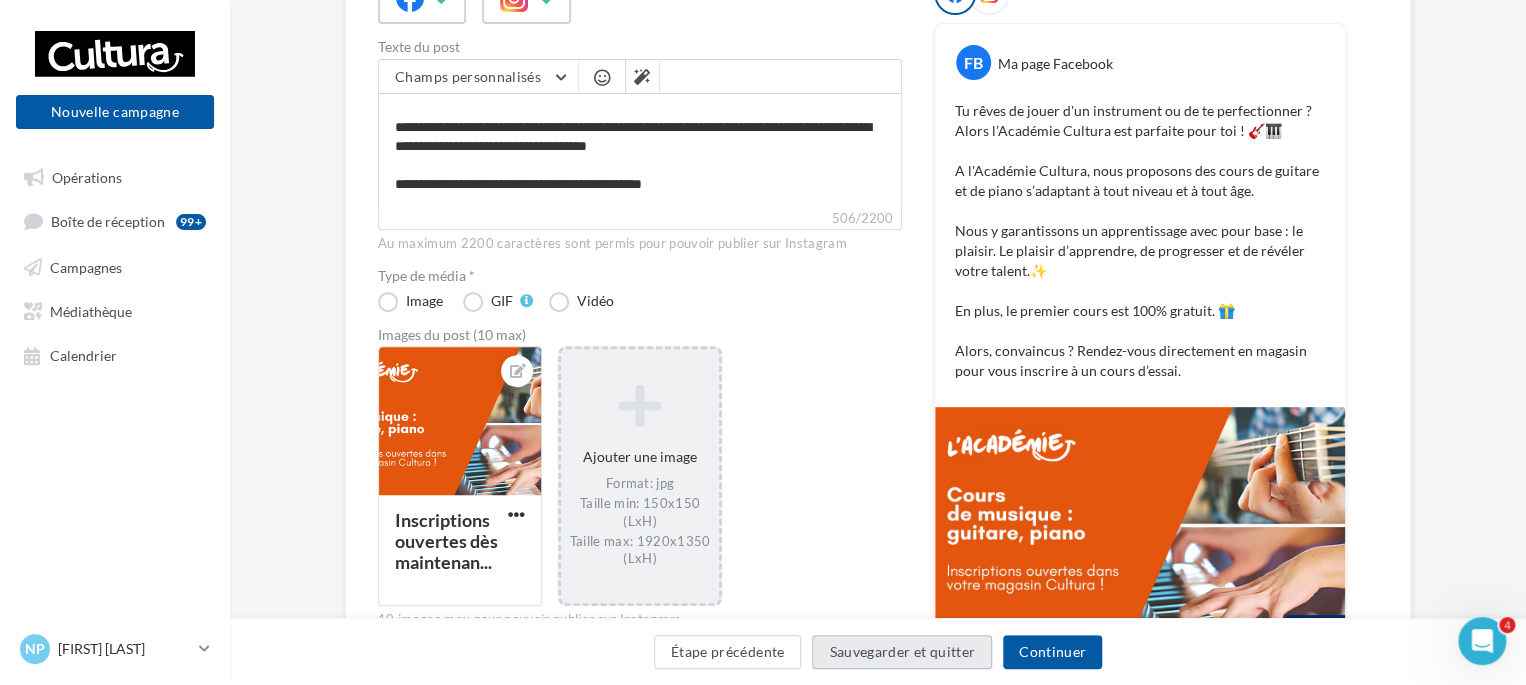 click on "Sauvegarder et quitter" at bounding box center (902, 652) 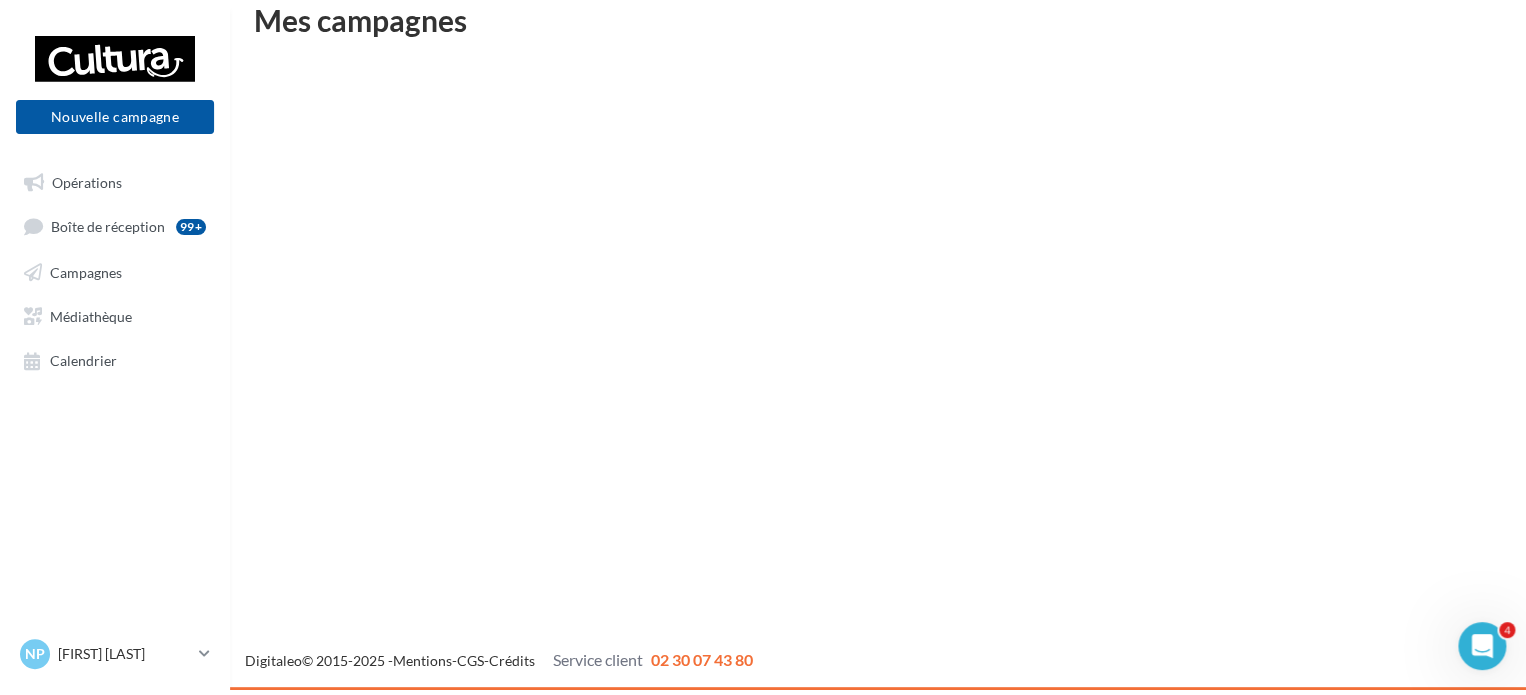scroll, scrollTop: 32, scrollLeft: 0, axis: vertical 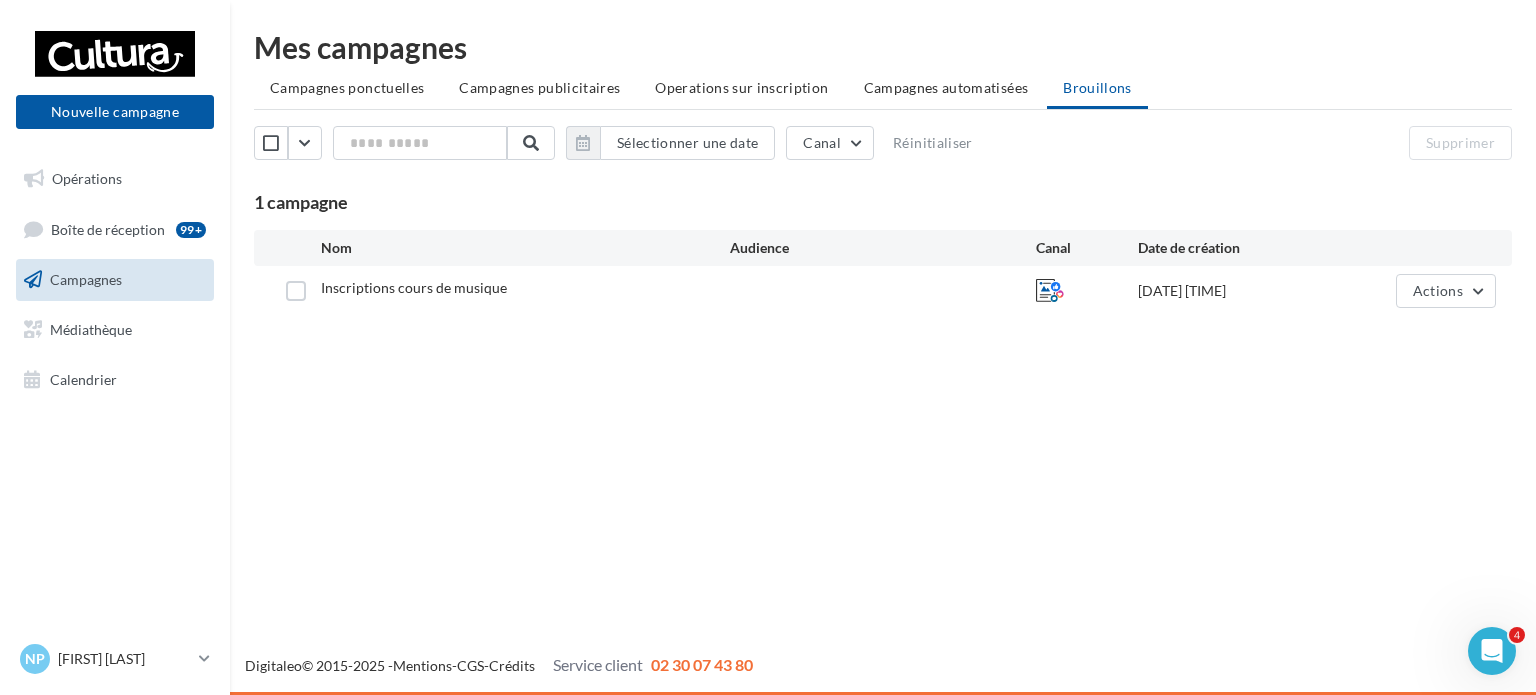click on "Inscriptions cours de musique
[DATE] [TIME]
Actions" at bounding box center (883, 291) 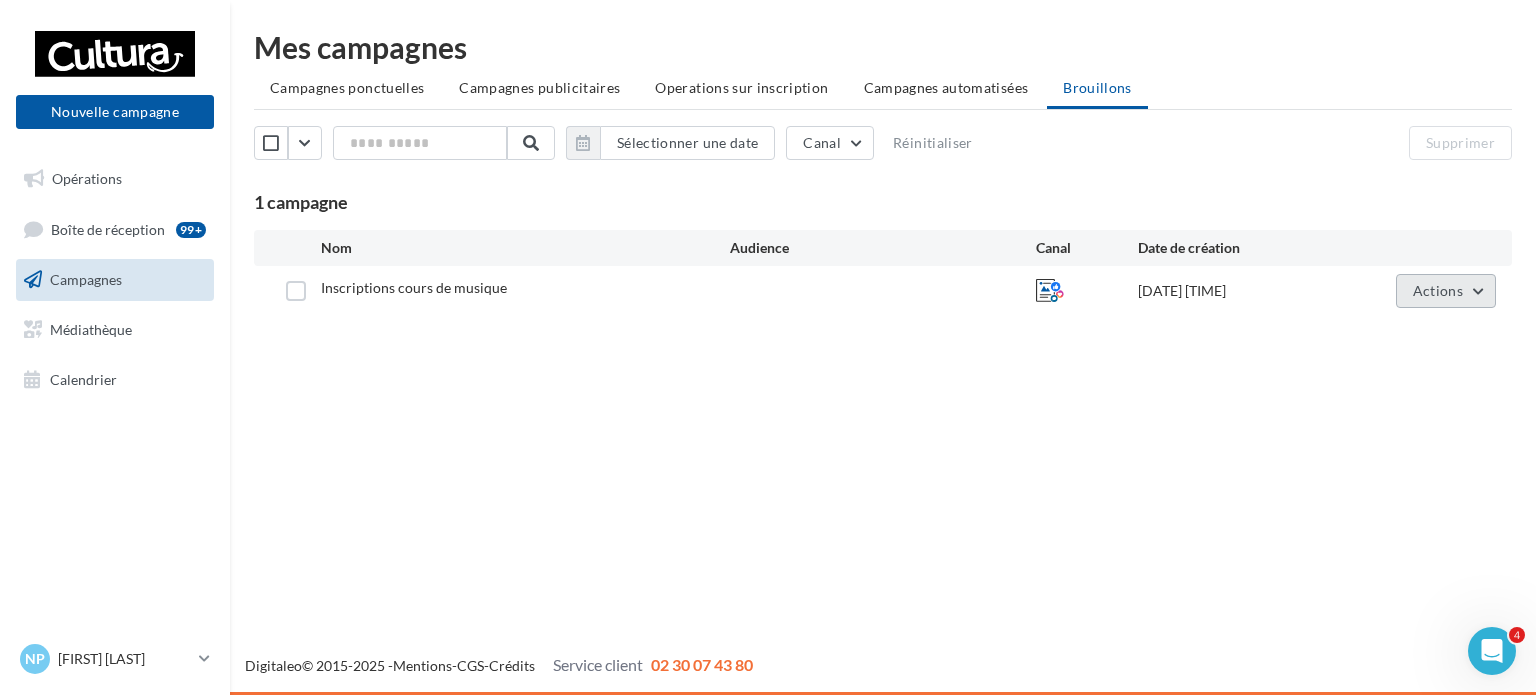 click on "Actions" at bounding box center [1446, 291] 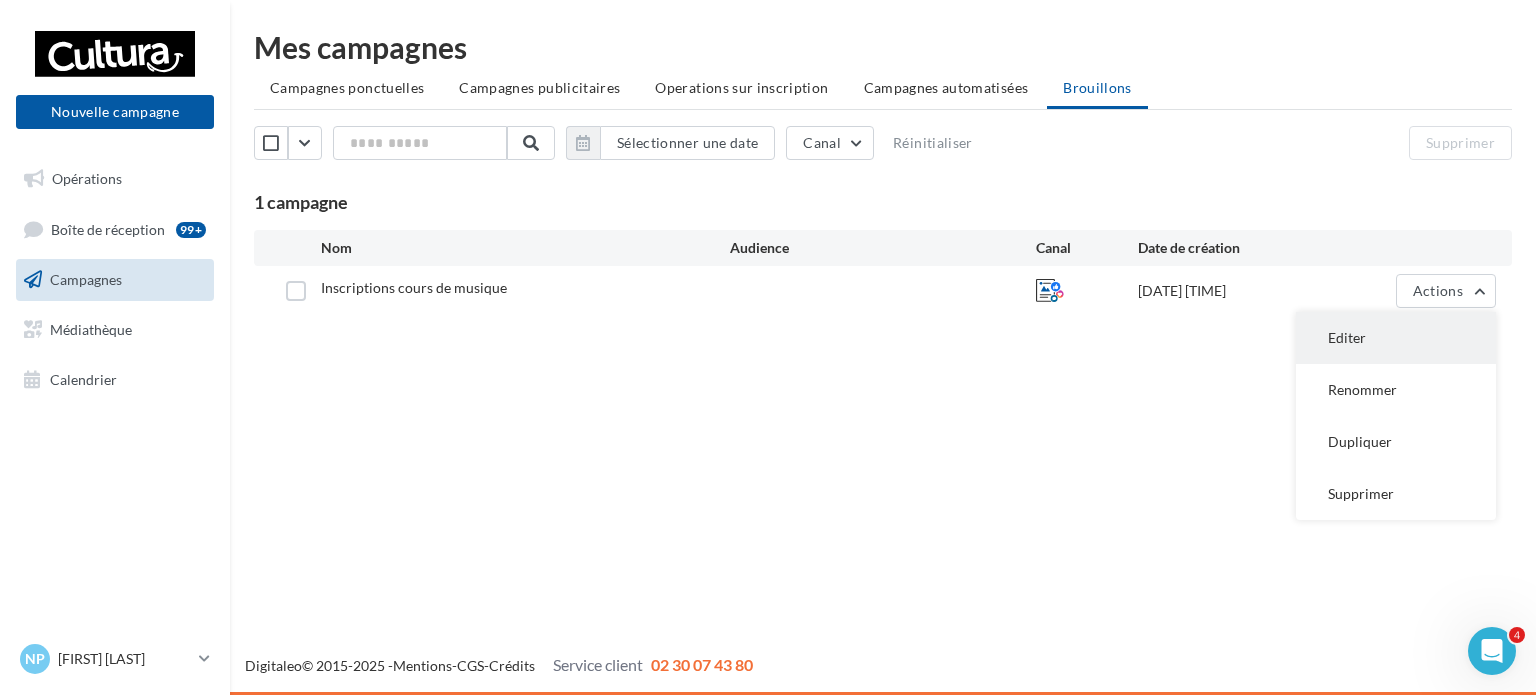 click on "Editer" at bounding box center [1396, 338] 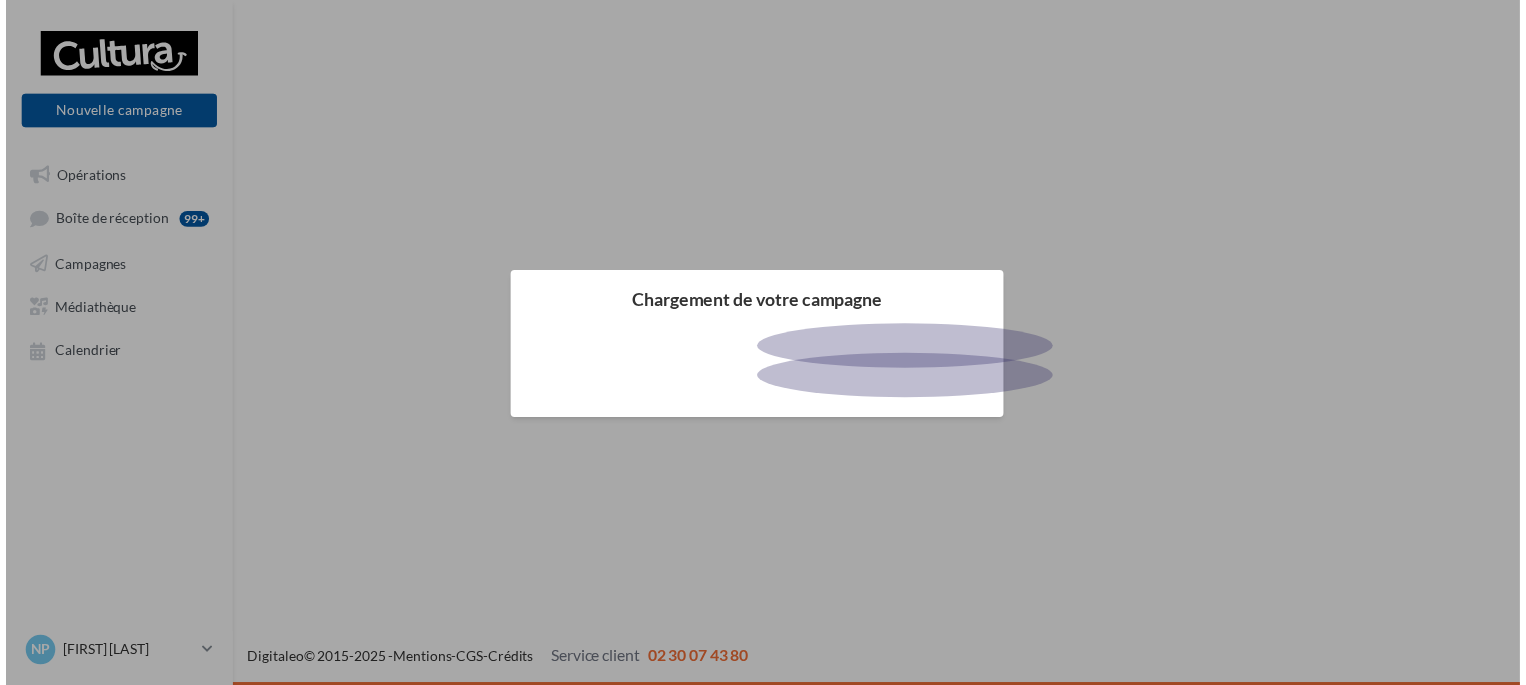 scroll, scrollTop: 0, scrollLeft: 0, axis: both 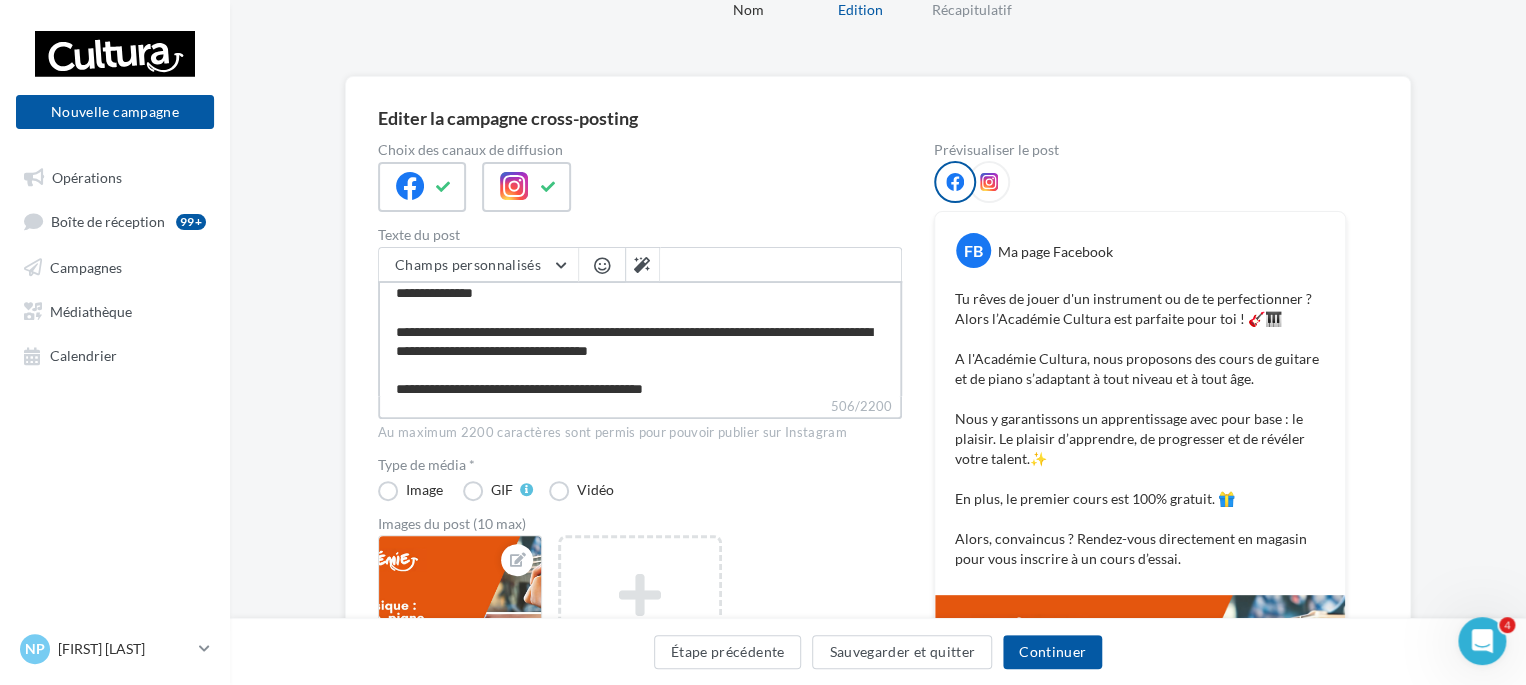 click on "**********" at bounding box center (640, 338) 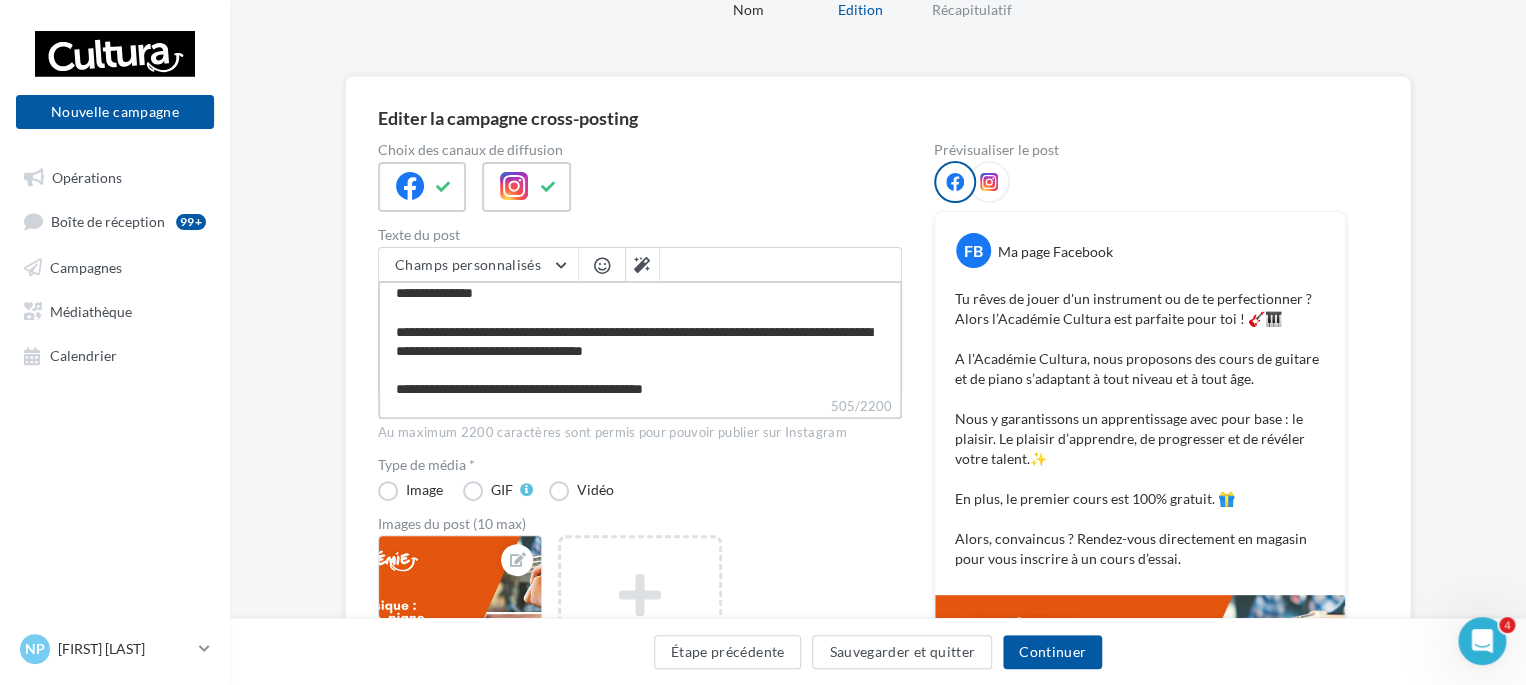 type on "**********" 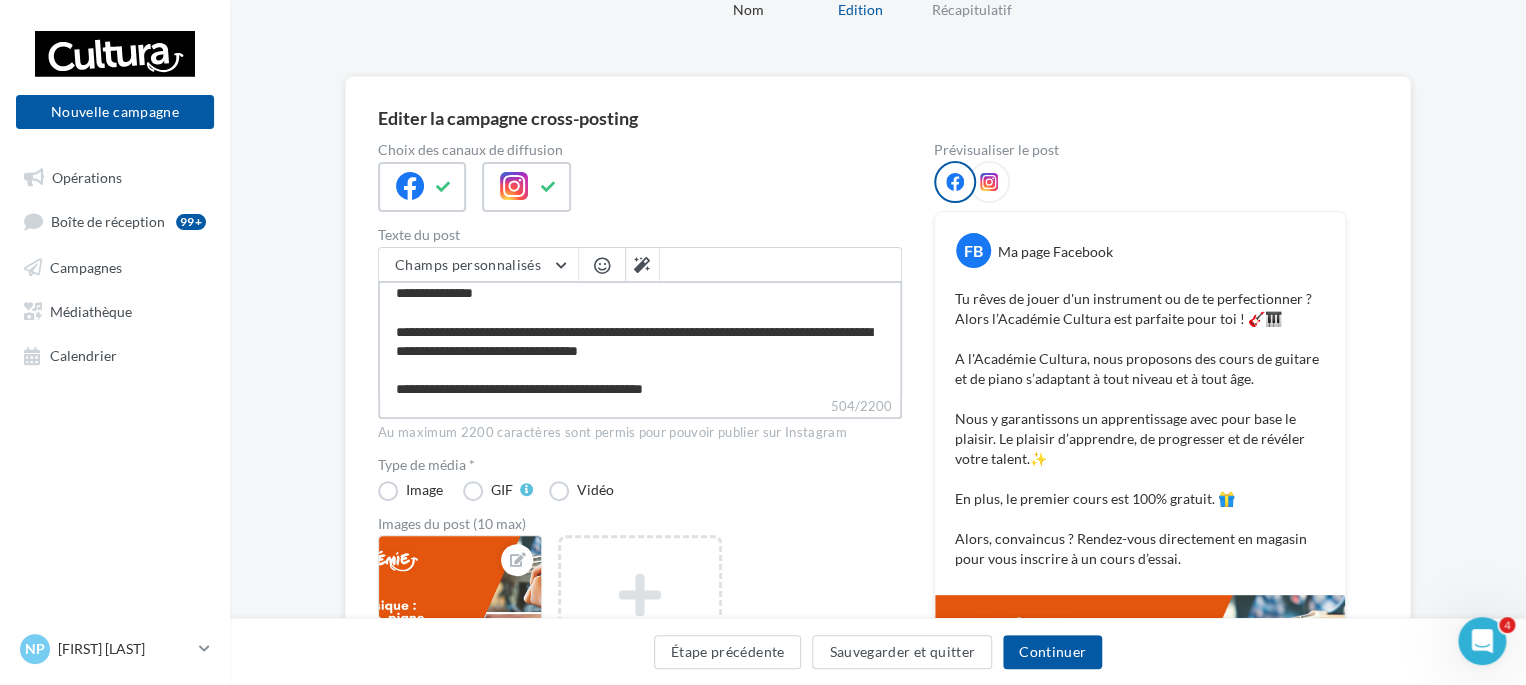click on "**********" at bounding box center (640, 338) 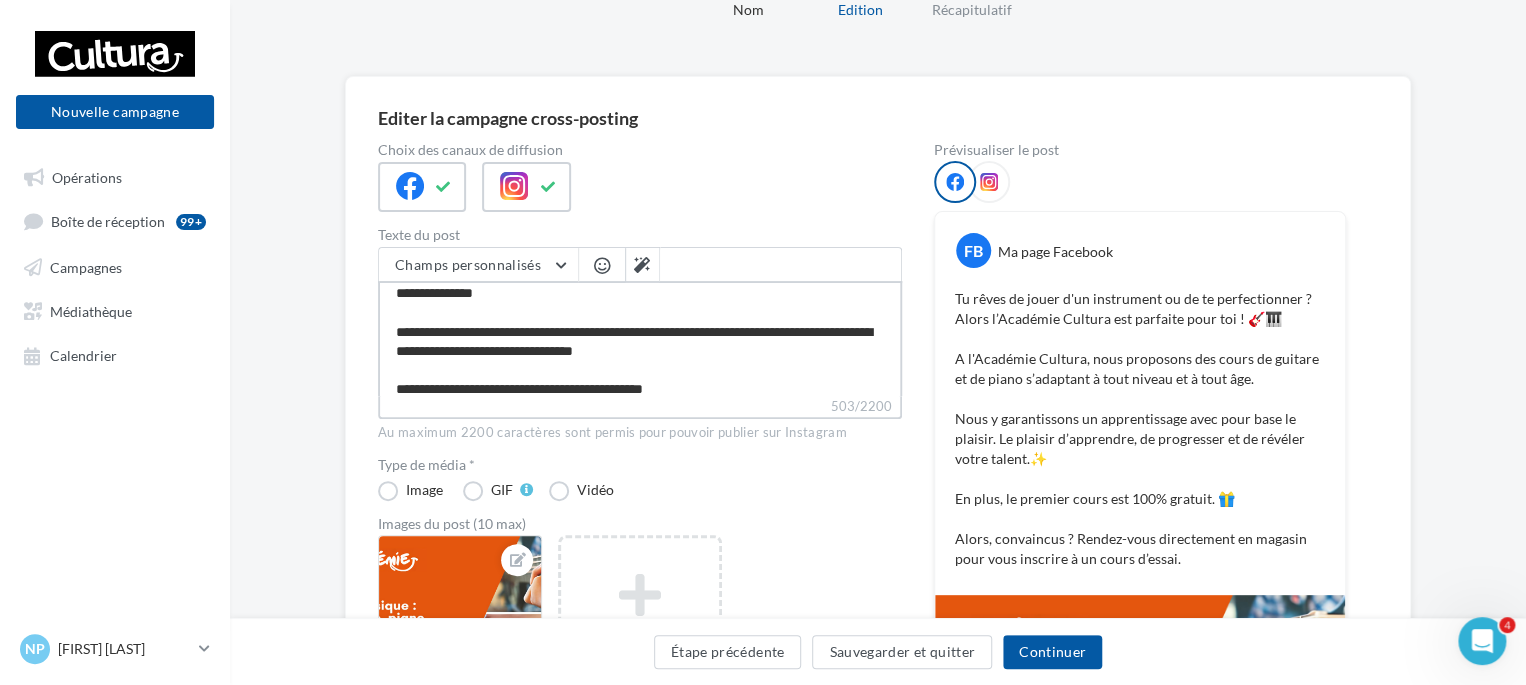 type on "**********" 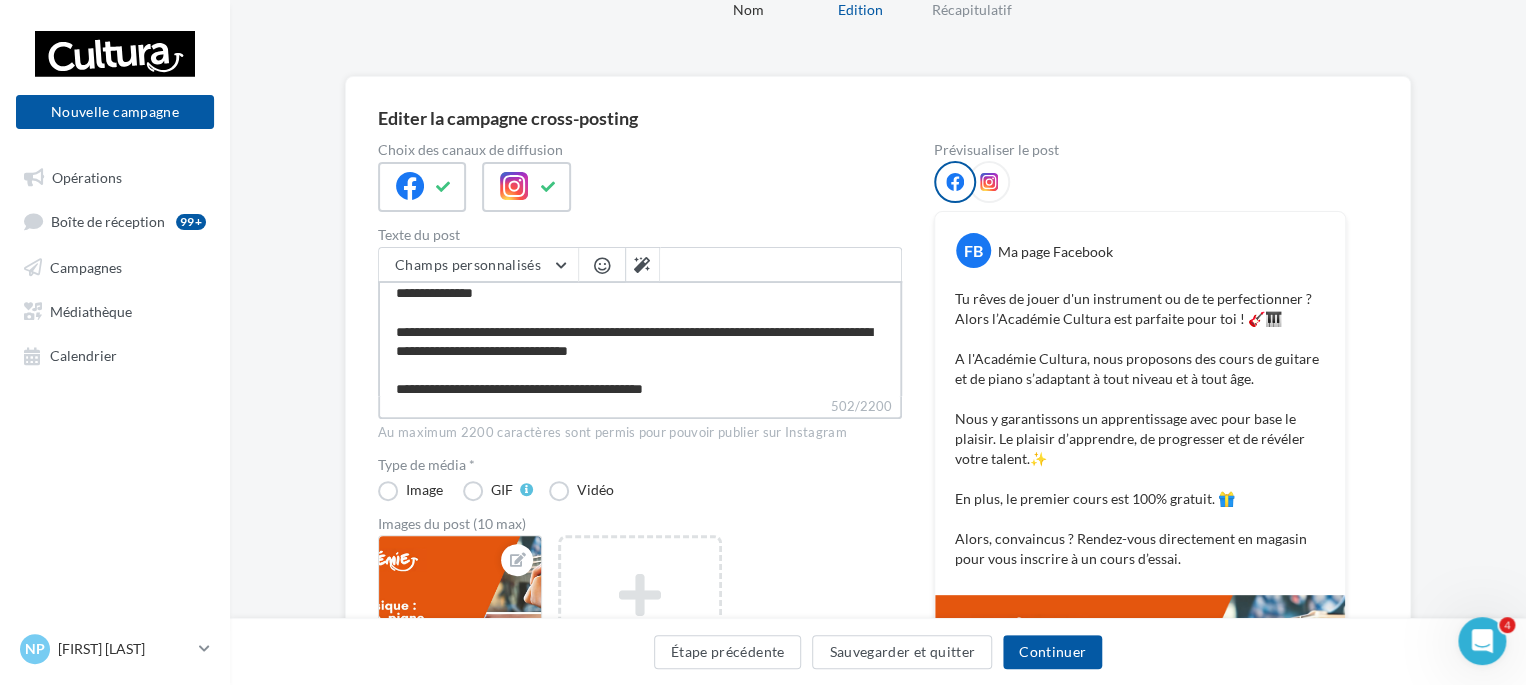 type on "**********" 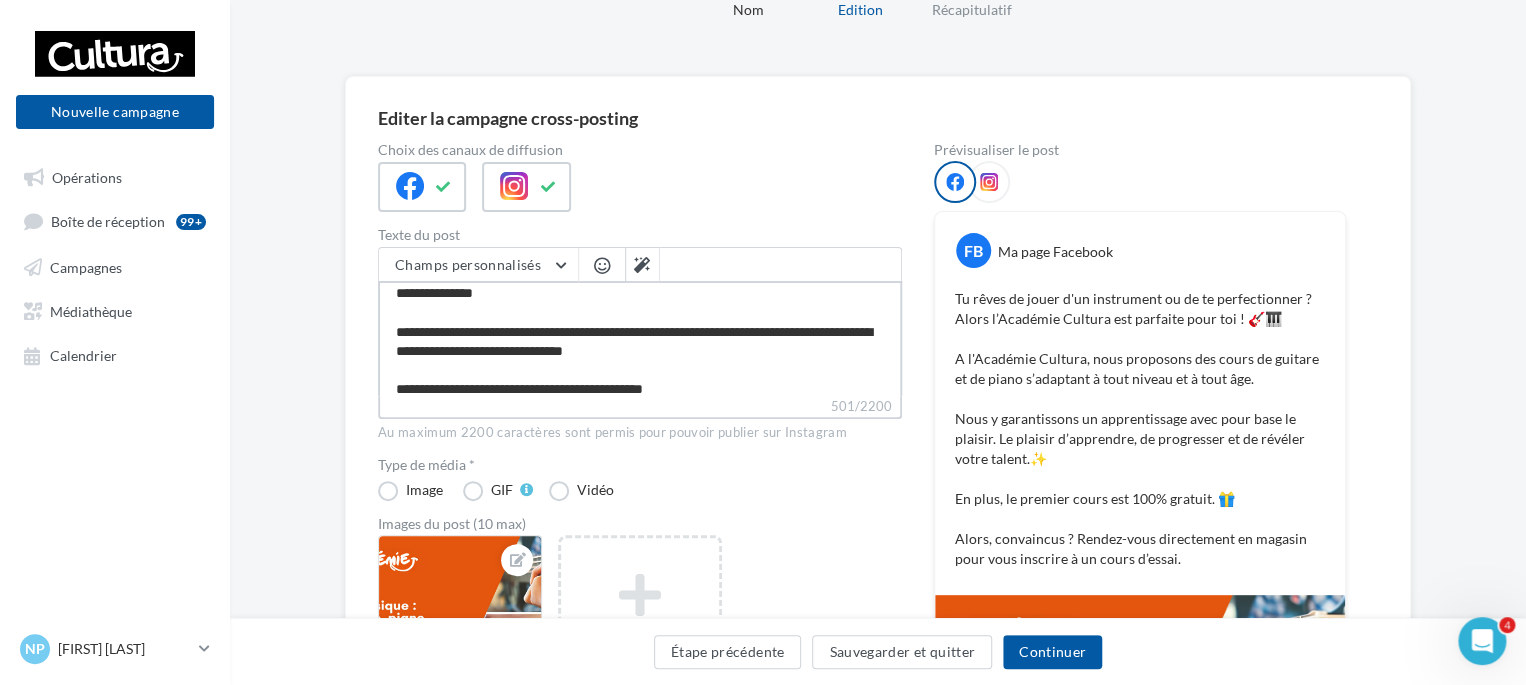 type on "**********" 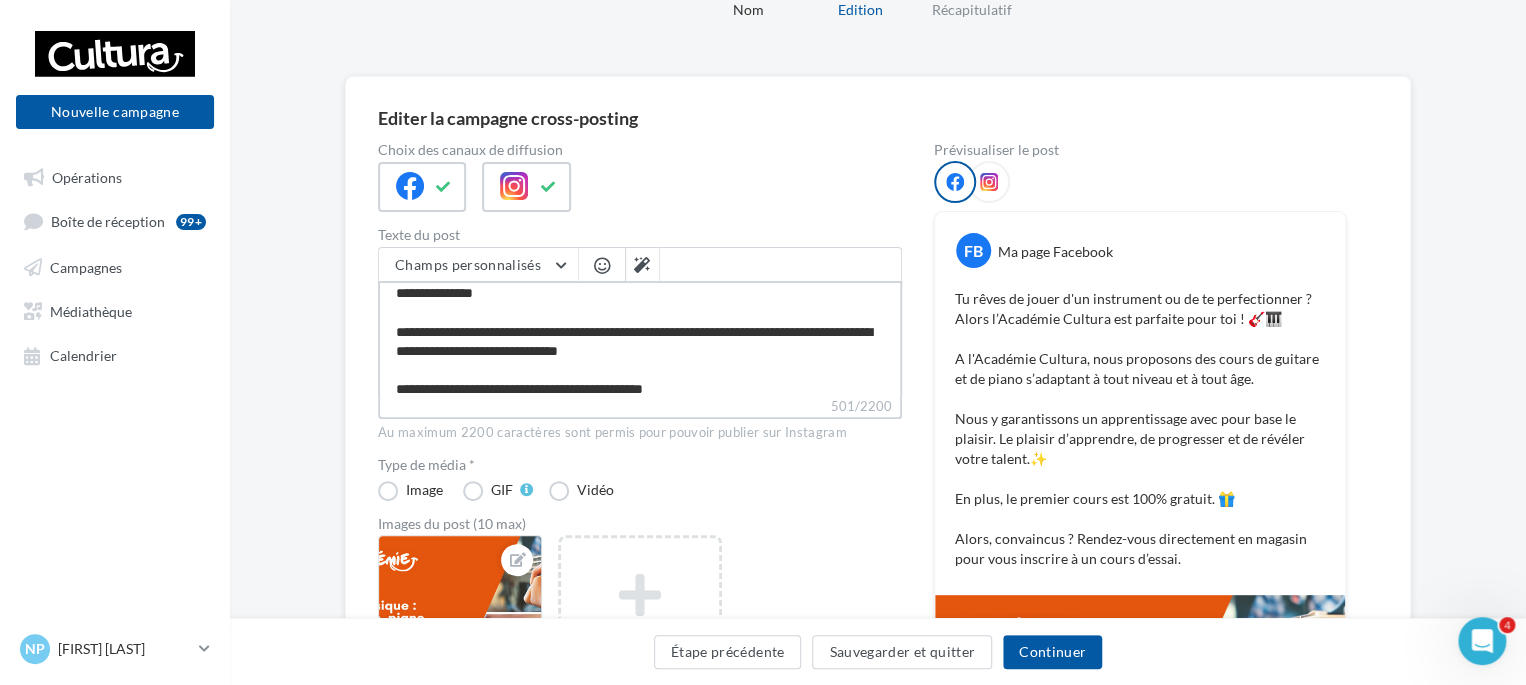 type on "**********" 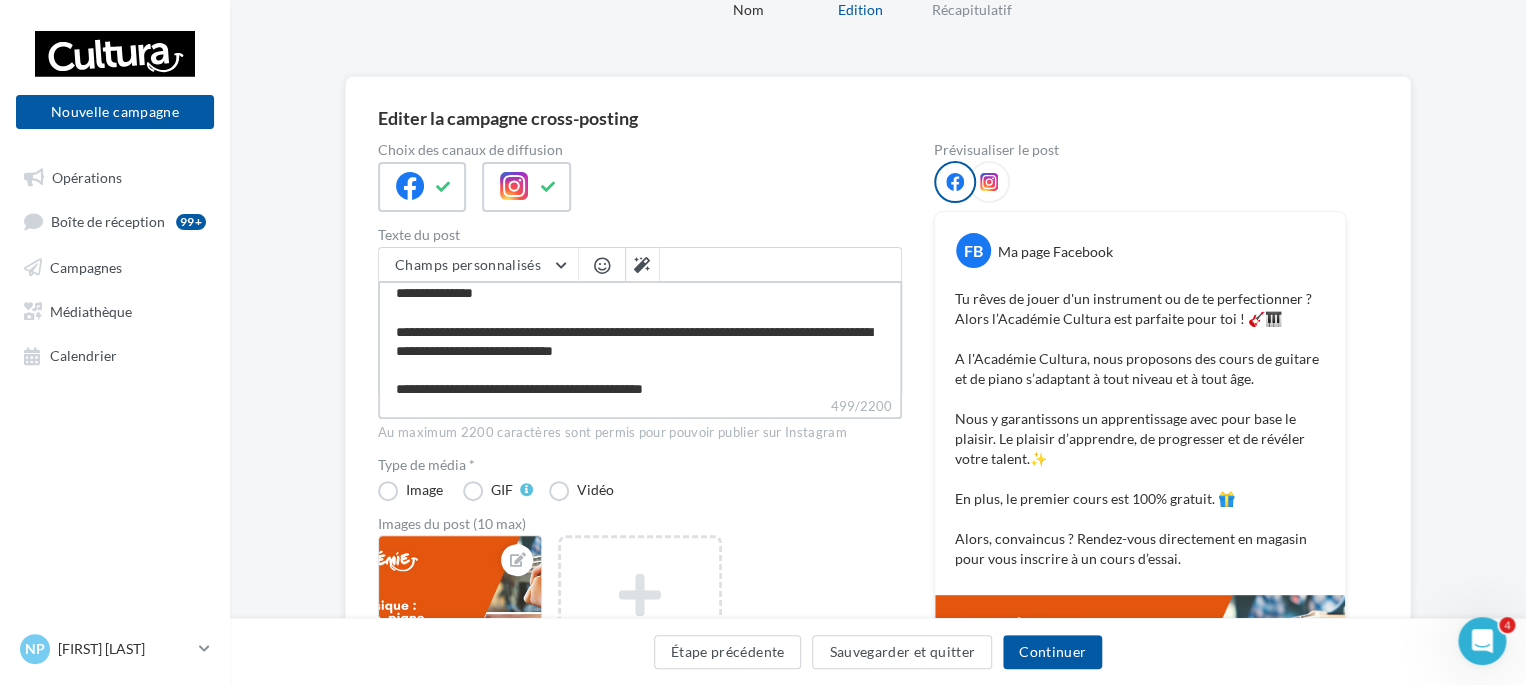 type on "**********" 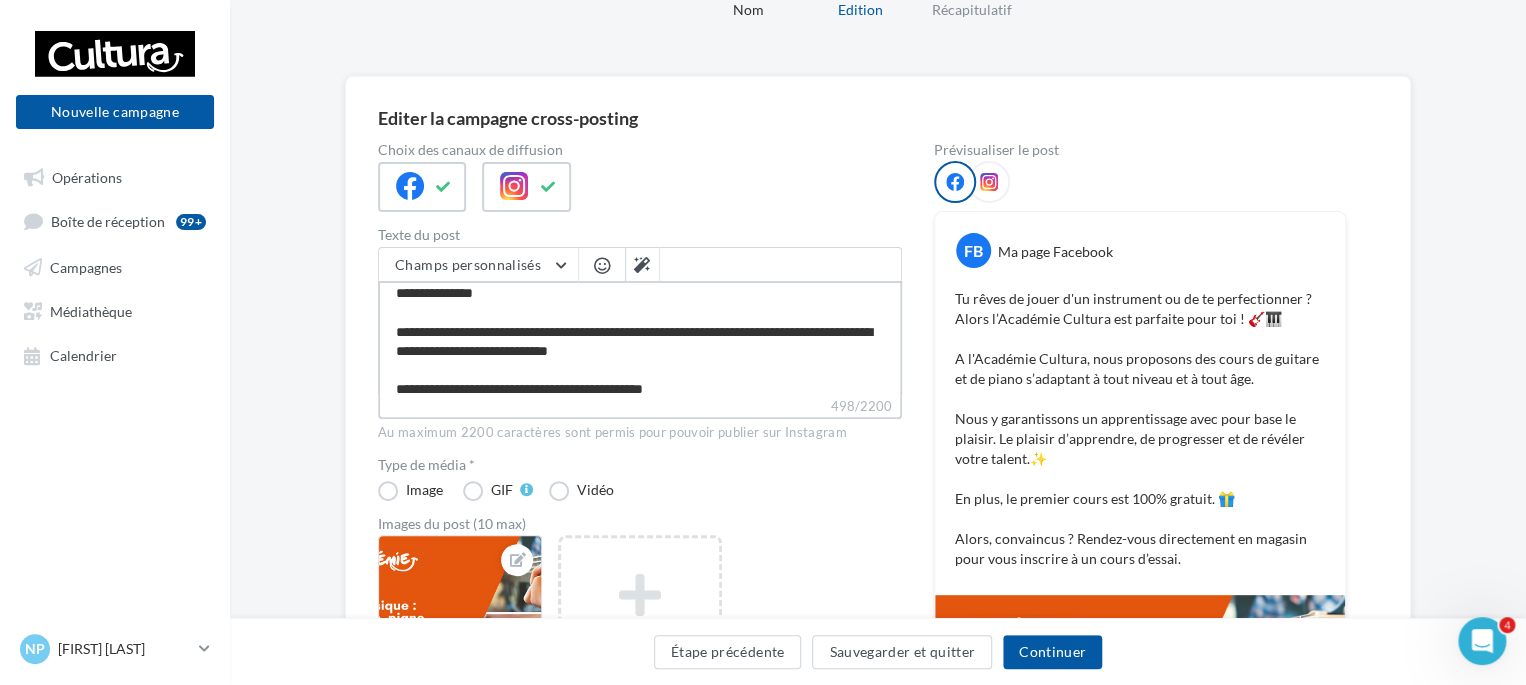 type on "**********" 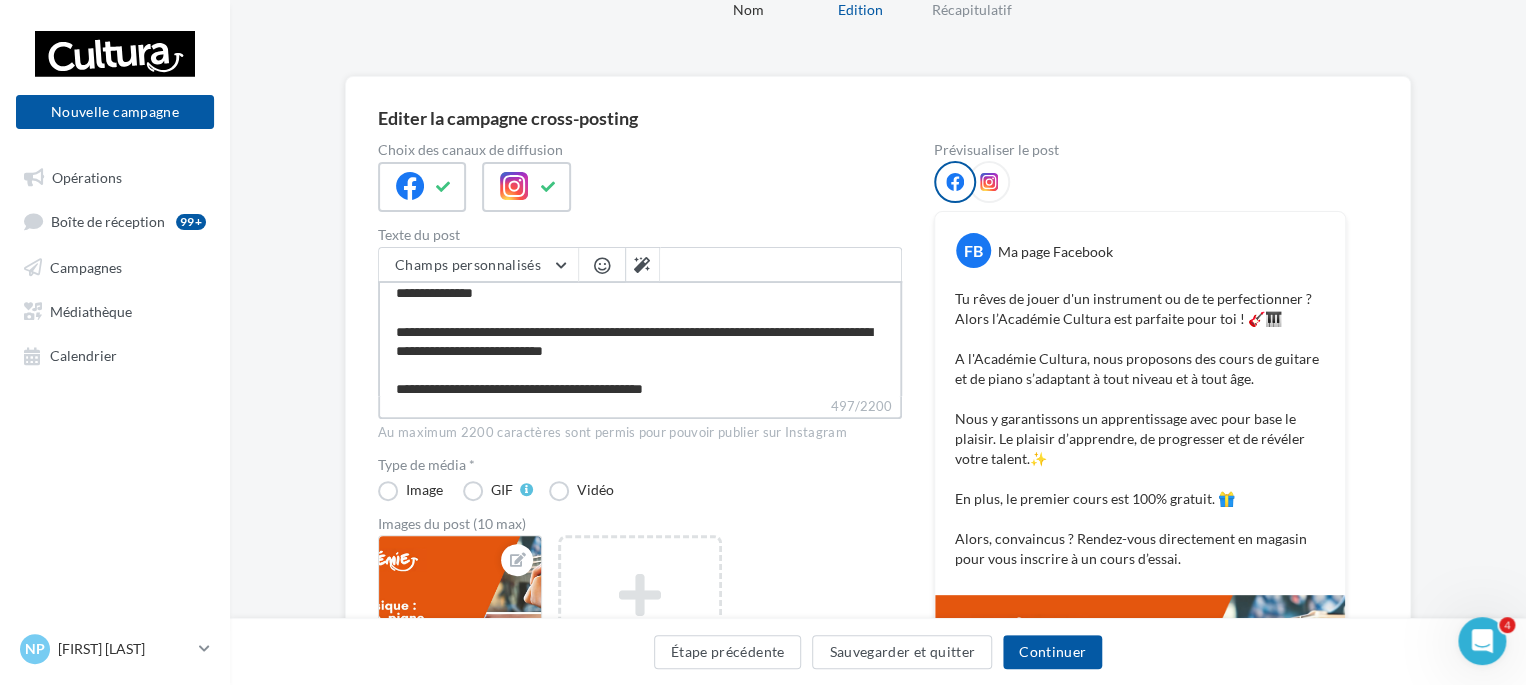 type on "**********" 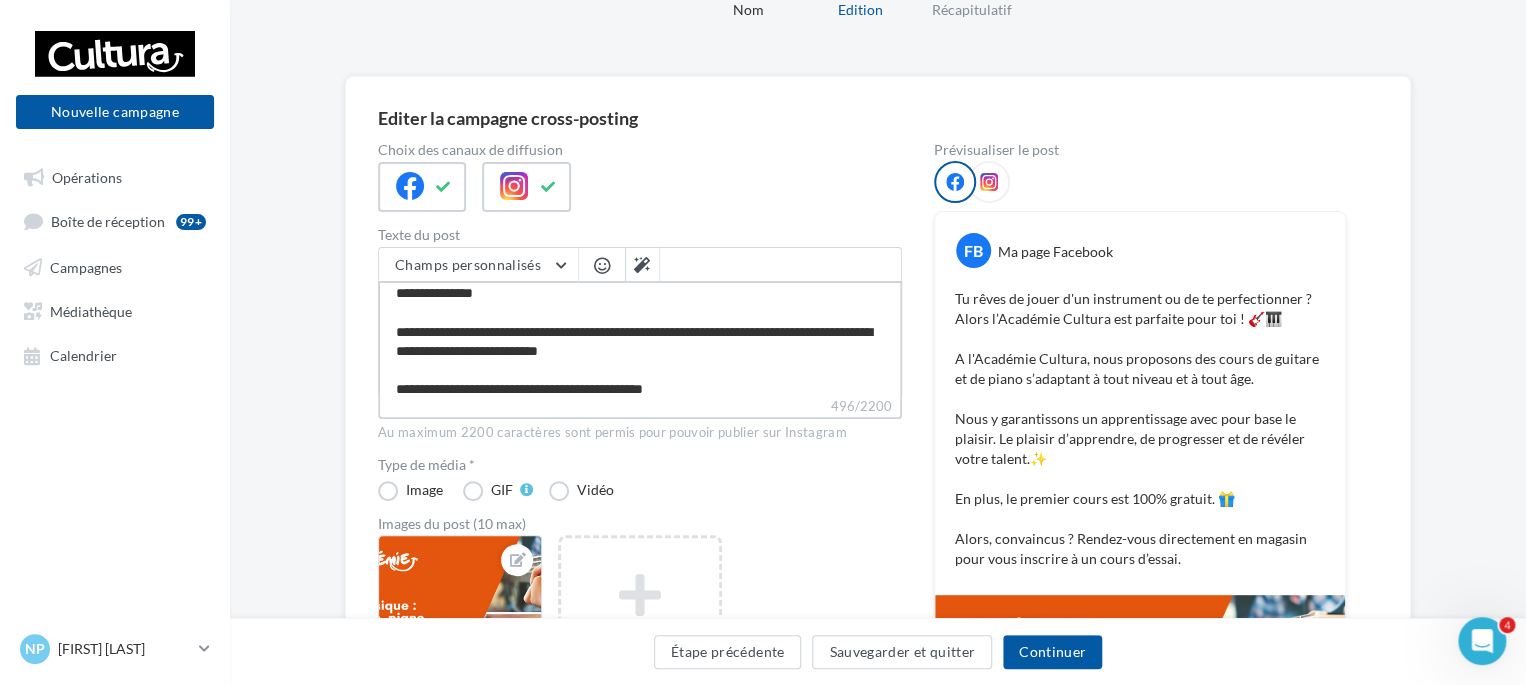 type on "**********" 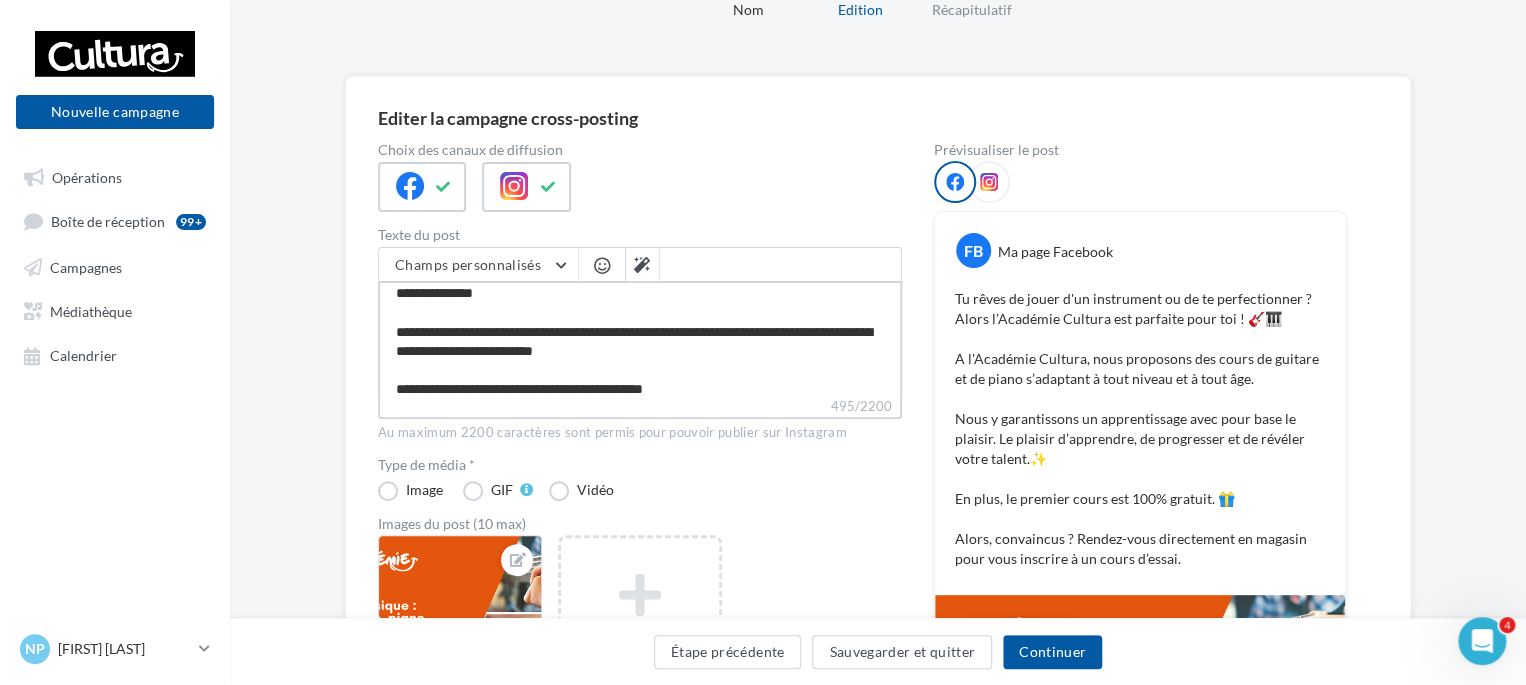 type on "**********" 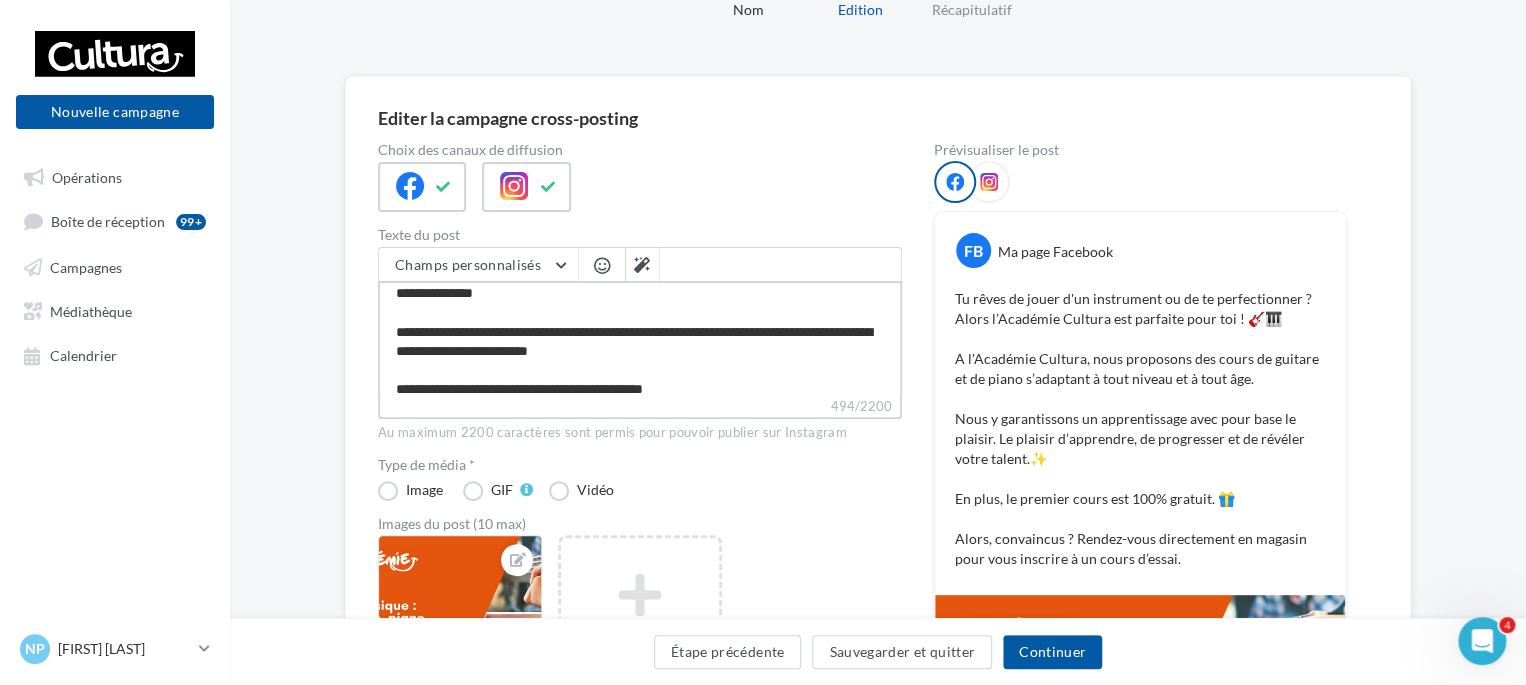 type on "**********" 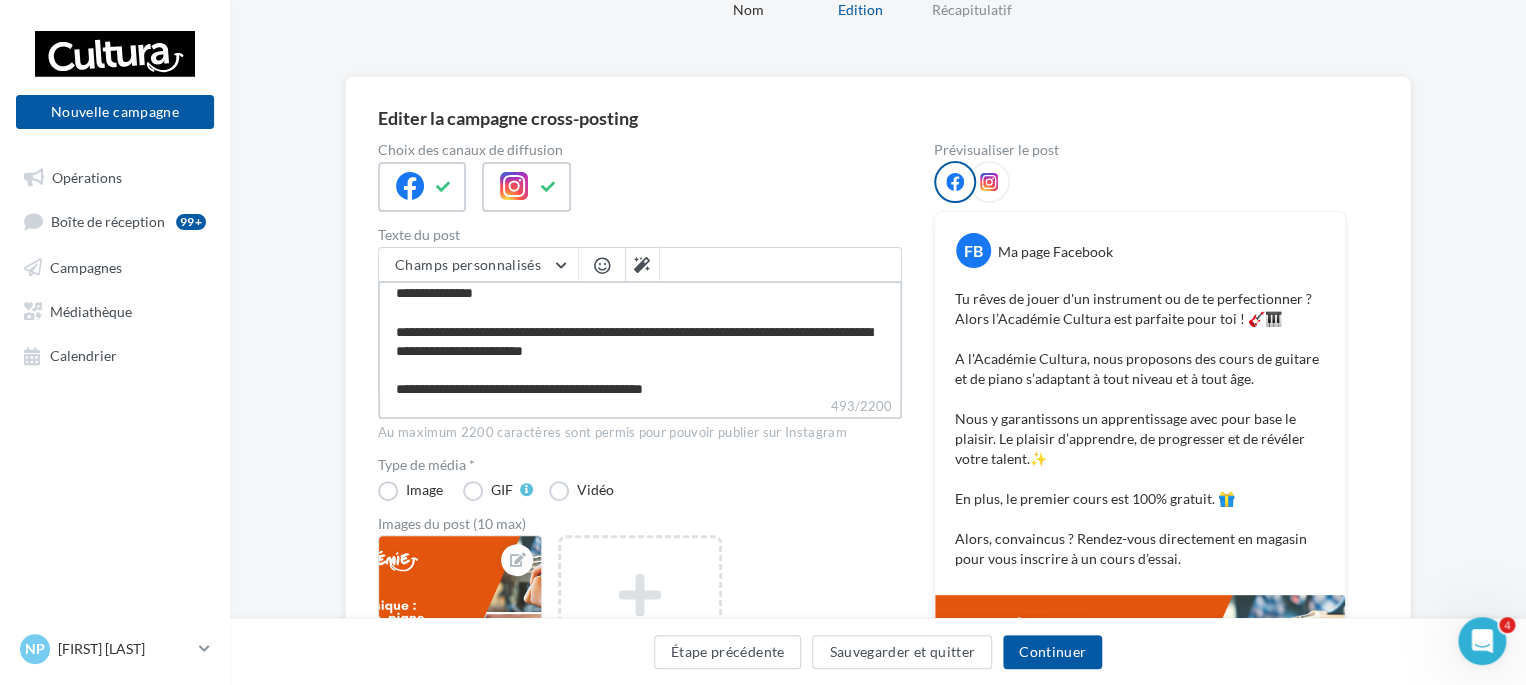 type on "**********" 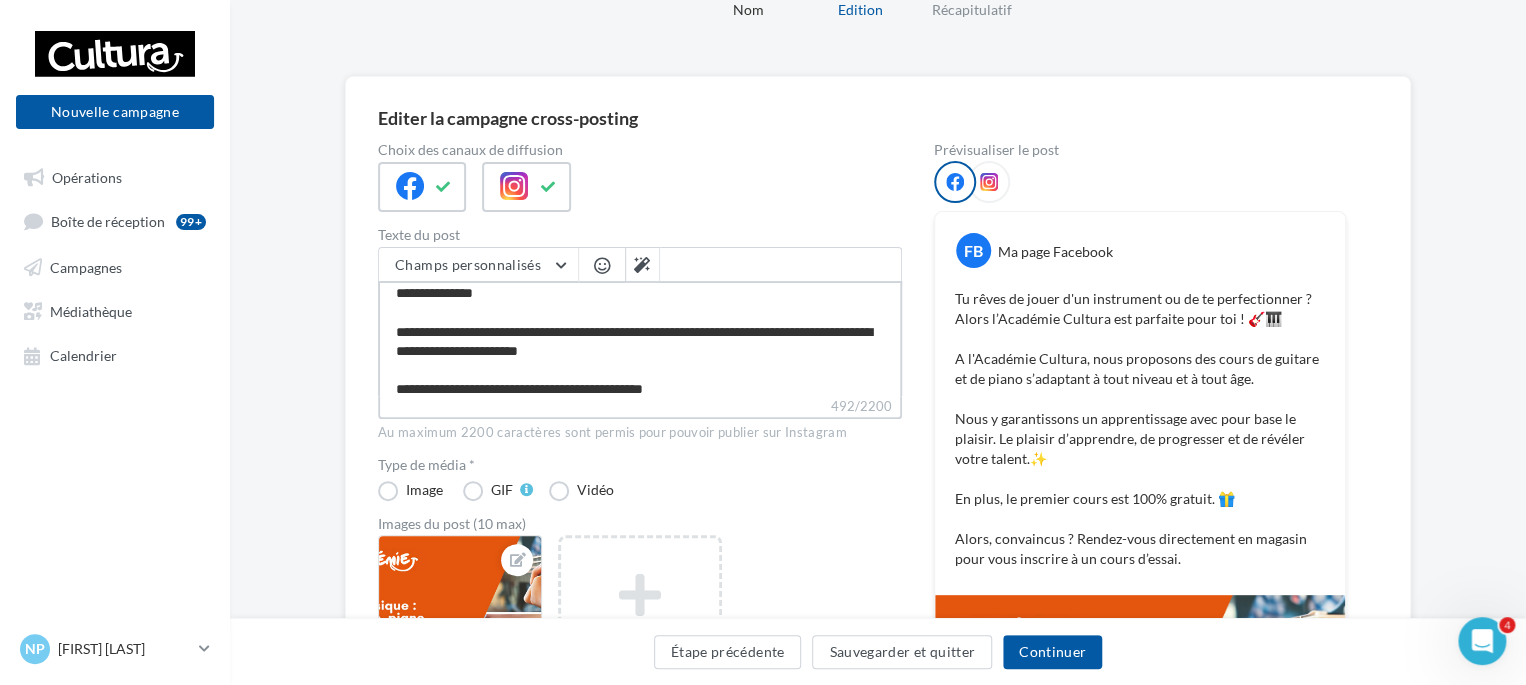type on "**********" 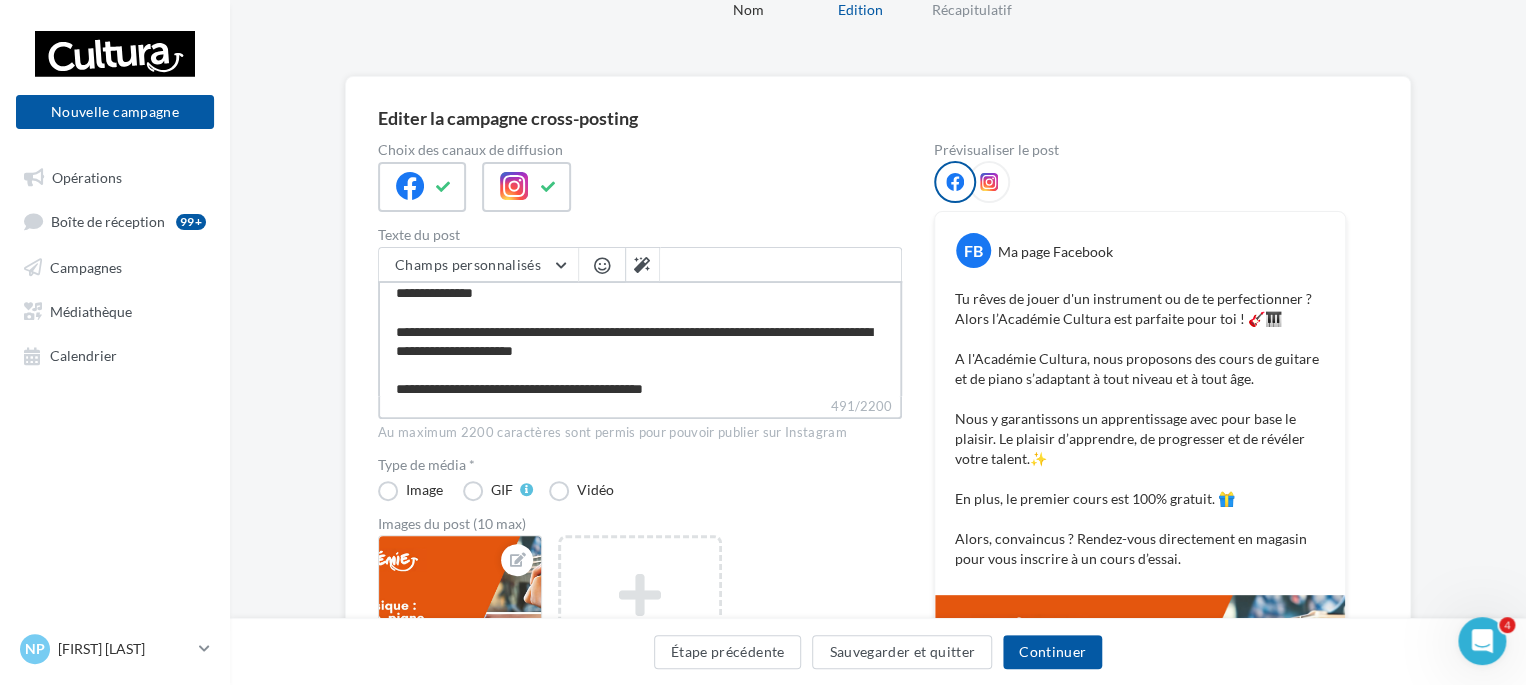 type on "**********" 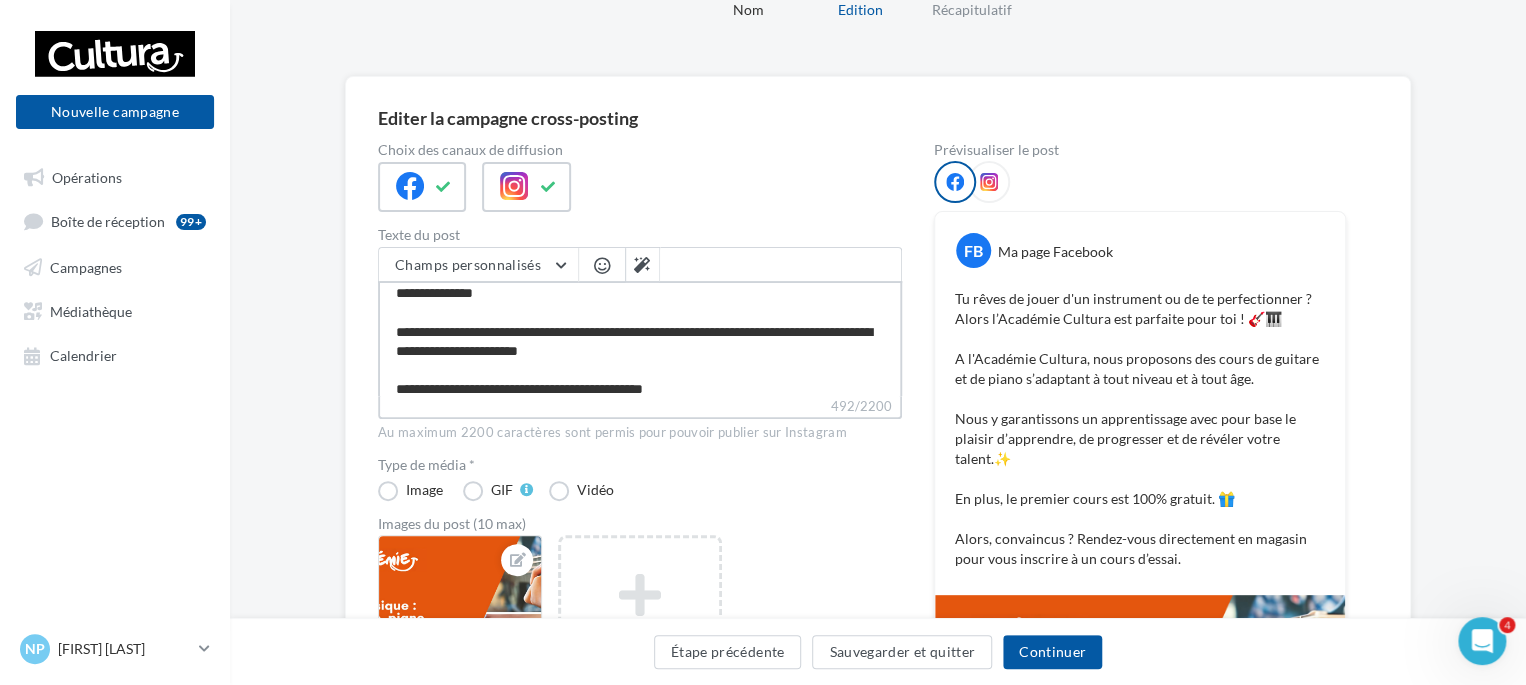 drag, startPoint x: 394, startPoint y: 327, endPoint x: 624, endPoint y: 352, distance: 231.3547 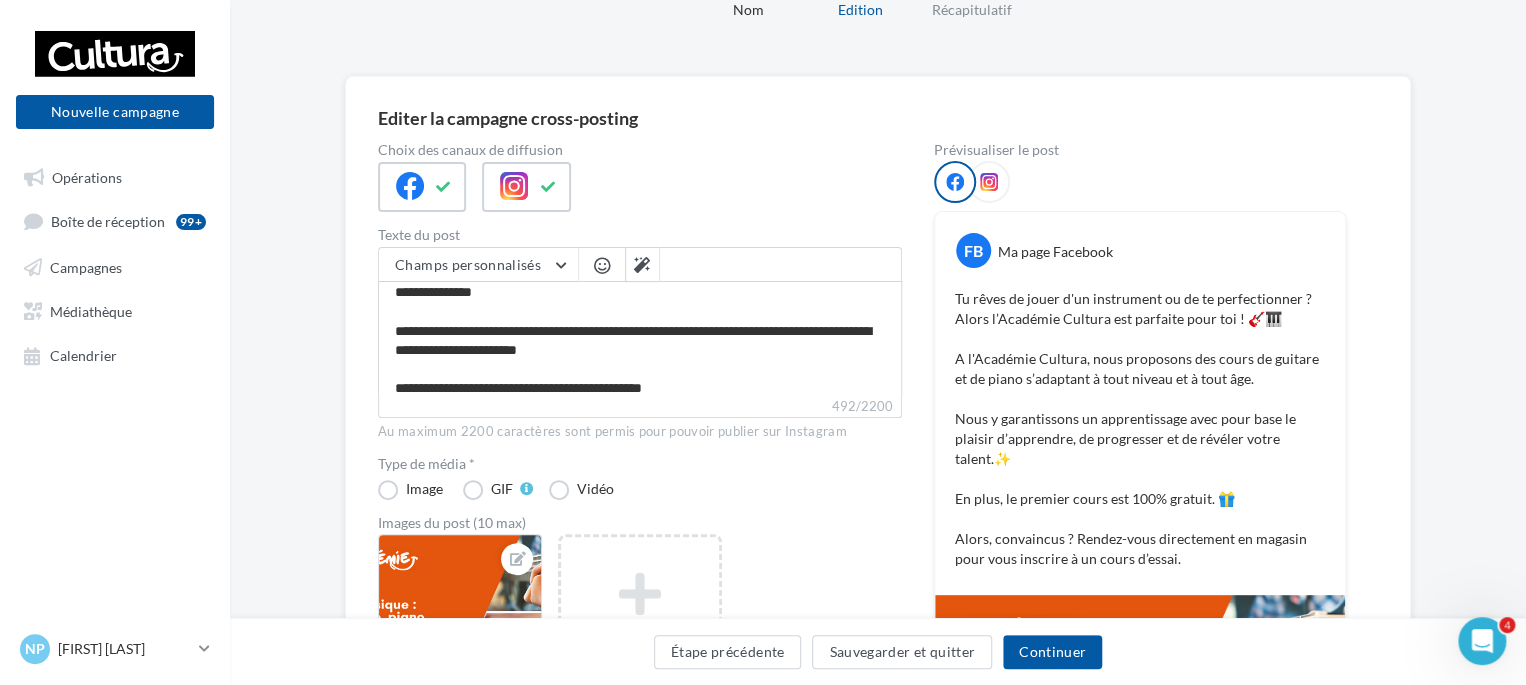 scroll, scrollTop: 84, scrollLeft: 0, axis: vertical 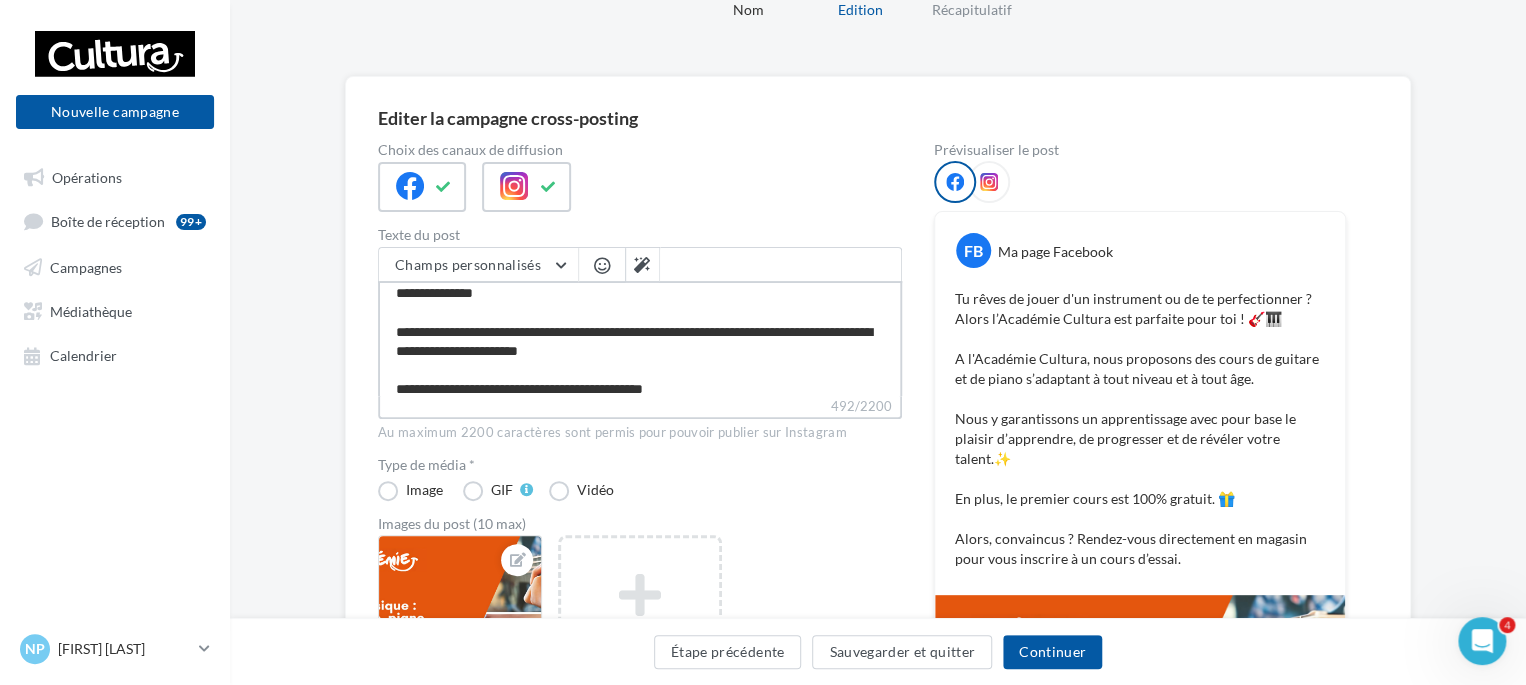 click on "**********" at bounding box center [640, 338] 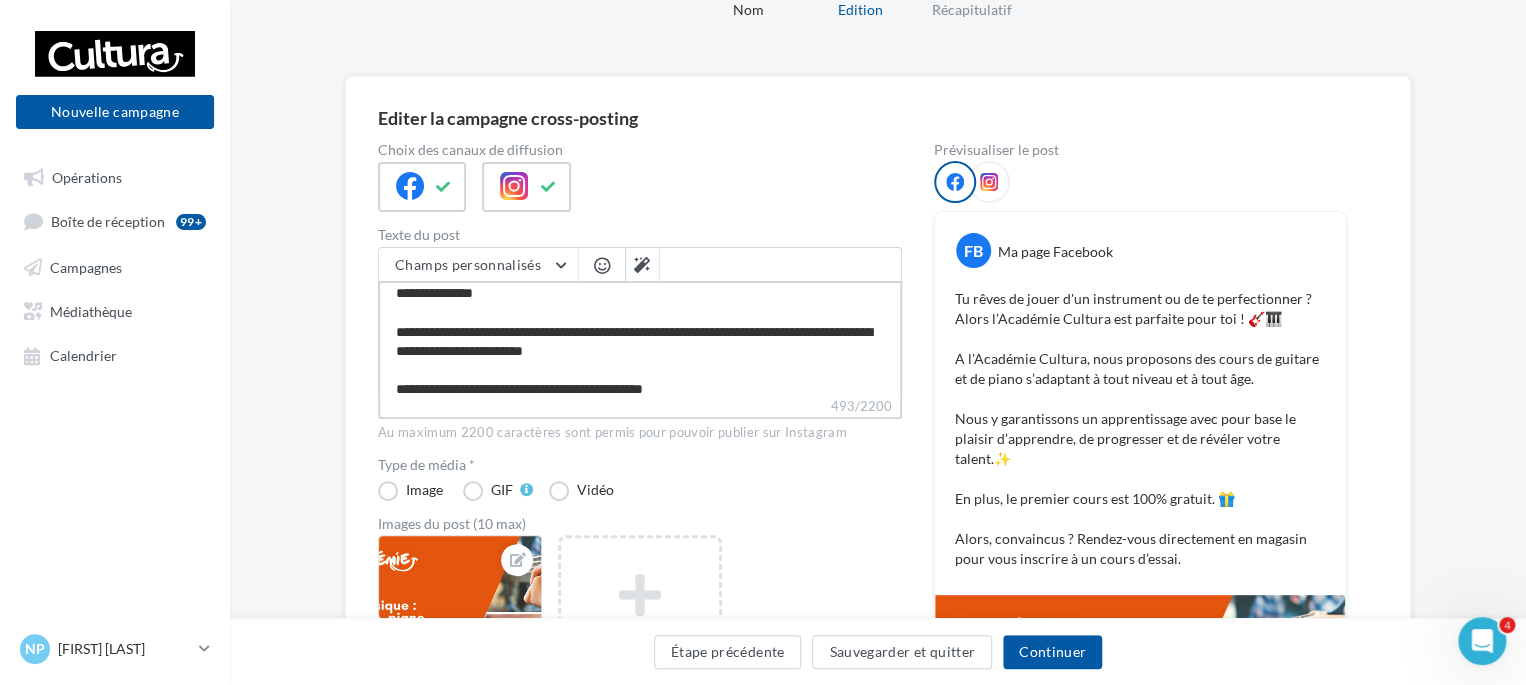 type on "**********" 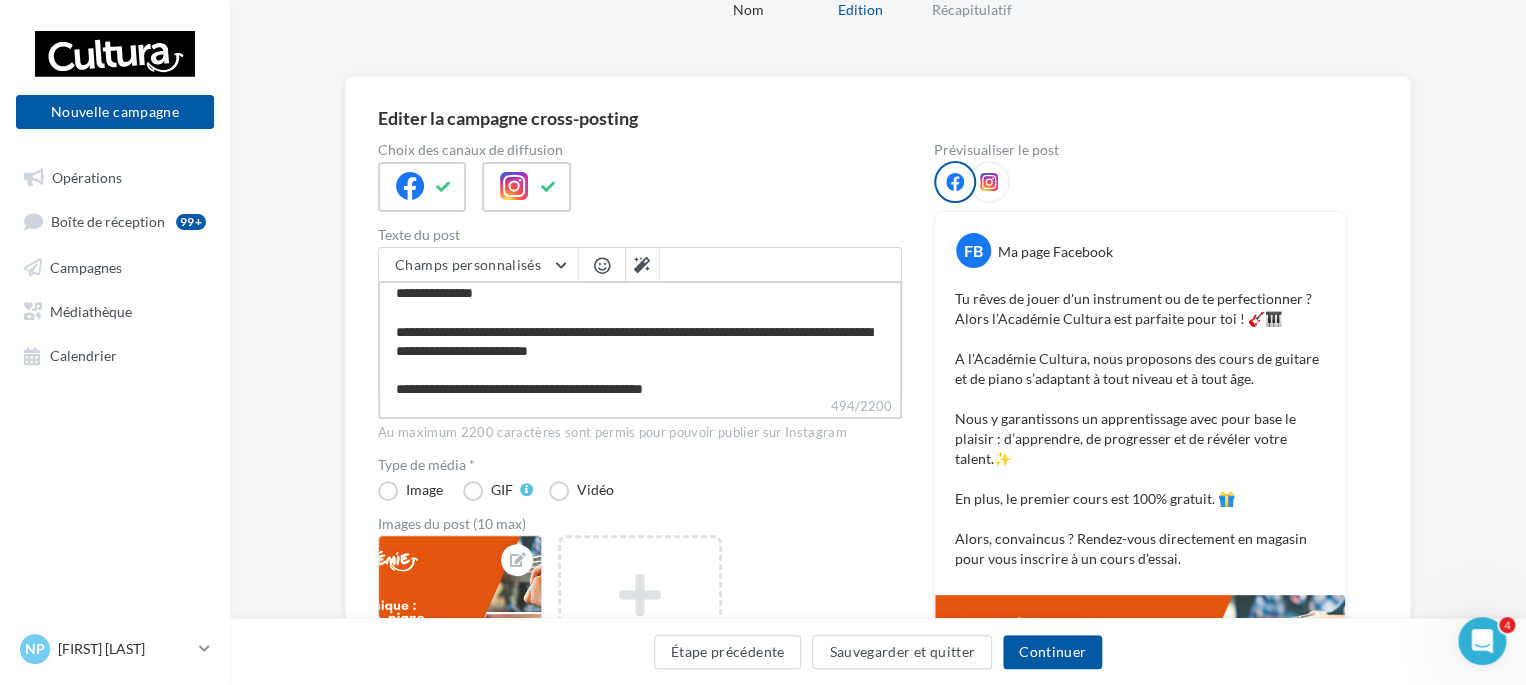type on "**********" 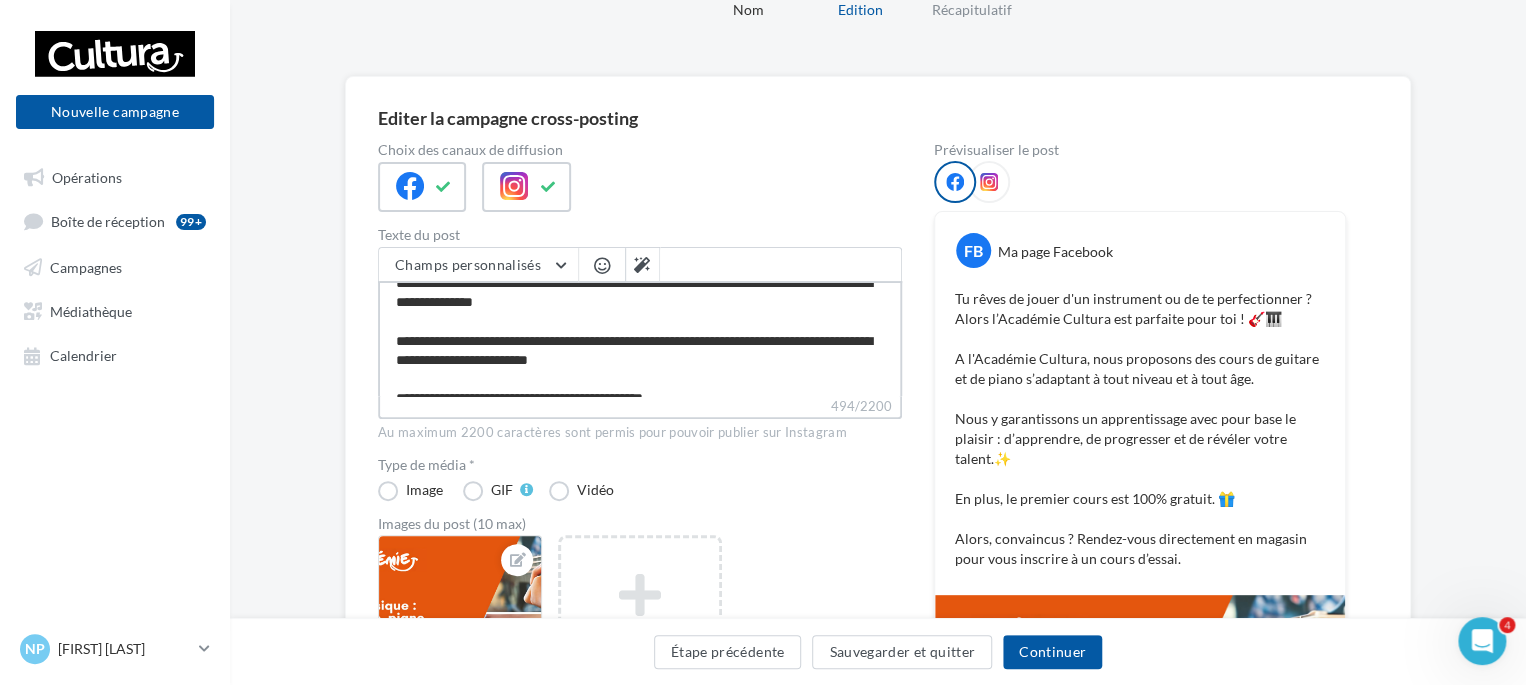 scroll, scrollTop: 152, scrollLeft: 0, axis: vertical 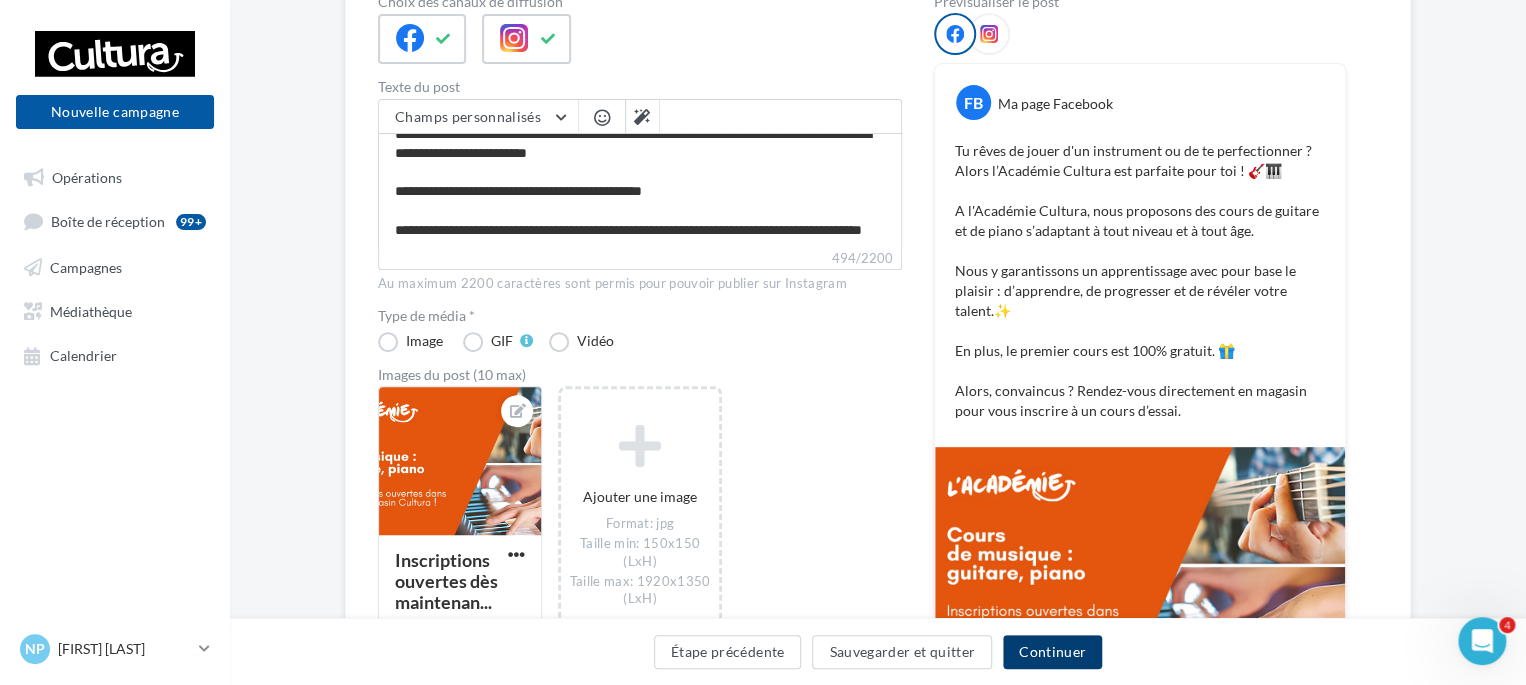click on "Continuer" at bounding box center [1052, 652] 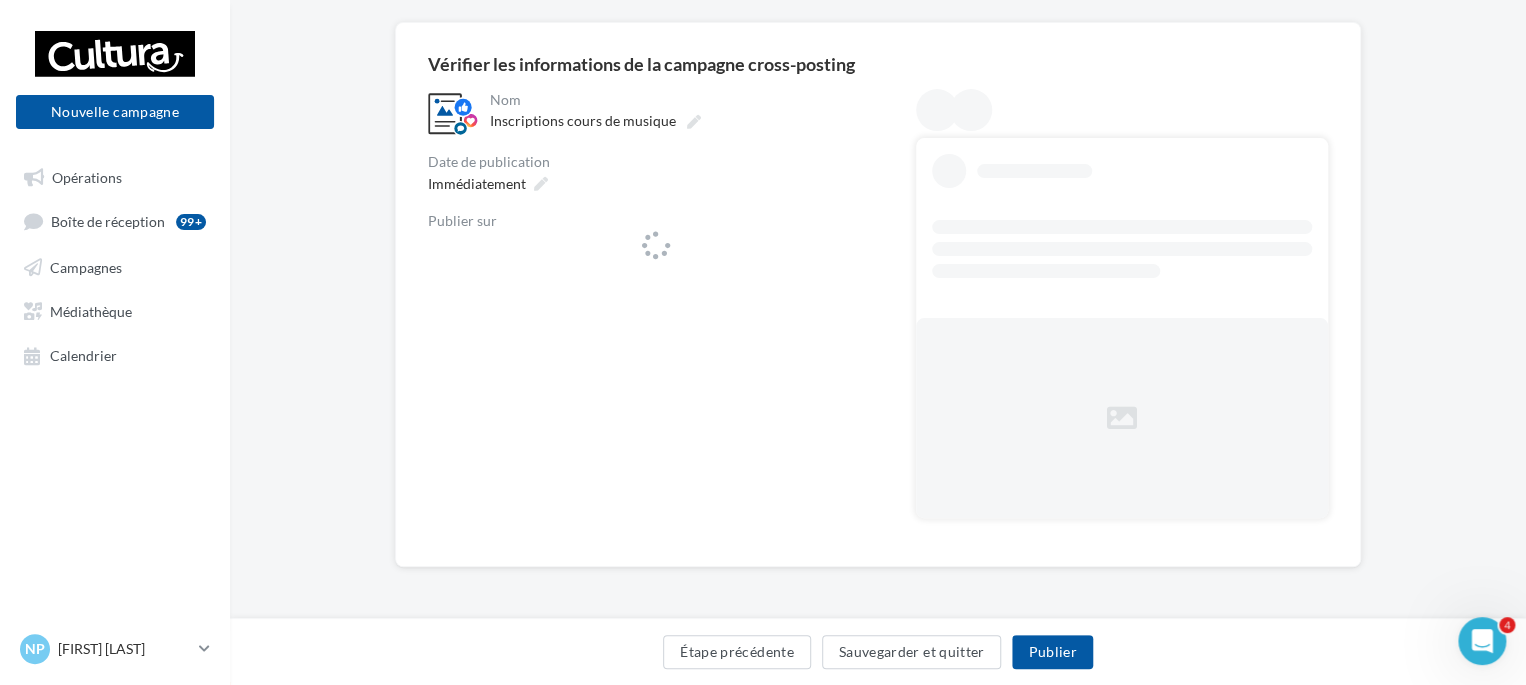 scroll, scrollTop: 0, scrollLeft: 0, axis: both 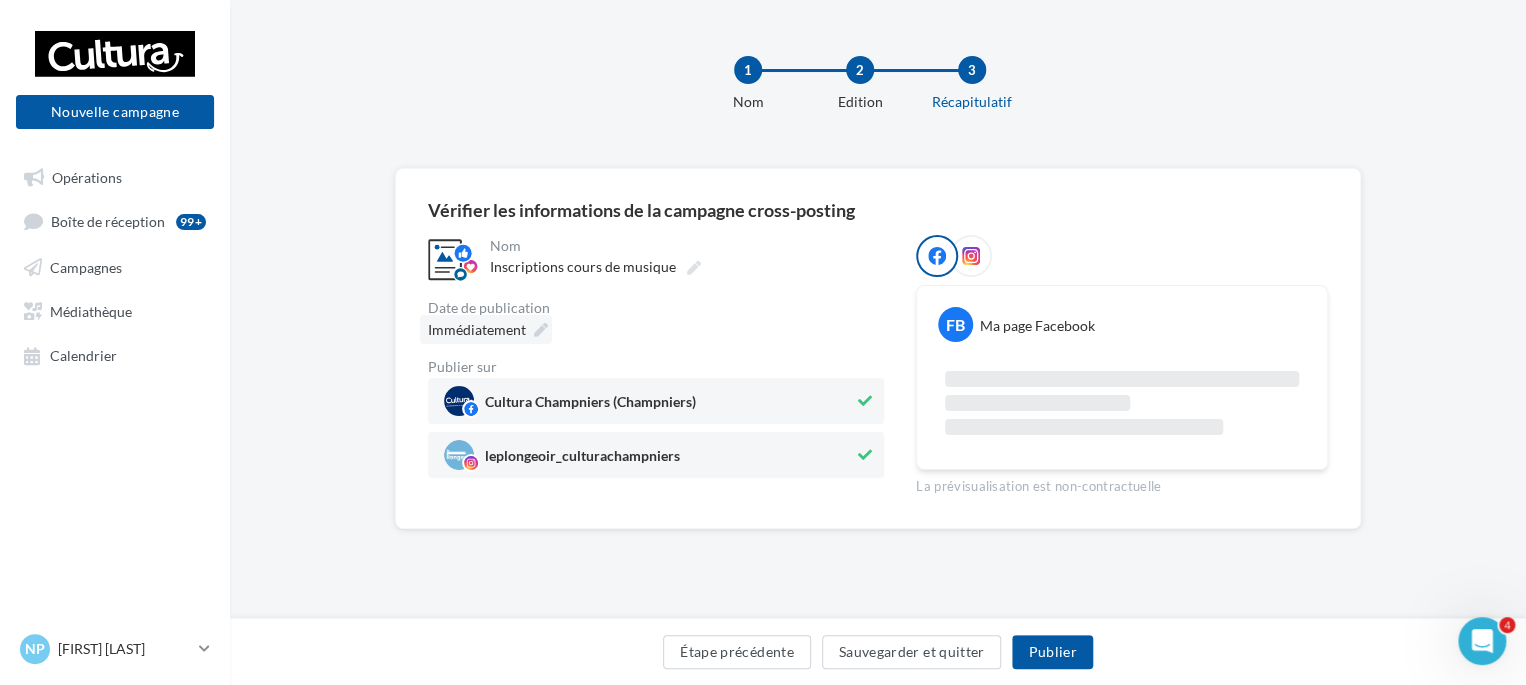 click on "Immédiatement" at bounding box center [486, 329] 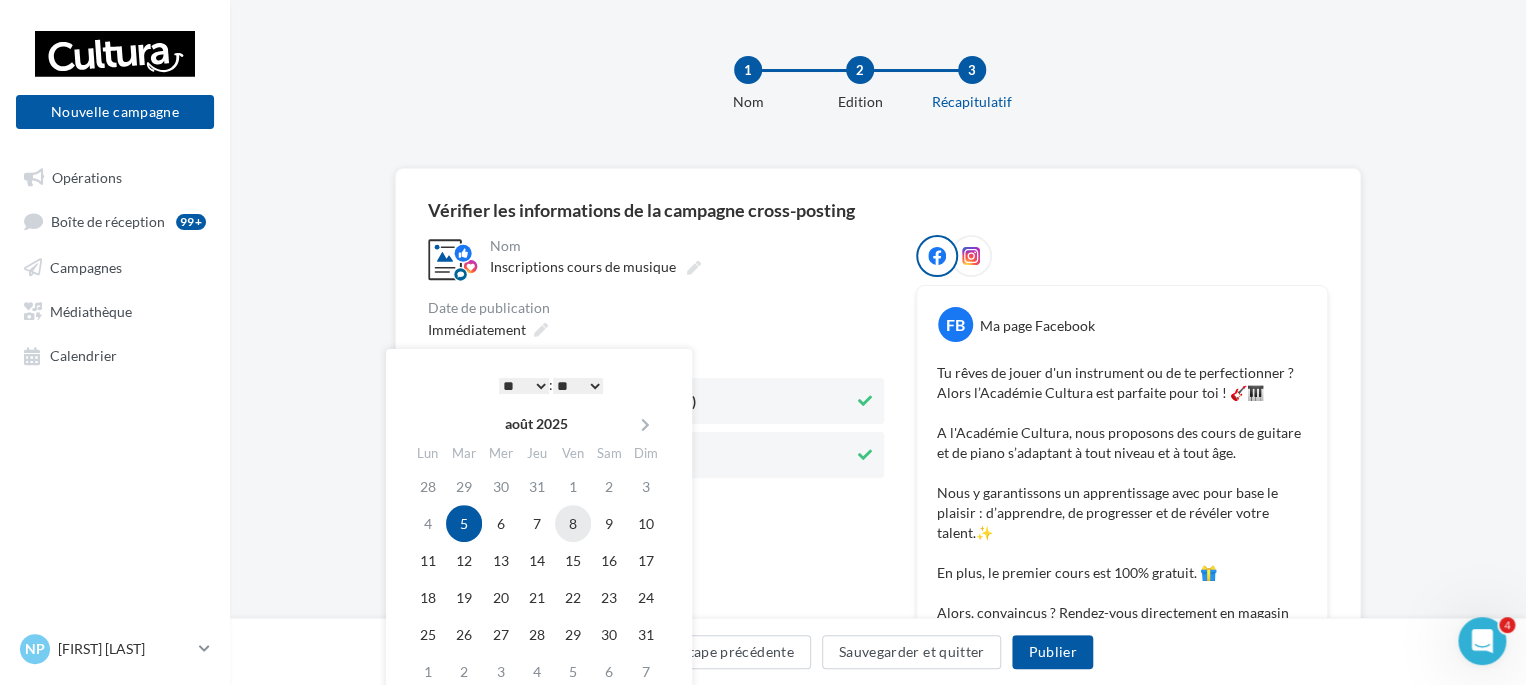 click on "8" at bounding box center (573, 523) 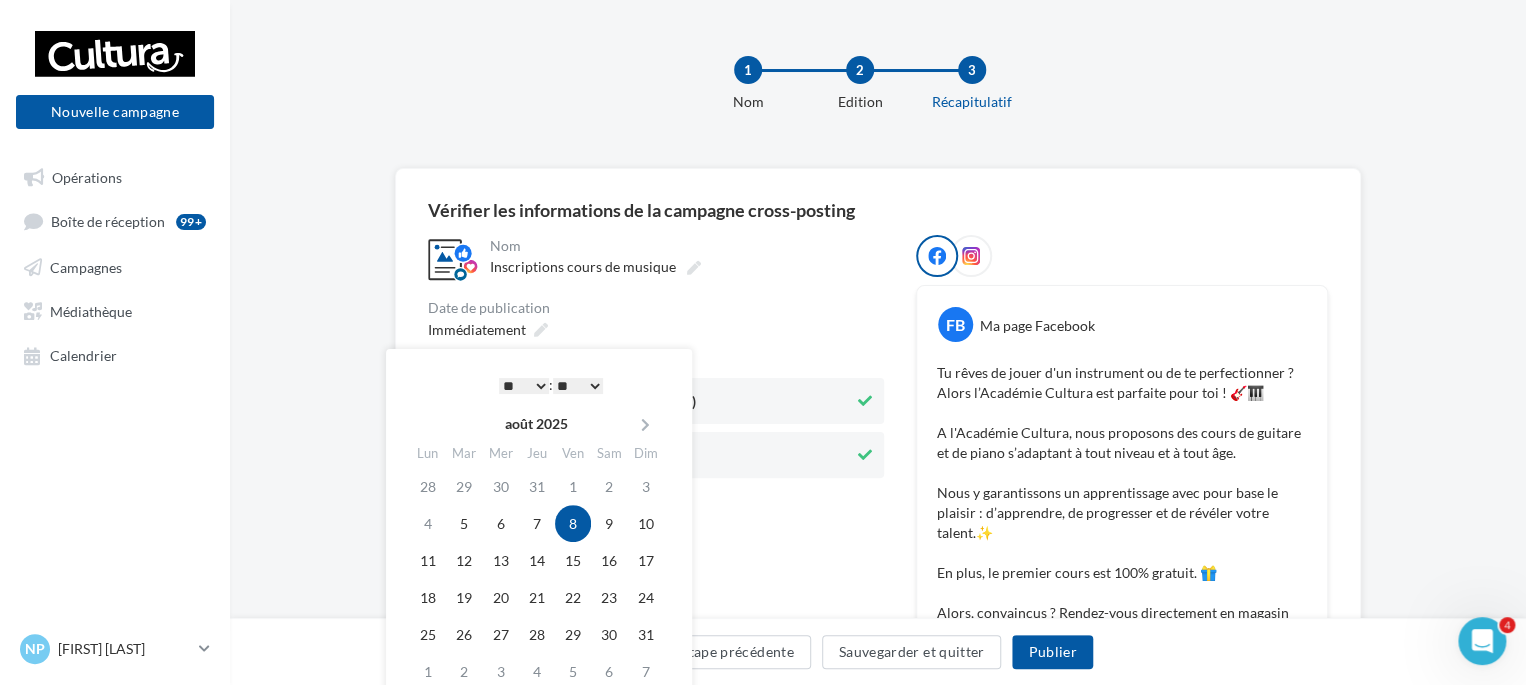 click on "* * * * * * * * * * ** ** ** ** ** ** ** ** ** ** ** ** ** **" at bounding box center [524, 386] 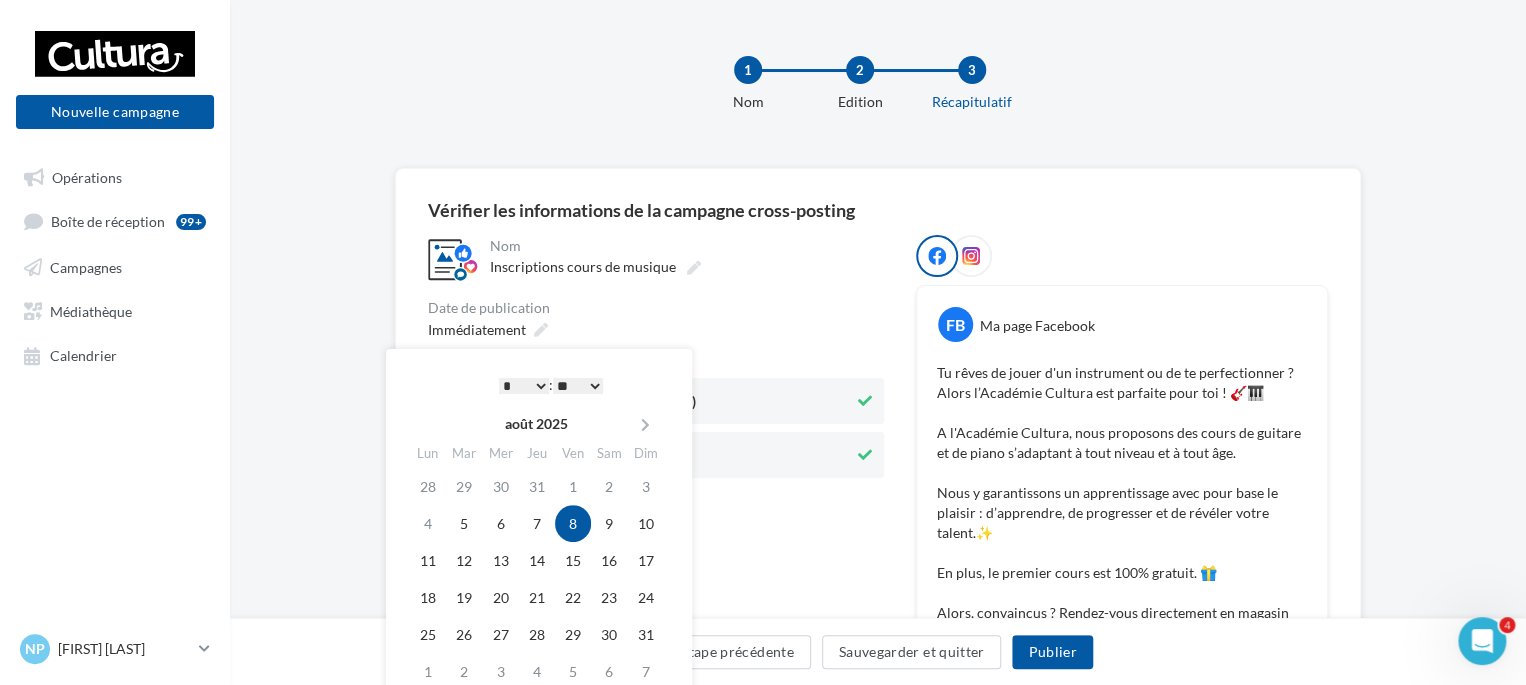click on "** ** ** ** ** **" at bounding box center [578, 386] 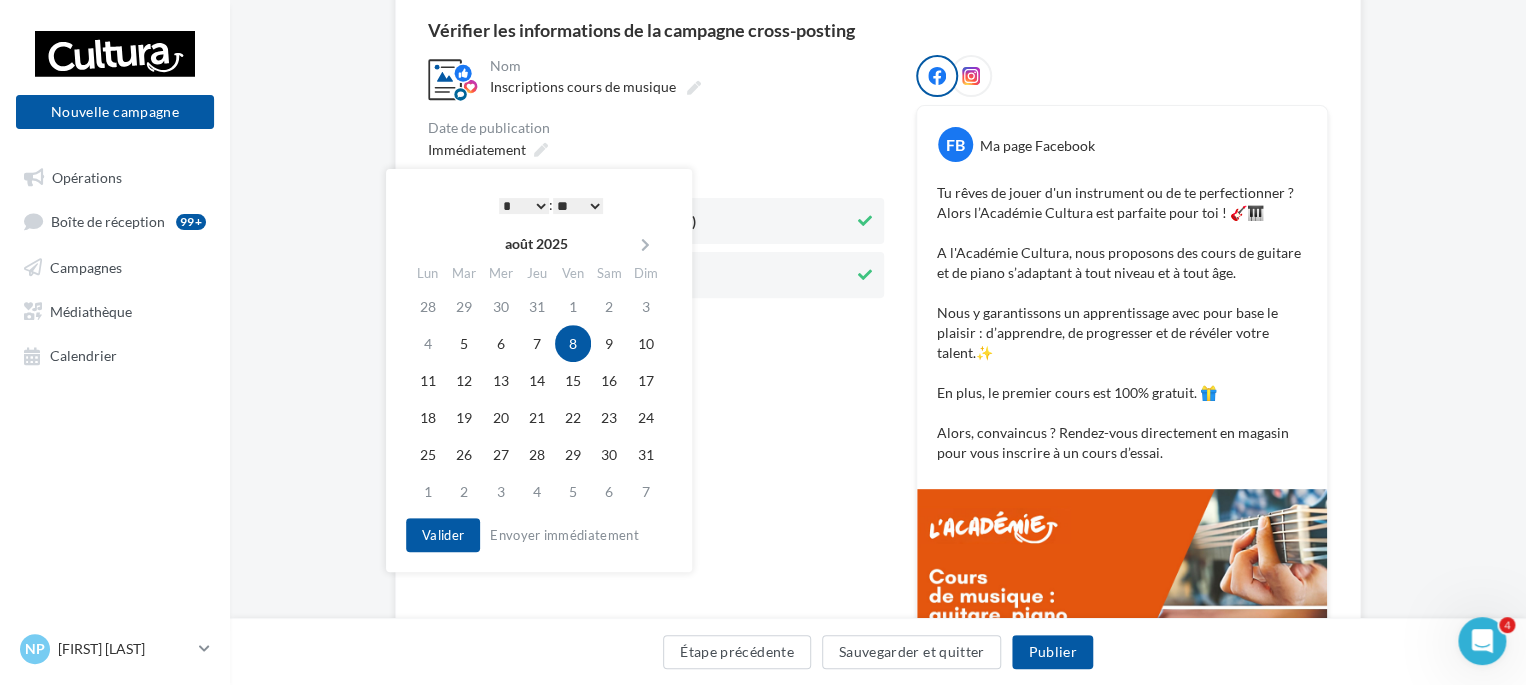 scroll, scrollTop: 182, scrollLeft: 0, axis: vertical 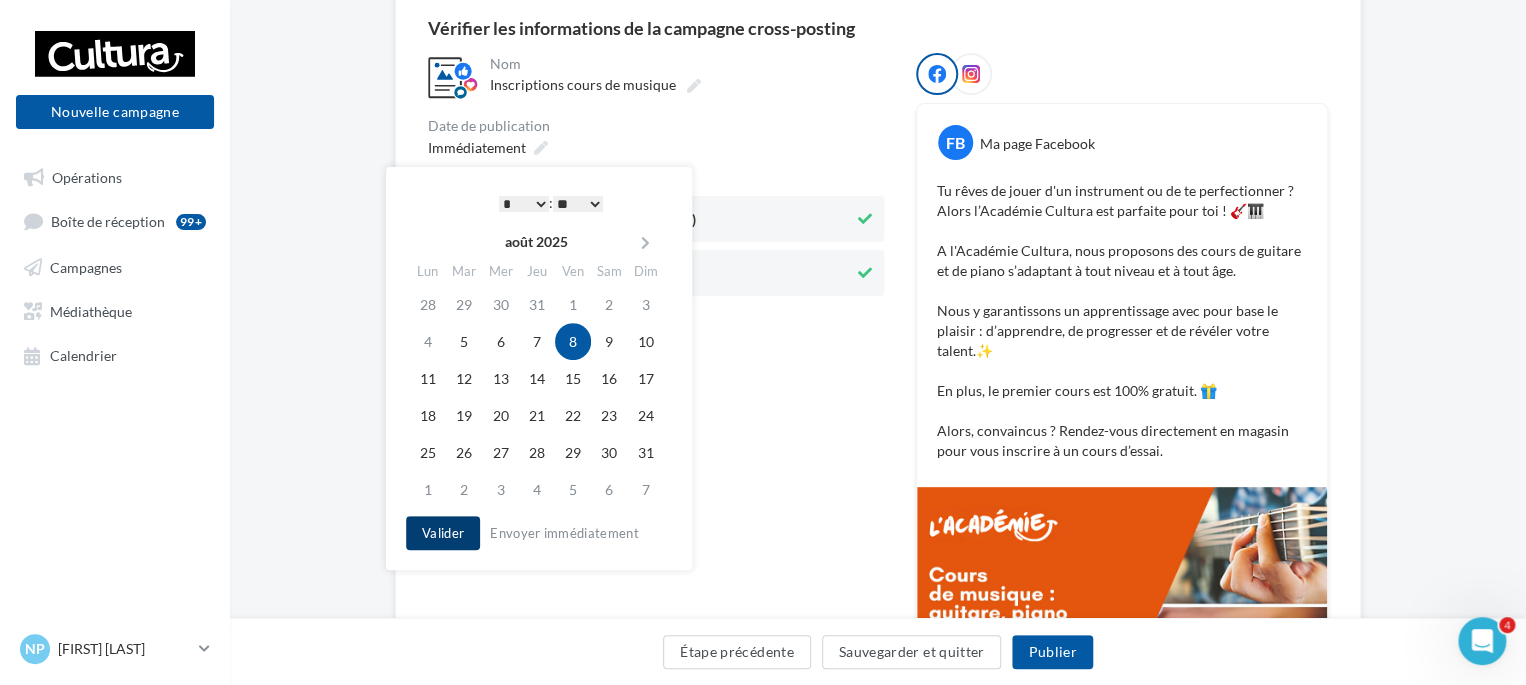 click on "Valider" at bounding box center (443, 533) 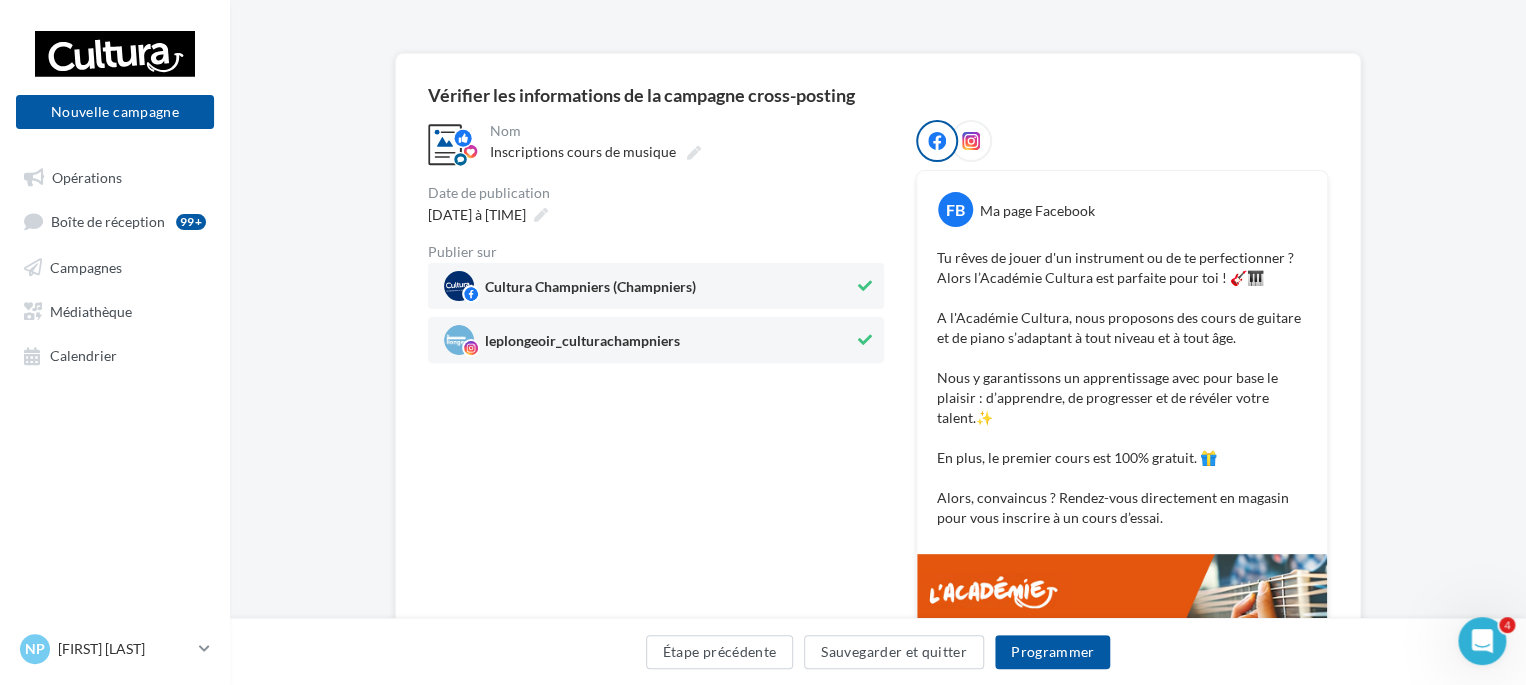scroll, scrollTop: 119, scrollLeft: 0, axis: vertical 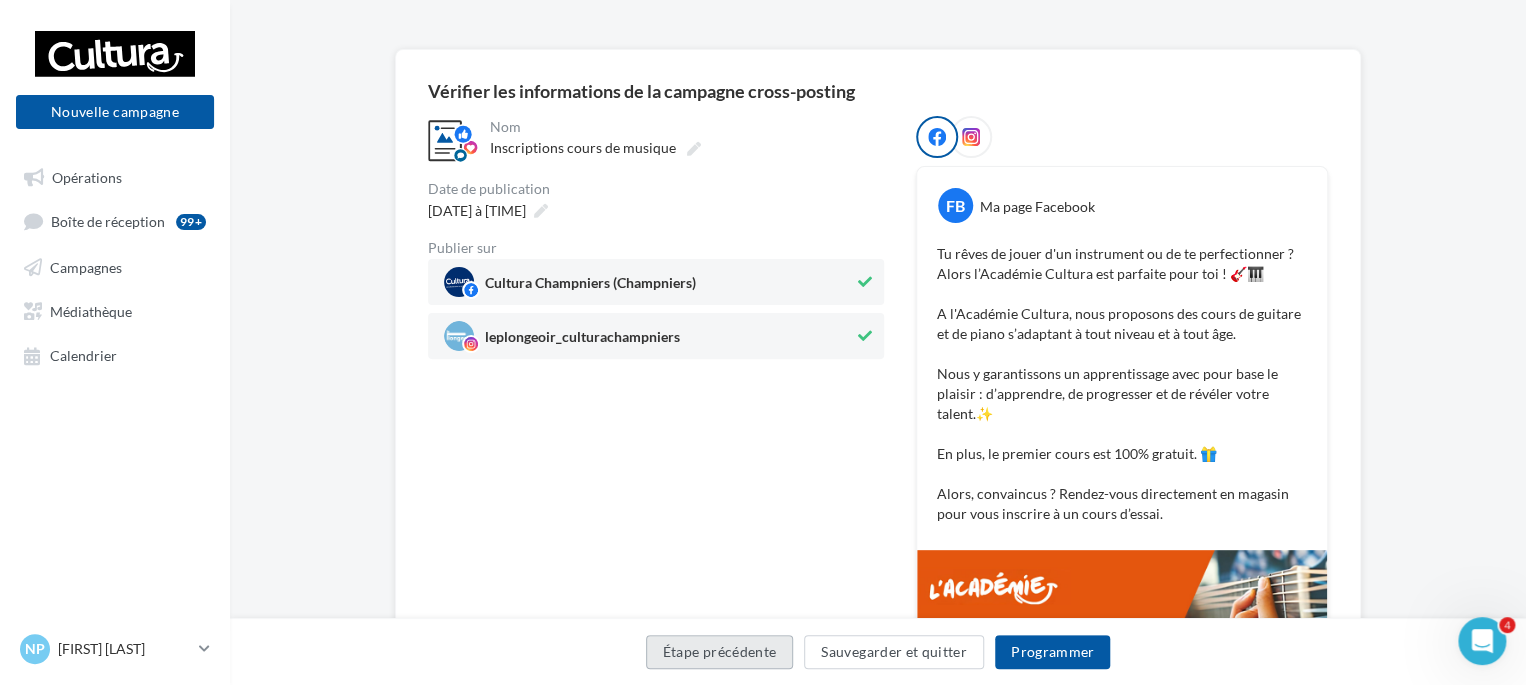 click on "Étape précédente" at bounding box center (720, 652) 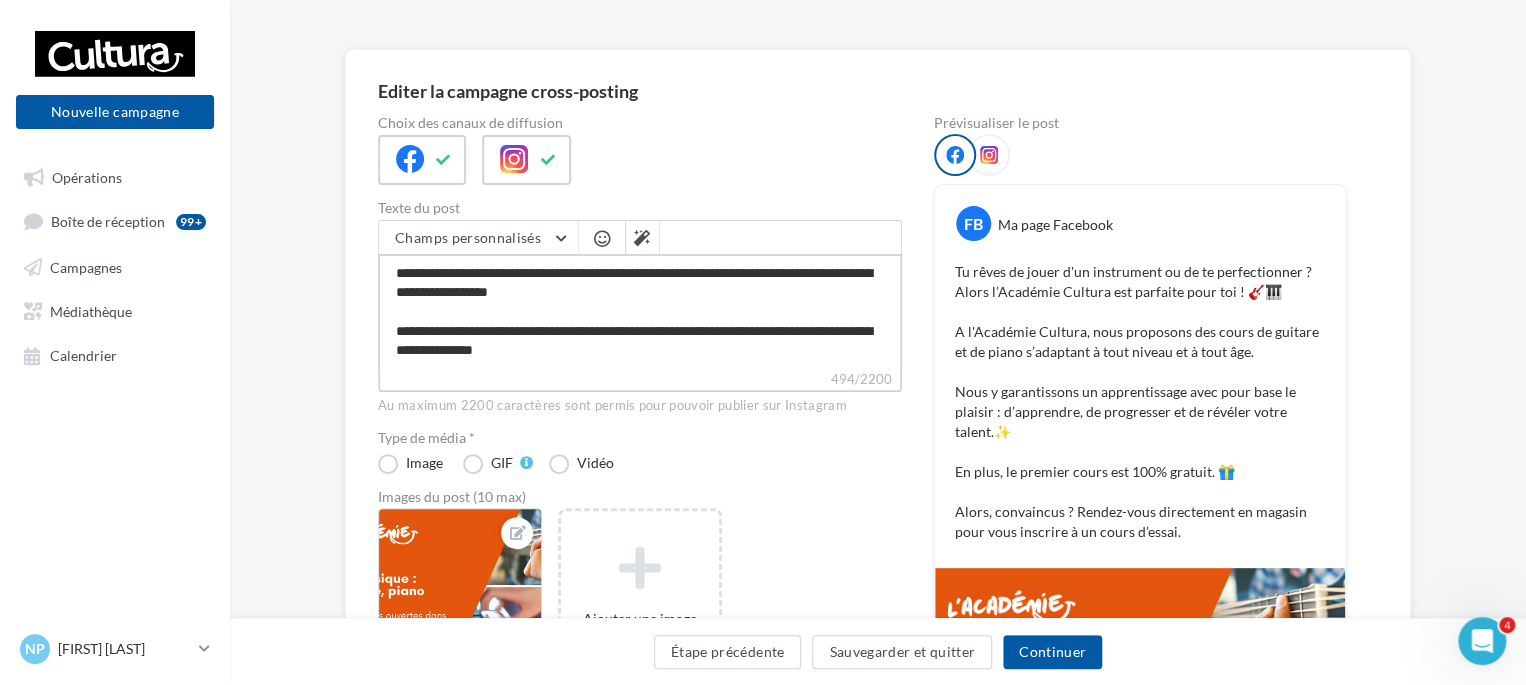 click on "**********" at bounding box center (640, 311) 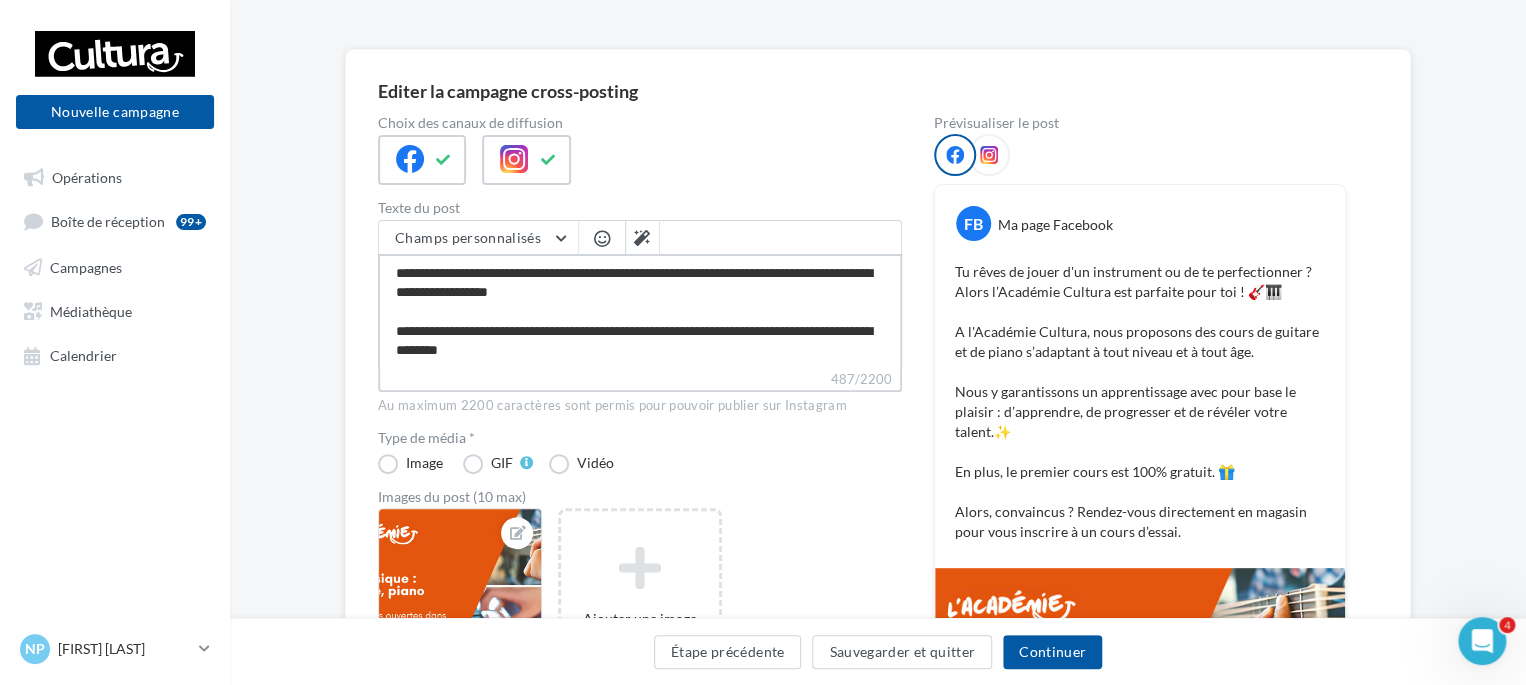 type on "**********" 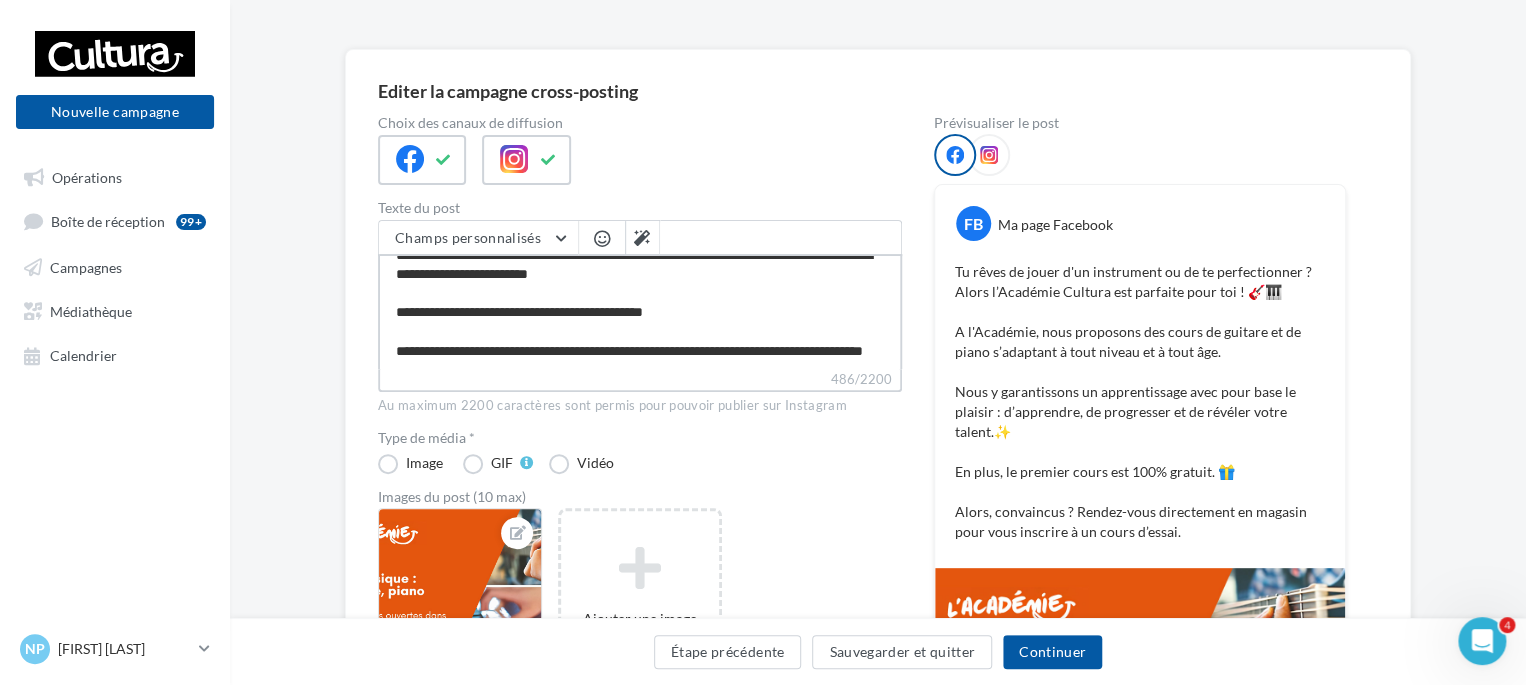 scroll, scrollTop: 152, scrollLeft: 0, axis: vertical 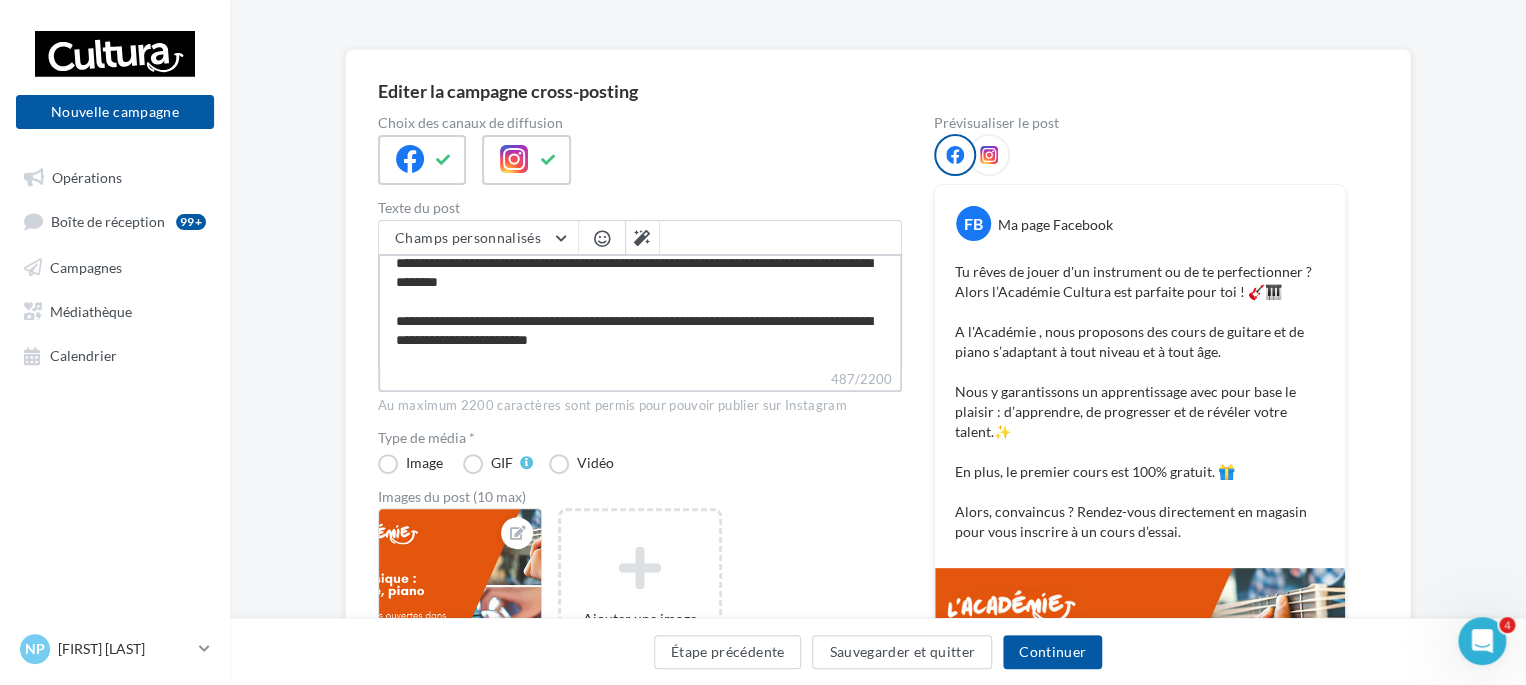type on "**********" 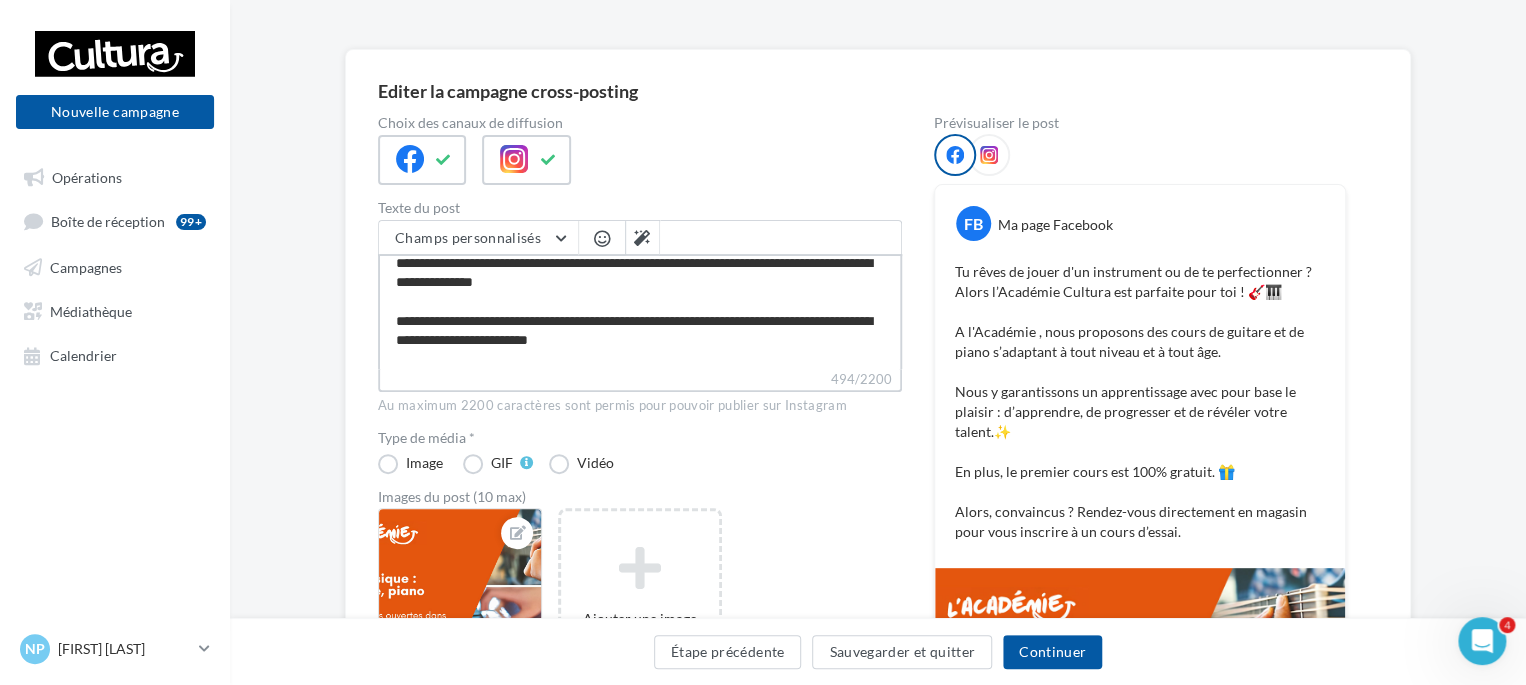 scroll, scrollTop: 152, scrollLeft: 0, axis: vertical 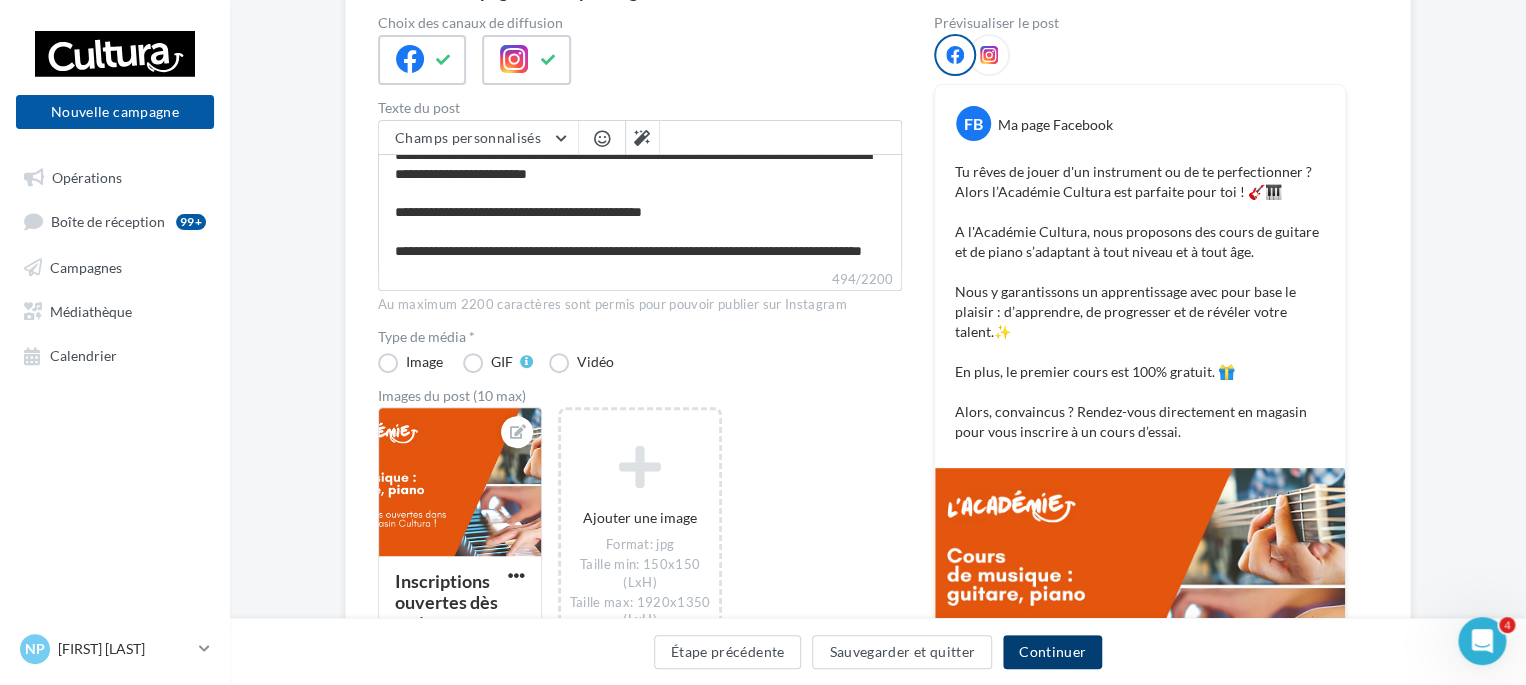 click on "Continuer" at bounding box center (1052, 652) 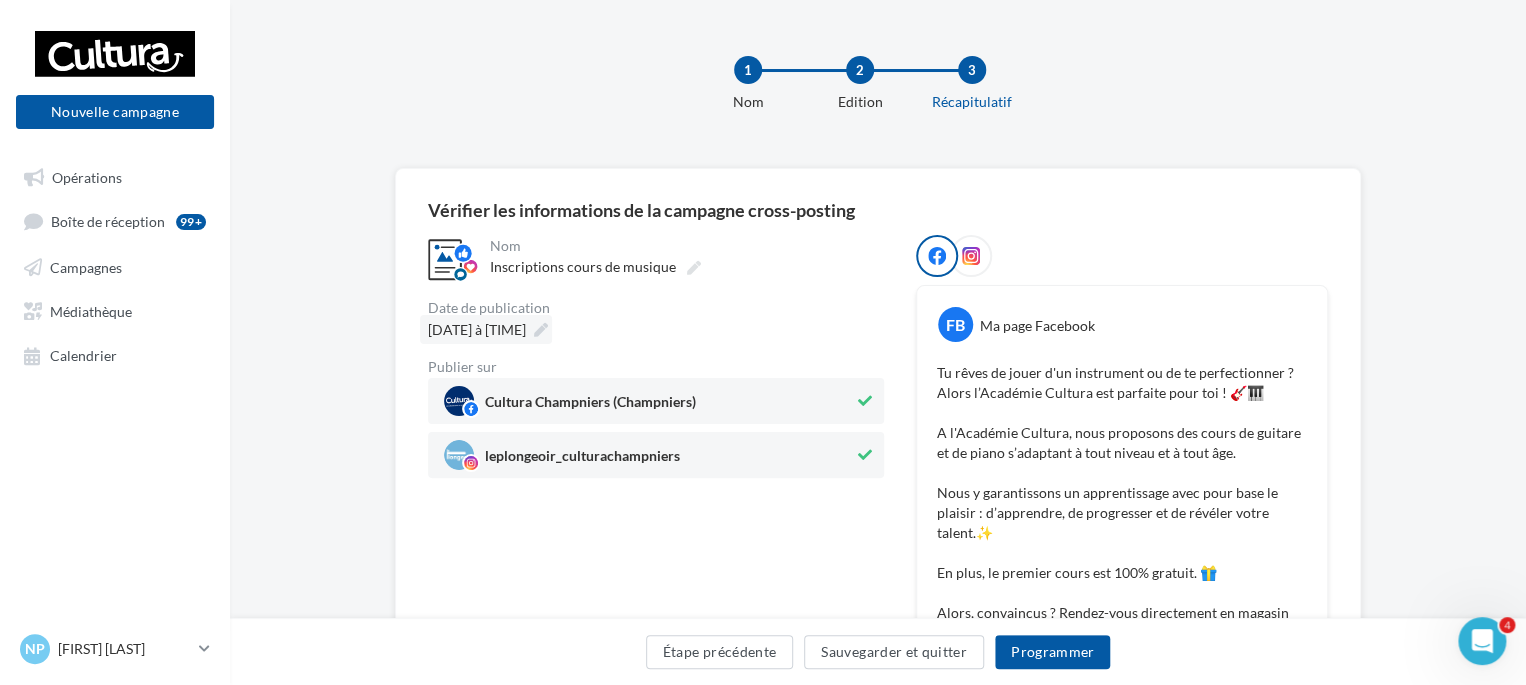 click at bounding box center (541, 330) 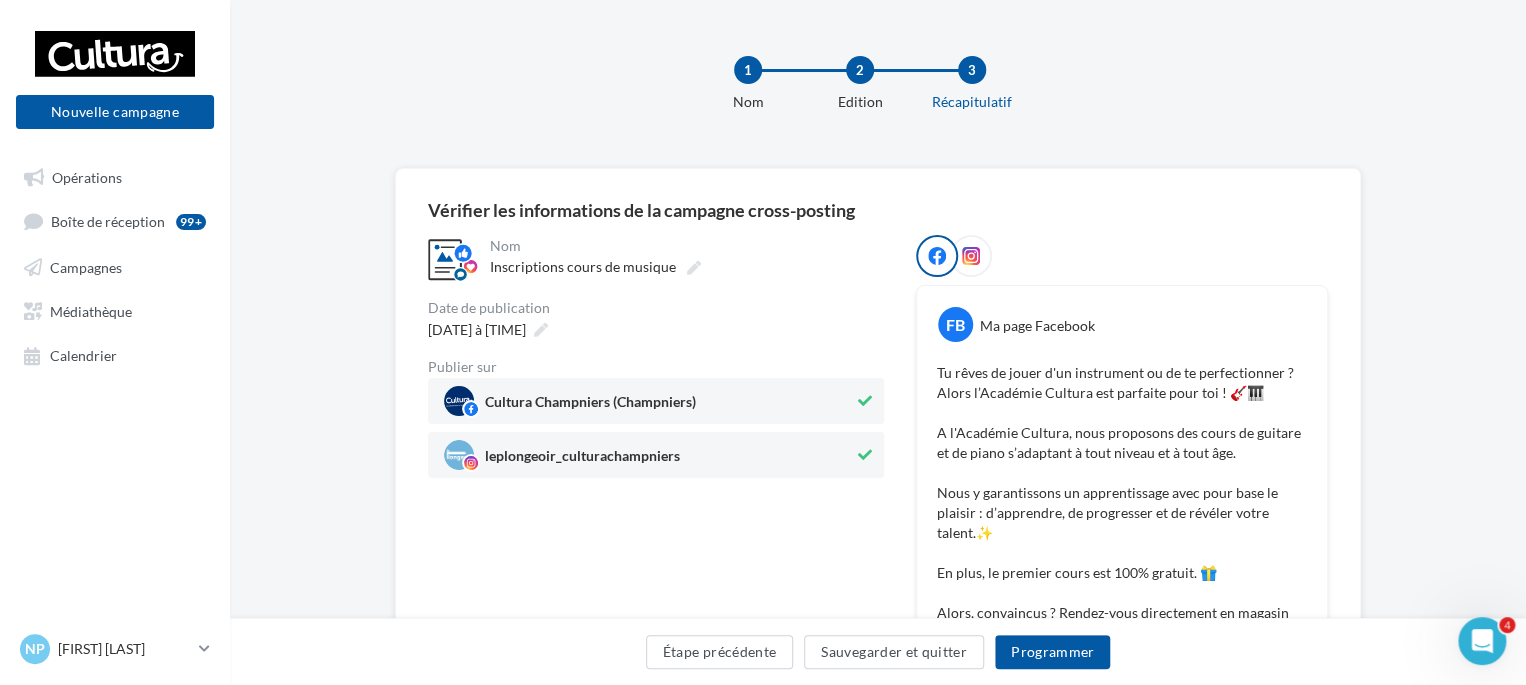 click on "[DATE] à [TIME]" at bounding box center (656, 329) 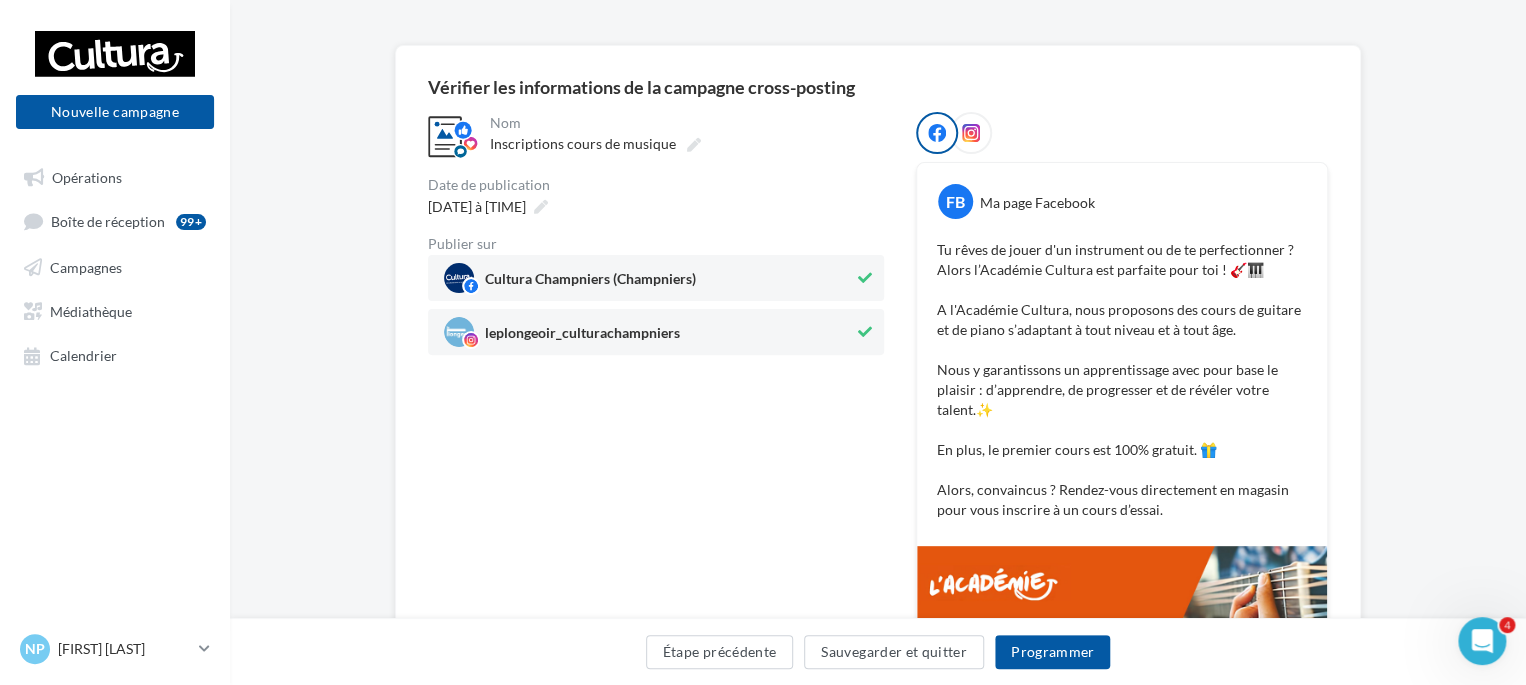 scroll, scrollTop: 391, scrollLeft: 0, axis: vertical 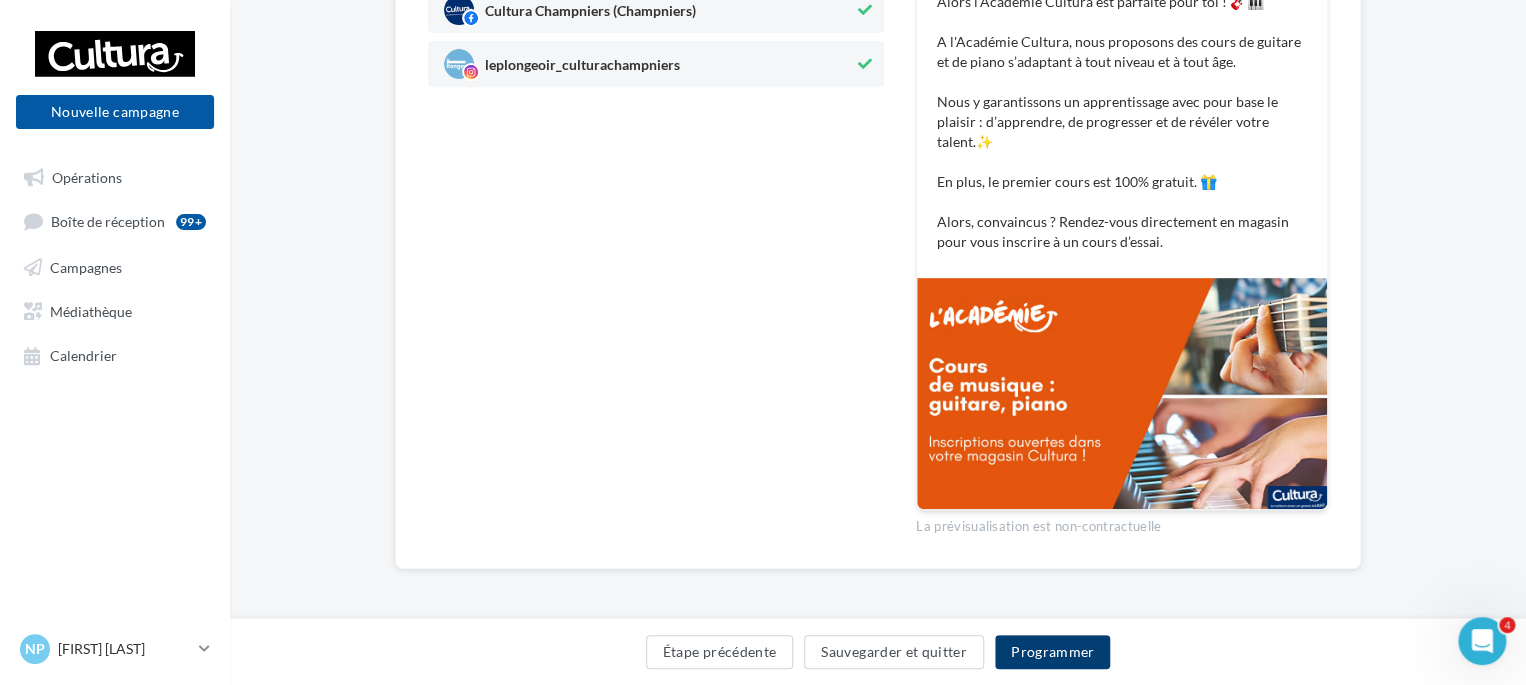 click on "Programmer" at bounding box center [1053, 652] 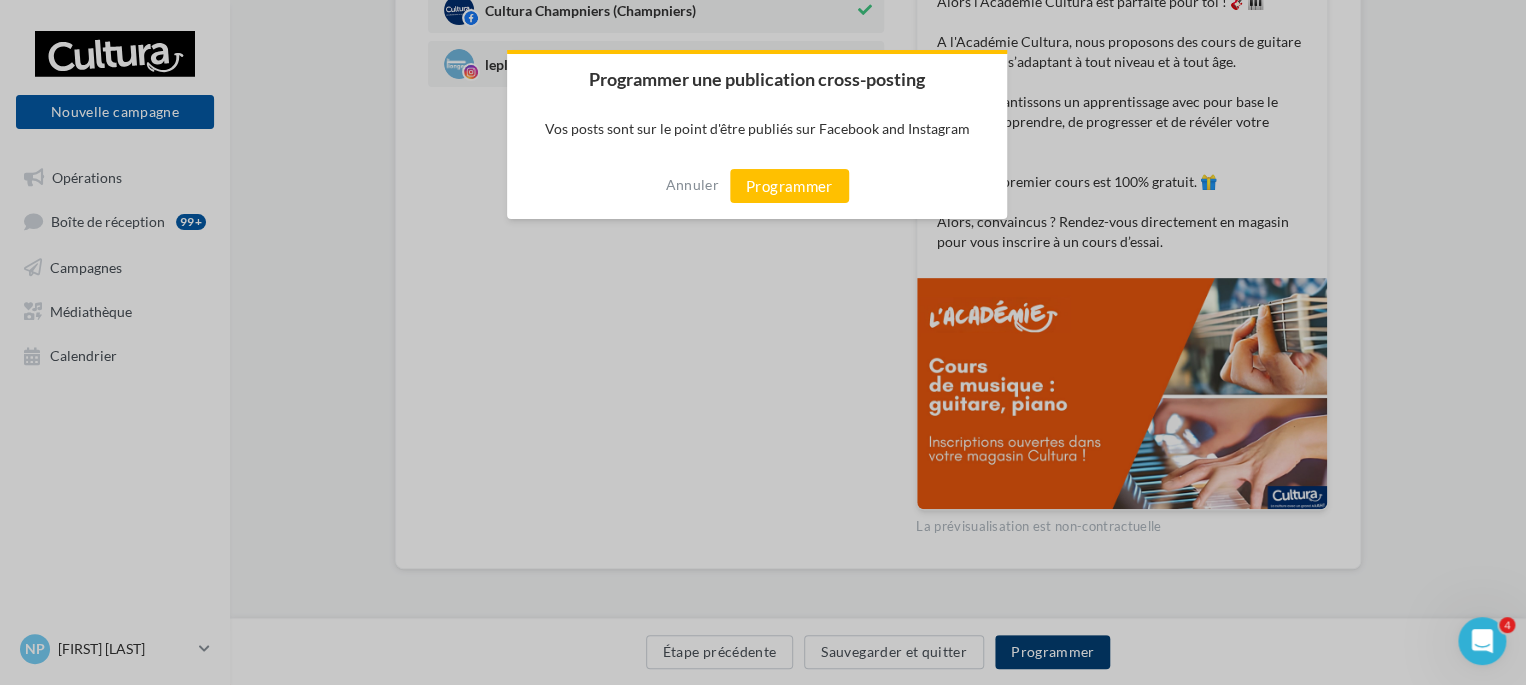 scroll, scrollTop: 380, scrollLeft: 0, axis: vertical 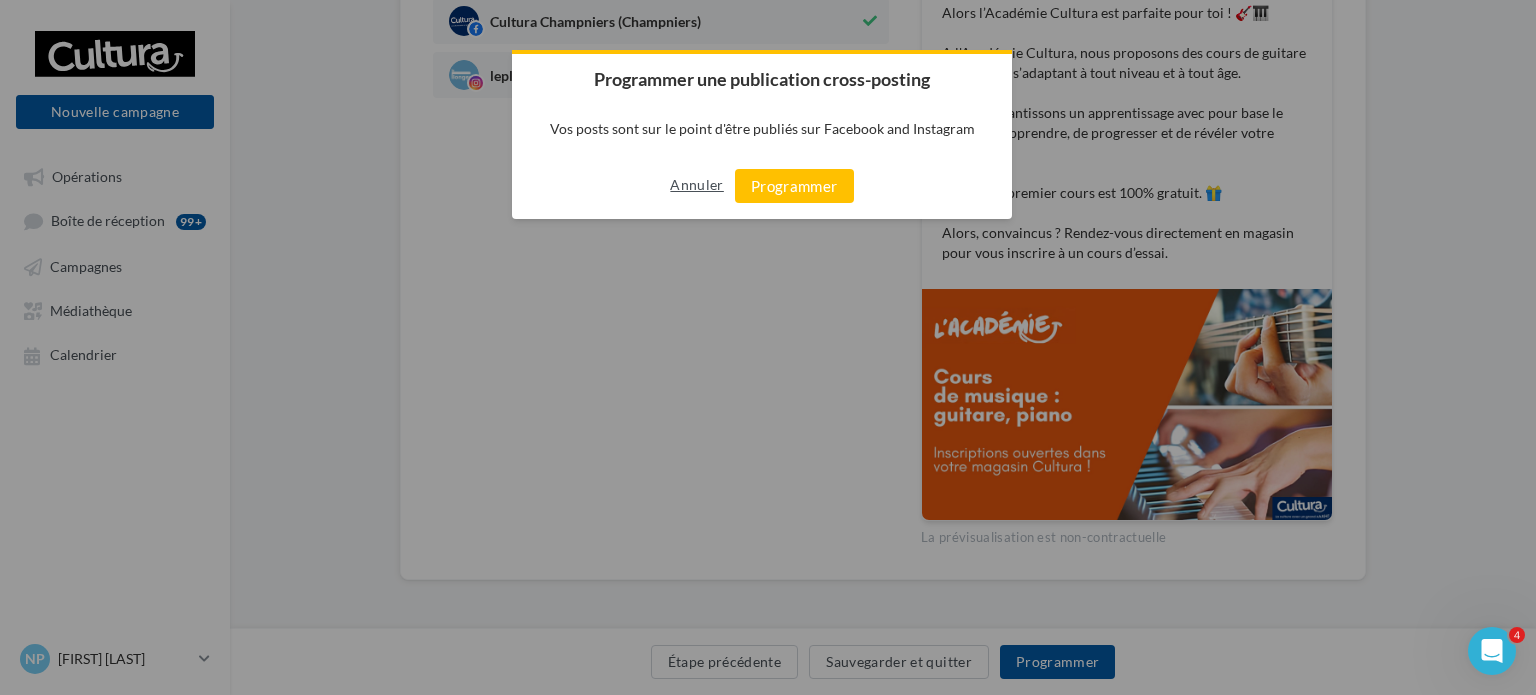 click on "Annuler" at bounding box center (696, 185) 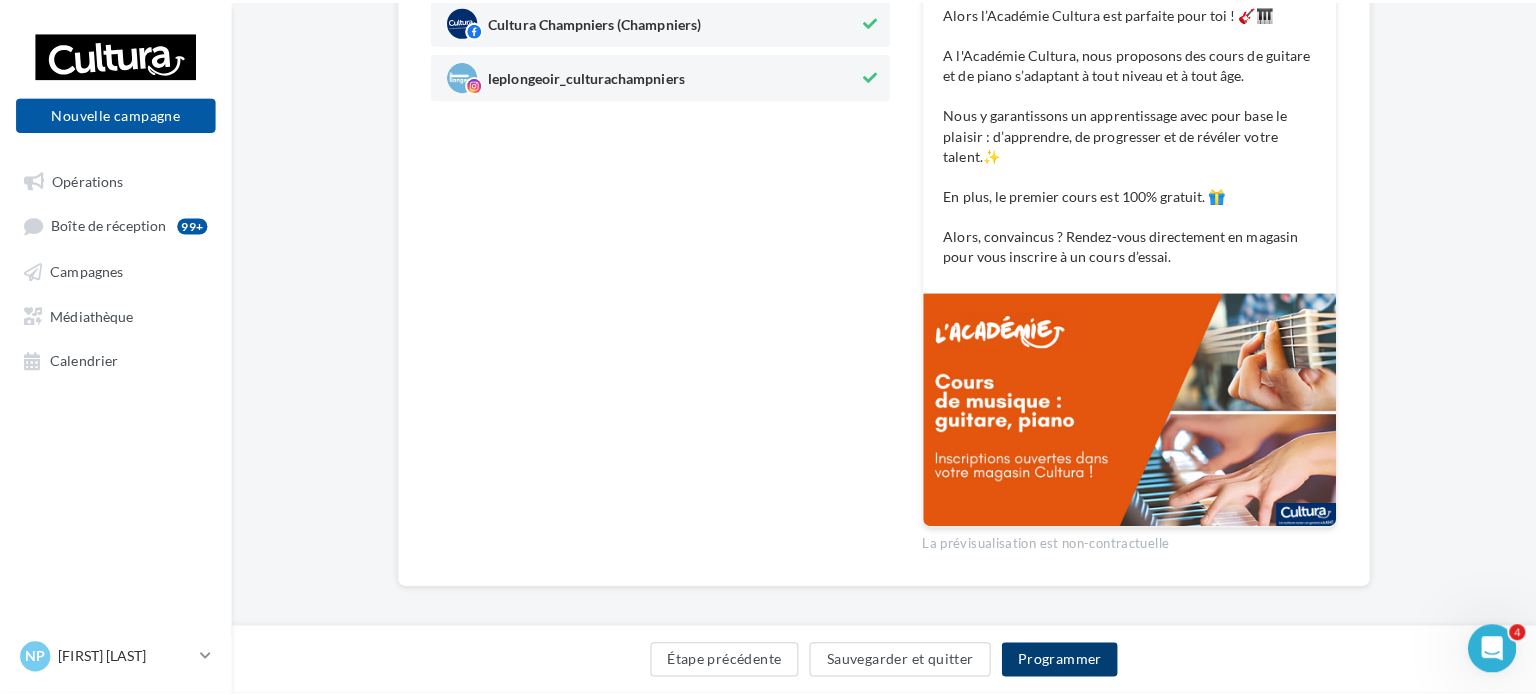 scroll, scrollTop: 184, scrollLeft: 0, axis: vertical 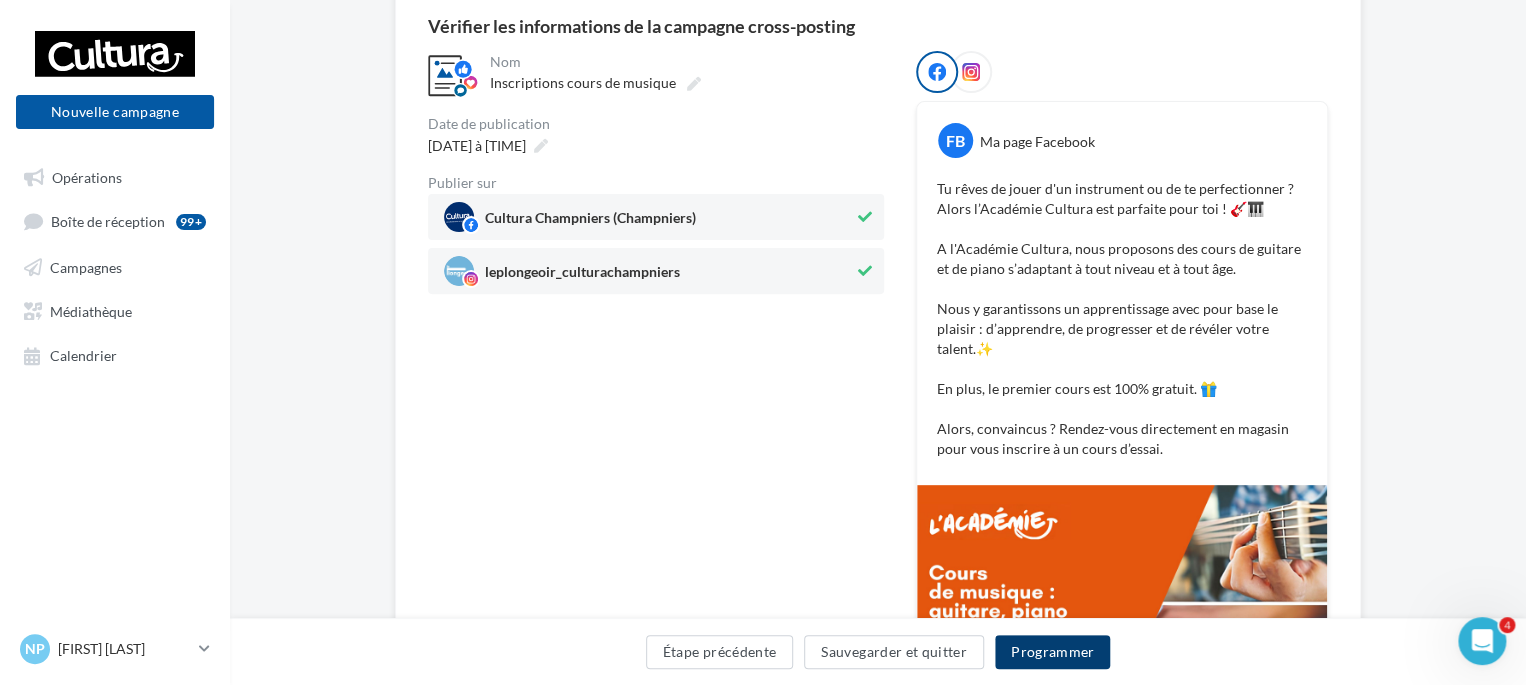 click on "Programmer" at bounding box center [1053, 652] 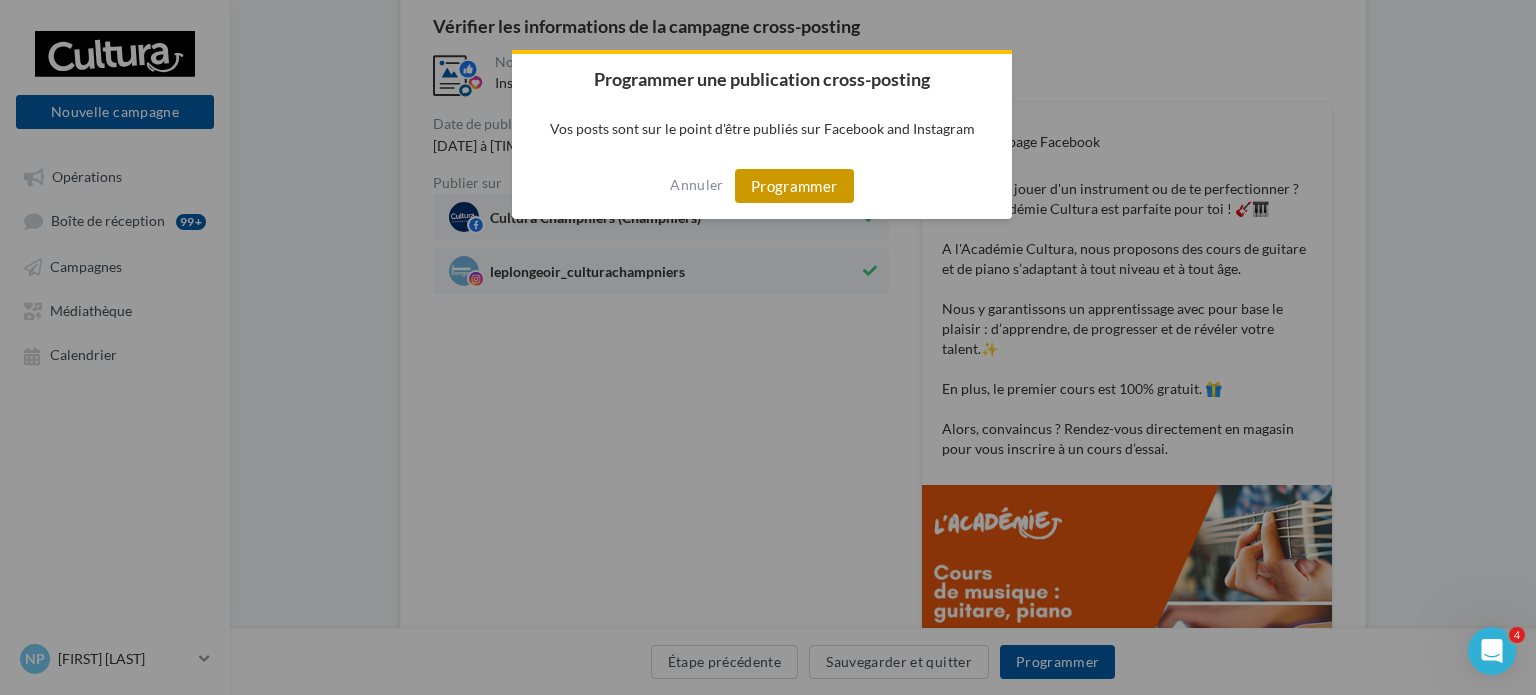 click on "Programmer" at bounding box center [794, 186] 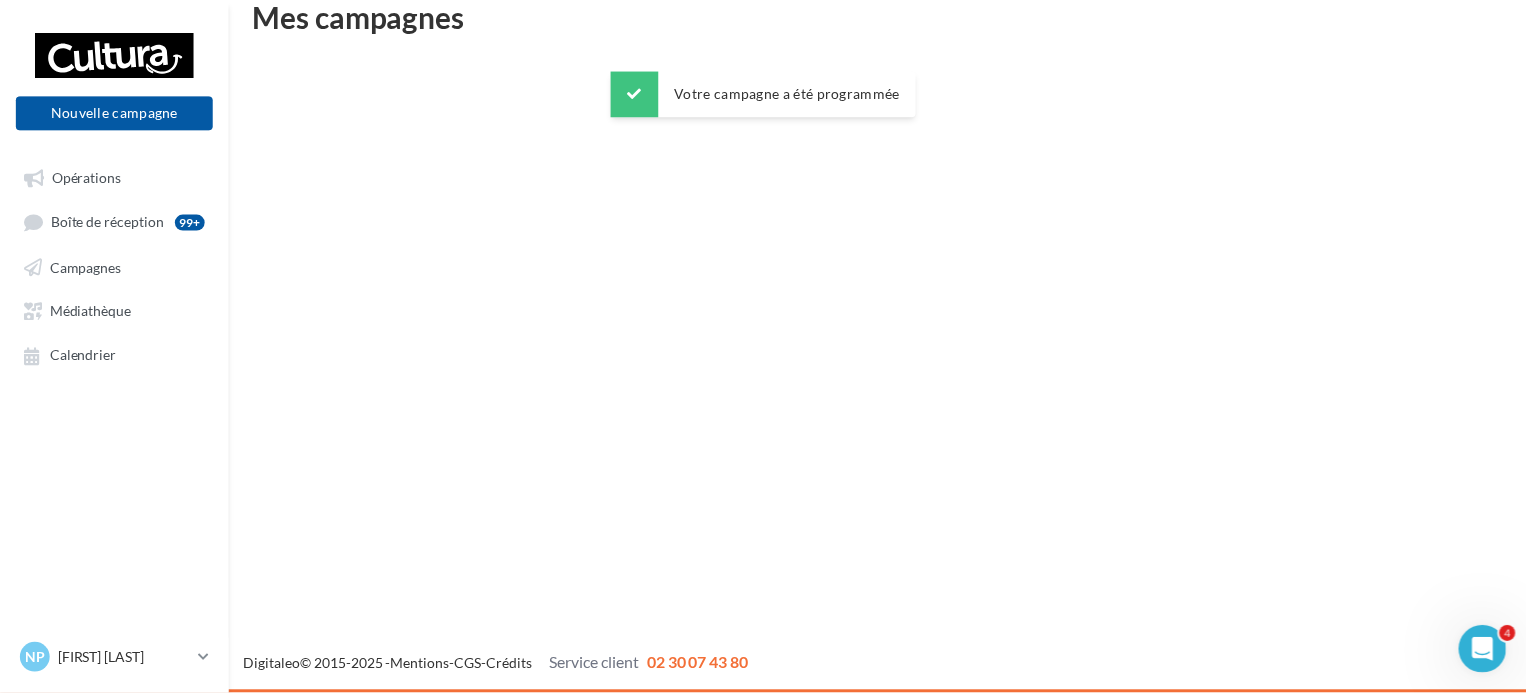 scroll, scrollTop: 32, scrollLeft: 0, axis: vertical 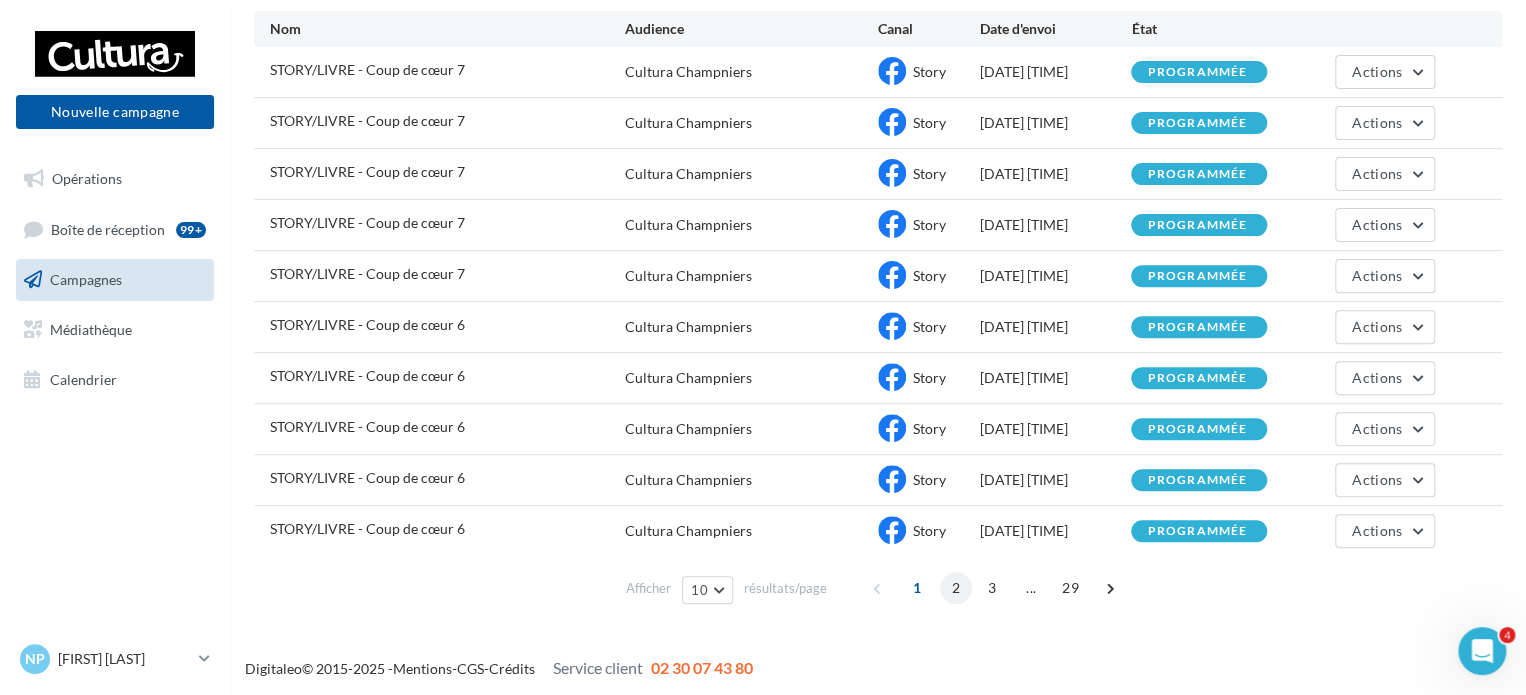 click on "2" at bounding box center [956, 588] 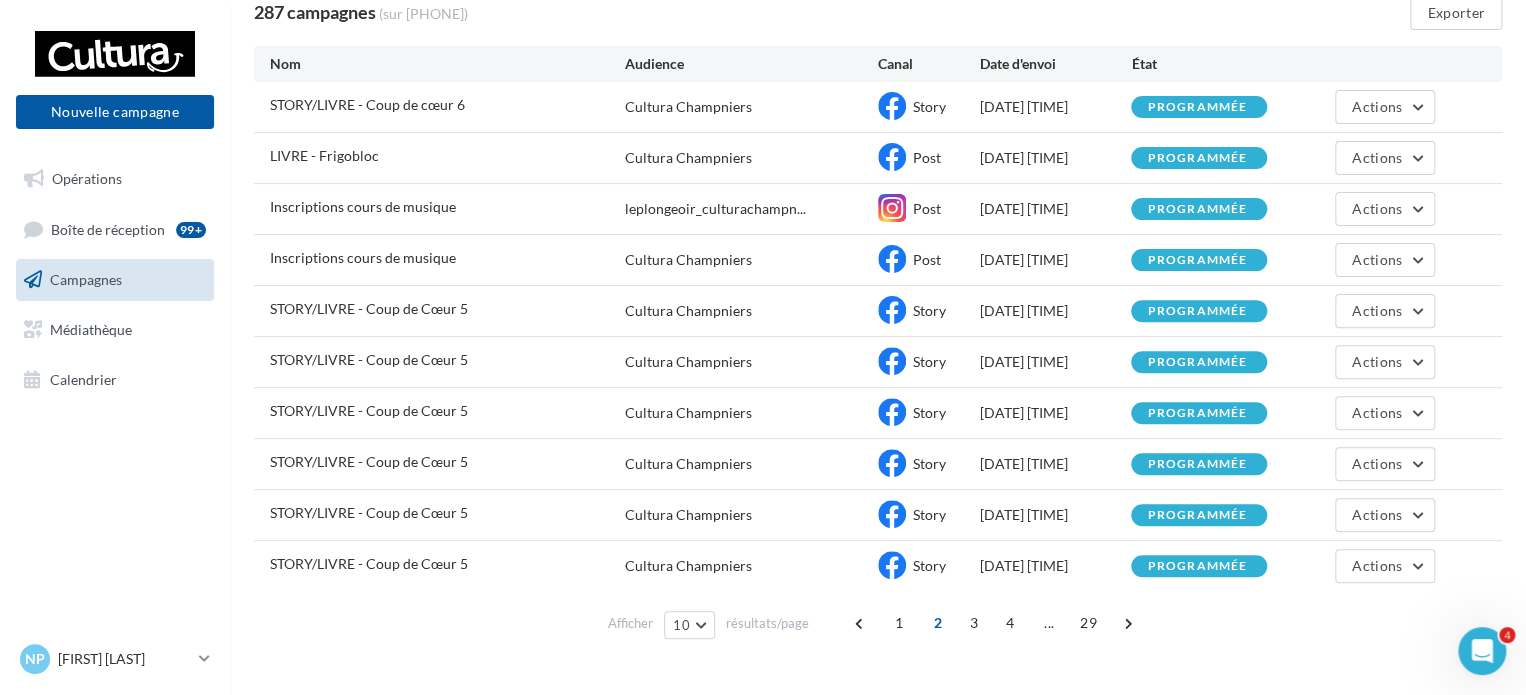scroll, scrollTop: 215, scrollLeft: 0, axis: vertical 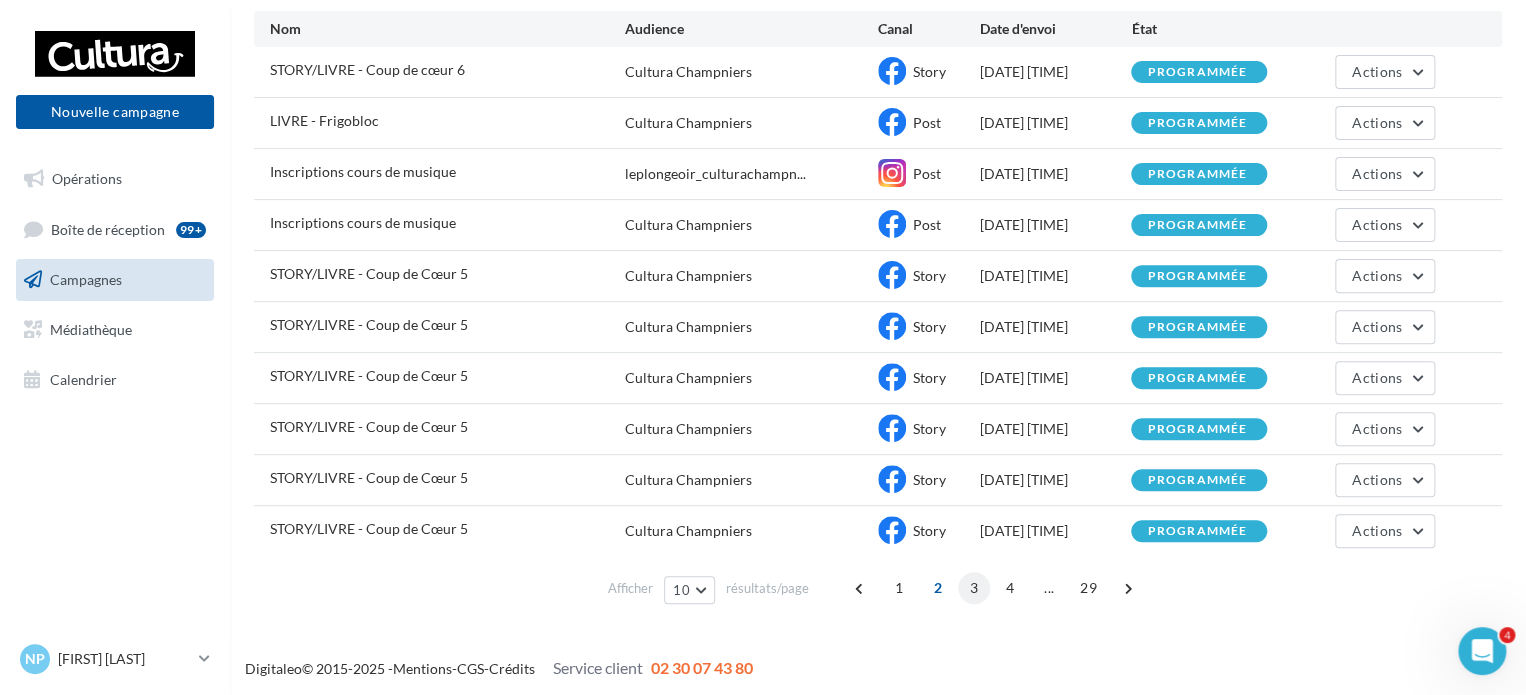 click on "3" at bounding box center (974, 588) 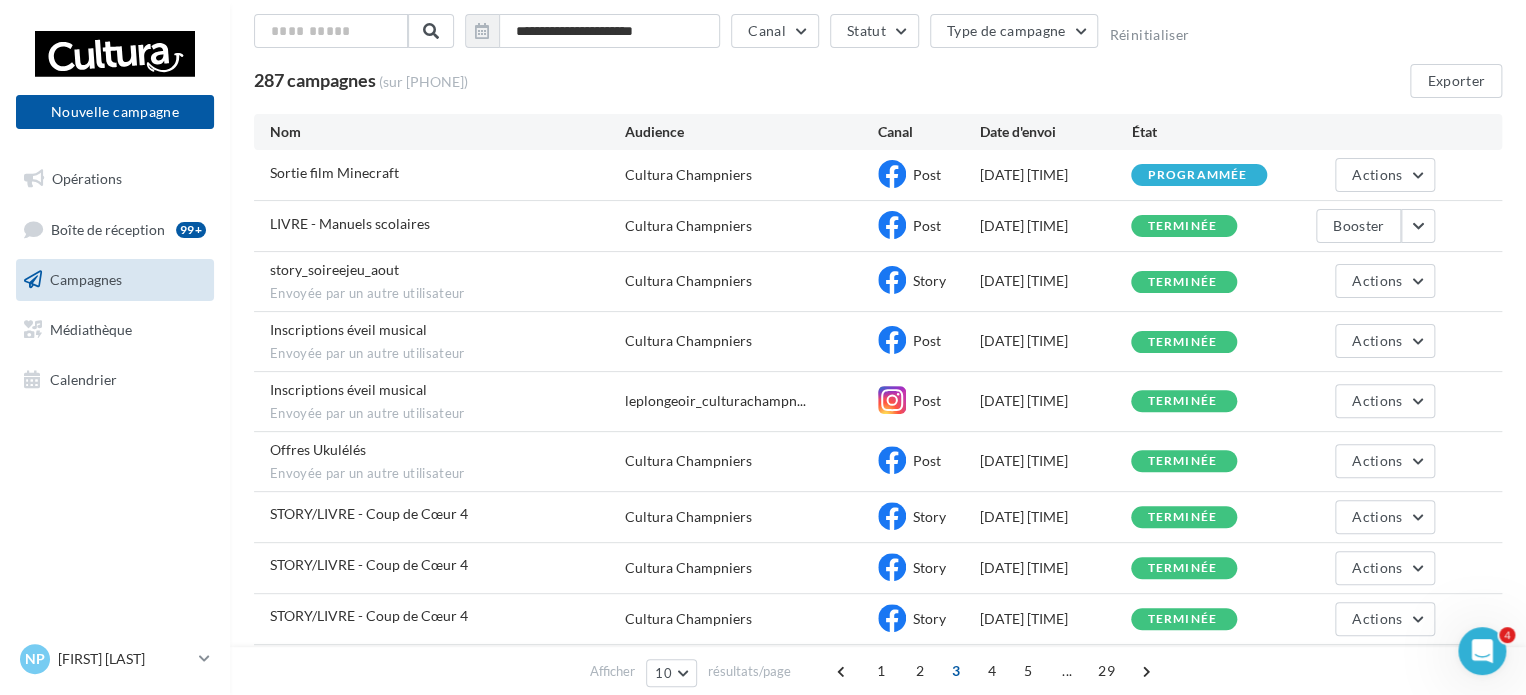 scroll, scrollTop: 108, scrollLeft: 0, axis: vertical 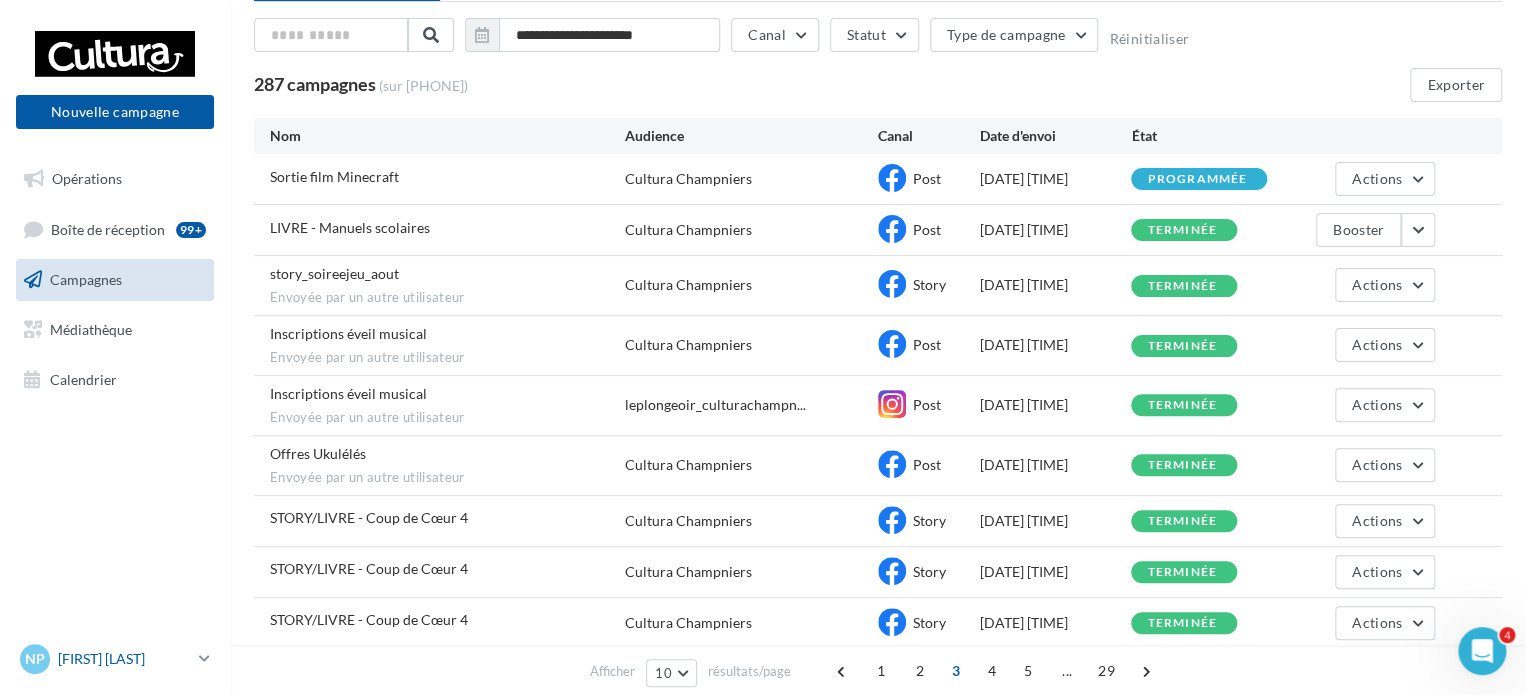 click on "[PREFIX] [FIRST] [LAST] [ID]" at bounding box center [115, 659] 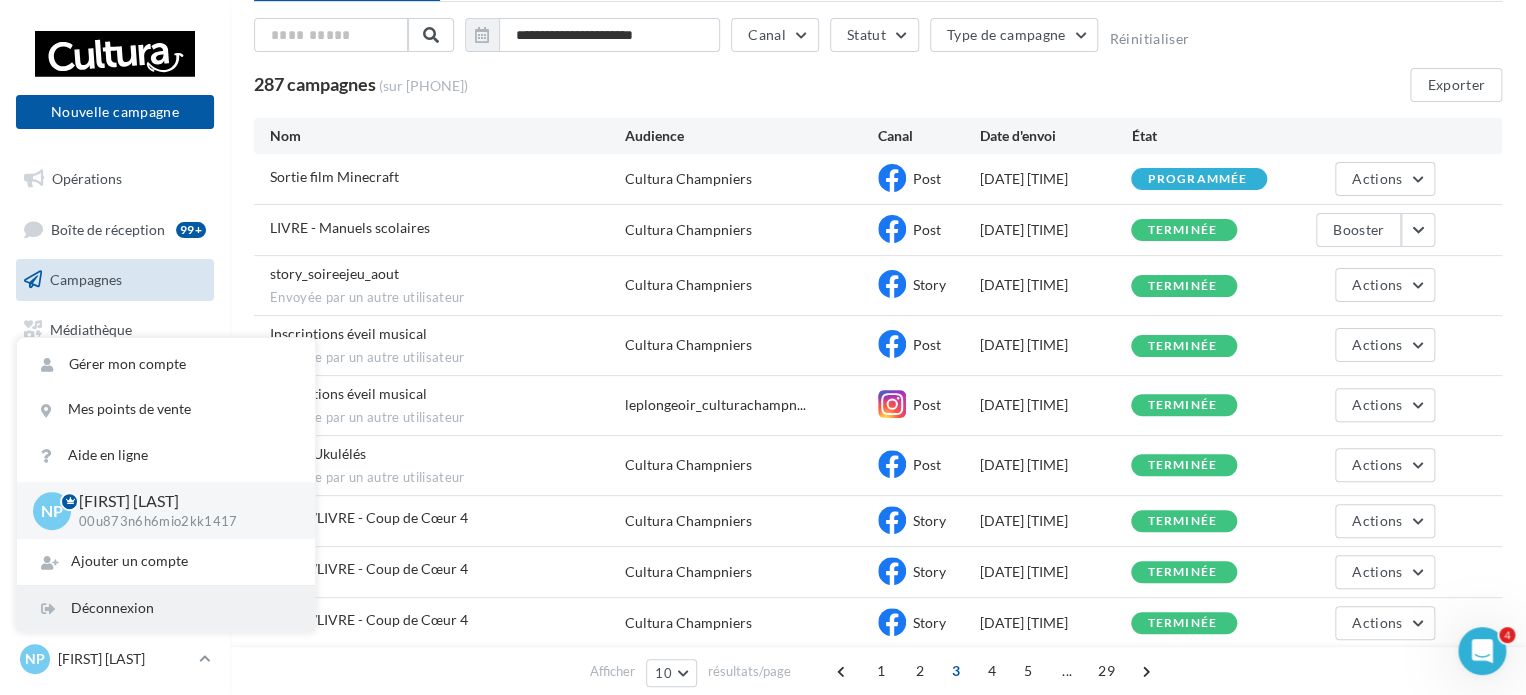 click on "Déconnexion" at bounding box center (166, 608) 